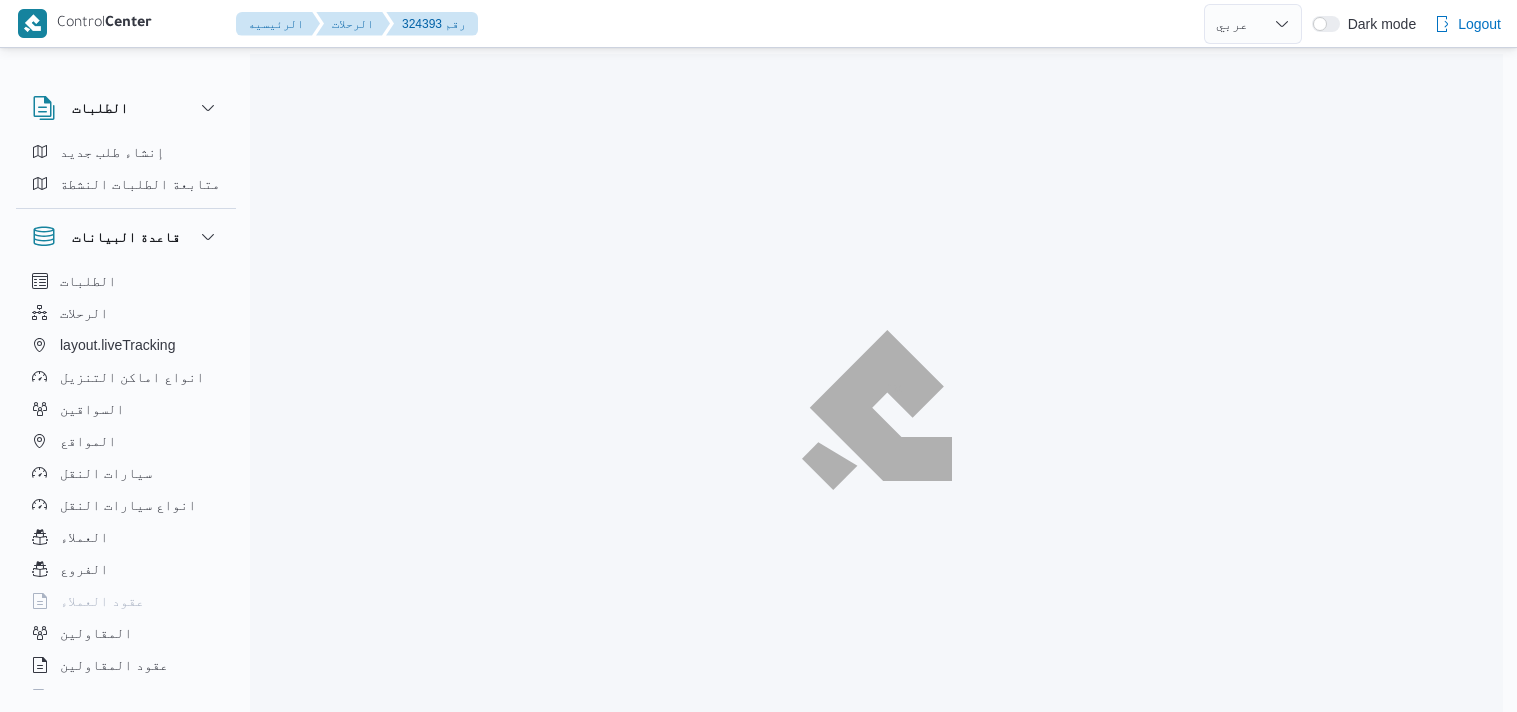 select on "ar" 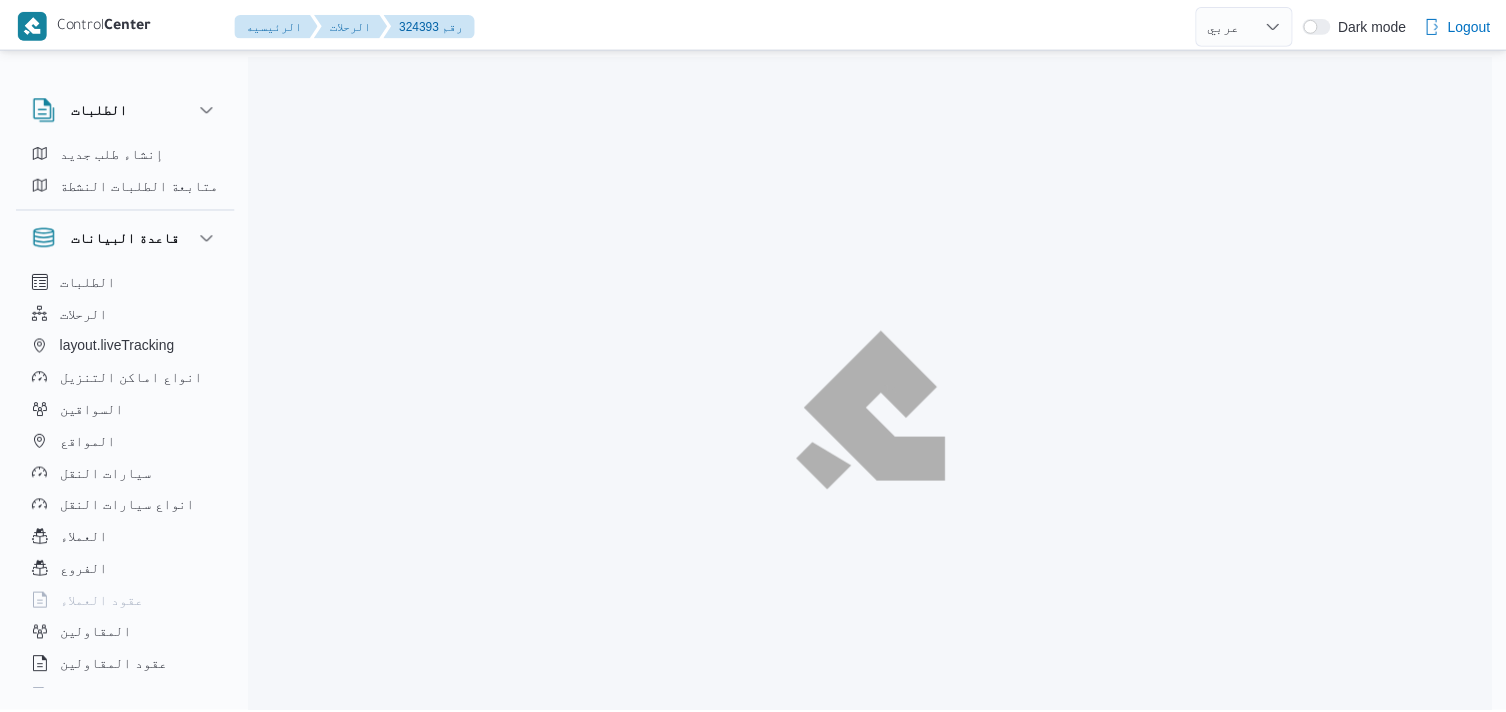 scroll, scrollTop: 0, scrollLeft: 0, axis: both 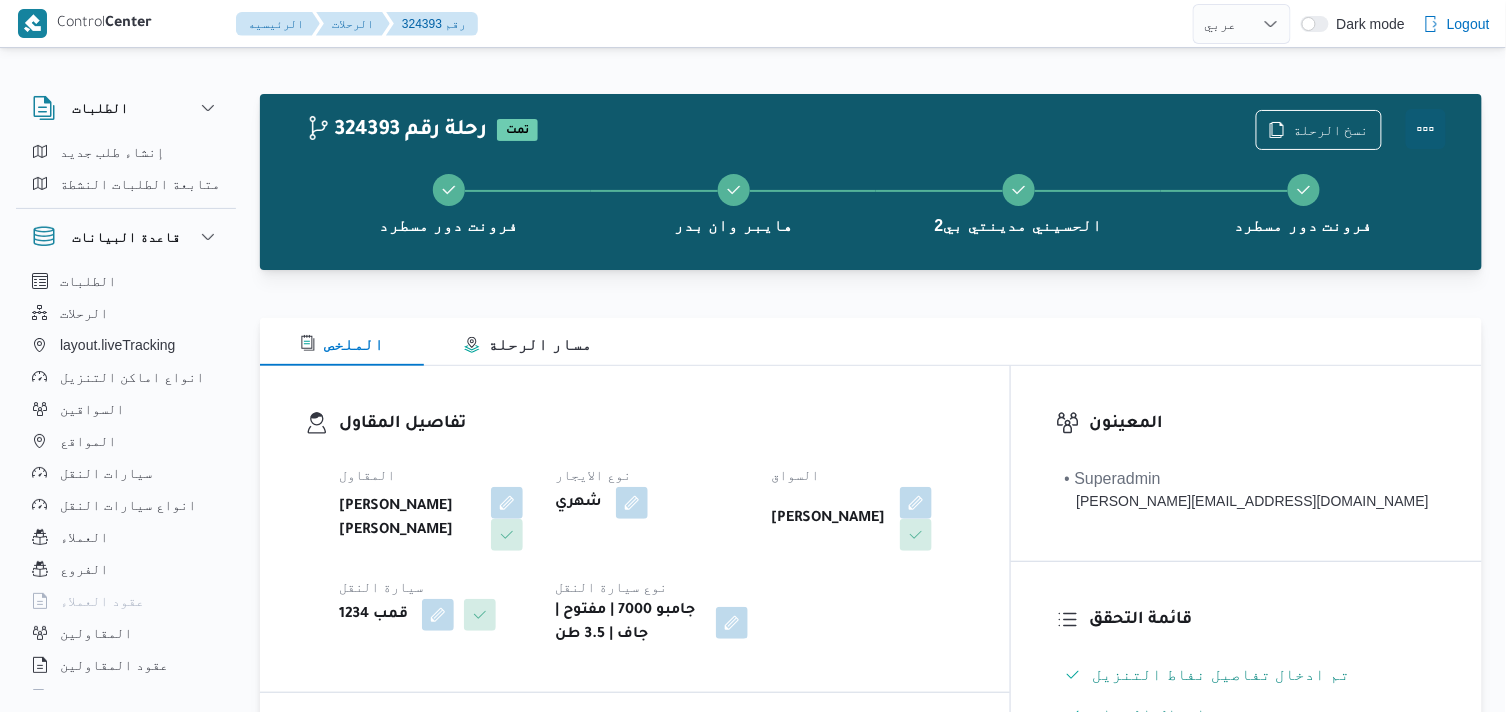 click at bounding box center [1426, 129] 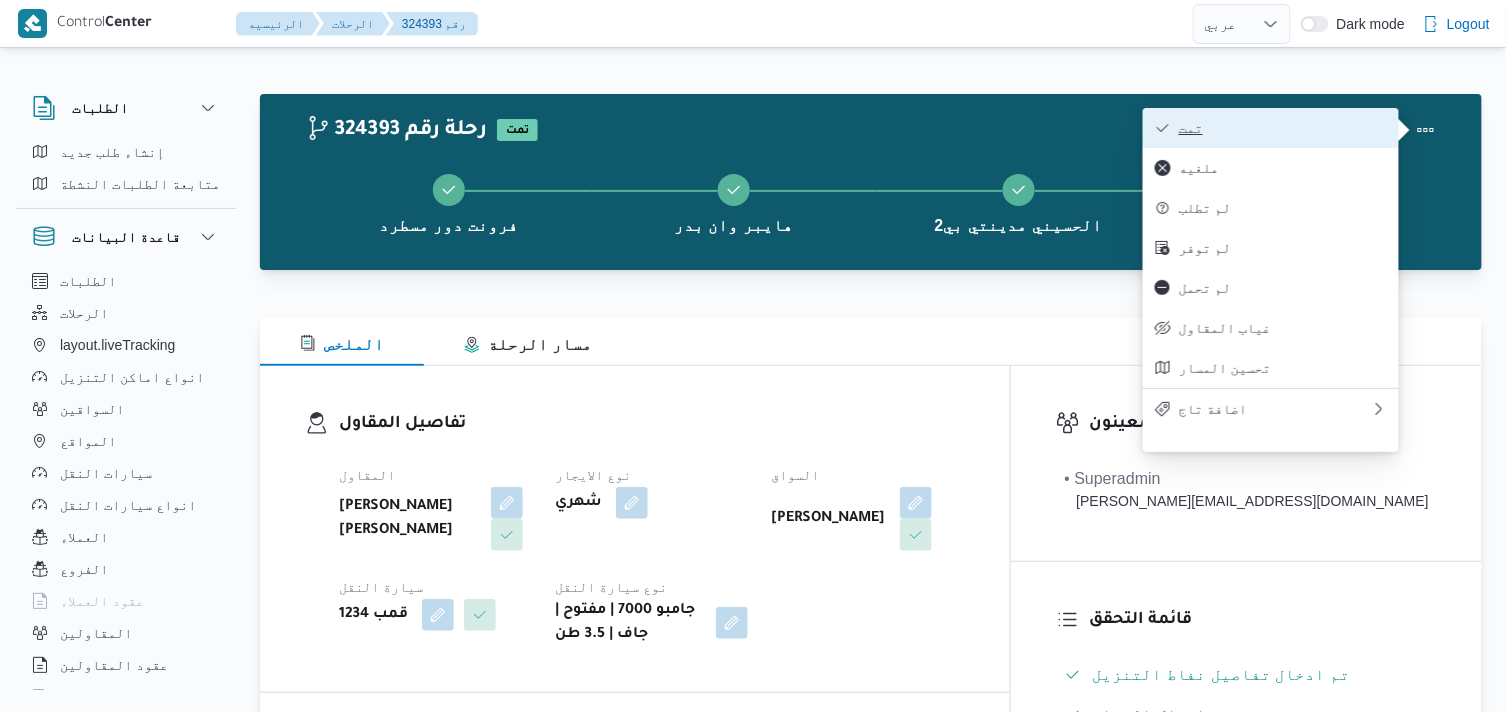 click on "تمت" at bounding box center [1283, 128] 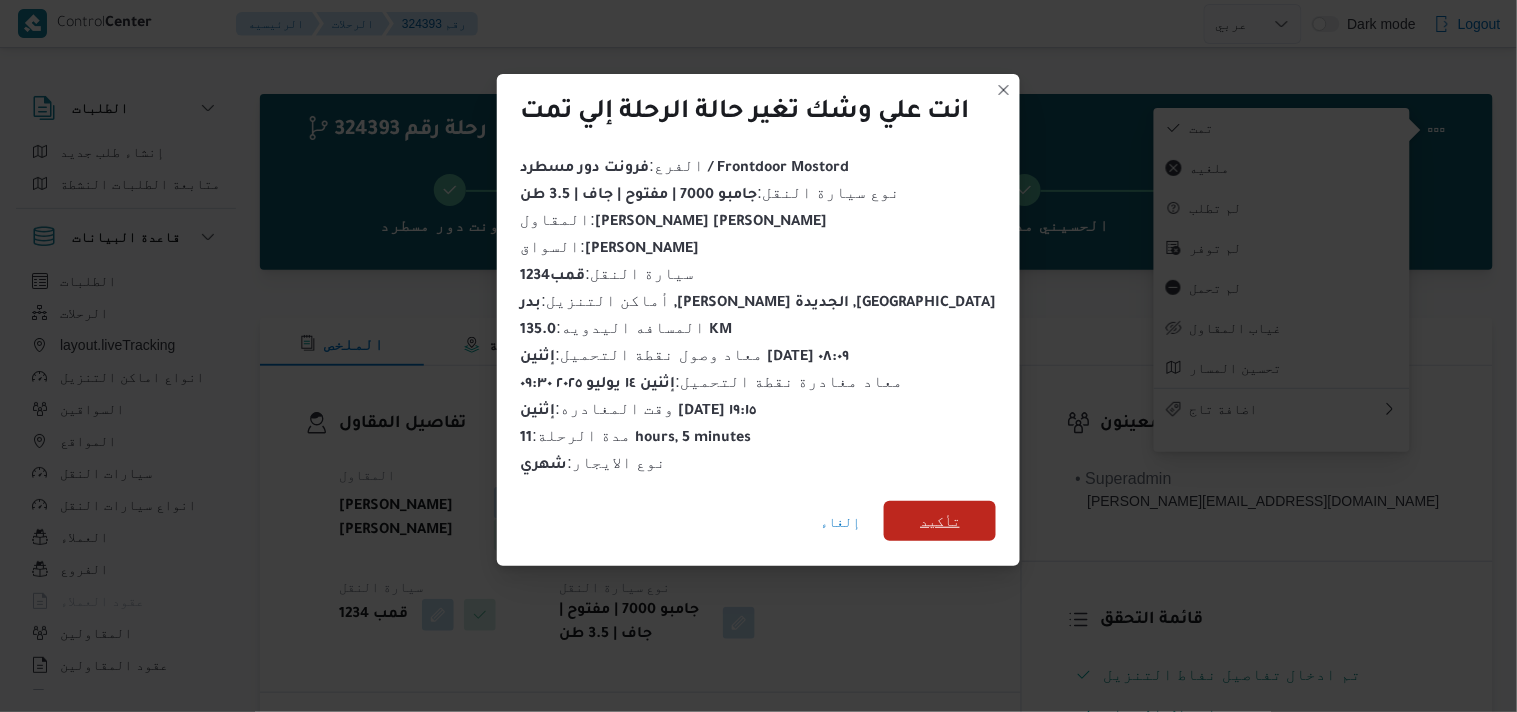 click on "تأكيد" at bounding box center (940, 521) 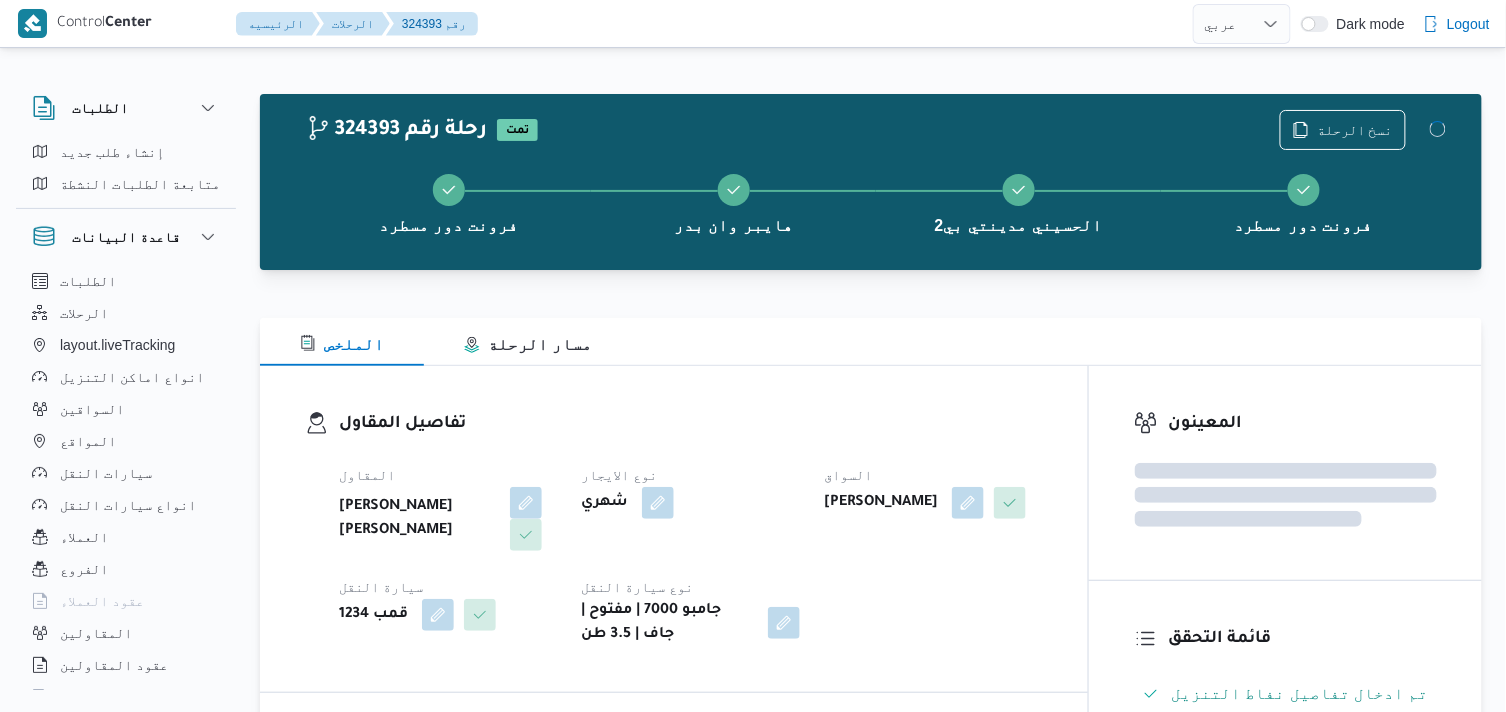 click on "تفاصيل المقاول المقاول عبدالمنعم مجدي السيد عواد نوع الايجار شهري السواق حسين رجب حسين علي هاشم سيارة النقل قمب 1234 نوع سيارة النقل جامبو 7000 | مفتوح | جاف | 3.5 طن" at bounding box center (674, 529) 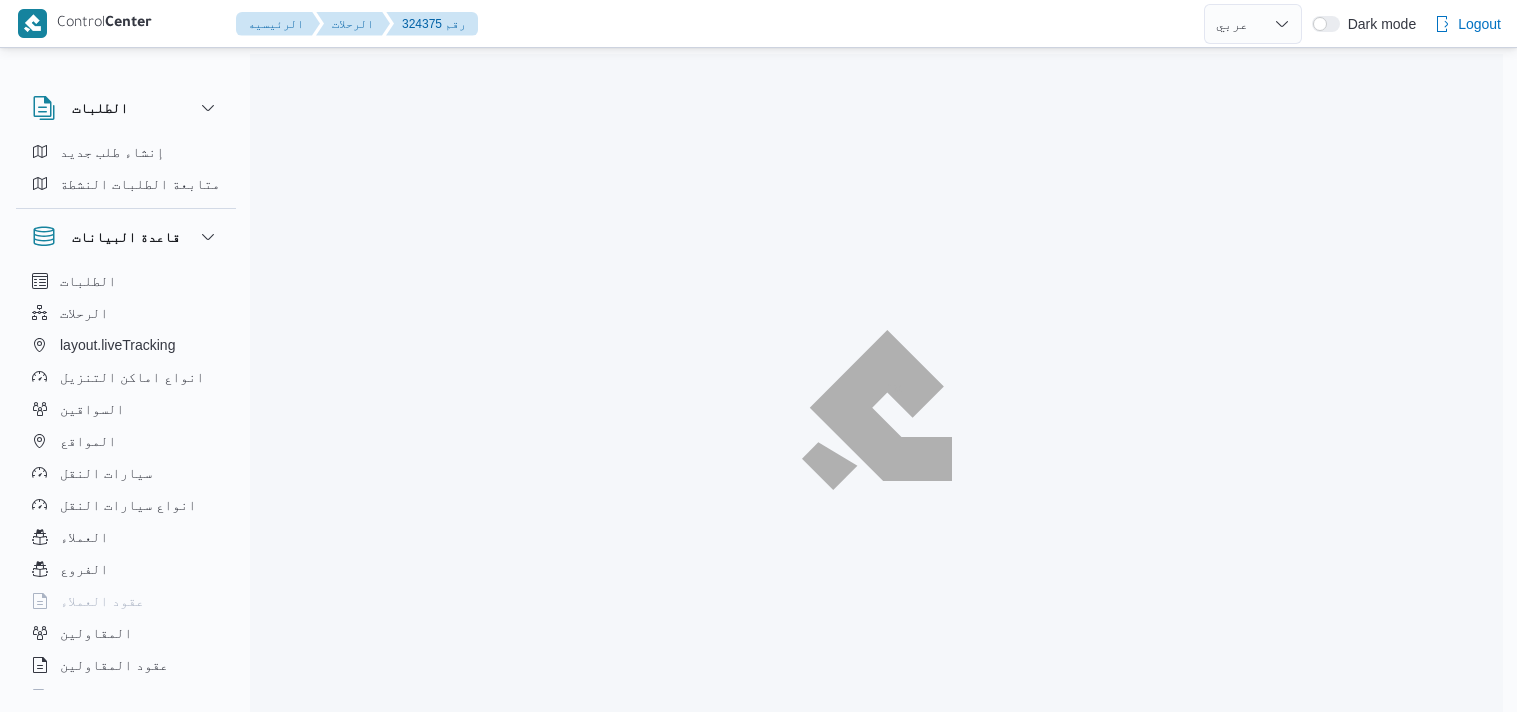 select on "ar" 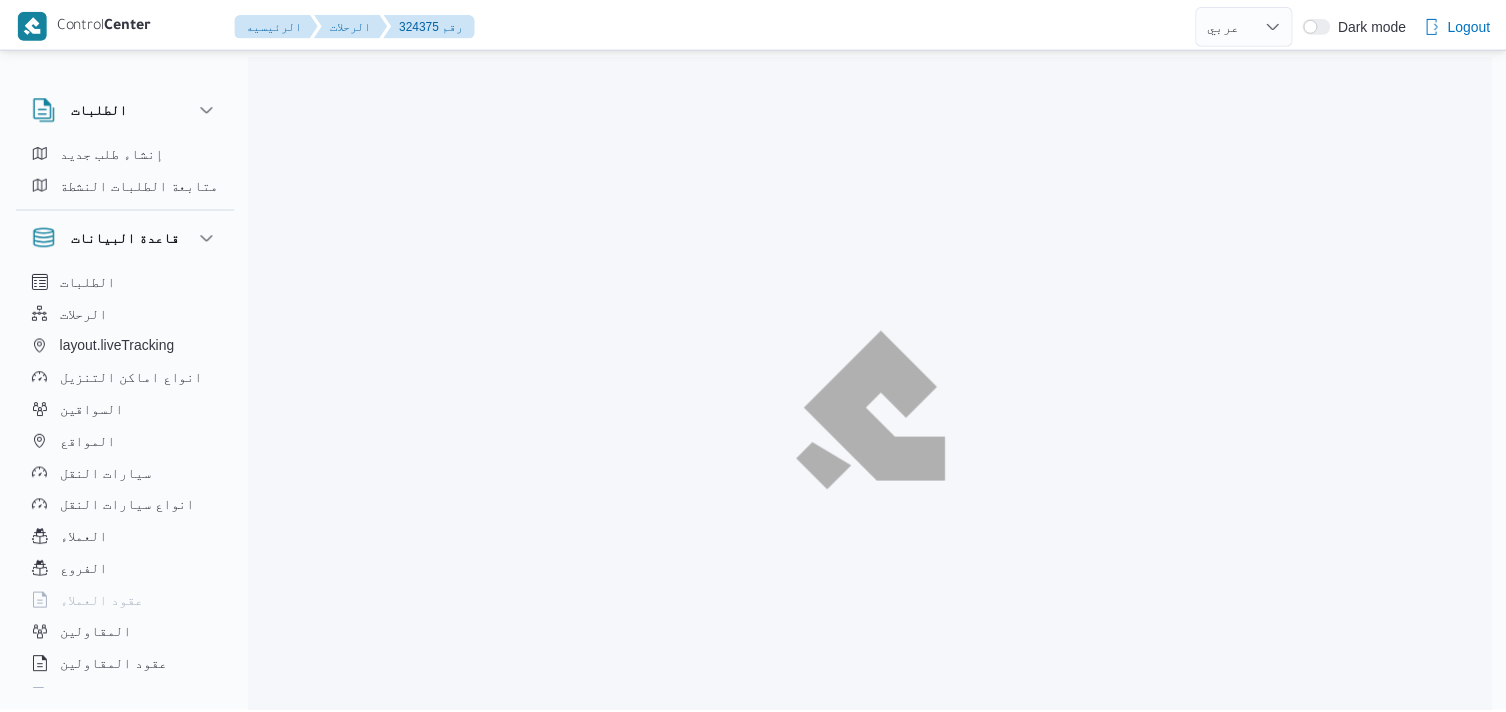scroll, scrollTop: 0, scrollLeft: 0, axis: both 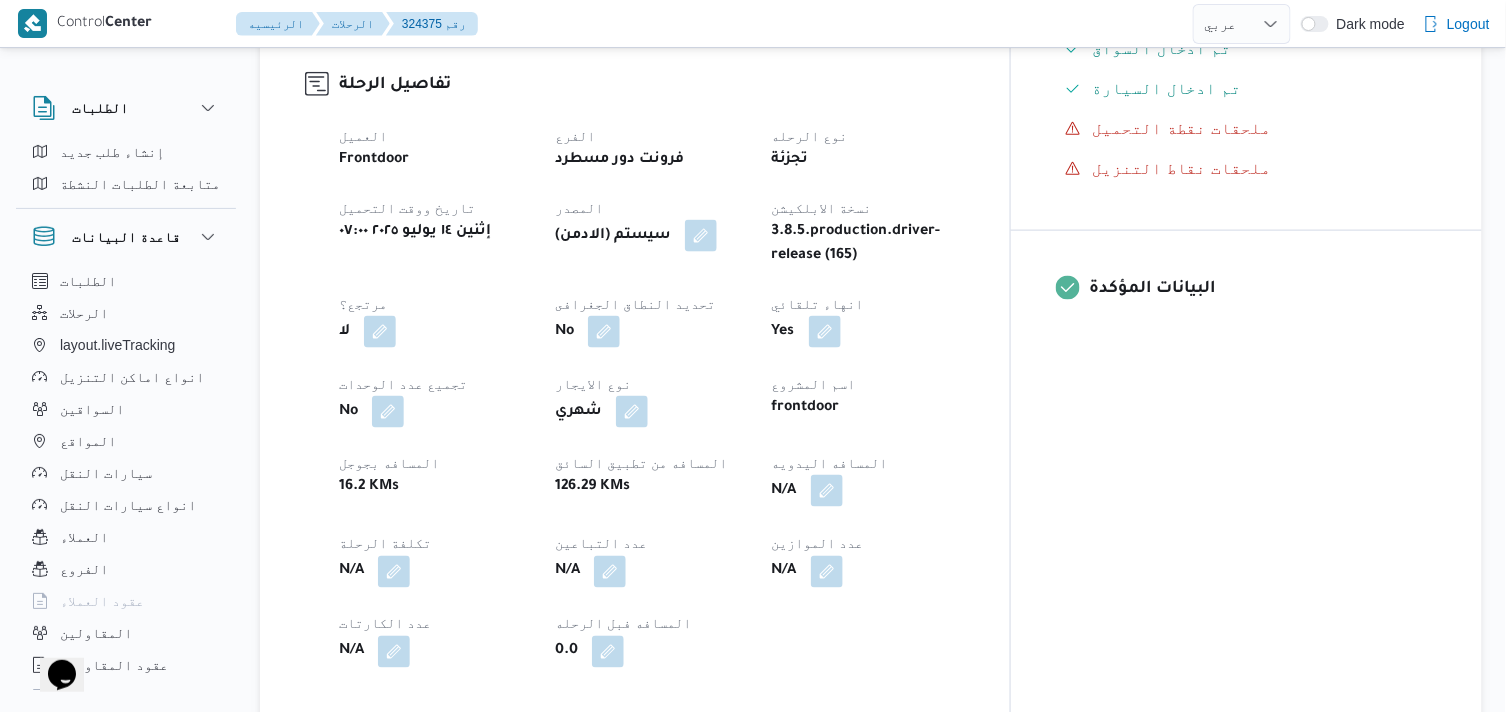 click at bounding box center [827, 491] 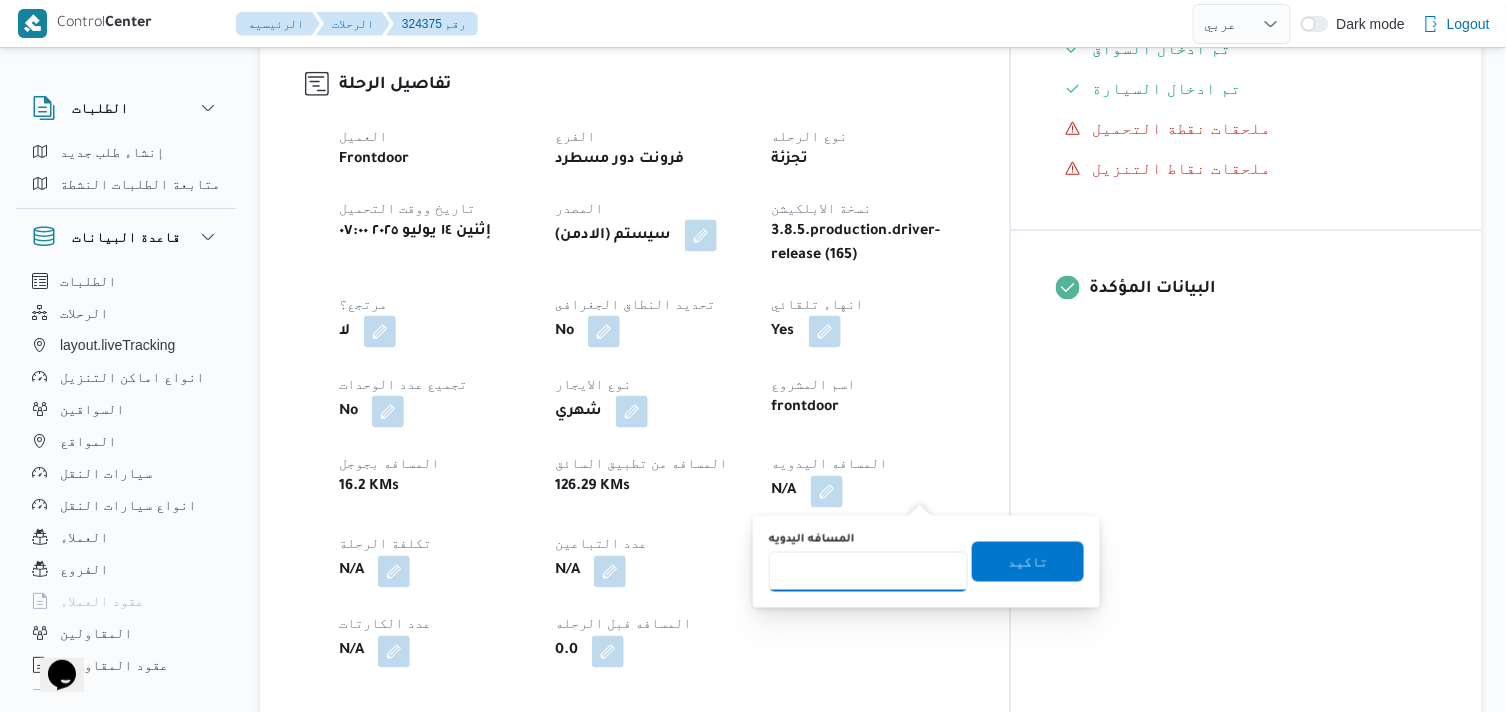click on "المسافه اليدويه" at bounding box center [868, 572] 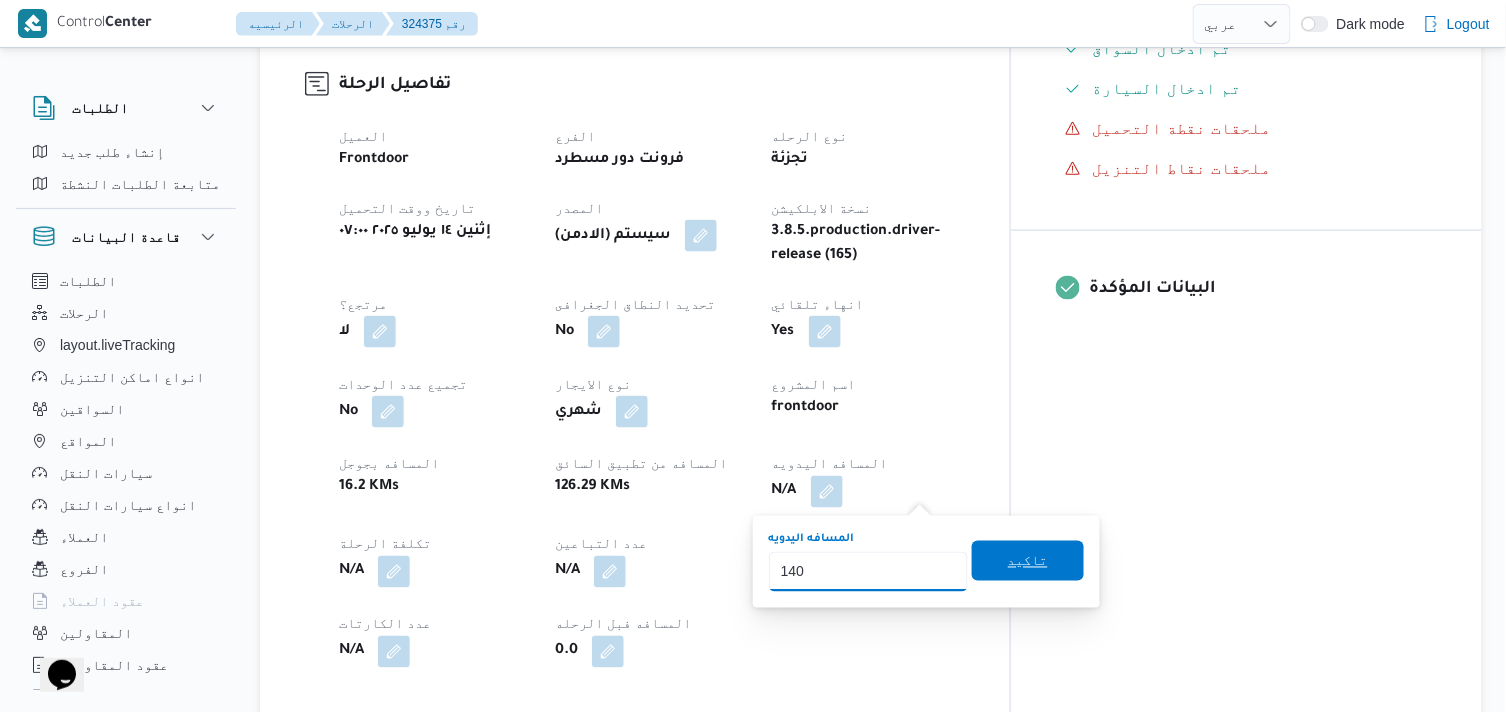 type on "140" 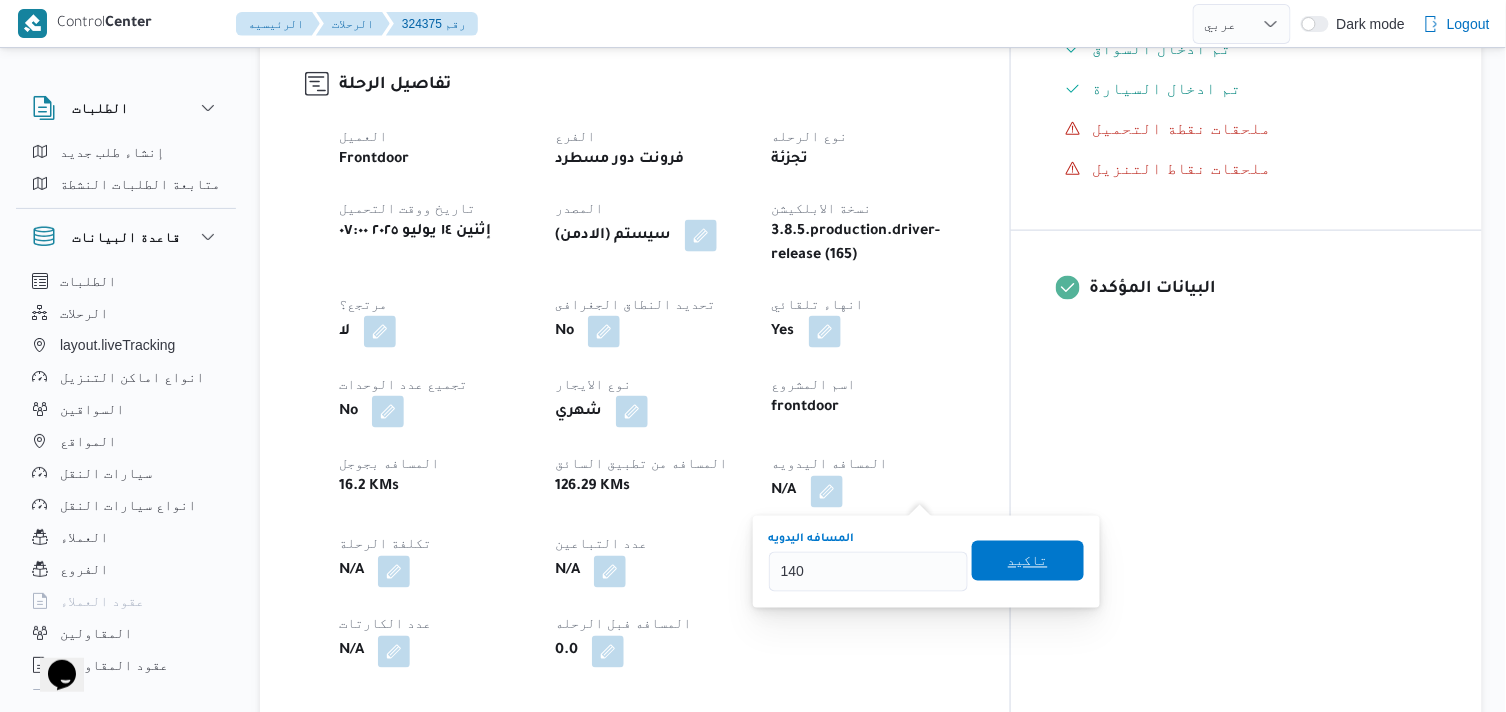 click on "تاكيد" at bounding box center (1028, 561) 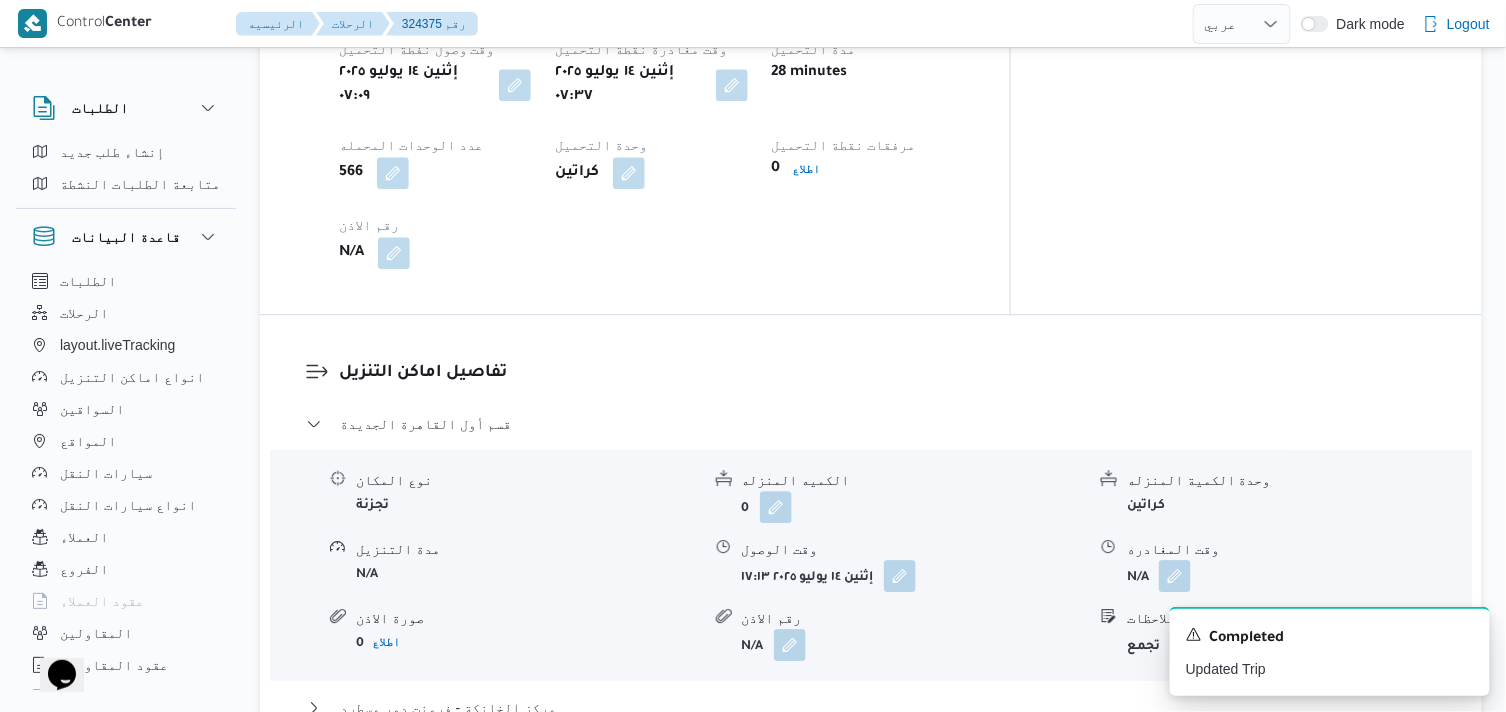 scroll, scrollTop: 1444, scrollLeft: 0, axis: vertical 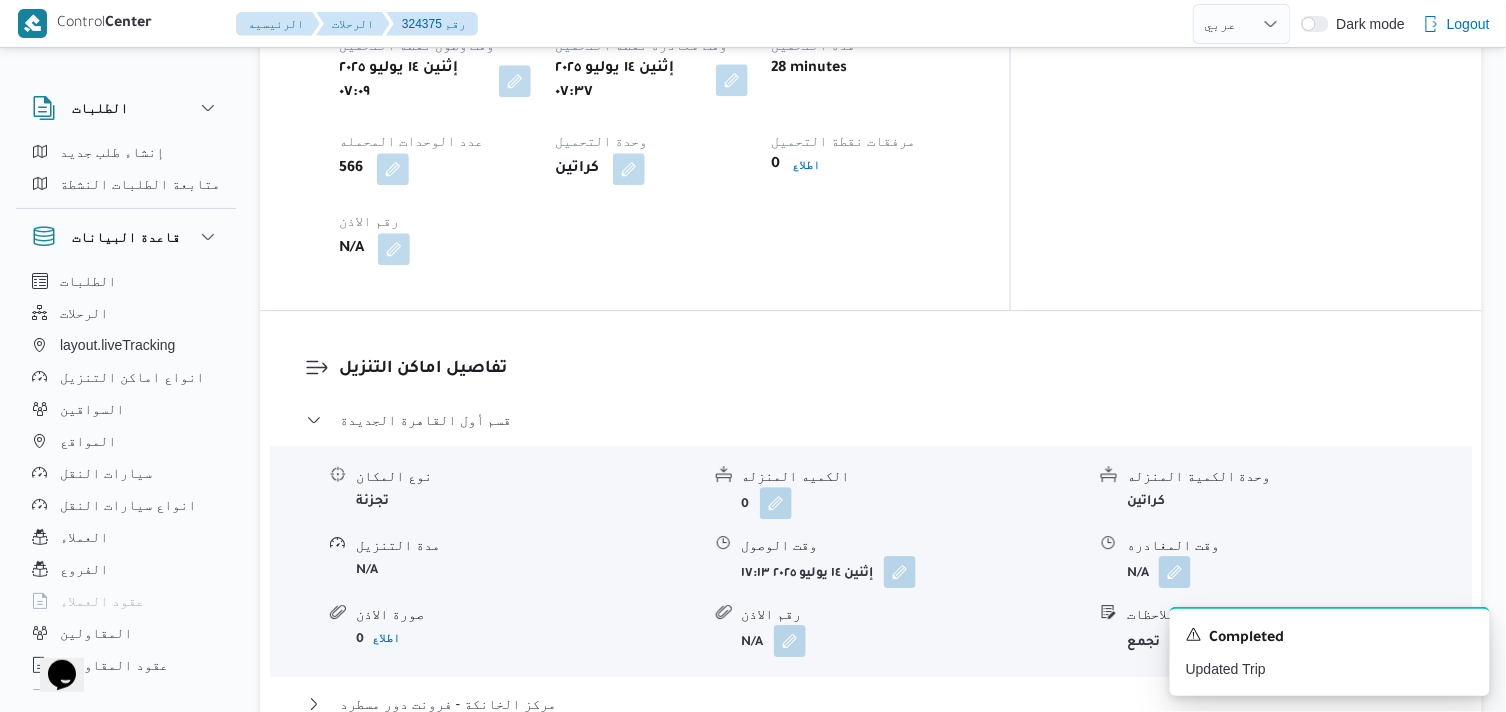click at bounding box center [732, 80] 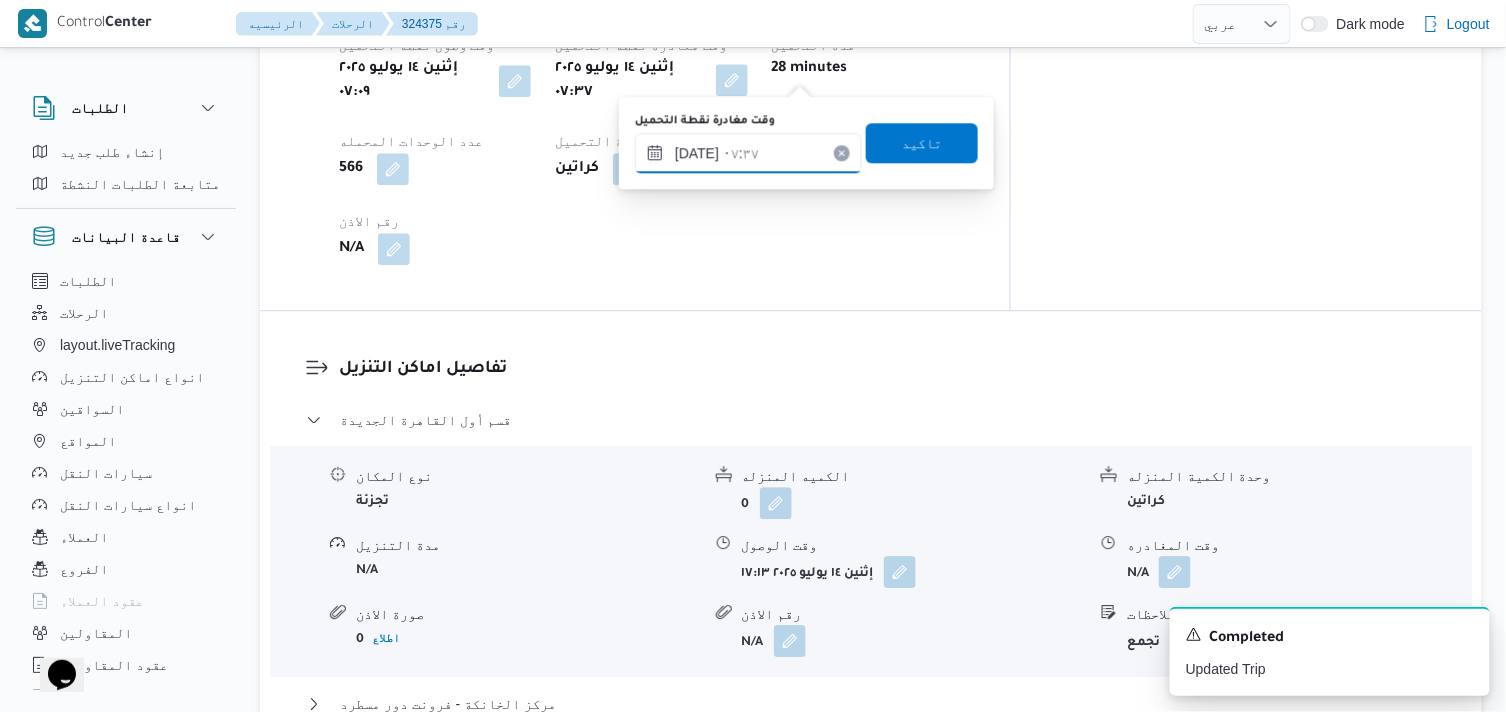 click on "١٤/٠٧/٢٠٢٥ ٠٧:٣٧" at bounding box center [748, 153] 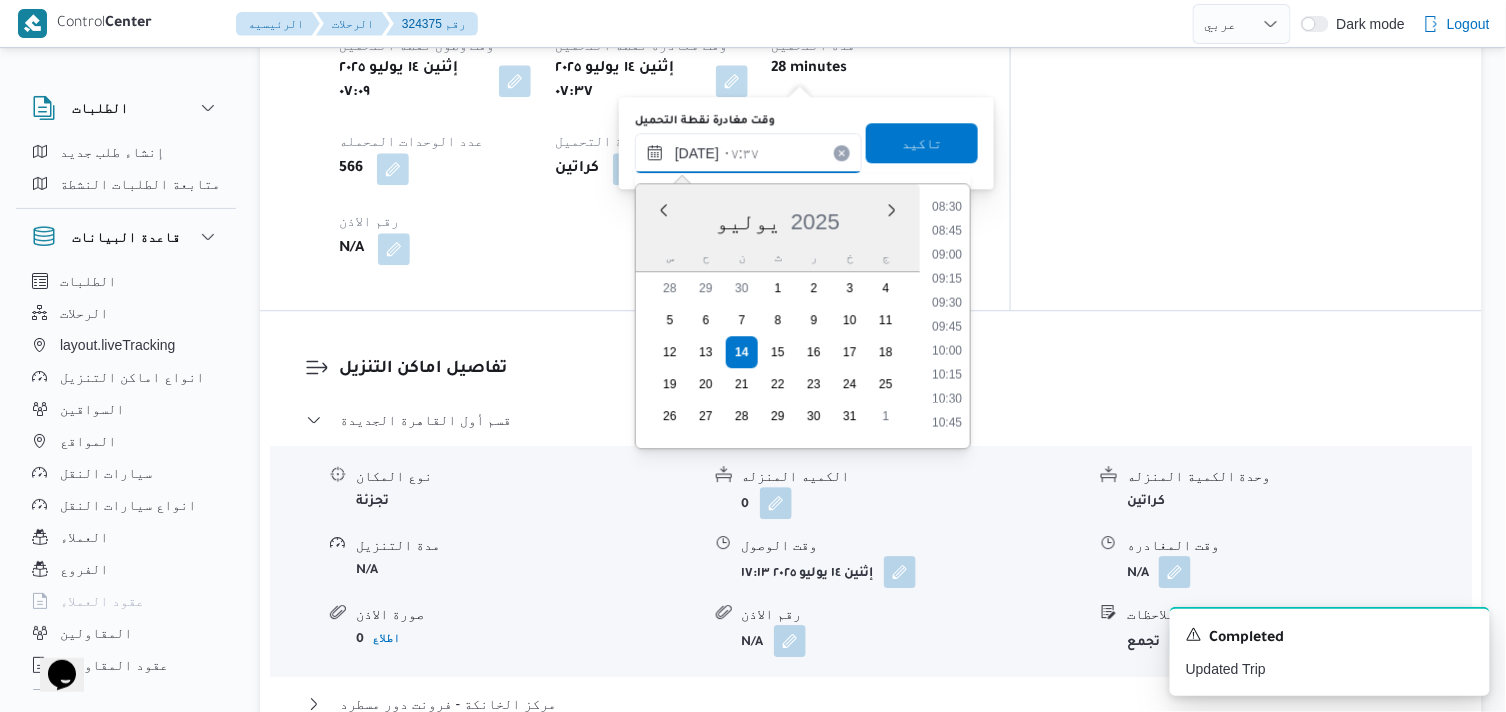 scroll, scrollTop: 822, scrollLeft: 0, axis: vertical 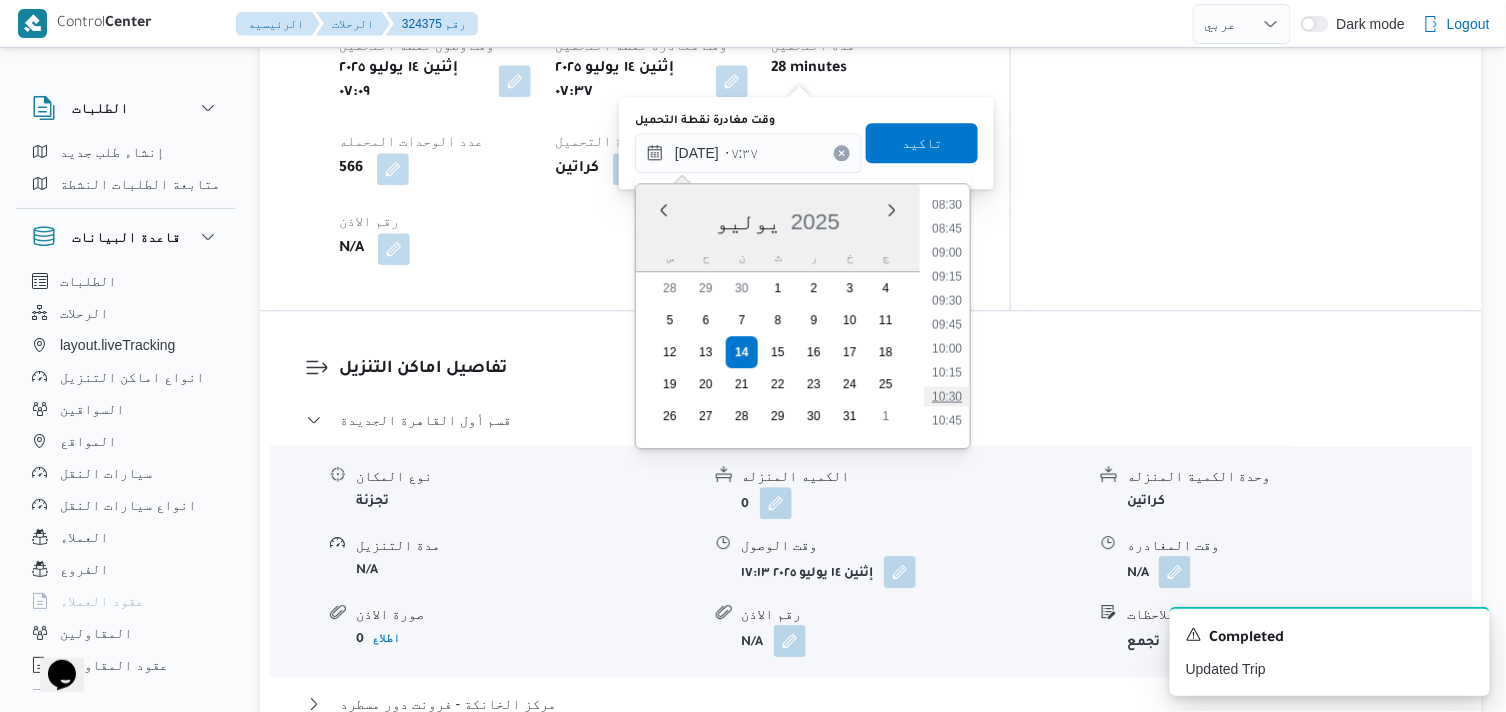 click on "10:30" at bounding box center (947, 396) 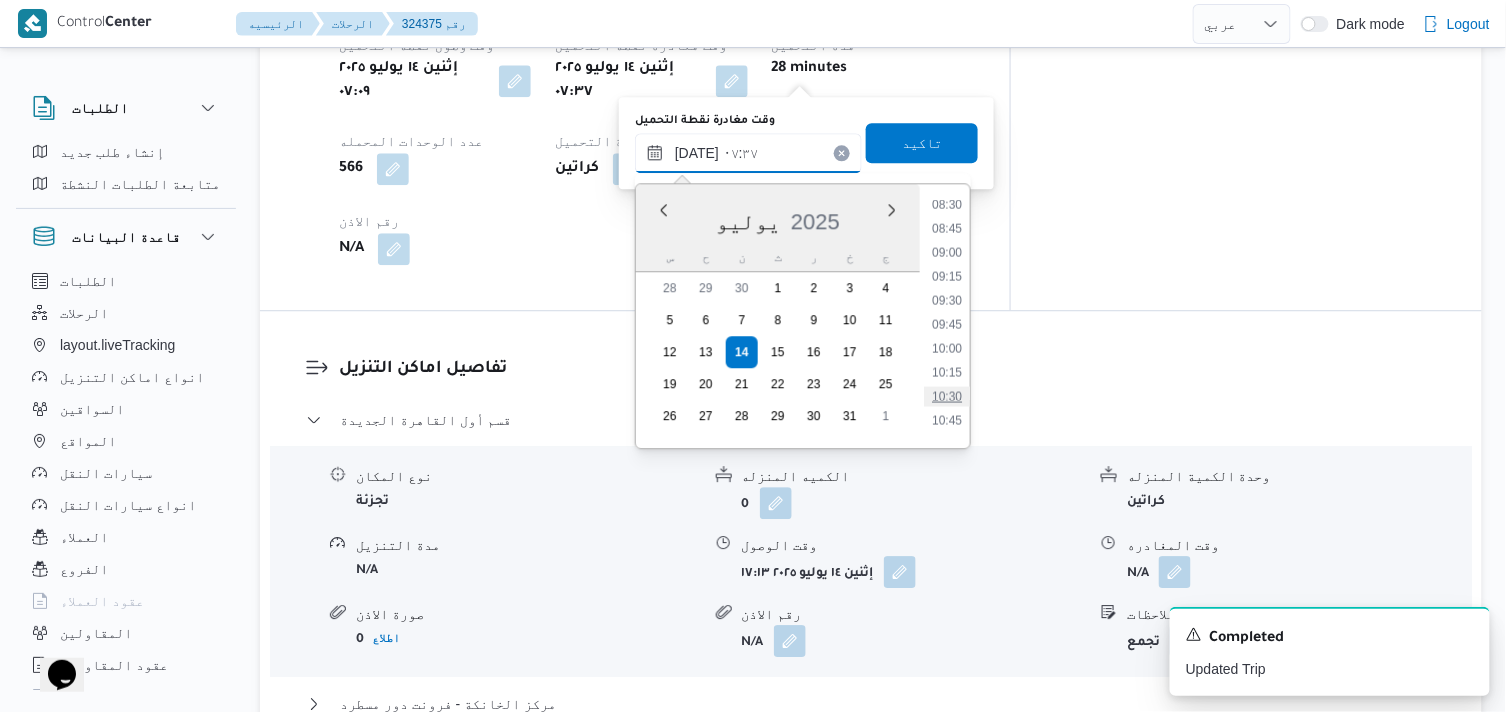 type on "١٤/٠٧/٢٠٢٥ ١٠:٣٠" 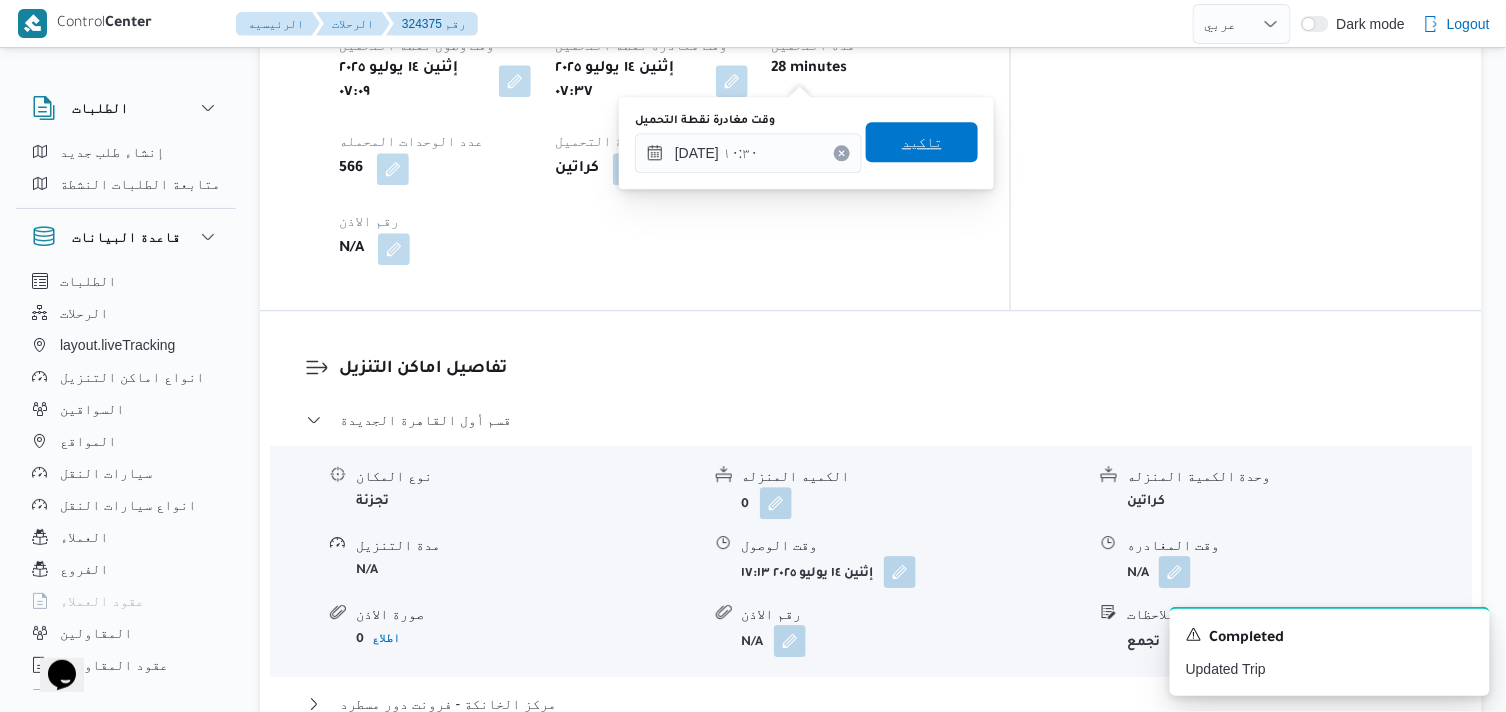 click on "تاكيد" at bounding box center [922, 142] 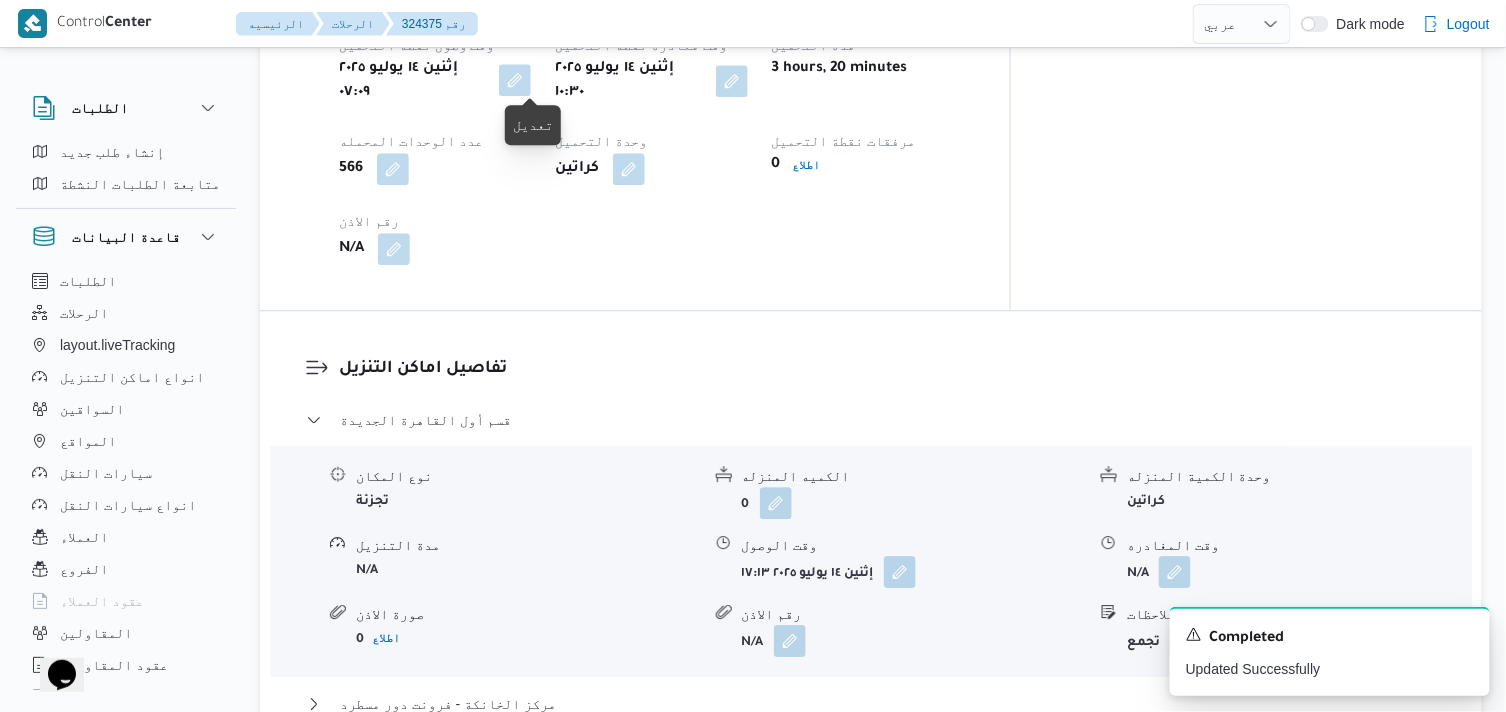 click at bounding box center (515, 80) 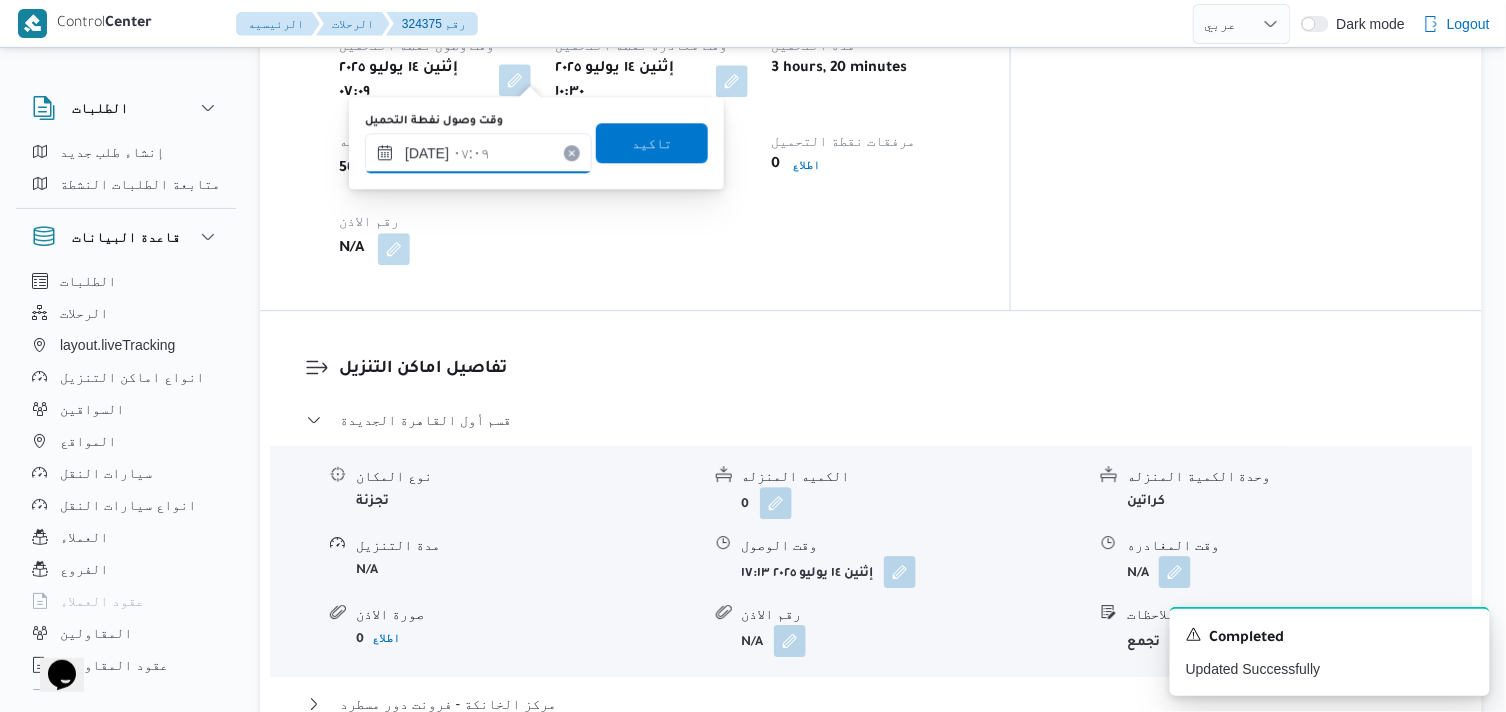 click on "١٤/٠٧/٢٠٢٥ ٠٧:٠٩" at bounding box center (478, 153) 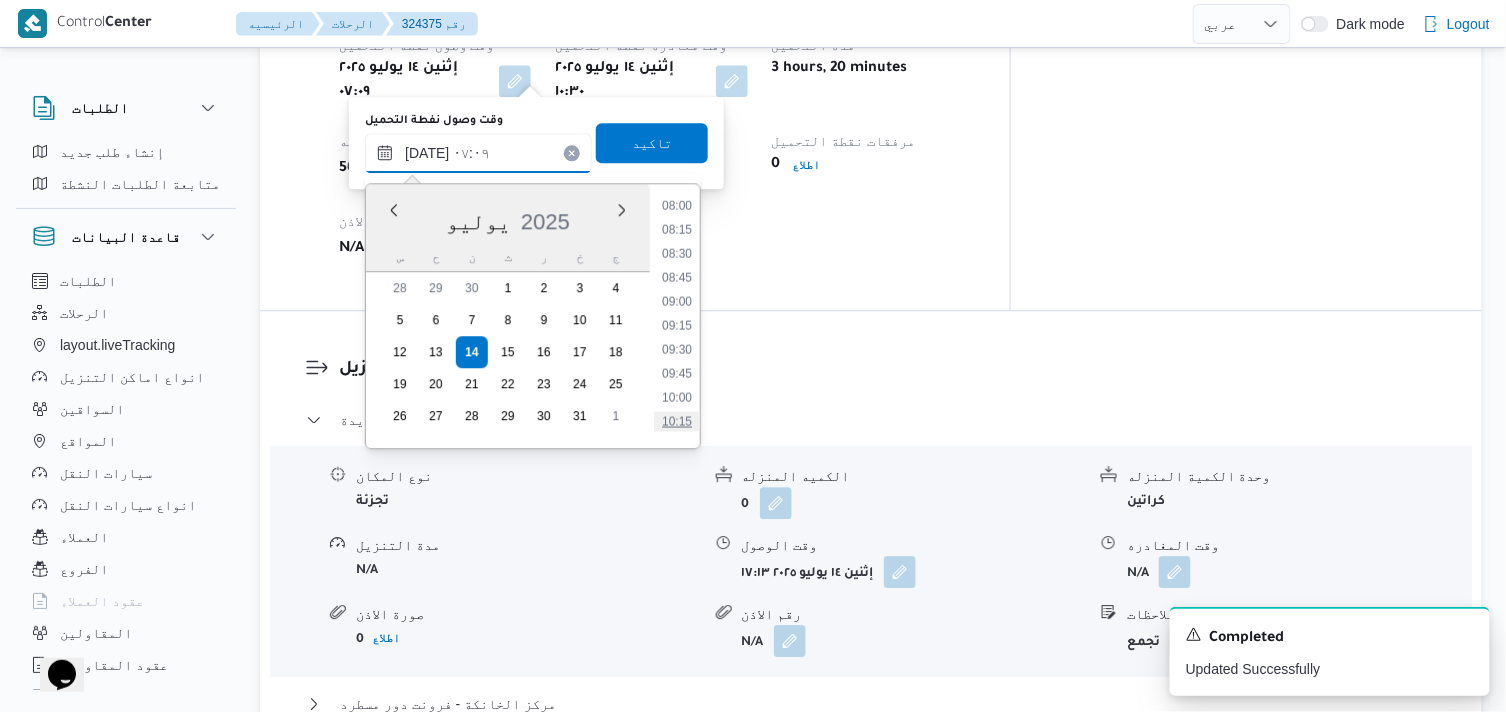 scroll, scrollTop: 774, scrollLeft: 0, axis: vertical 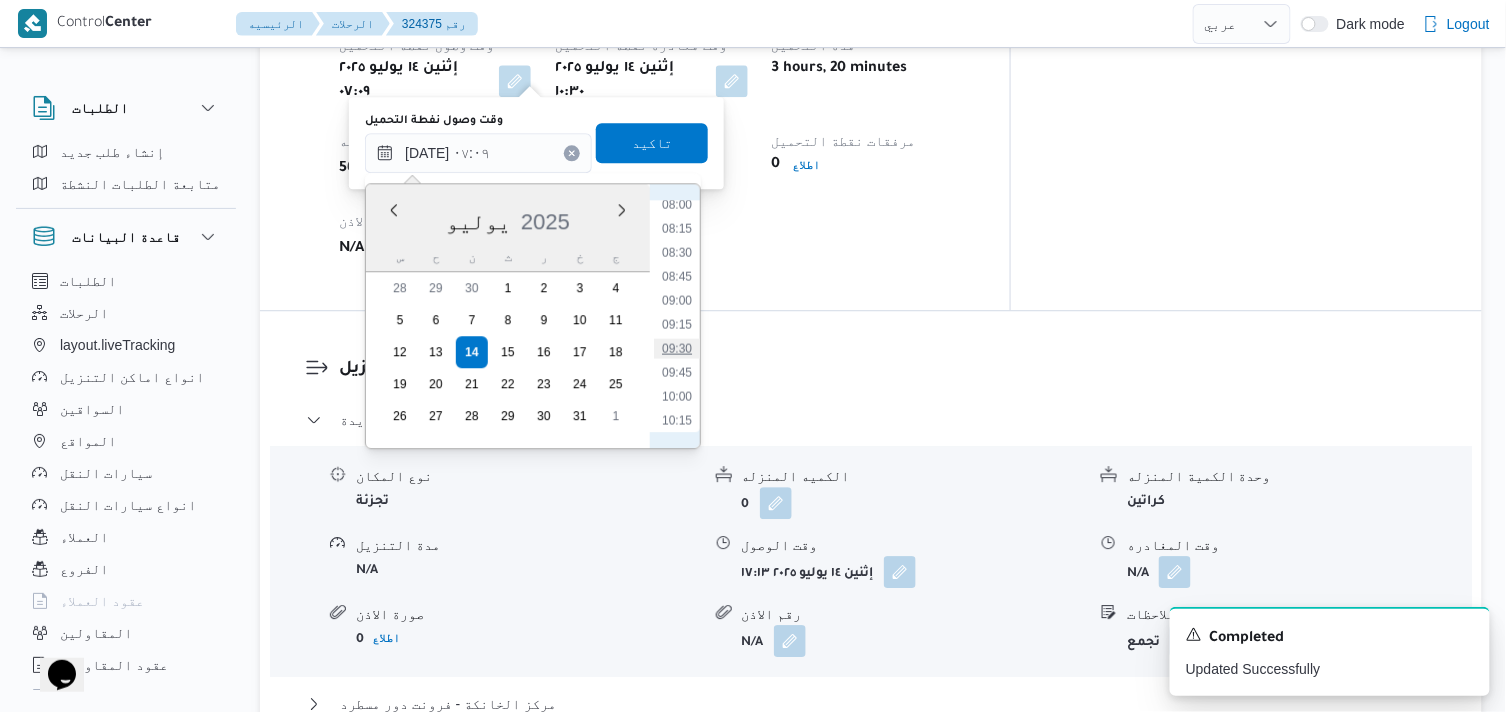 click on "09:30" at bounding box center (677, 348) 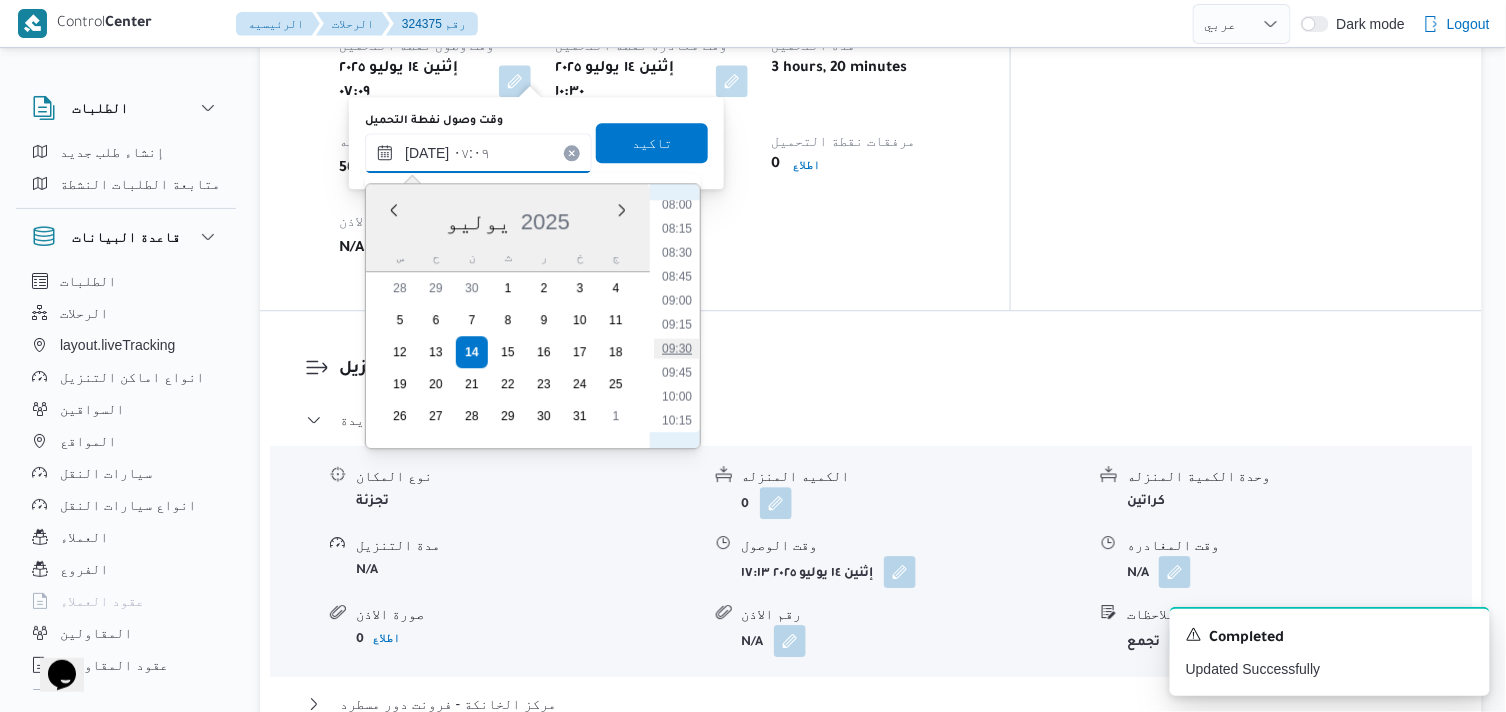type on "١٤/٠٧/٢٠٢٥ ٠٩:٣٠" 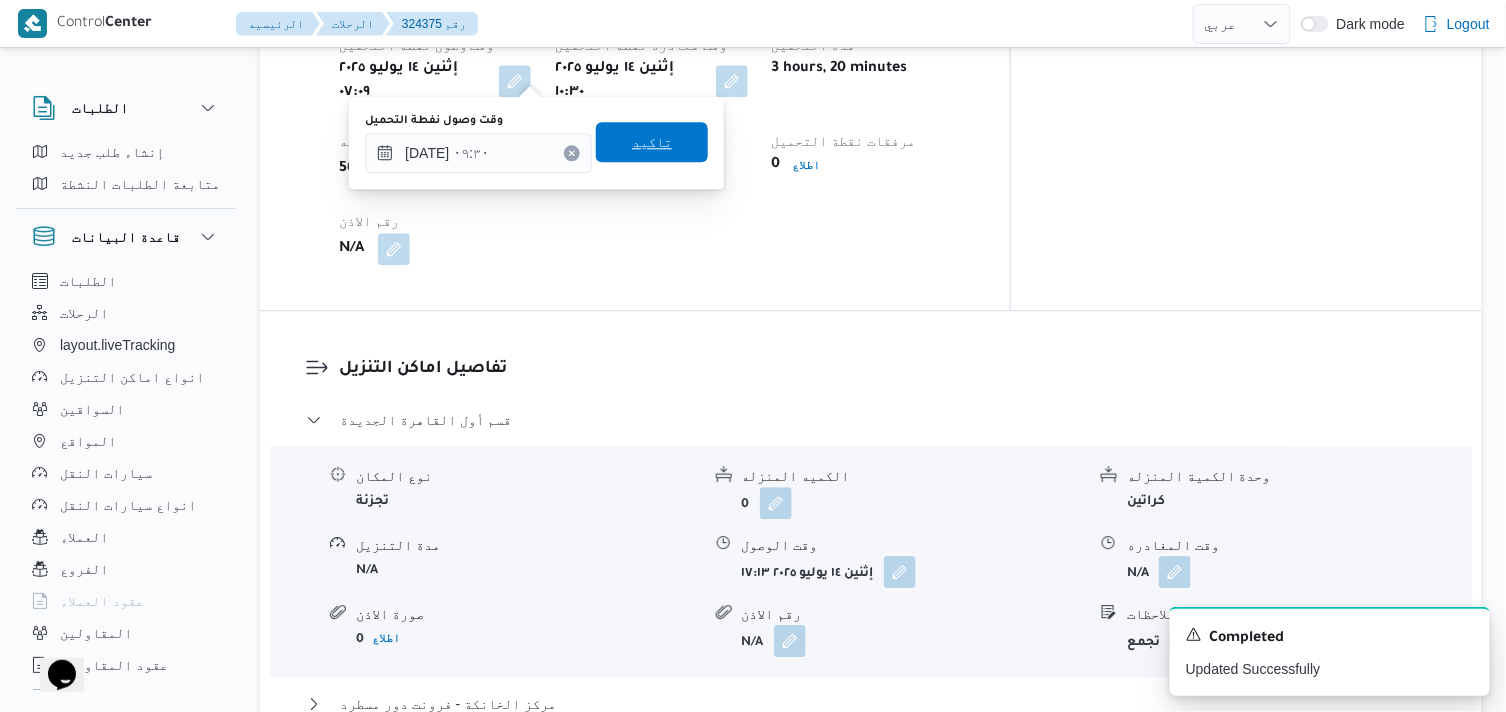 click on "تاكيد" at bounding box center (652, 142) 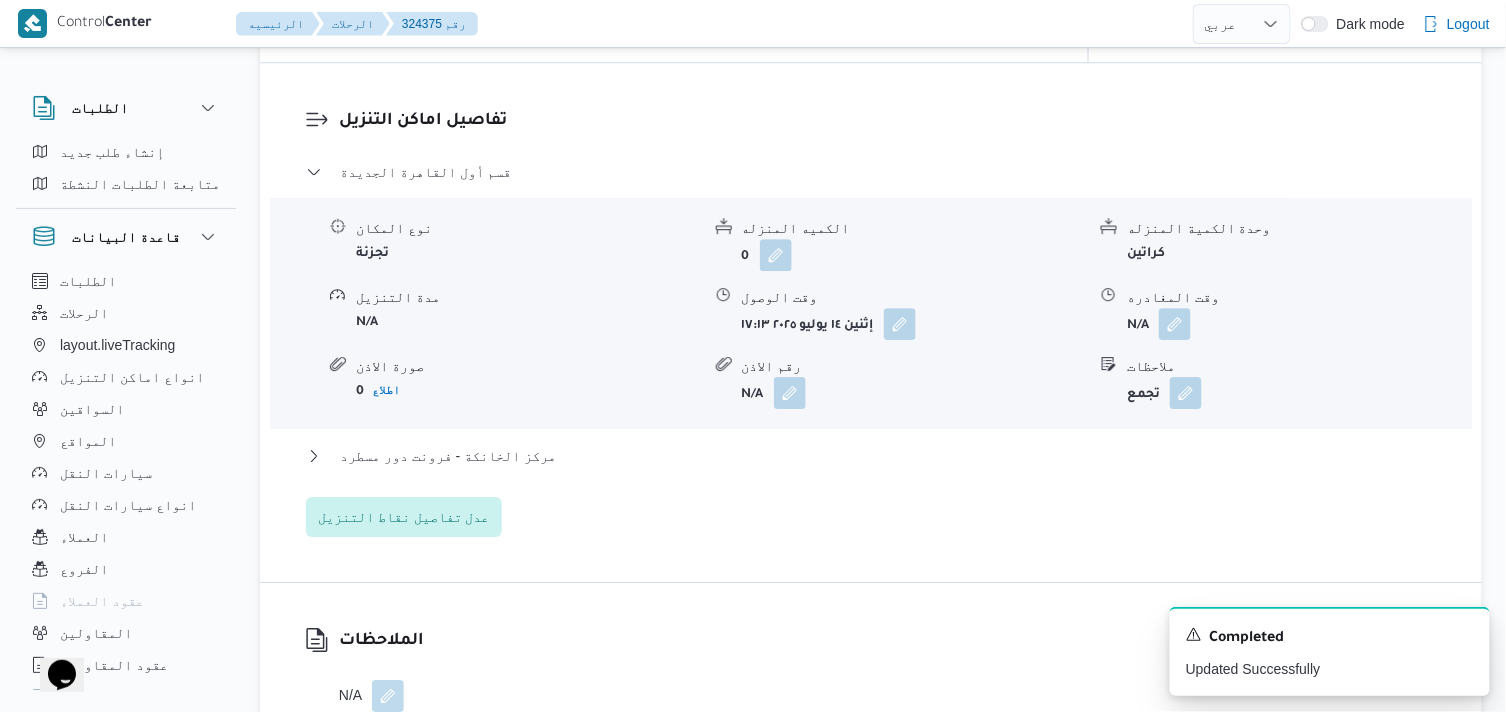 scroll, scrollTop: 1666, scrollLeft: 0, axis: vertical 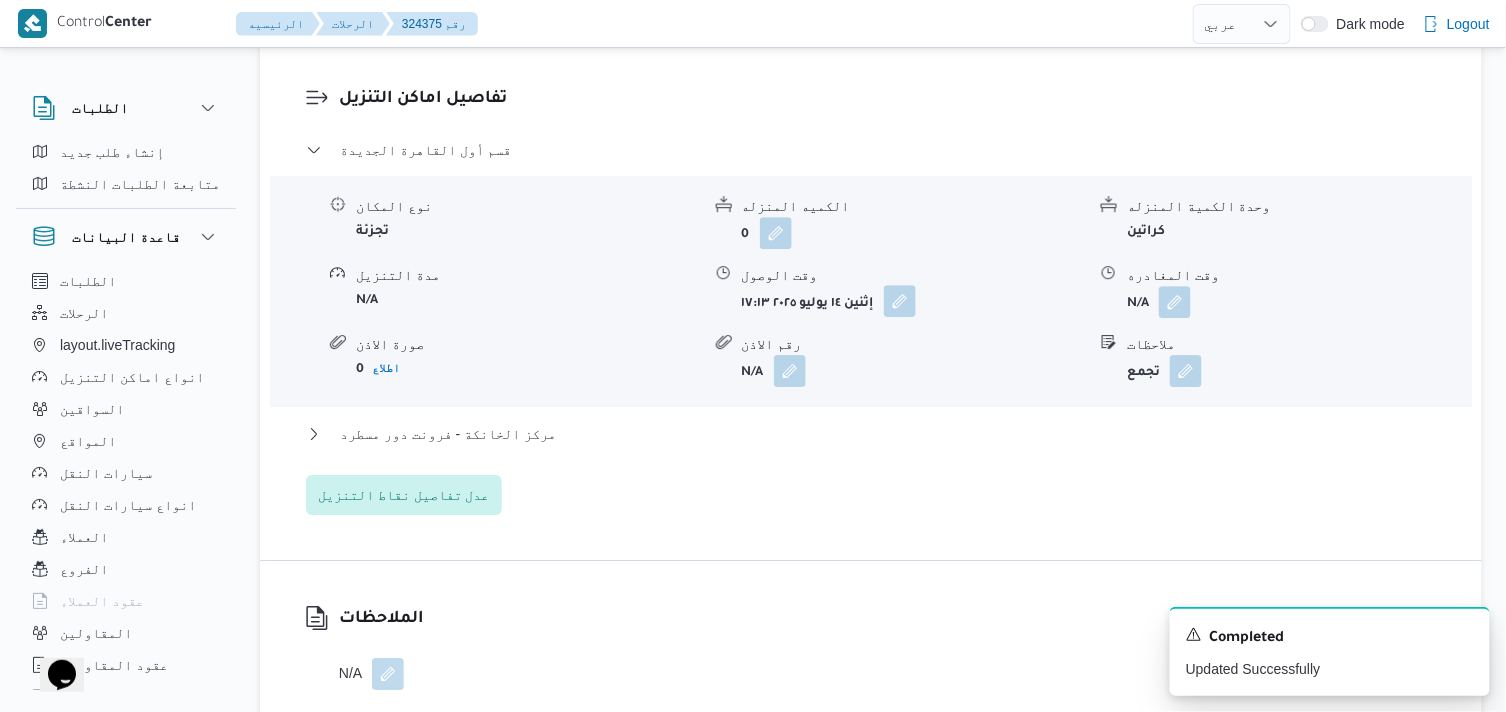 click at bounding box center (900, 301) 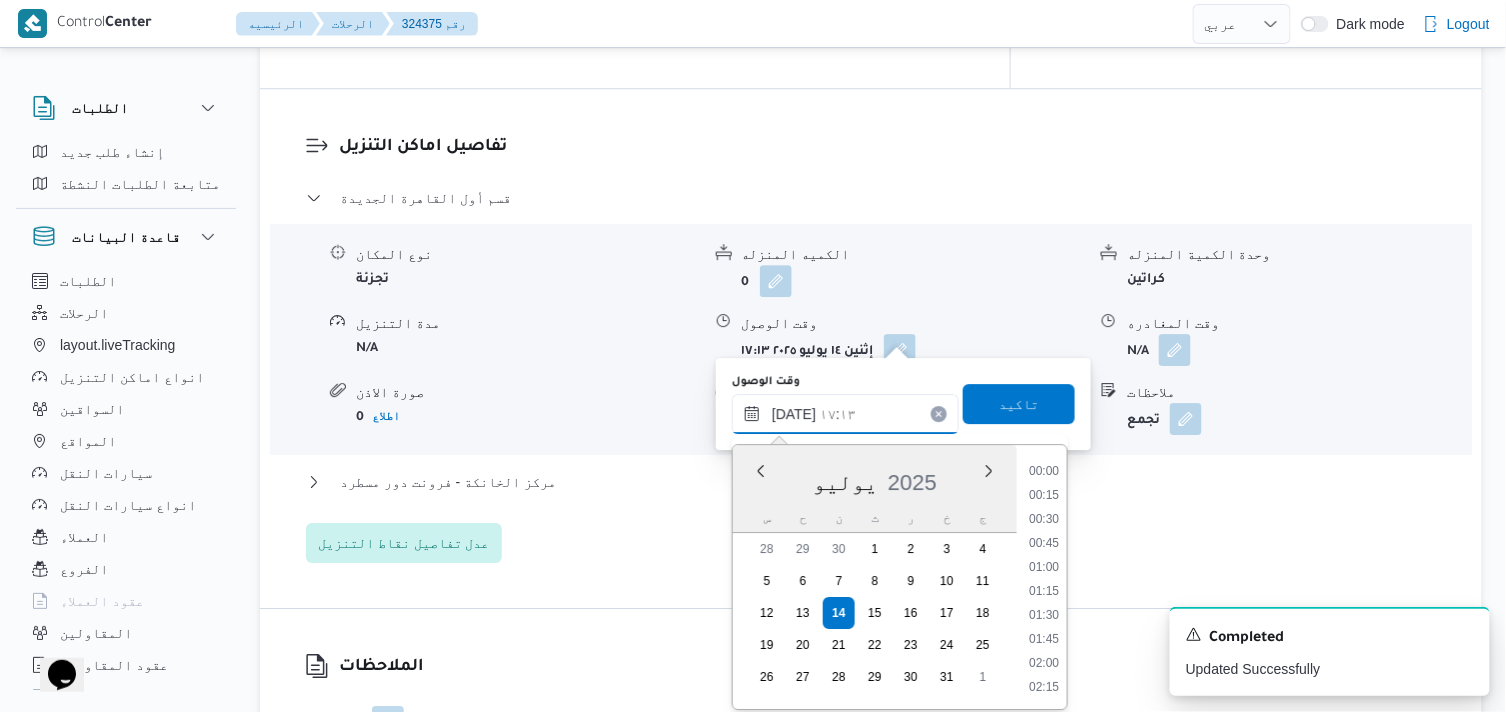 click on "١٤/٠٧/٢٠٢٥ ١٧:١٣" at bounding box center [845, 414] 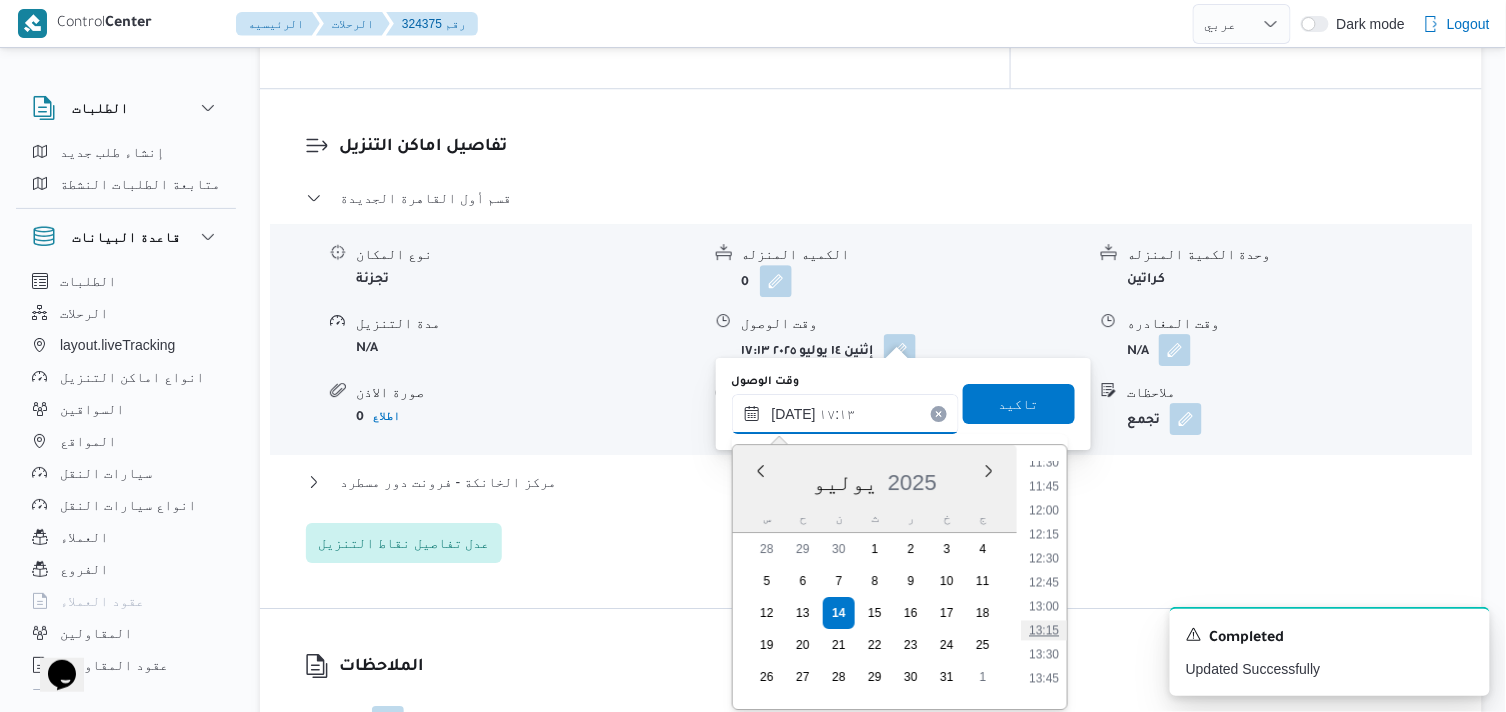 scroll, scrollTop: 1066, scrollLeft: 0, axis: vertical 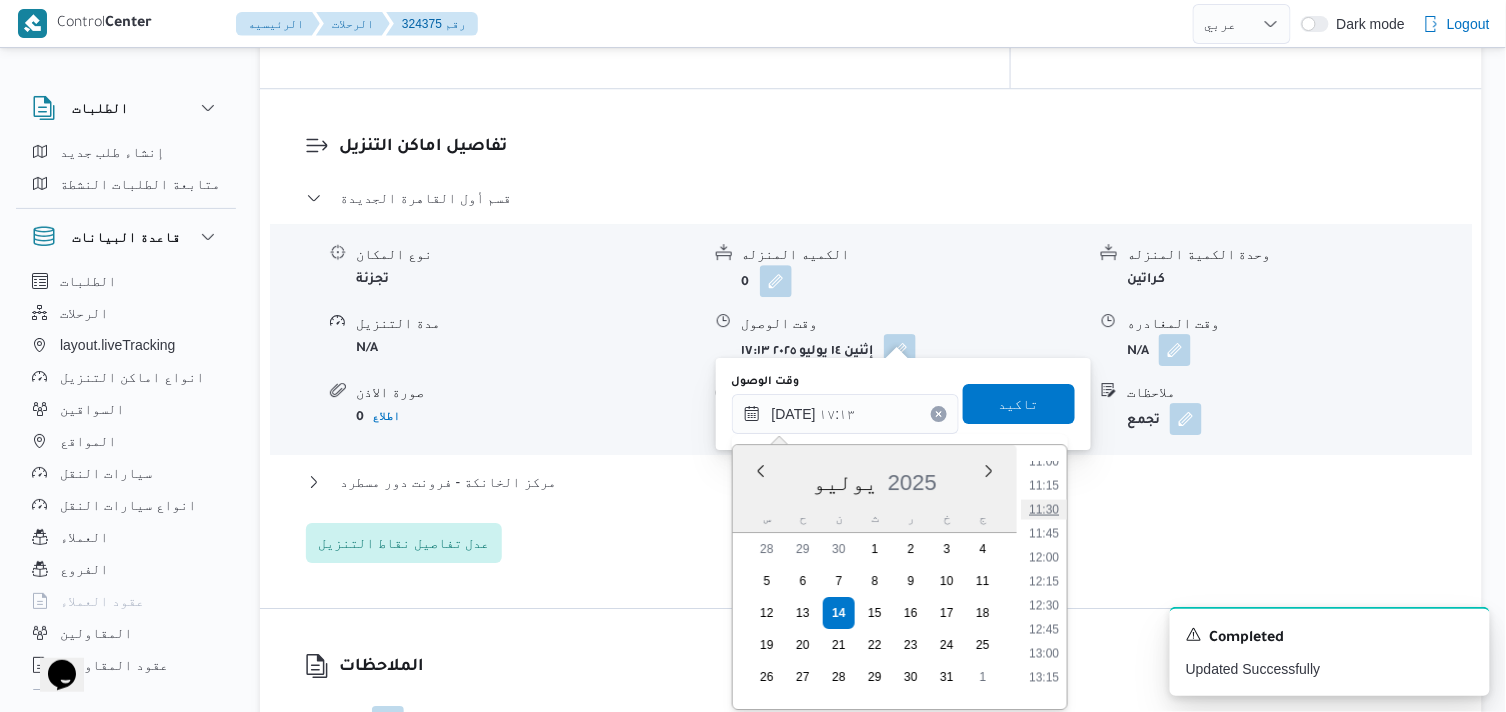 click on "11:30" at bounding box center [1044, 509] 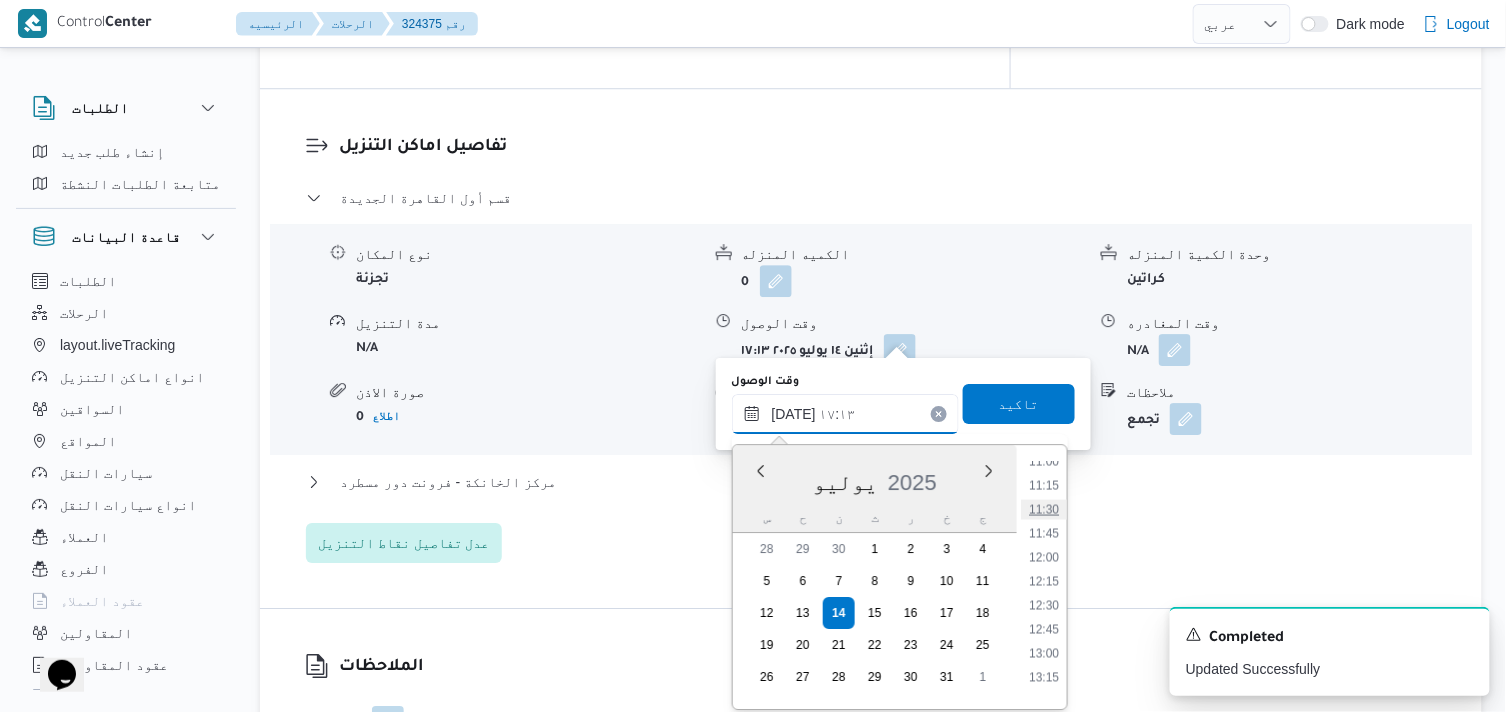 type on "[DATE] ١١:٣٠" 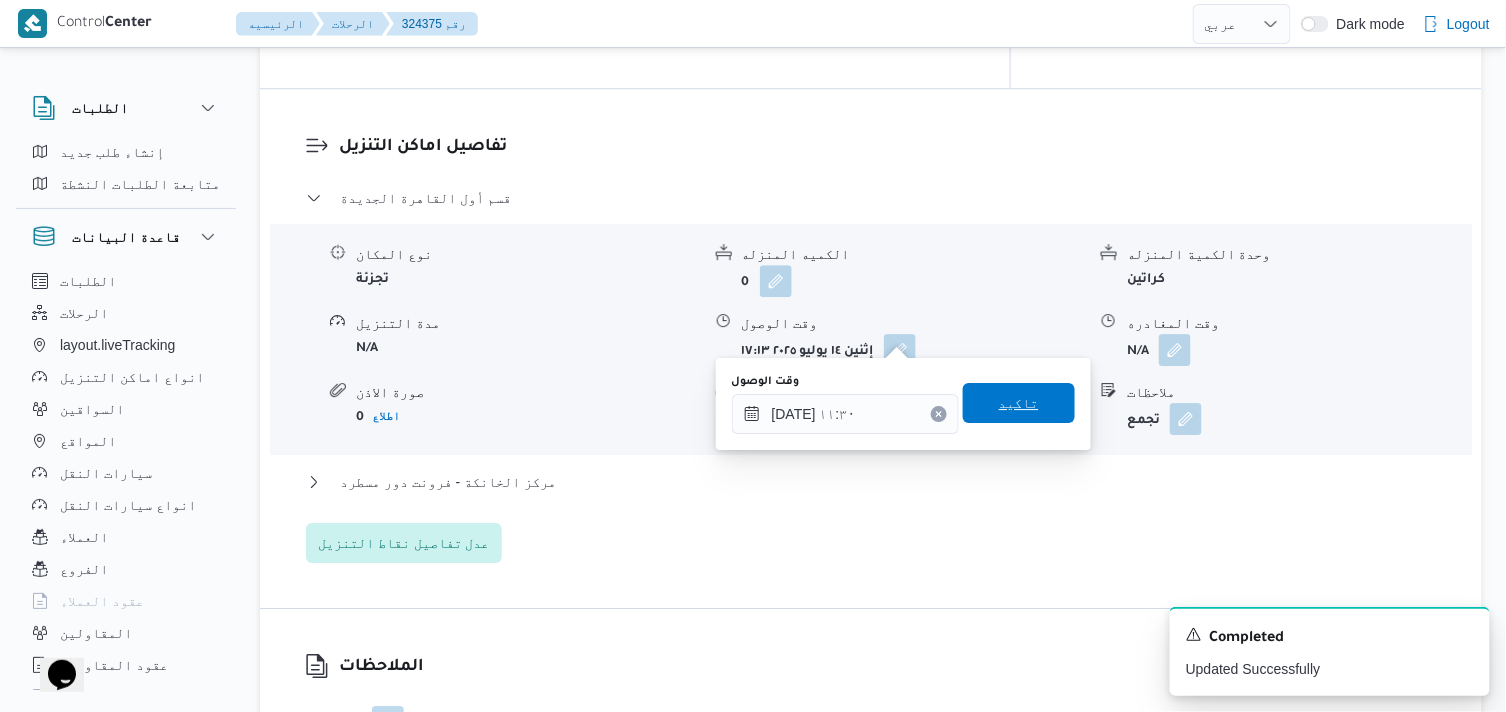 click on "تاكيد" at bounding box center (1019, 403) 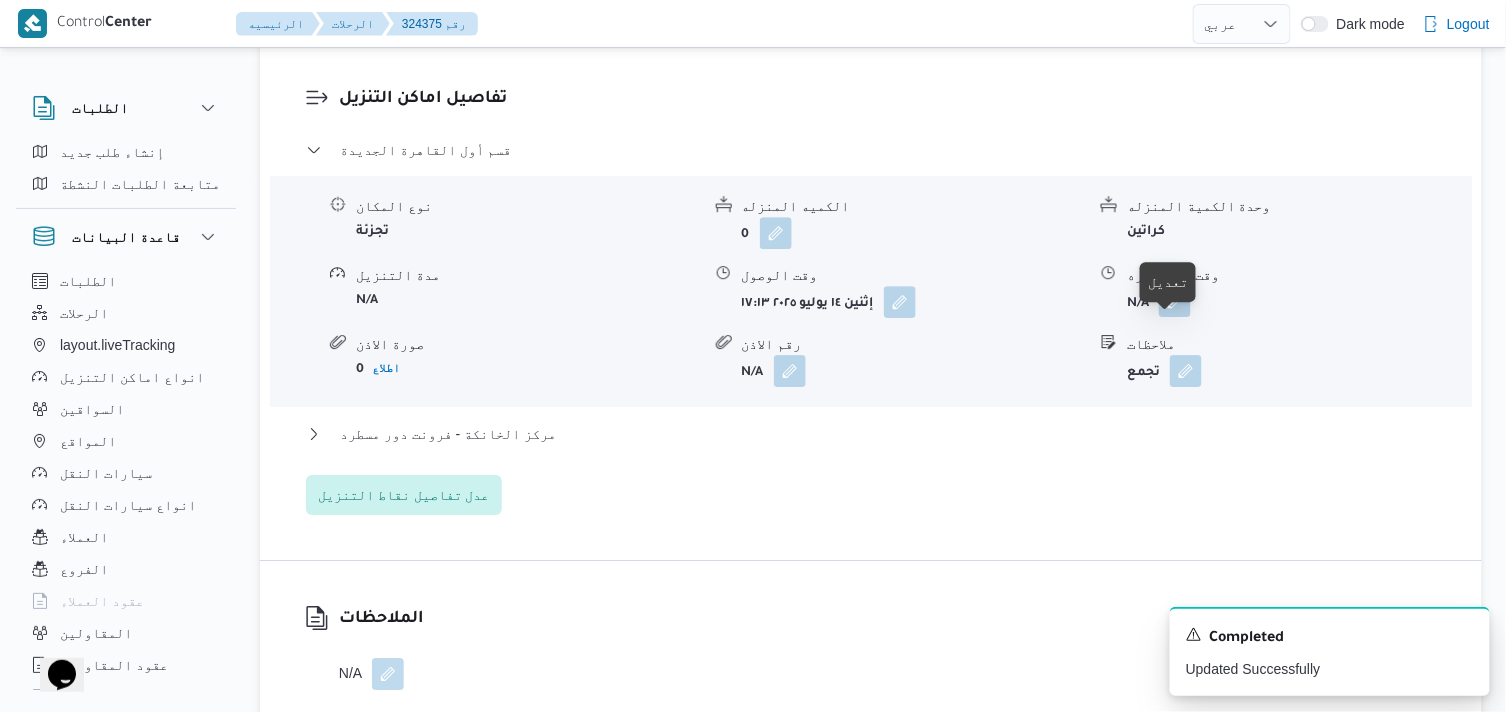 click at bounding box center [1175, 301] 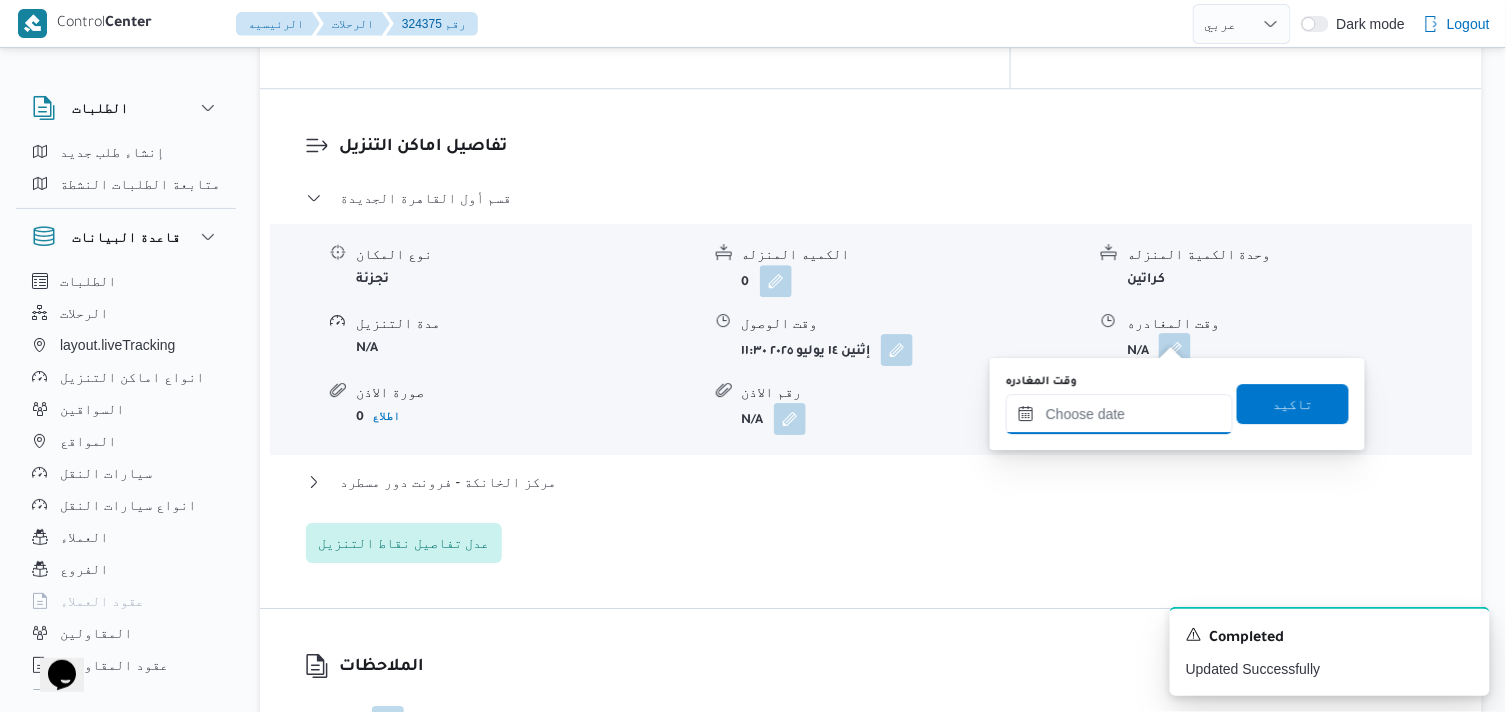 click on "وقت المغادره" at bounding box center [1119, 414] 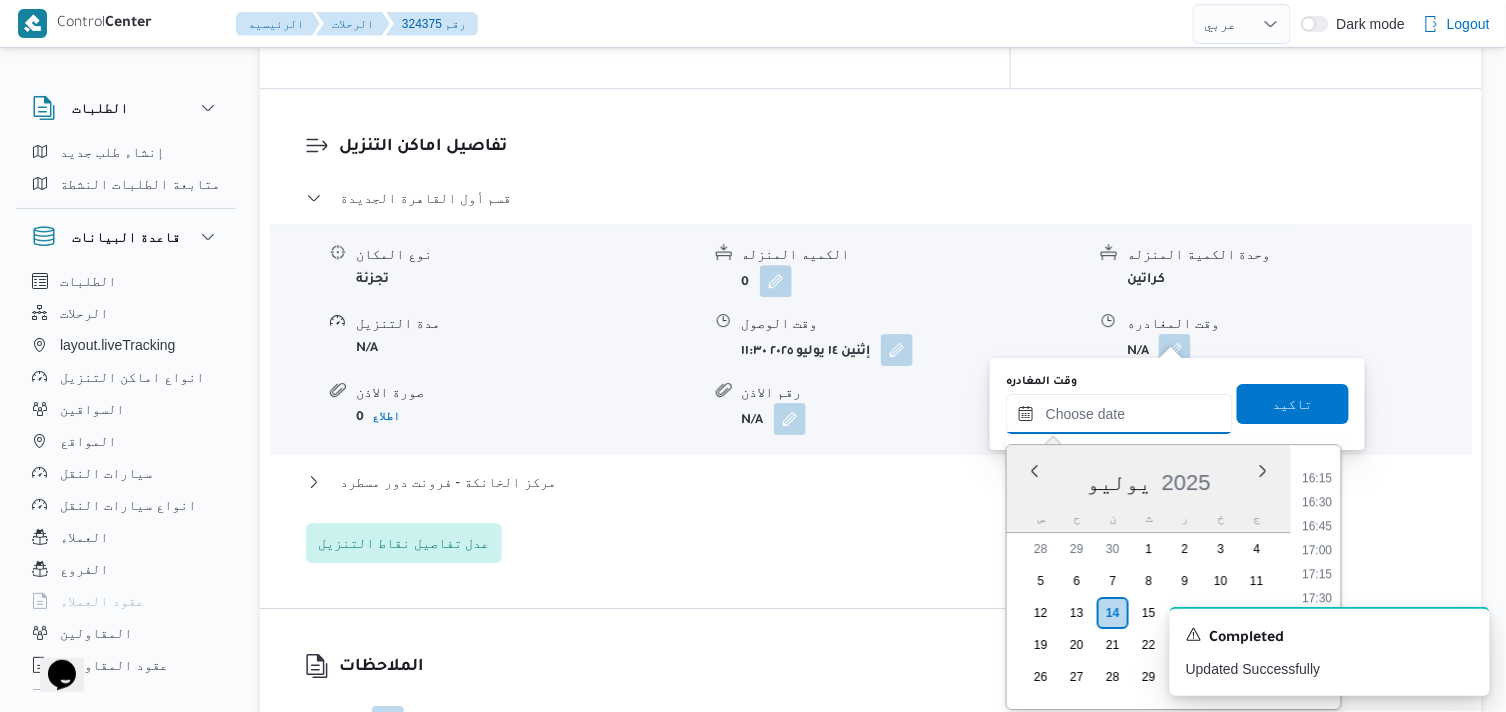 scroll, scrollTop: 1664, scrollLeft: 0, axis: vertical 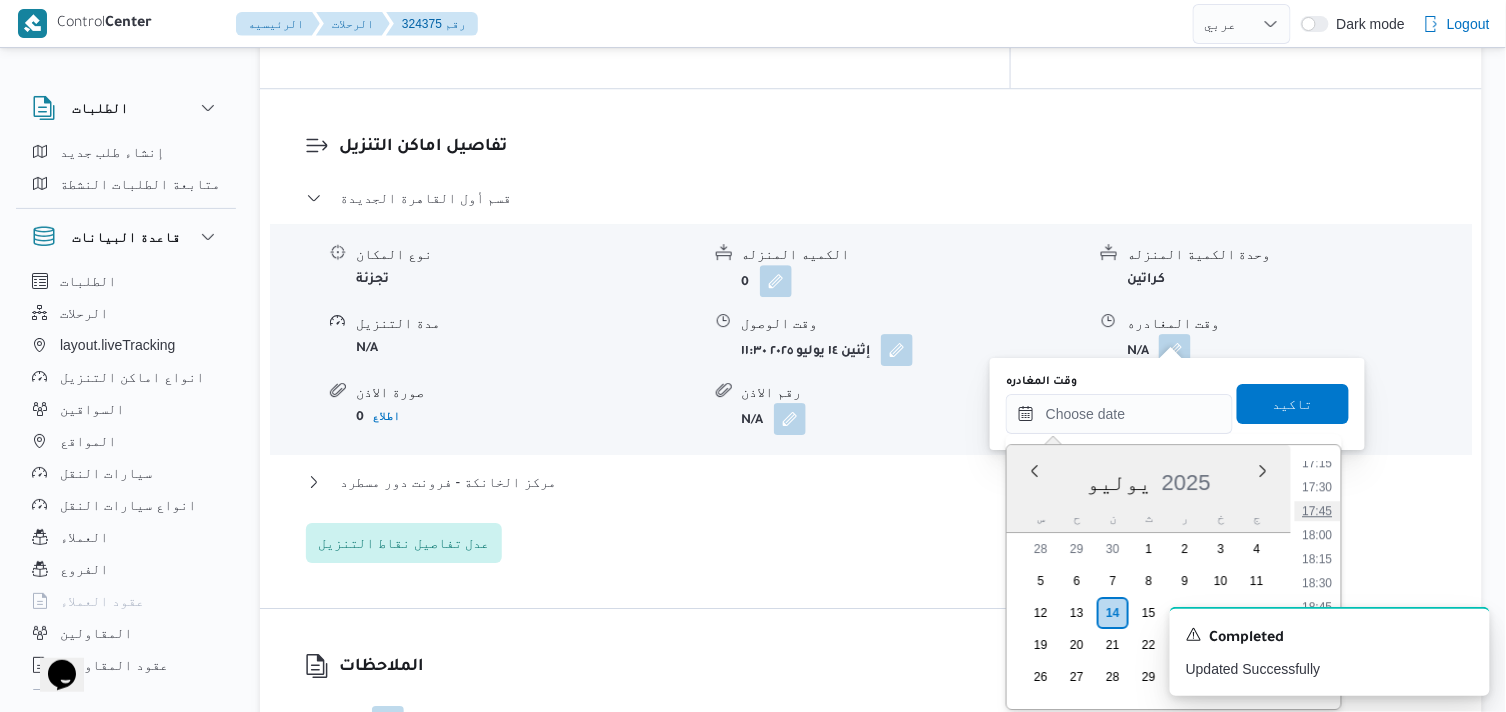 click on "17:45" at bounding box center (1318, 511) 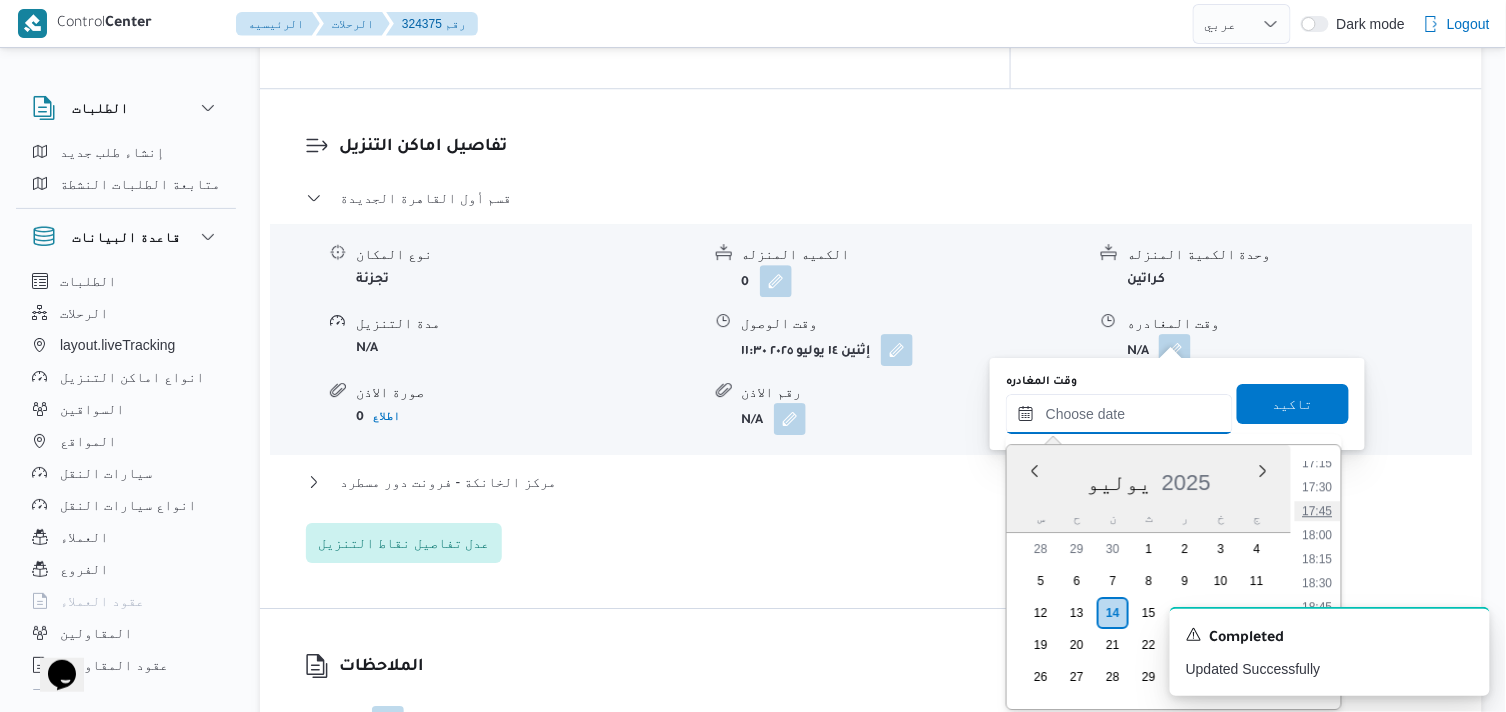 type on "١٤/٠٧/٢٠٢٥ ١٧:٤٥" 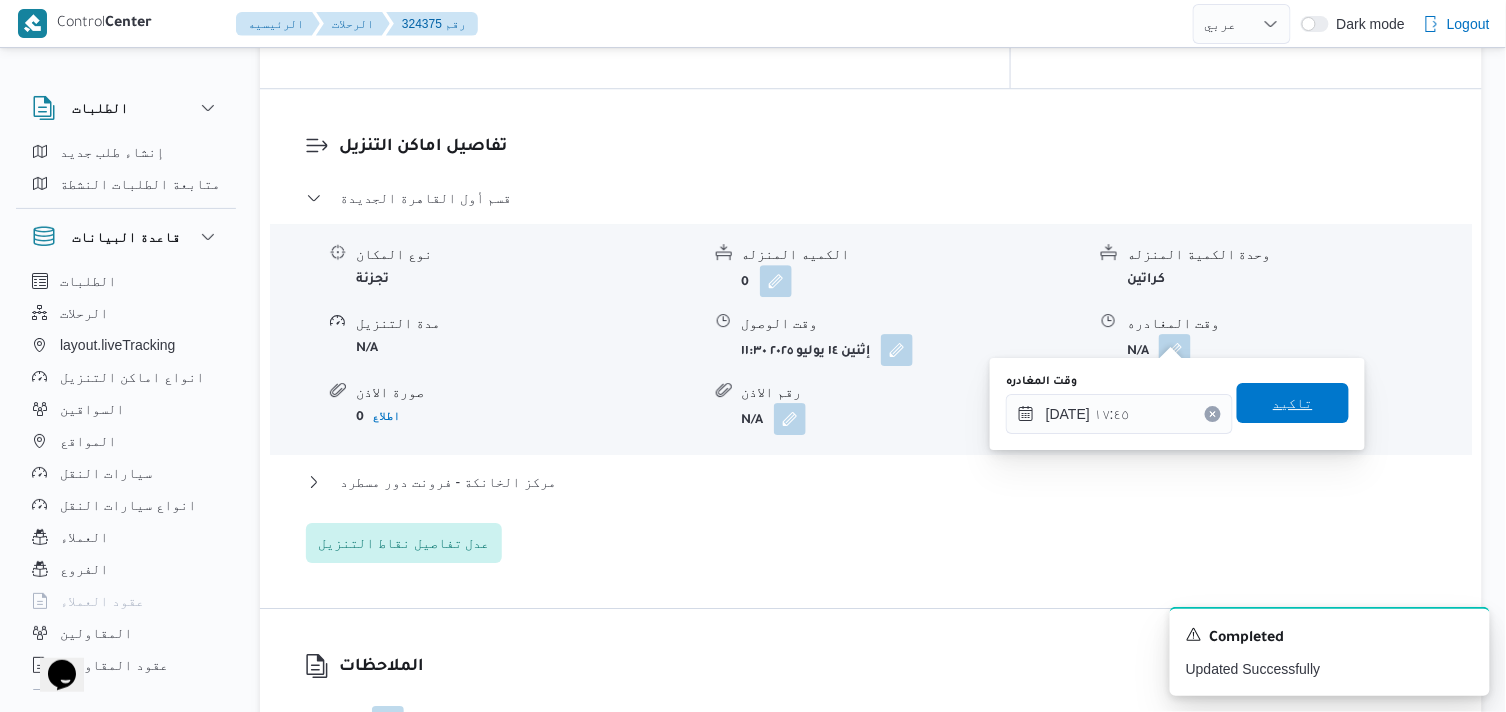 click on "تاكيد" at bounding box center (1293, 403) 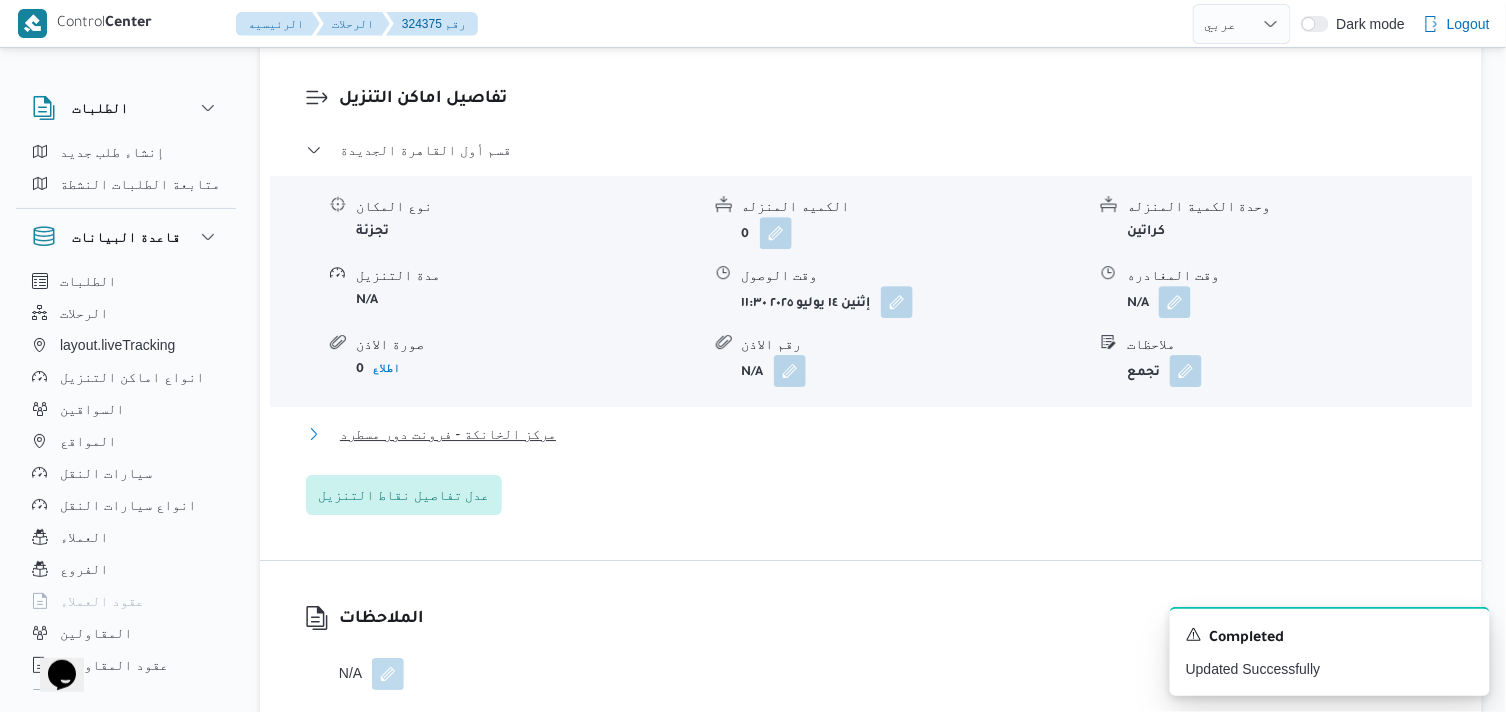 click on "مركز الخانكة -
فرونت دور مسطرد" at bounding box center [448, 434] 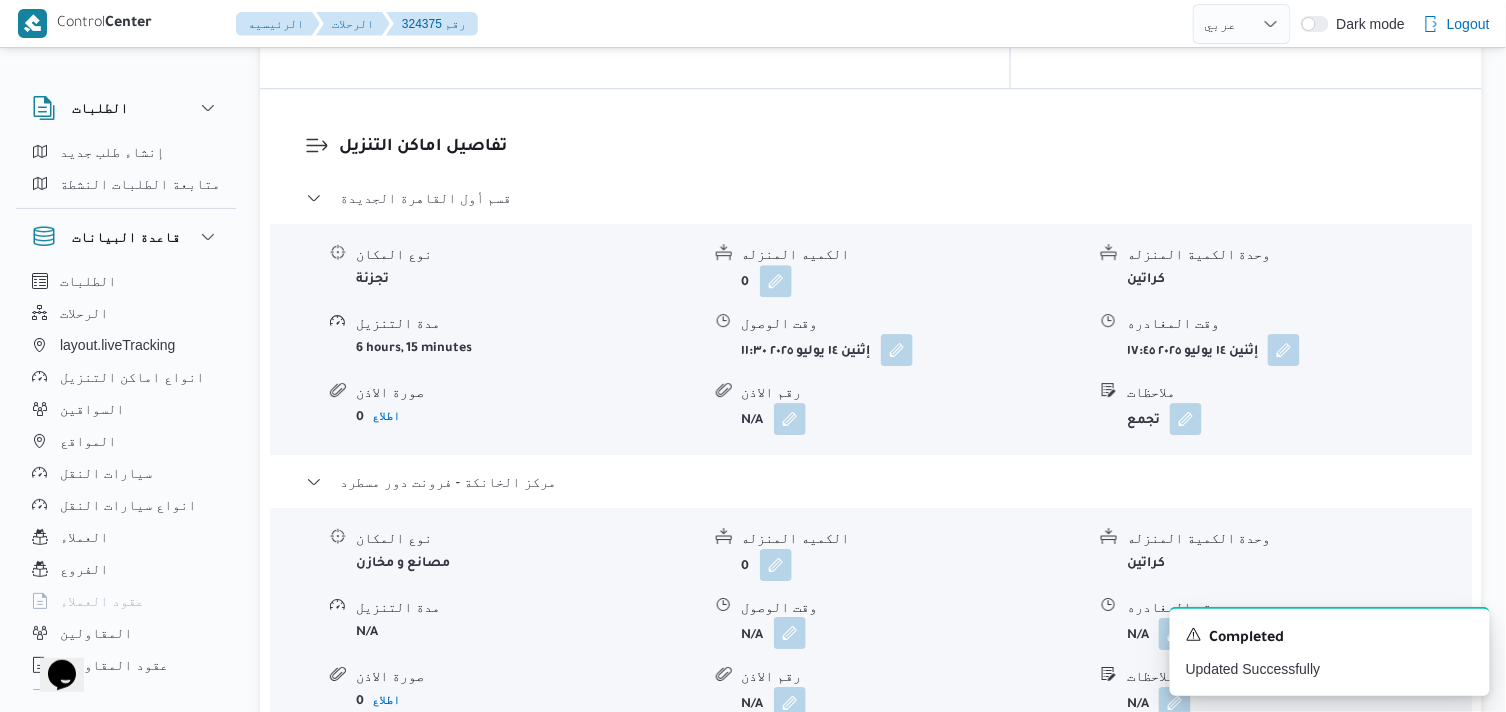 click at bounding box center (790, 633) 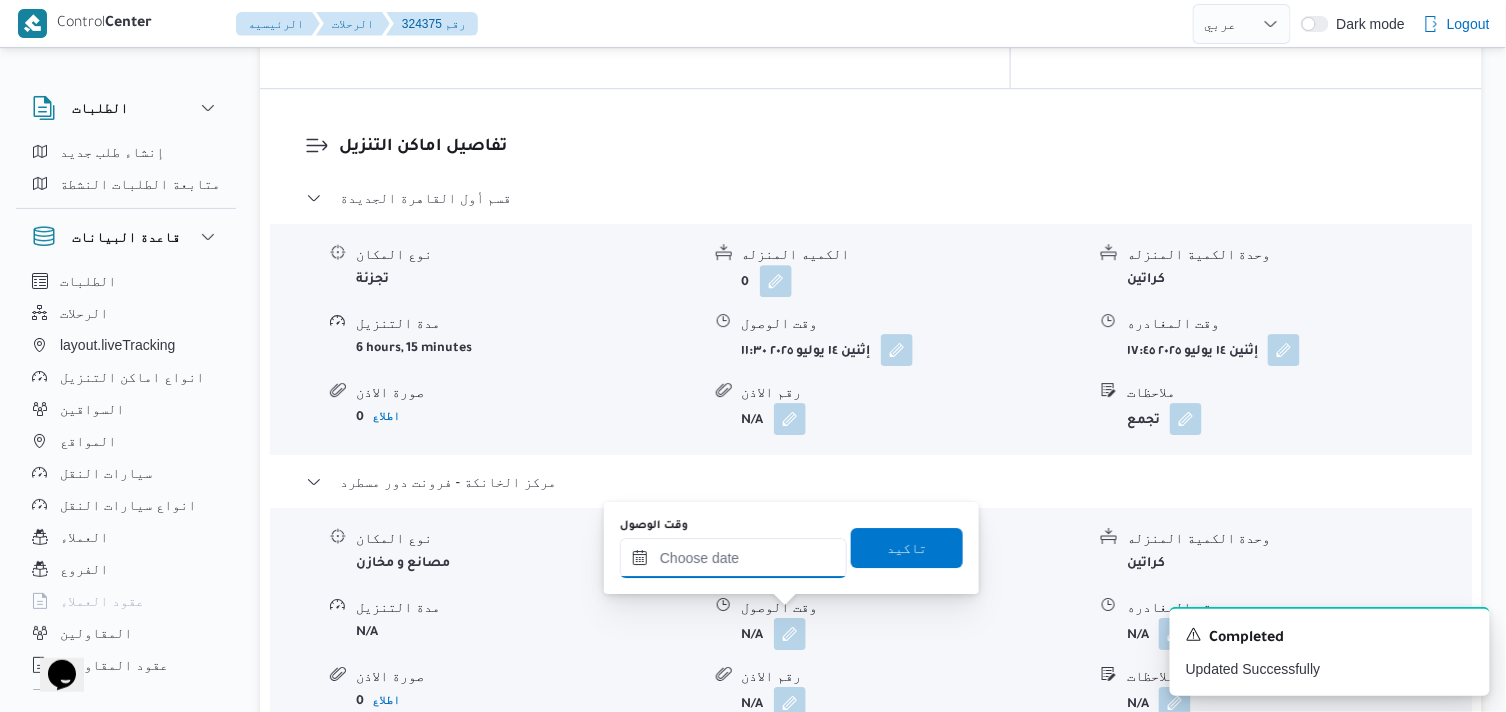 click on "وقت الوصول" at bounding box center (733, 558) 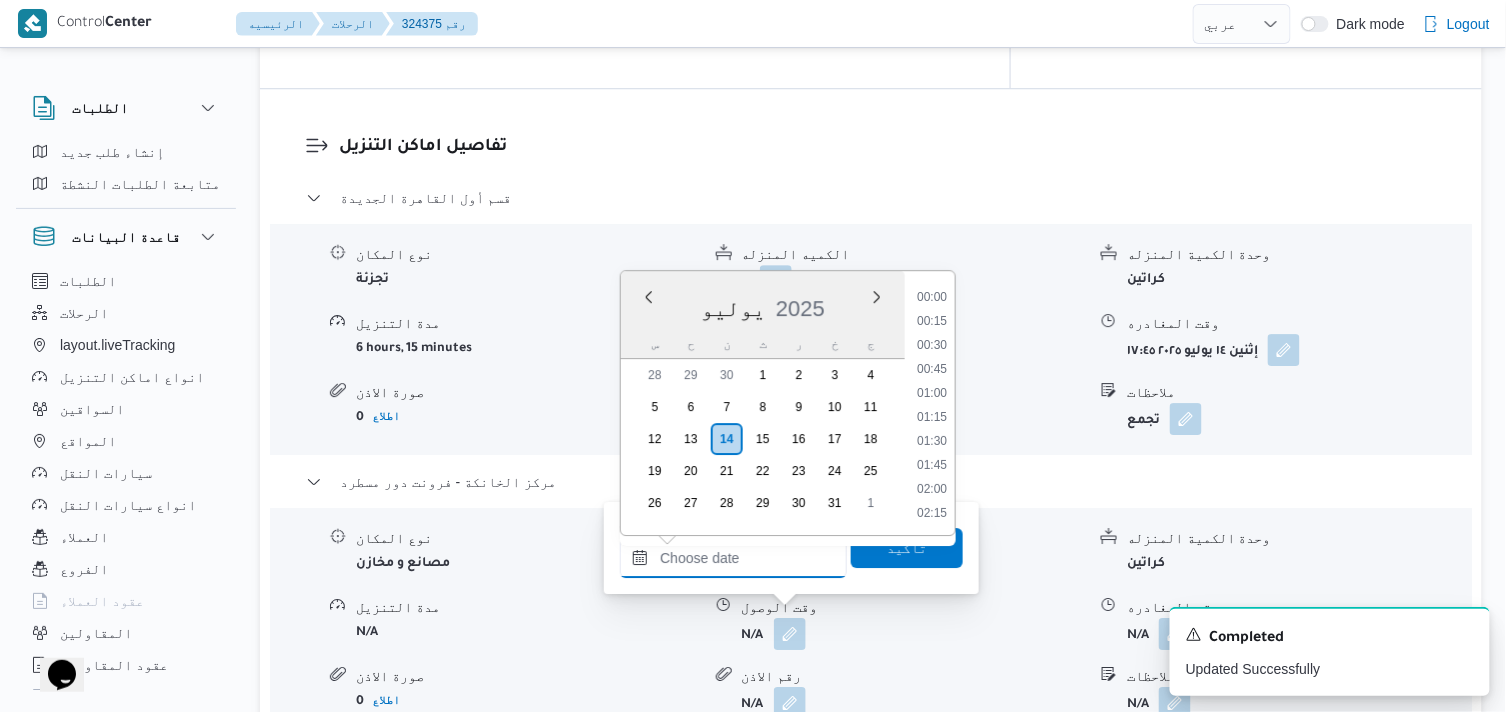 scroll, scrollTop: 1775, scrollLeft: 0, axis: vertical 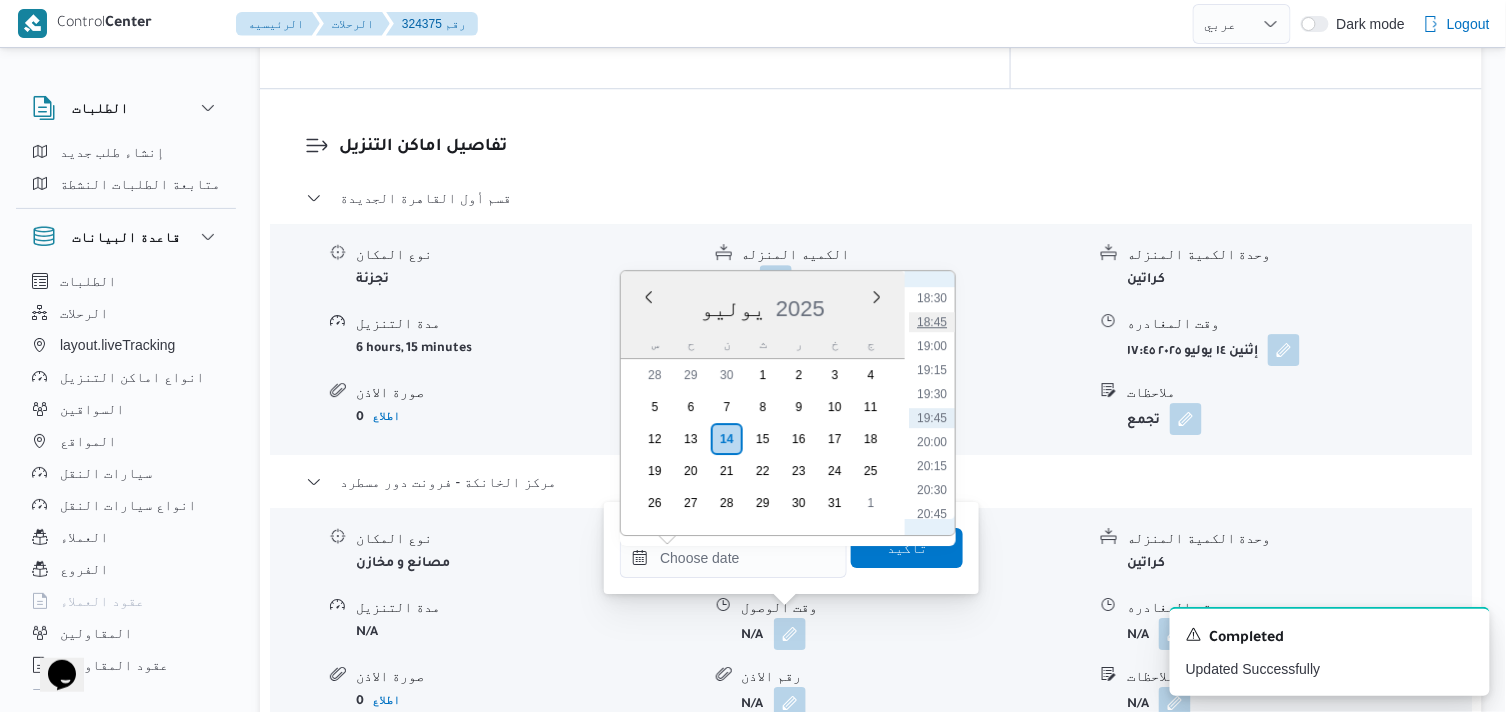 click on "18:45" at bounding box center (932, 322) 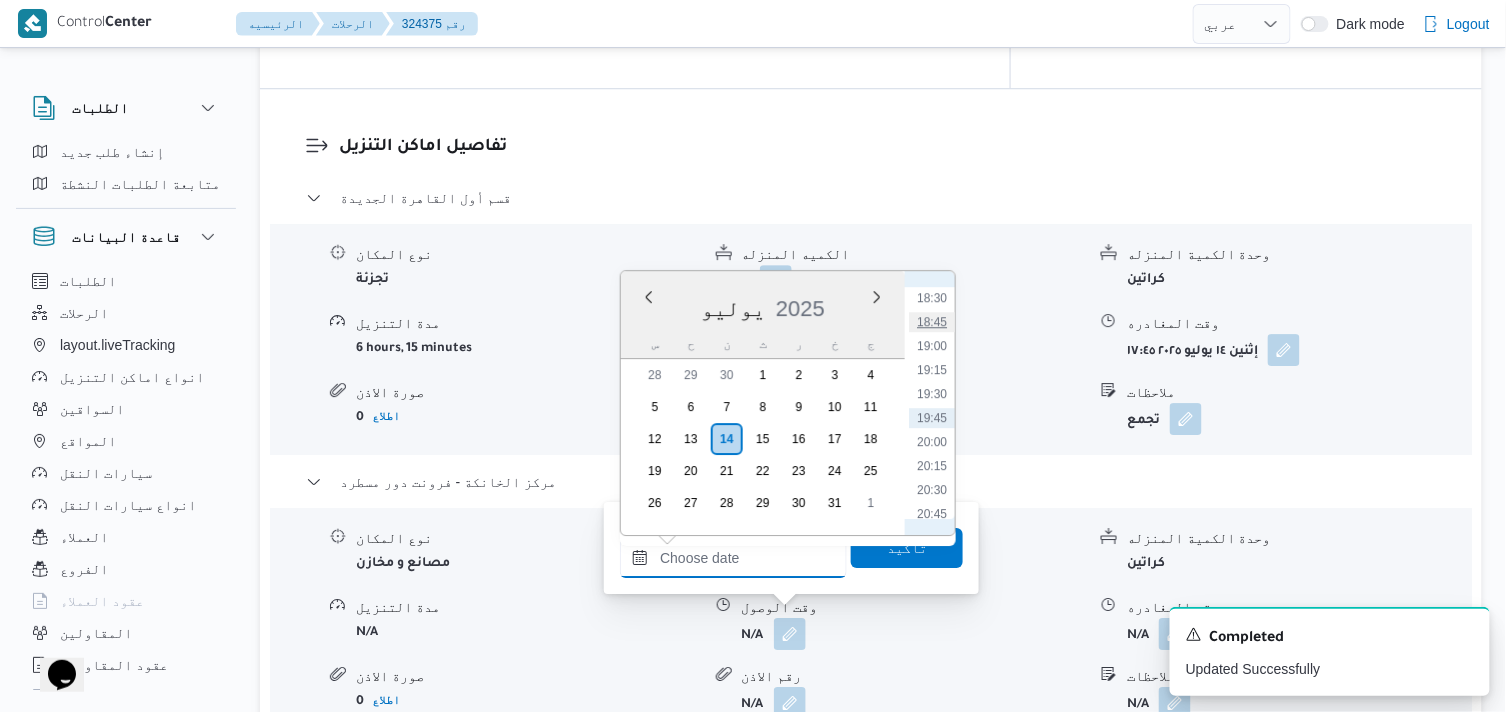 type on "١٤/٠٧/٢٠٢٥ ١٨:٤٥" 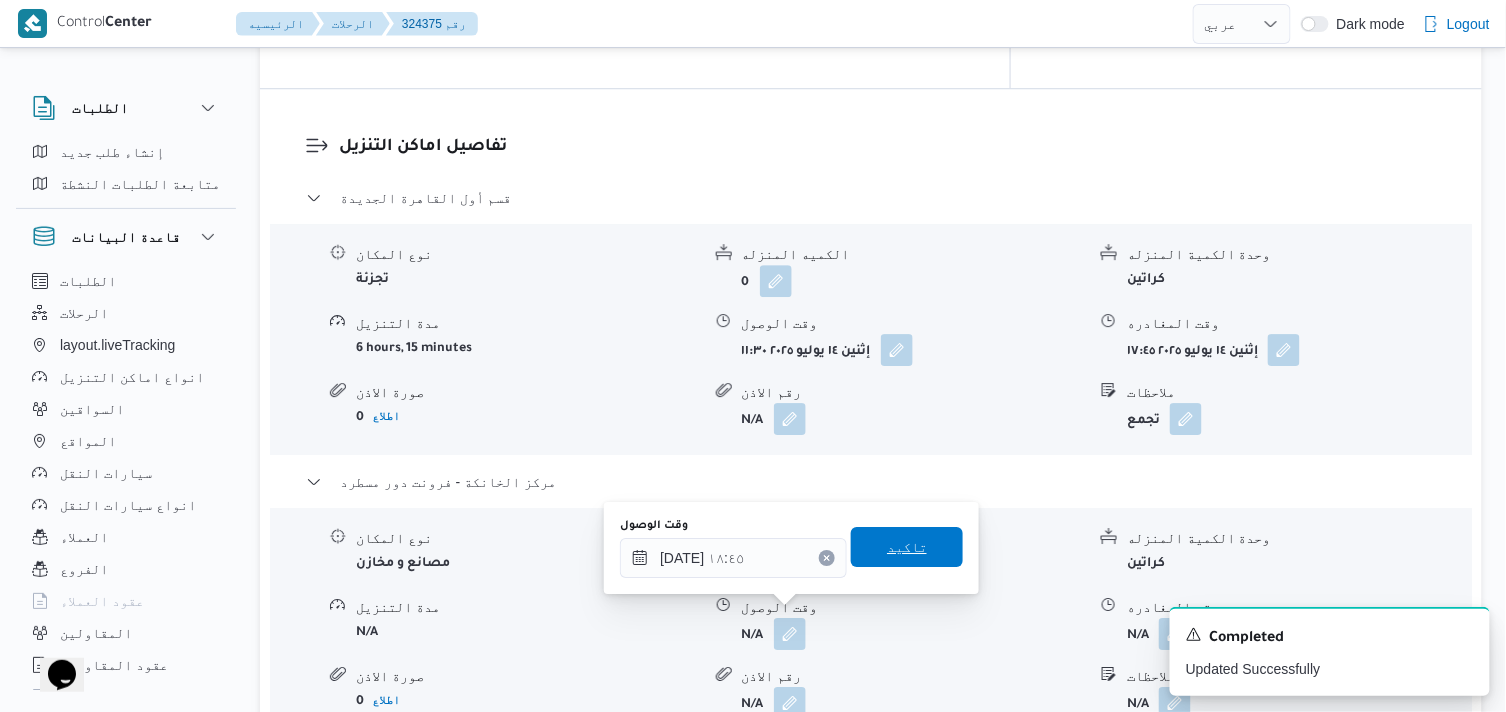 click on "تاكيد" at bounding box center [907, 547] 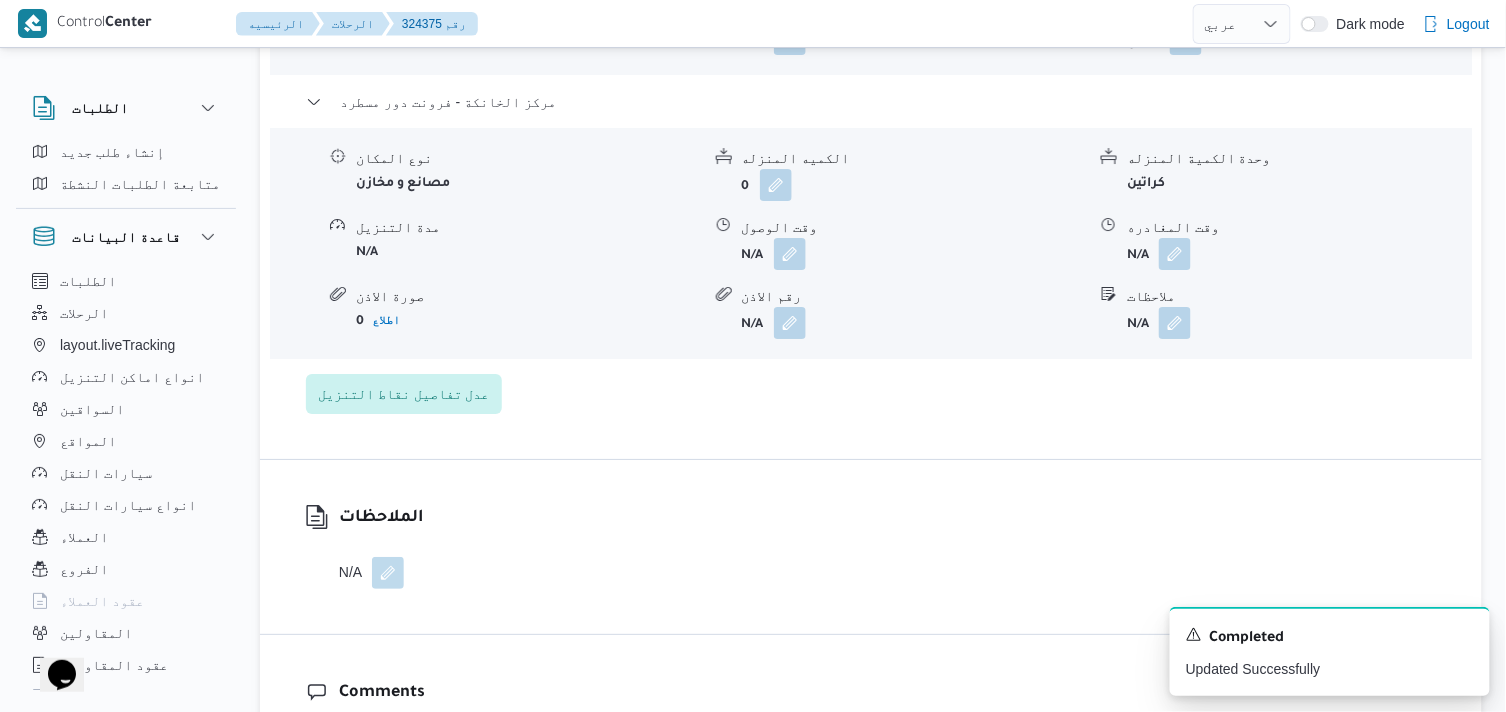 scroll, scrollTop: 2000, scrollLeft: 0, axis: vertical 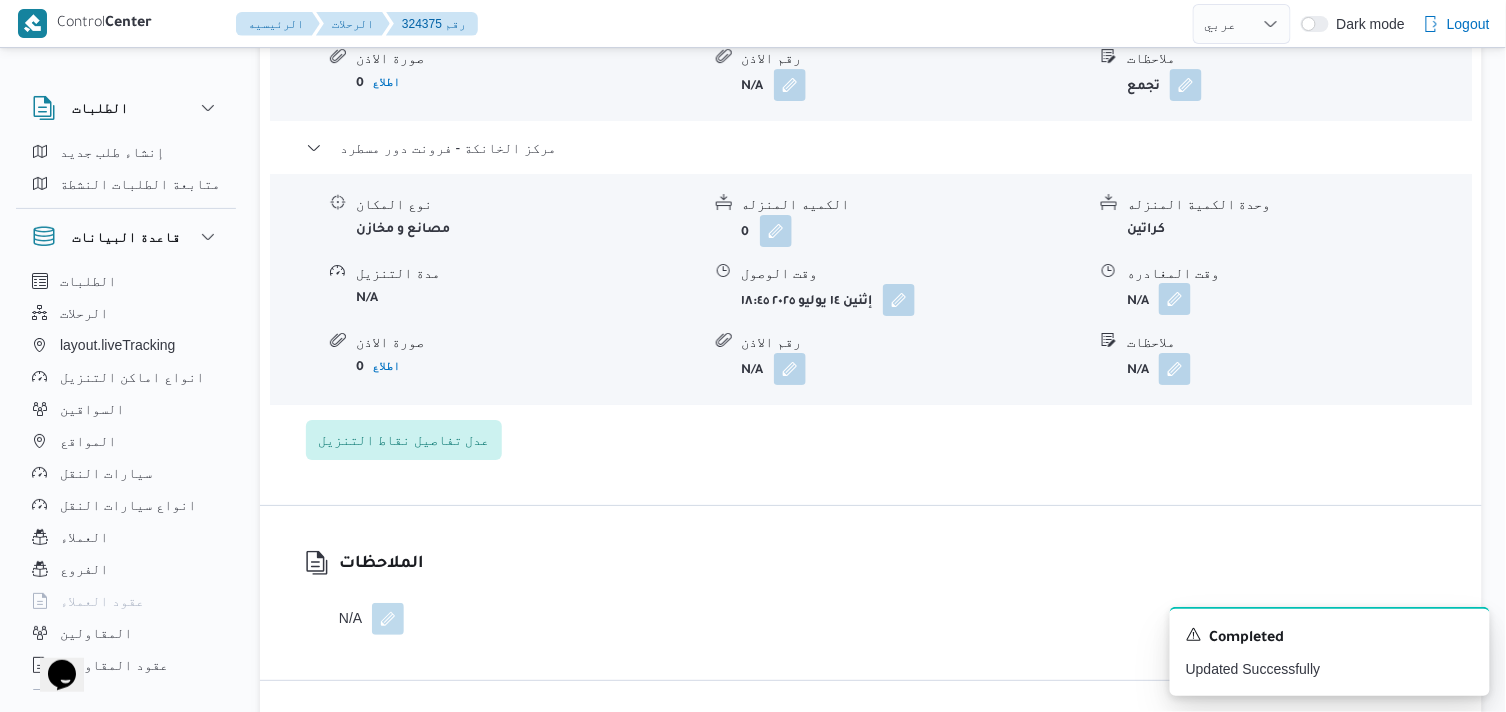 click at bounding box center (1175, 299) 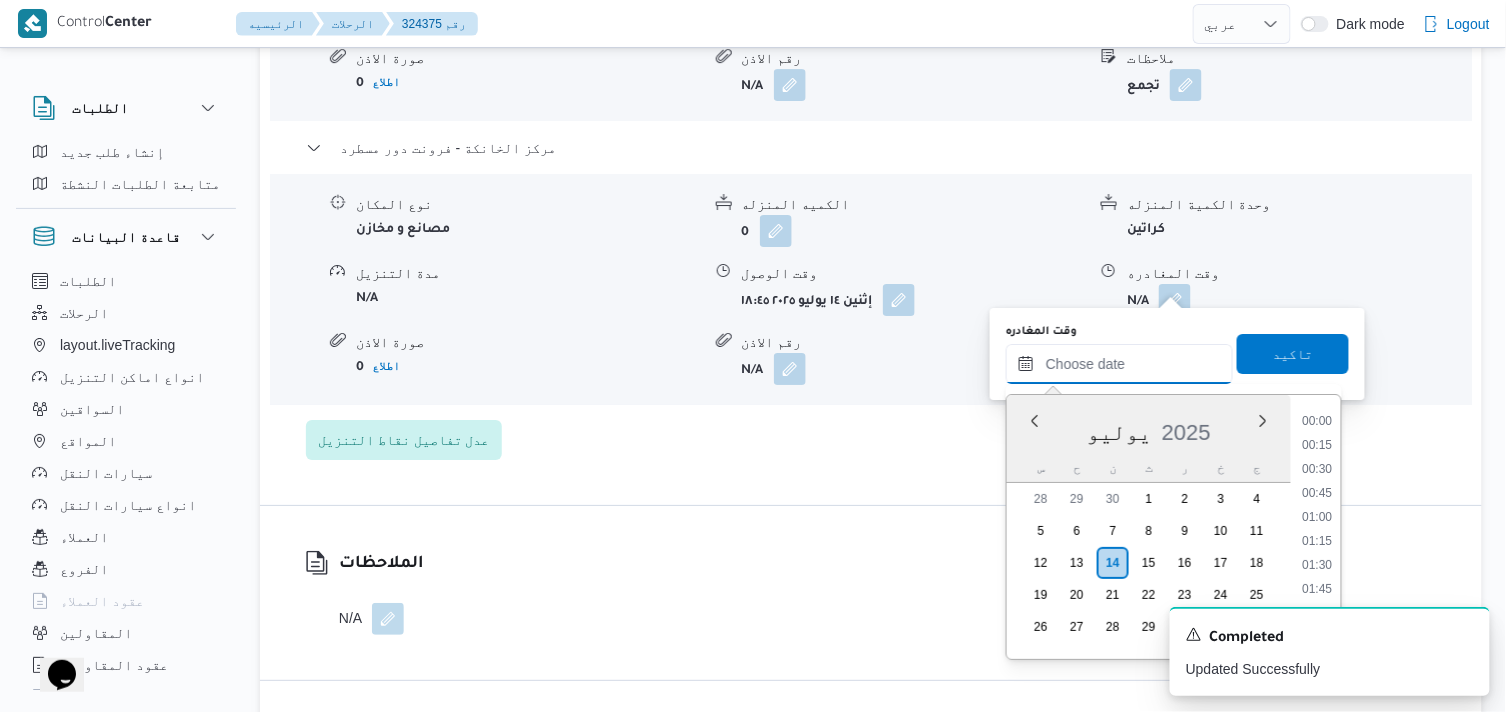 click on "وقت المغادره" at bounding box center [1119, 364] 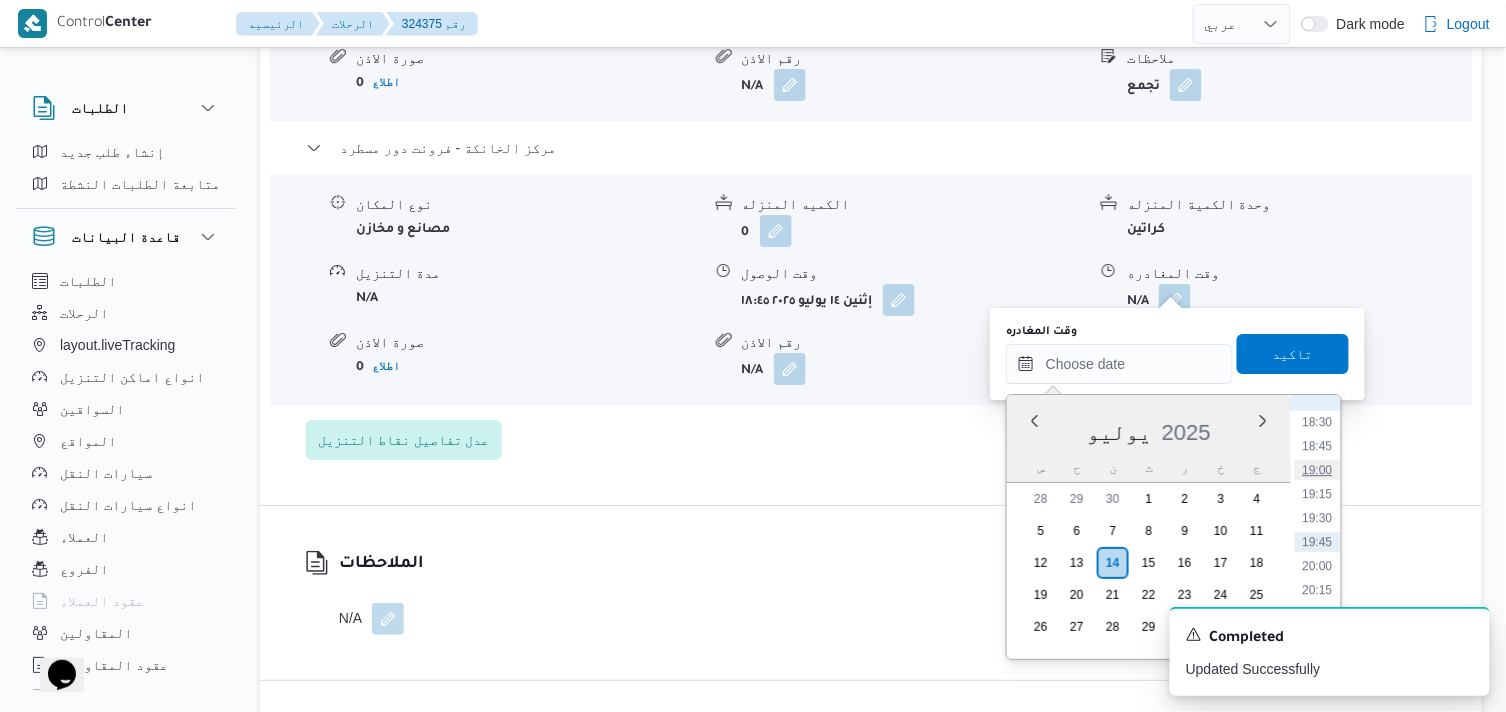 click on "19:00" at bounding box center (1318, 470) 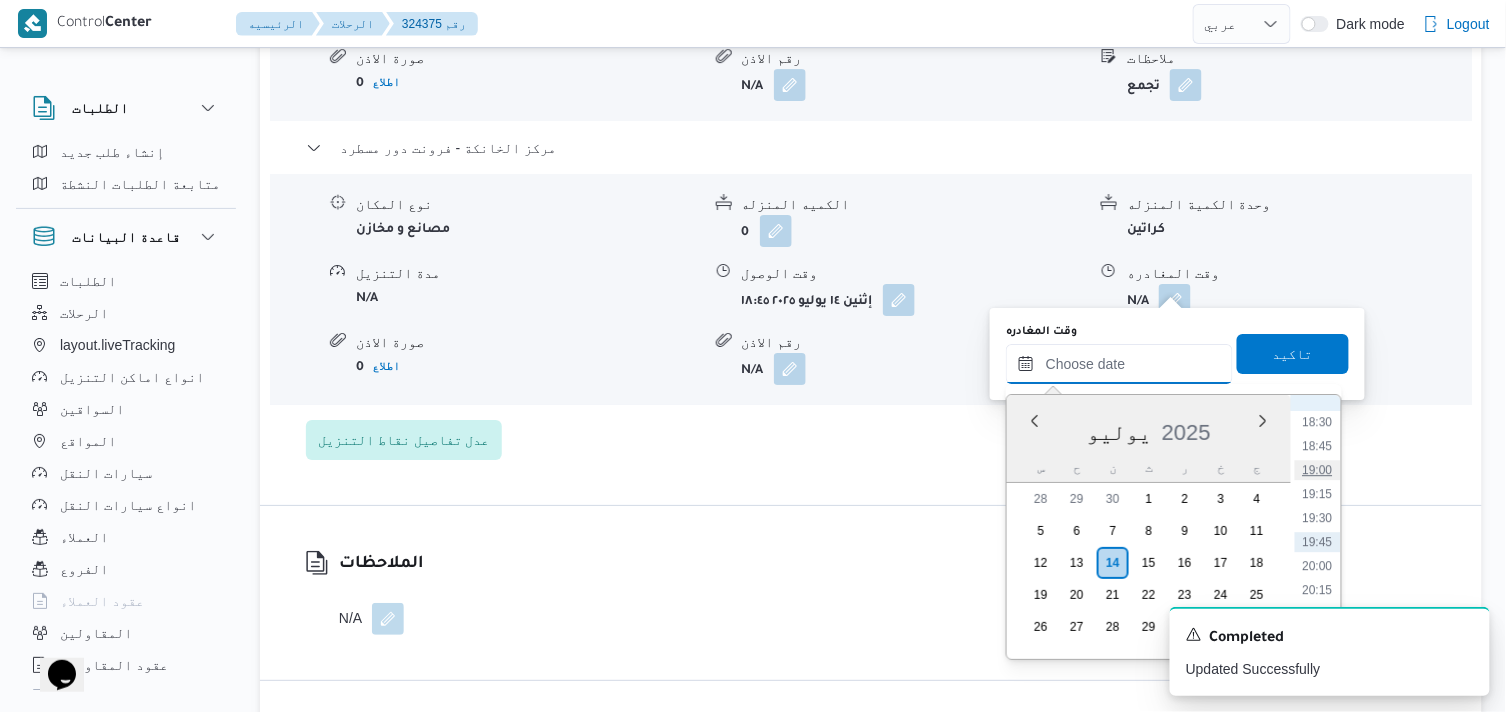 type on "[DATE] ١٩:٠٠" 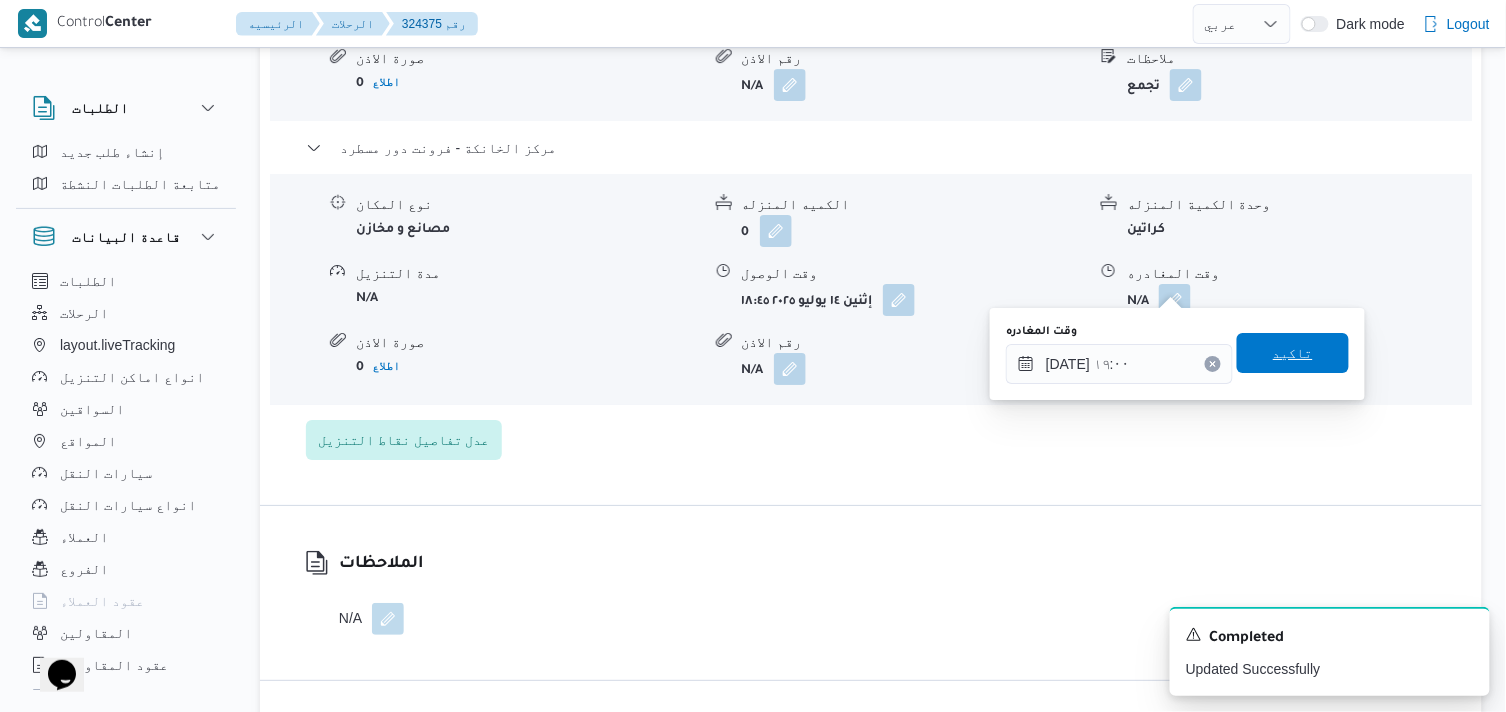 click on "تاكيد" at bounding box center [1293, 353] 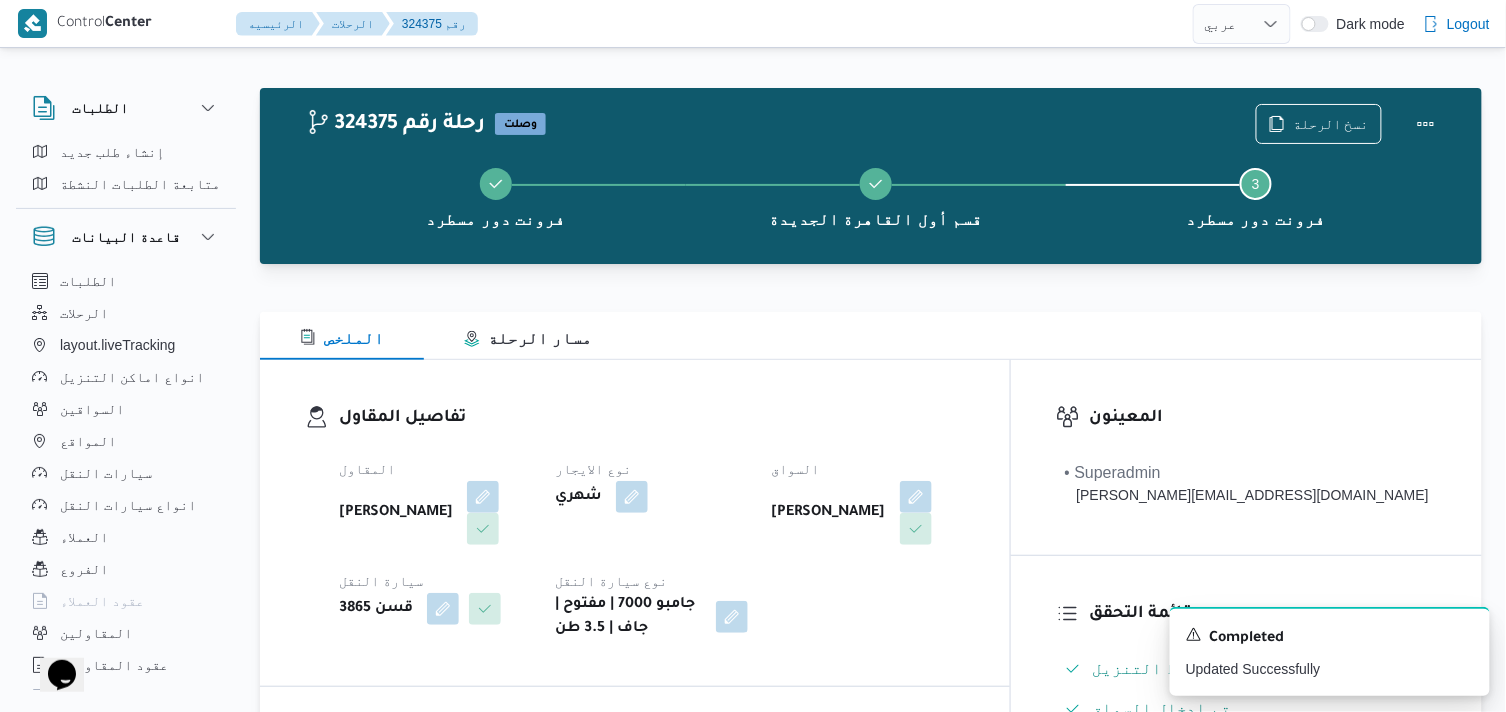 scroll, scrollTop: 0, scrollLeft: 0, axis: both 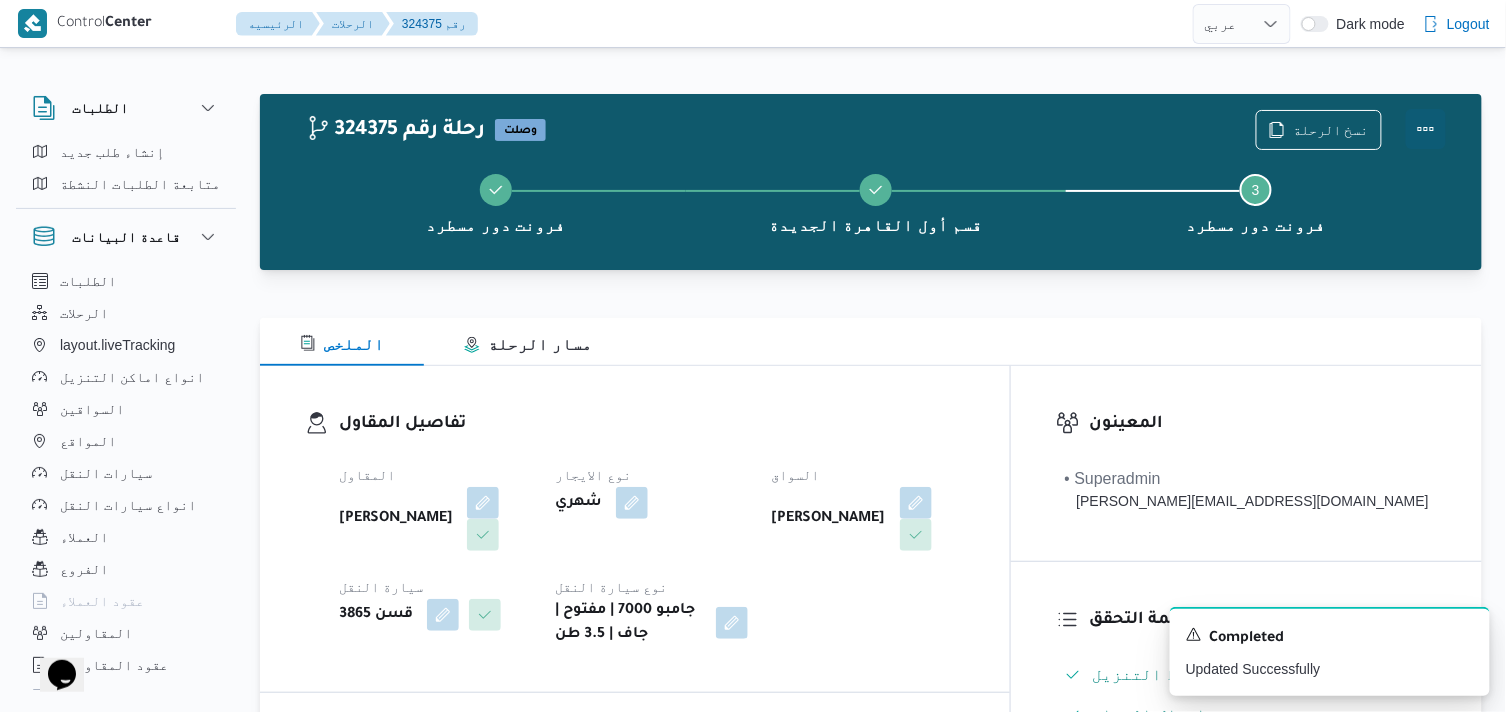 click at bounding box center (1426, 129) 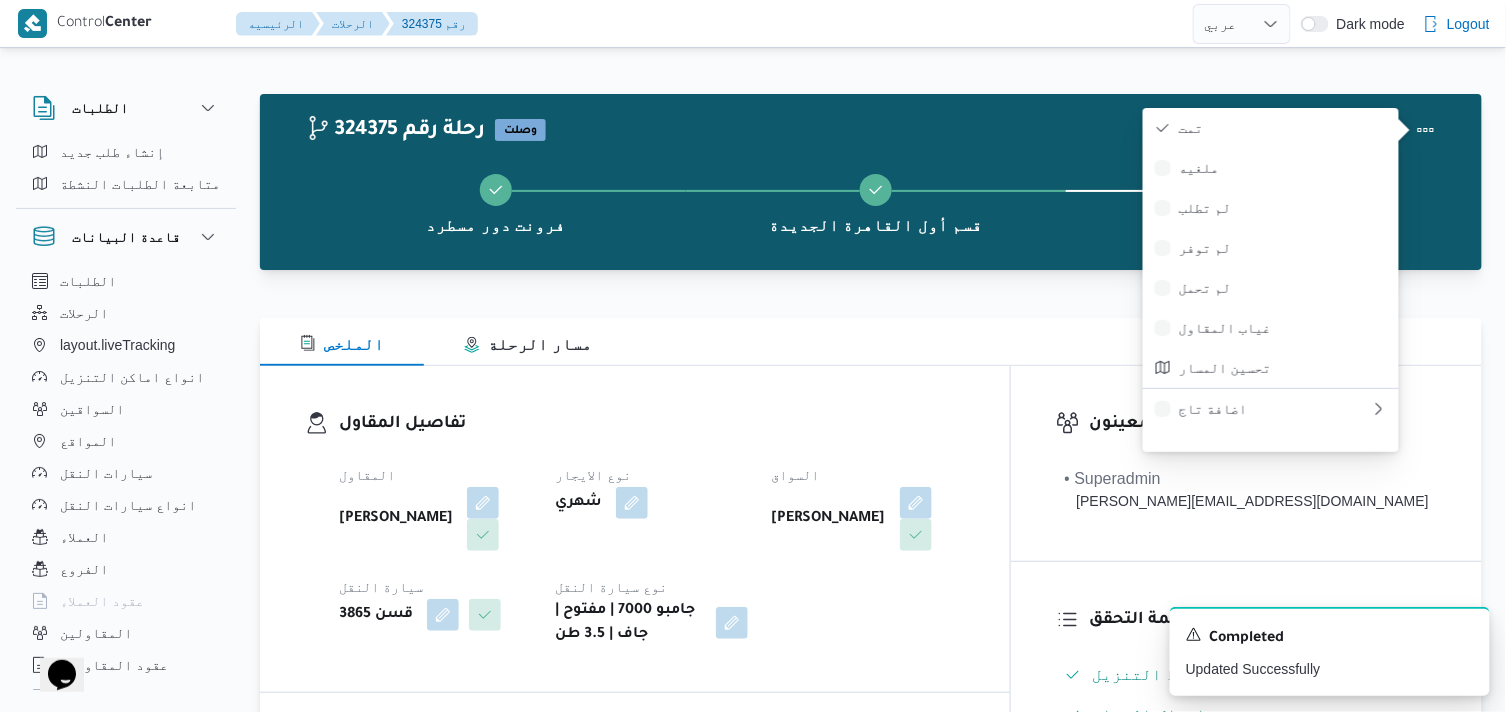 click on "نسخ الرحلة" at bounding box center [1351, 130] 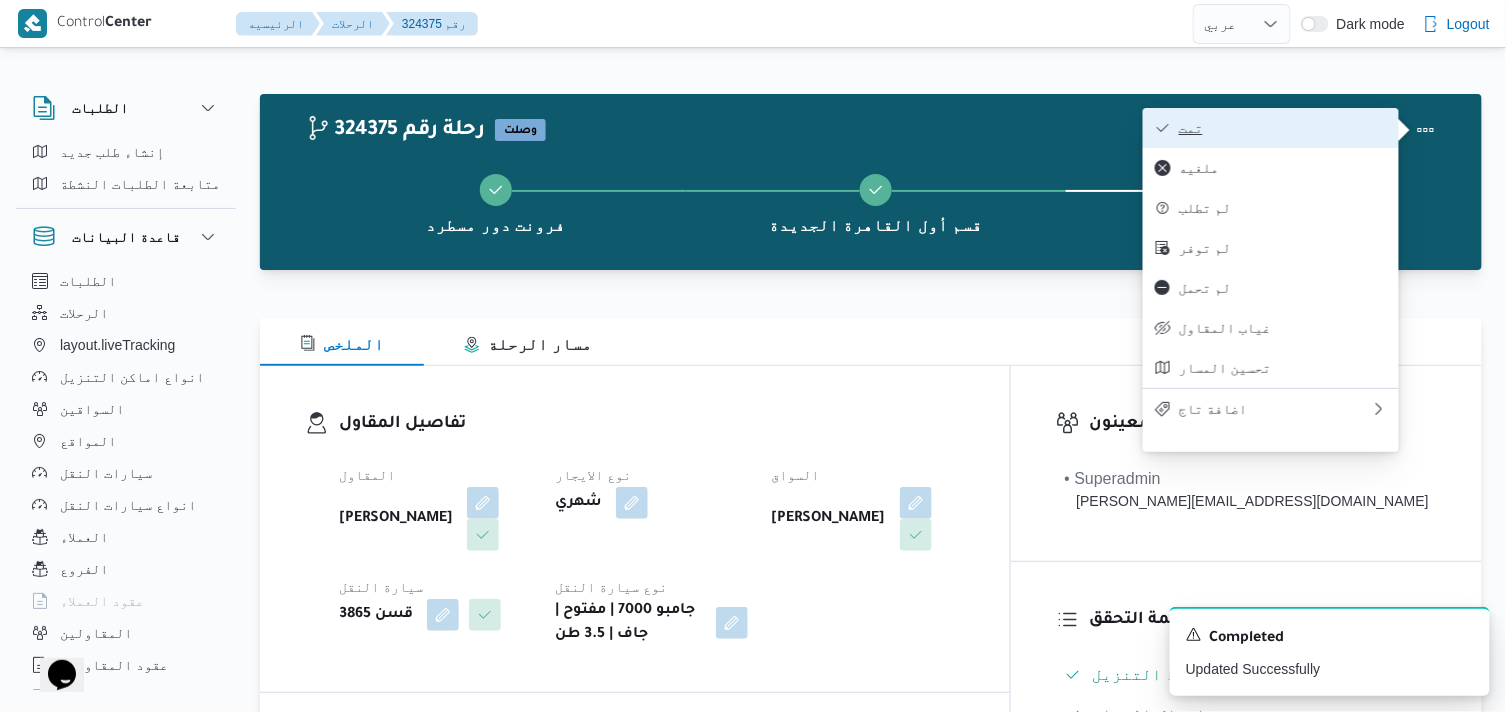 click on "تمت" at bounding box center (1283, 128) 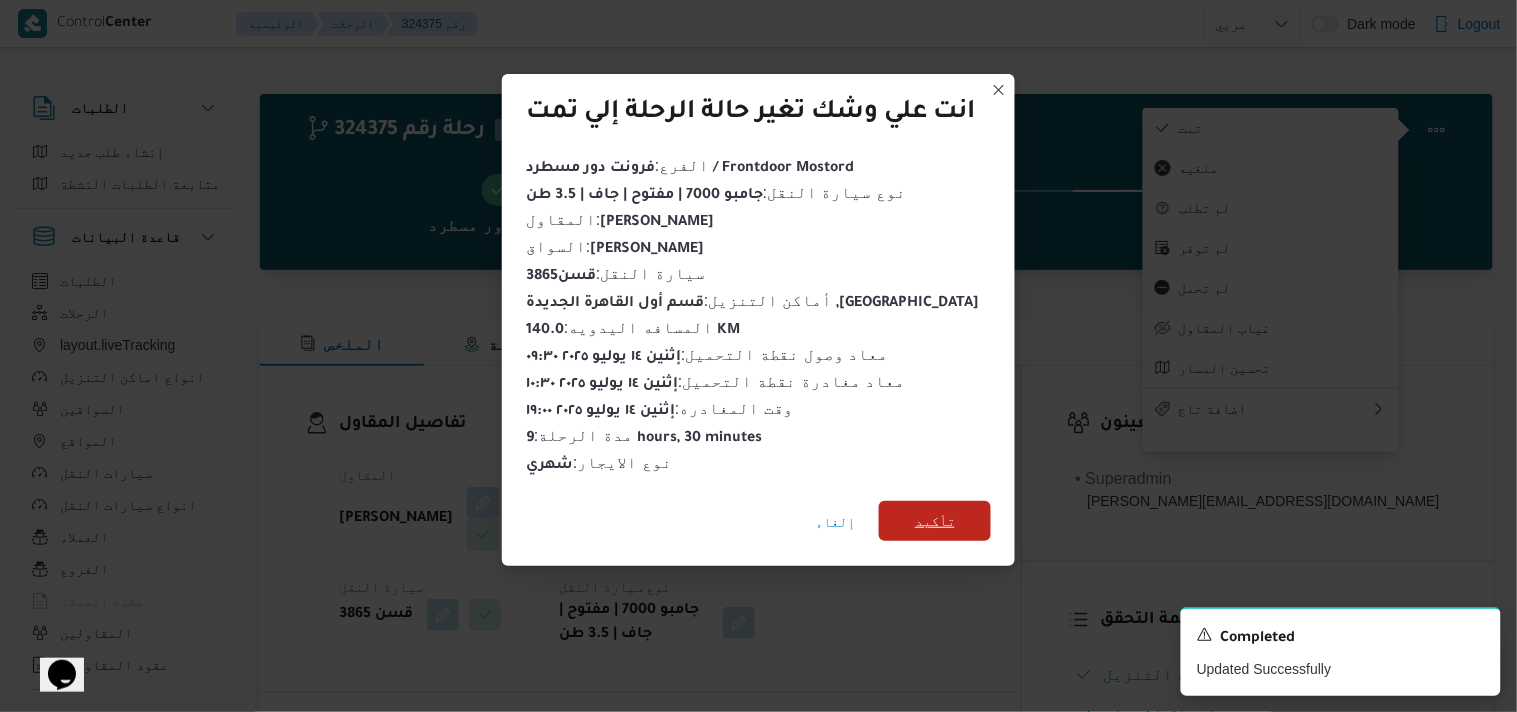 click on "تأكيد" at bounding box center (935, 521) 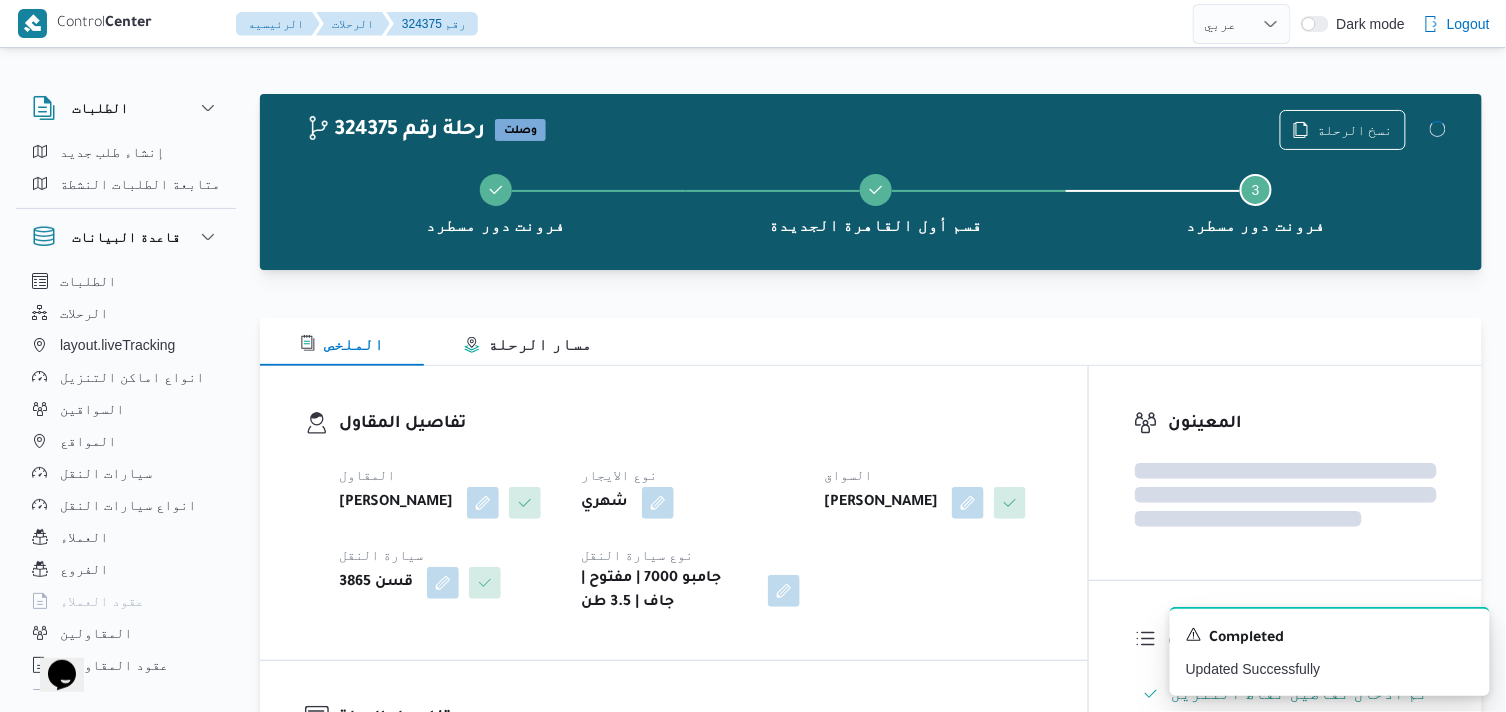 click on "تفاصيل المقاول المقاول جمال صبحي سيد احمد نوع الايجار شهري السواق صلاح سيد عبدالعظيم قاسم سيارة النقل قسن 3865 نوع سيارة النقل جامبو 7000 | مفتوح | جاف | 3.5 طن" at bounding box center (691, 513) 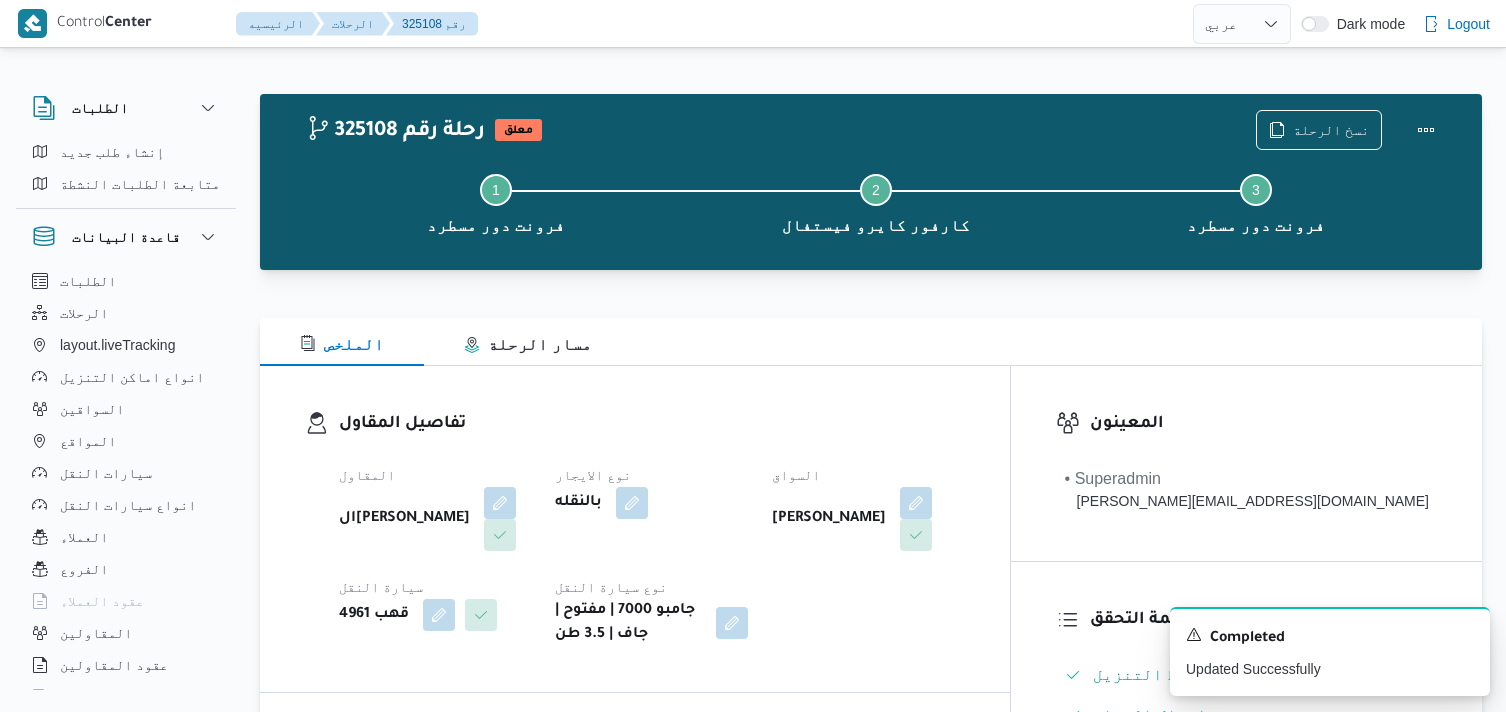 select on "ar" 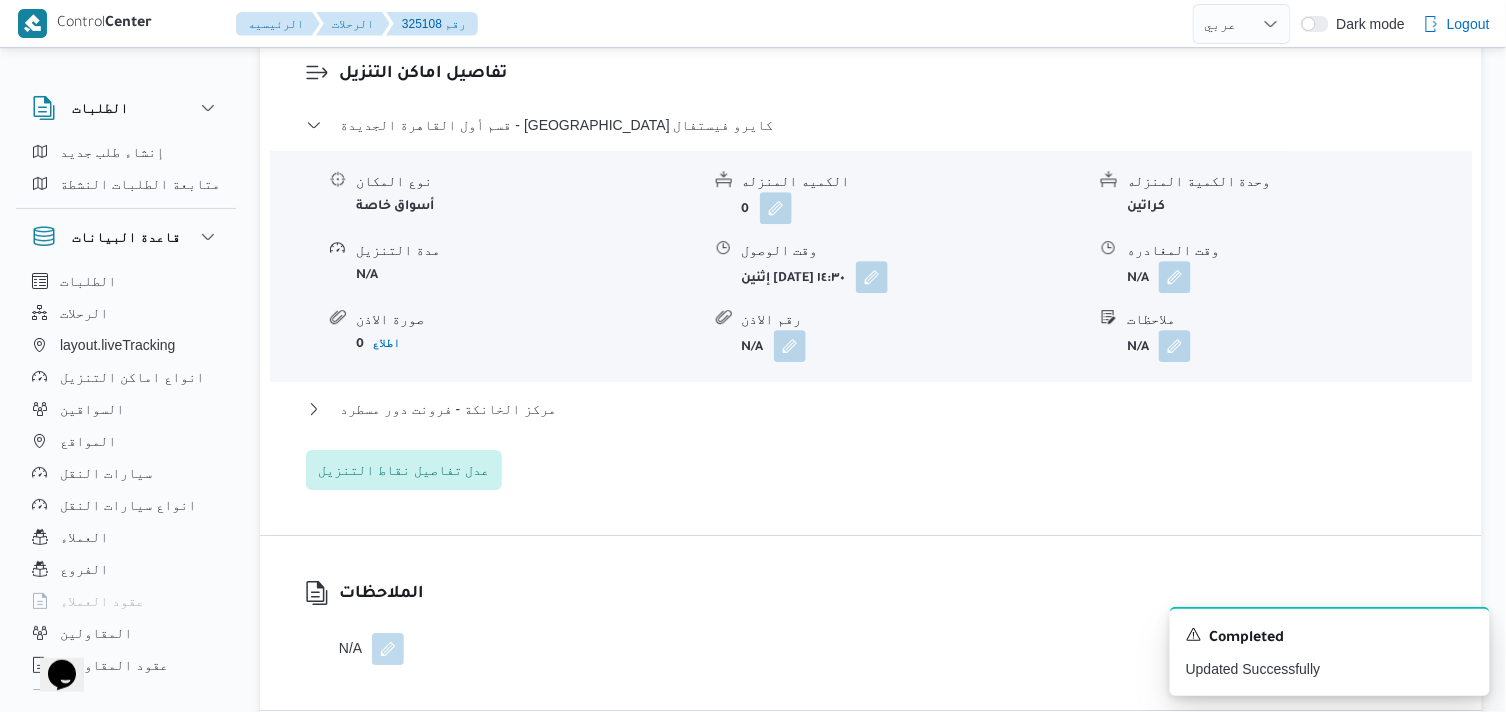 scroll, scrollTop: 0, scrollLeft: 0, axis: both 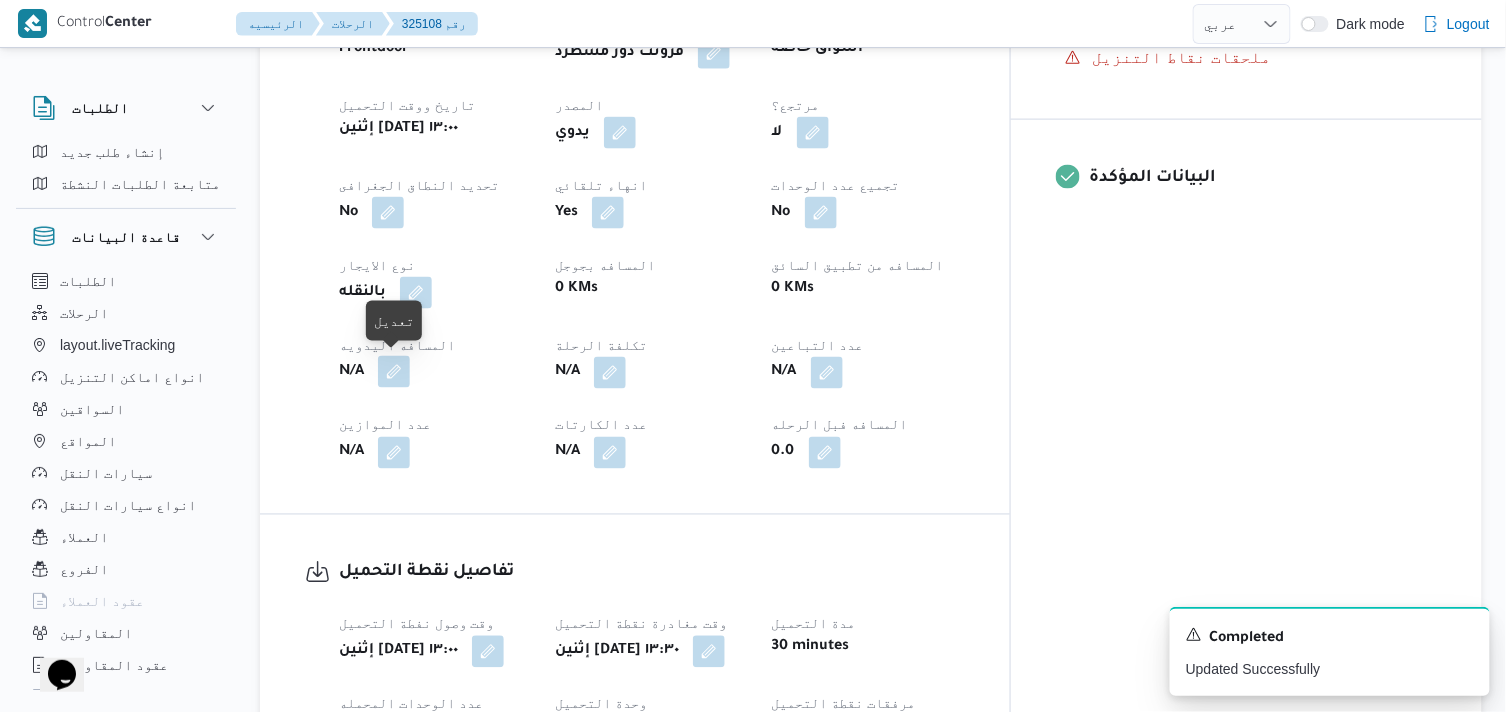 click at bounding box center [394, 372] 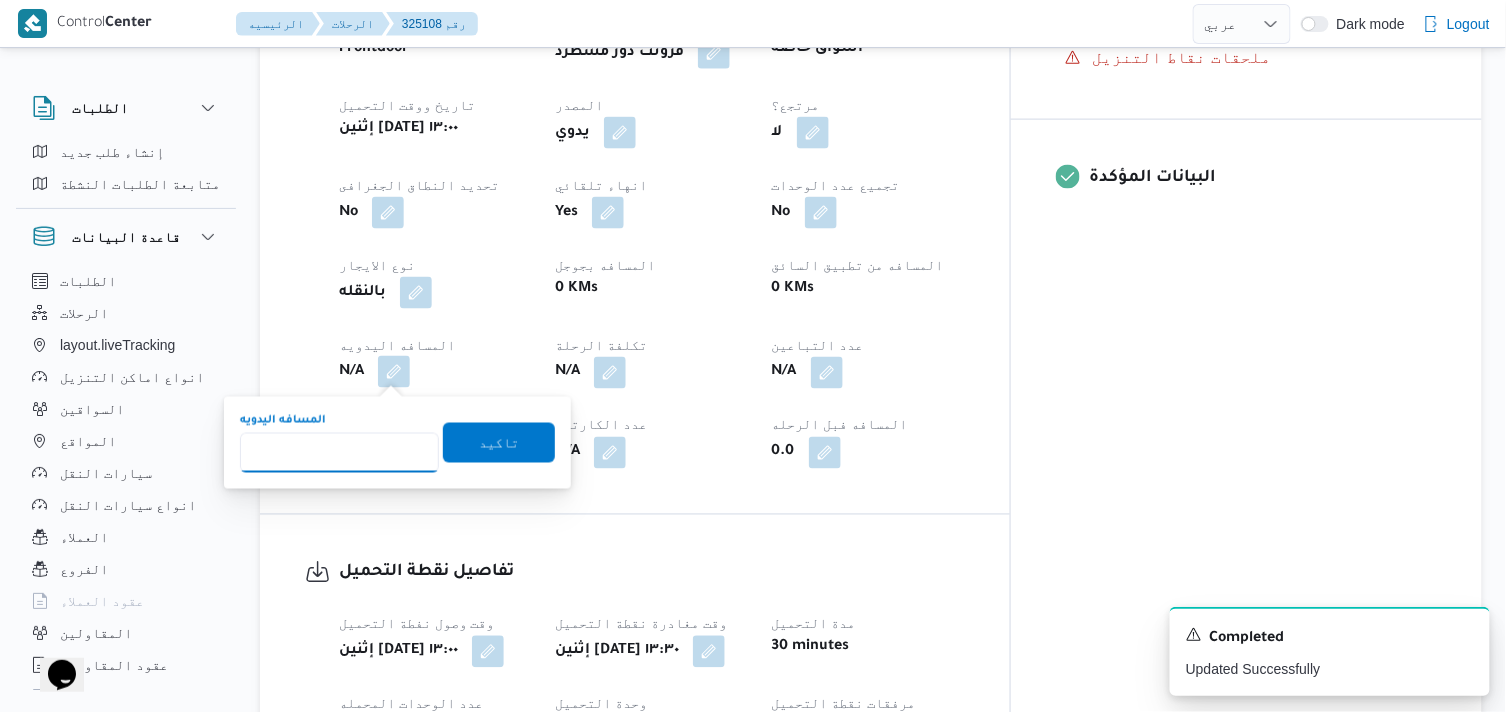 click on "المسافه اليدويه" at bounding box center (339, 453) 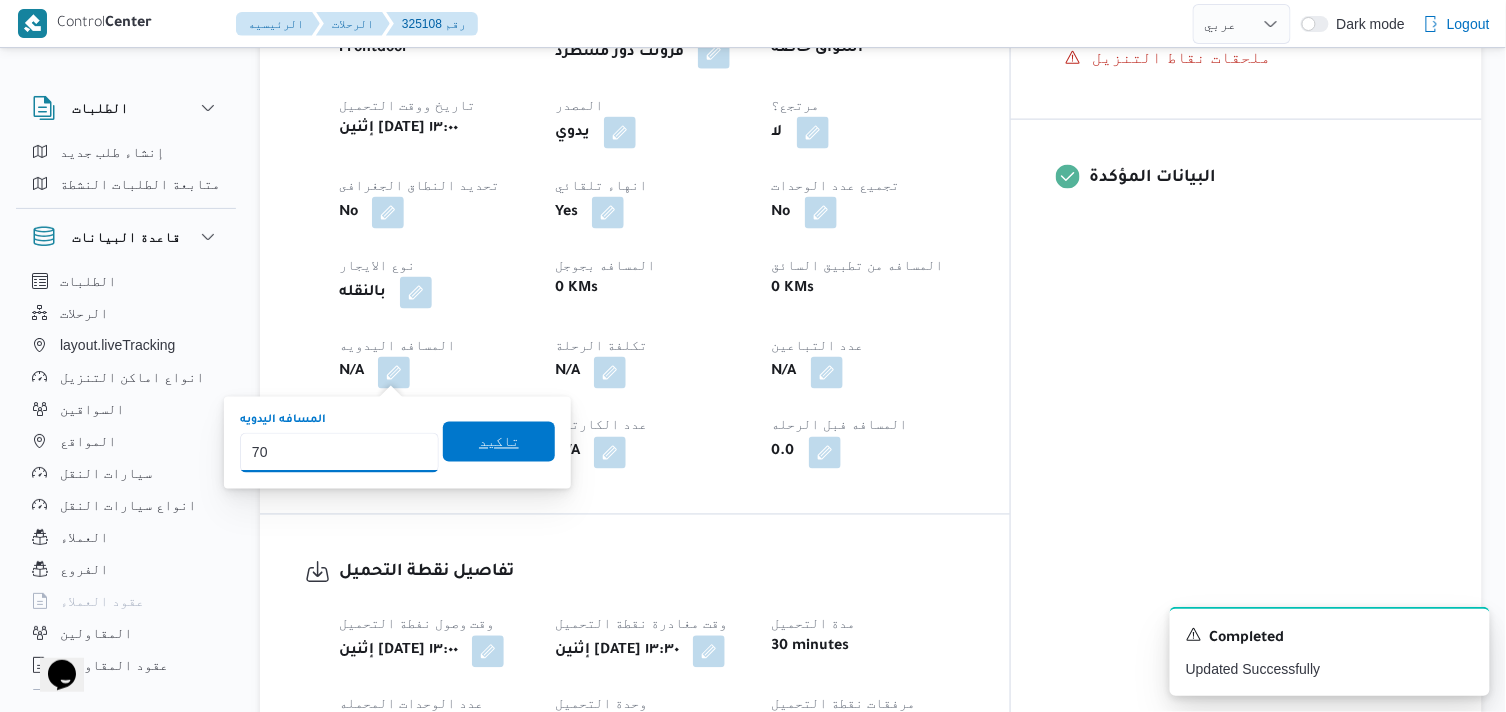type on "70" 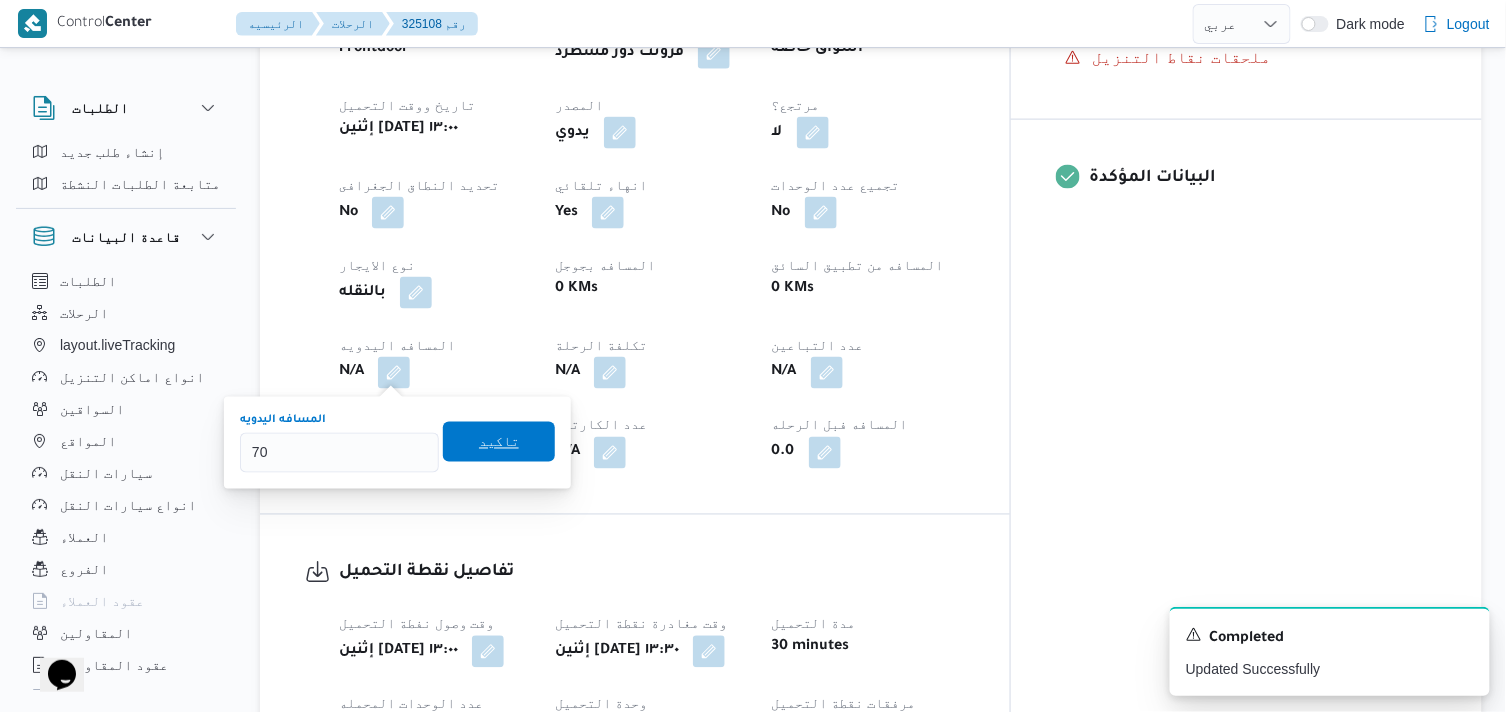 click on "تاكيد" at bounding box center (499, 442) 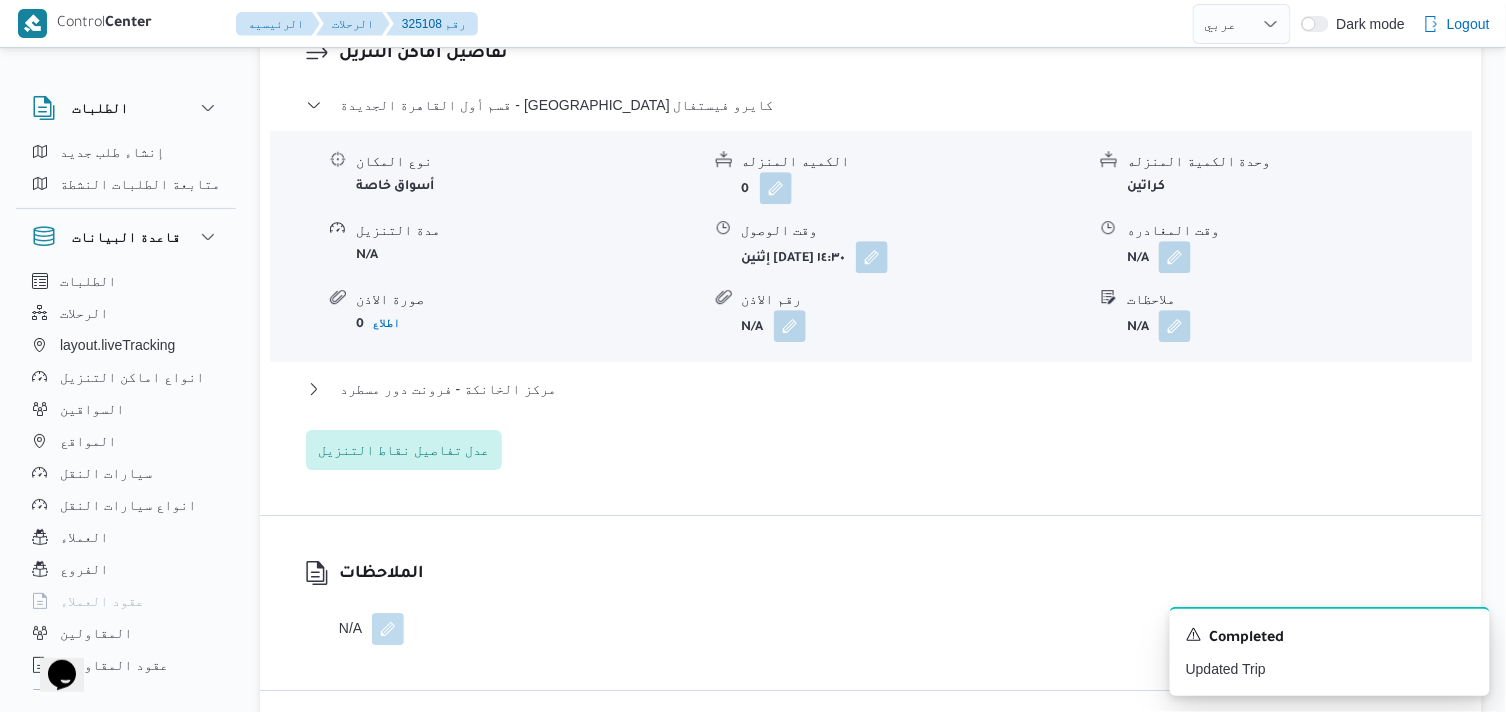 scroll, scrollTop: 1666, scrollLeft: 0, axis: vertical 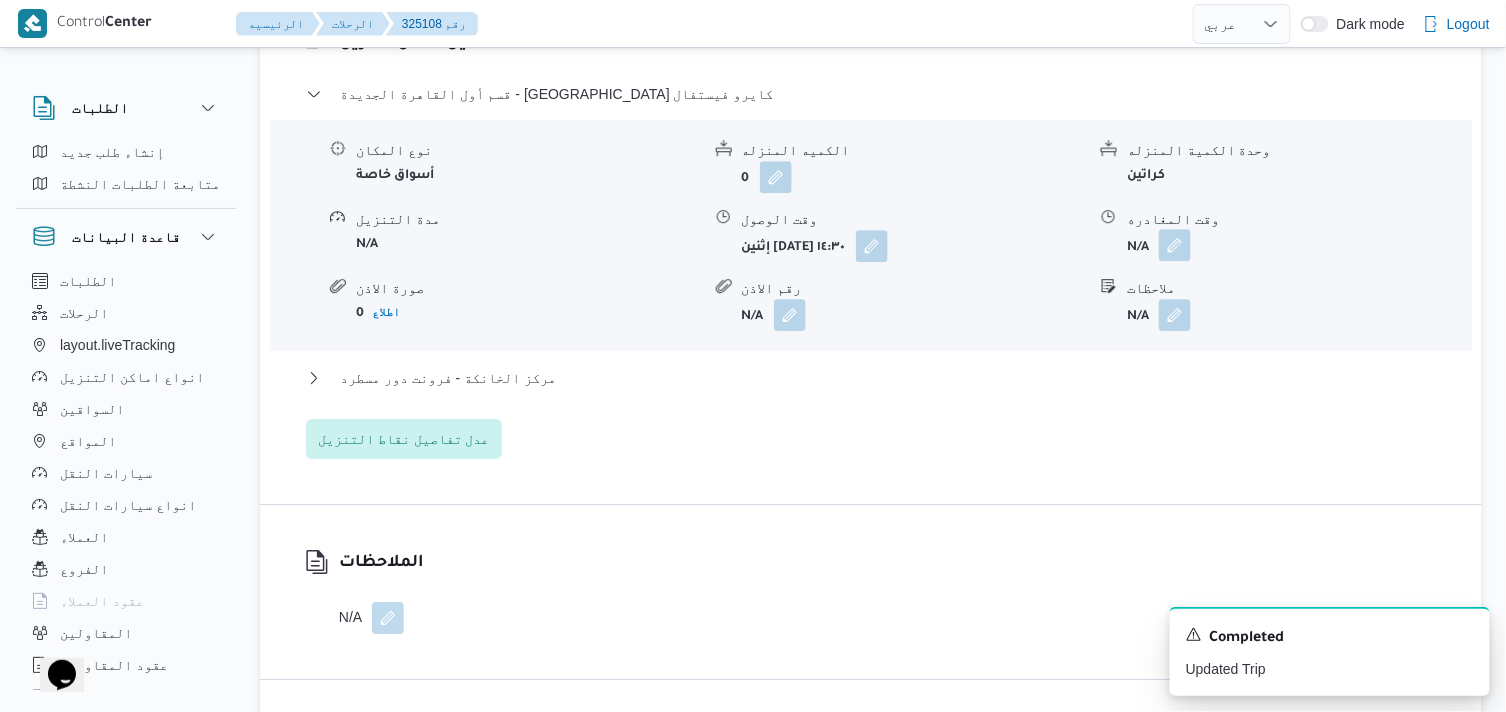 click at bounding box center (1175, 245) 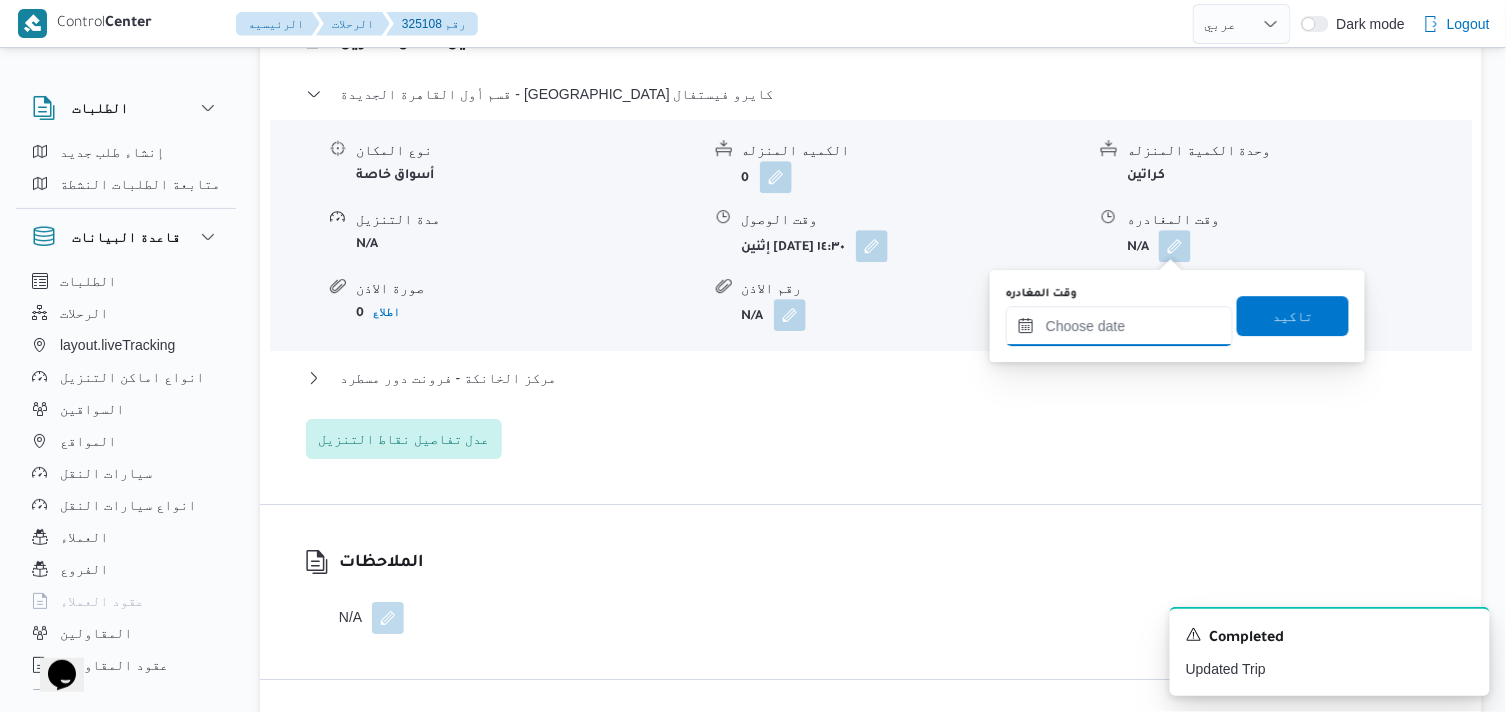 click on "وقت المغادره" at bounding box center (1119, 326) 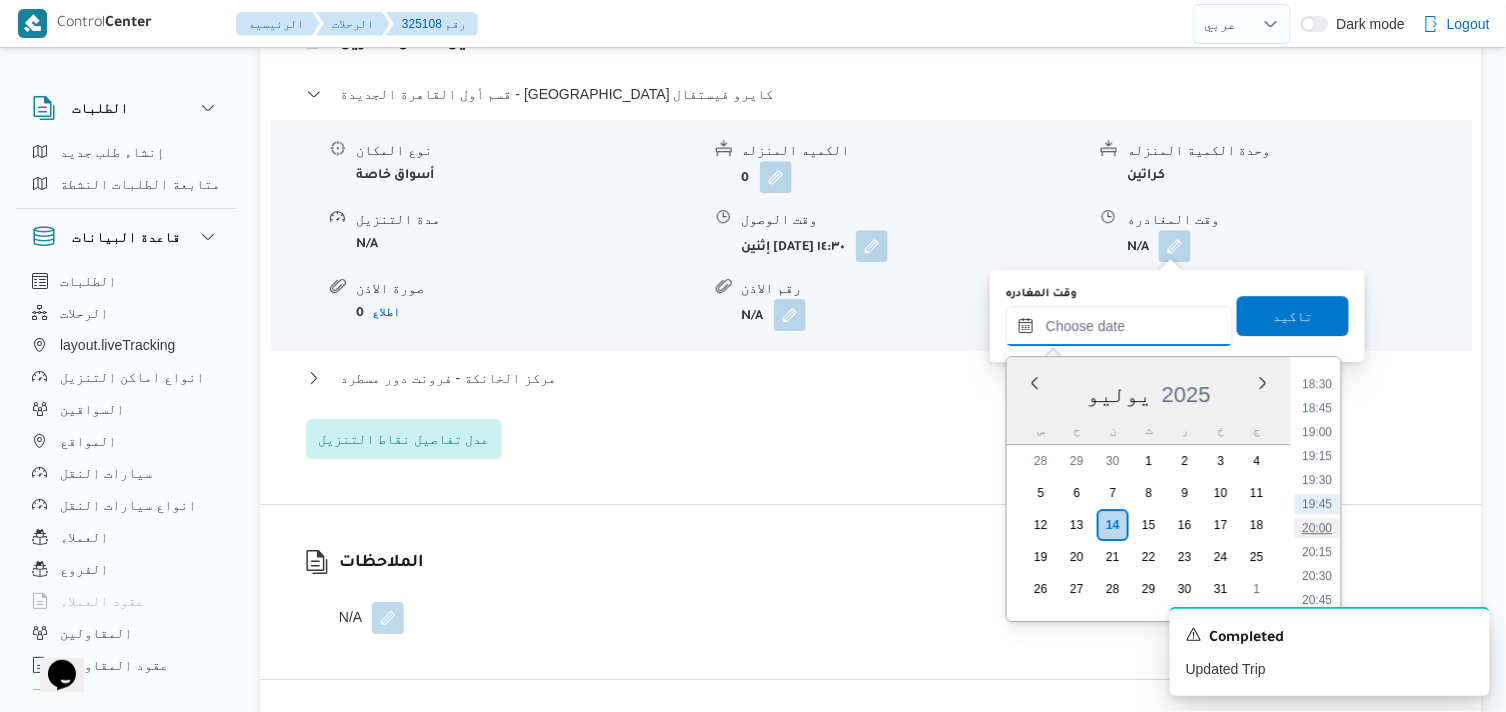 scroll, scrollTop: 1553, scrollLeft: 0, axis: vertical 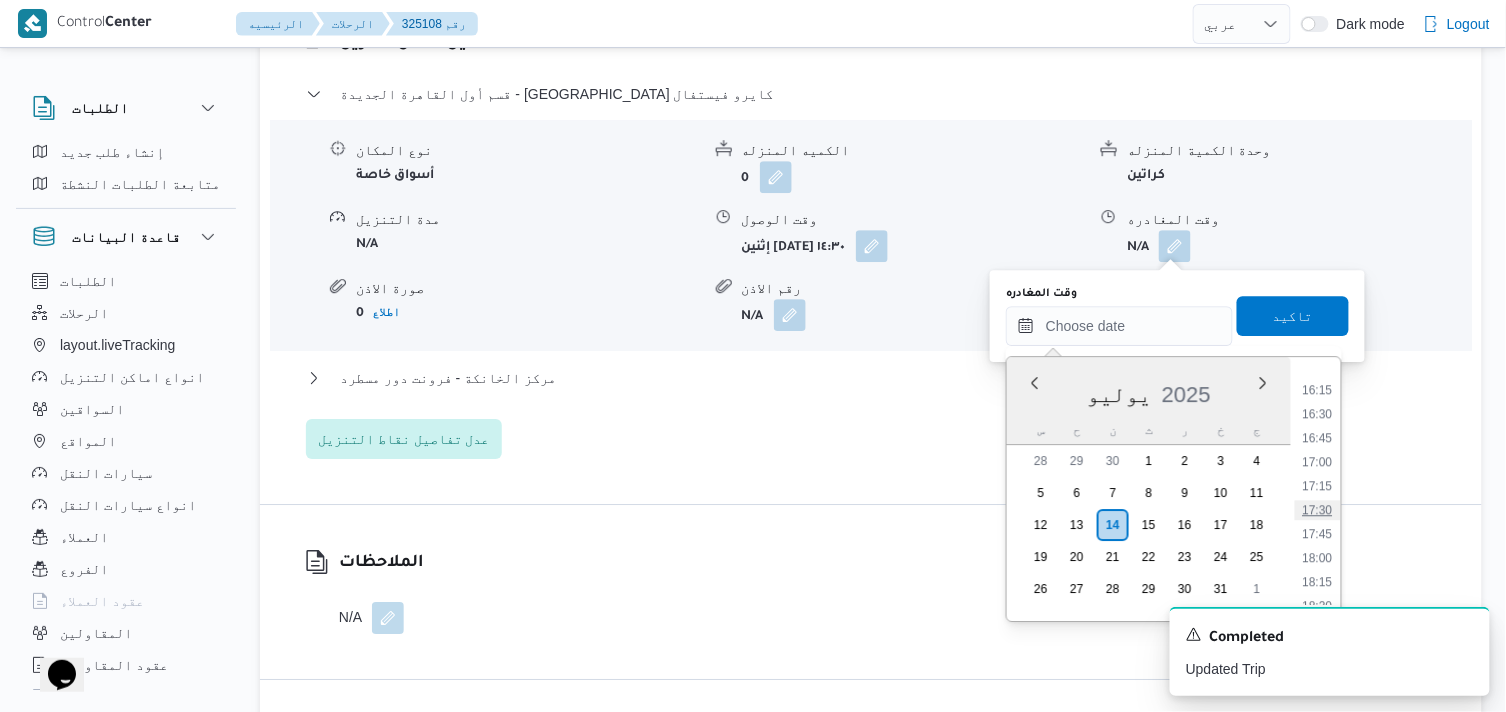 click on "17:30" at bounding box center [1318, 510] 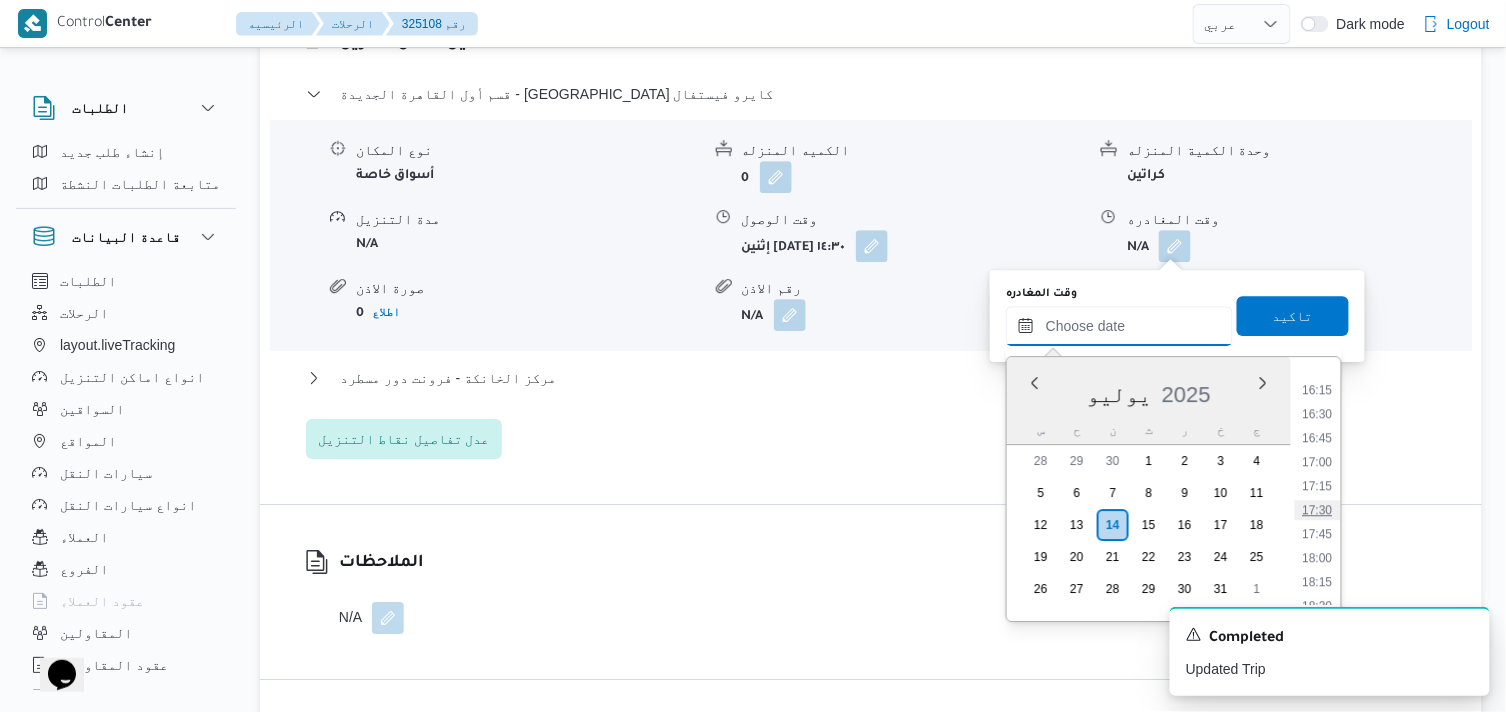 type on "١٤/٠٧/٢٠٢٥ ١٧:٣٠" 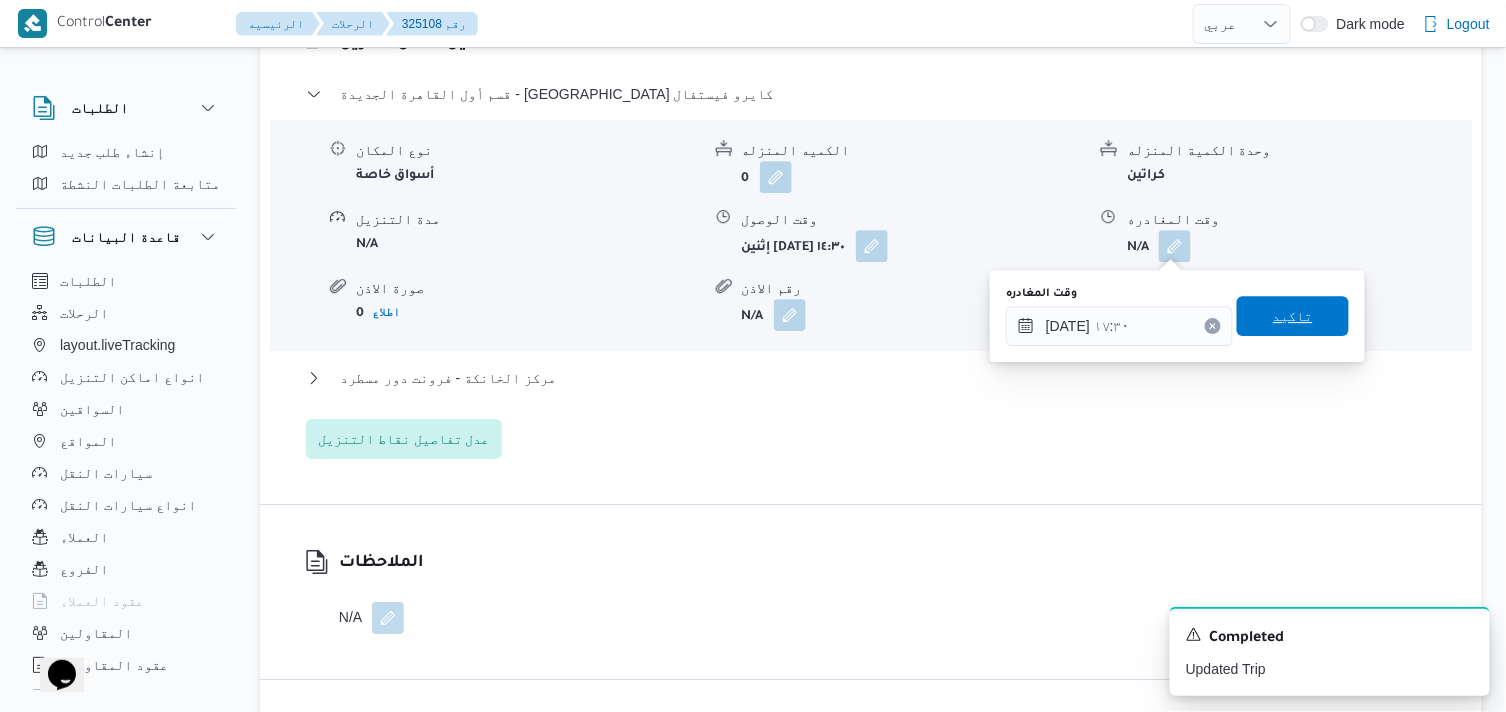 click on "تاكيد" at bounding box center [1293, 316] 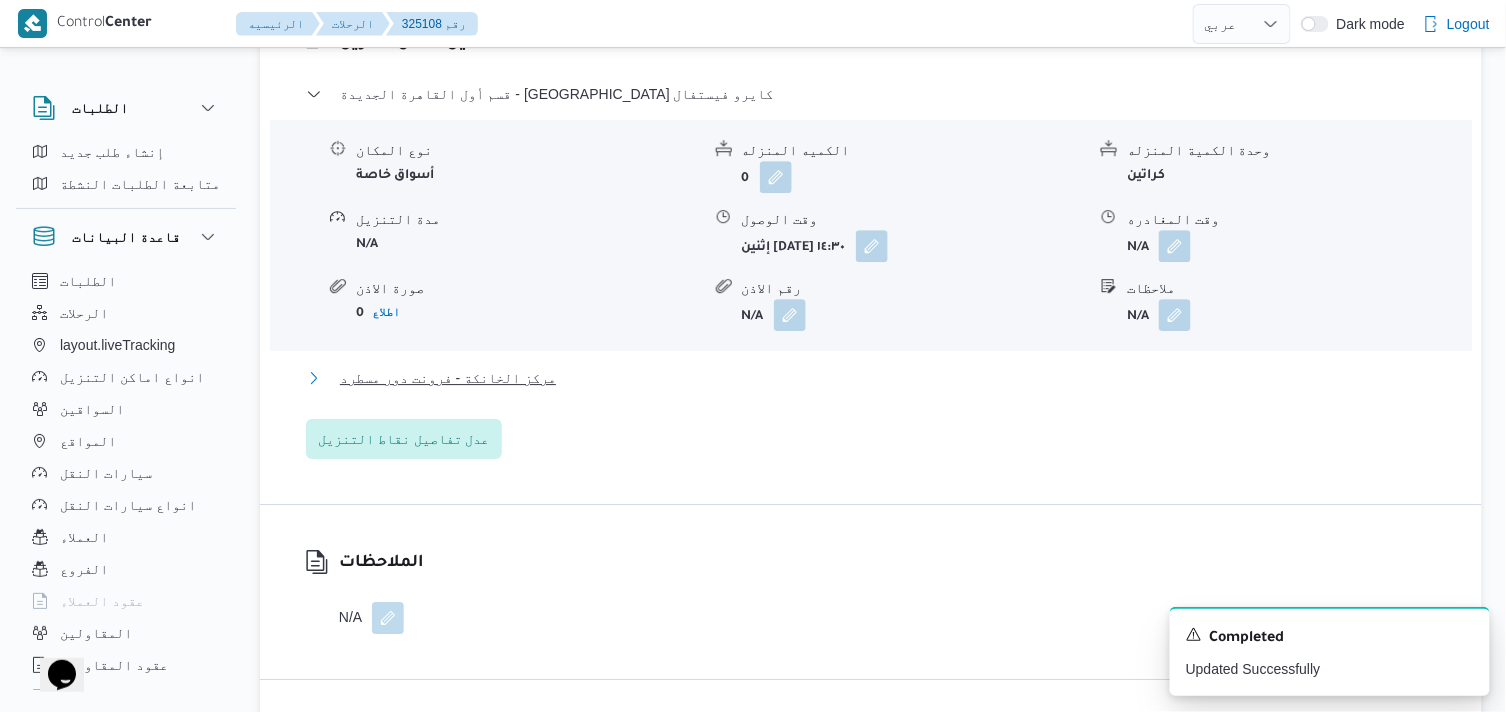click on "مركز الخانكة -
فرونت دور مسطرد" at bounding box center (448, 378) 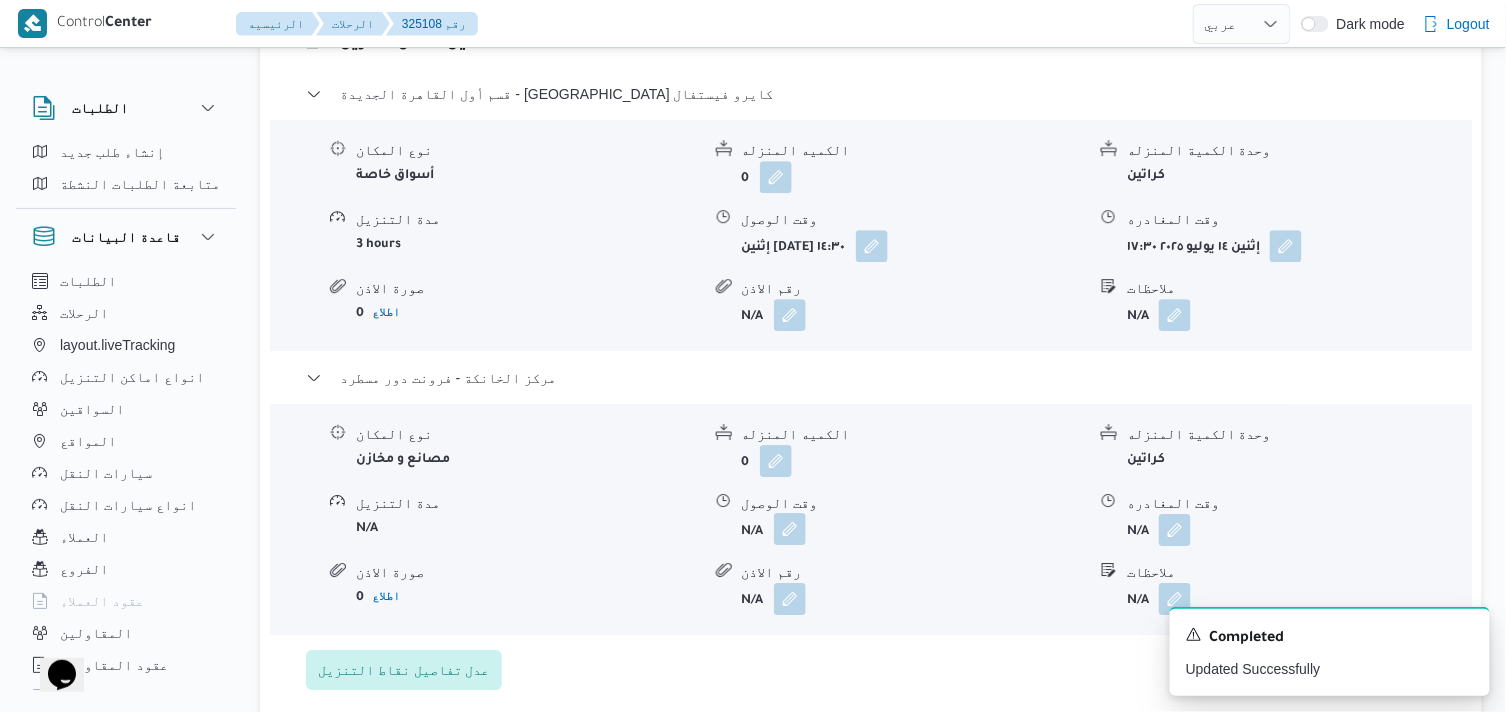 click at bounding box center (790, 529) 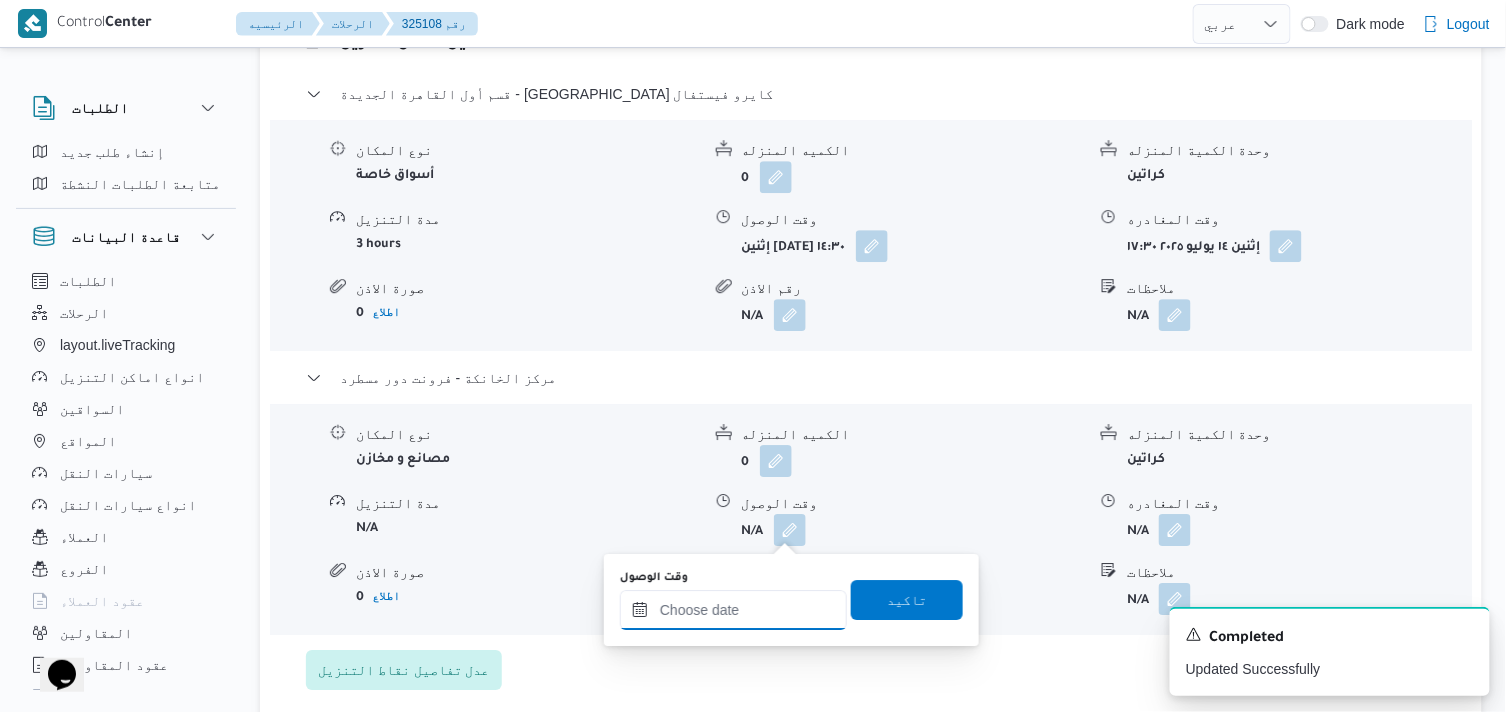 click on "وقت الوصول" at bounding box center (733, 610) 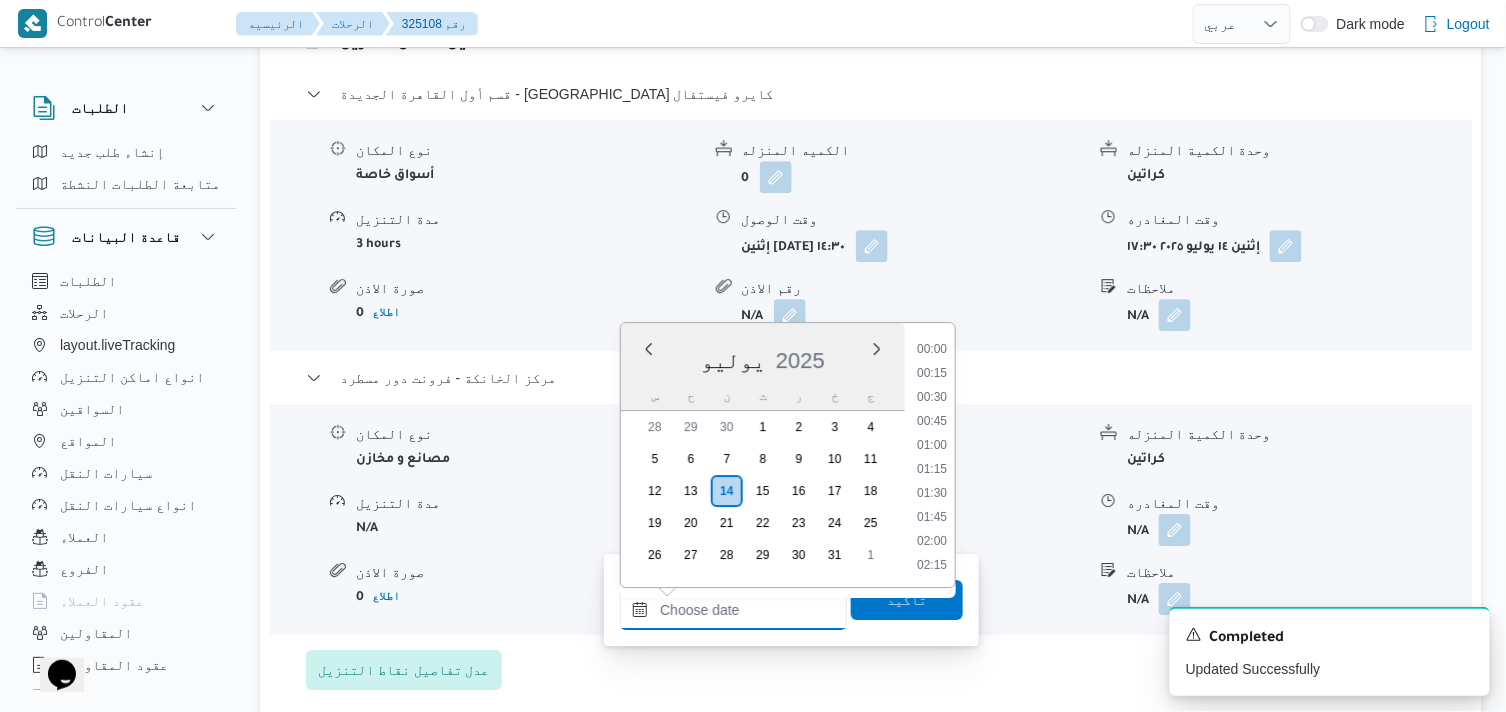 scroll, scrollTop: 1775, scrollLeft: 0, axis: vertical 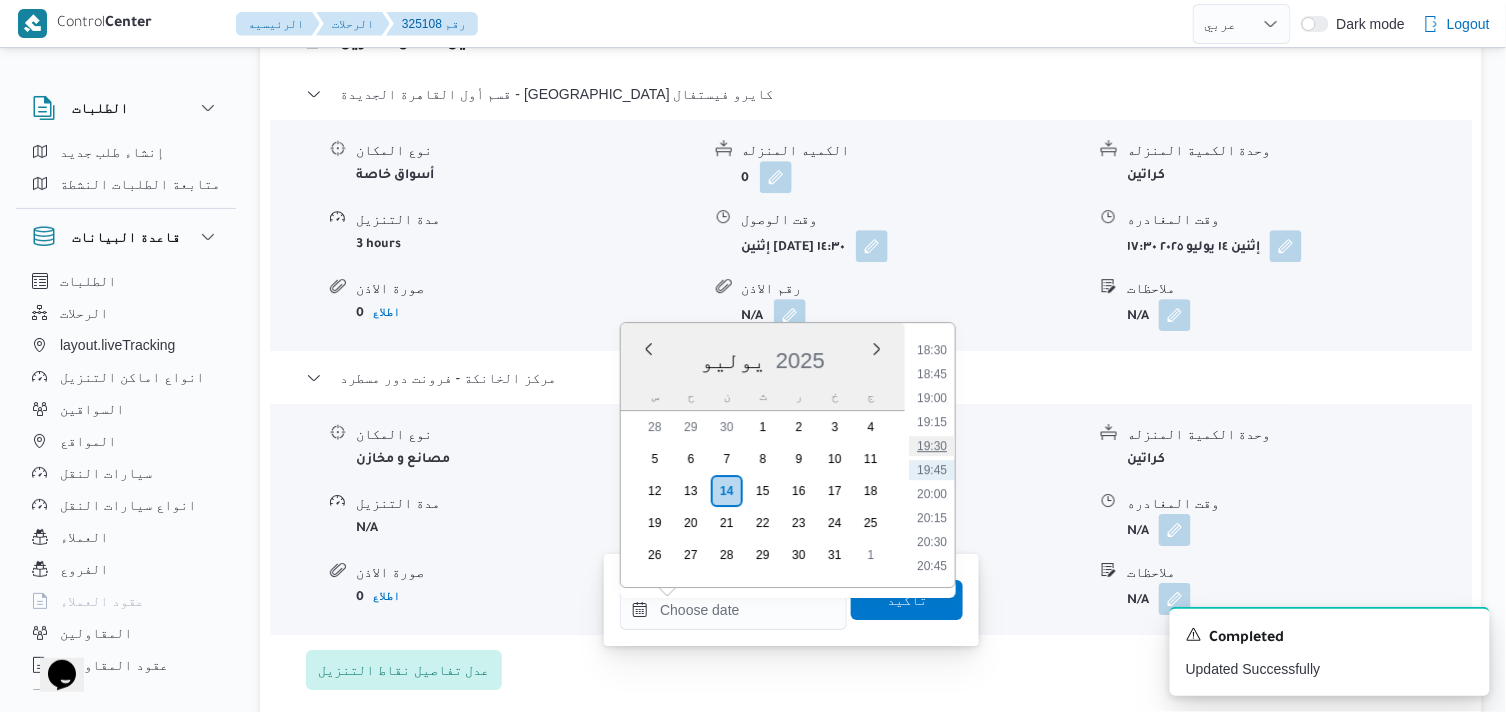 click on "19:30" at bounding box center [932, 446] 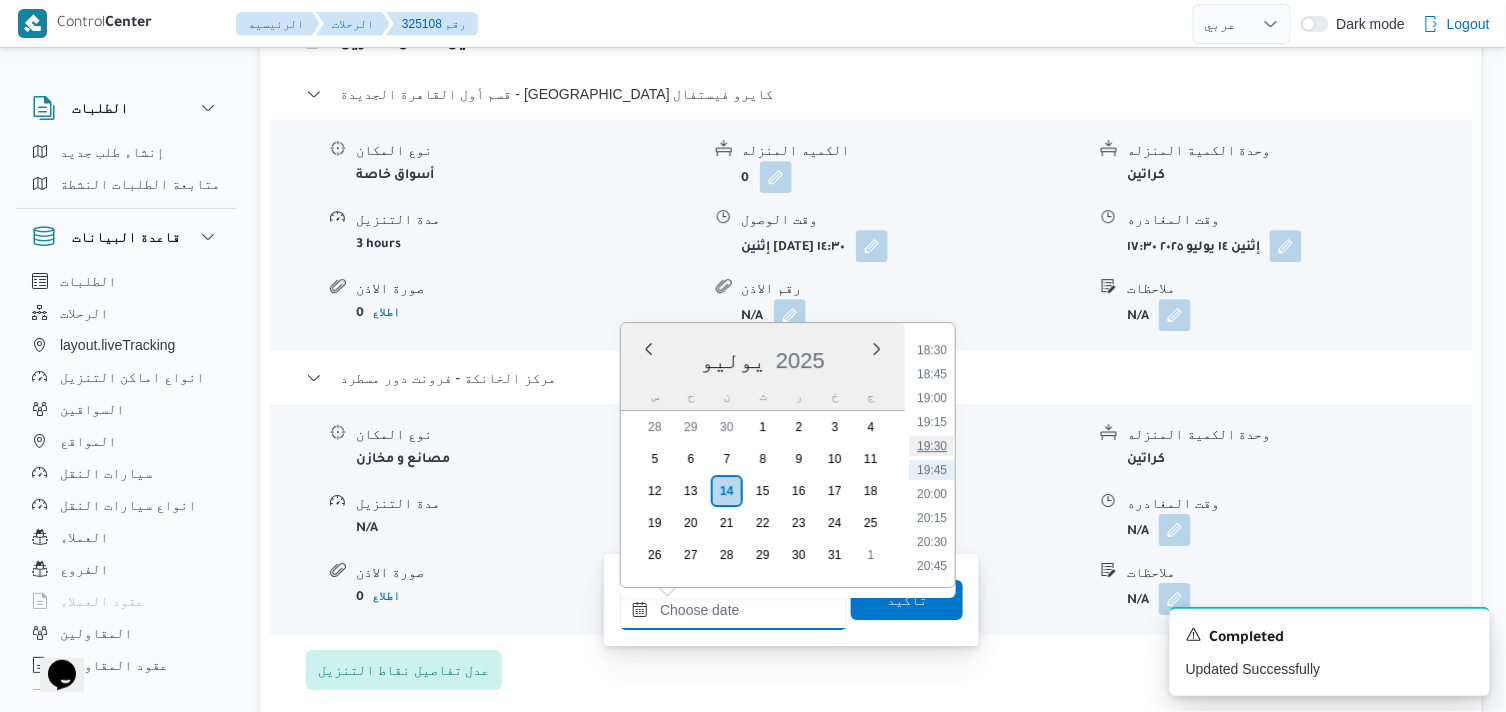 type on "١٤/٠٧/٢٠٢٥ ١٩:٣٠" 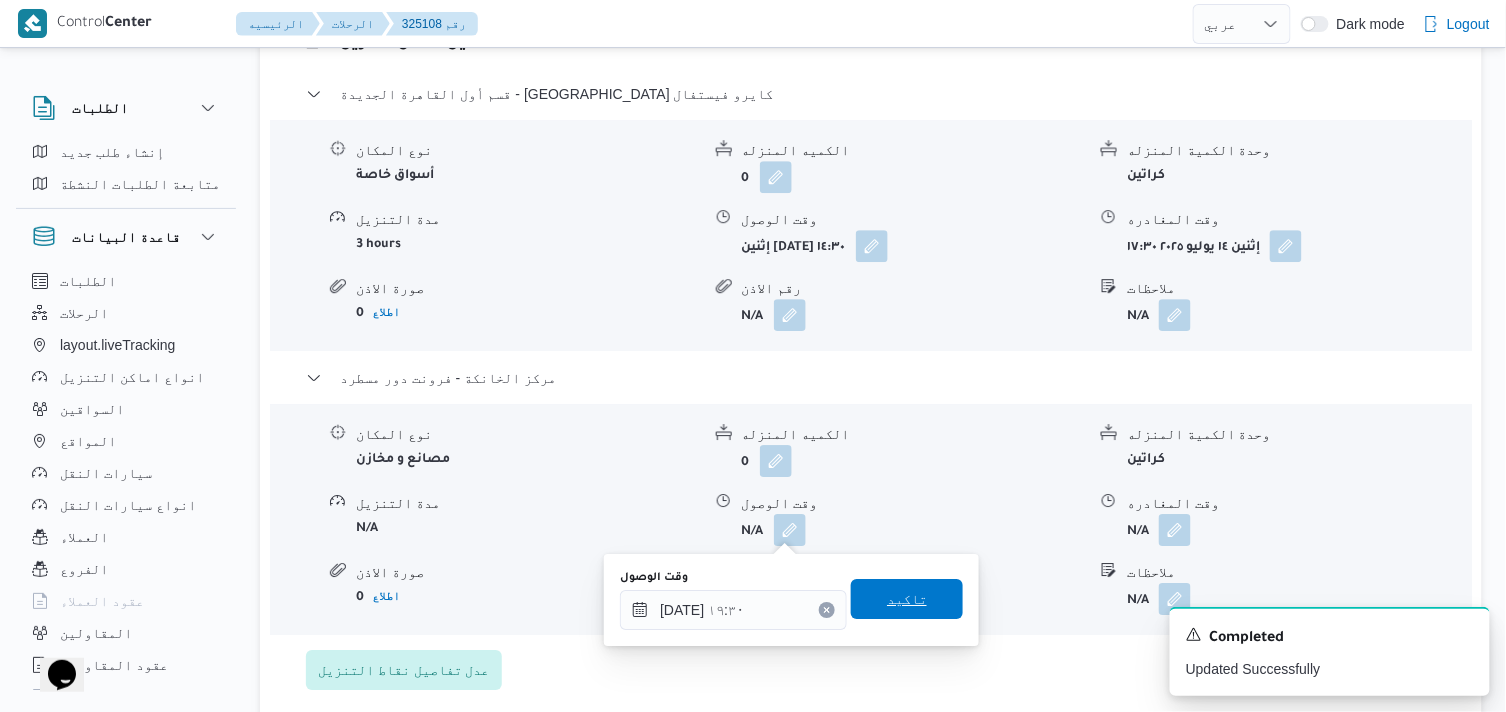 click on "تاكيد" at bounding box center (907, 599) 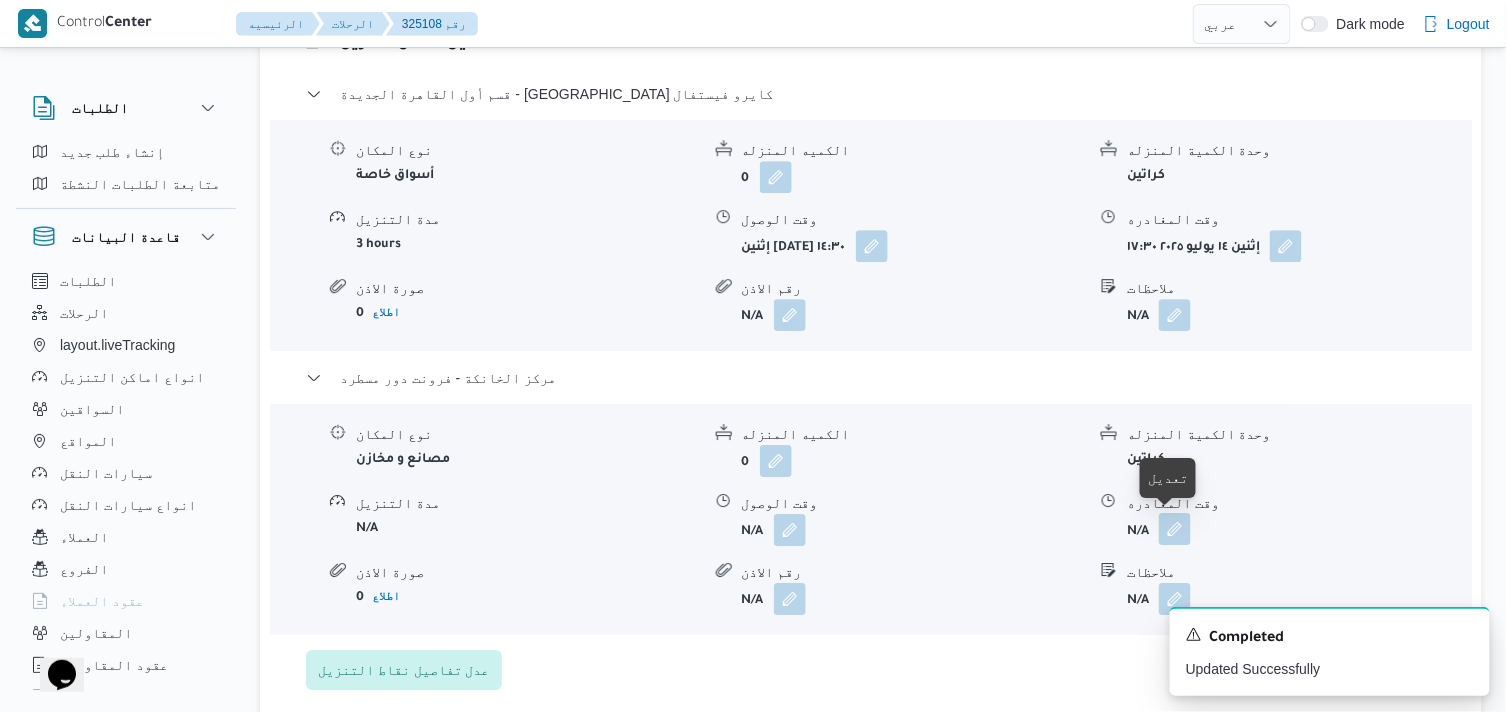 click at bounding box center [1175, 529] 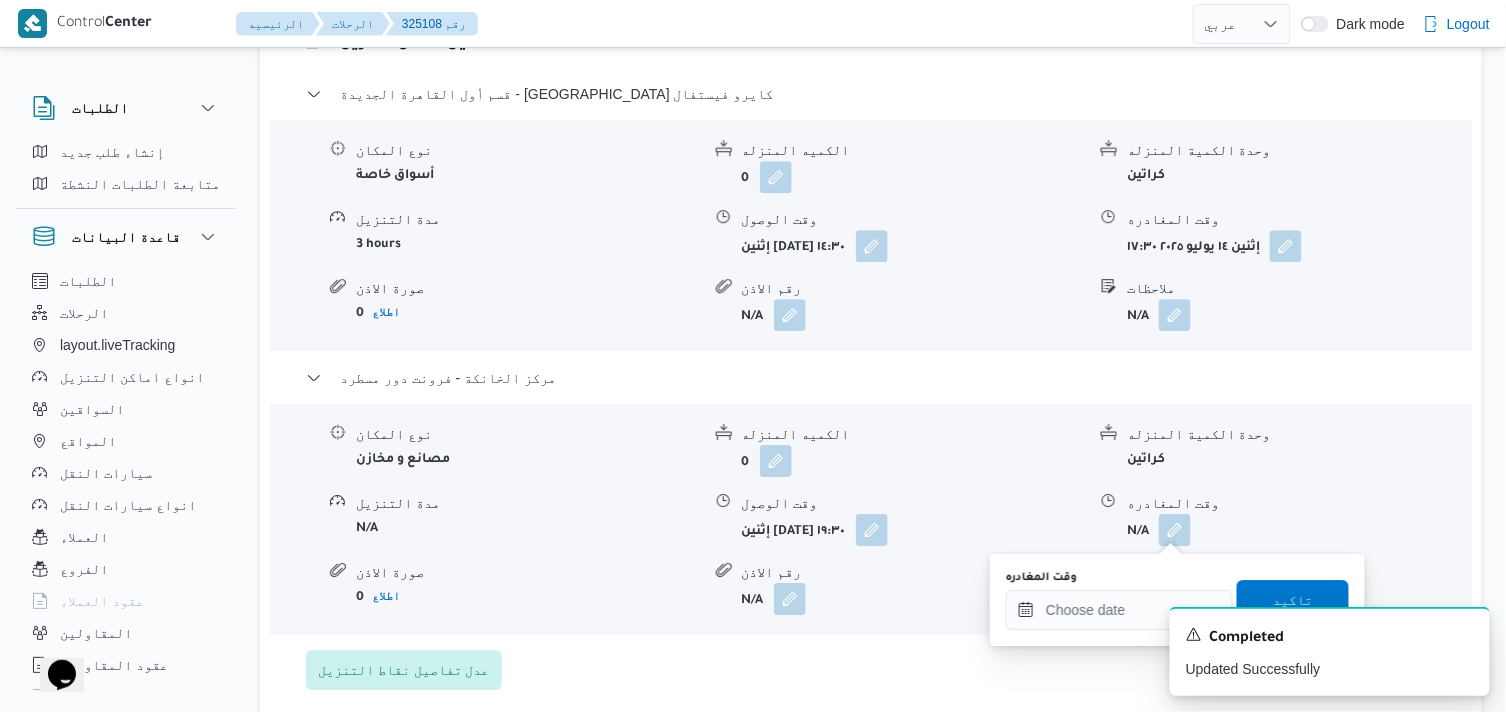click on "A new notification appears Completed Updated Successfully" at bounding box center [1306, 651] 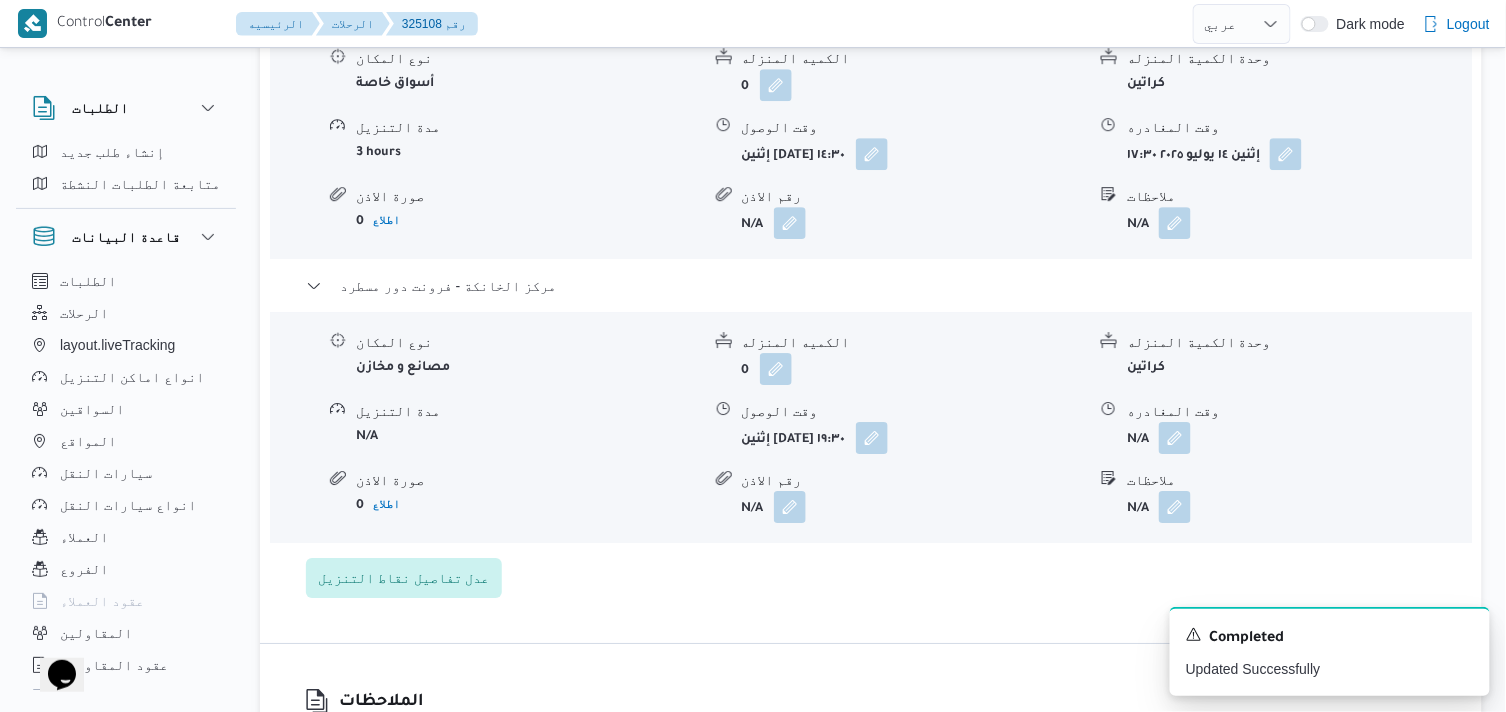 scroll, scrollTop: 1888, scrollLeft: 0, axis: vertical 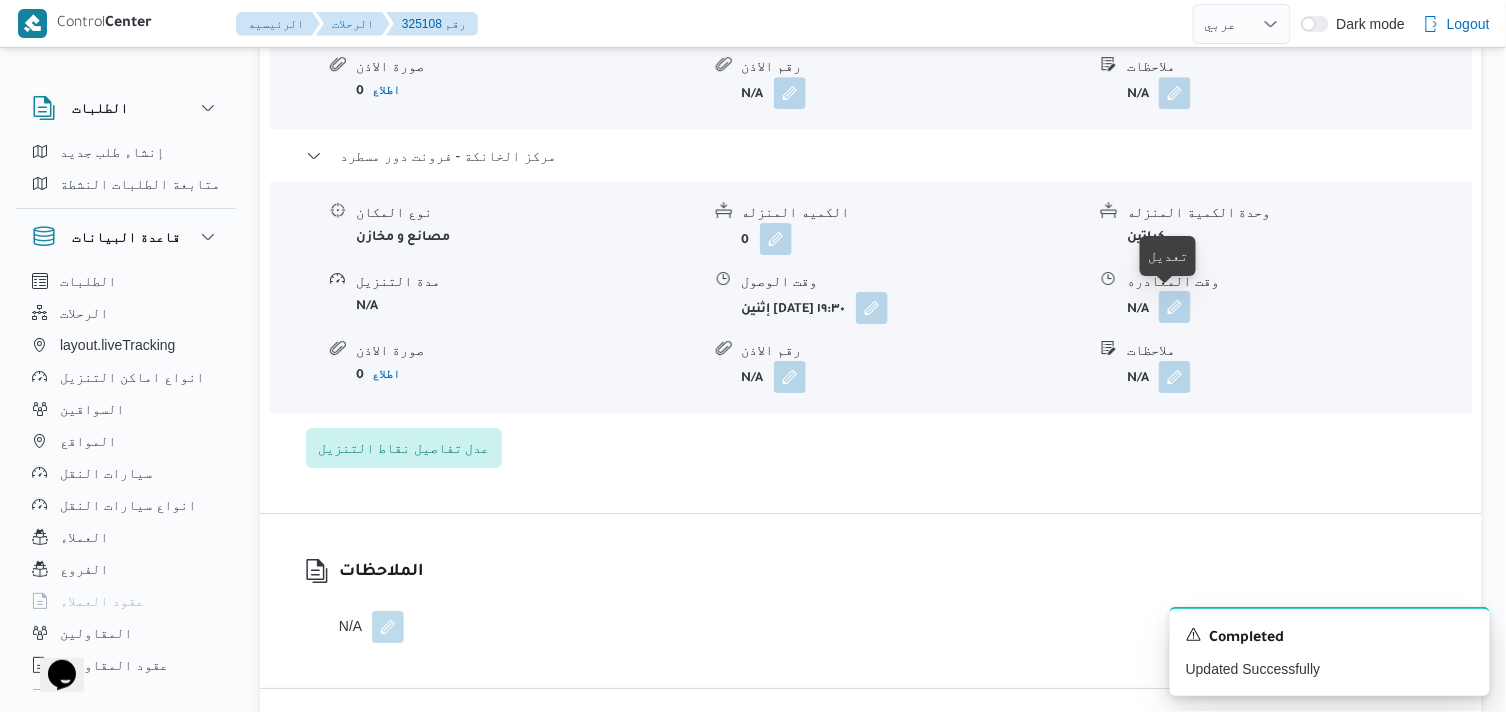 drag, startPoint x: 1172, startPoint y: 295, endPoint x: 1170, endPoint y: 318, distance: 23.086792 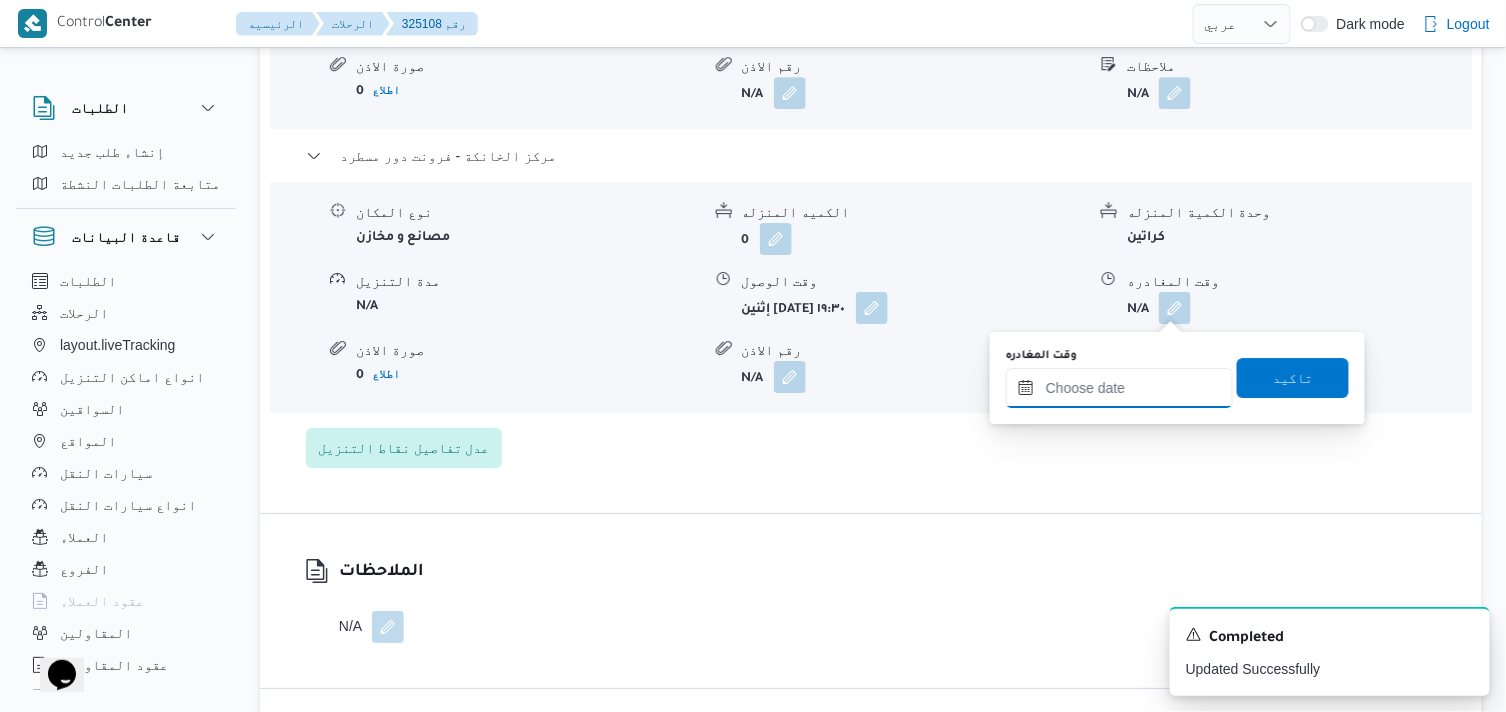 click on "وقت المغادره" at bounding box center (1119, 388) 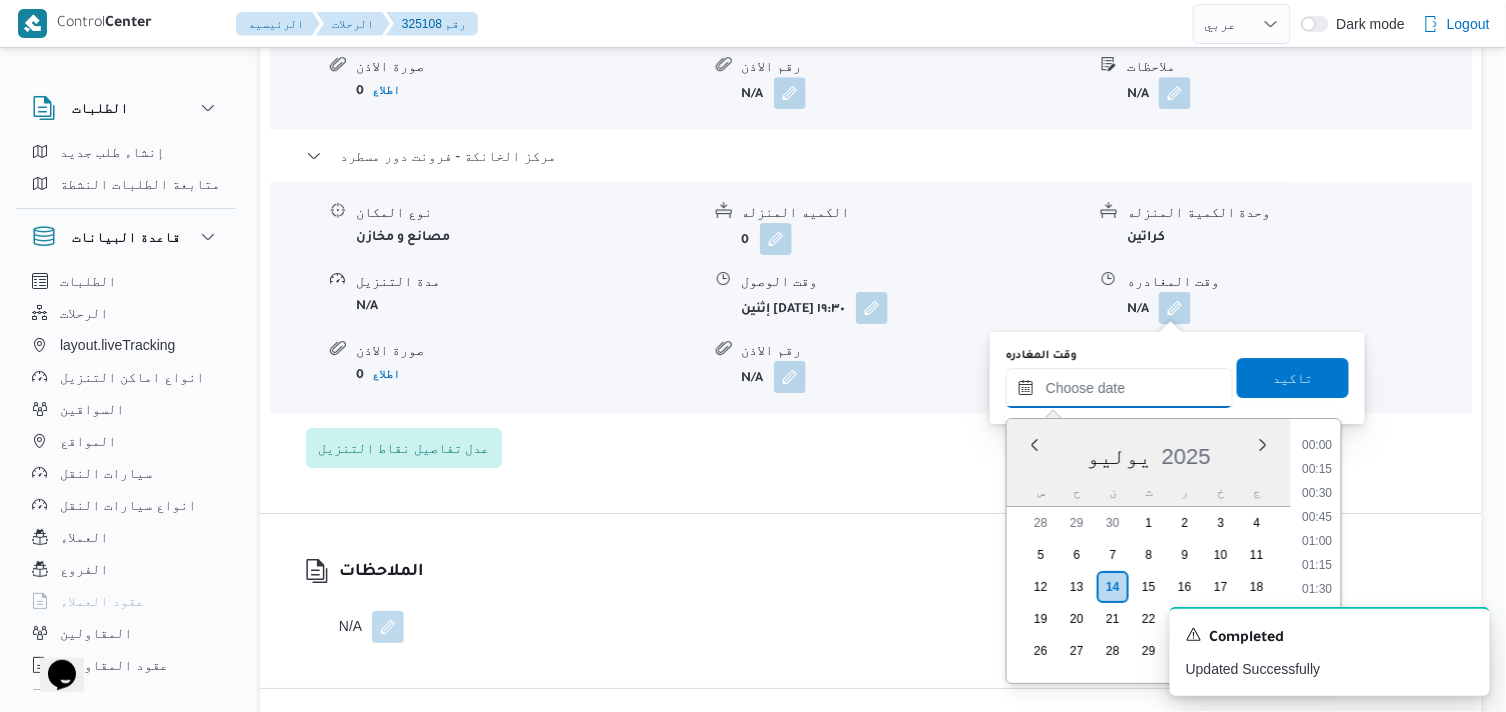 scroll, scrollTop: 1775, scrollLeft: 0, axis: vertical 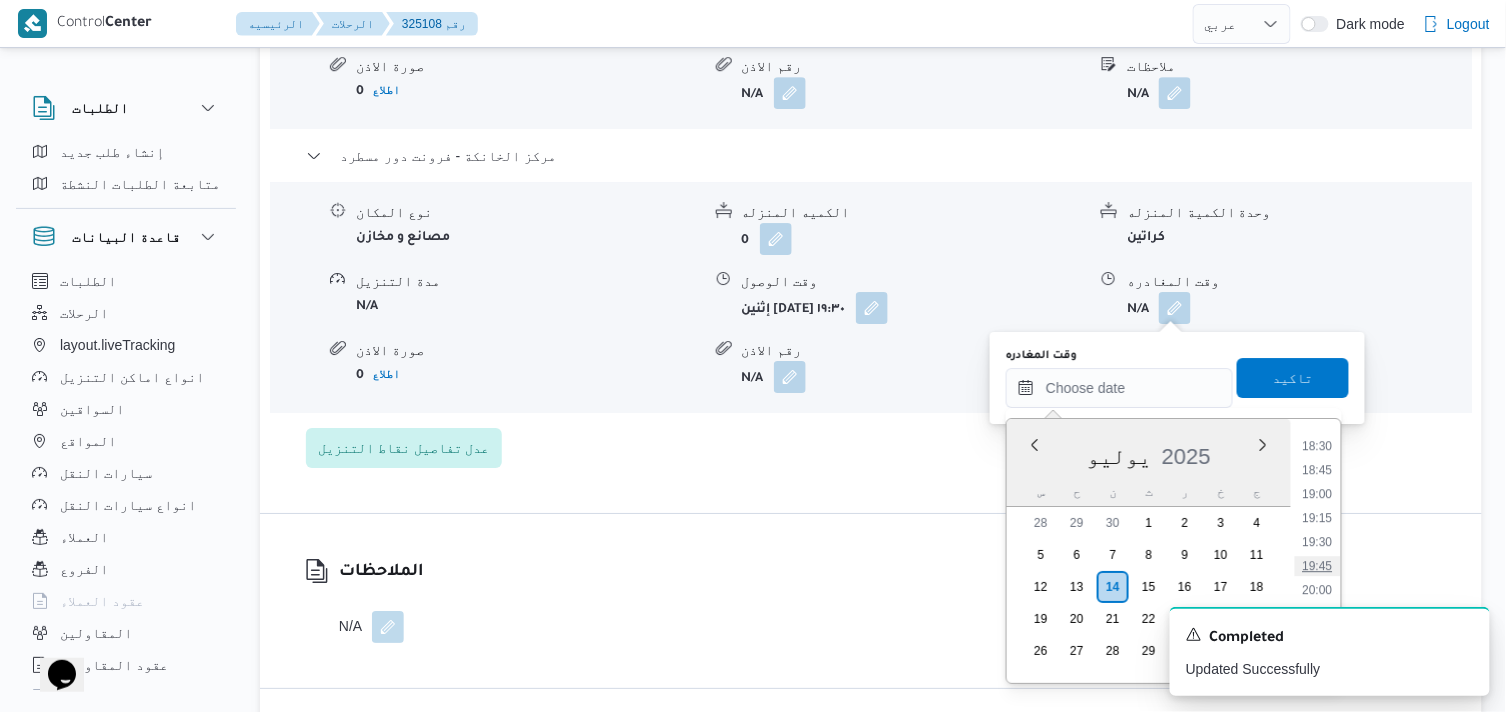 click on "19:45" at bounding box center [1318, 566] 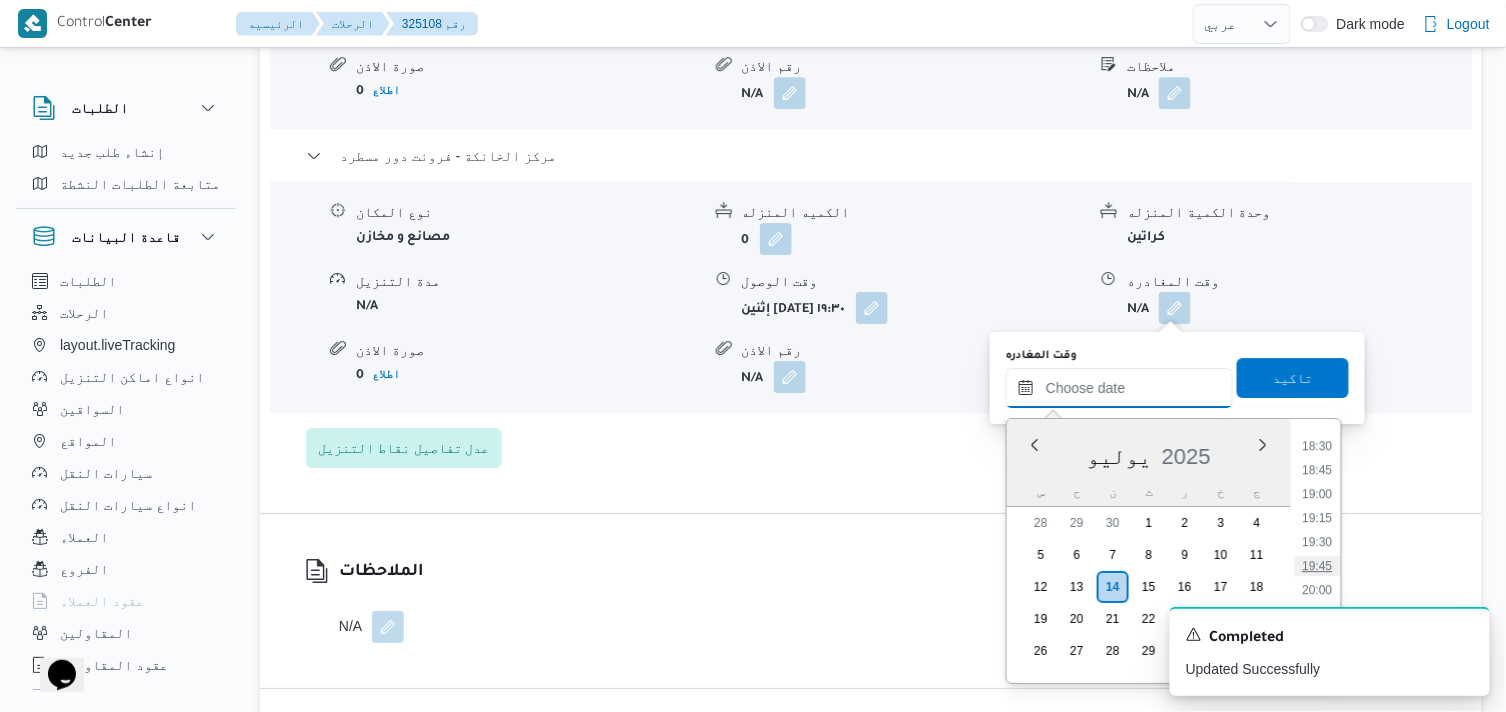 type on "١٤/٠٧/٢٠٢٥ ١٩:٤٥" 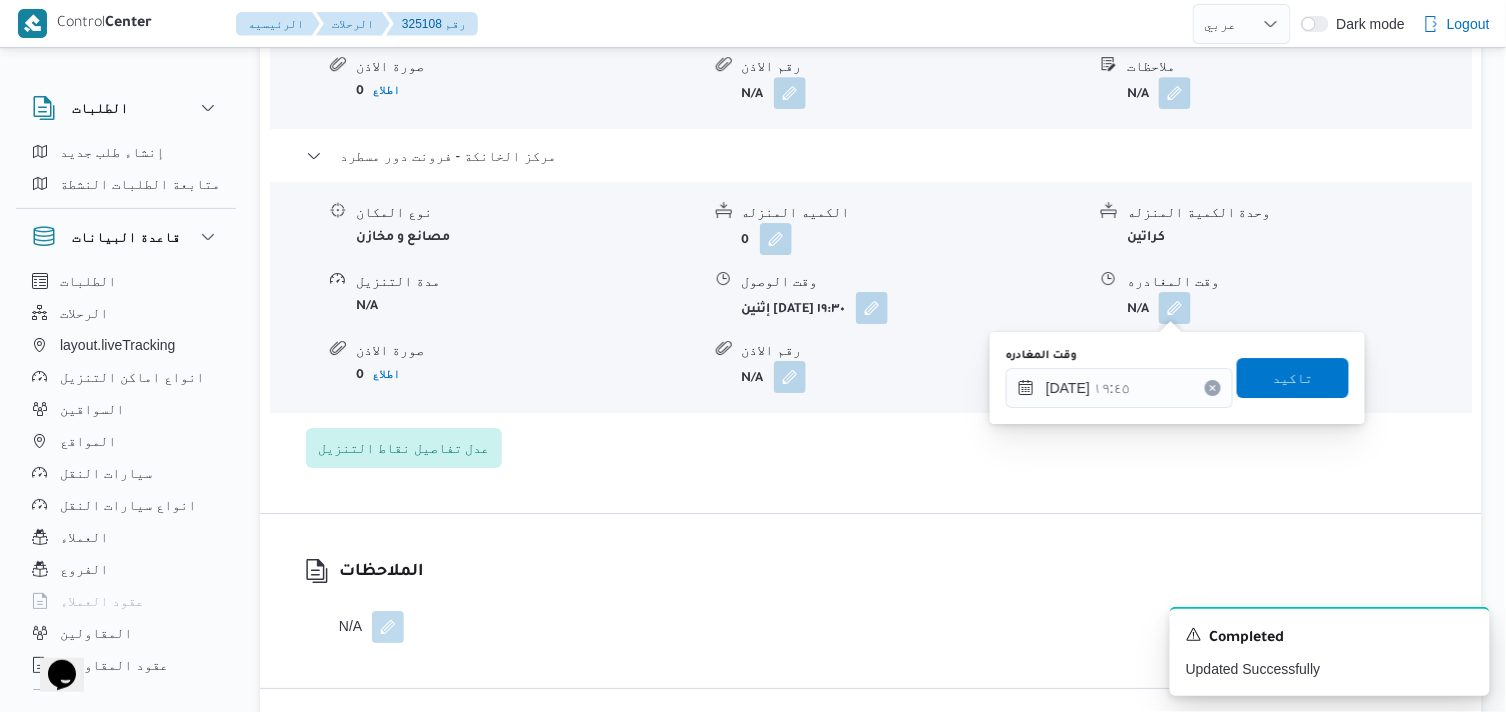 click on "وقت المغادره ١٤/٠٧/٢٠٢٥ ١٩:٤٥ تاكيد" at bounding box center [1177, 378] 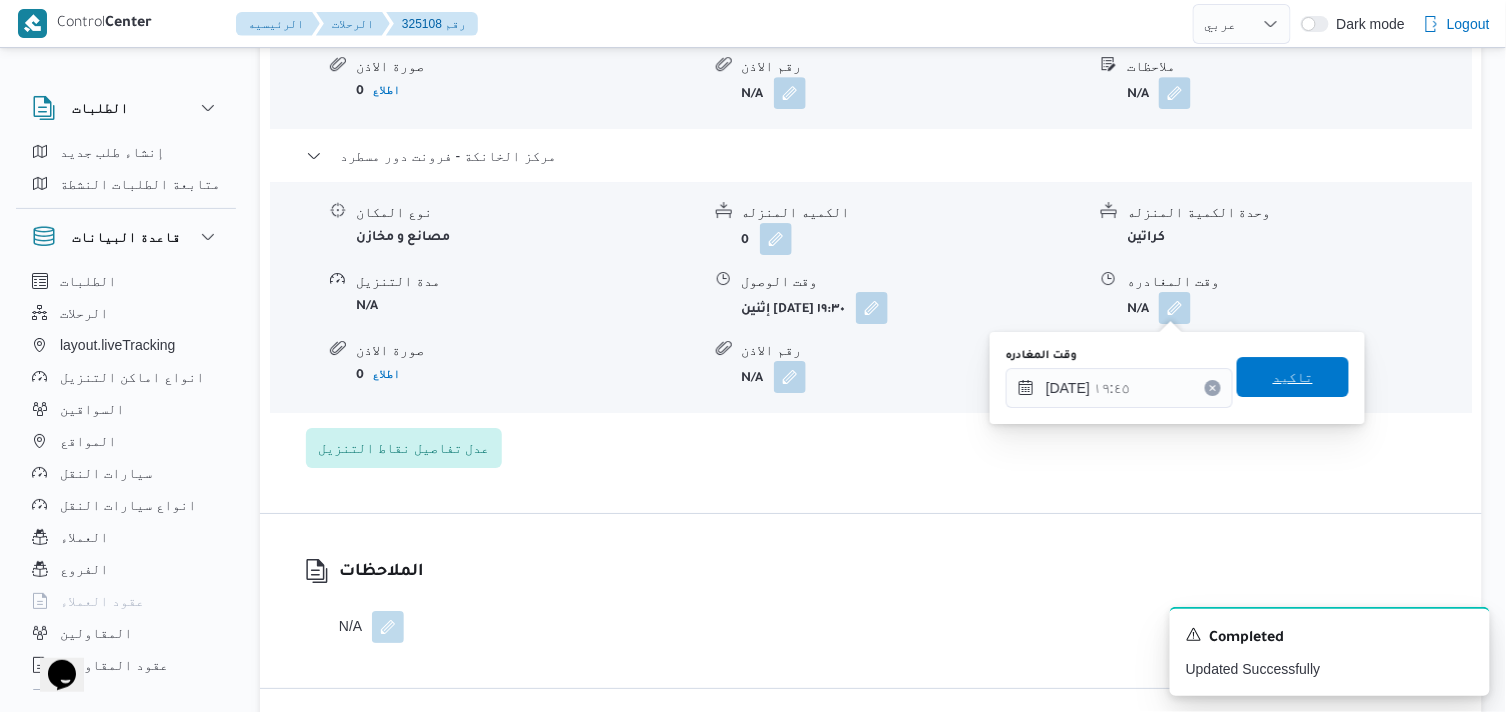 click on "تاكيد" at bounding box center [1293, 377] 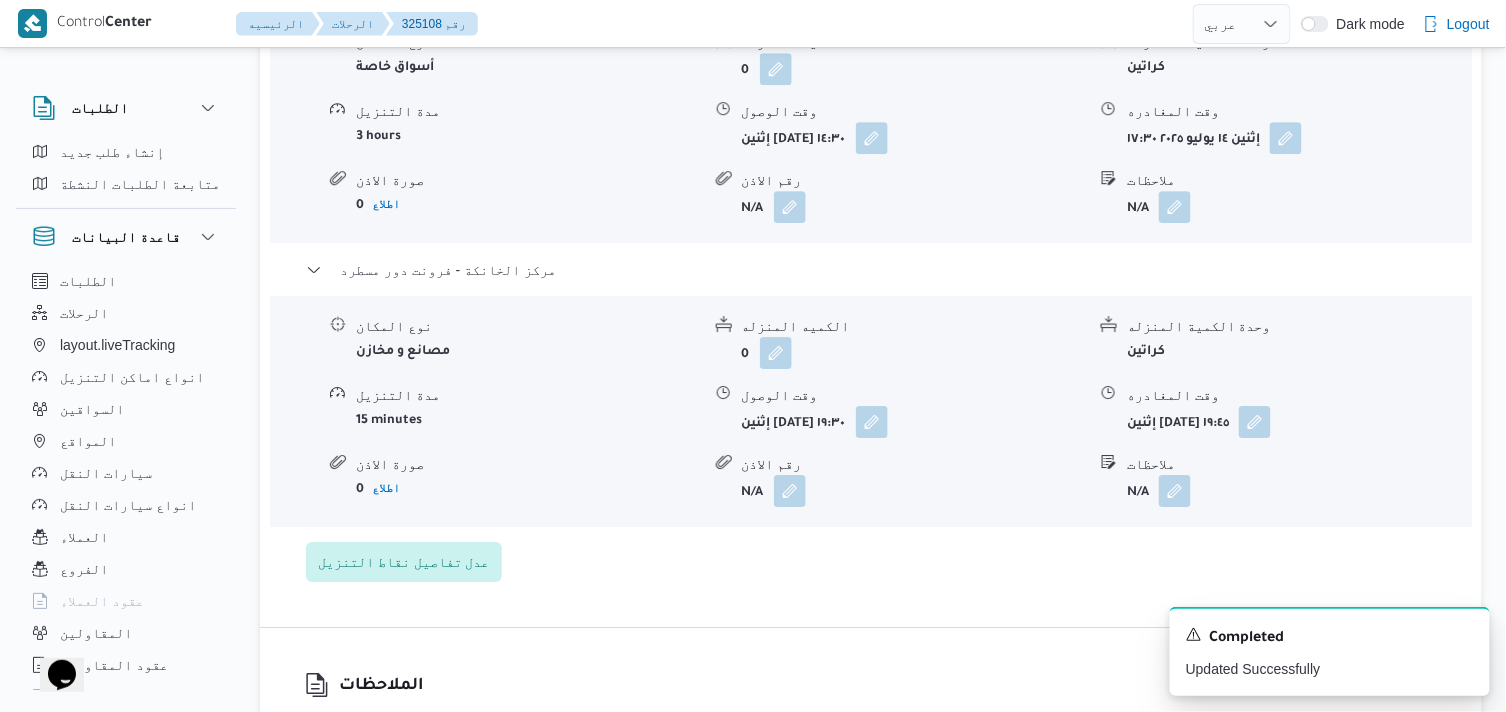 scroll, scrollTop: 1666, scrollLeft: 0, axis: vertical 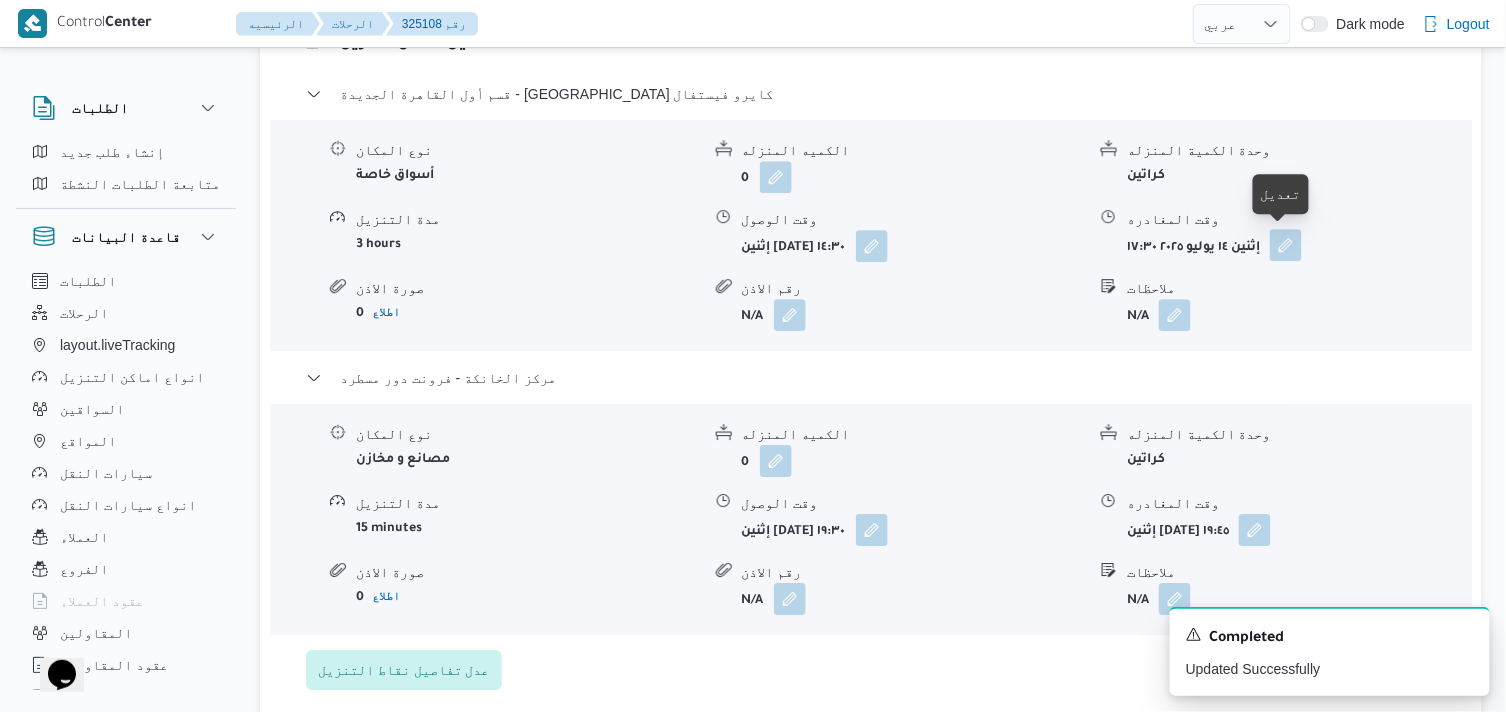 click at bounding box center (1286, 245) 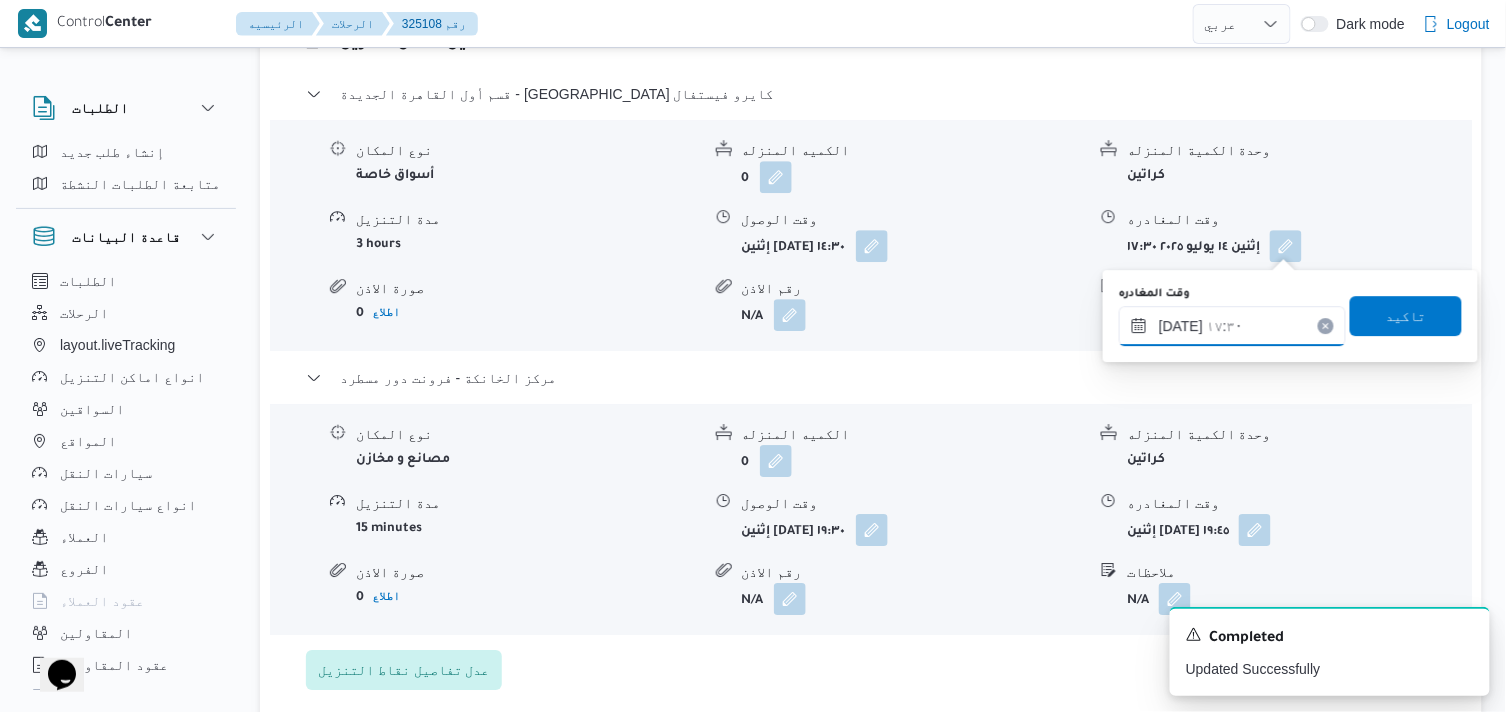 click on "١٤/٠٧/٢٠٢٥ ١٧:٣٠" at bounding box center (1232, 326) 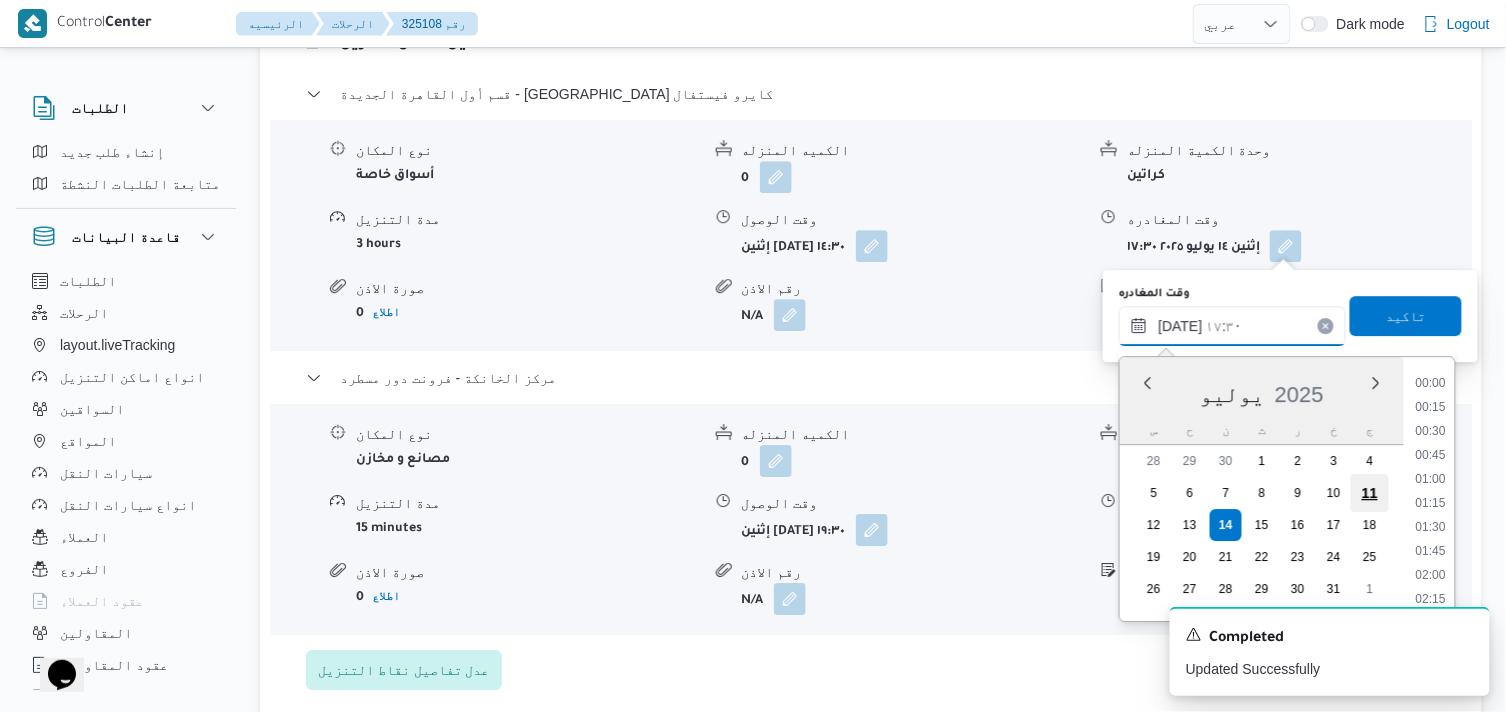 scroll, scrollTop: 1560, scrollLeft: 0, axis: vertical 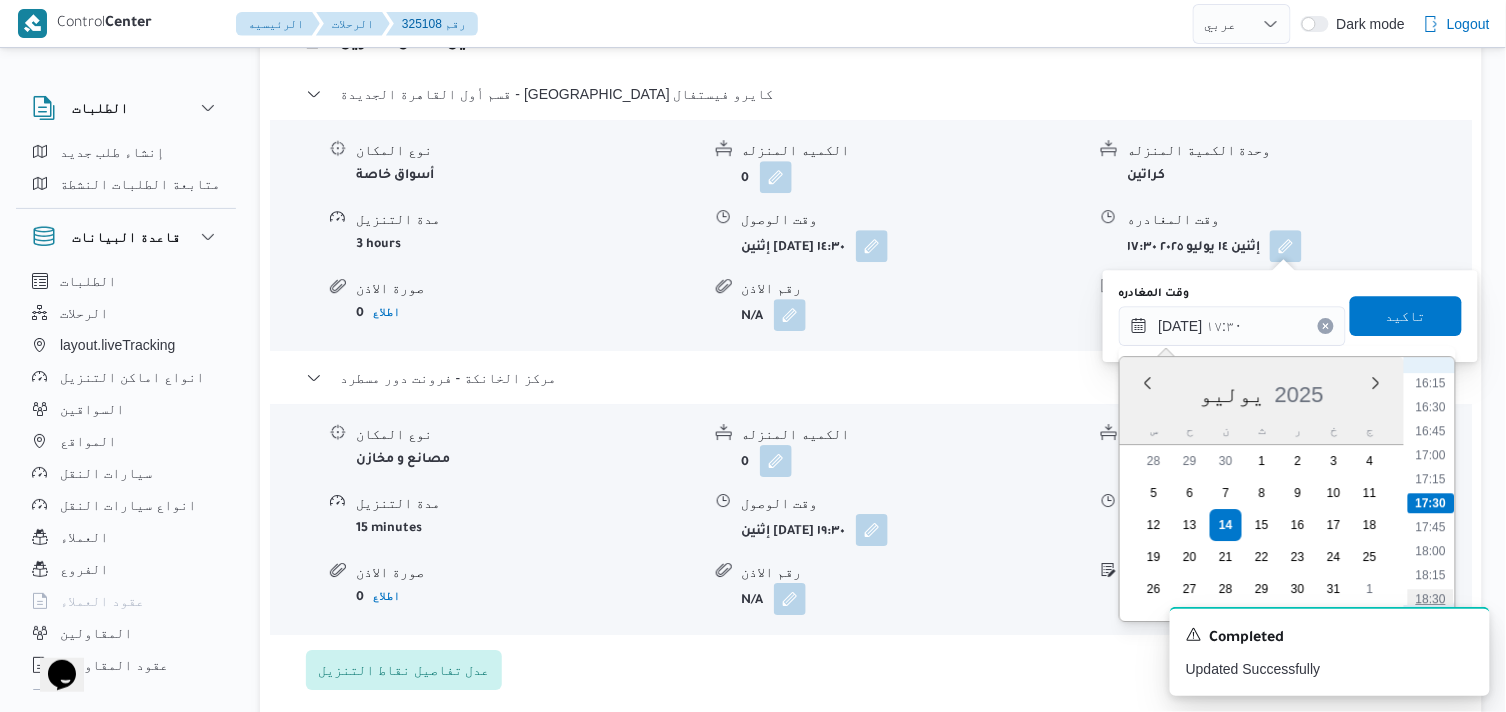 click on "18:30" at bounding box center [1431, 599] 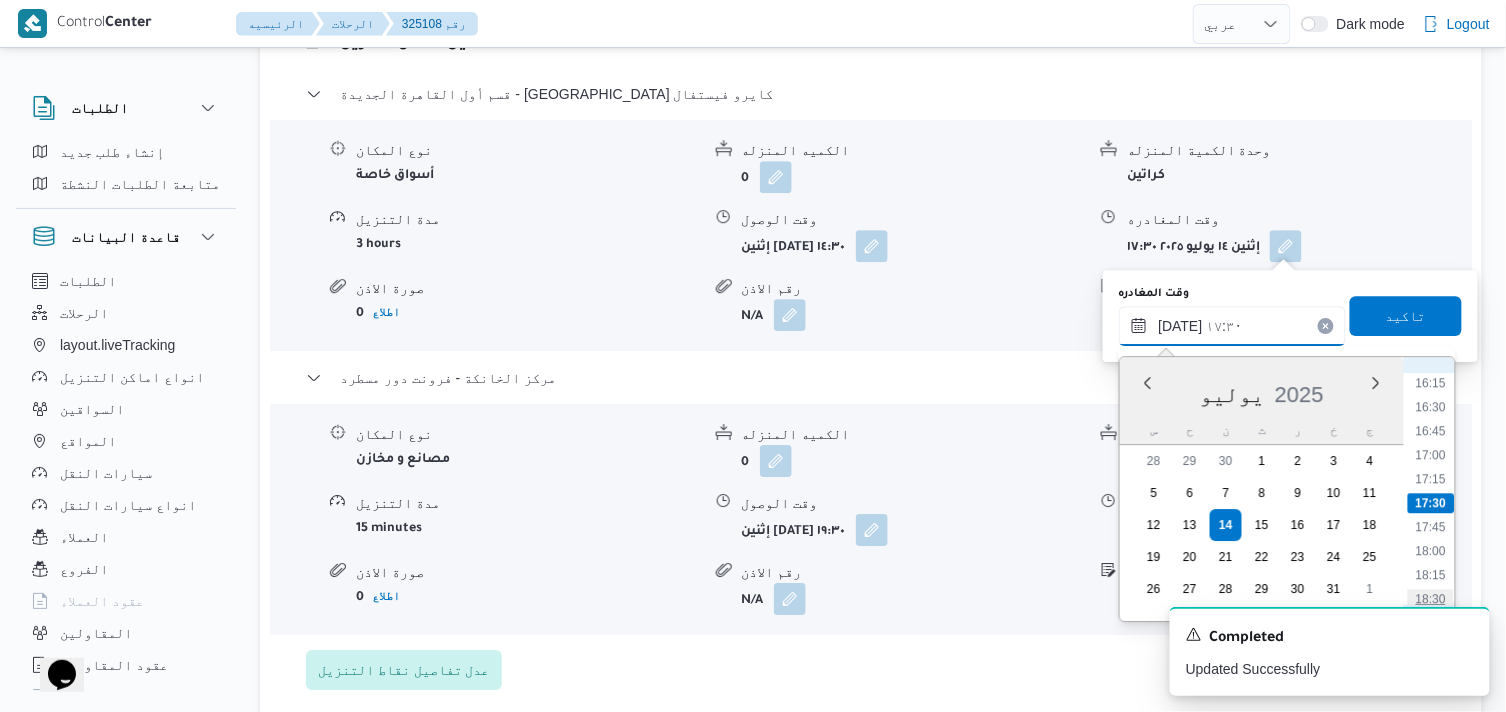type on "١٤/٠٧/٢٠٢٥ ١٨:٣٠" 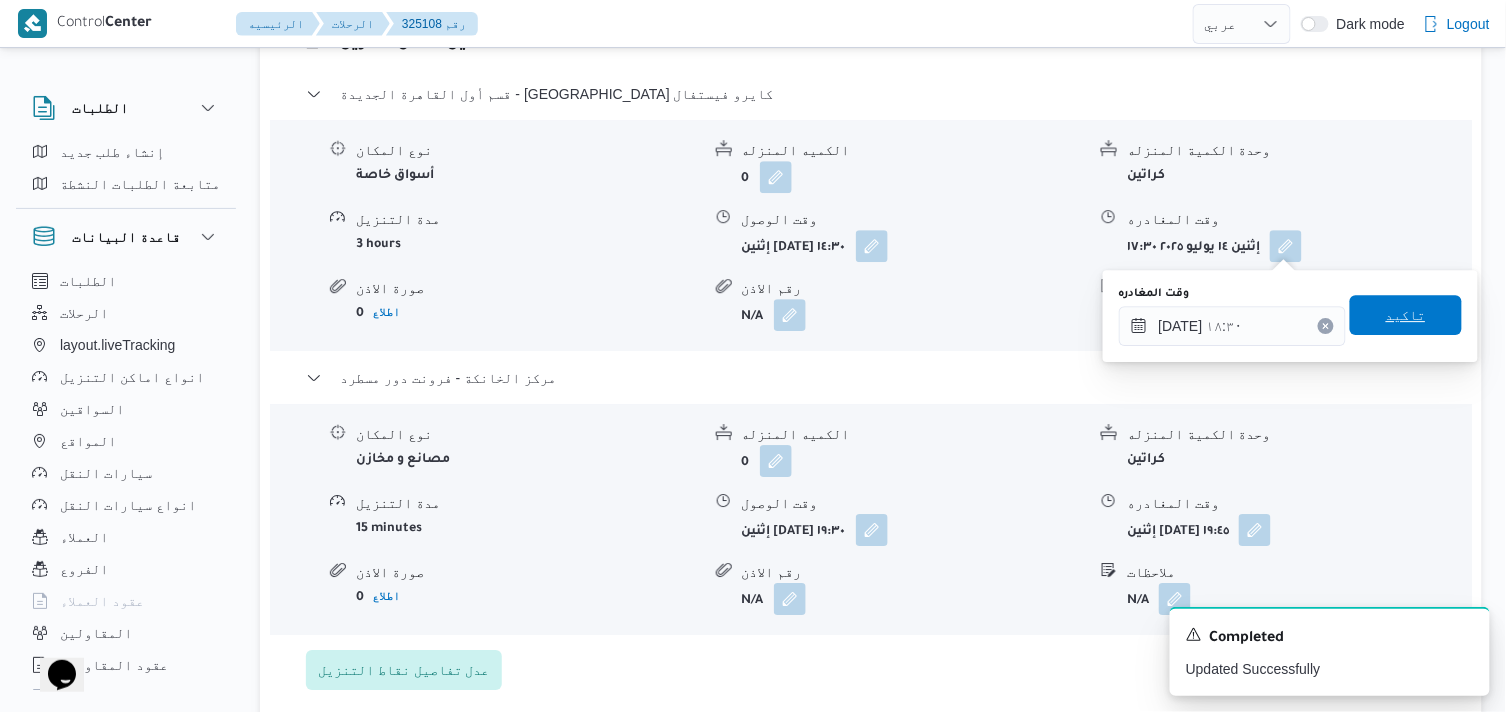 click on "تاكيد" at bounding box center (1406, 315) 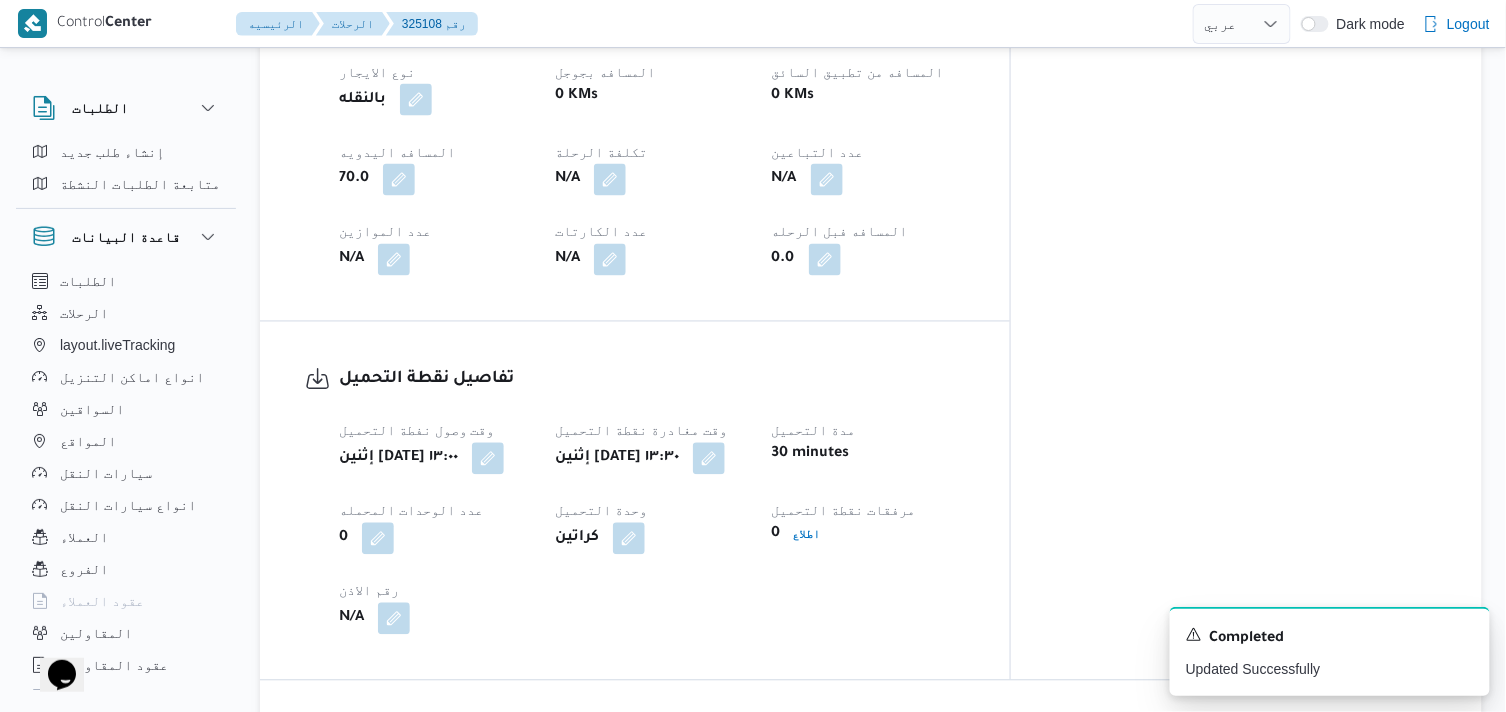 scroll, scrollTop: 888, scrollLeft: 0, axis: vertical 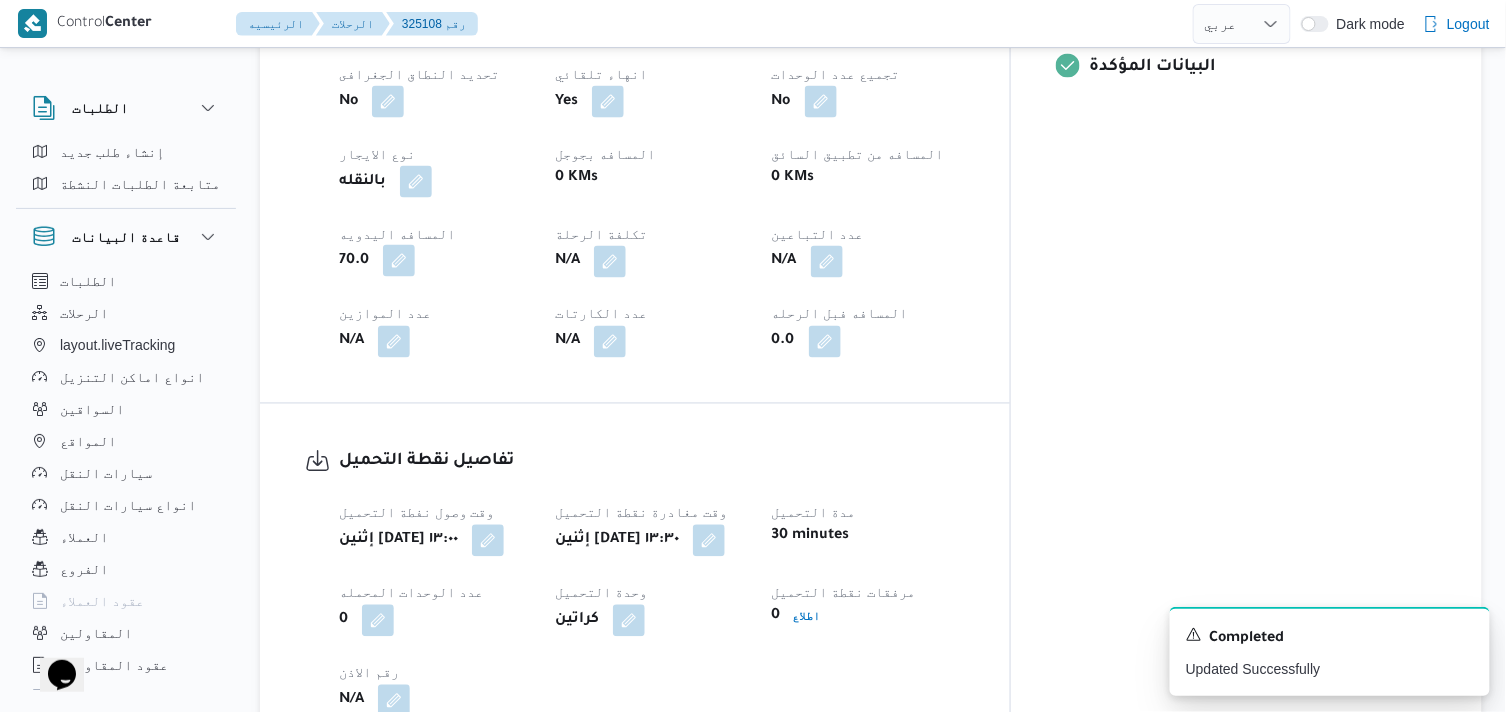 click at bounding box center [399, 261] 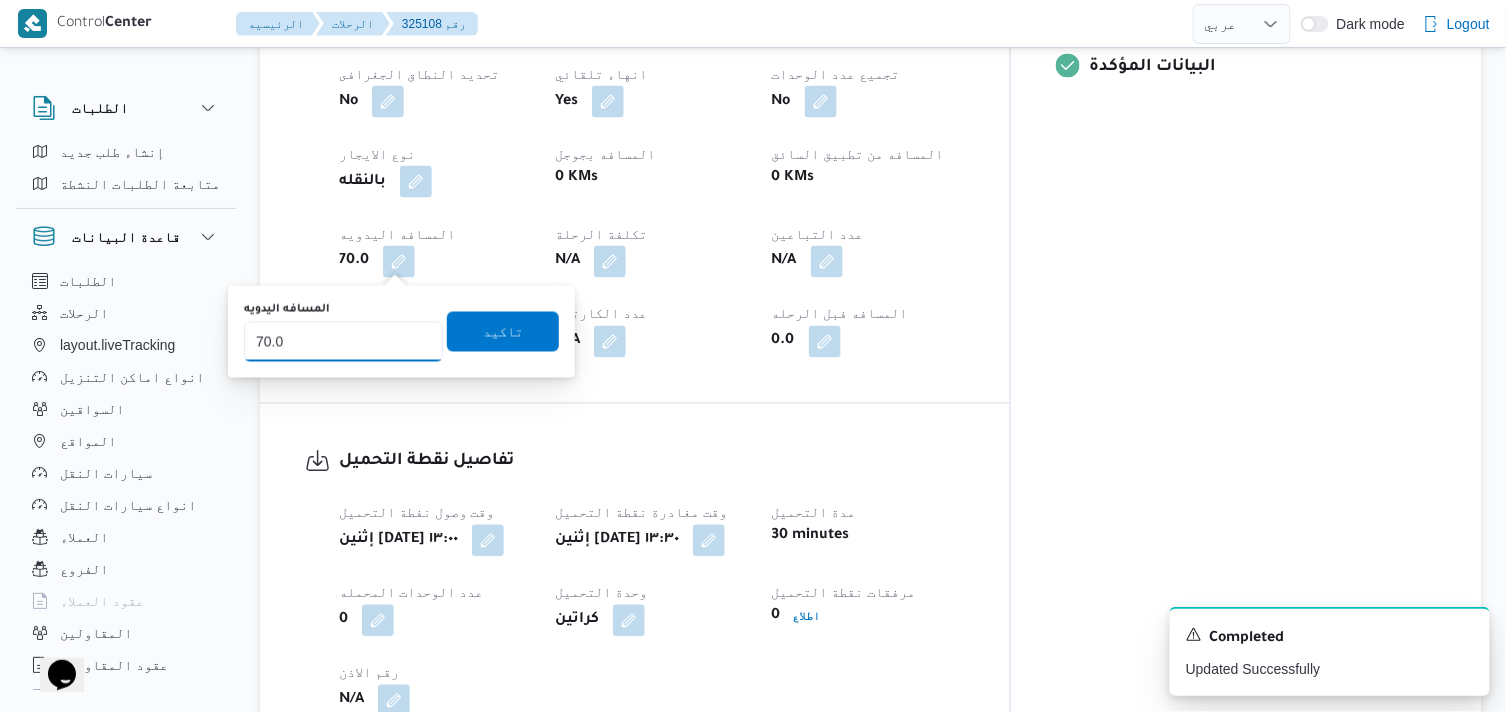 click on "70.0" at bounding box center [343, 342] 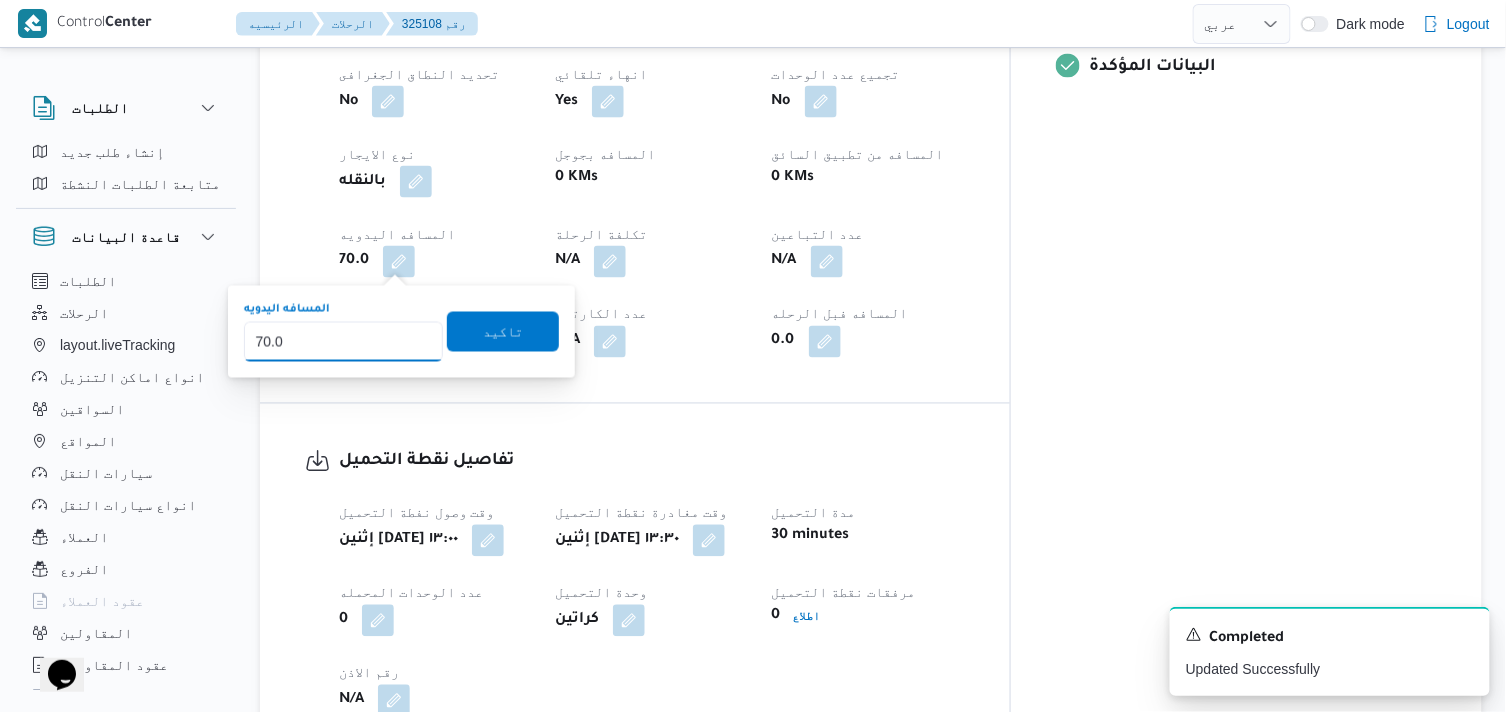 click on "70.0" at bounding box center (343, 342) 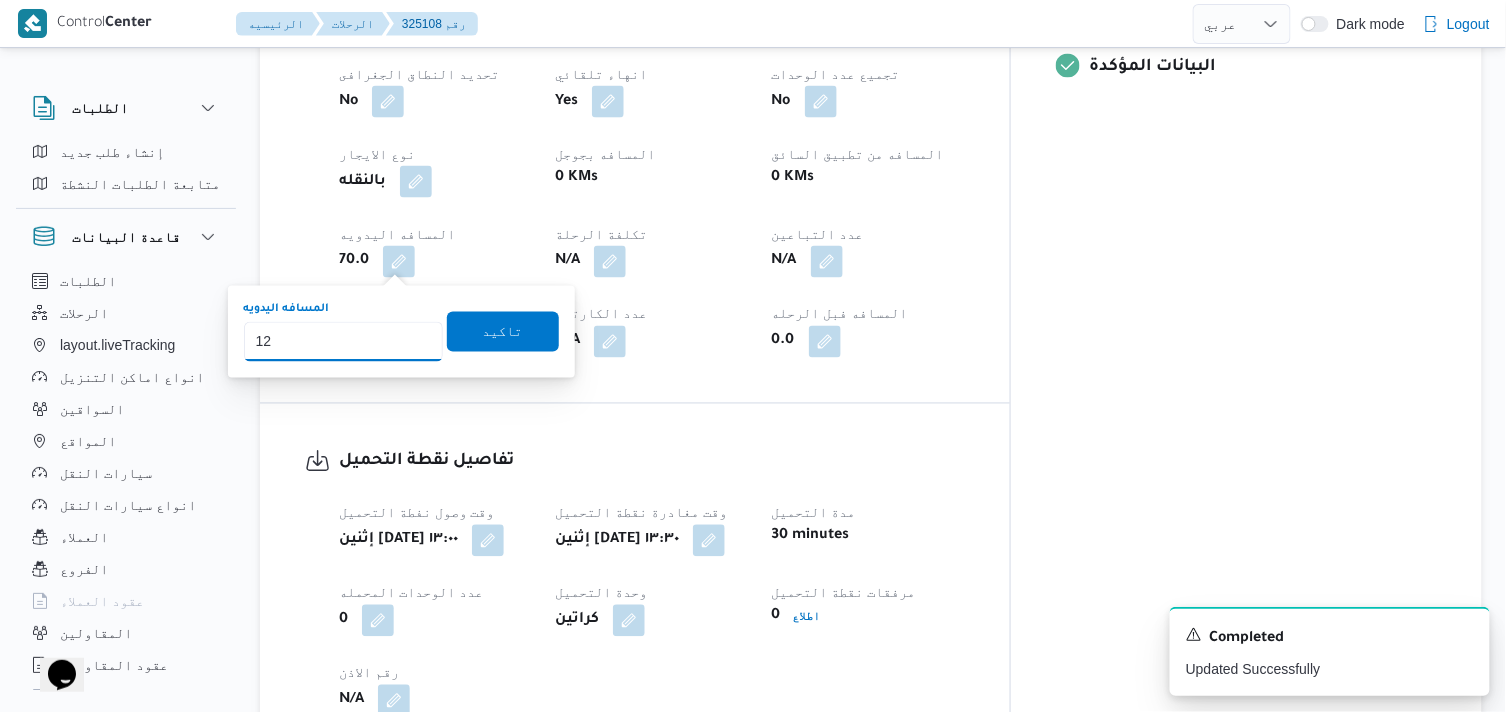 type on "120" 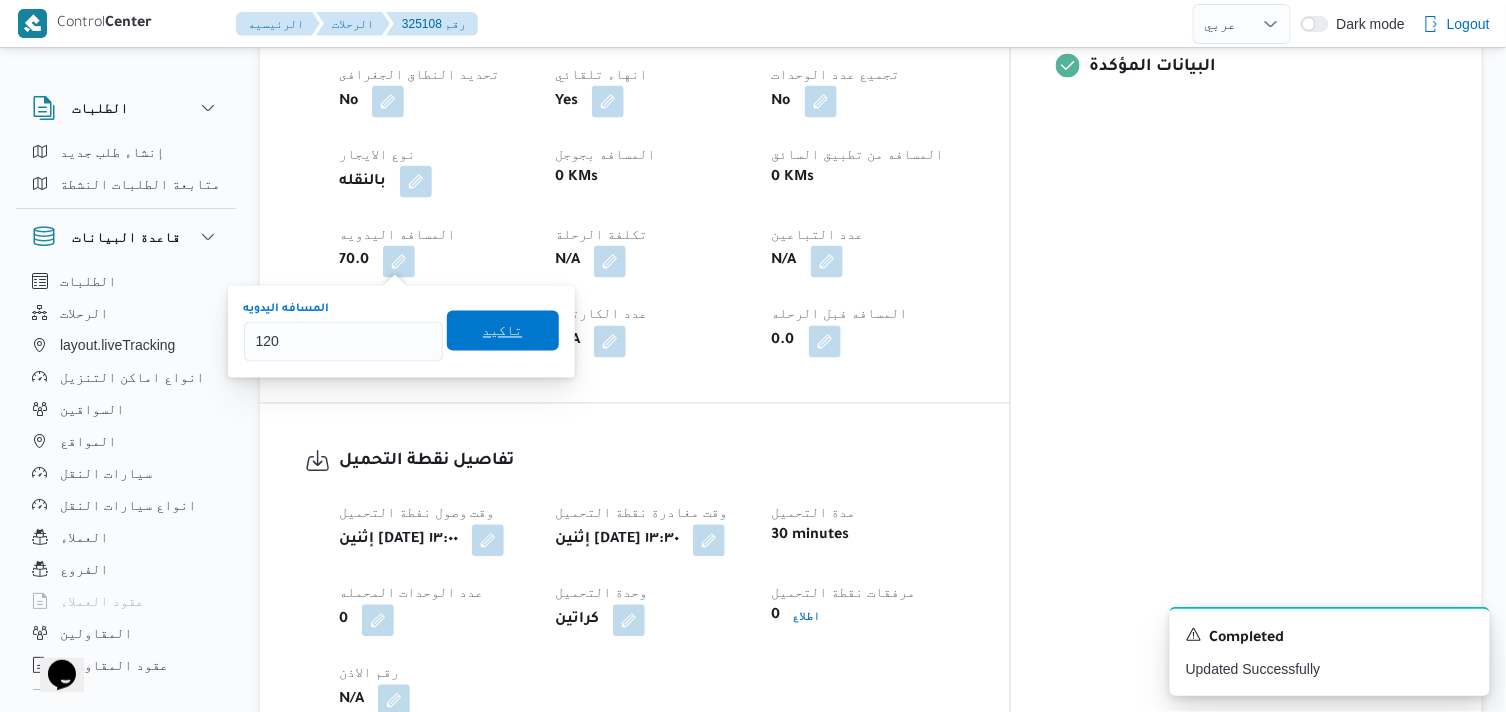 click on "تاكيد" at bounding box center (503, 331) 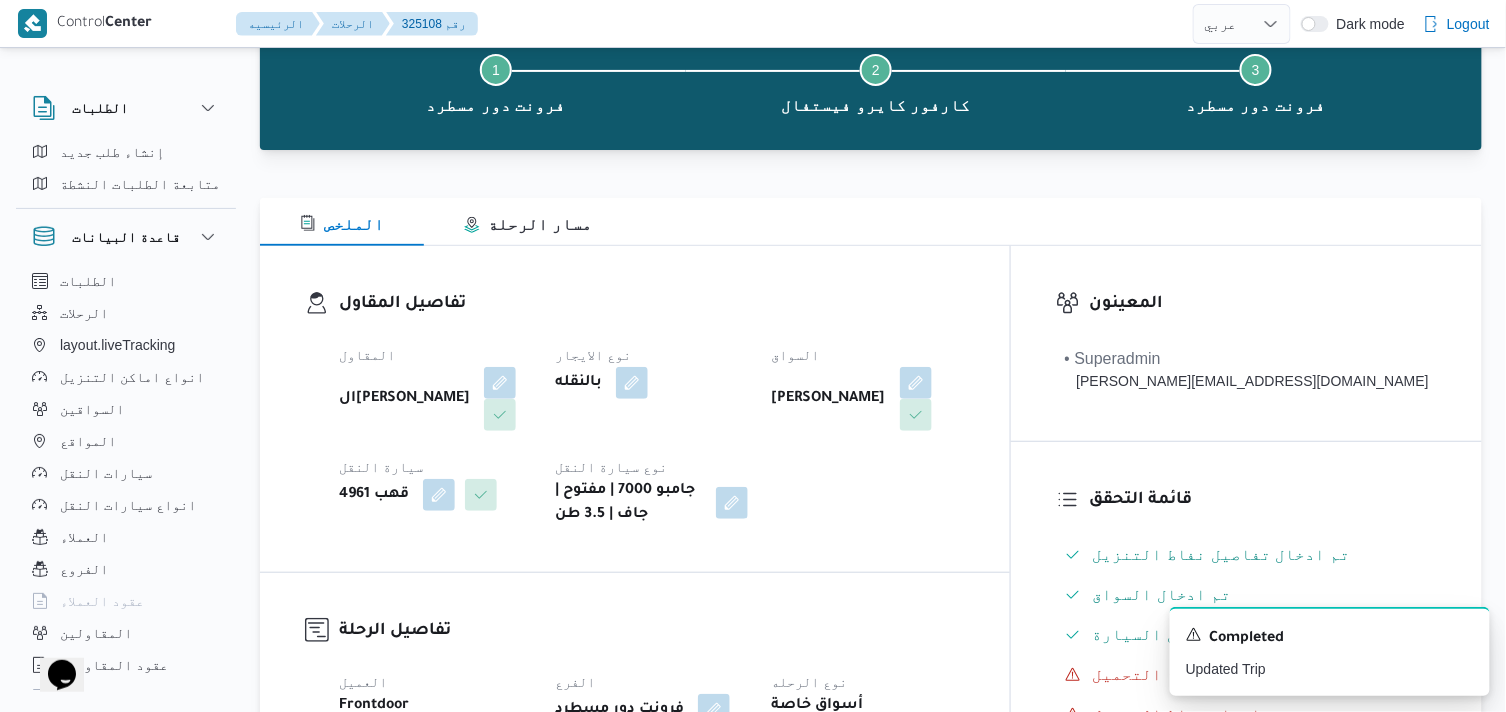 scroll, scrollTop: 0, scrollLeft: 0, axis: both 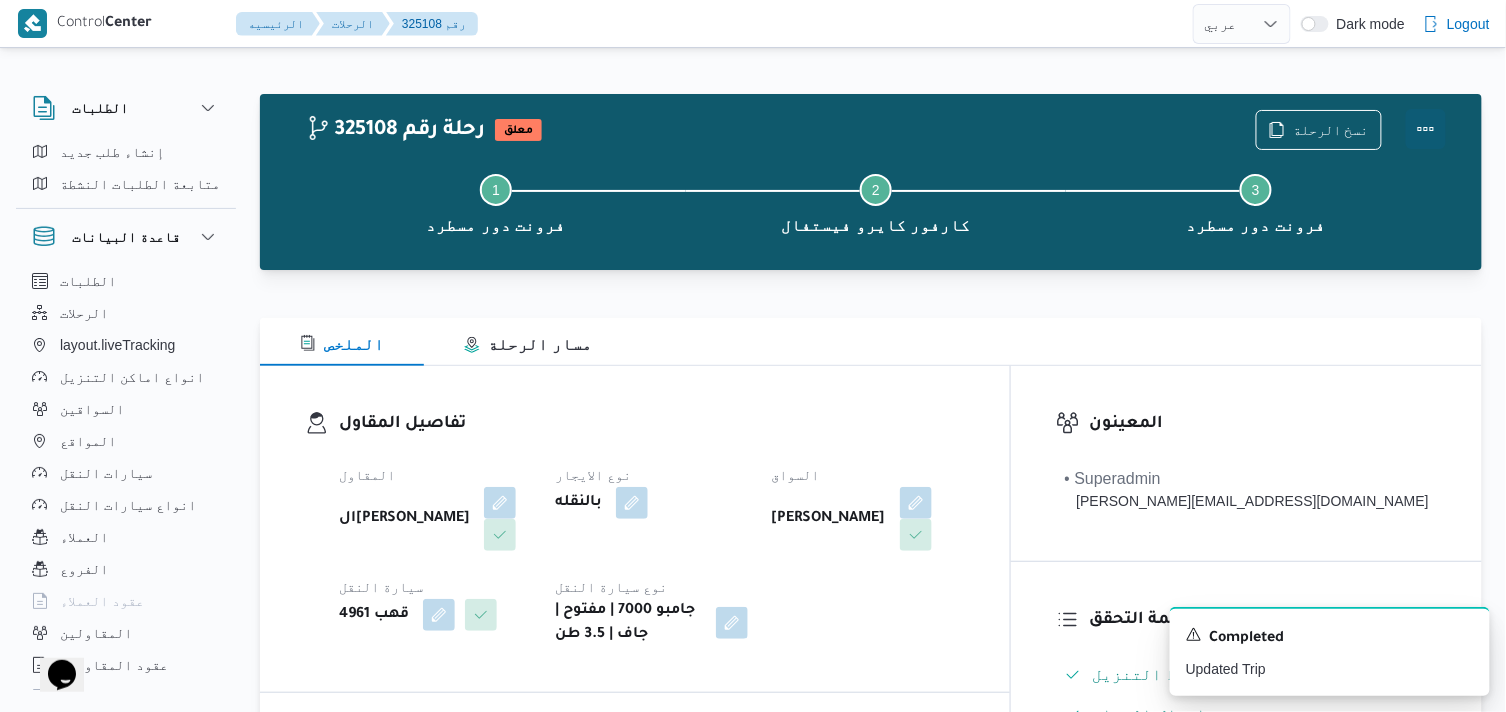 click at bounding box center [1426, 129] 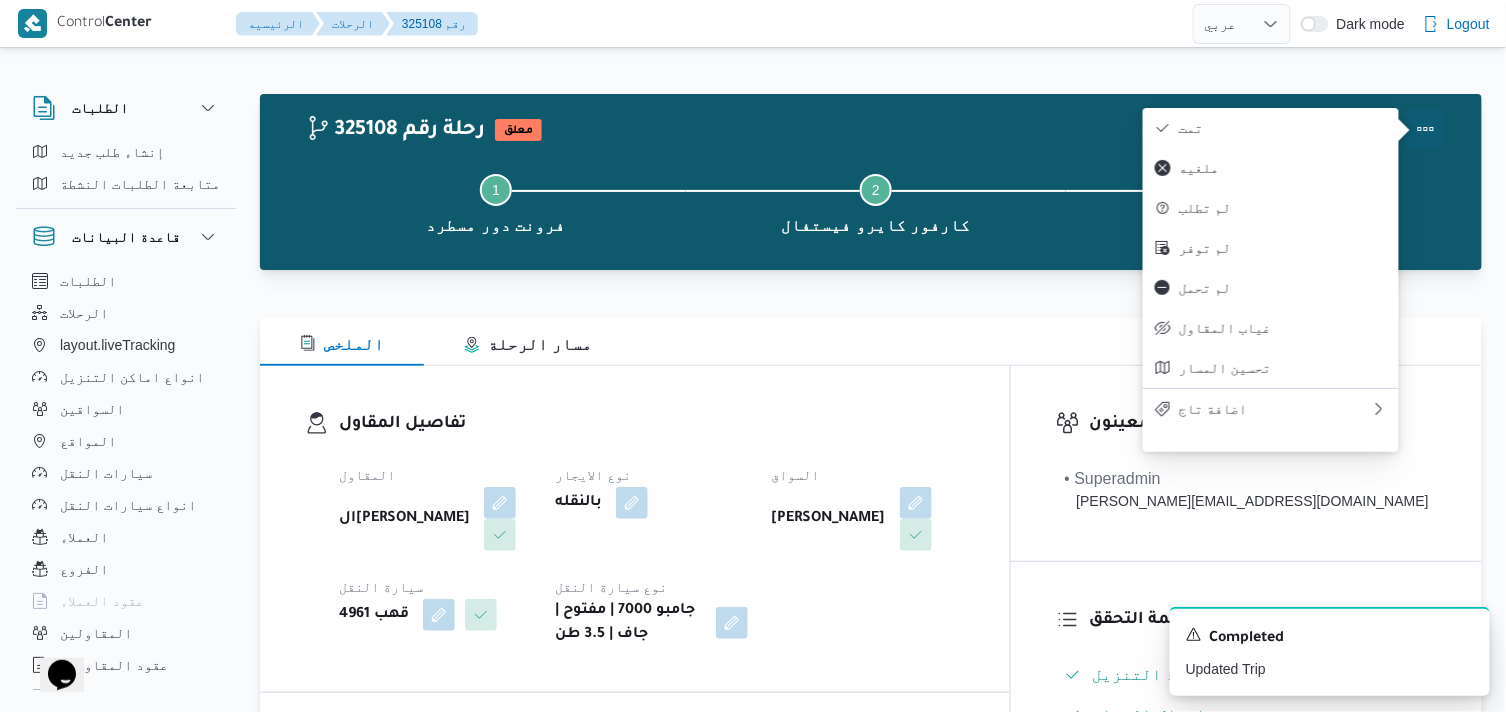click on "تمت" at bounding box center (1271, 128) 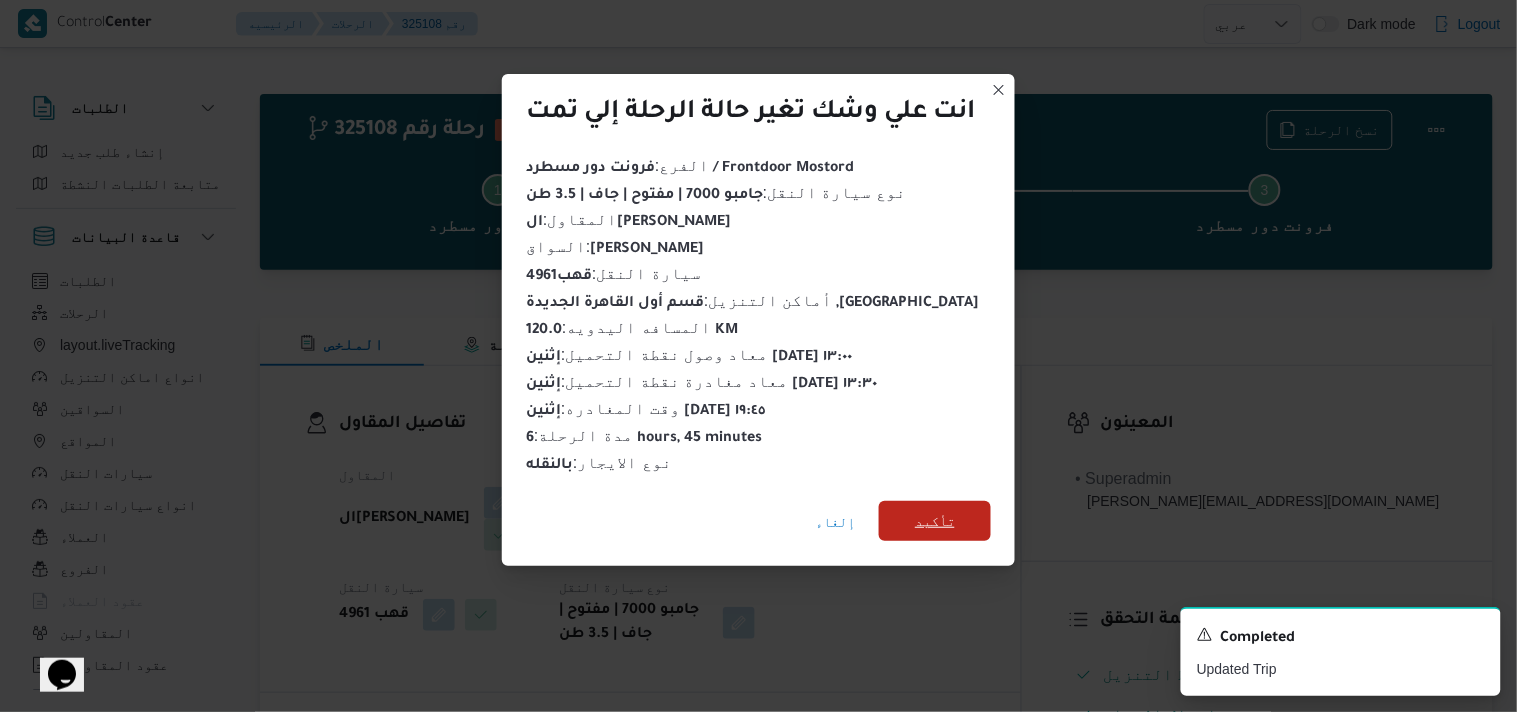 click on "تأكيد" at bounding box center [935, 521] 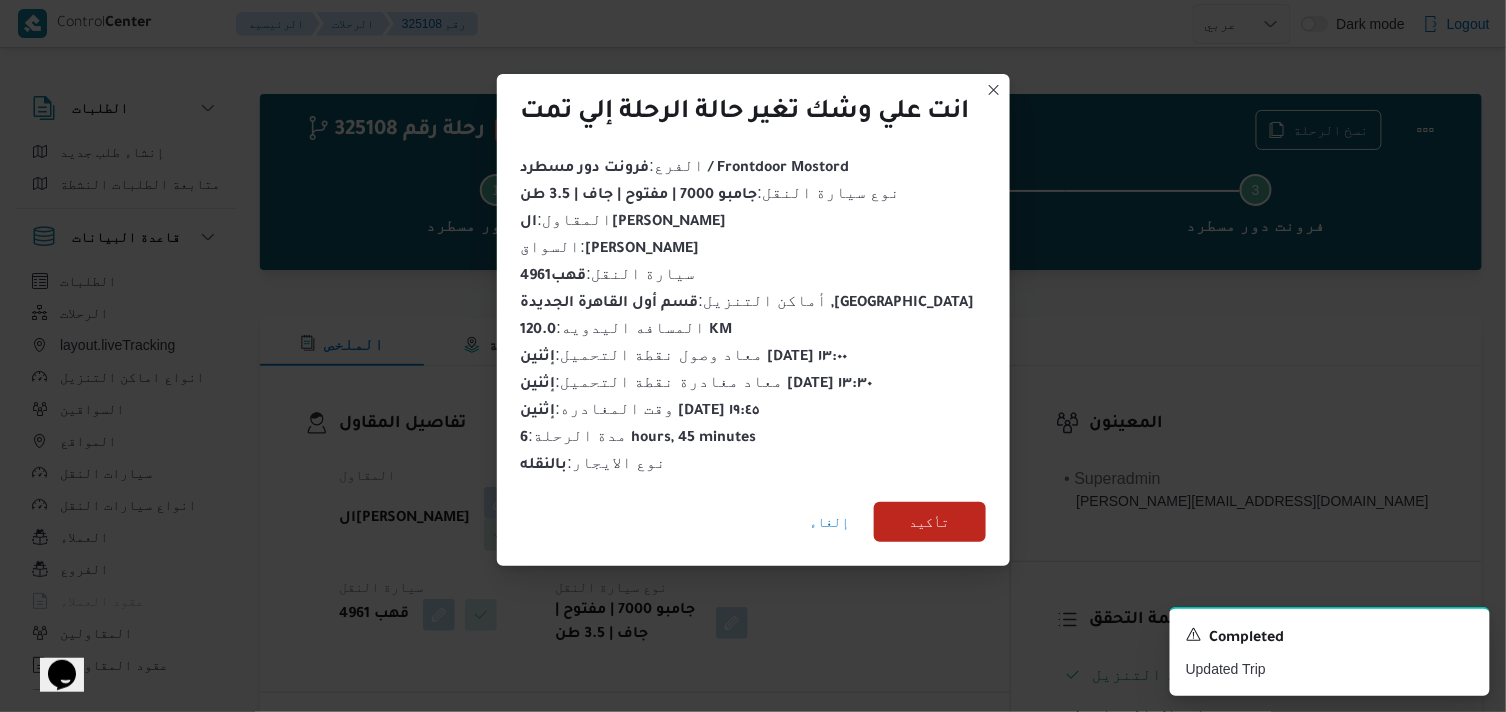 click on "تفاصيل المقاول المقاول الهامي محمد خالد علي نوع الايجار بالنقله السواق محمد ناصر سعيد كامل عبدالفتاح سيارة النقل قهب 4961 نوع سيارة النقل جامبو 7000 | مفتوح | جاف | 3.5 طن" at bounding box center (652, 529) 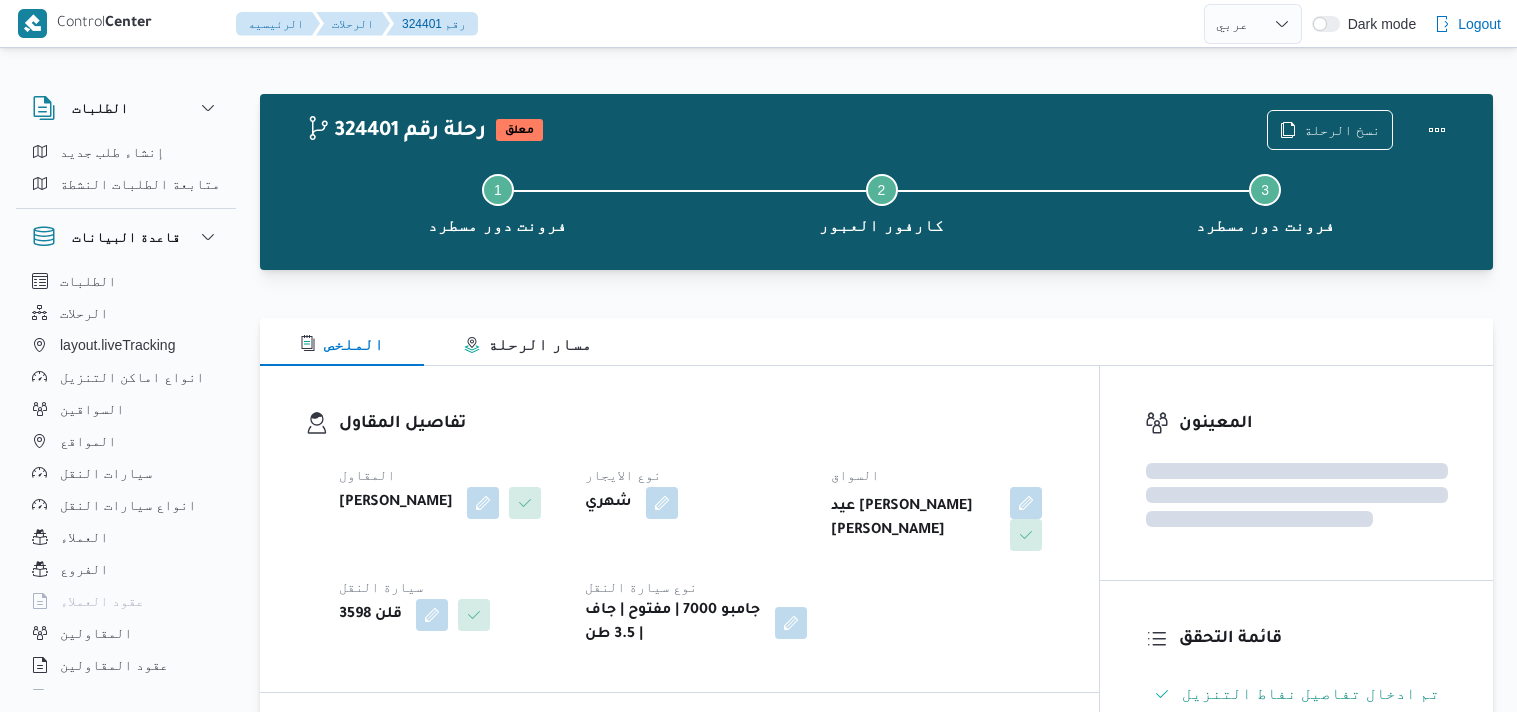 select on "ar" 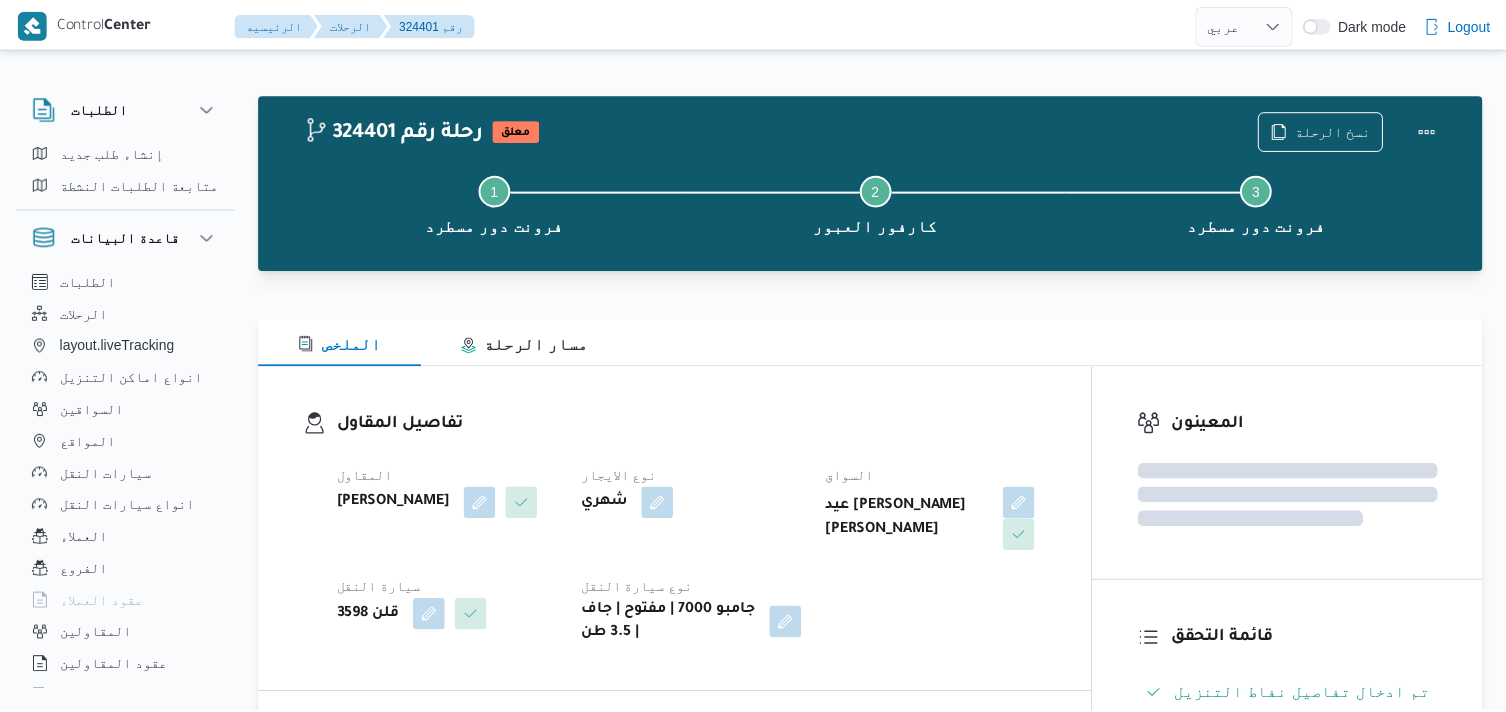 scroll, scrollTop: 0, scrollLeft: 0, axis: both 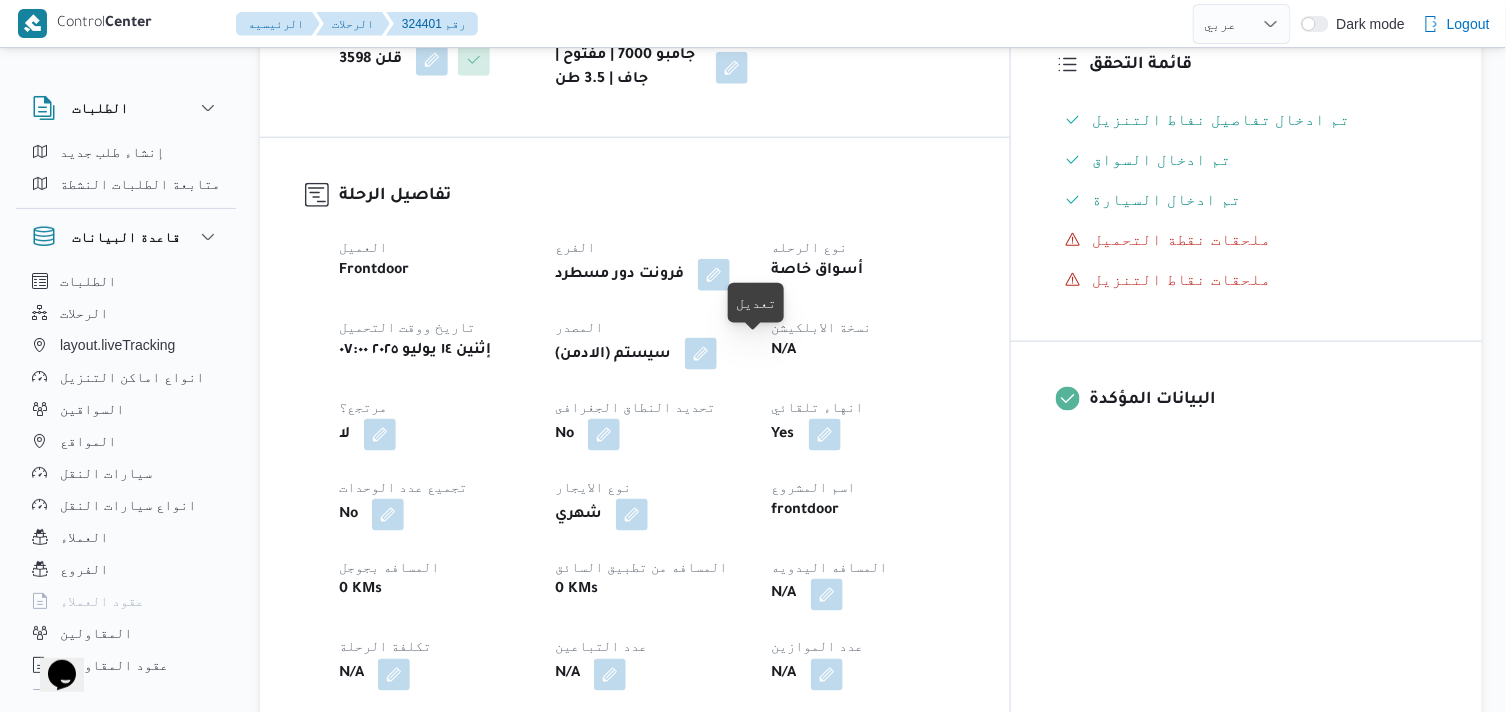 click at bounding box center [701, 354] 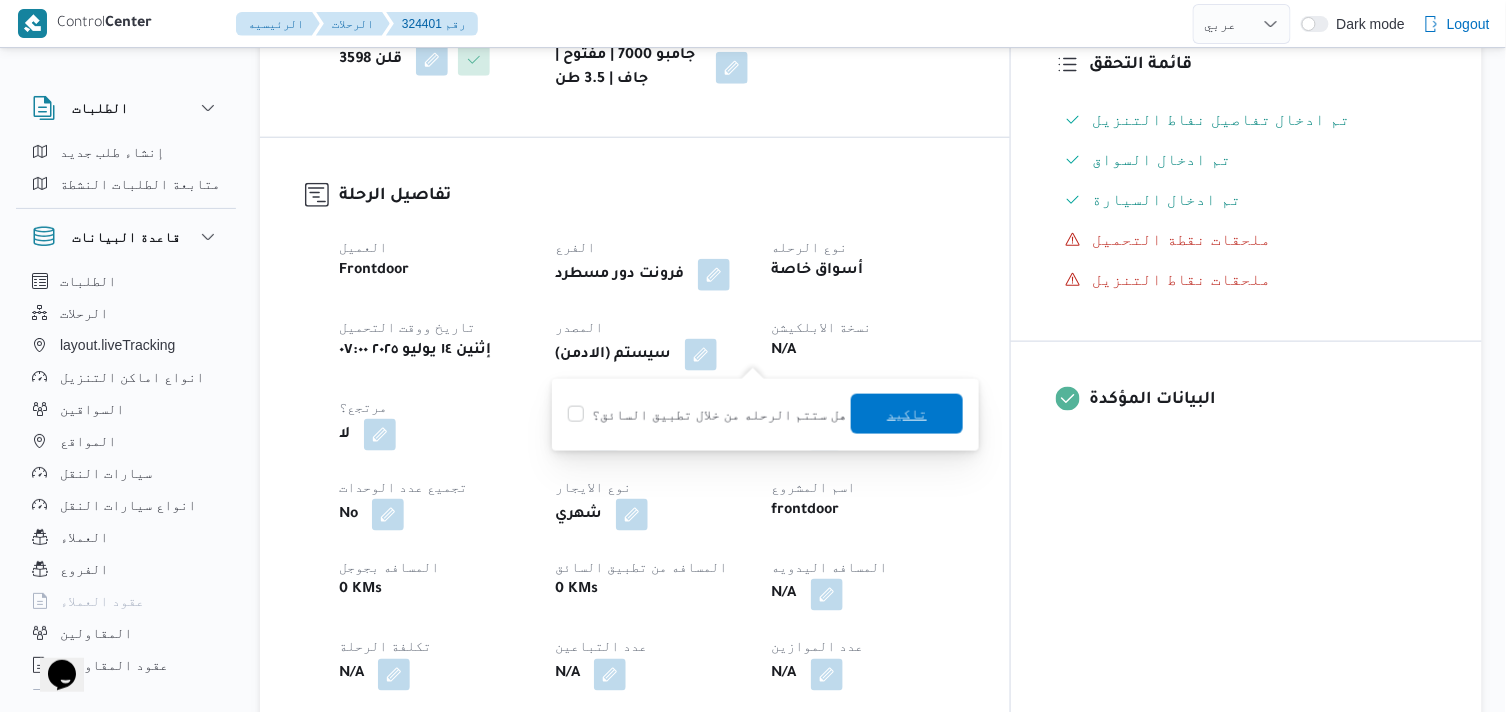 click on "تاكيد" at bounding box center (907, 414) 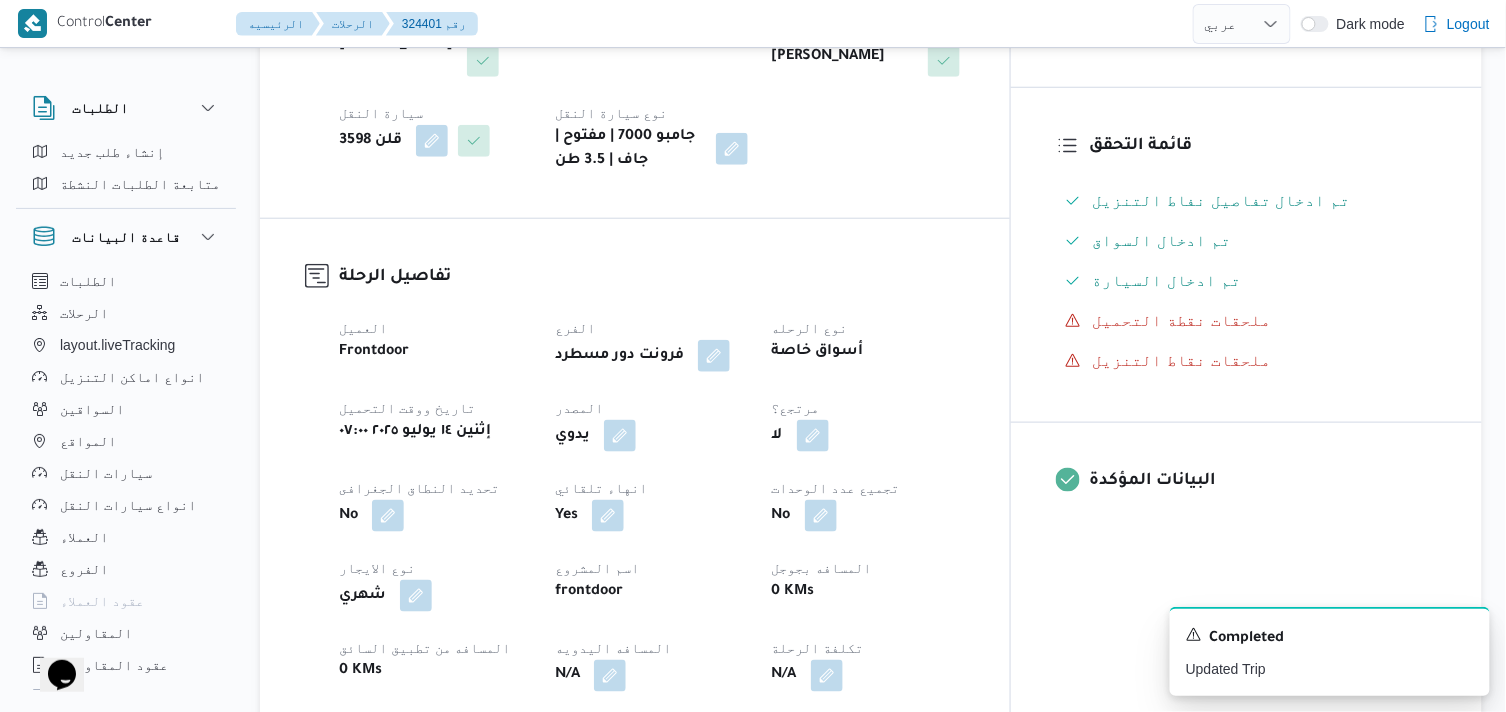 scroll, scrollTop: 777, scrollLeft: 0, axis: vertical 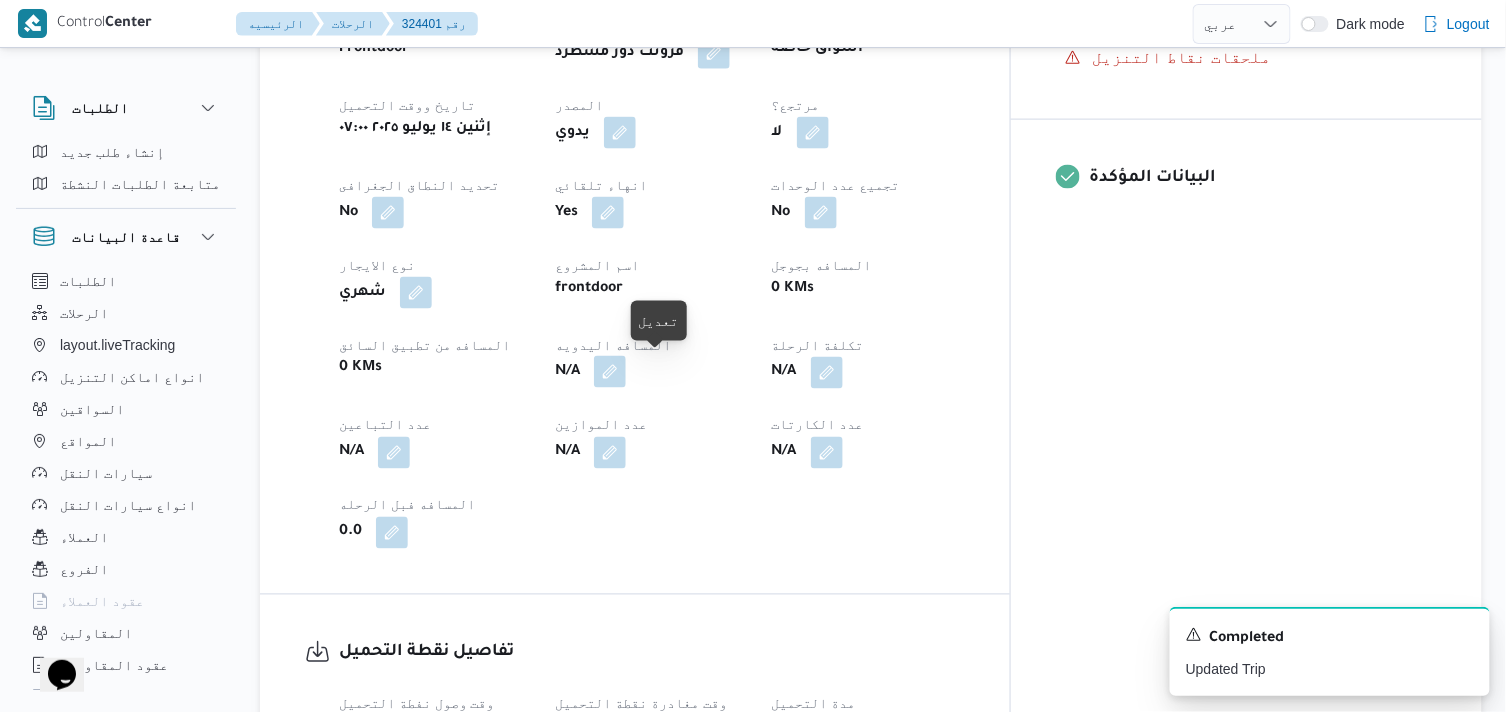 click at bounding box center (610, 372) 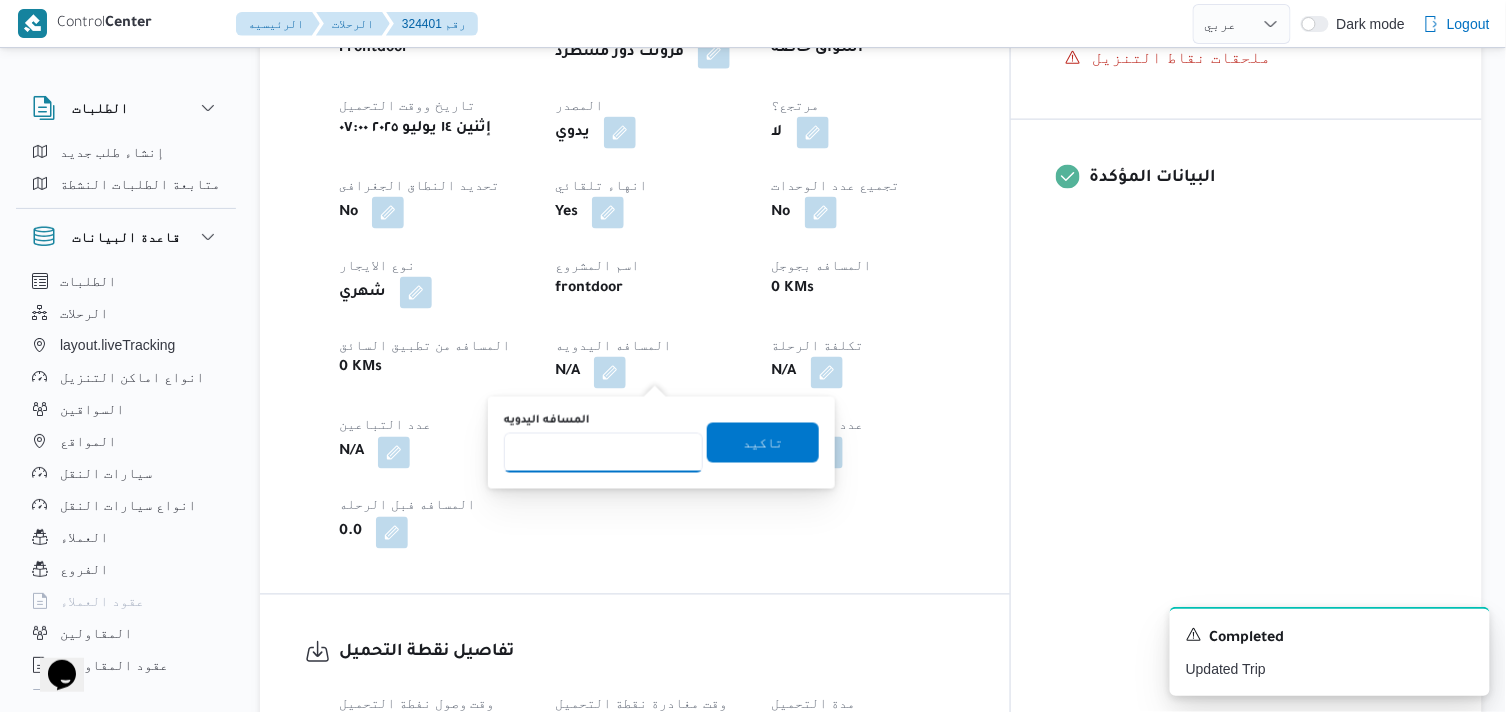 click on "المسافه اليدويه" at bounding box center (603, 453) 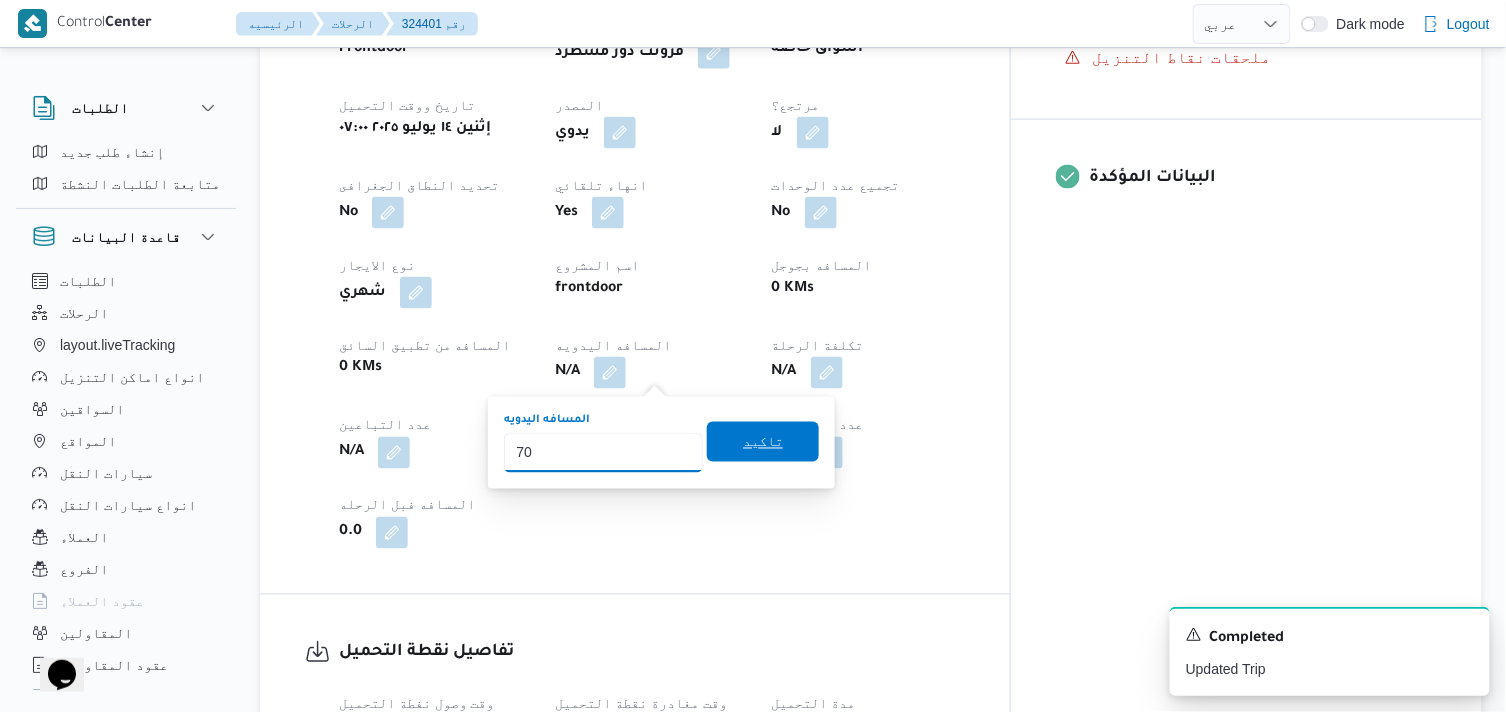 type on "70" 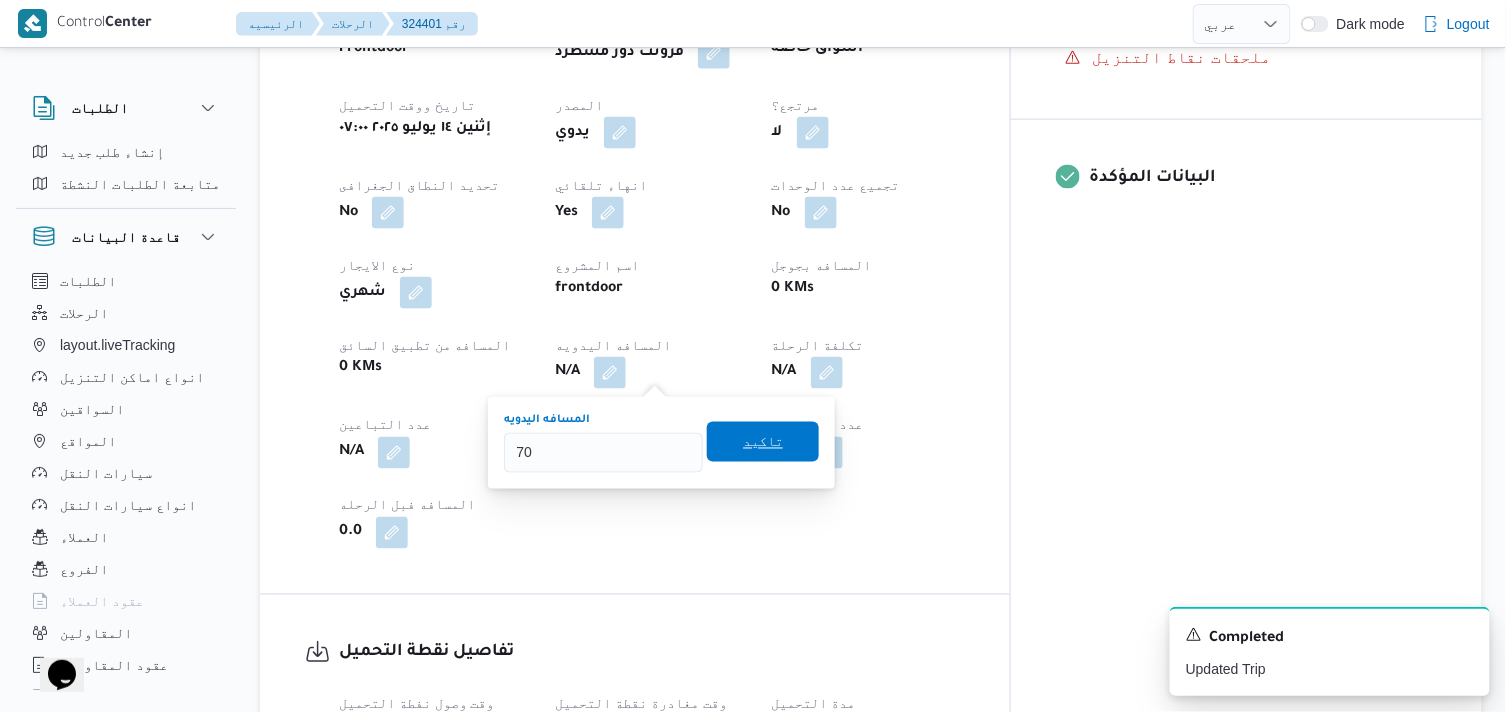 click on "تاكيد" at bounding box center [763, 442] 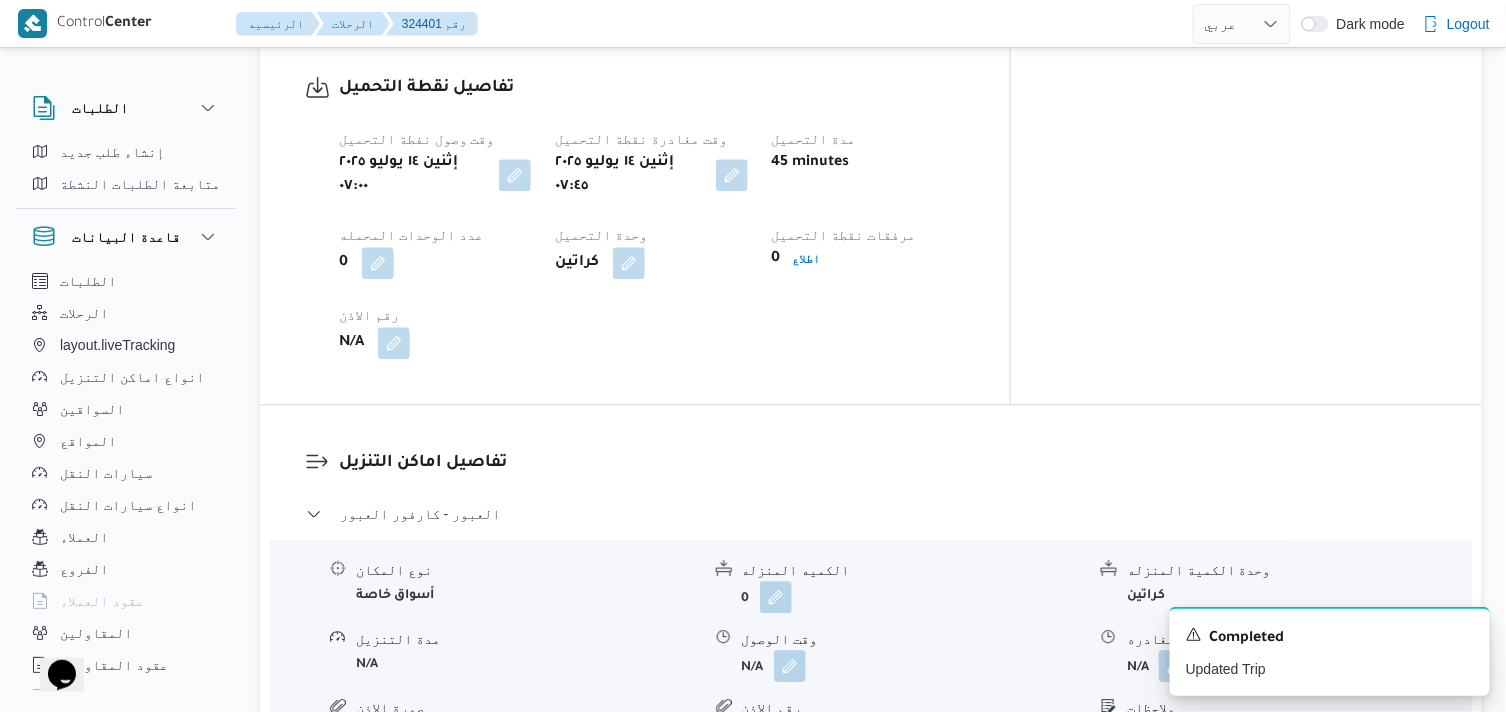 scroll, scrollTop: 1333, scrollLeft: 0, axis: vertical 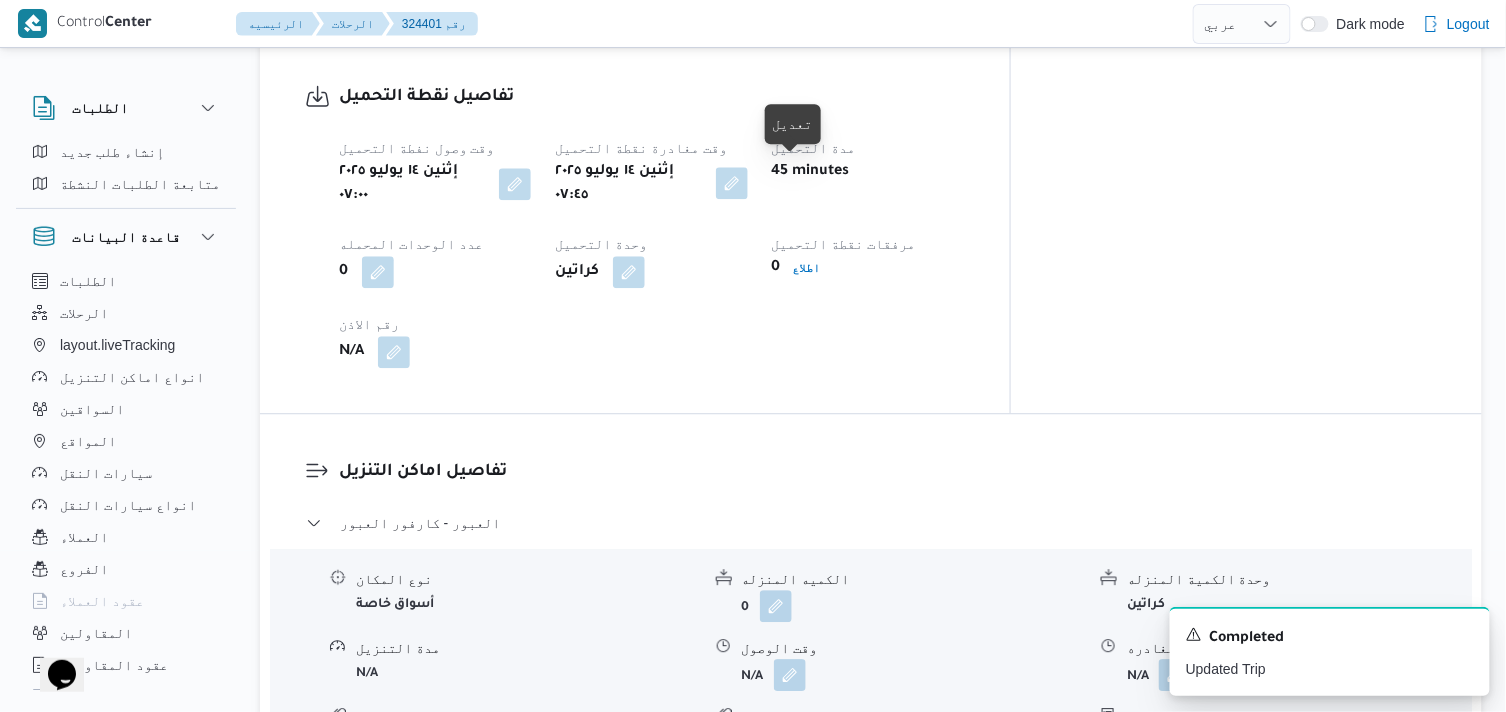 click at bounding box center [732, 183] 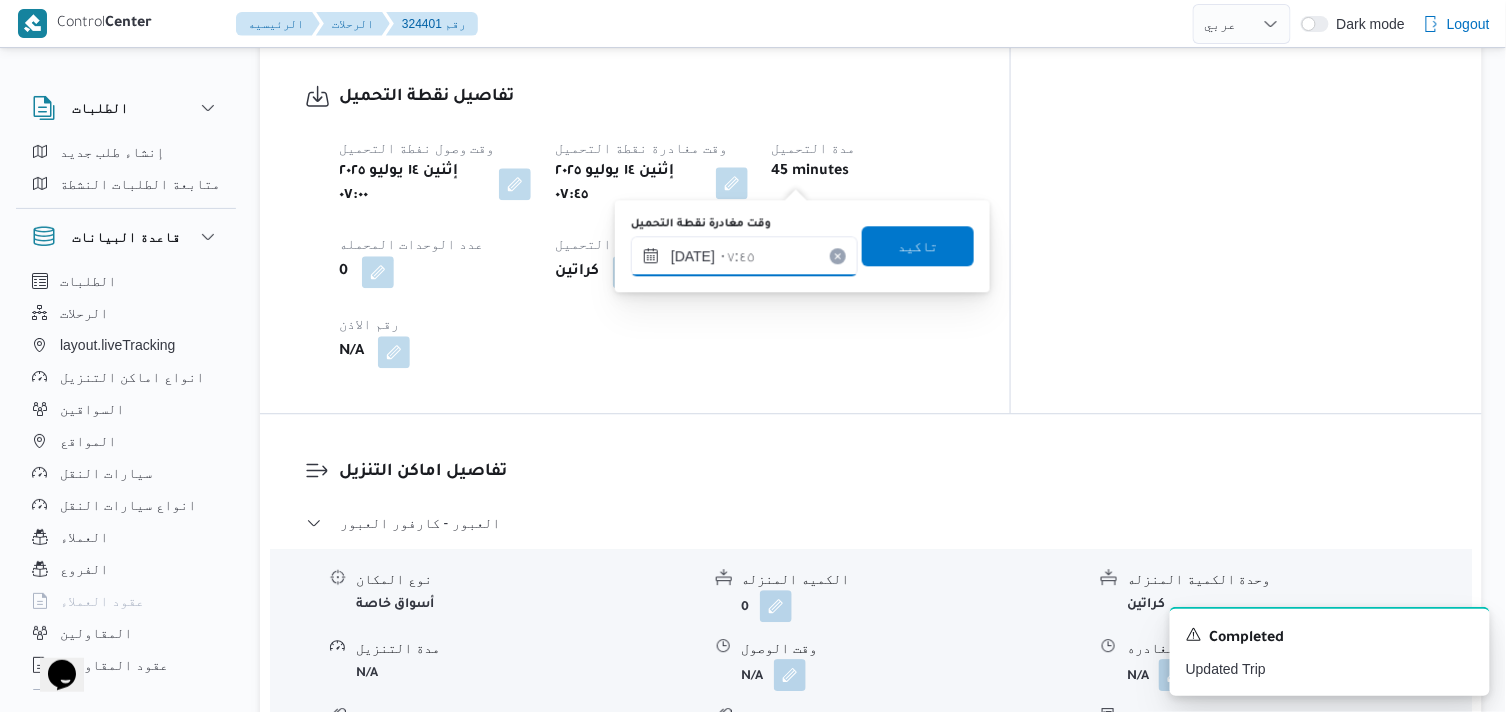 click on "١٤/٠٧/٢٠٢٥ ٠٧:٤٥" at bounding box center [744, 256] 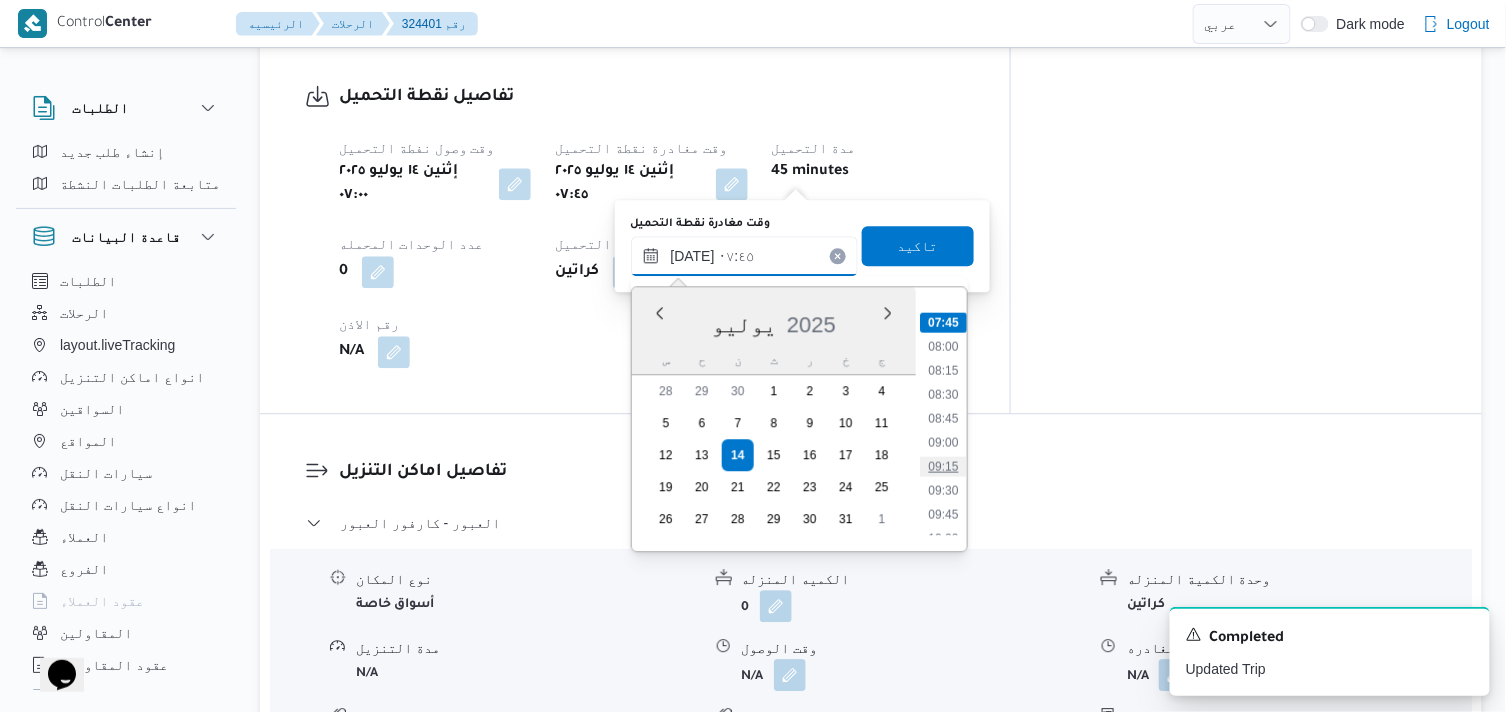 scroll, scrollTop: 846, scrollLeft: 0, axis: vertical 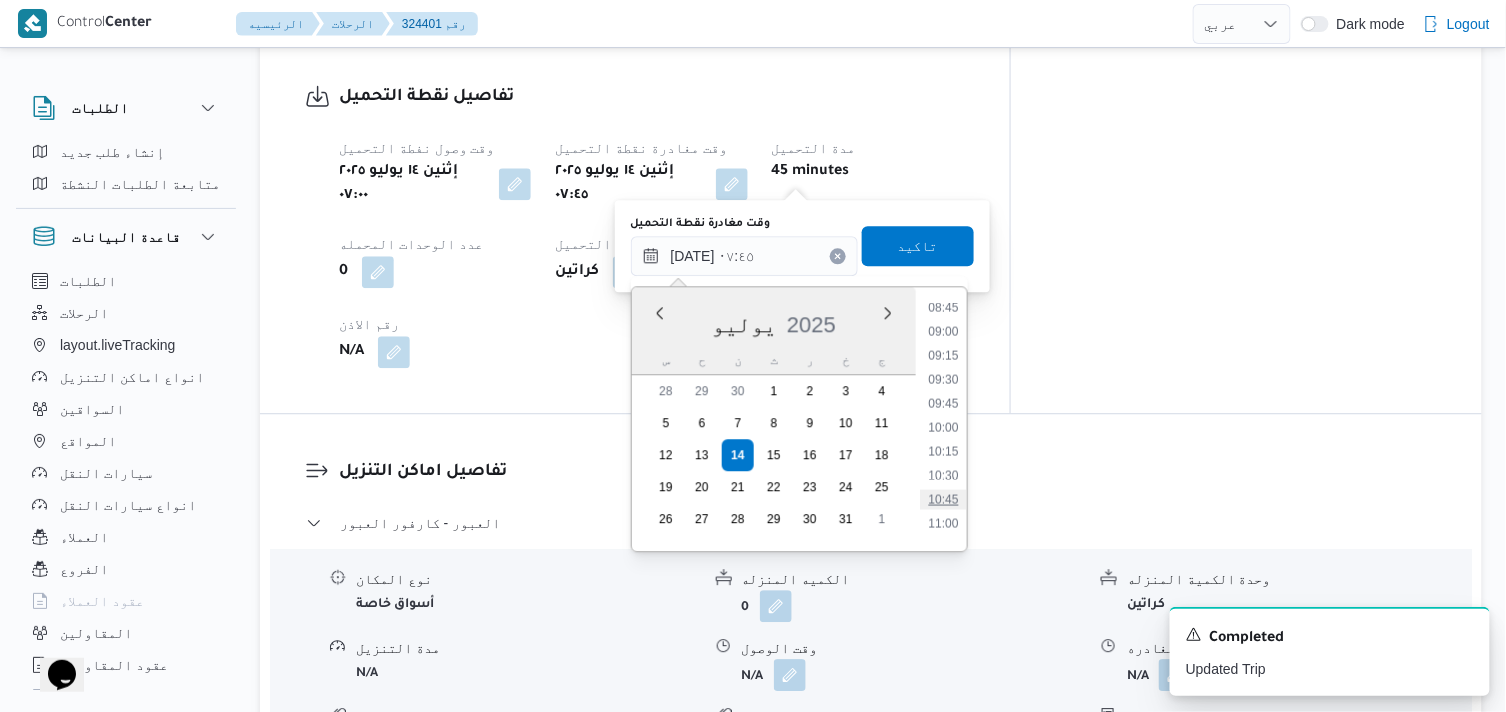 click on "10:45" at bounding box center (943, 499) 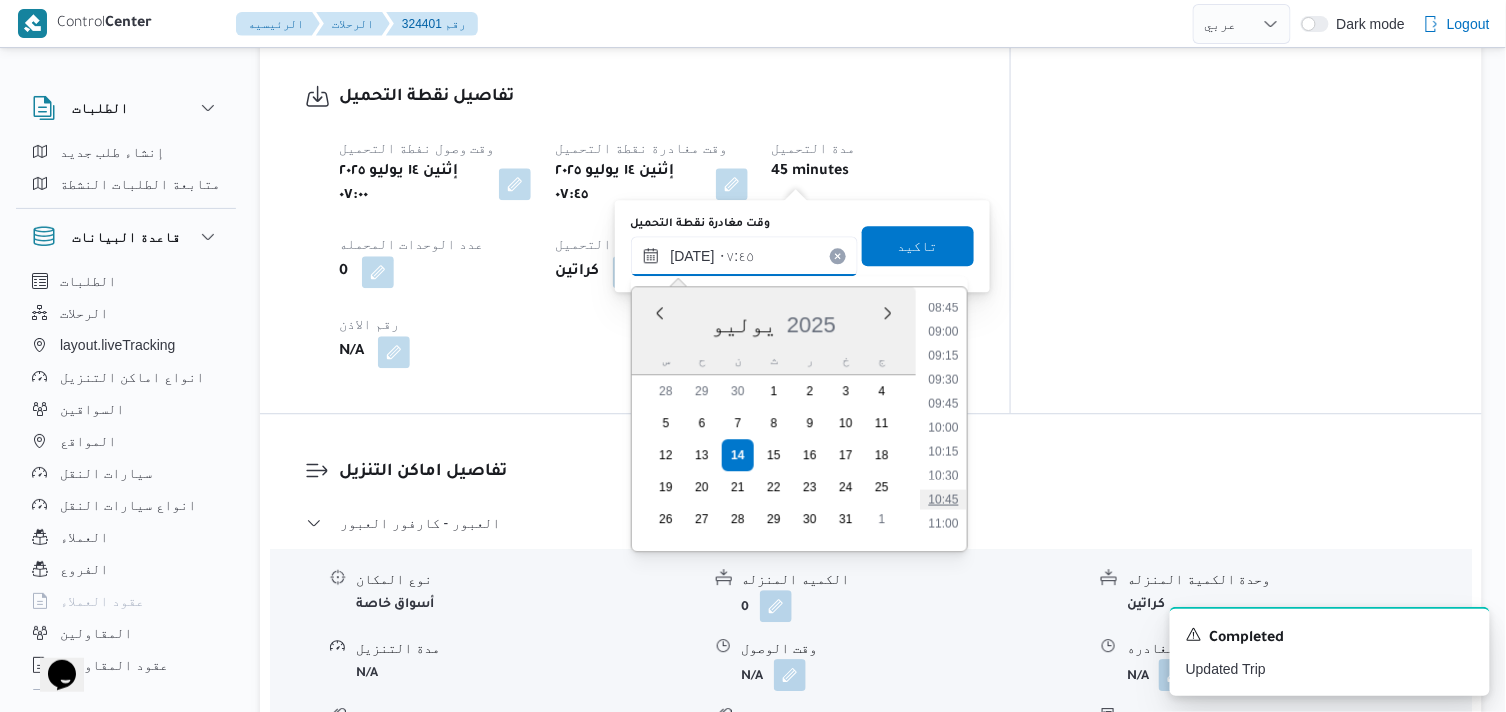 type on "١٤/٠٧/٢٠٢٥ ١٠:٤٥" 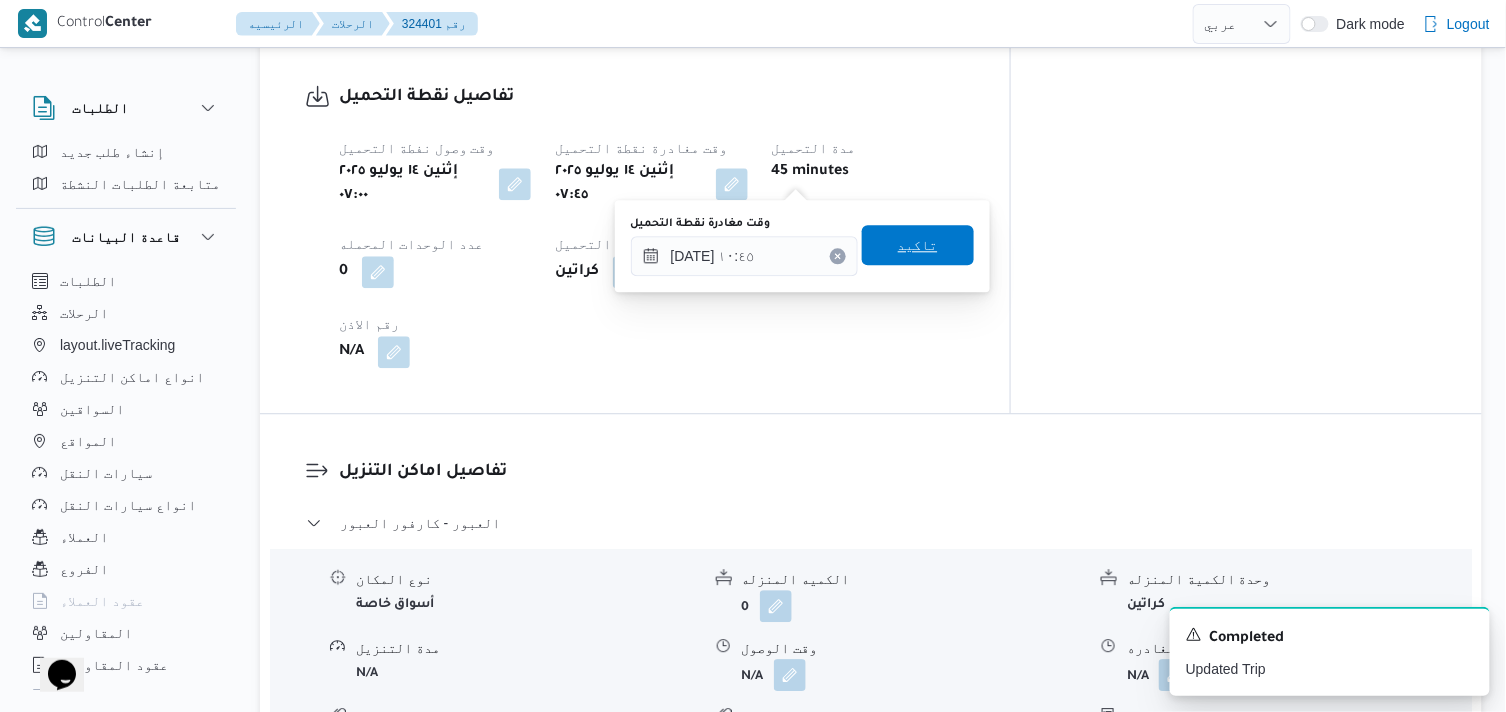 click on "تاكيد" at bounding box center (918, 245) 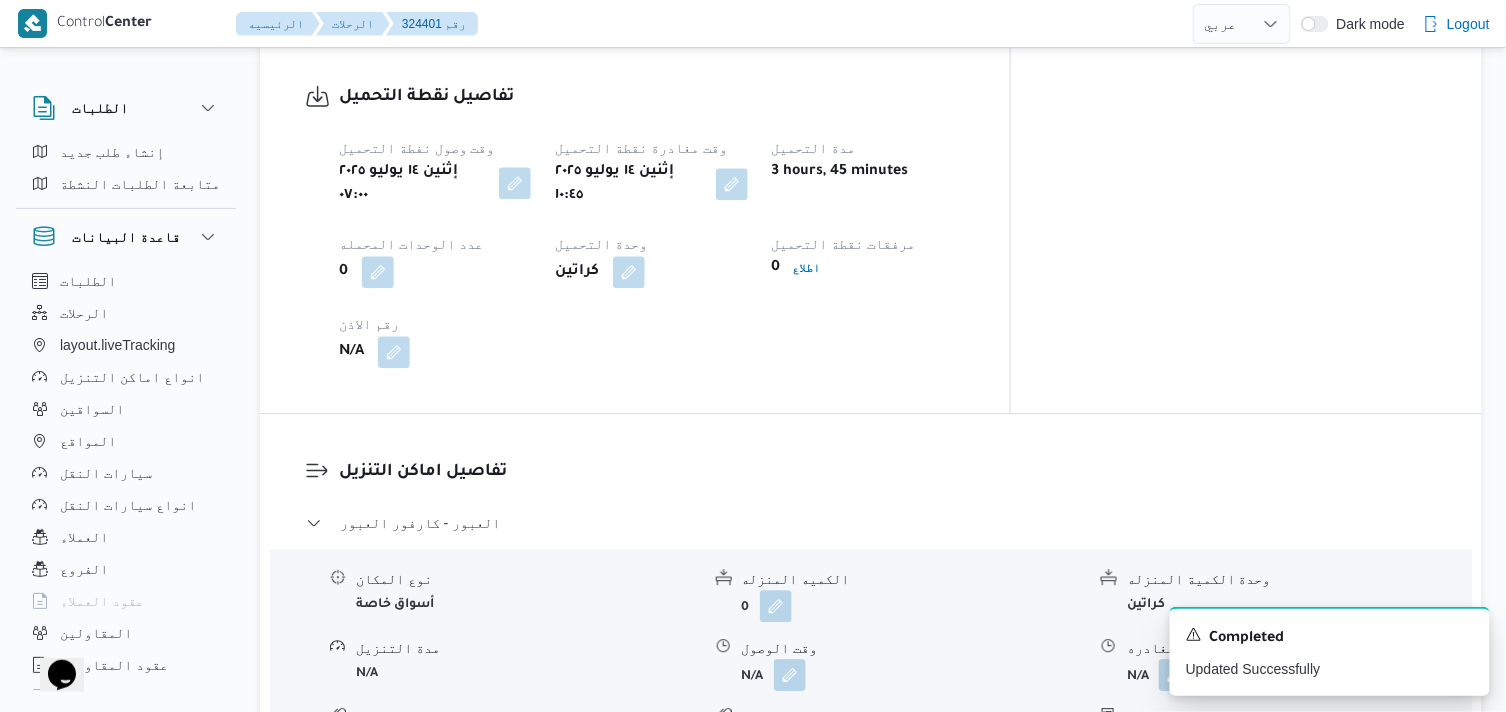 click at bounding box center (515, 183) 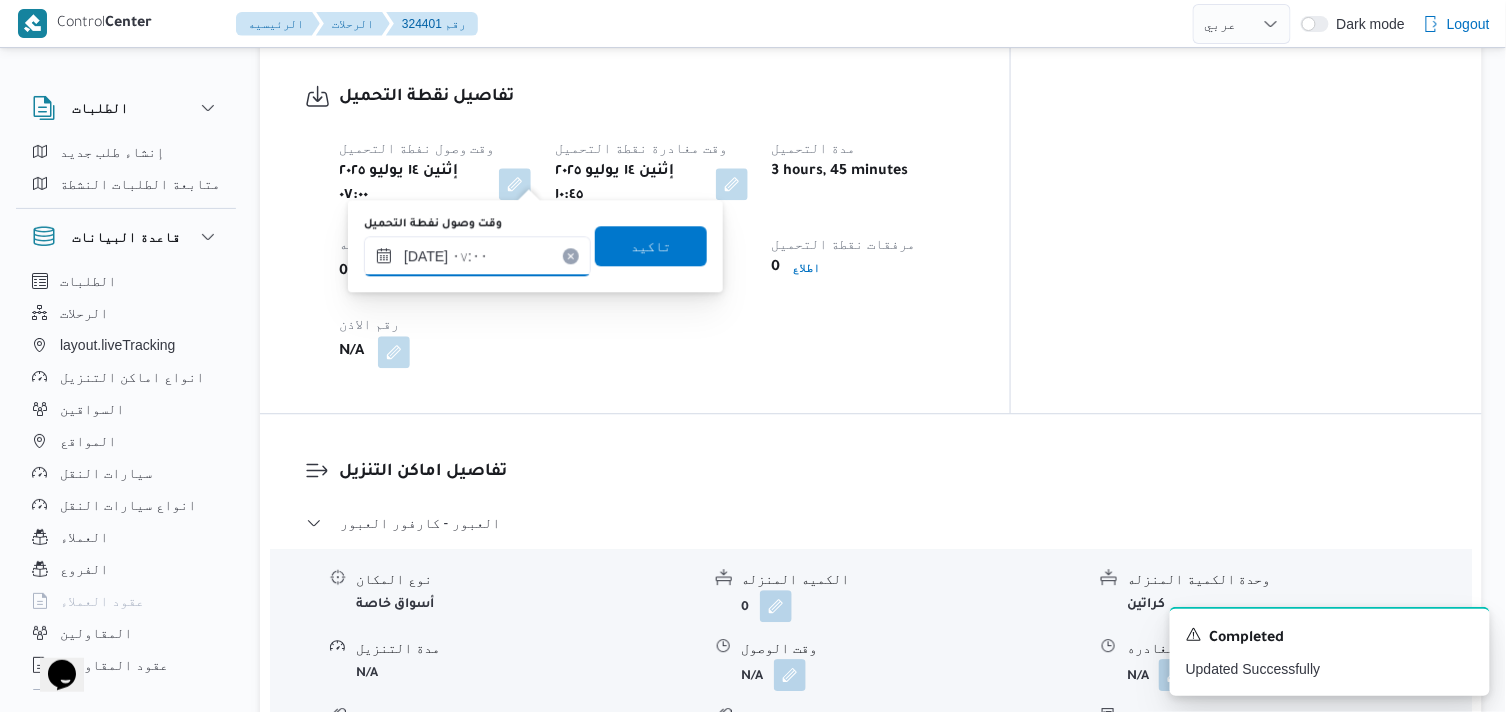 click on "١٤/٠٧/٢٠٢٥ ٠٧:٠٠" at bounding box center [477, 256] 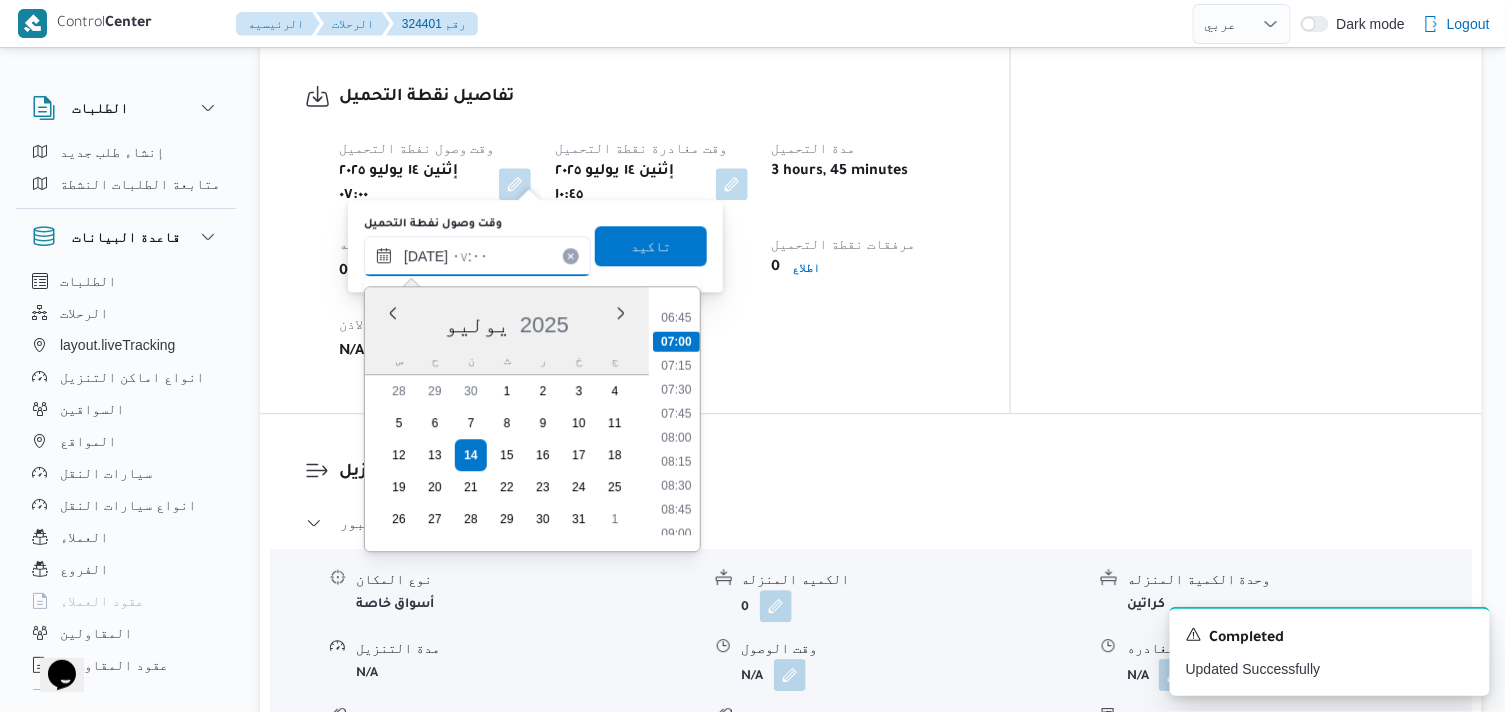 scroll, scrollTop: 774, scrollLeft: 0, axis: vertical 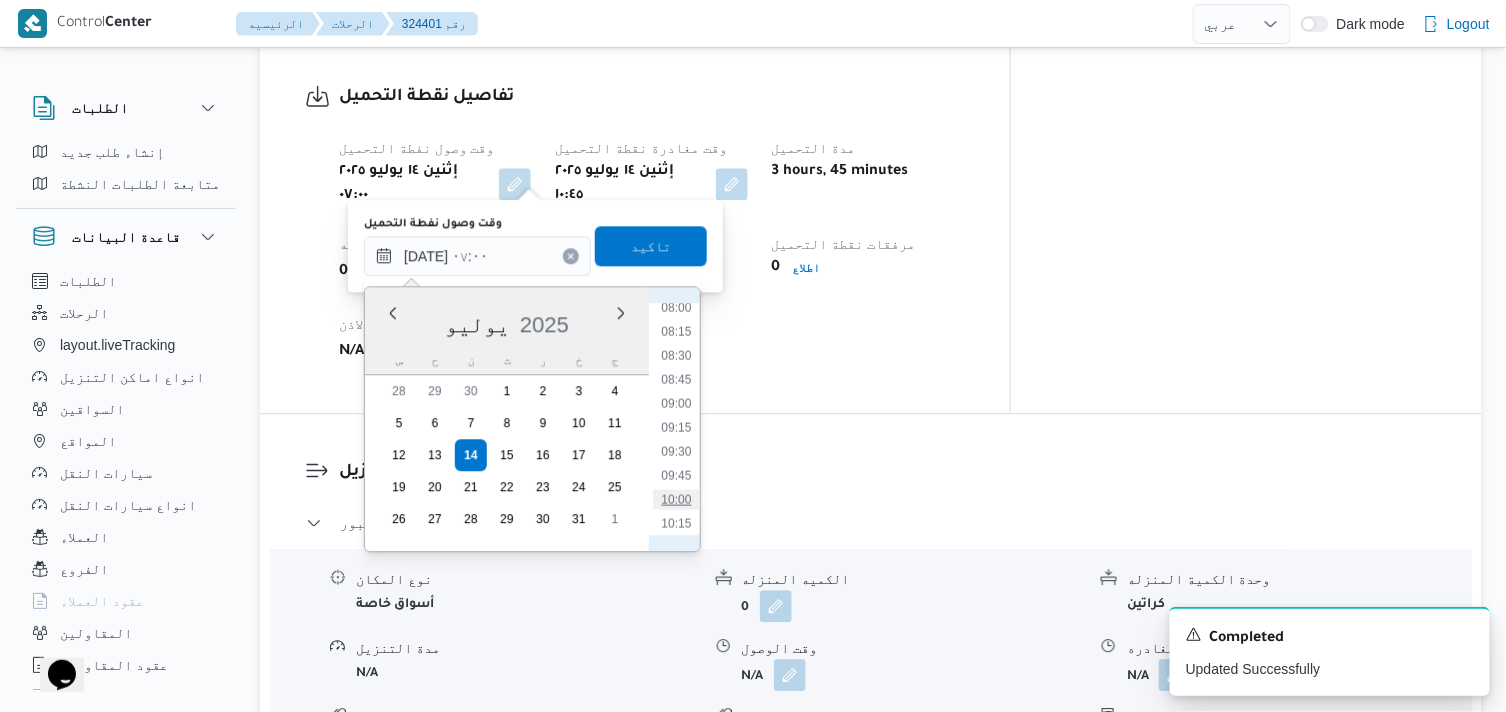 click on "10:00" at bounding box center [676, 499] 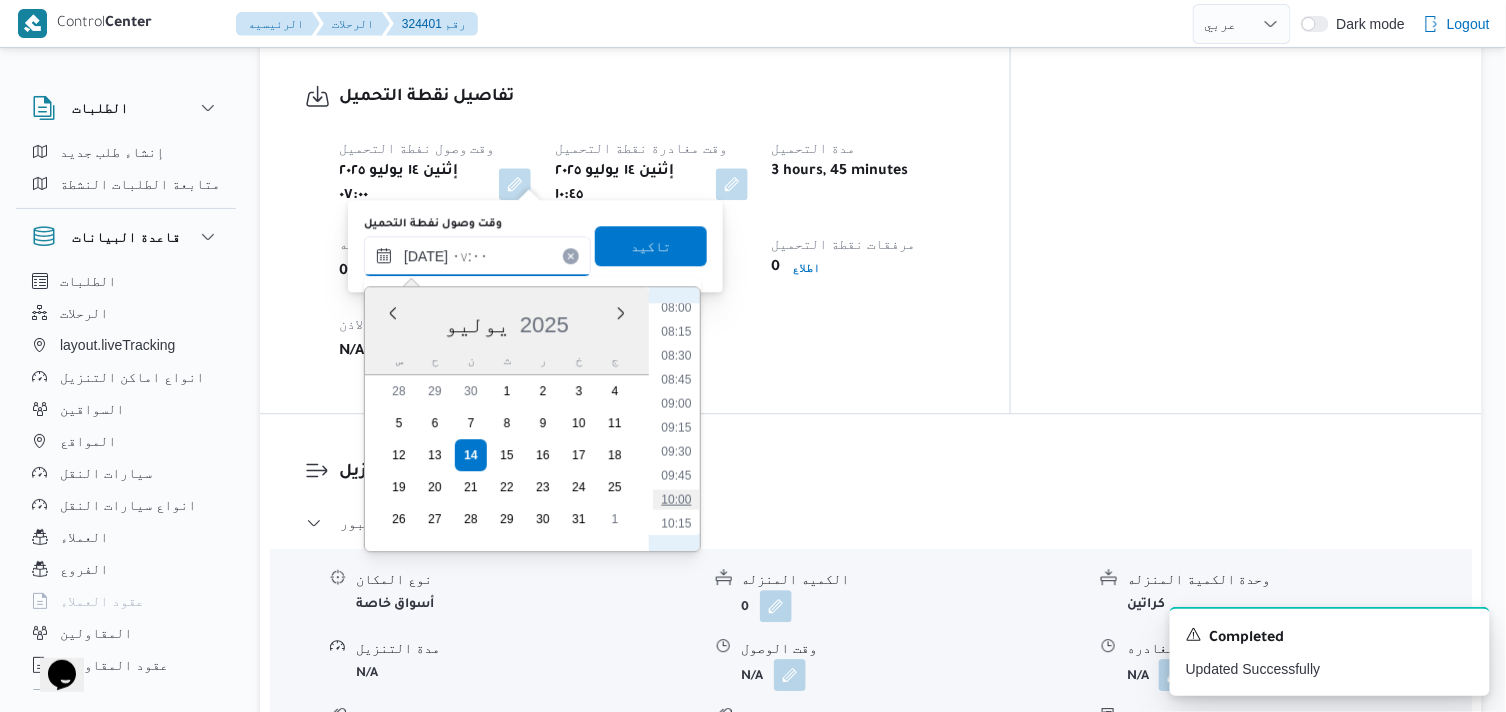 type on "١٤/٠٧/٢٠٢٥ ١٠:٠٠" 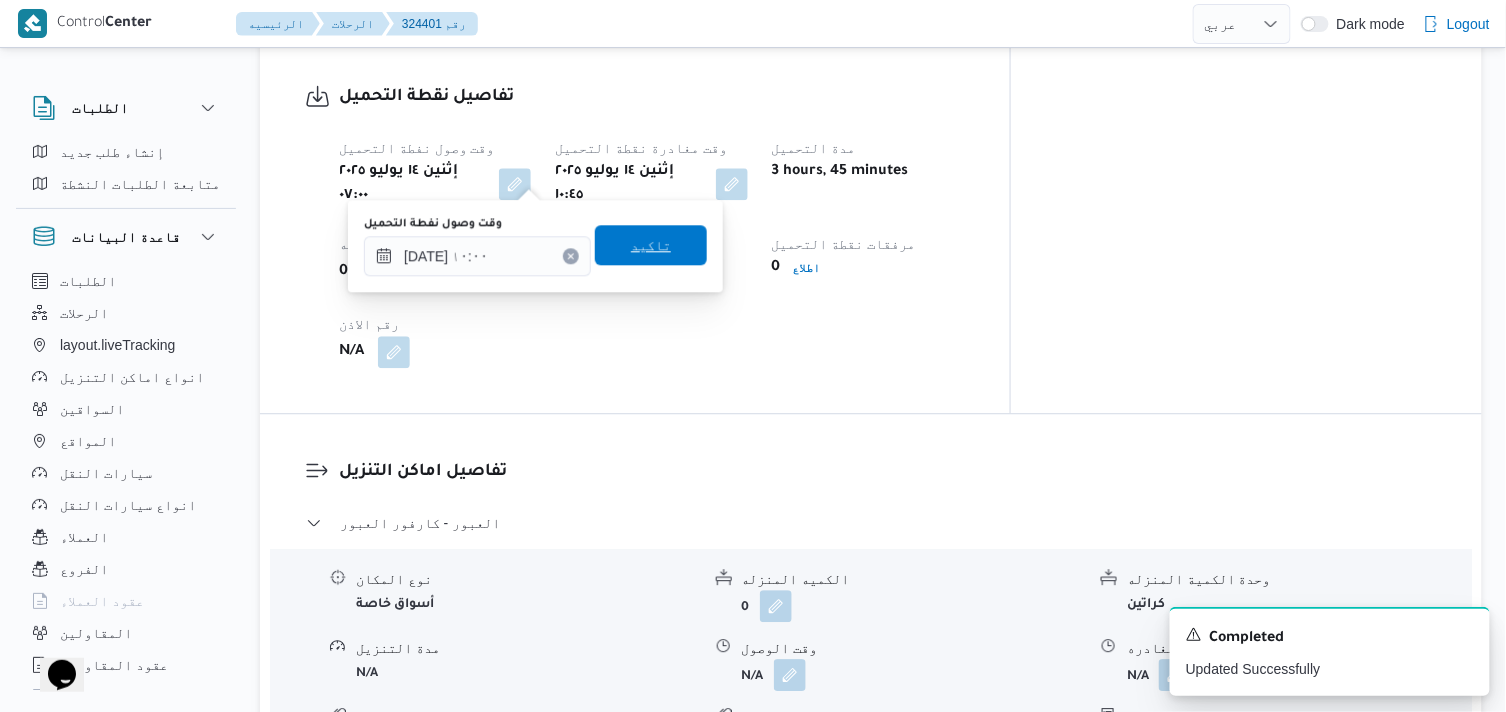 click on "تاكيد" at bounding box center (651, 245) 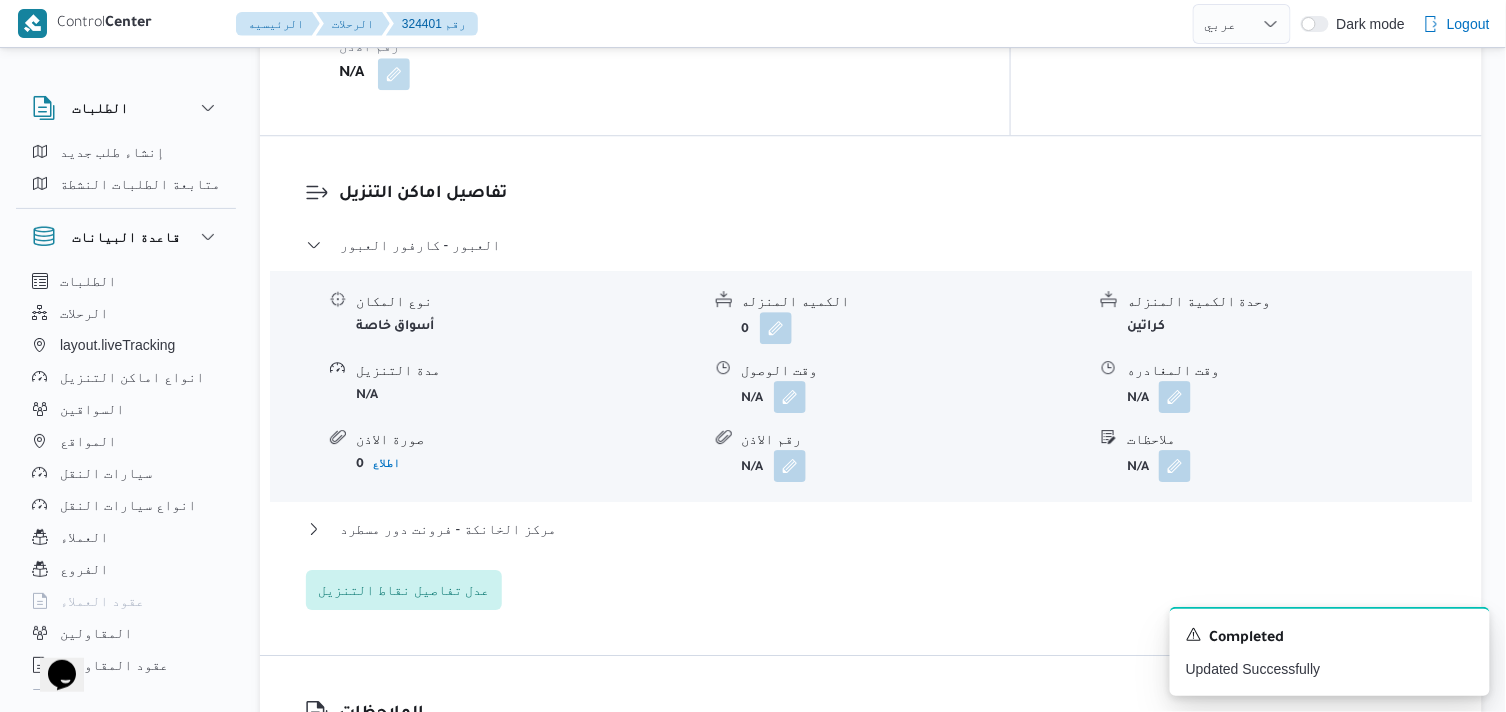 scroll, scrollTop: 1666, scrollLeft: 0, axis: vertical 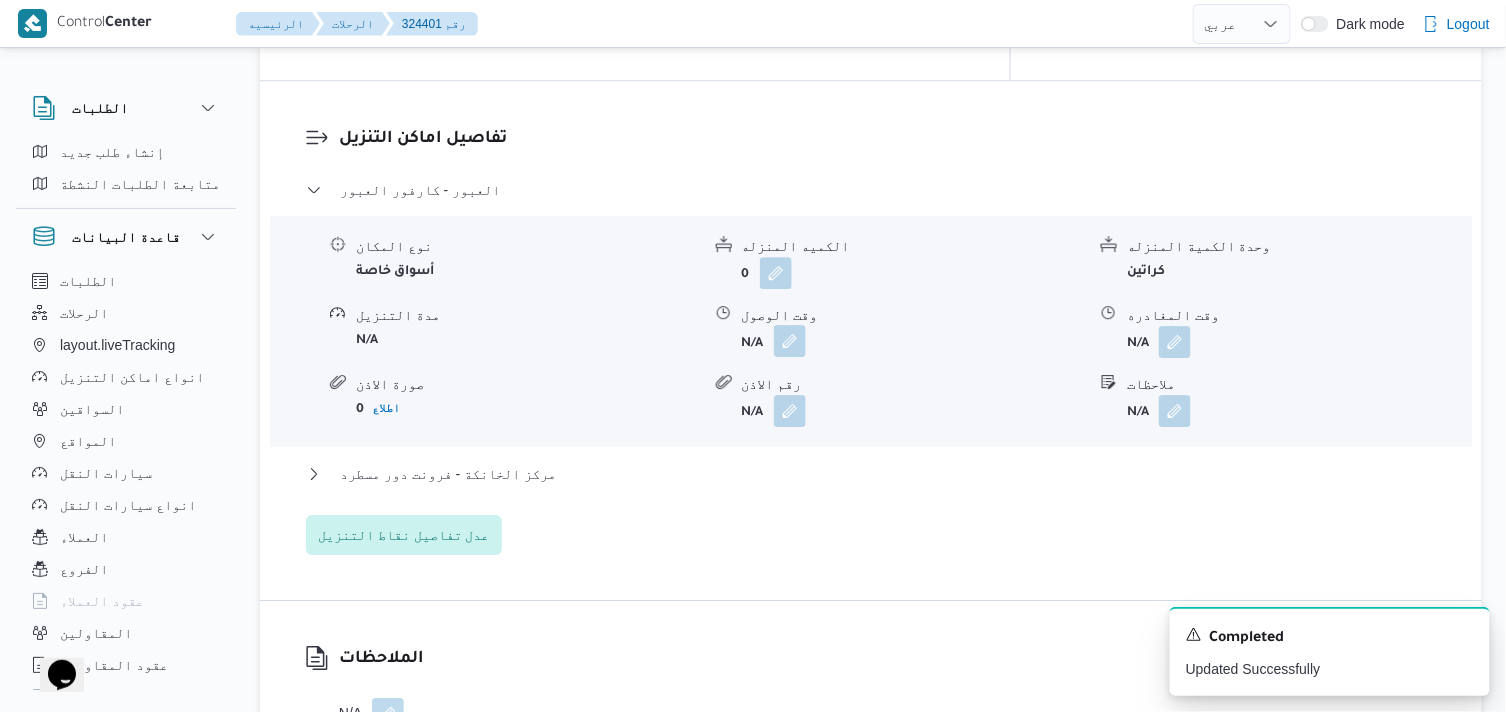 click at bounding box center (790, 341) 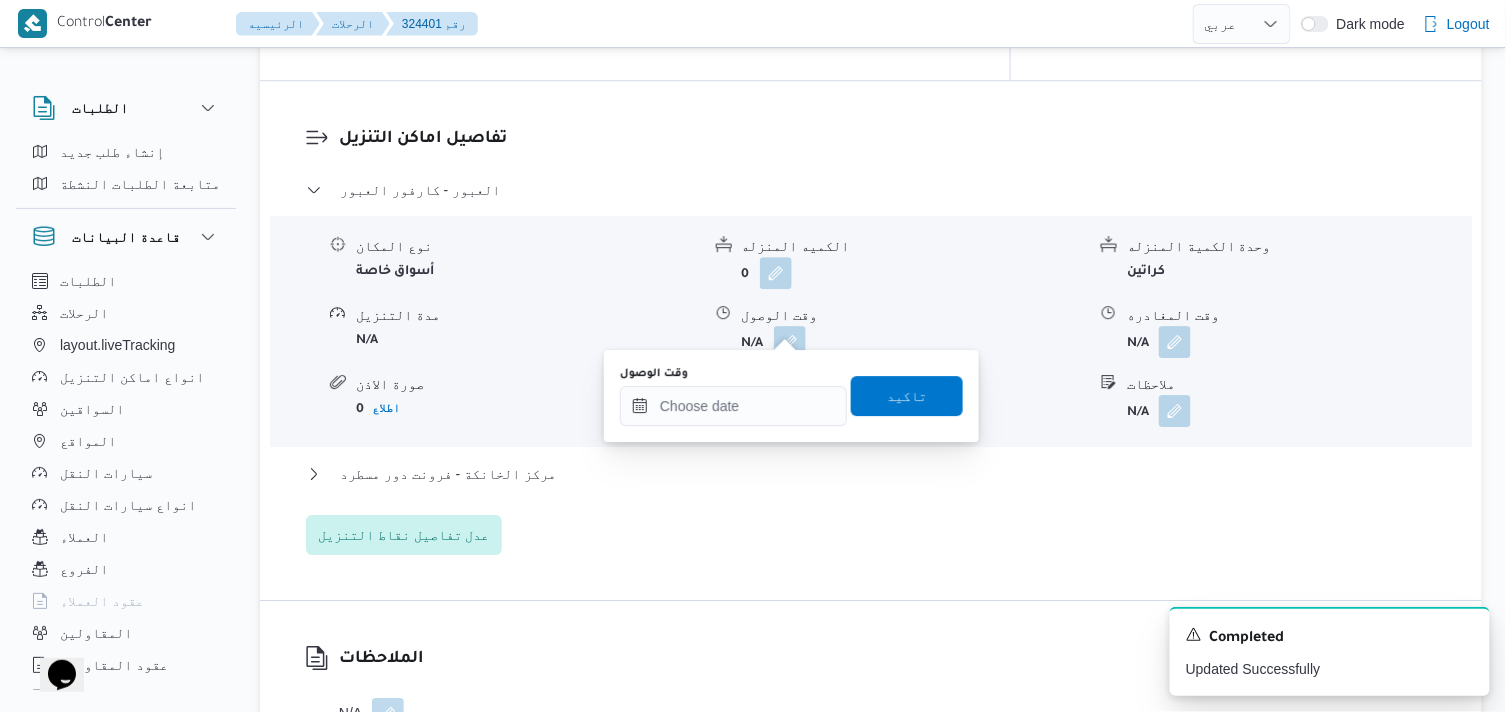 click on "وقت الوصول تاكيد" at bounding box center [791, 396] 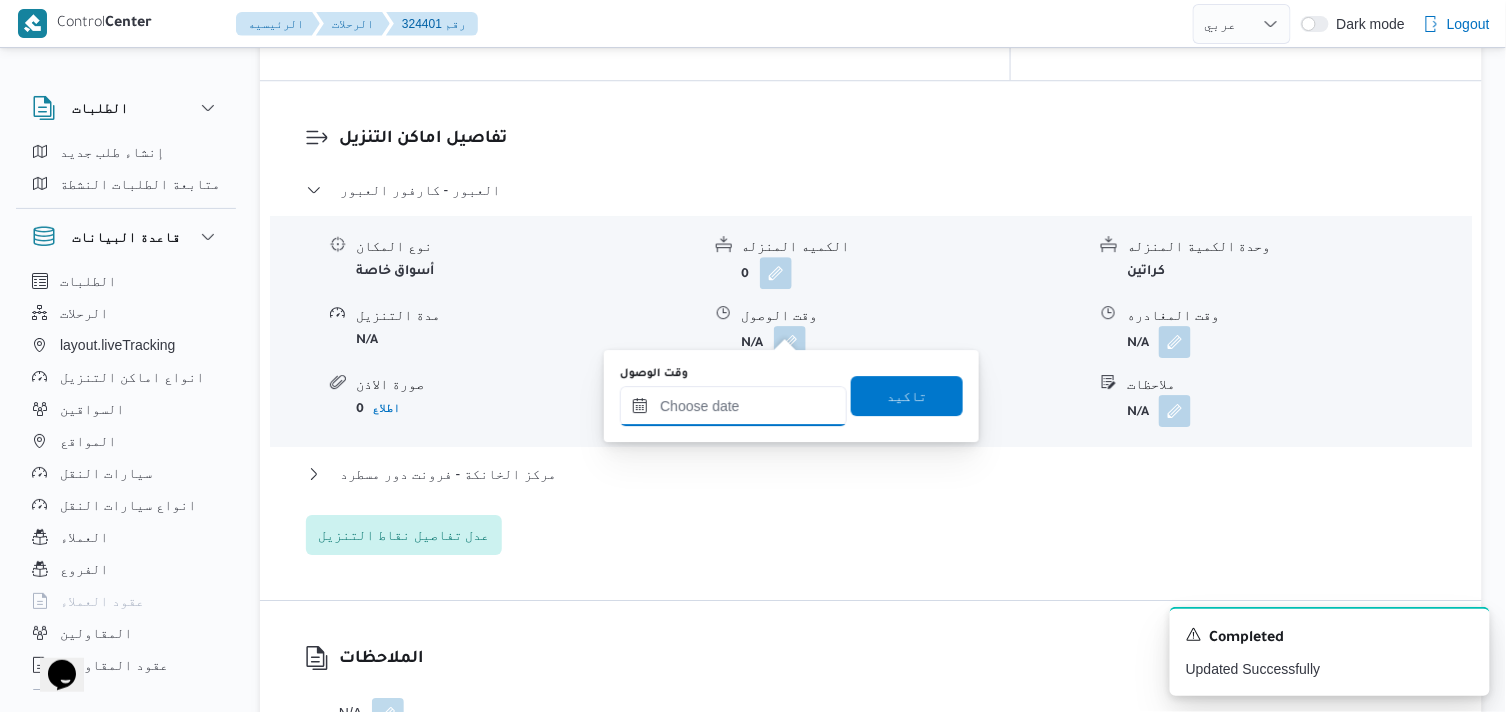 click on "وقت الوصول" at bounding box center [733, 406] 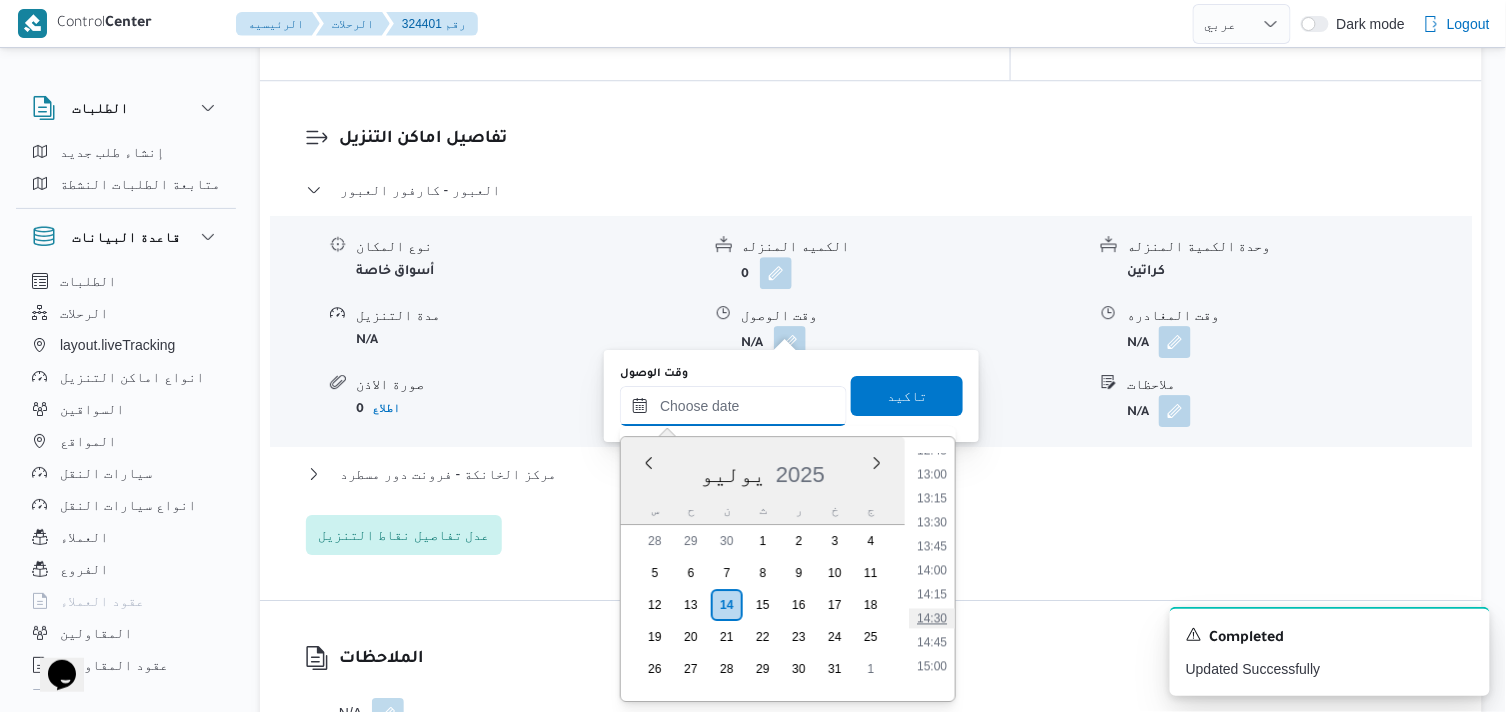 scroll, scrollTop: 1108, scrollLeft: 0, axis: vertical 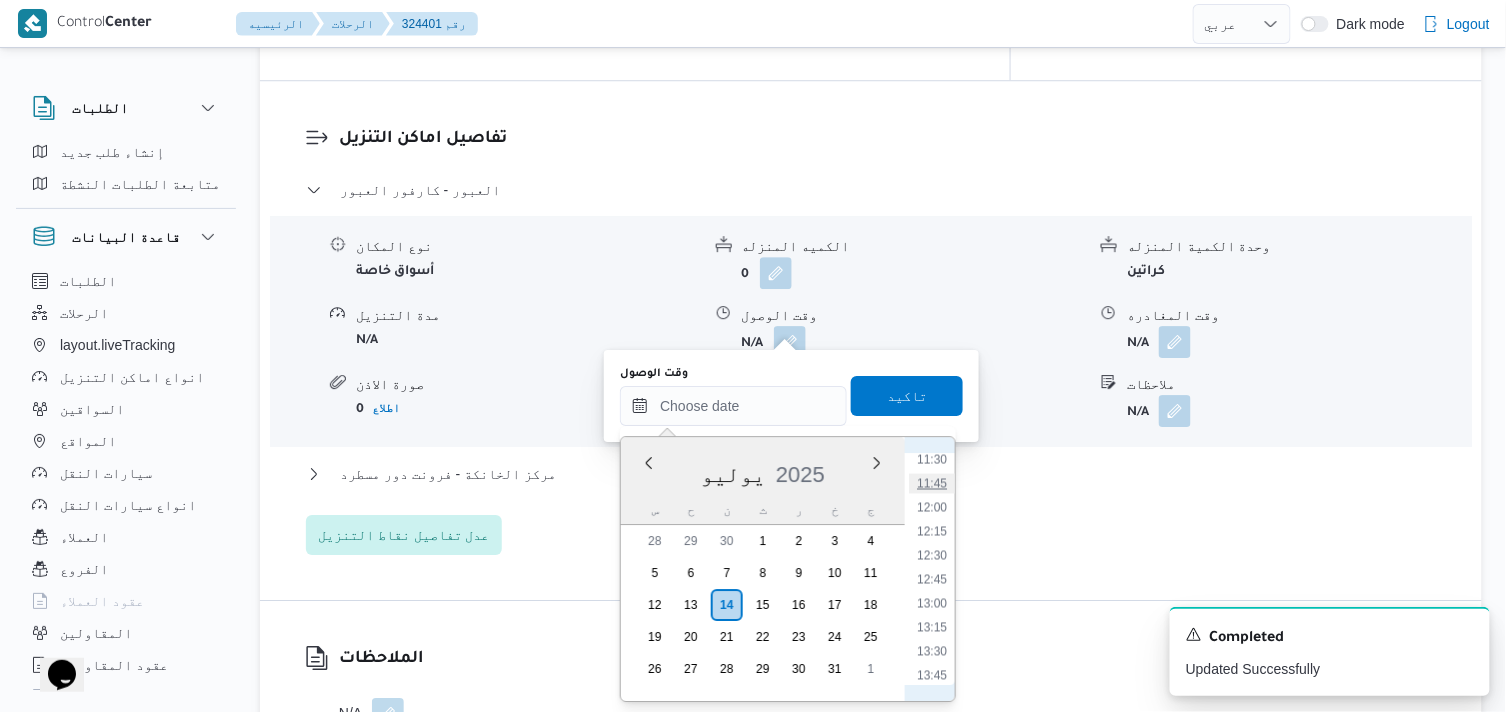 click on "11:45" at bounding box center [932, 483] 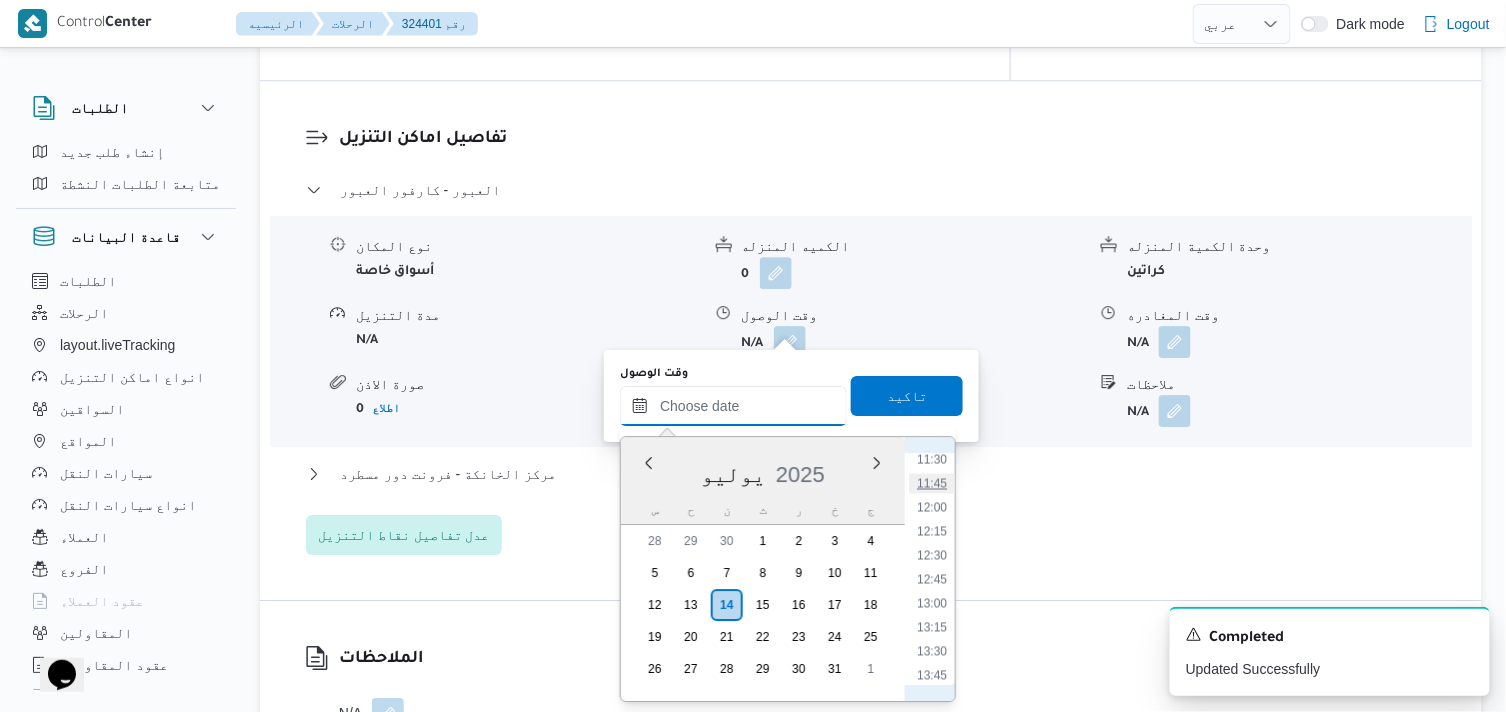 type on "١٤/٠٧/٢٠٢٥ ١١:٤٥" 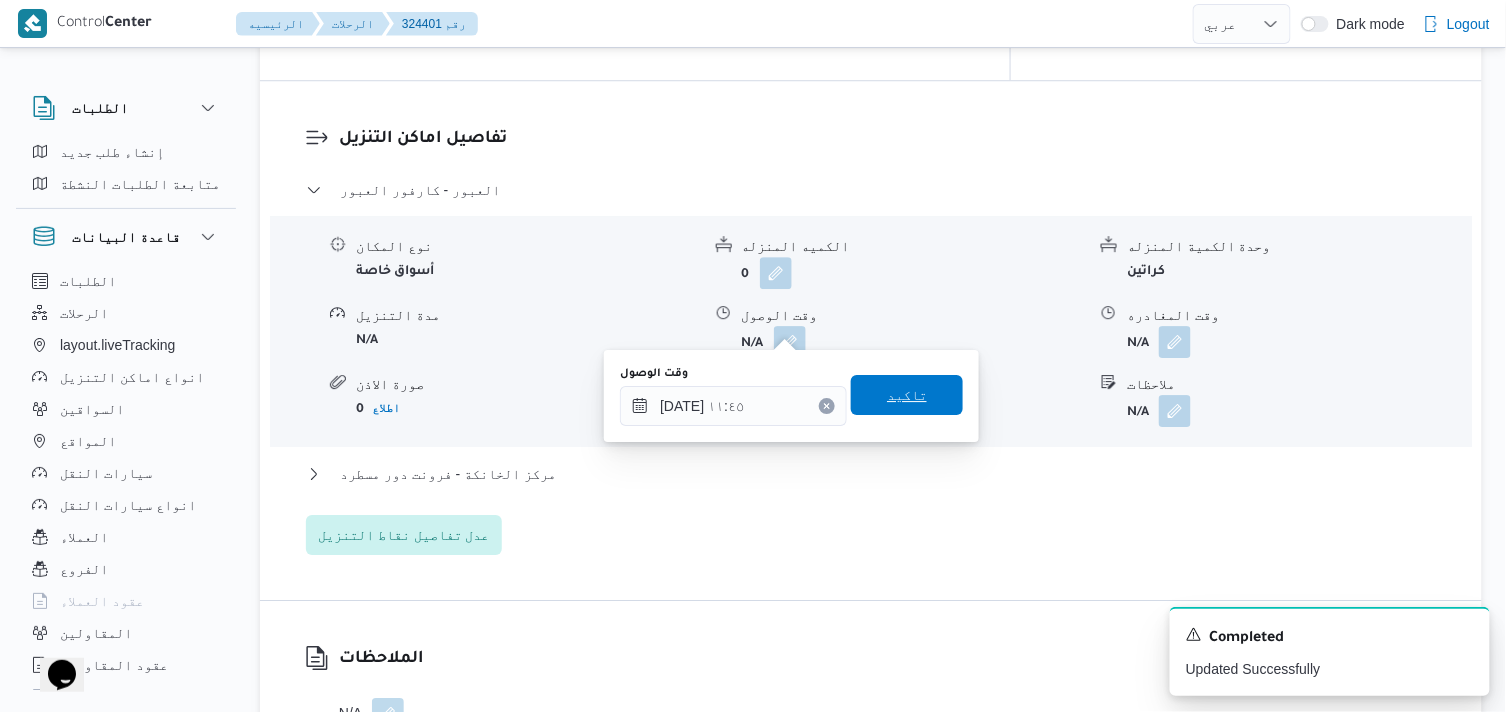click on "تاكيد" at bounding box center (907, 395) 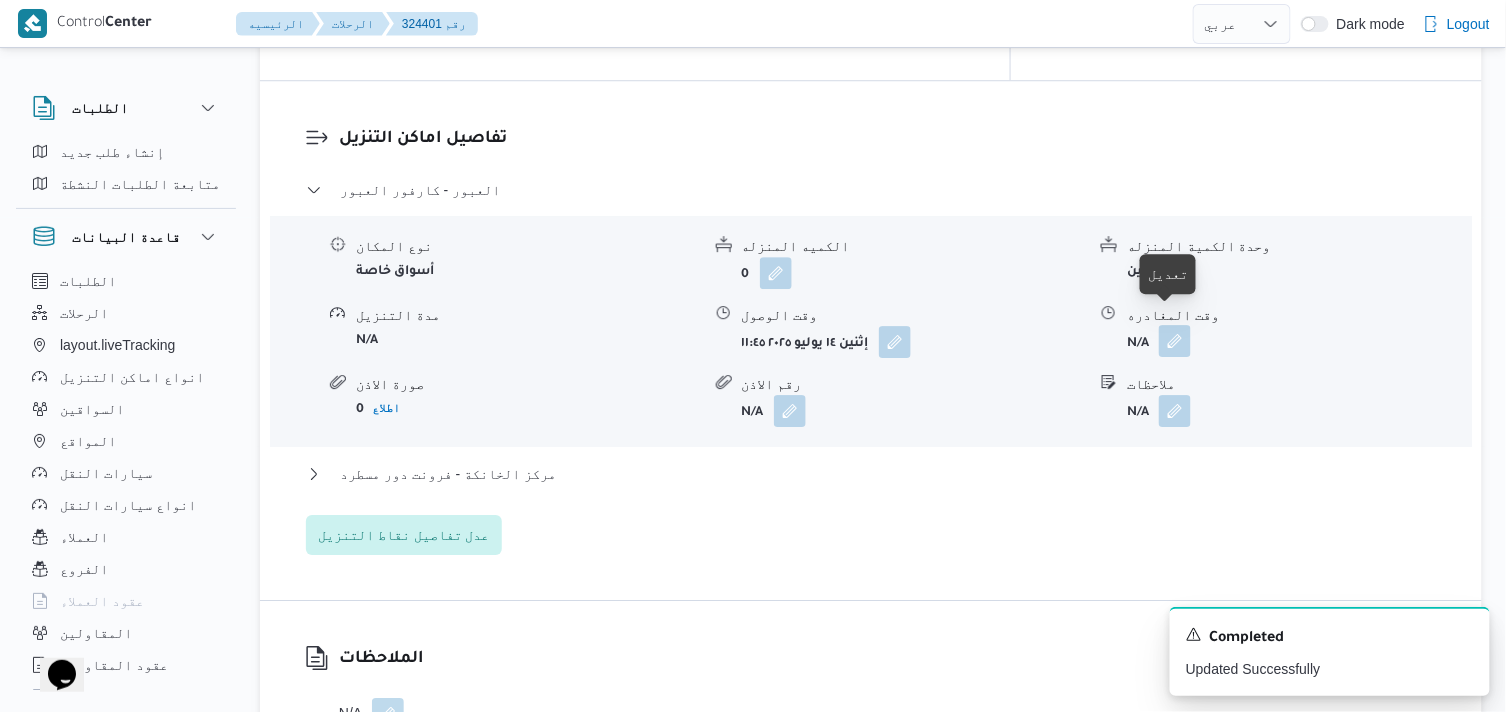 click at bounding box center [1175, 341] 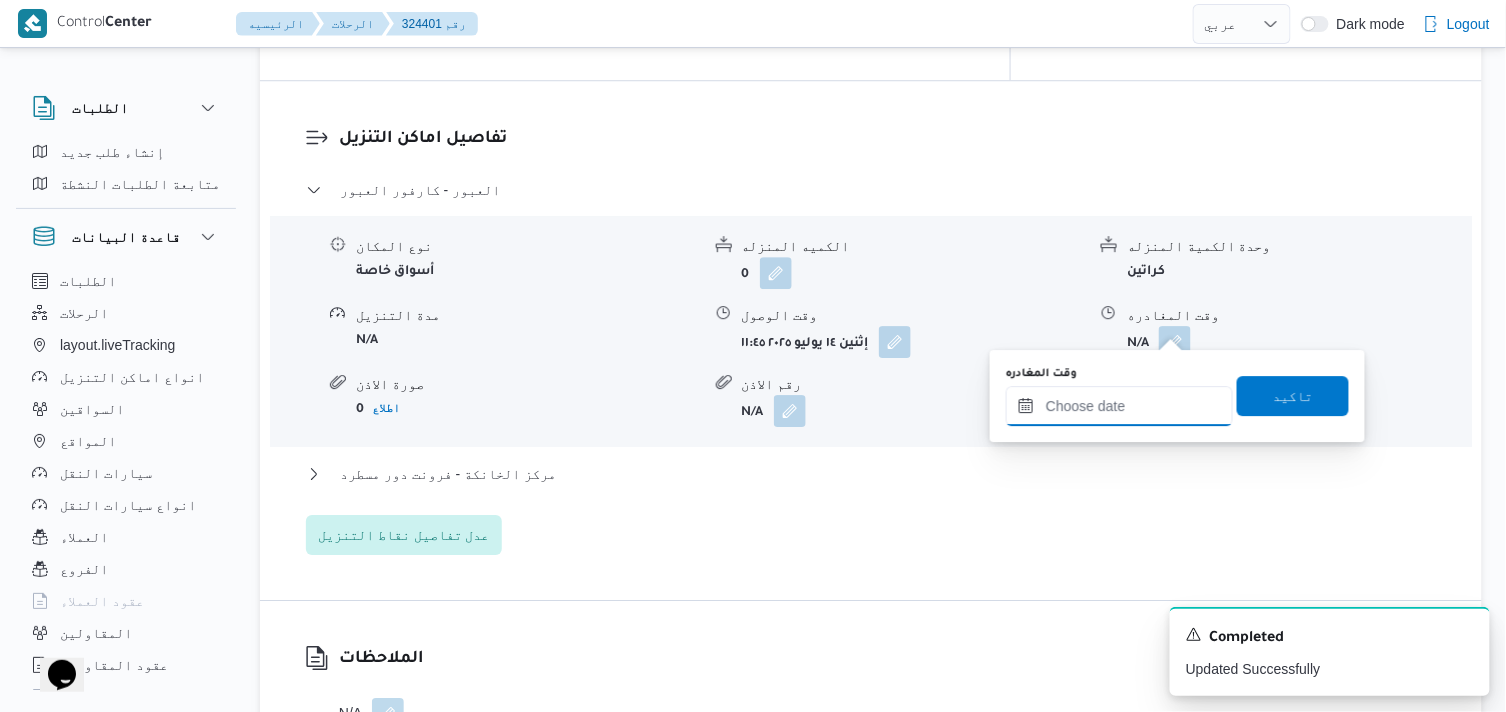 click on "وقت المغادره" at bounding box center (1119, 406) 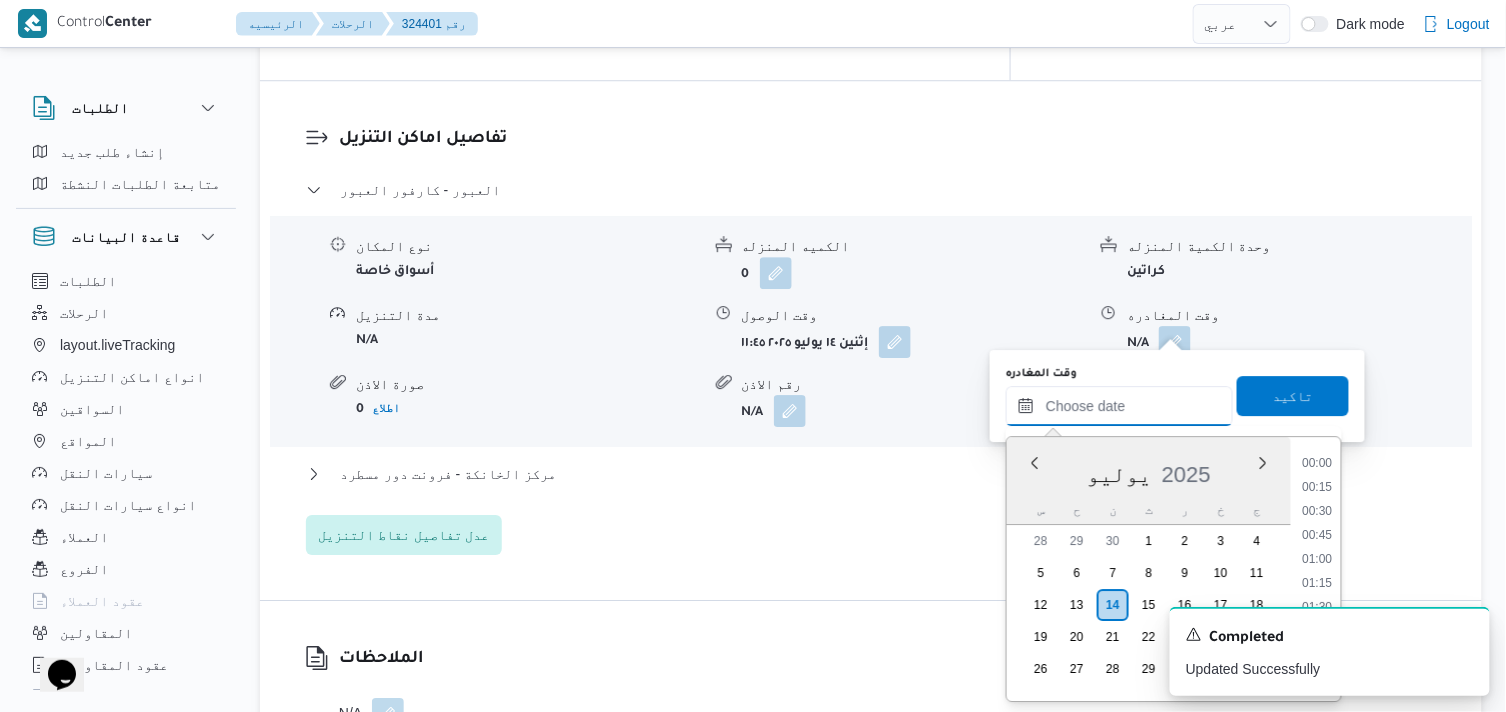 scroll, scrollTop: 1775, scrollLeft: 0, axis: vertical 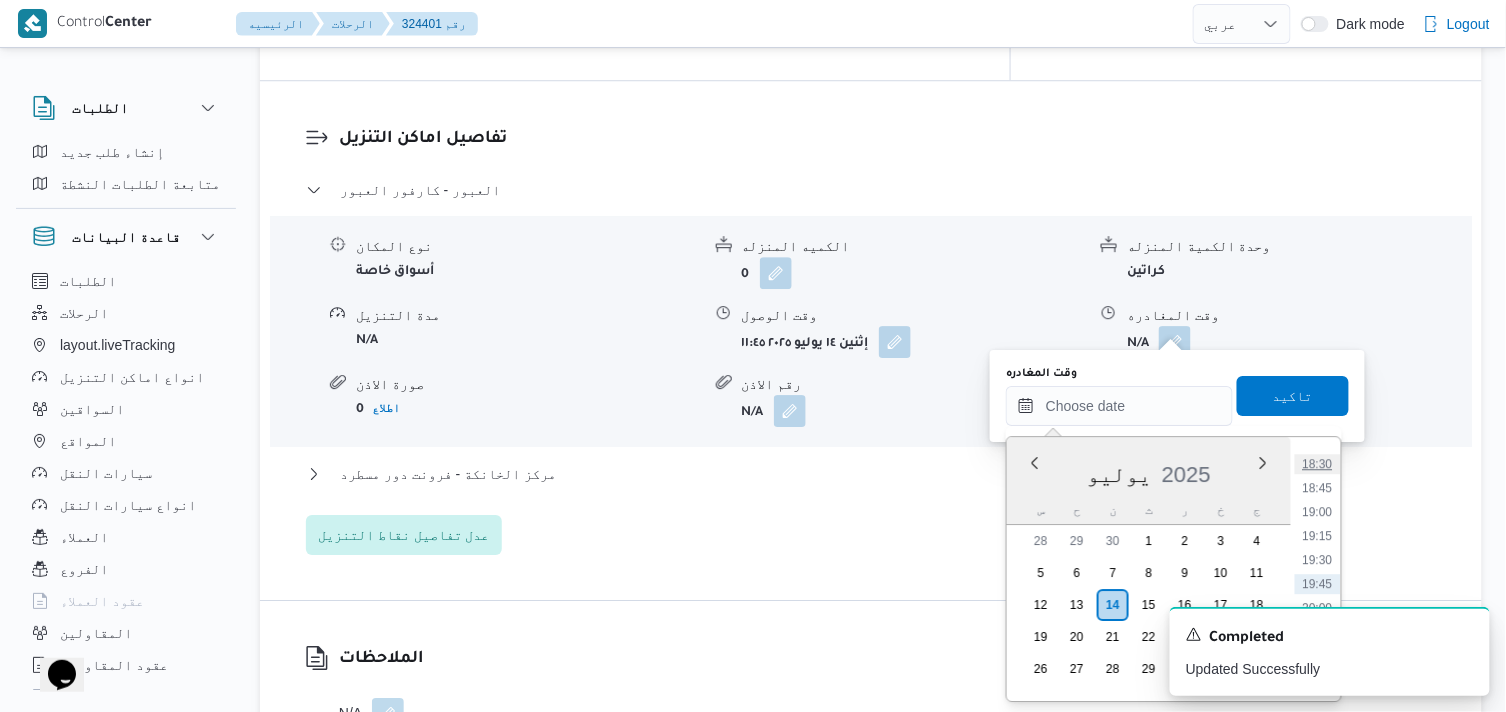 click on "18:30" at bounding box center [1318, 464] 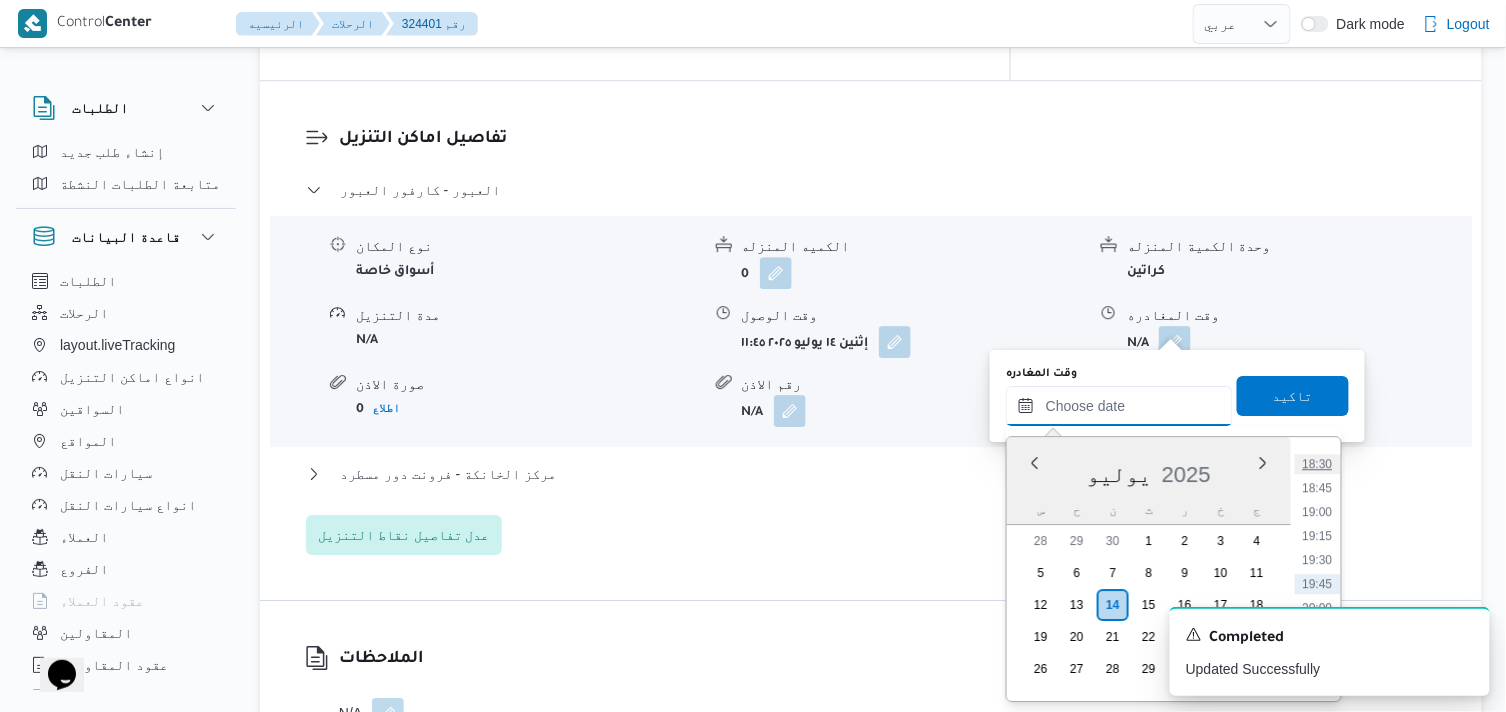 type on "١٤/٠٧/٢٠٢٥ ١٨:٣٠" 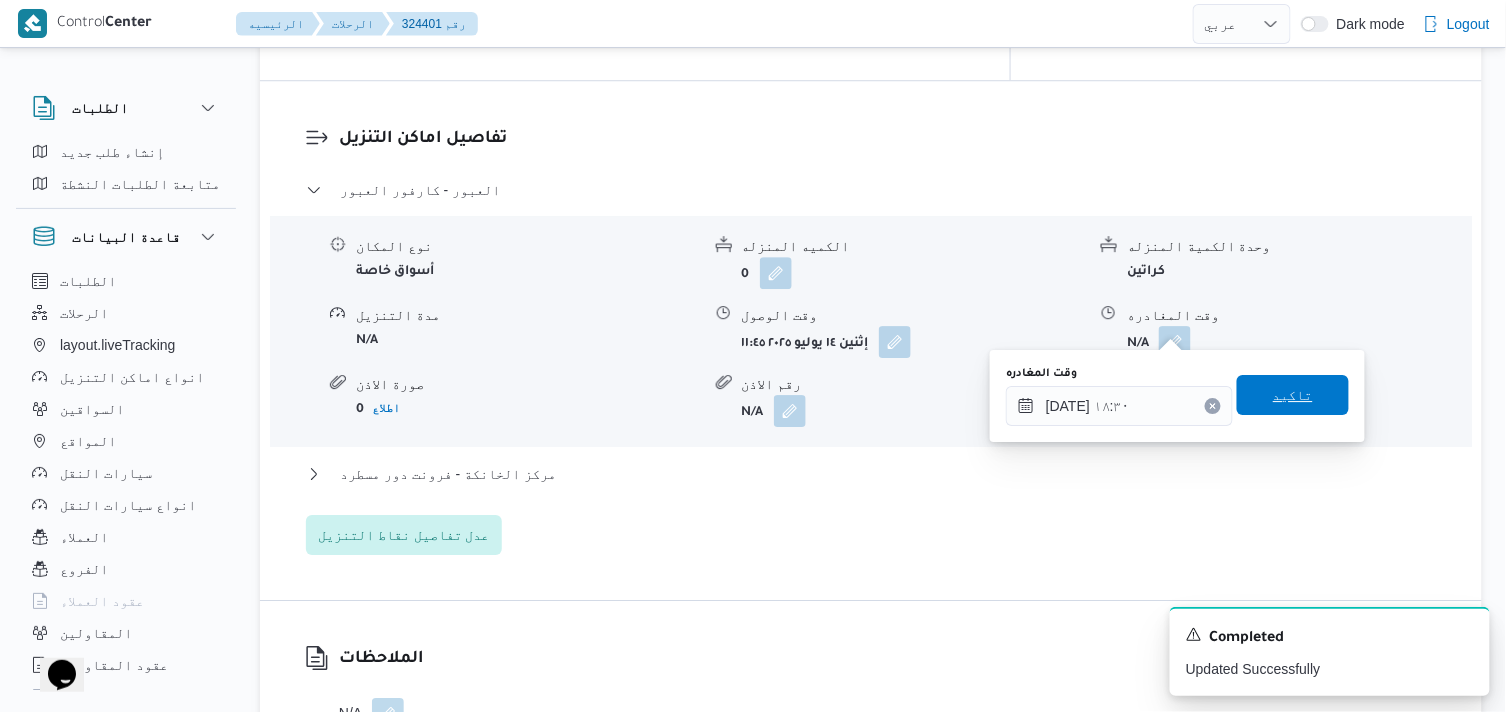 click on "تاكيد" at bounding box center [1293, 395] 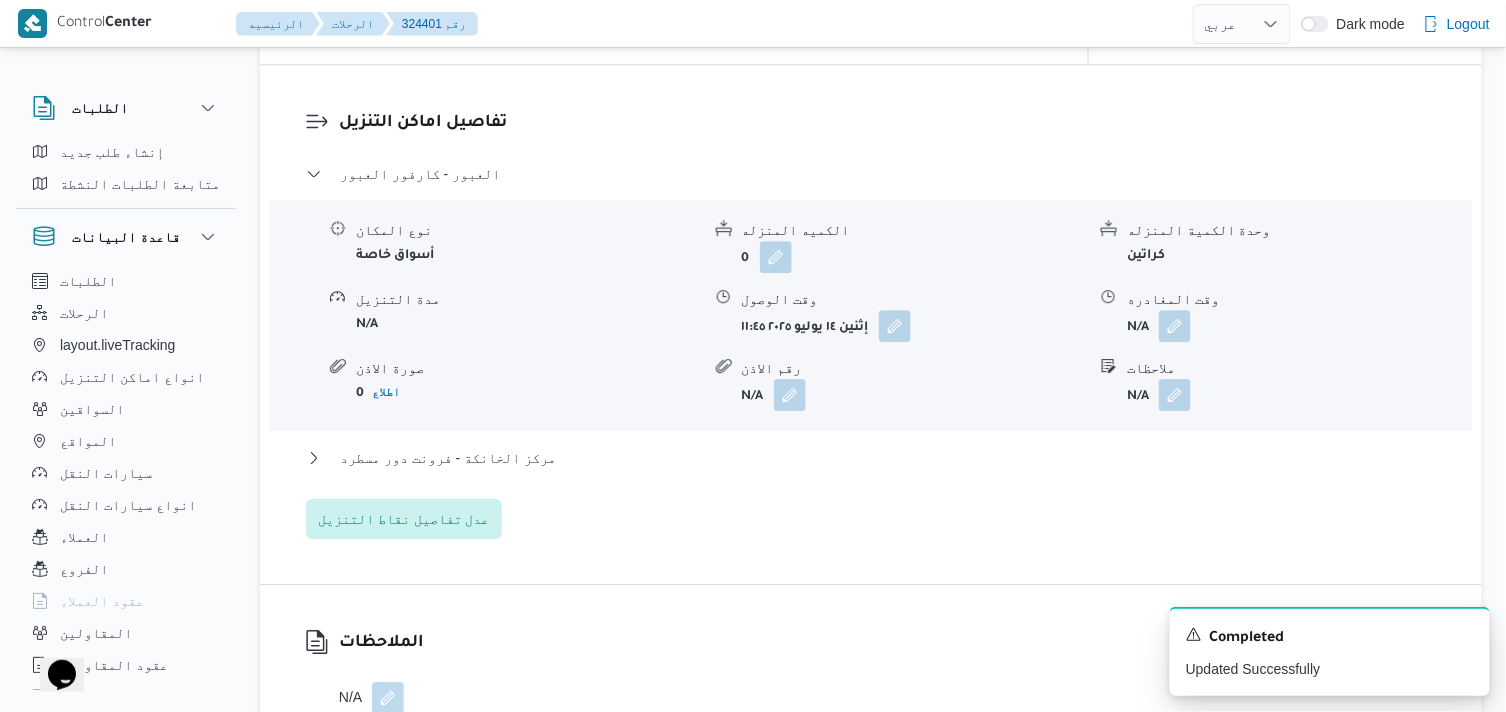 click on "العبور -
كارفور العبور نوع المكان أسواق خاصة الكميه المنزله 0 وحدة الكمية المنزله كراتين مدة التنزيل N/A وقت الوصول إثنين ١٤ يوليو ٢٠٢٥ ١١:٤٥ وقت المغادره N/A صورة الاذن 0 اطلاع رقم الاذن N/A ملاحظات N/A مركز الخانكة -
فرونت دور مسطرد نوع المكان مصانع و مخازن الكميه المنزله 0 وحدة الكمية المنزله كراتين مدة التنزيل N/A وقت الوصول N/A وقت المغادره N/A صورة الاذن 0 اطلاع رقم الاذن N/A ملاحظات N/A عدل تفاصيل نقاط التنزيل" at bounding box center [871, 350] 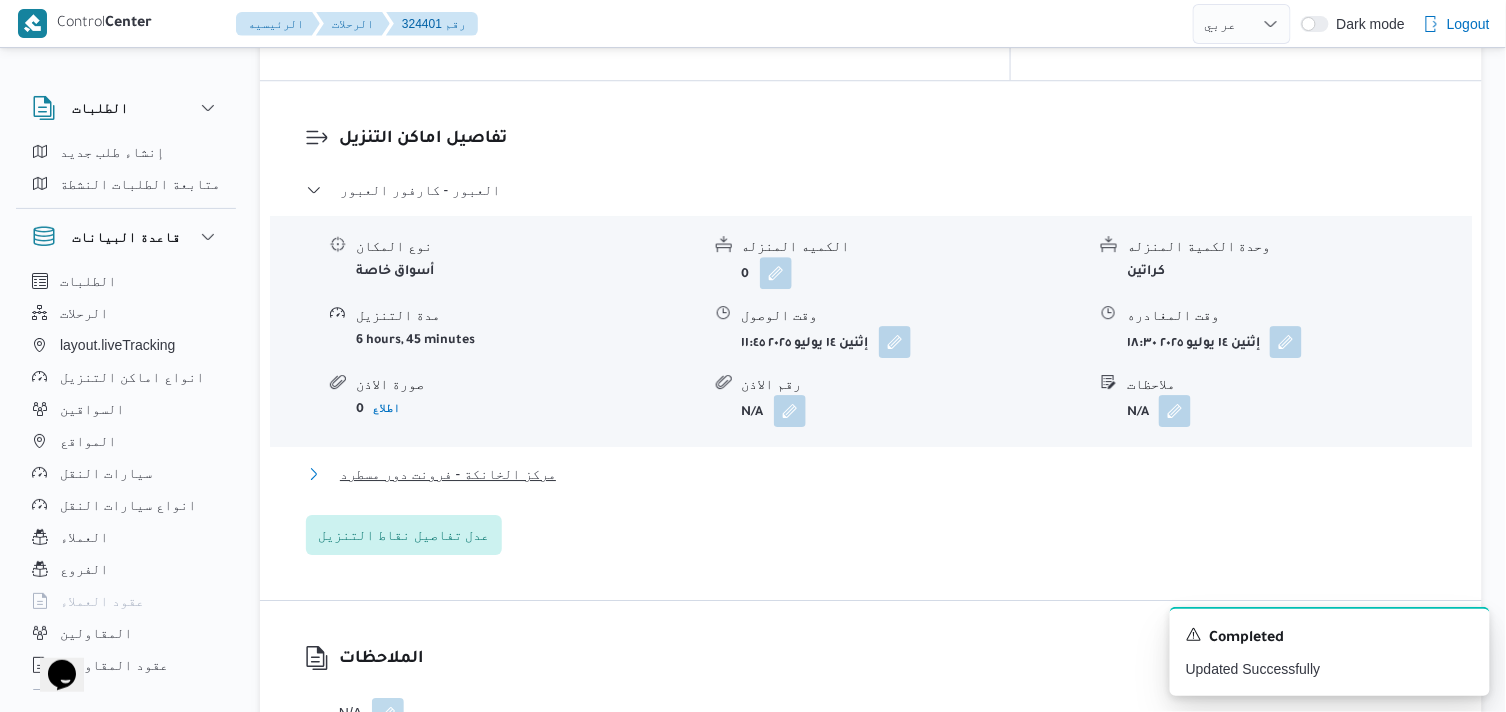 click on "مركز الخانكة -
فرونت دور مسطرد" at bounding box center [448, 474] 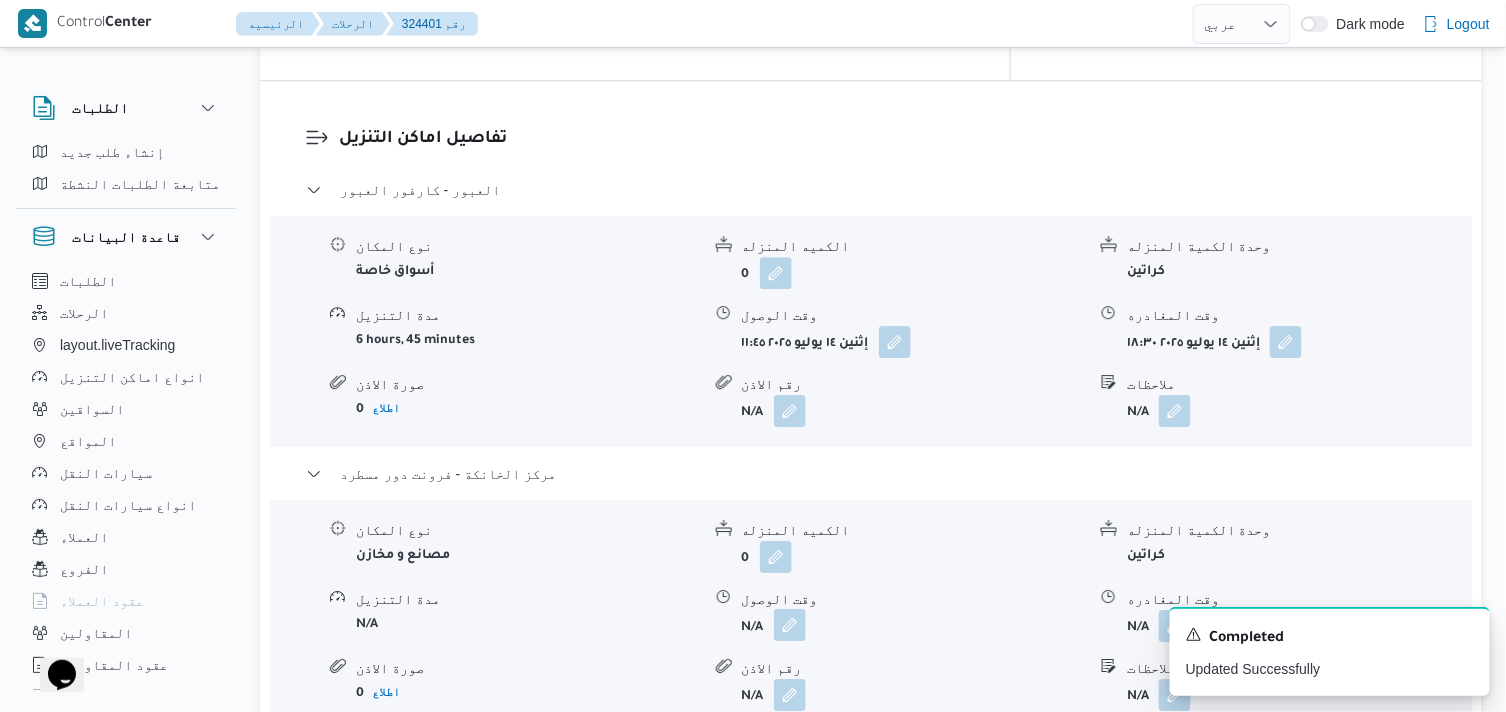 click at bounding box center [790, 625] 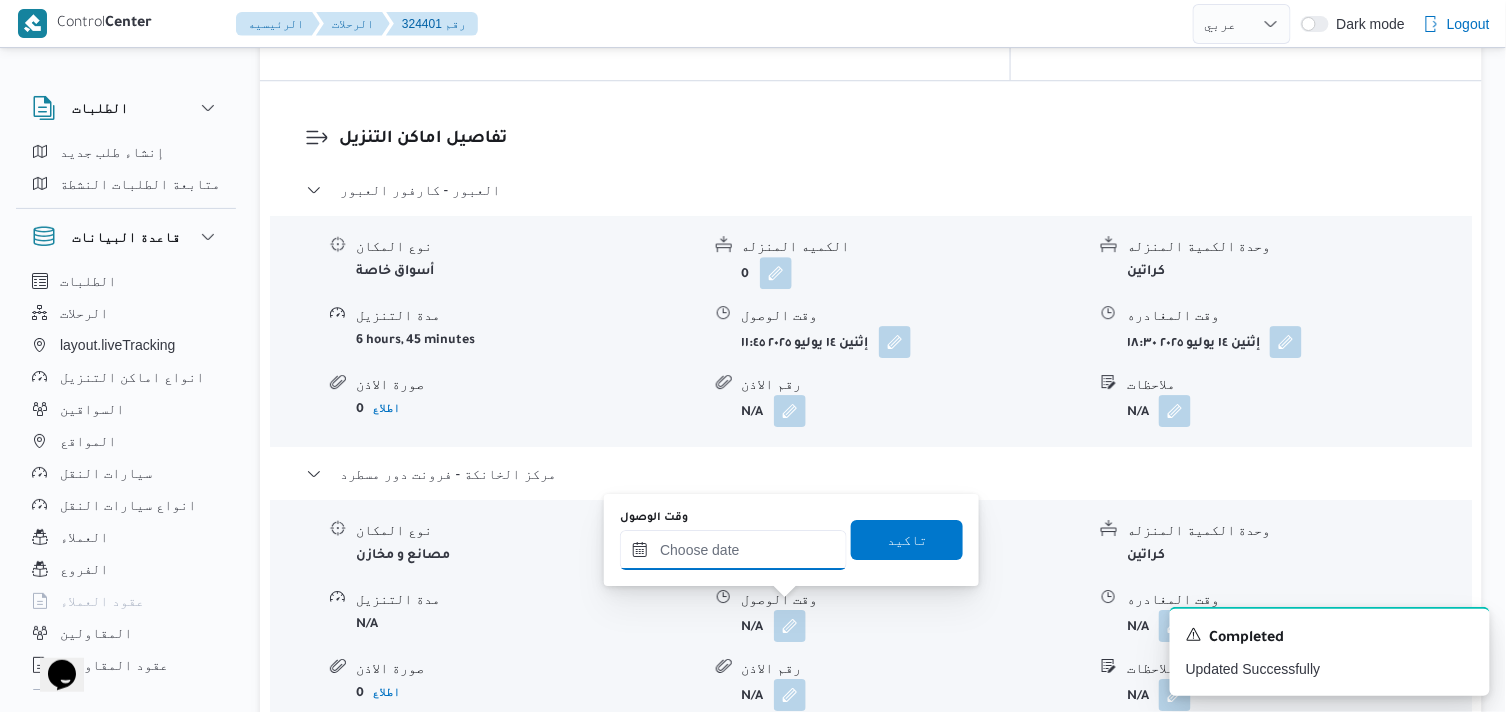 click on "وقت الوصول" at bounding box center [733, 550] 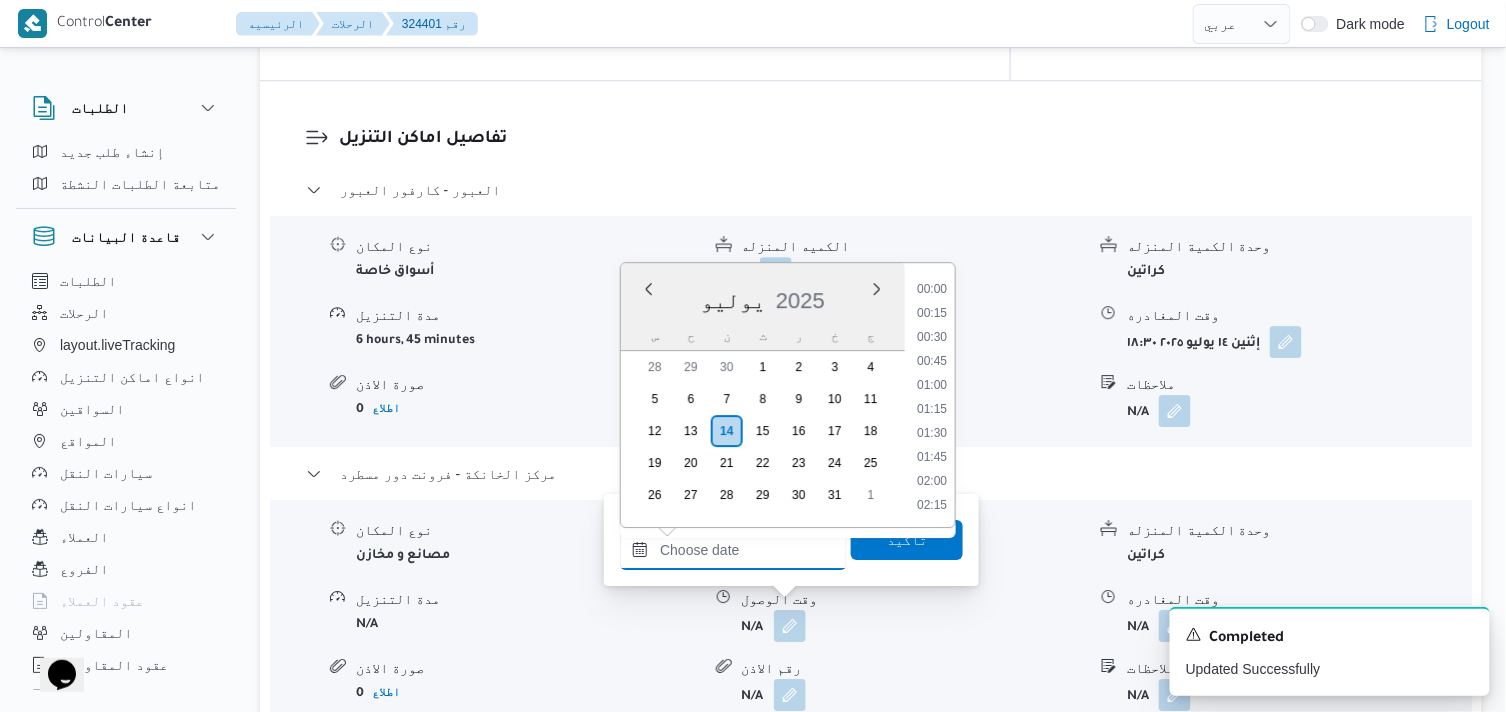 scroll, scrollTop: 1775, scrollLeft: 0, axis: vertical 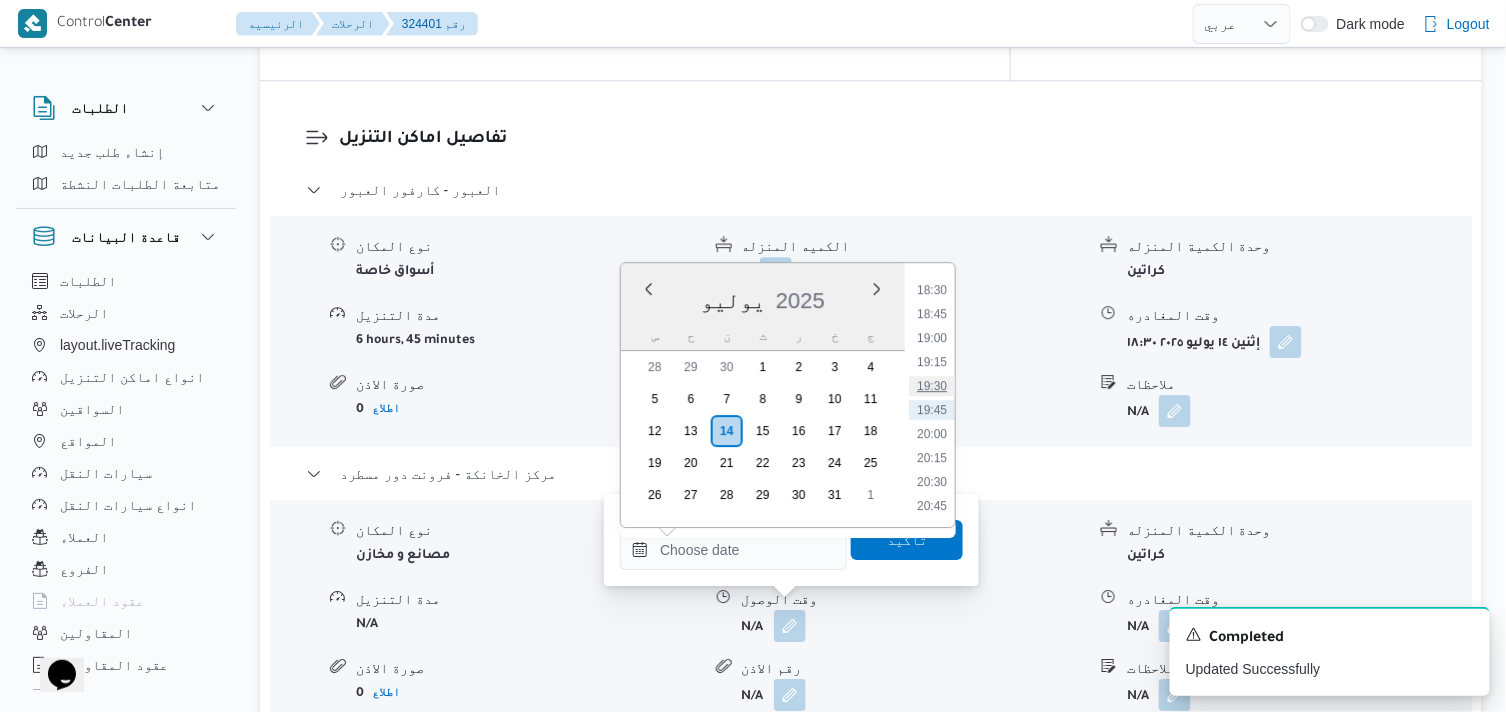 click on "19:30" at bounding box center (932, 386) 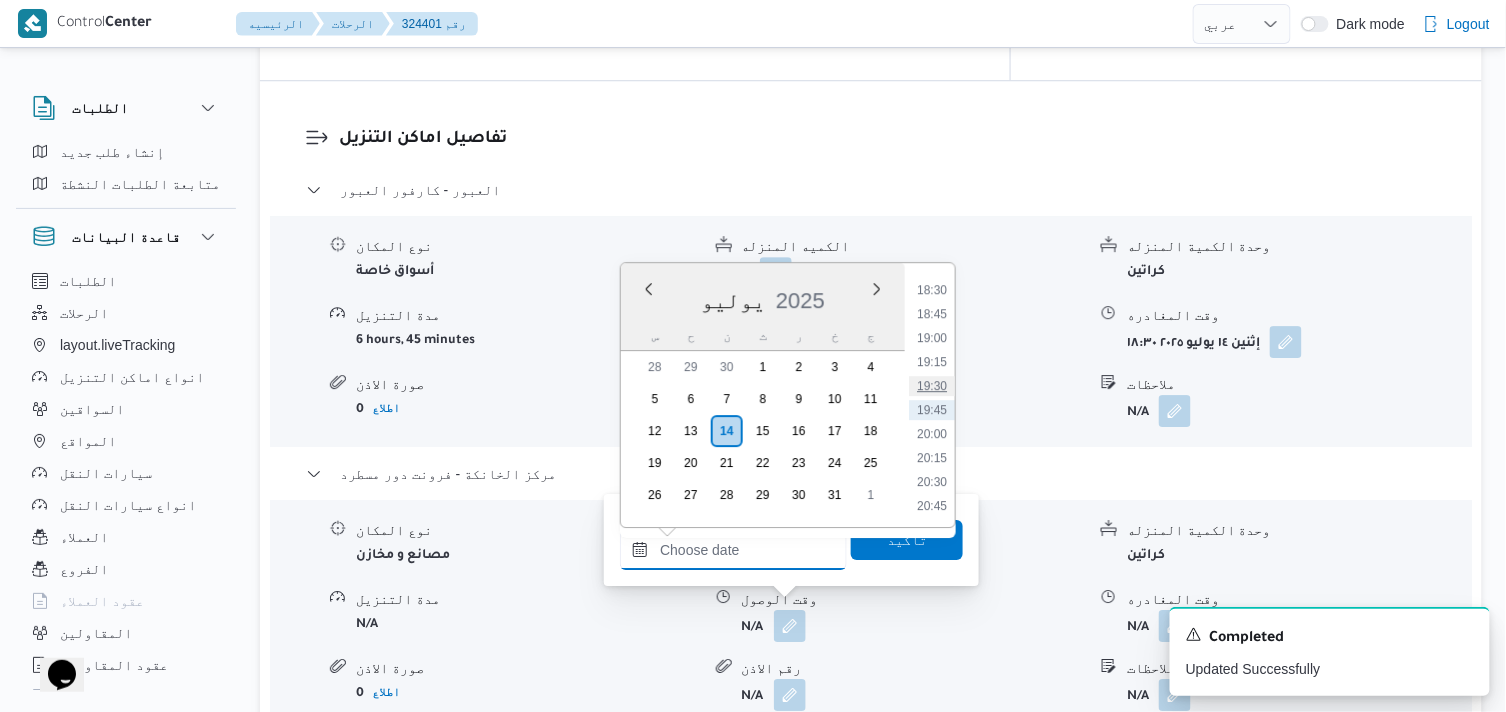 type on "١٤/٠٧/٢٠٢٥ ١٩:٣٠" 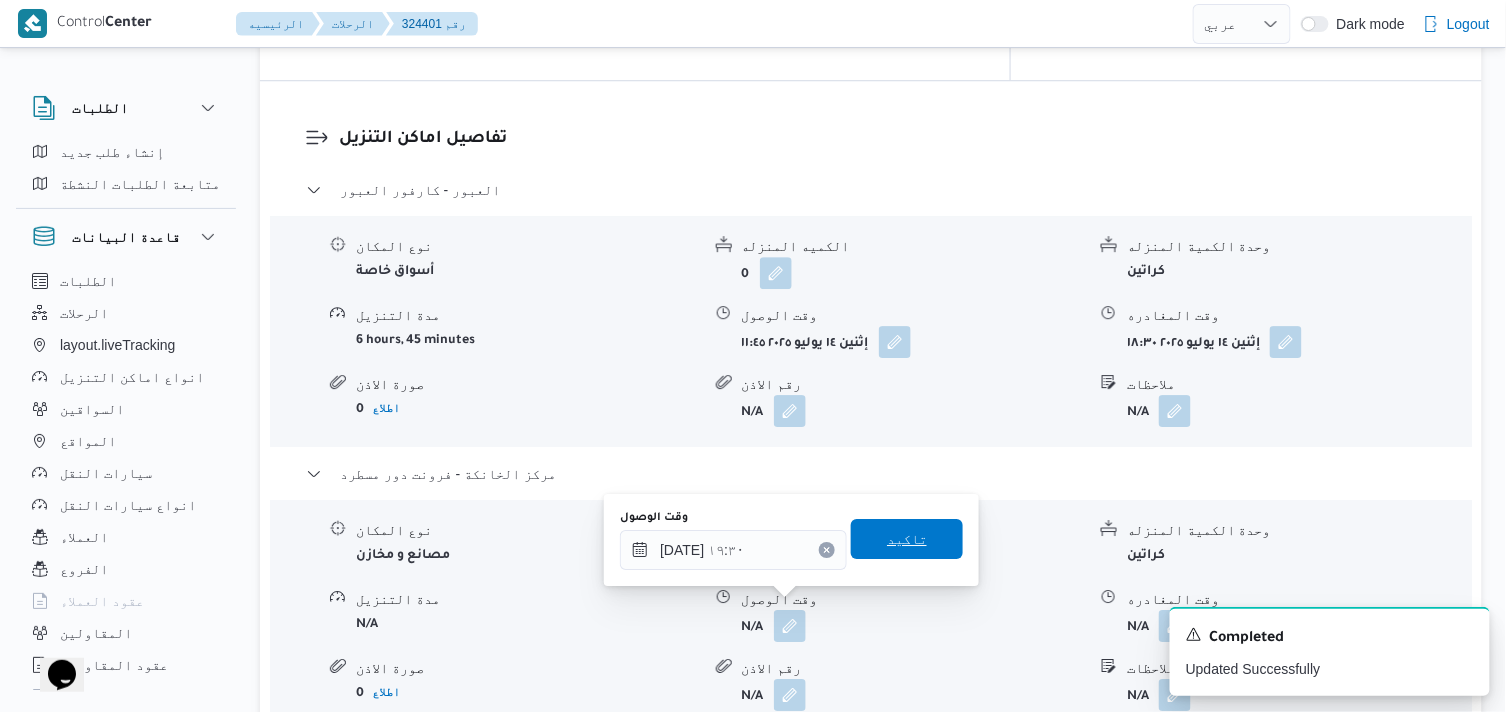 click on "تاكيد" at bounding box center [907, 539] 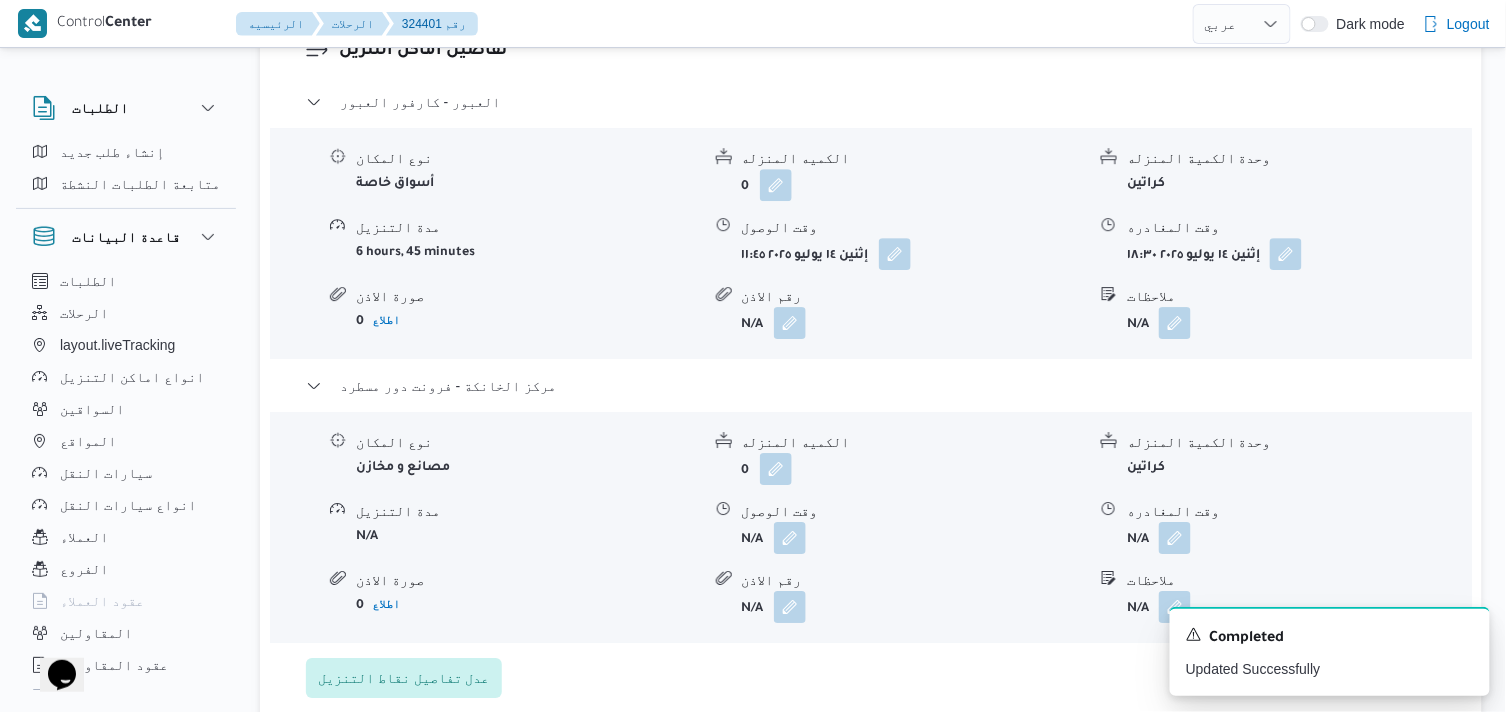 scroll, scrollTop: 1777, scrollLeft: 0, axis: vertical 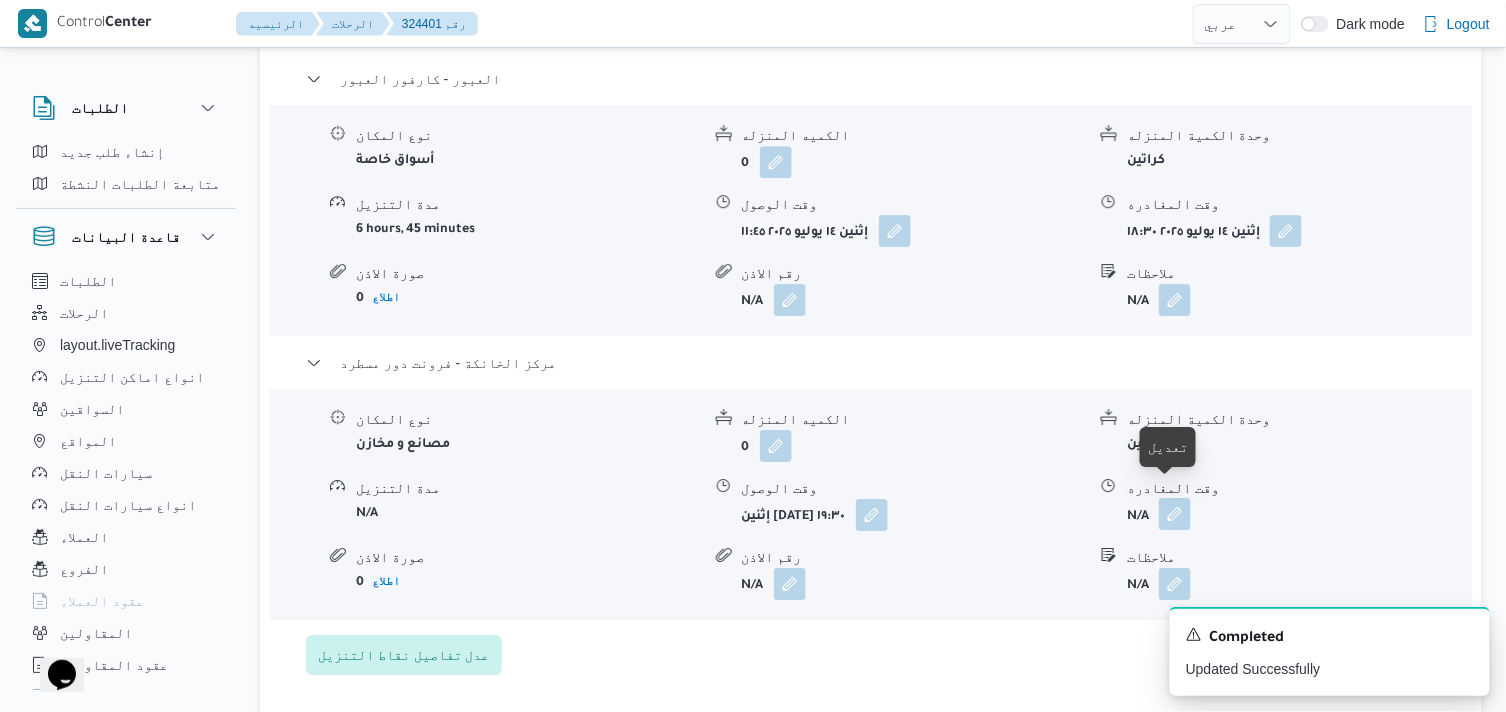 click at bounding box center [1175, 514] 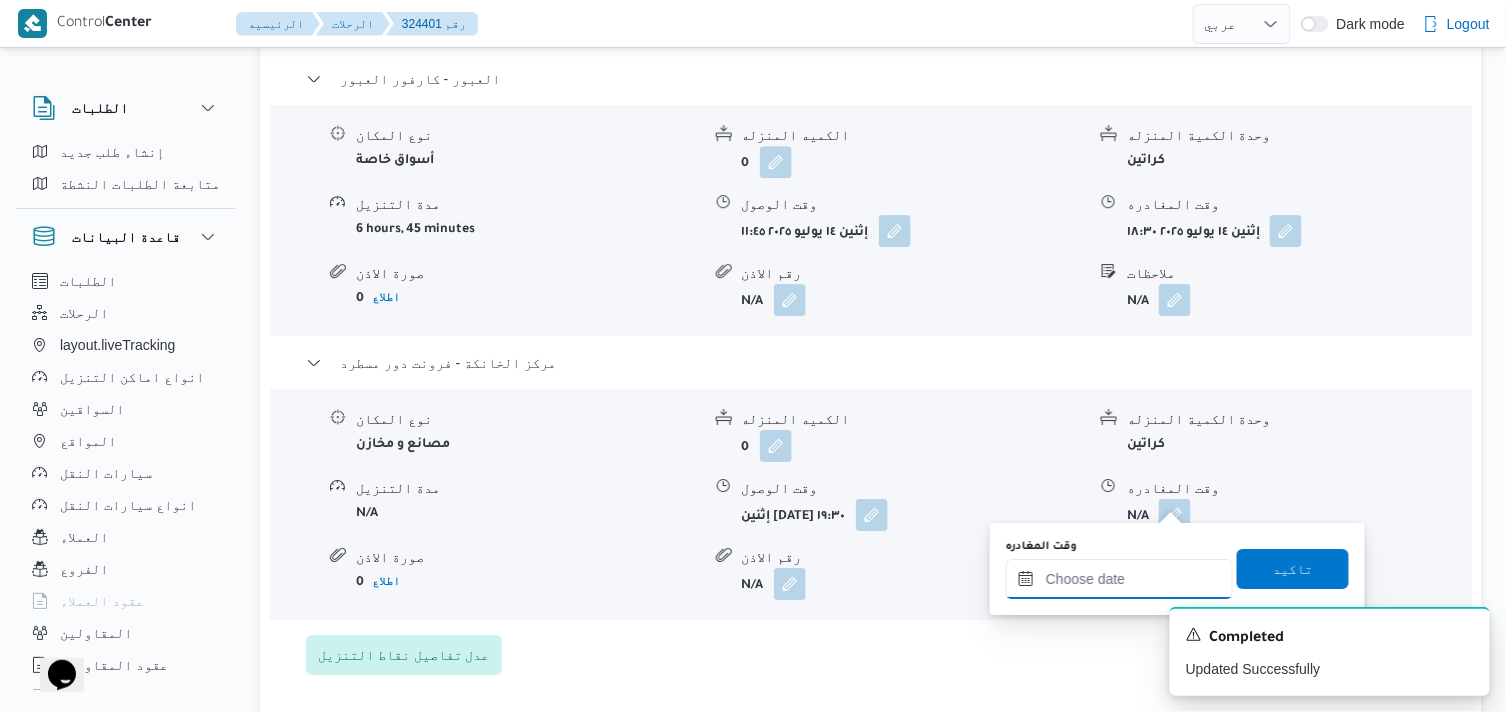 click on "وقت المغادره" at bounding box center (1119, 579) 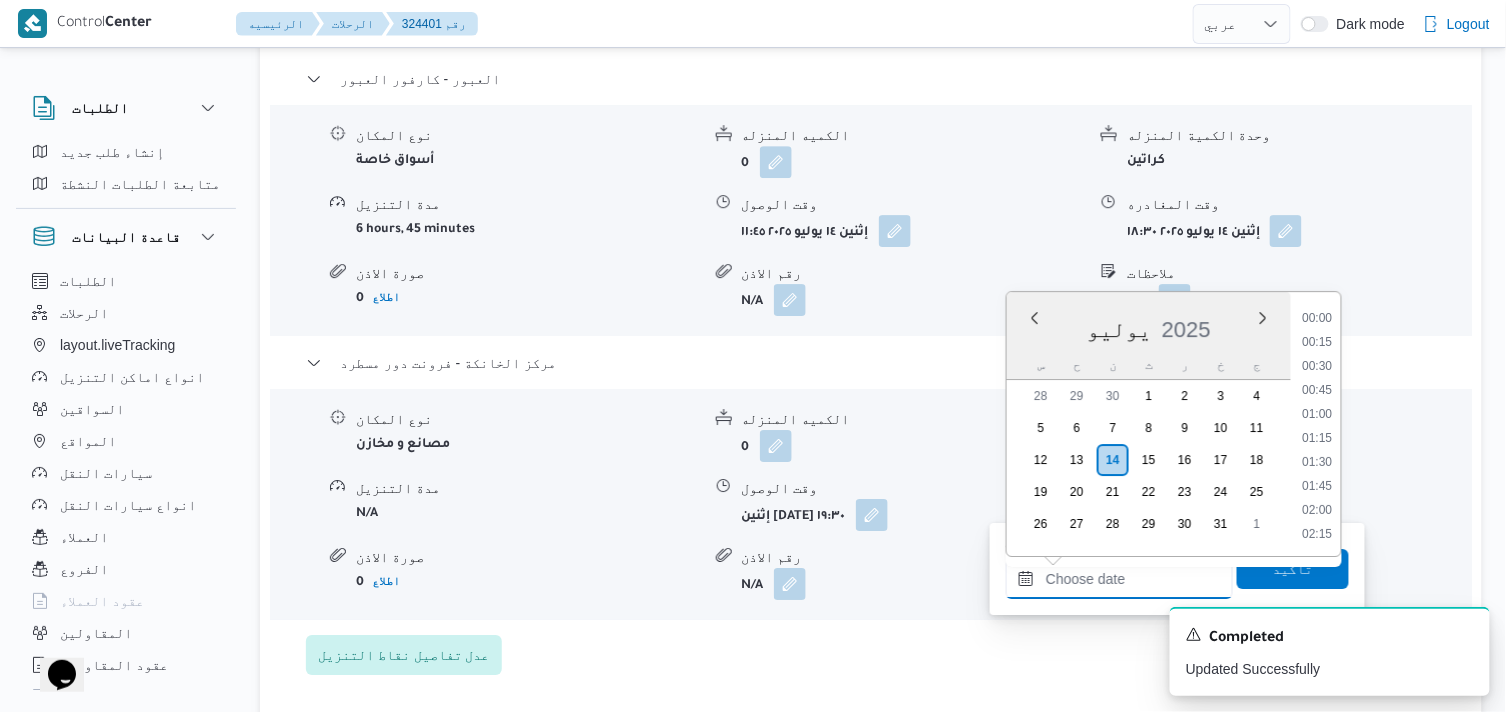 scroll, scrollTop: 1775, scrollLeft: 0, axis: vertical 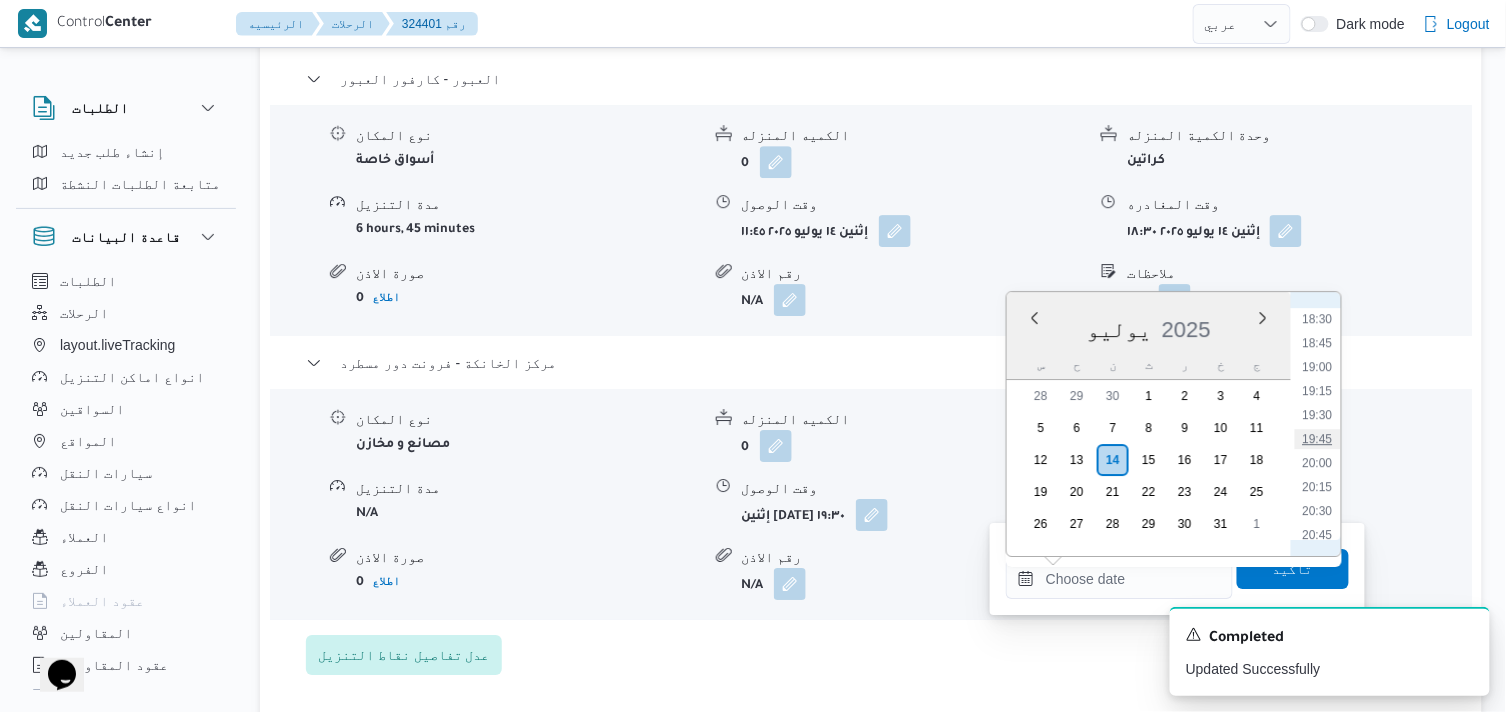 click on "19:45" at bounding box center (1318, 439) 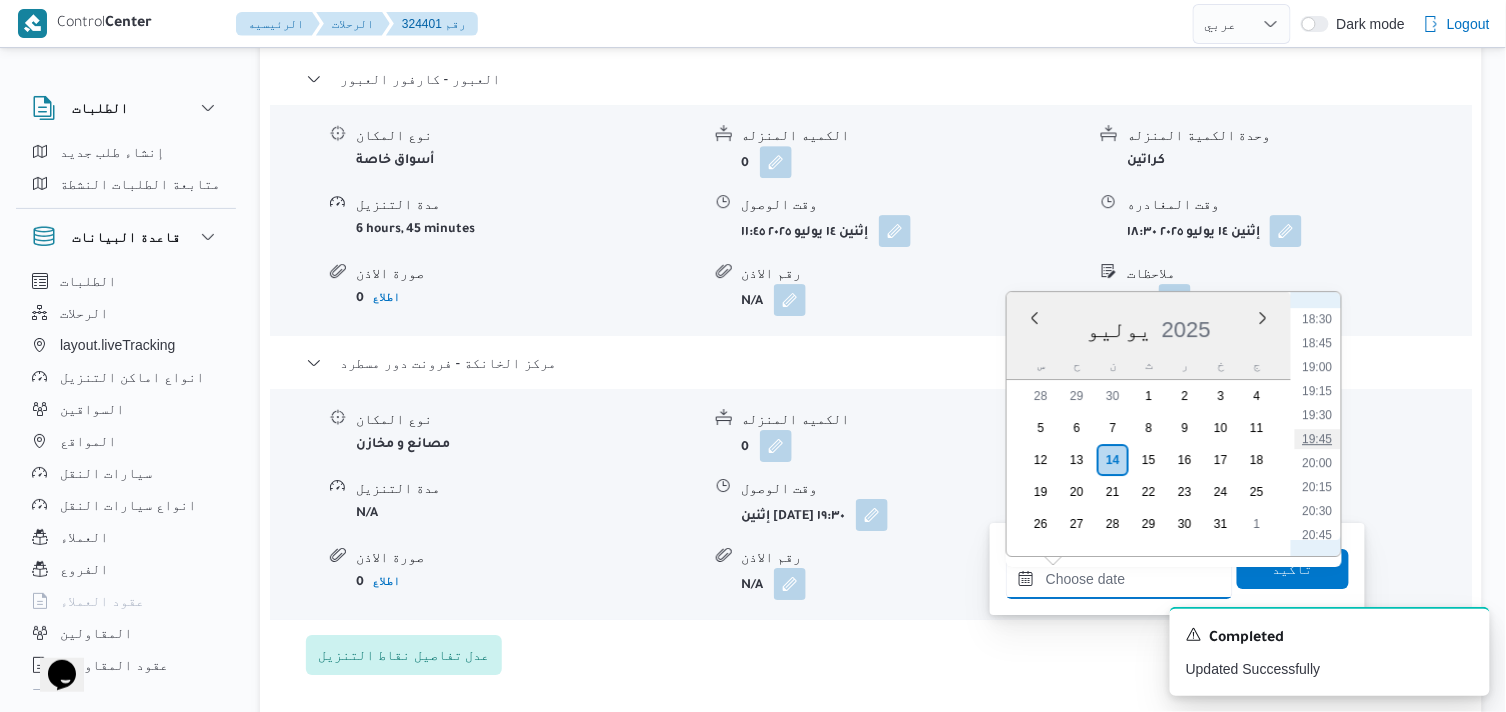 type on "١٤/٠٧/٢٠٢٥ ١٩:٤٥" 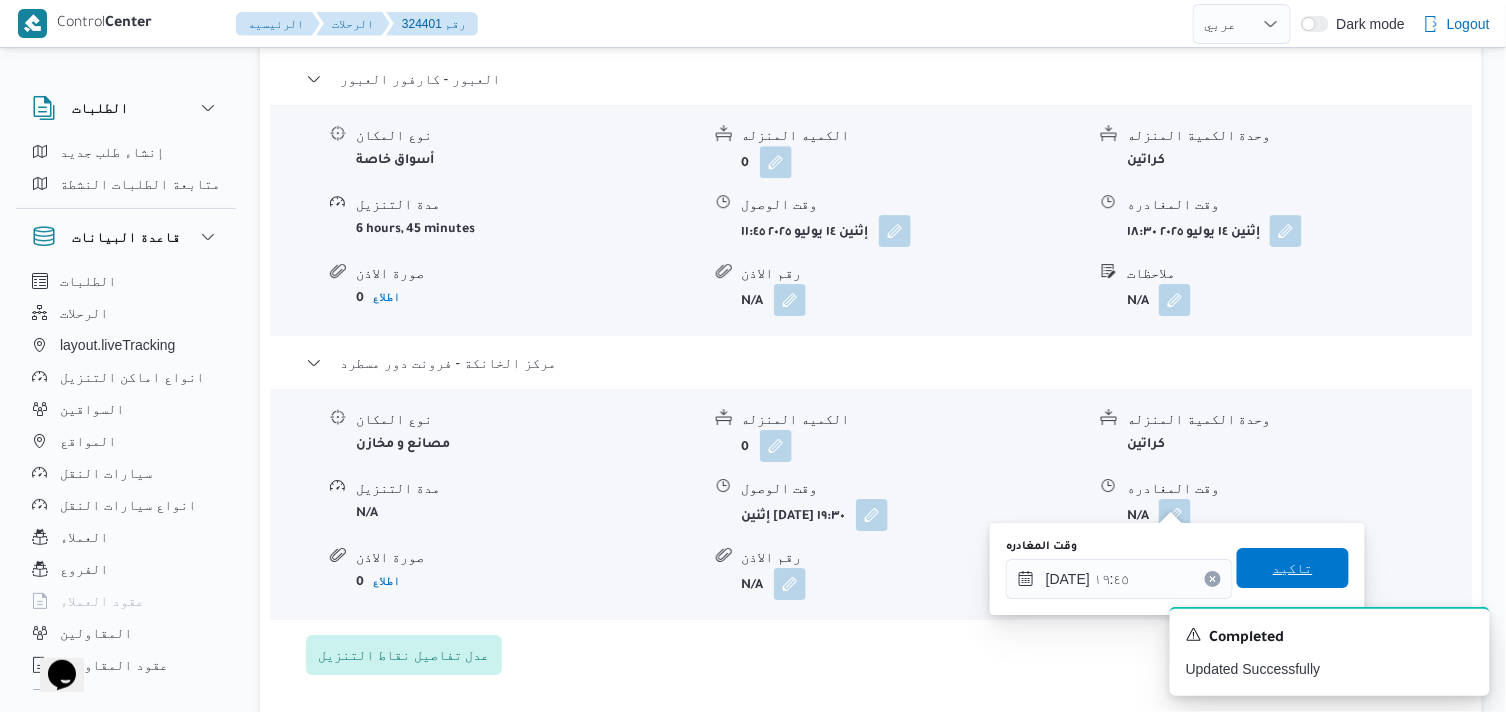click on "تاكيد" at bounding box center (1293, 568) 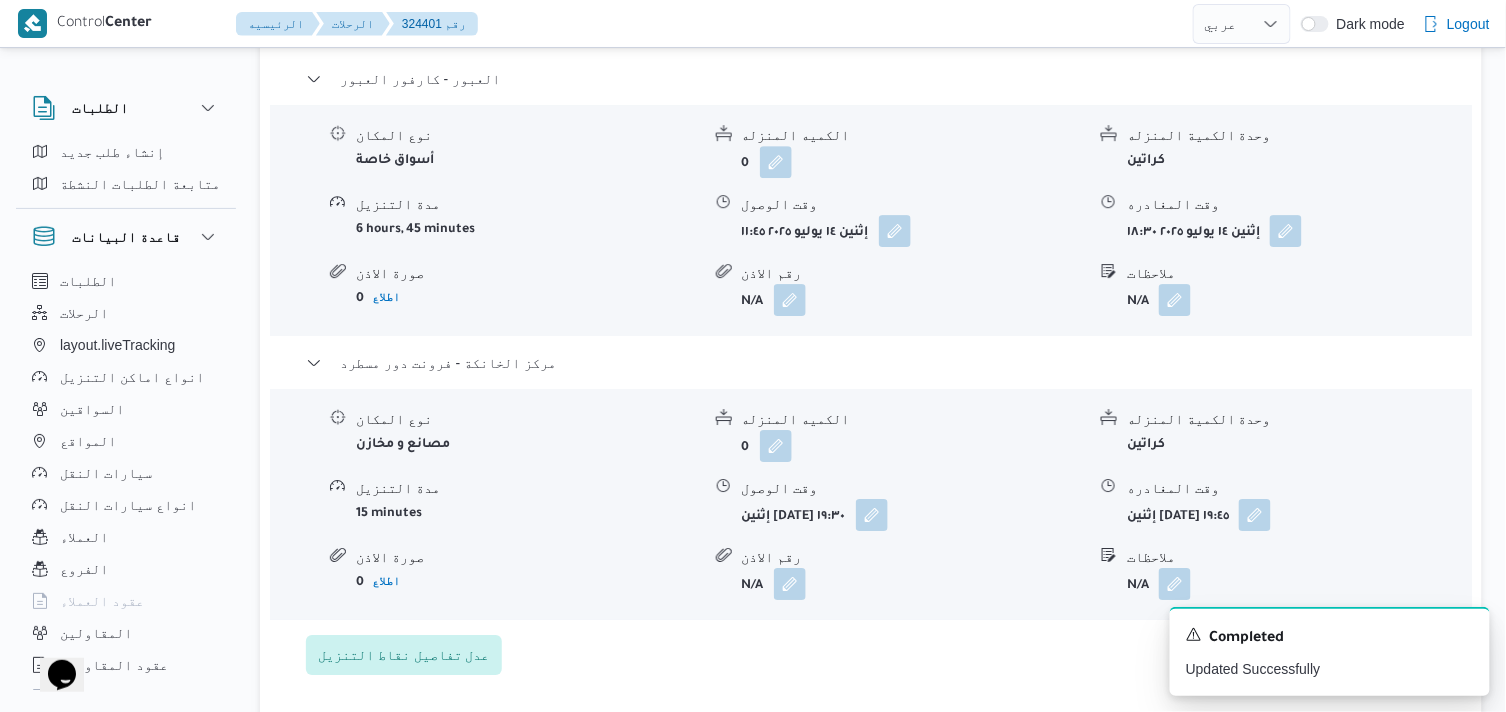 scroll, scrollTop: 0, scrollLeft: 0, axis: both 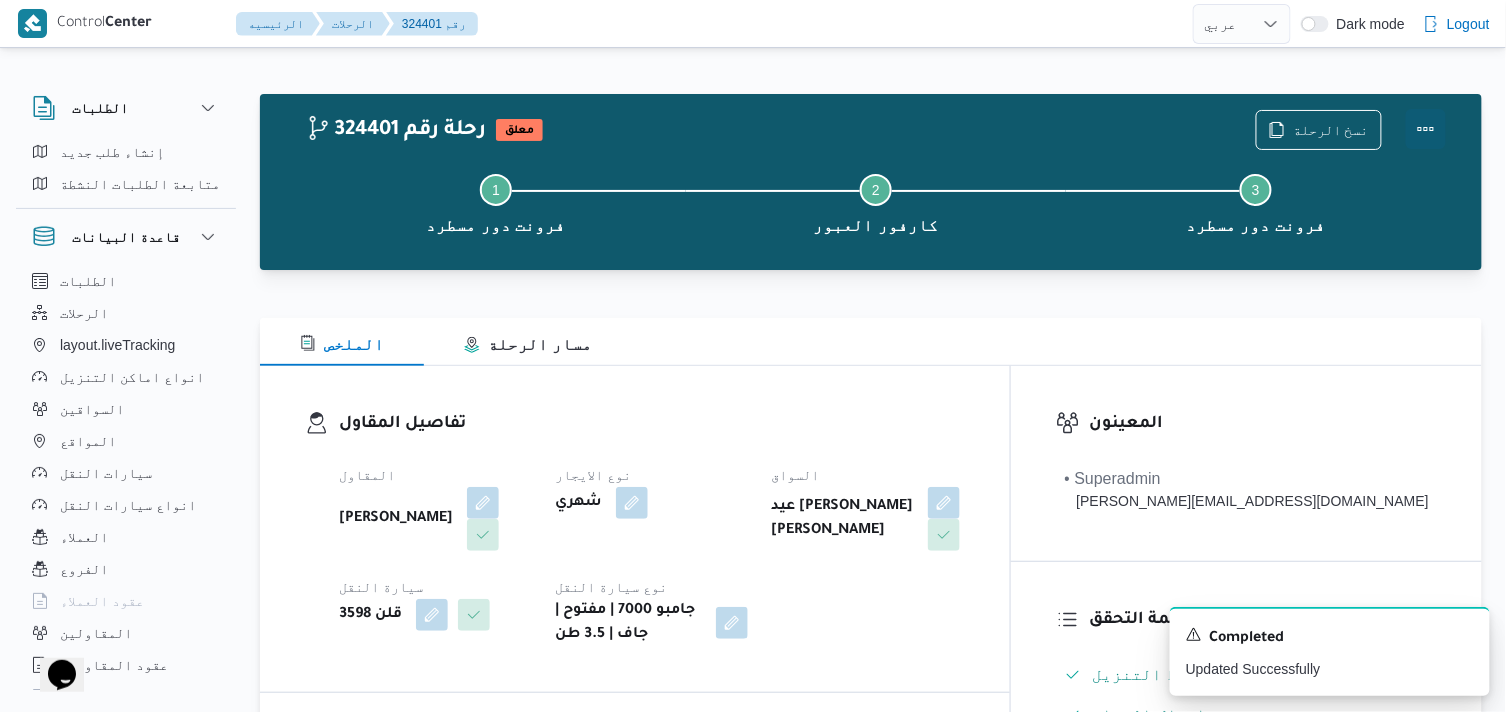 click at bounding box center (1426, 129) 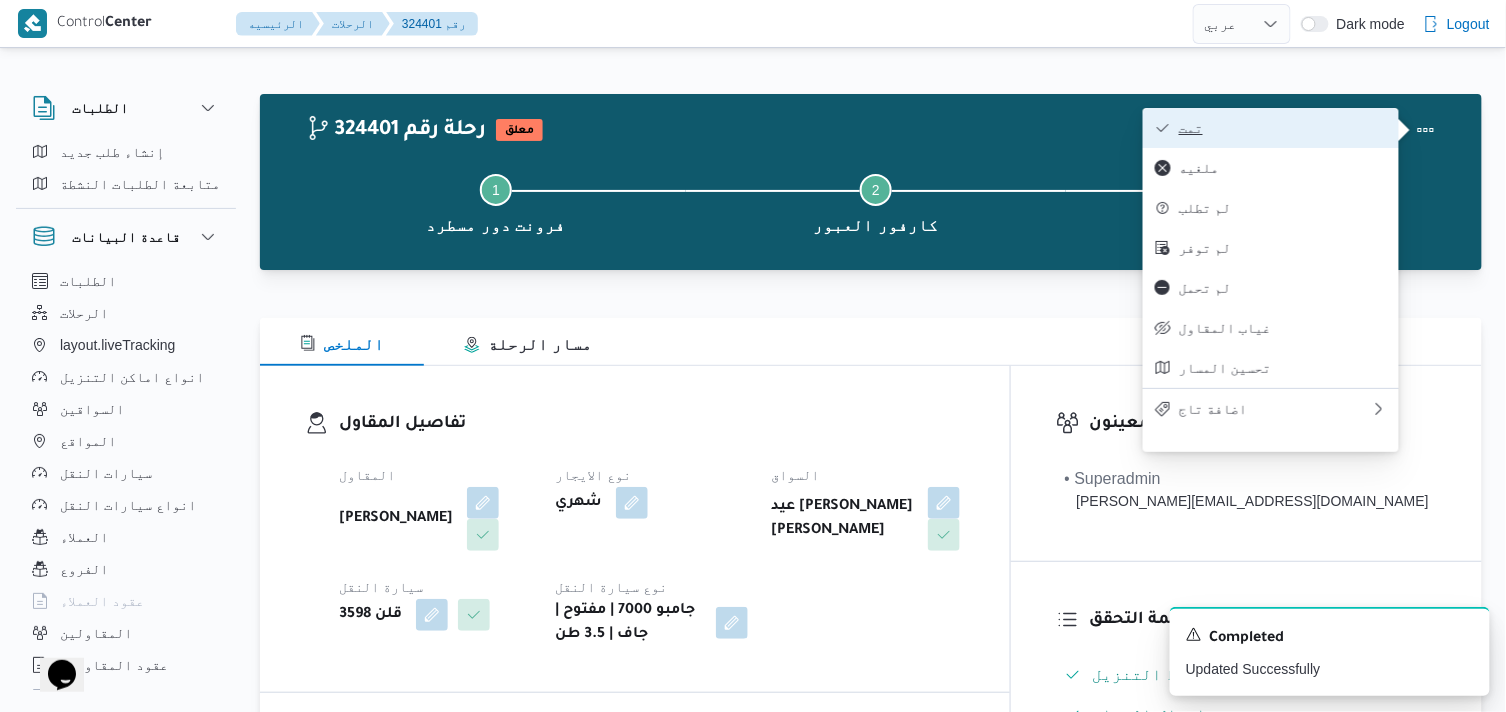 click on "تمت" at bounding box center [1271, 128] 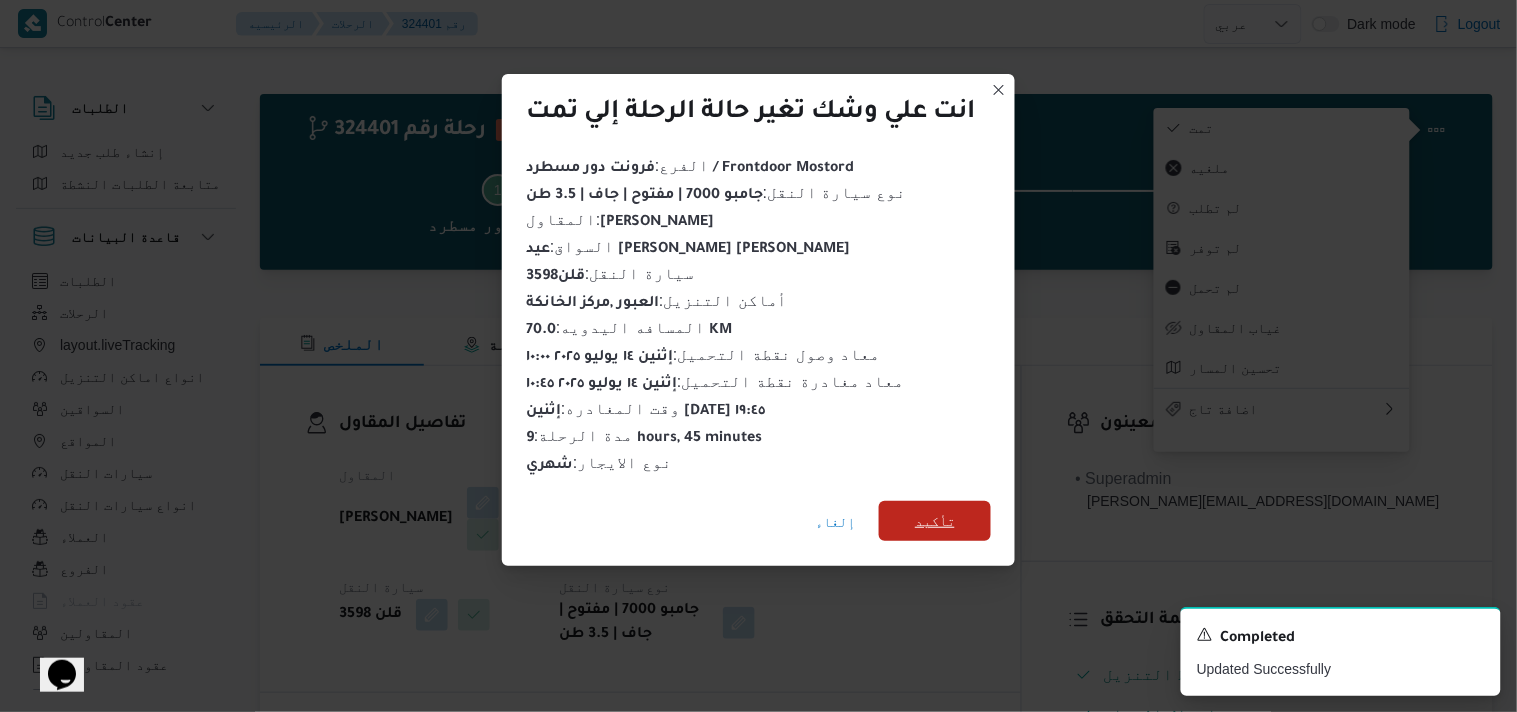 click on "تأكيد" at bounding box center (935, 521) 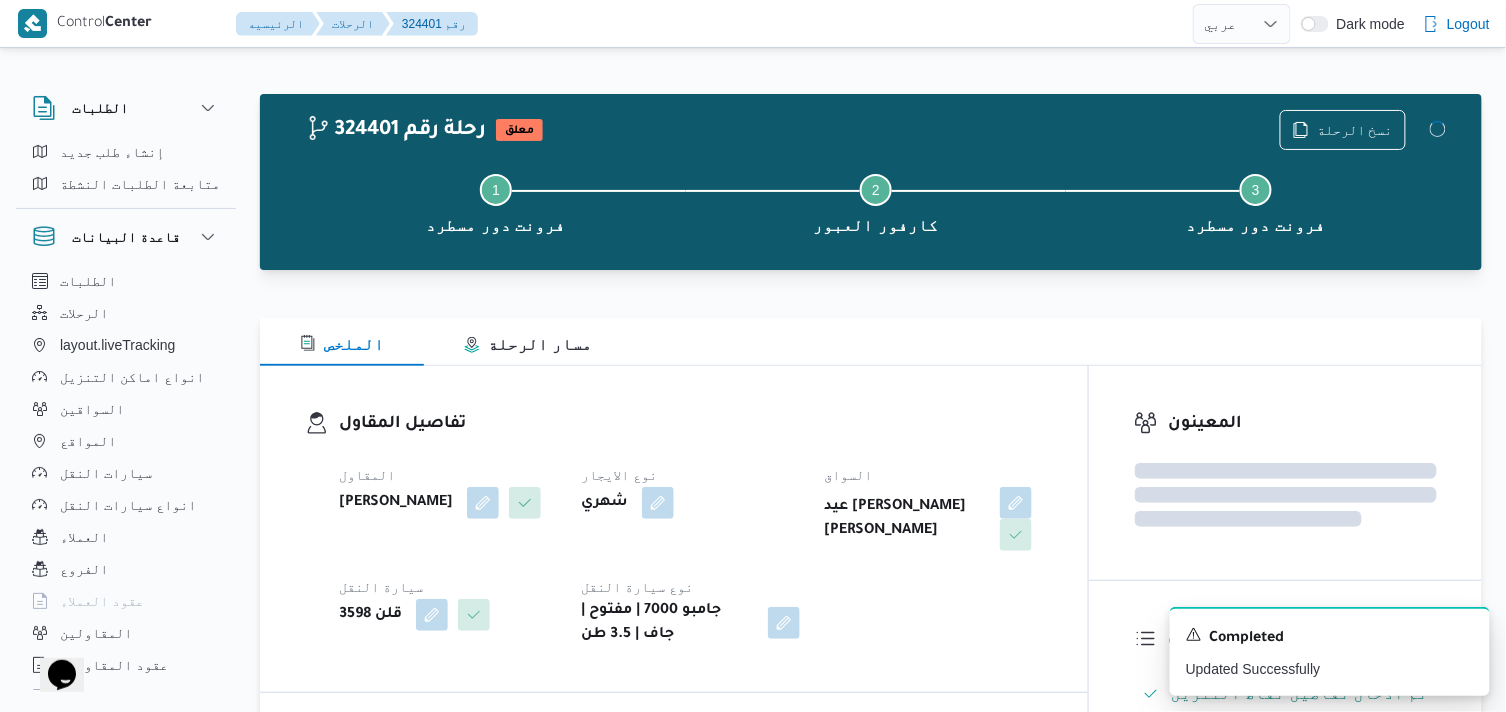 click on "نوع الايجار" at bounding box center [690, 475] 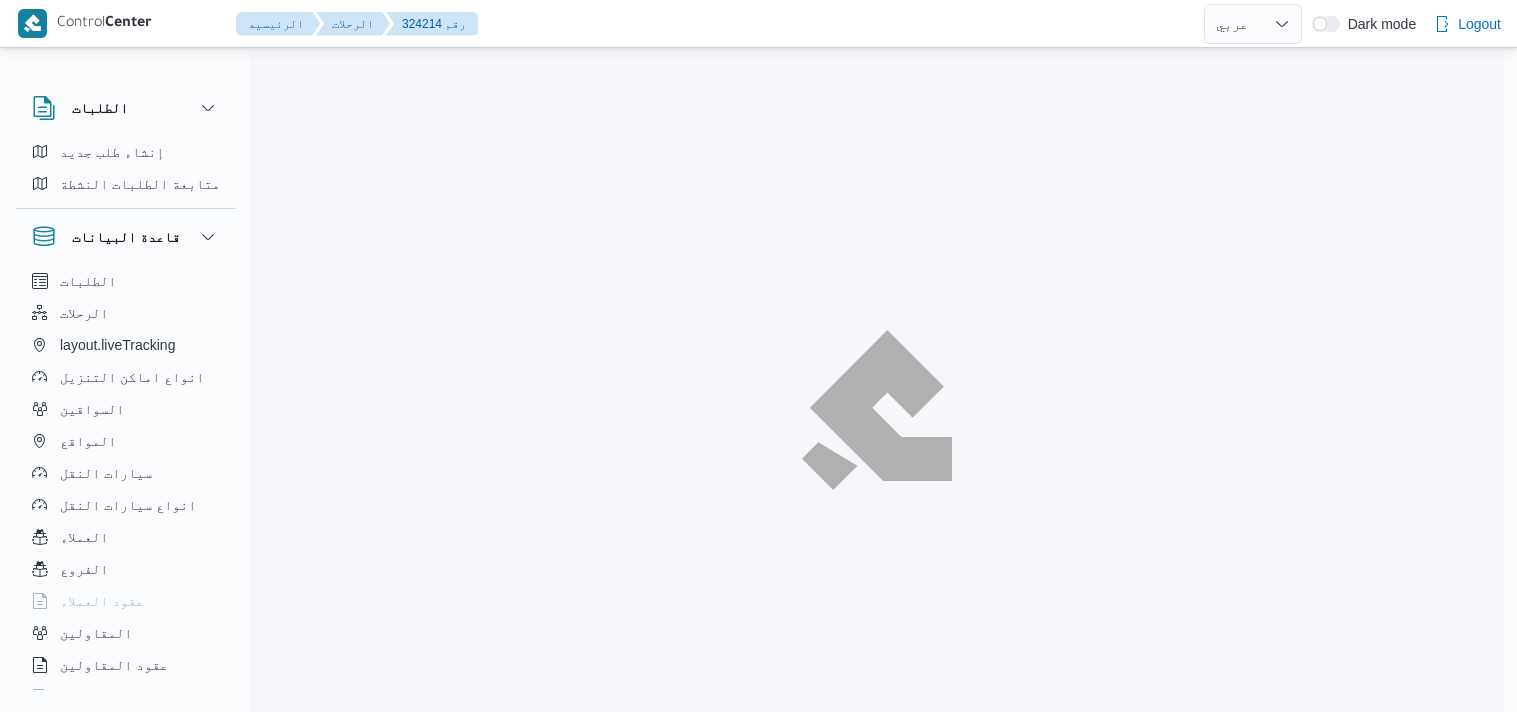 select on "ar" 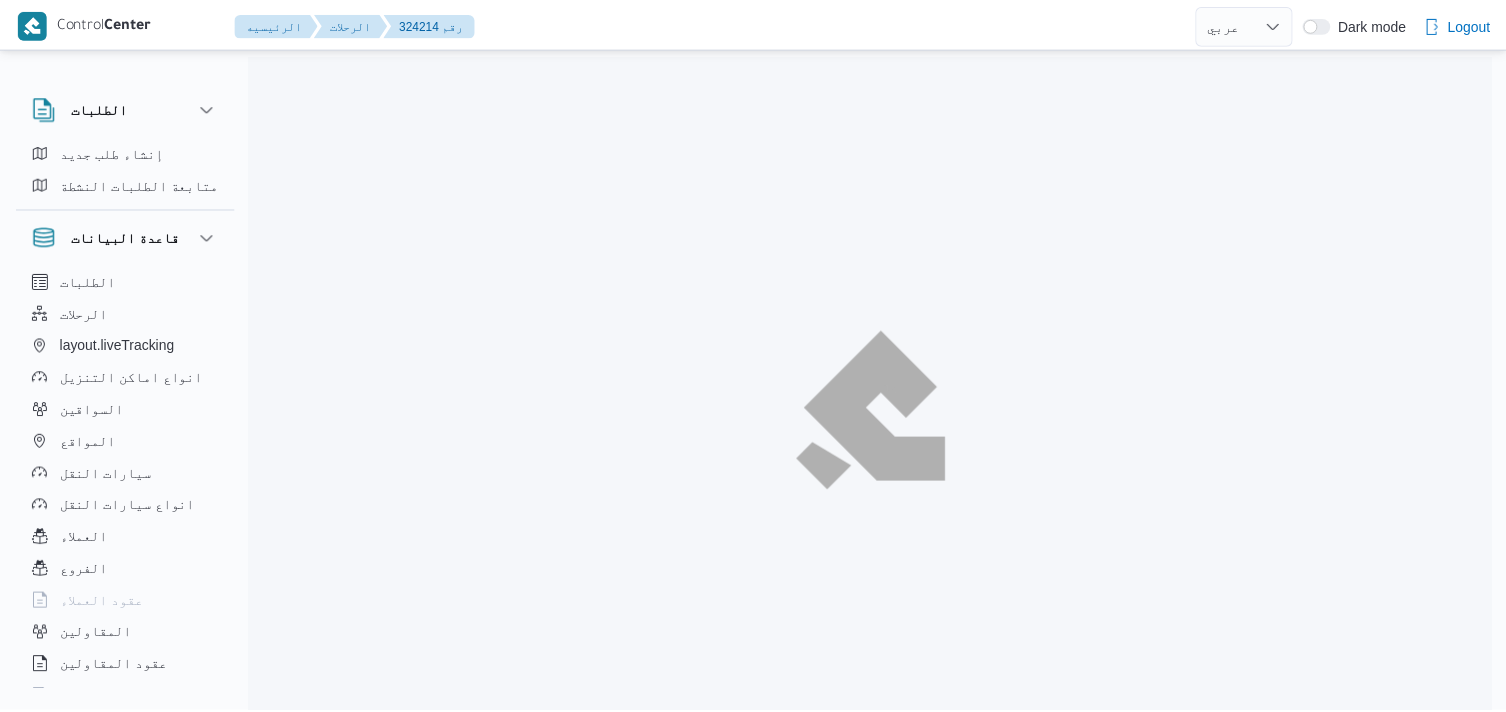 scroll, scrollTop: 0, scrollLeft: 0, axis: both 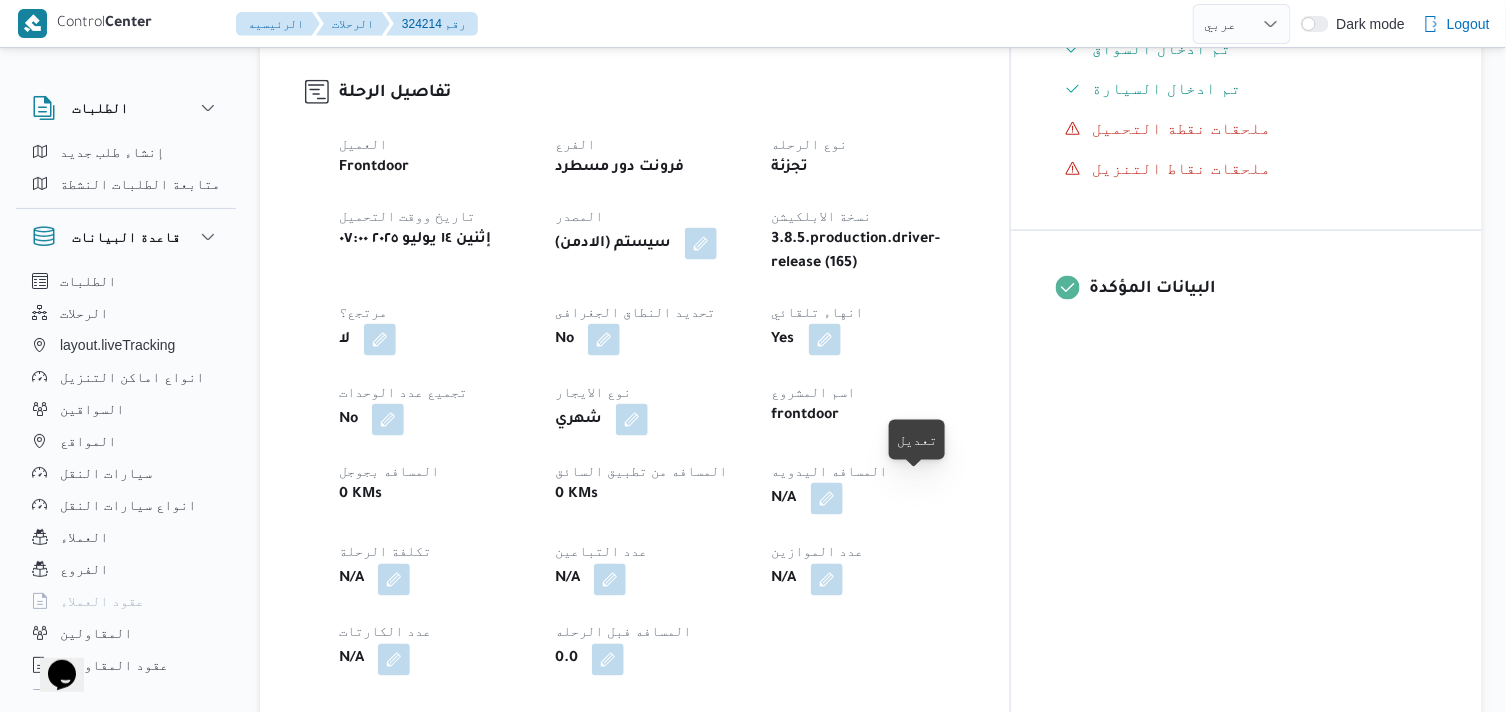 click at bounding box center (827, 499) 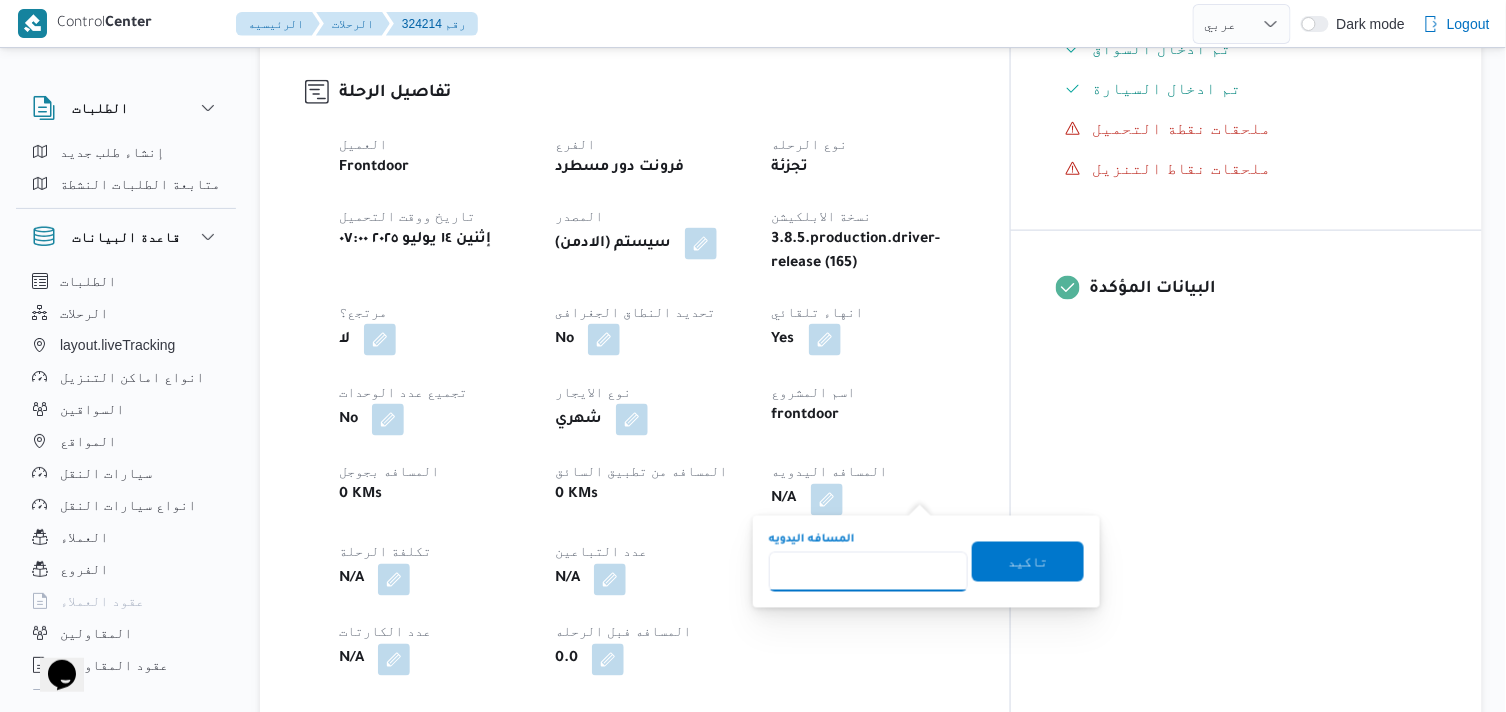 click on "المسافه اليدويه" at bounding box center (868, 572) 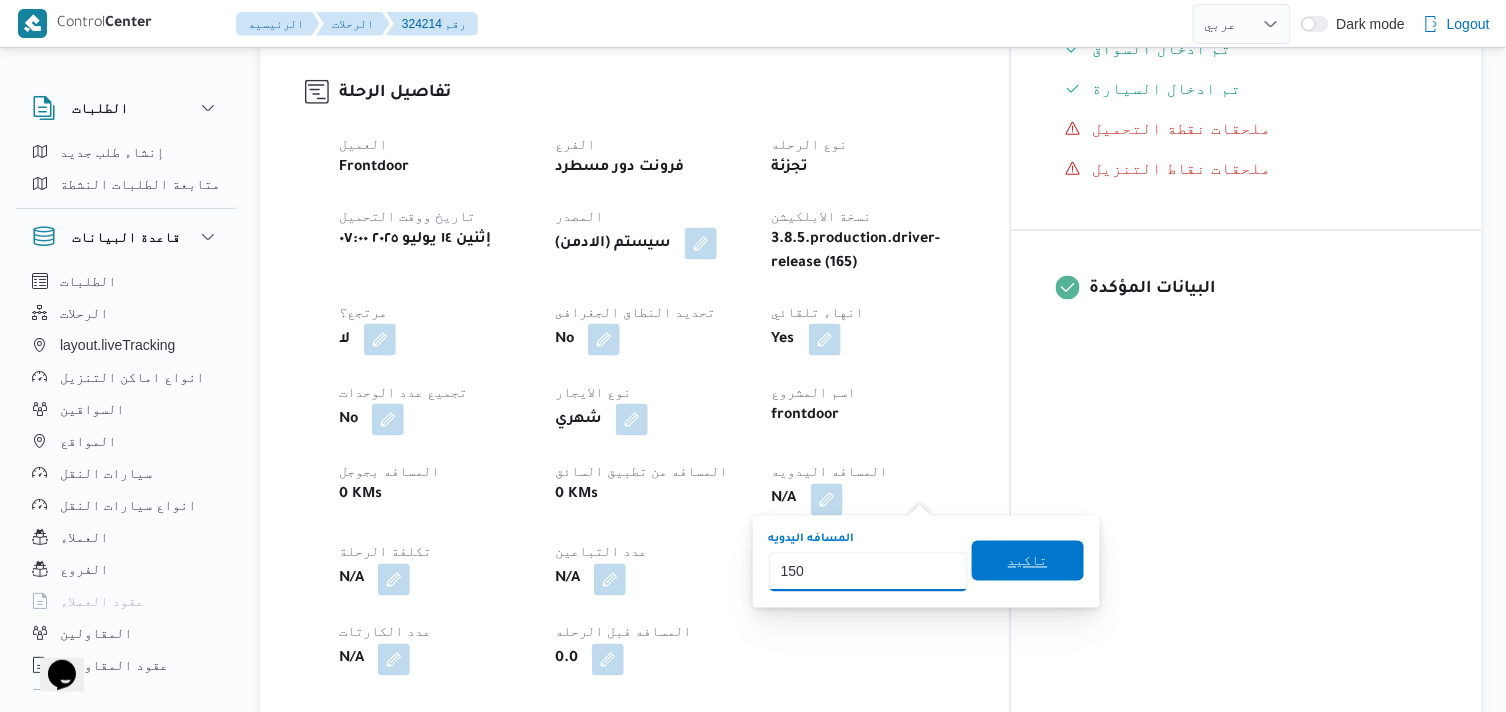 type on "150" 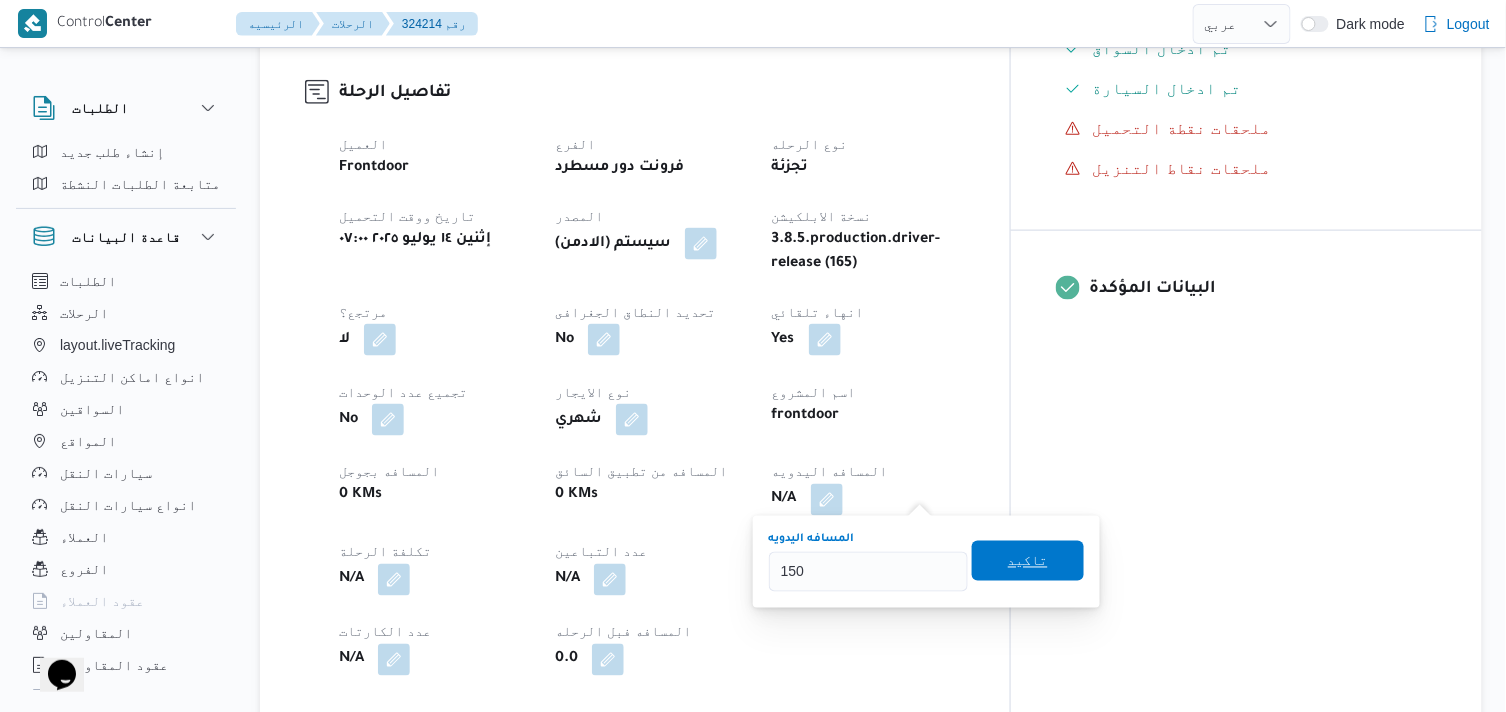 click on "تاكيد" at bounding box center (1028, 561) 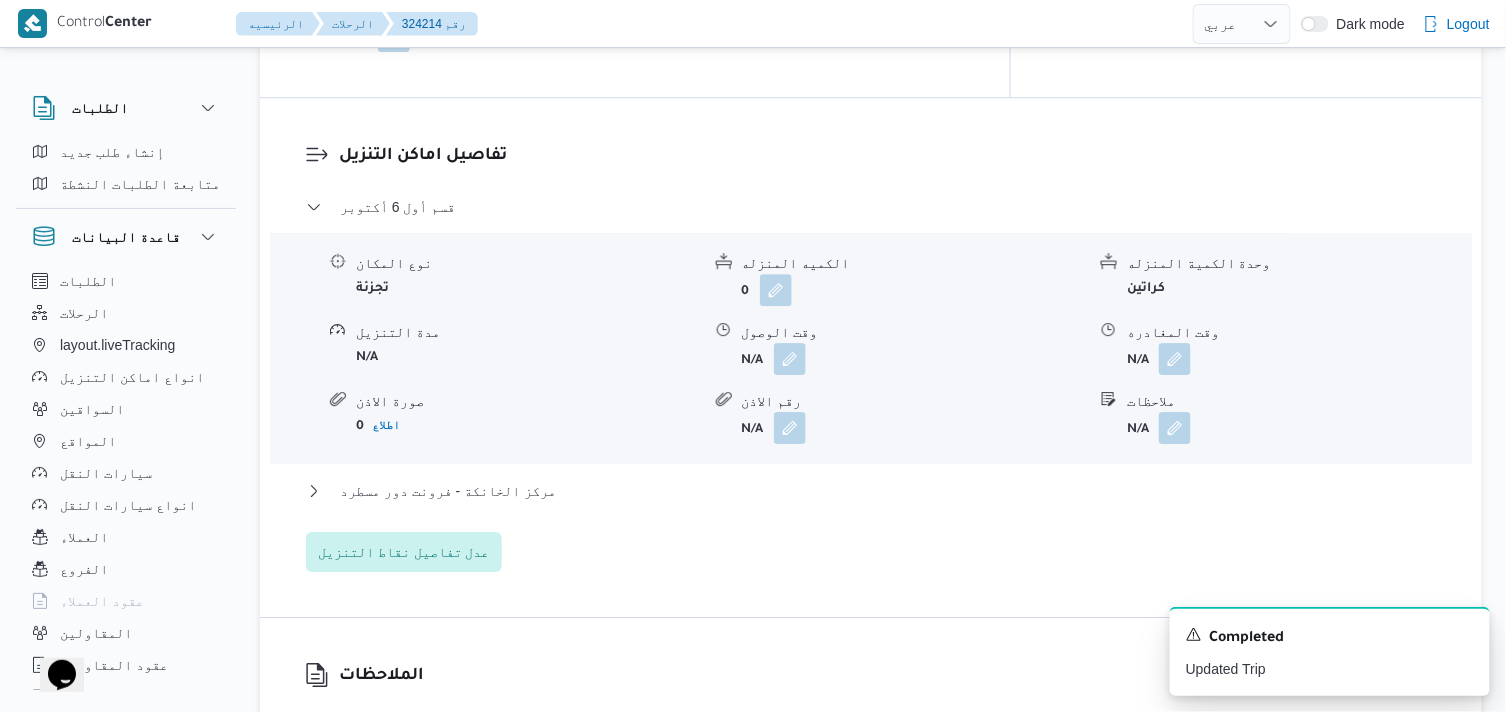scroll, scrollTop: 1666, scrollLeft: 0, axis: vertical 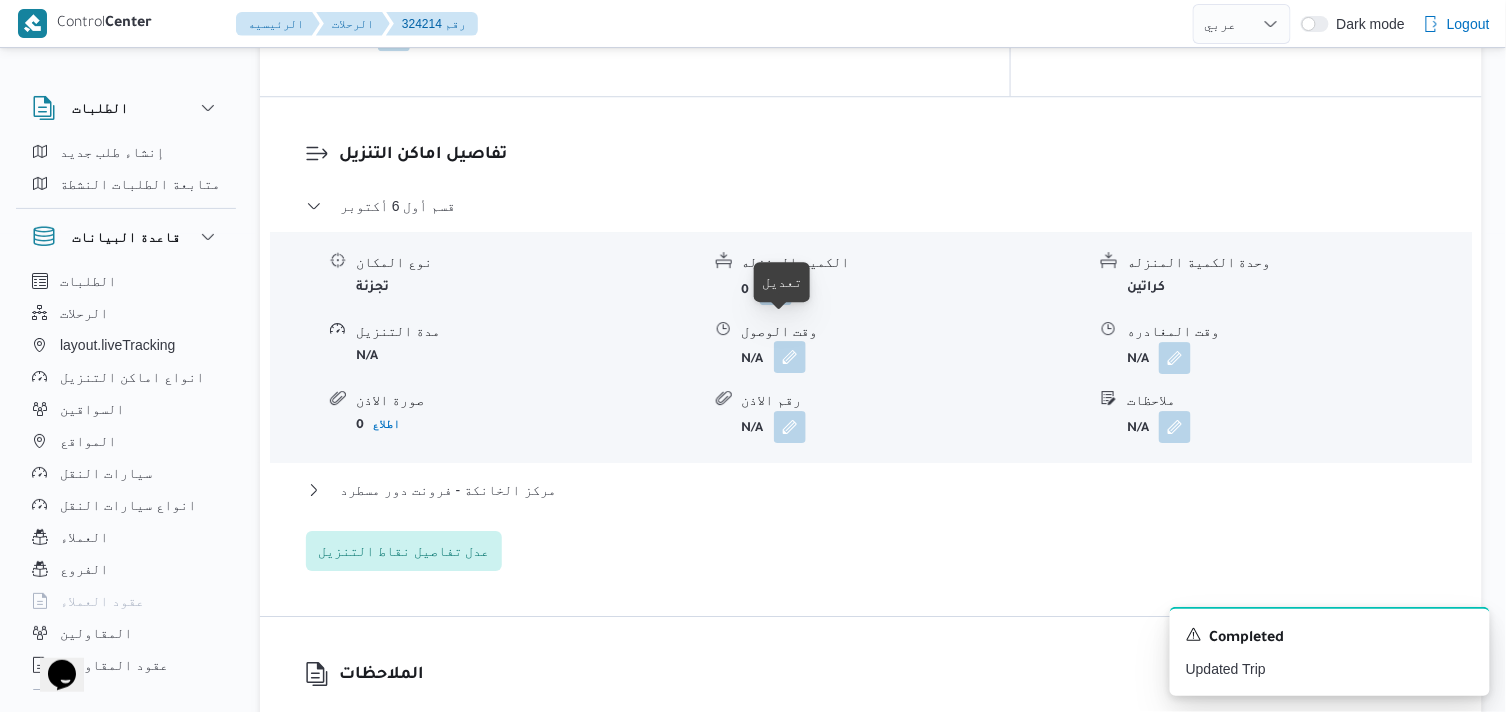 click at bounding box center [790, 357] 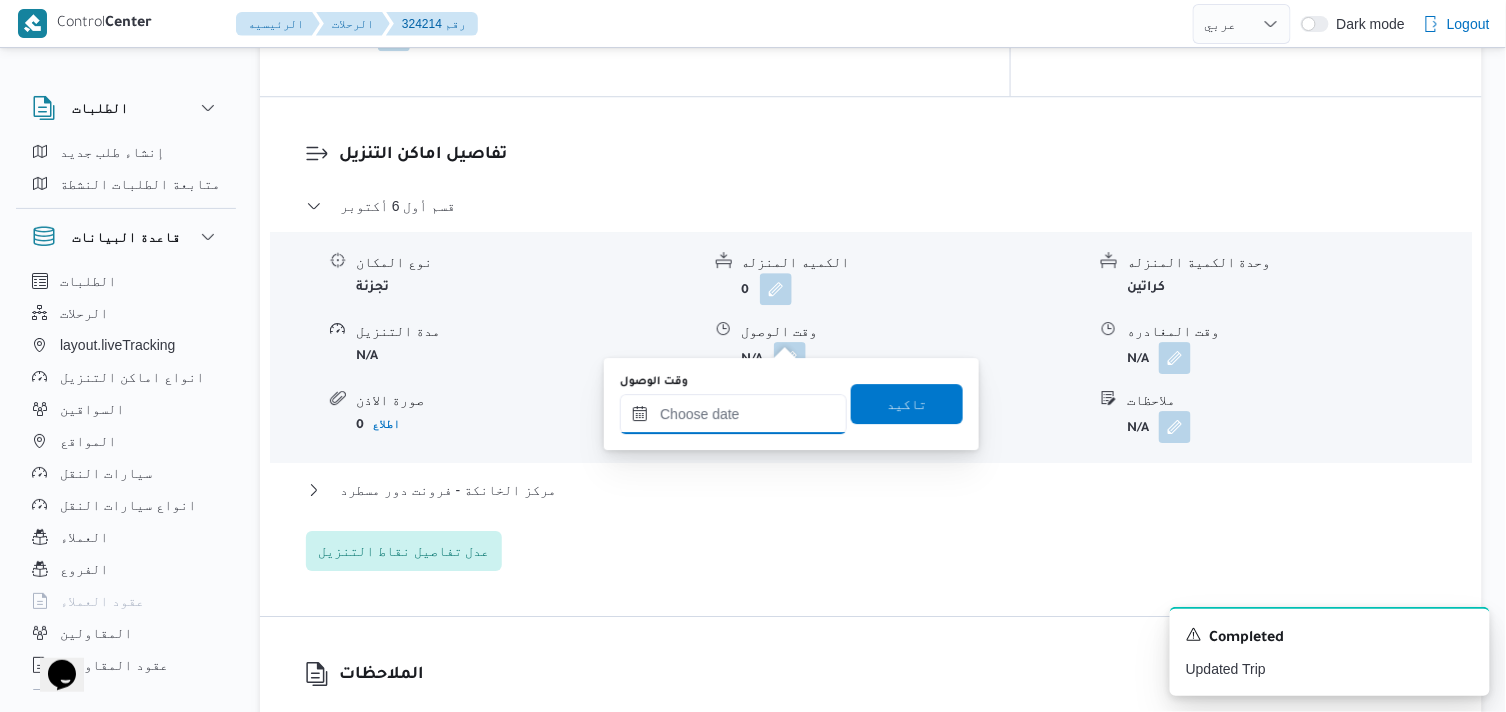 drag, startPoint x: 778, startPoint y: 407, endPoint x: 824, endPoint y: 426, distance: 49.76947 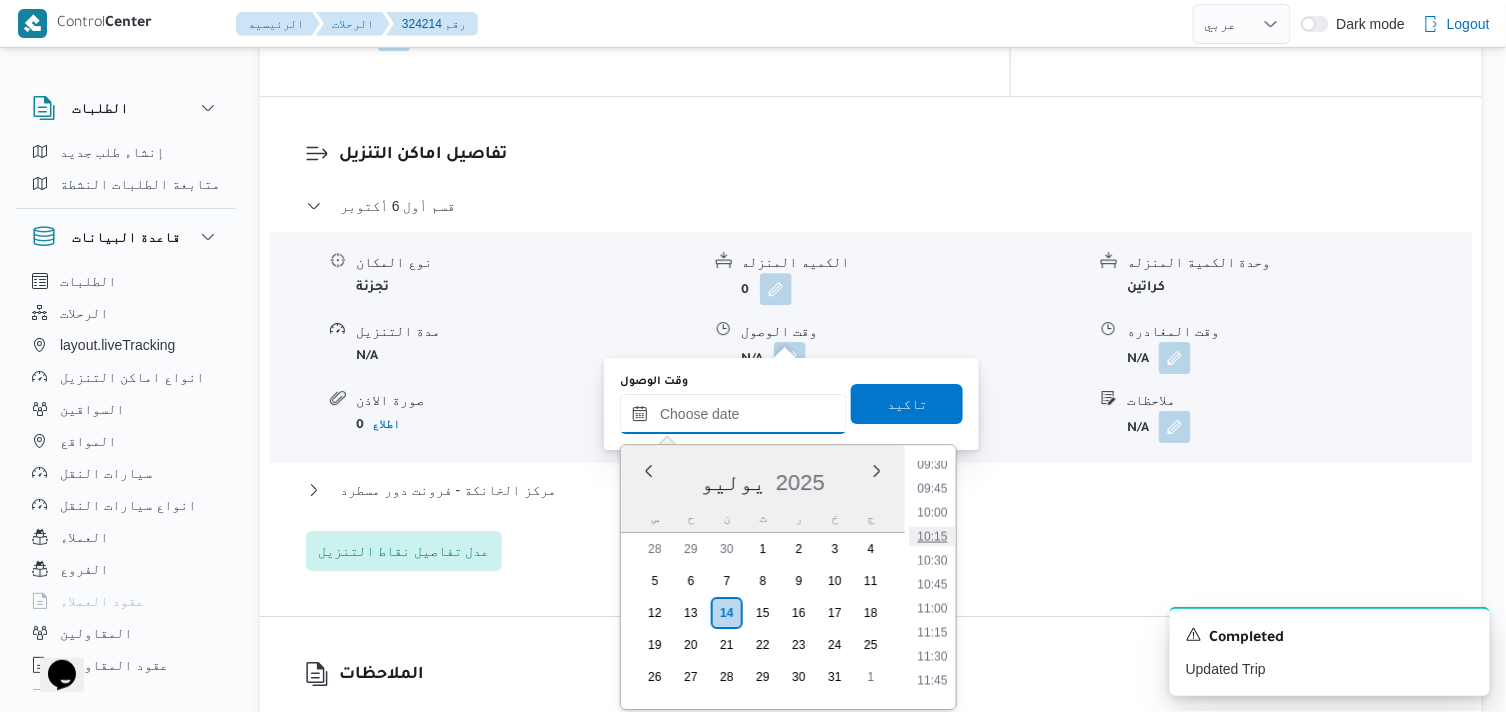 scroll, scrollTop: 911, scrollLeft: 0, axis: vertical 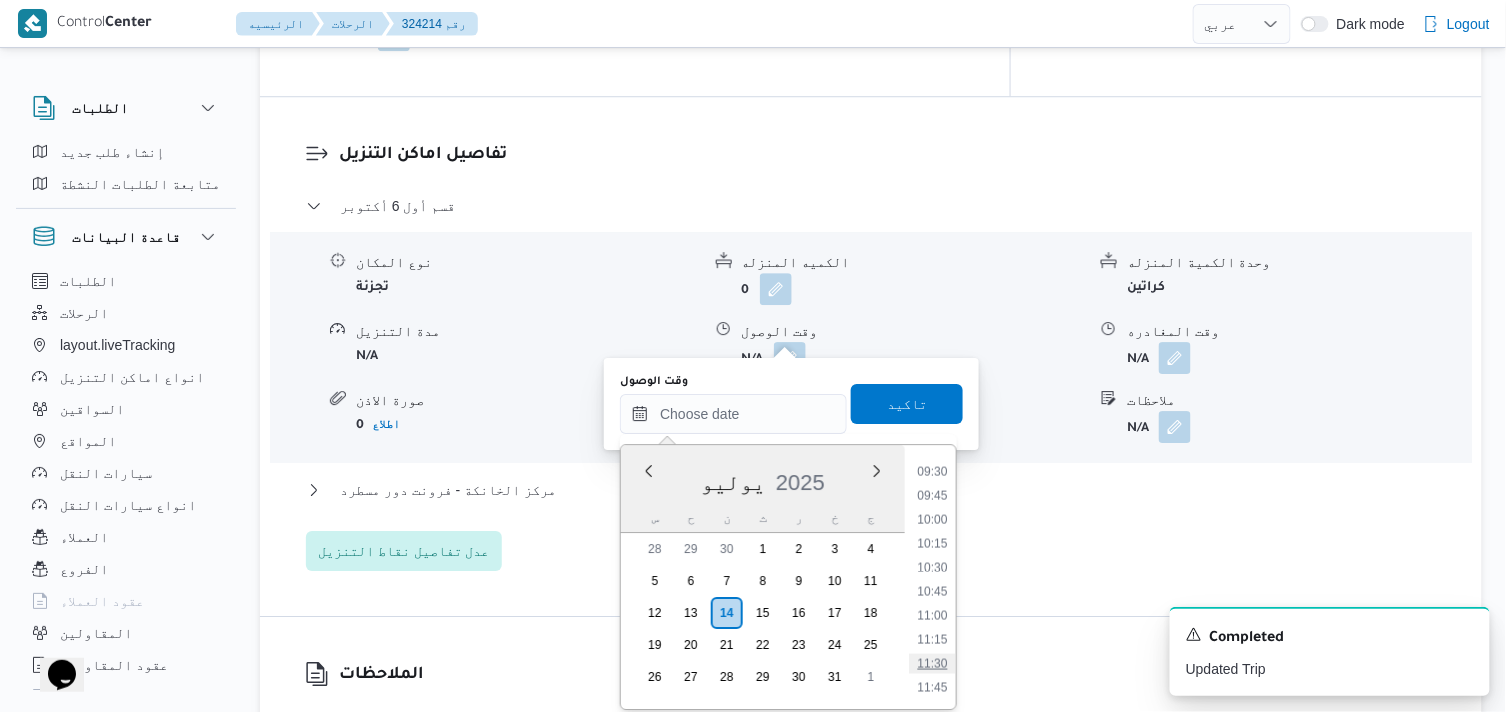 click on "11:30" at bounding box center (933, 664) 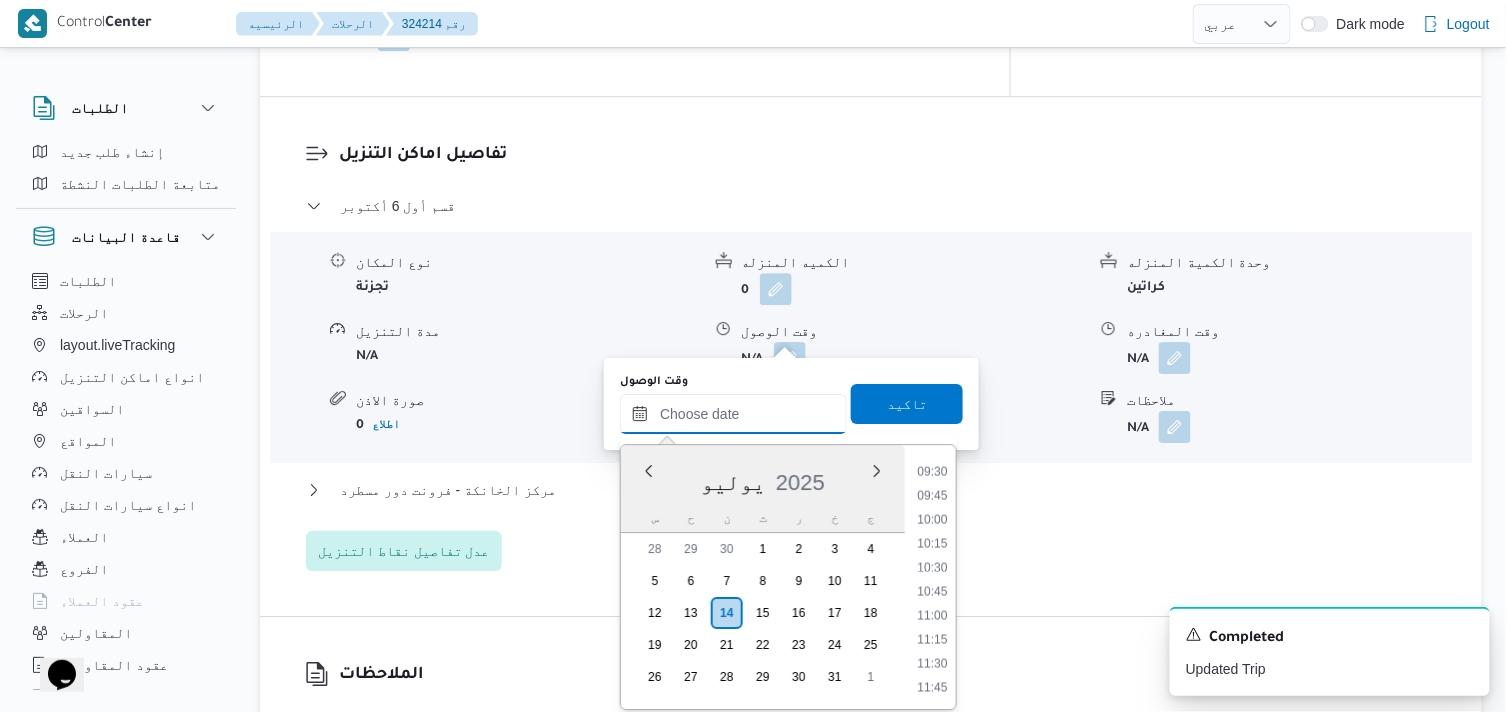 type on "[DATE] ١١:٣٠" 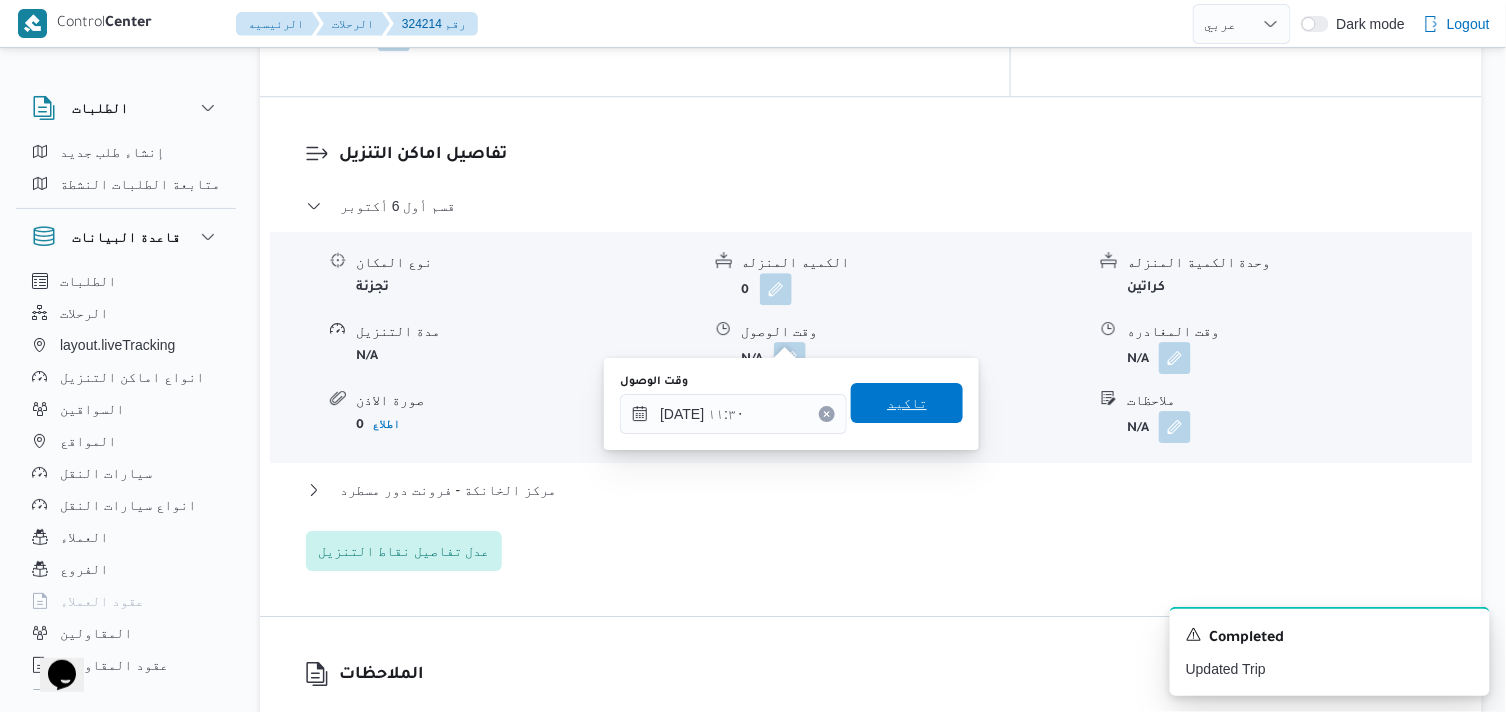 click on "تاكيد" at bounding box center (907, 403) 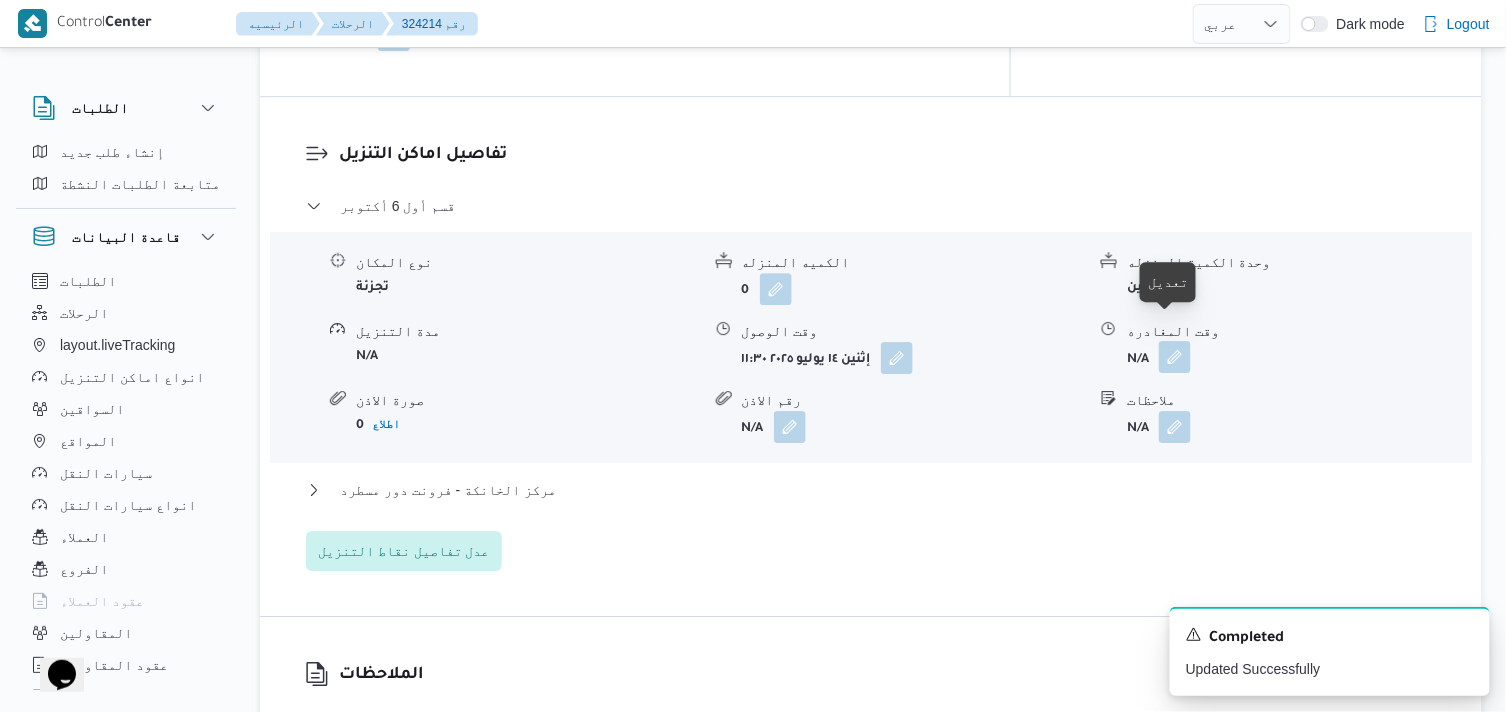 click at bounding box center (1175, 357) 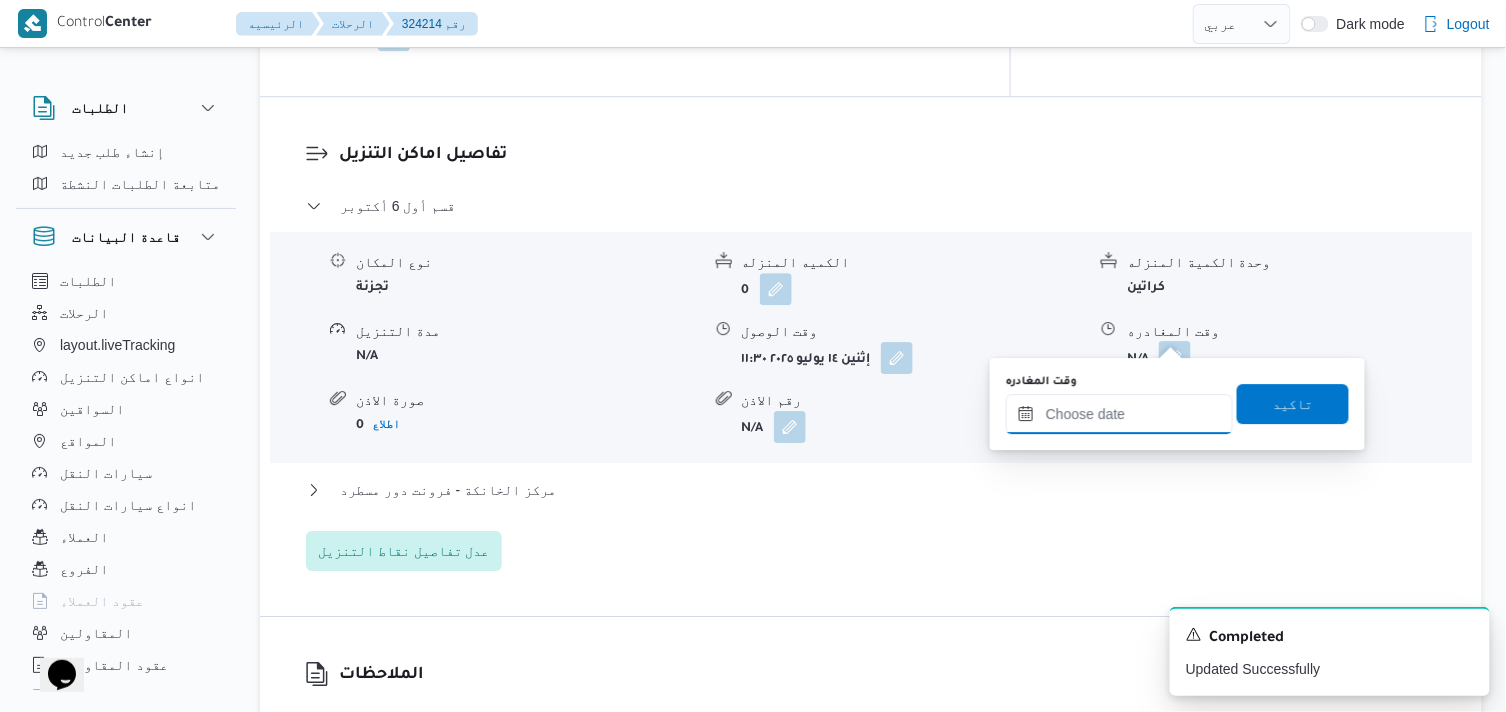 click on "وقت المغادره" at bounding box center [1119, 414] 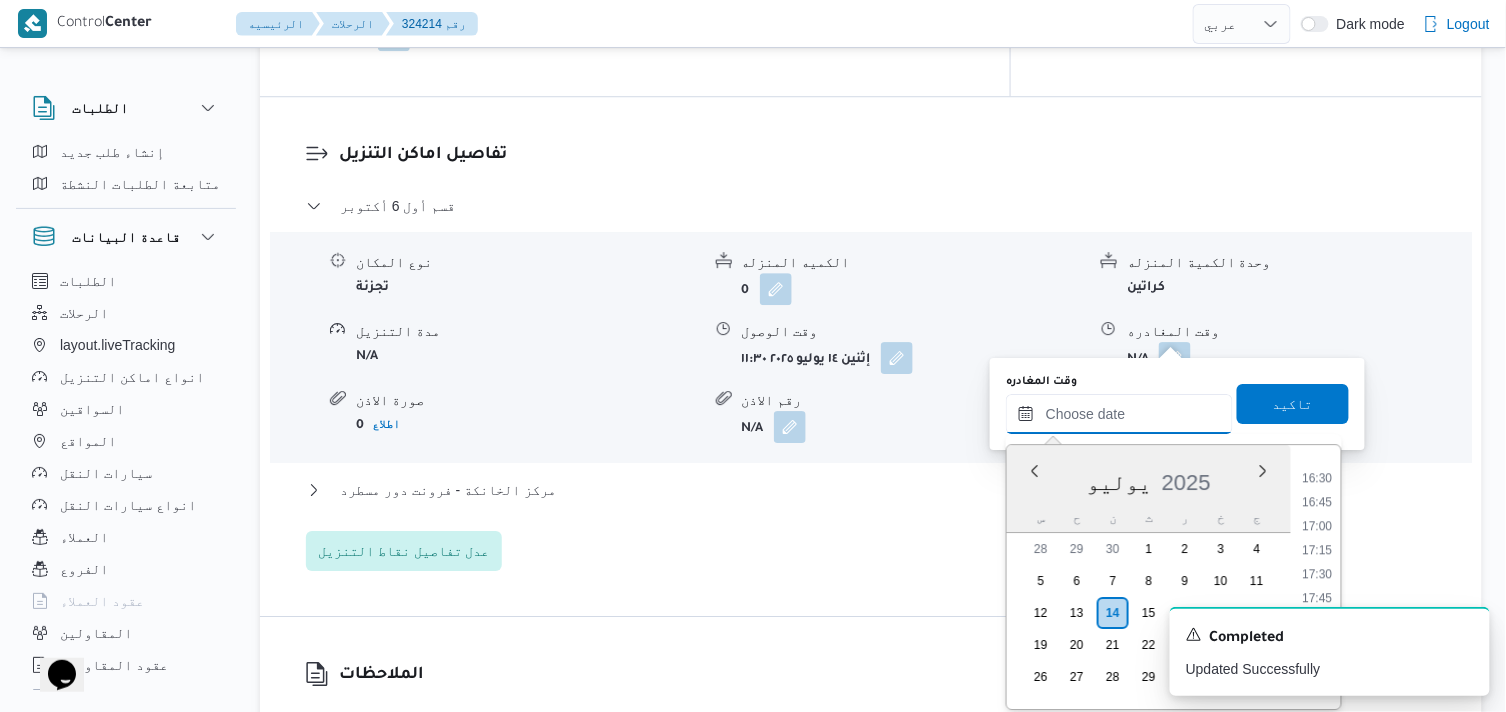 scroll, scrollTop: 1688, scrollLeft: 0, axis: vertical 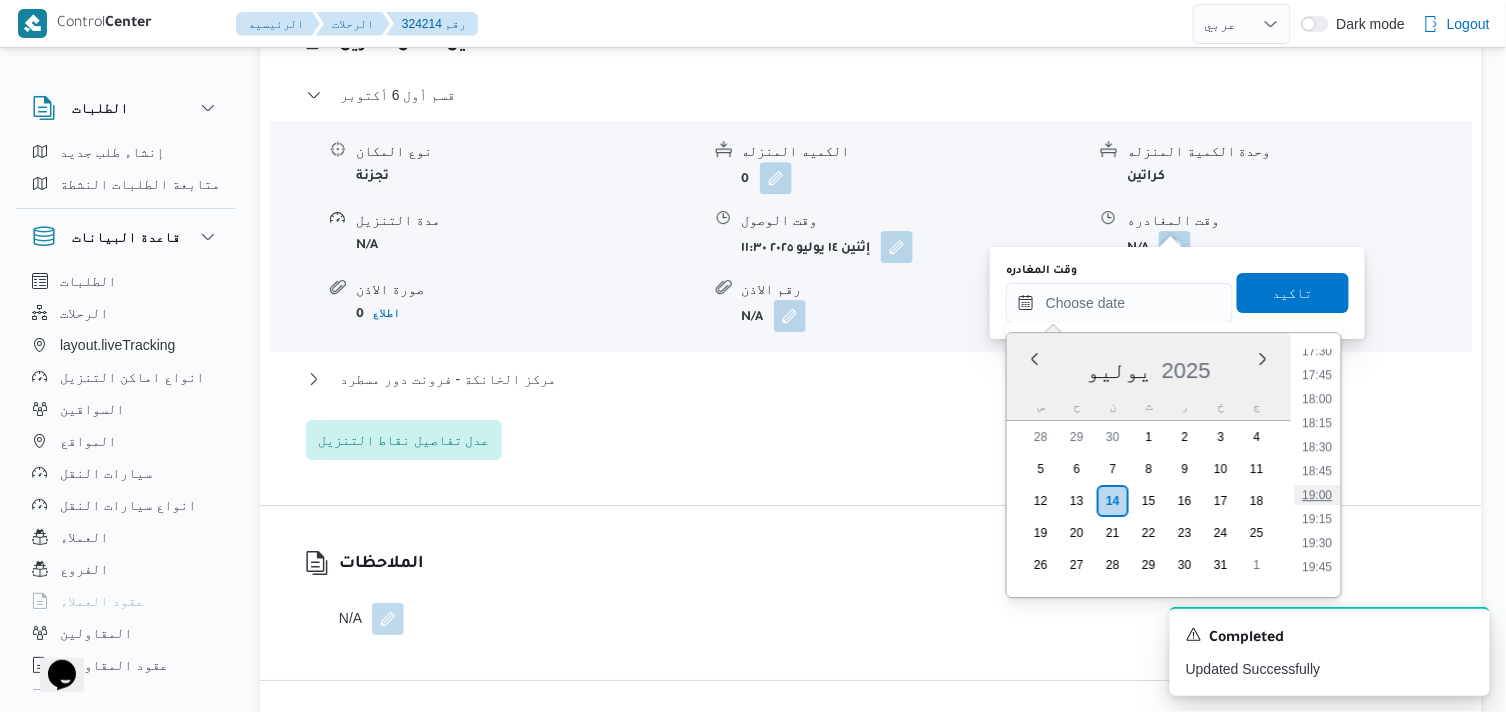 click on "19:00" at bounding box center [1318, 495] 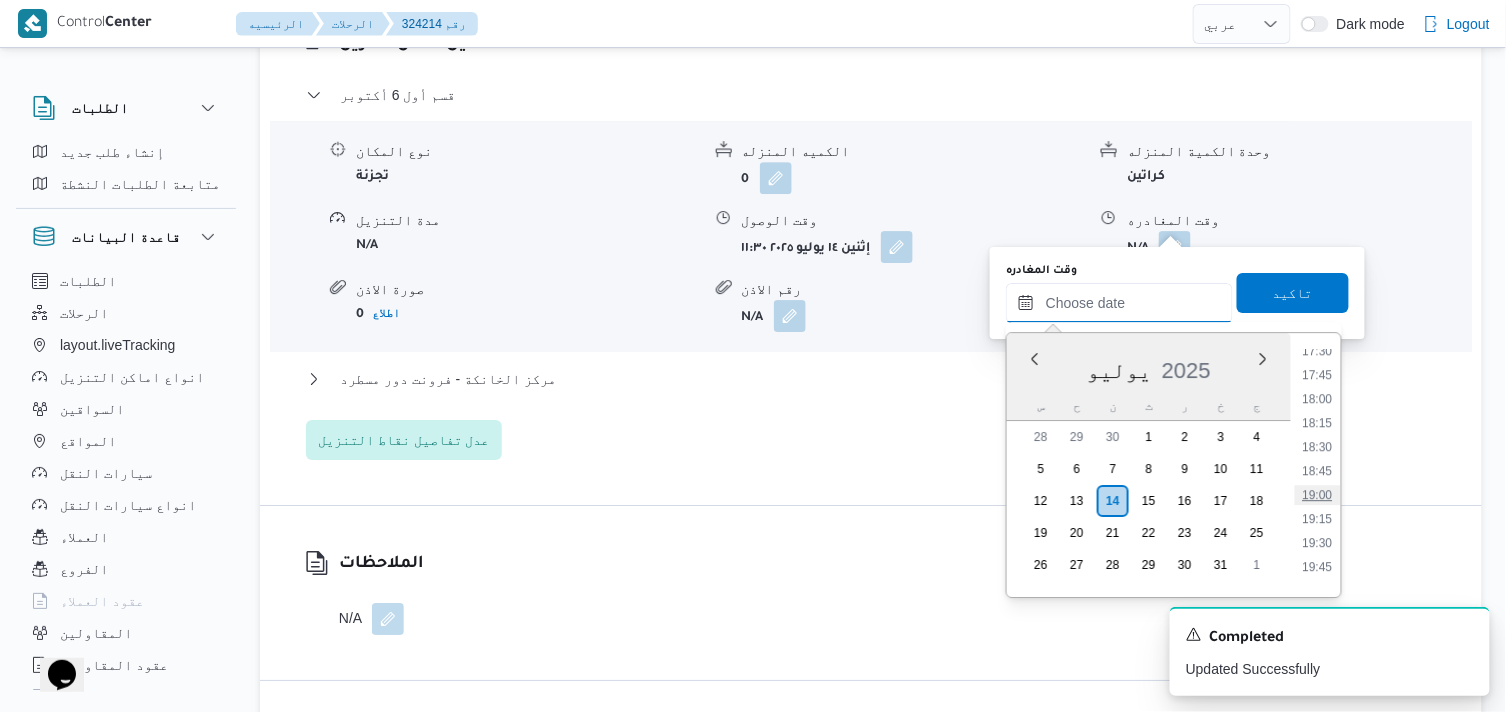type on "[DATE] ١٩:٠٠" 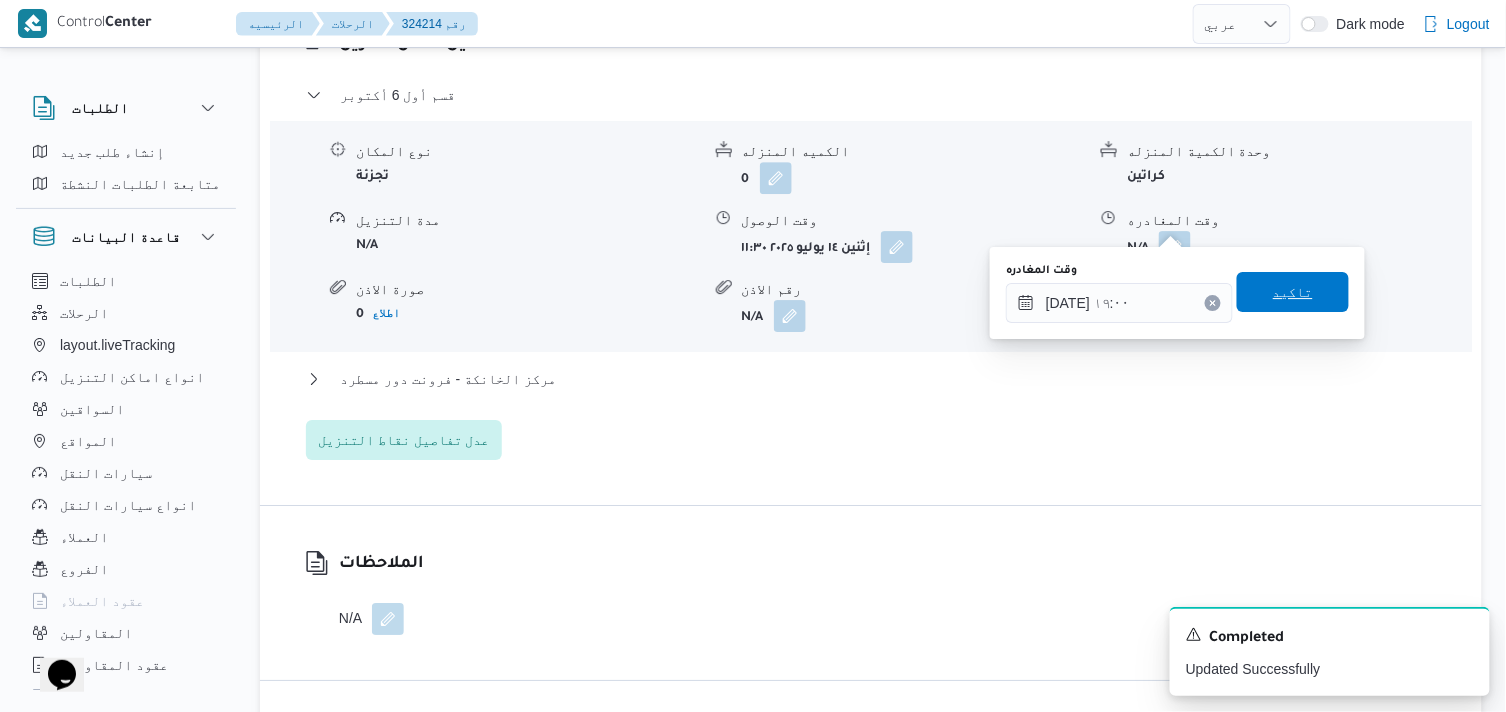 click on "تاكيد" at bounding box center (1293, 292) 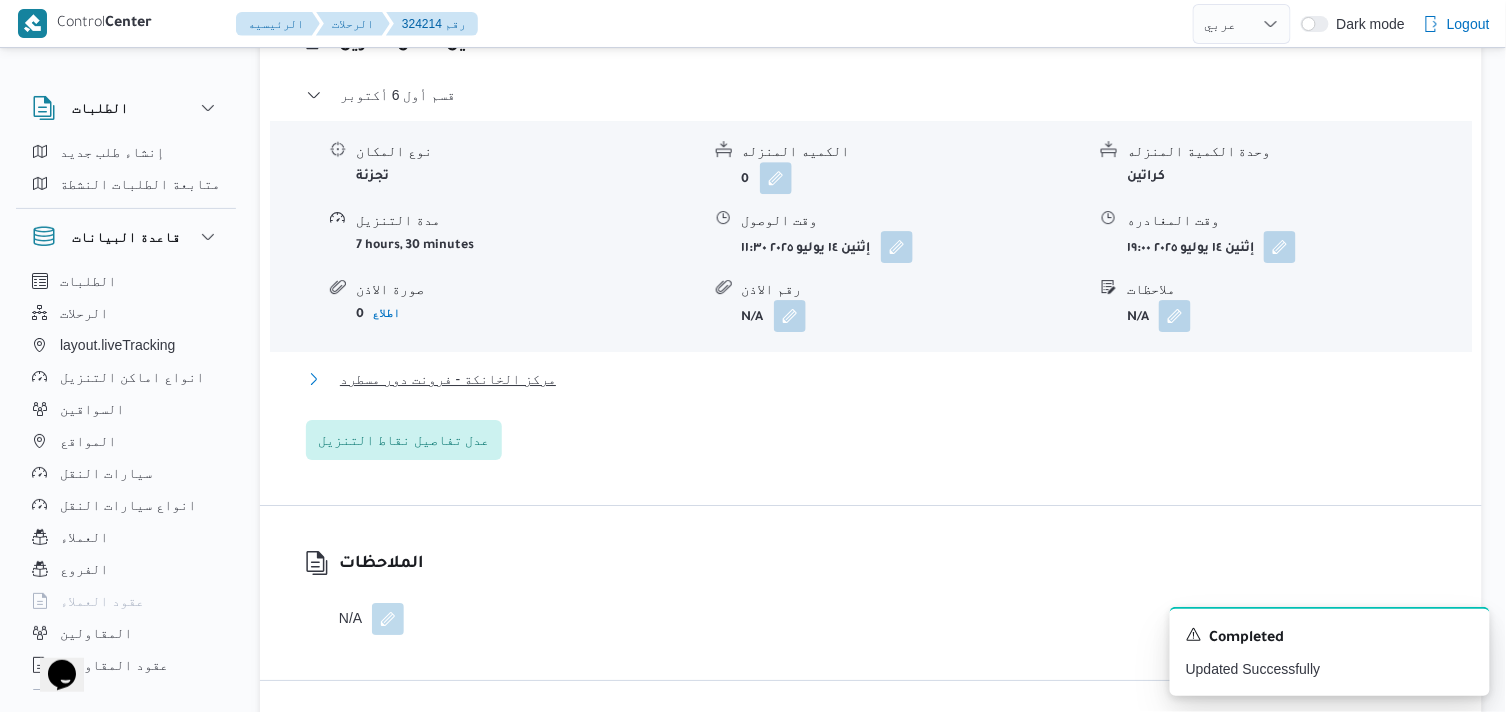 click on "مركز الخانكة -
فرونت دور مسطرد" at bounding box center (448, 379) 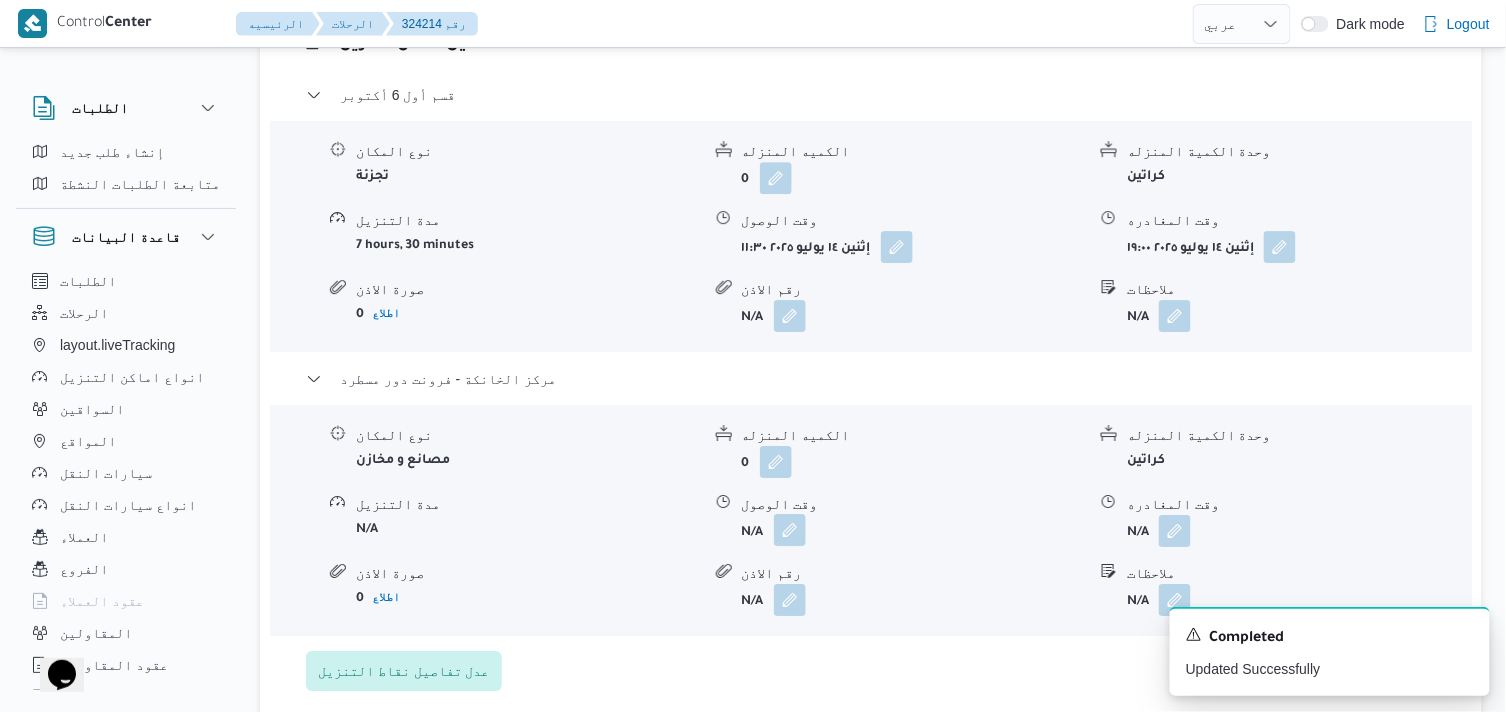 click at bounding box center (790, 530) 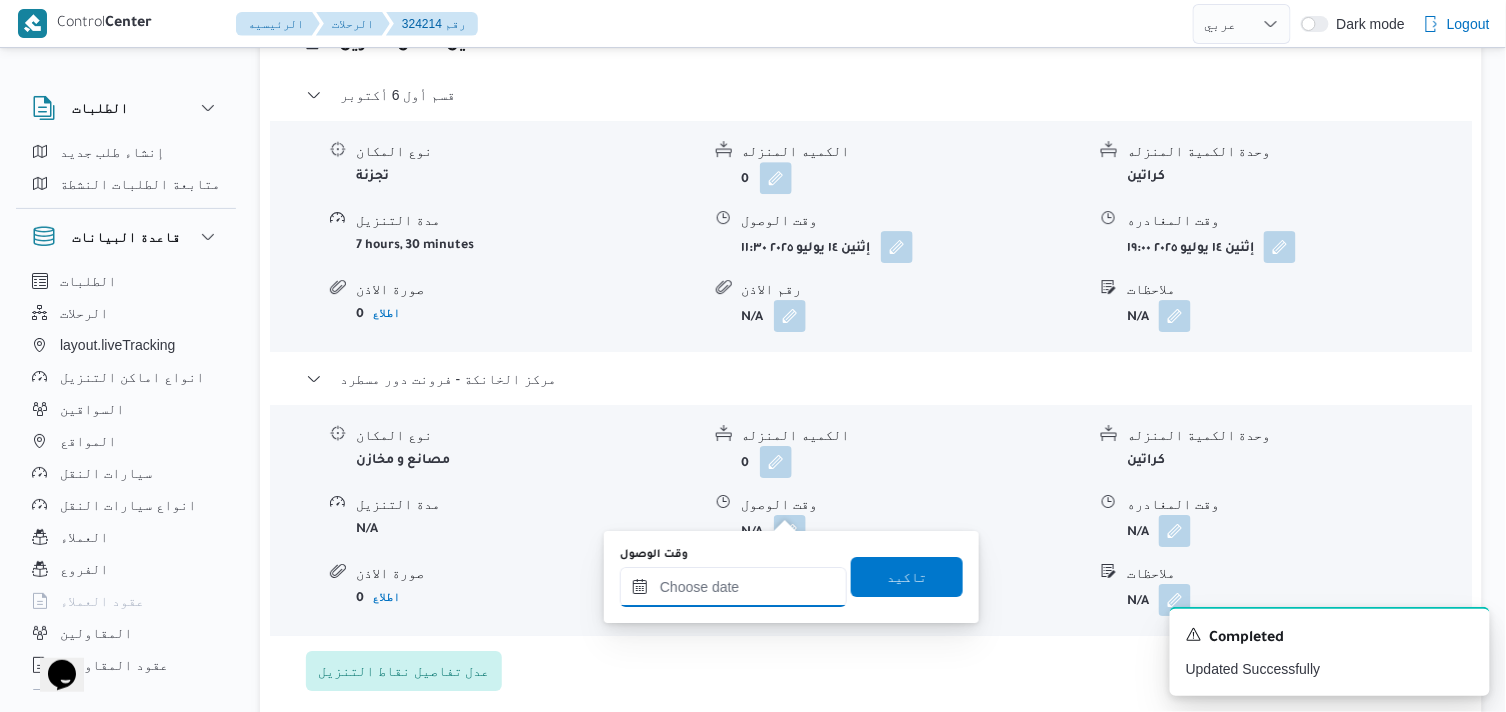 click on "وقت الوصول" at bounding box center (733, 587) 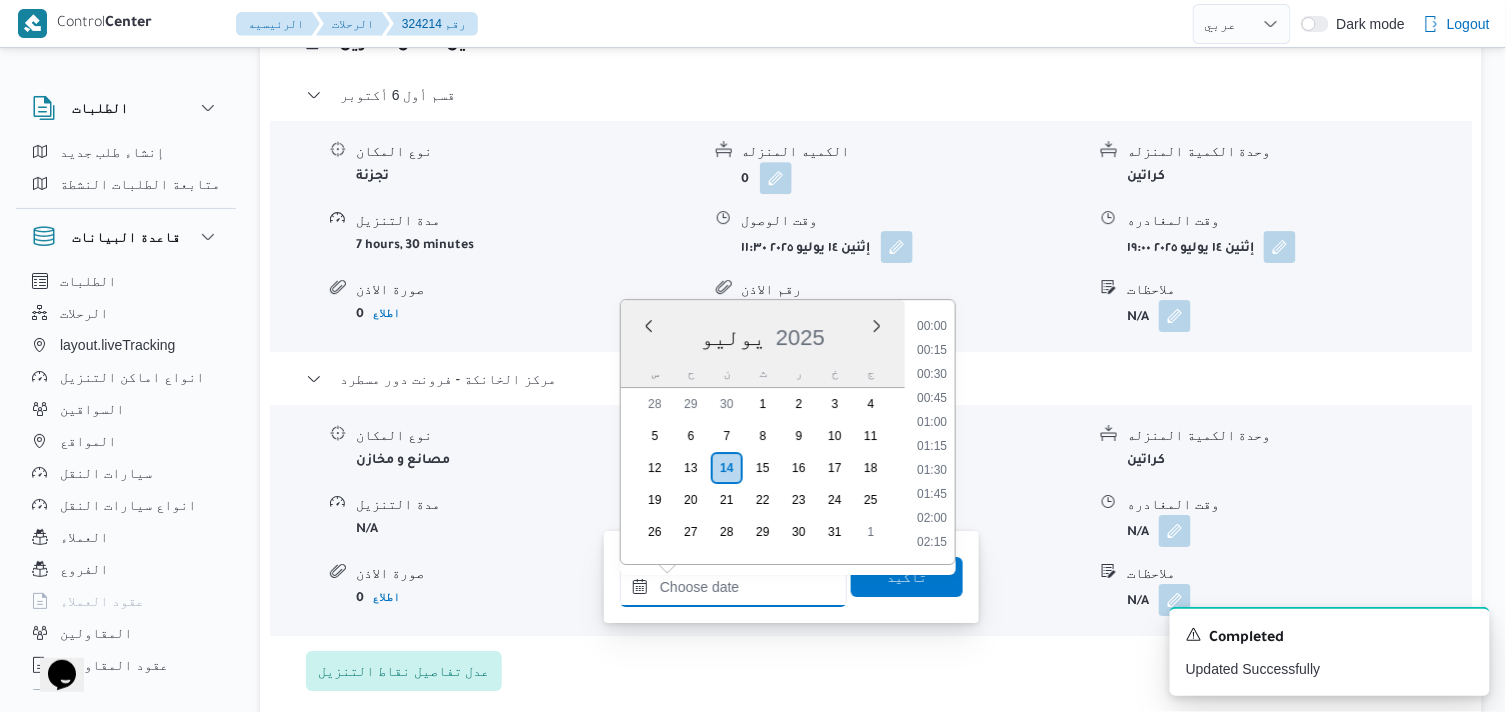 scroll, scrollTop: 1800, scrollLeft: 0, axis: vertical 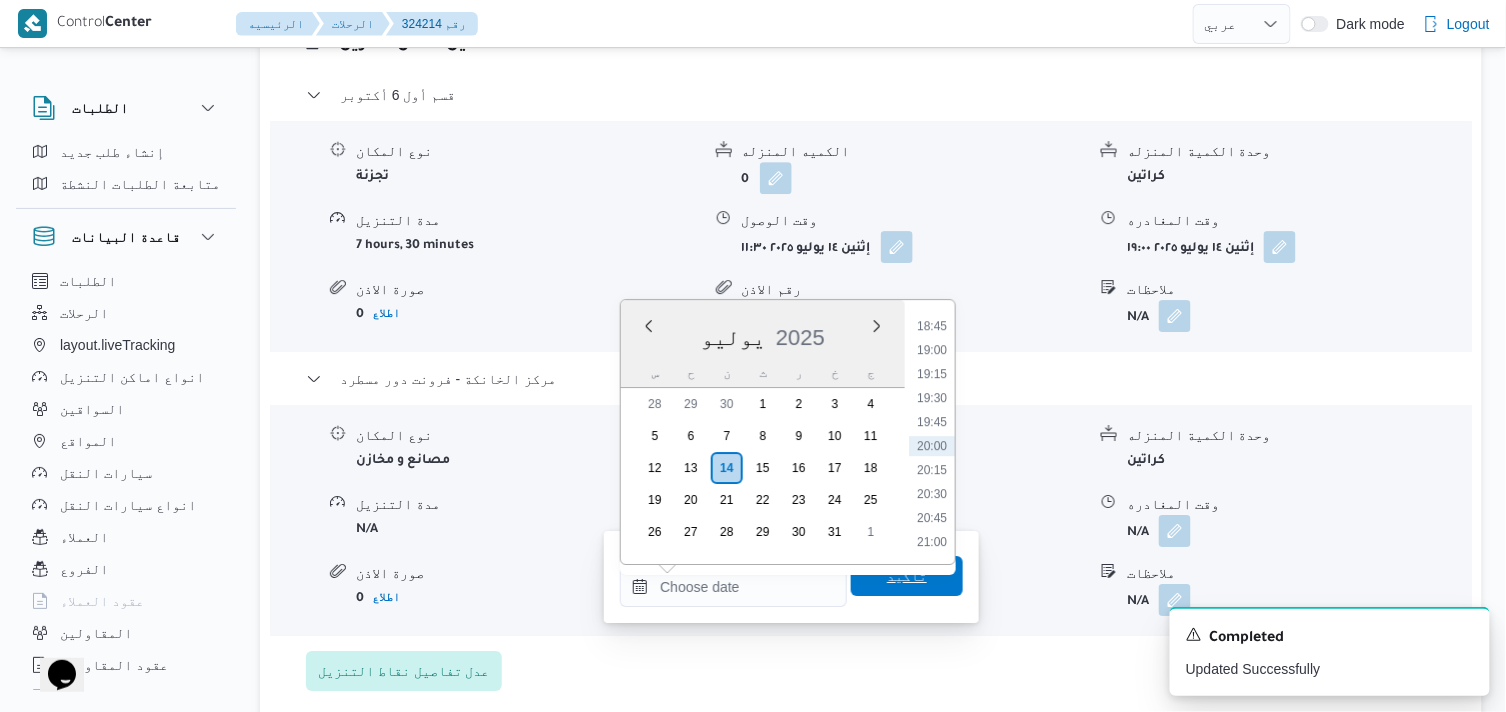 drag, startPoint x: 942, startPoint y: 460, endPoint x: 894, endPoint y: 580, distance: 129.24396 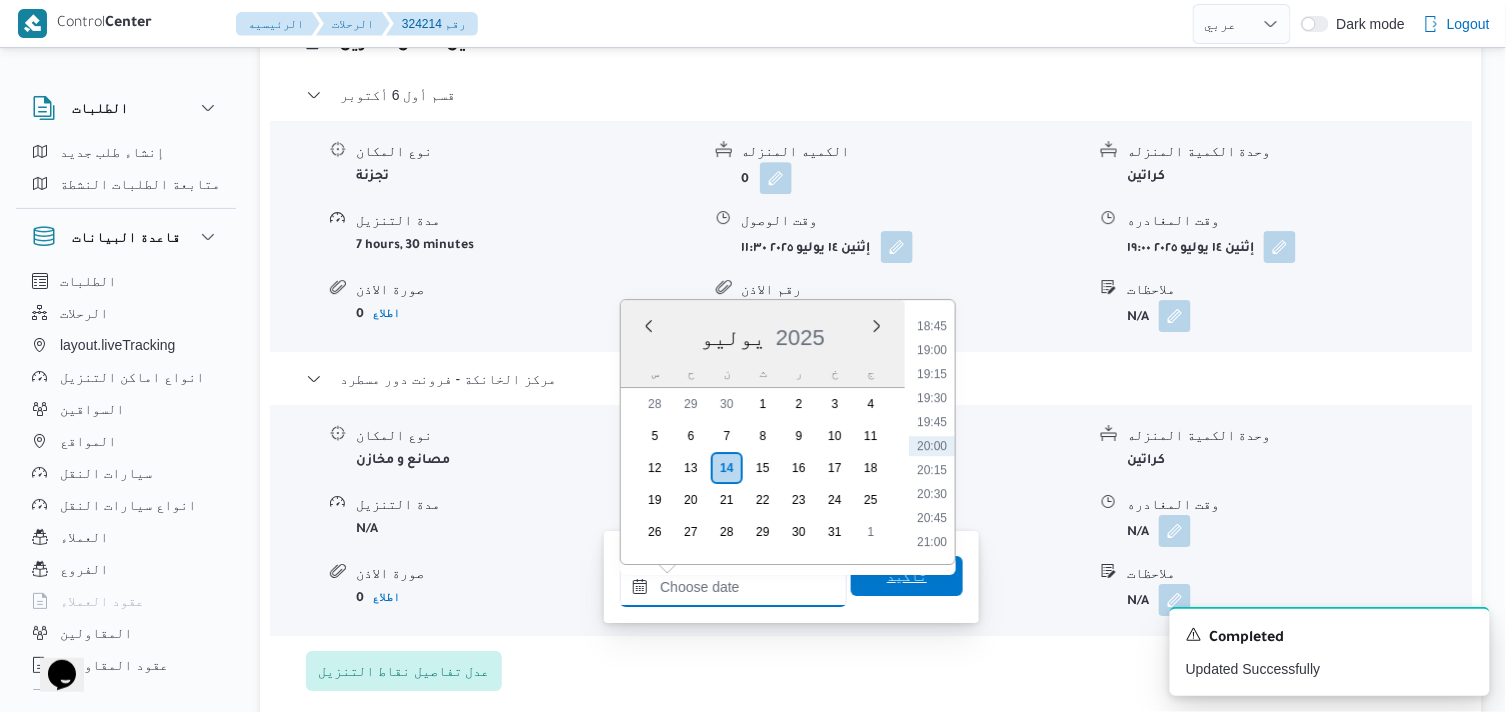 type on "[DATE] ٢٠:١٥" 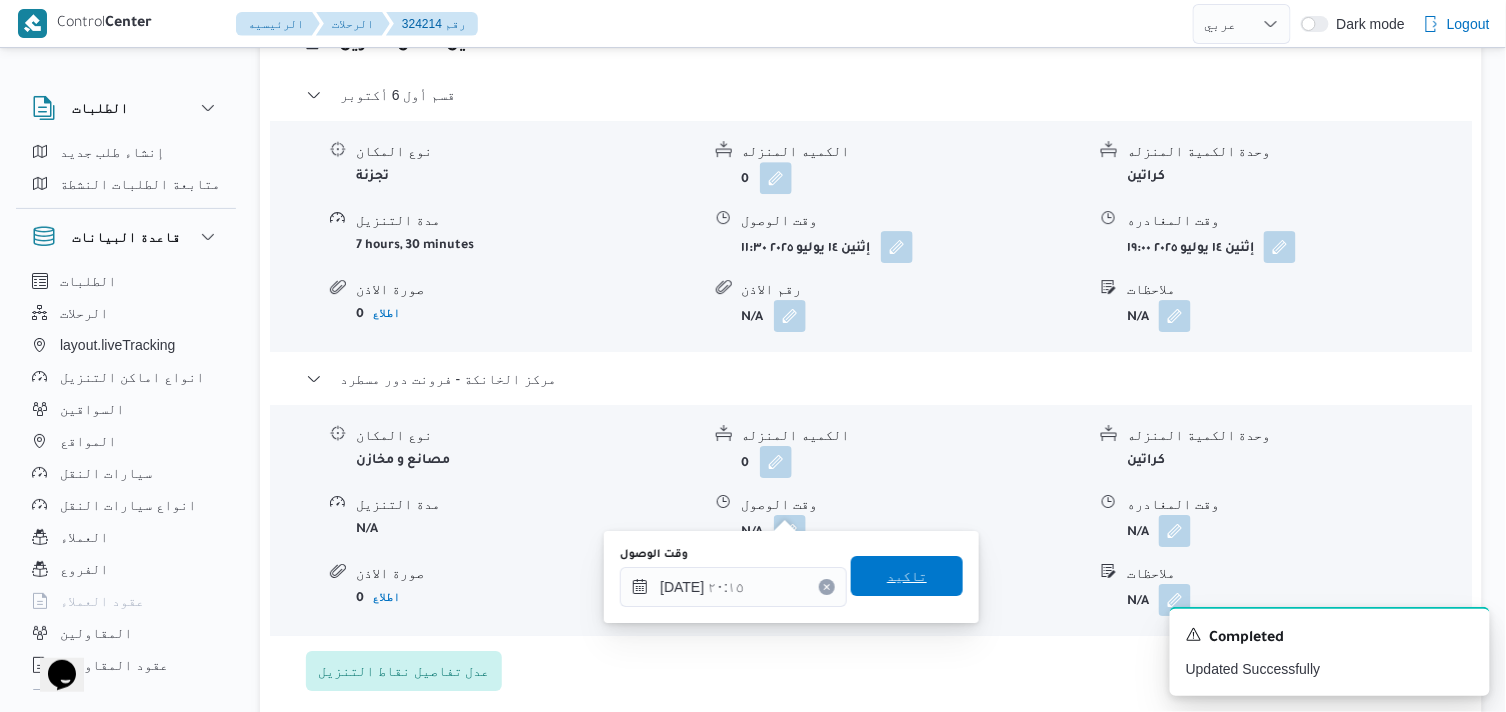 click on "تاكيد" at bounding box center [907, 576] 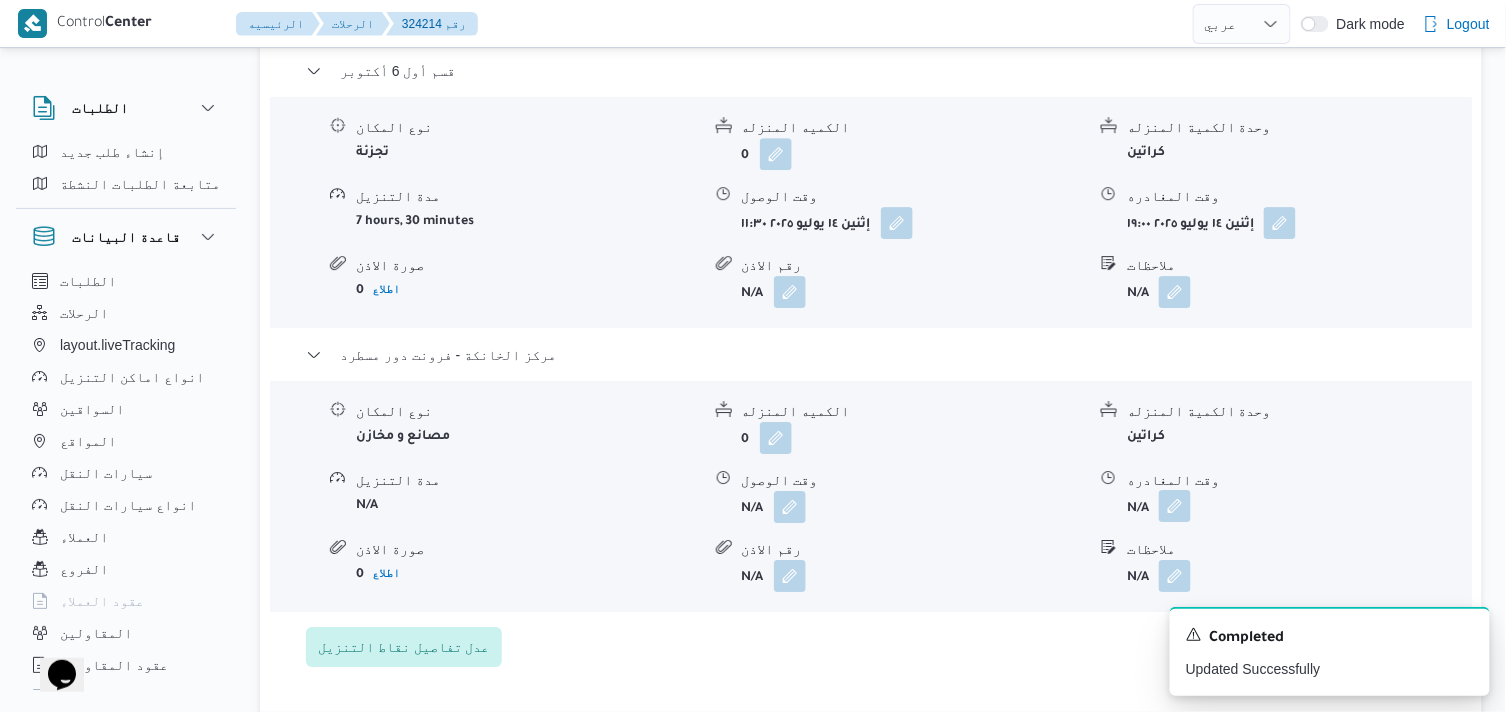 click at bounding box center [1175, 506] 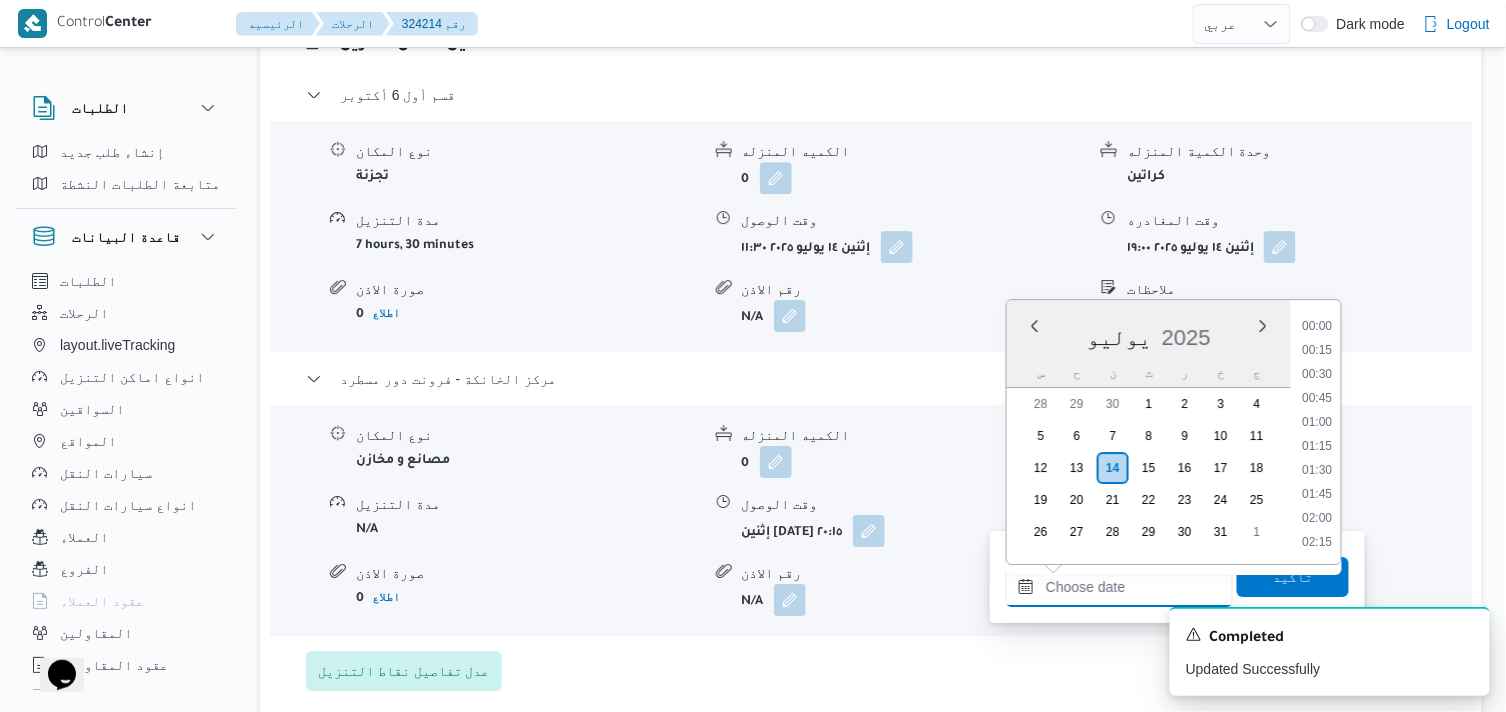 click on "وقت المغادره" at bounding box center (1119, 587) 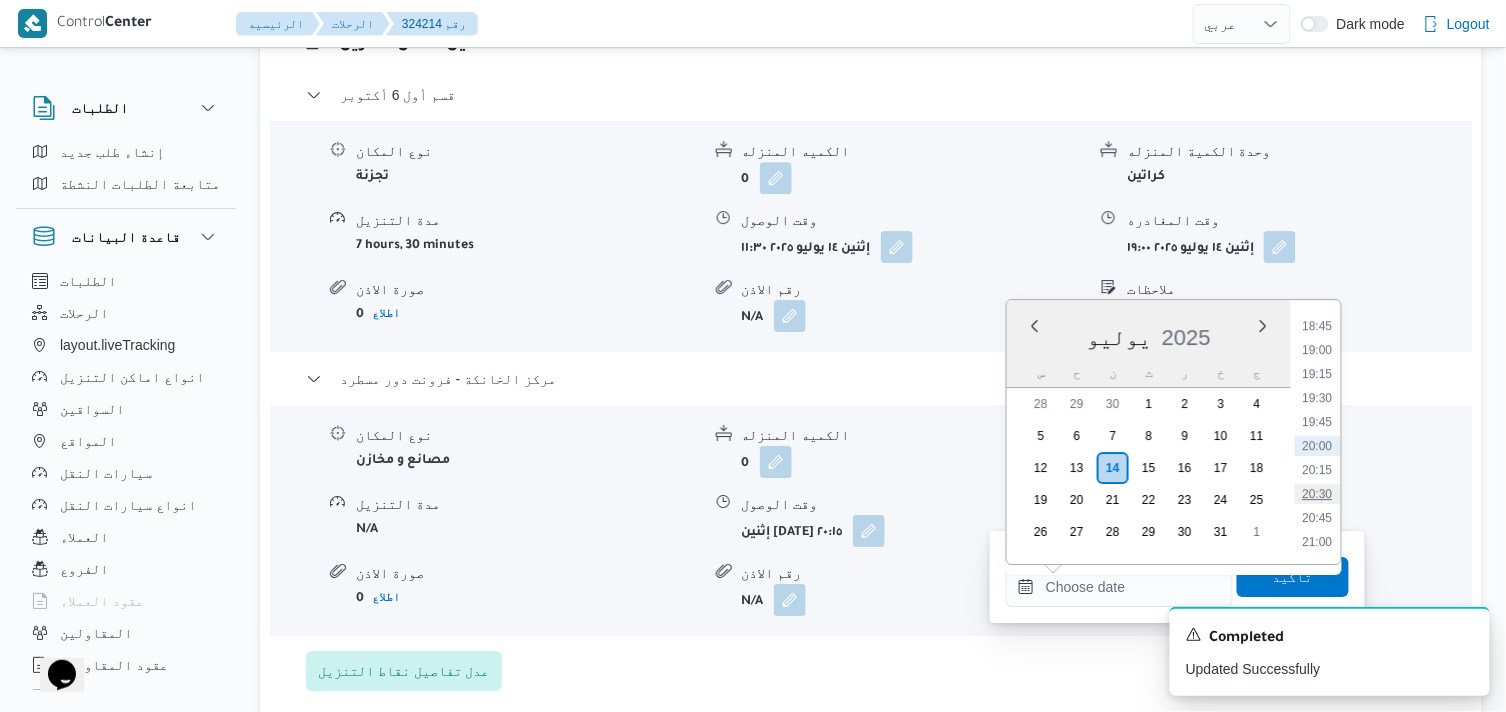 drag, startPoint x: 1317, startPoint y: 485, endPoint x: 1310, endPoint y: 548, distance: 63.387695 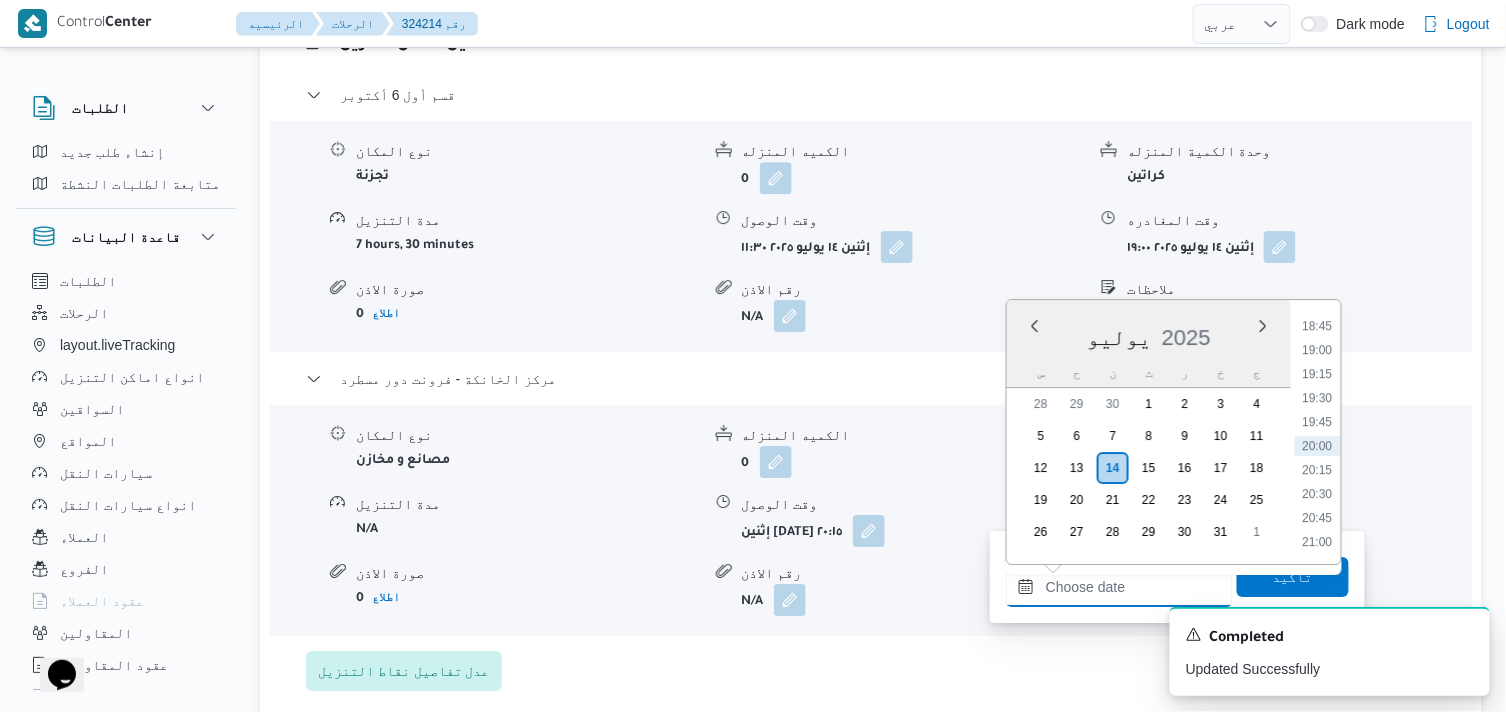 type on "[DATE] ٢٠:٣٠" 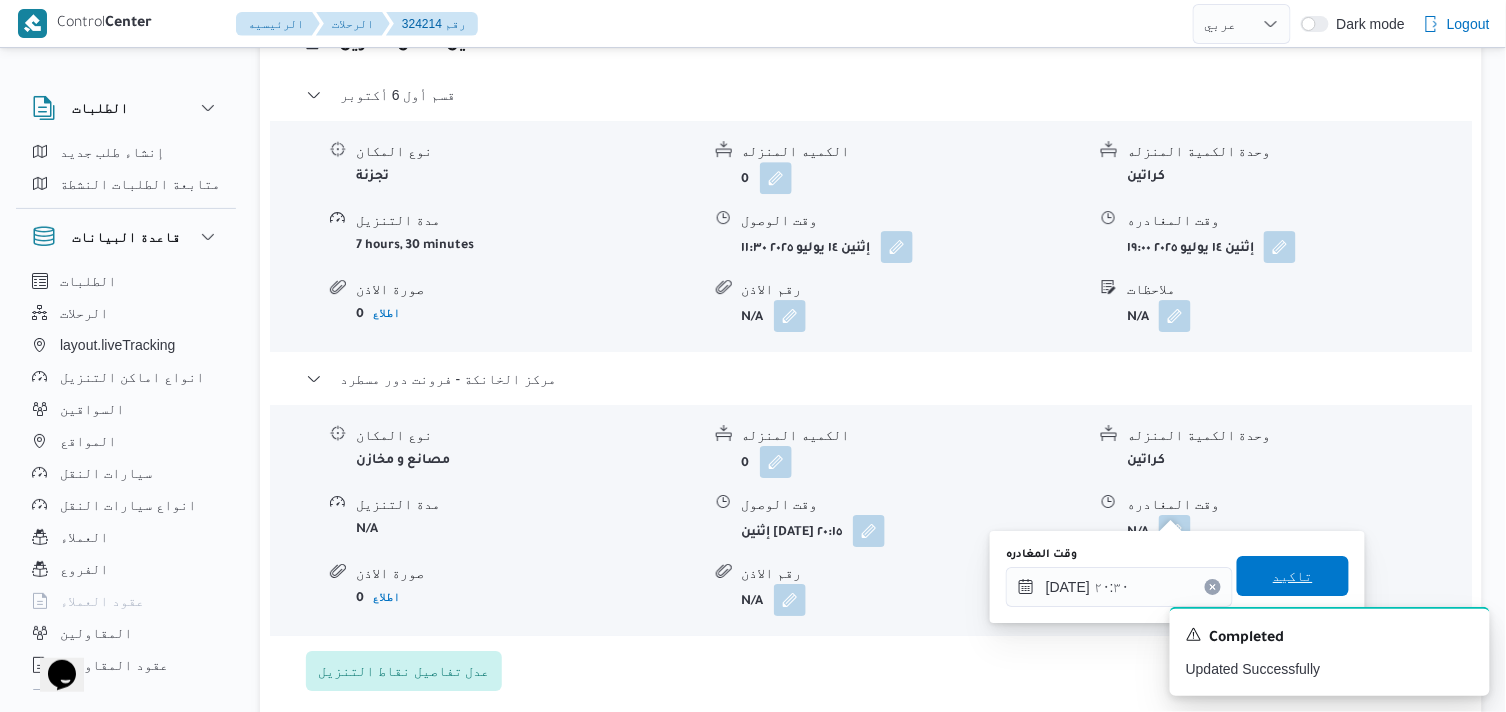 click on "تاكيد" at bounding box center [1293, 576] 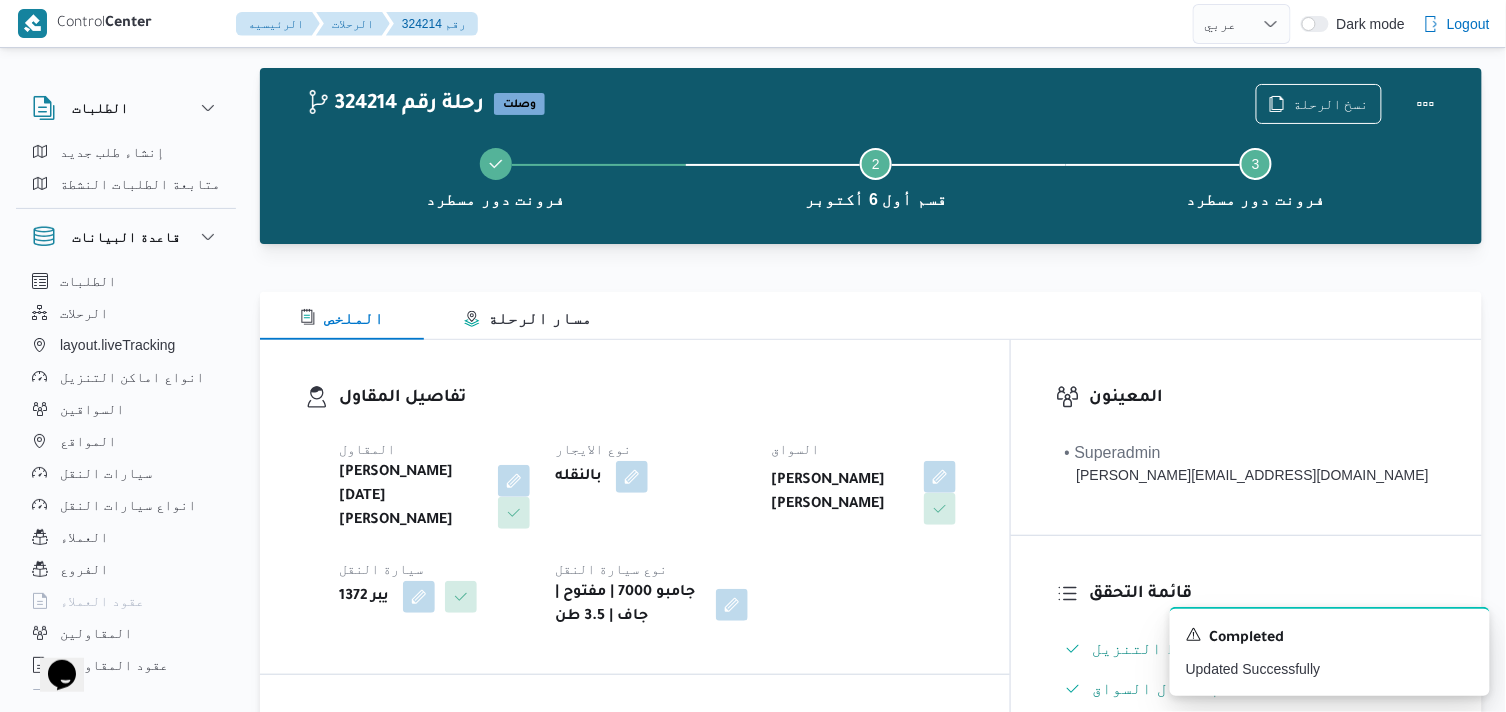 scroll, scrollTop: 0, scrollLeft: 0, axis: both 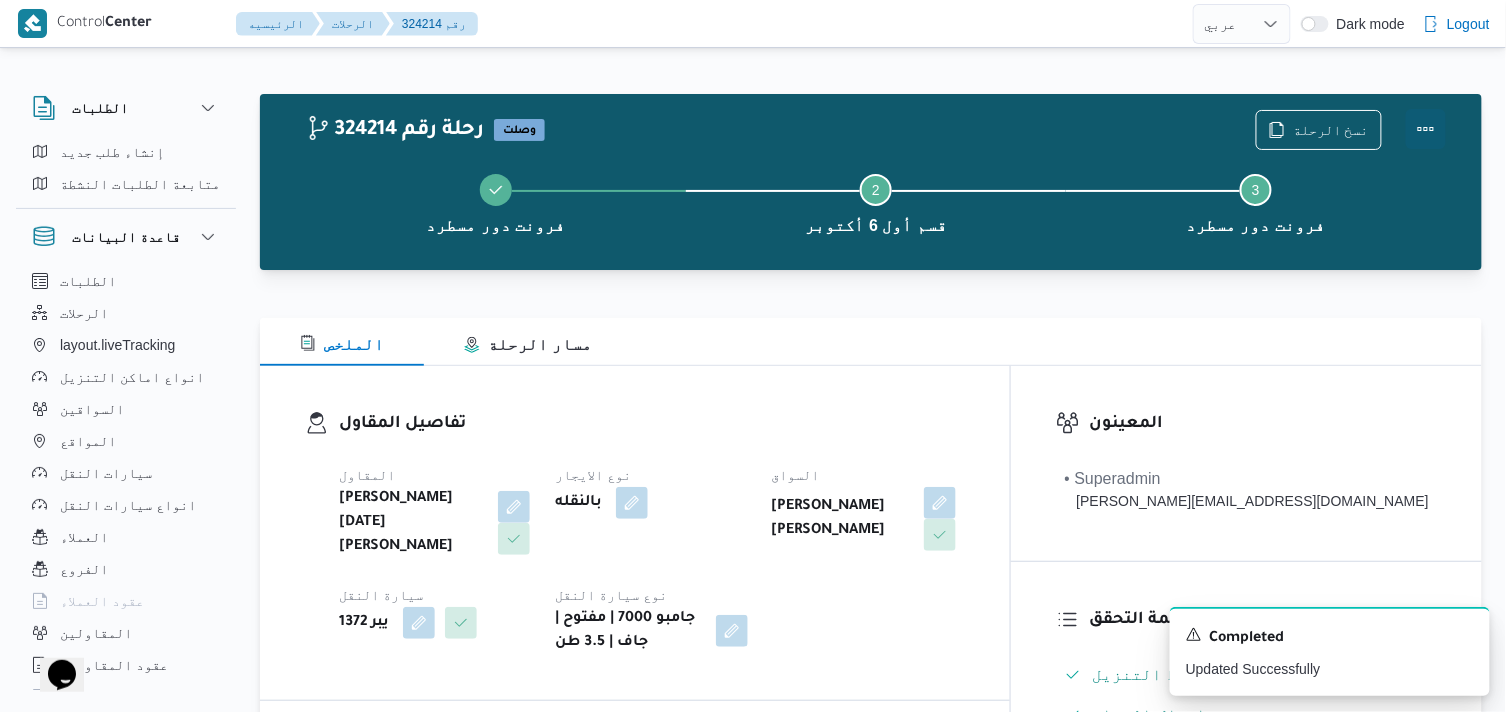 drag, startPoint x: 1426, startPoint y: 118, endPoint x: 1400, endPoint y: 130, distance: 28.635643 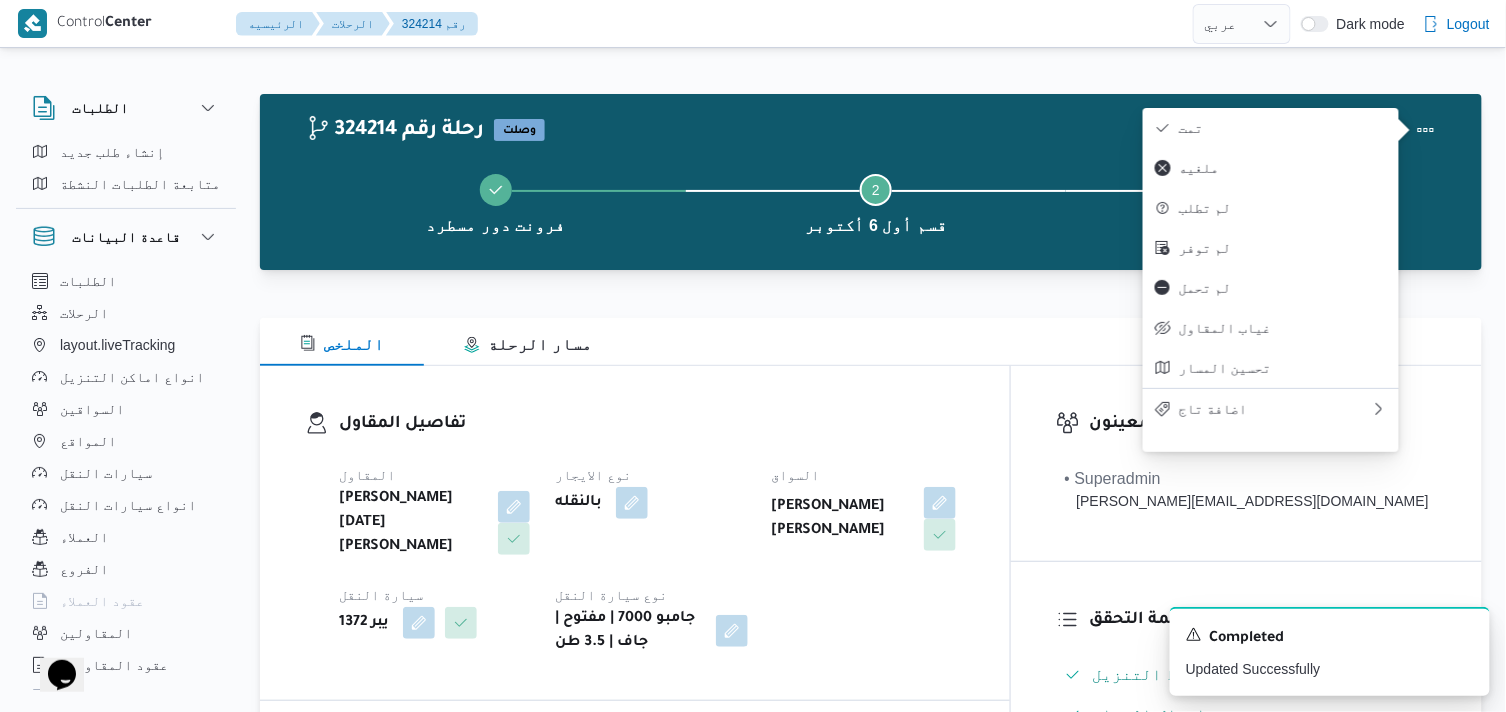 click on "تمت" at bounding box center [1283, 128] 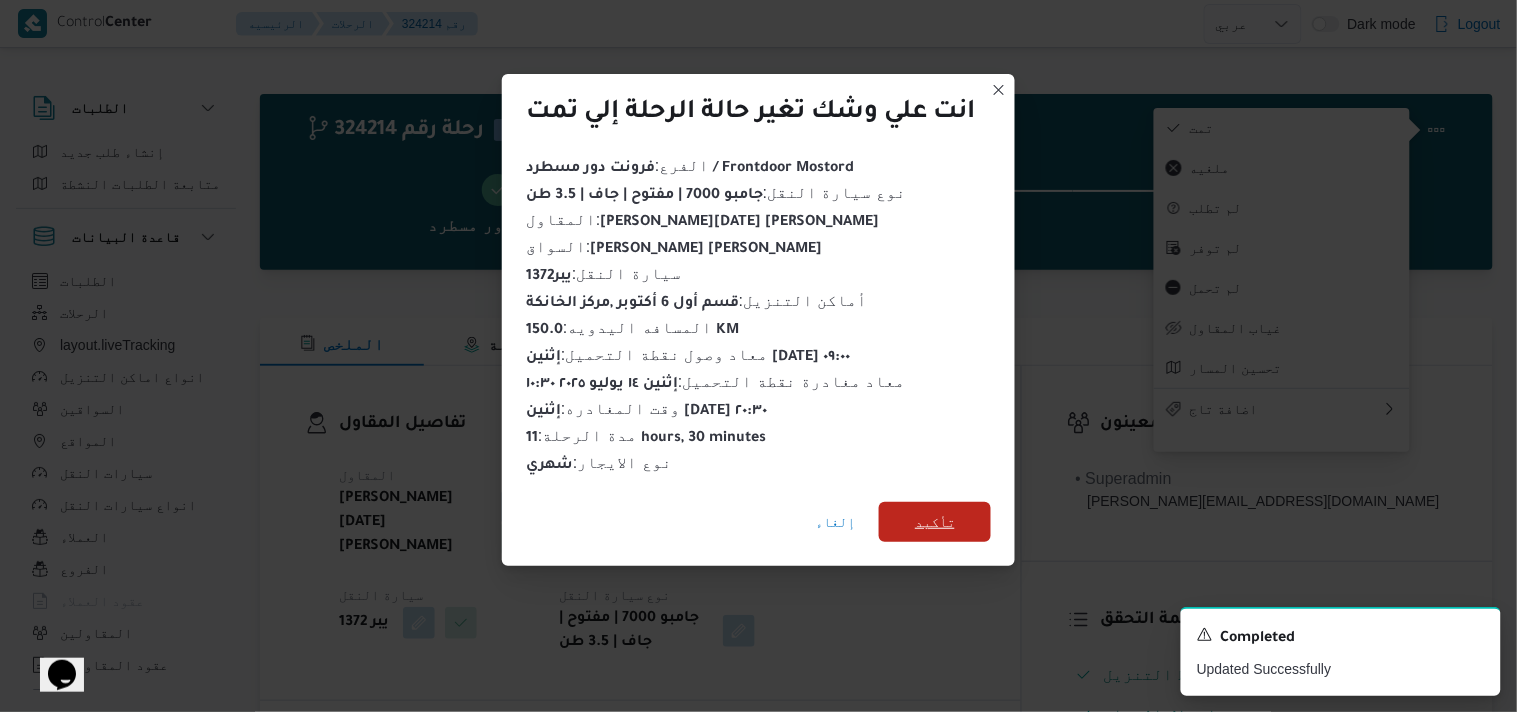 click on "تأكيد" at bounding box center (935, 522) 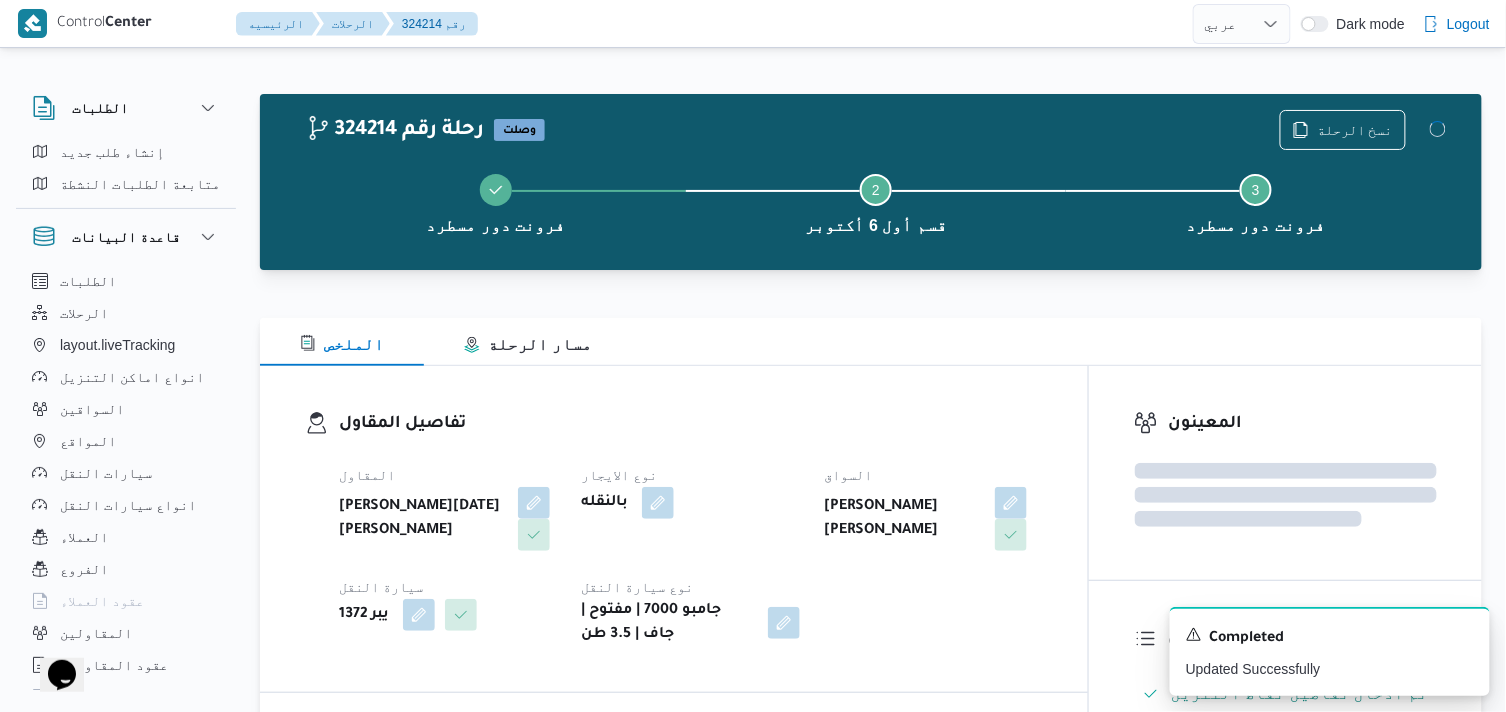 click on "تفاصيل المقاول" at bounding box center [691, 424] 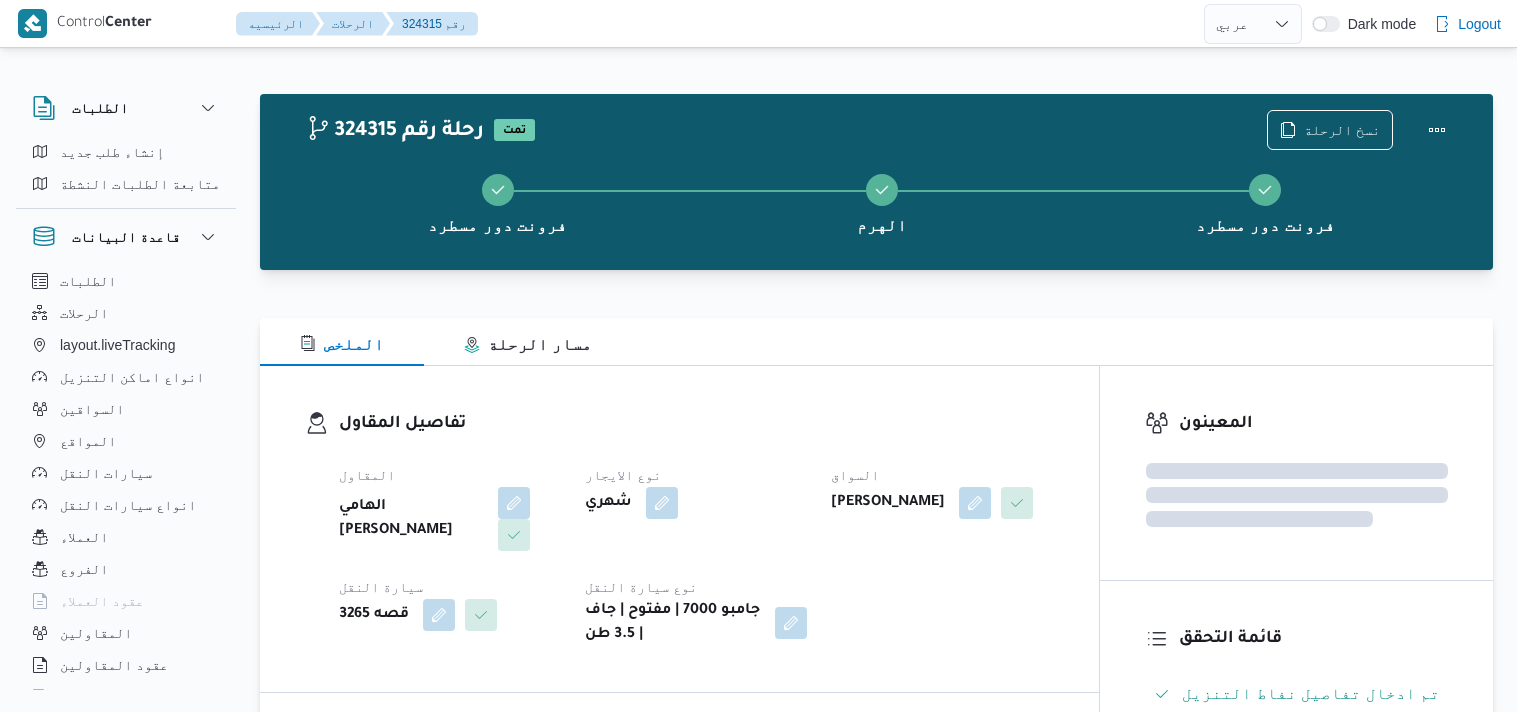 select on "ar" 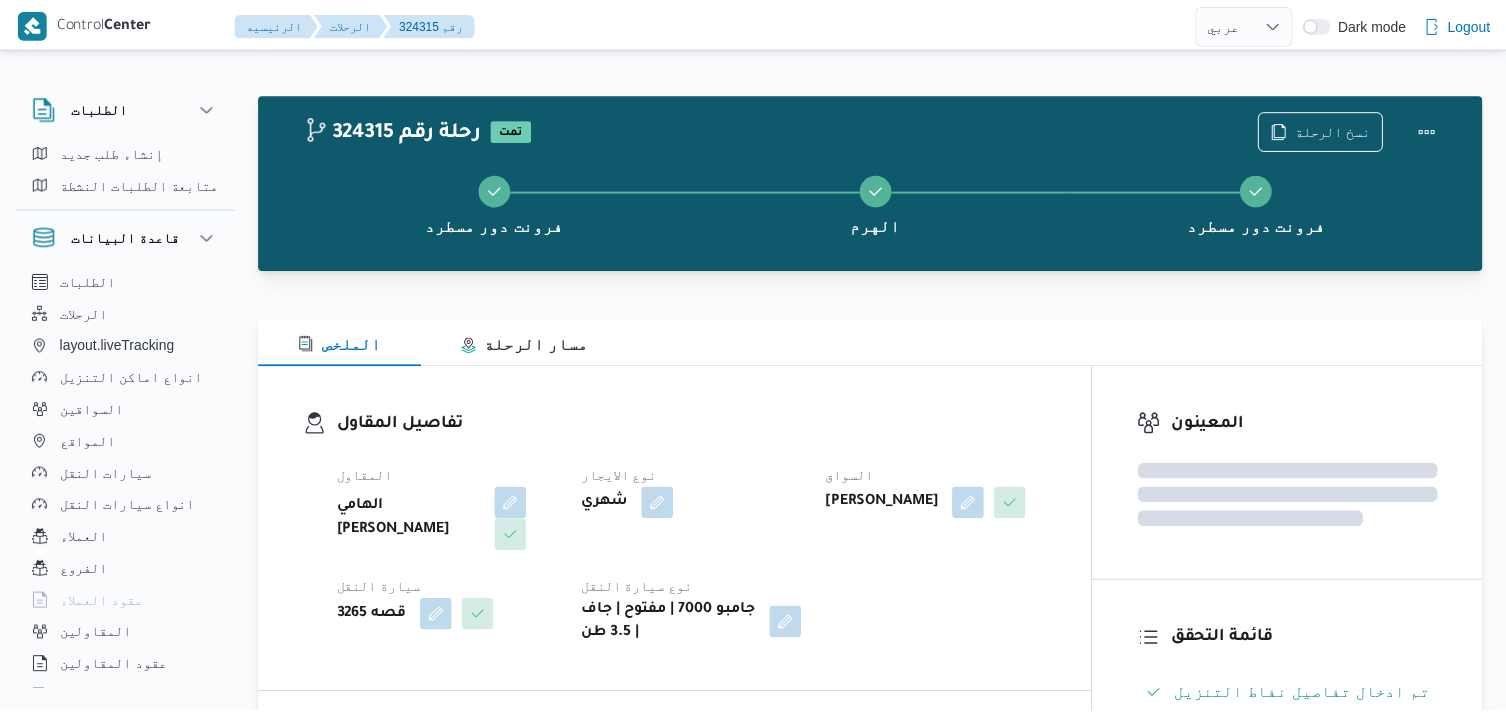scroll, scrollTop: 0, scrollLeft: 0, axis: both 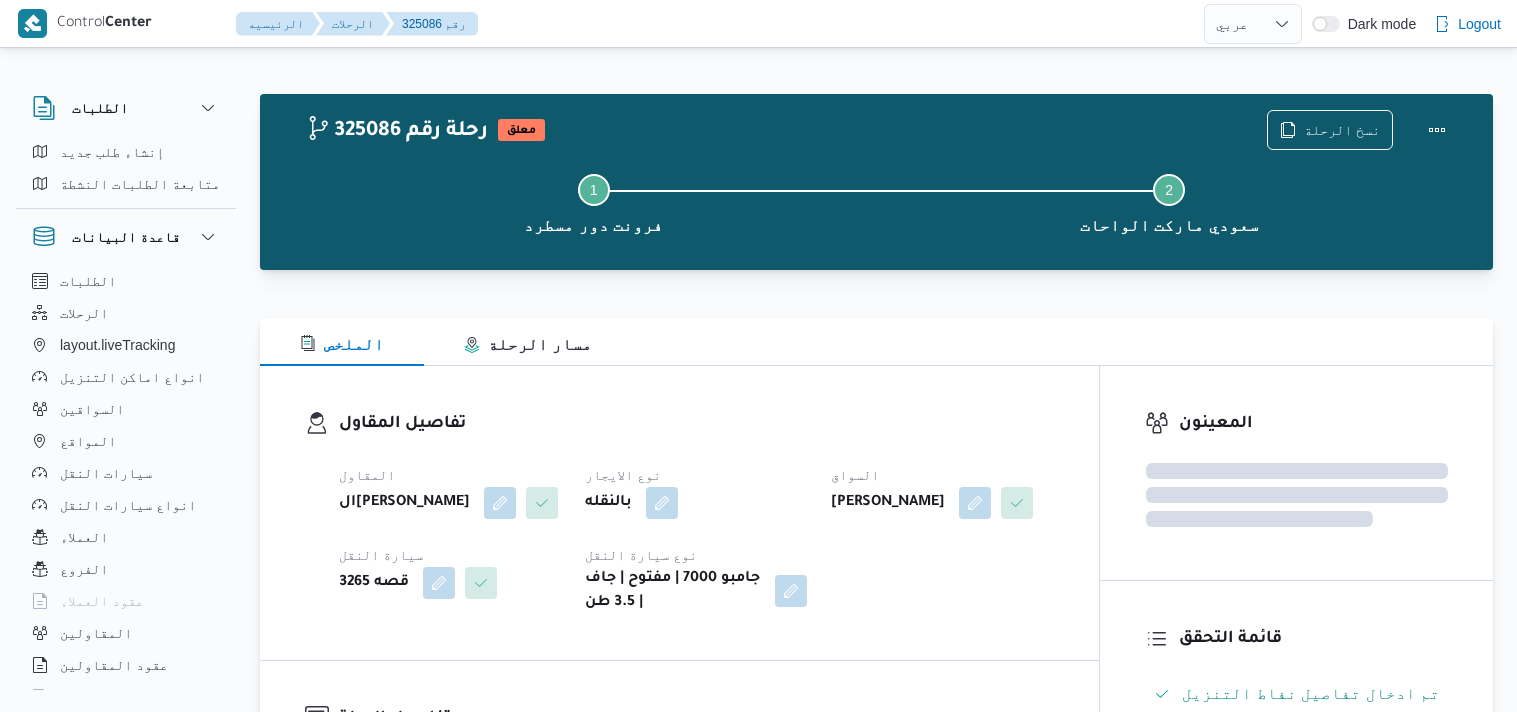 select on "ar" 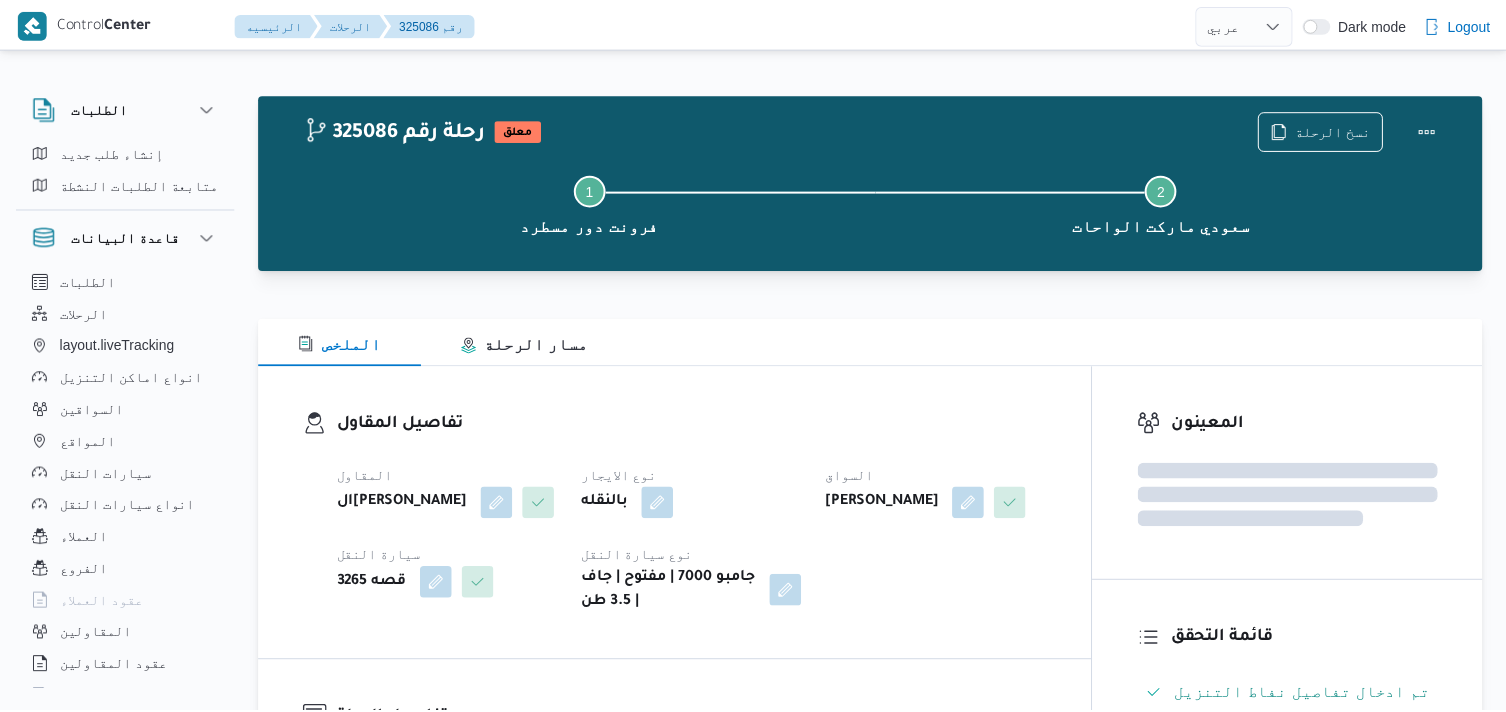 scroll, scrollTop: 0, scrollLeft: 0, axis: both 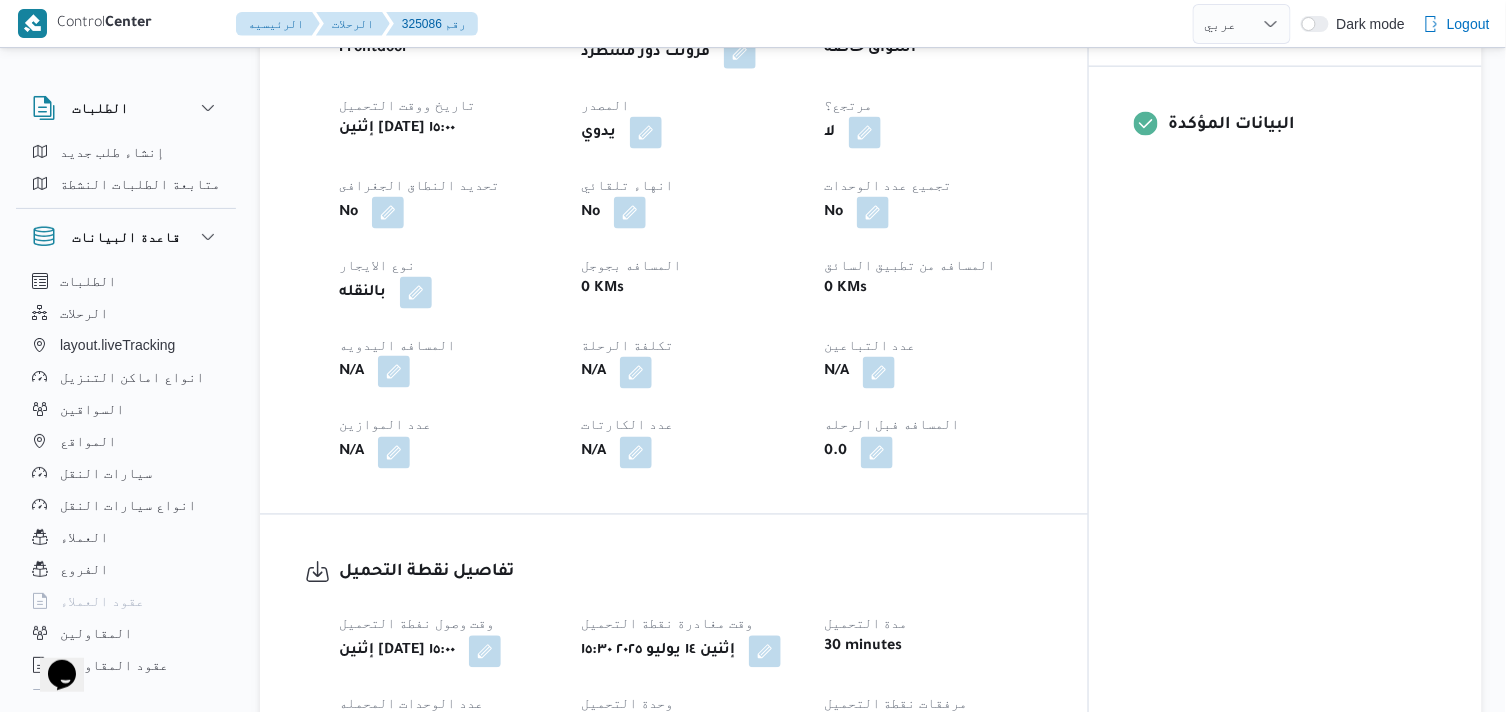 click at bounding box center [394, 372] 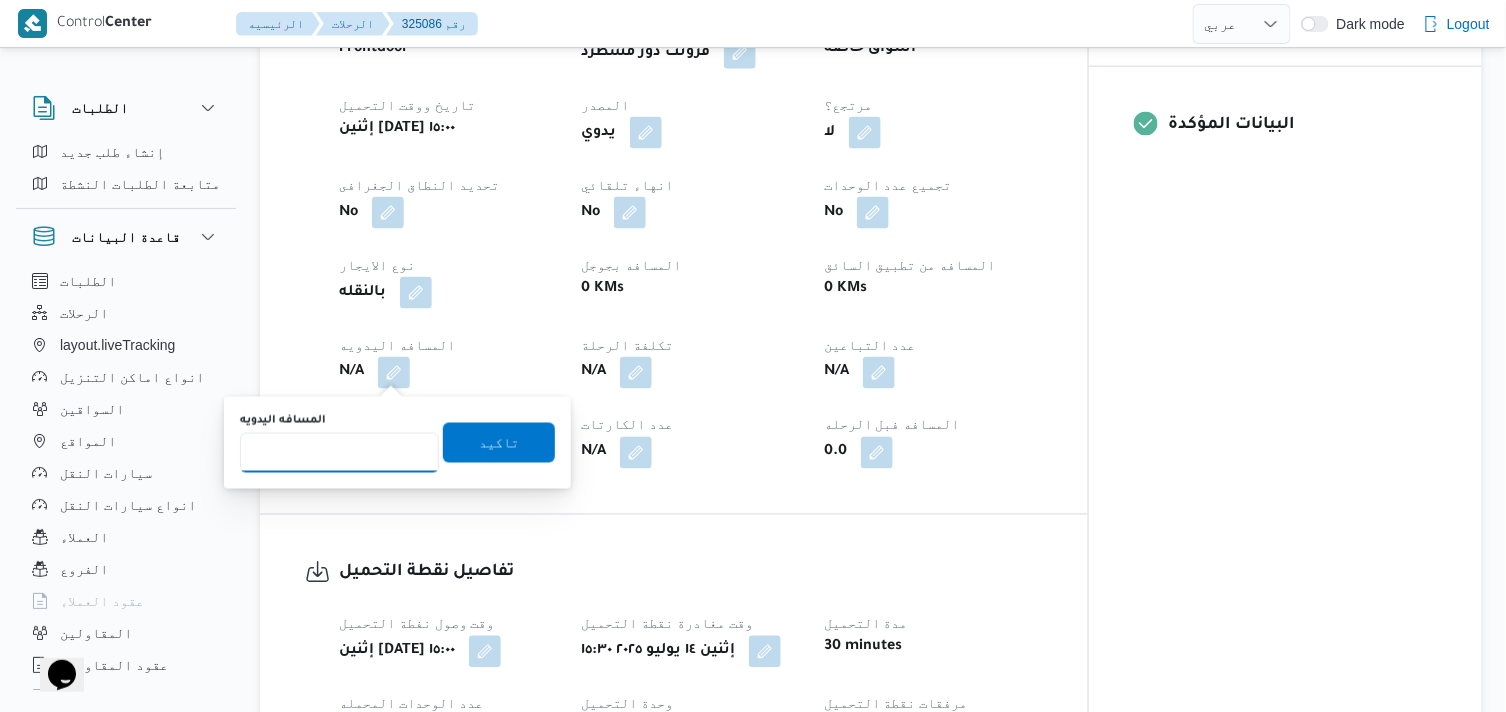 click on "المسافه اليدويه" at bounding box center [339, 453] 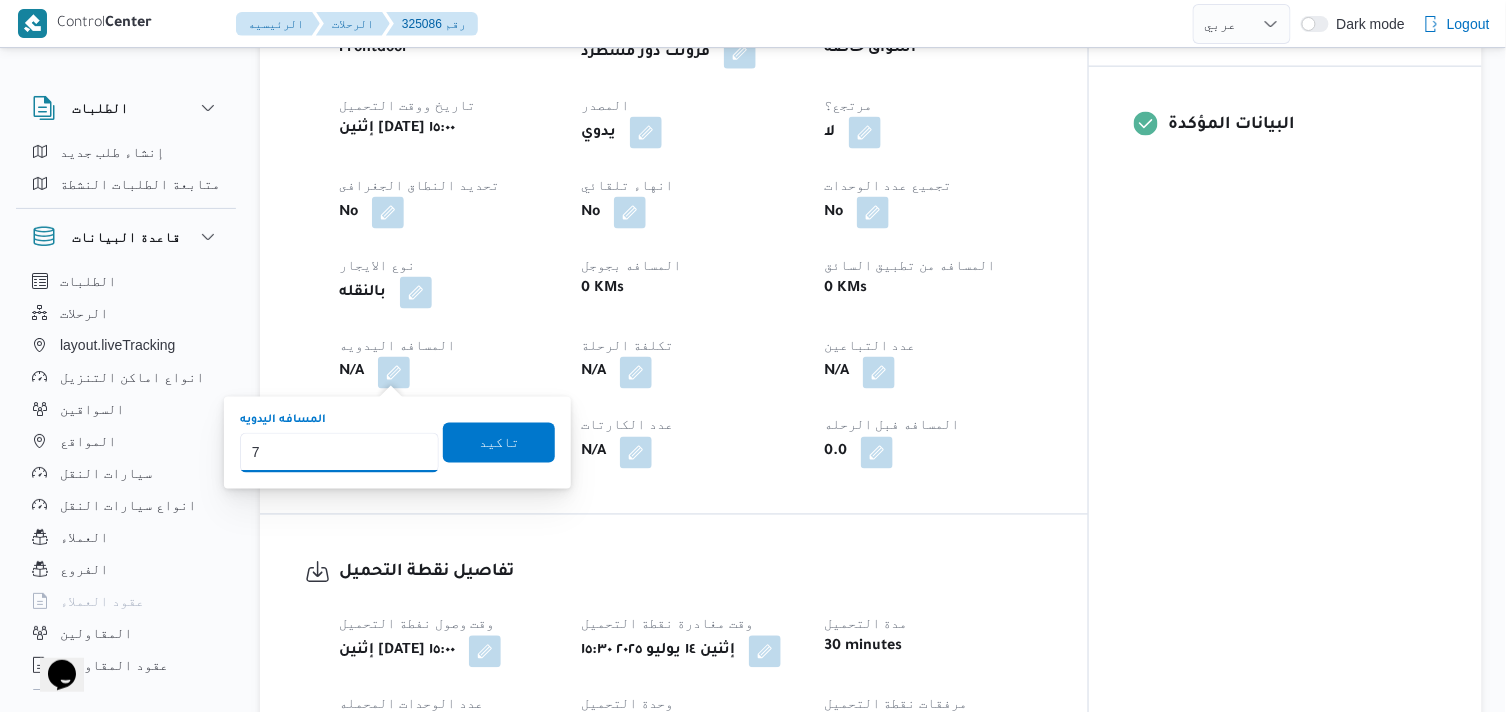 type on "70" 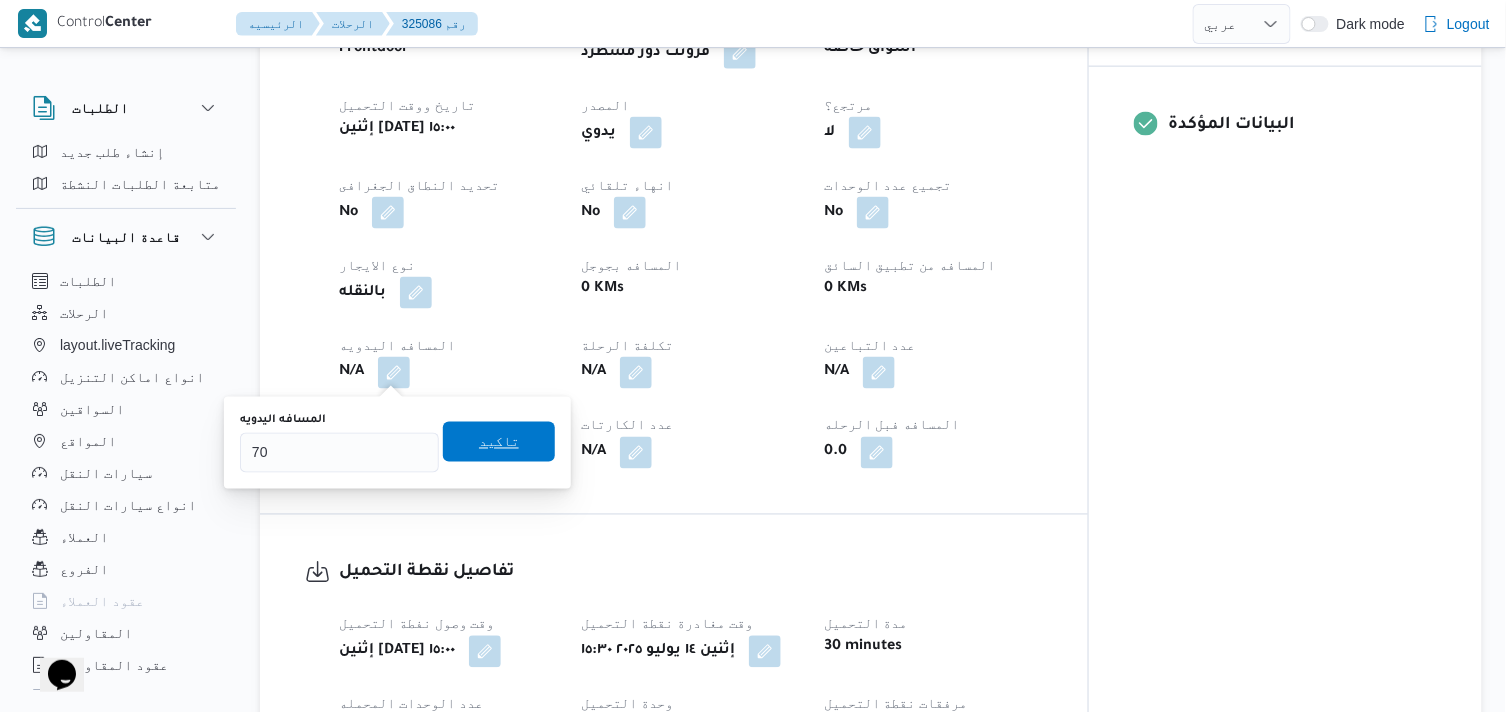 click on "تاكيد" at bounding box center [499, 442] 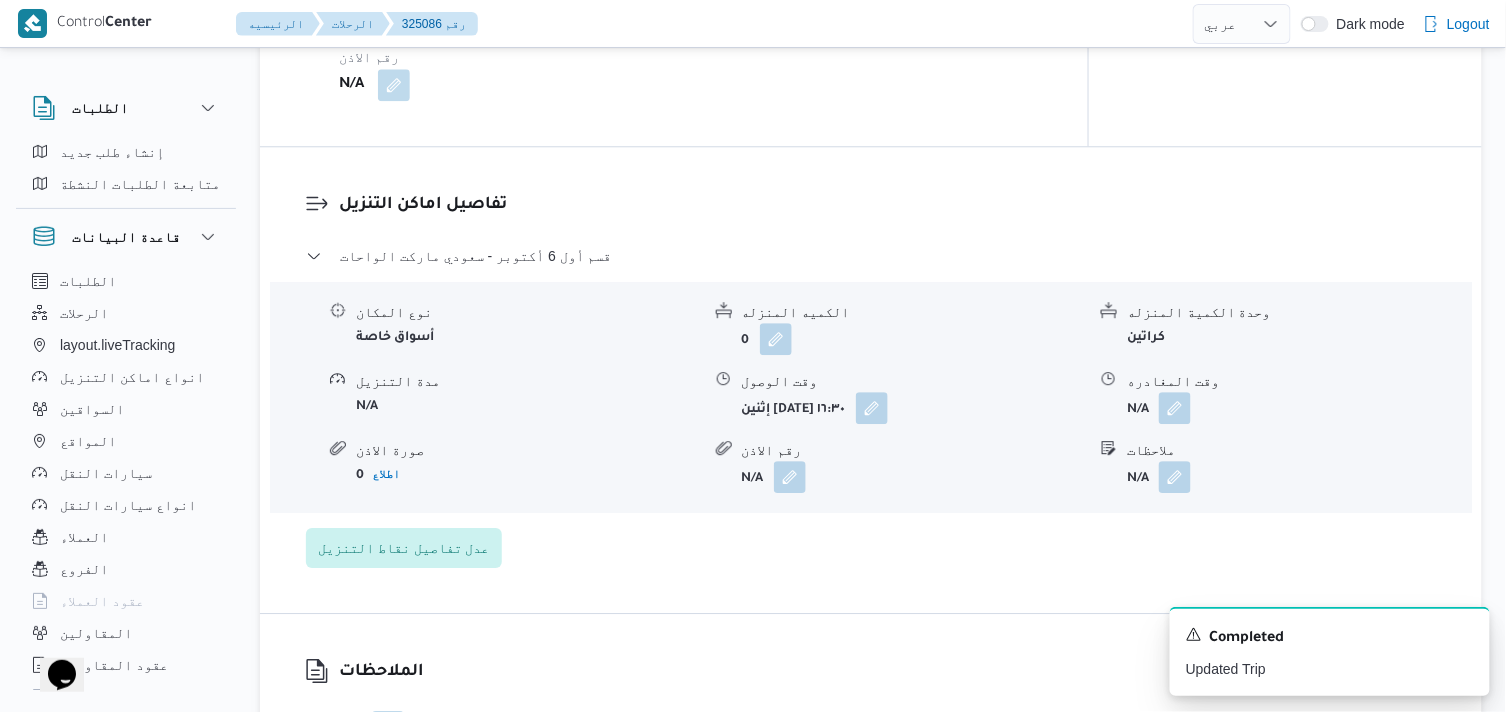 scroll, scrollTop: 1555, scrollLeft: 0, axis: vertical 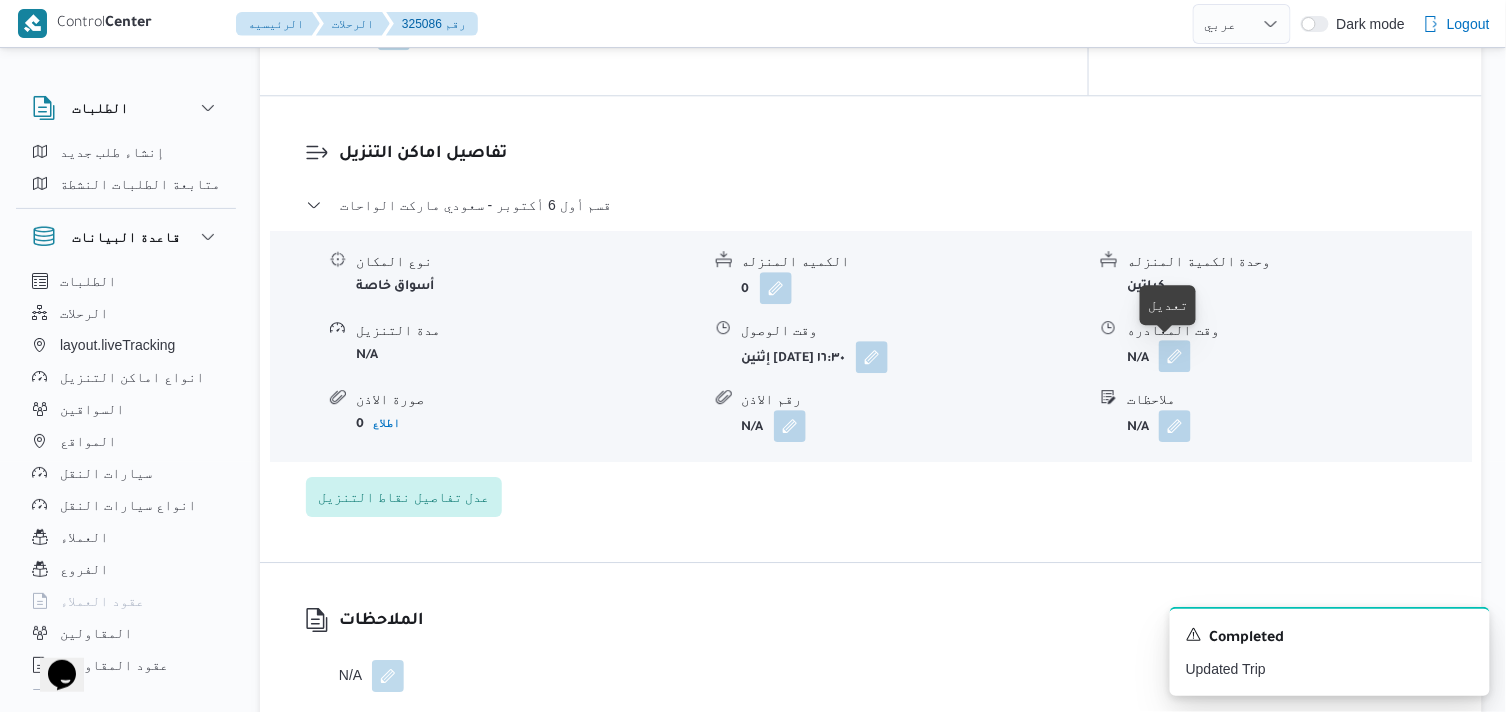 click at bounding box center (1175, 356) 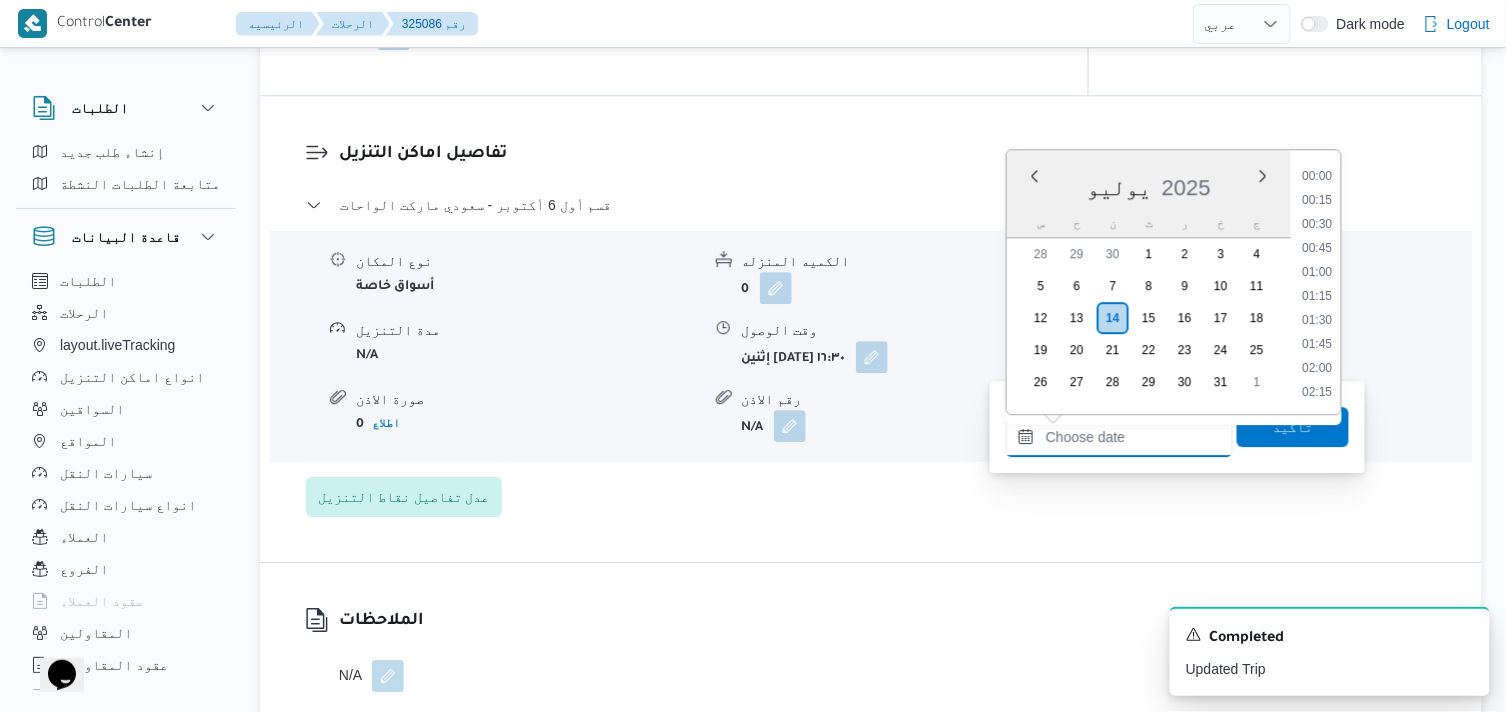 click on "وقت المغادره" at bounding box center [1119, 437] 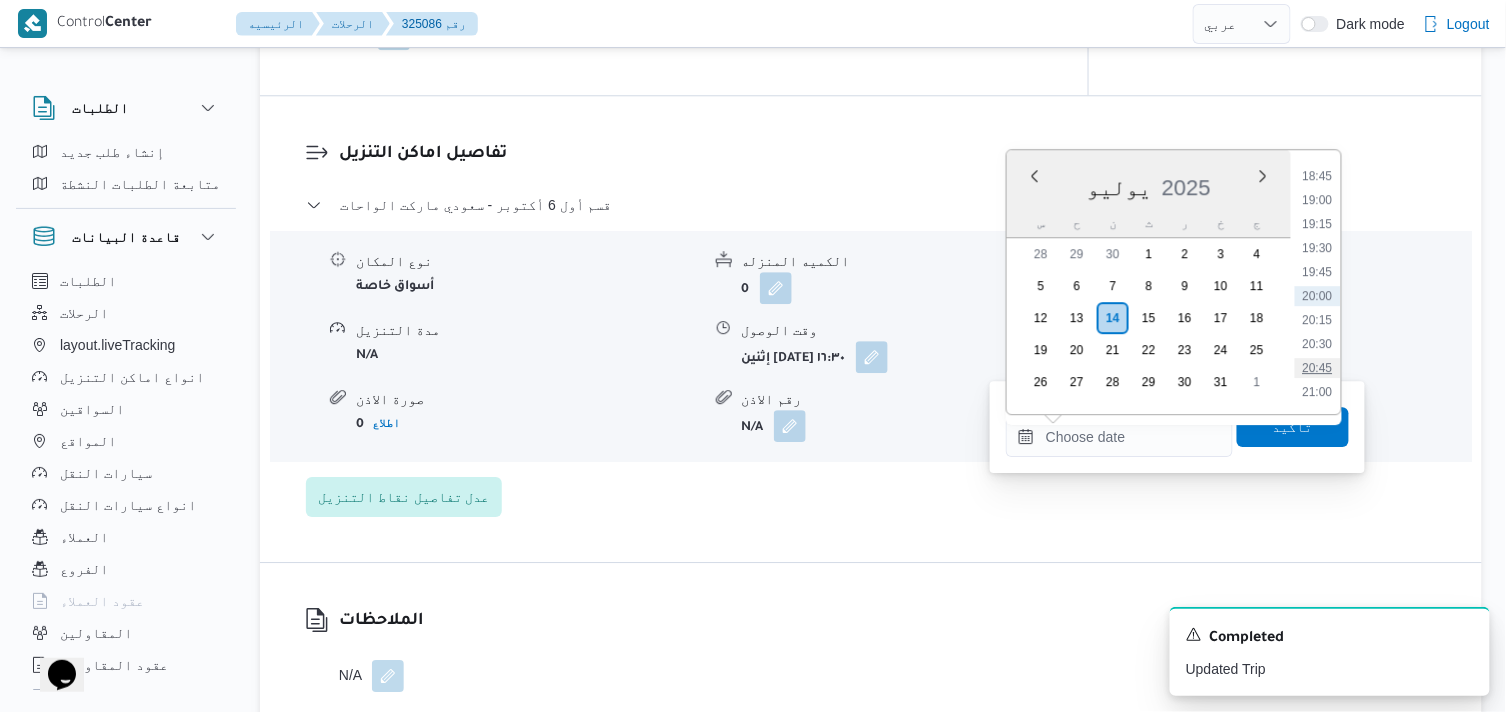 click on "20:45" at bounding box center [1318, 368] 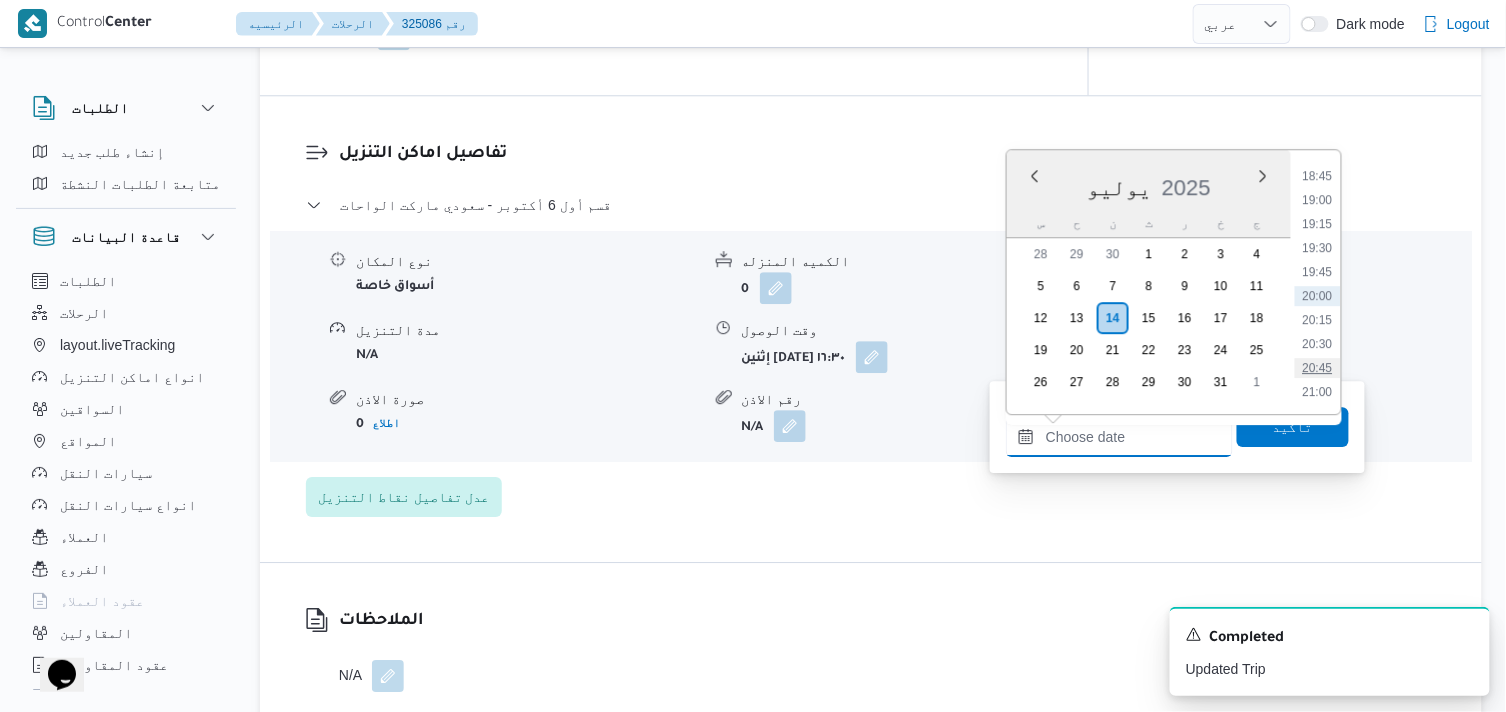 type on "١٤/٠٧/٢٠٢٥ ٢٠:٤٥" 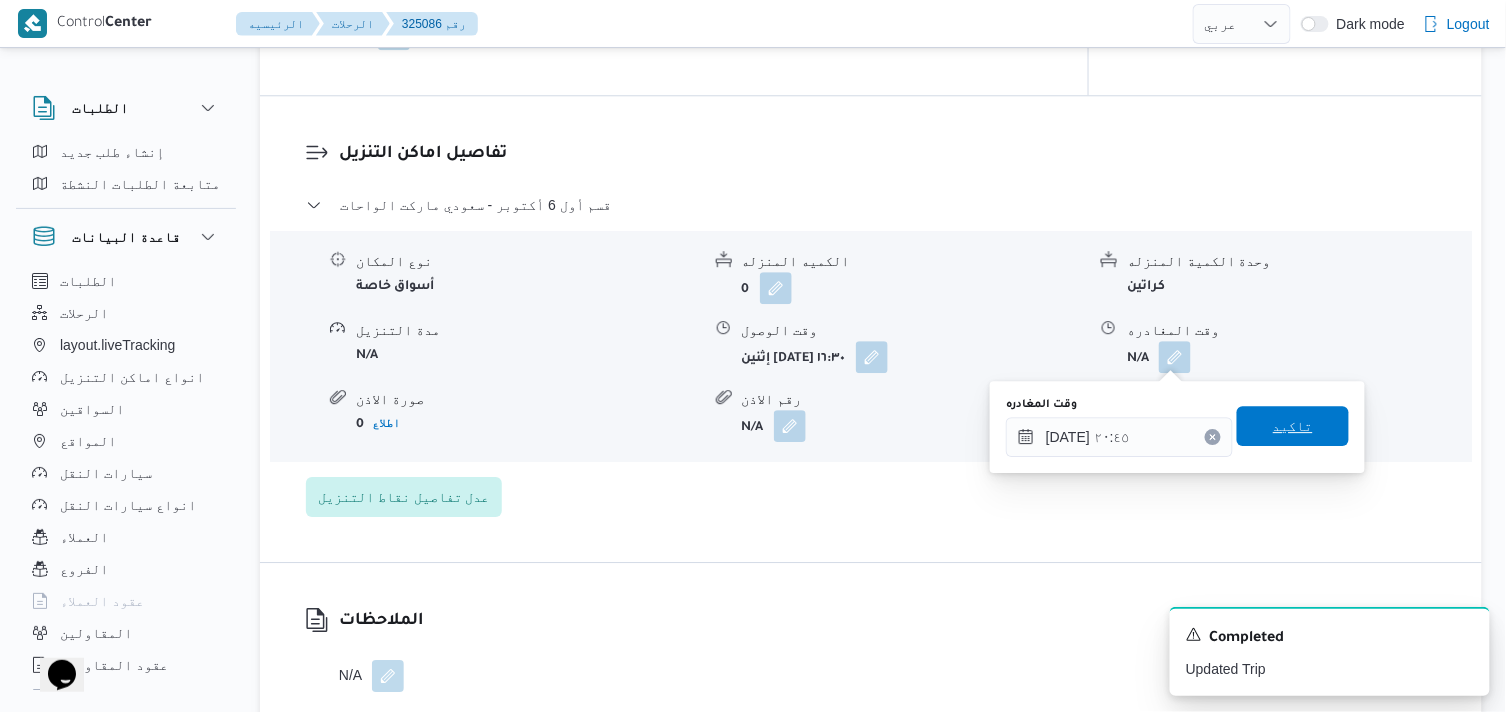 click on "تاكيد" at bounding box center [1293, 426] 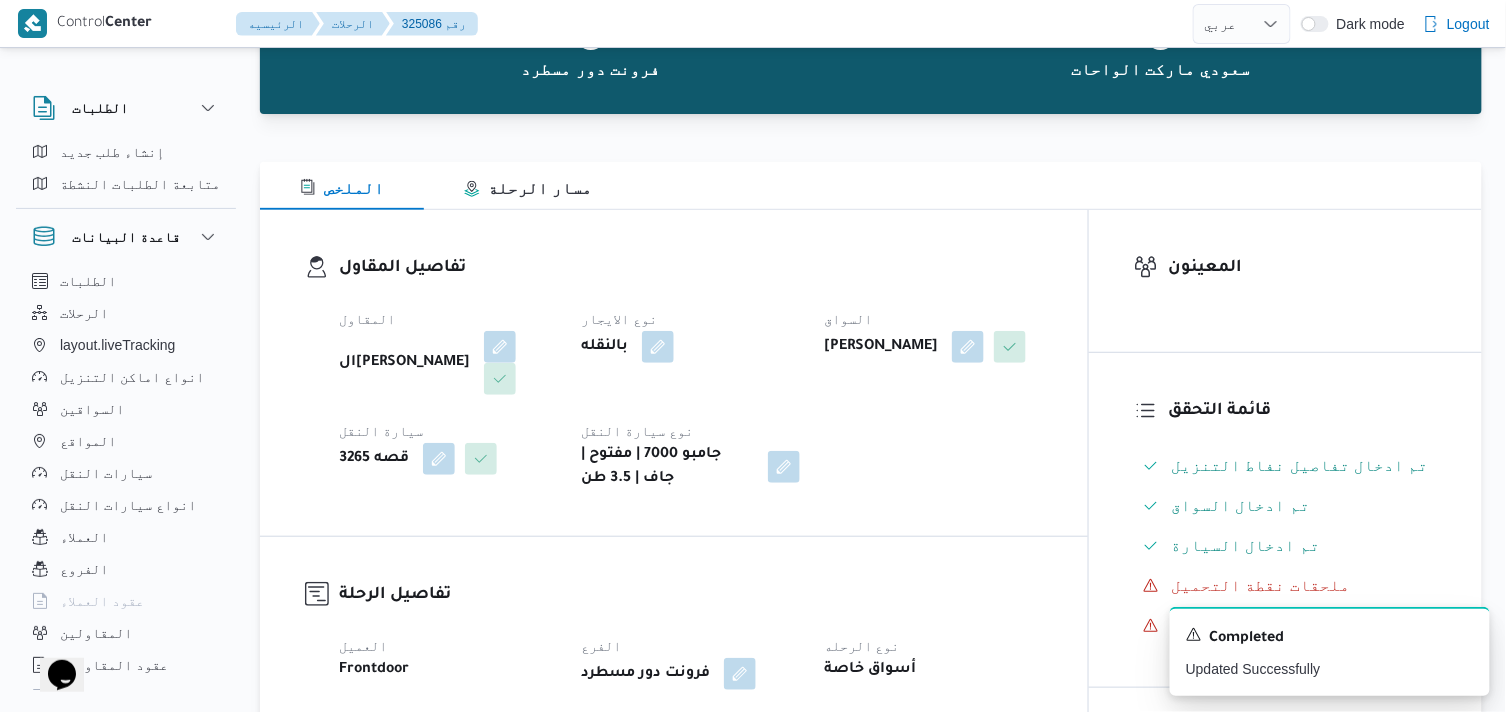 scroll, scrollTop: 0, scrollLeft: 0, axis: both 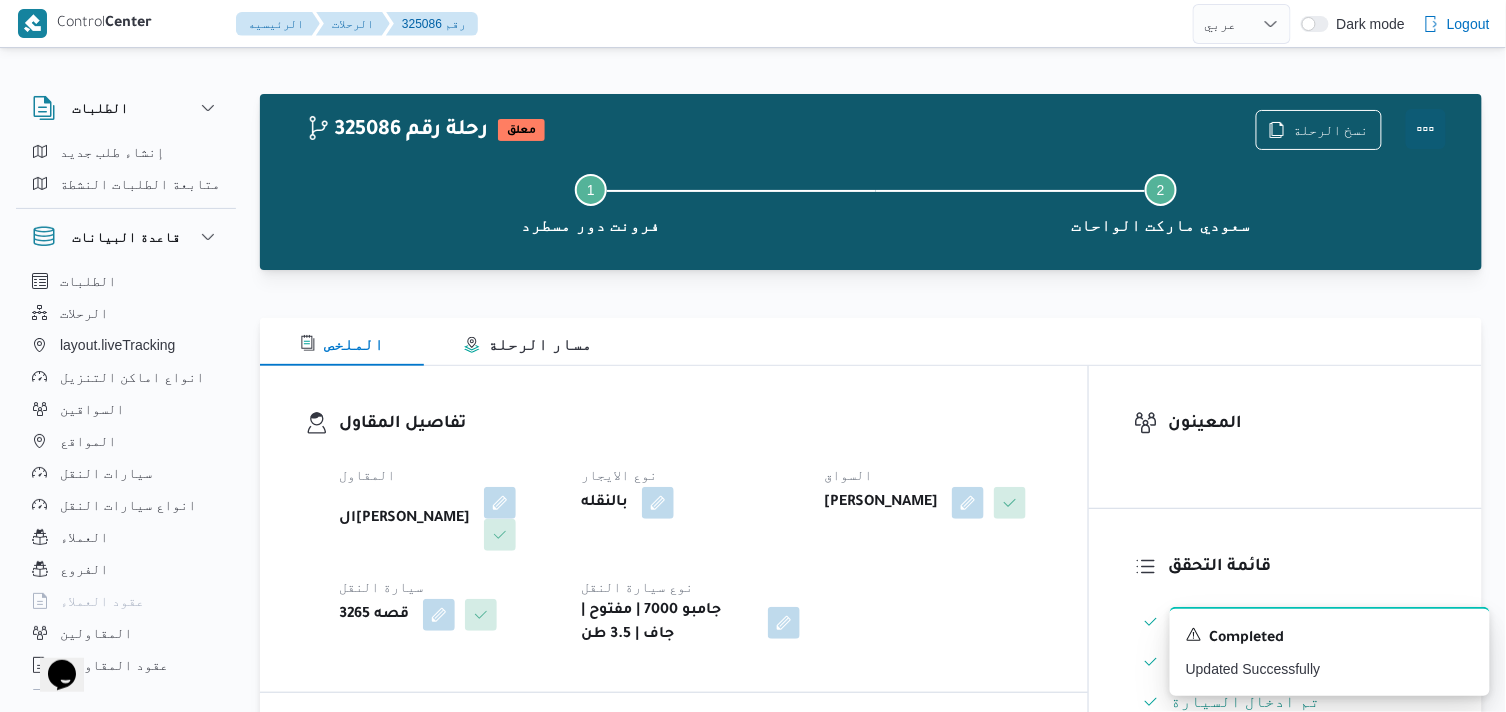 click at bounding box center [1426, 129] 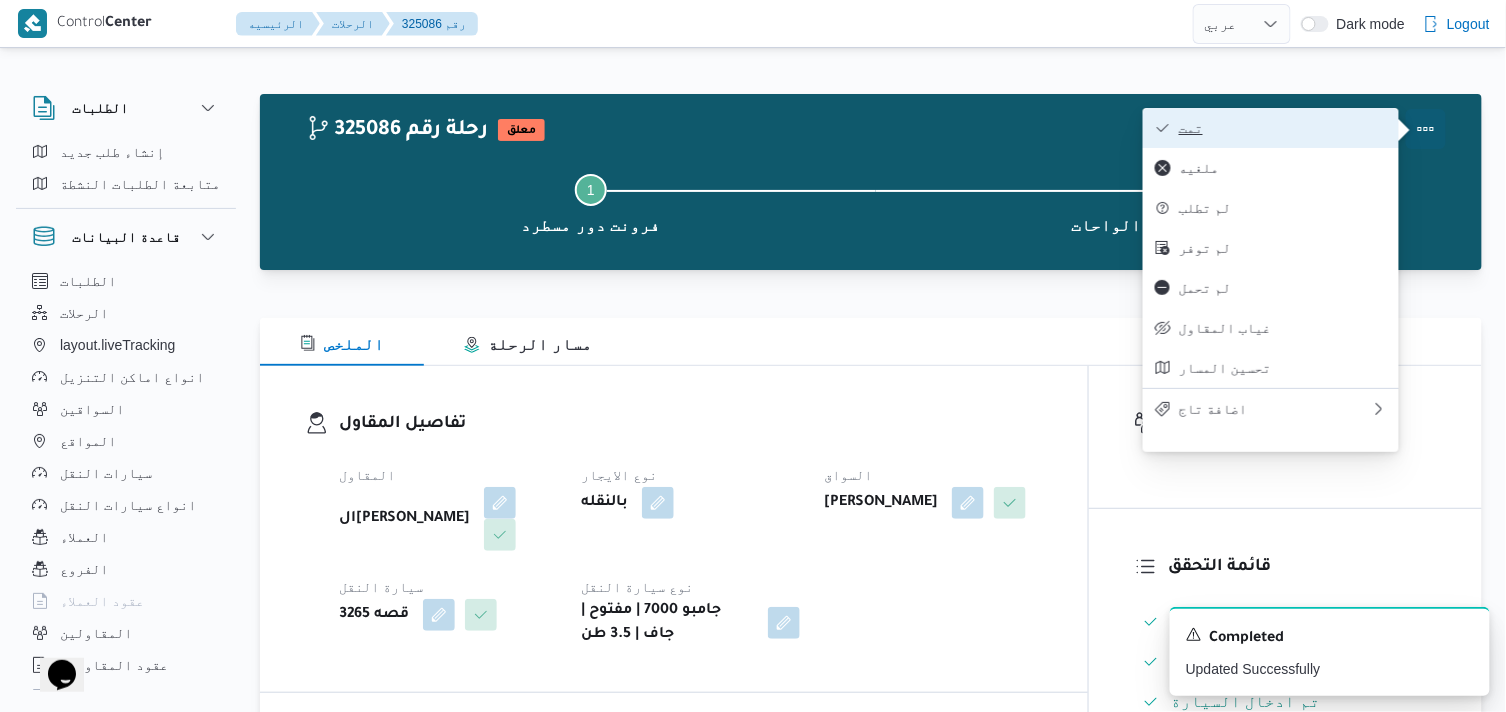 click on "تمت" at bounding box center (1283, 128) 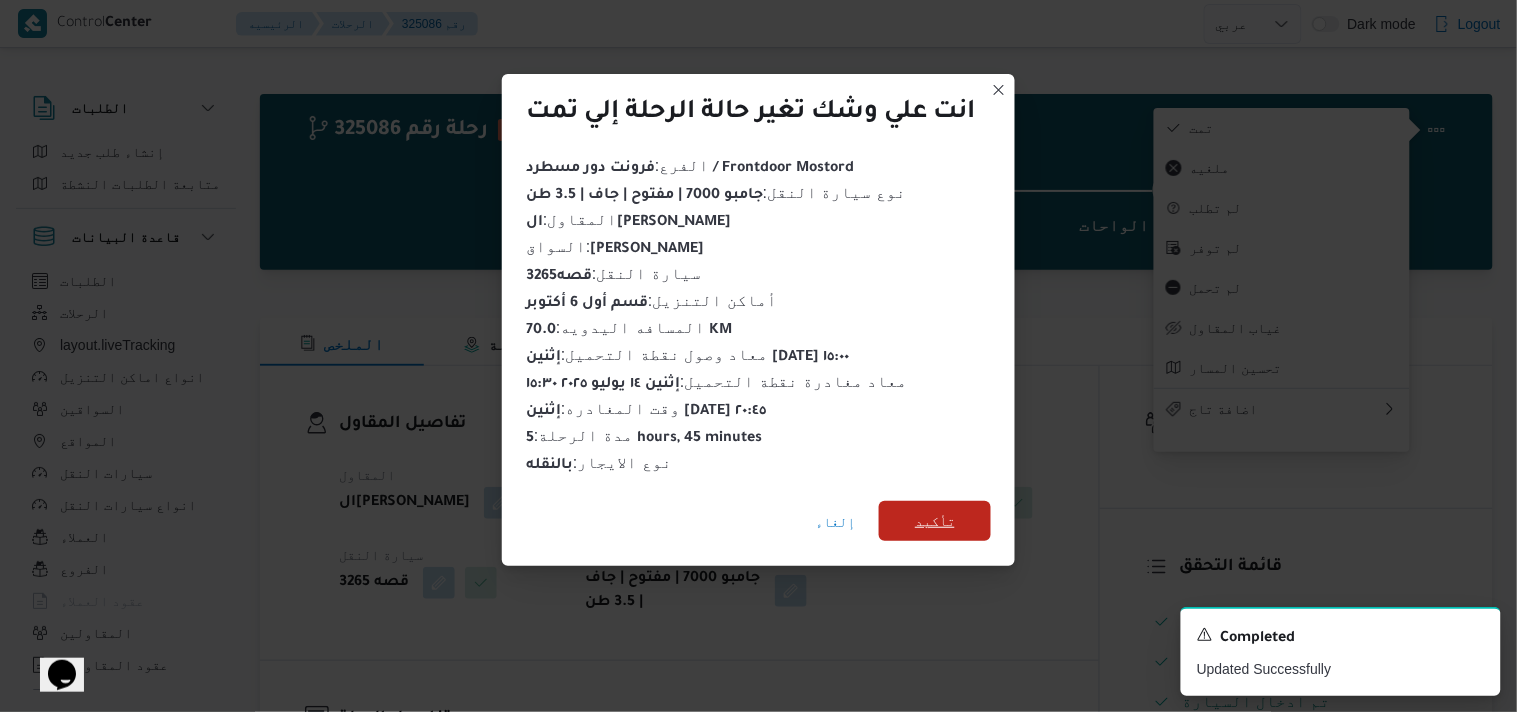 click on "تأكيد" at bounding box center [935, 521] 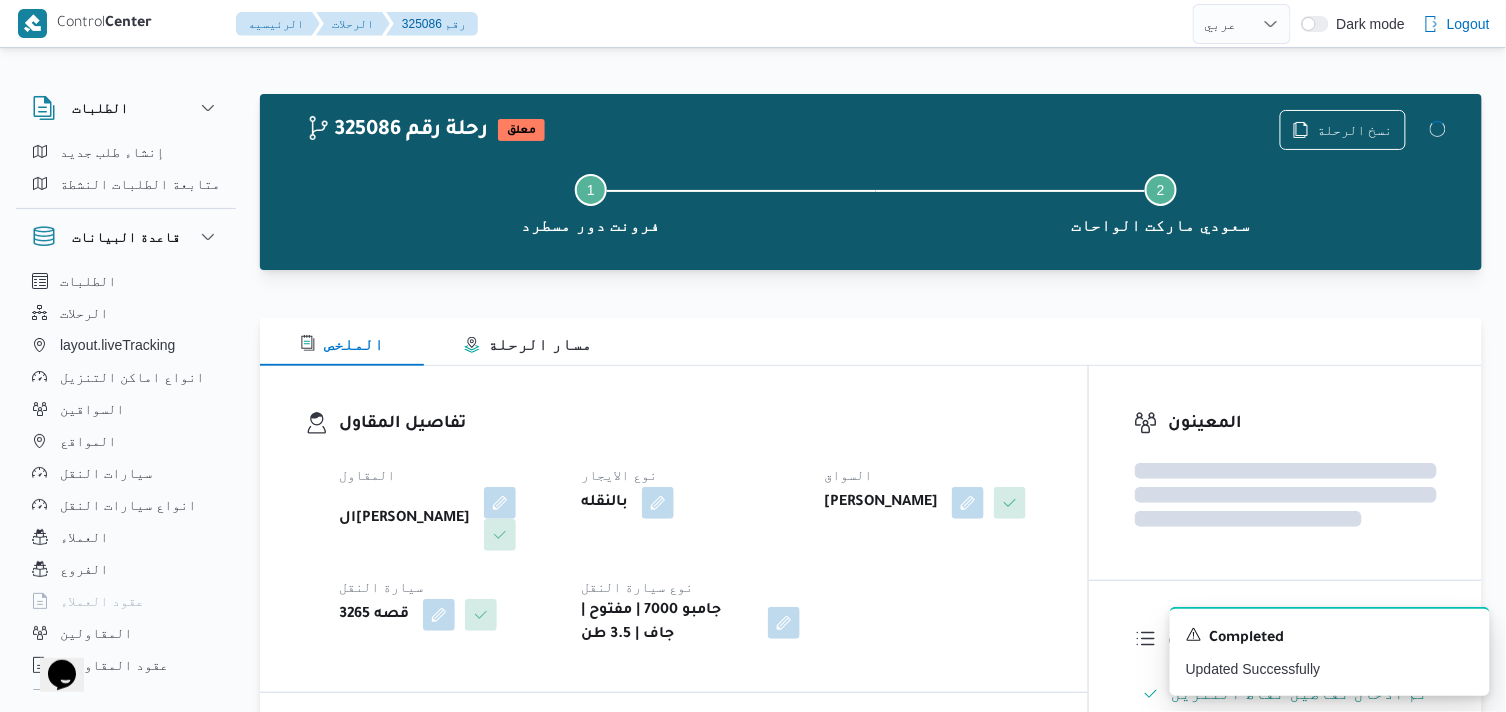 click on "تفاصيل المقاول المقاول الهامي محمد خالد علي نوع الايجار بالنقله السواق هاني سيد محمد محمد فج النور سيارة النقل قصه 3265 نوع سيارة النقل جامبو 7000 | مفتوح | جاف | 3.5 طن" at bounding box center (691, 529) 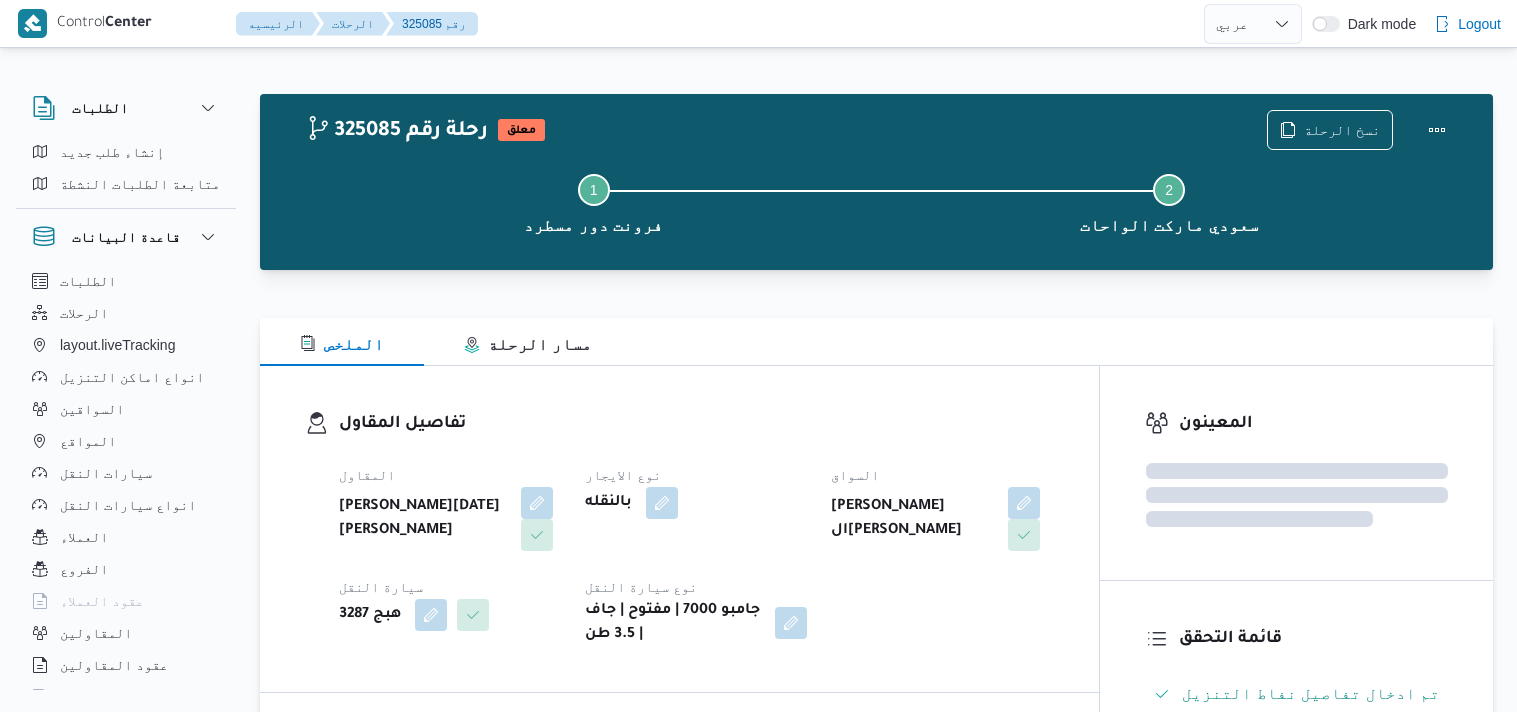 select on "ar" 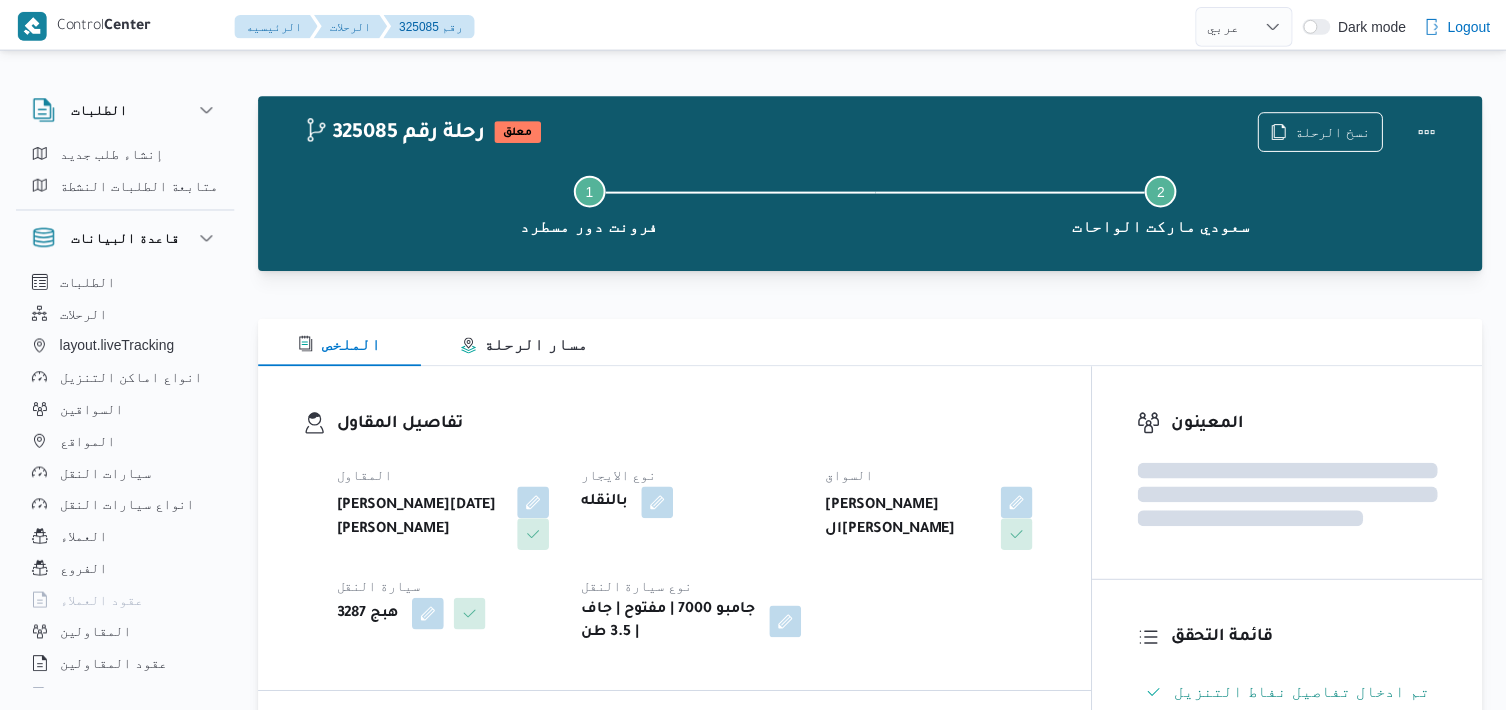 scroll, scrollTop: 0, scrollLeft: 0, axis: both 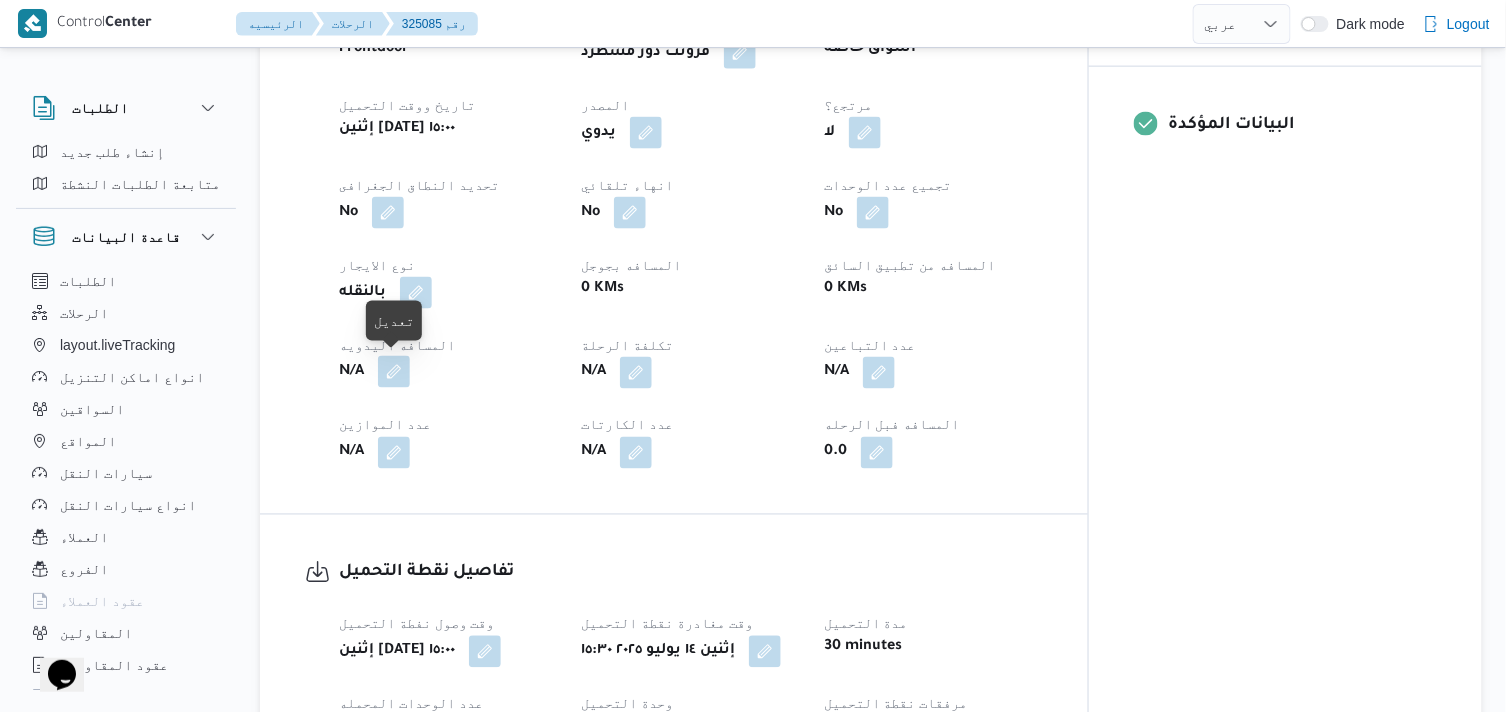 click at bounding box center (394, 372) 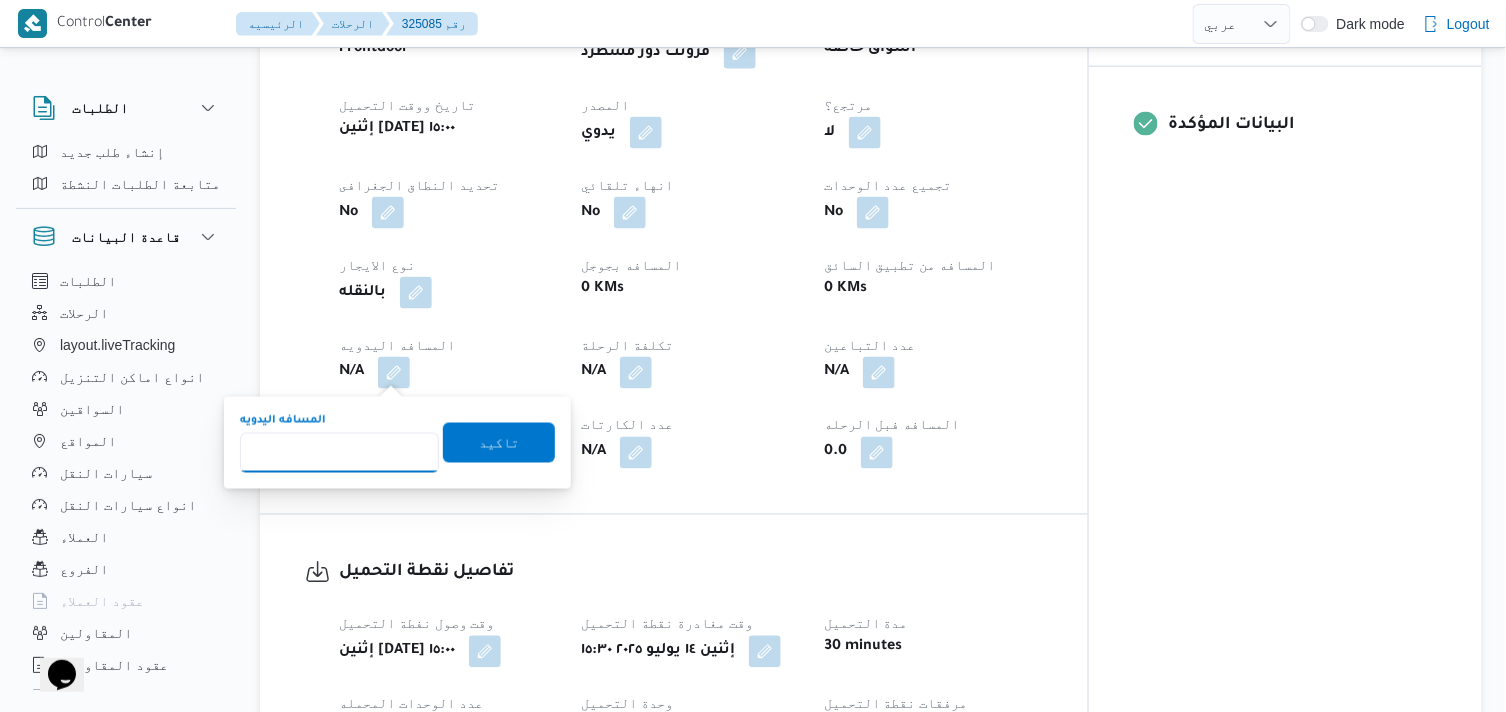 click on "المسافه اليدويه" at bounding box center [339, 453] 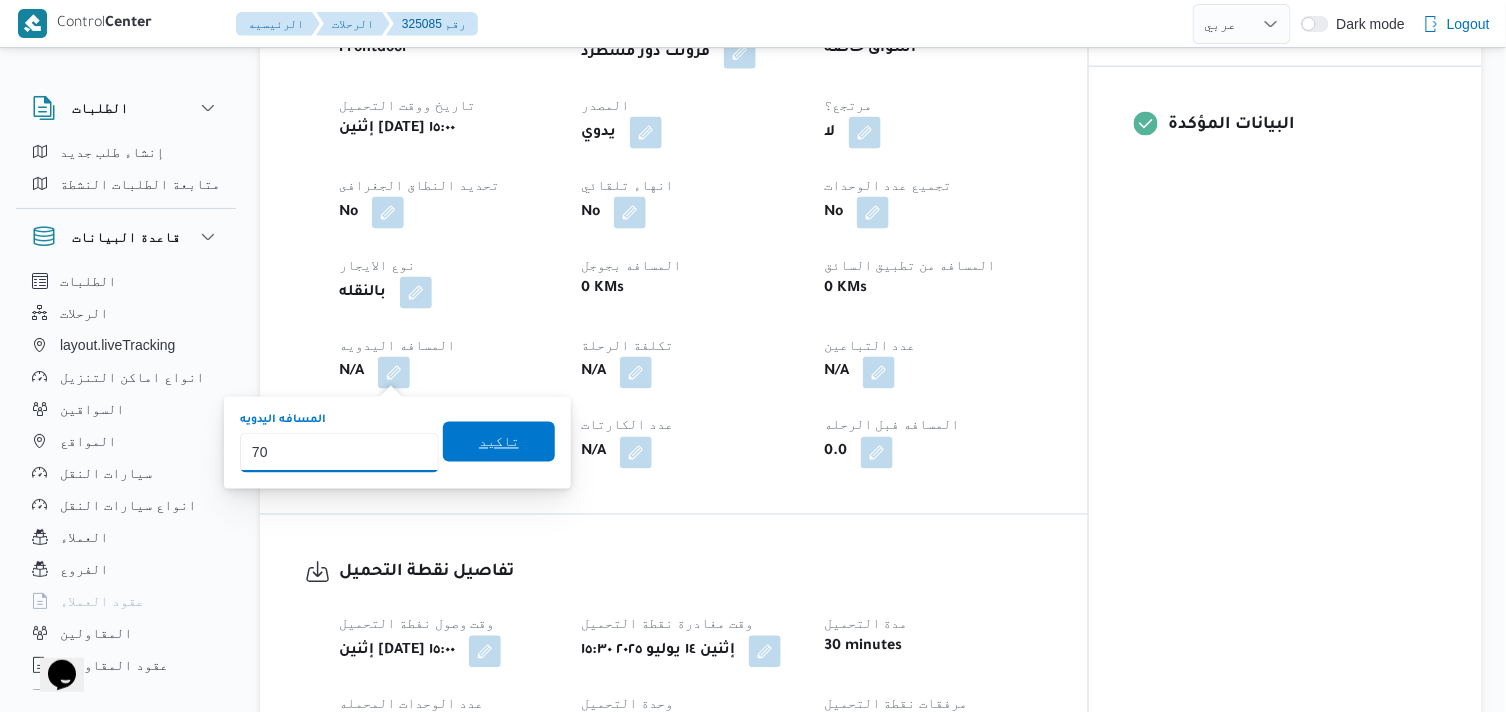 type on "70" 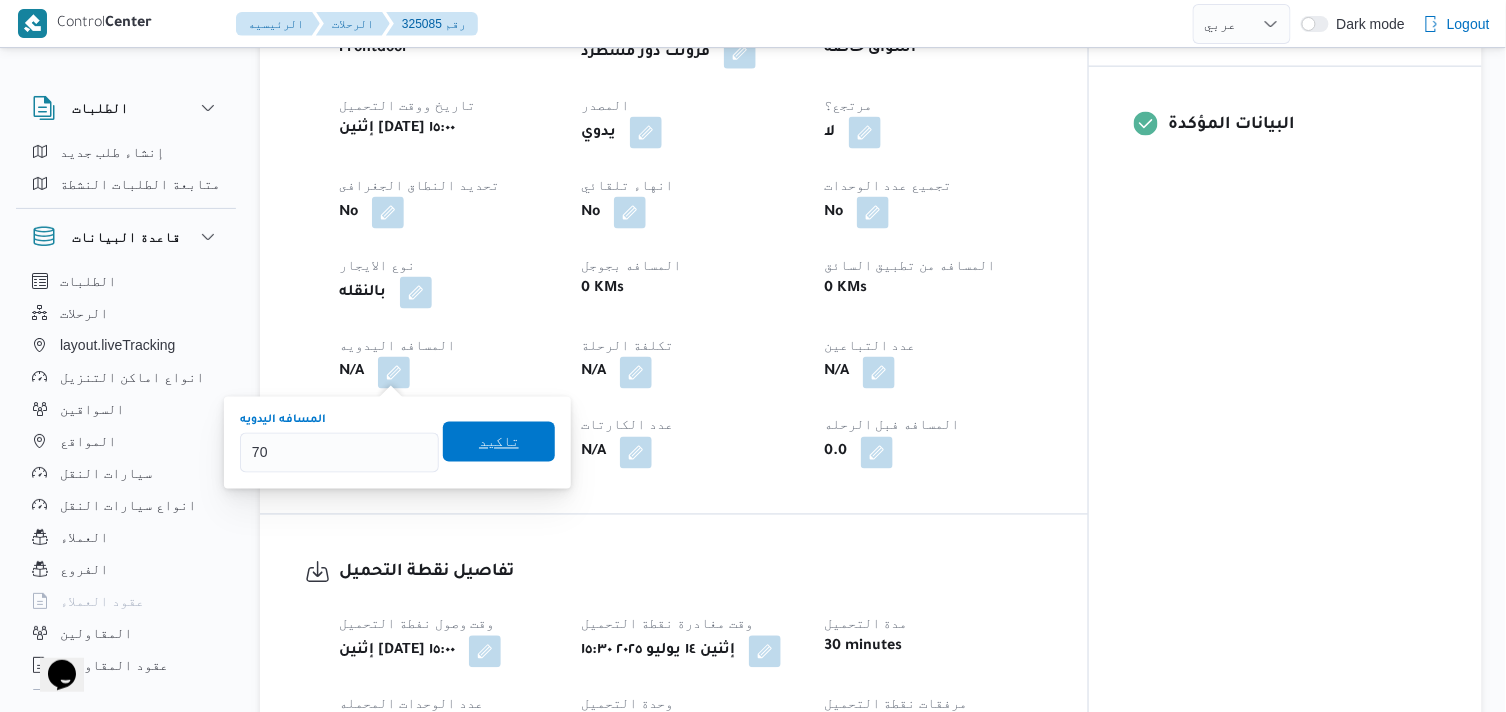 click on "تاكيد" at bounding box center [499, 442] 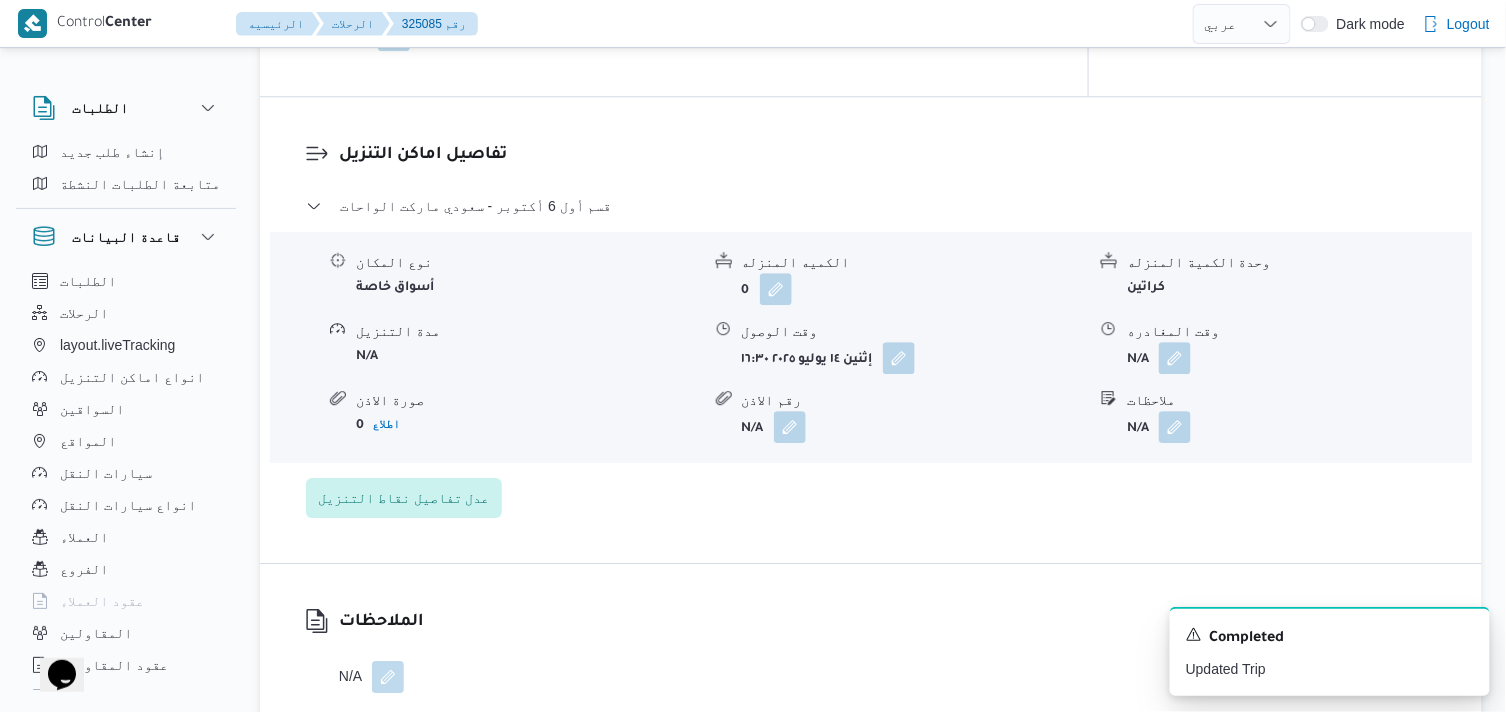 scroll, scrollTop: 1555, scrollLeft: 0, axis: vertical 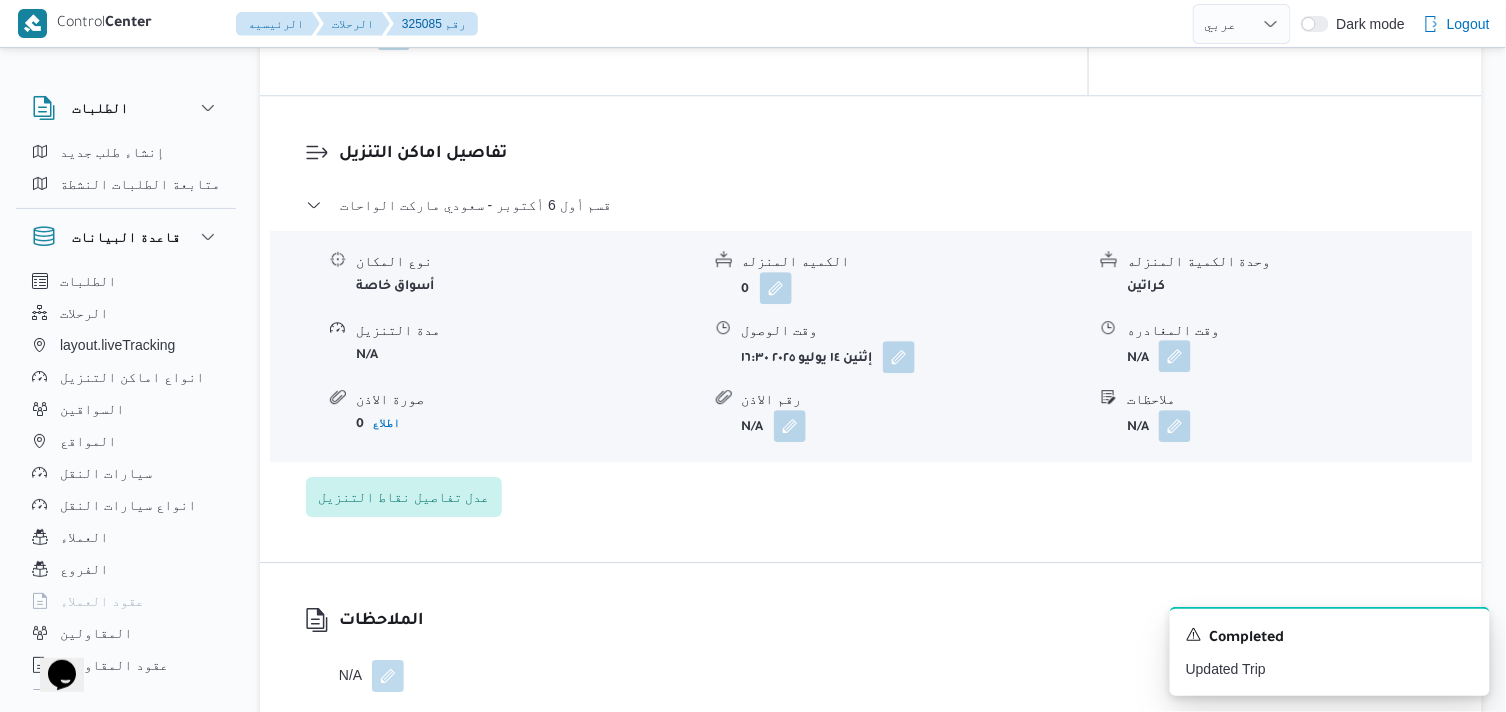 click at bounding box center (1175, 356) 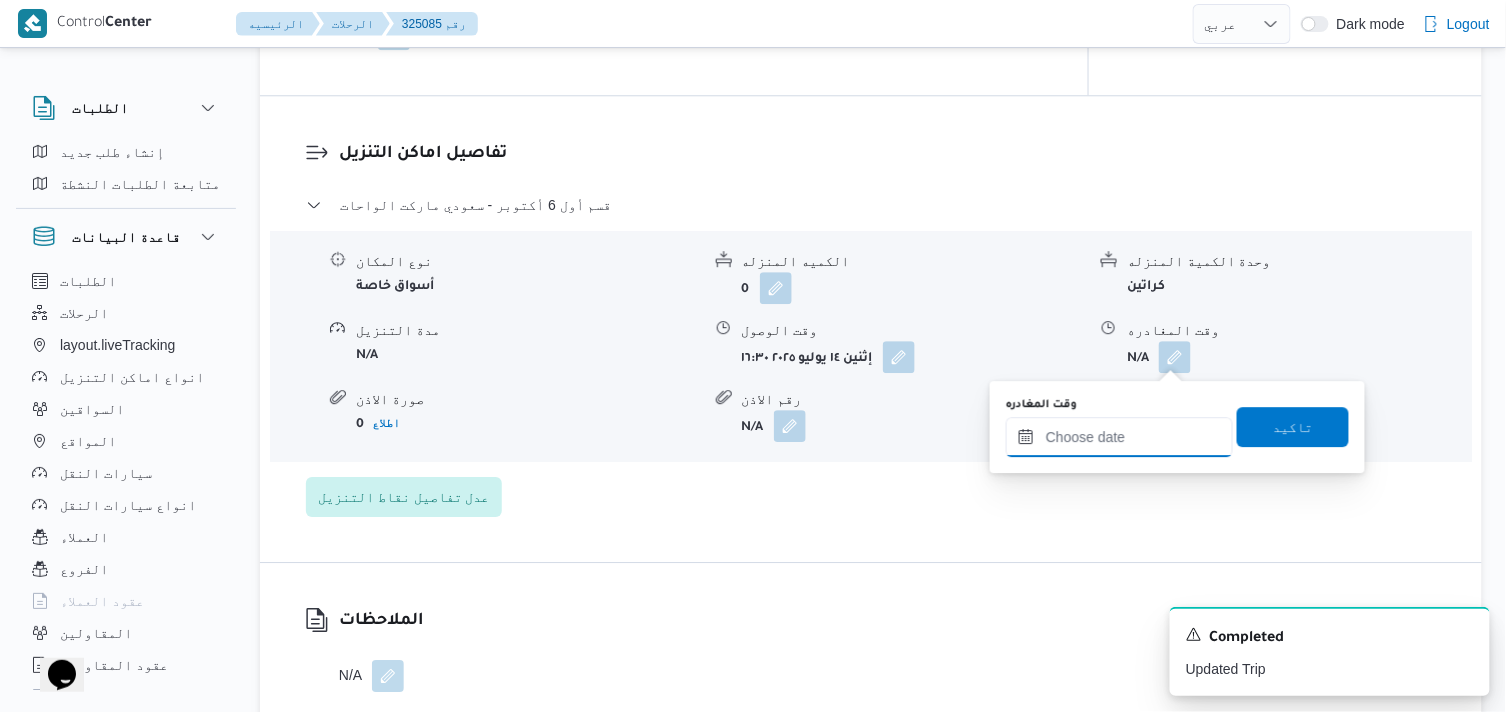 click on "وقت المغادره" at bounding box center (1119, 437) 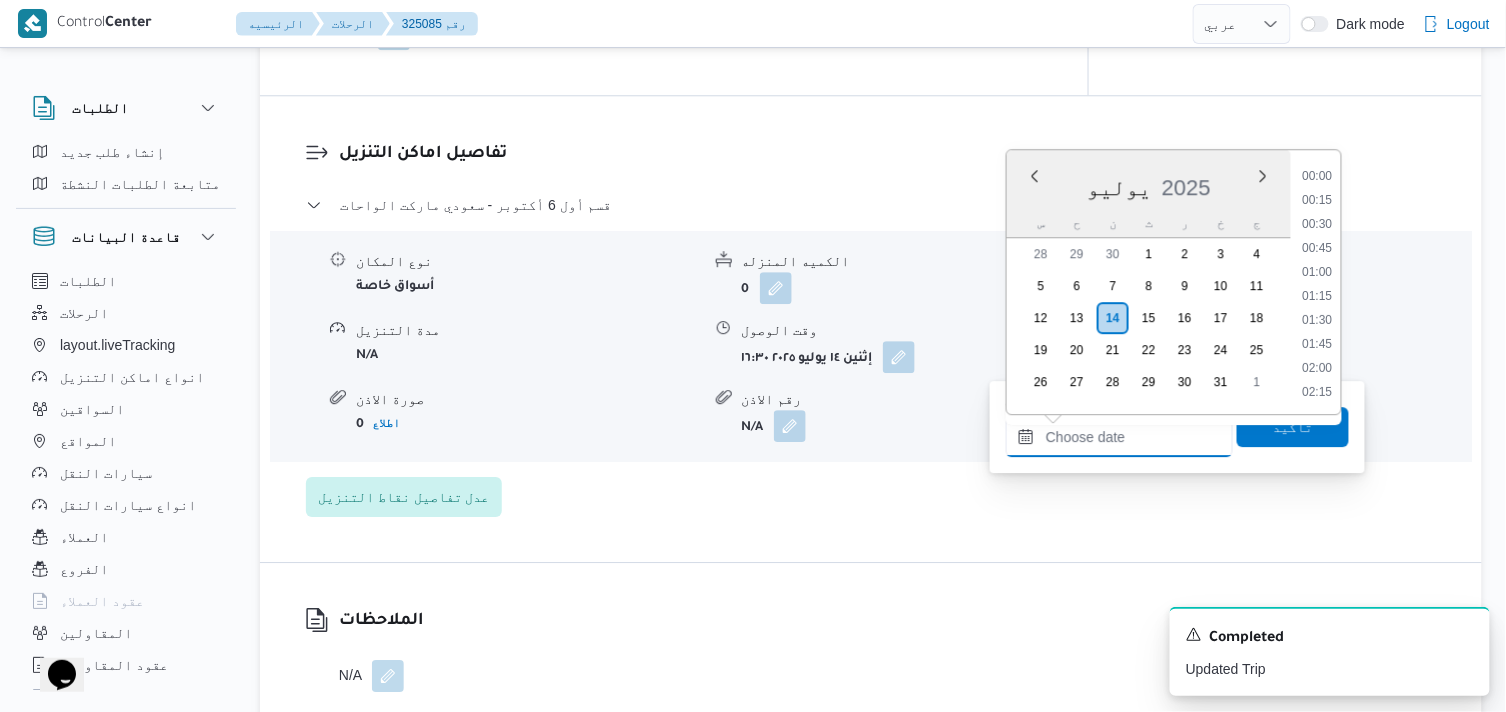 scroll, scrollTop: 1800, scrollLeft: 0, axis: vertical 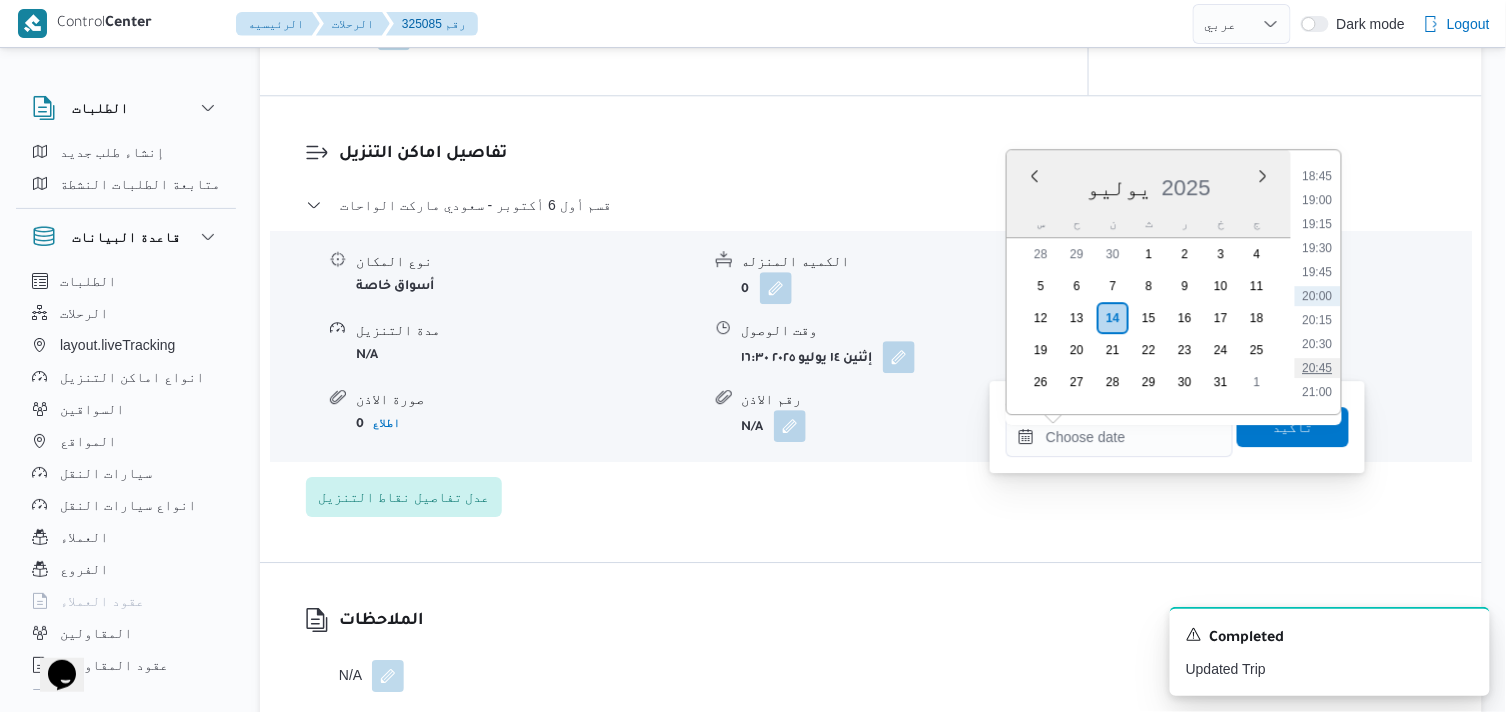 drag, startPoint x: 1322, startPoint y: 353, endPoint x: 1312, endPoint y: 372, distance: 21.470911 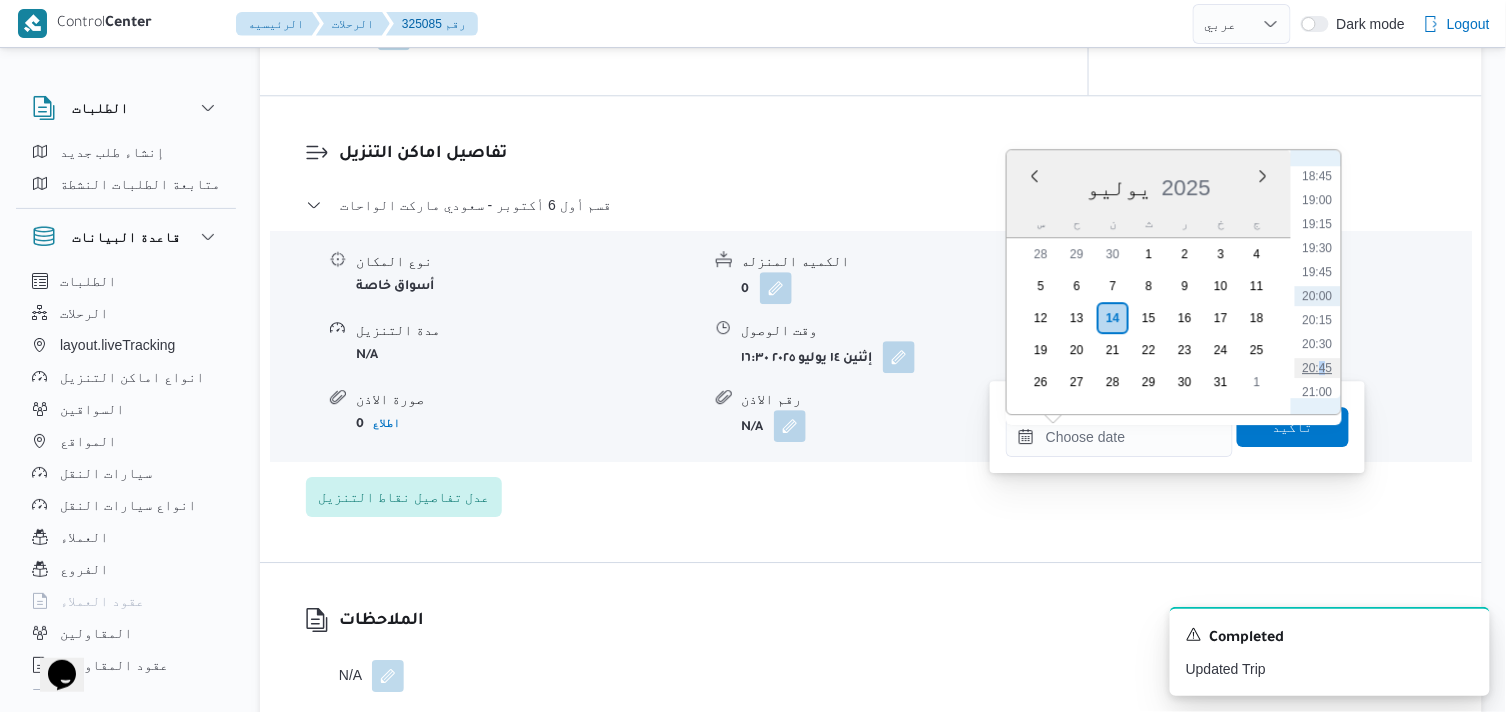 click on "20:45" at bounding box center [1318, 368] 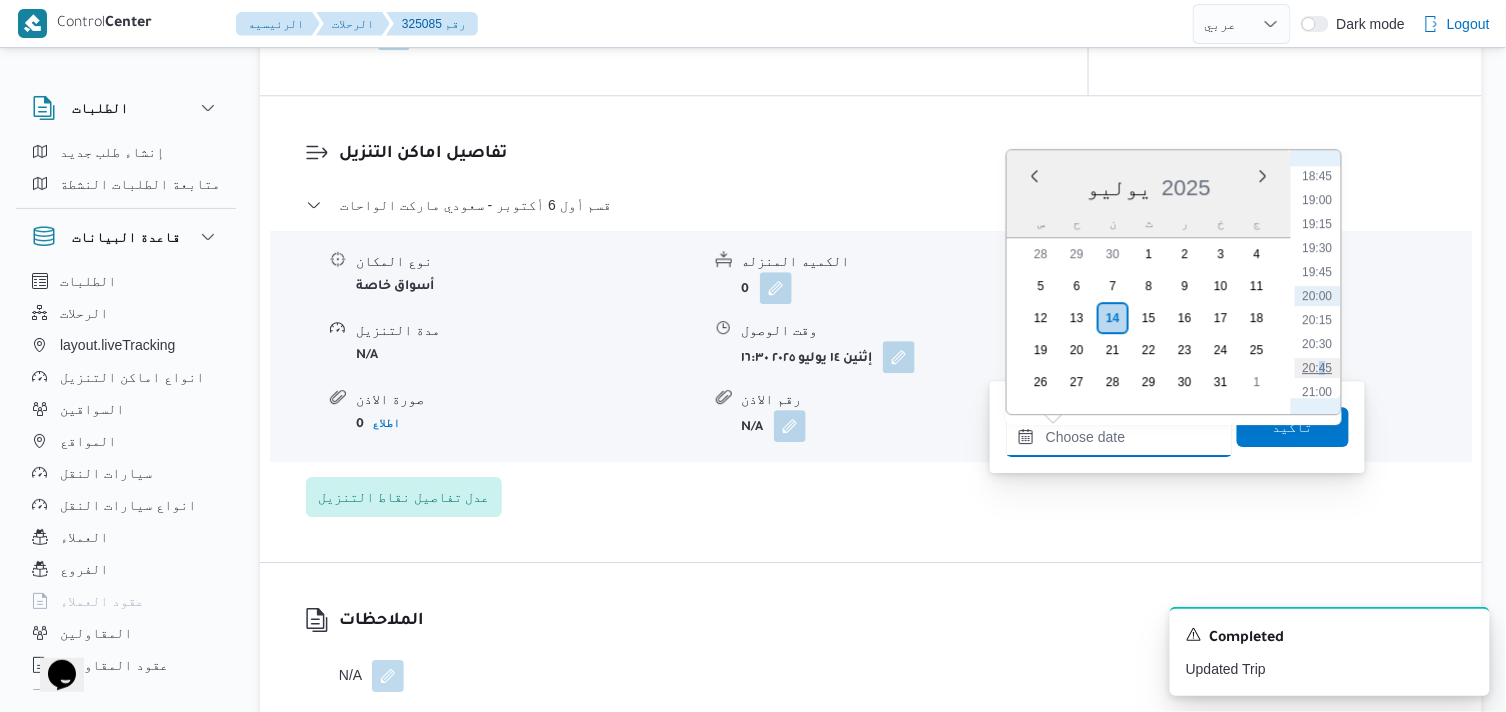 type on "١٤/٠٧/٢٠٢٥ ٢٠:٤٥" 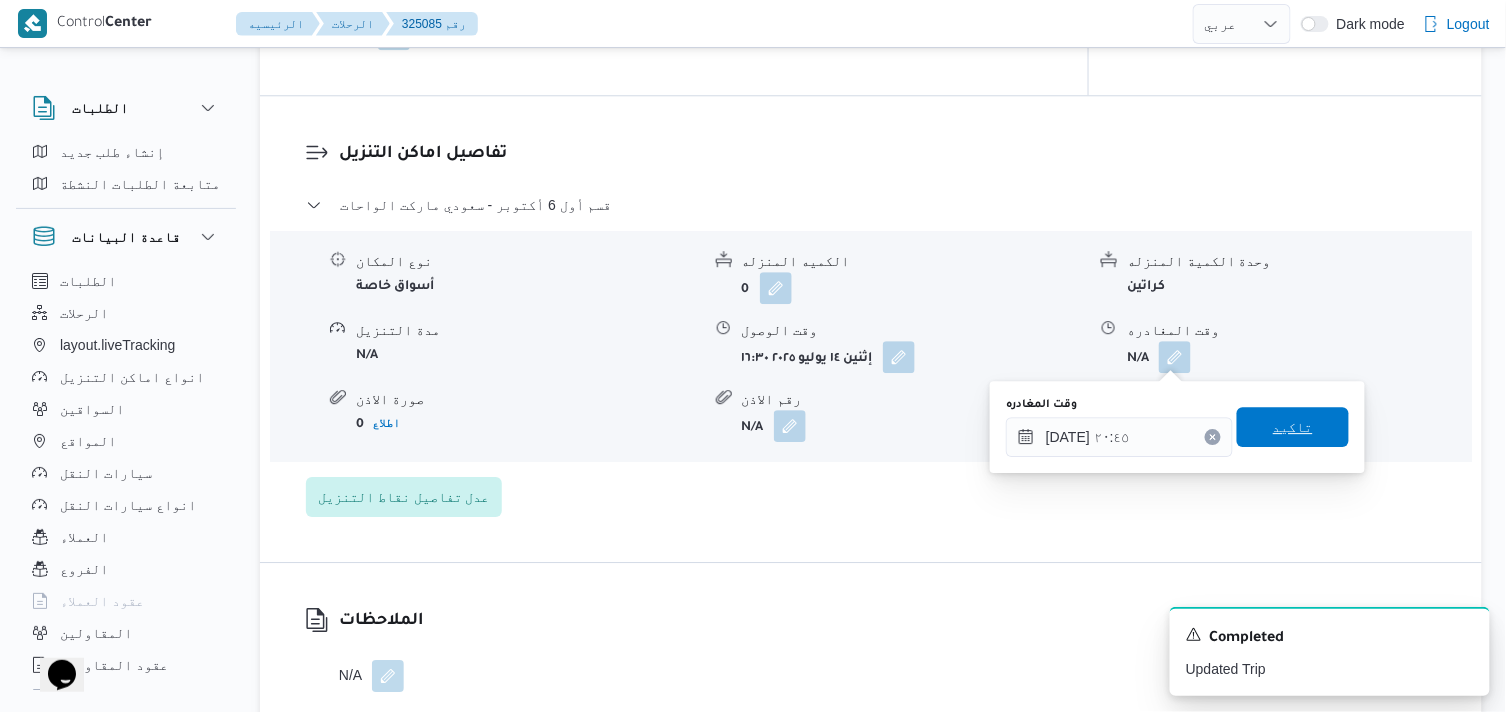 drag, startPoint x: 1305, startPoint y: 418, endPoint x: 1312, endPoint y: 426, distance: 10.630146 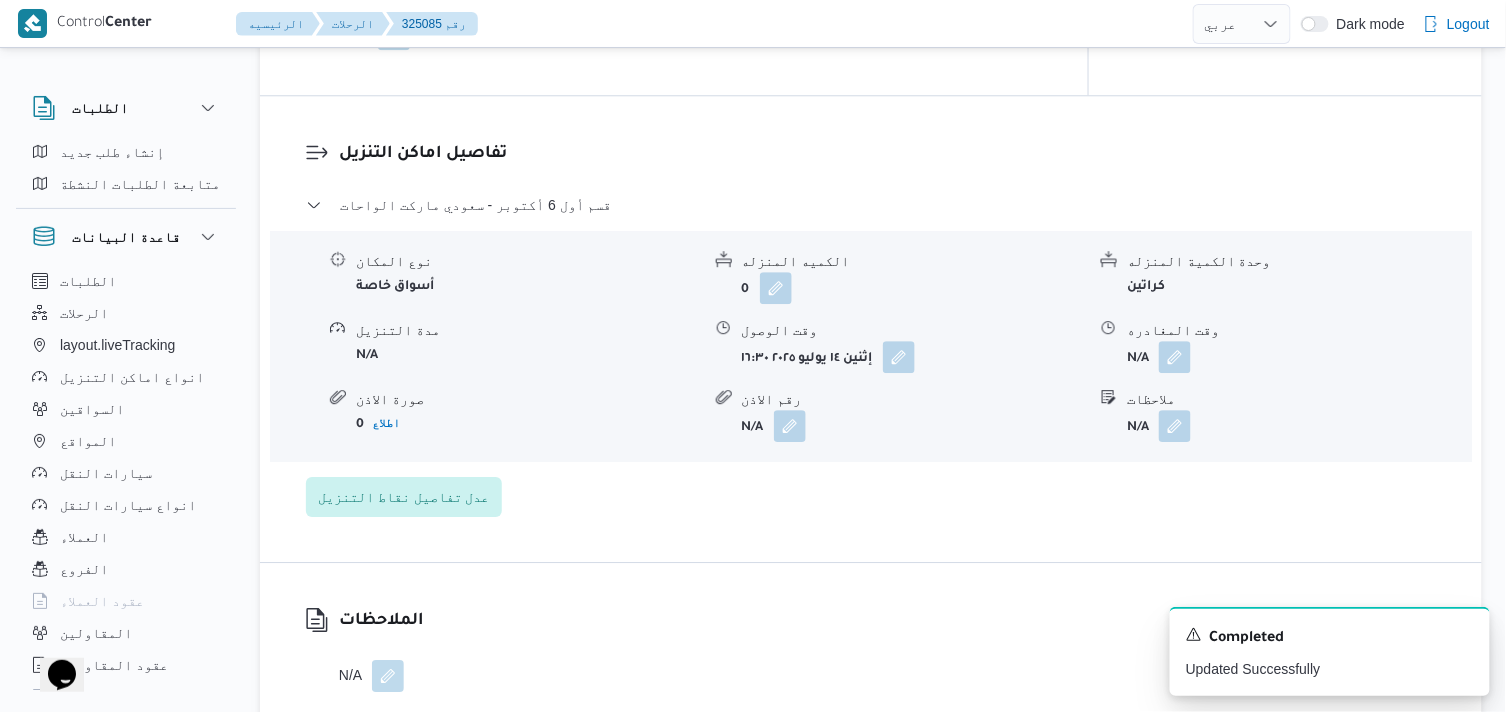 click on "Control  Center الرئيسيه الرحلات  325085 رقم English عربي Dark mode Logout الطلبات إنشاء طلب جديد متابعة الطلبات النشطة قاعدة البيانات الطلبات الرحلات layout.liveTracking انواع اماكن التنزيل السواقين المواقع سيارات النقل انواع سيارات النقل العملاء الفروع عقود العملاء المقاولين عقود المقاولين اجهزة التليفون مستخدمين العملاء المشاريع SP Projects المشرفين المشرفين Tags 325085 رحلة رقم معلق نسخ الرحلة   Step 1 is incomplete 1 فرونت دور مسطرد Step 2 is incomplete 2 سعودي ماركت الواحات الملخص مسار الرحلة تفاصيل المقاول المقاول ابراهيم رمضان ابراهيم عثمان ابوباشا نوع الايجار بالنقله السواق حسن على السيد عبدالرحمن لا 0" at bounding box center [753, -1199] 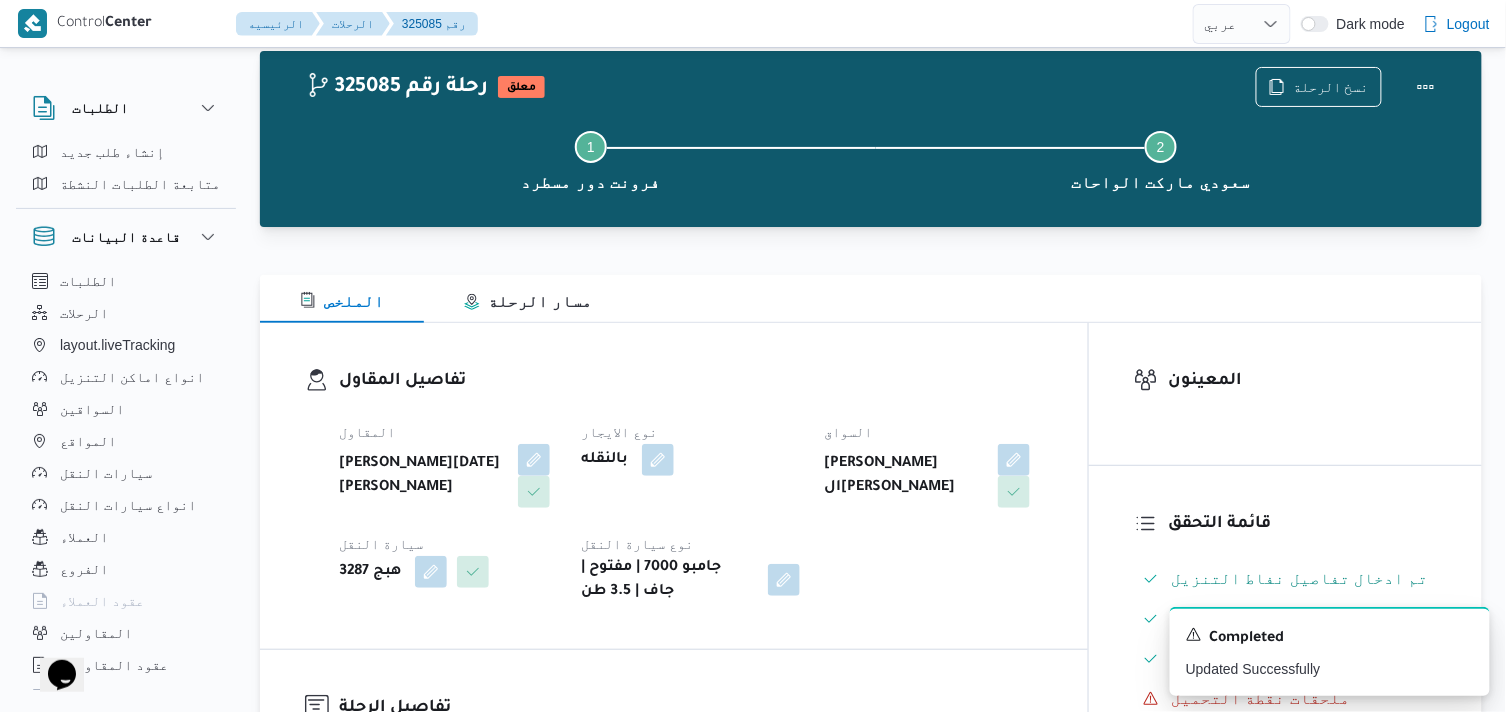 scroll, scrollTop: 0, scrollLeft: 0, axis: both 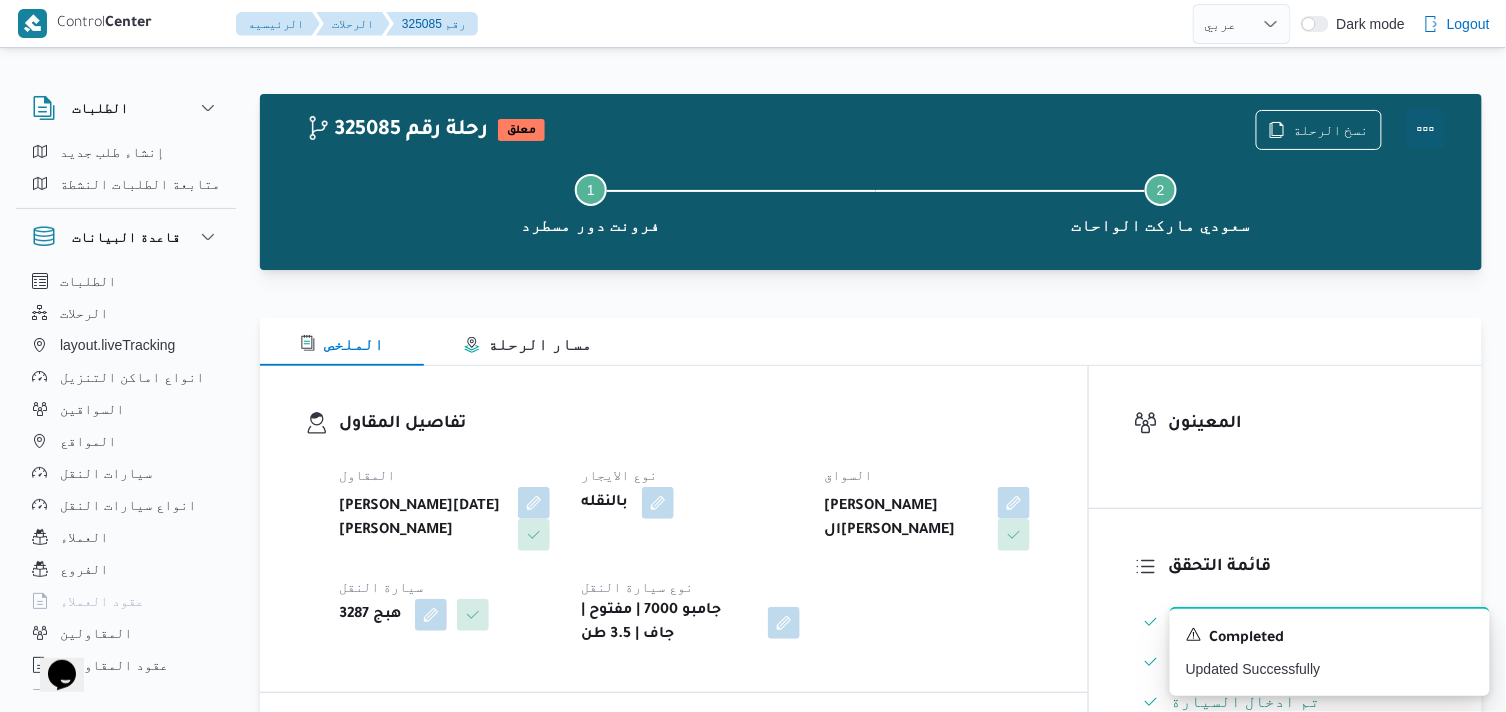drag, startPoint x: 1425, startPoint y: 123, endPoint x: 1384, endPoint y: 124, distance: 41.01219 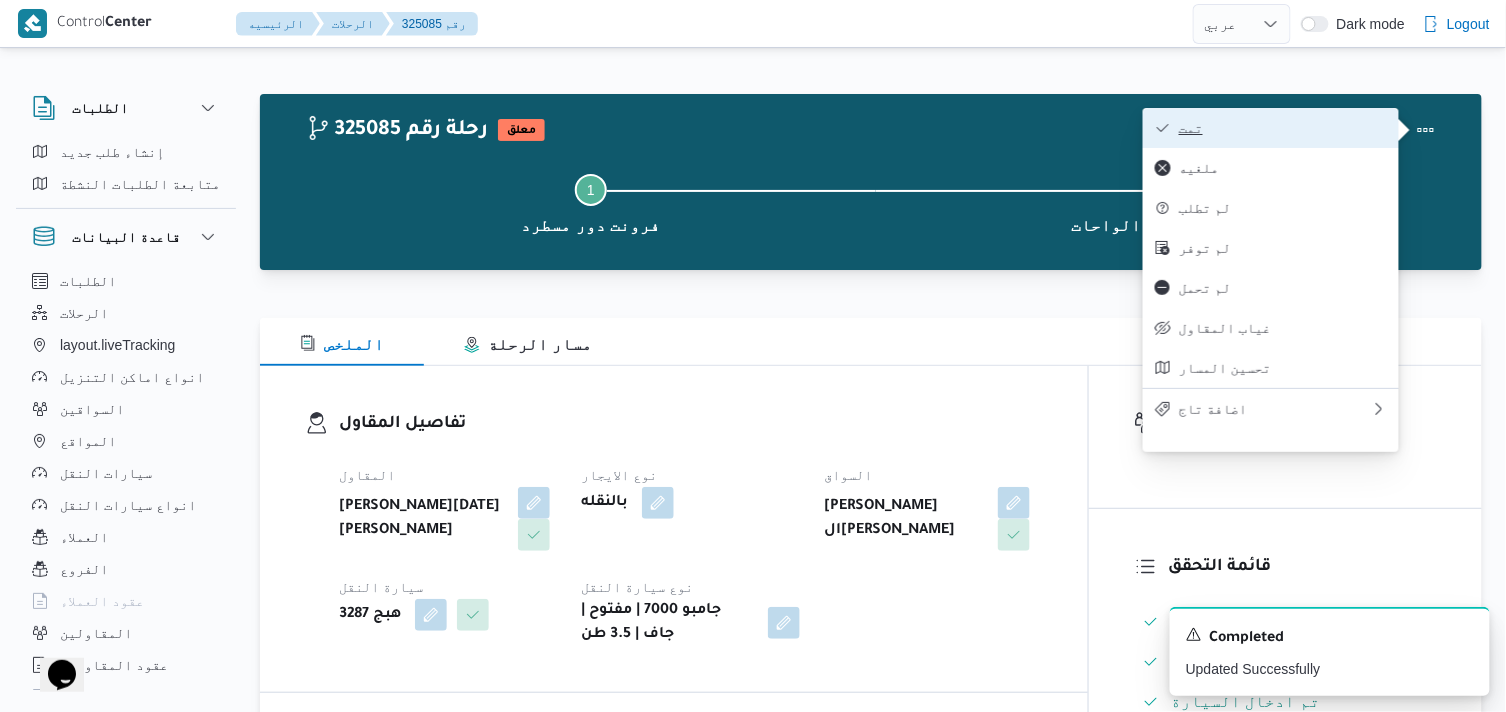 click on "تمت" at bounding box center (1283, 128) 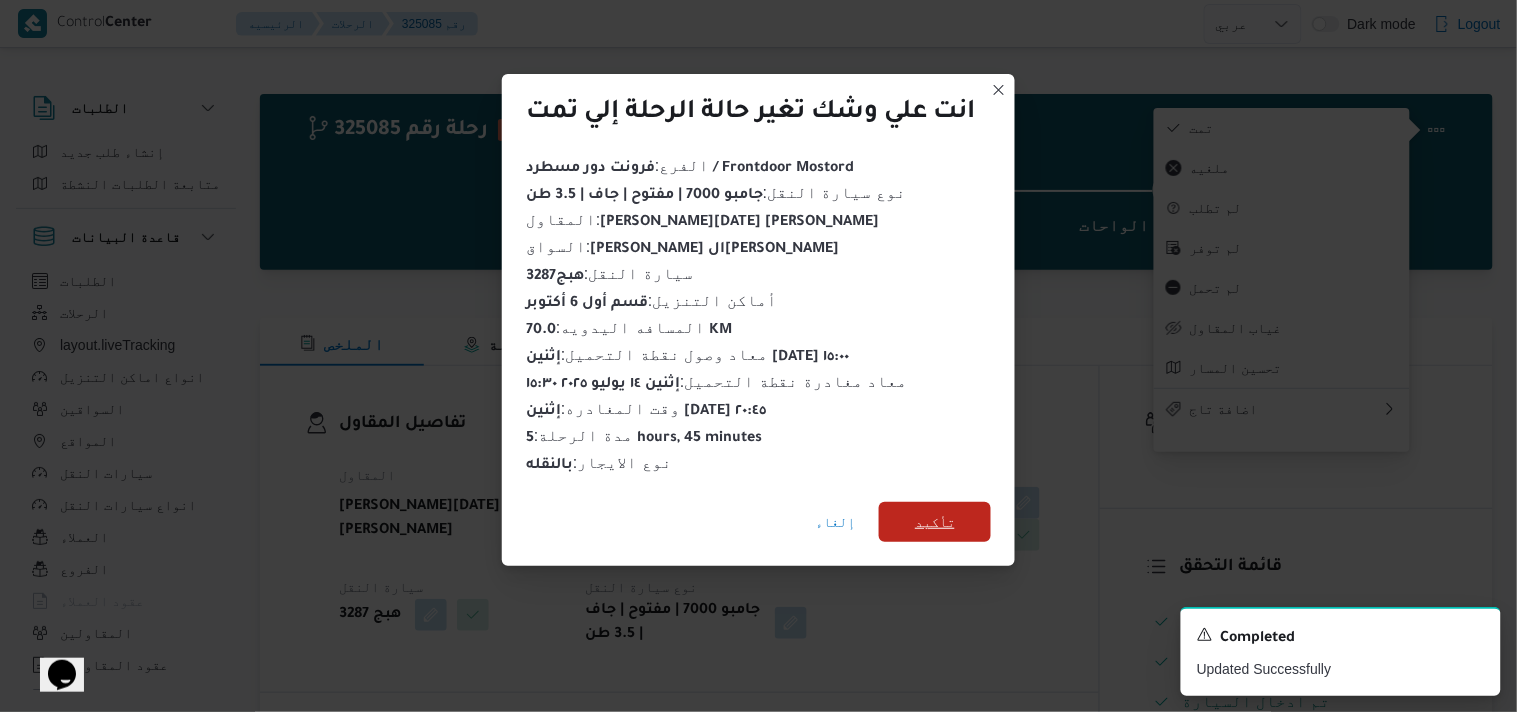 drag, startPoint x: 974, startPoint y: 497, endPoint x: 830, endPoint y: 470, distance: 146.50938 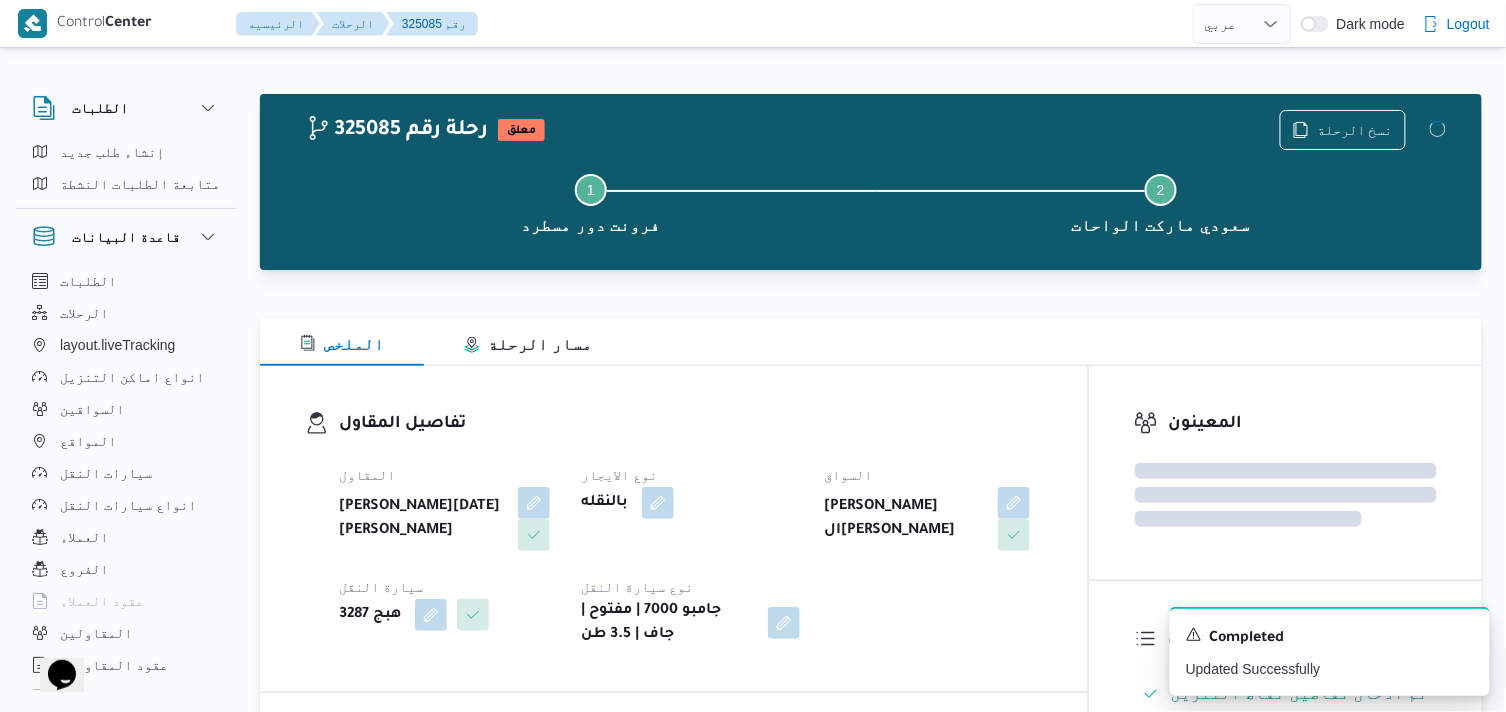 click on "نوع الايجار" at bounding box center (690, 475) 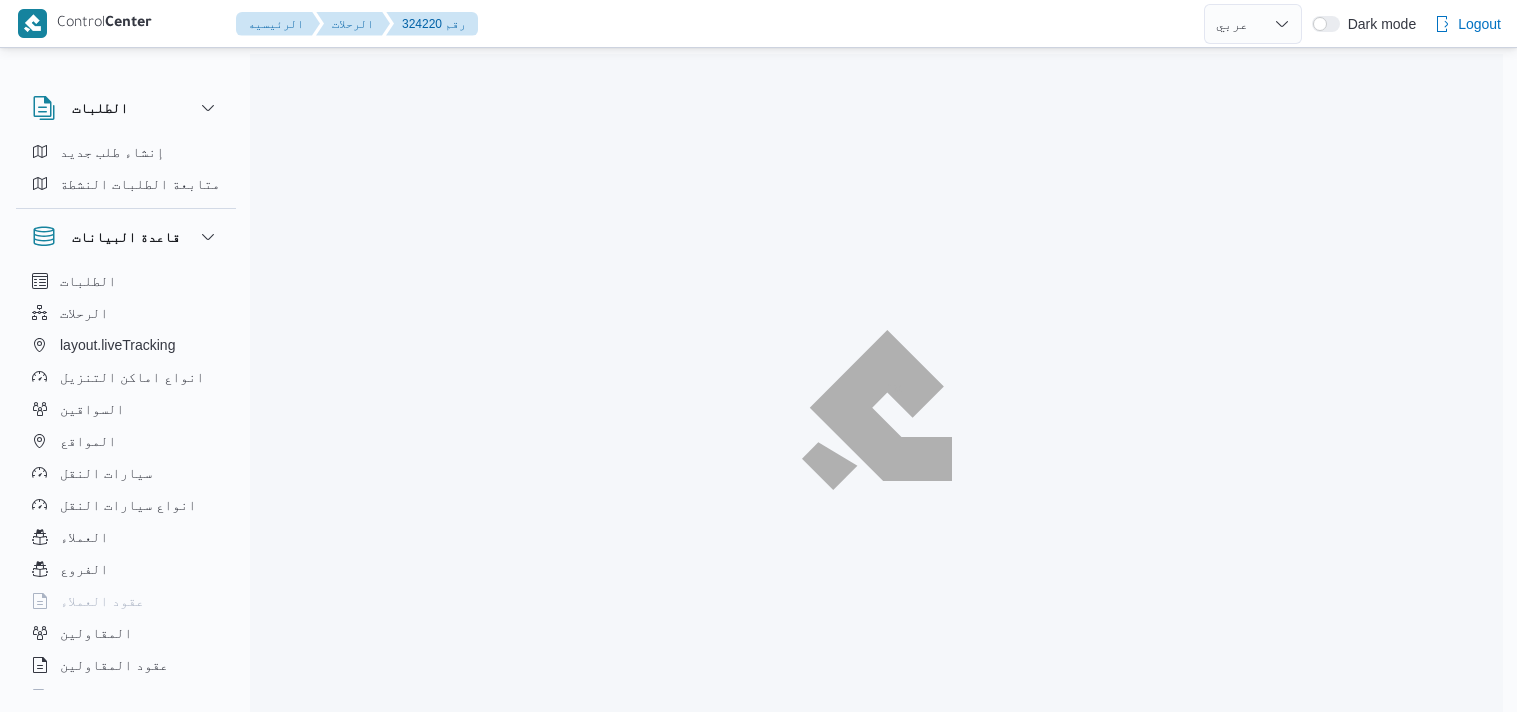 select on "ar" 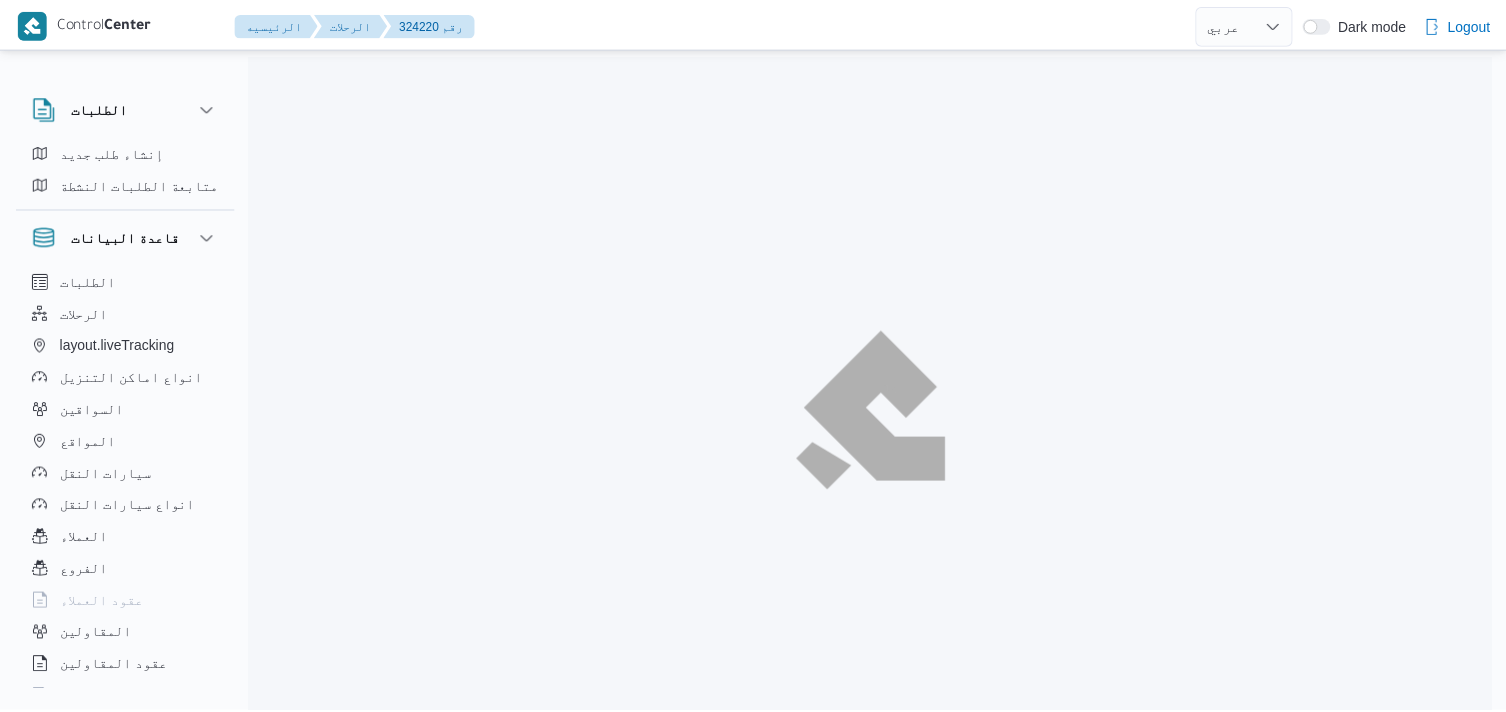 scroll, scrollTop: 0, scrollLeft: 0, axis: both 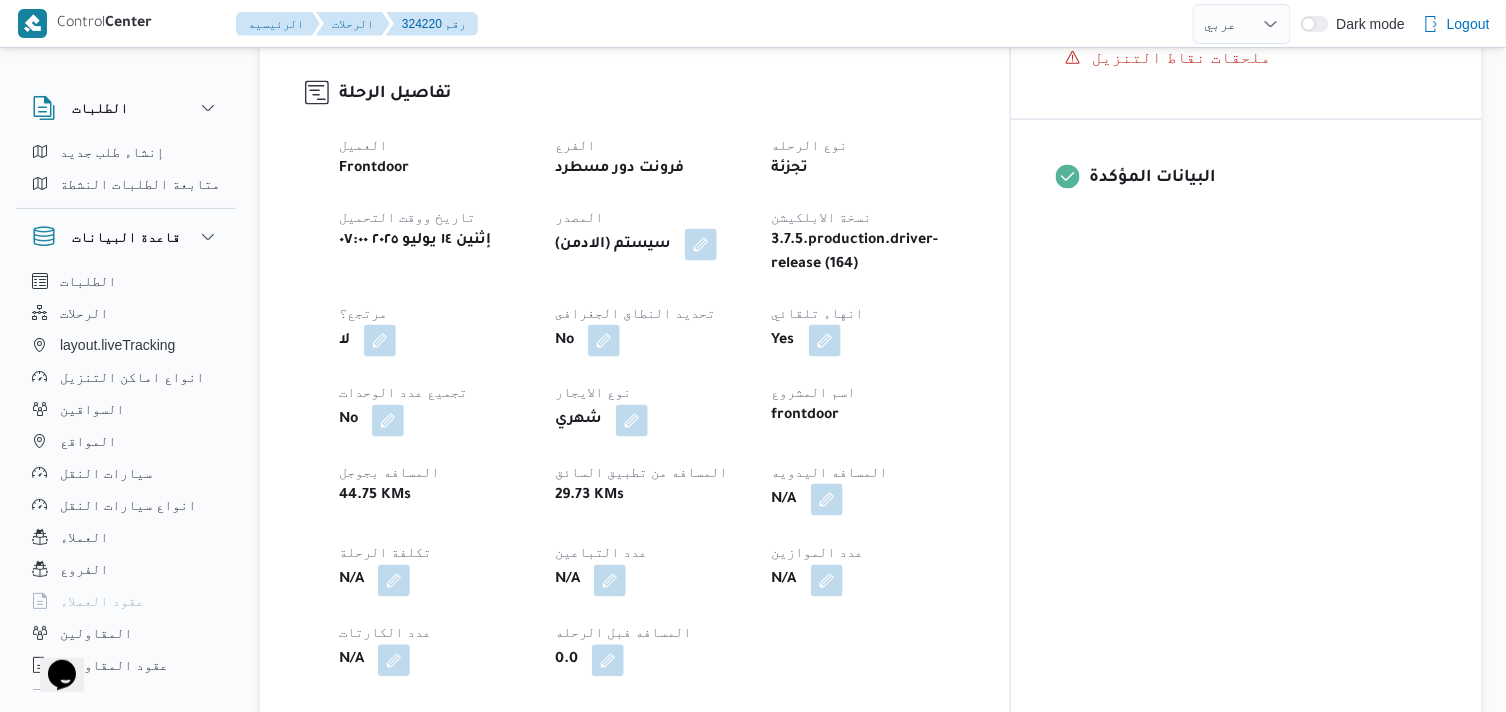 click at bounding box center [827, 500] 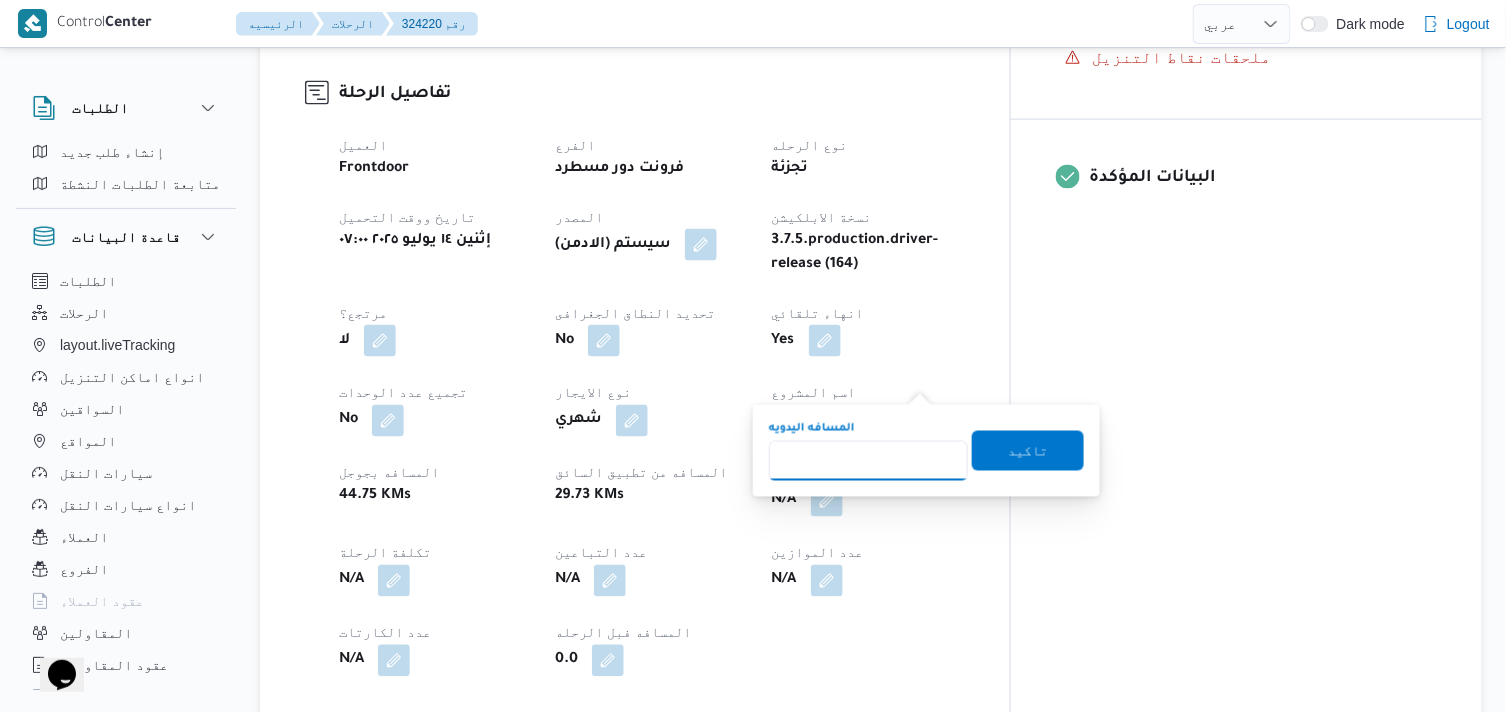 click on "المسافه اليدويه" at bounding box center (868, 461) 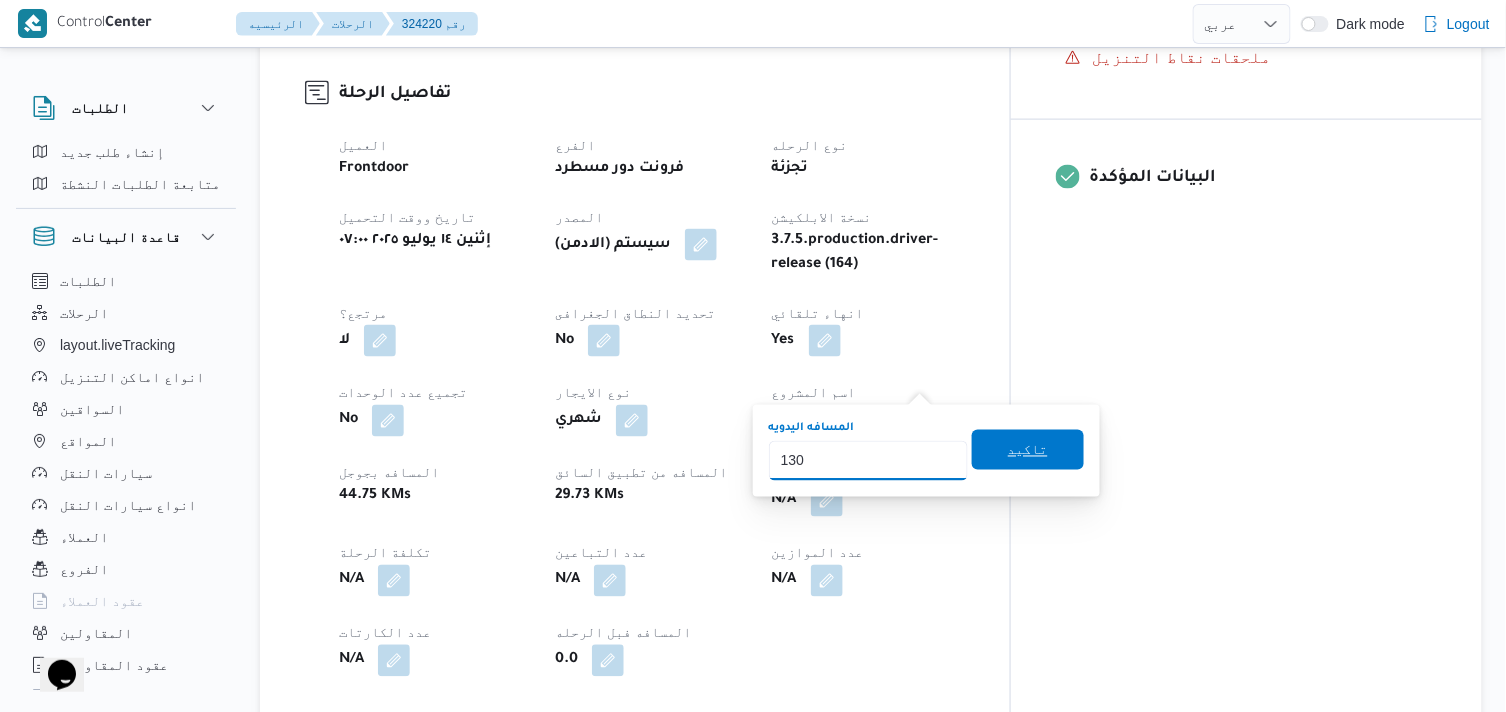 type on "130" 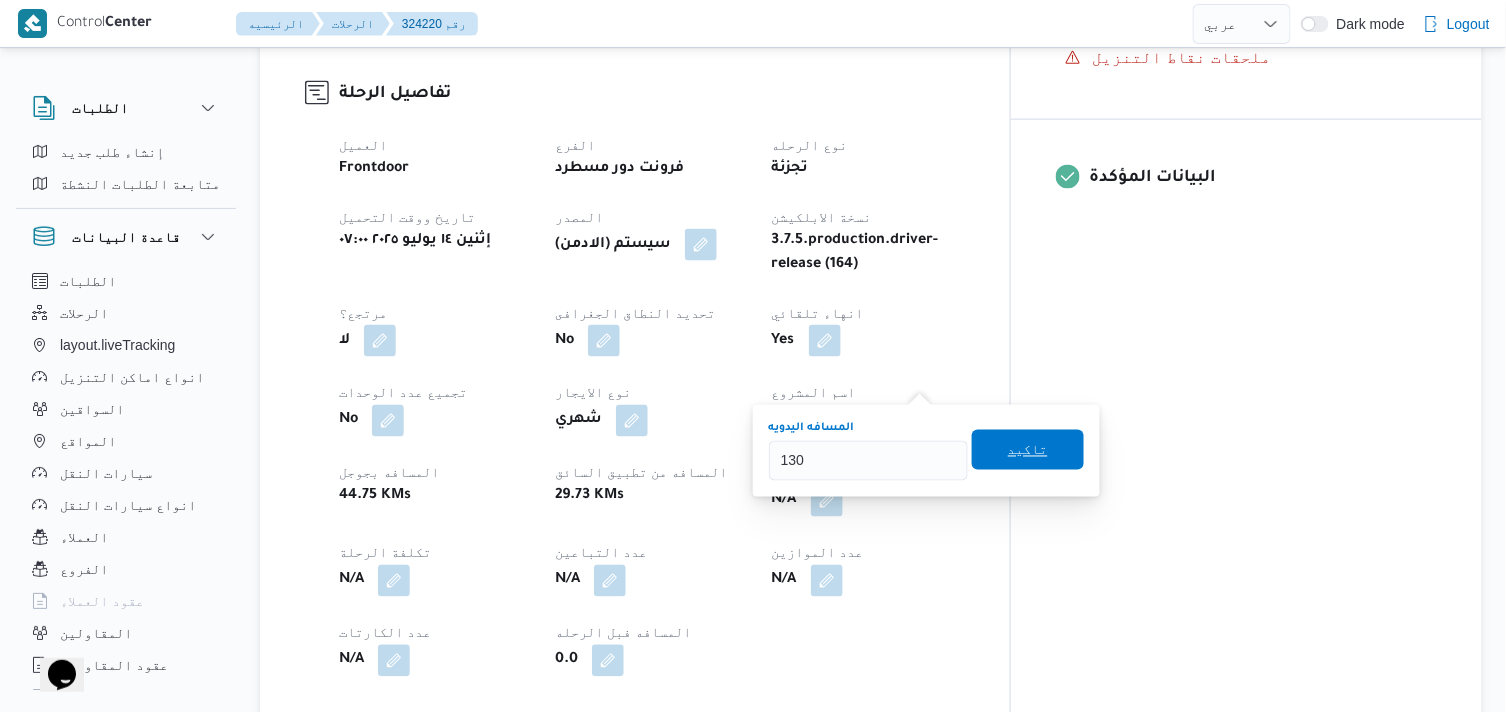 click on "تاكيد" at bounding box center (1028, 450) 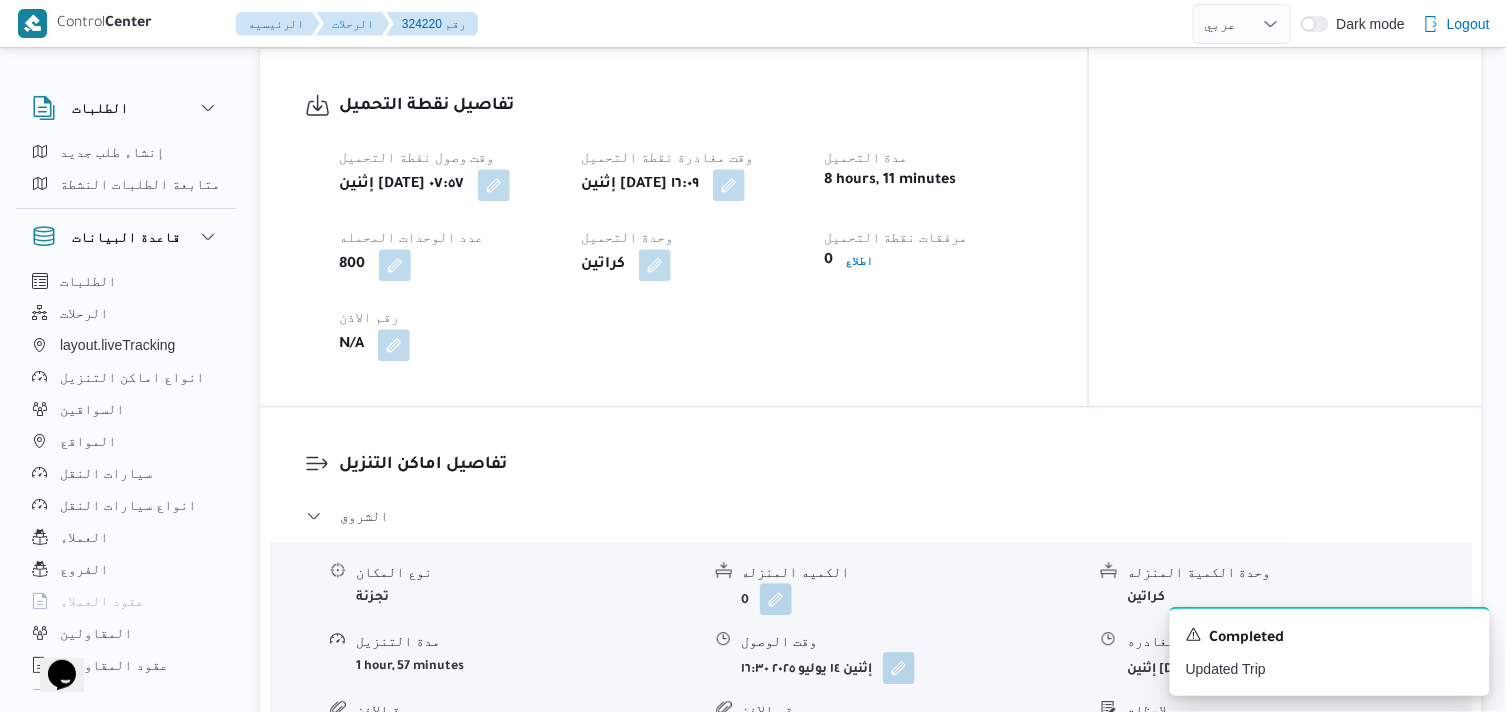 scroll, scrollTop: 1333, scrollLeft: 0, axis: vertical 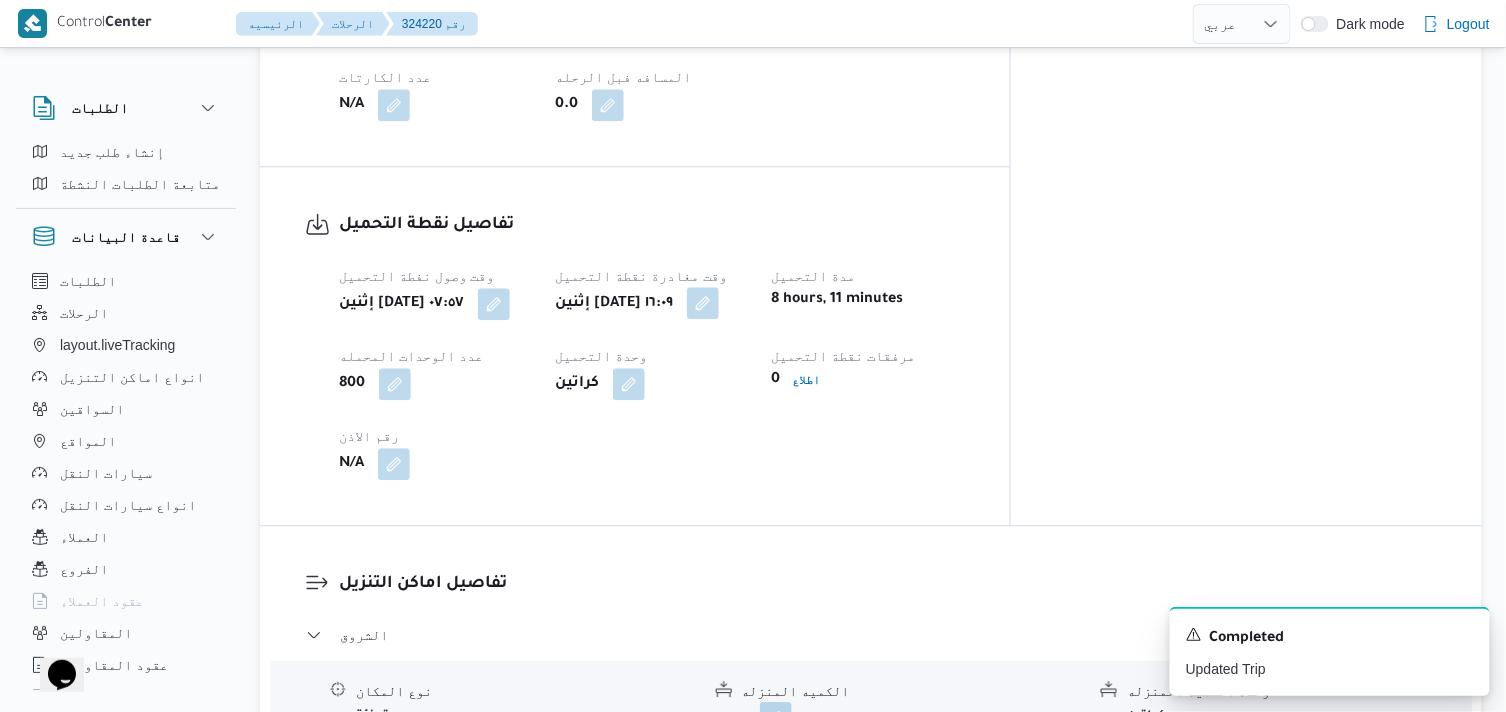 click at bounding box center (703, 303) 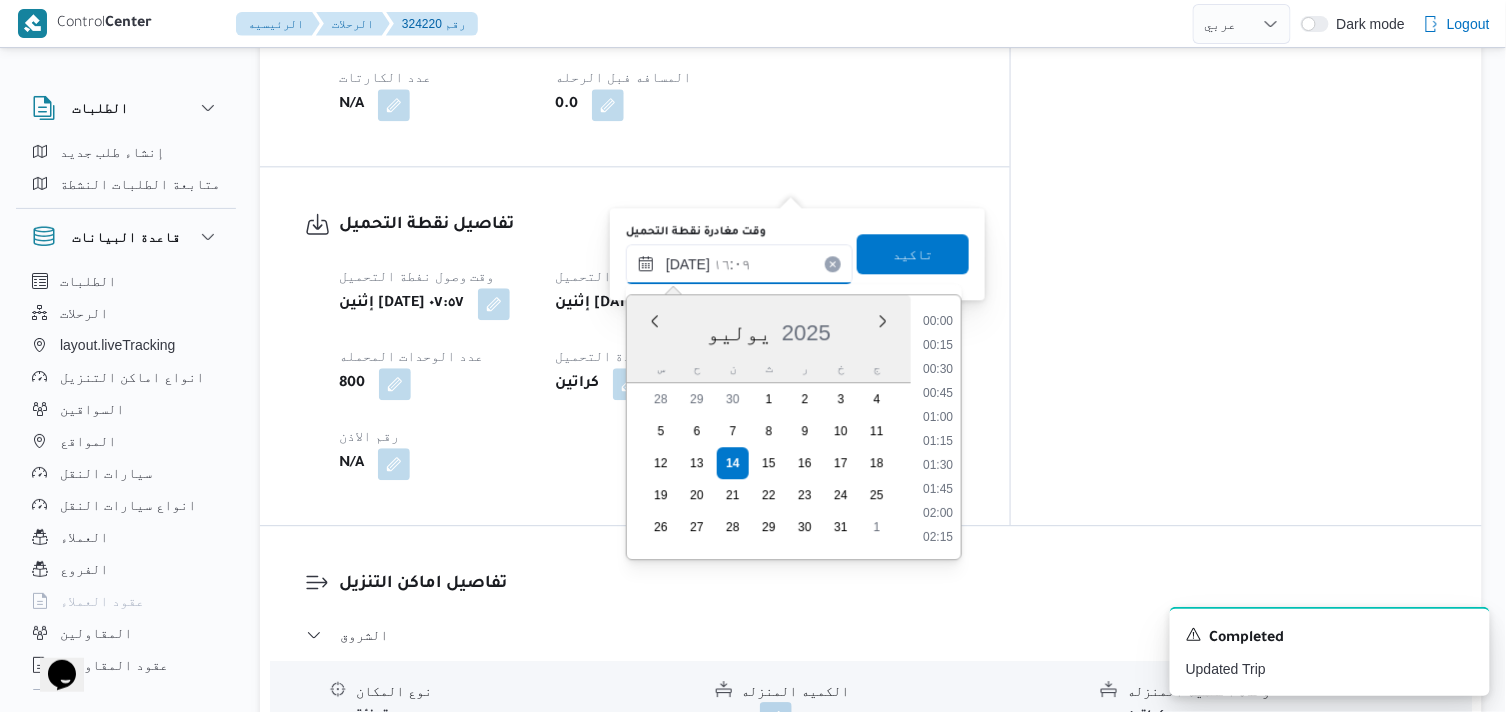 click on "١٤/٠٧/٢٠٢٥ ١٦:٠٩" at bounding box center (739, 264) 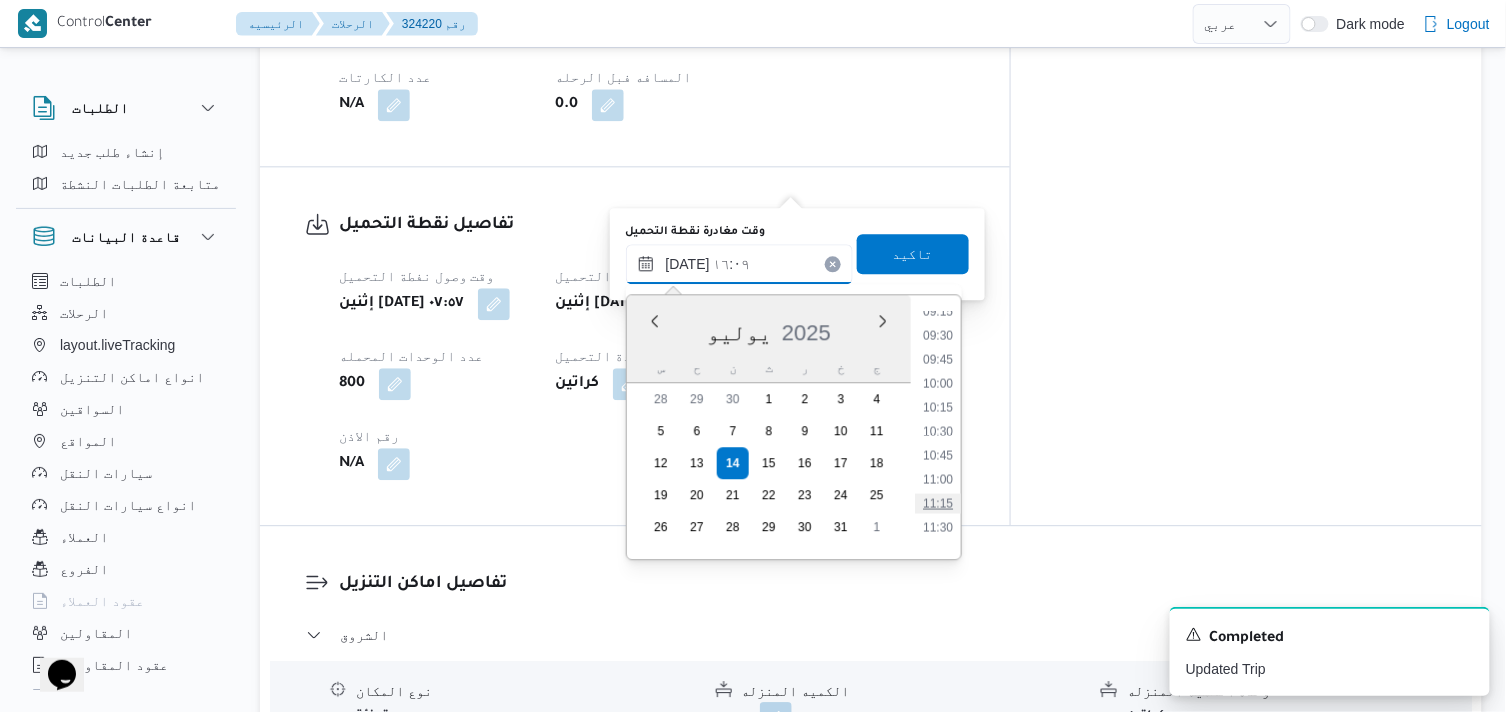 scroll, scrollTop: 860, scrollLeft: 0, axis: vertical 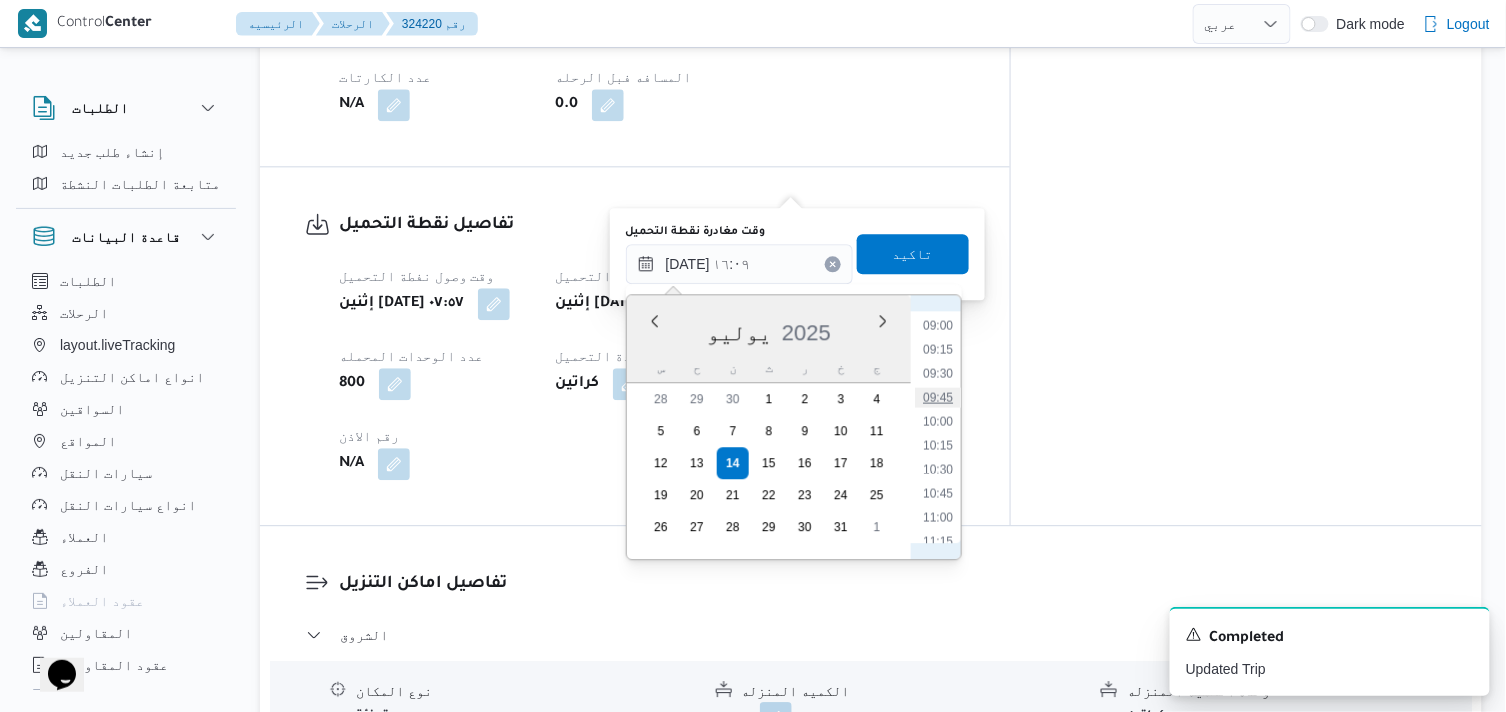 click on "09:45" at bounding box center [938, 397] 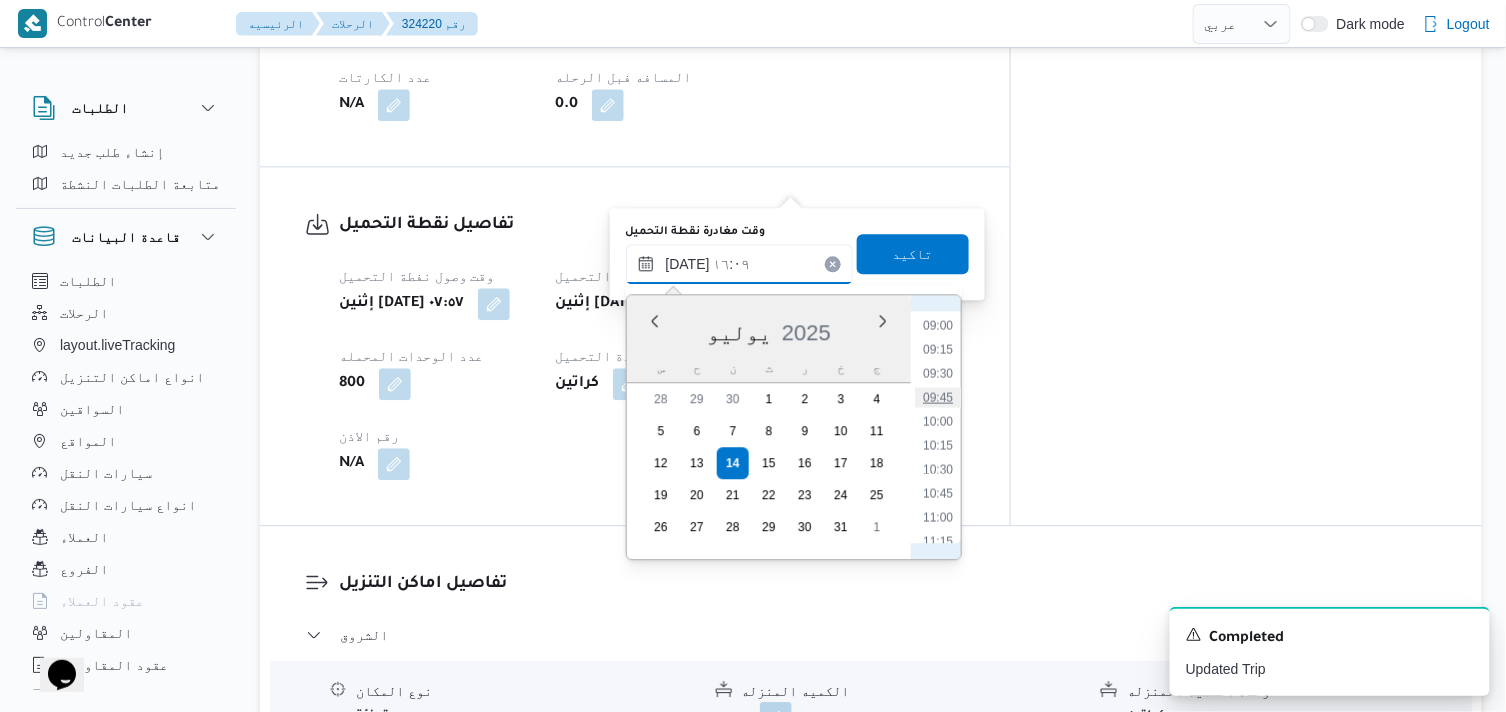 type on "١٤/٠٧/٢٠٢٥ ٠٩:٤٥" 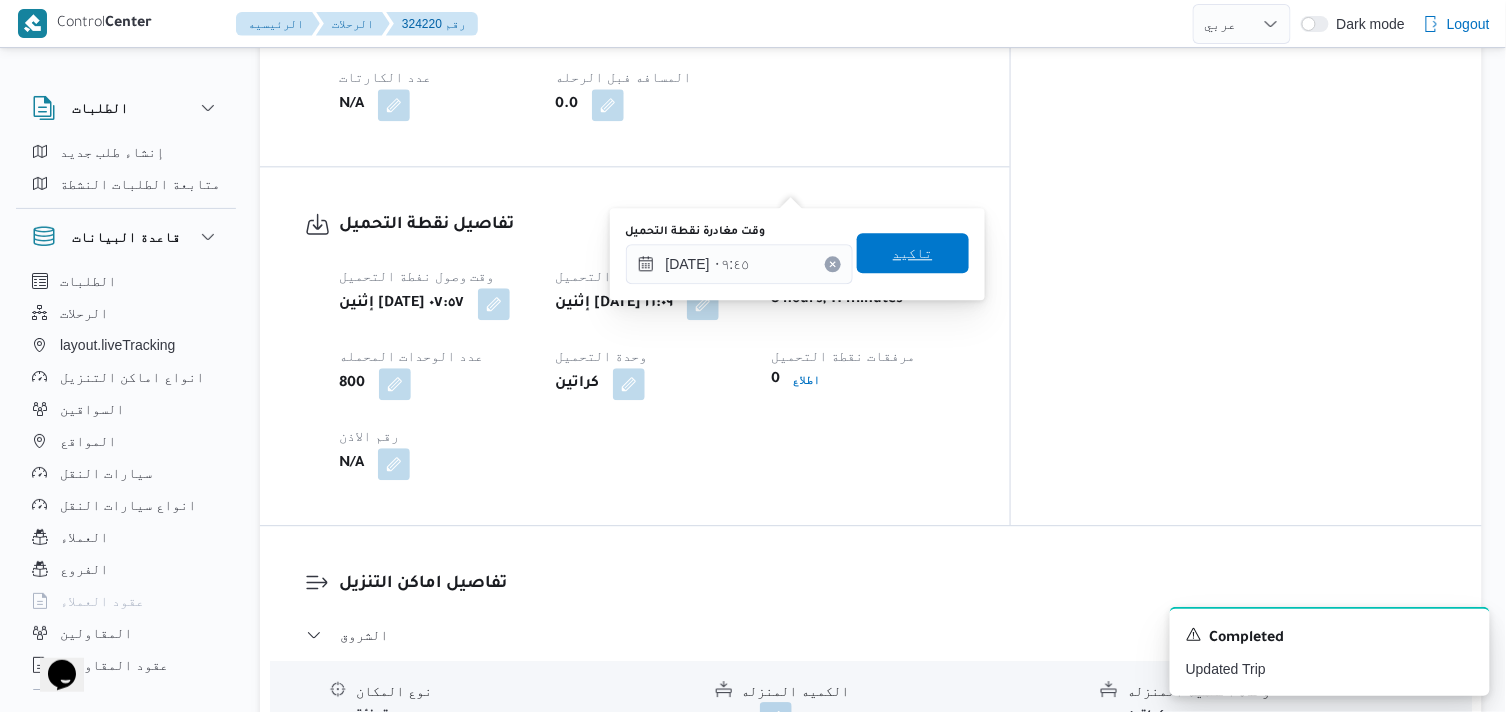 click on "تاكيد" at bounding box center (913, 253) 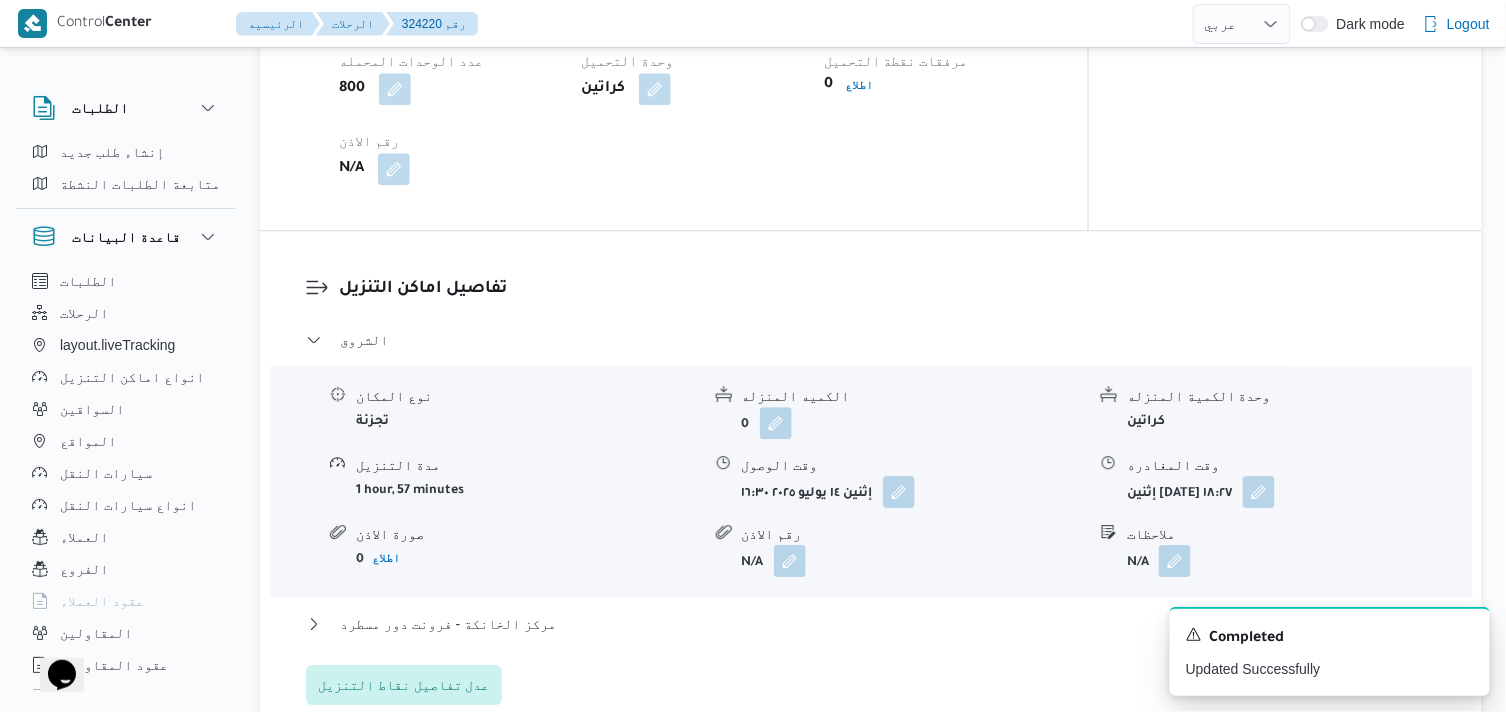 scroll, scrollTop: 1666, scrollLeft: 0, axis: vertical 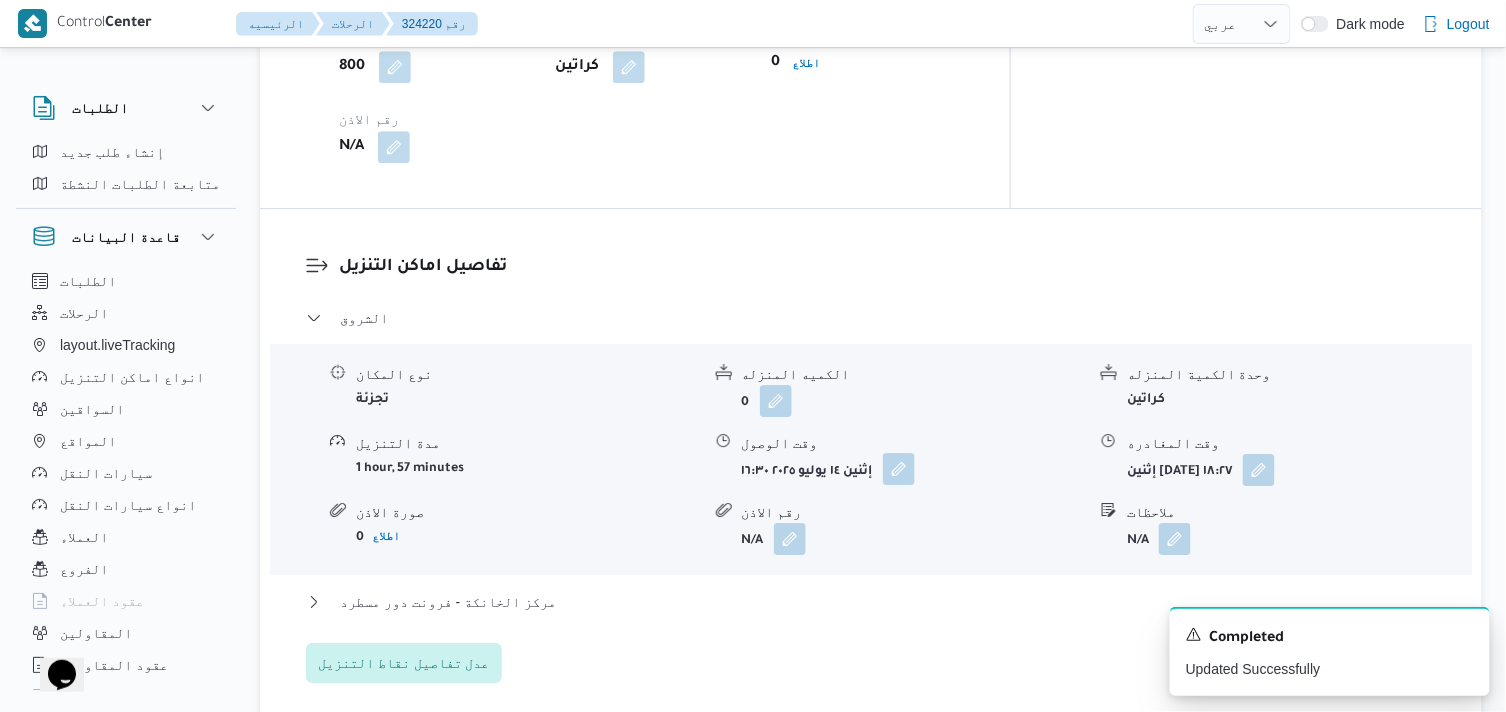 click at bounding box center (899, 469) 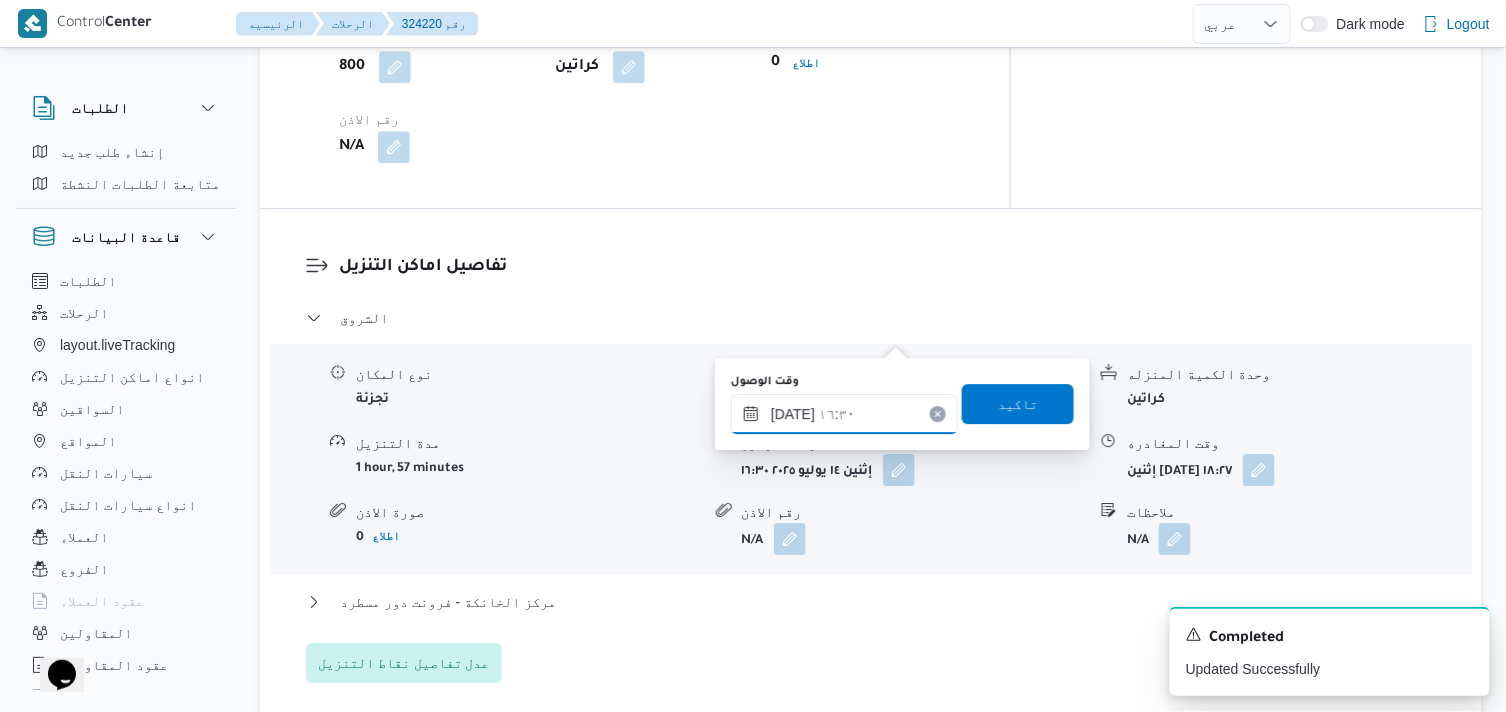 click on "١٤/٠٧/٢٠٢٥ ١٦:٣٠" at bounding box center [844, 414] 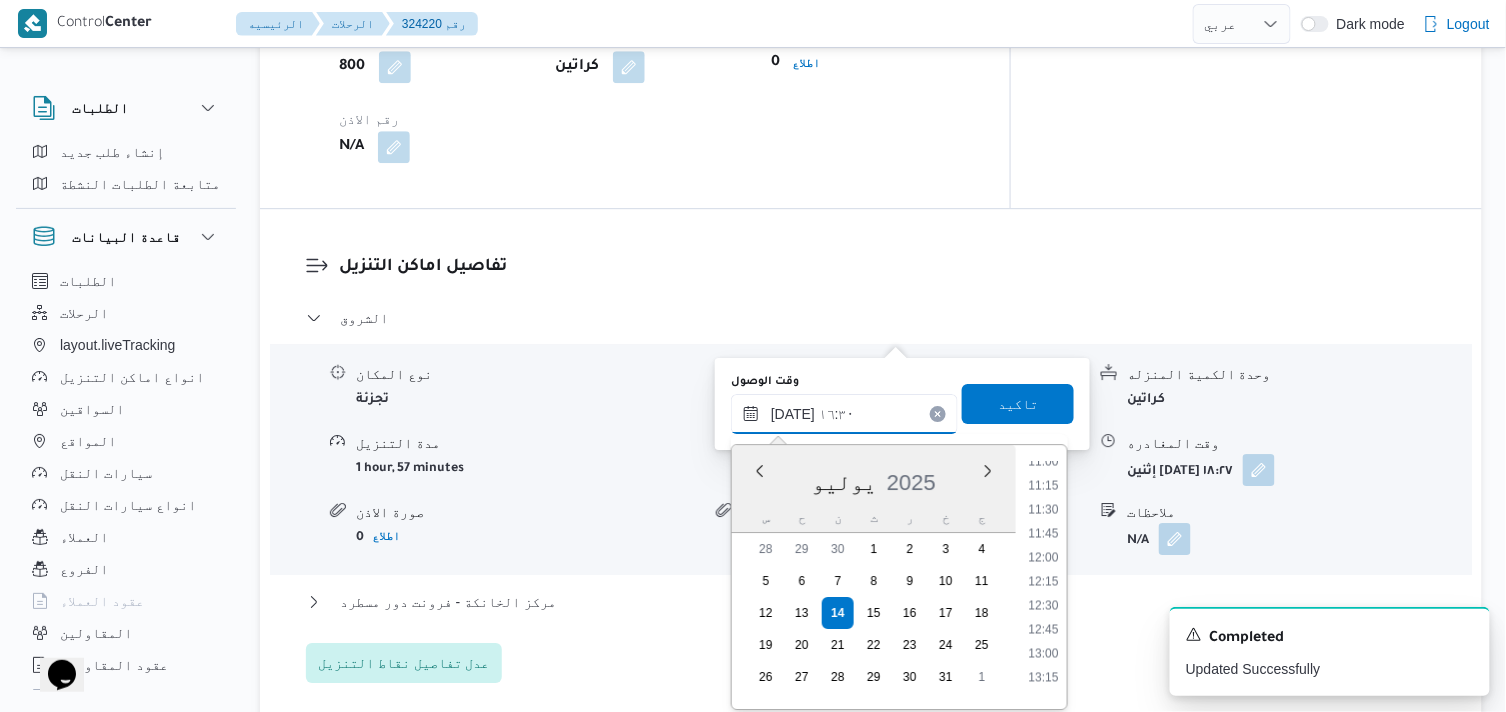scroll, scrollTop: 1018, scrollLeft: 0, axis: vertical 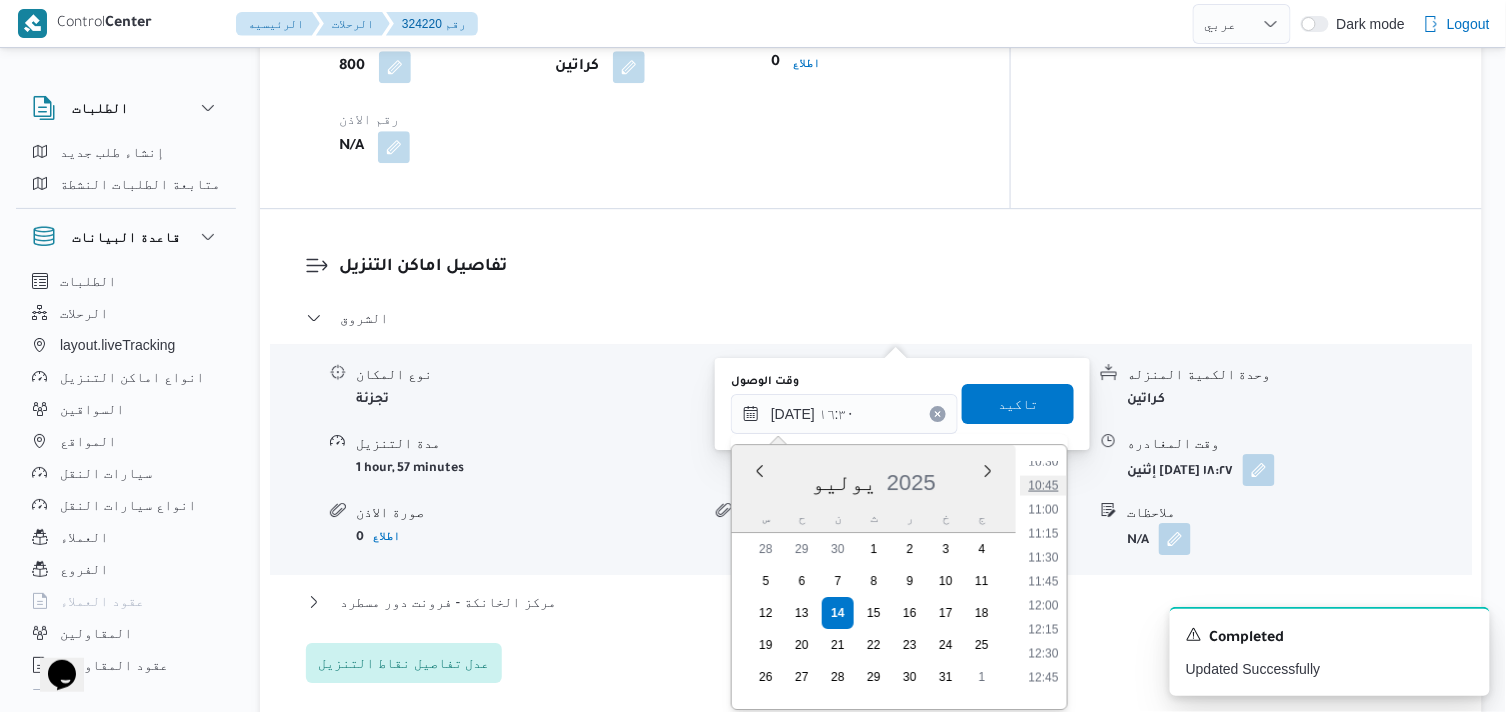 click on "10:45" at bounding box center [1043, 485] 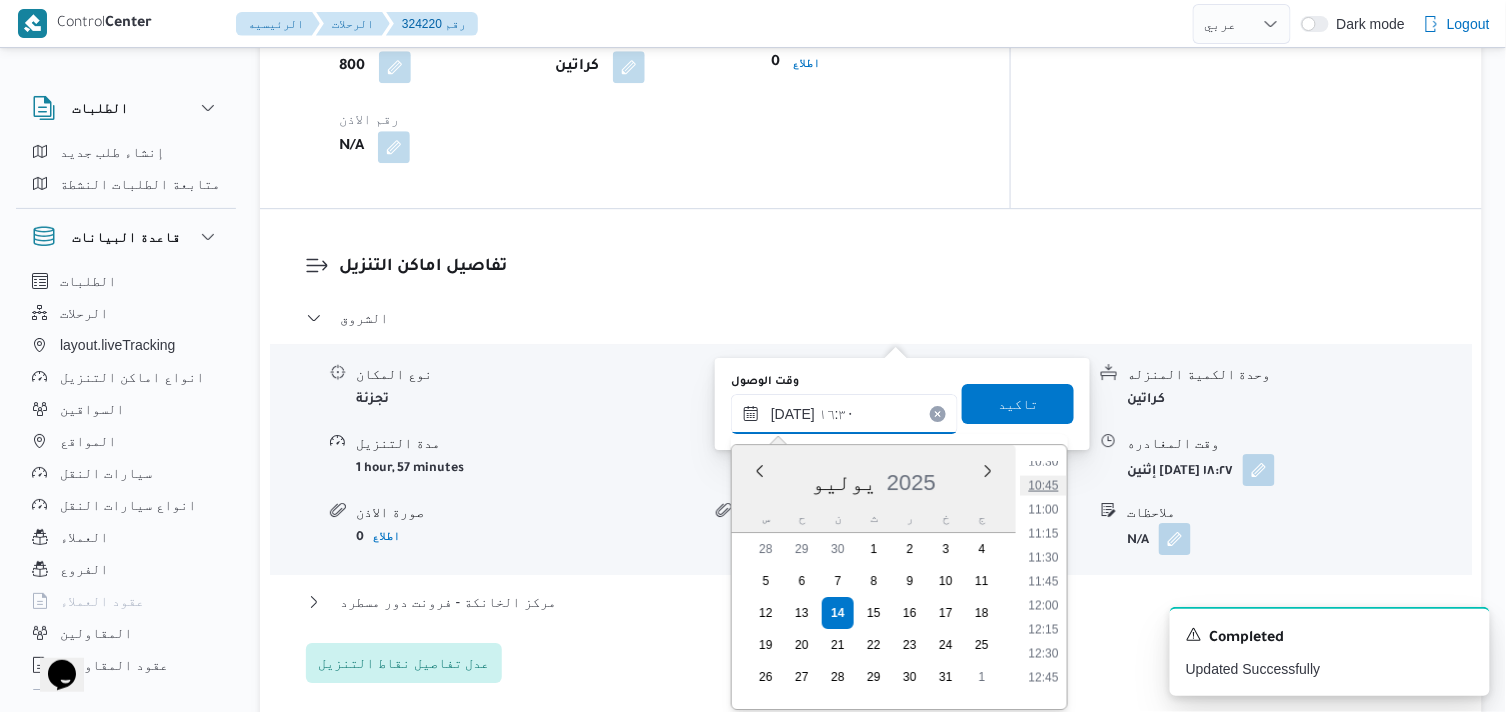 type on "١٤/٠٧/٢٠٢٥ ١٠:٤٥" 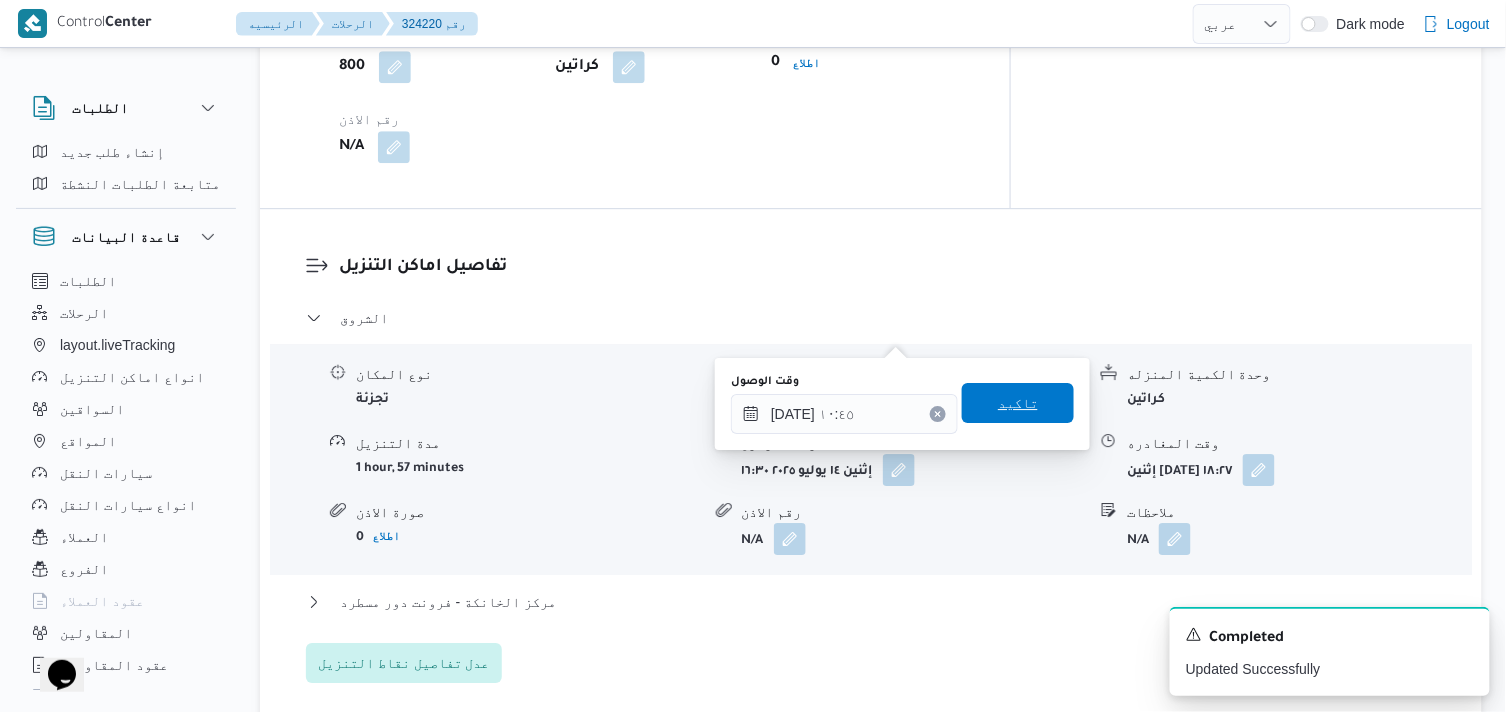 click on "تاكيد" at bounding box center [1018, 403] 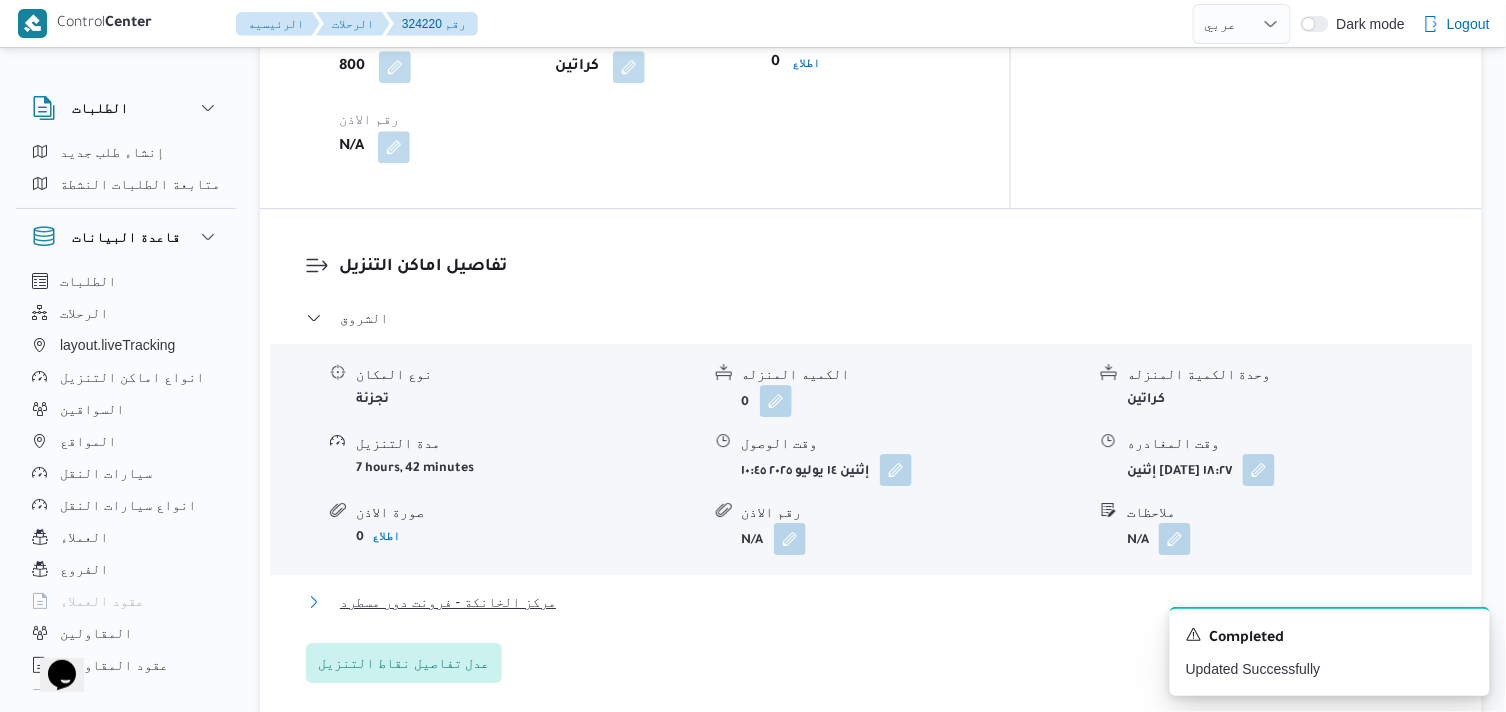 click on "مركز الخانكة -
فرونت دور مسطرد" at bounding box center (448, 602) 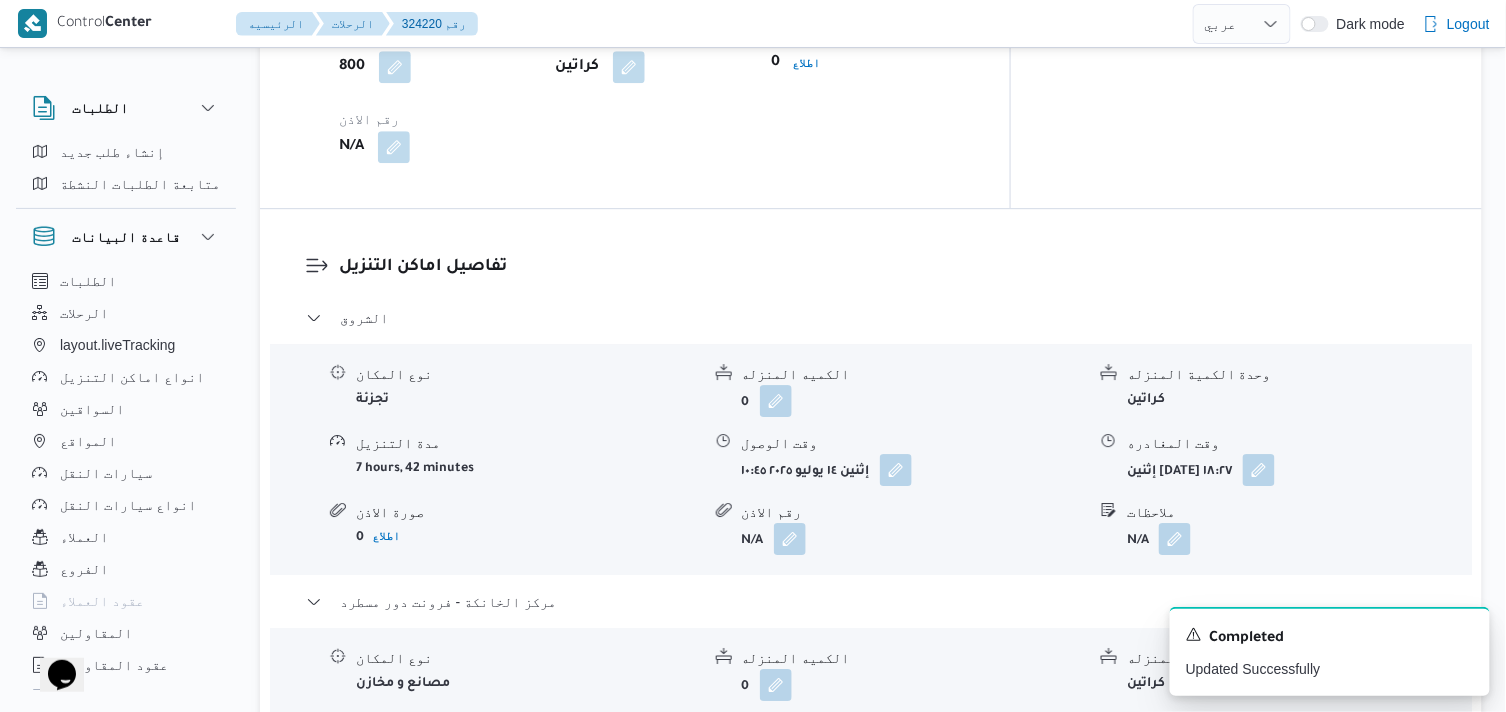 scroll, scrollTop: 1888, scrollLeft: 0, axis: vertical 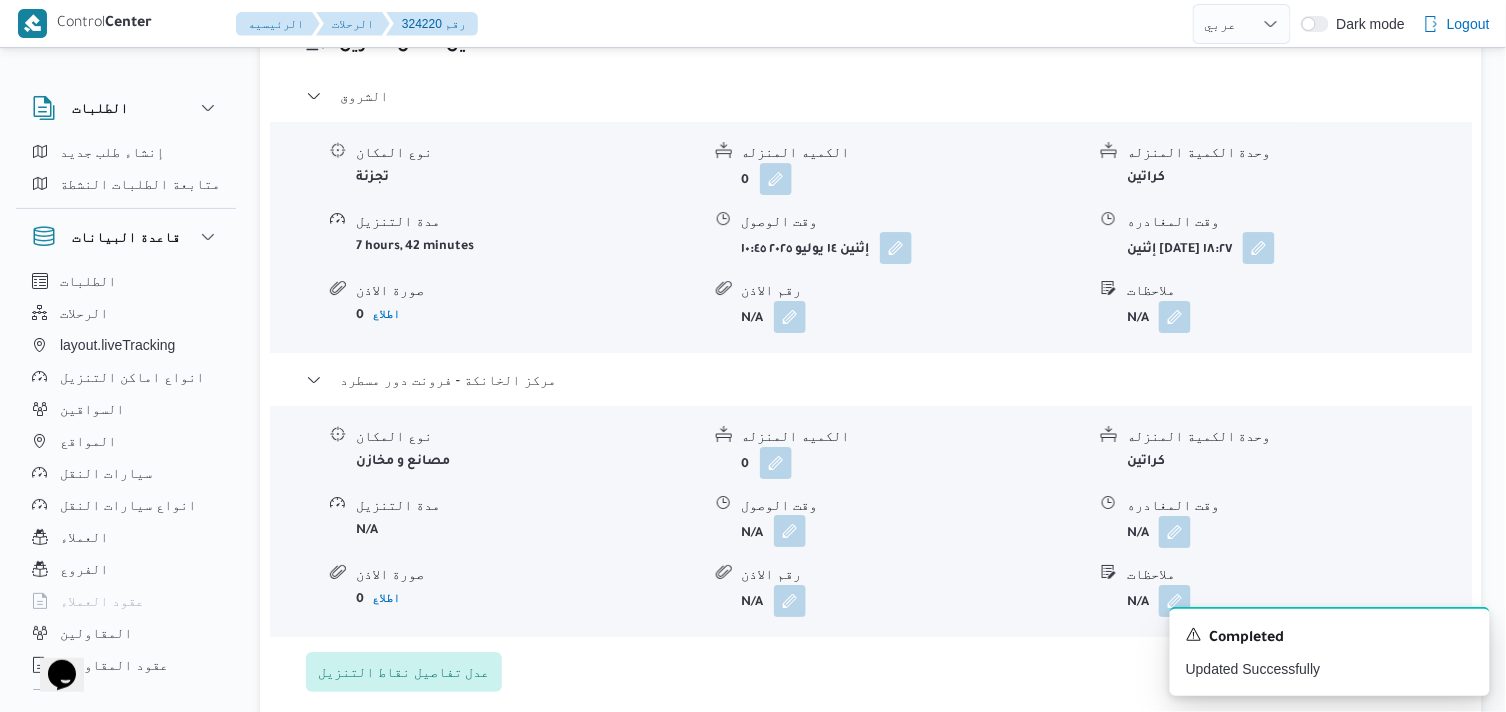 click at bounding box center [790, 531] 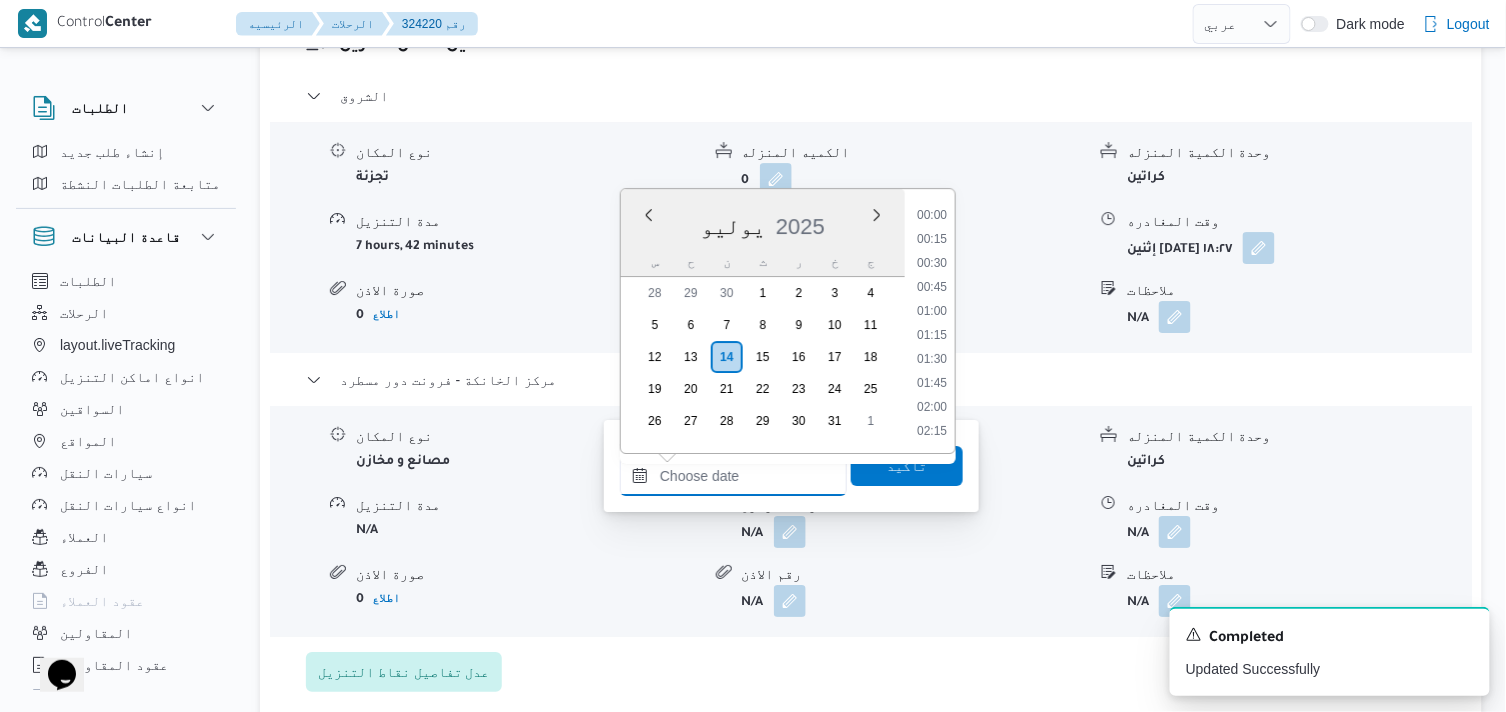 click on "وقت الوصول" at bounding box center [733, 476] 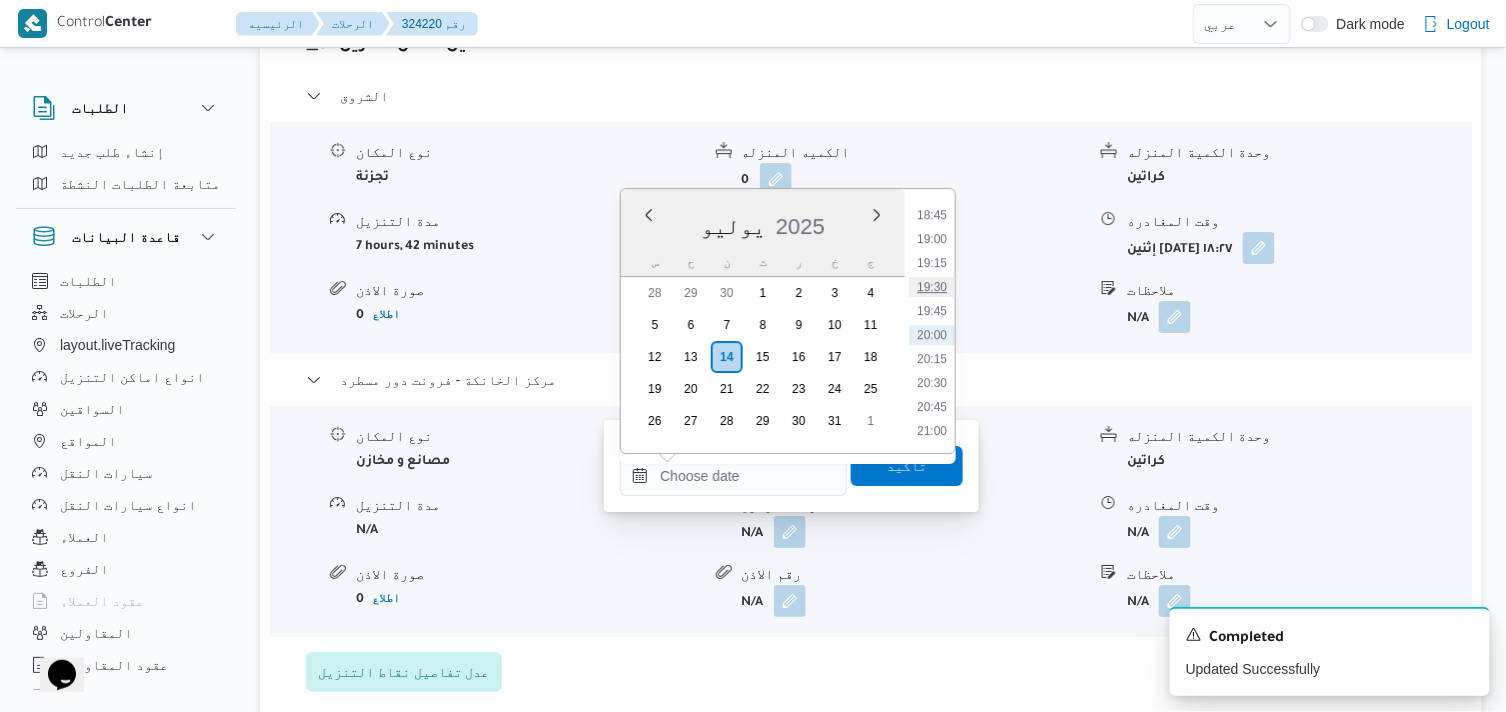 click on "19:30" at bounding box center (932, 287) 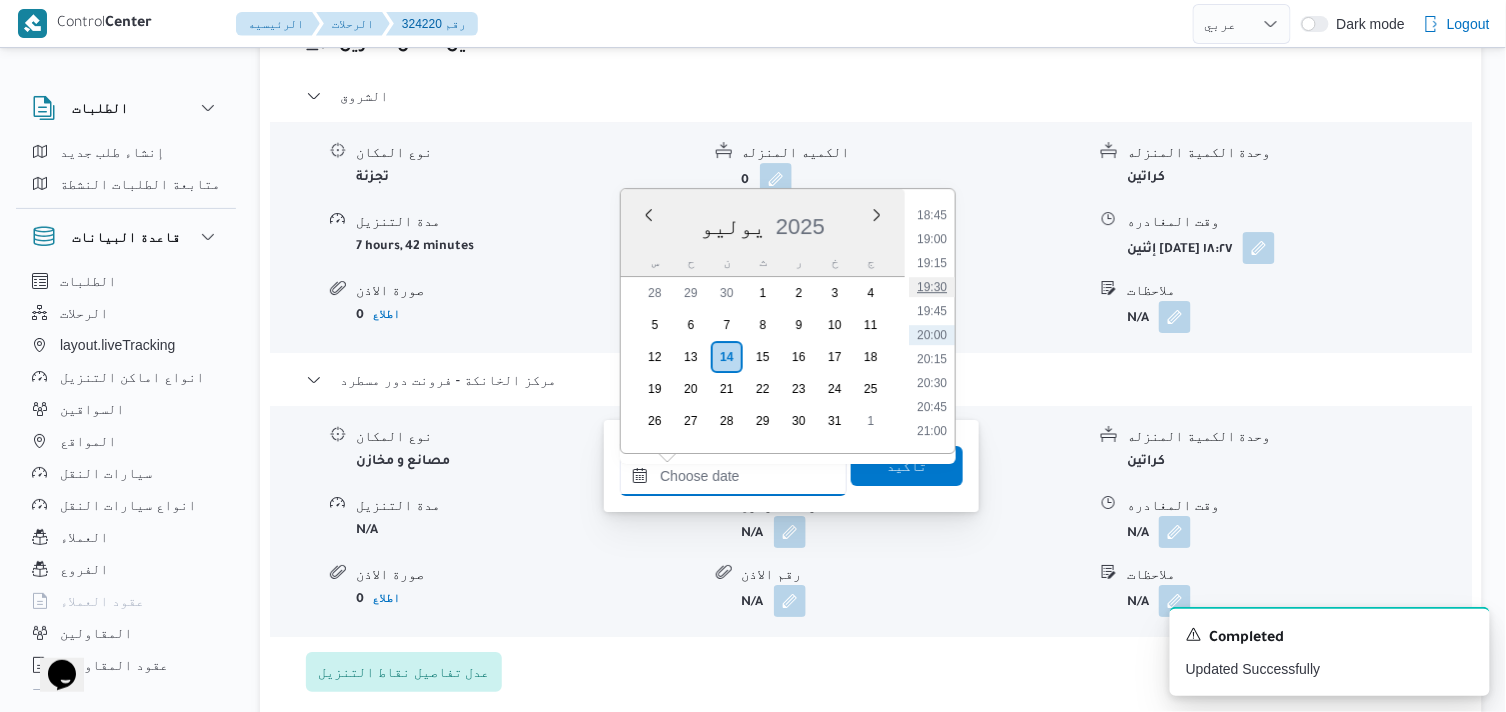 type on "١٤/٠٧/٢٠٢٥ ١٩:٣٠" 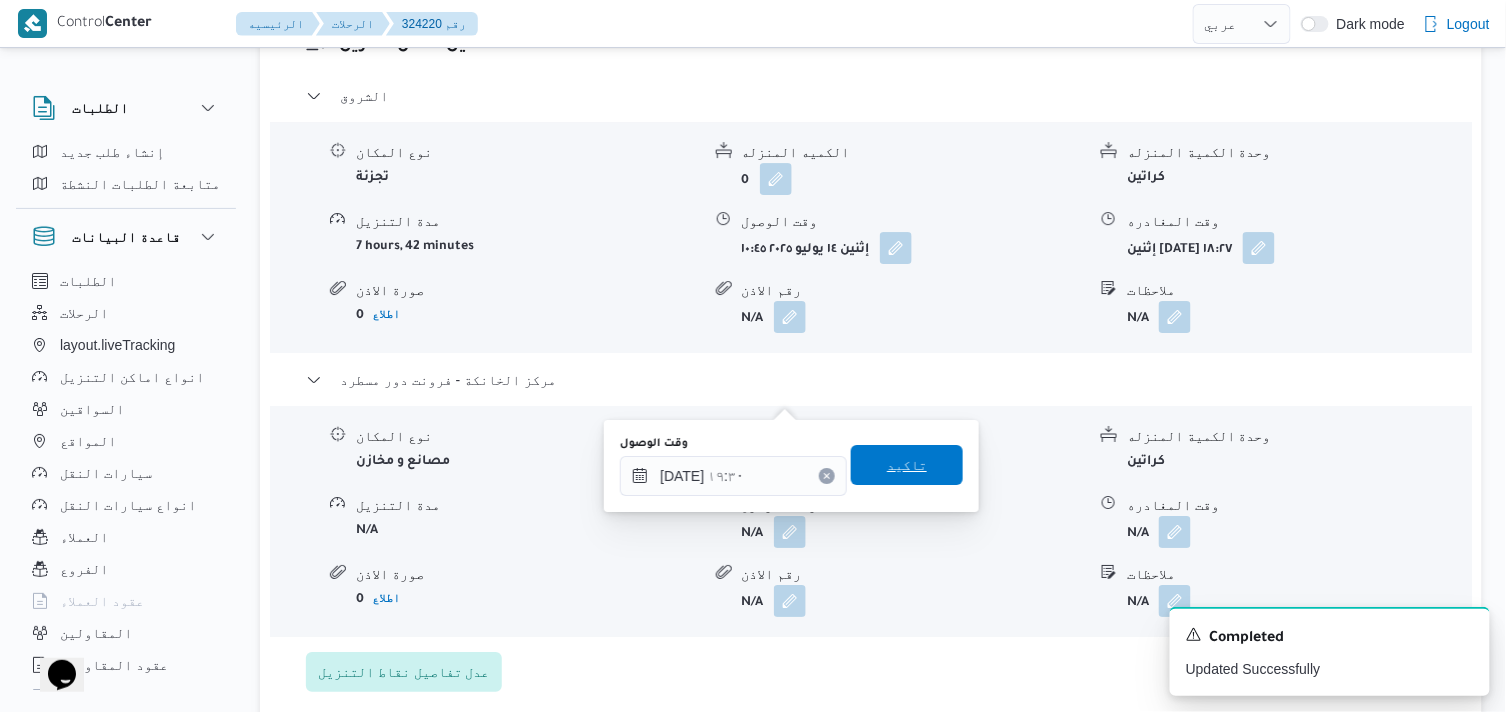 click on "تاكيد" at bounding box center [907, 465] 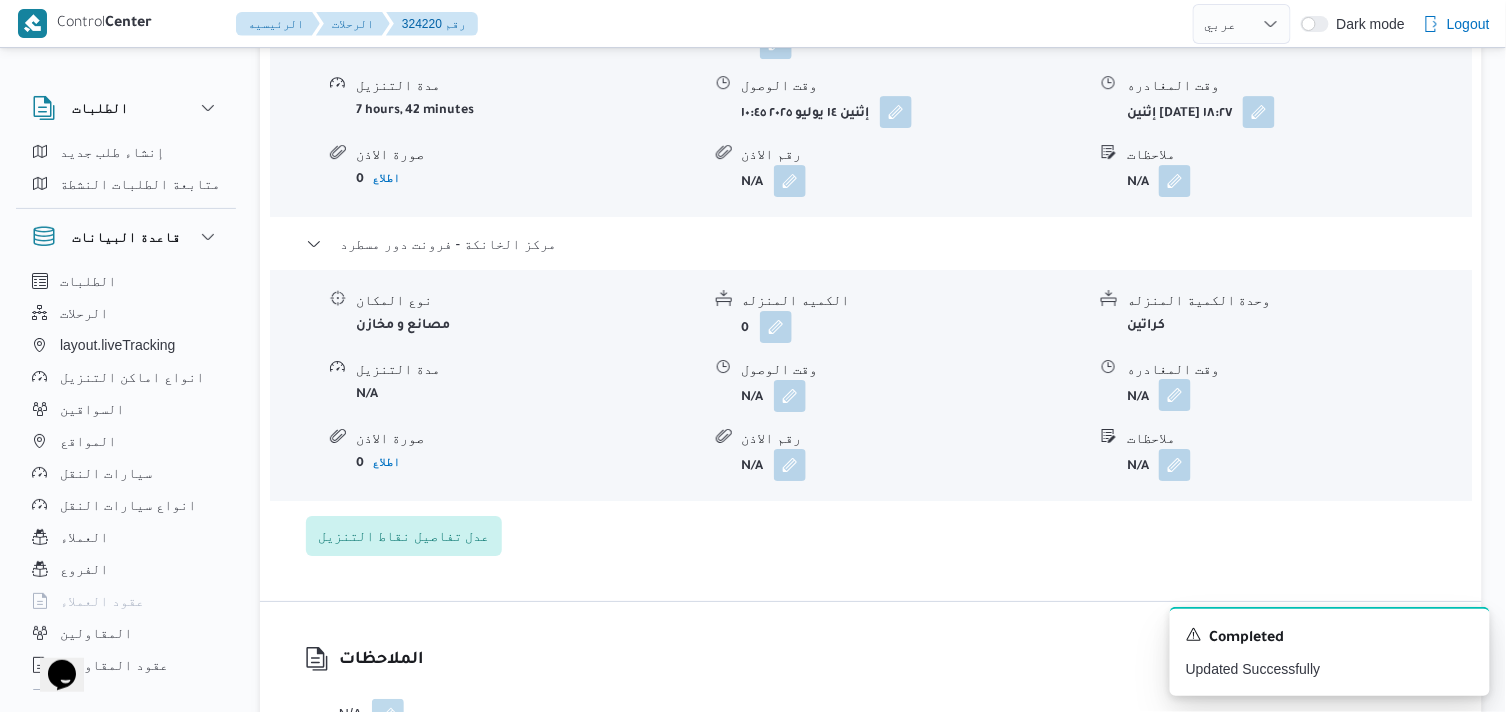 drag, startPoint x: 1172, startPoint y: 391, endPoint x: 1164, endPoint y: 410, distance: 20.615528 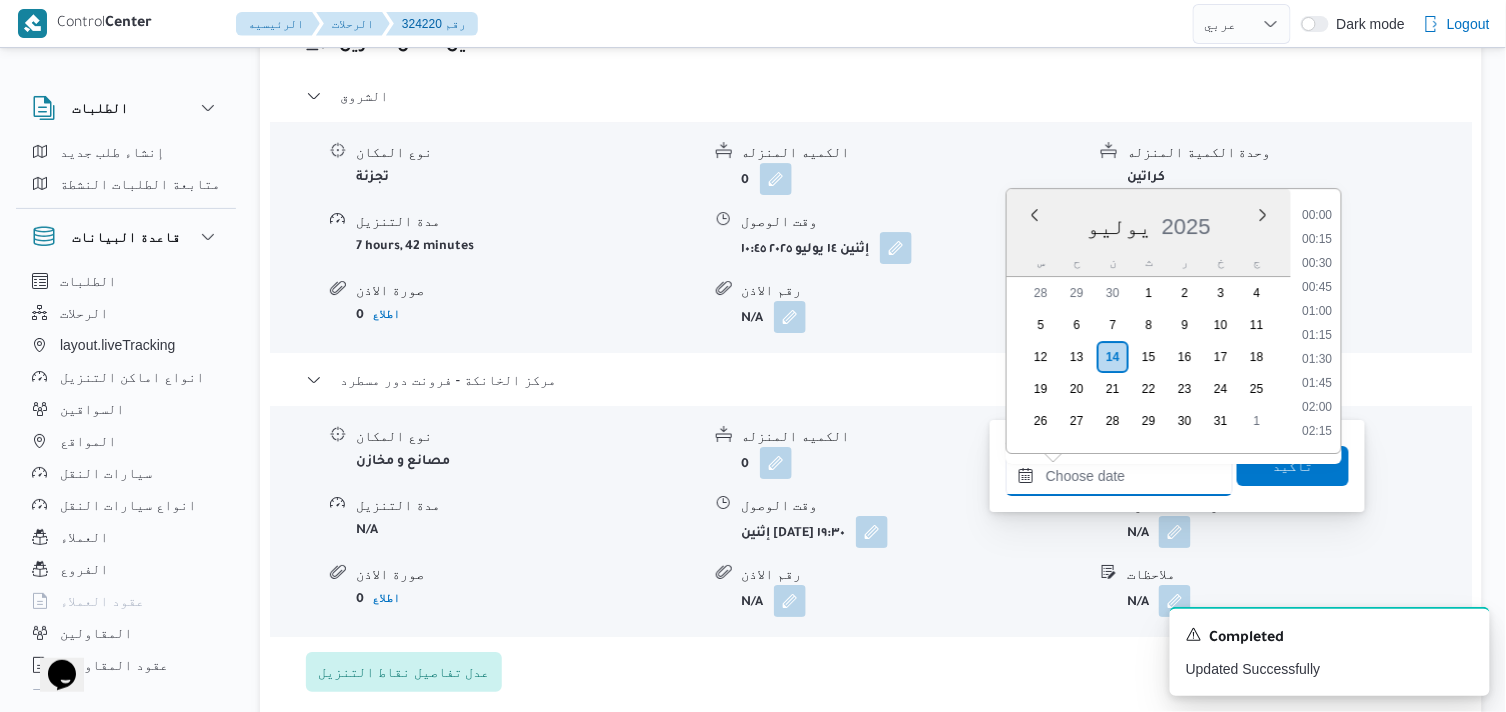 click on "وقت المغادره" at bounding box center [1119, 476] 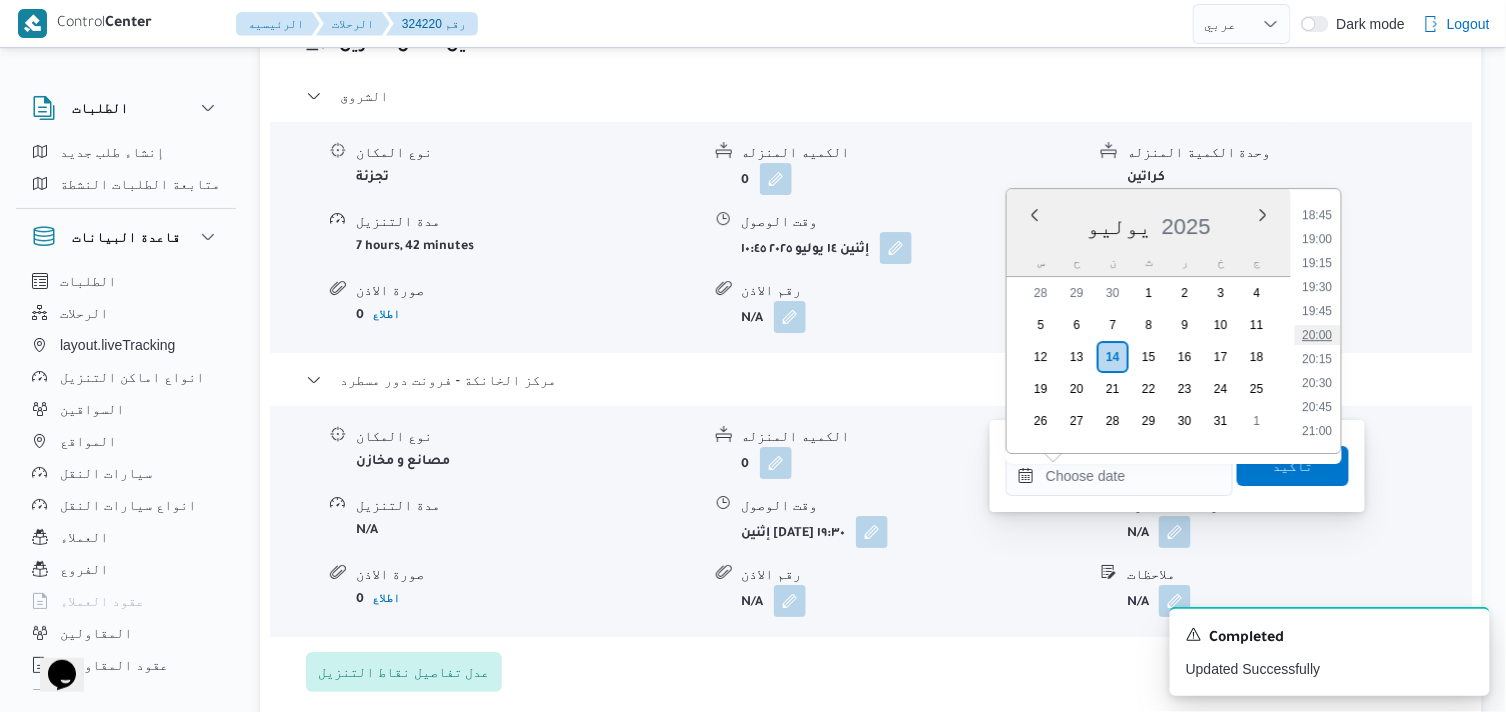 click on "20:00" at bounding box center [1318, 335] 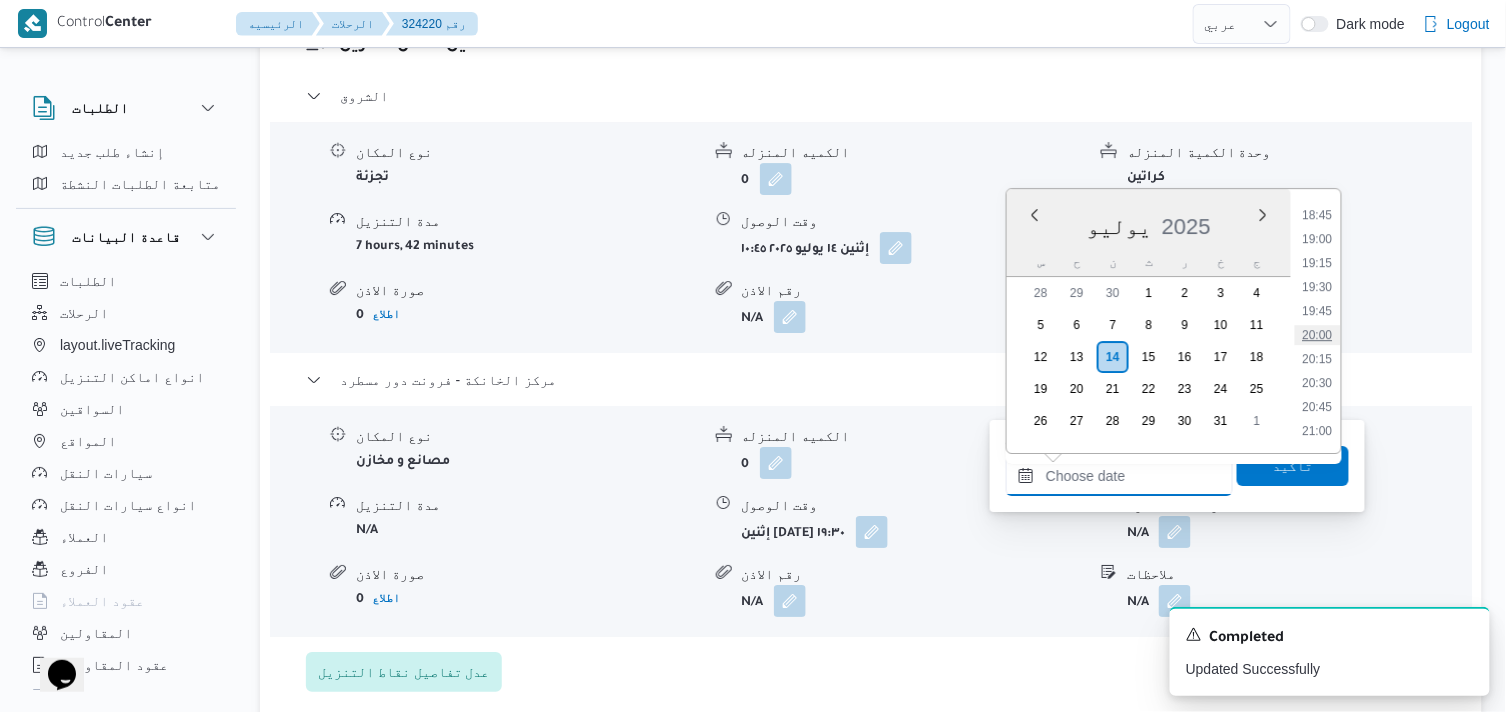 type on "[DATE] ٢٠:٠٠" 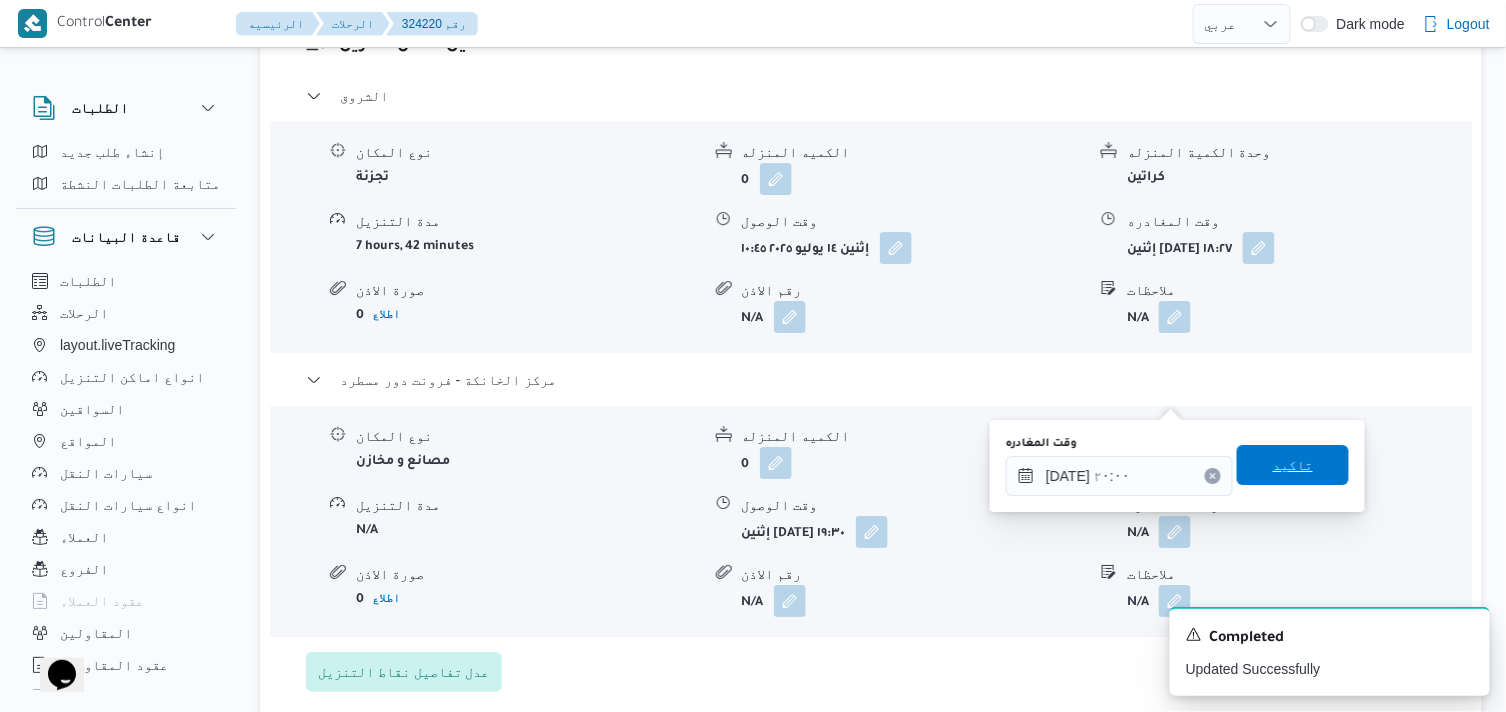click on "تاكيد" at bounding box center [1293, 465] 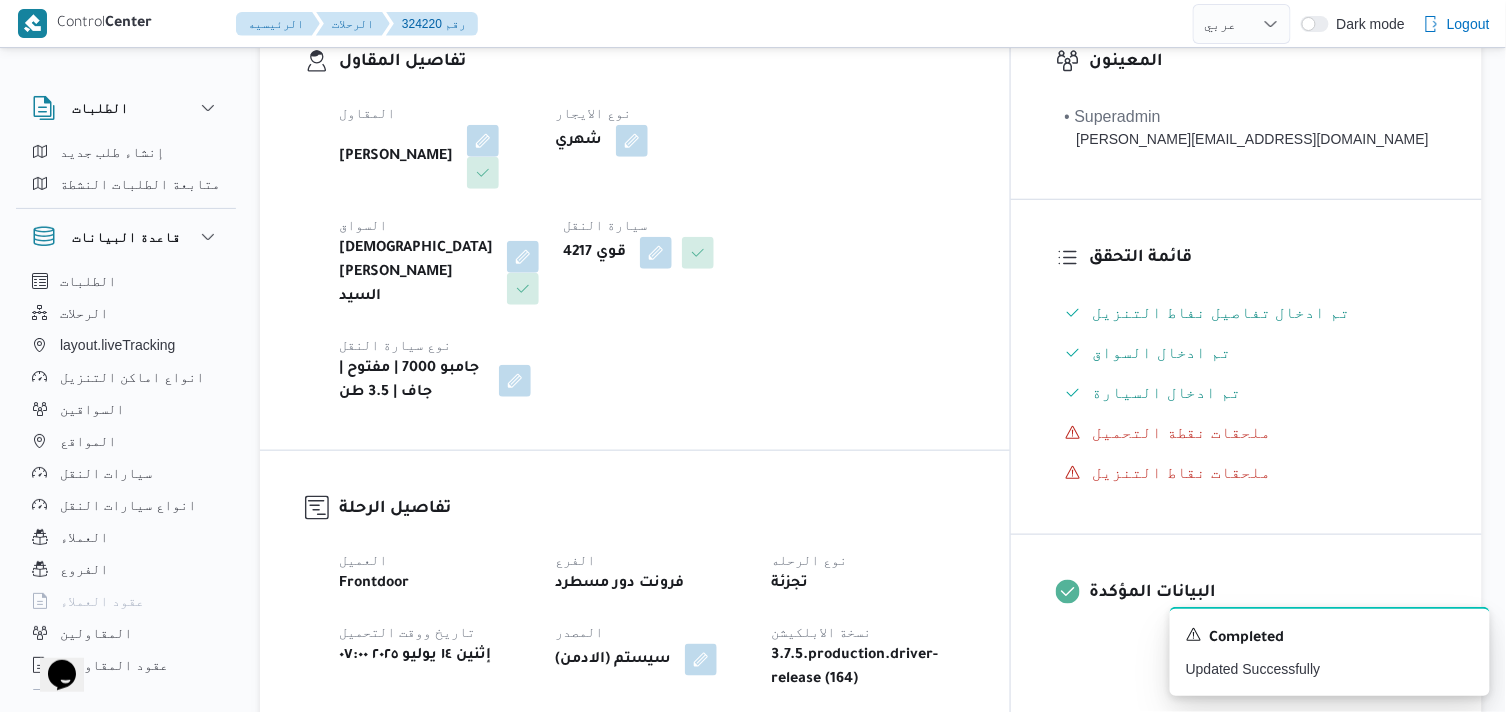 scroll, scrollTop: 0, scrollLeft: 0, axis: both 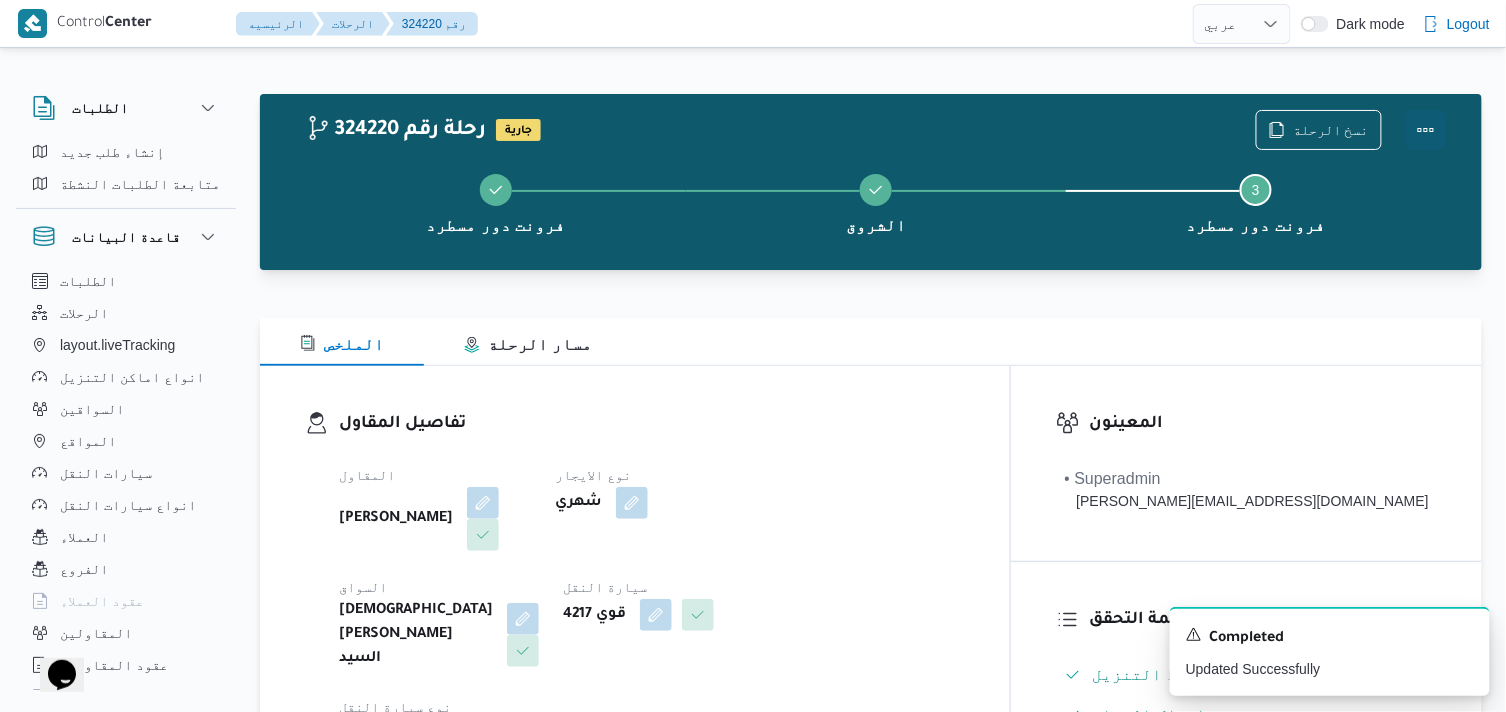 drag, startPoint x: 1430, startPoint y: 117, endPoint x: 1397, endPoint y: 123, distance: 33.54102 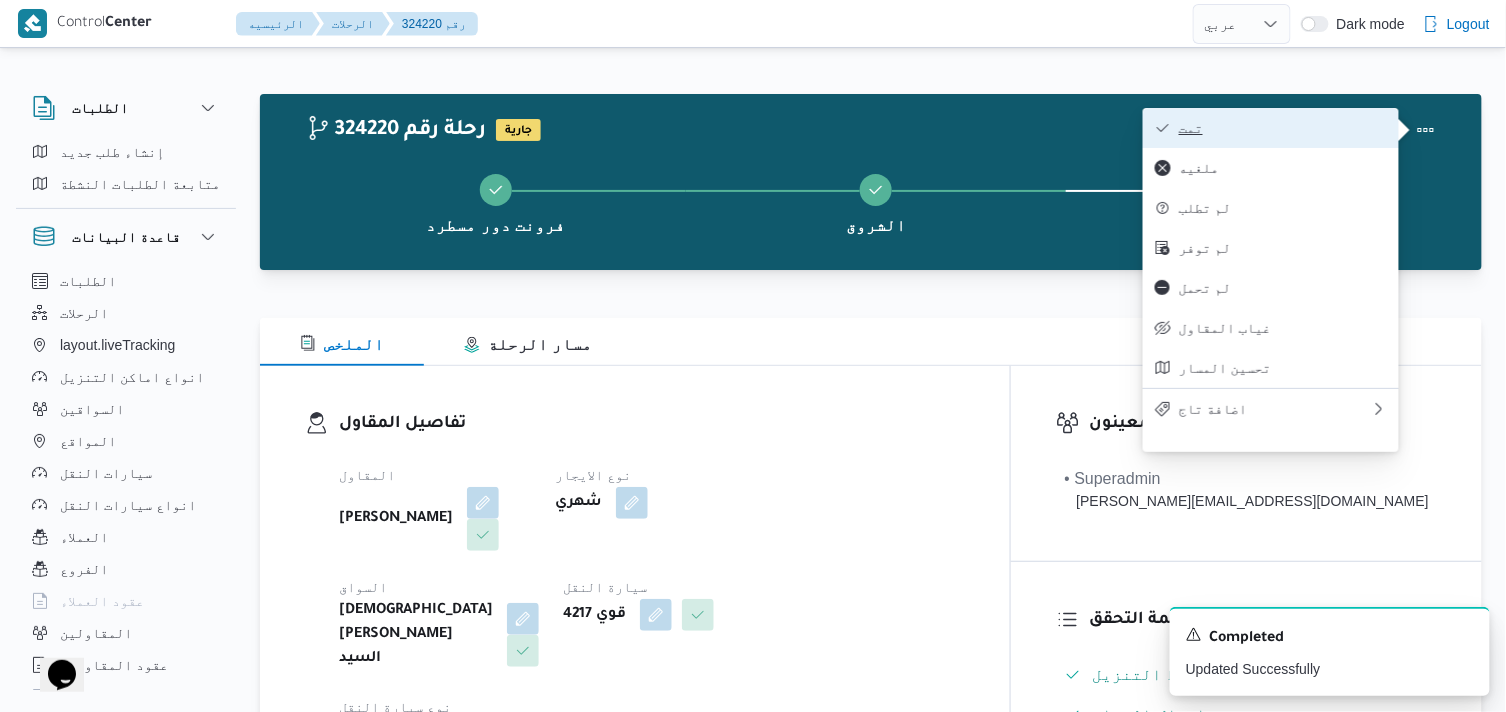 click on "تمت" at bounding box center [1283, 128] 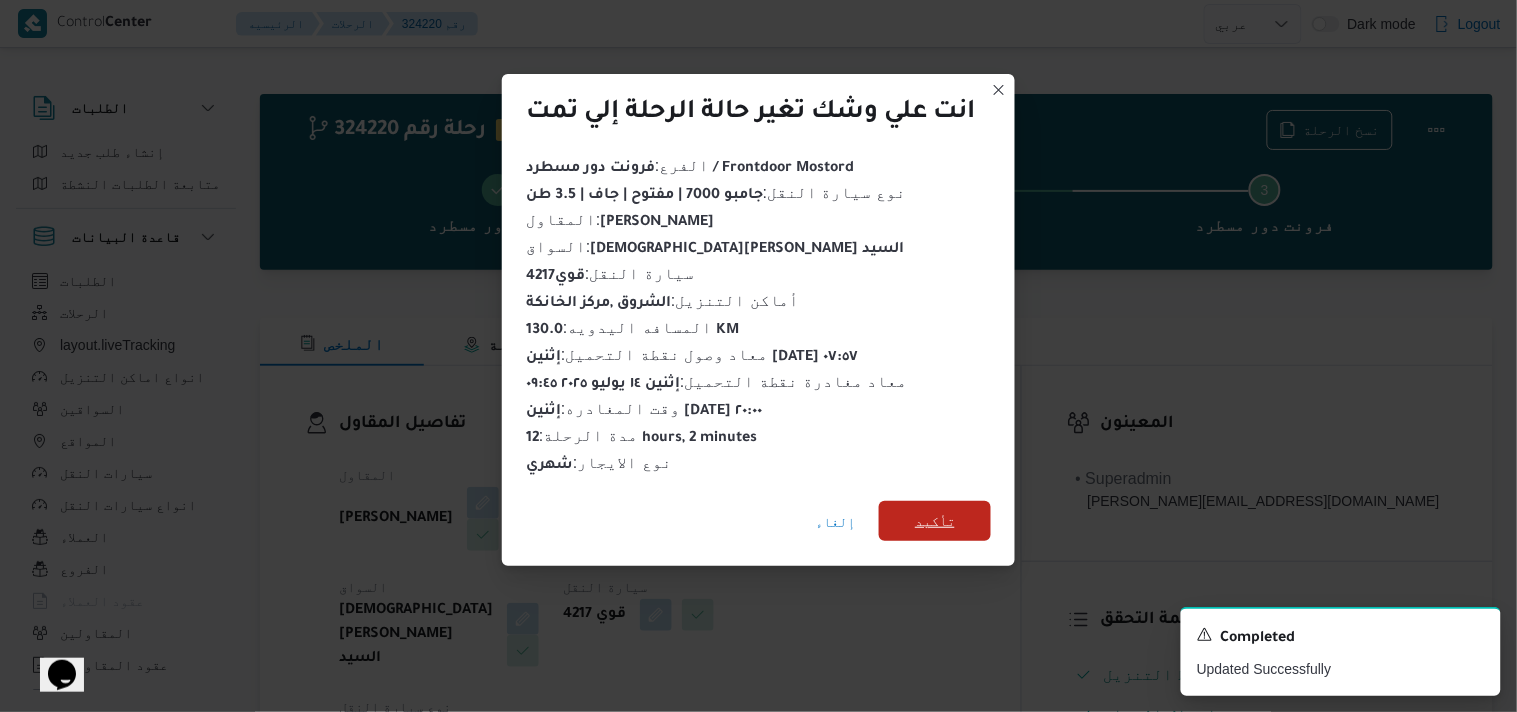 click on "تأكيد" at bounding box center (935, 521) 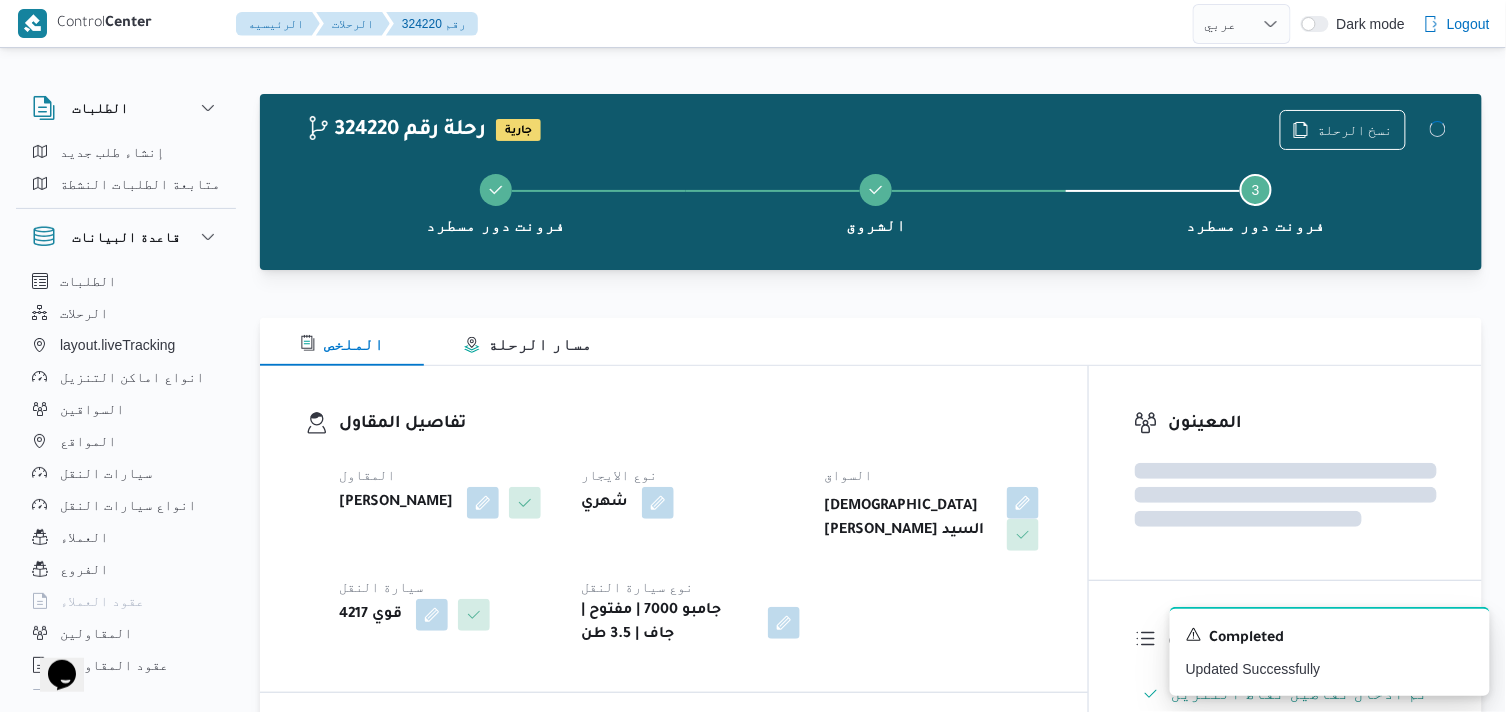 click on "المقاول محمد ناصر كامل عباس نوع الايجار شهري السواق اسلام صباح عبدالعال عبدالعال السيد سيارة النقل قوي 4217 نوع سيارة النقل جامبو 7000 | مفتوح | جاف | 3.5 طن" at bounding box center (691, 555) 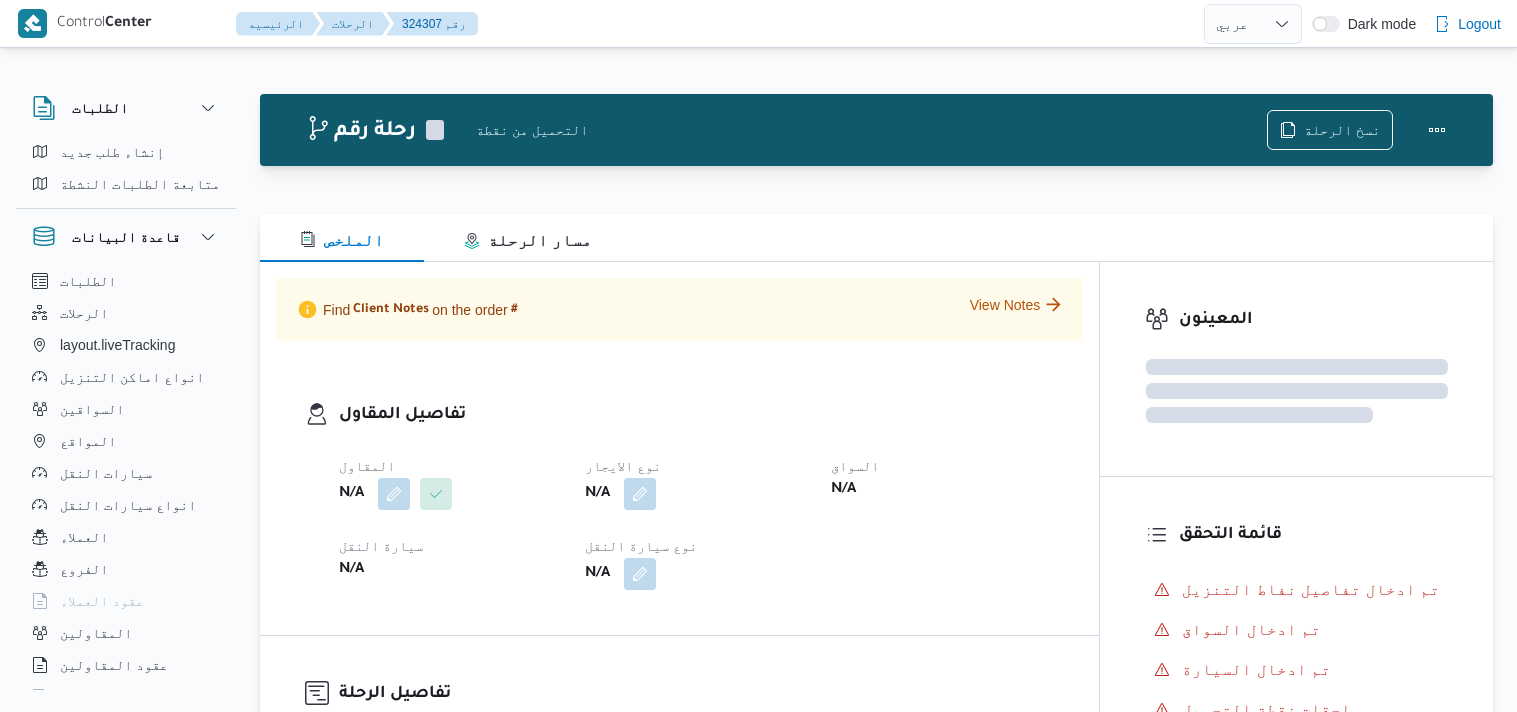 select on "ar" 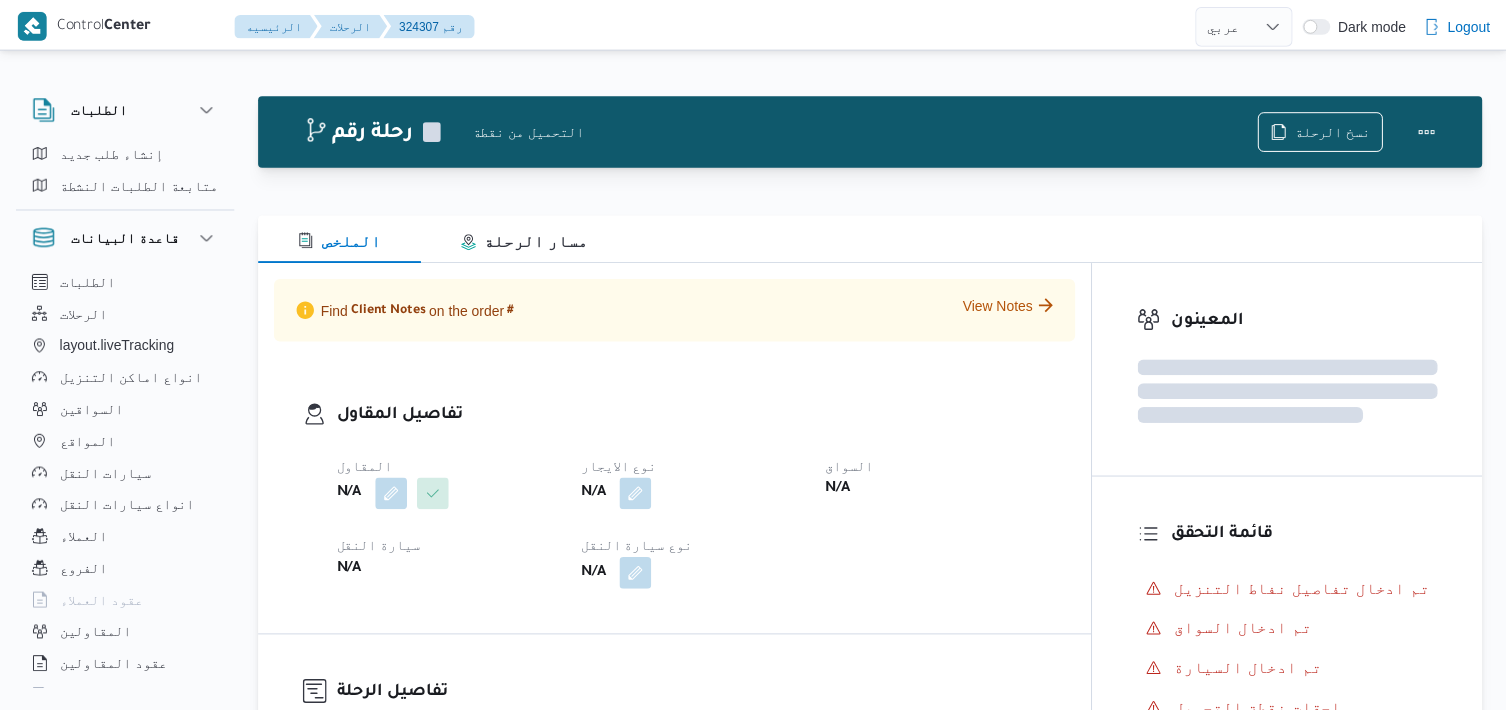 scroll, scrollTop: 0, scrollLeft: 0, axis: both 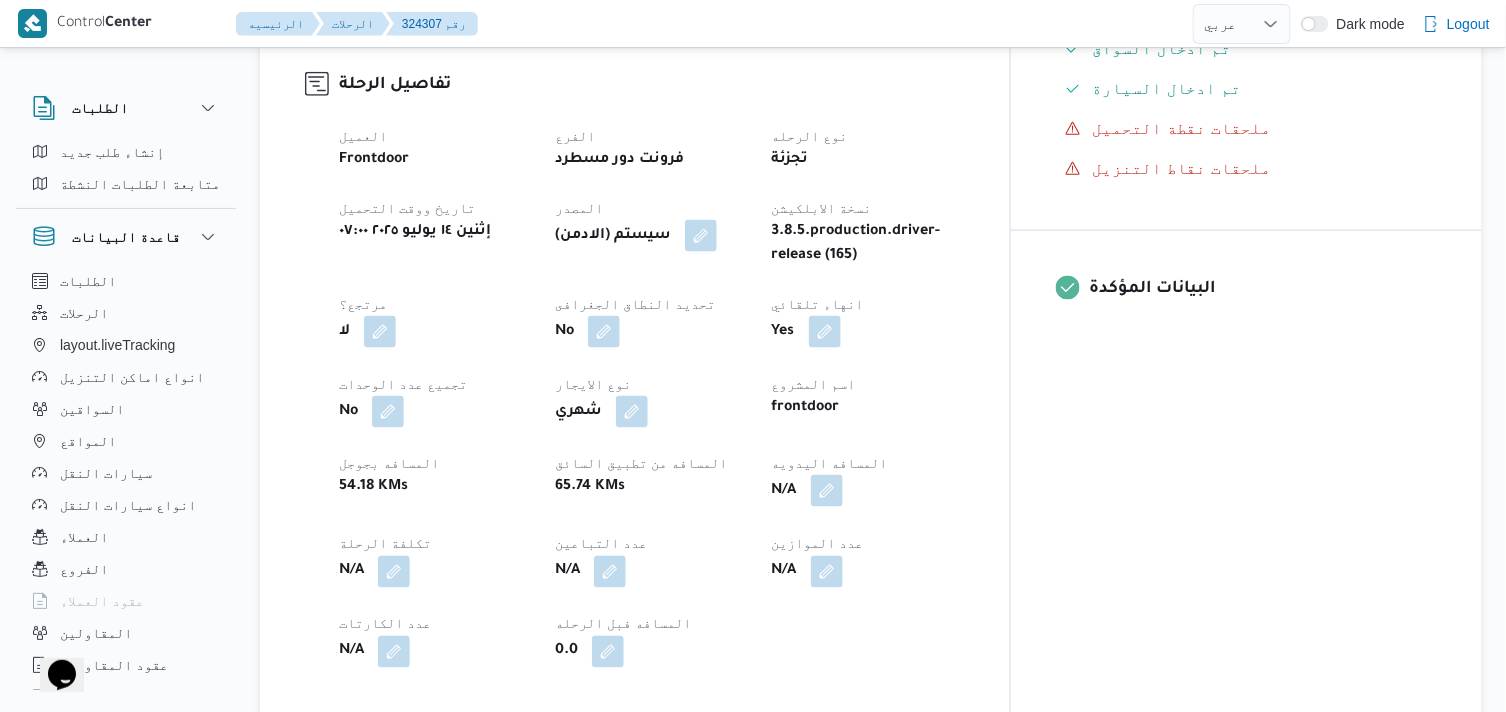 click at bounding box center [827, 491] 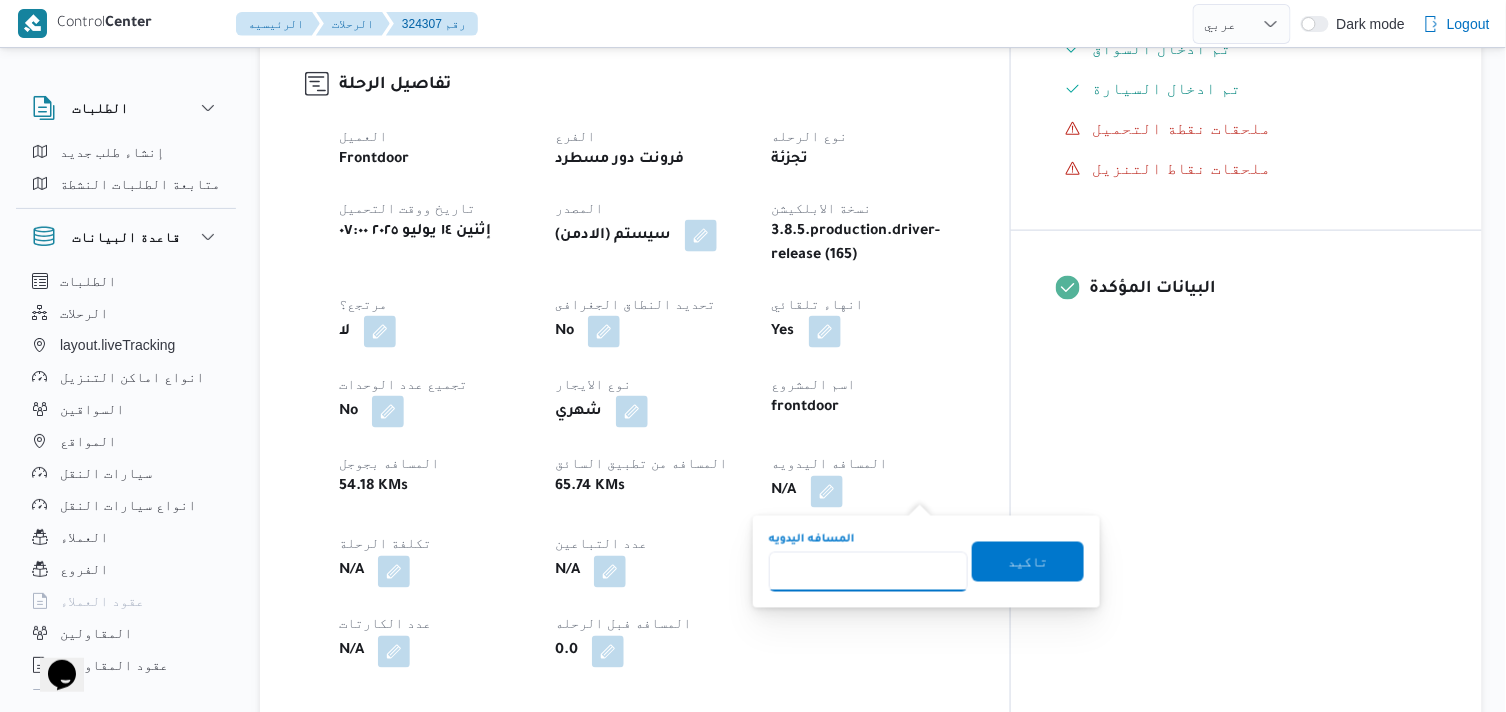 click on "المسافه اليدويه" at bounding box center [868, 572] 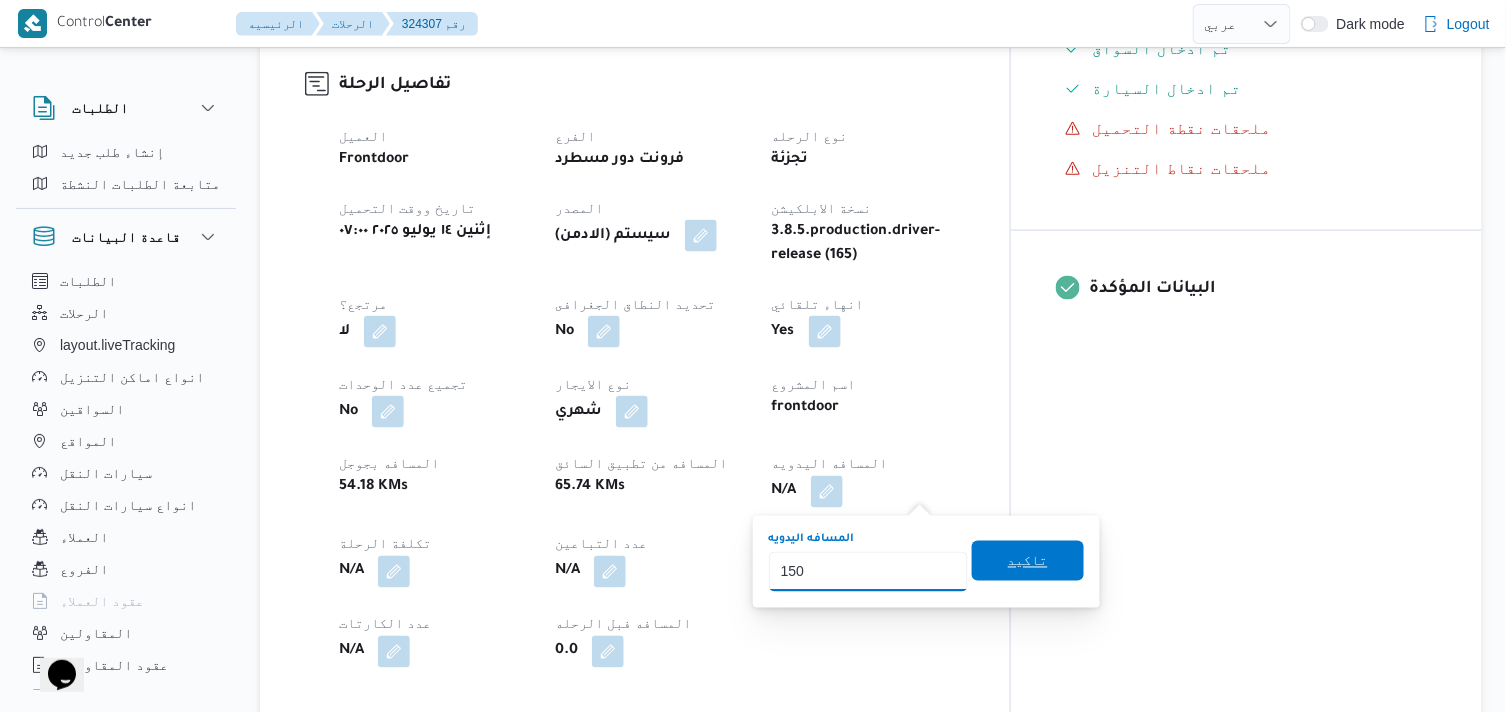 type on "150" 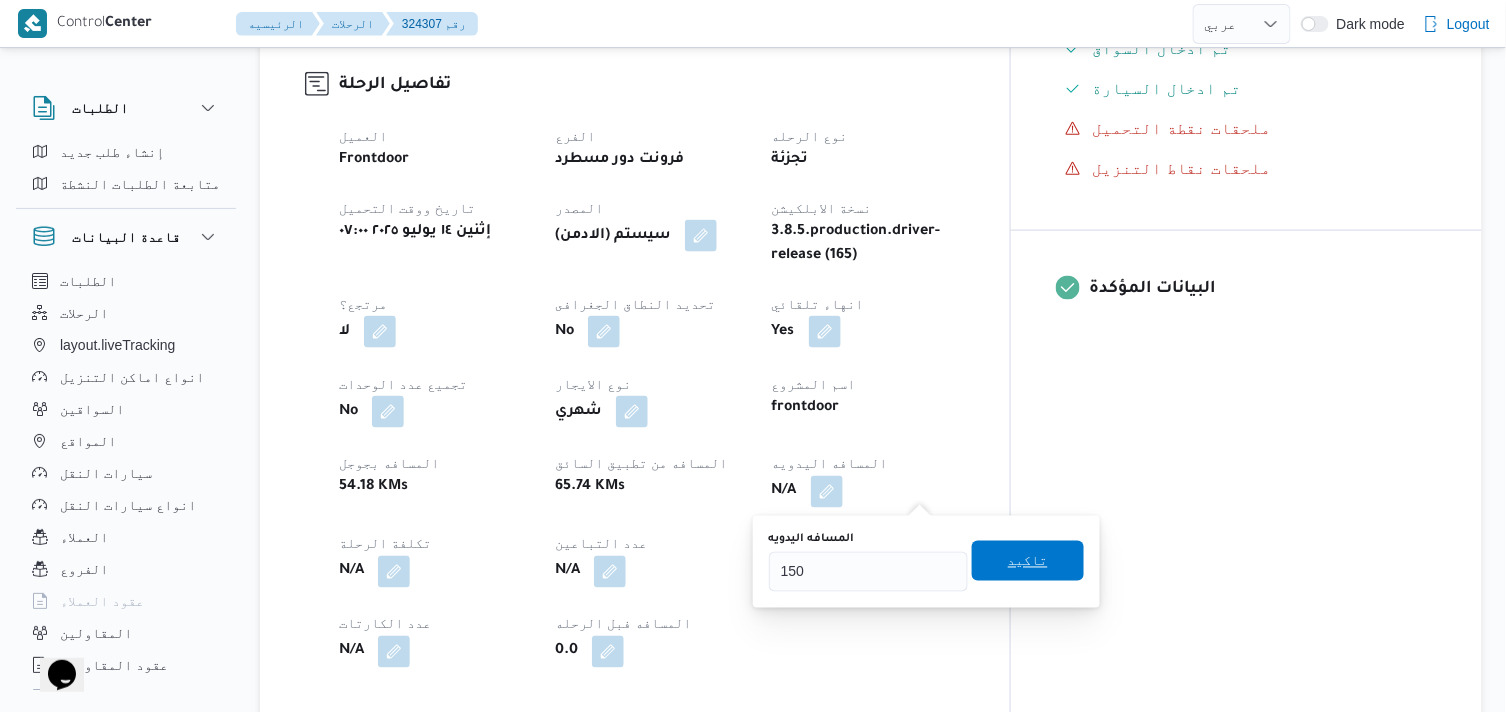 click on "تاكيد" at bounding box center [1028, 561] 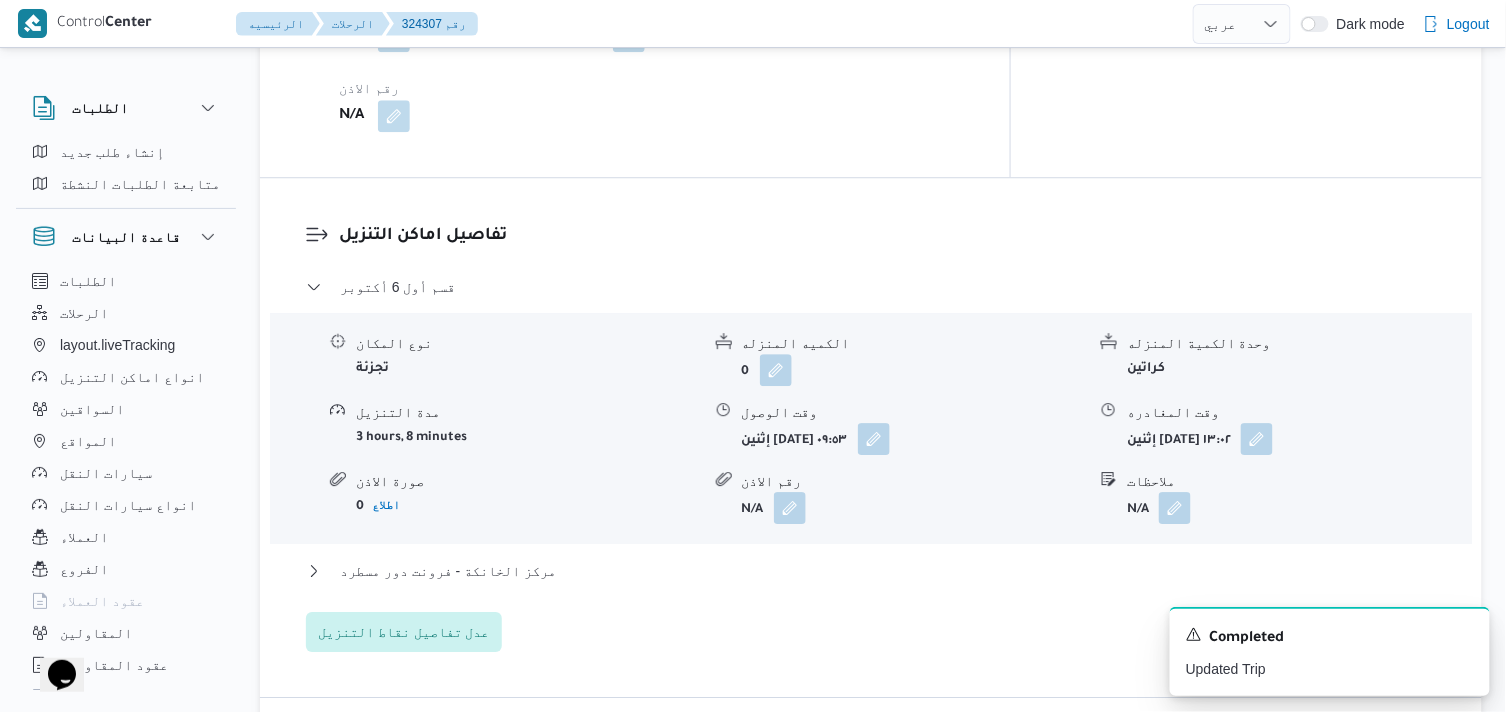 scroll, scrollTop: 1666, scrollLeft: 0, axis: vertical 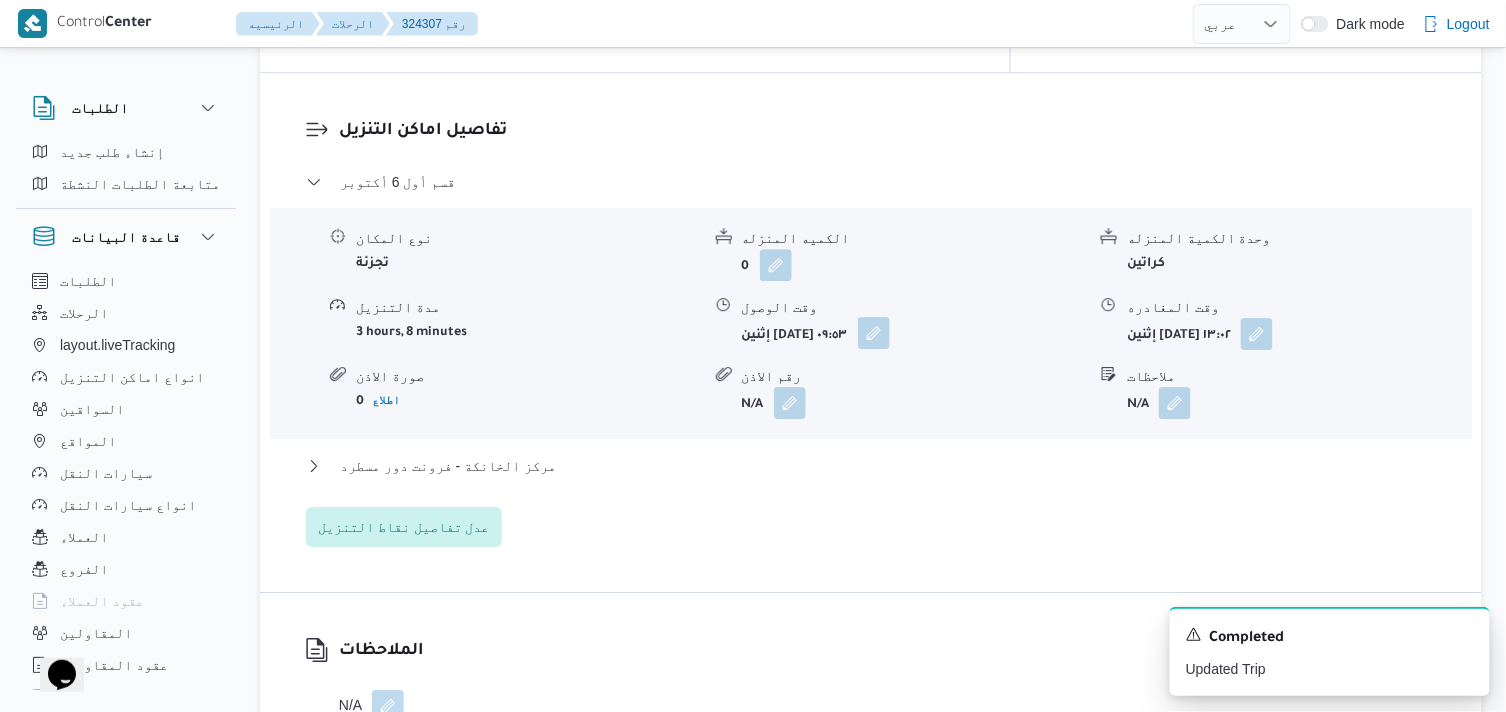 click at bounding box center [874, 333] 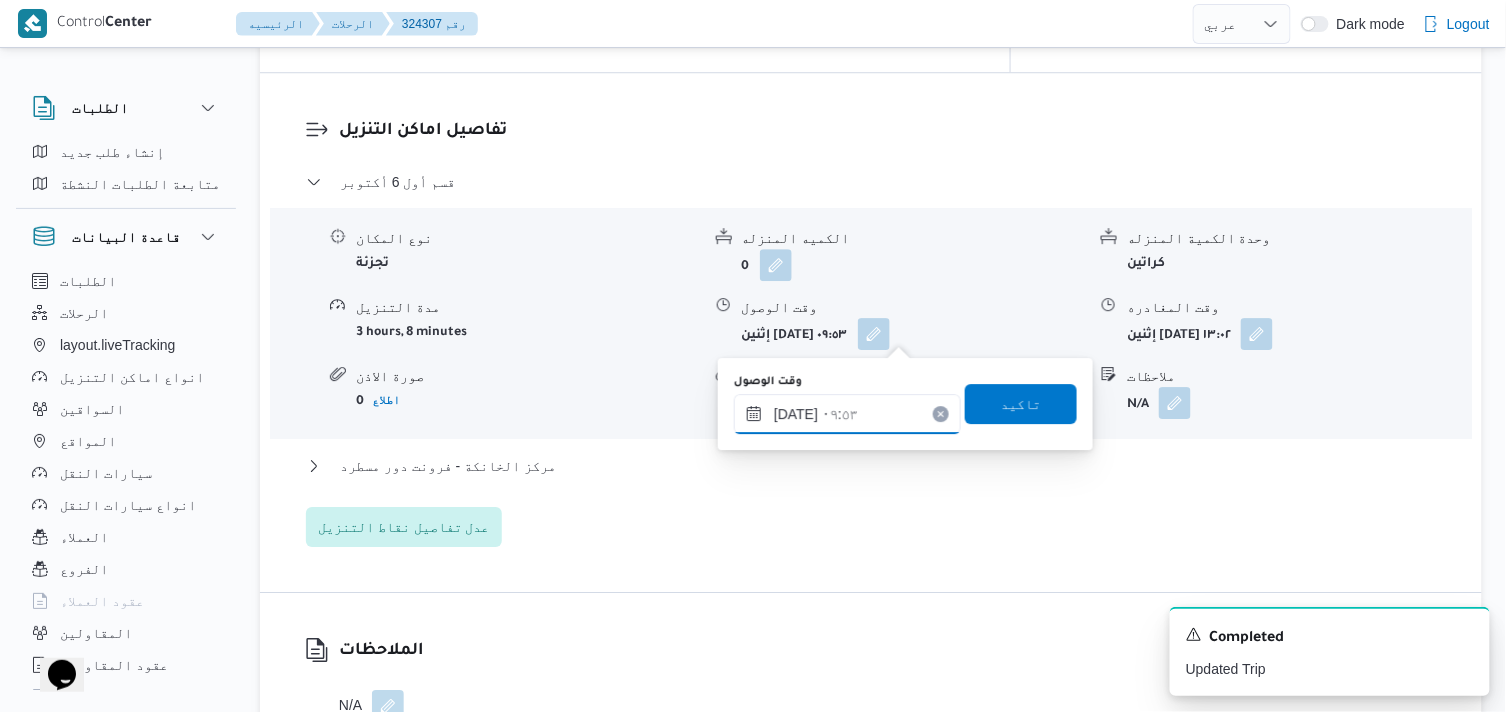 click on "[DATE] ٠٩:٥٣" at bounding box center [847, 414] 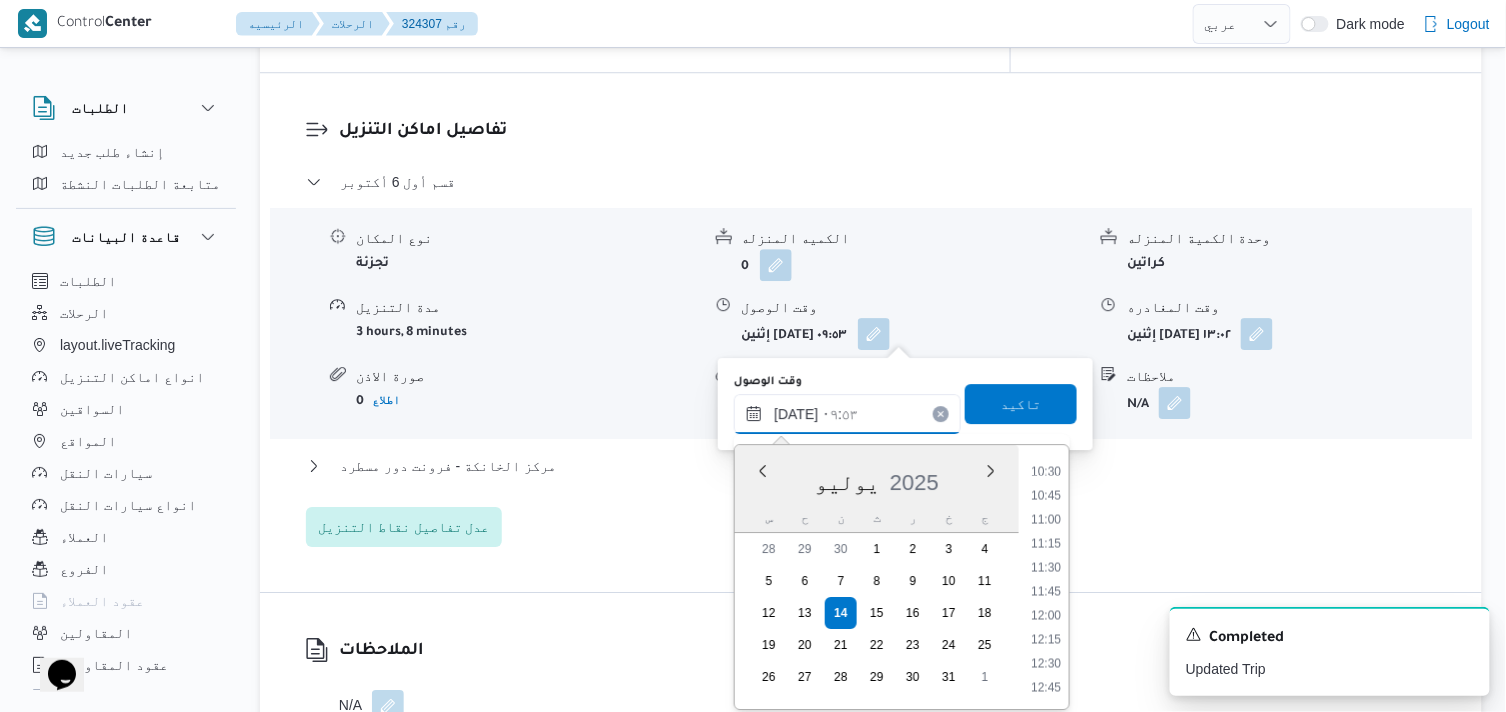 scroll, scrollTop: 1038, scrollLeft: 0, axis: vertical 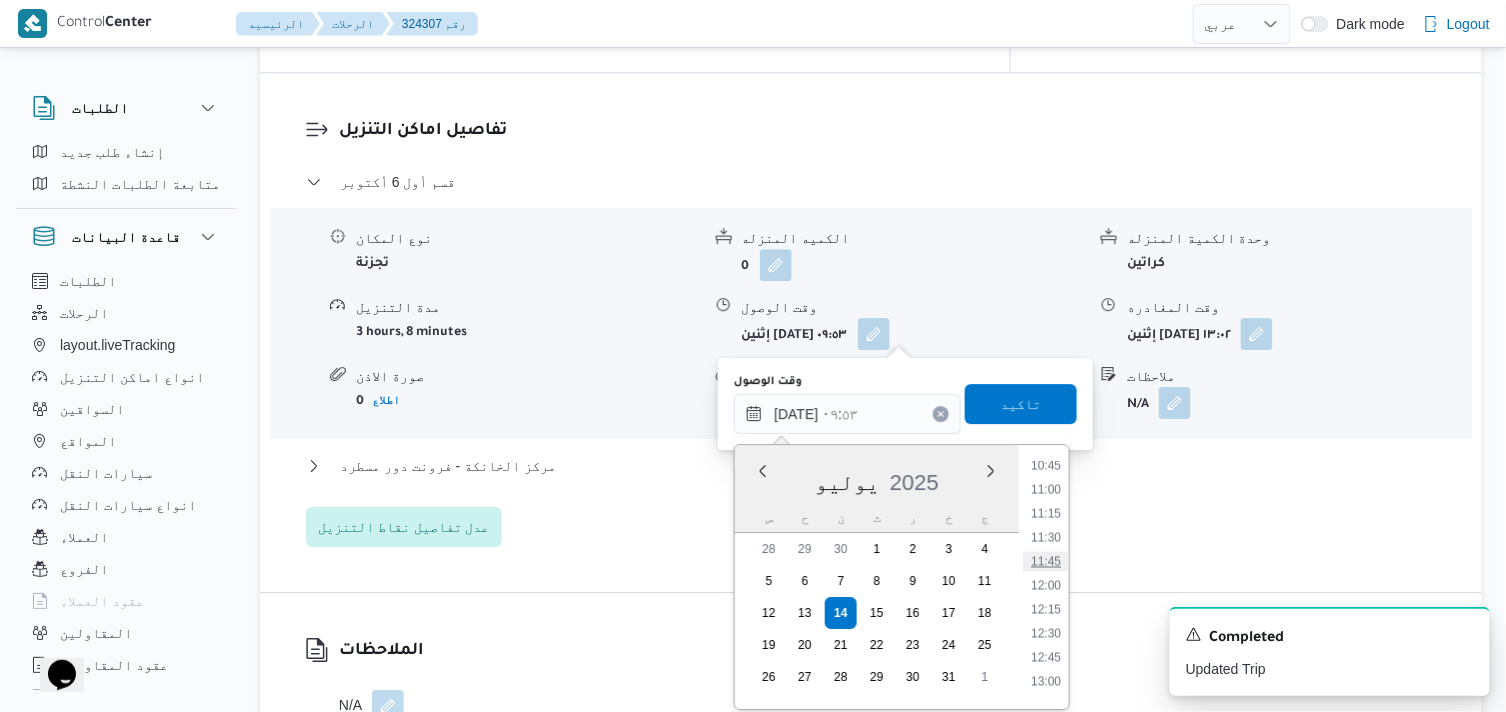 click on "11:45" at bounding box center [1046, 561] 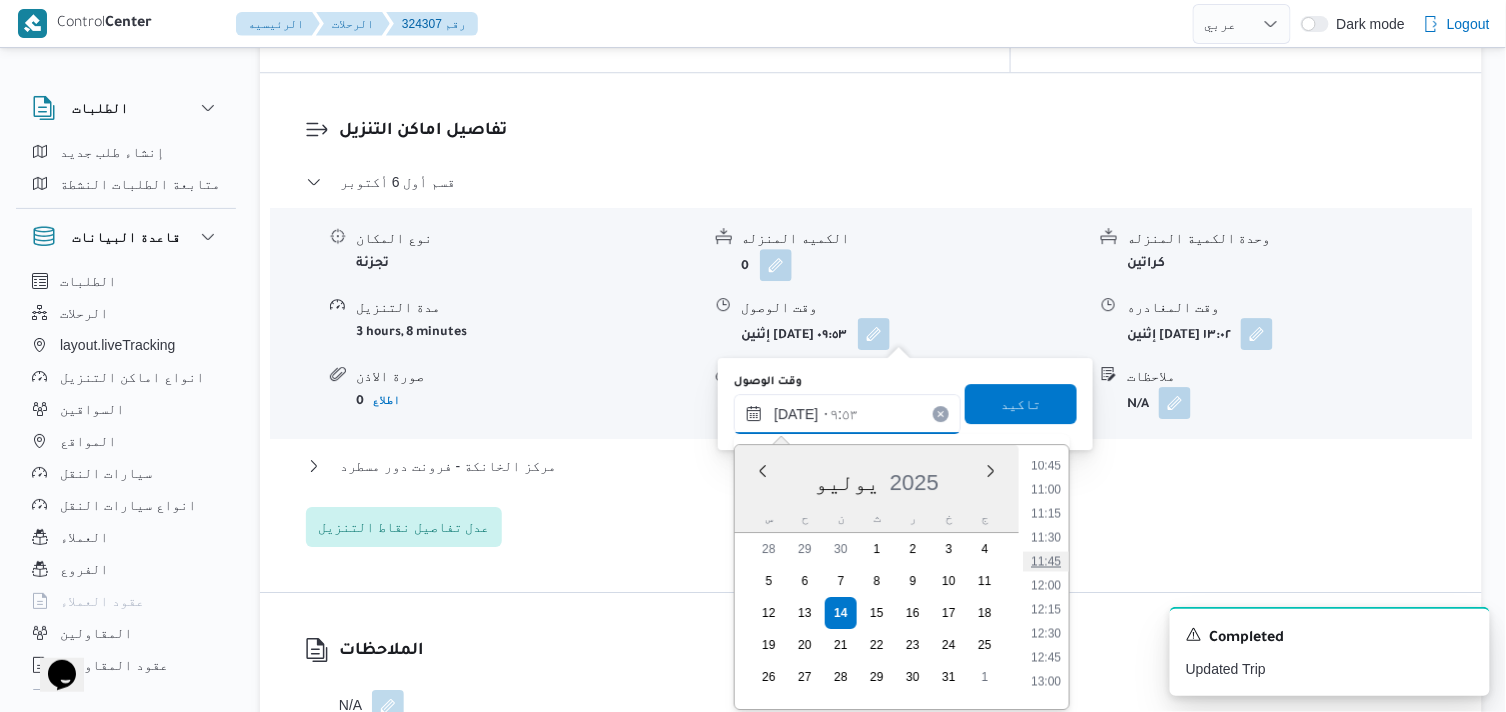 type on "[DATE] ١١:٤٥" 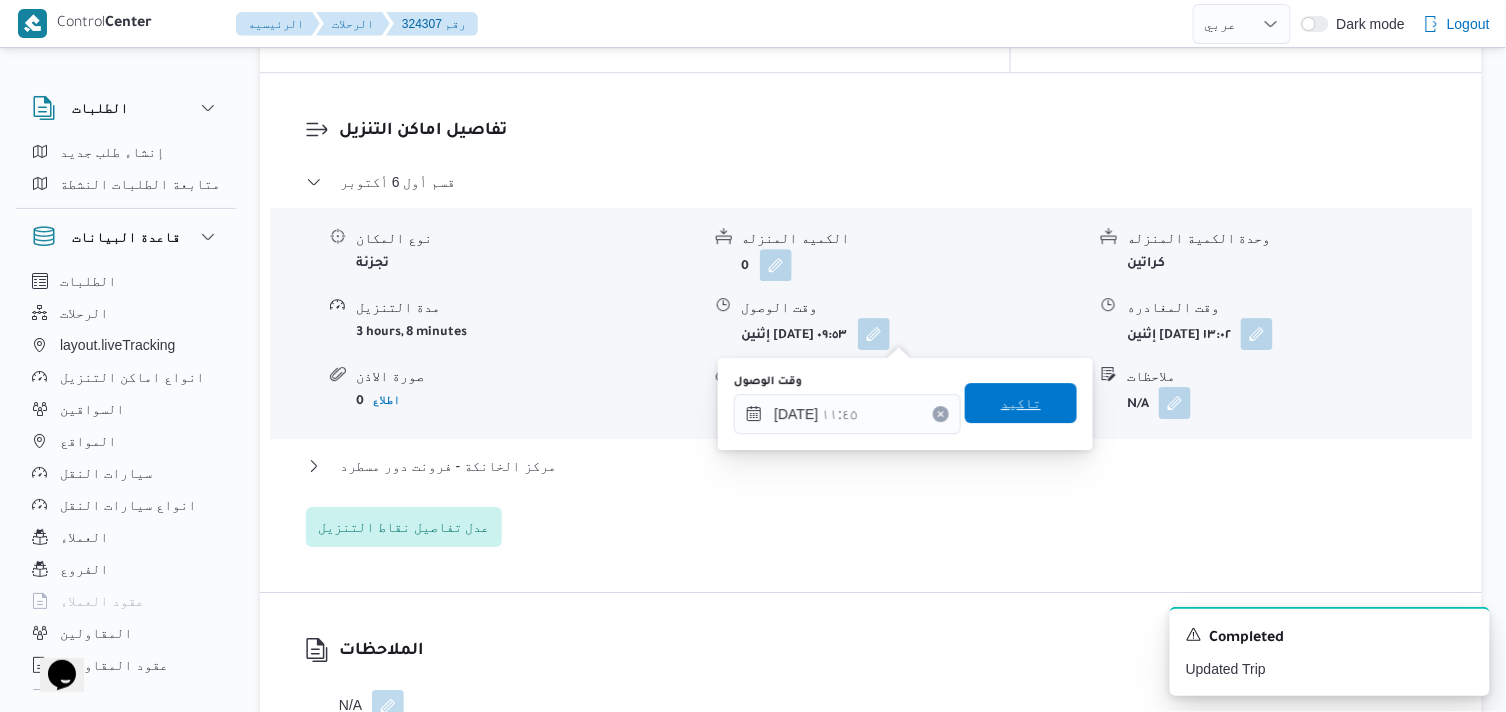 click on "تاكيد" at bounding box center (1021, 403) 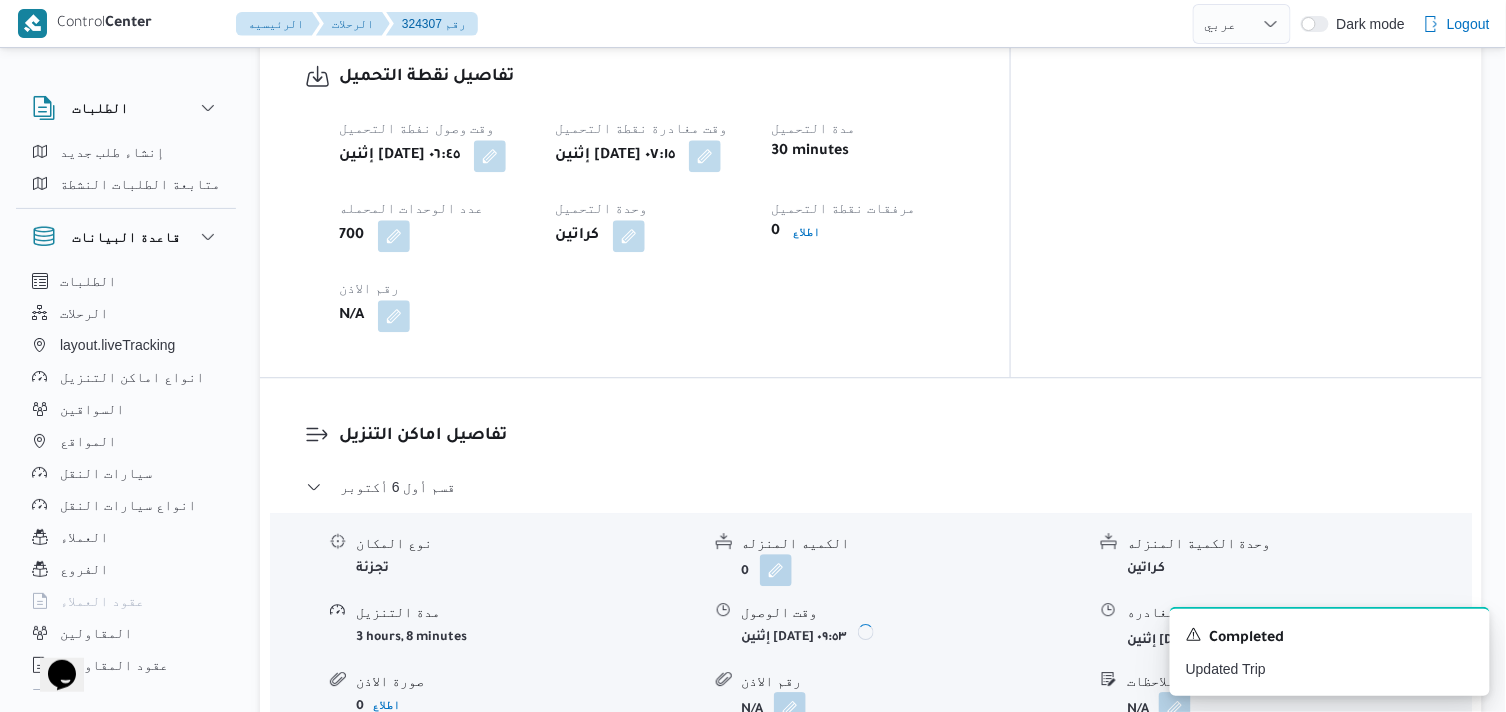 scroll, scrollTop: 1333, scrollLeft: 0, axis: vertical 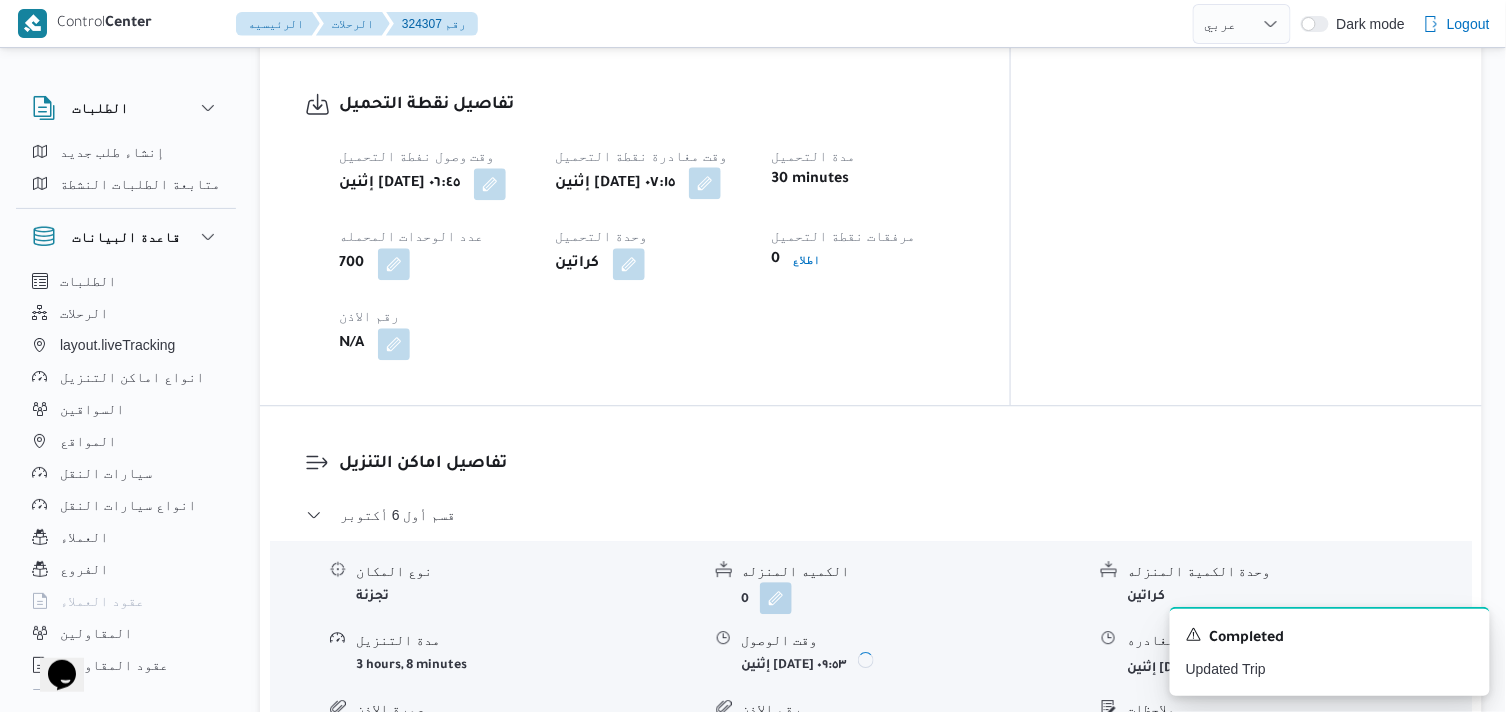click at bounding box center [705, 183] 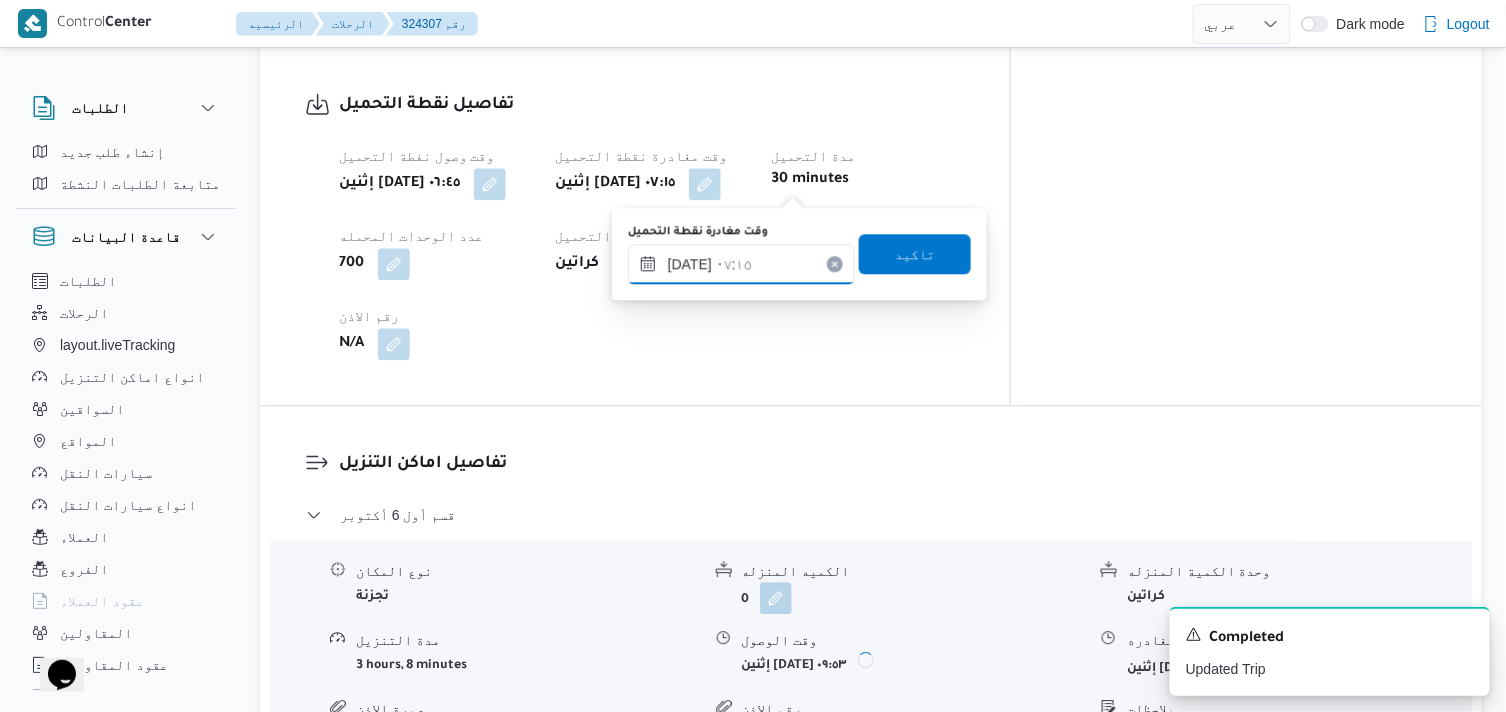 click on "١٤/٠٧/٢٠٢٥ ٠٧:١٥" at bounding box center (741, 264) 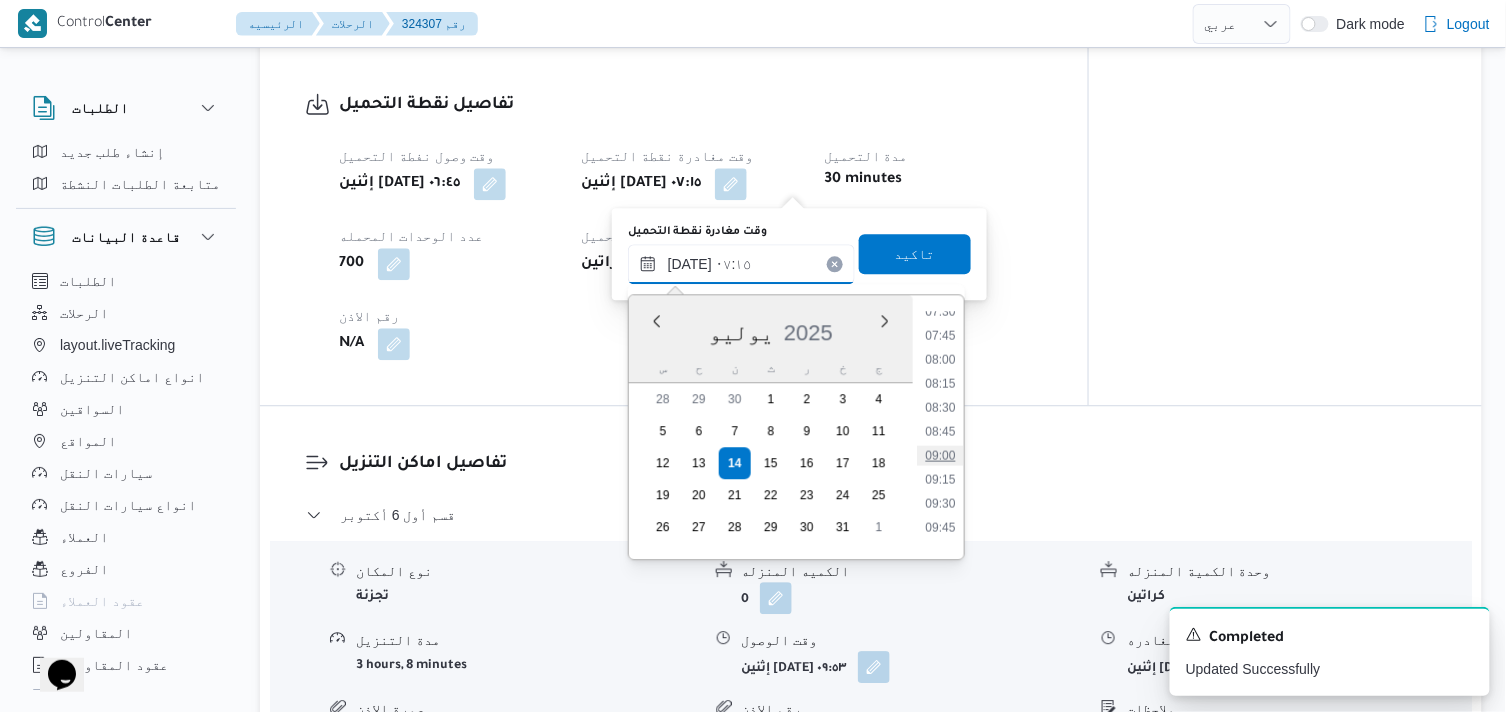 scroll, scrollTop: 798, scrollLeft: 0, axis: vertical 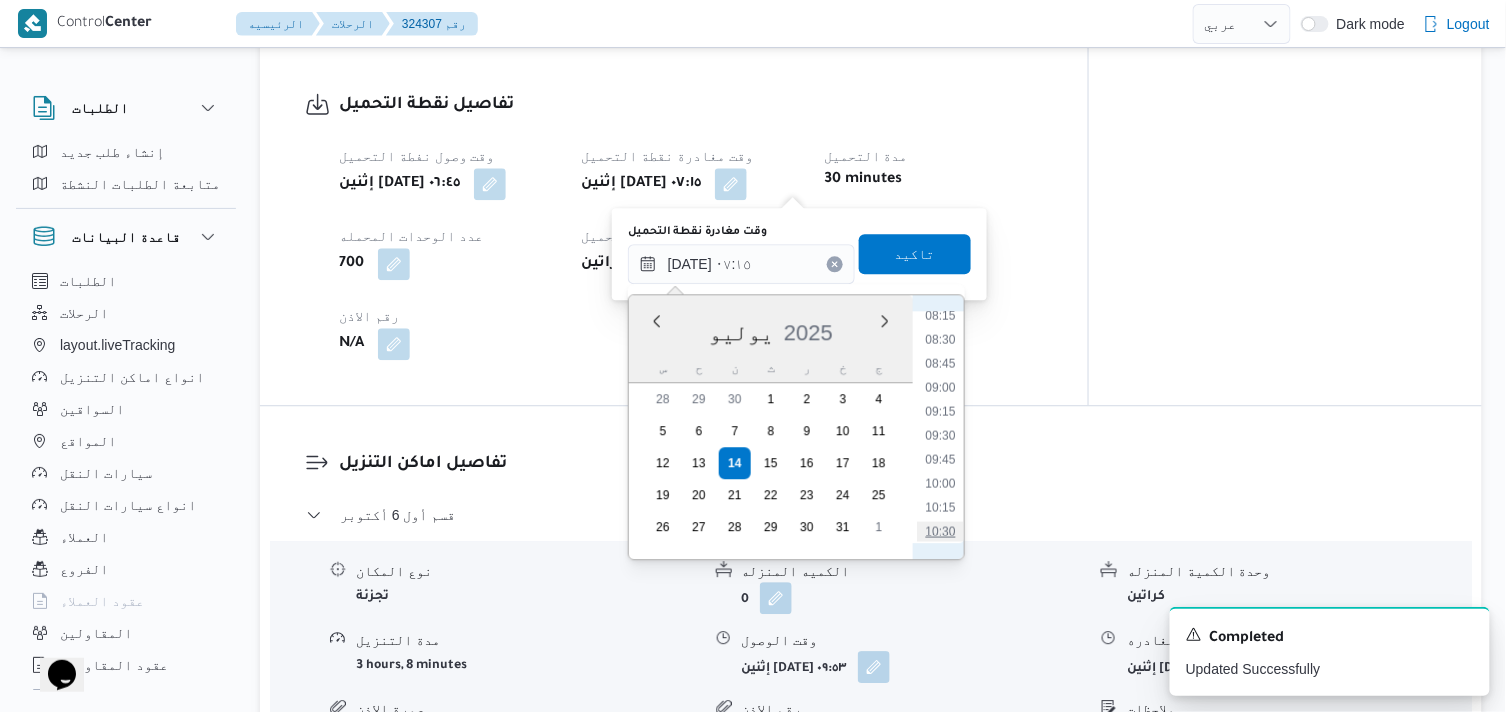 click on "10:30" at bounding box center (940, 531) 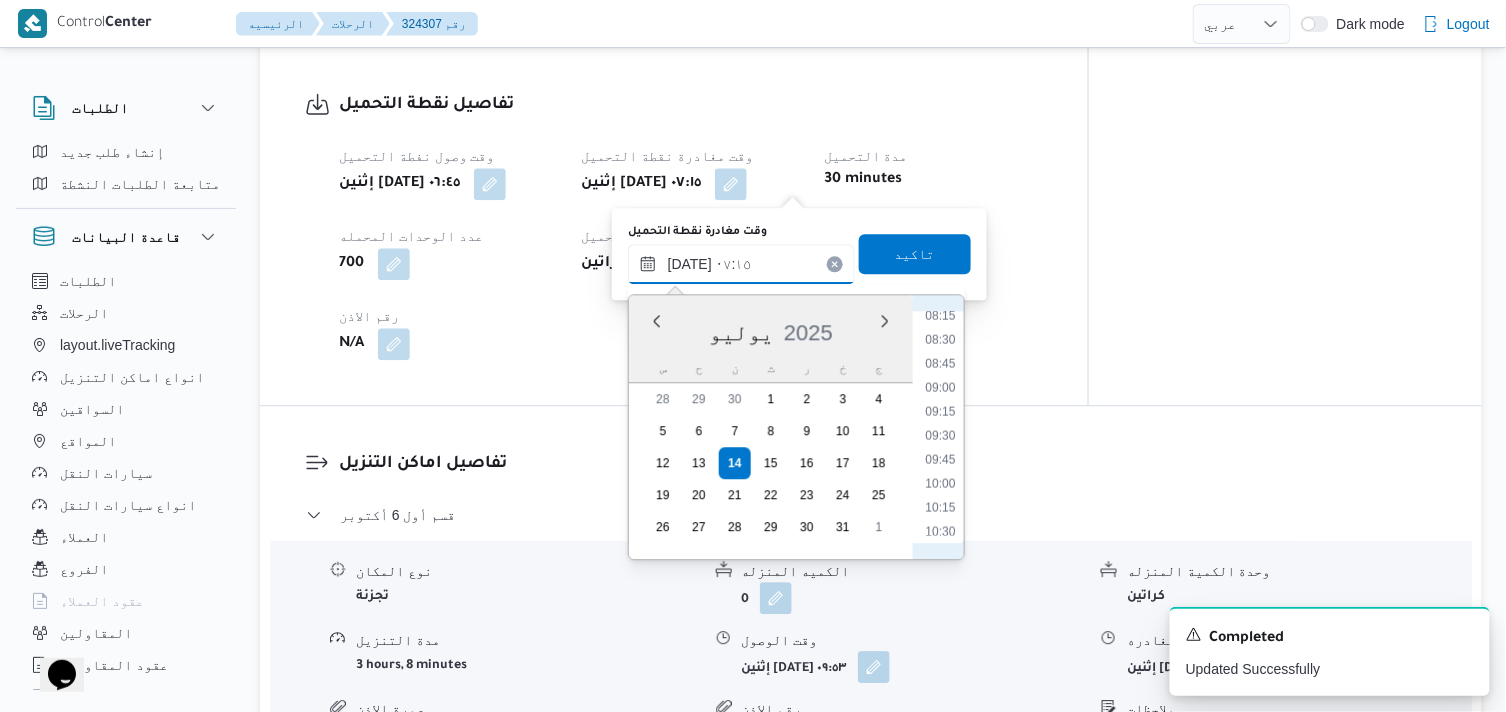 type on "[DATE] ١٠:٣٠" 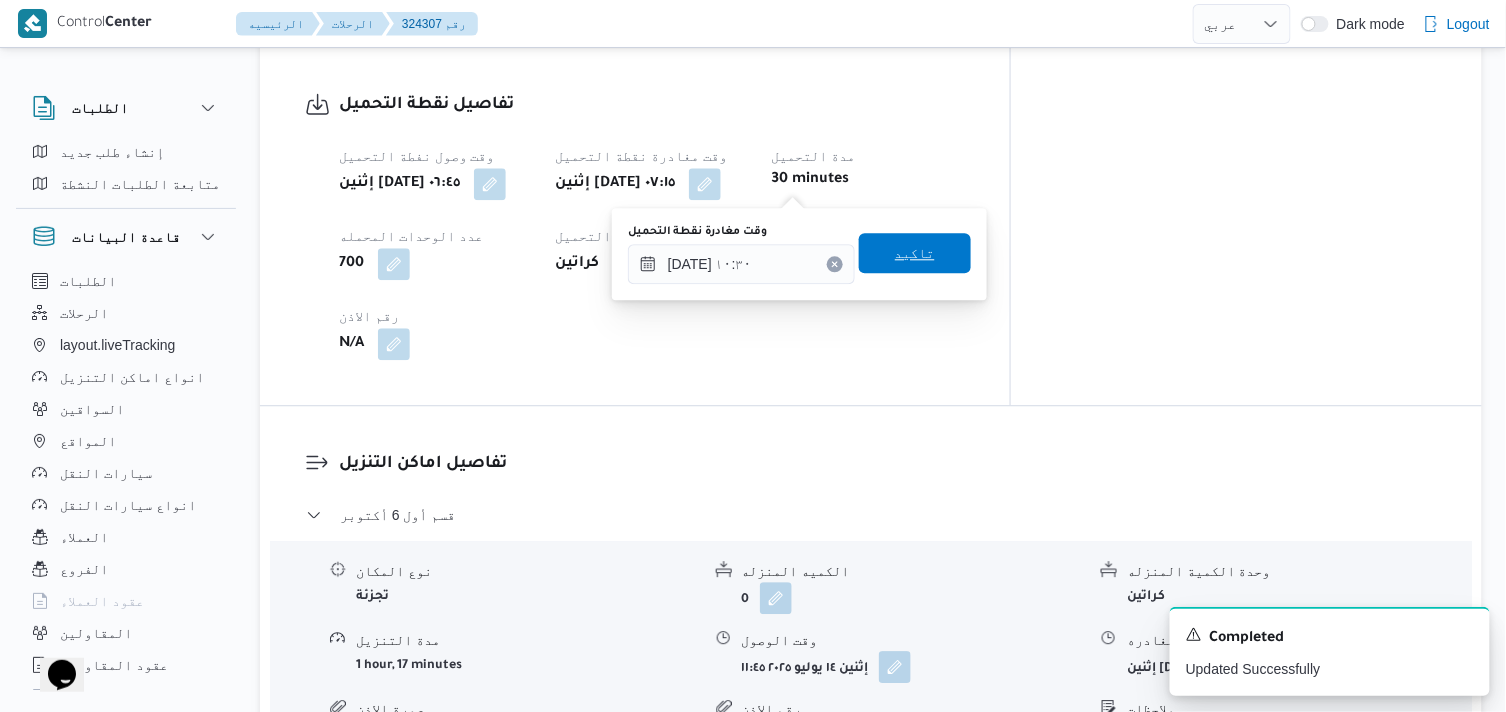 click on "تاكيد" at bounding box center [915, 253] 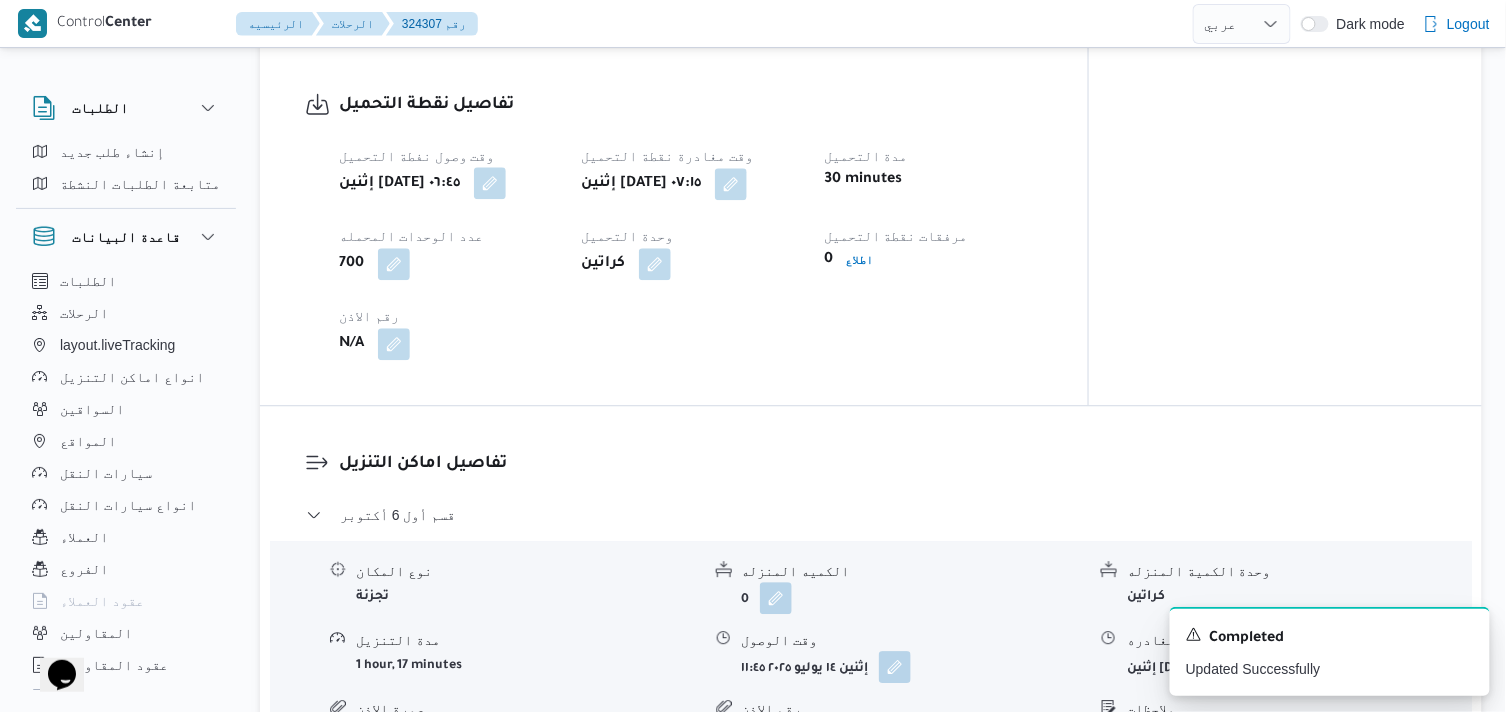 drag, startPoint x: 523, startPoint y: 180, endPoint x: 524, endPoint y: 194, distance: 14.035668 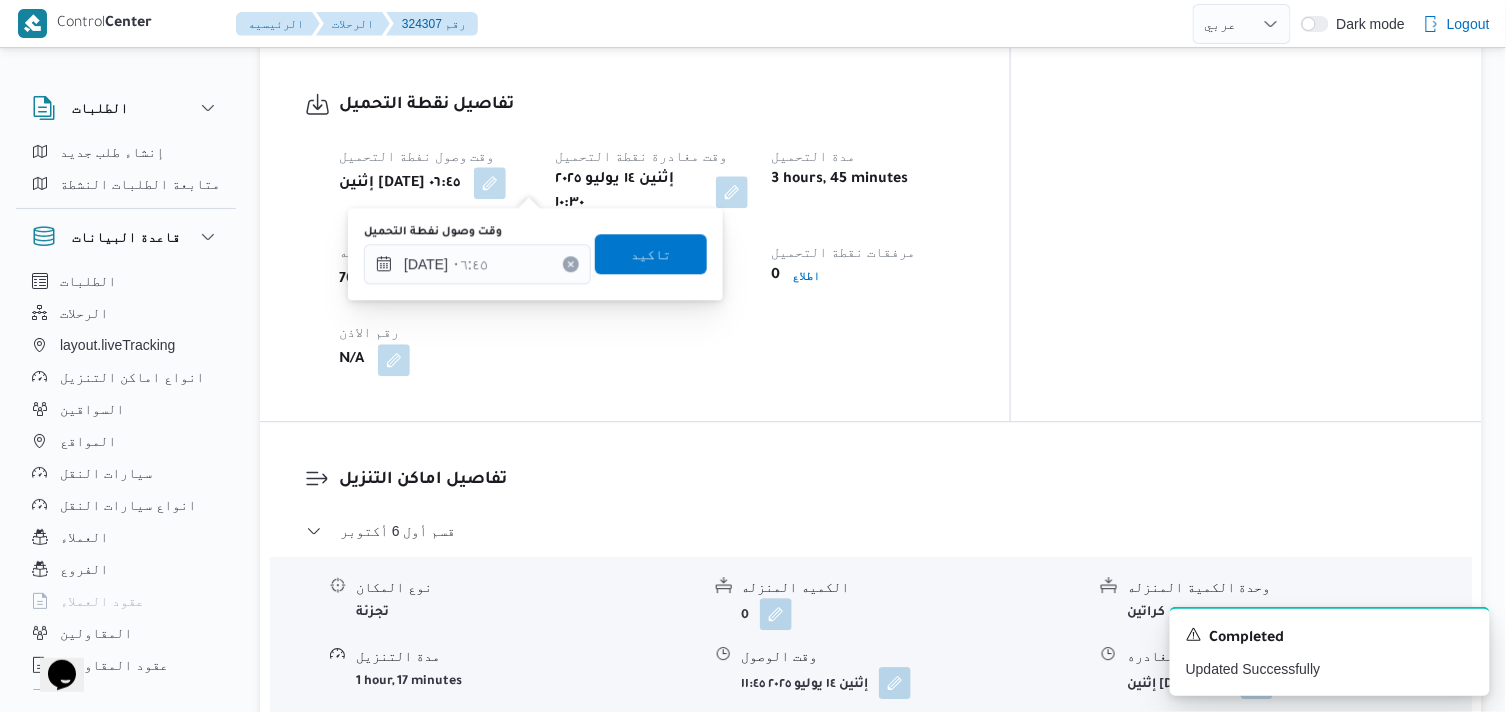 click on "وقت وصول نفطة التحميل" at bounding box center (477, 232) 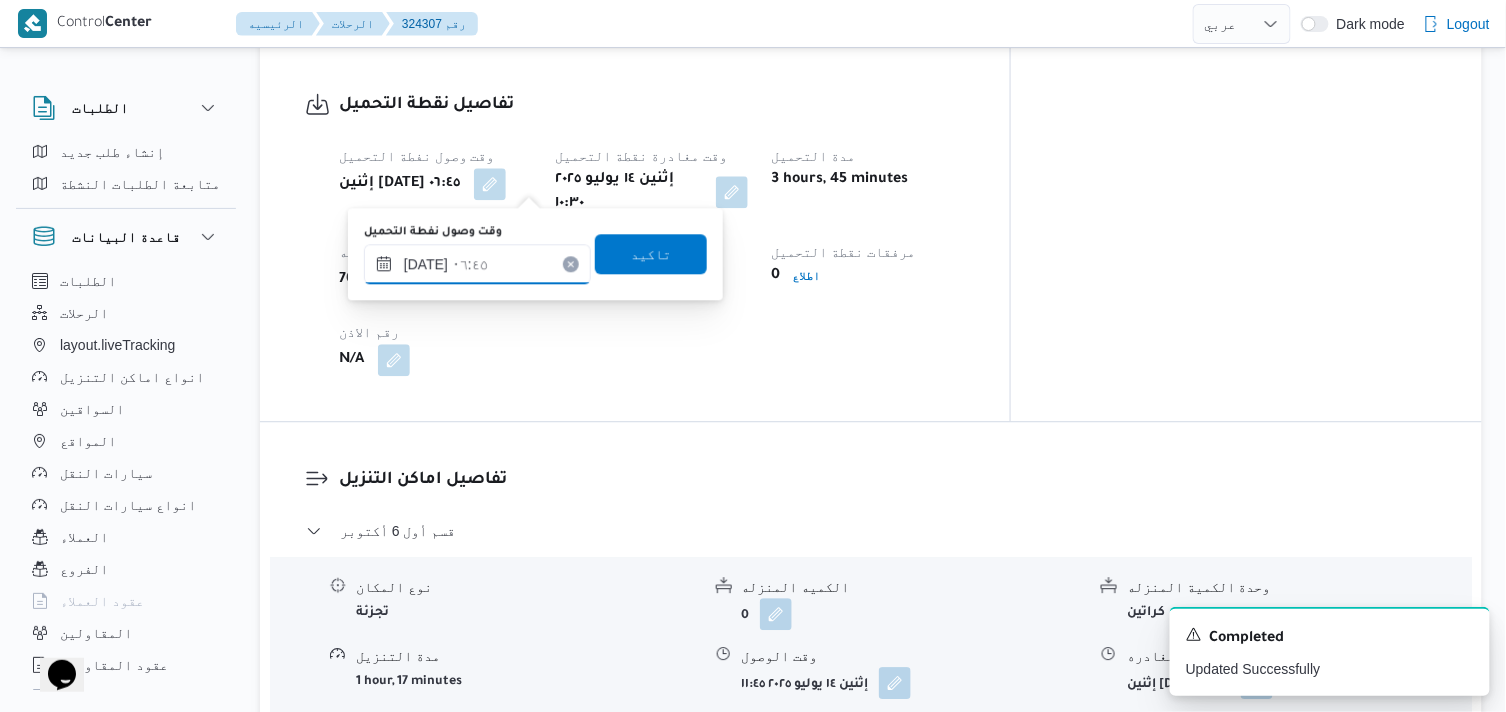 click on "١٤/٠٧/٢٠٢٥ ٠٦:٤٥" at bounding box center [477, 264] 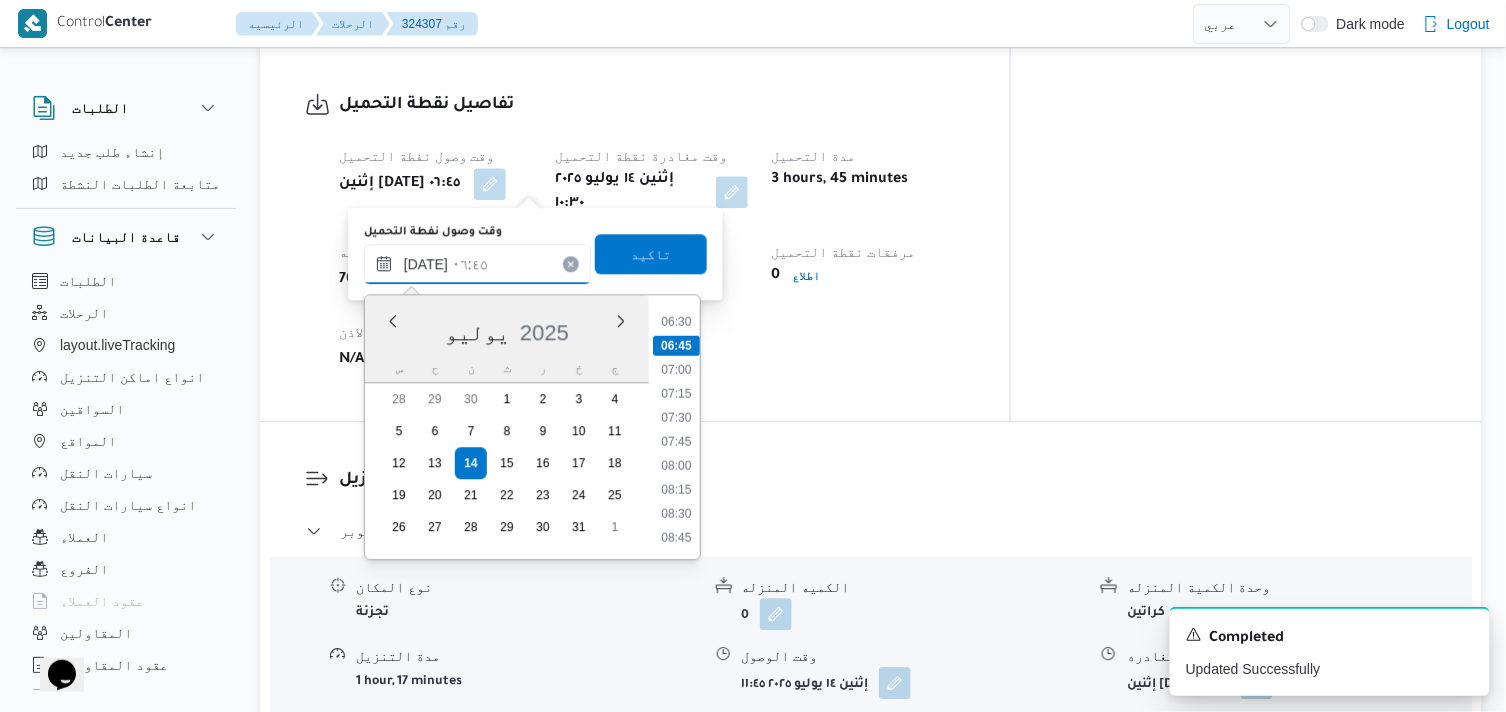 scroll, scrollTop: 751, scrollLeft: 0, axis: vertical 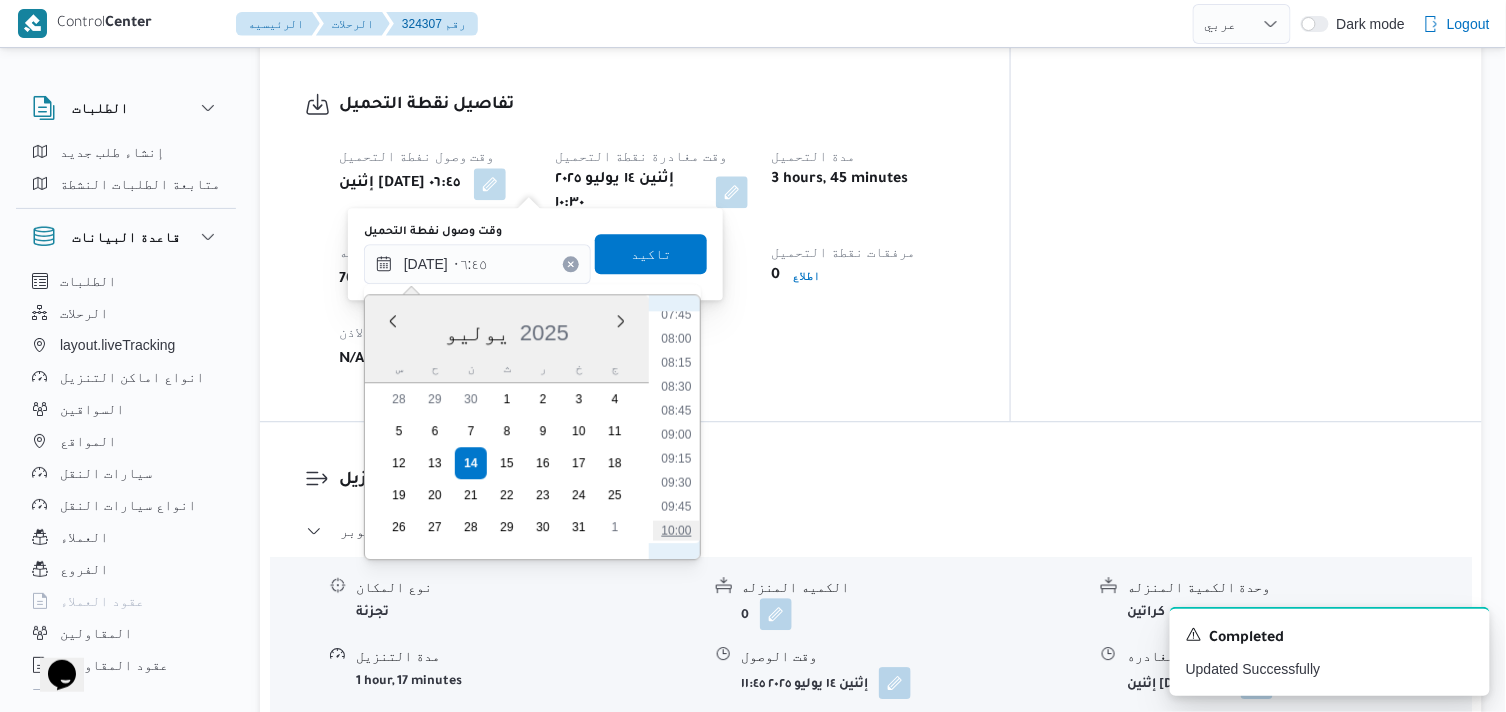 click on "10:00" at bounding box center [676, 530] 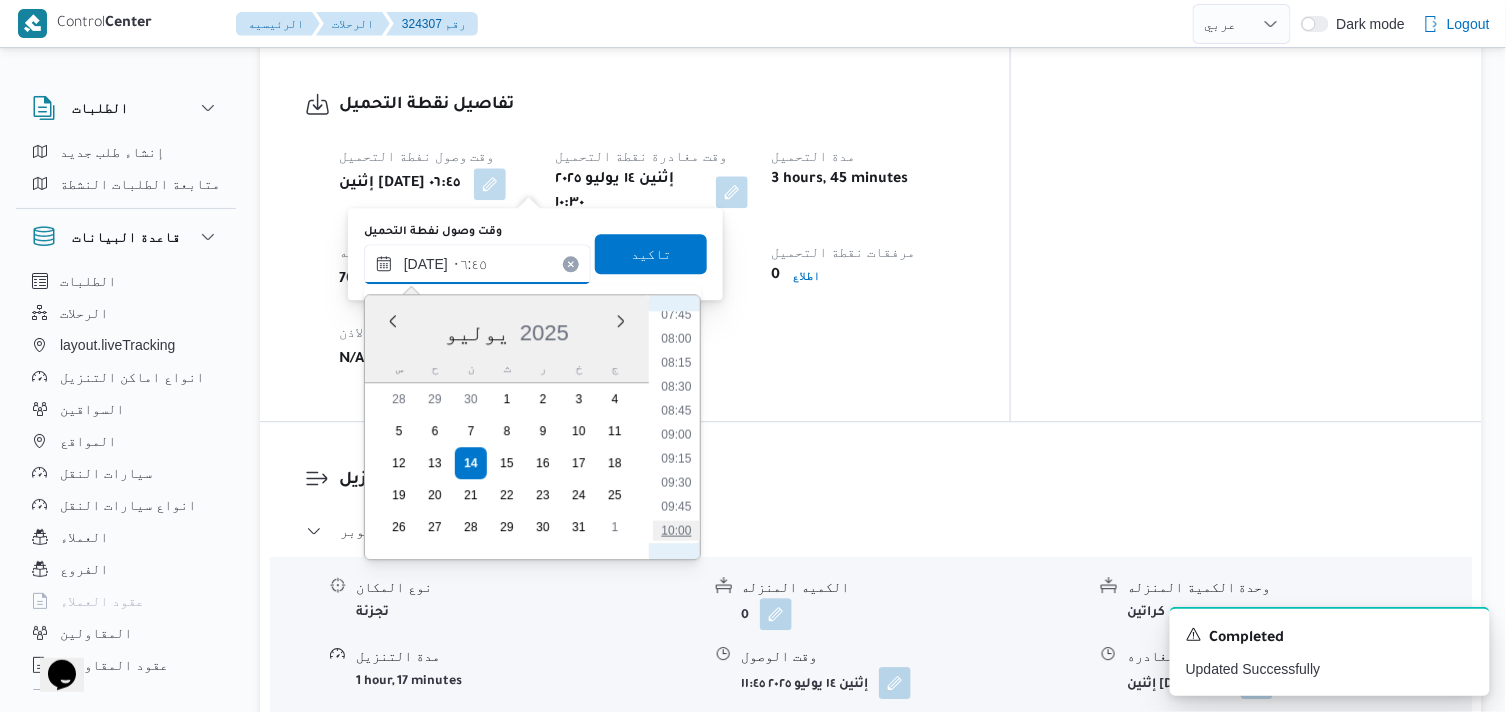type on "١٤/٠٧/٢٠٢٥ ١٠:٠٠" 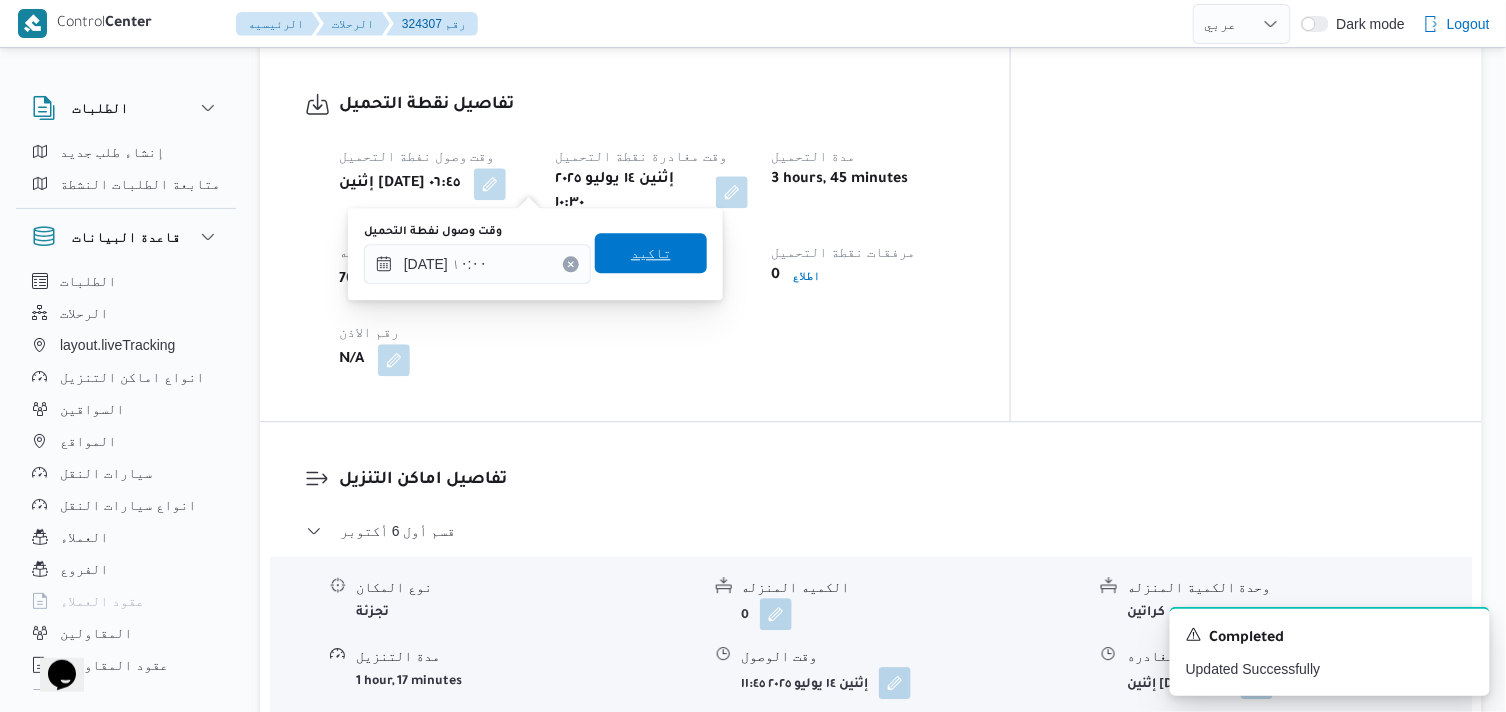 click on "تاكيد" at bounding box center (651, 253) 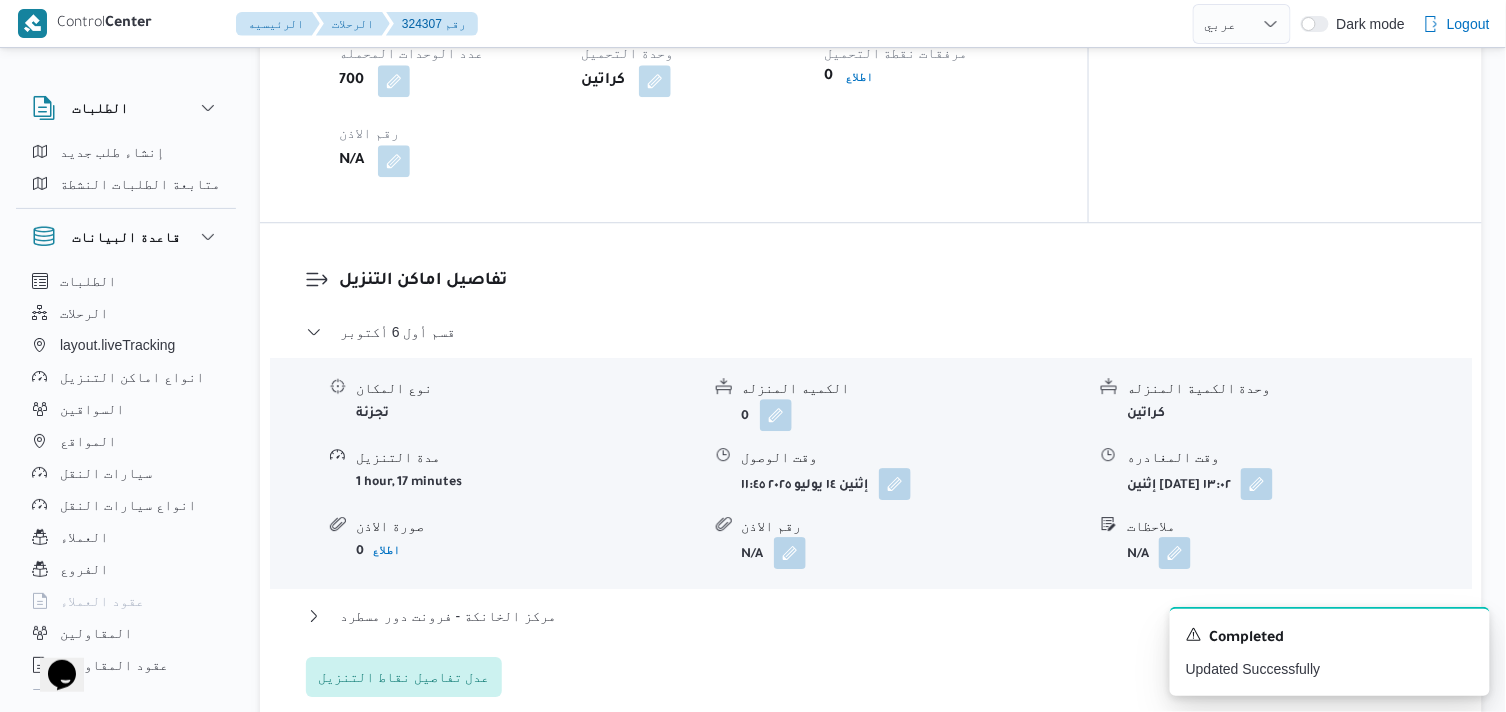 scroll, scrollTop: 1666, scrollLeft: 0, axis: vertical 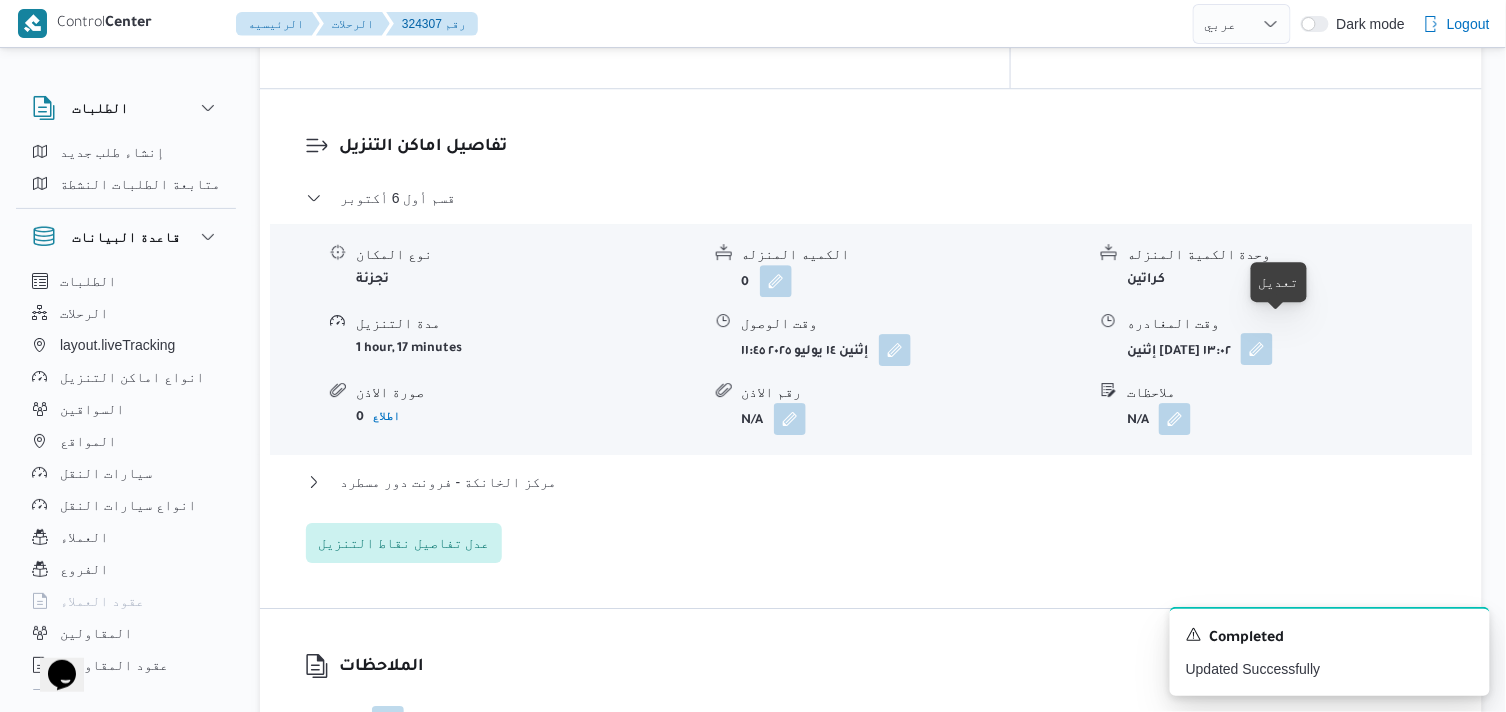 click at bounding box center (1257, 349) 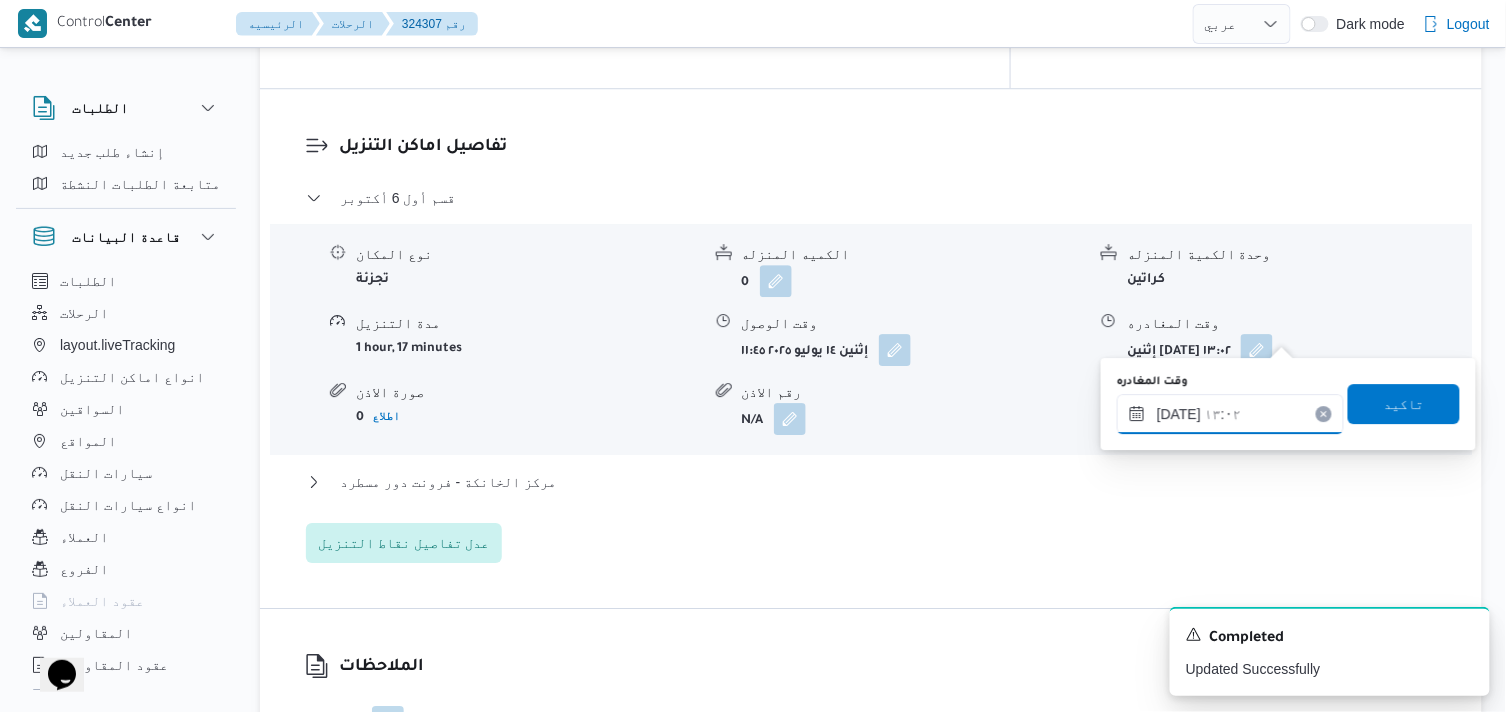 click on "١٤/٠٧/٢٠٢٥ ١٣:٠٢" at bounding box center [1230, 414] 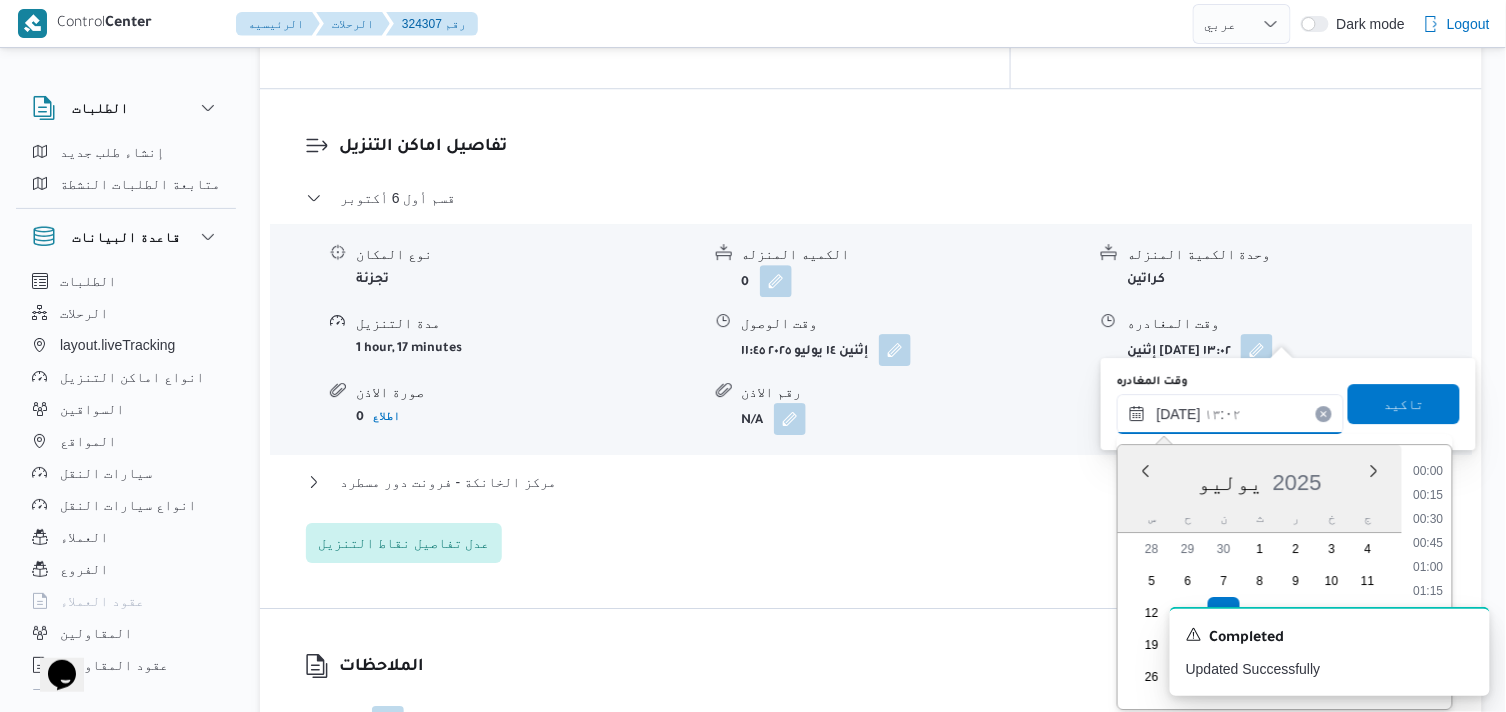 scroll, scrollTop: 1128, scrollLeft: 0, axis: vertical 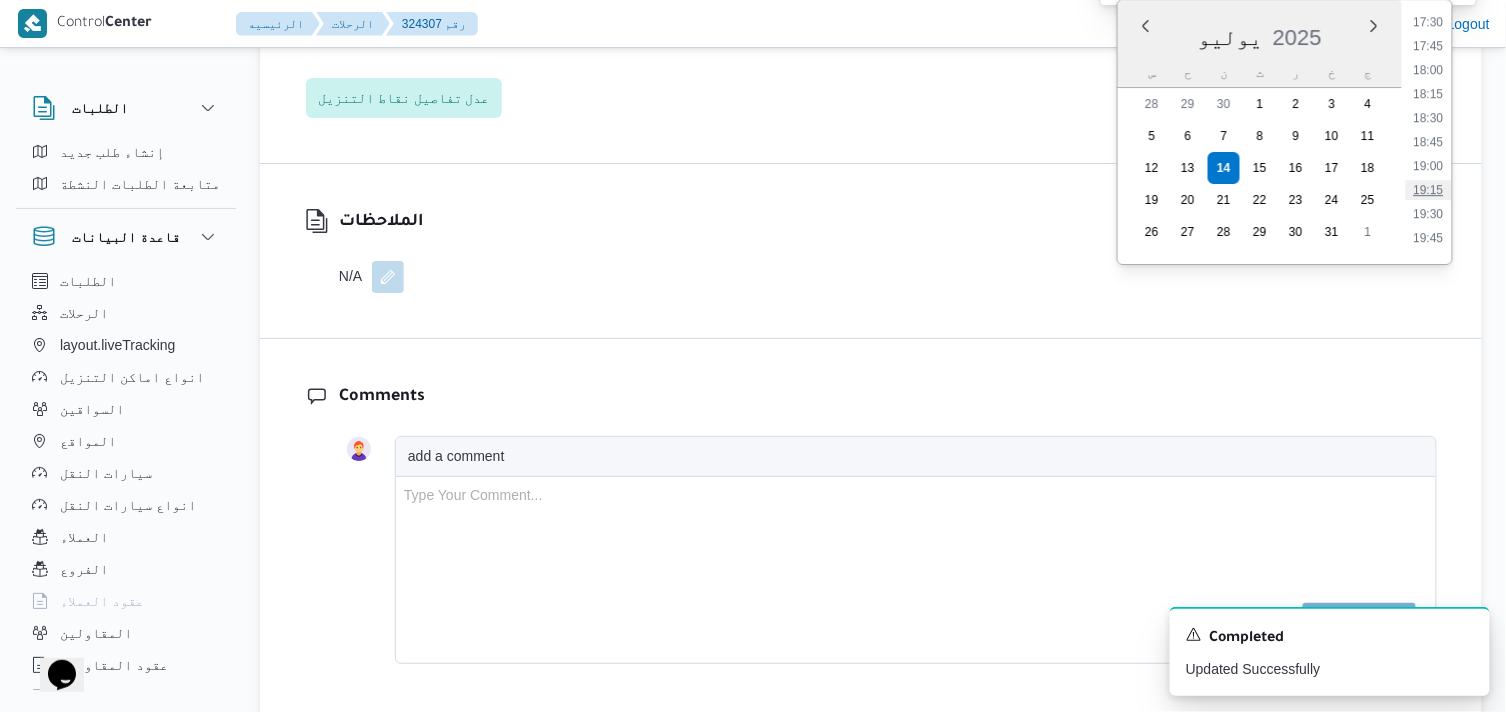 click on "19:15" at bounding box center (1429, 190) 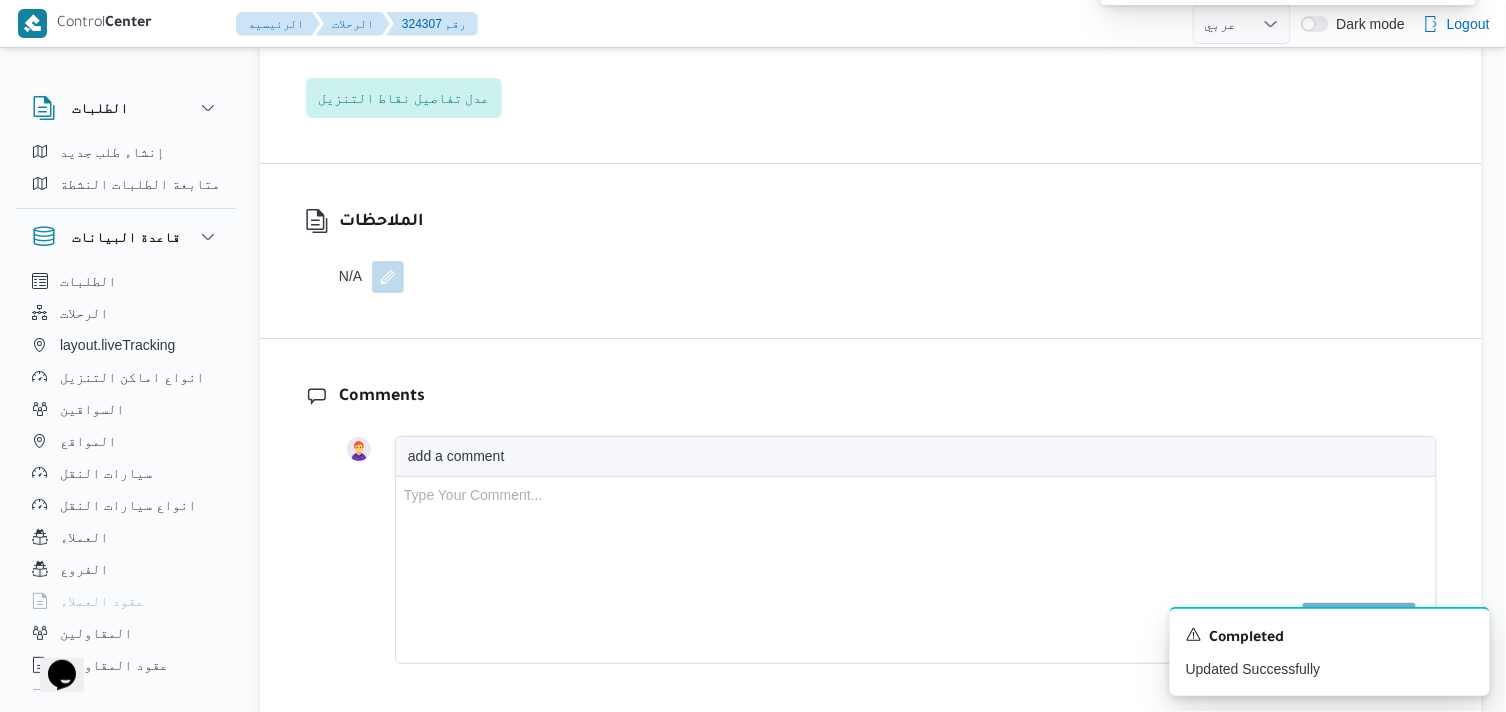 scroll, scrollTop: 1723, scrollLeft: 0, axis: vertical 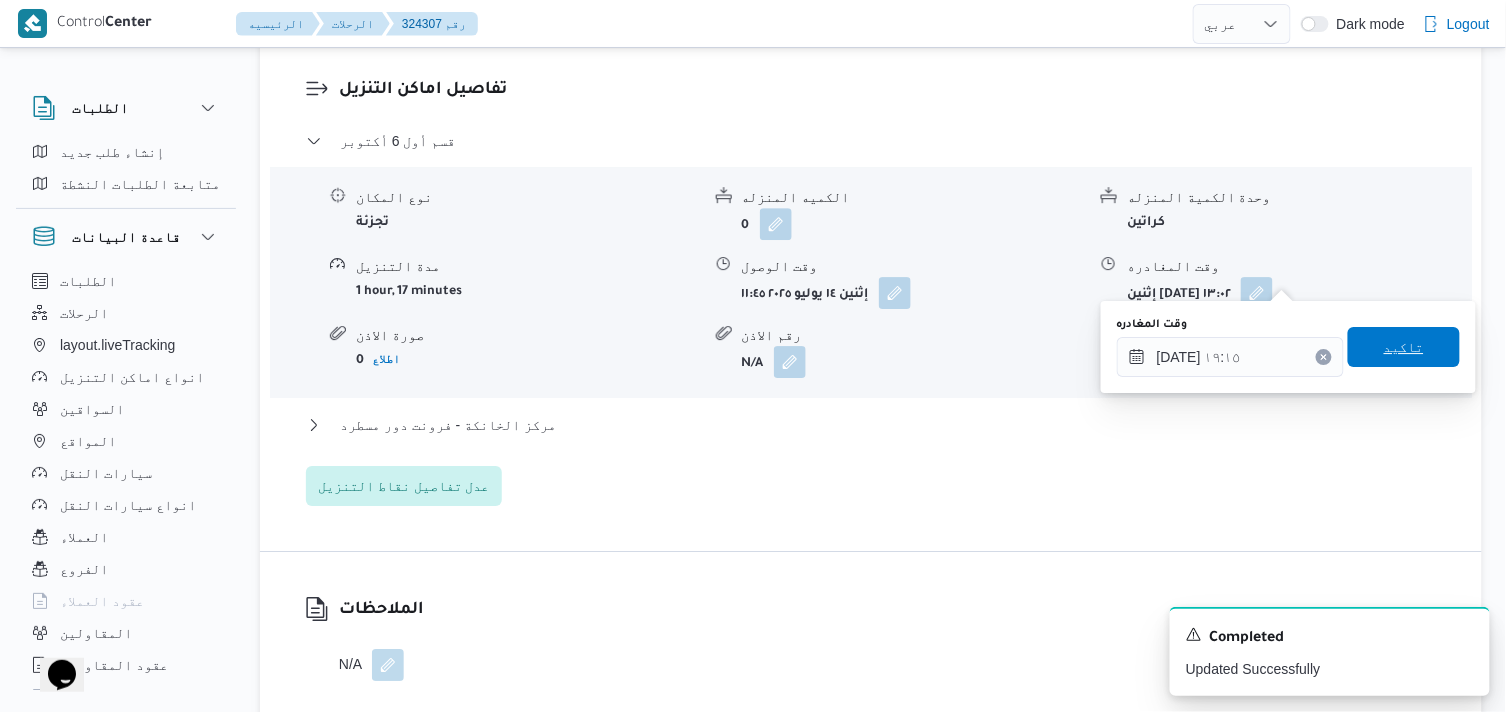 drag, startPoint x: 1407, startPoint y: 333, endPoint x: 850, endPoint y: 388, distance: 559.70886 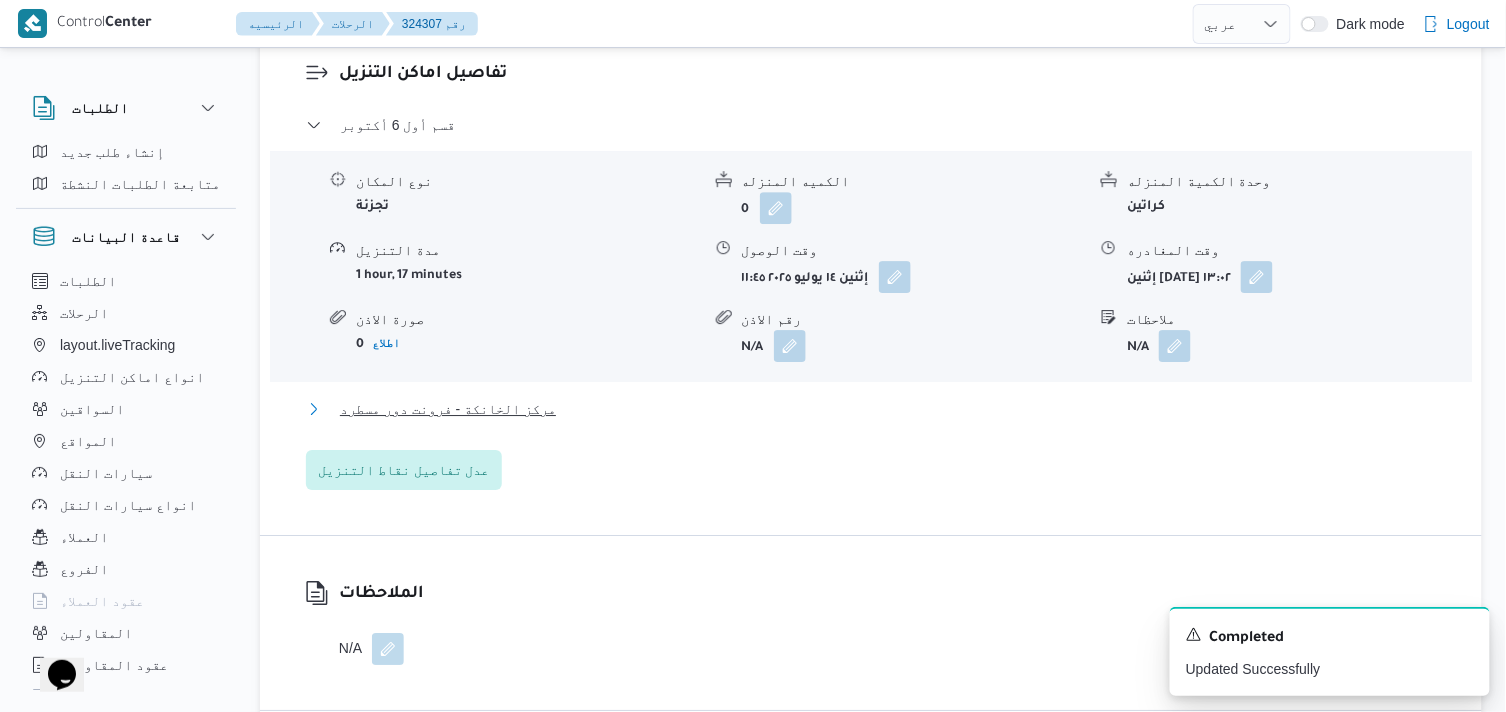 click on "مركز الخانكة -
فرونت دور مسطرد" at bounding box center [448, 409] 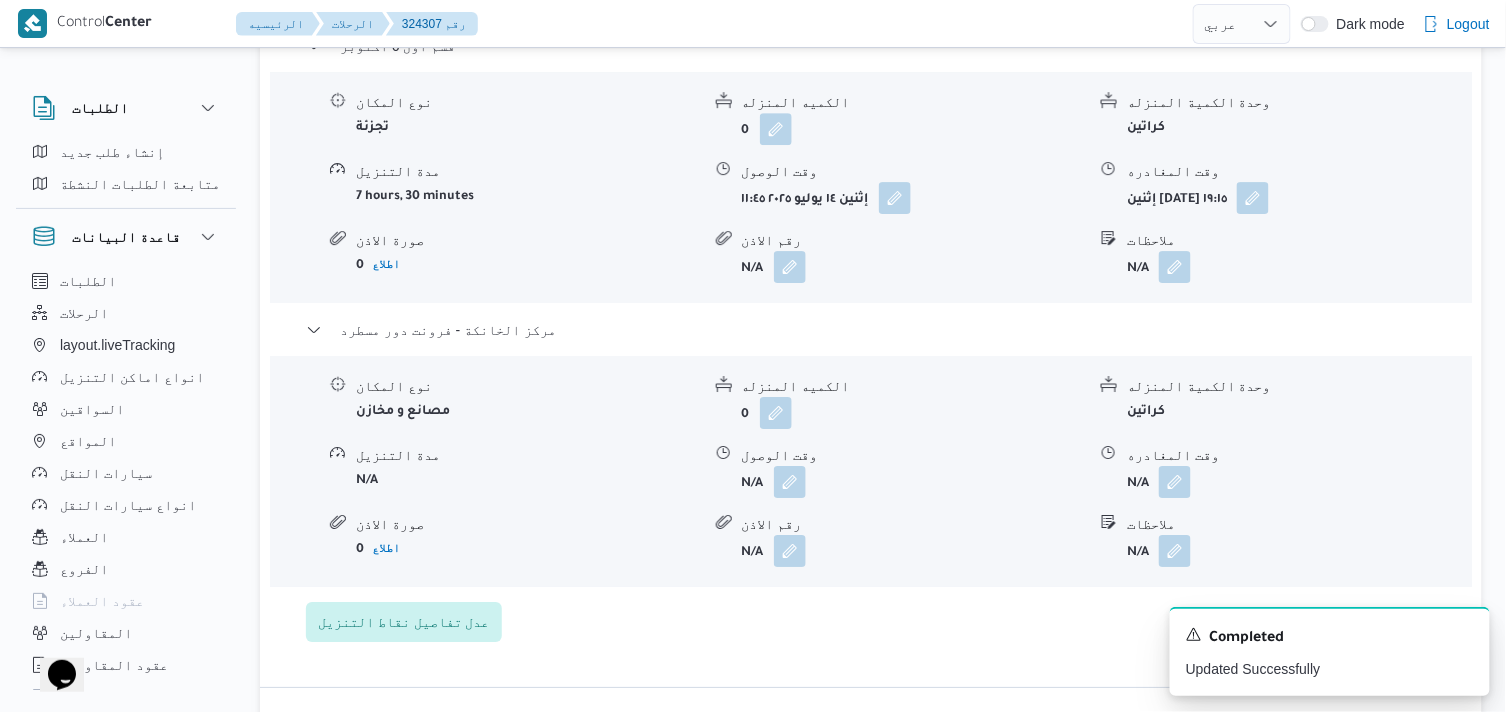 scroll, scrollTop: 1945, scrollLeft: 0, axis: vertical 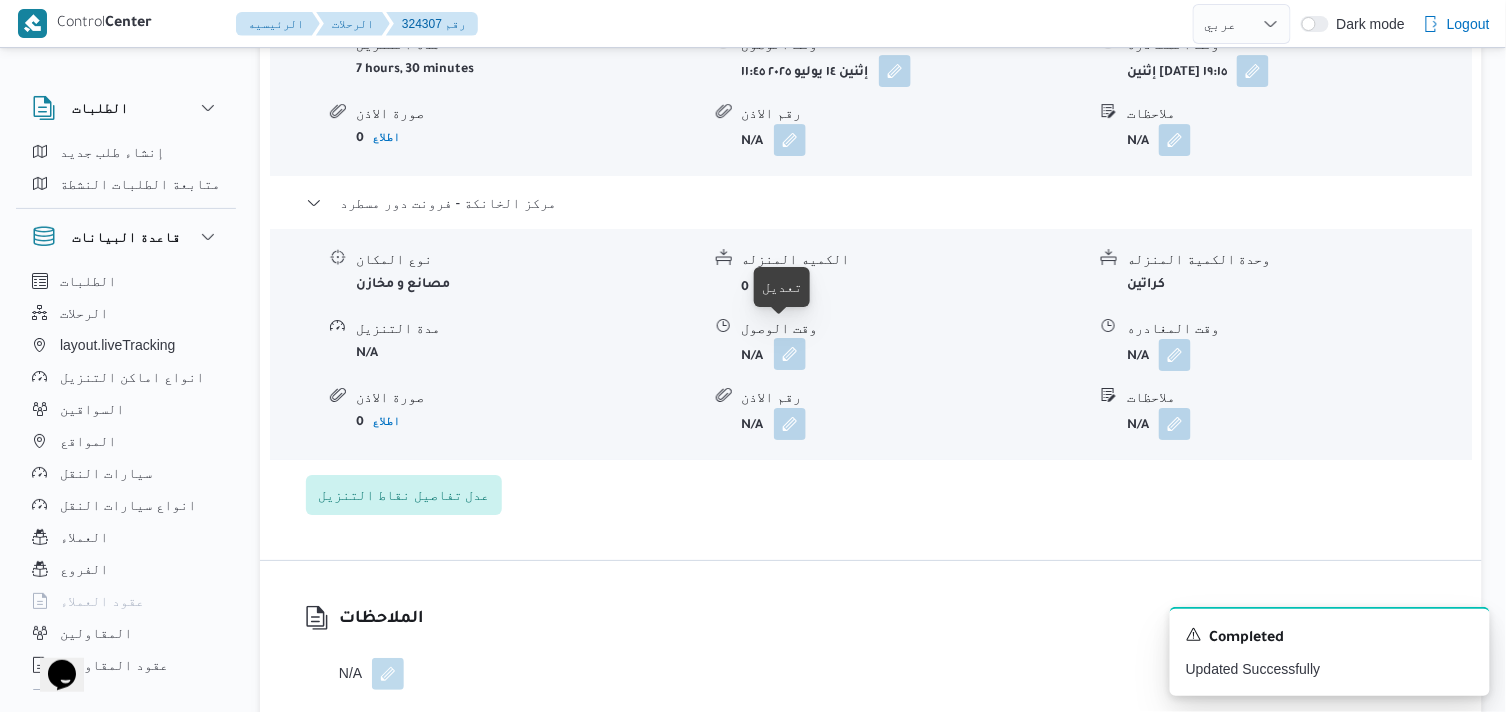 click at bounding box center [790, 354] 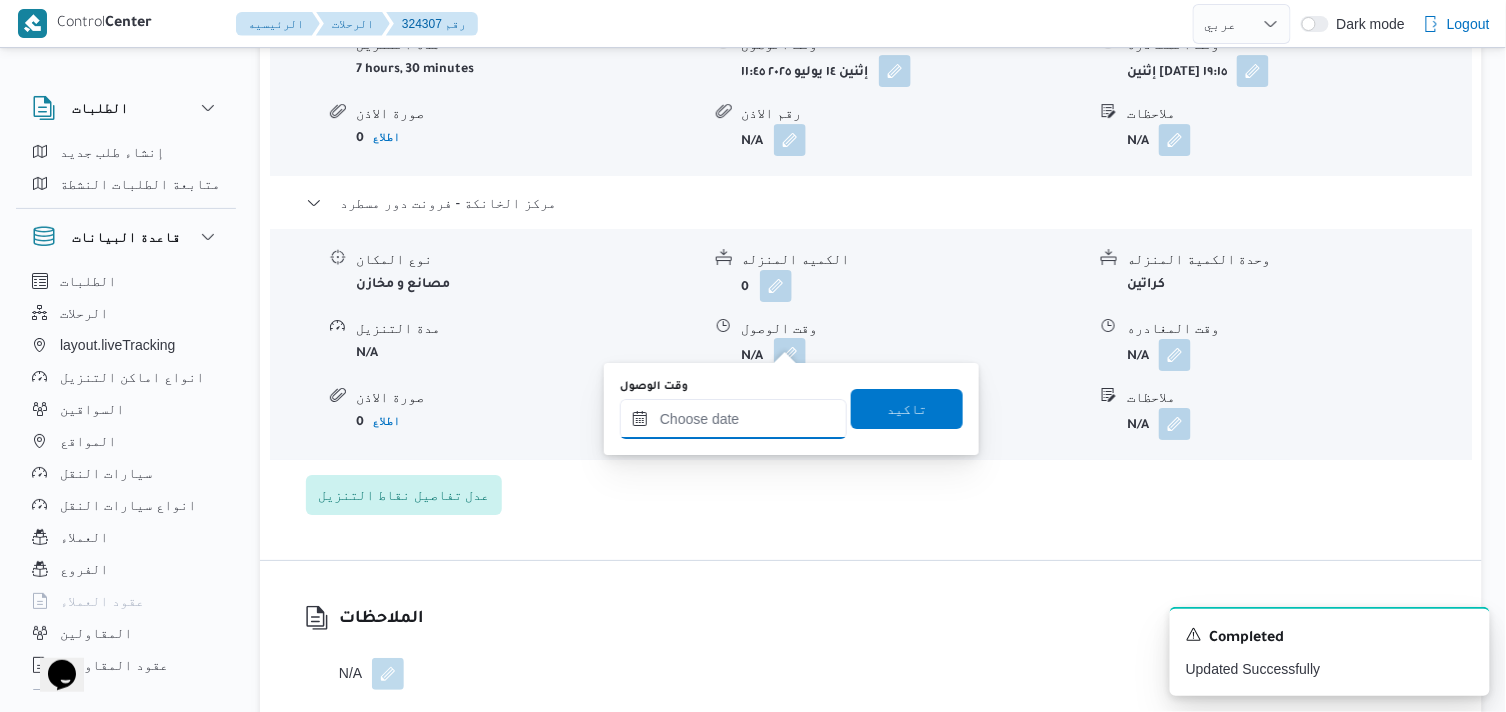 click on "وقت الوصول" at bounding box center (733, 419) 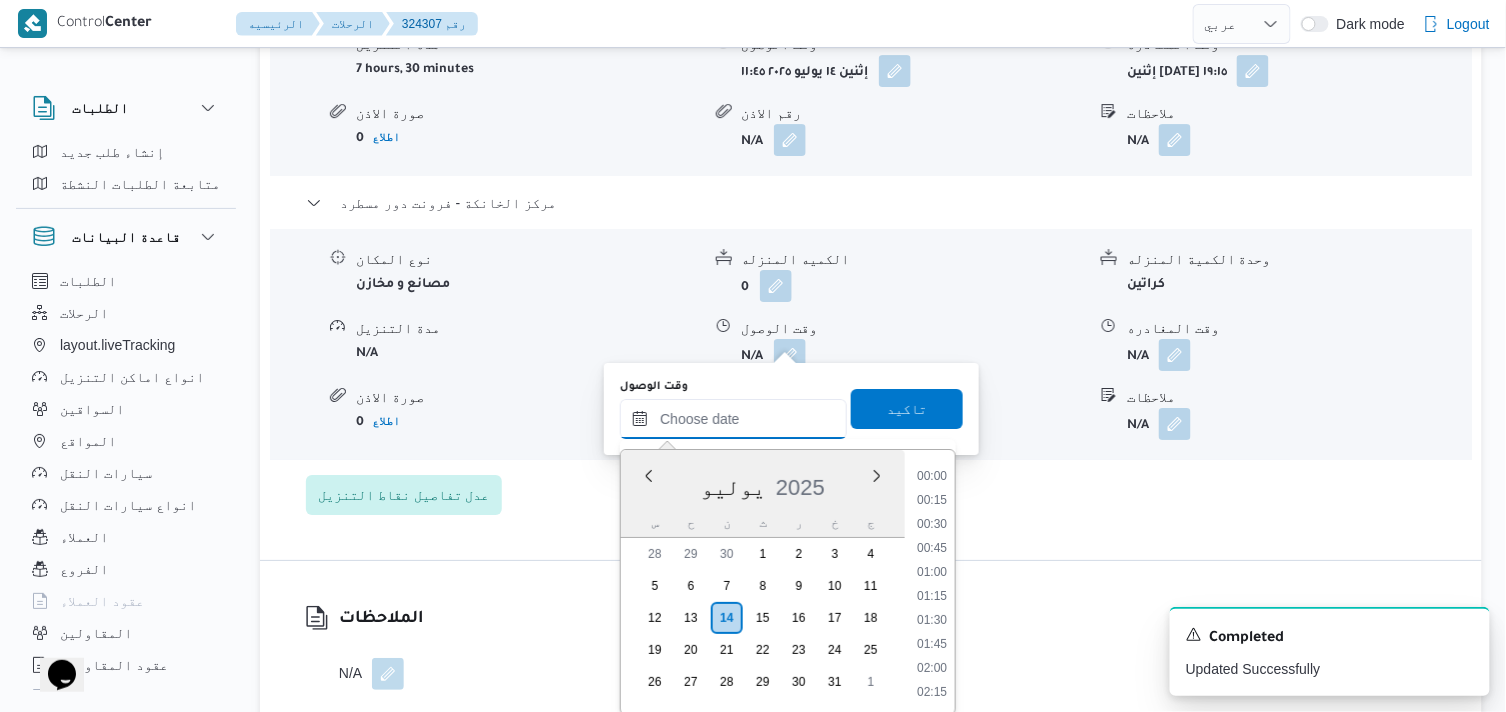 scroll, scrollTop: 1800, scrollLeft: 0, axis: vertical 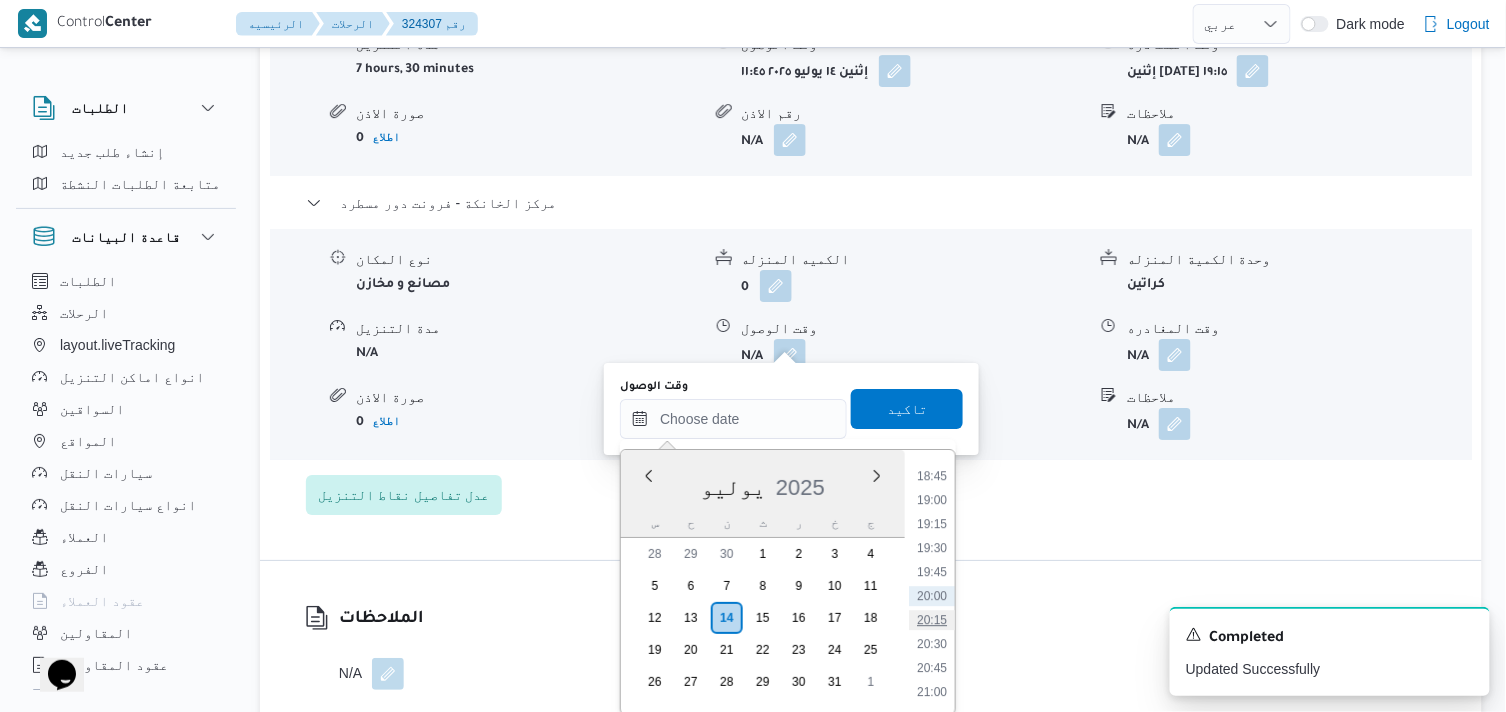 click on "20:15" at bounding box center [932, 620] 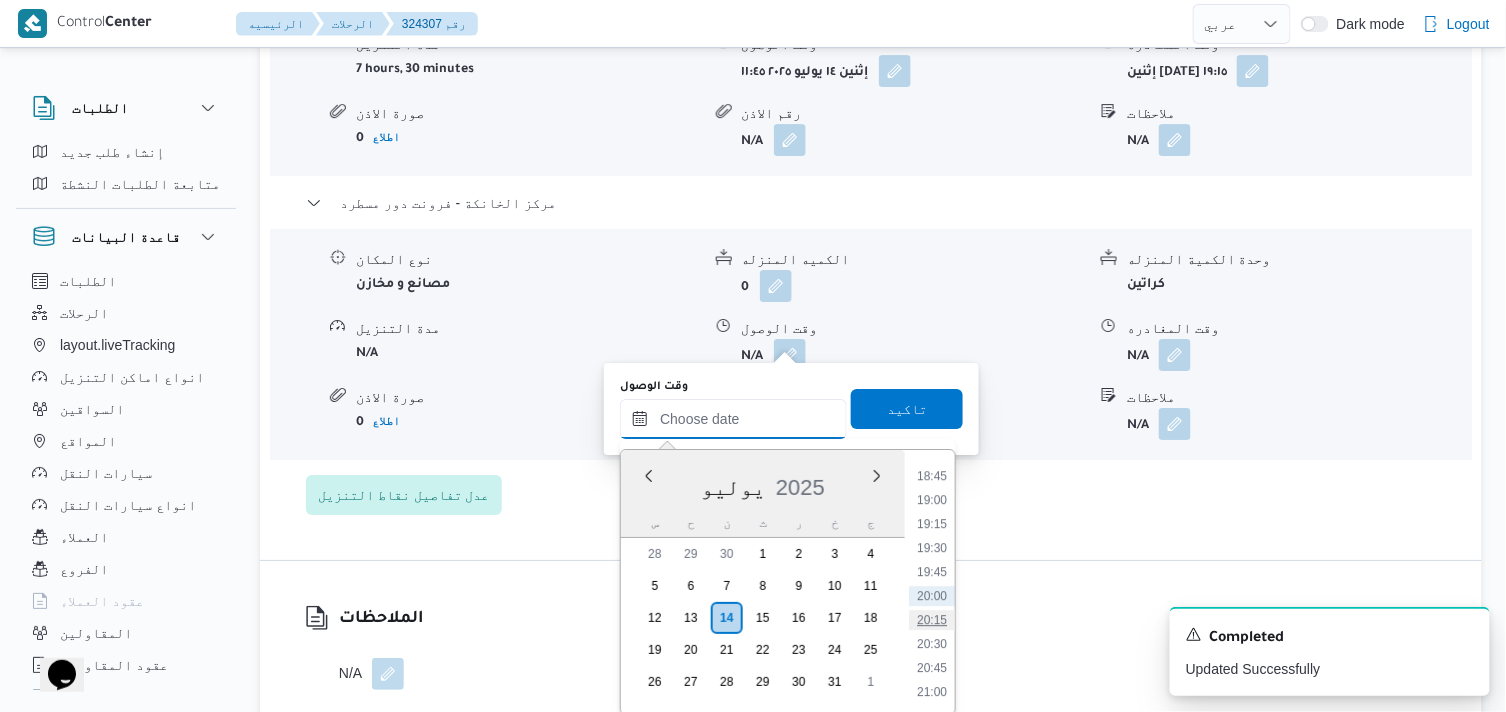 type on "١٤/٠٧/٢٠٢٥ ٢٠:١٥" 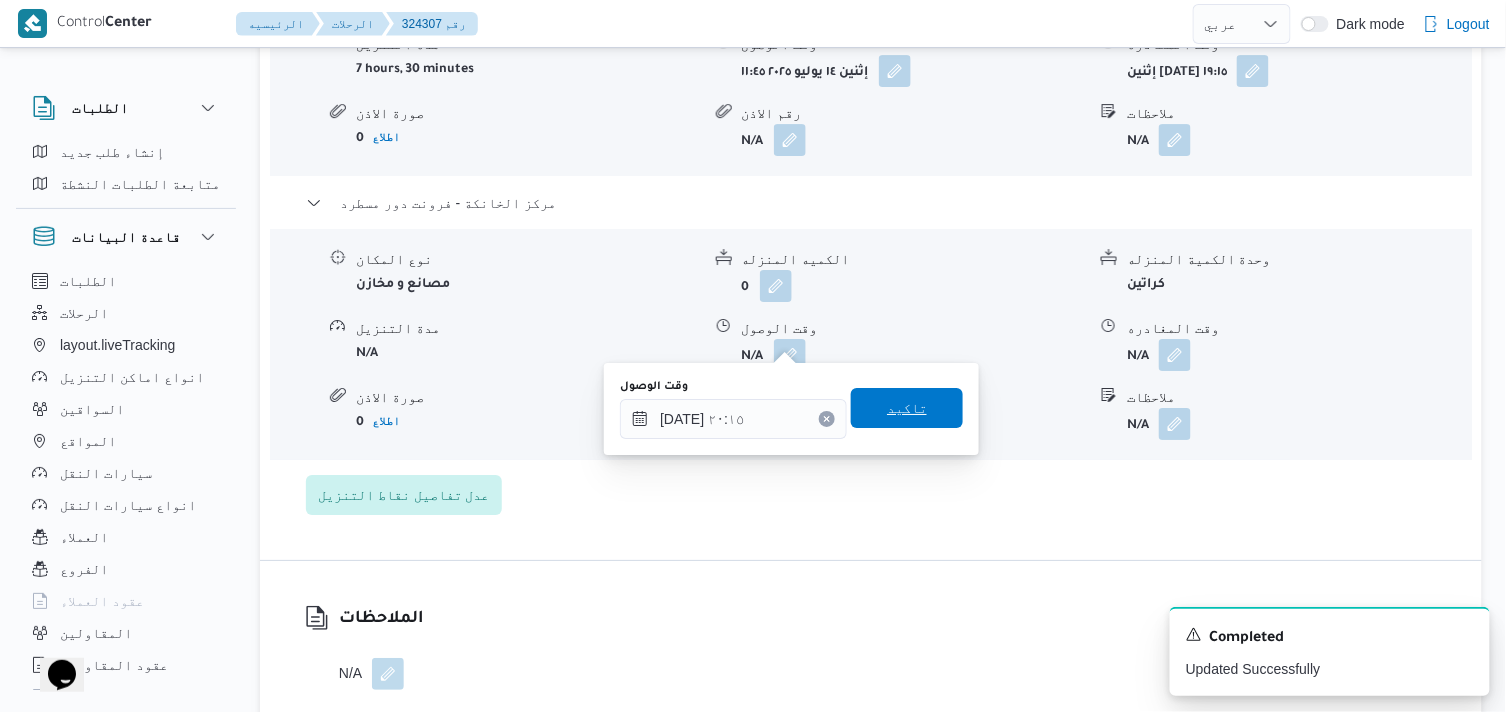 click on "تاكيد" at bounding box center [907, 408] 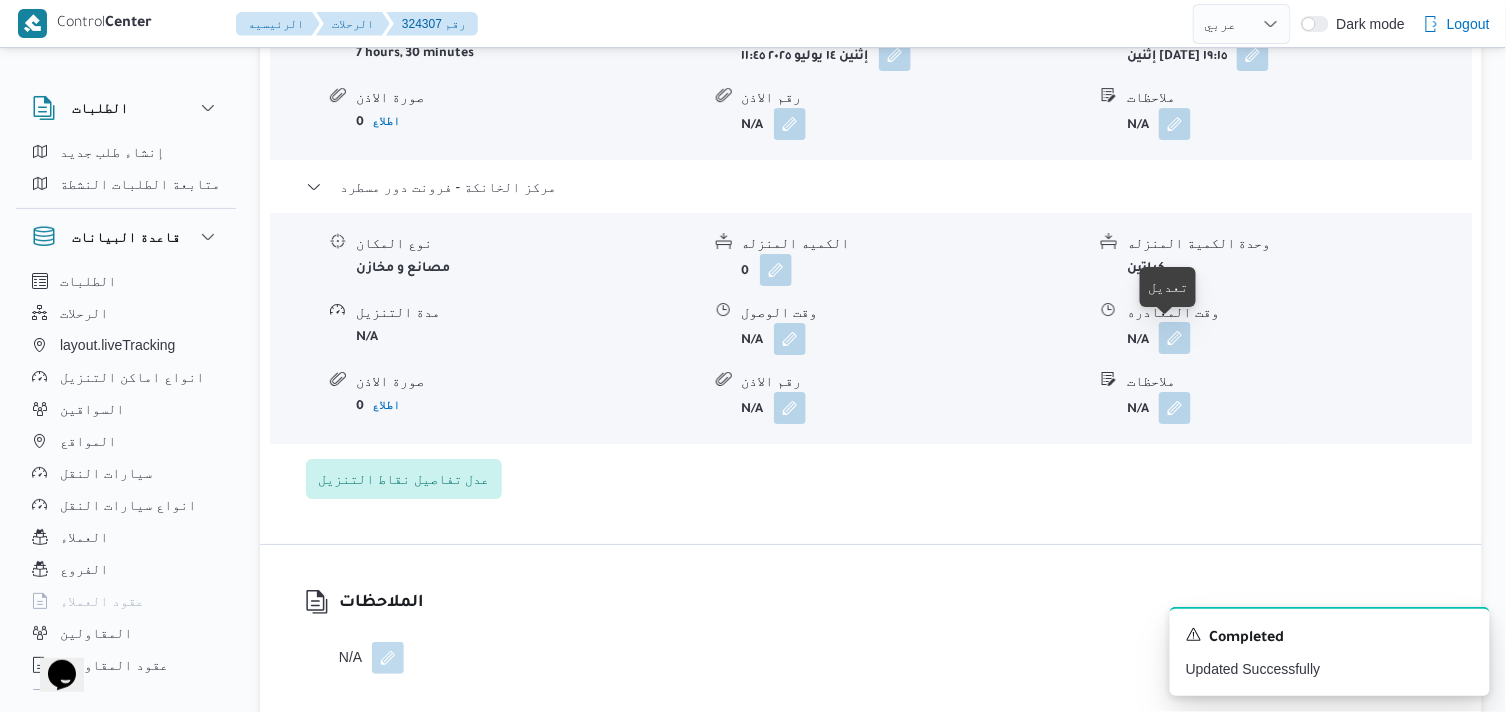 click at bounding box center (1175, 338) 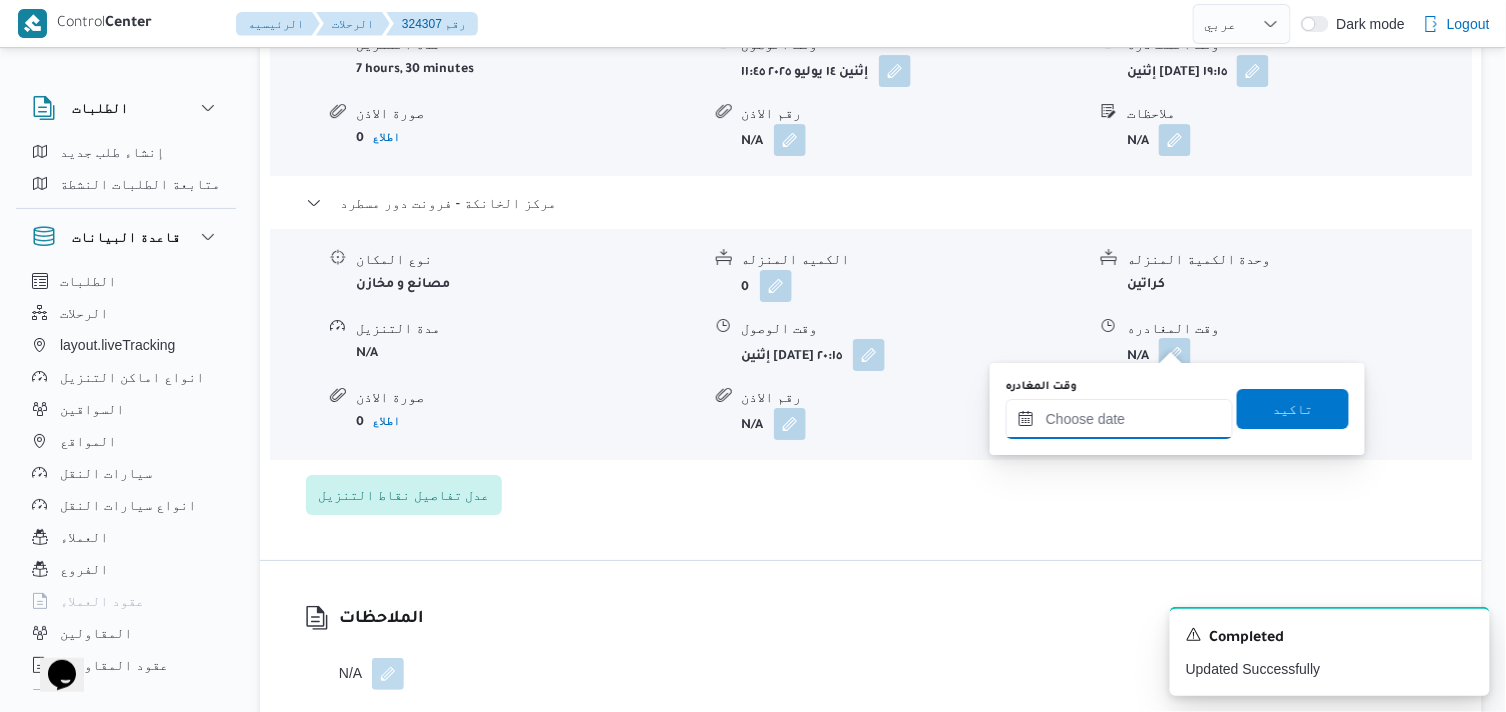 click on "وقت المغادره" at bounding box center [1119, 419] 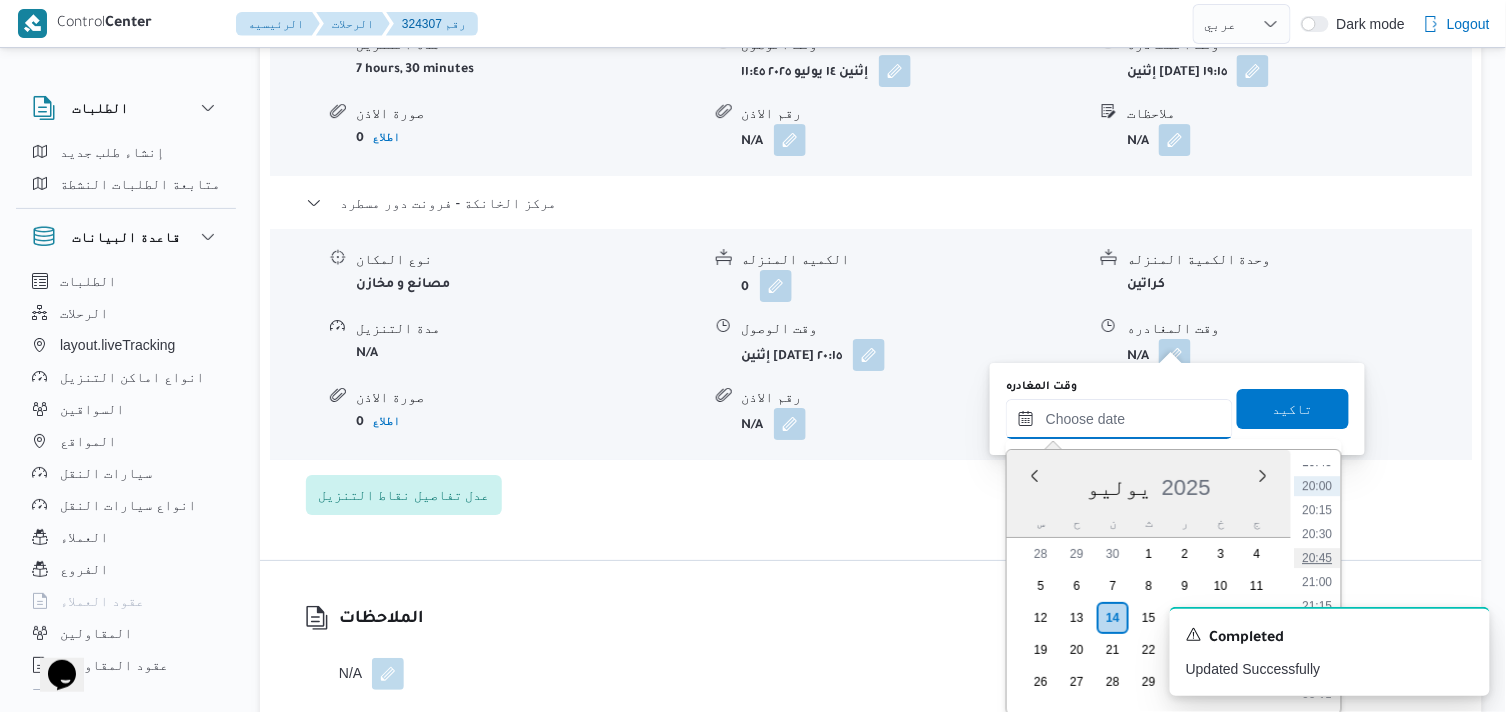 scroll, scrollTop: 1911, scrollLeft: 0, axis: vertical 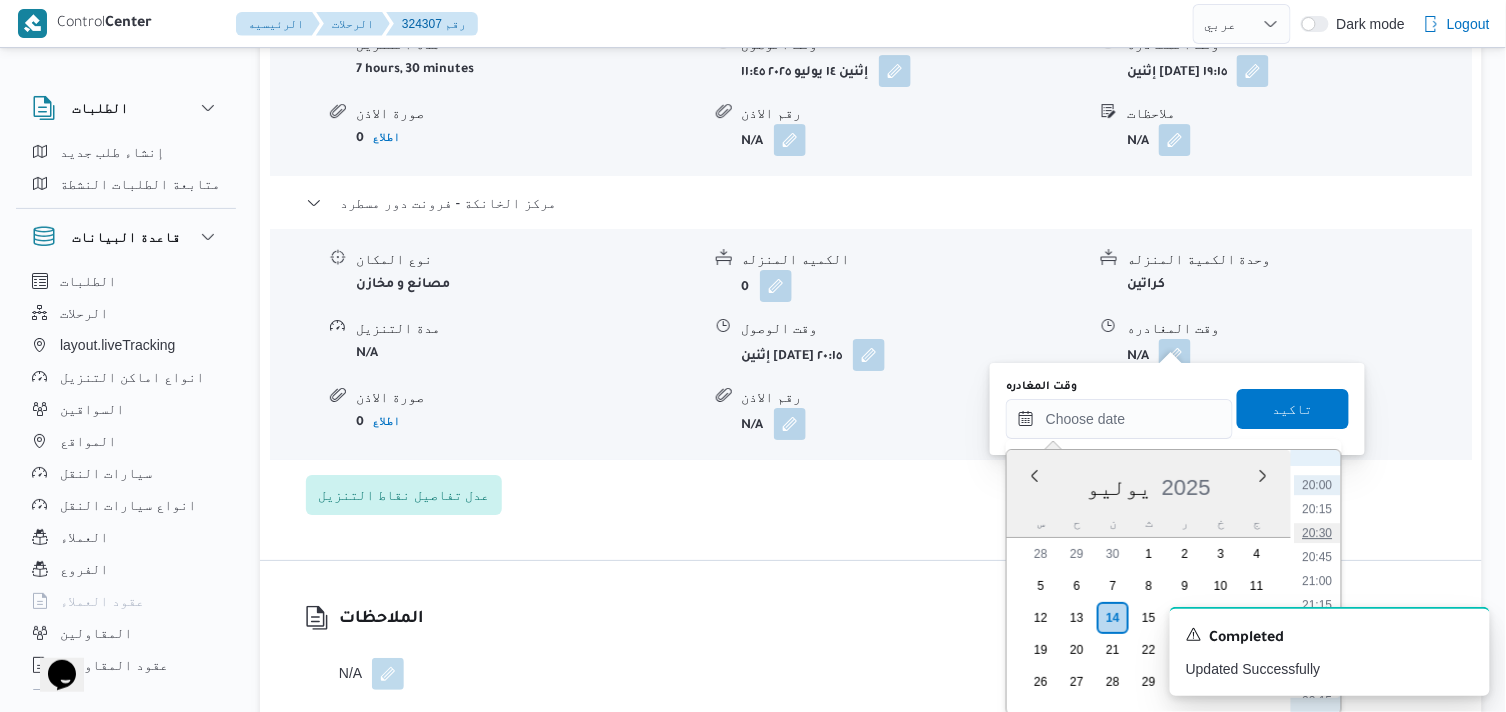 click on "20:30" at bounding box center (1318, 533) 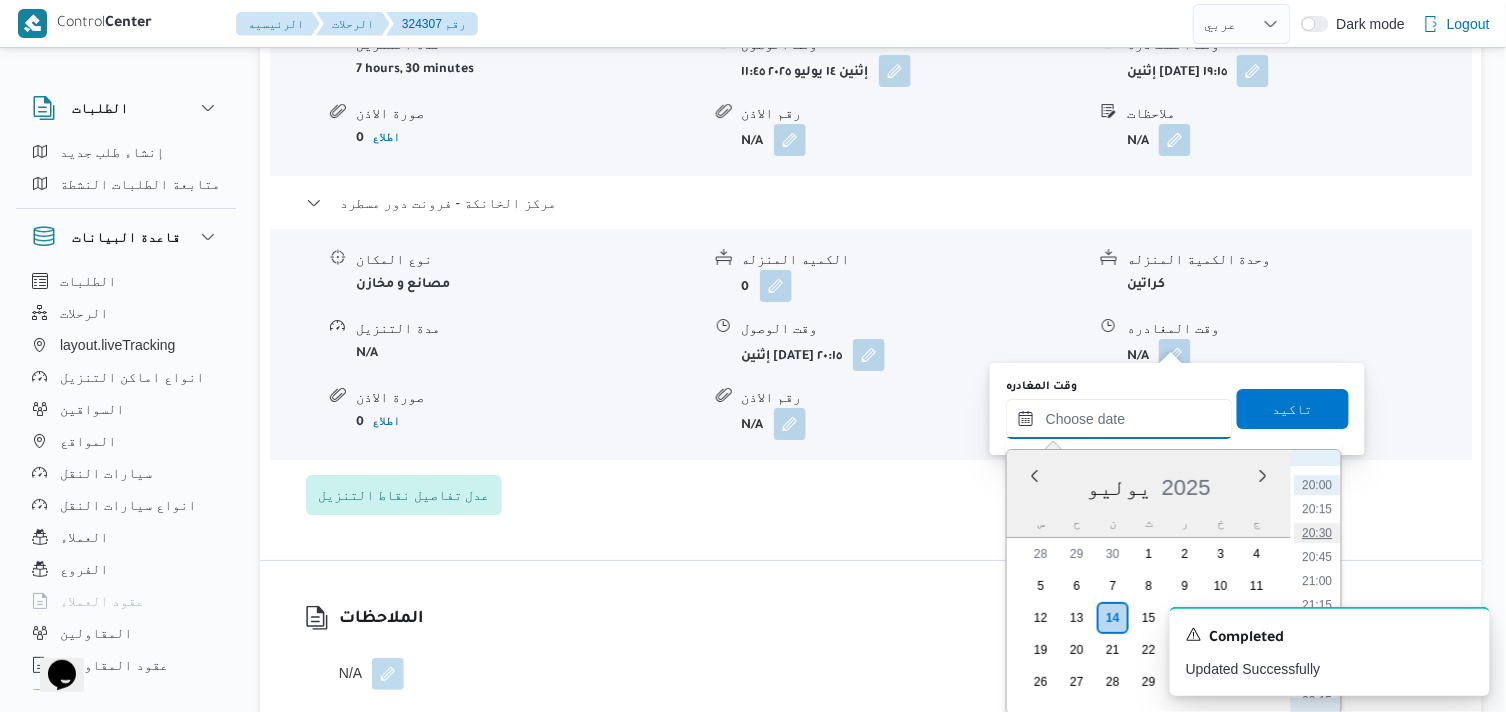 type on "١٤/٠٧/٢٠٢٥ ٢٠:٣٠" 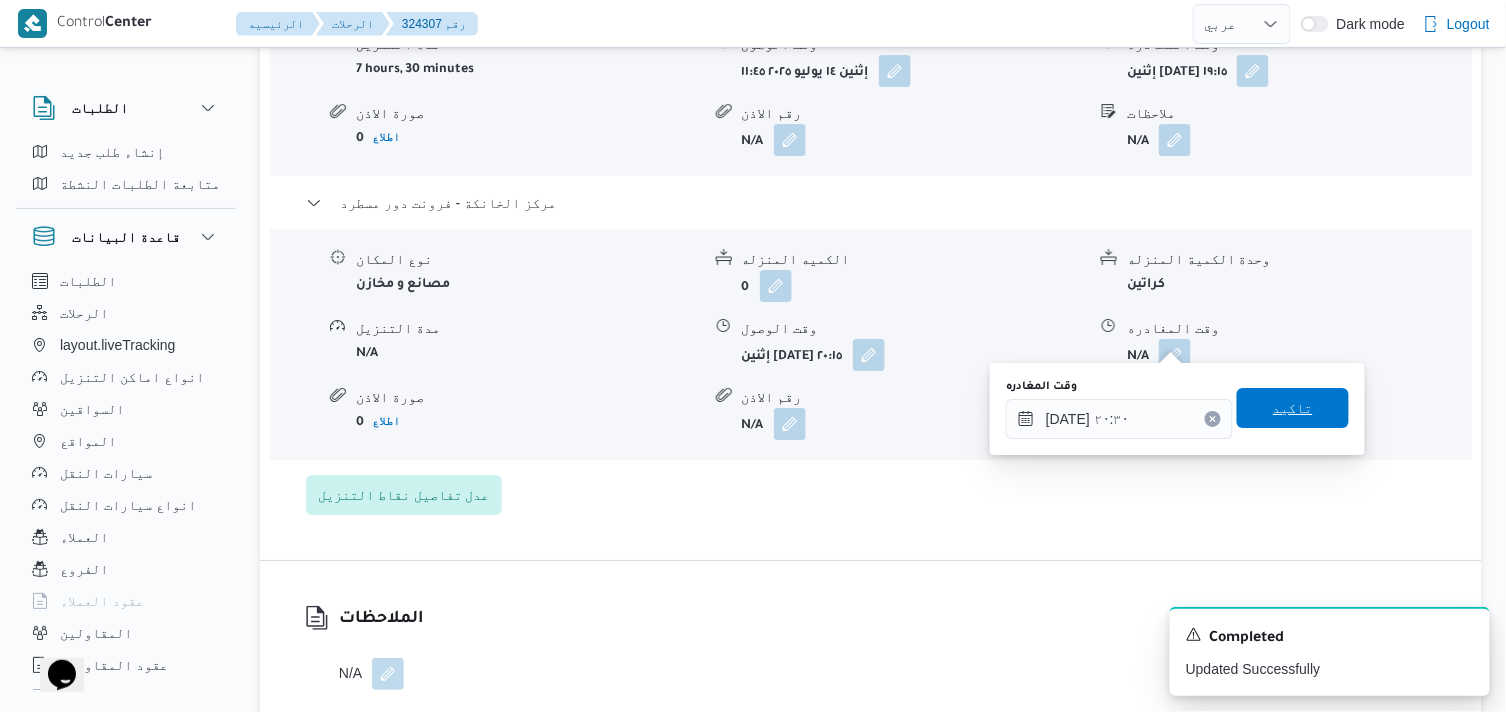 click on "تاكيد" at bounding box center (1293, 408) 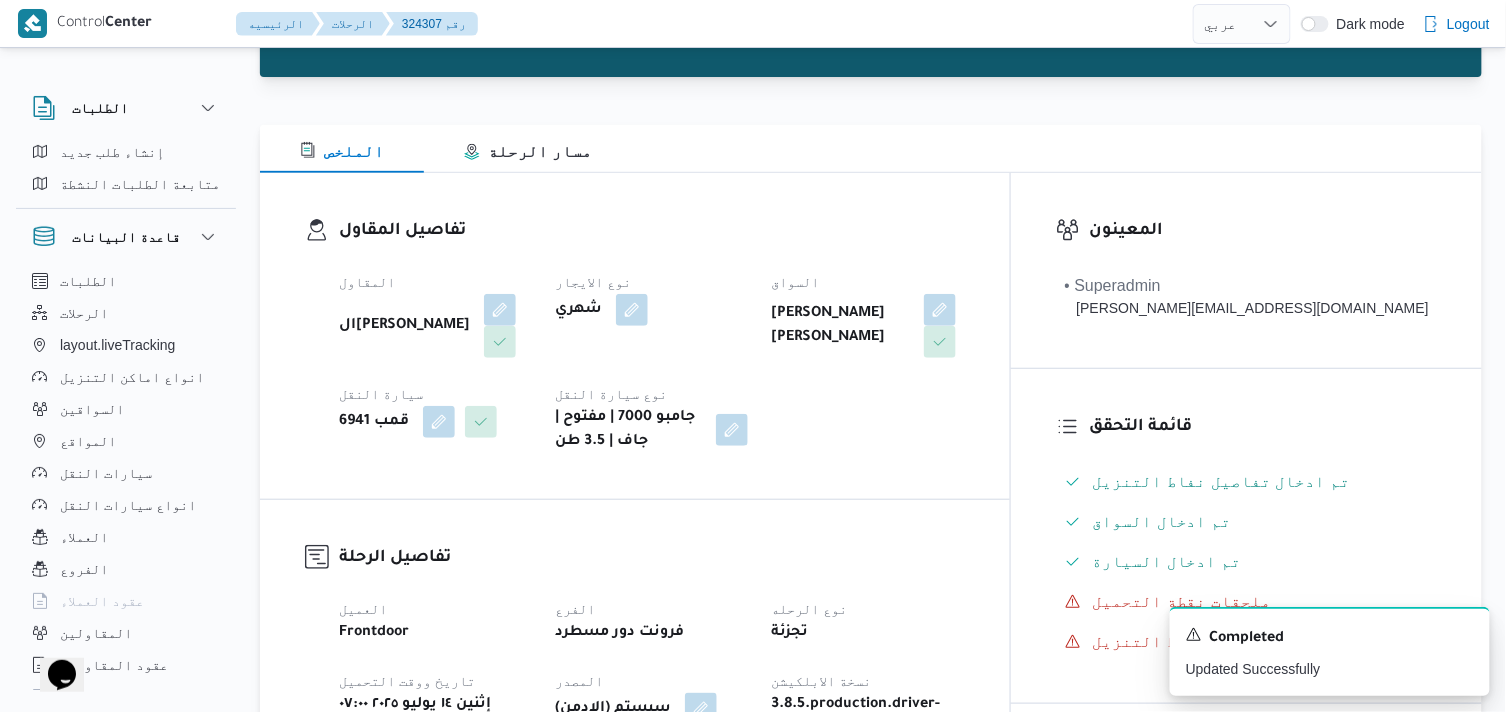 scroll, scrollTop: 0, scrollLeft: 0, axis: both 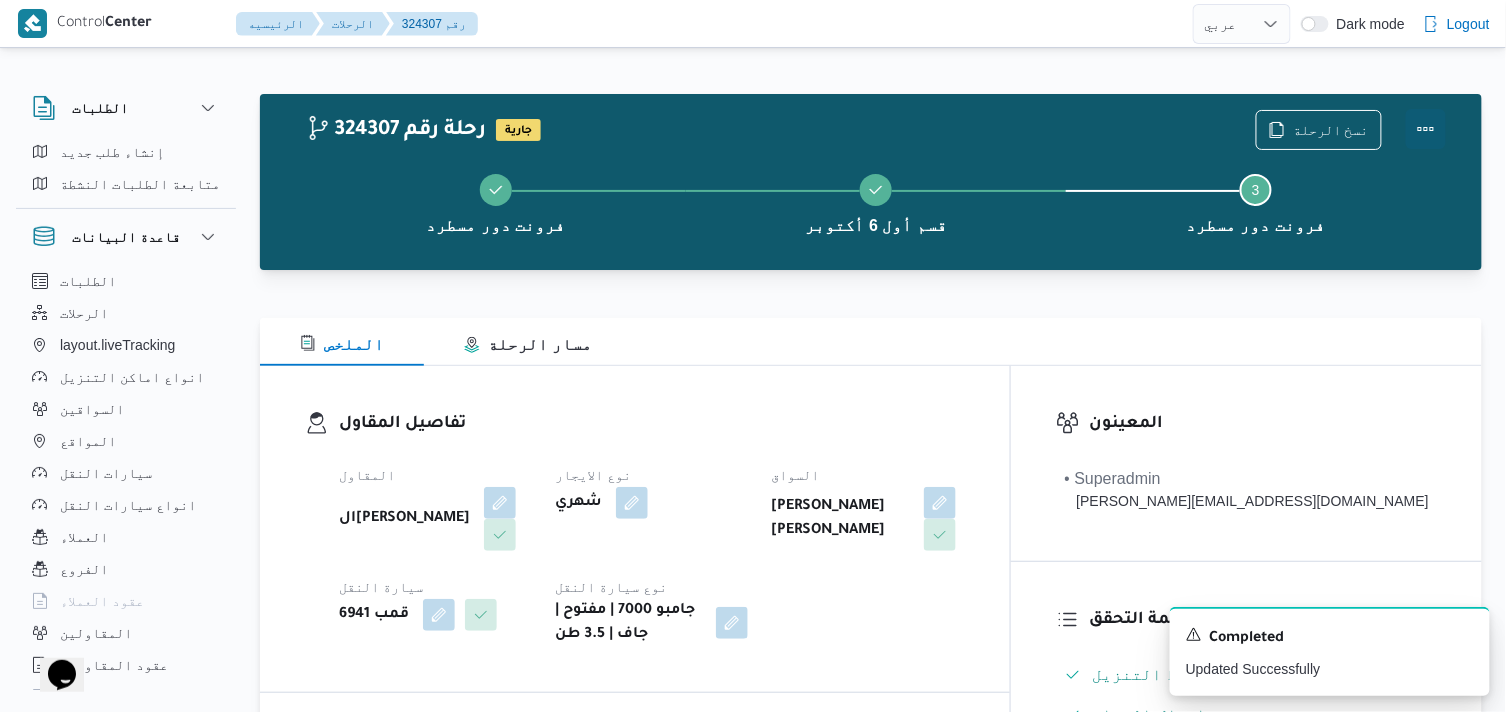 click at bounding box center (1426, 129) 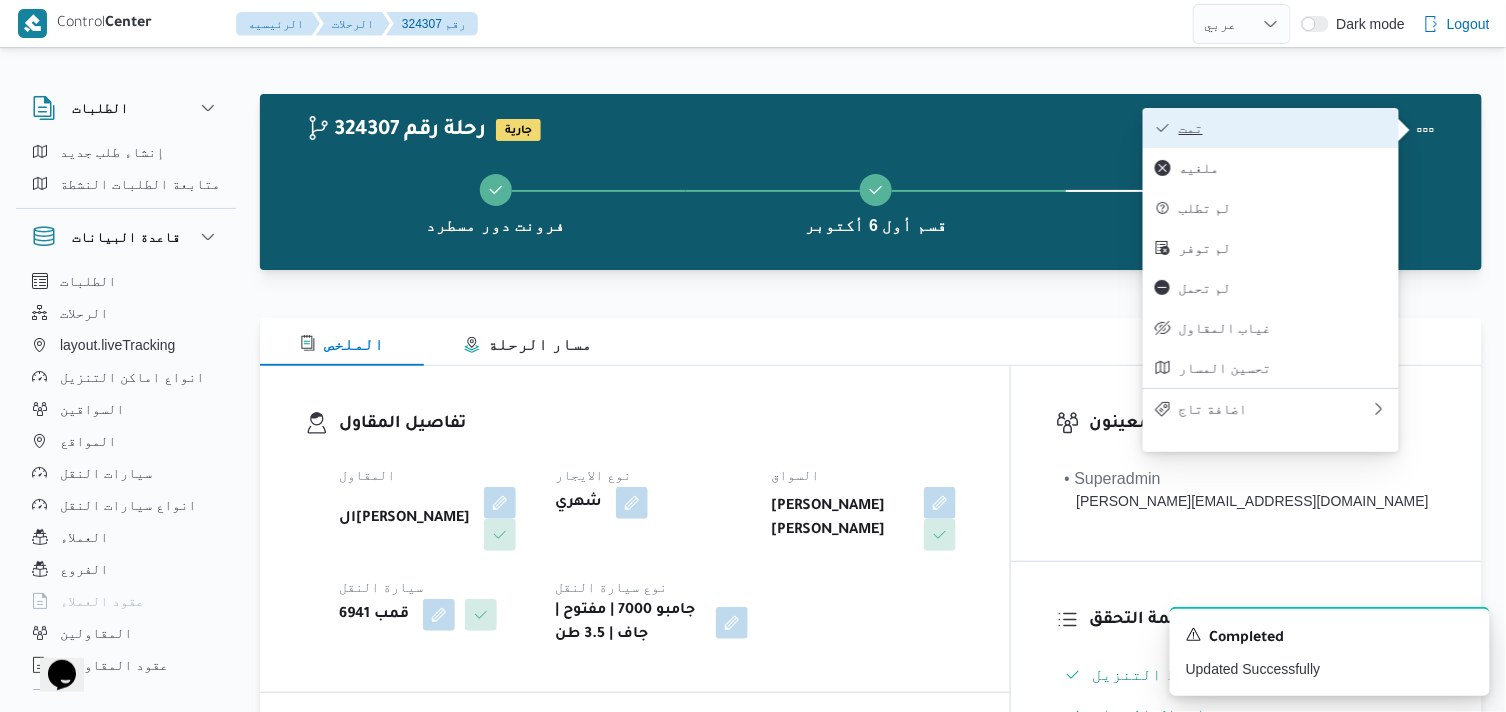 drag, startPoint x: 1408, startPoint y: 128, endPoint x: 1345, endPoint y: 130, distance: 63.03174 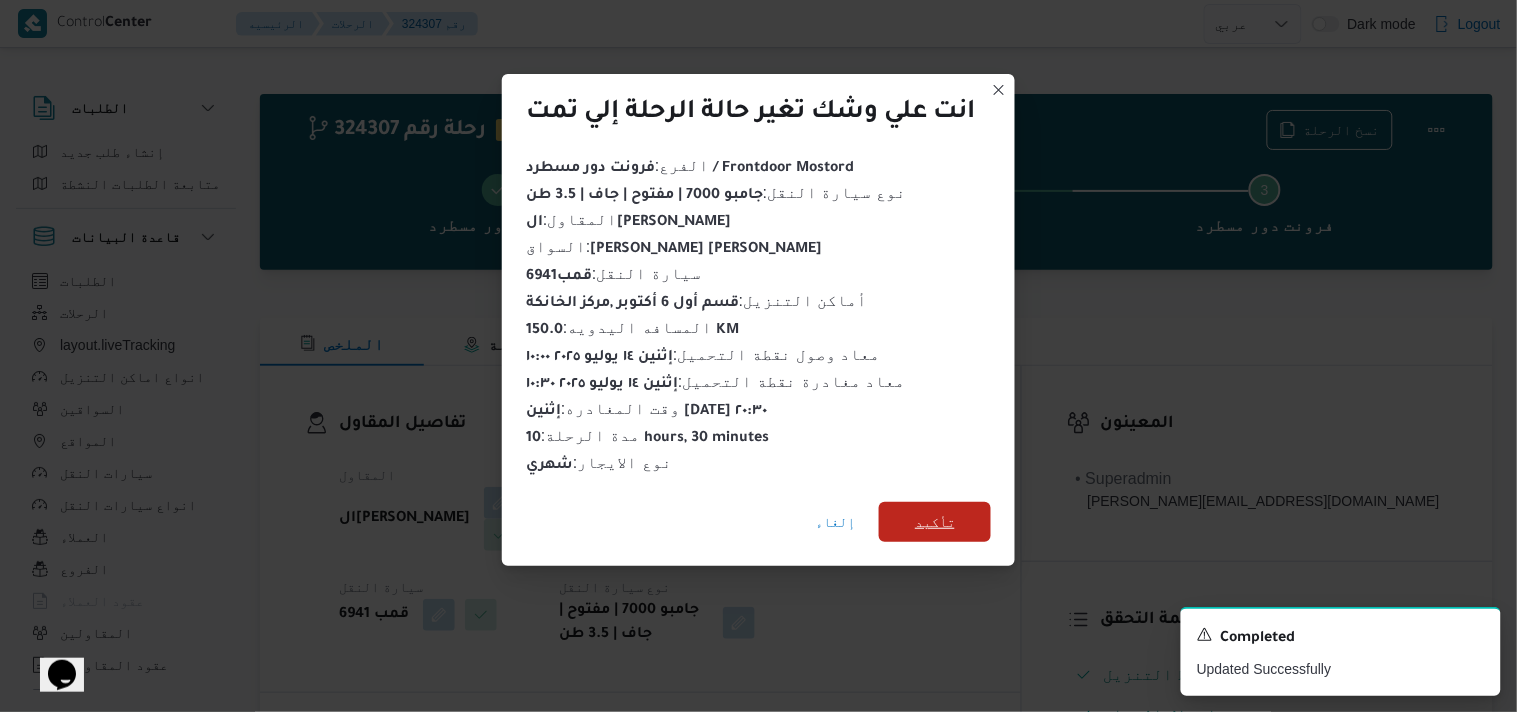 drag, startPoint x: 953, startPoint y: 511, endPoint x: 847, endPoint y: 480, distance: 110.440025 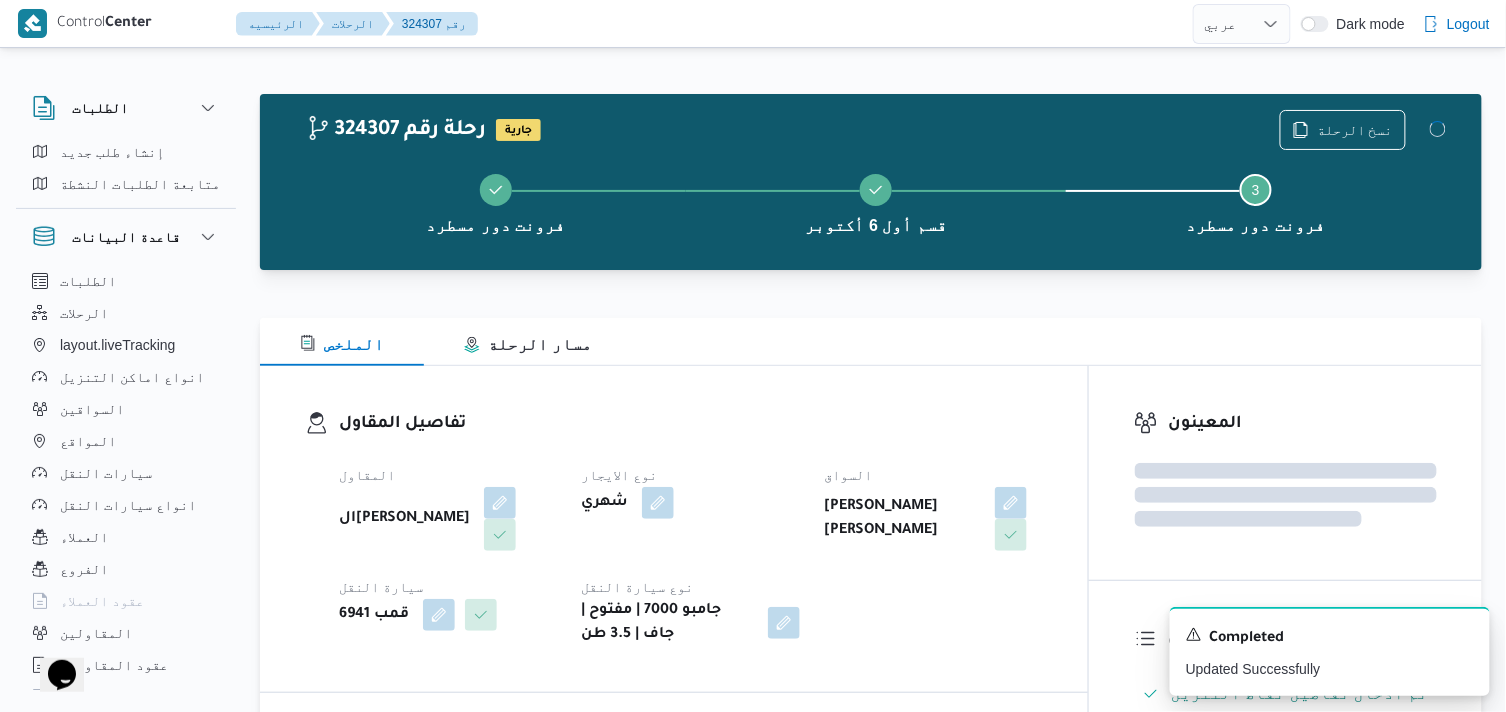click on "تفاصيل المقاول المقاول الهامي محمد خالد علي نوع الايجار شهري السواق محمد سيد محمد محمد سيارة النقل قمب 6941 نوع سيارة النقل جامبو 7000 | مفتوح | جاف | 3.5 طن" at bounding box center [691, 529] 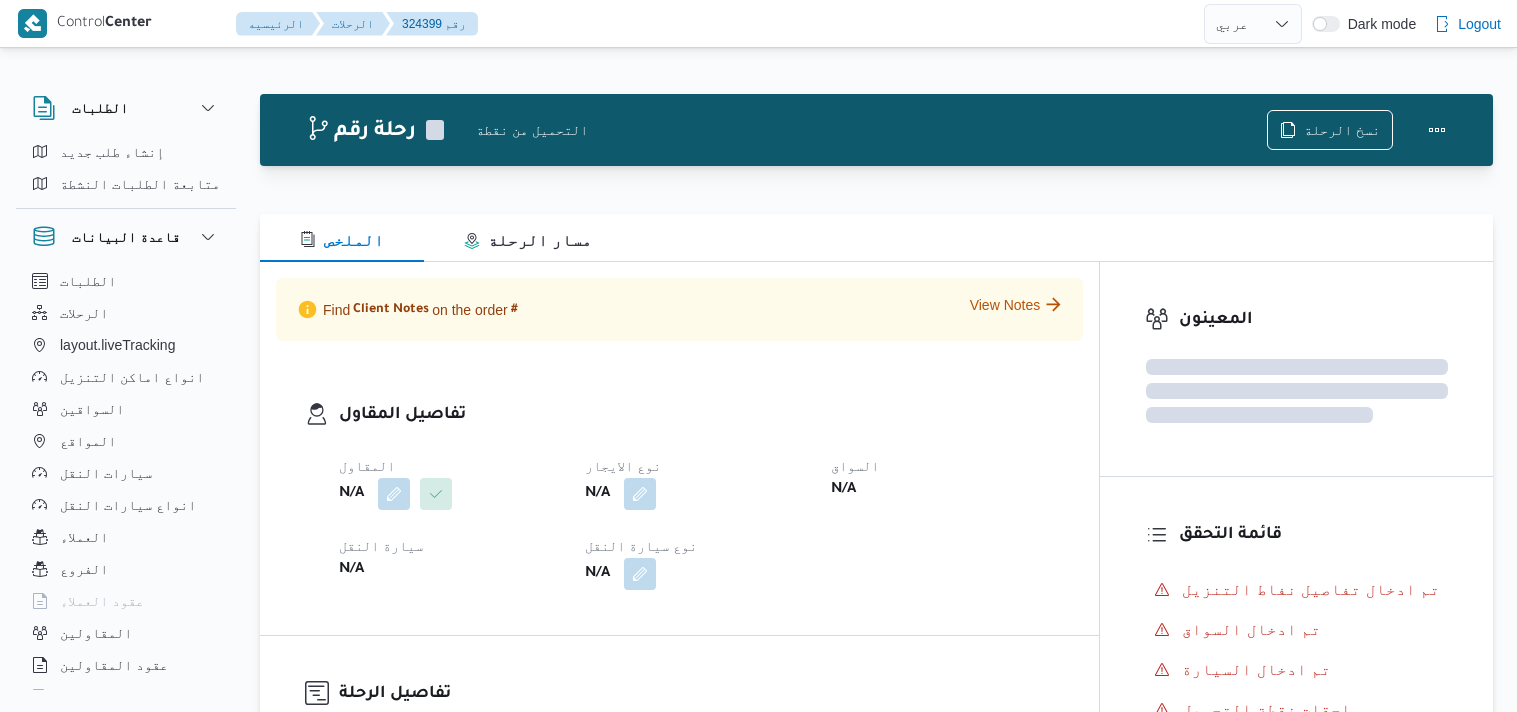 select on "ar" 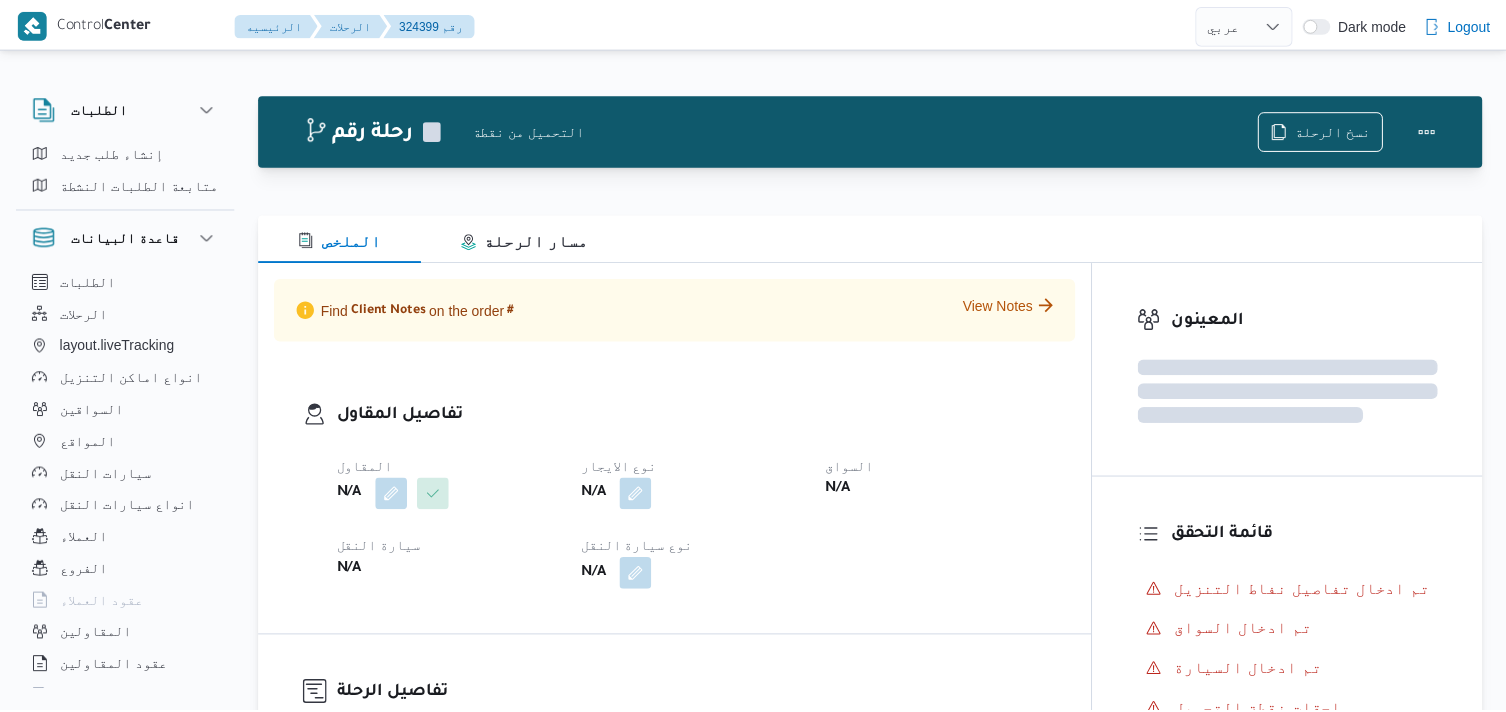scroll, scrollTop: 0, scrollLeft: 0, axis: both 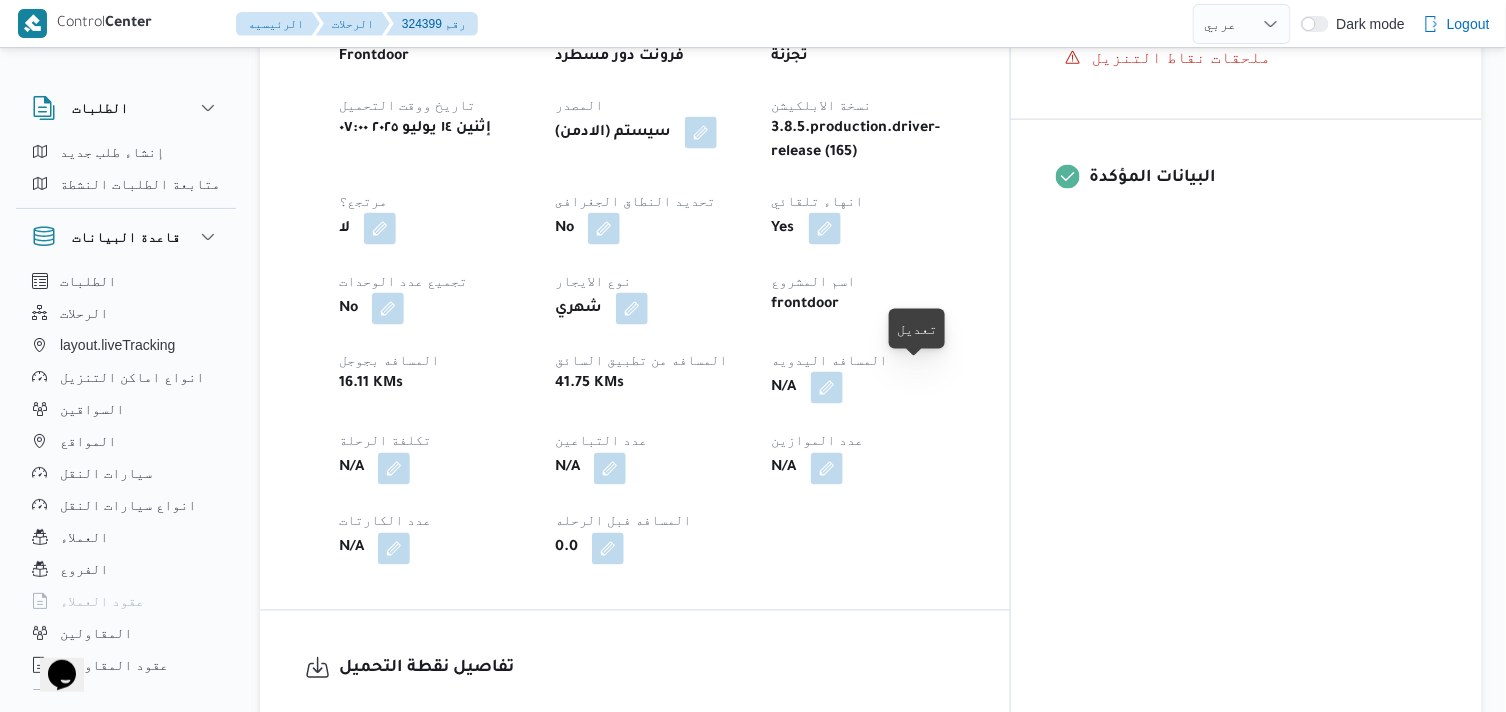 click at bounding box center (827, 388) 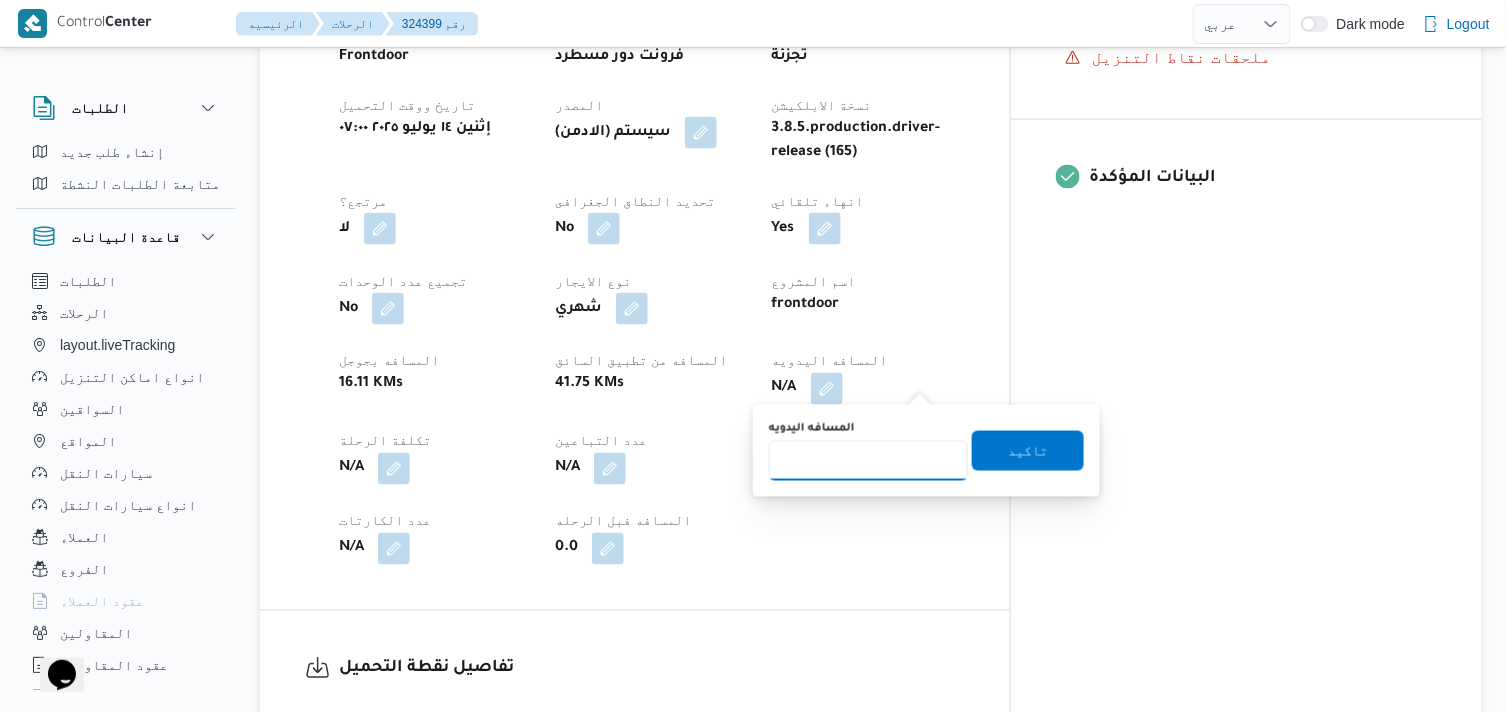 click on "المسافه اليدويه" at bounding box center (868, 461) 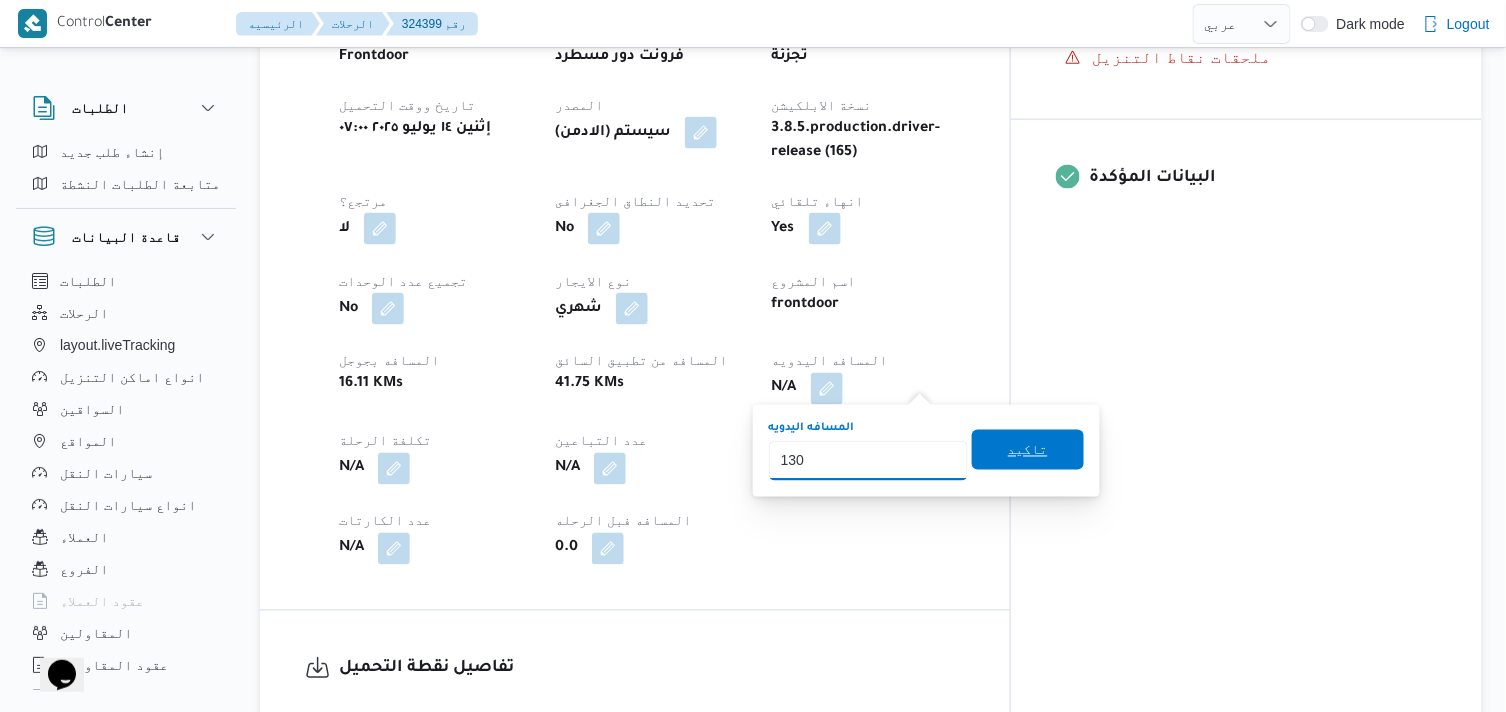 type on "130" 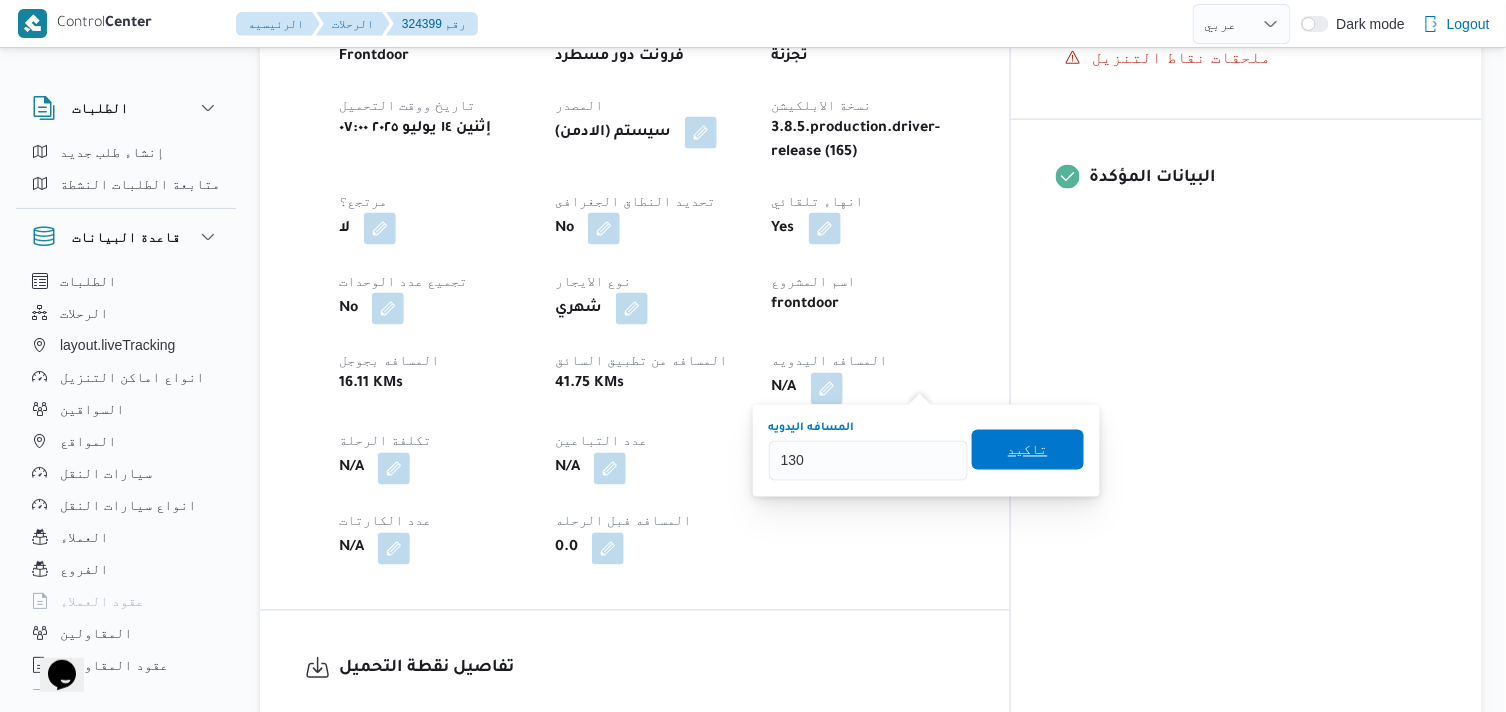 click on "تاكيد" at bounding box center [1028, 450] 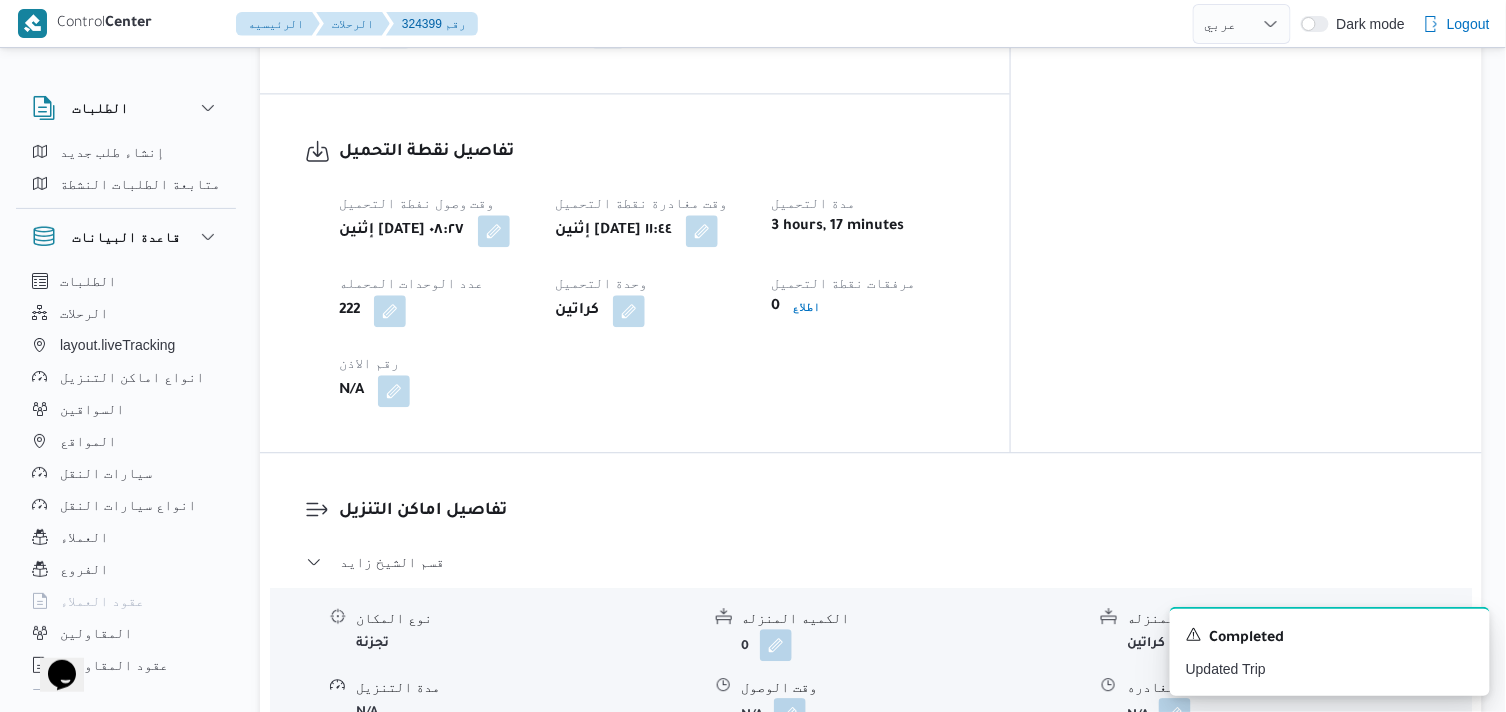 scroll, scrollTop: 1333, scrollLeft: 0, axis: vertical 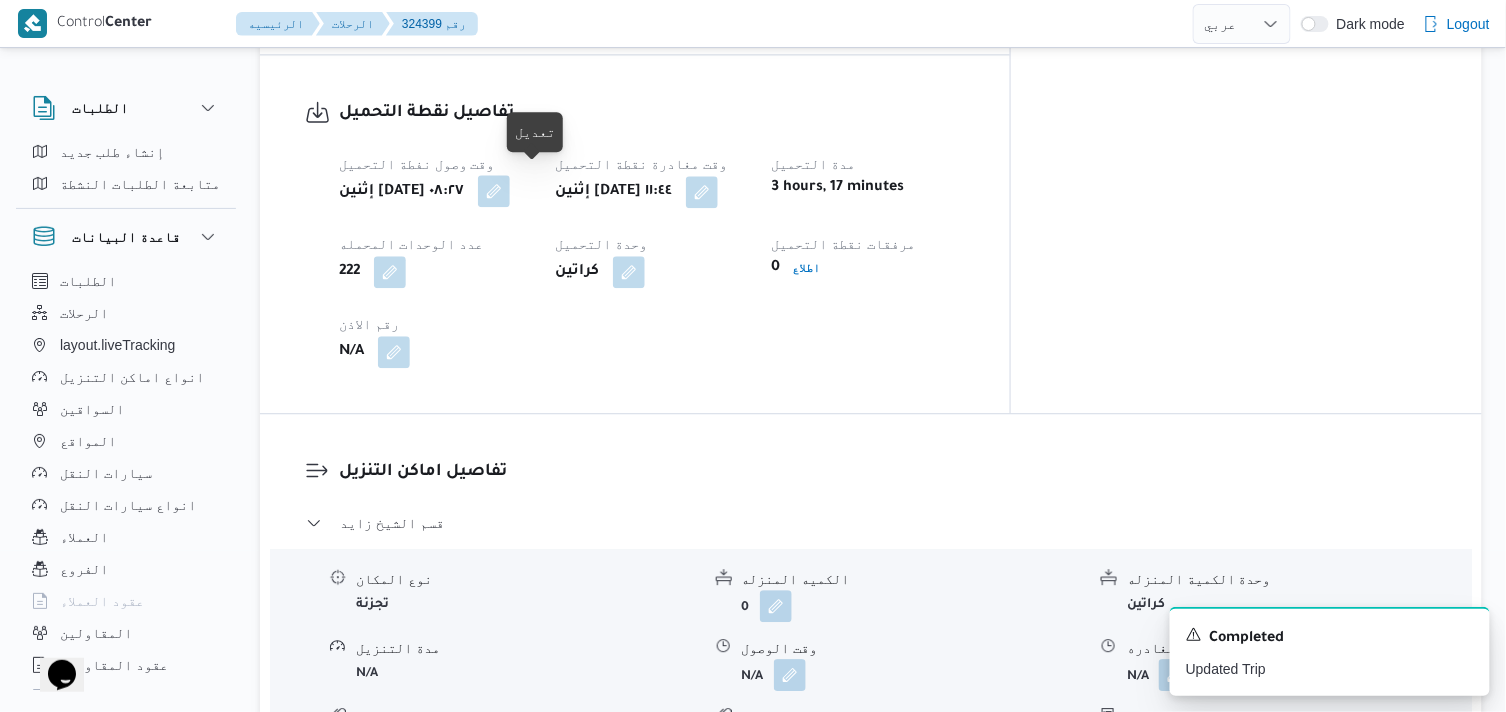 click at bounding box center [494, 191] 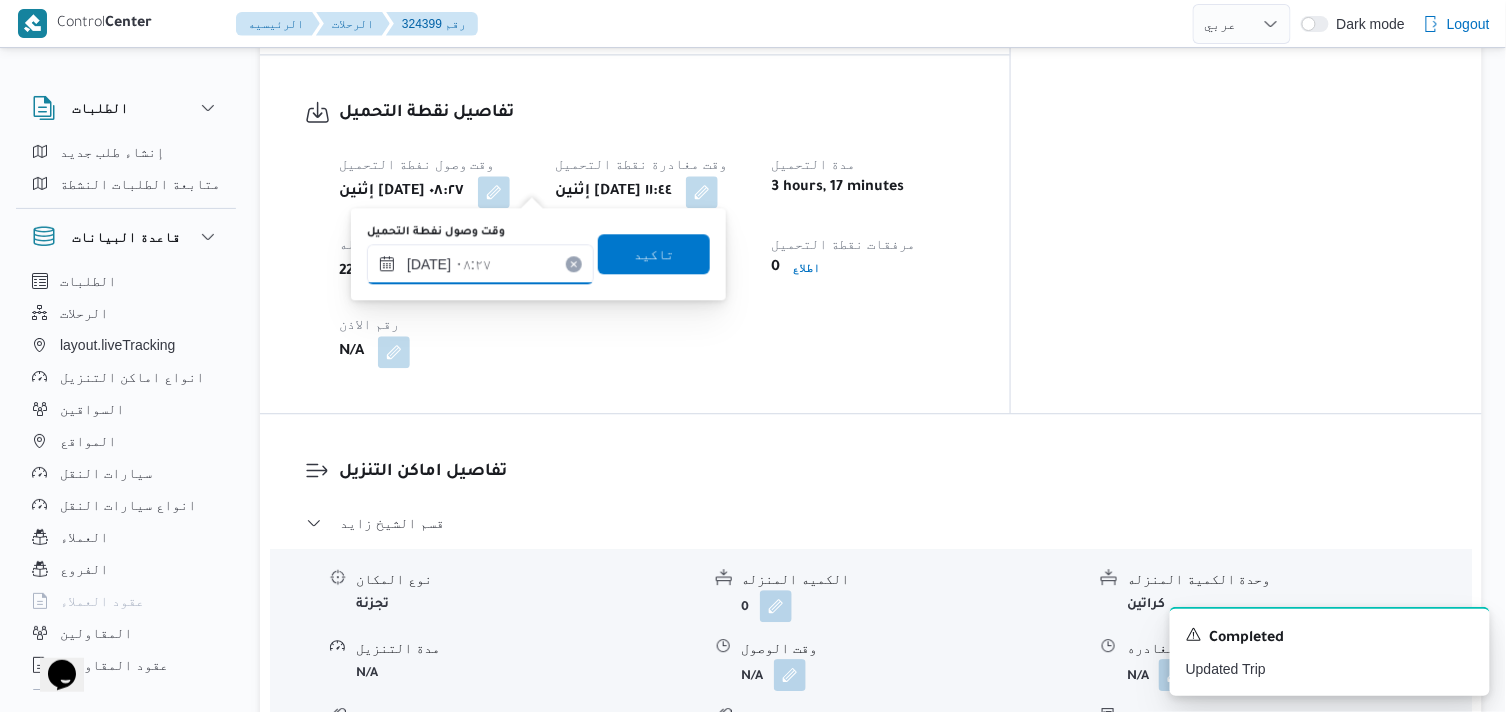 click on "١٤/٠٧/٢٠٢٥ ٠٨:٢٧" at bounding box center (480, 264) 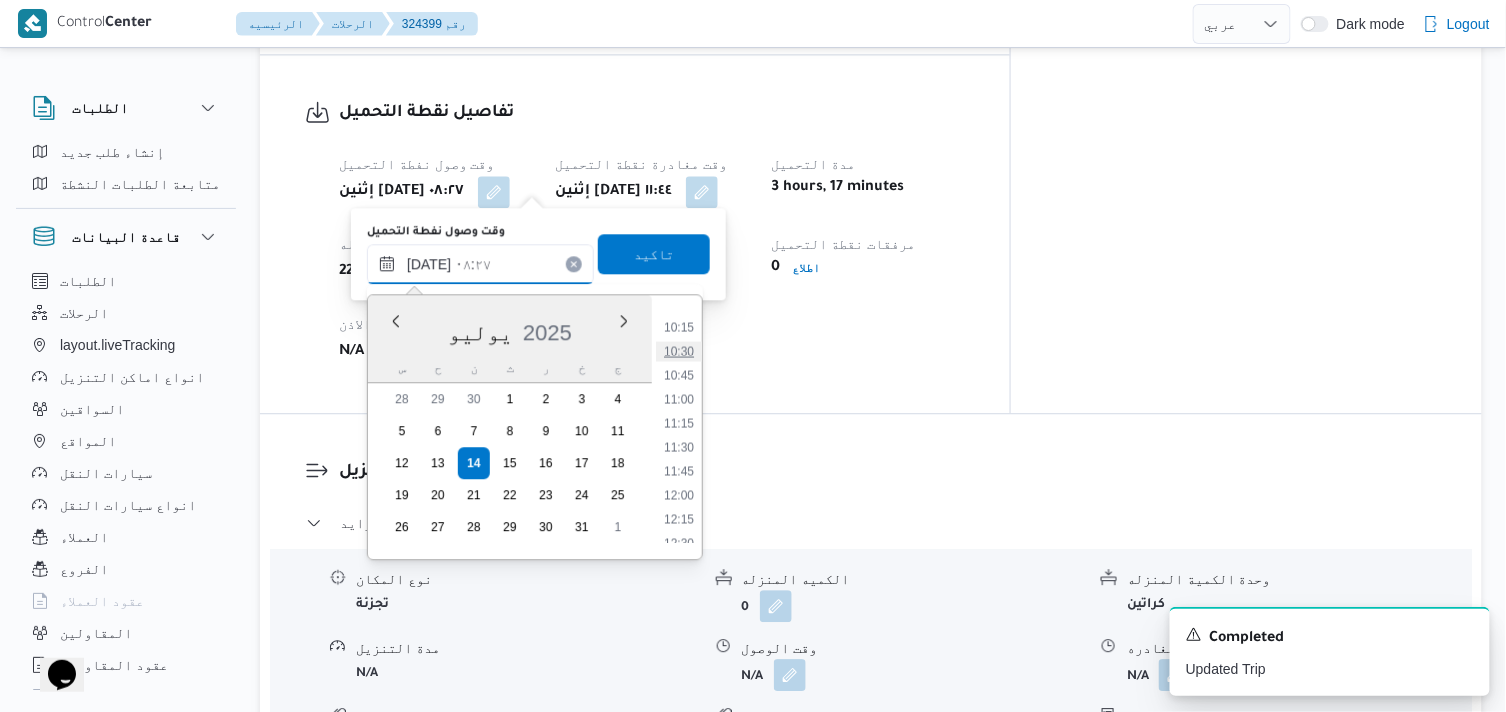 scroll, scrollTop: 1005, scrollLeft: 0, axis: vertical 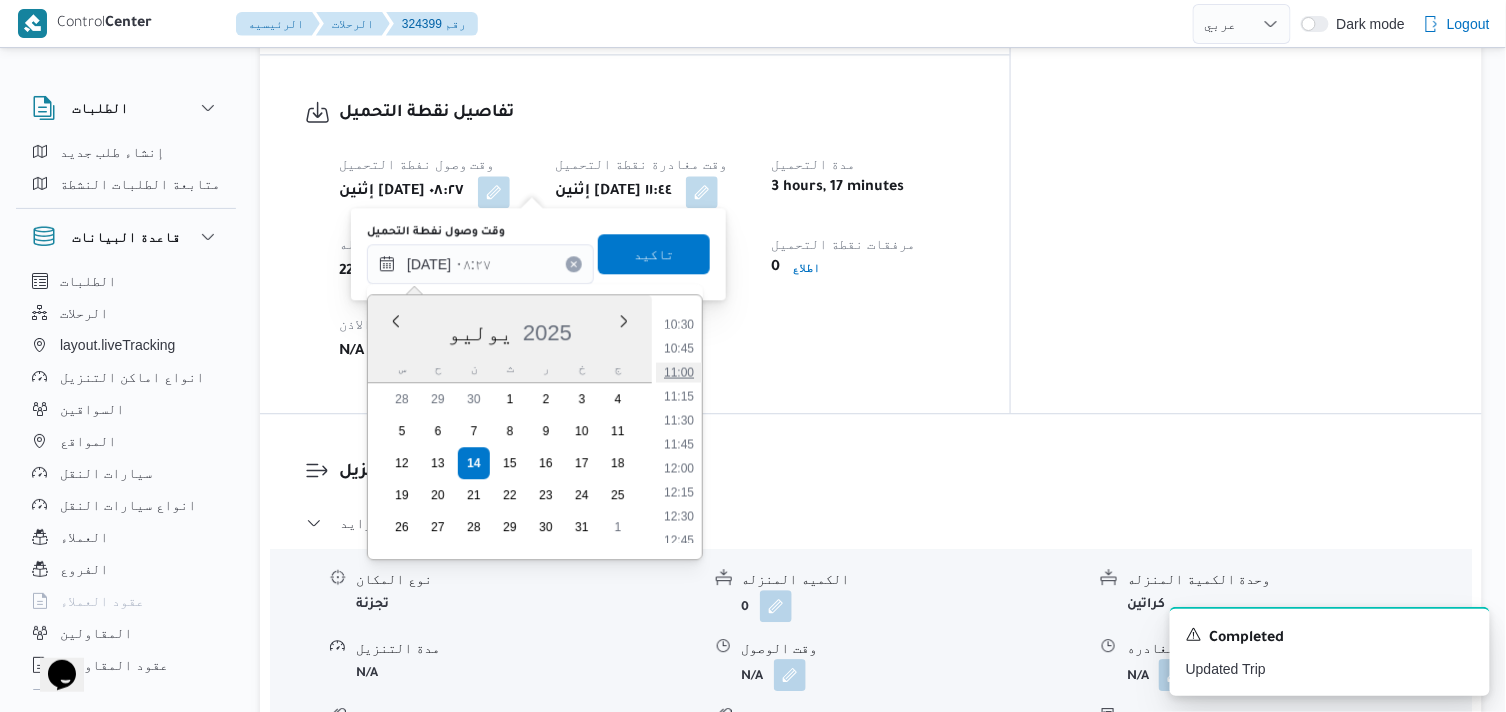 click on "11:00" at bounding box center [679, 372] 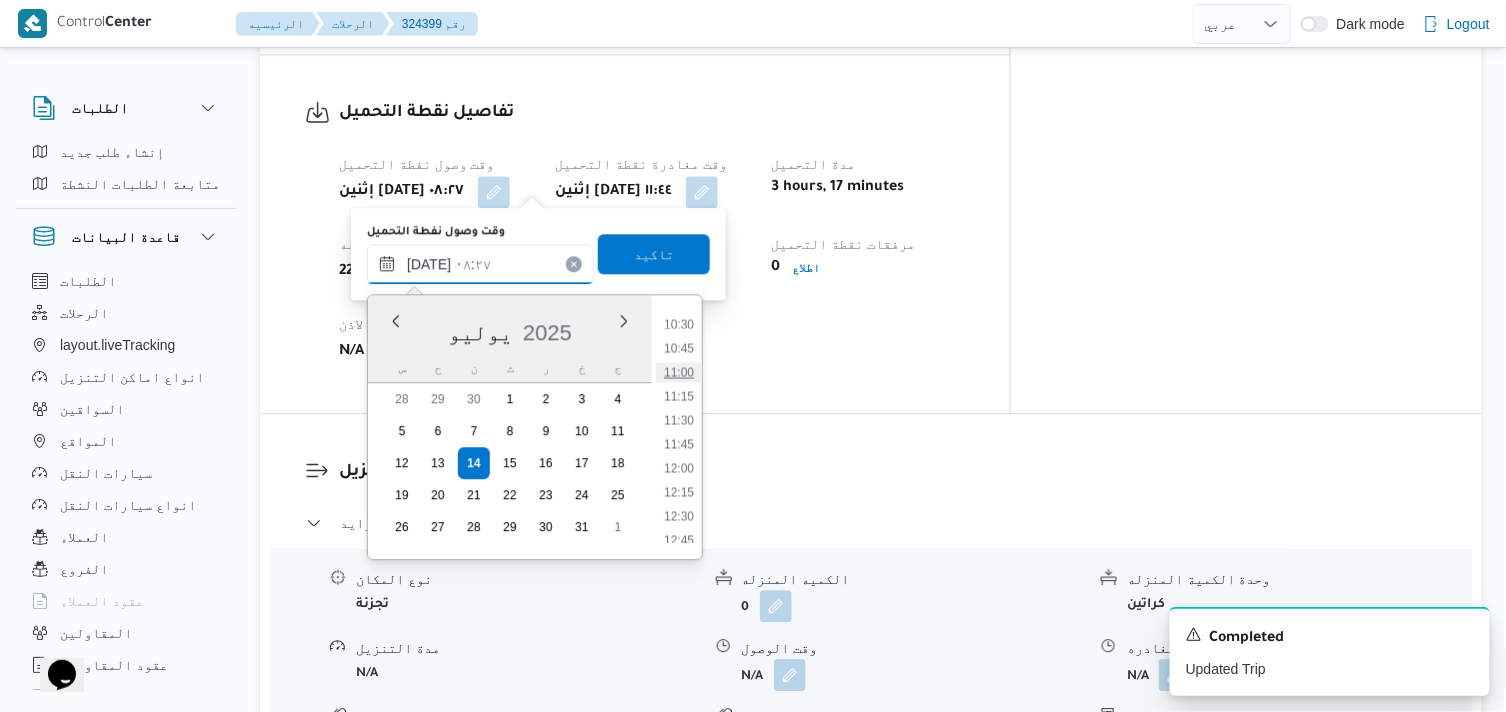 type on "١٤/٠٧/٢٠٢٥ ١١:٠٠" 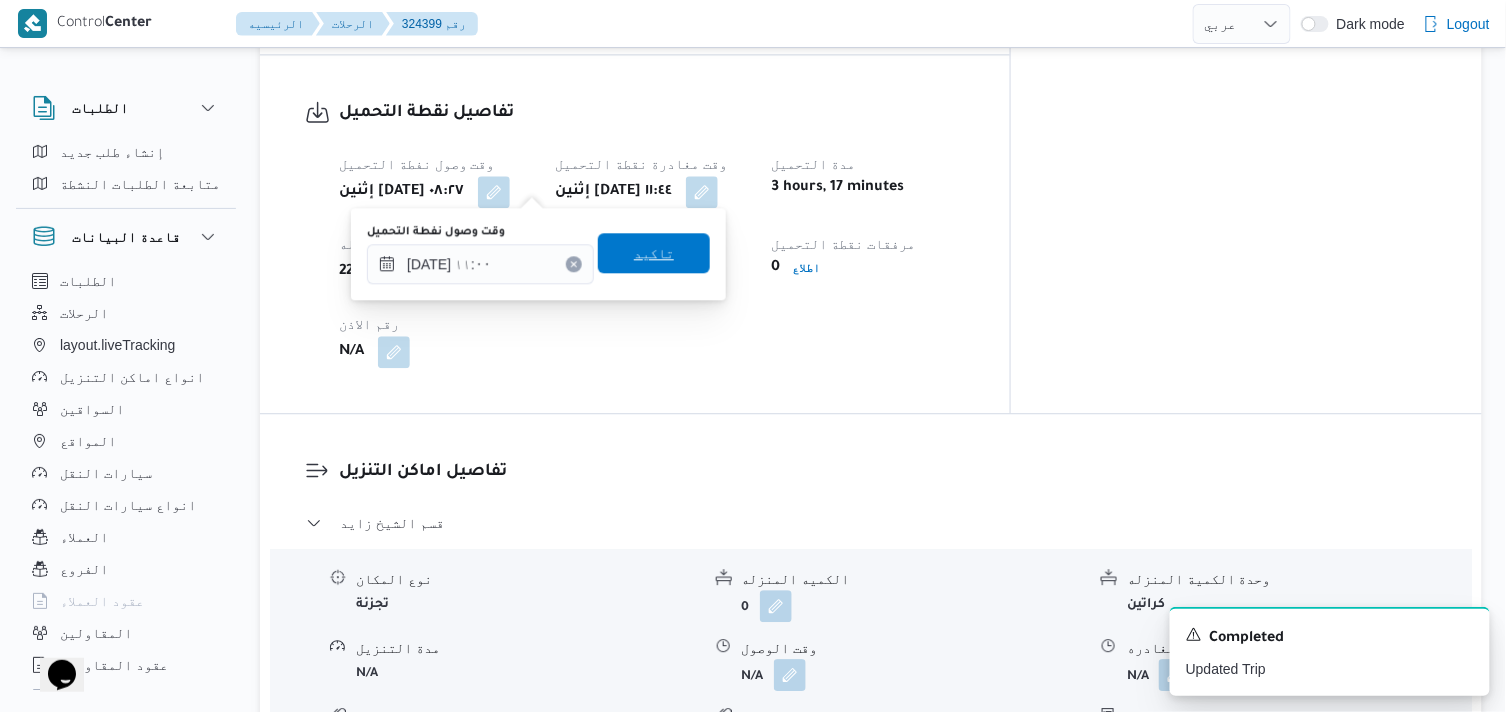 click on "تاكيد" at bounding box center (654, 253) 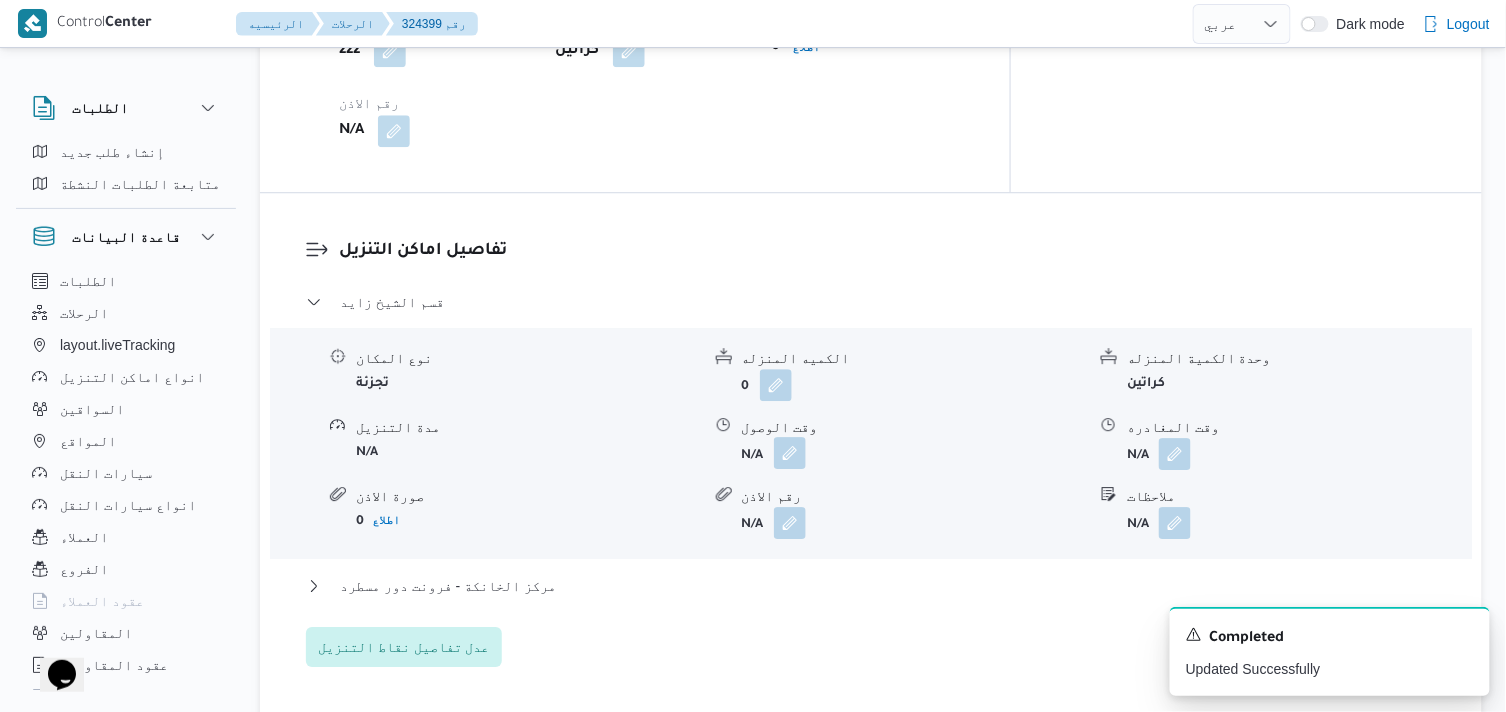 scroll, scrollTop: 1555, scrollLeft: 0, axis: vertical 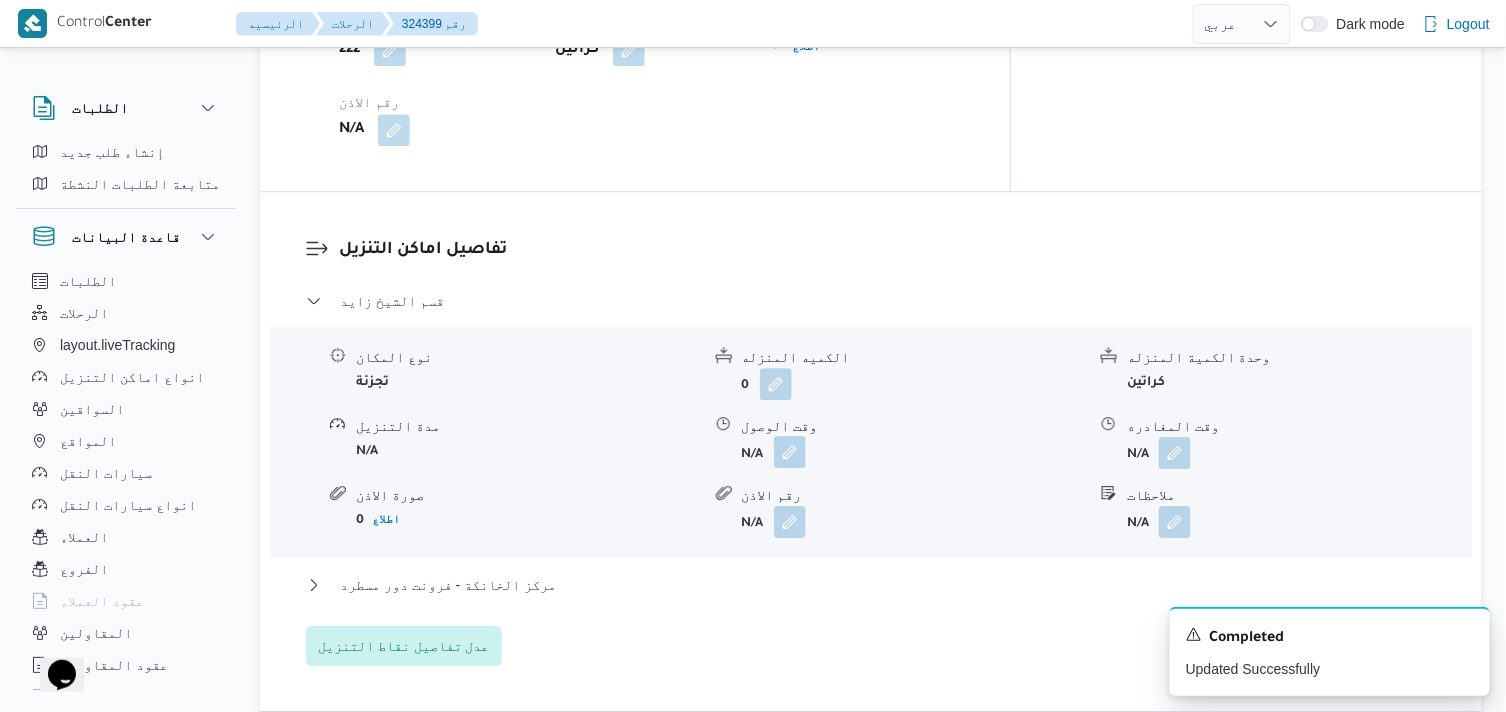 click at bounding box center (790, 452) 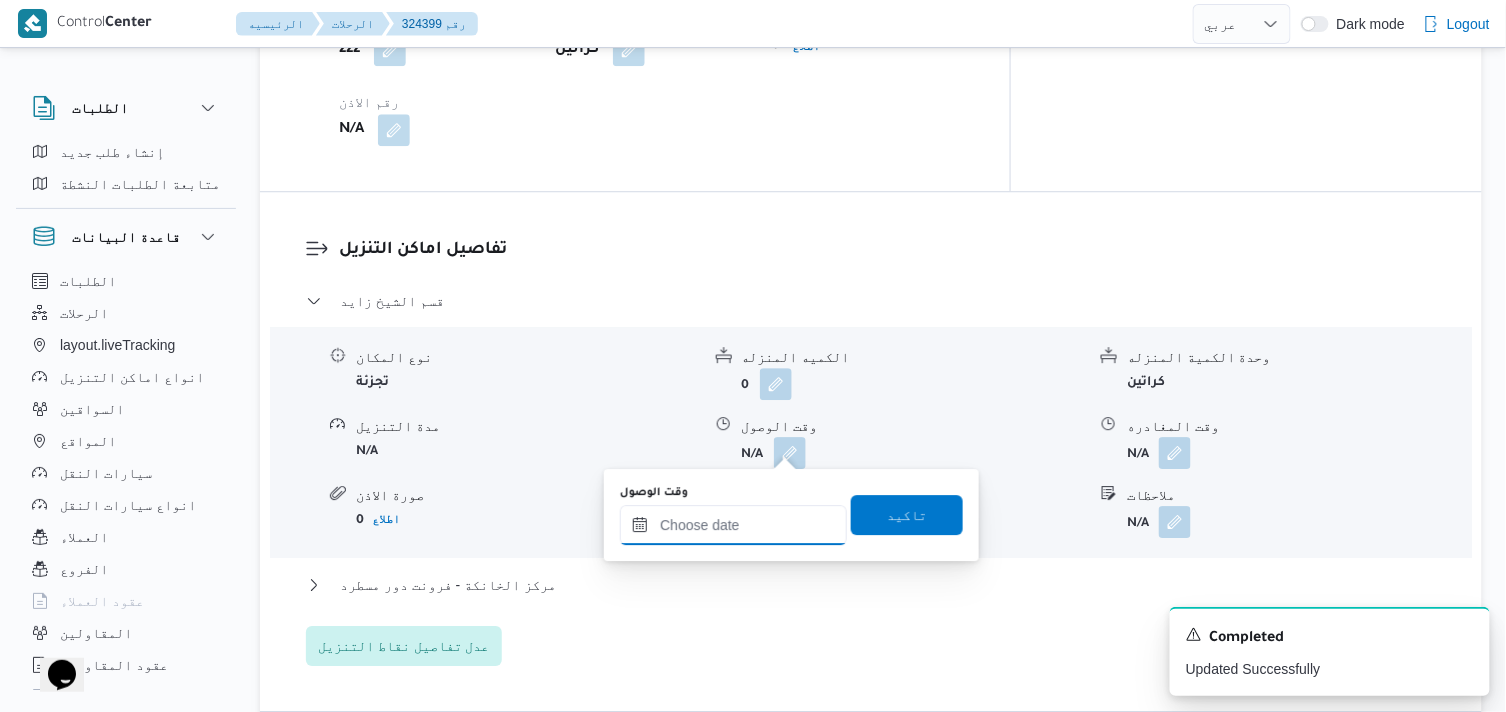 click on "وقت الوصول" at bounding box center [733, 525] 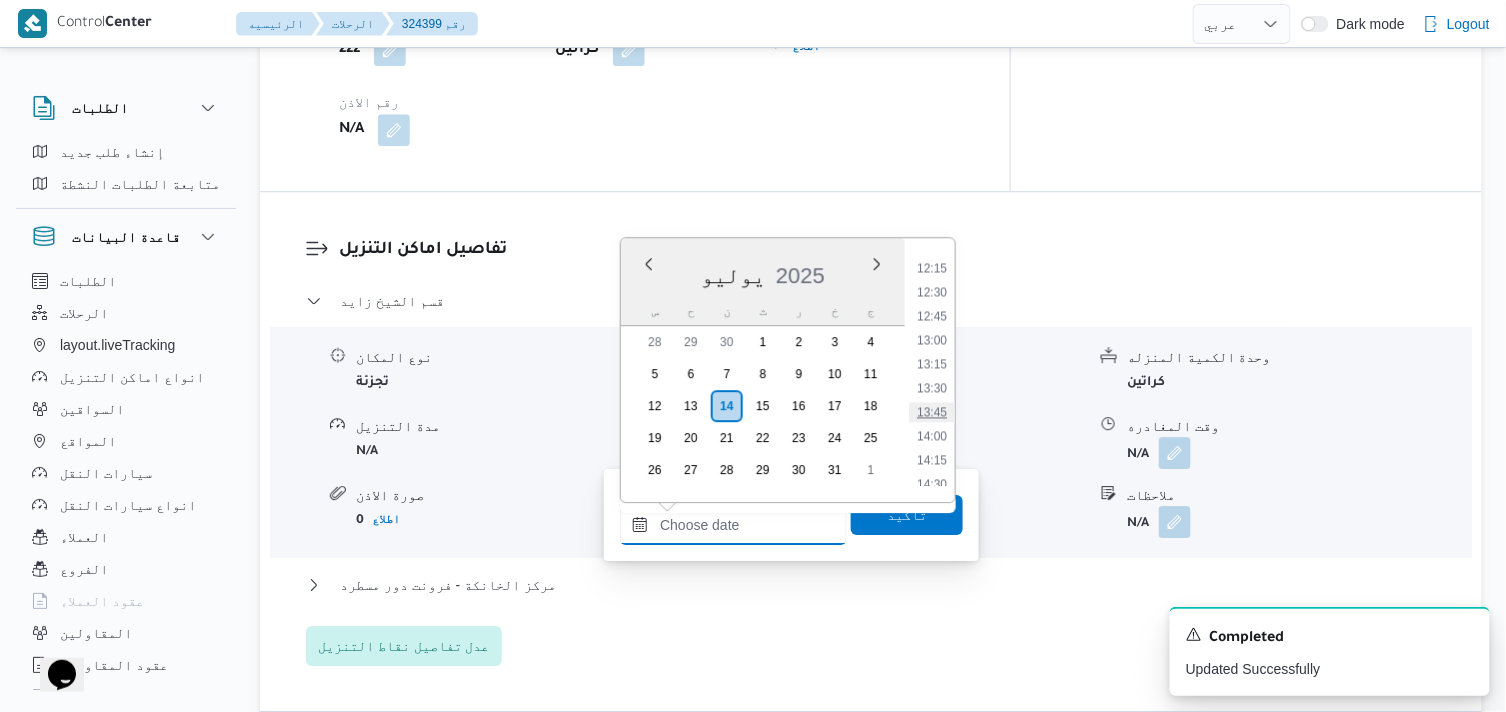 scroll, scrollTop: 1133, scrollLeft: 0, axis: vertical 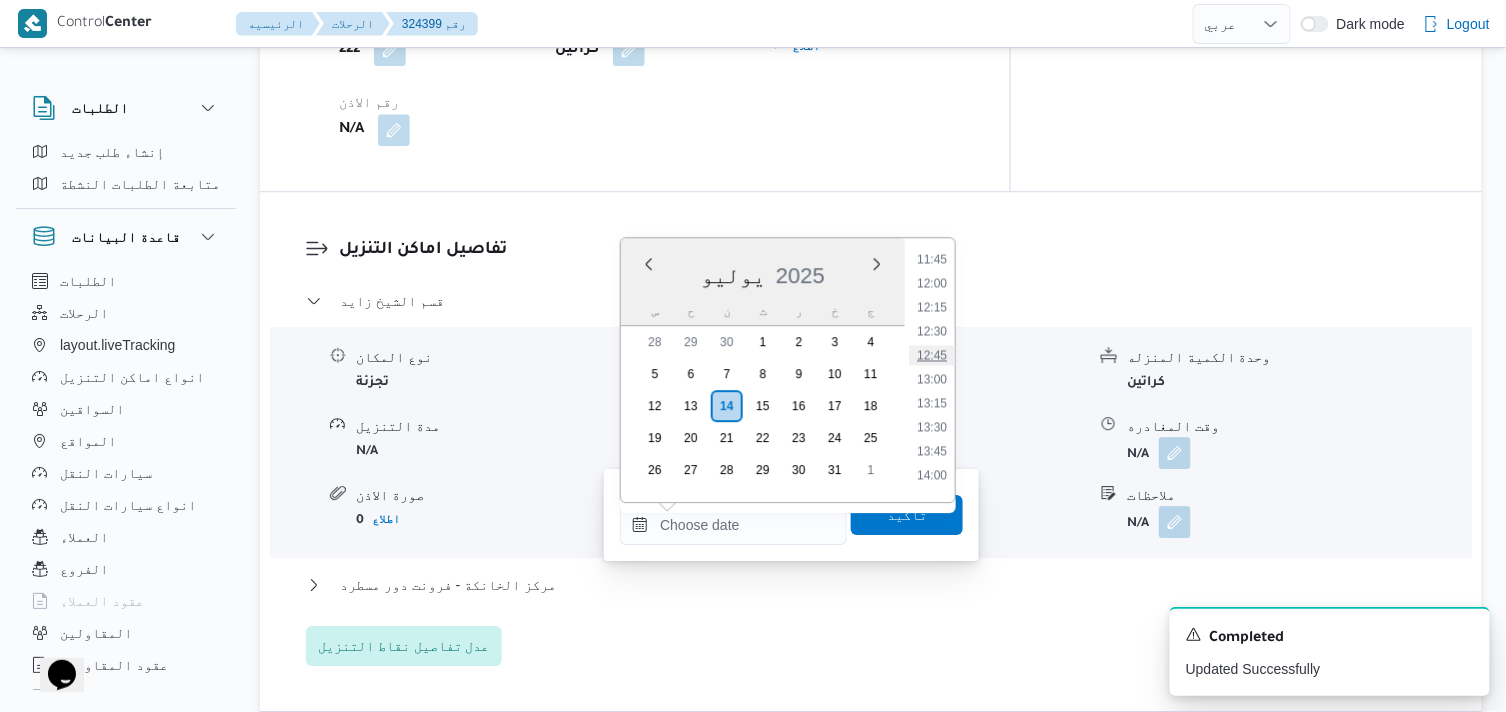 click on "12:45" at bounding box center [932, 355] 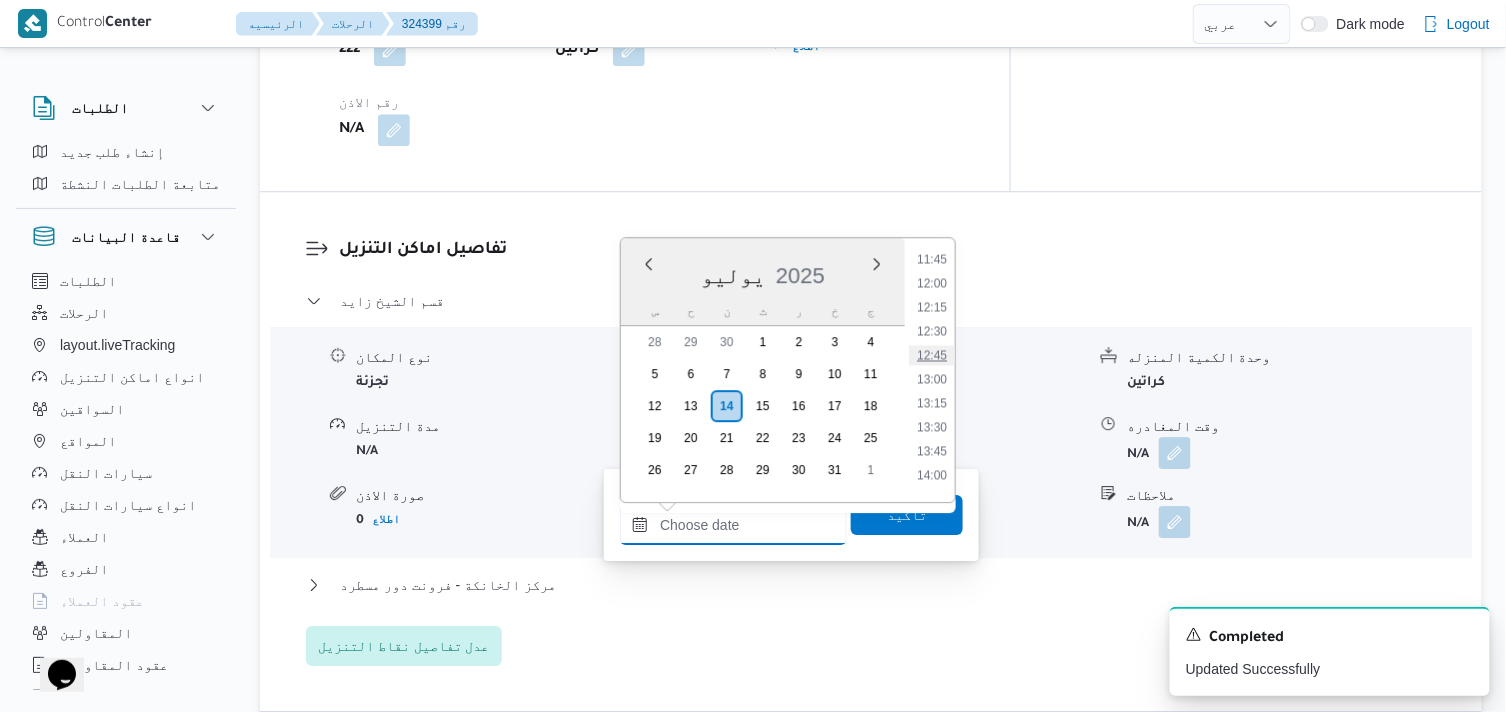 type on "١٤/٠٧/٢٠٢٥ ١٢:٤٥" 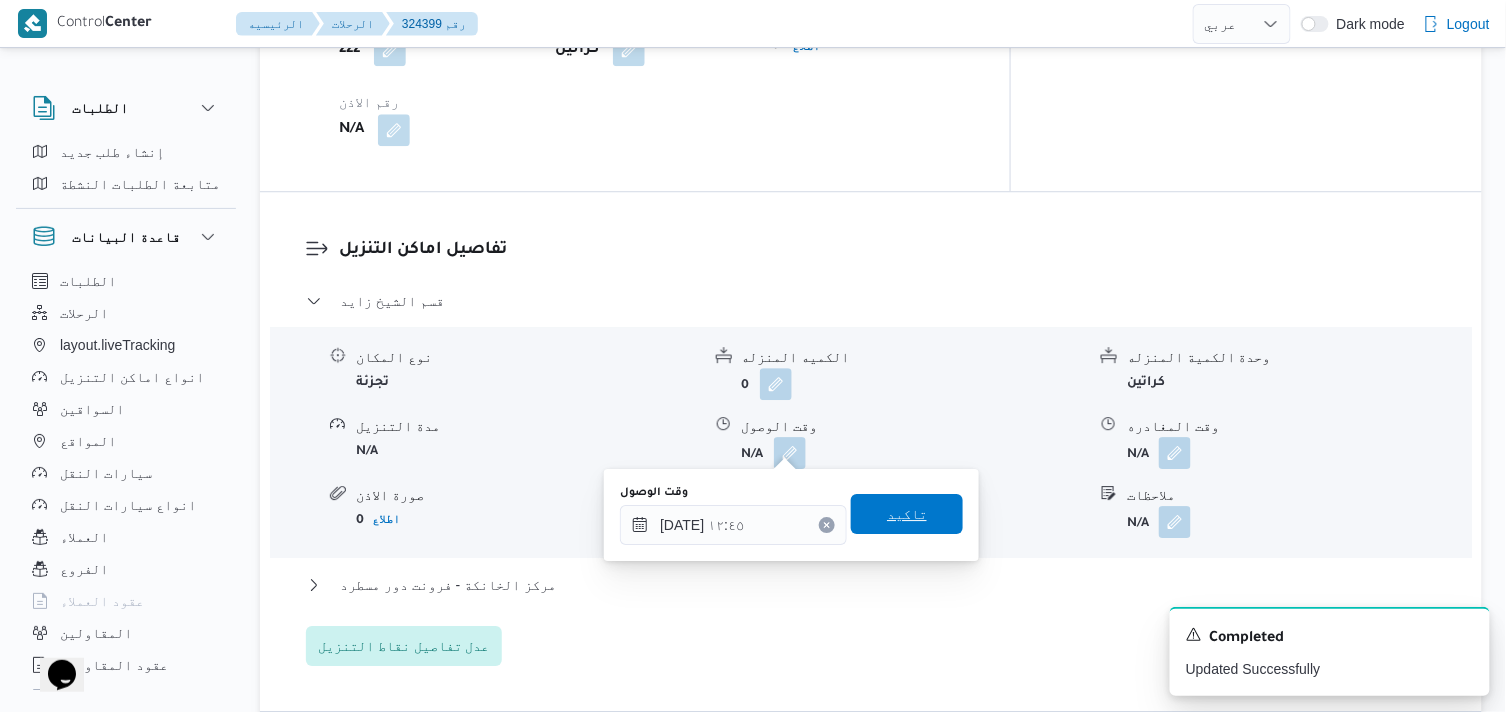 click on "تاكيد" at bounding box center [907, 514] 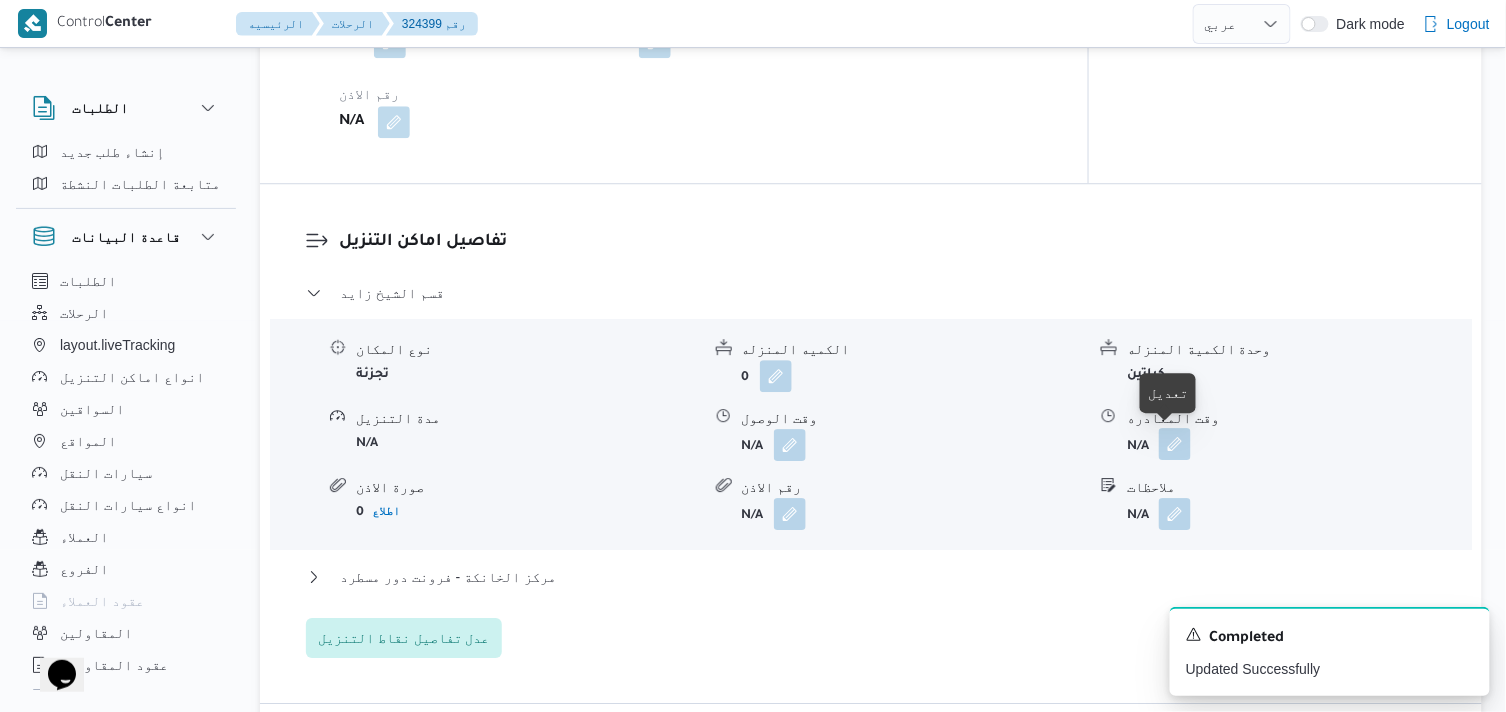 click at bounding box center [1175, 444] 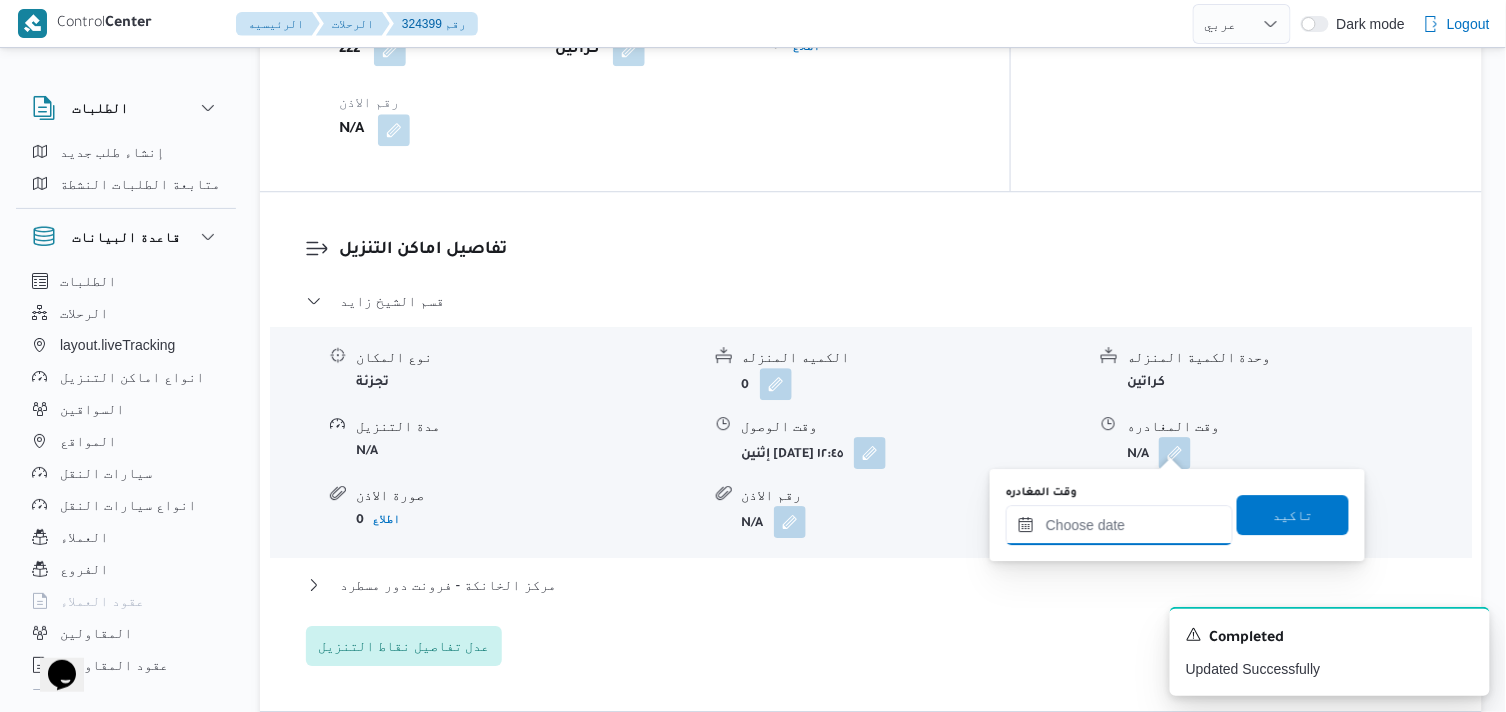 click on "وقت المغادره" at bounding box center (1119, 525) 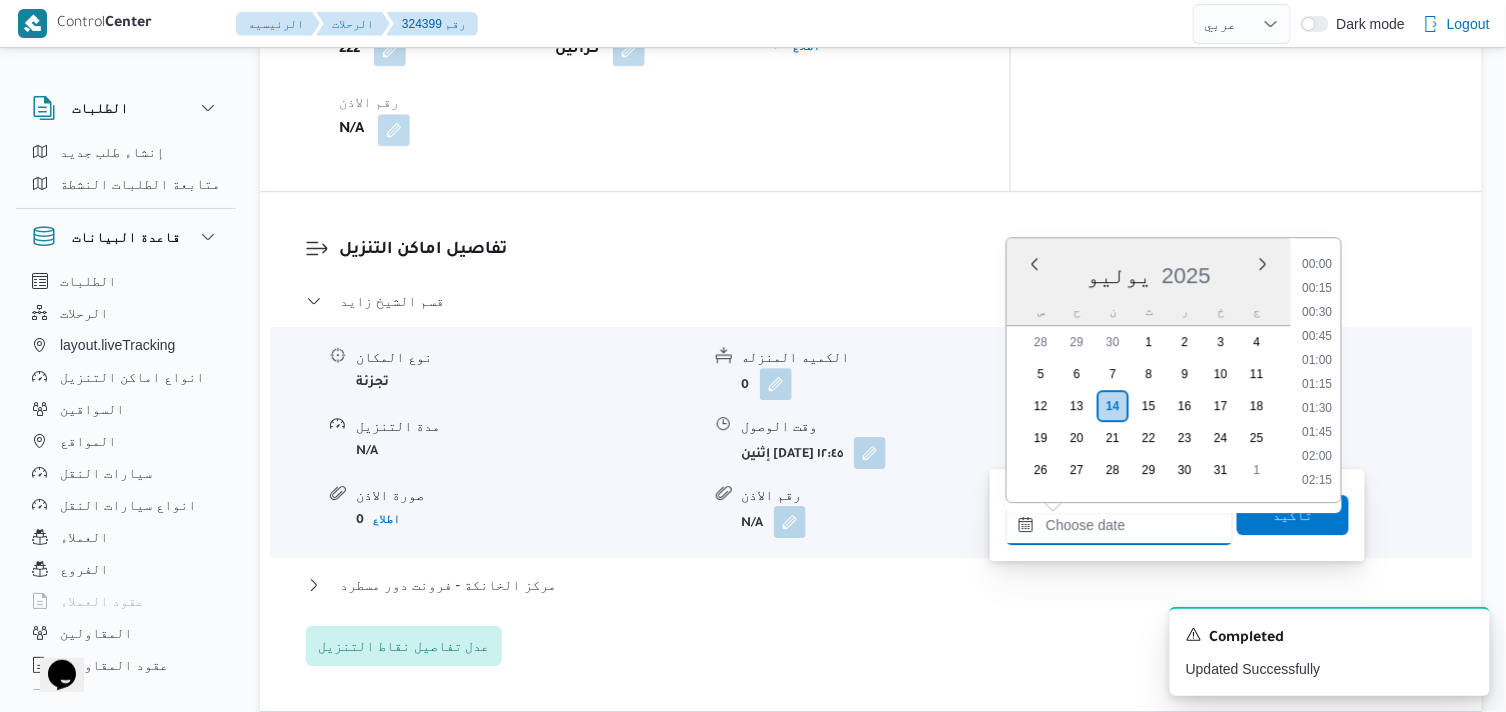 scroll, scrollTop: 1800, scrollLeft: 0, axis: vertical 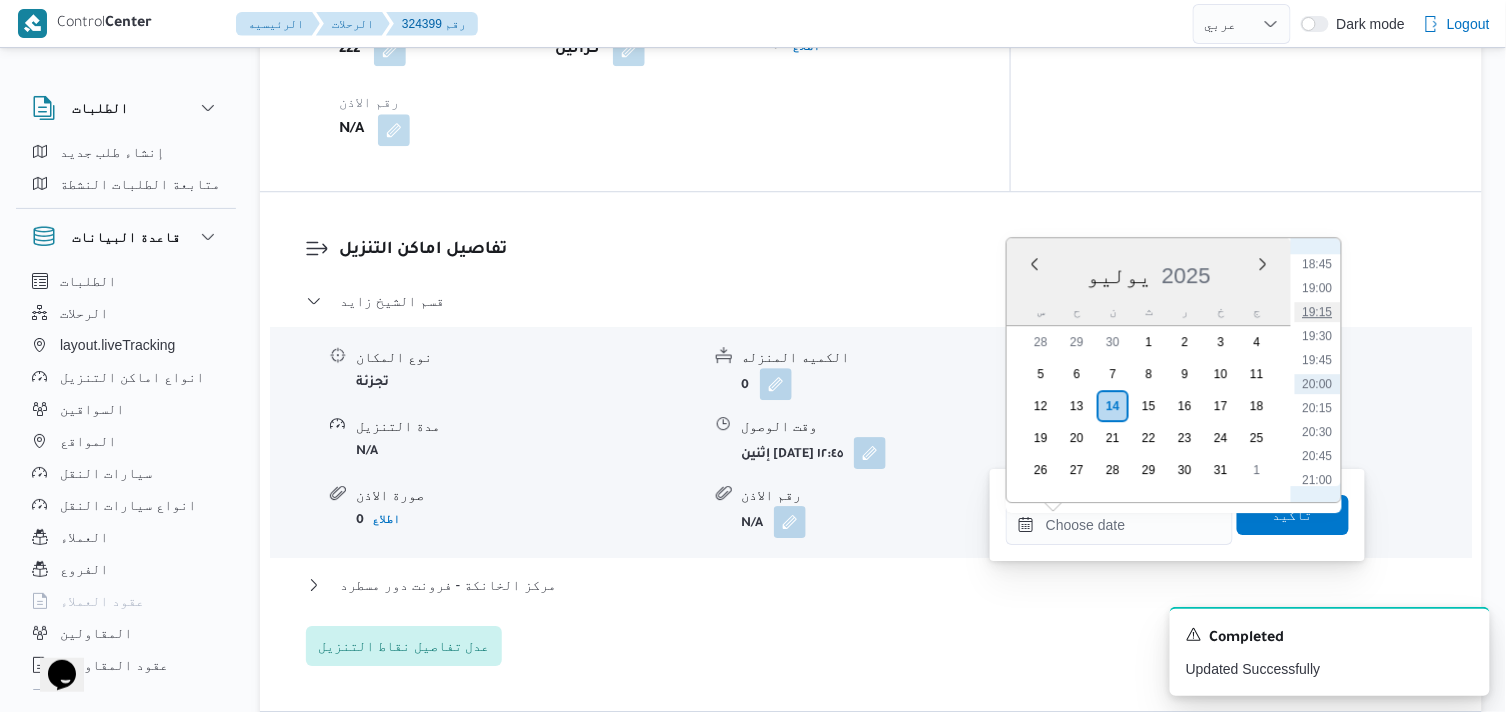 click on "19:15" at bounding box center (1318, 312) 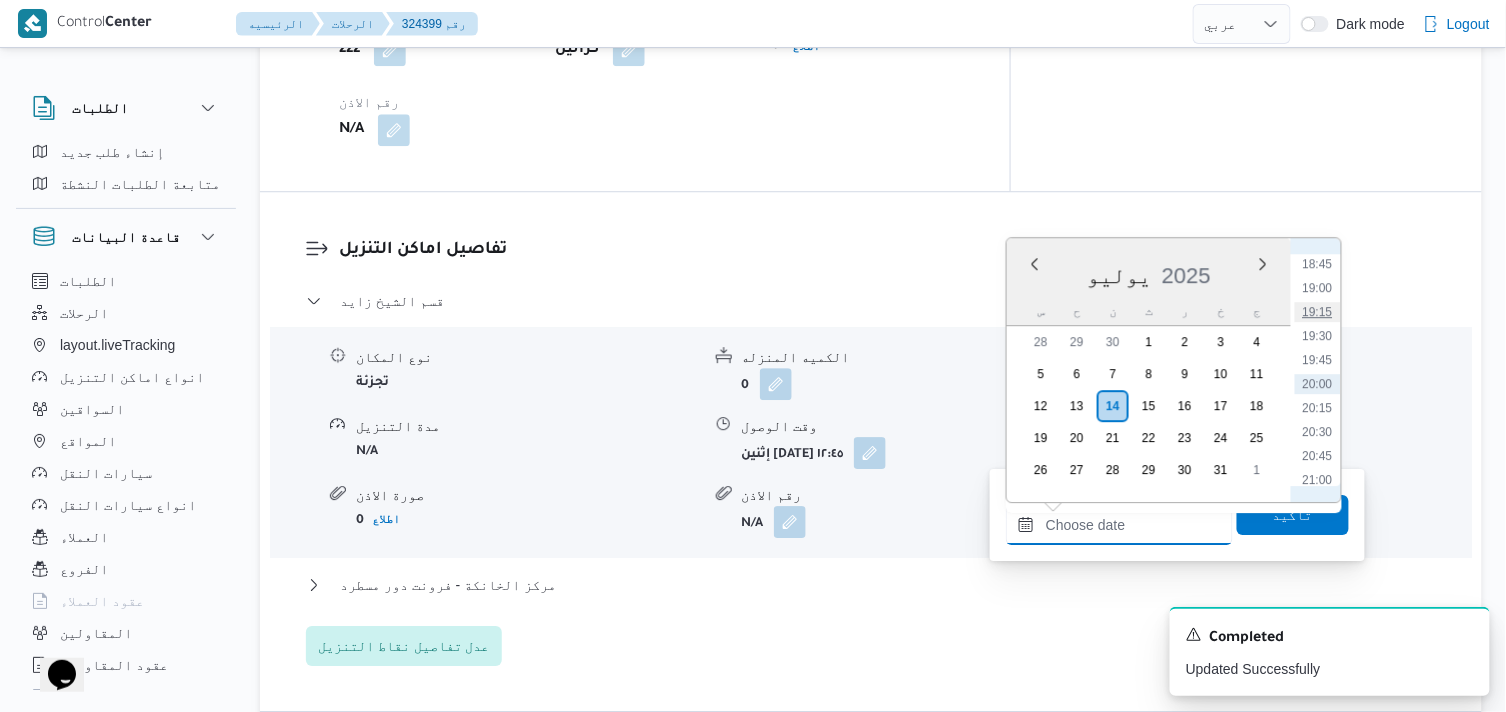 type on "١٤/٠٧/٢٠٢٥ ١٩:١٥" 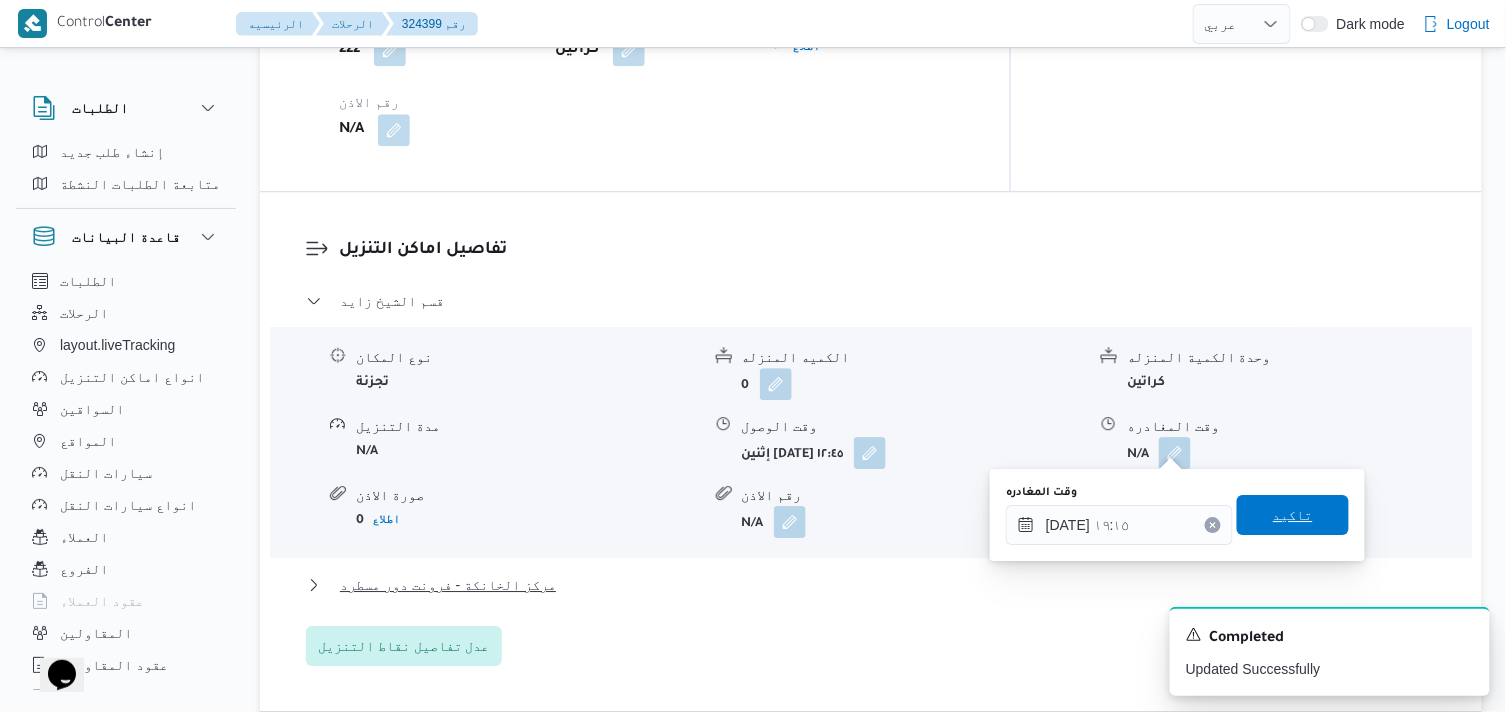 drag, startPoint x: 1308, startPoint y: 518, endPoint x: 815, endPoint y: 570, distance: 495.7348 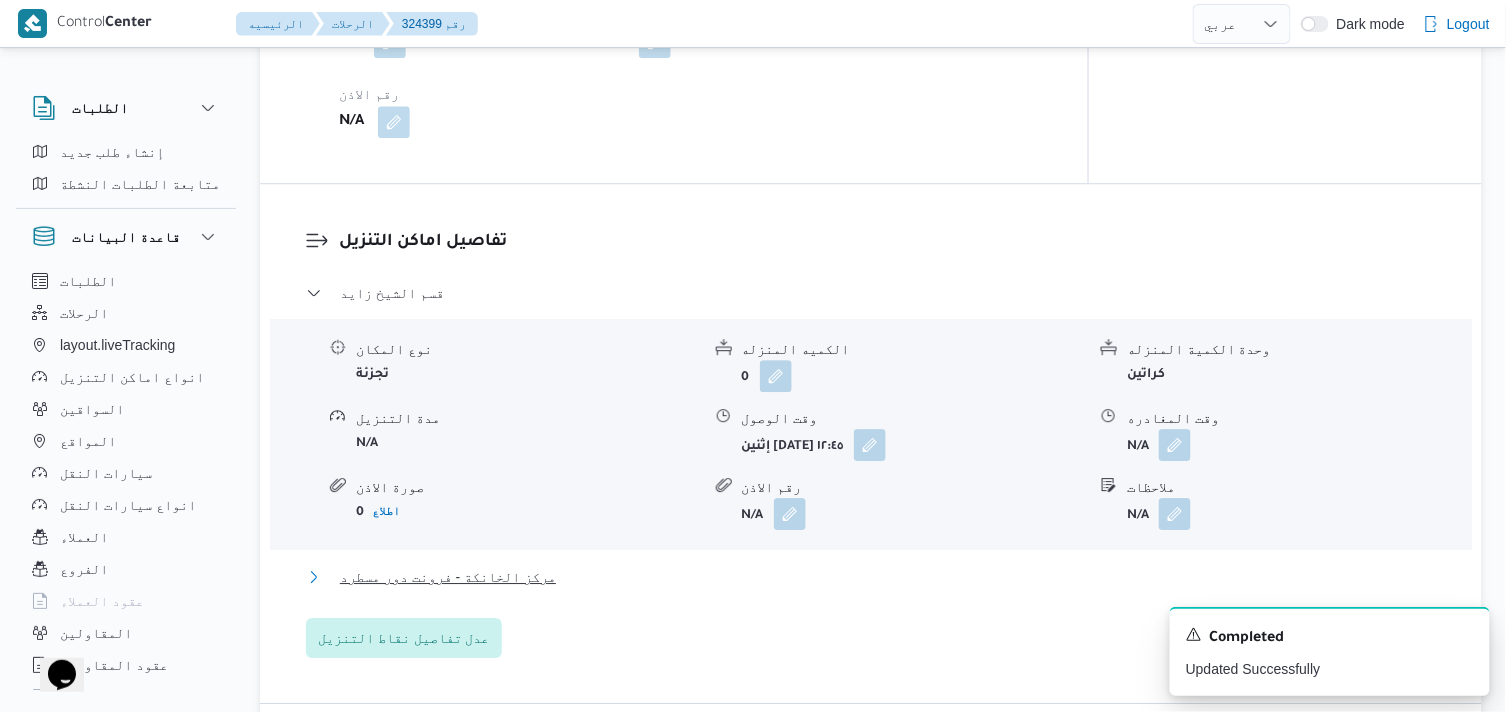 click on "مركز الخانكة -
فرونت دور مسطرد" at bounding box center (448, 577) 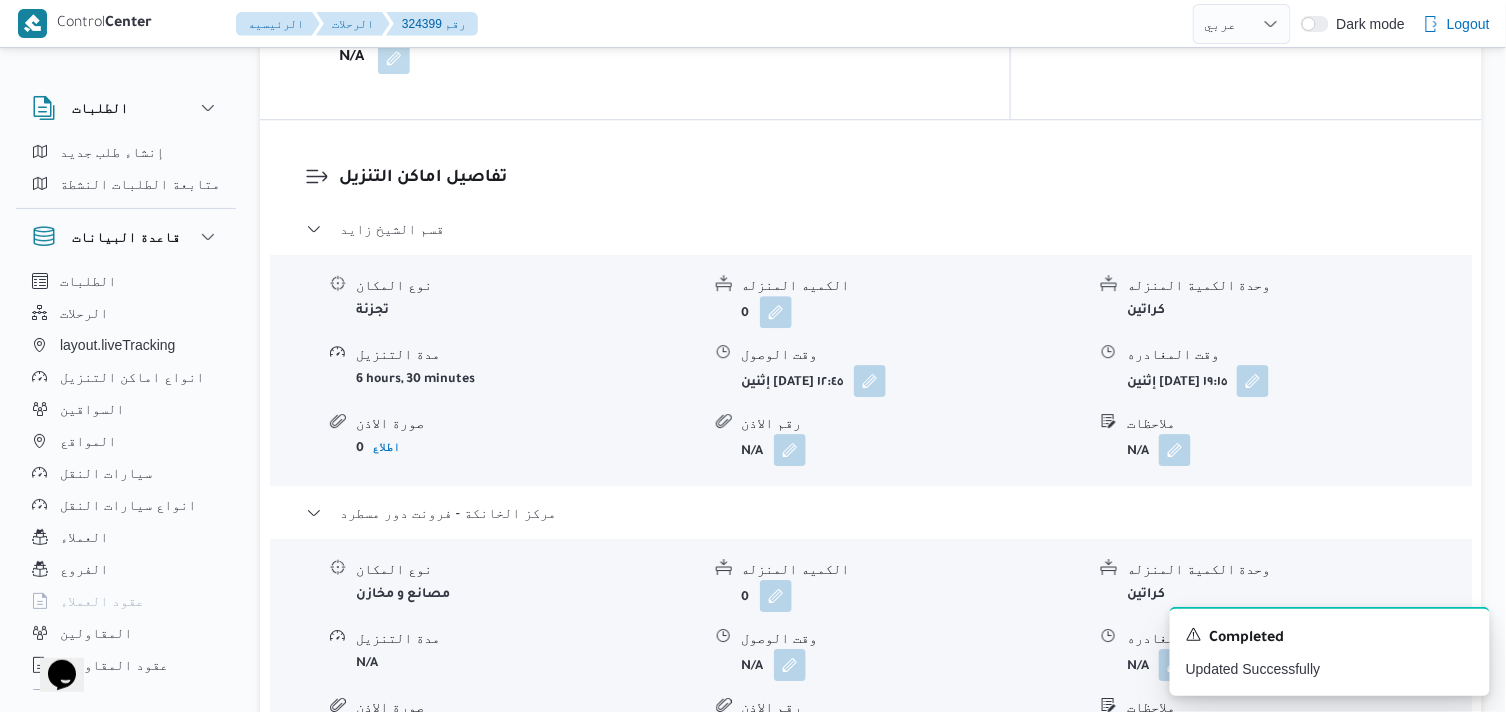 scroll, scrollTop: 1666, scrollLeft: 0, axis: vertical 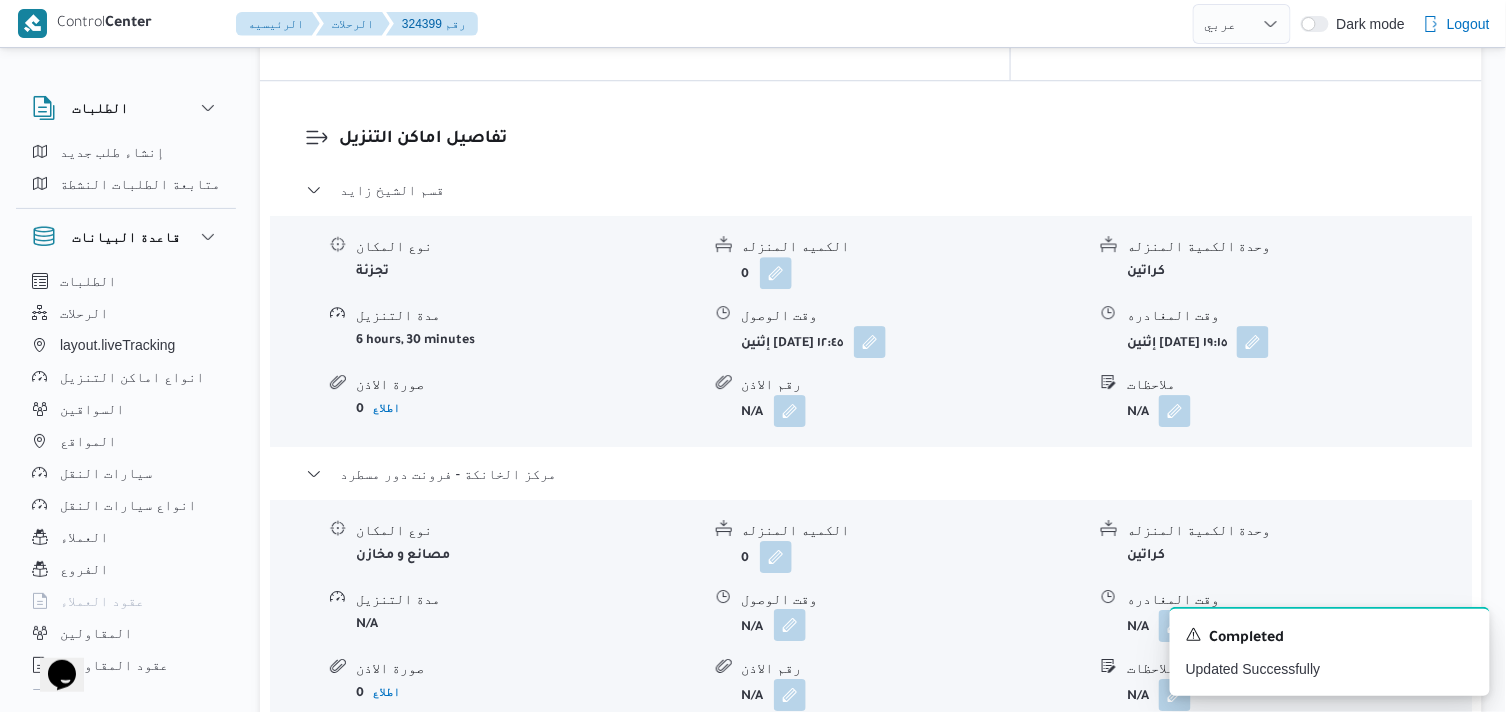 click at bounding box center (790, 625) 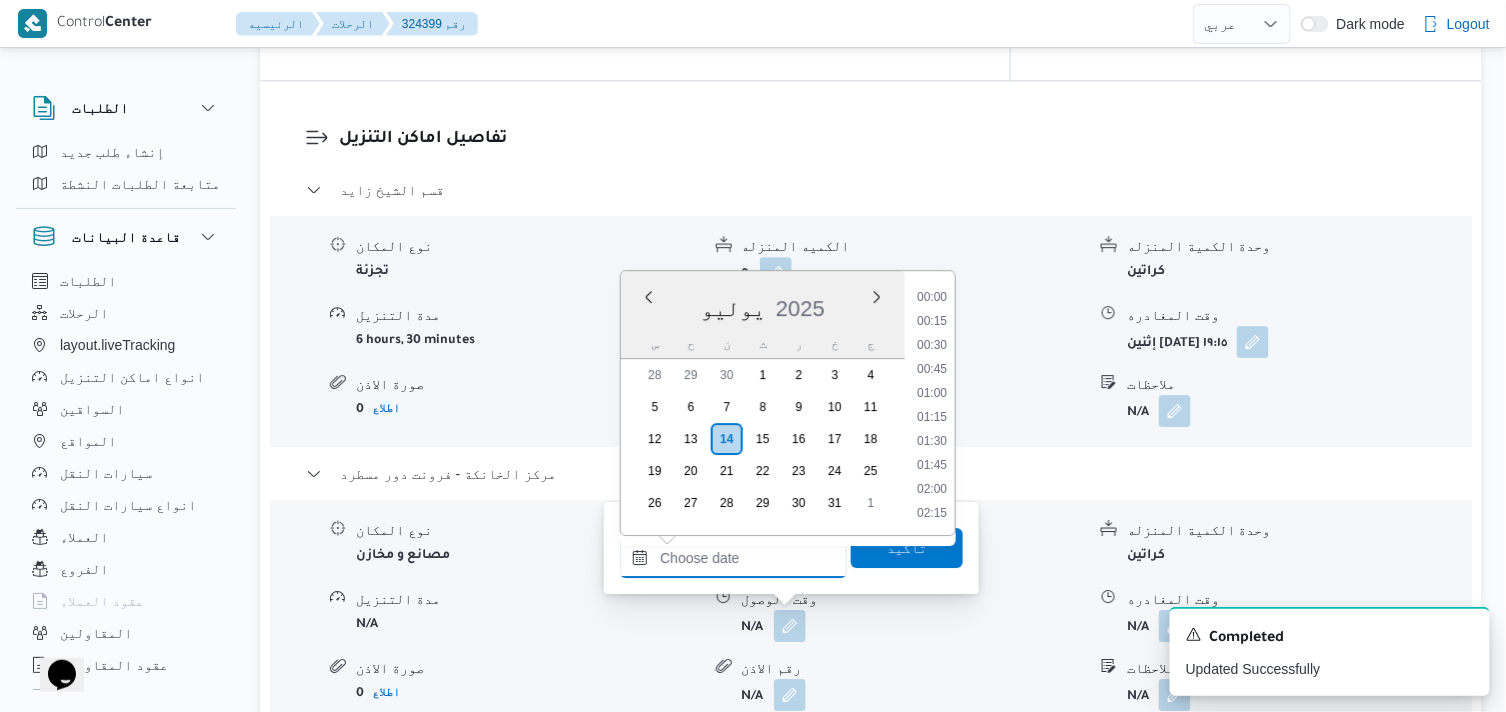click on "وقت الوصول" at bounding box center (733, 558) 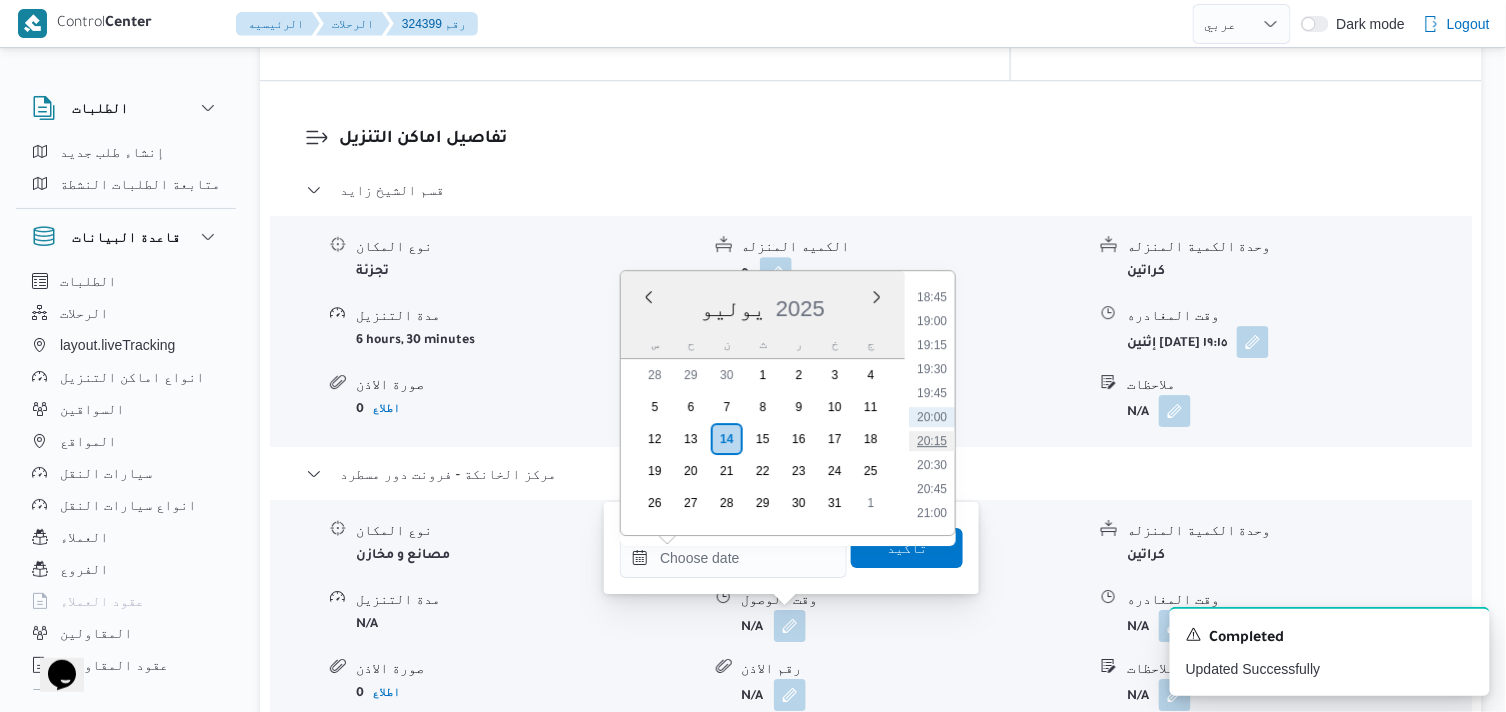 click on "20:15" at bounding box center [932, 441] 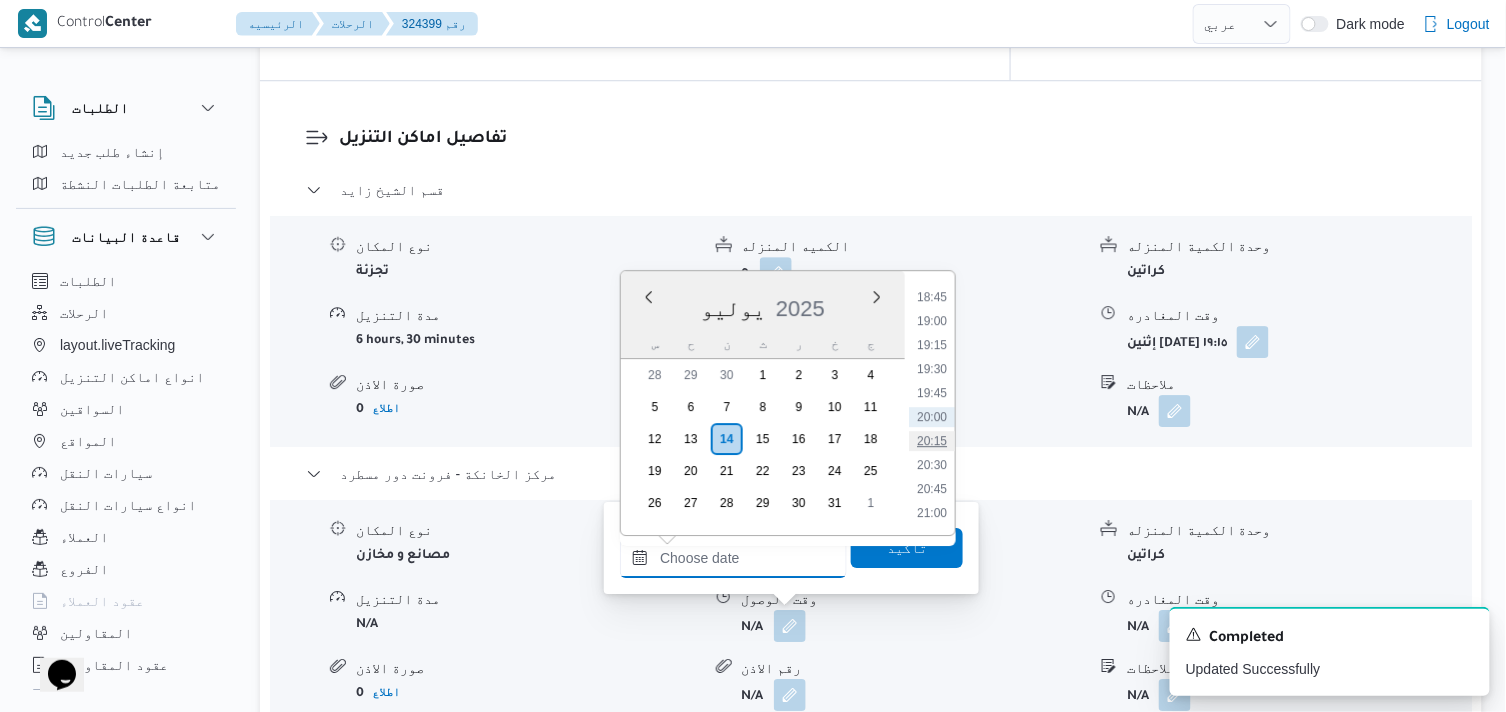 type on "١٤/٠٧/٢٠٢٥ ٢٠:١٥" 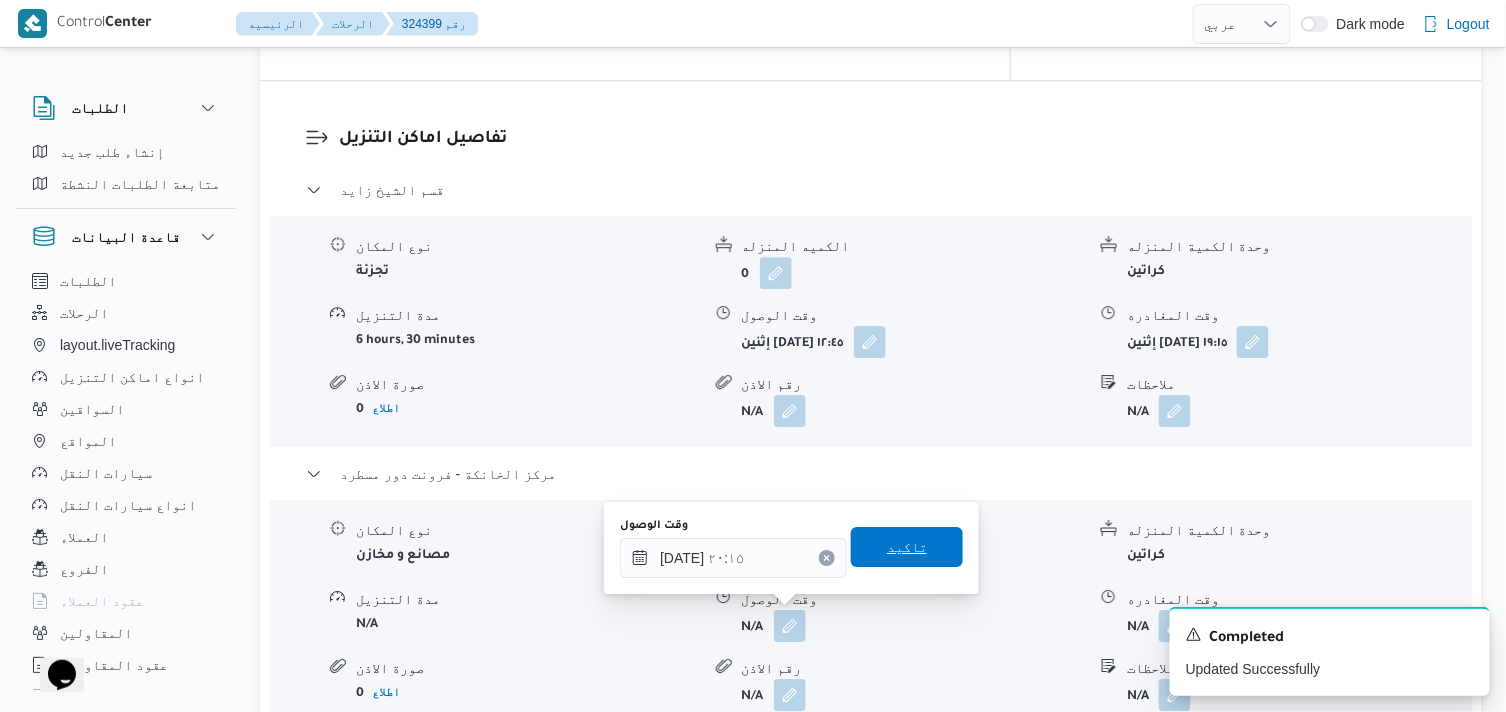 click on "تاكيد" at bounding box center (907, 548) 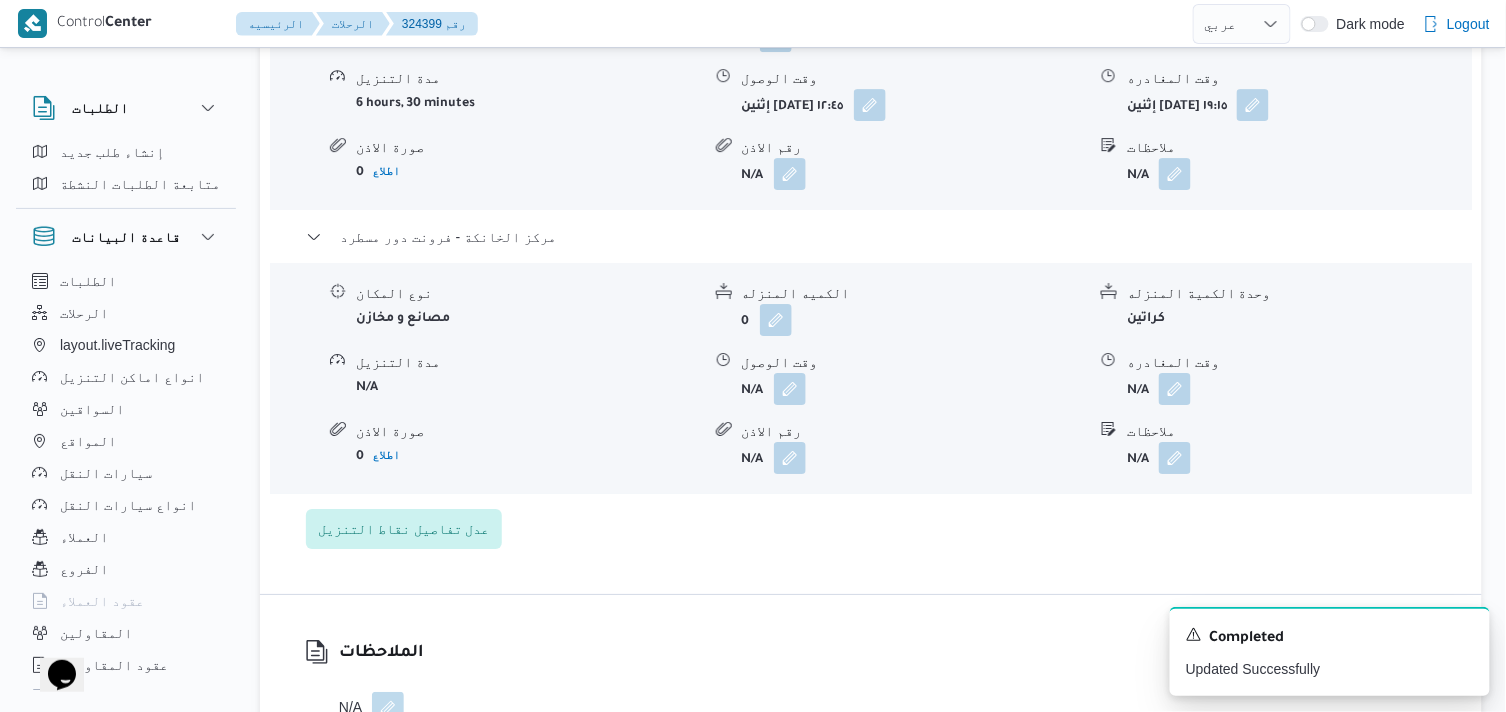 scroll, scrollTop: 2000, scrollLeft: 0, axis: vertical 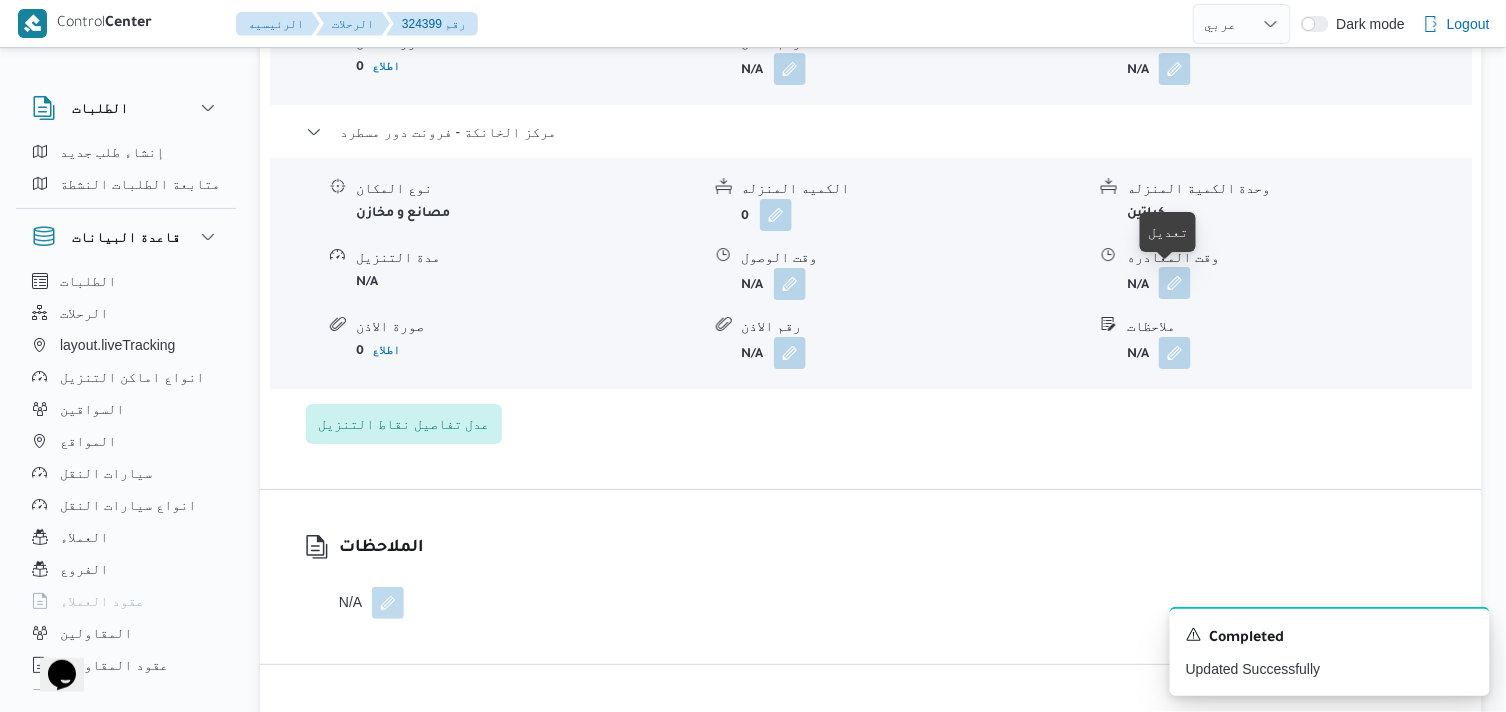 click at bounding box center [1175, 283] 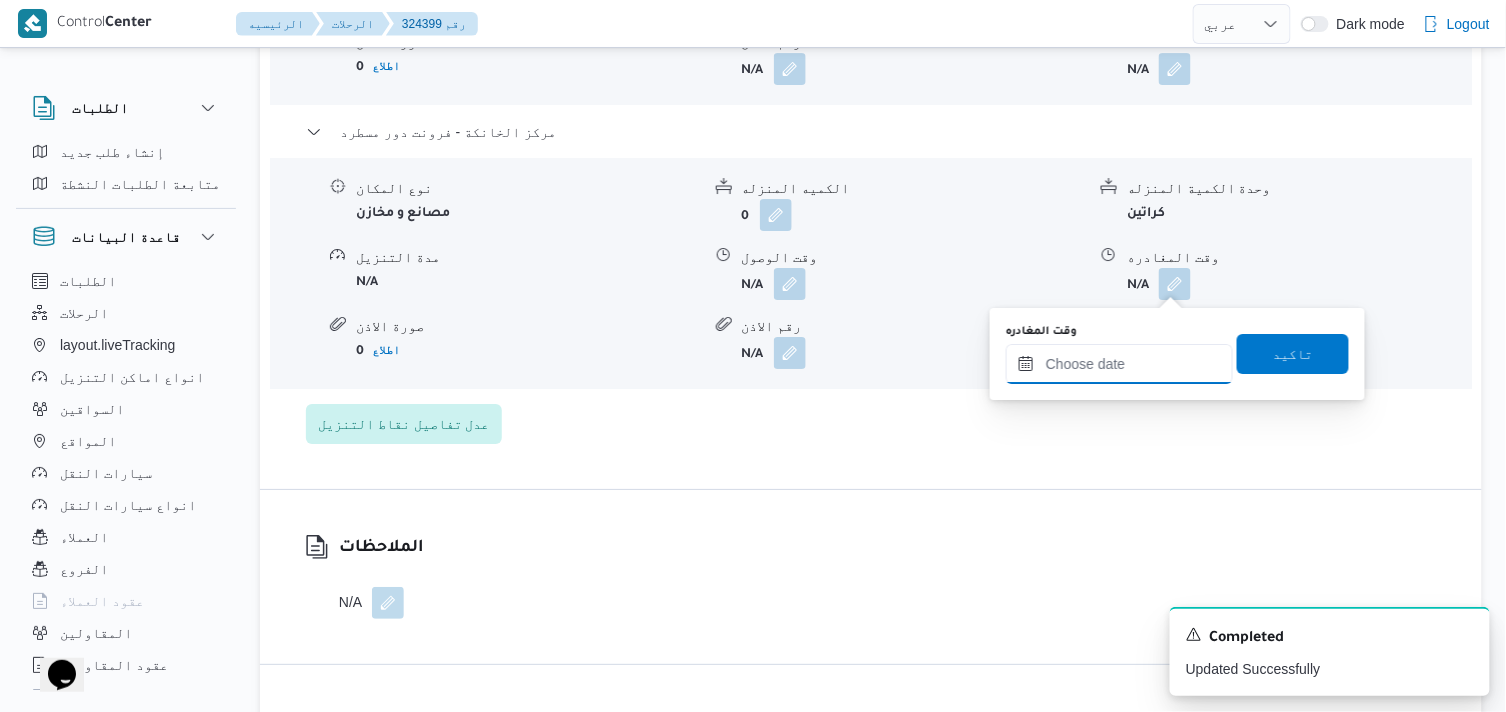 click on "وقت المغادره" at bounding box center (1119, 364) 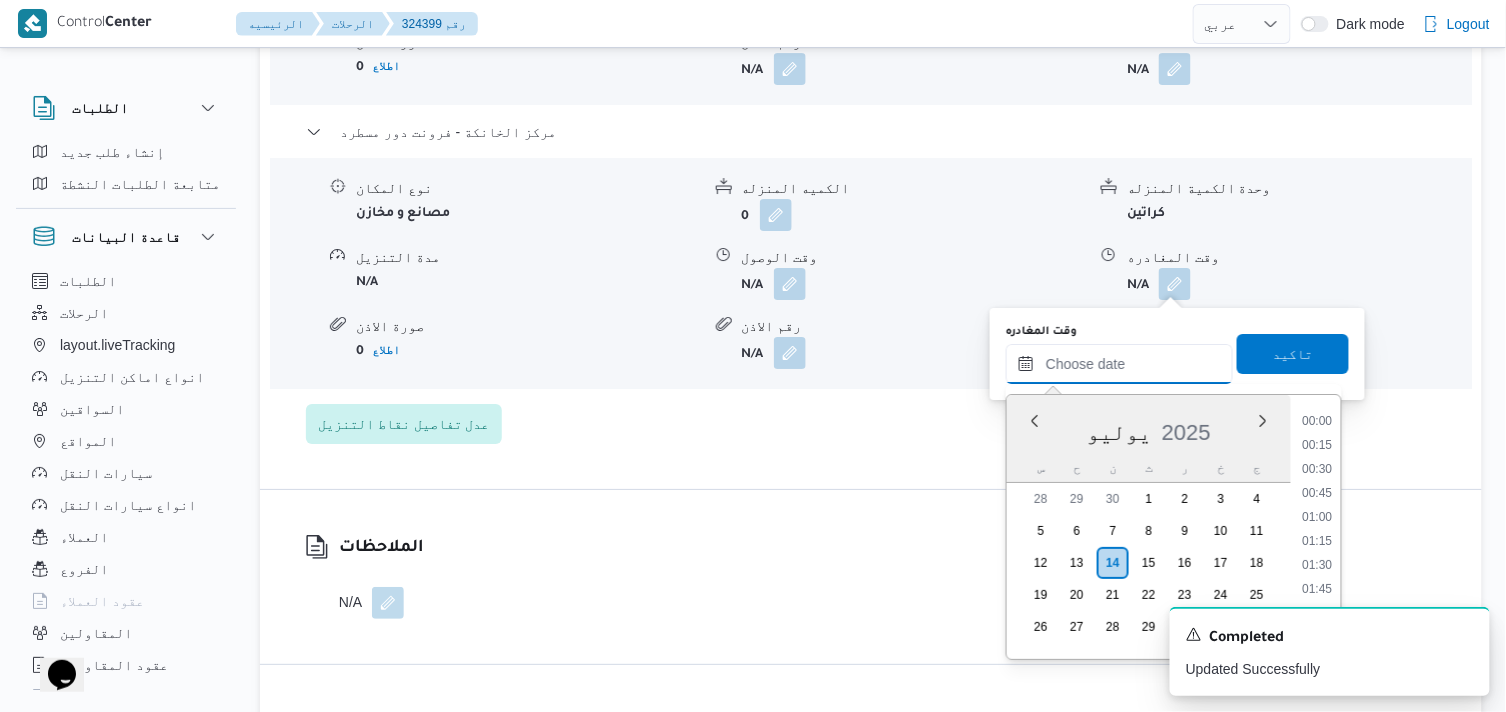 scroll, scrollTop: 1800, scrollLeft: 0, axis: vertical 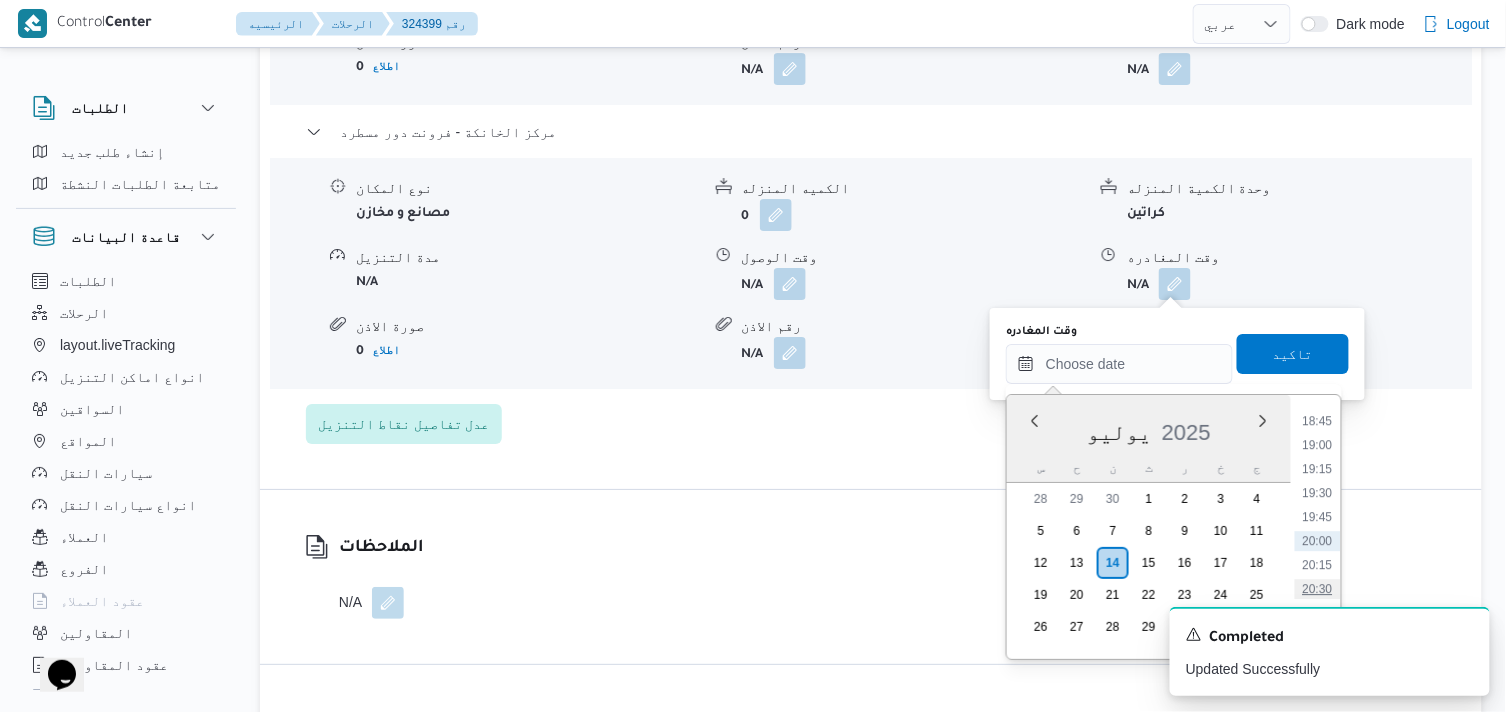 click on "20:30" at bounding box center [1318, 589] 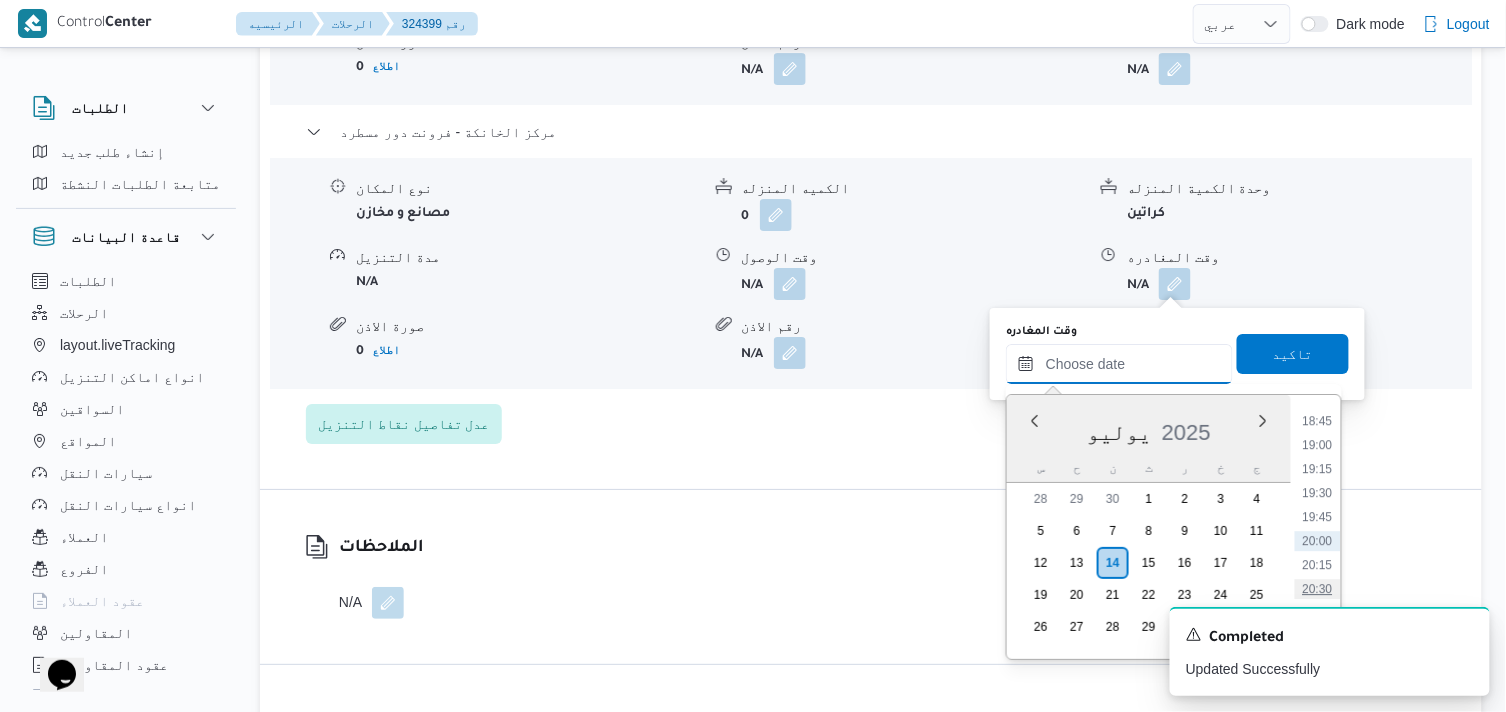 type on "١٤/٠٧/٢٠٢٥ ٢٠:٣٠" 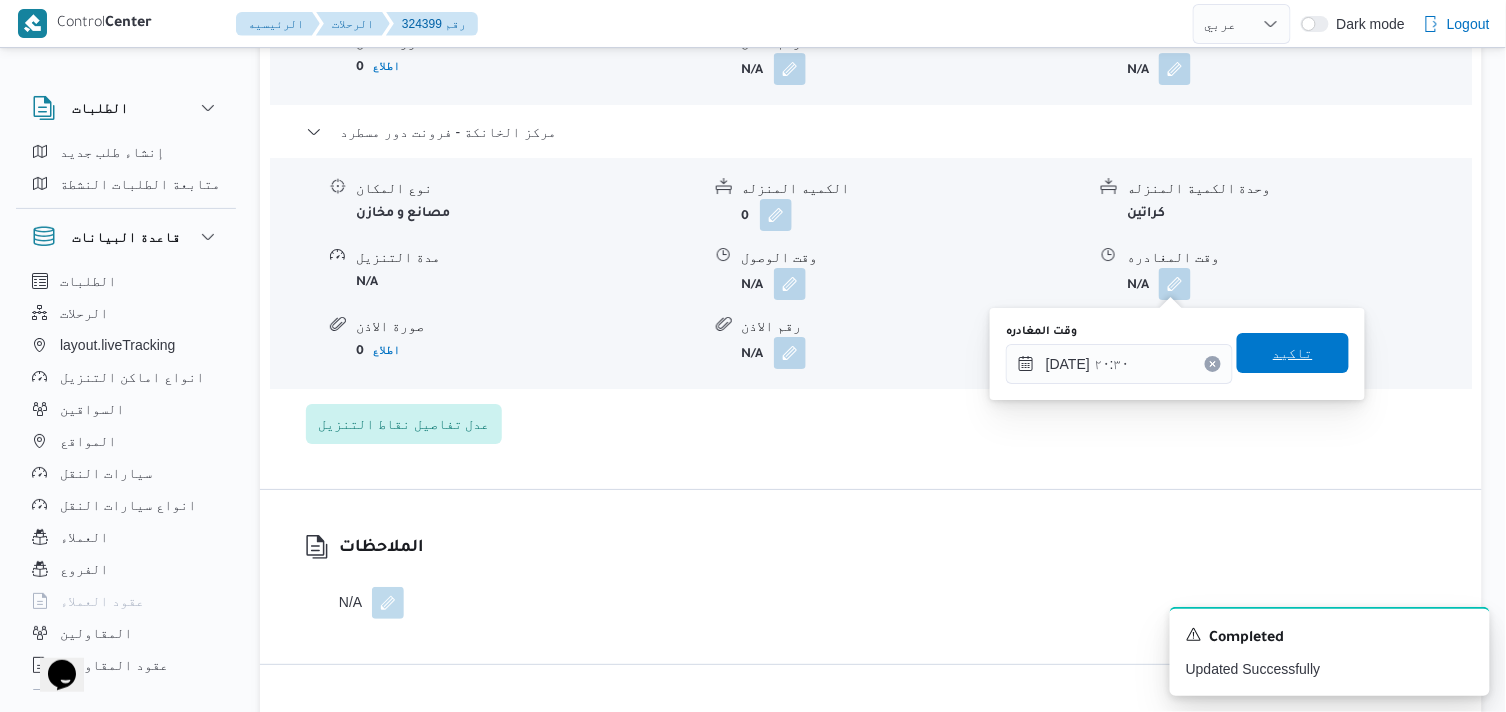 click on "تاكيد" at bounding box center (1293, 353) 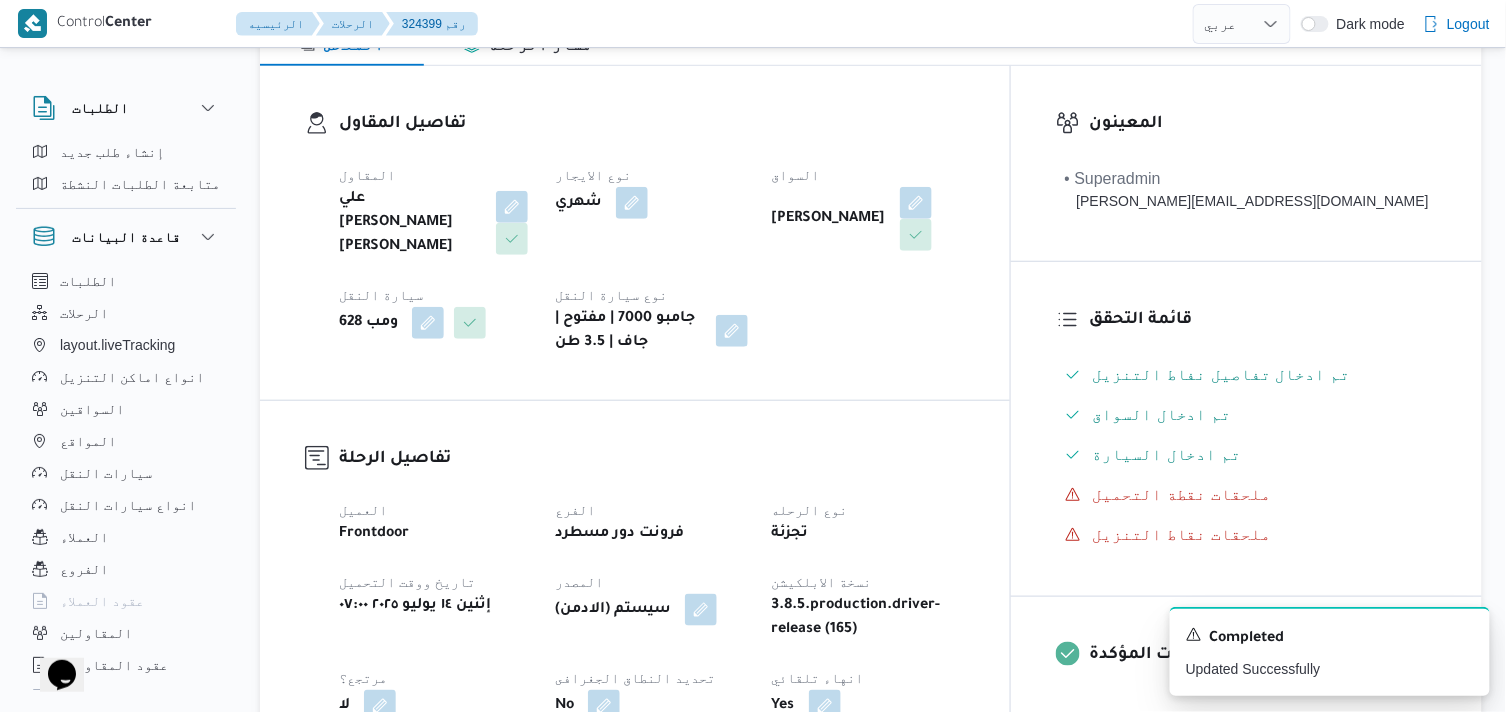 scroll, scrollTop: 0, scrollLeft: 0, axis: both 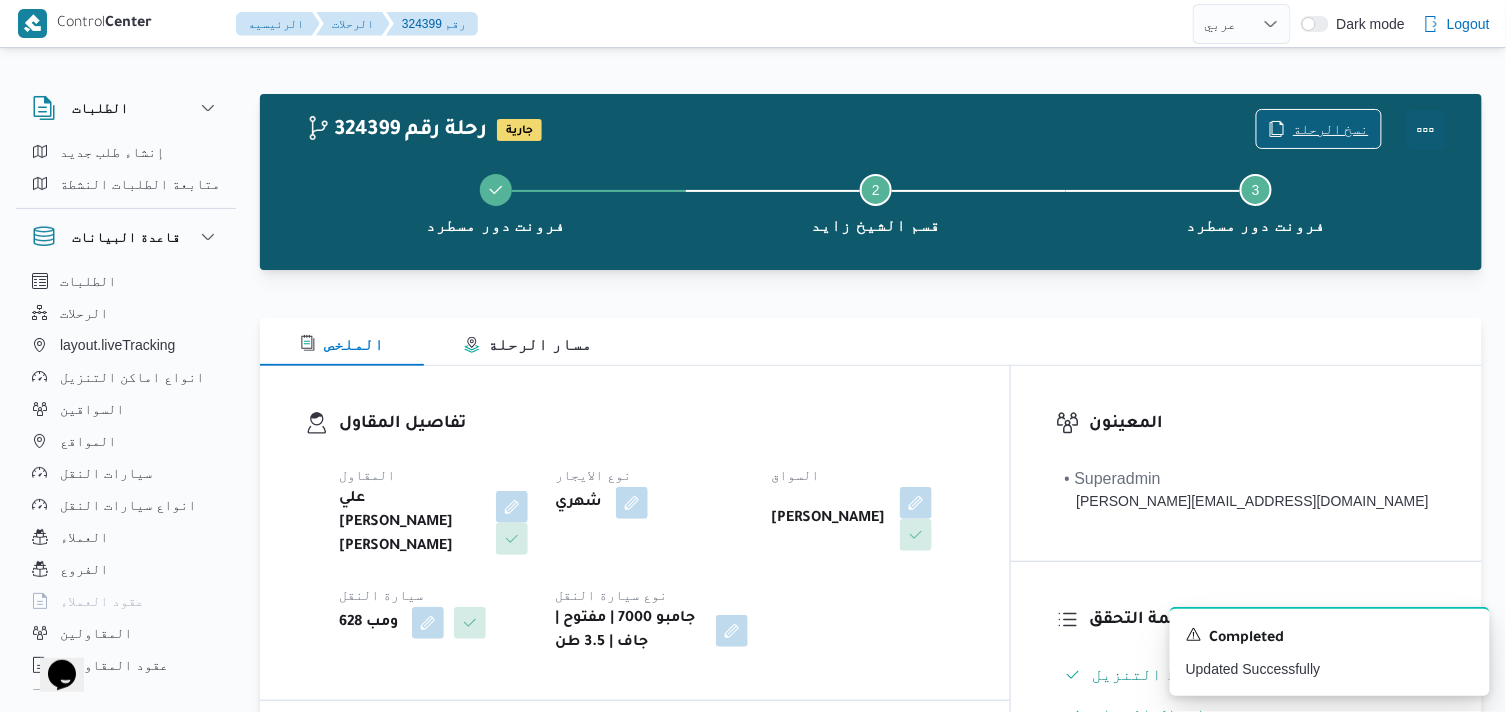 drag, startPoint x: 1428, startPoint y: 125, endPoint x: 1371, endPoint y: 125, distance: 57 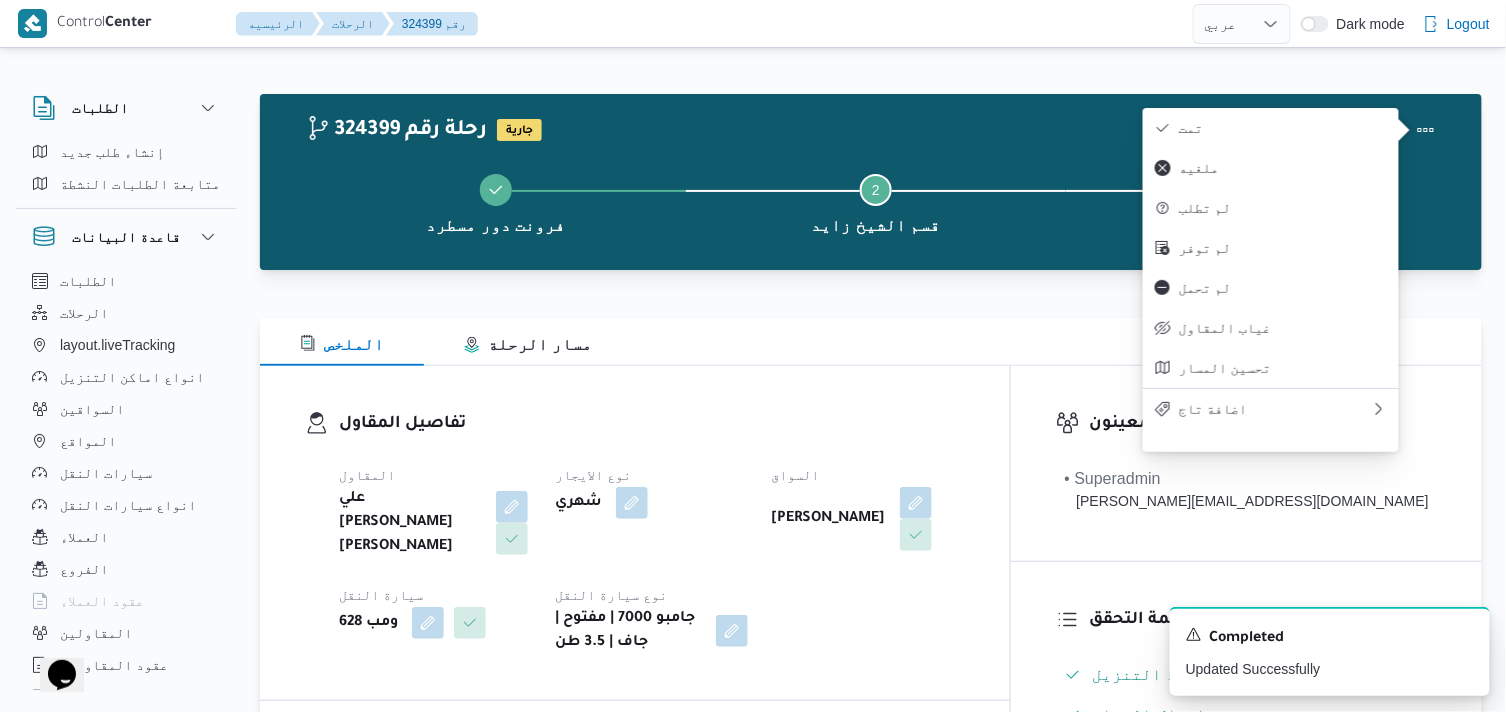 click on "تمت" at bounding box center (1283, 128) 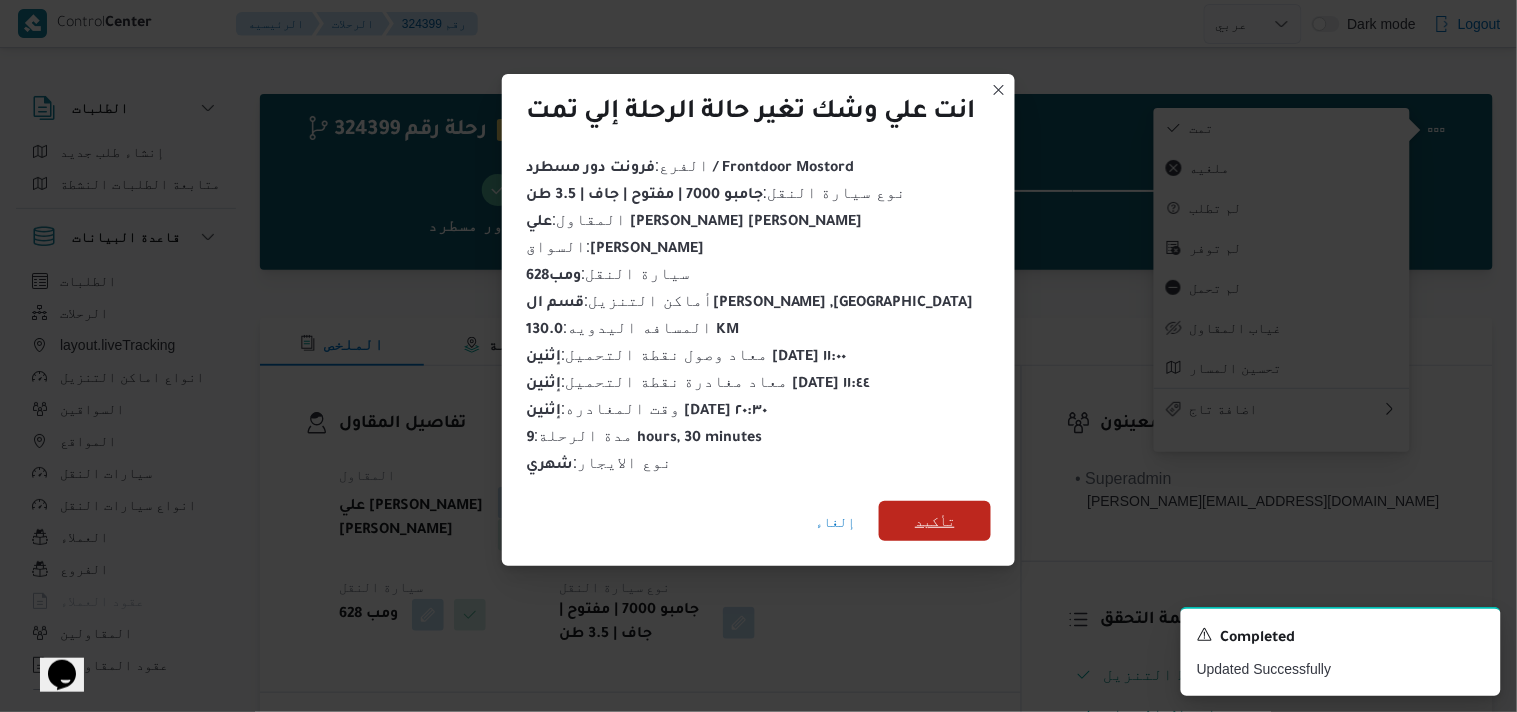 click on "تأكيد" at bounding box center (935, 521) 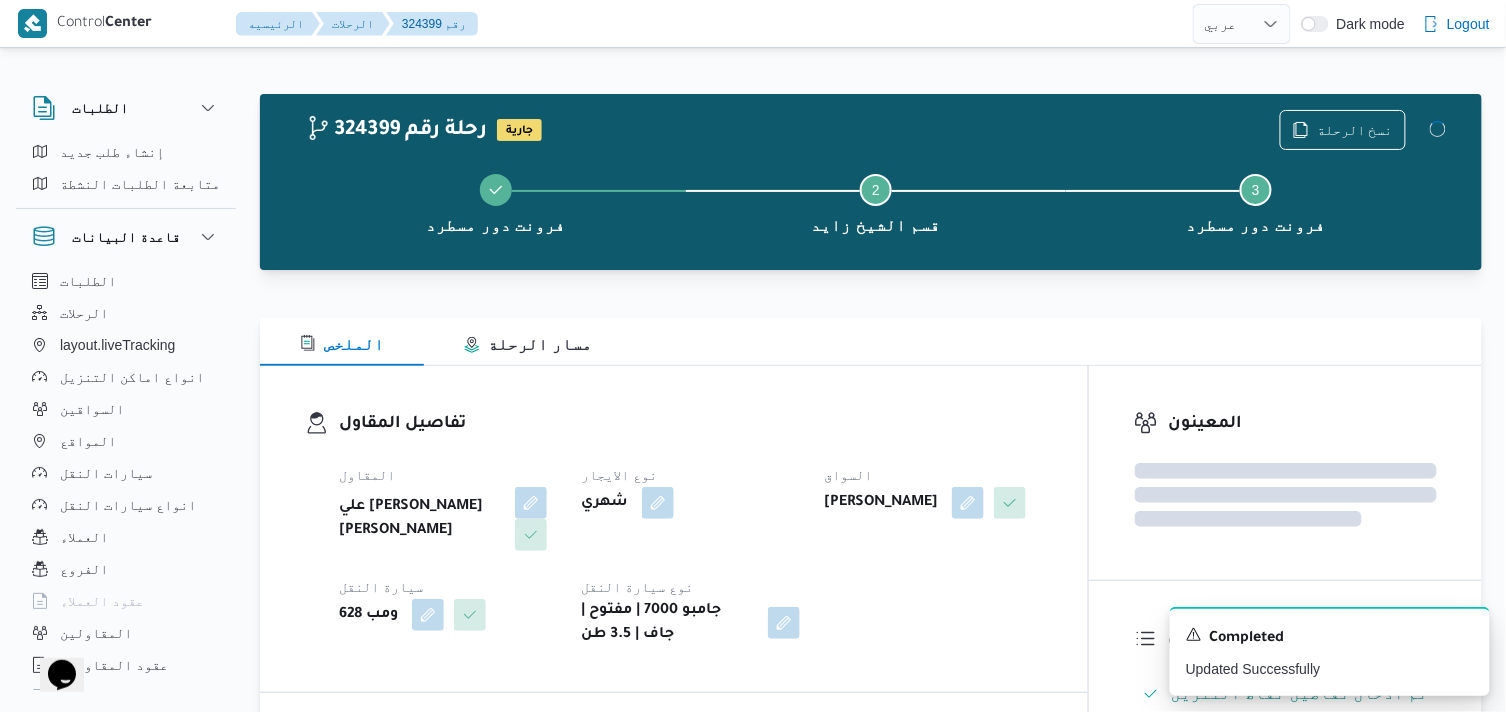 click on "تفاصيل المقاول" at bounding box center [691, 424] 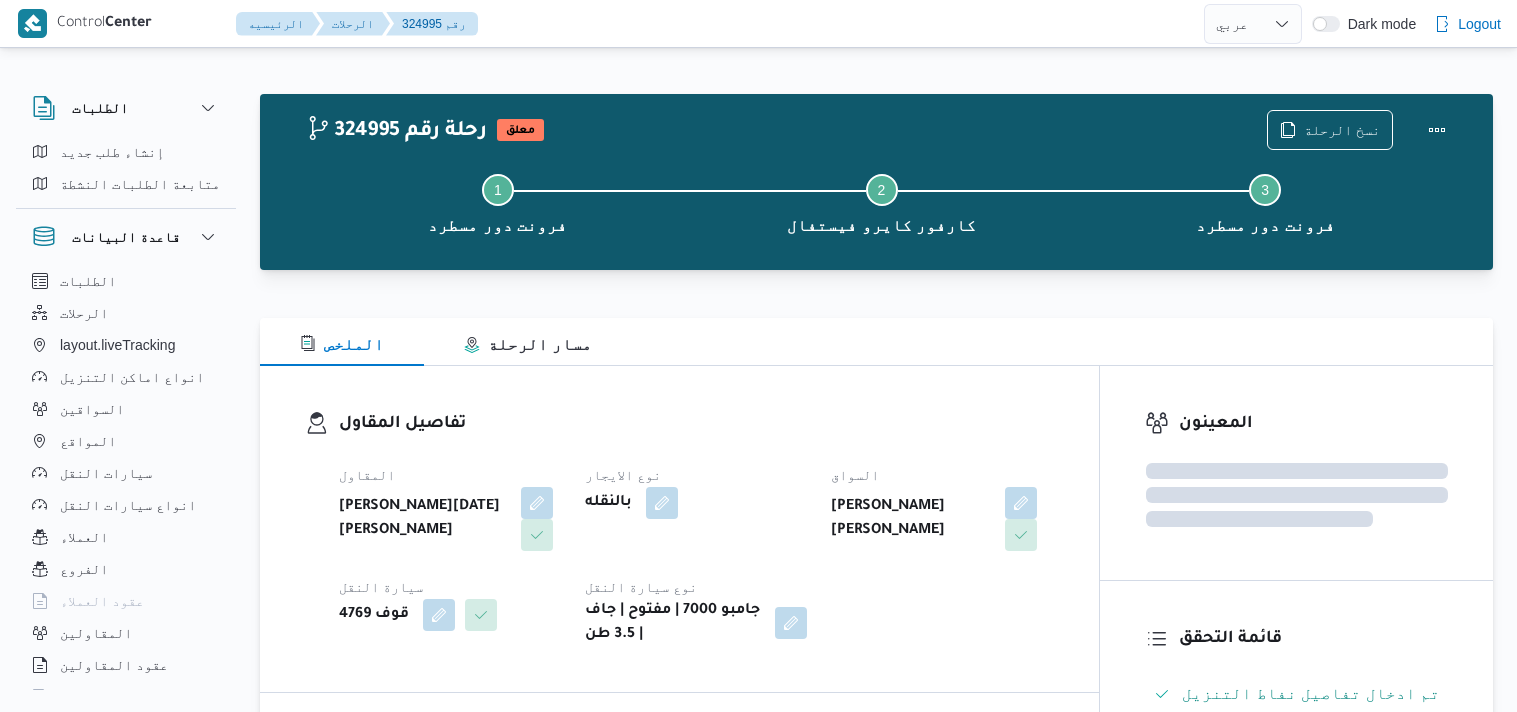 select on "ar" 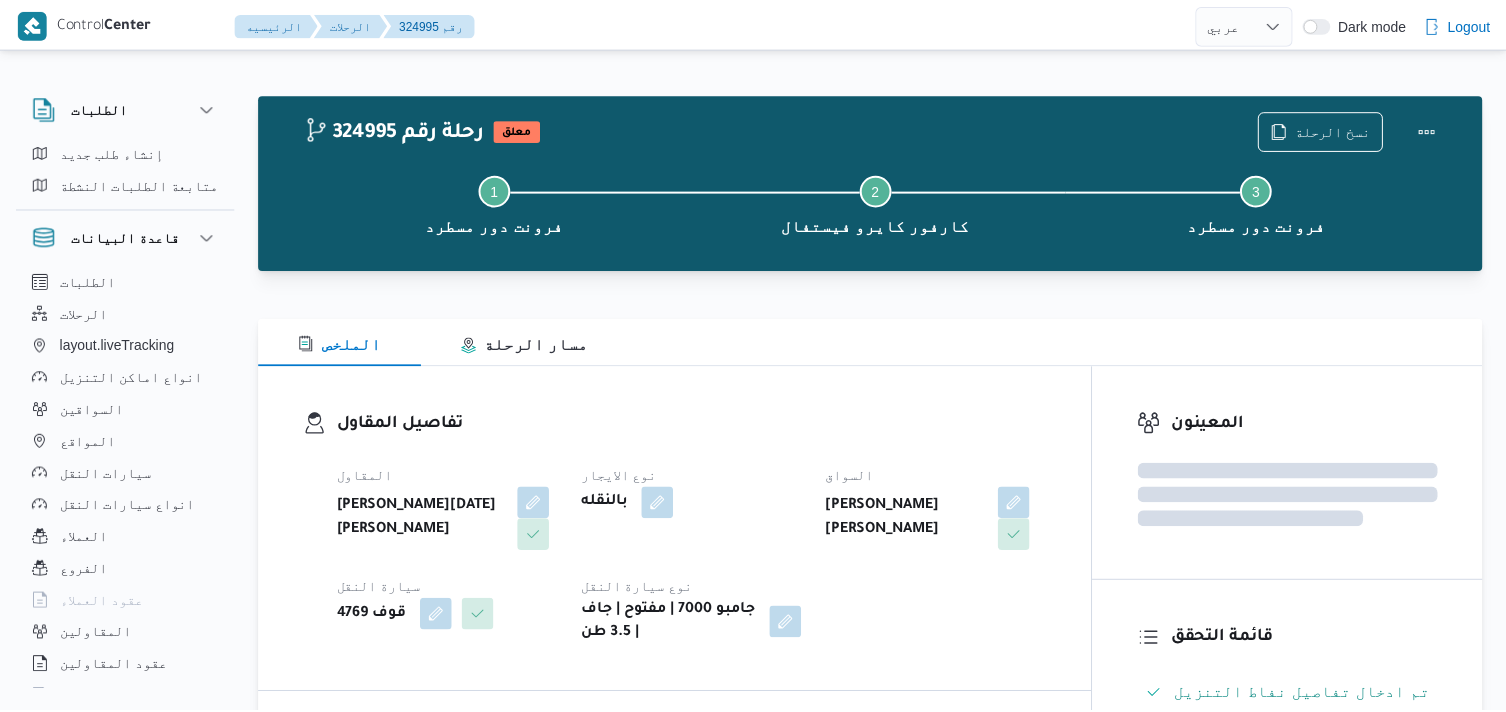 scroll, scrollTop: 0, scrollLeft: 0, axis: both 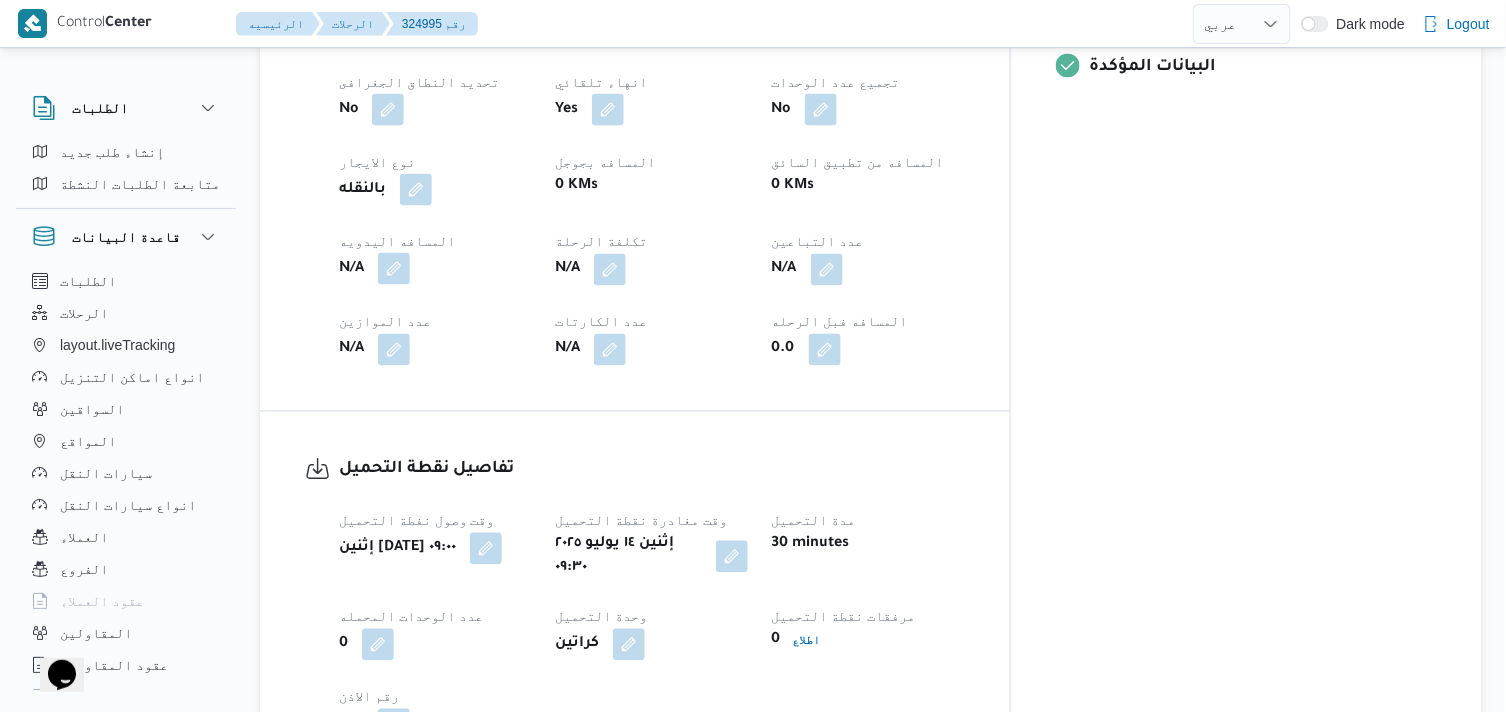 click at bounding box center (394, 269) 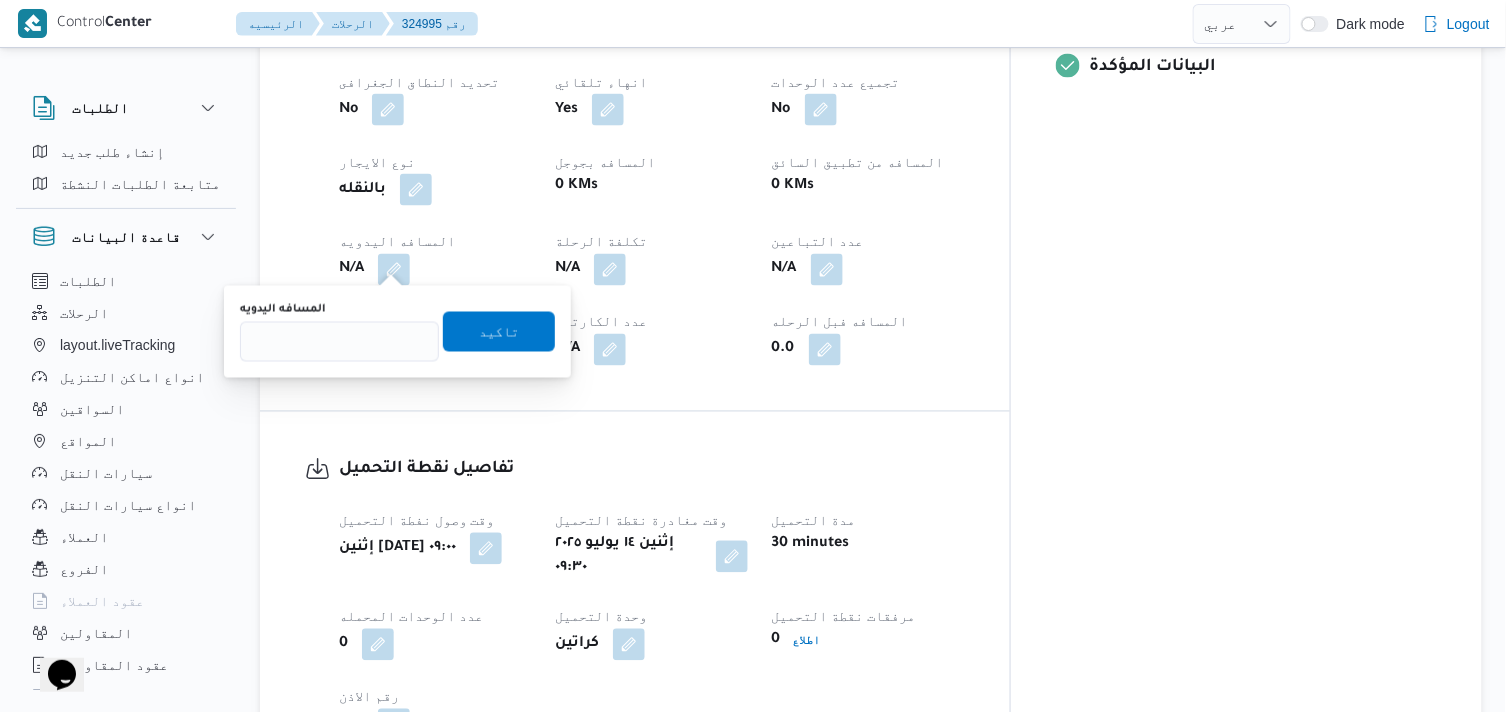click on "المسافه اليدويه" at bounding box center [339, 332] 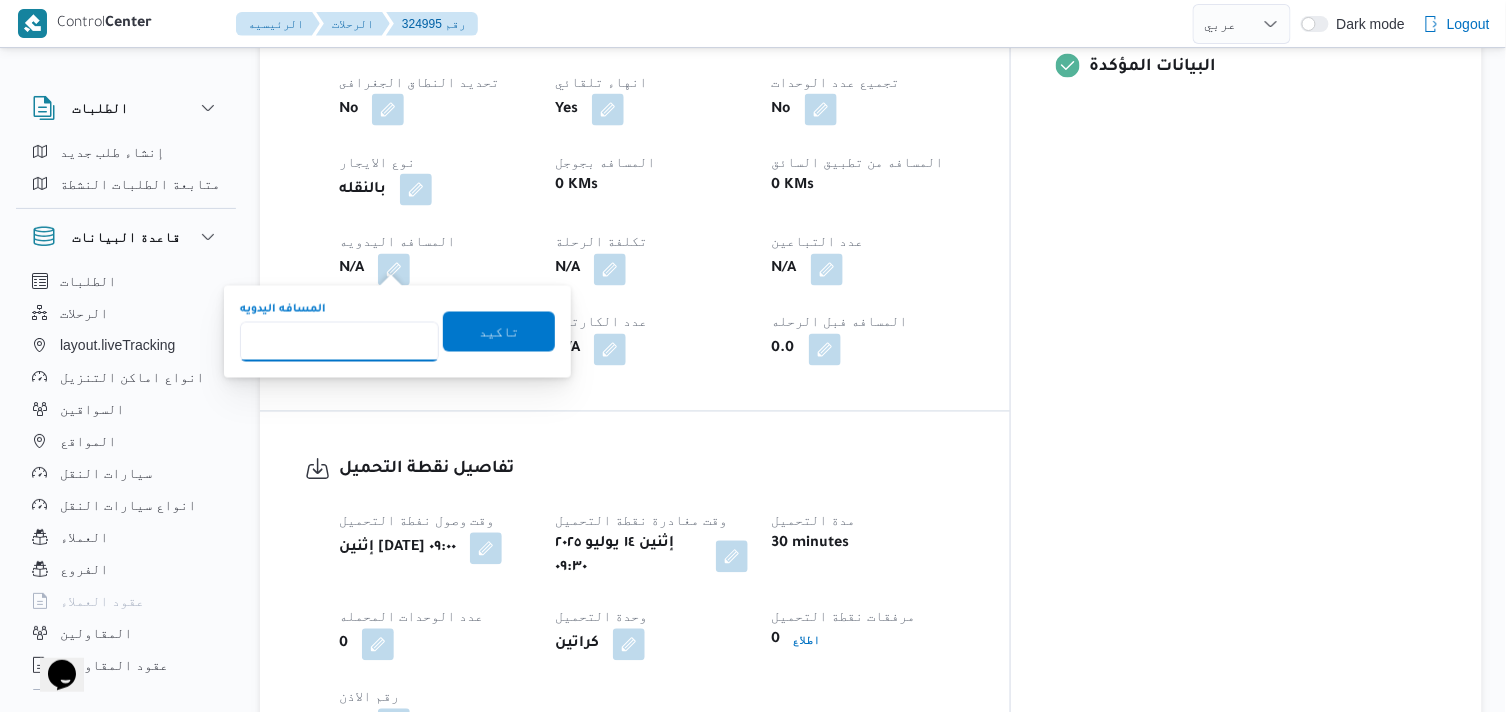 click on "المسافه اليدويه" at bounding box center (339, 342) 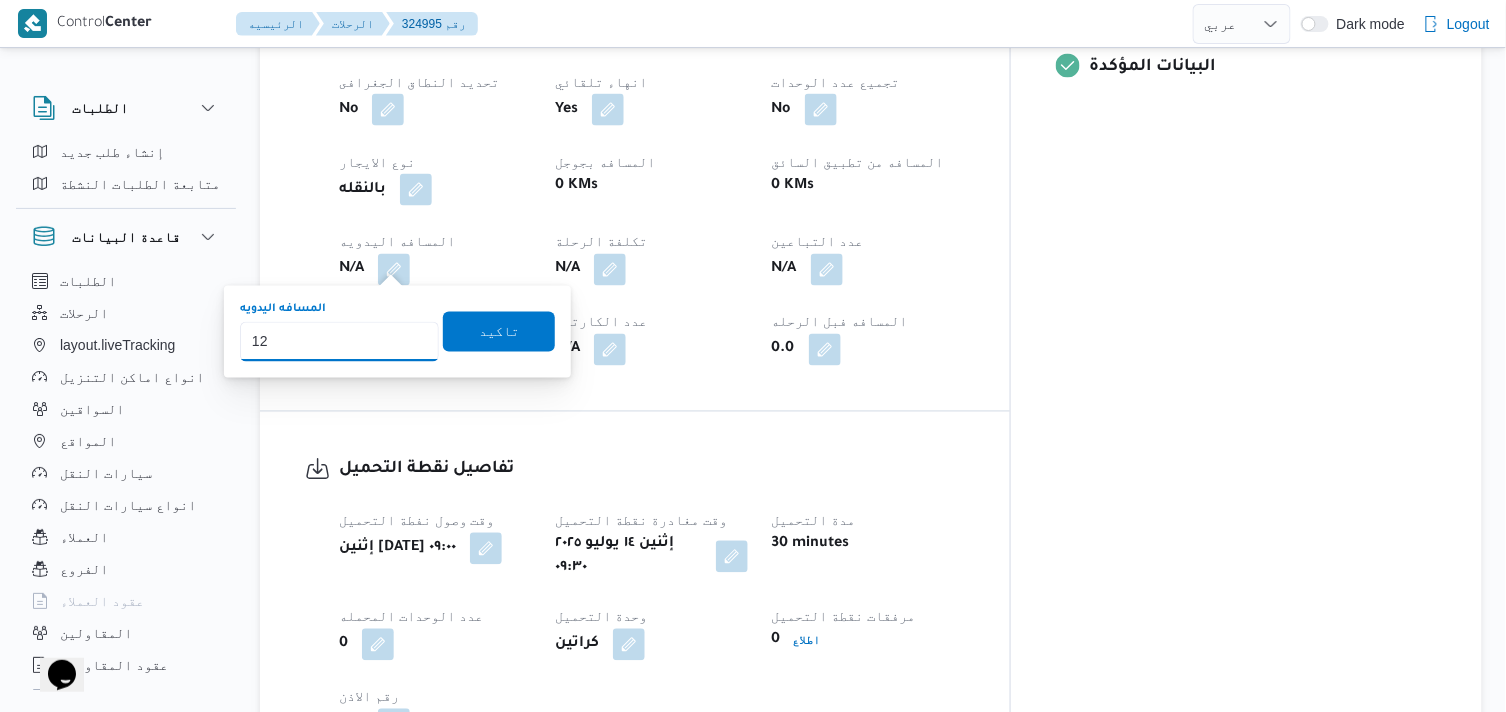 type on "120" 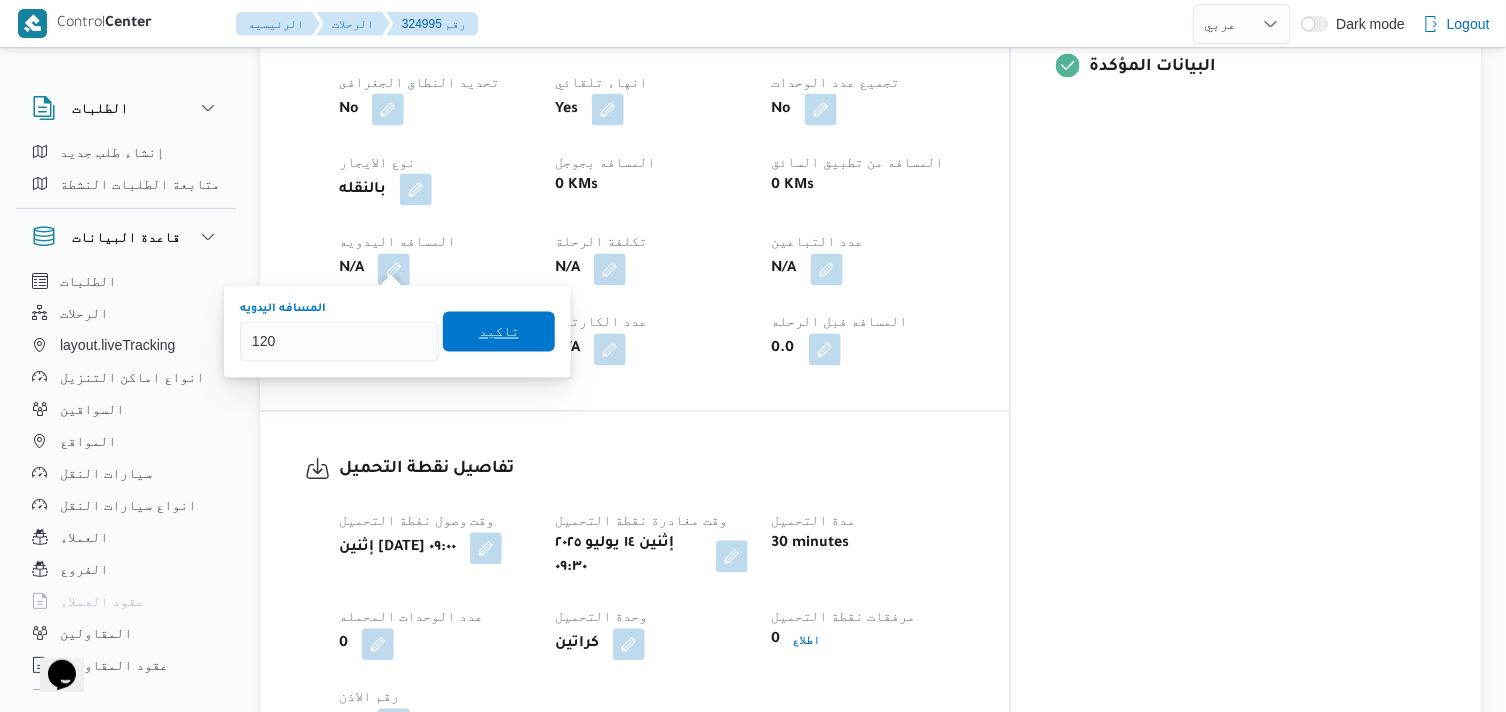 click on "تاكيد" at bounding box center (499, 332) 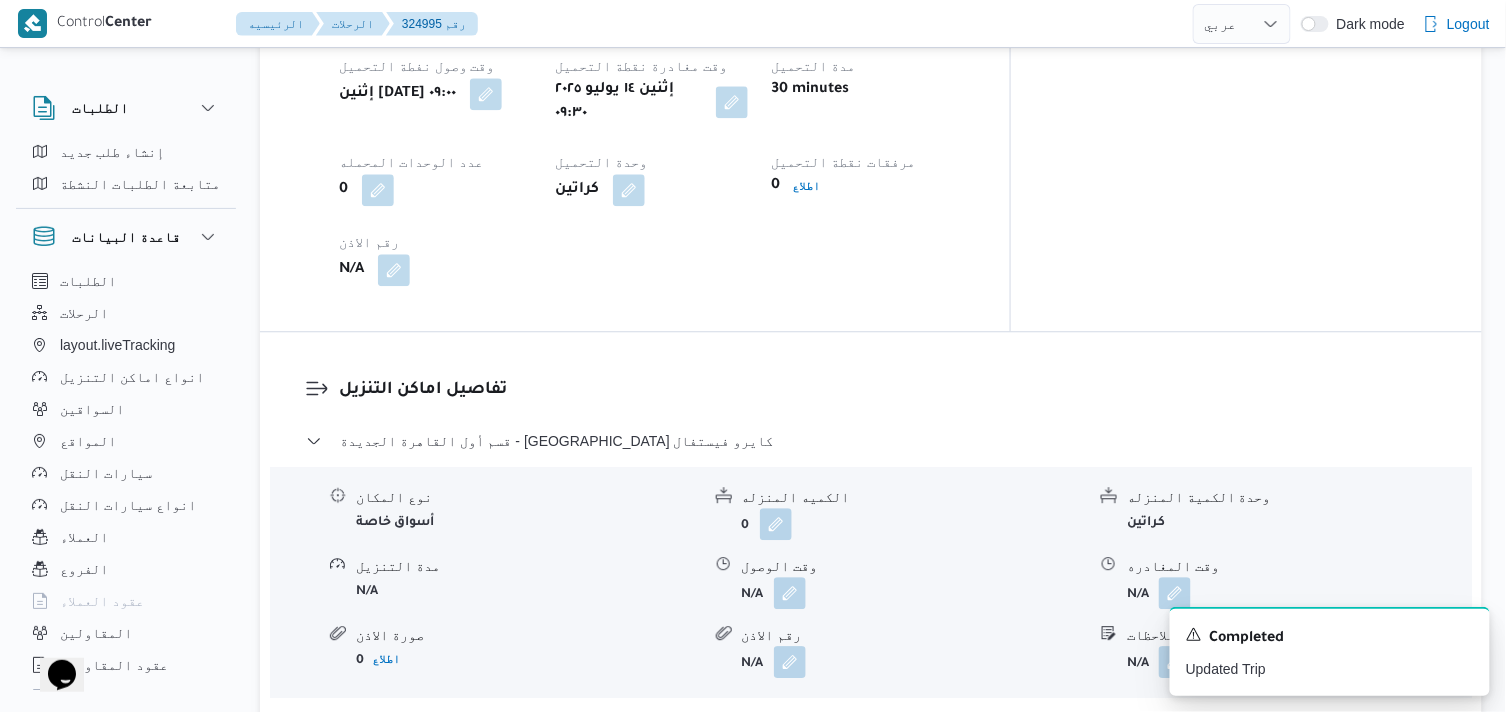 scroll, scrollTop: 1555, scrollLeft: 0, axis: vertical 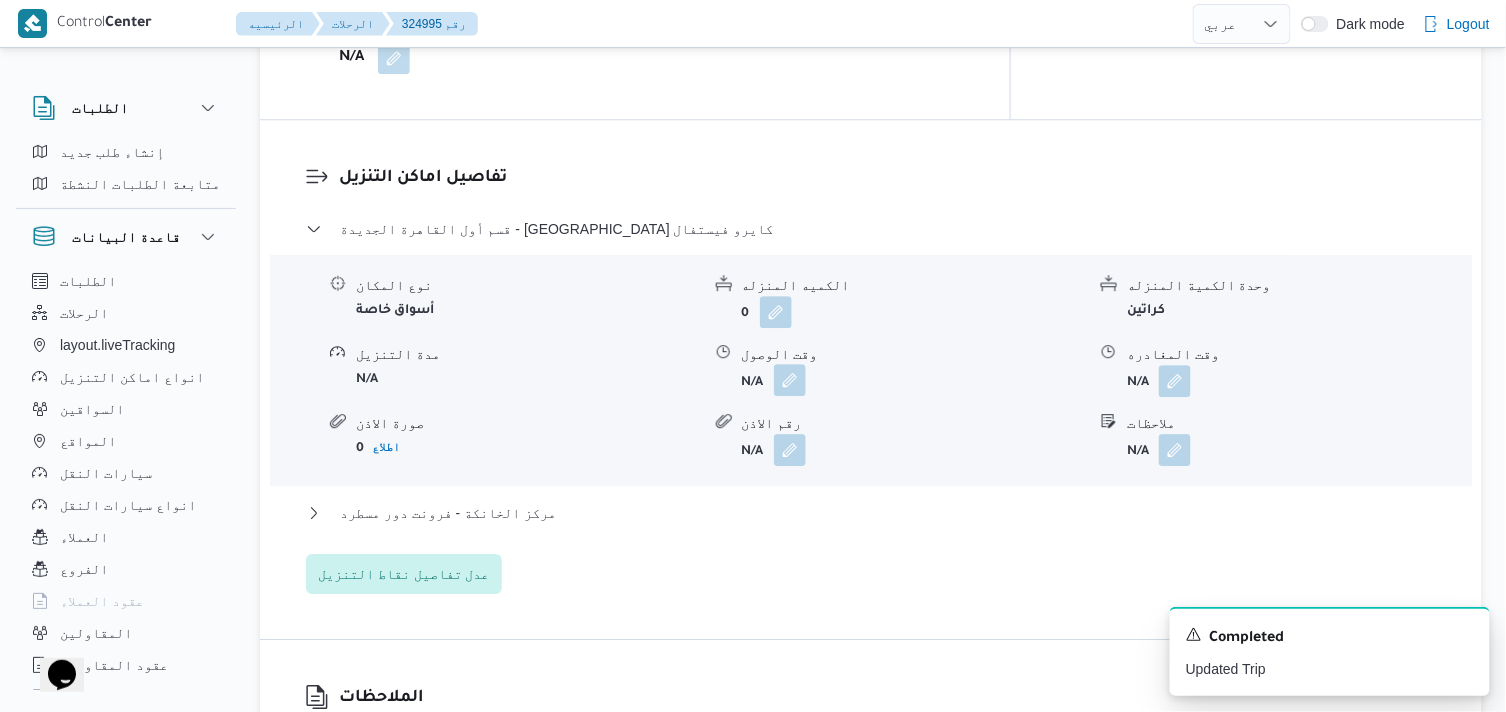 click at bounding box center (790, 380) 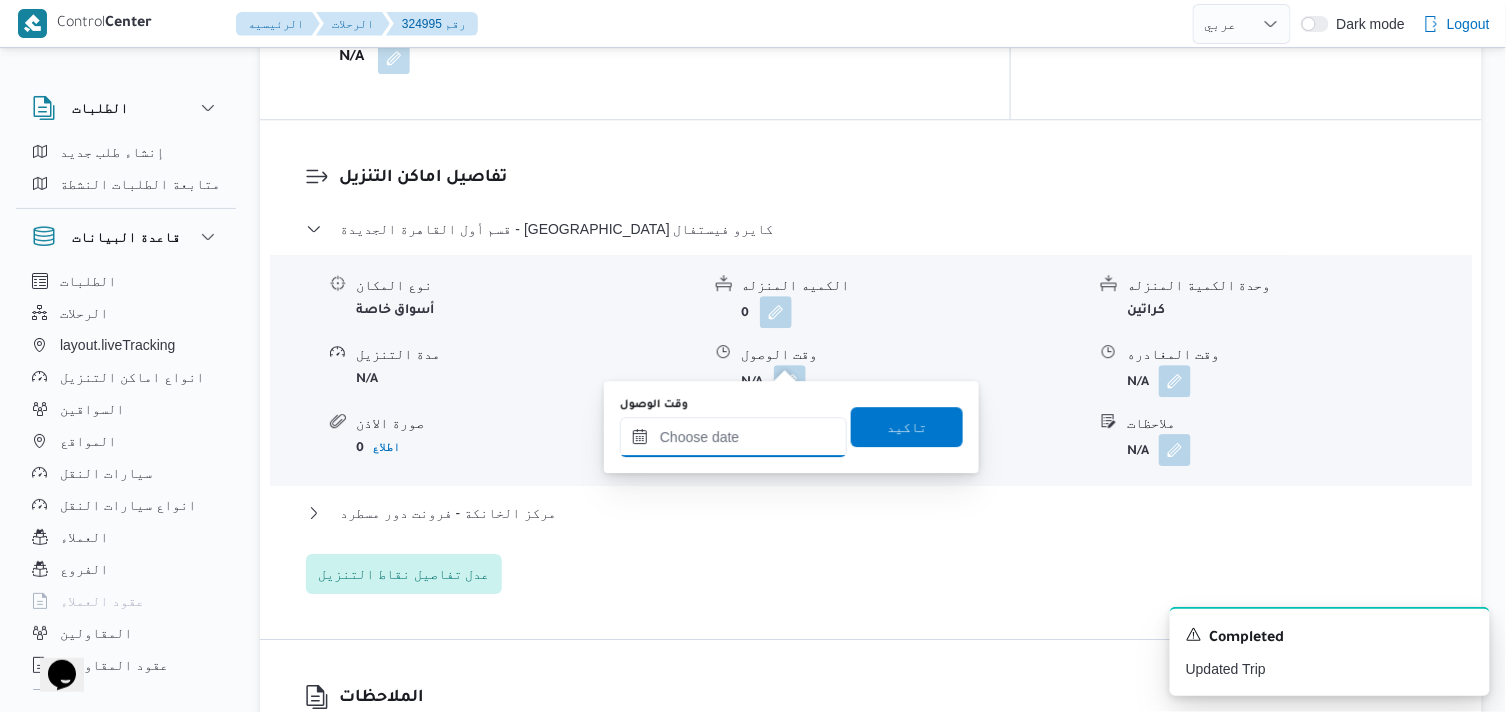 click on "وقت الوصول" at bounding box center [733, 437] 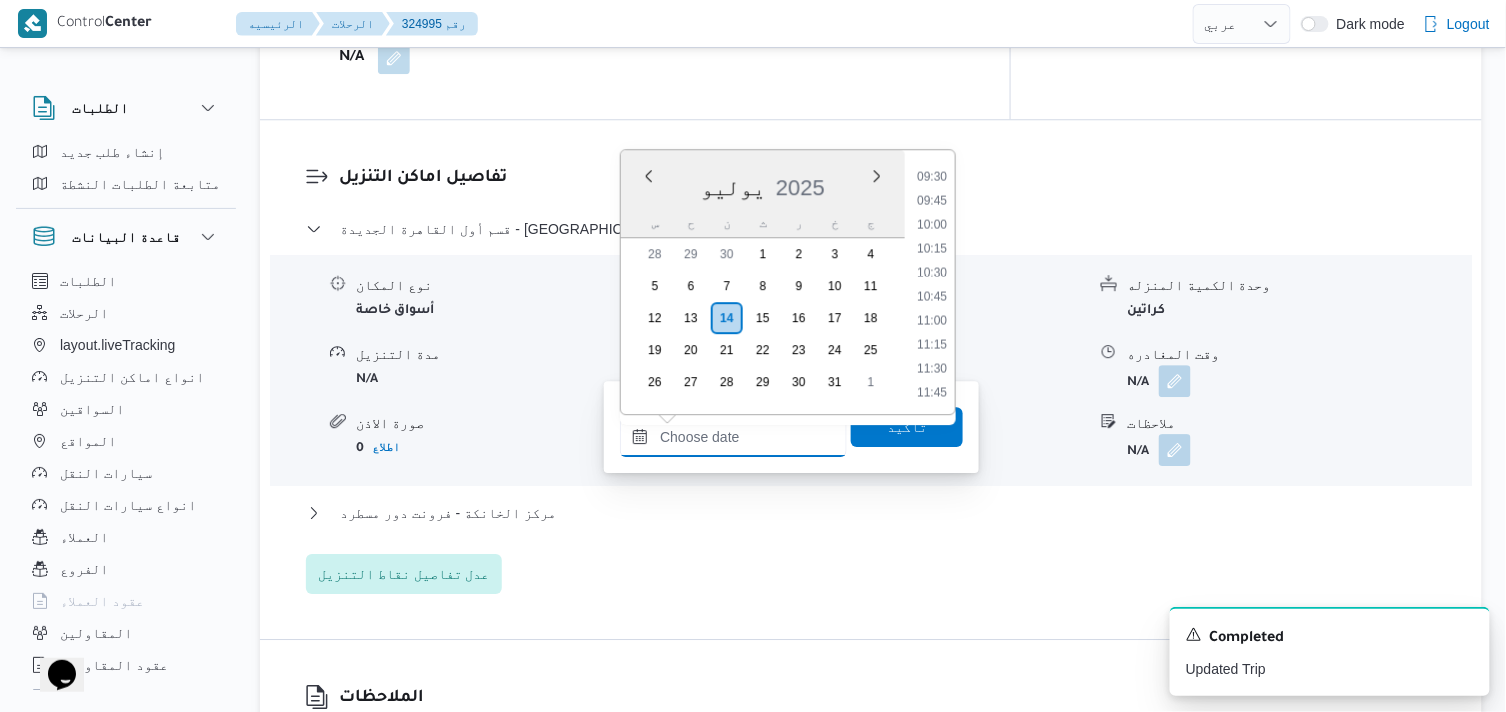 scroll, scrollTop: 911, scrollLeft: 0, axis: vertical 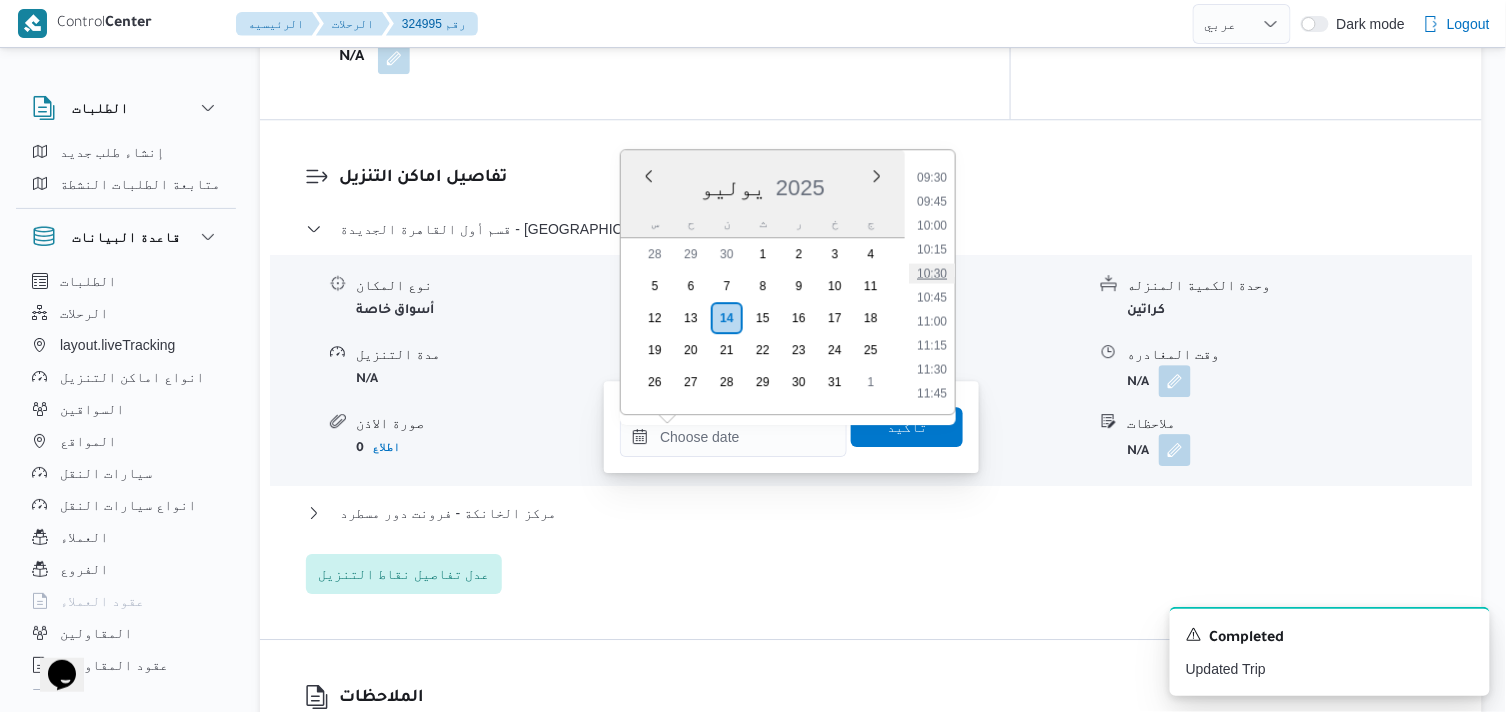 click on "10:30" at bounding box center (932, 273) 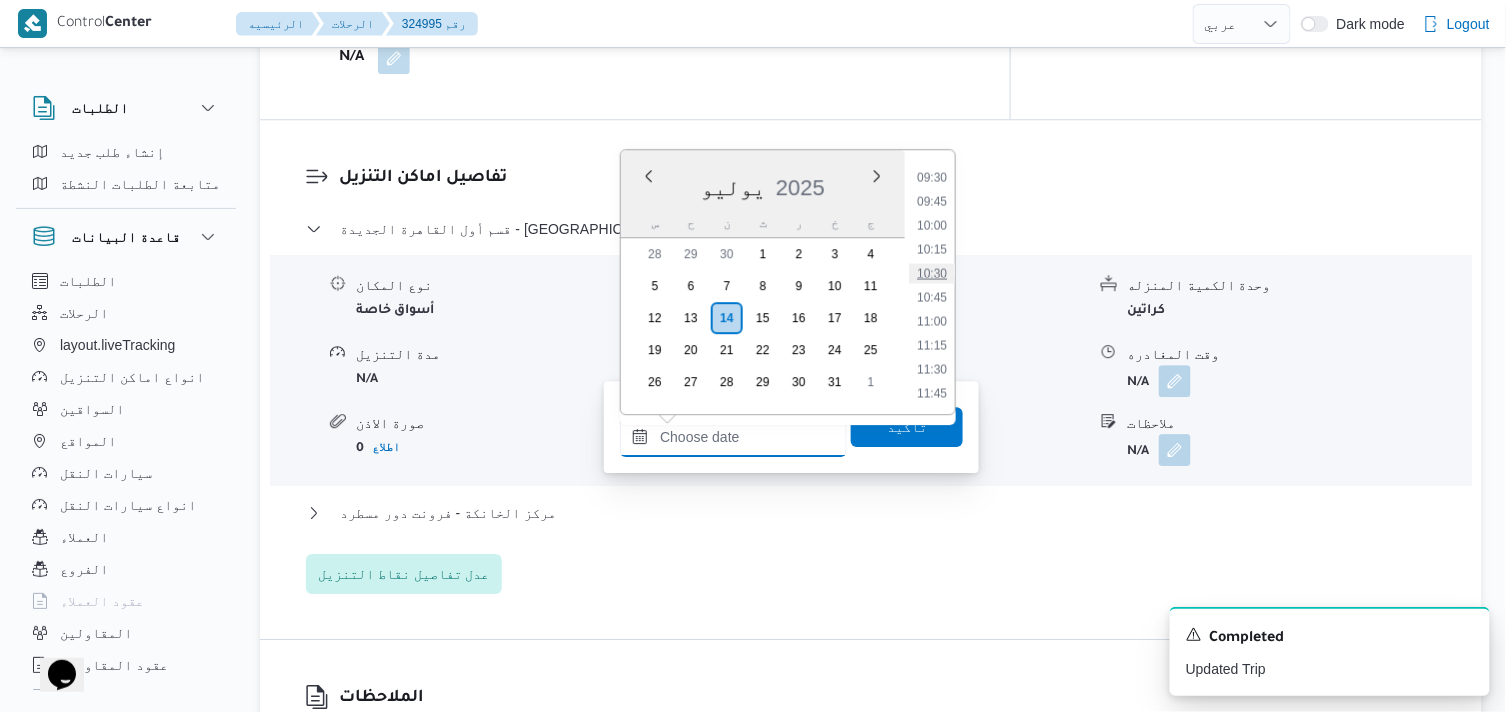 type on "[DATE] ١٠:٣٠" 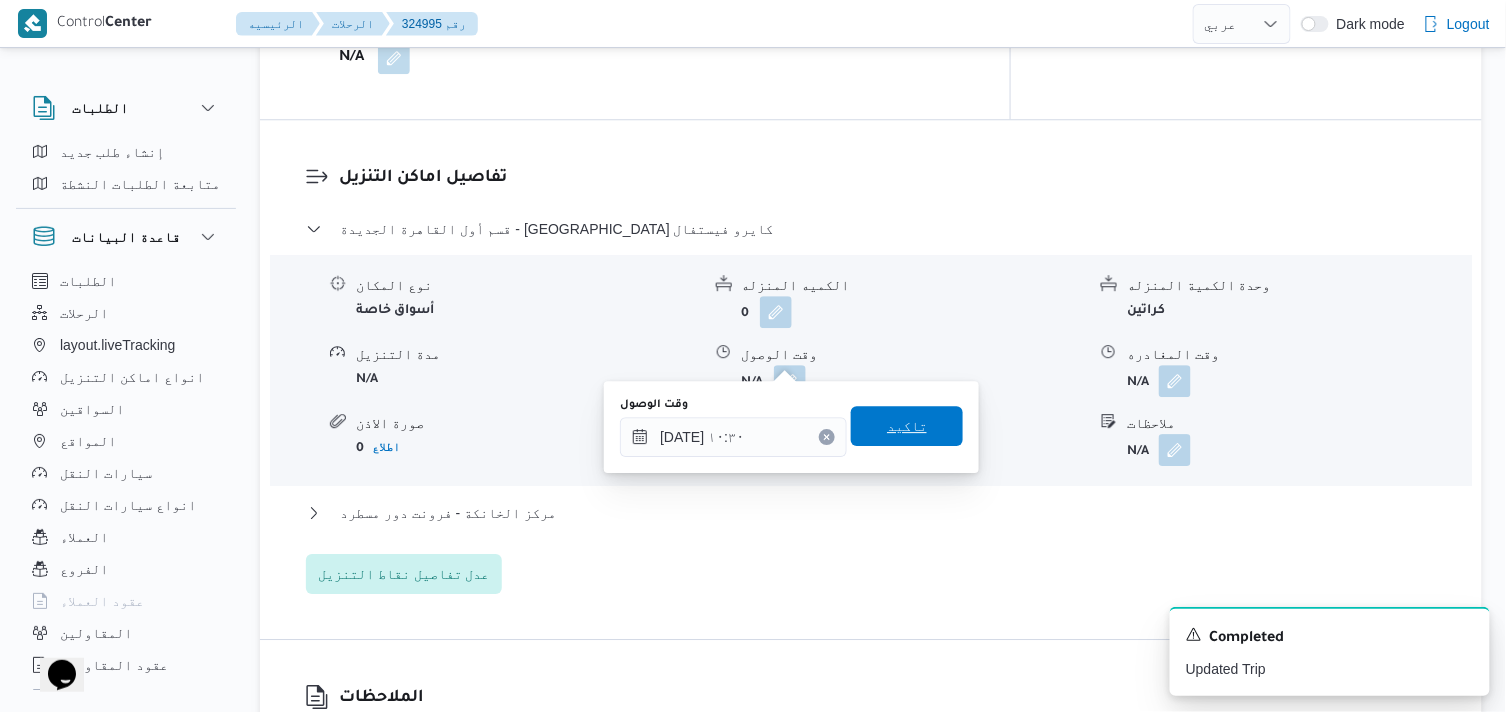 click on "تاكيد" at bounding box center (907, 426) 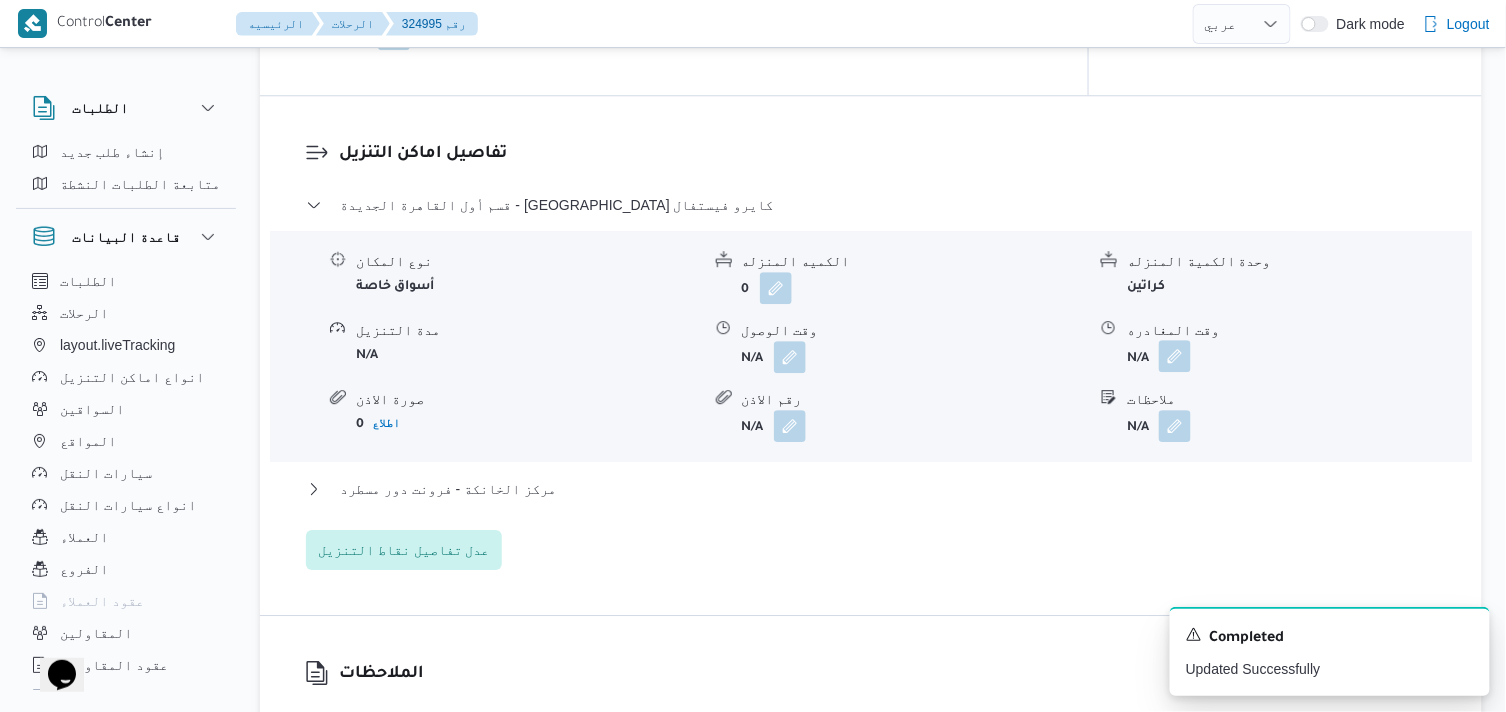 click at bounding box center [1175, 356] 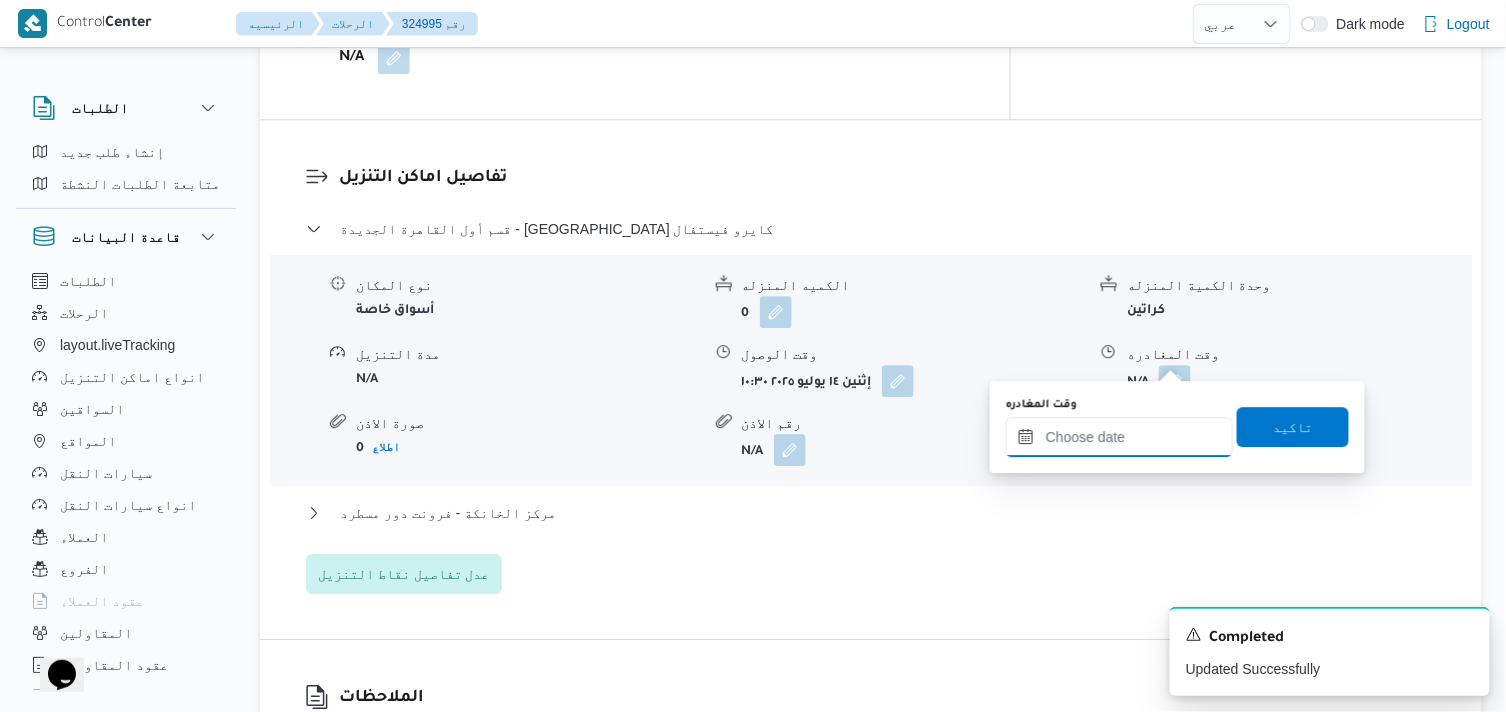drag, startPoint x: 1165, startPoint y: 352, endPoint x: 1246, endPoint y: 453, distance: 129.46814 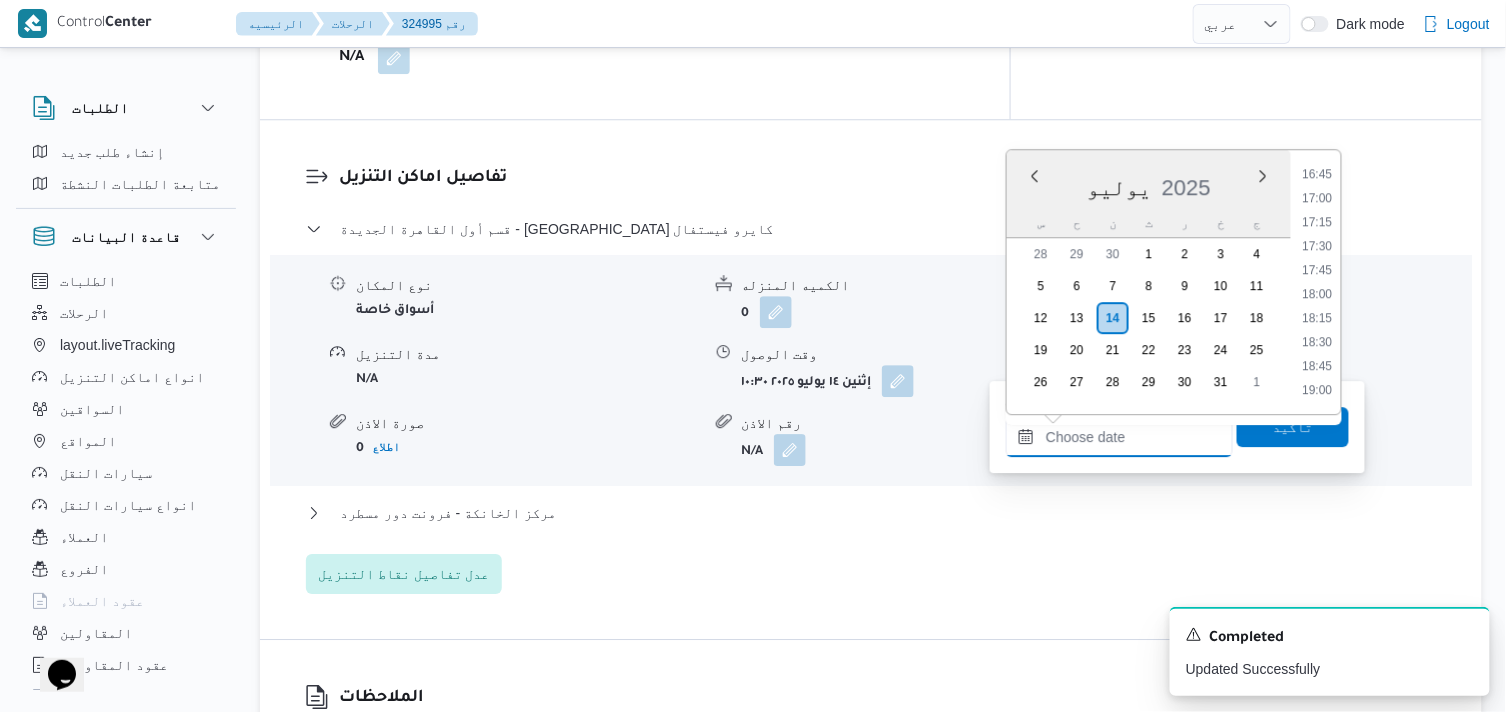 scroll, scrollTop: 1577, scrollLeft: 0, axis: vertical 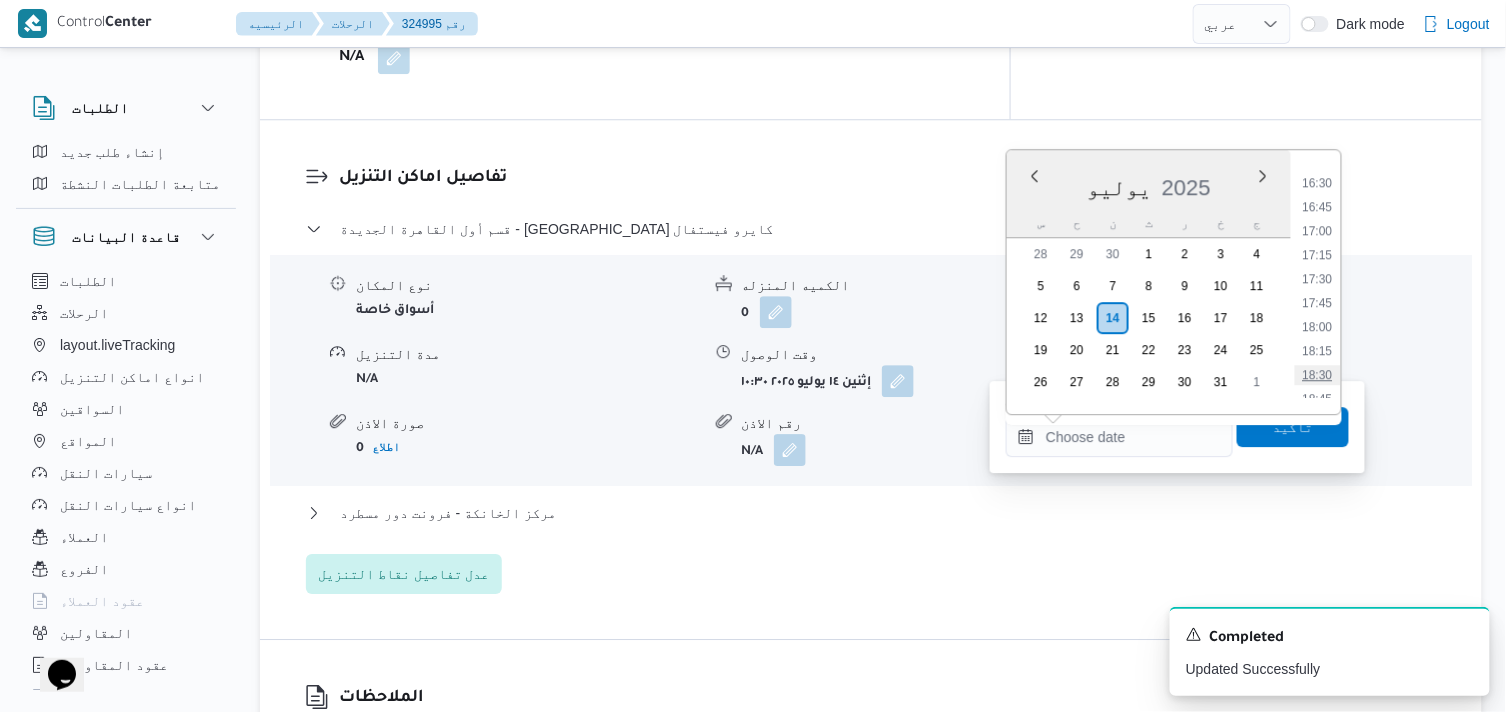 click on "18:30" at bounding box center [1318, 375] 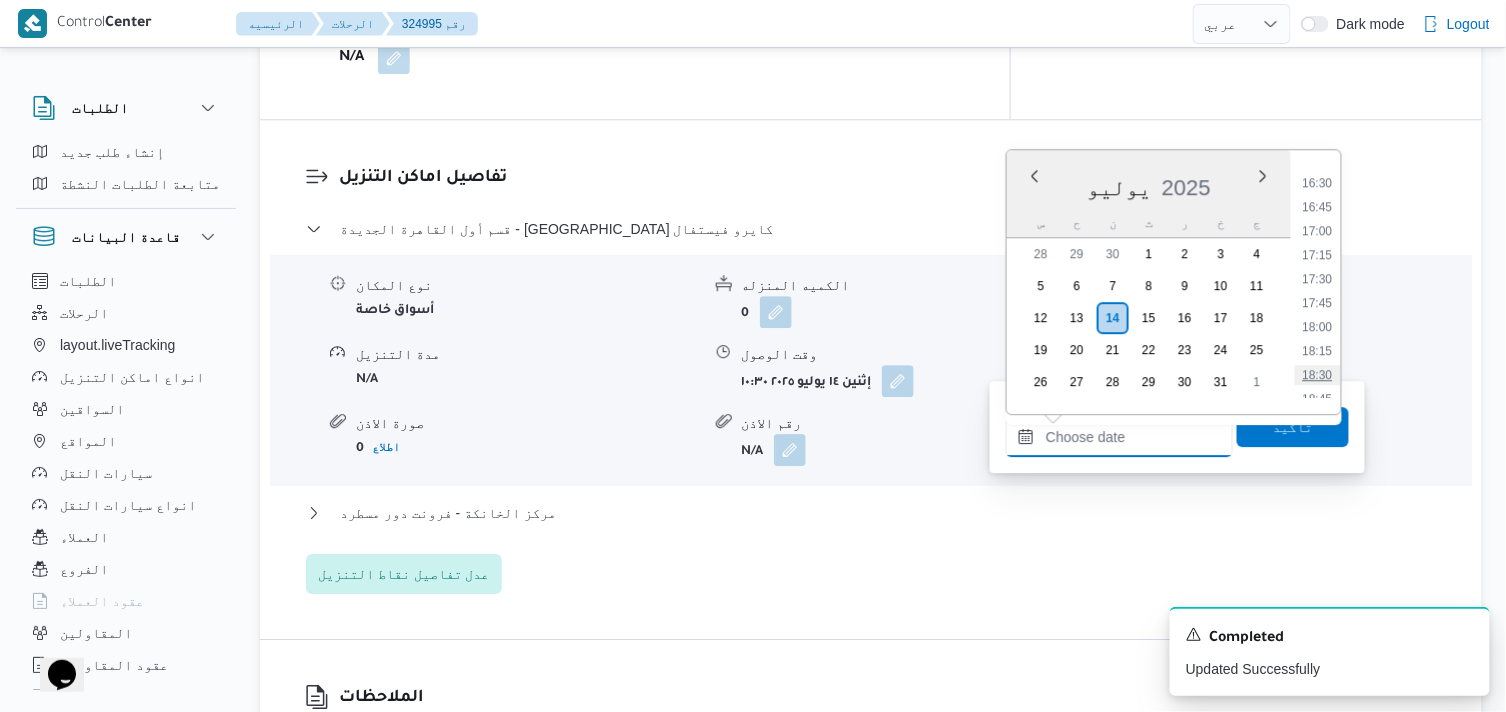 type on "[DATE] ١٨:٣٠" 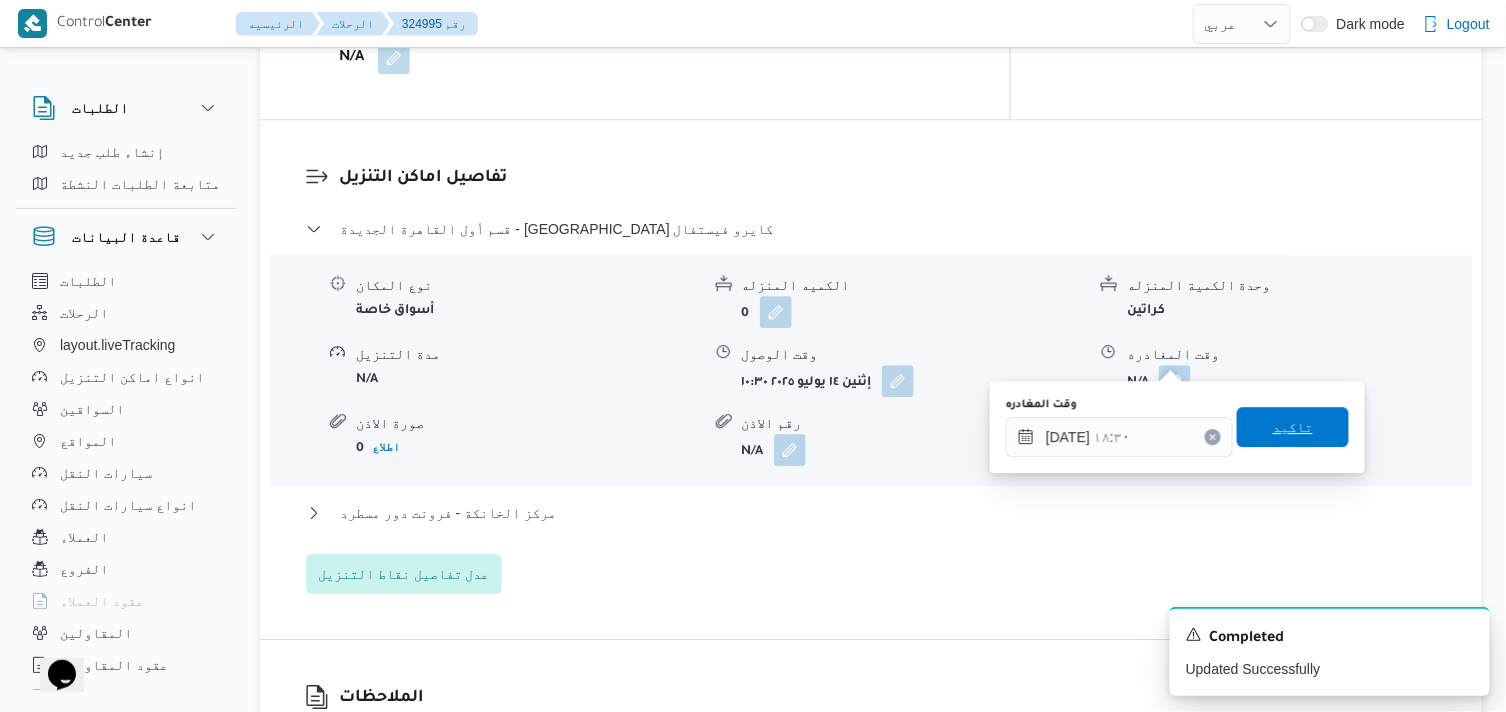 click on "تاكيد" at bounding box center (1293, 427) 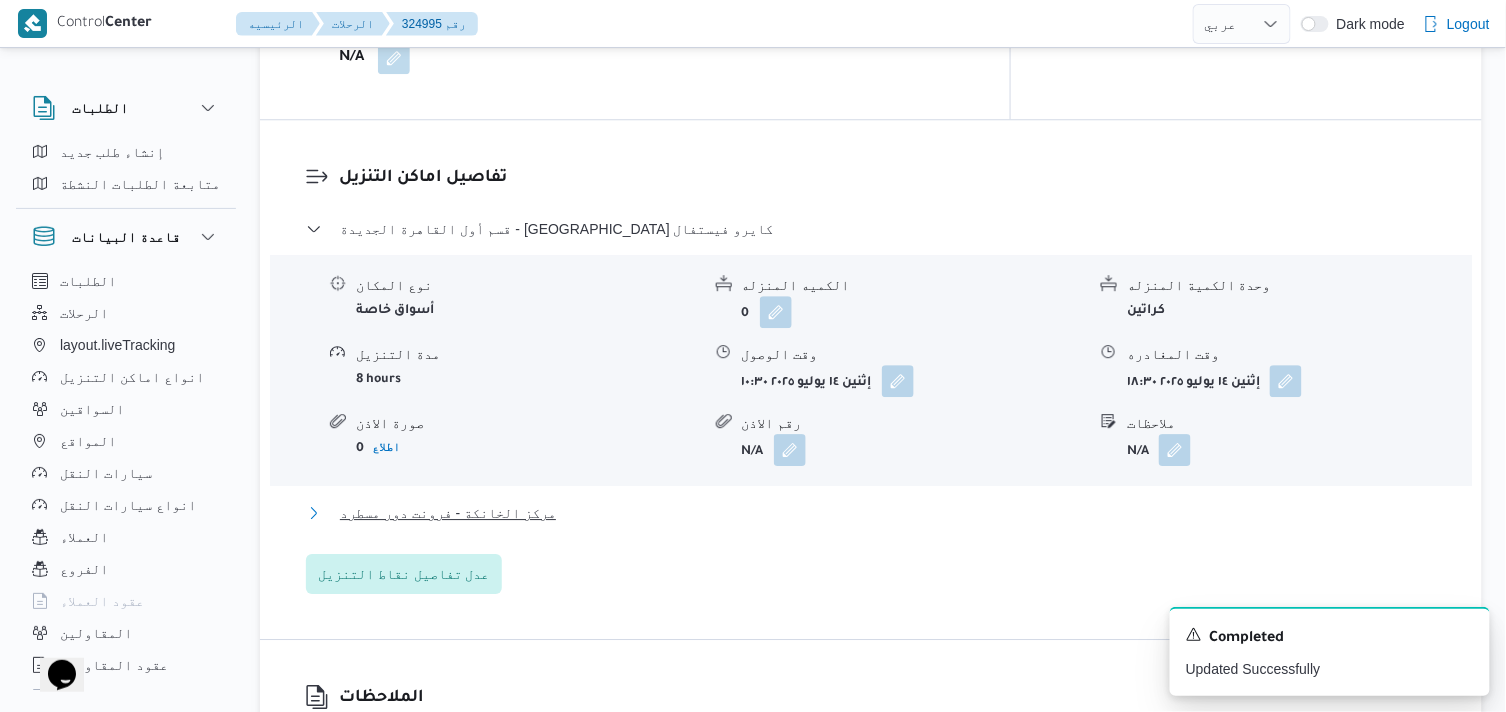 click on "مركز الخانكة -
فرونت دور مسطرد" at bounding box center [448, 513] 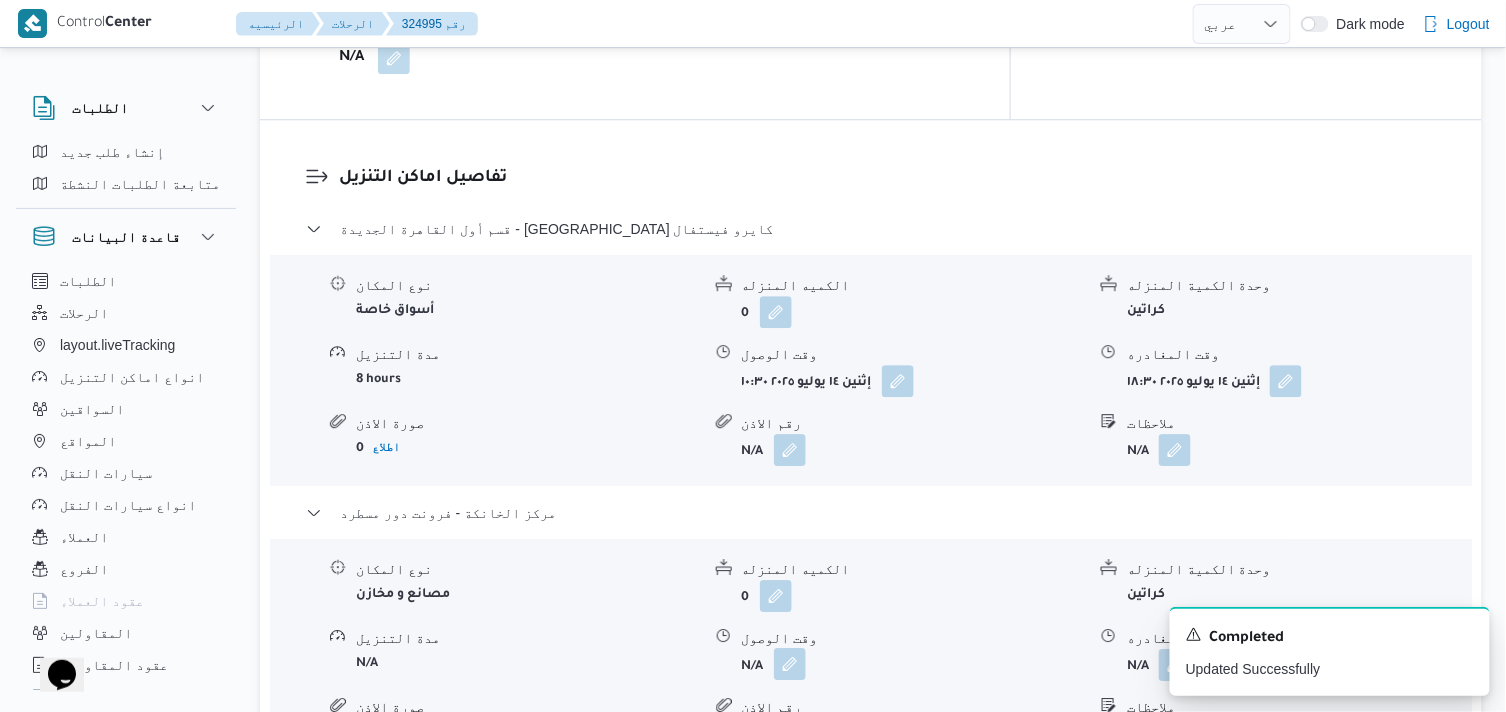 click at bounding box center (790, 664) 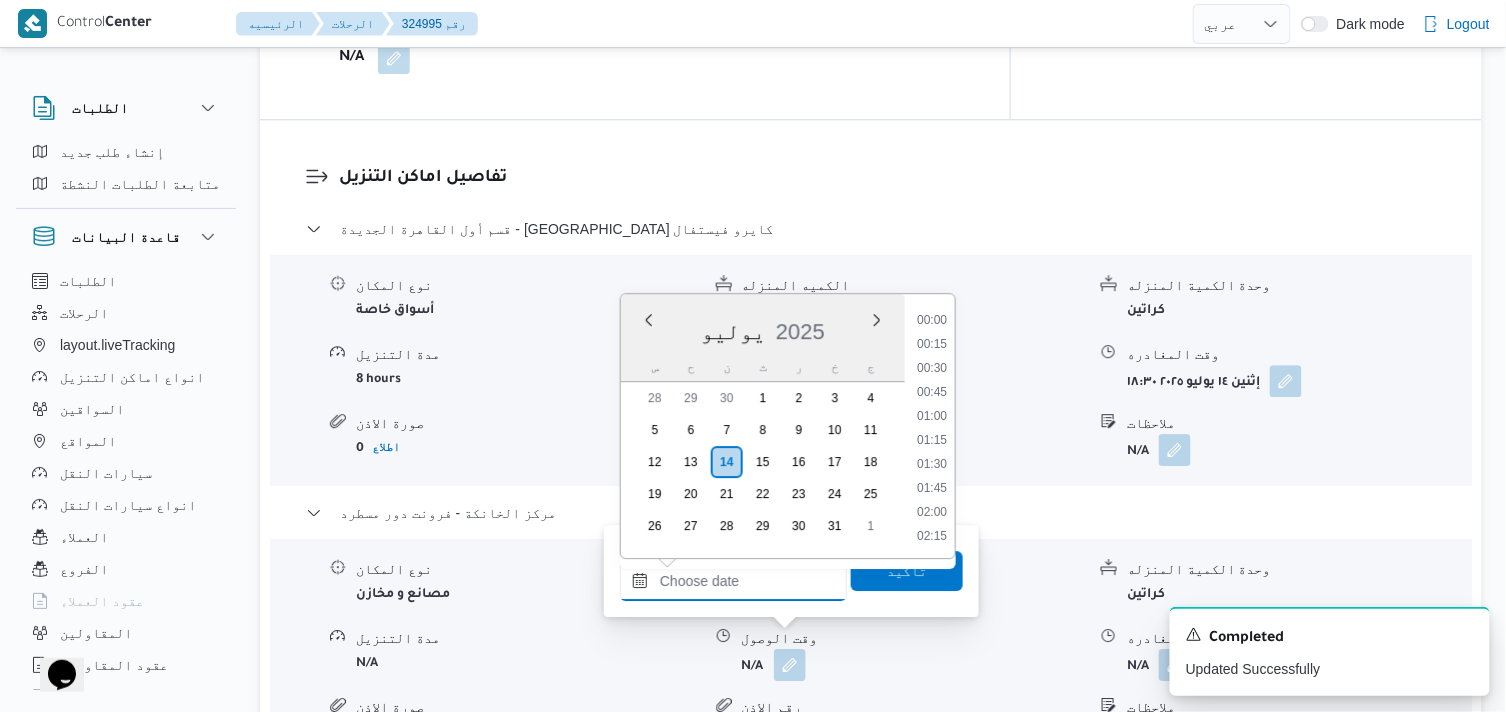 click on "وقت الوصول" at bounding box center [733, 581] 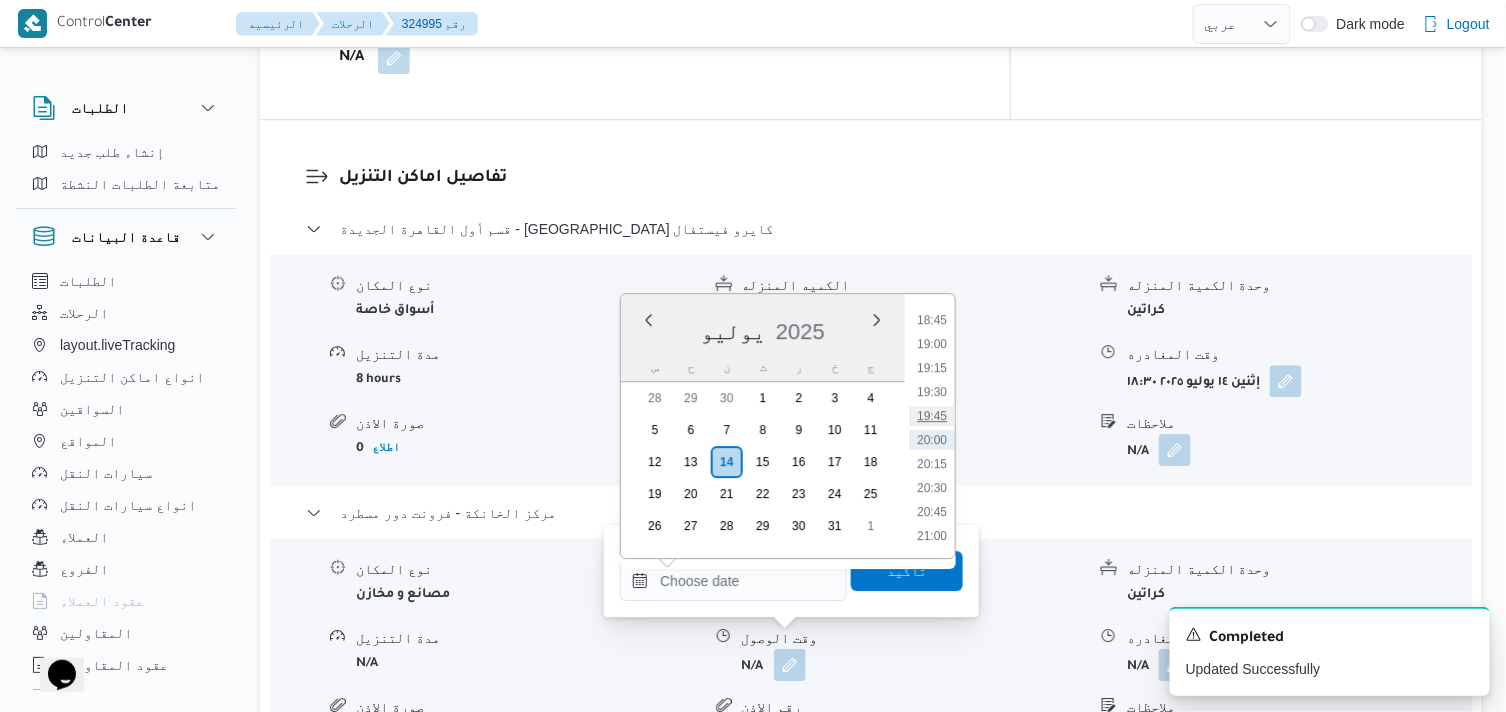 click on "19:45" at bounding box center (932, 416) 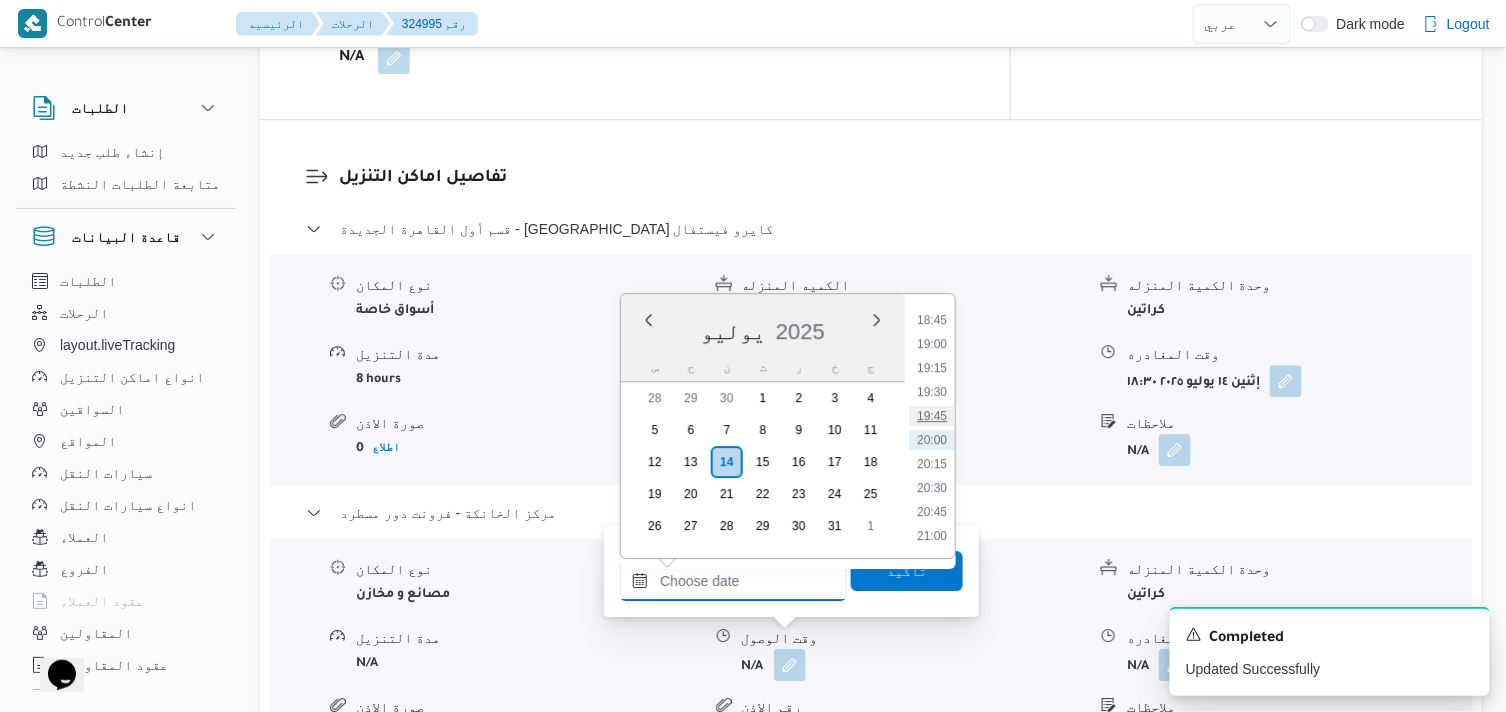 type on "١٤/٠٧/٢٠٢٥ ١٩:٤٥" 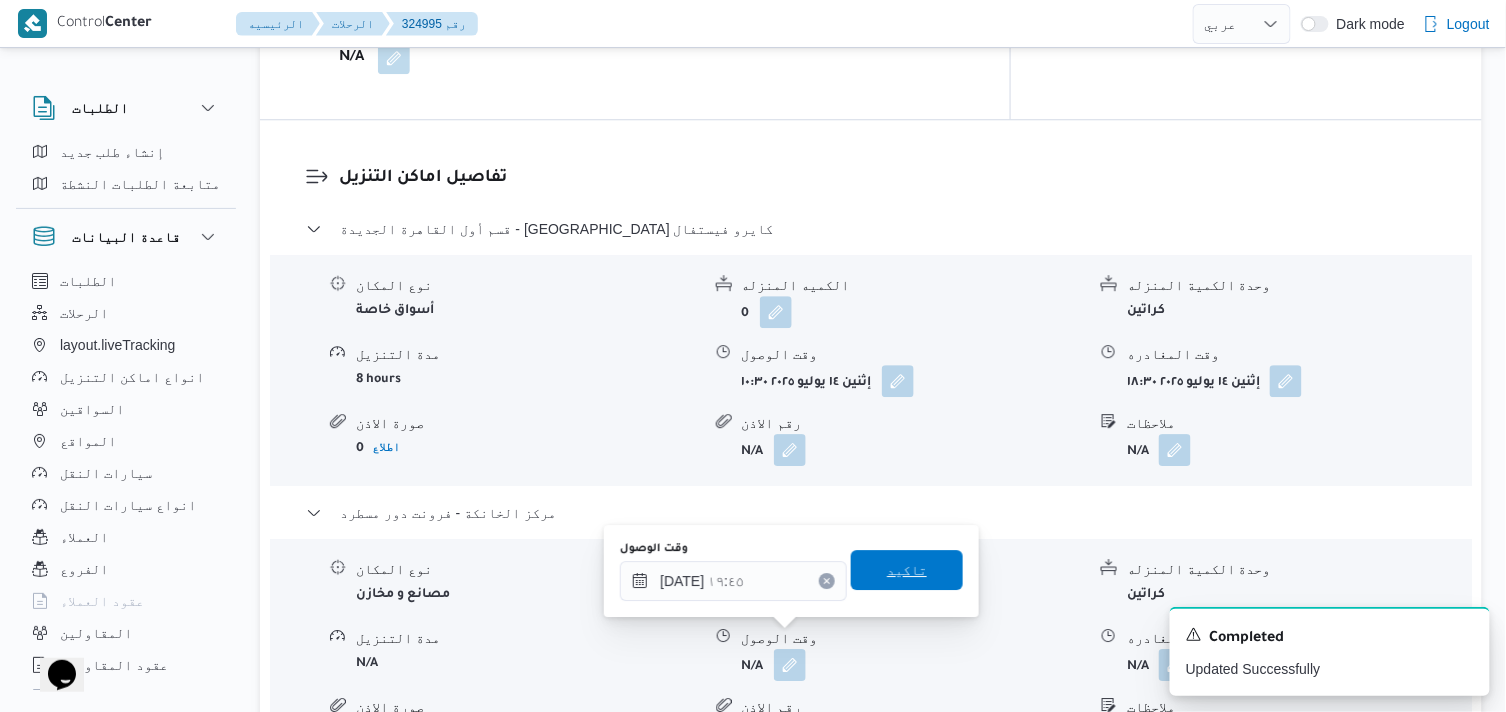 click on "تاكيد" at bounding box center [907, 570] 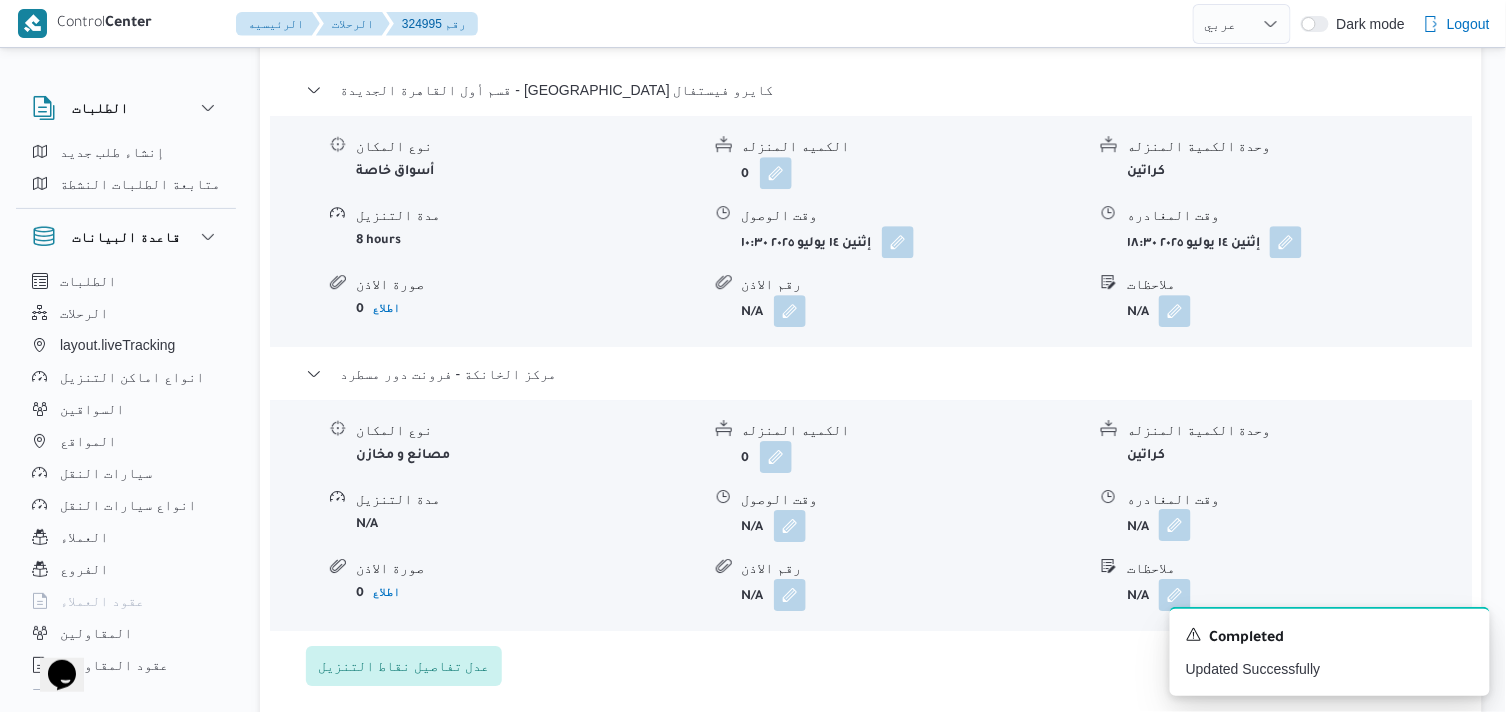 scroll, scrollTop: 1777, scrollLeft: 0, axis: vertical 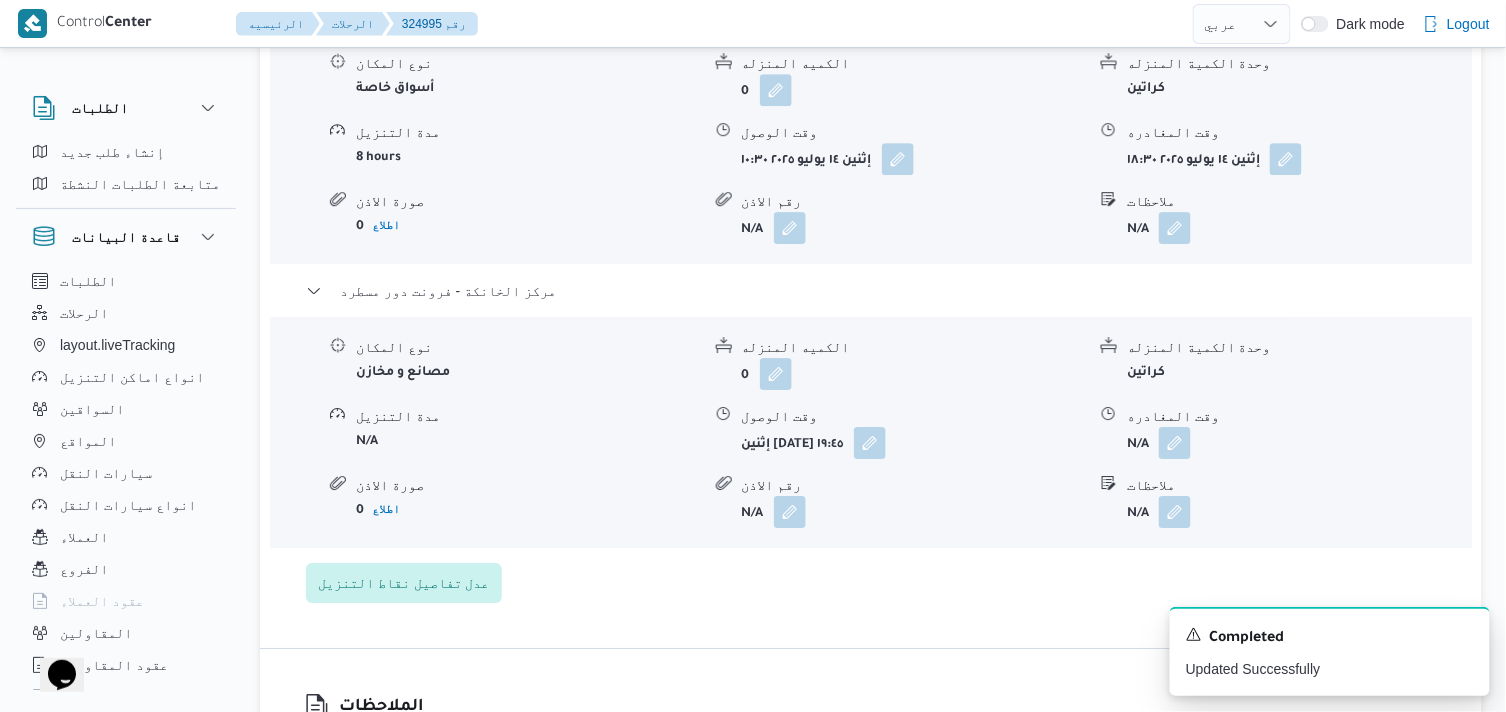 click on "وقت المغادره" at bounding box center [1299, 416] 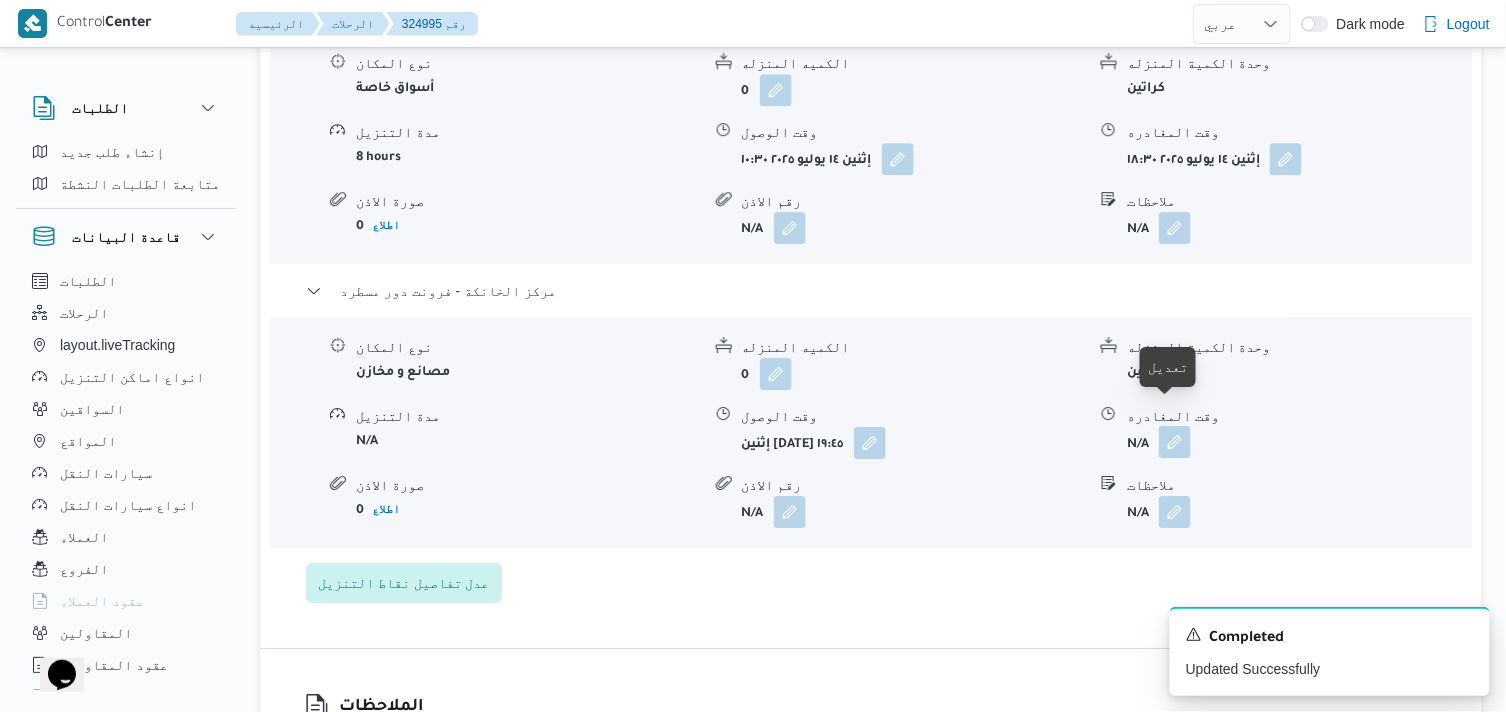 click at bounding box center [1175, 442] 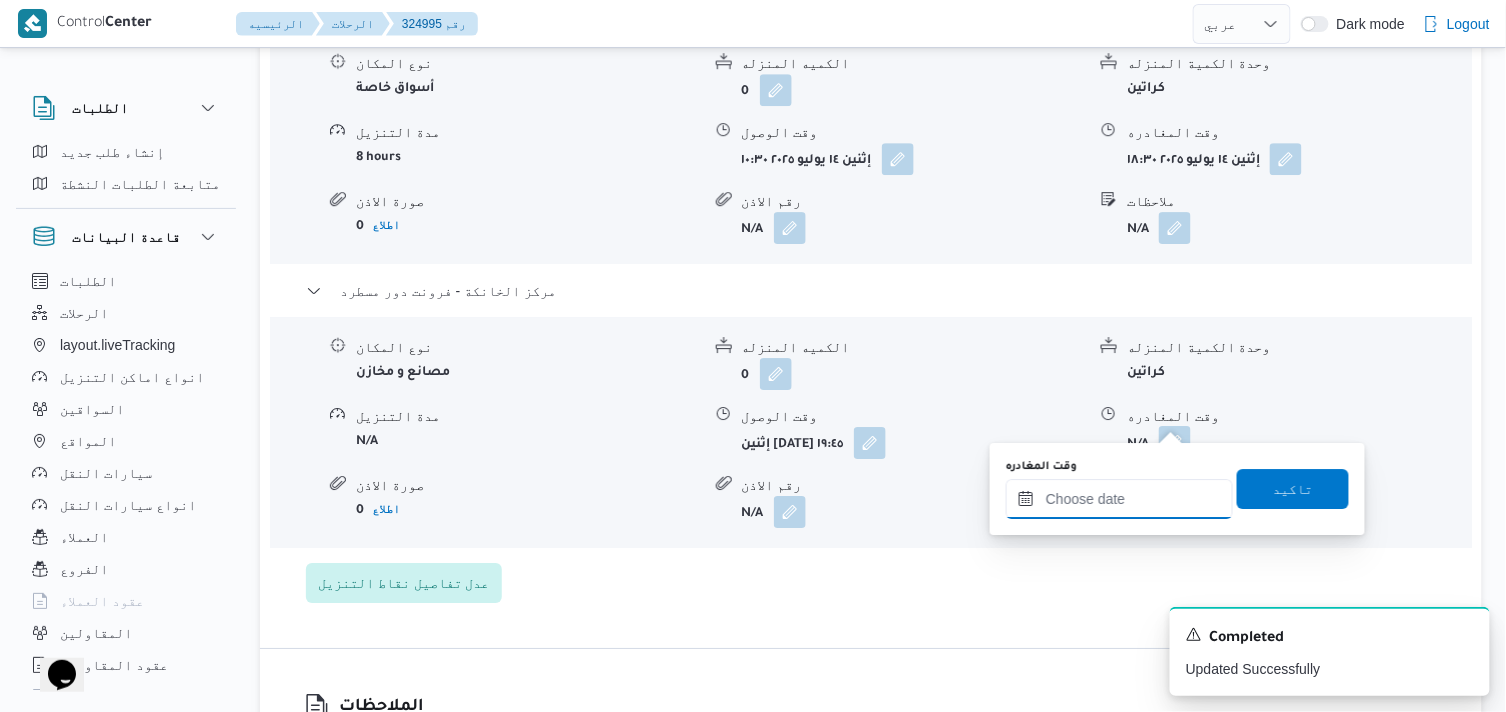 click on "وقت المغادره" at bounding box center (1119, 499) 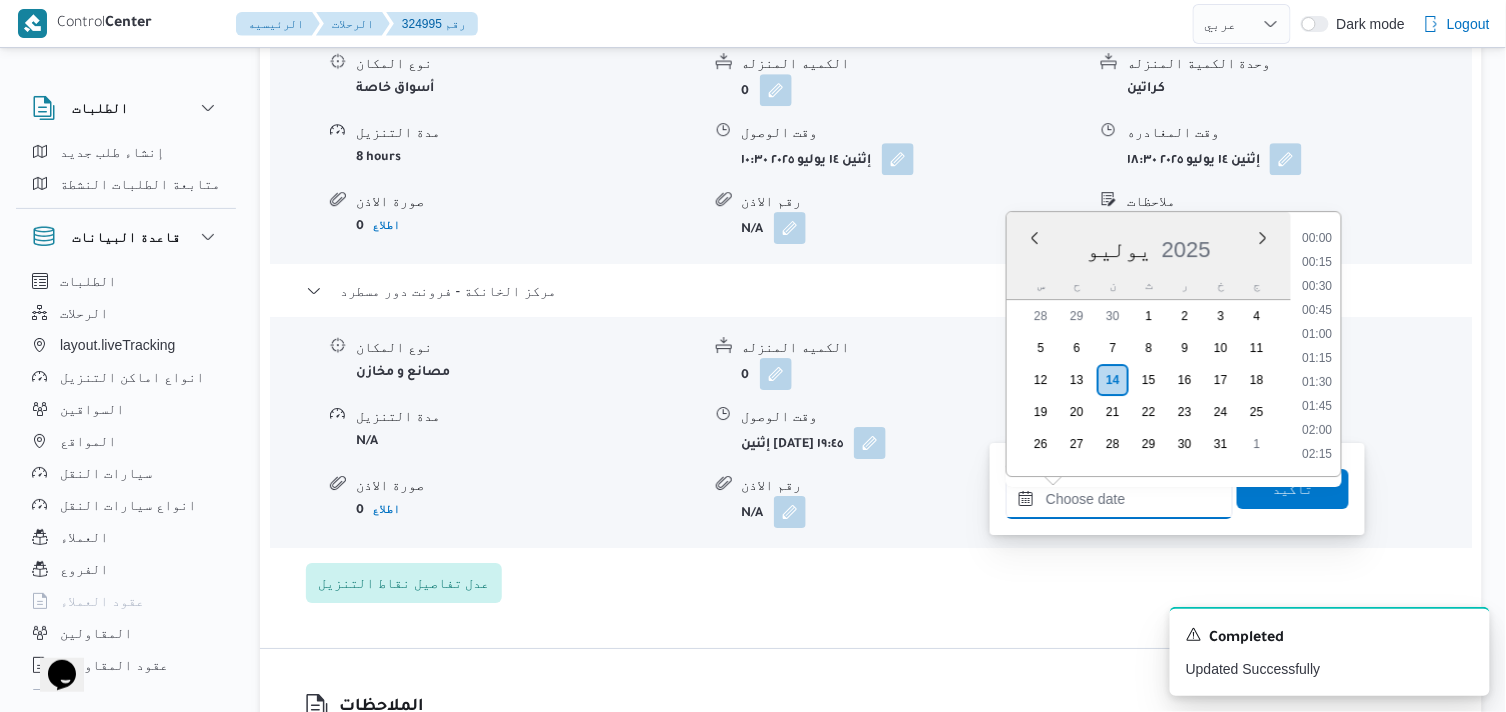 scroll, scrollTop: 1800, scrollLeft: 0, axis: vertical 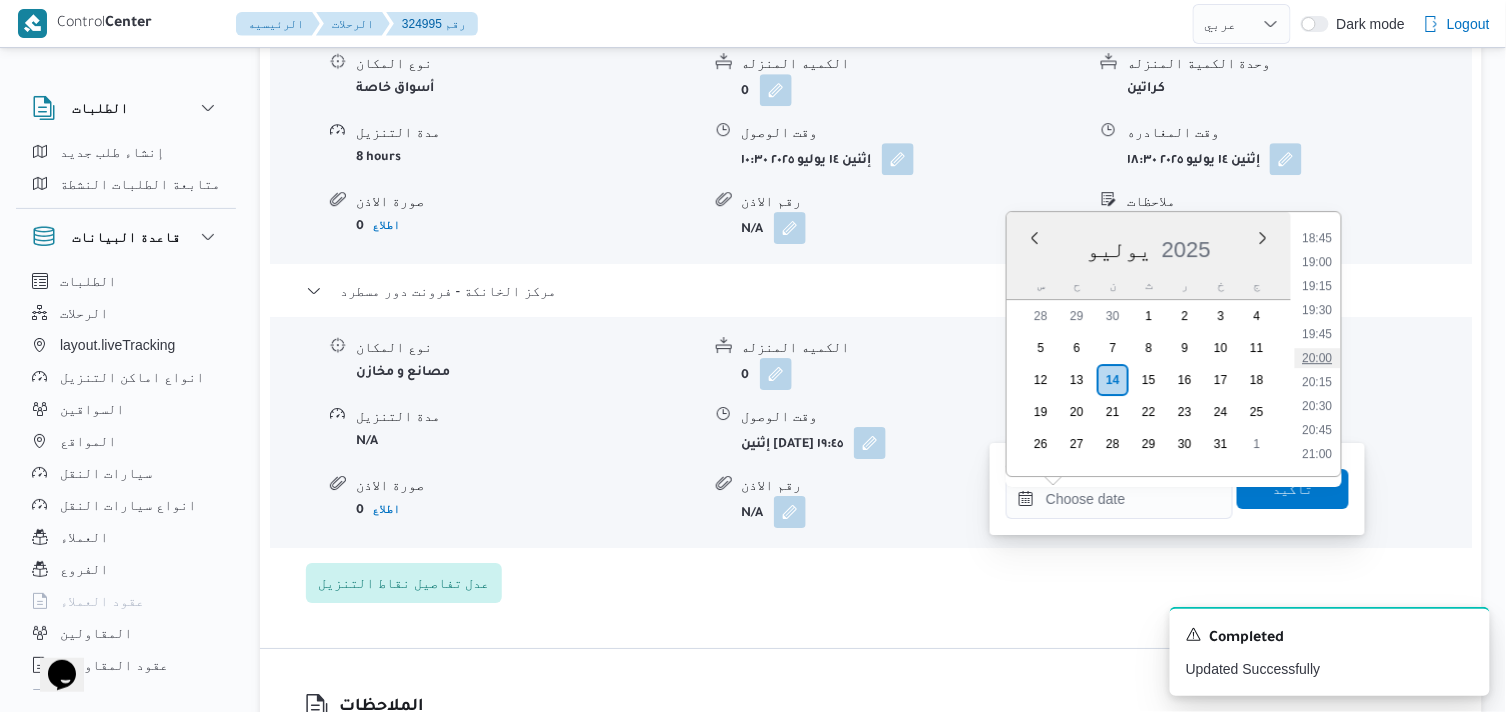 click on "20:00" at bounding box center [1318, 358] 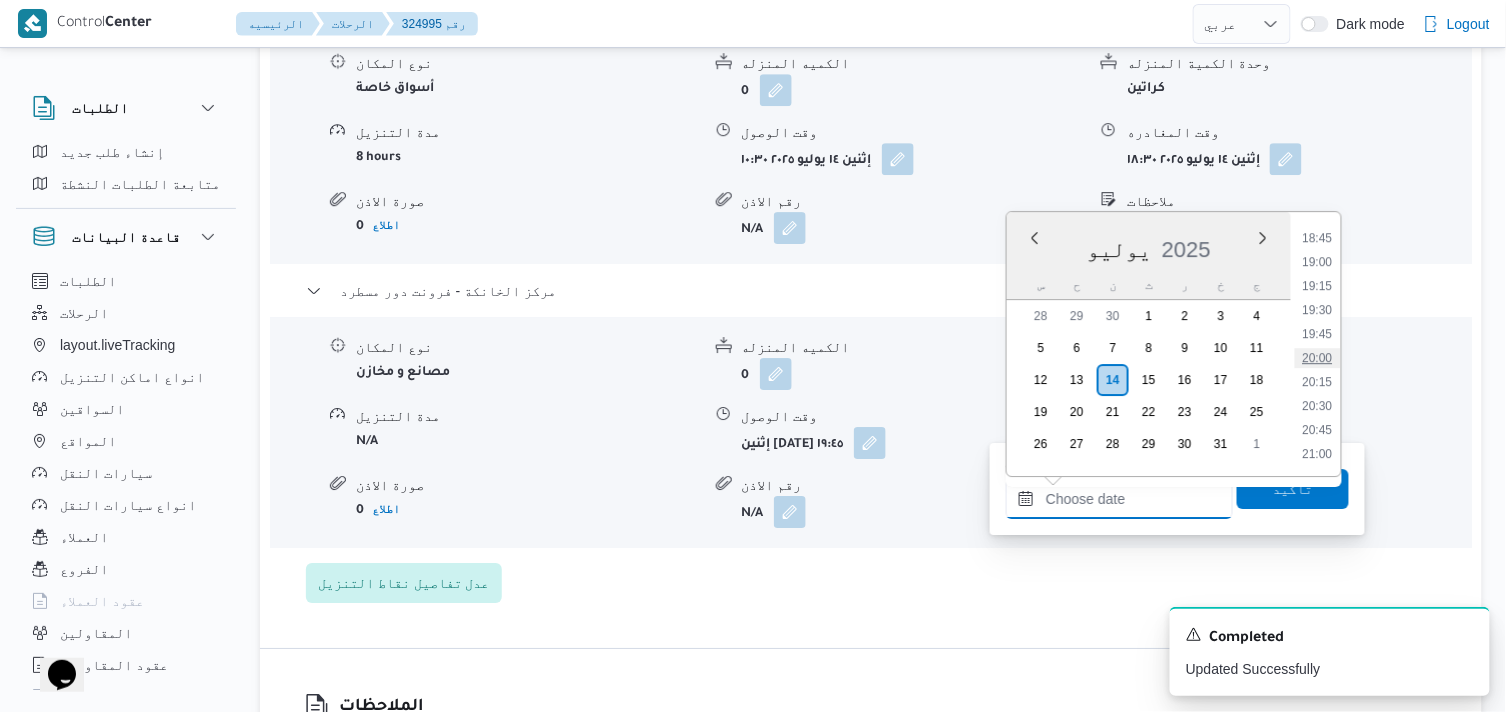 type on "١٤/٠٧/٢٠٢٥ ٢٠:٠٠" 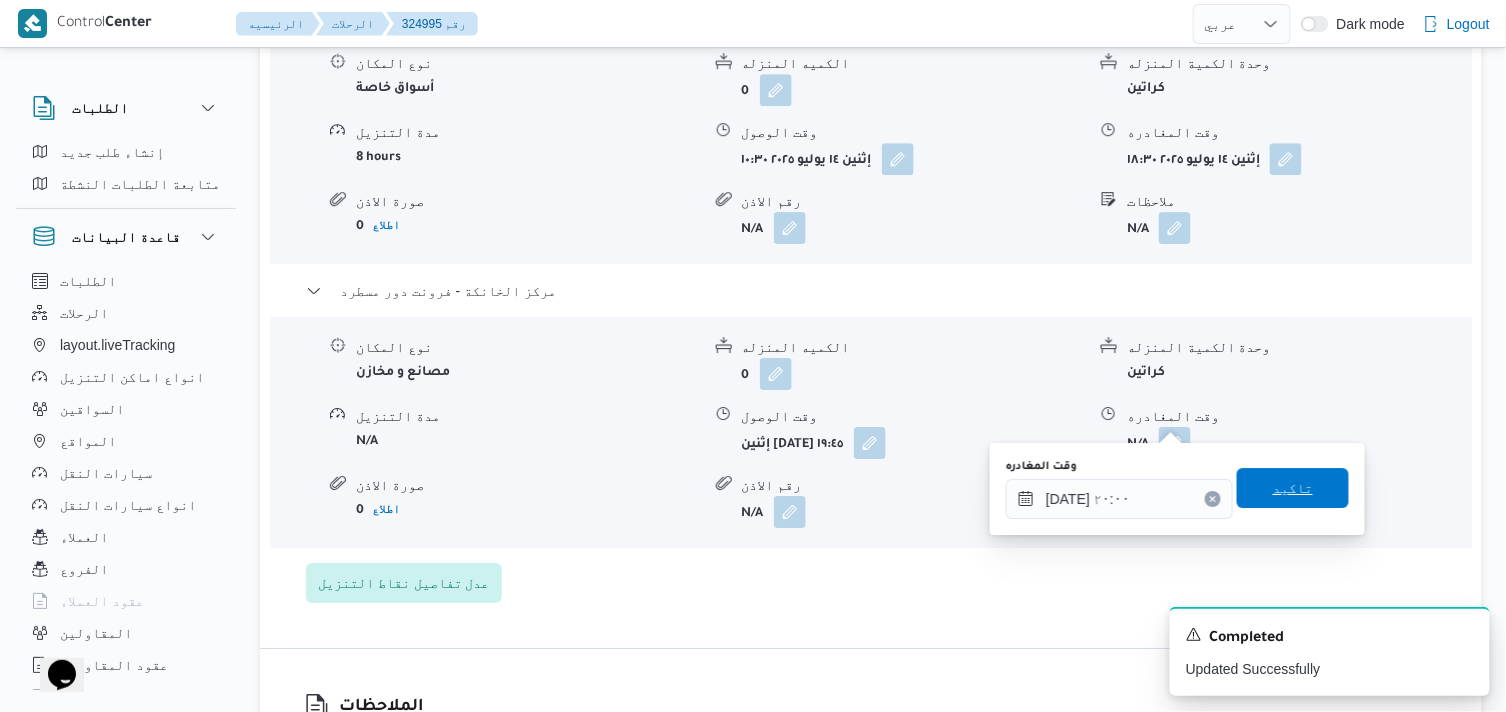 click on "تاكيد" at bounding box center (1293, 488) 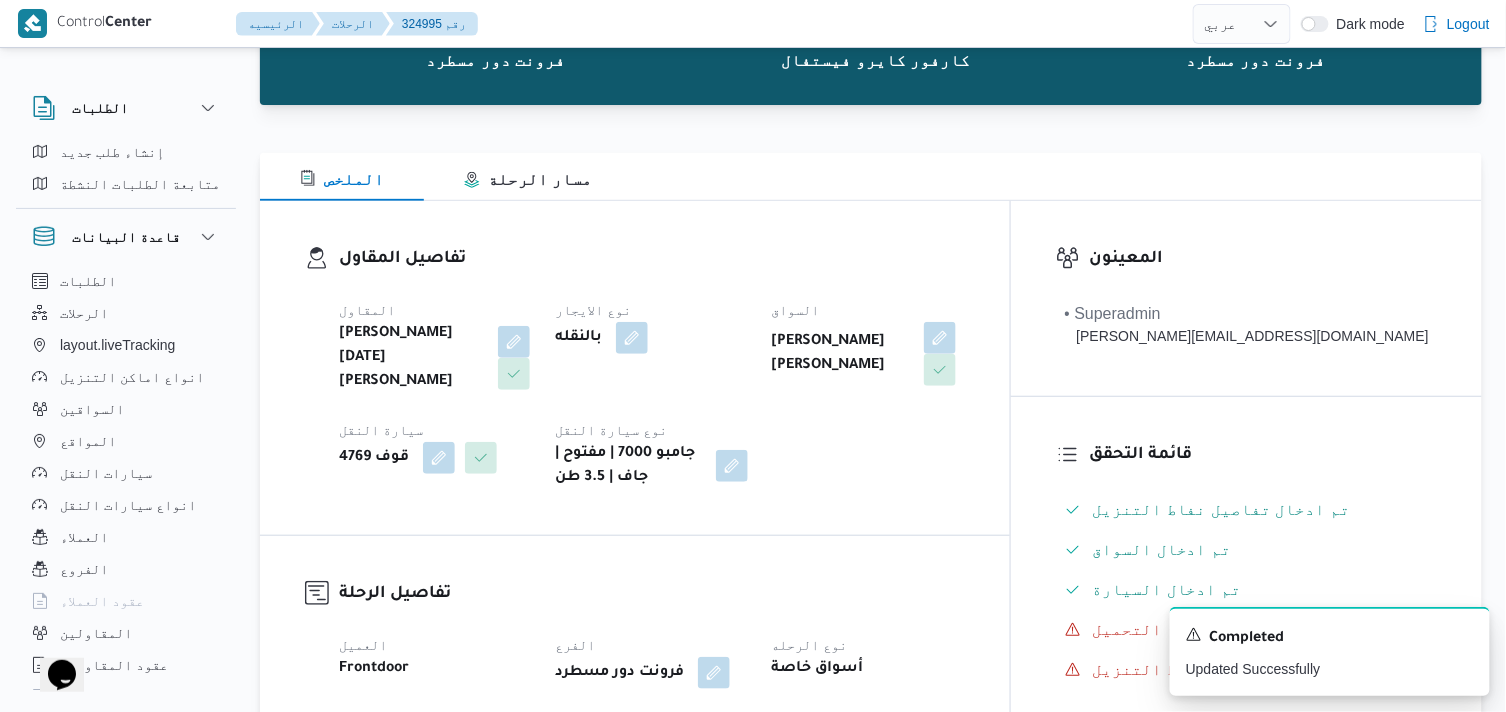 scroll, scrollTop: 0, scrollLeft: 0, axis: both 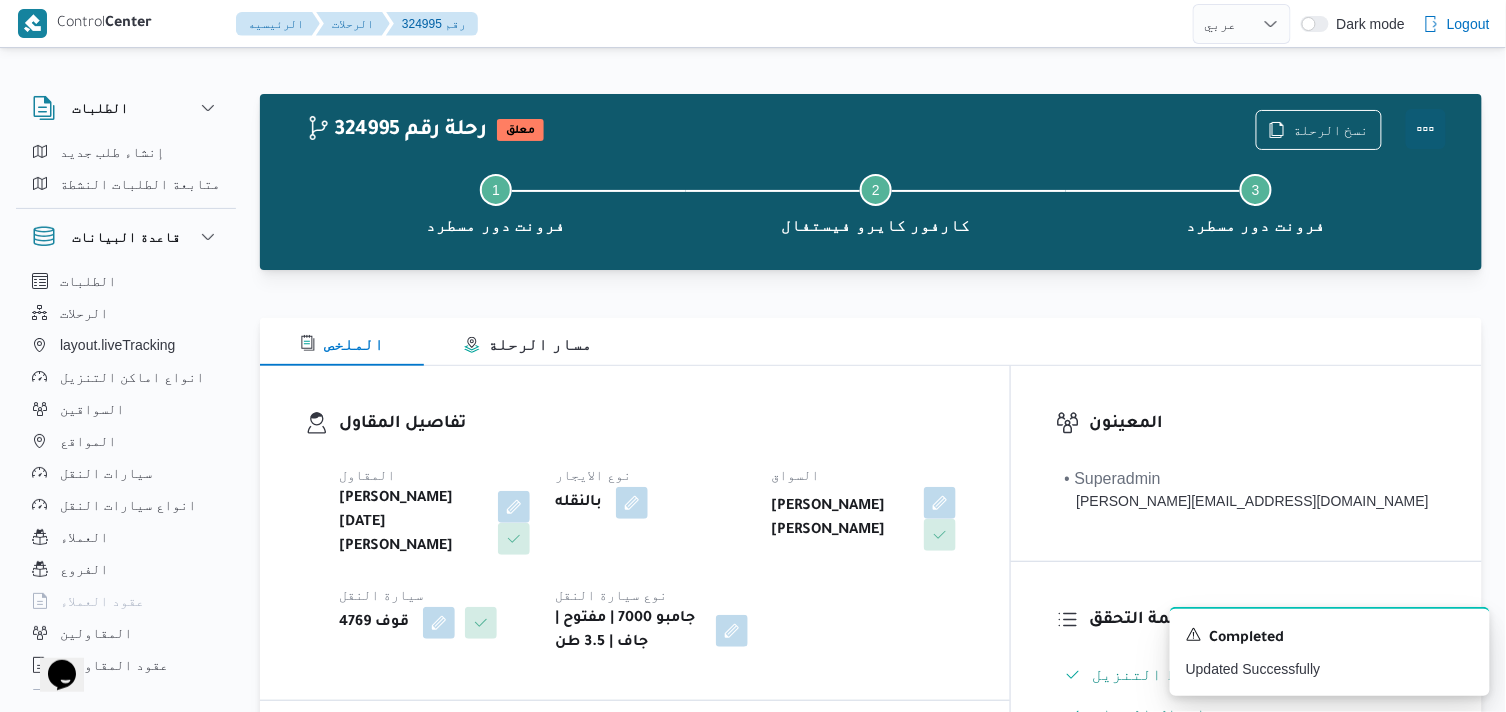 drag, startPoint x: 1424, startPoint y: 117, endPoint x: 1393, endPoint y: 117, distance: 31 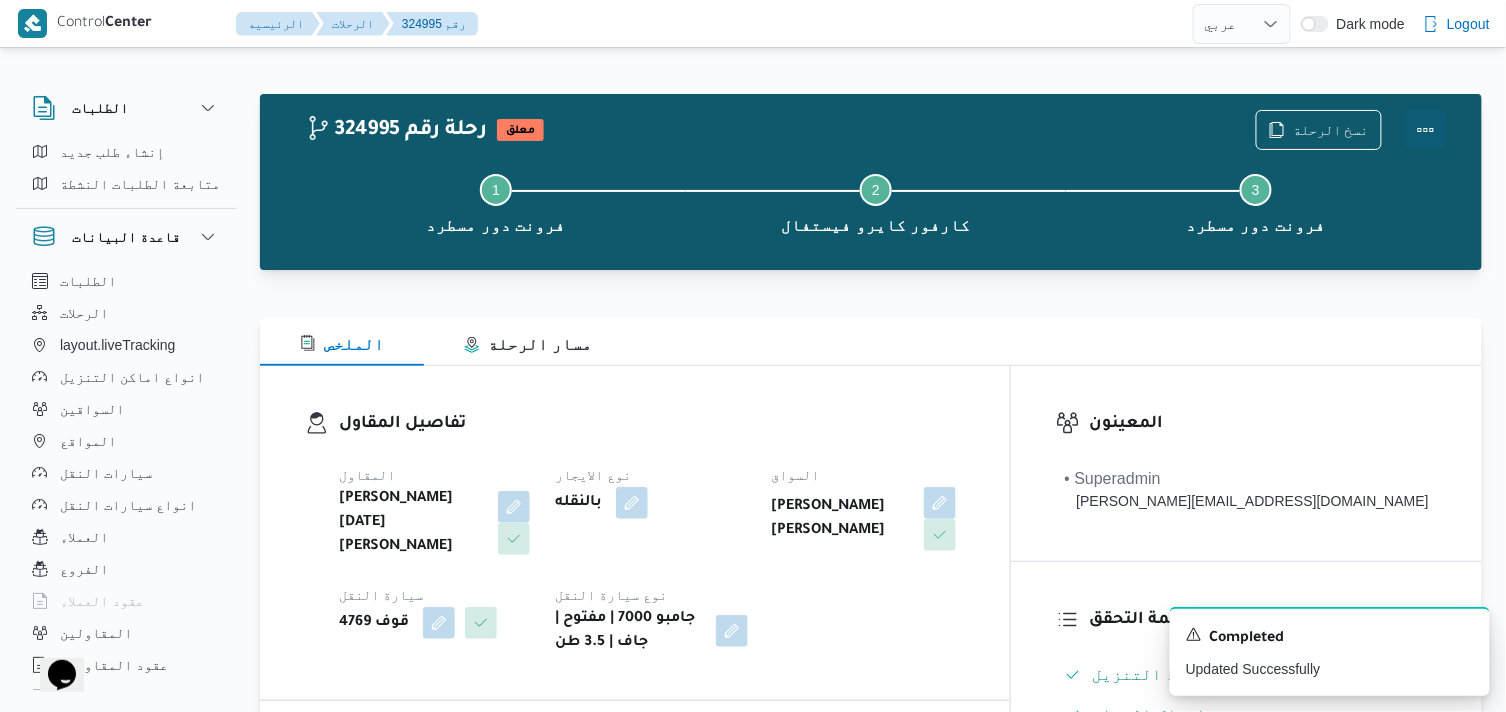click at bounding box center (1426, 130) 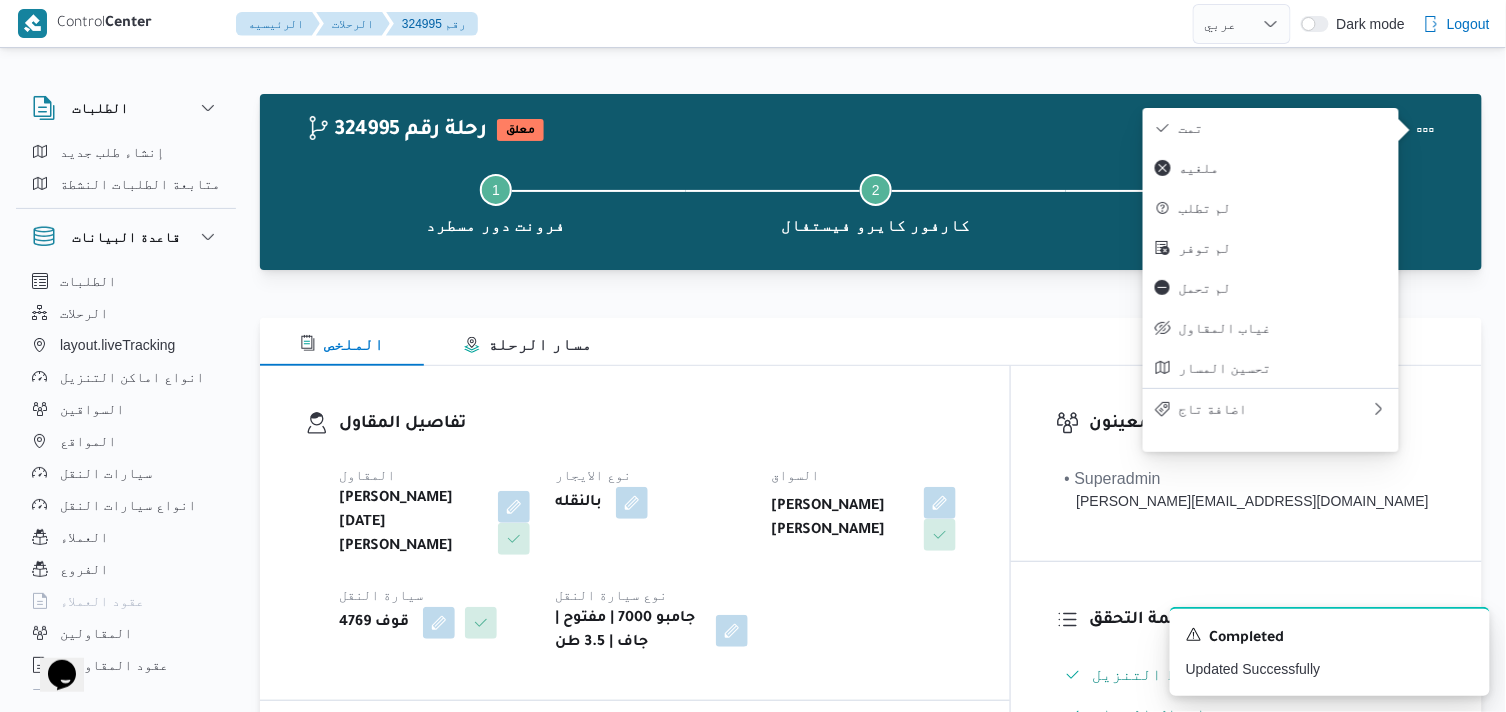 click on "تمت" at bounding box center (1283, 128) 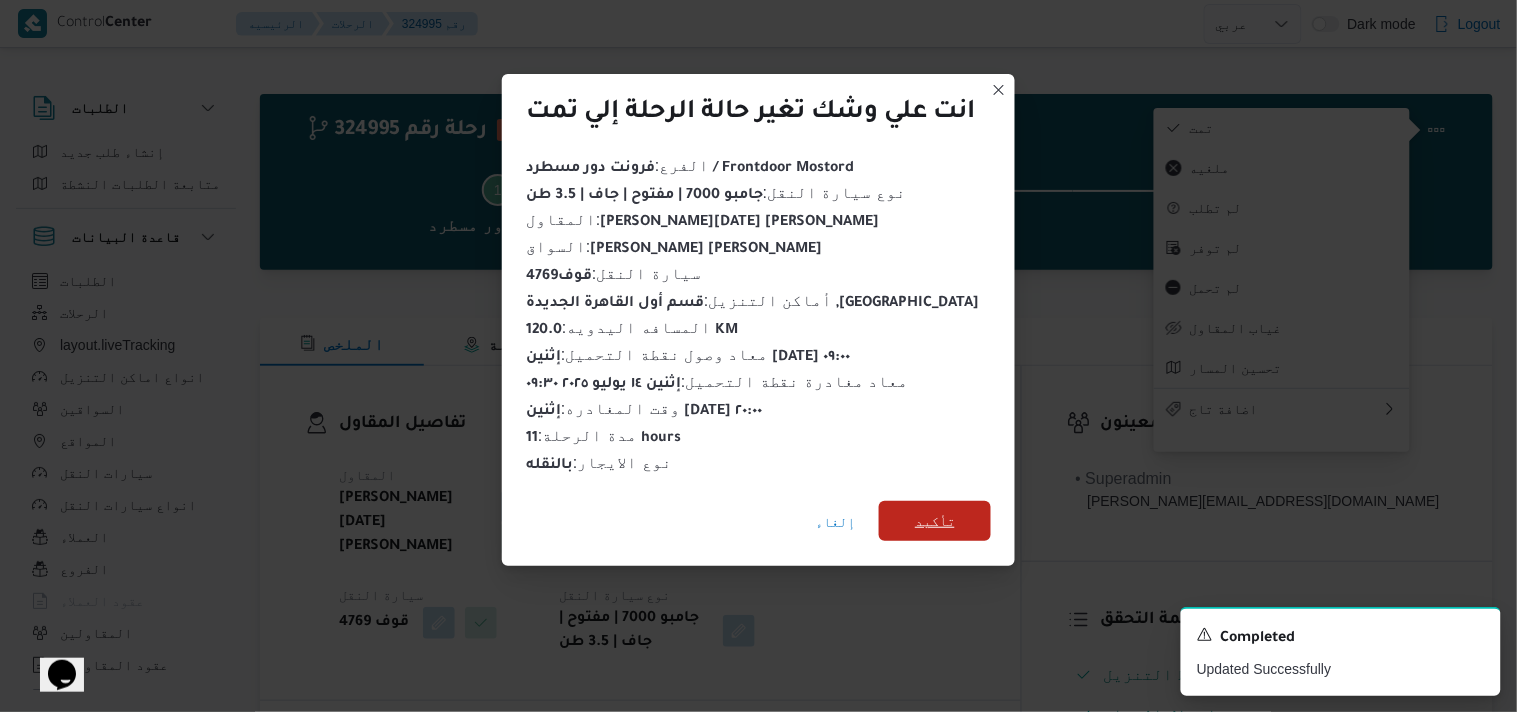 drag, startPoint x: 978, startPoint y: 496, endPoint x: 884, endPoint y: 475, distance: 96.317184 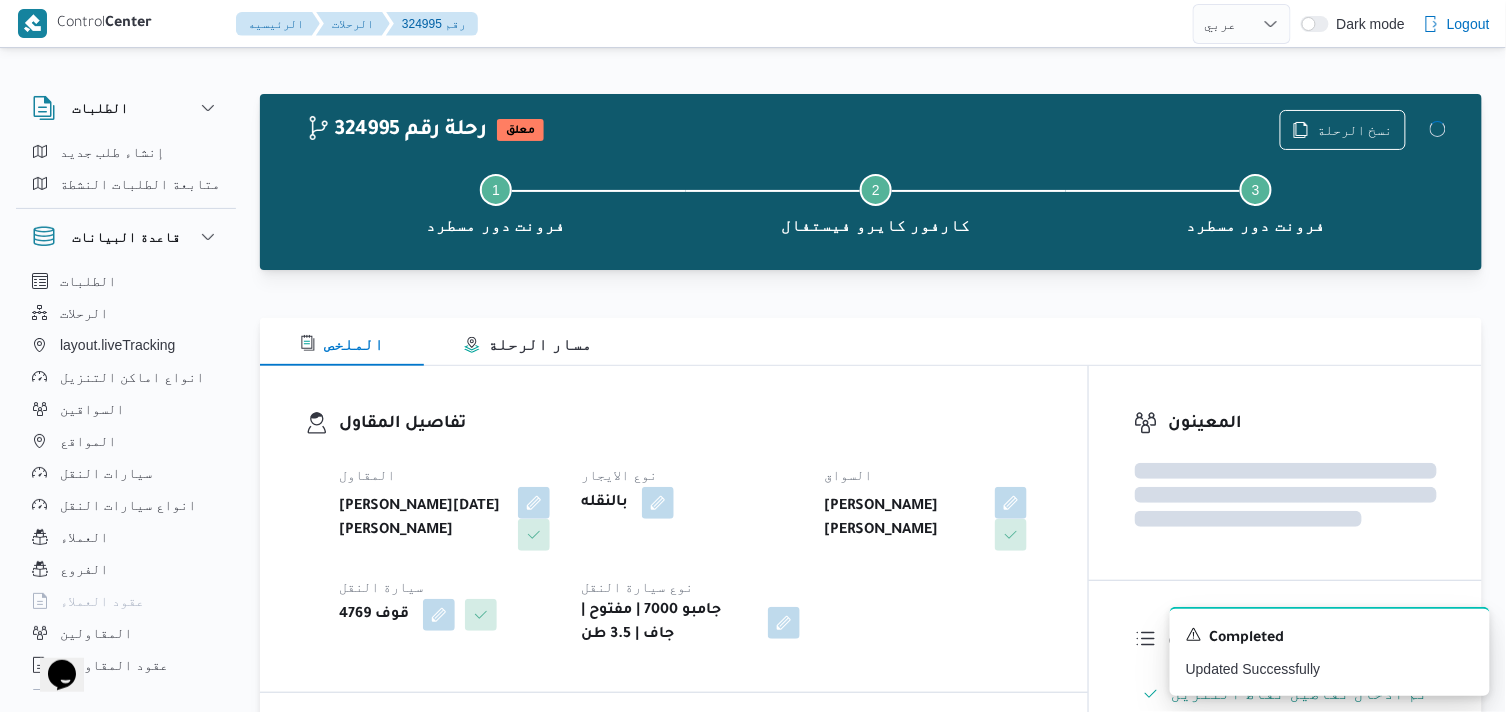 click on "المقاول ابراهيم رمضان ابراهيم عثمان ابوباشا نوع الايجار بالنقله السواق فوزى سعيد فوزى حافظ عواد سيارة النقل قوف 4769 نوع سيارة النقل جامبو 7000 | مفتوح | جاف | 3.5 طن" at bounding box center [691, 555] 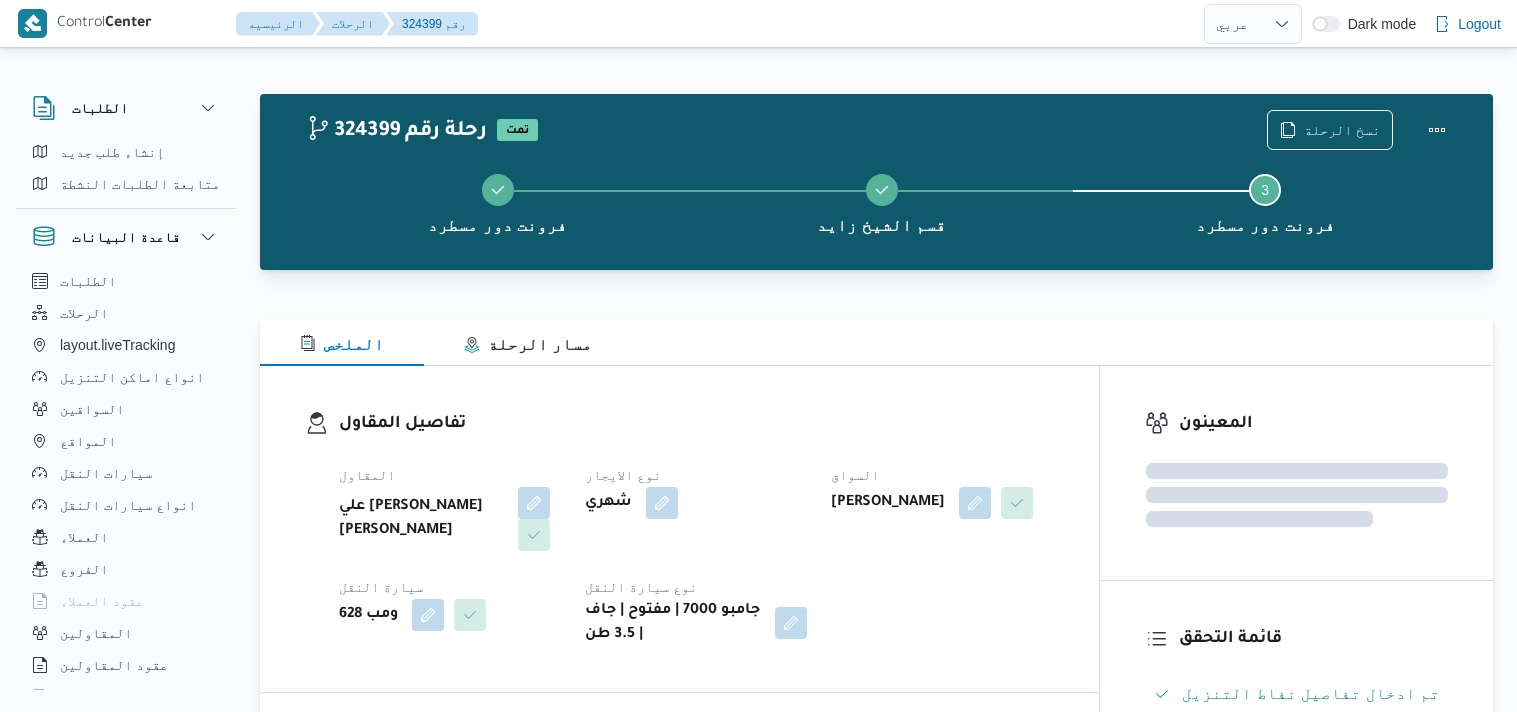 select on "ar" 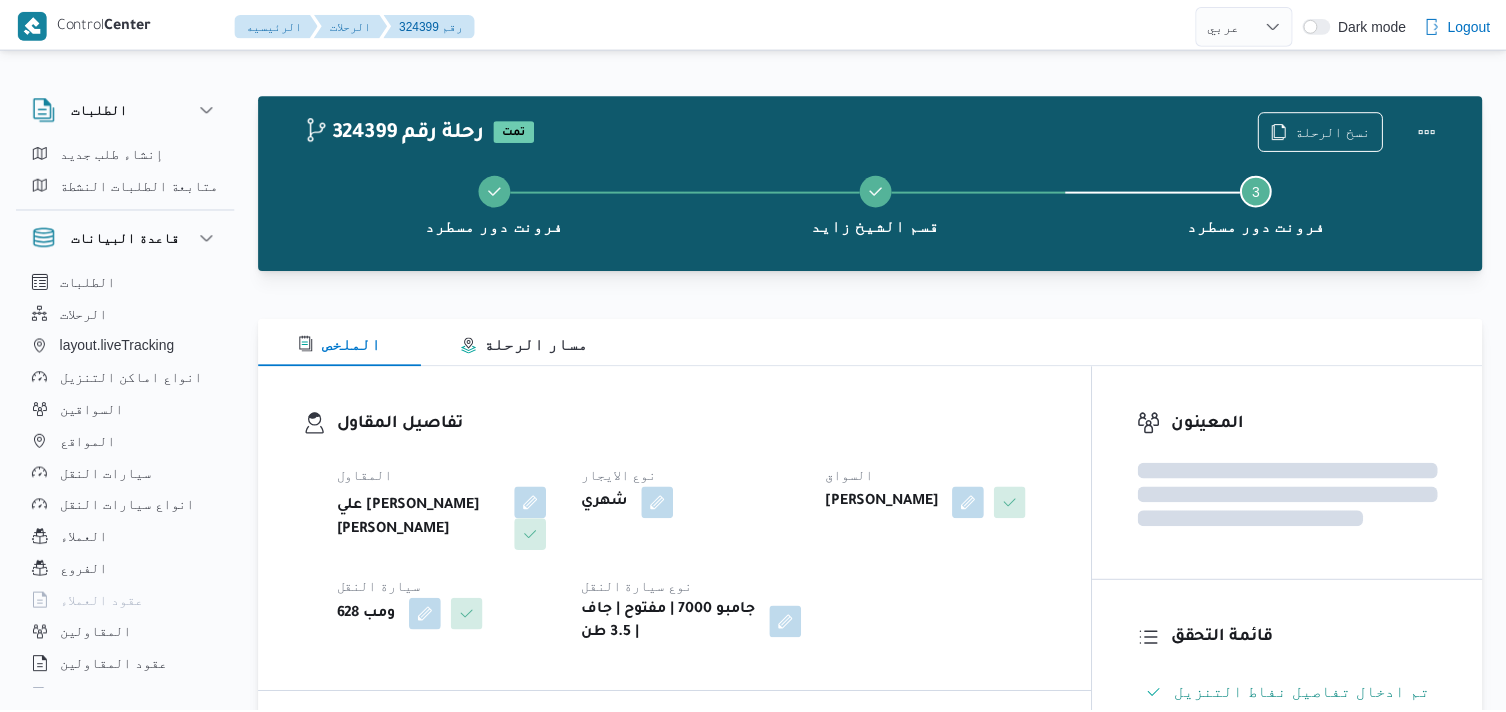 scroll, scrollTop: 0, scrollLeft: 0, axis: both 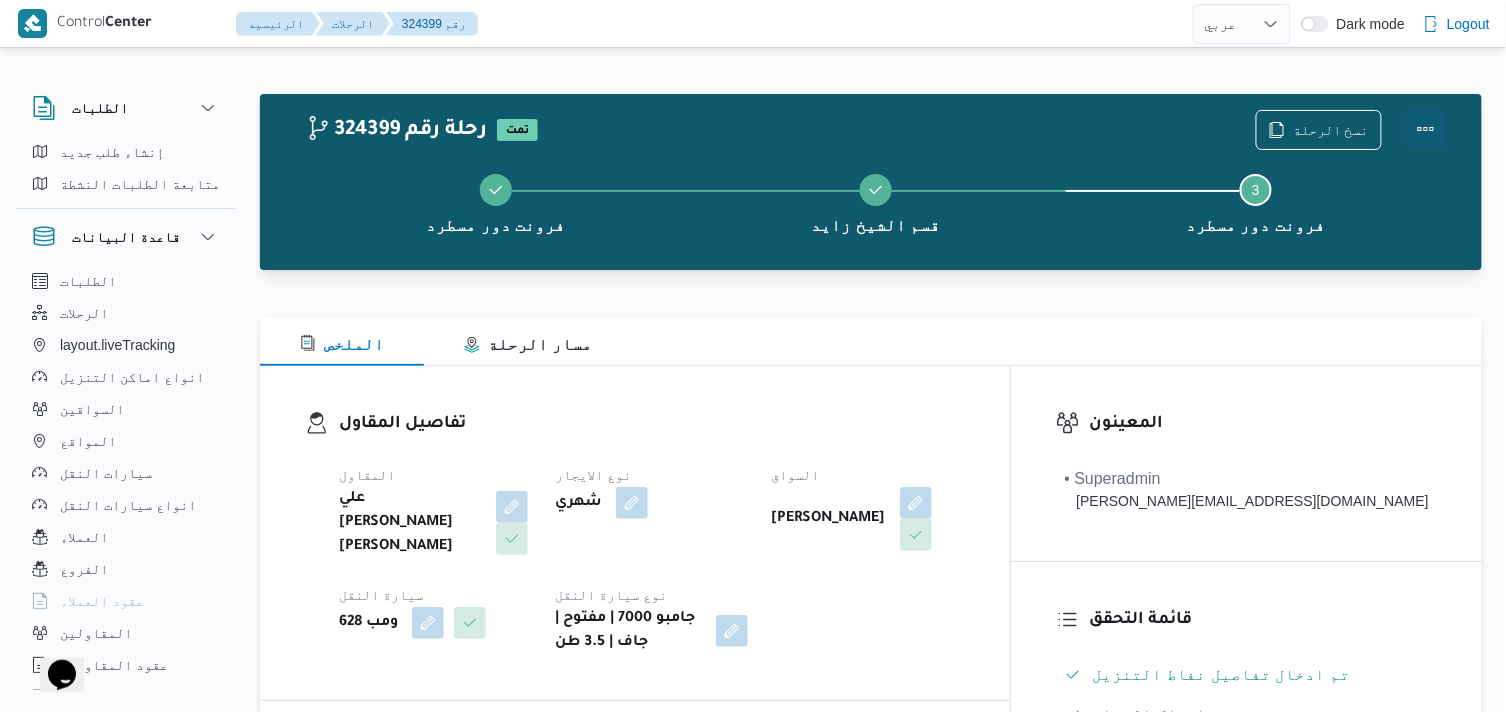 click at bounding box center [1426, 129] 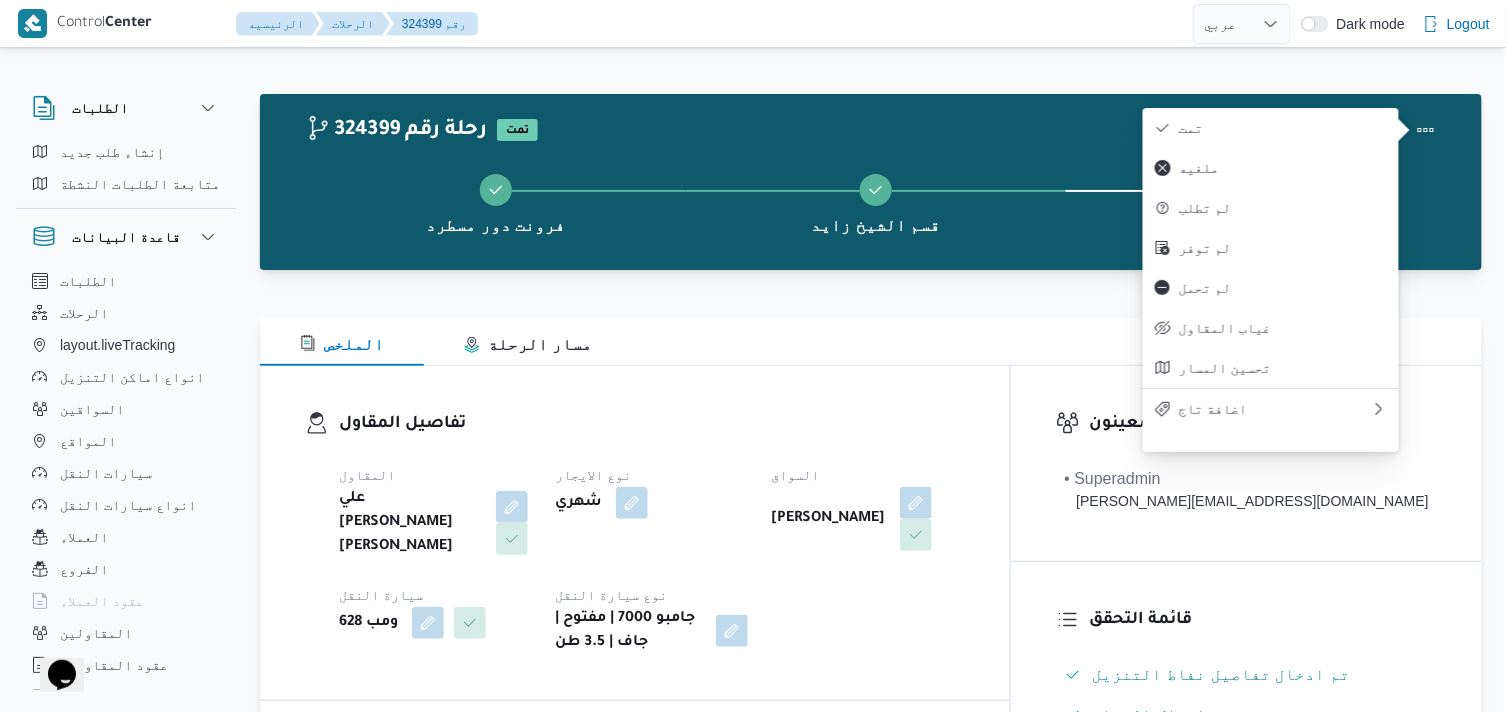 click on "تمت" at bounding box center (1283, 128) 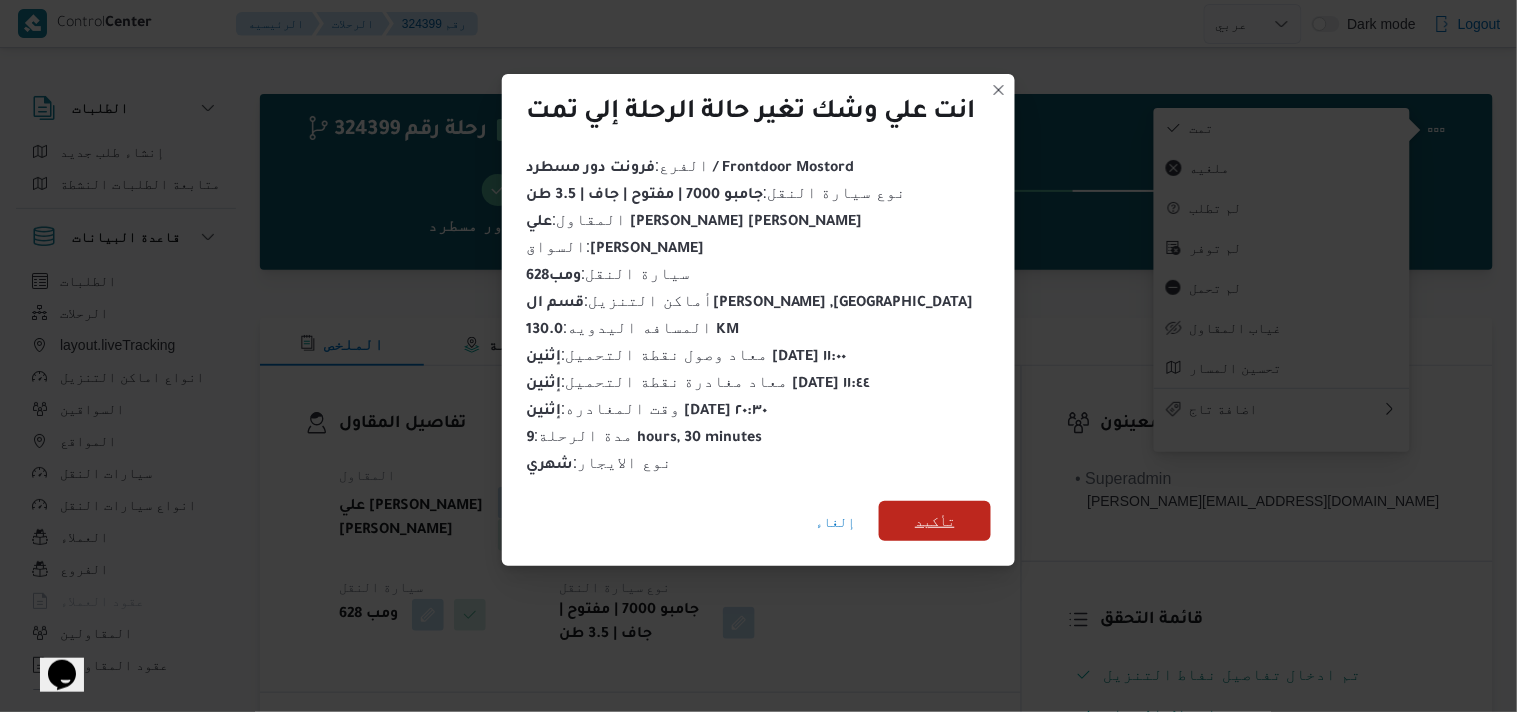 click on "تأكيد" at bounding box center (935, 521) 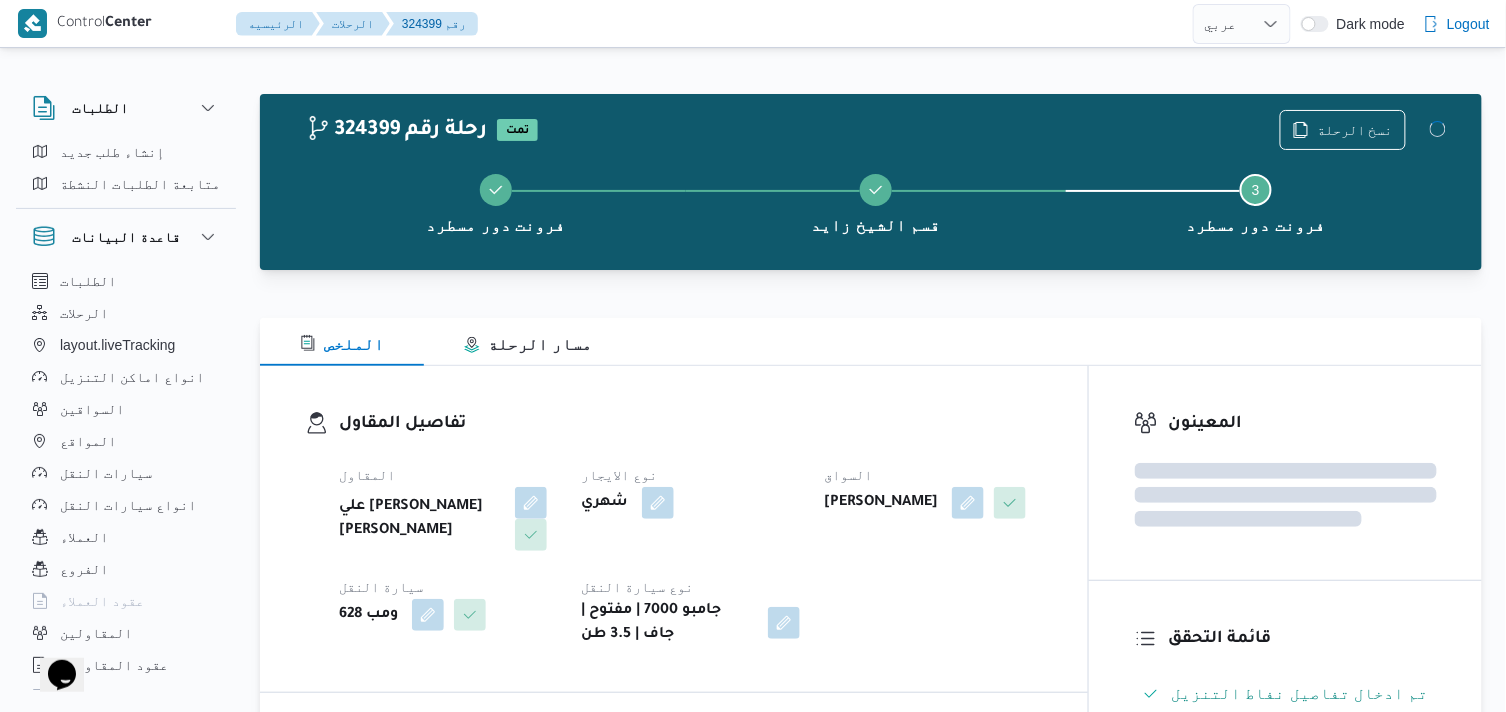 click on "تفاصيل المقاول المقاول علي يحيي علي مهران حسنين نوع الايجار شهري السواق علاء الدين حسين على حسين سيارة النقل ومب 628 نوع سيارة النقل جامبو 7000 | مفتوح | جاف | 3.5 طن" at bounding box center (691, 529) 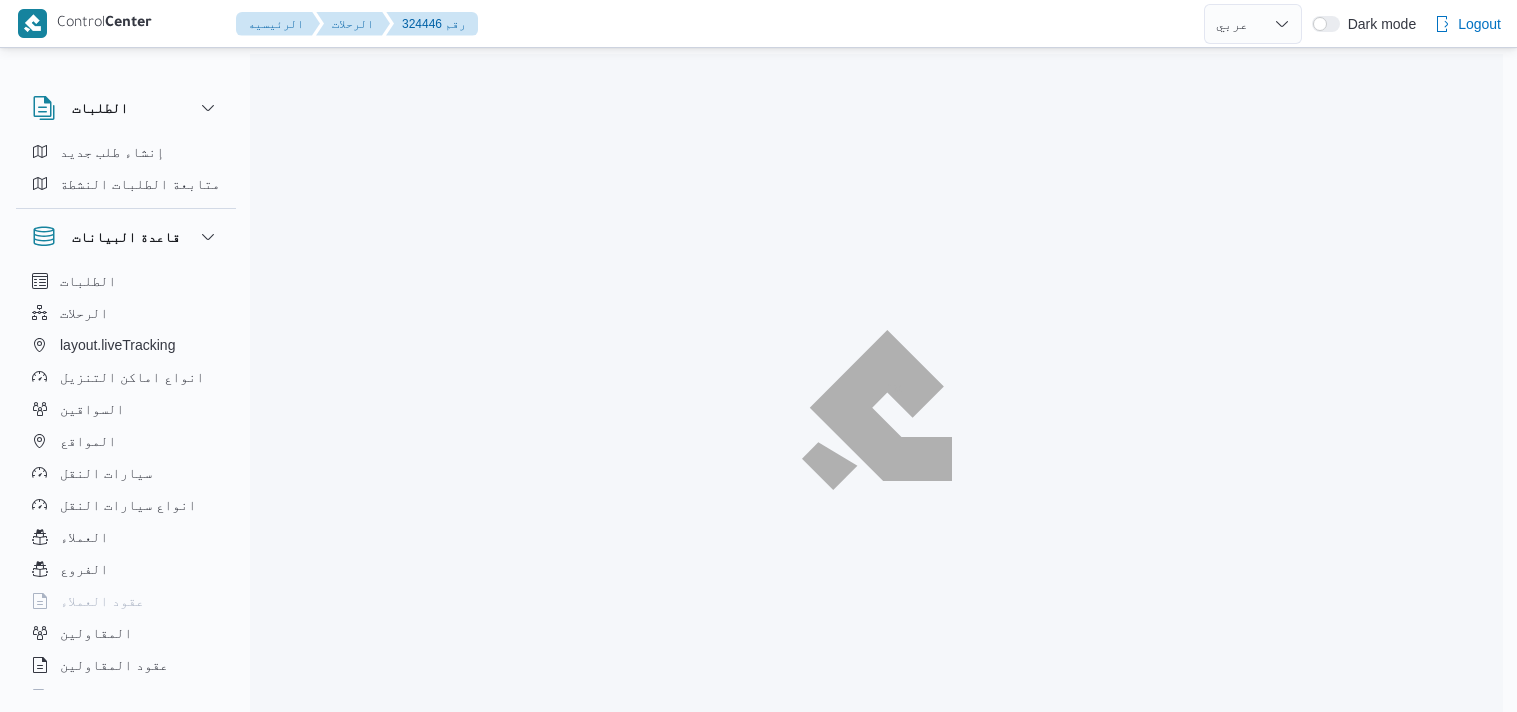 select on "ar" 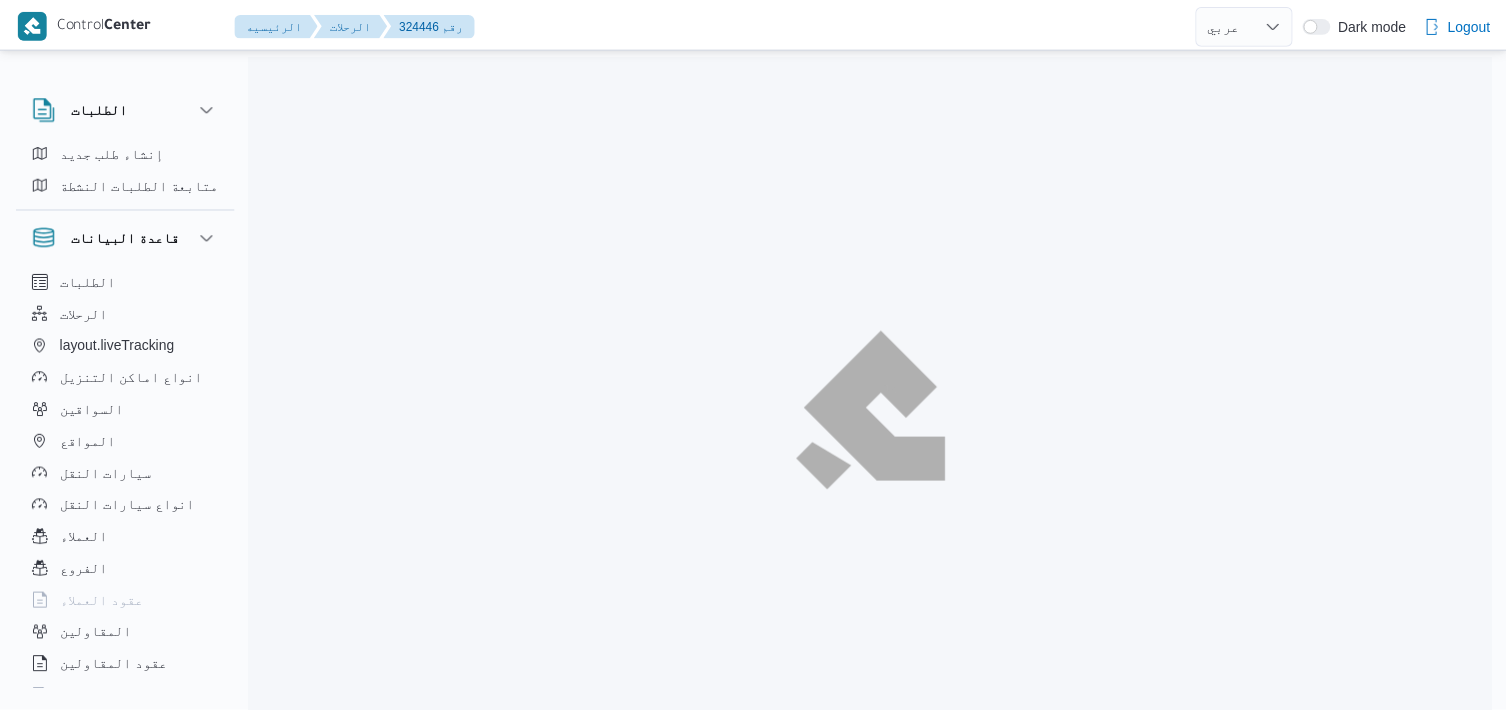 scroll, scrollTop: 0, scrollLeft: 0, axis: both 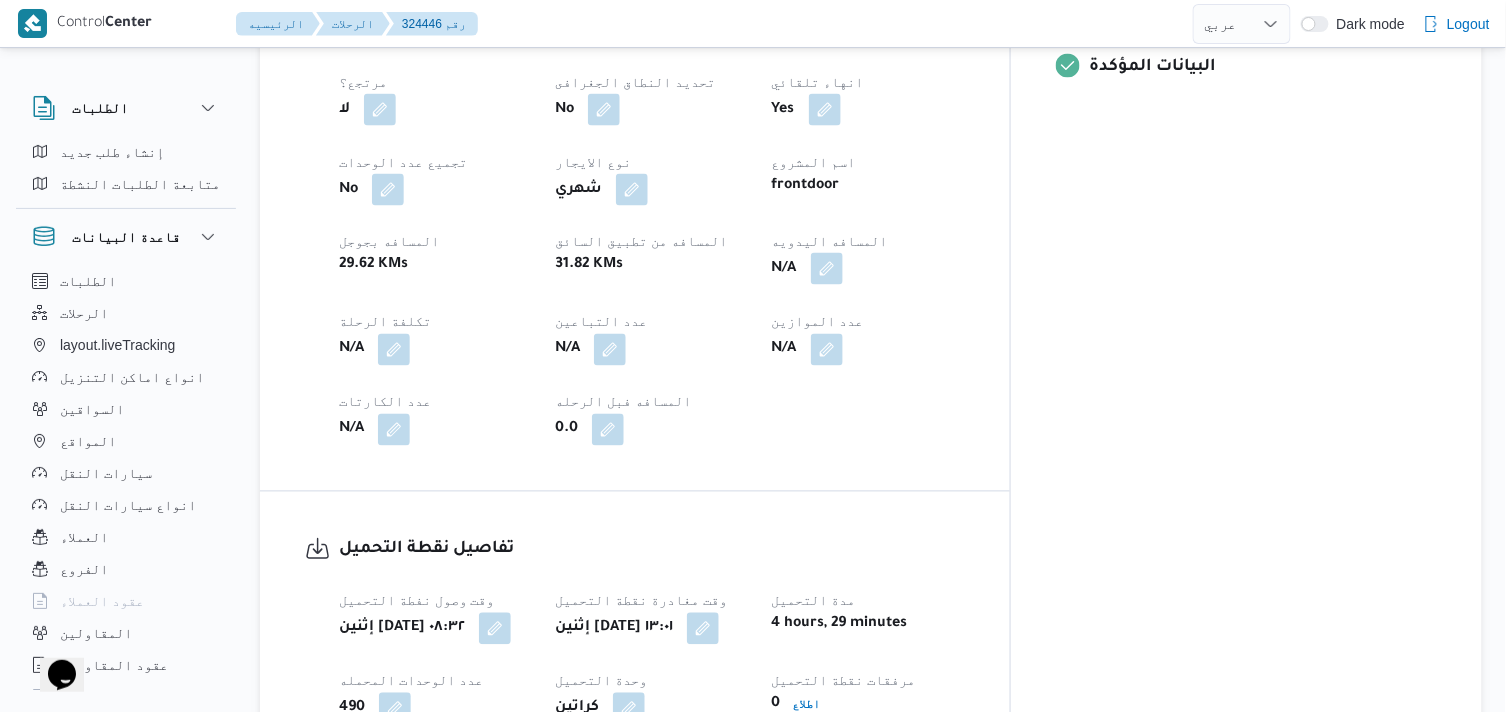 click at bounding box center [827, 269] 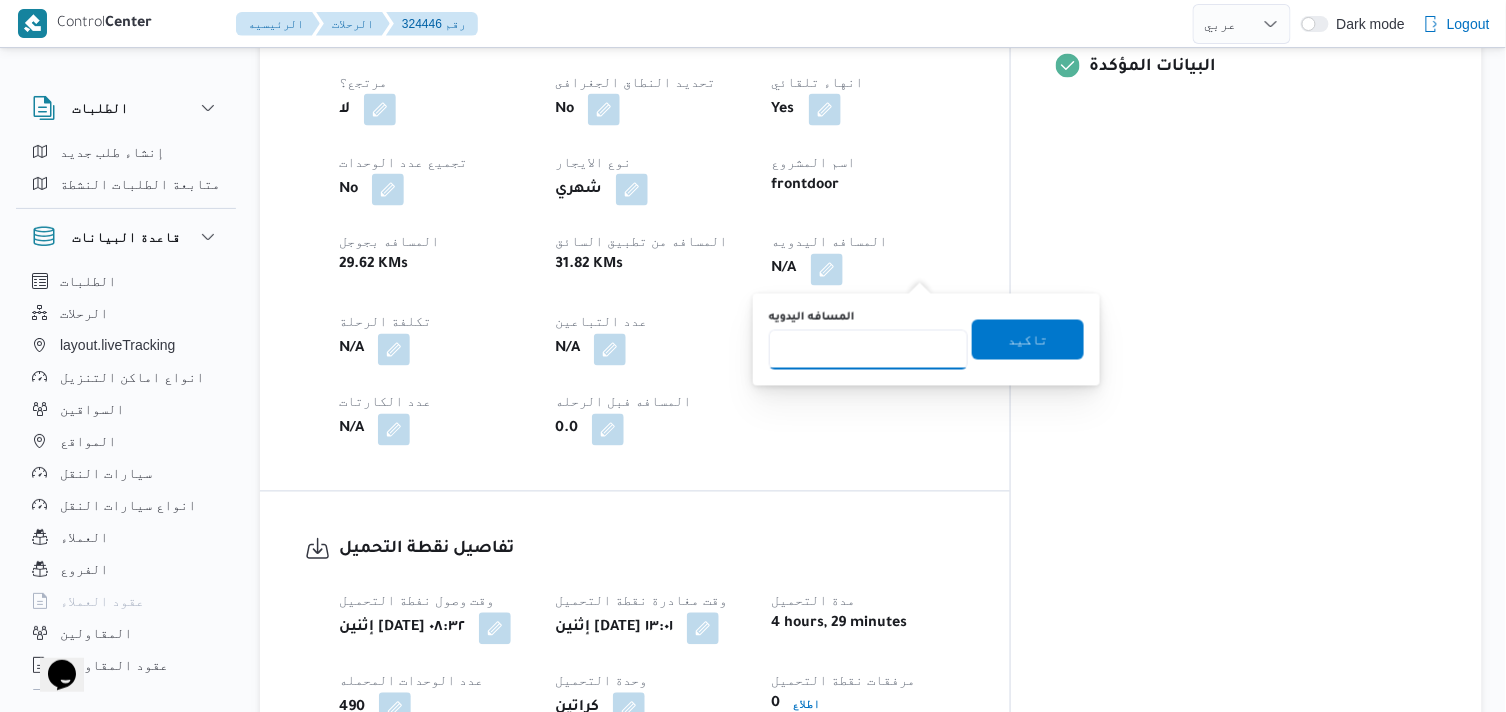 click on "المسافه اليدويه" at bounding box center (868, 350) 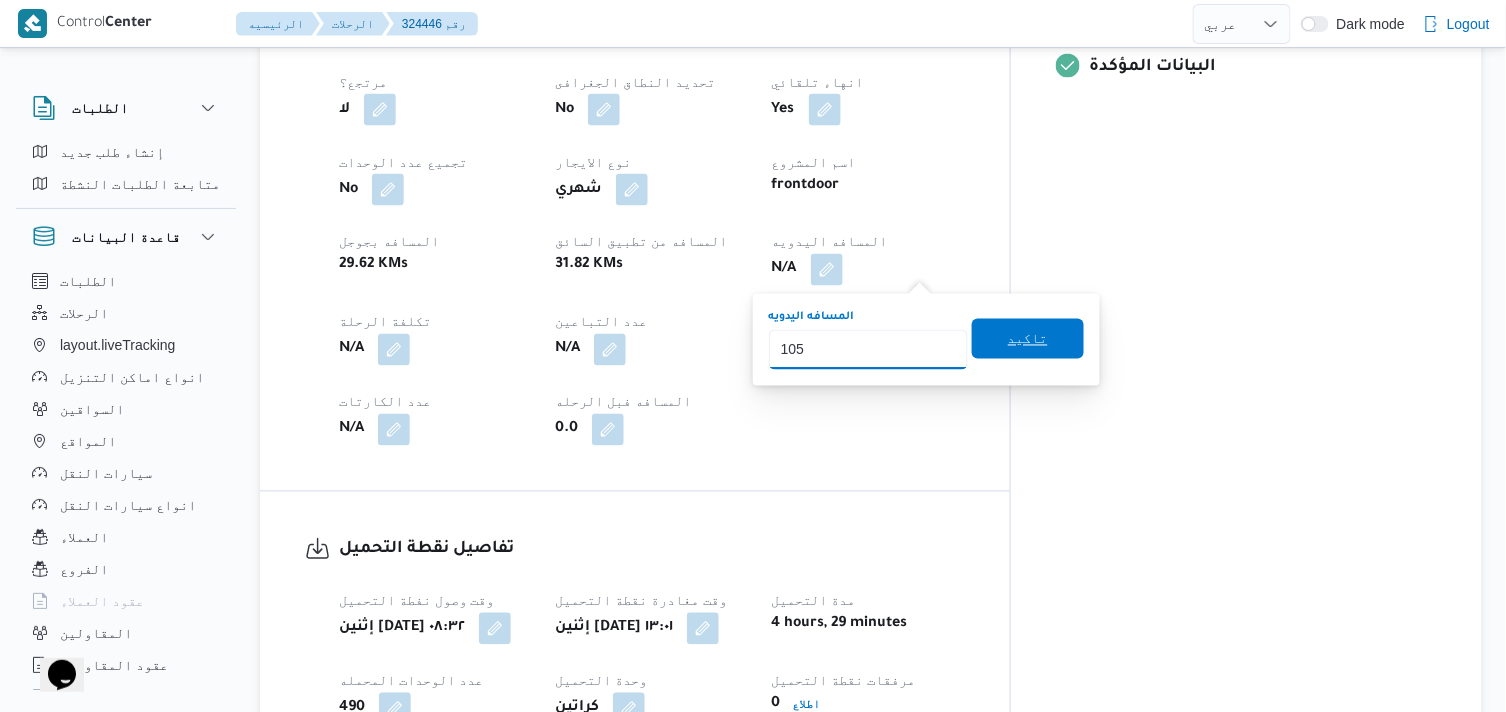 type on "105" 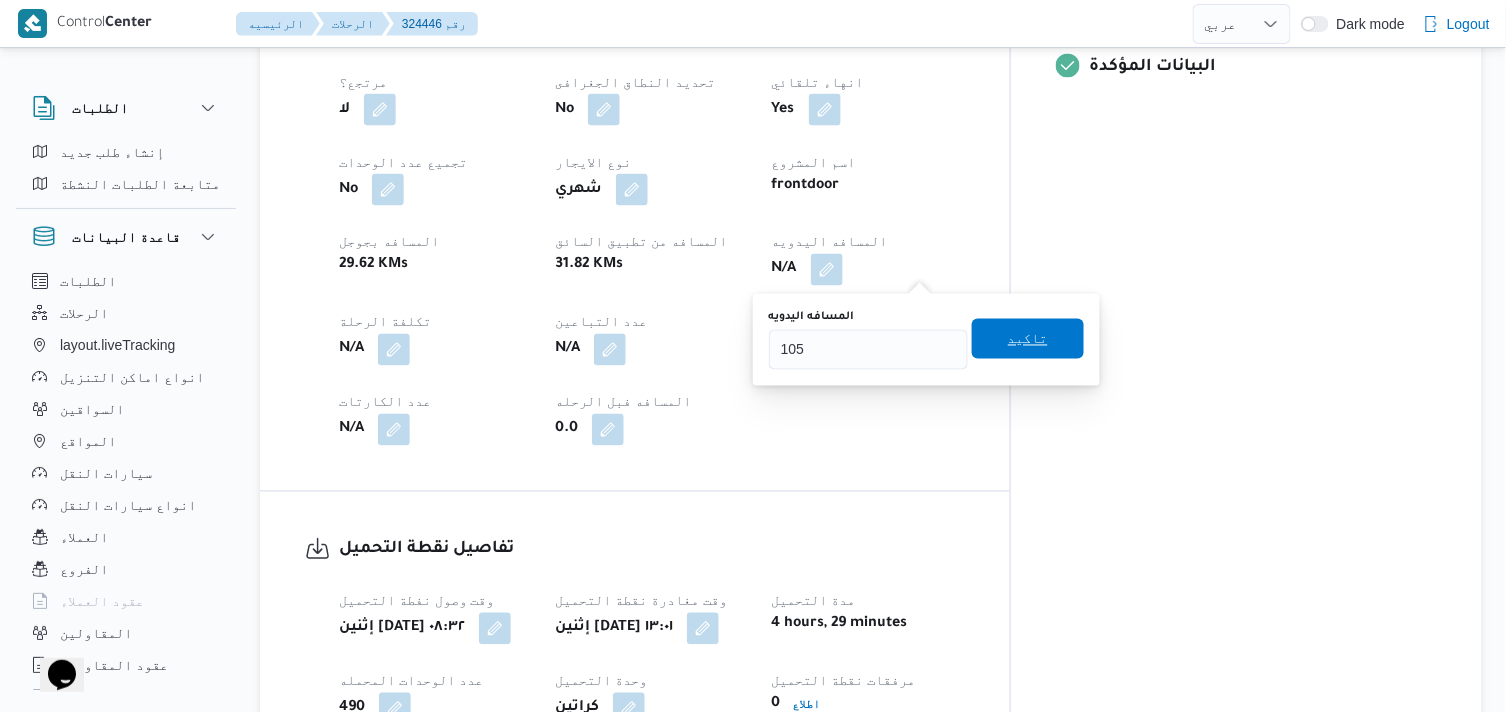 click on "تاكيد" at bounding box center (1028, 339) 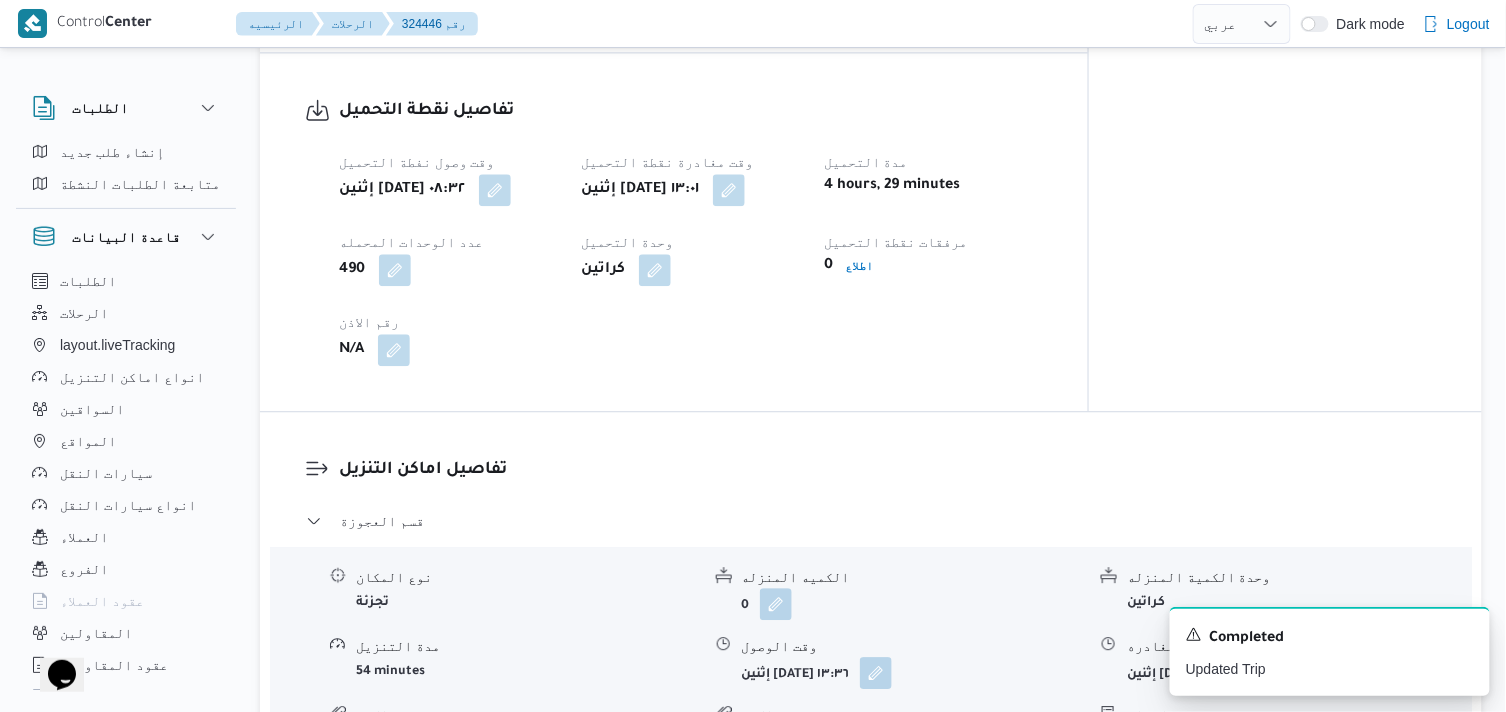 scroll, scrollTop: 1333, scrollLeft: 0, axis: vertical 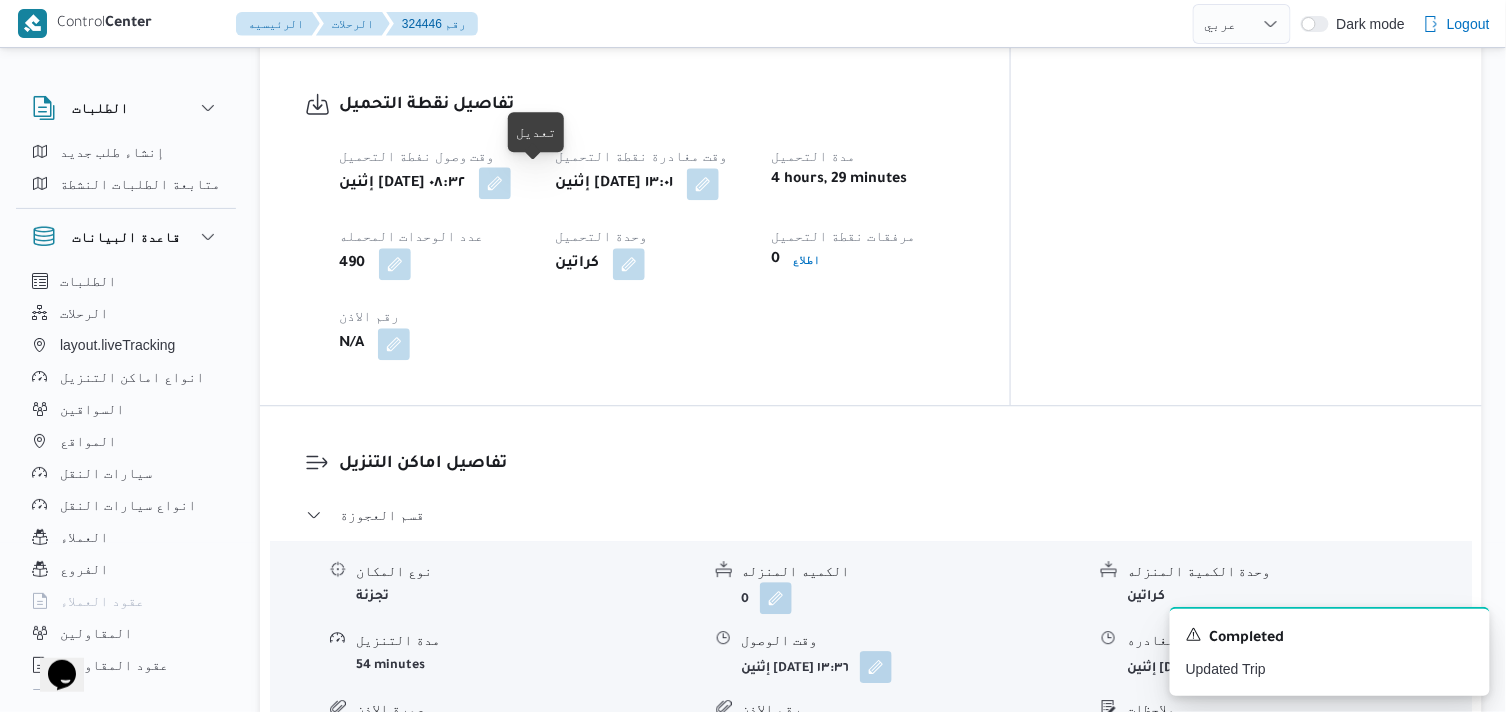 click at bounding box center [495, 183] 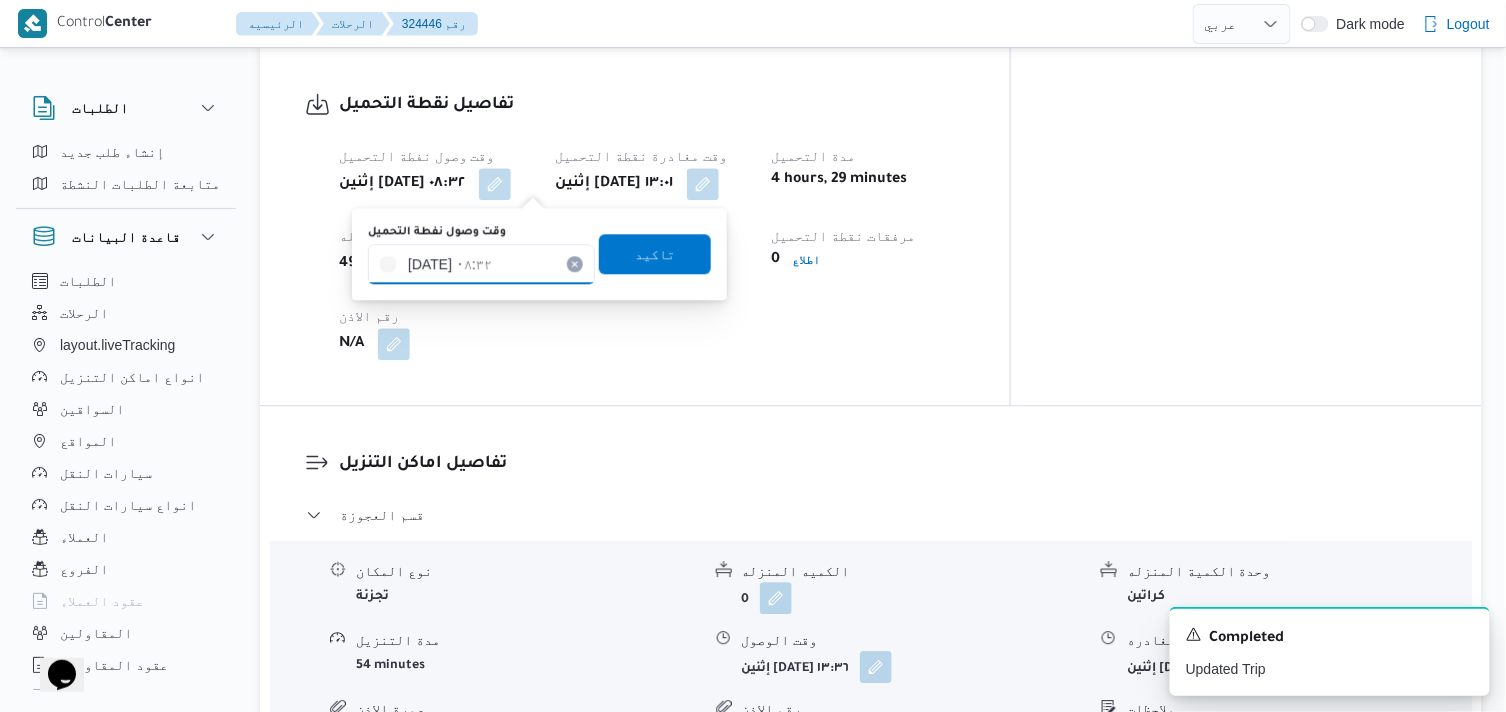 click on "١٤/٠٧/٢٠٢٥ ٠٨:٣٢" at bounding box center [481, 264] 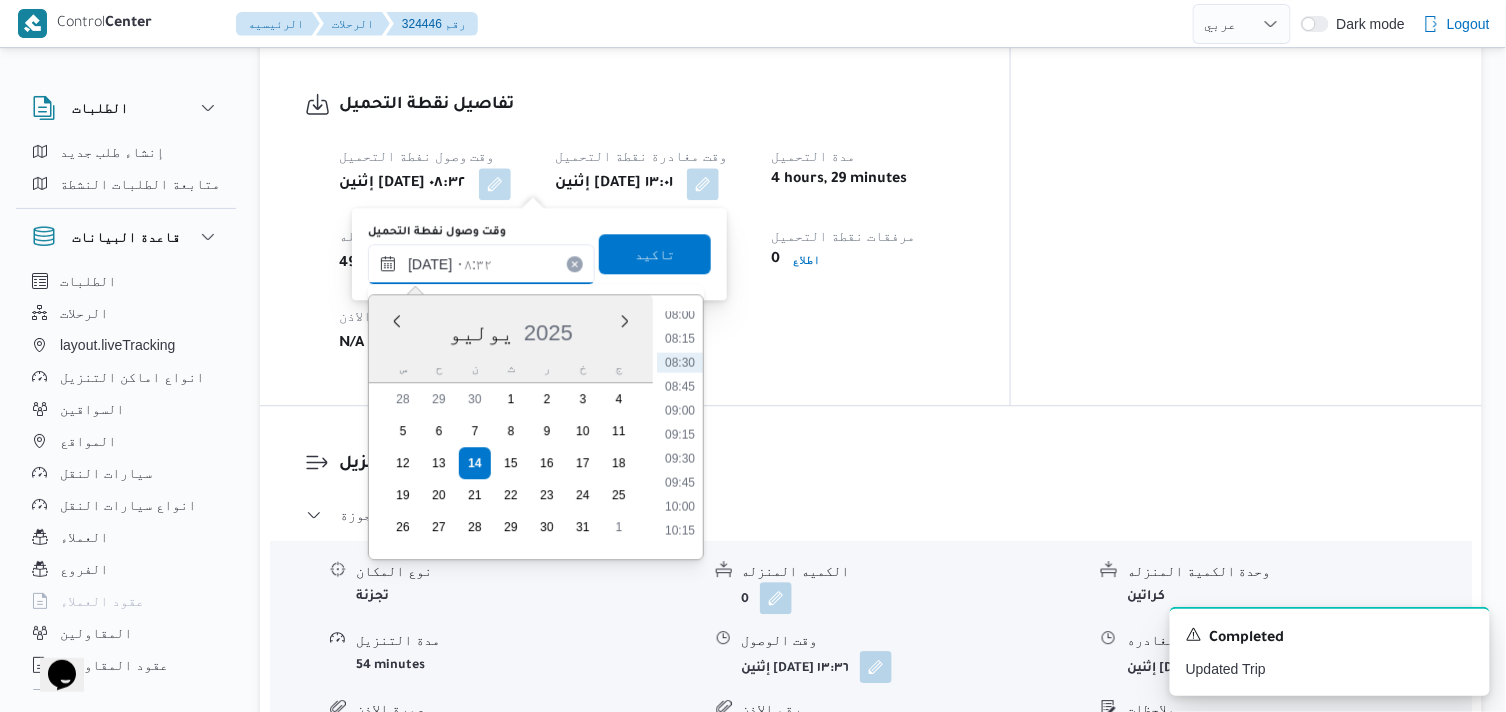 scroll, scrollTop: 918, scrollLeft: 0, axis: vertical 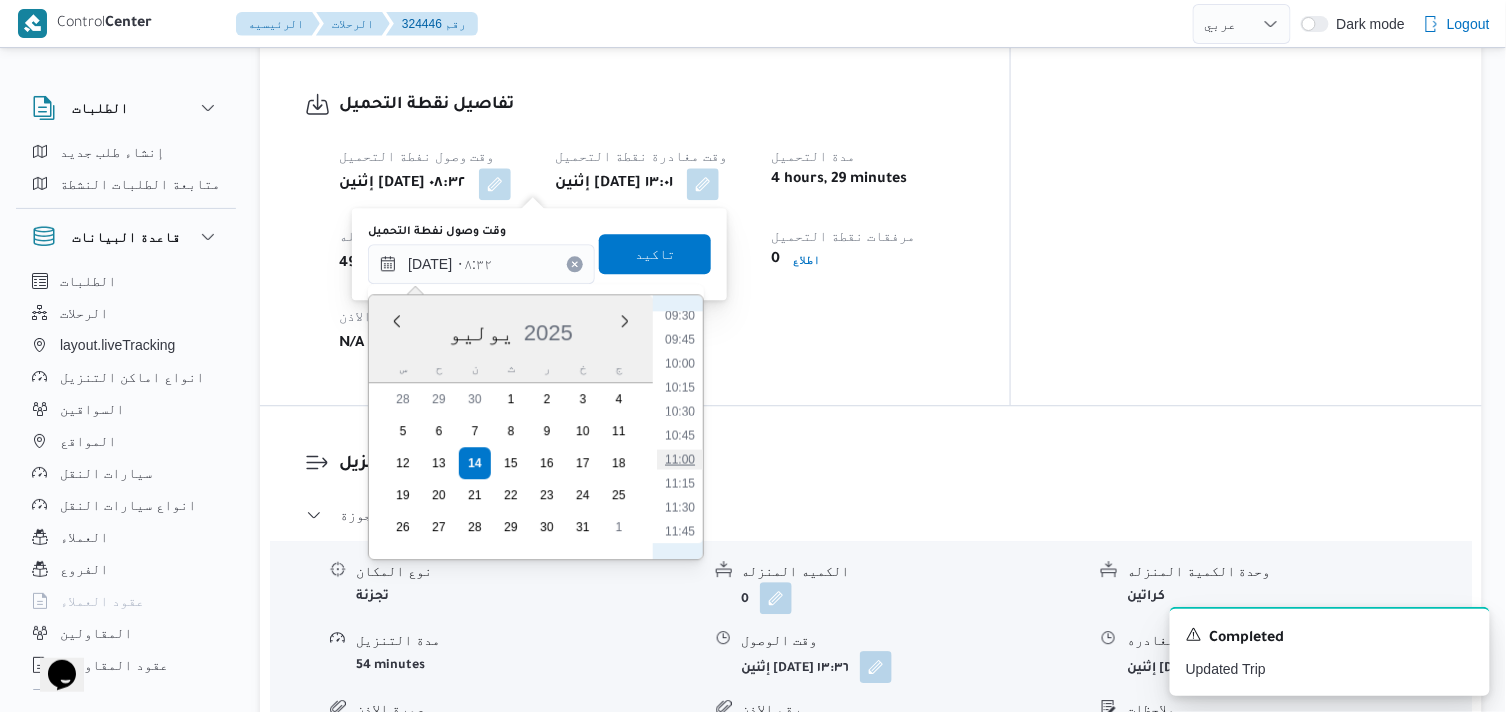 click on "11:00" at bounding box center [680, 459] 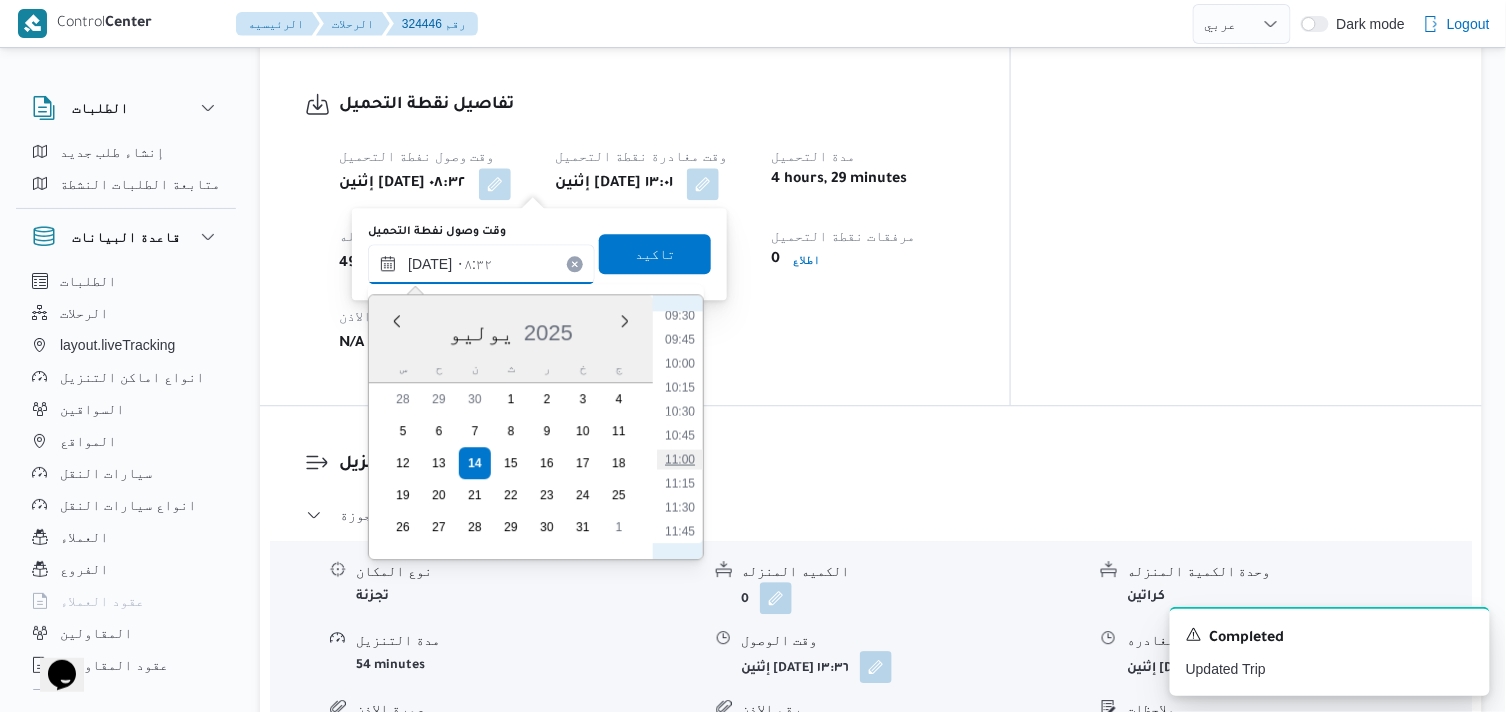 type on "١٤/٠٧/٢٠٢٥ ١١:٠٠" 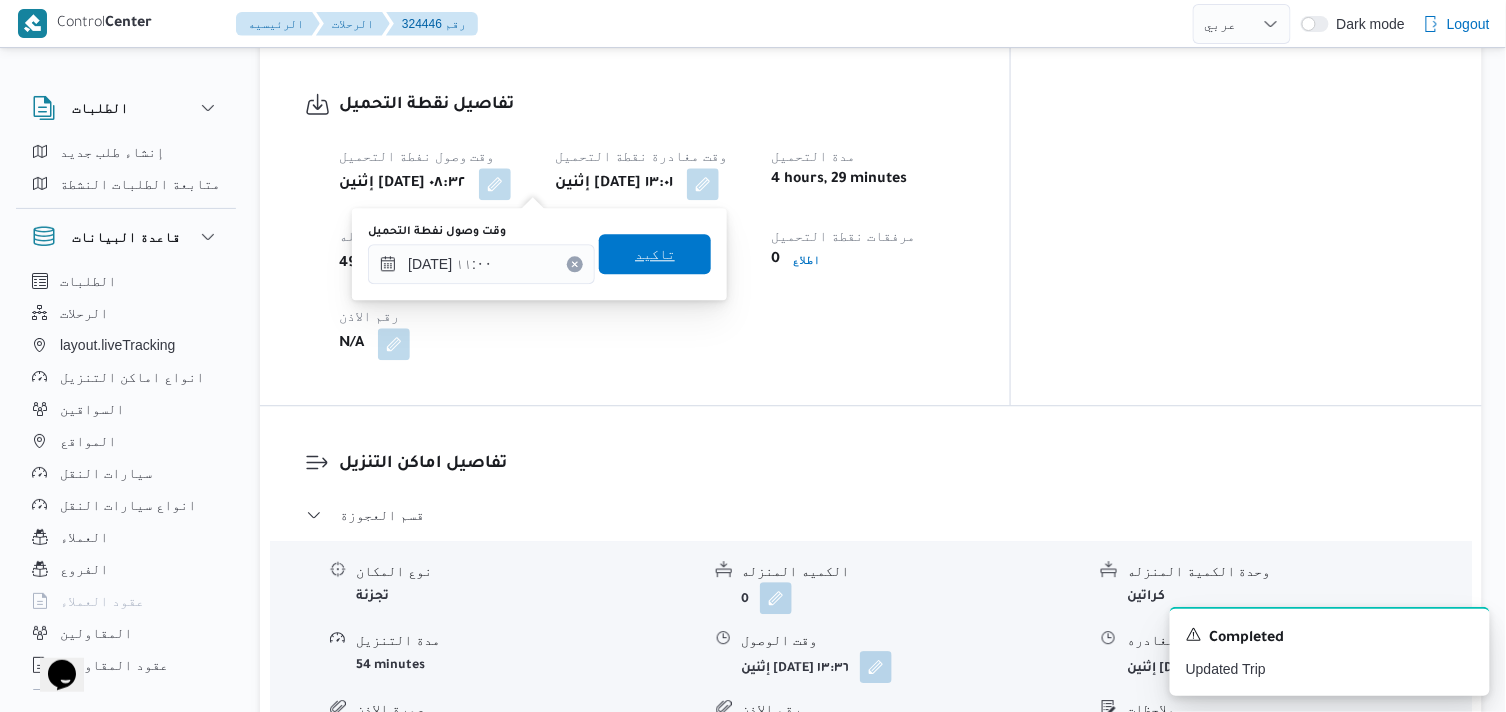 click on "تاكيد" at bounding box center [655, 254] 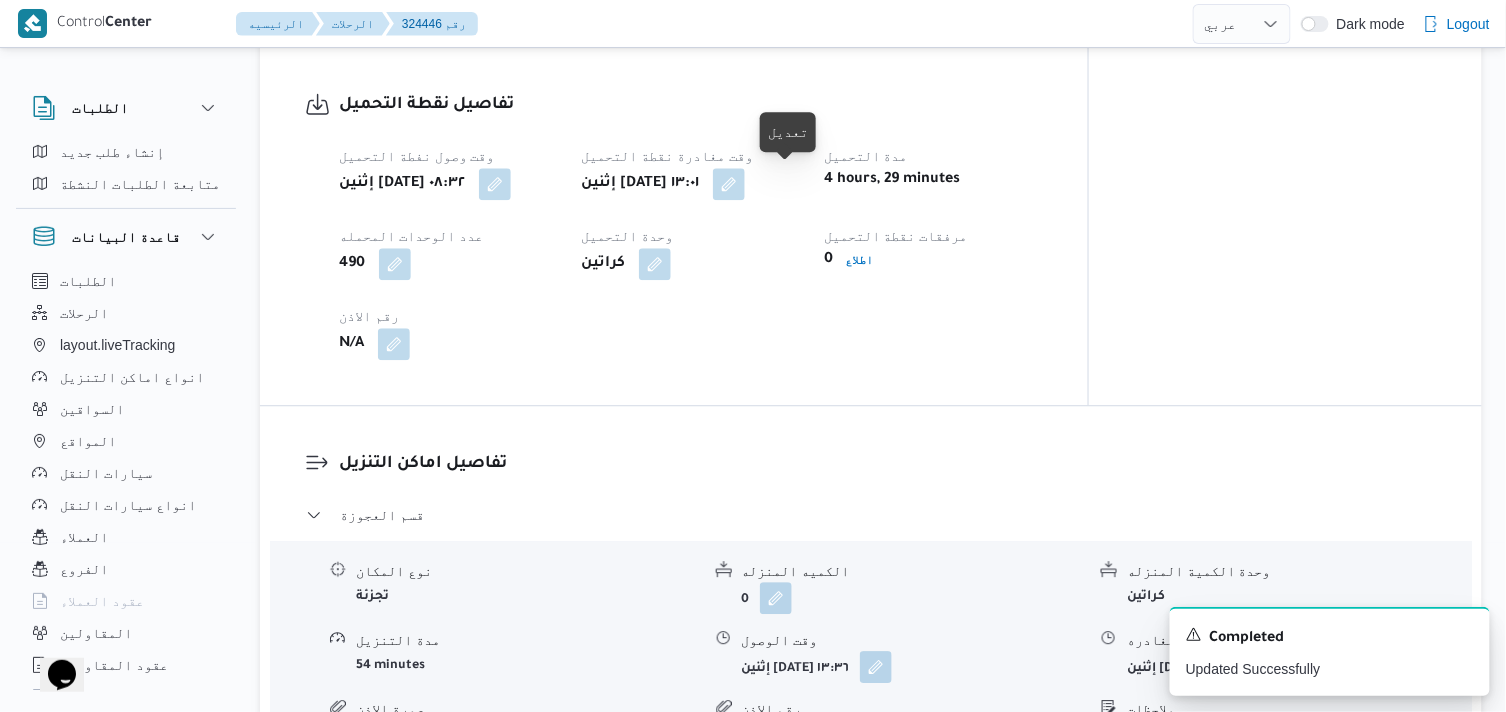 drag, startPoint x: 796, startPoint y: 175, endPoint x: 793, endPoint y: 201, distance: 26.172504 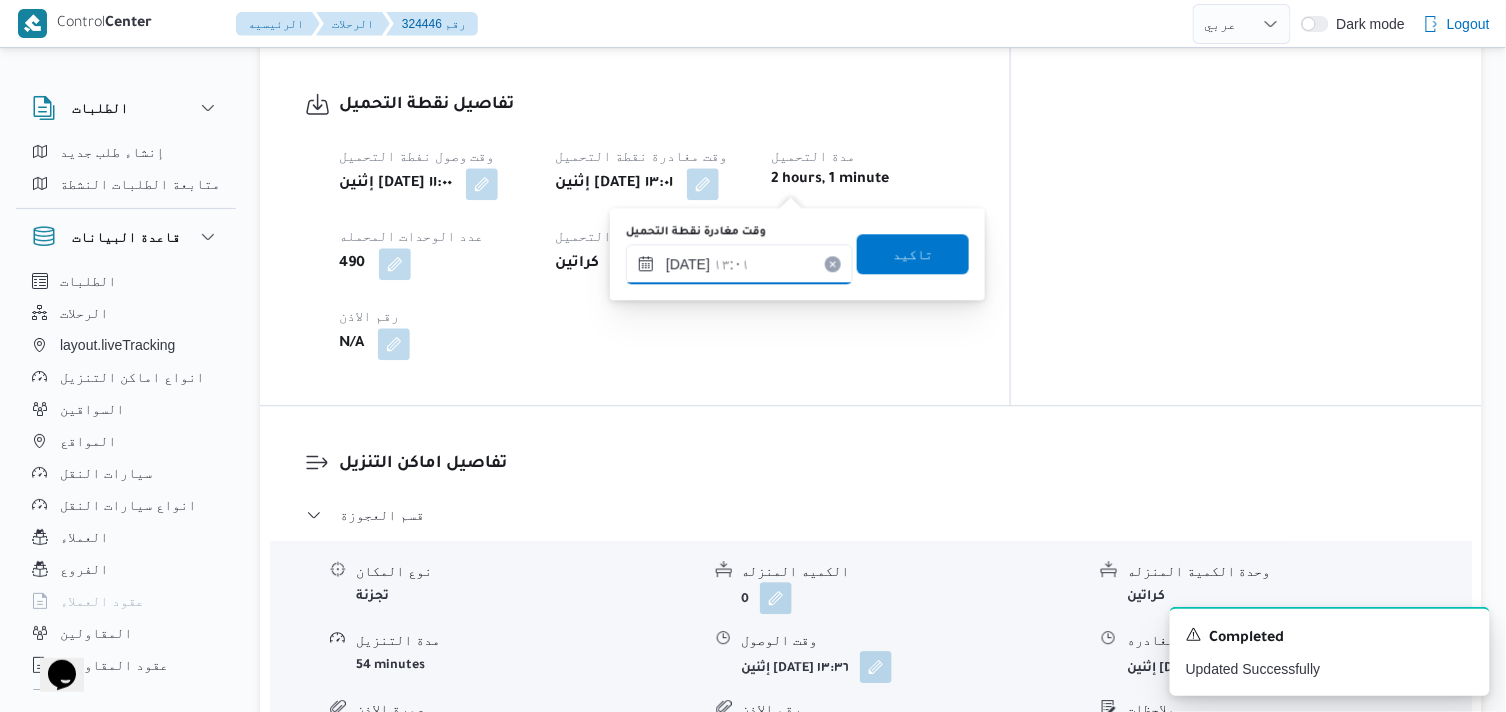 drag, startPoint x: 793, startPoint y: 201, endPoint x: 822, endPoint y: 270, distance: 74.84651 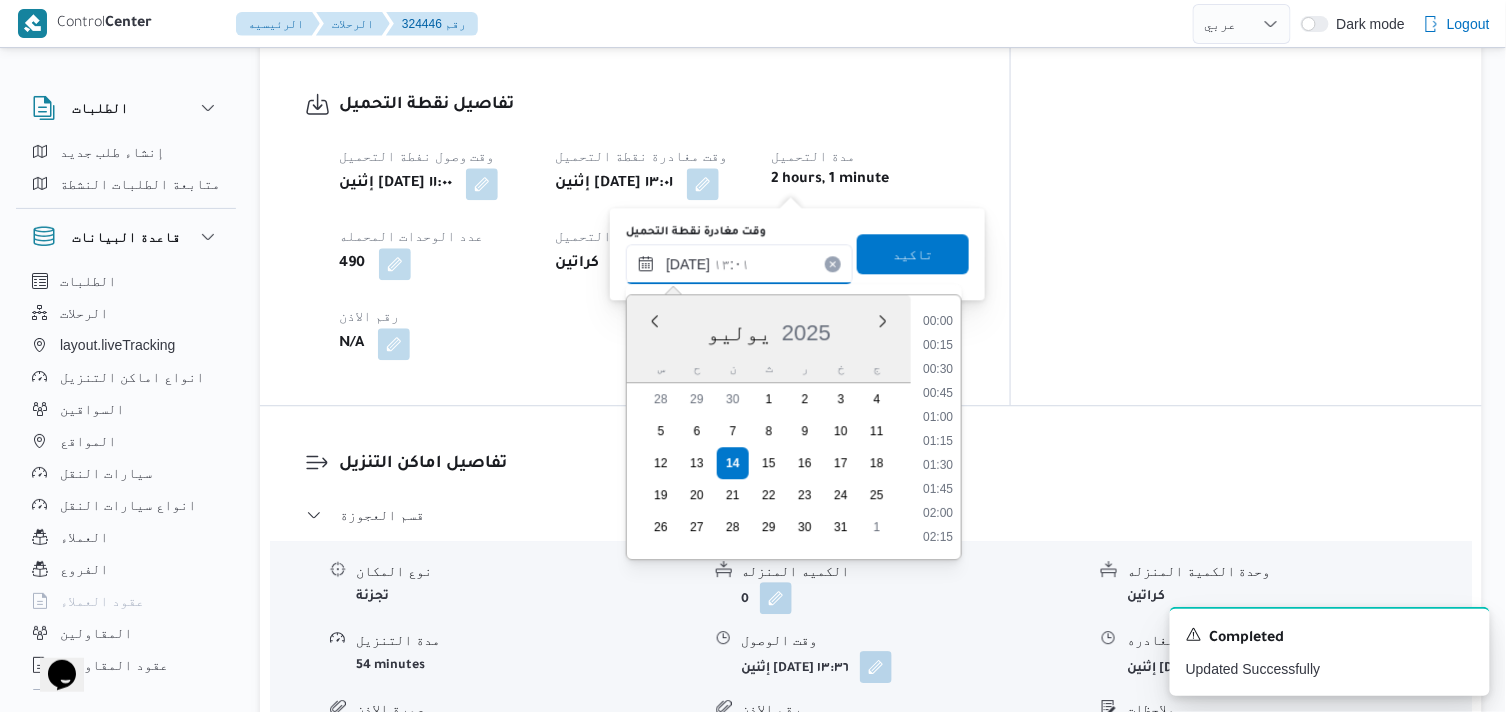 scroll, scrollTop: 1128, scrollLeft: 0, axis: vertical 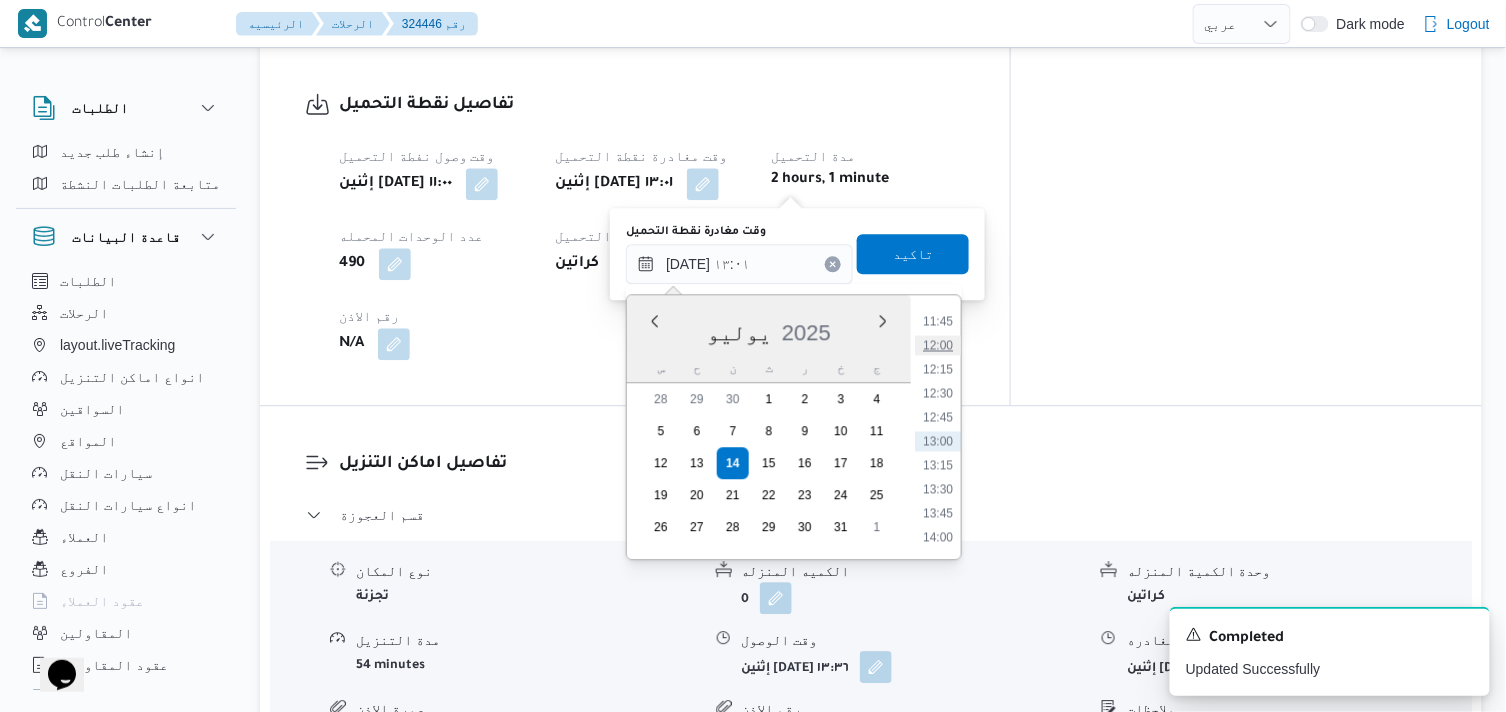 click on "12:00" at bounding box center [938, 345] 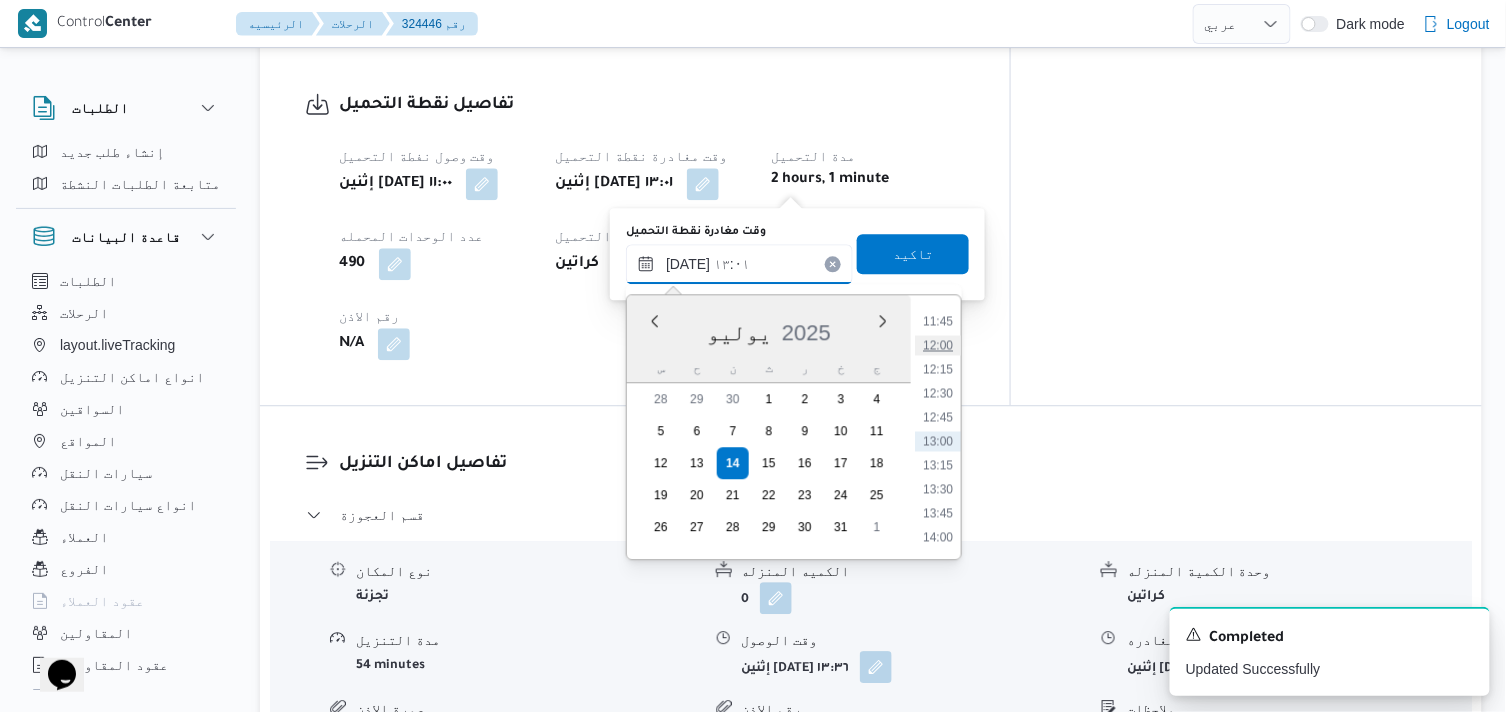 type on "١٤/٠٧/٢٠٢٥ ١٢:٠٠" 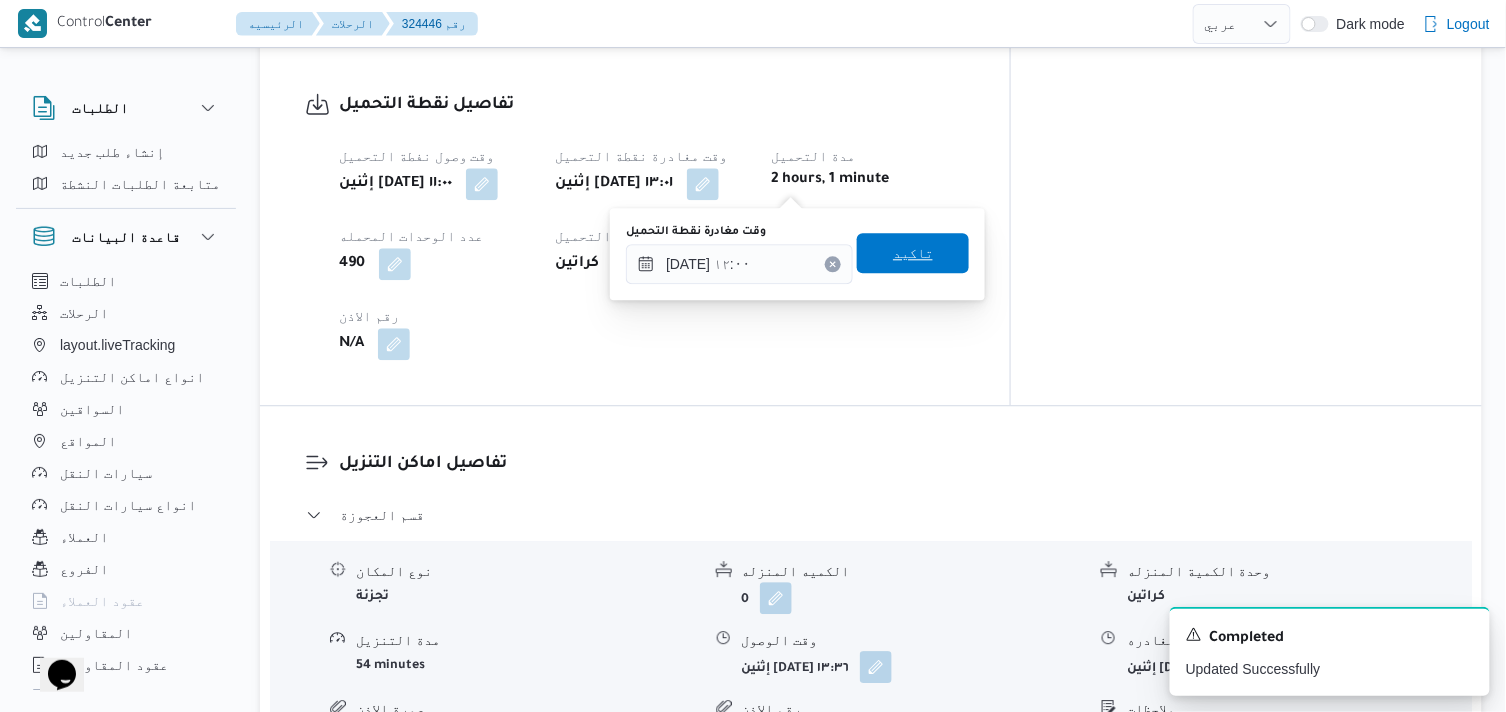 click on "تاكيد" at bounding box center [913, 253] 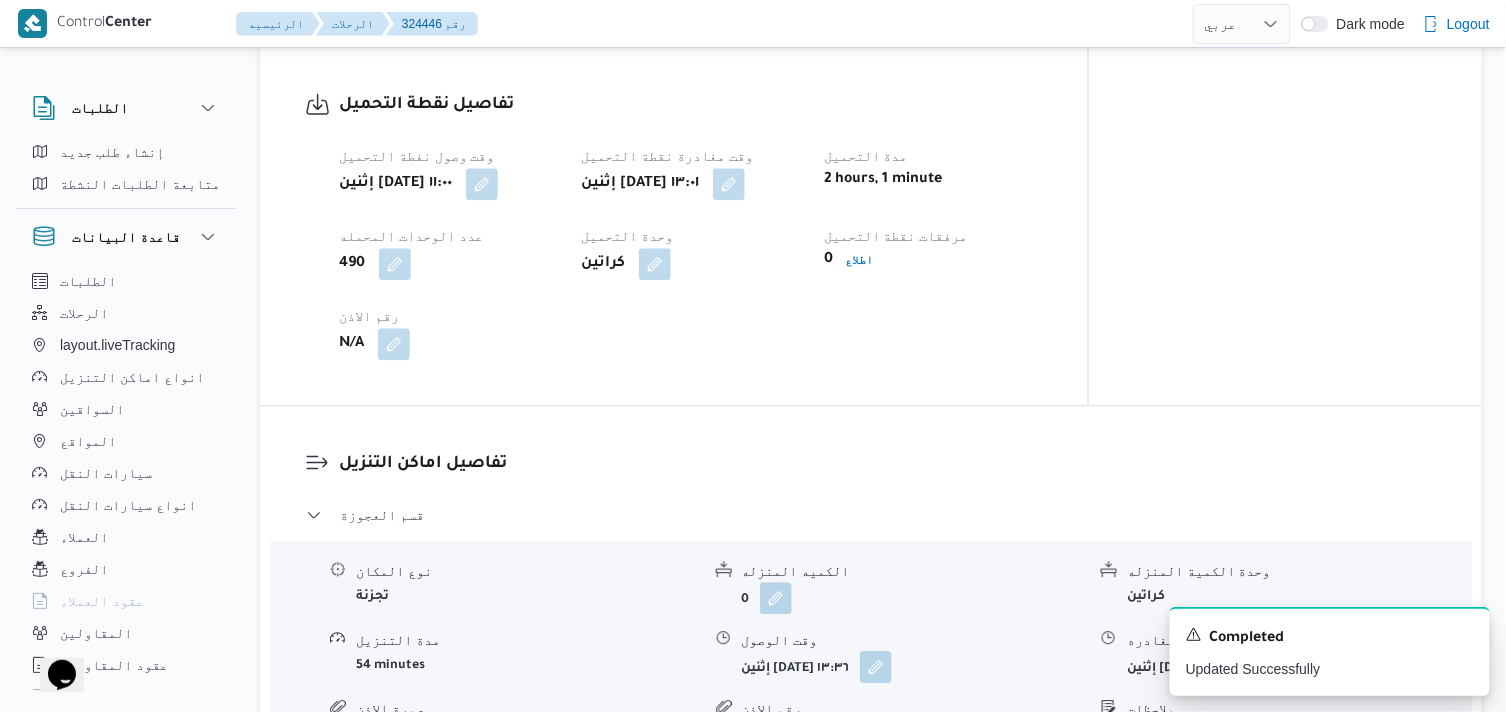 scroll, scrollTop: 1555, scrollLeft: 0, axis: vertical 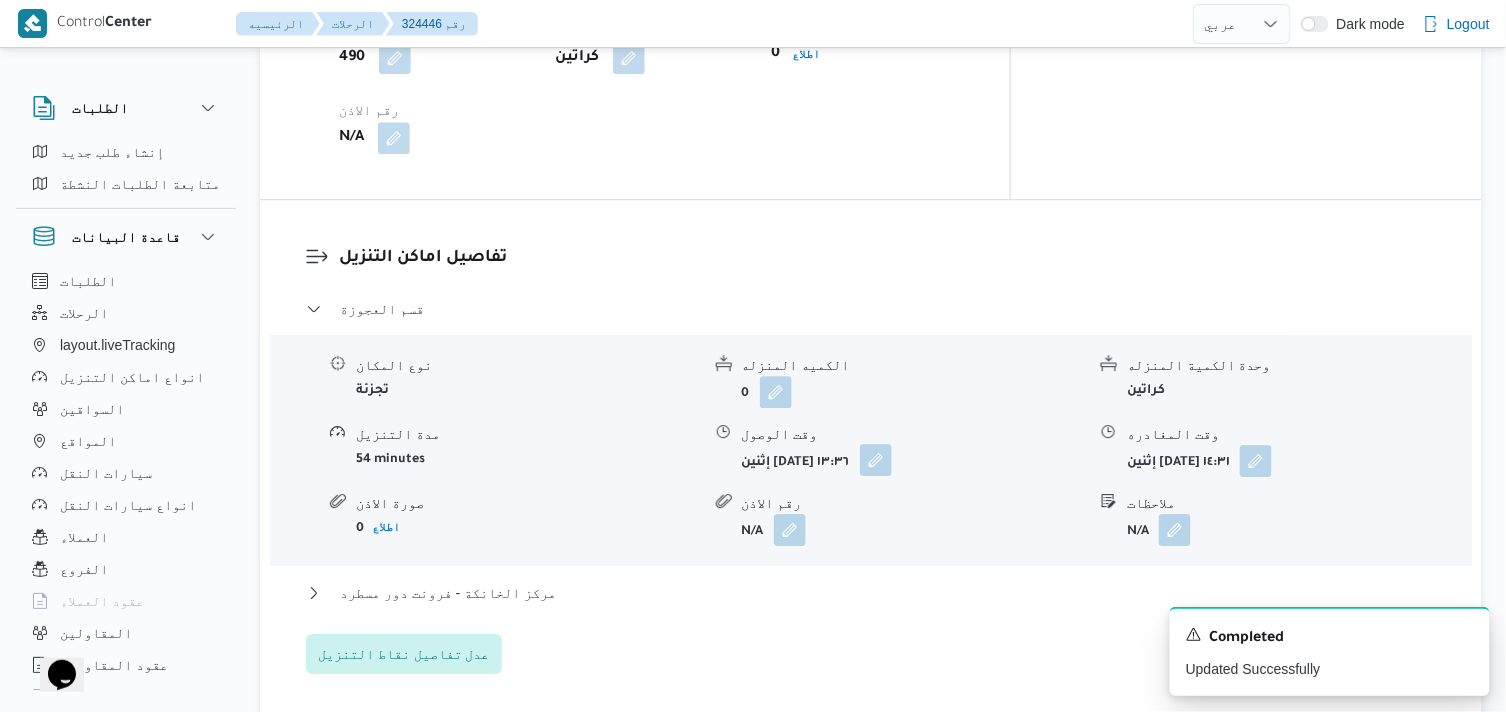 click at bounding box center (876, 460) 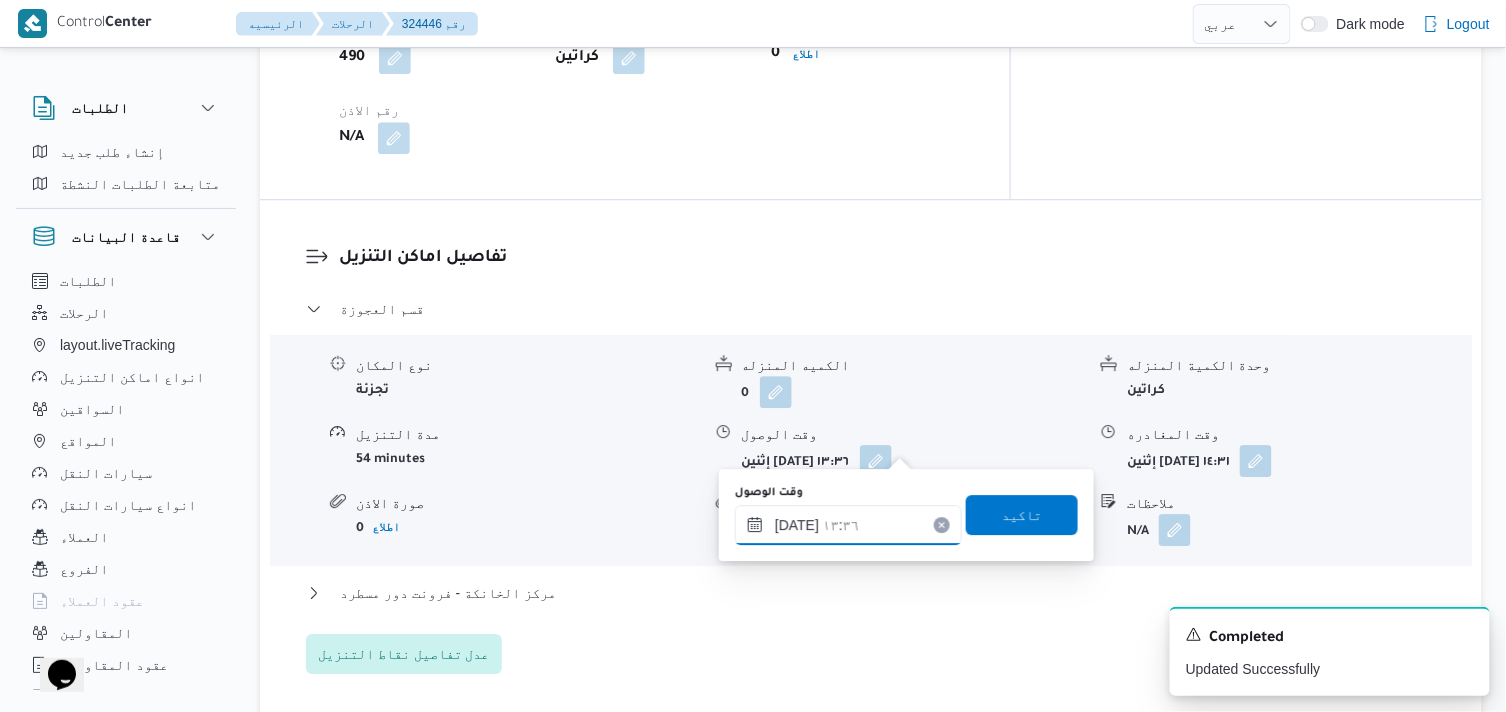 click on "١٤/٠٧/٢٠٢٥ ١٣:٣٦" at bounding box center (848, 525) 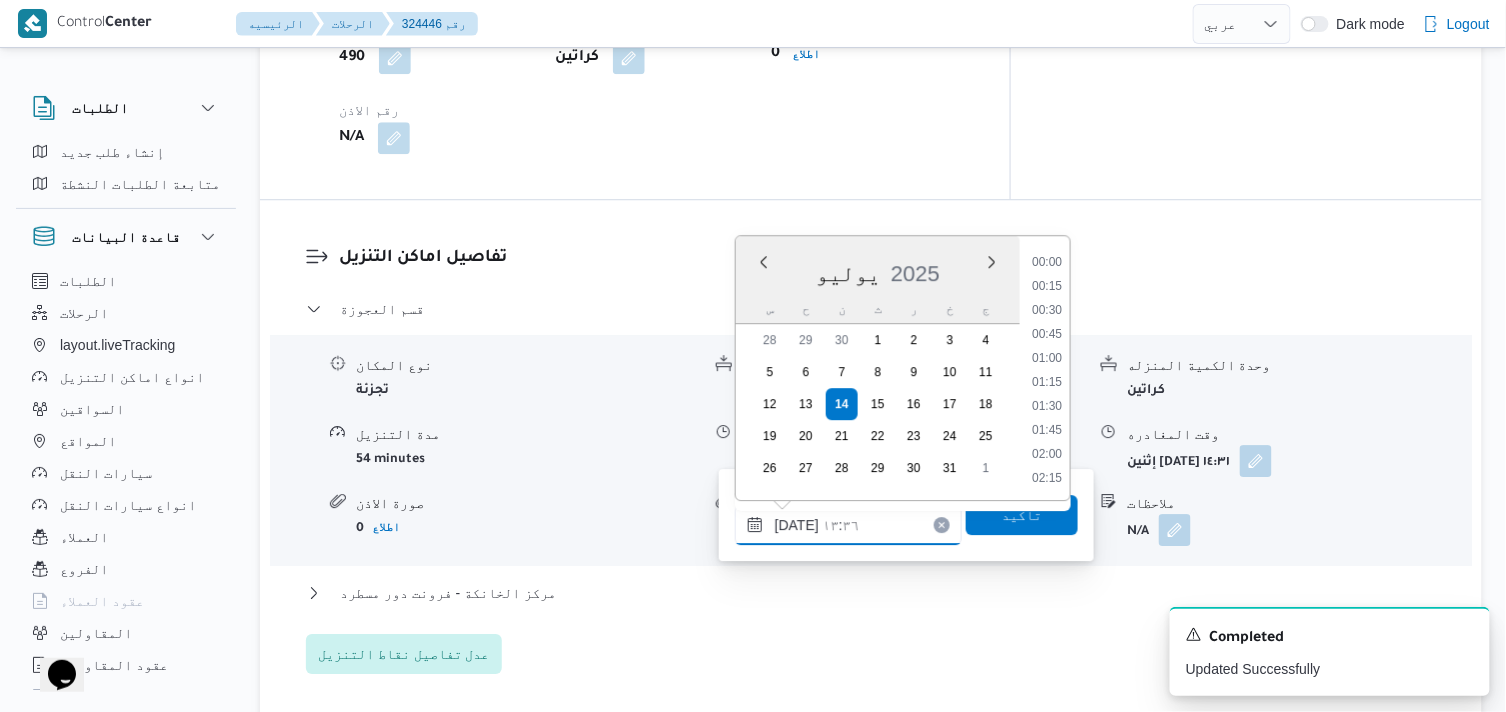 scroll, scrollTop: 1176, scrollLeft: 0, axis: vertical 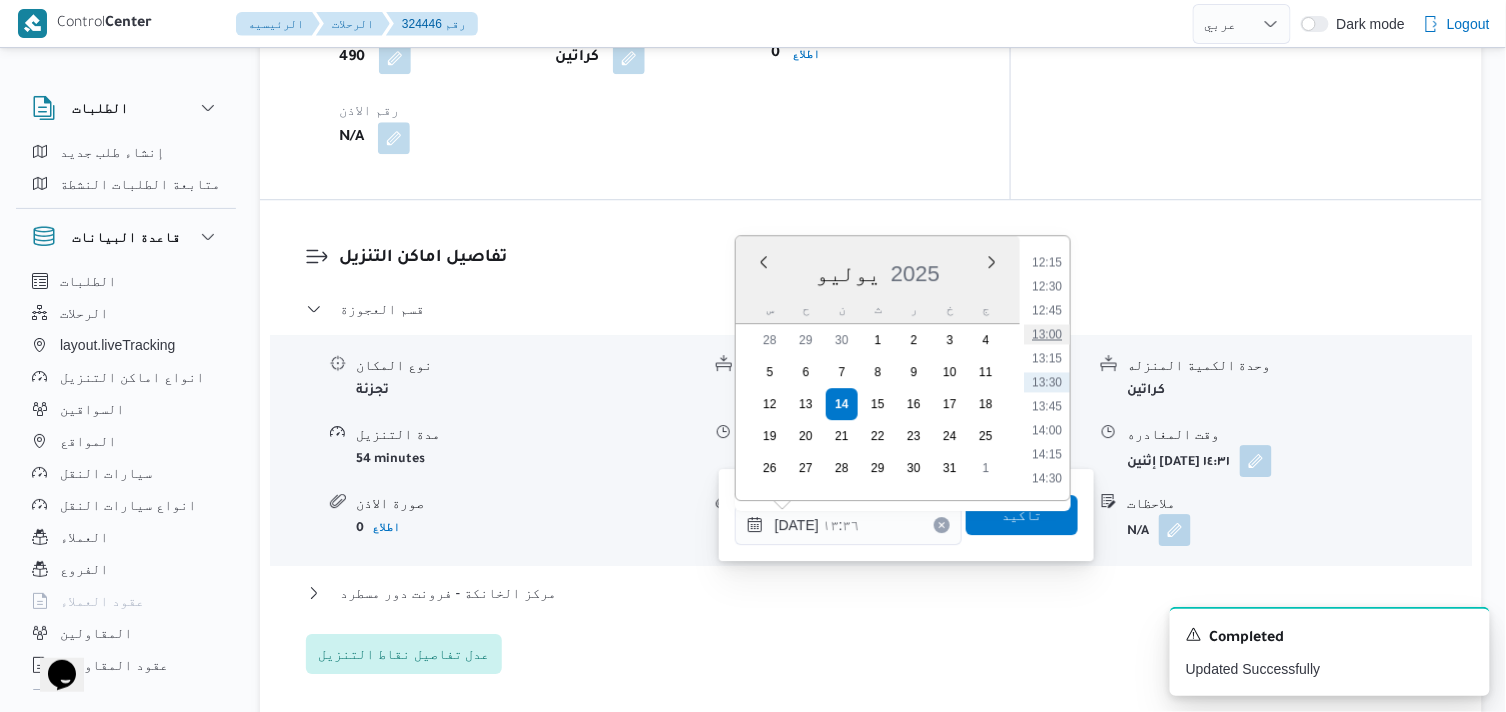 click on "13:00" at bounding box center (1047, 334) 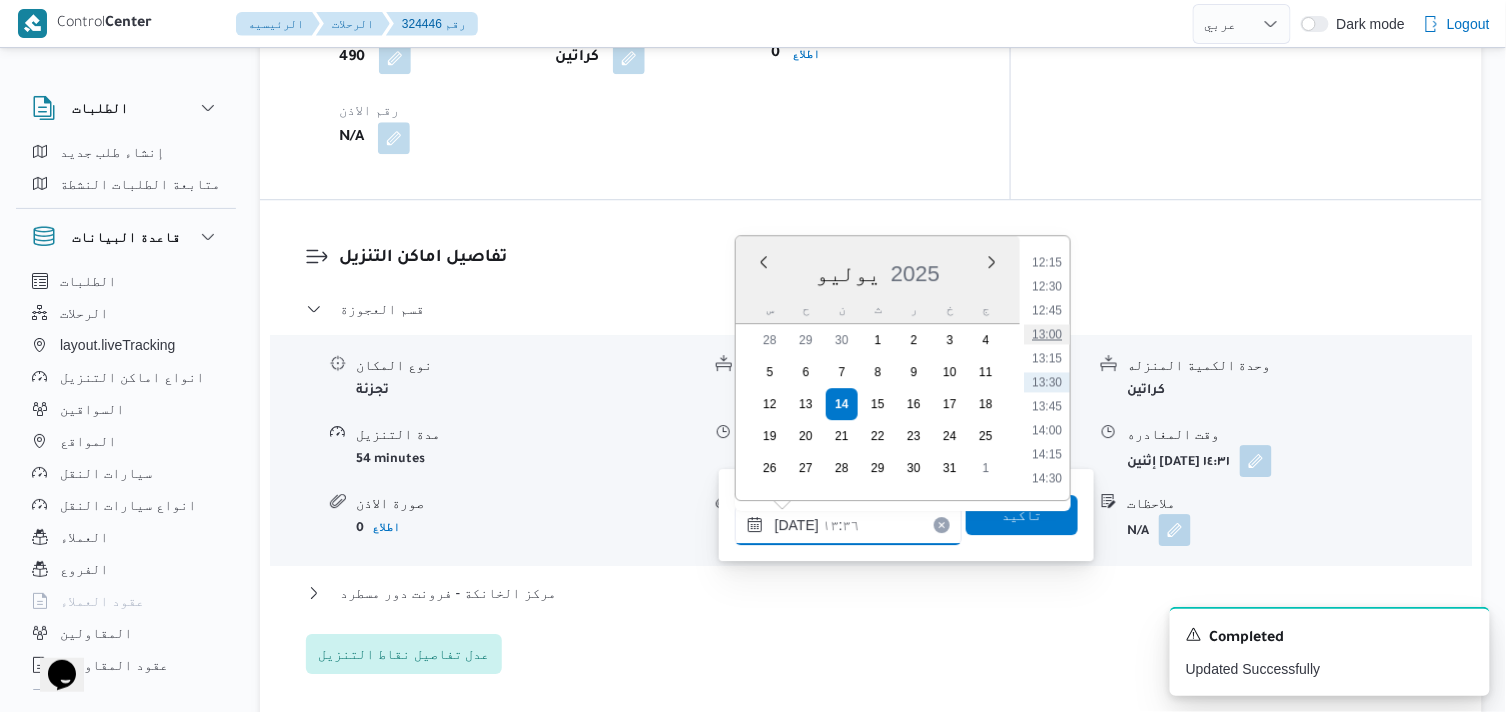 type on "١٤/٠٧/٢٠٢٥ ١٣:٠٠" 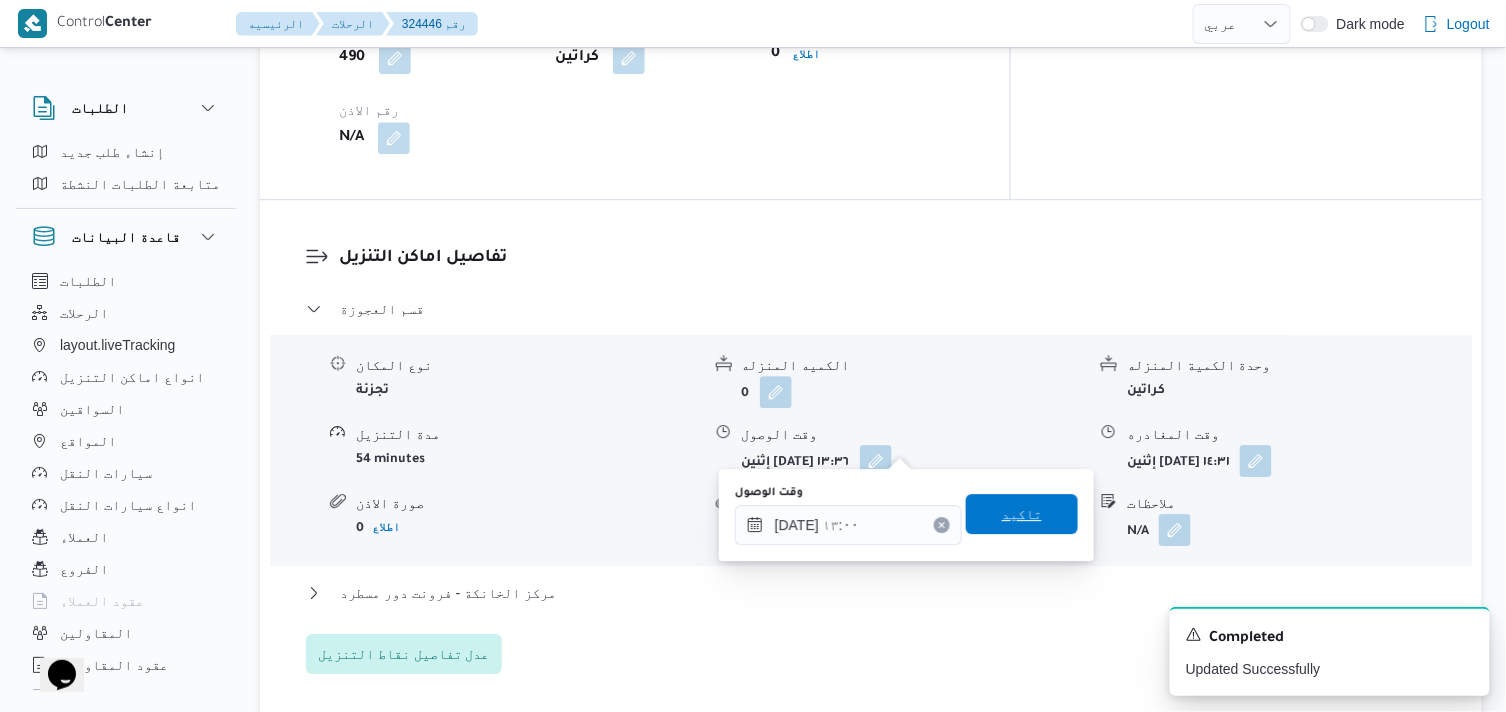click on "تاكيد" at bounding box center (1022, 514) 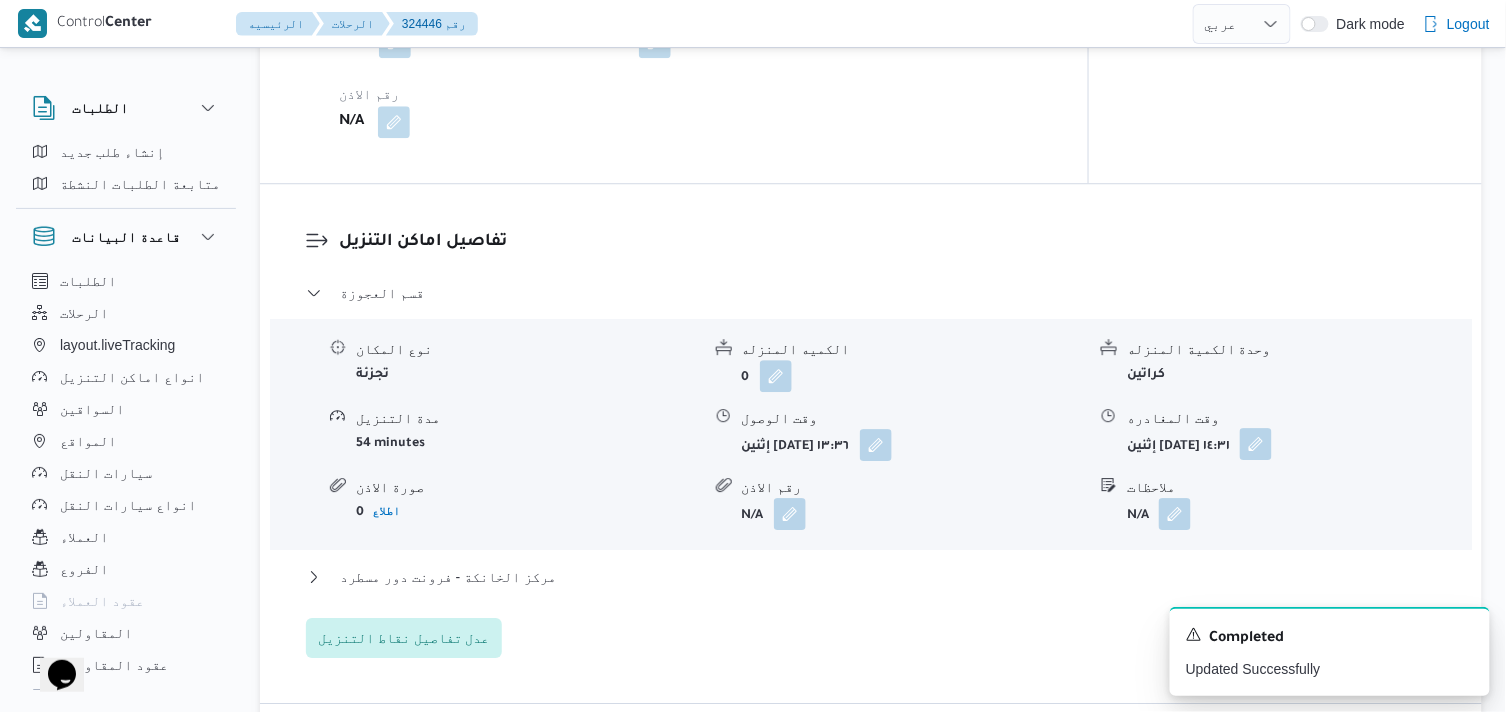 click at bounding box center [1256, 444] 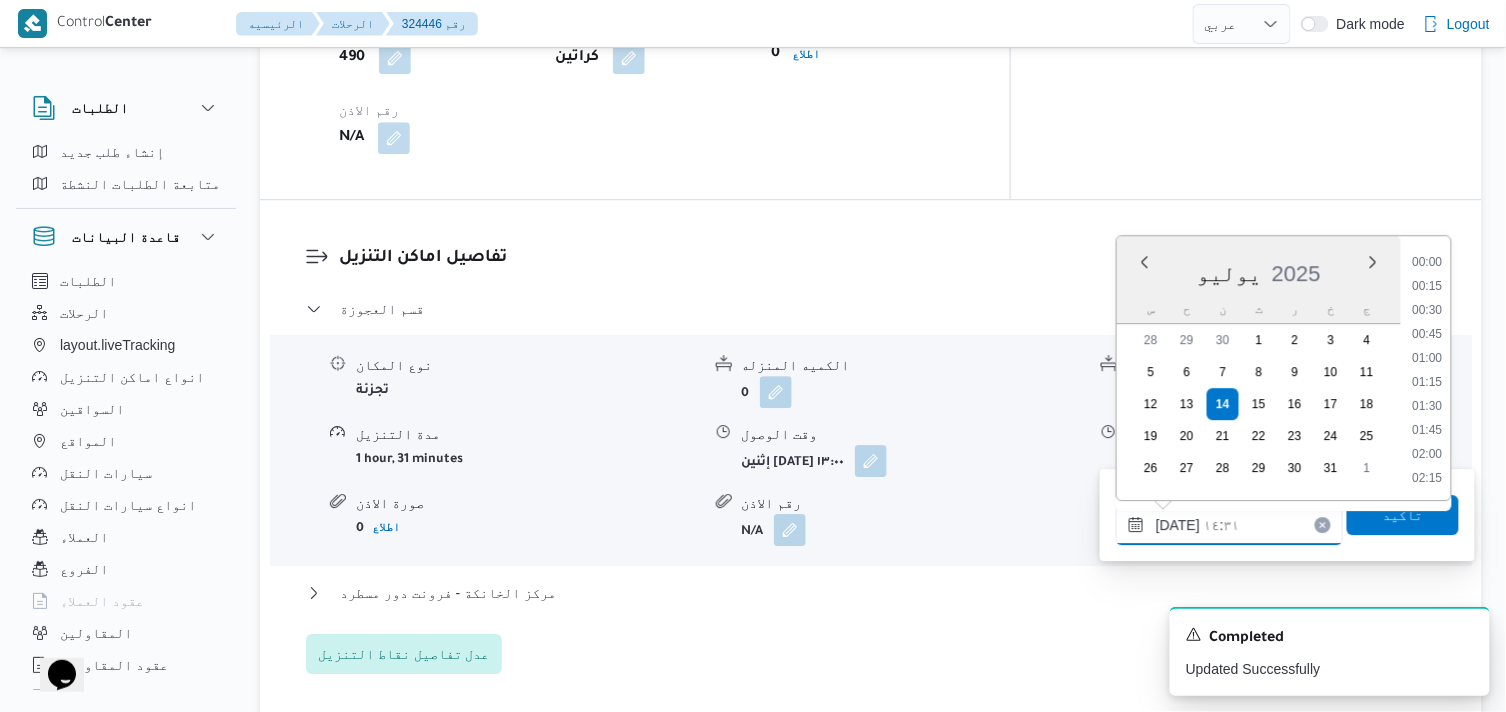 click on "١٤/٠٧/٢٠٢٥ ١٤:٣١" at bounding box center [1229, 525] 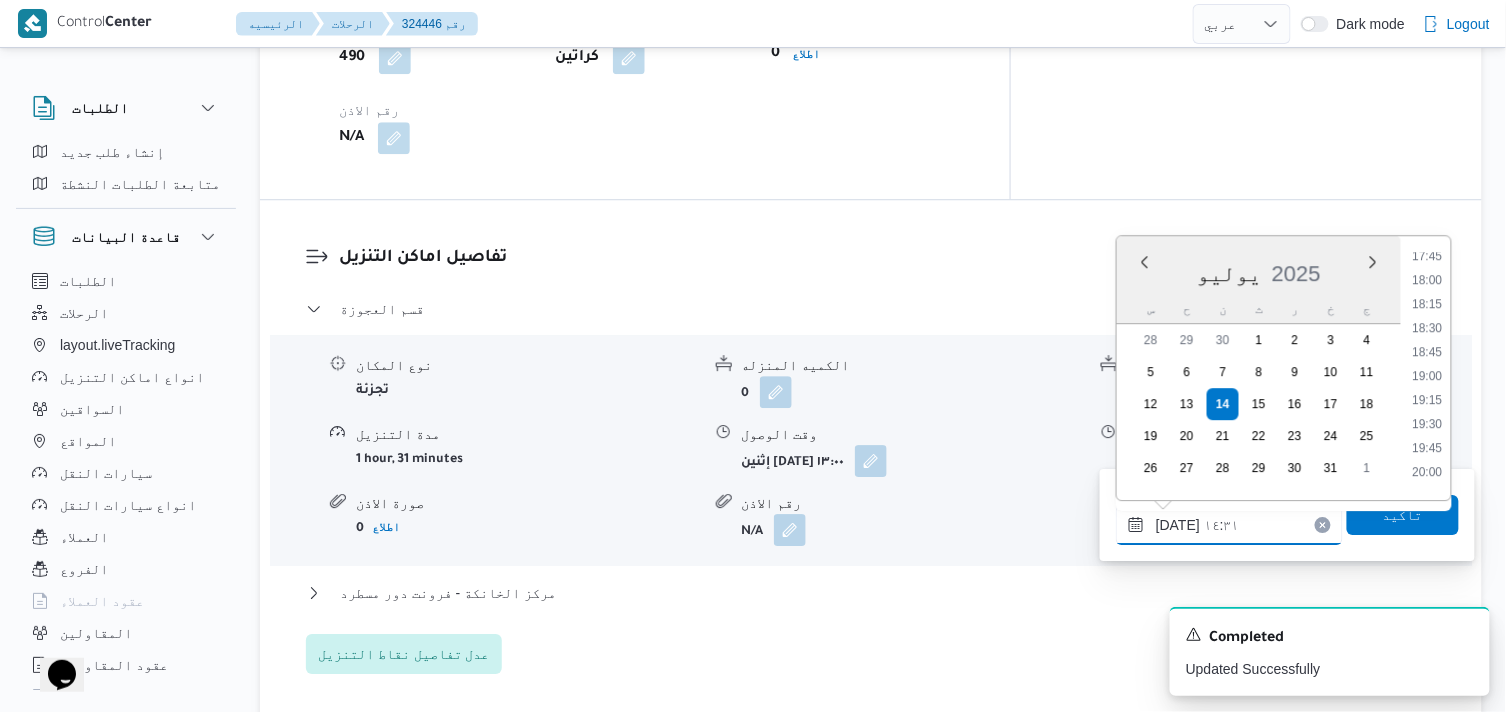 scroll, scrollTop: 1716, scrollLeft: 0, axis: vertical 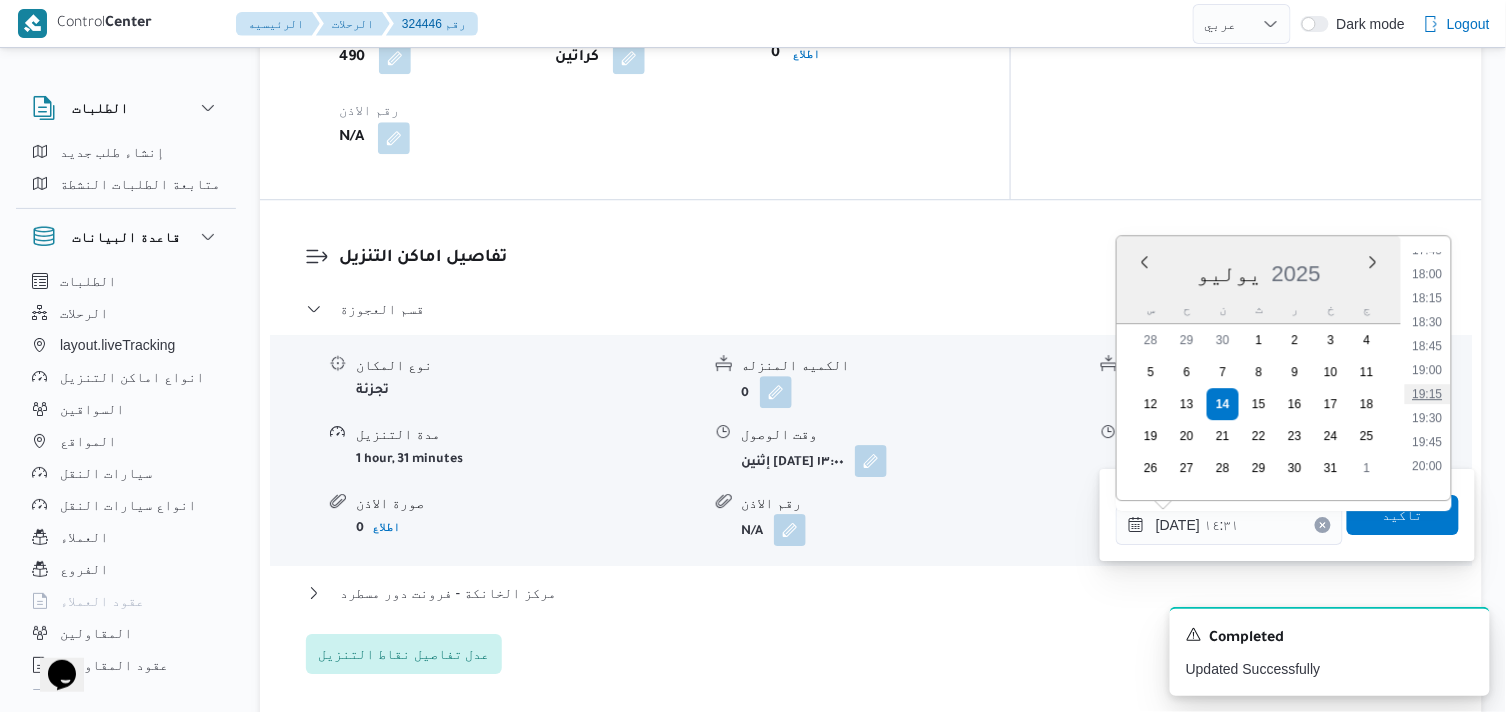 click on "19:15" at bounding box center [1428, 394] 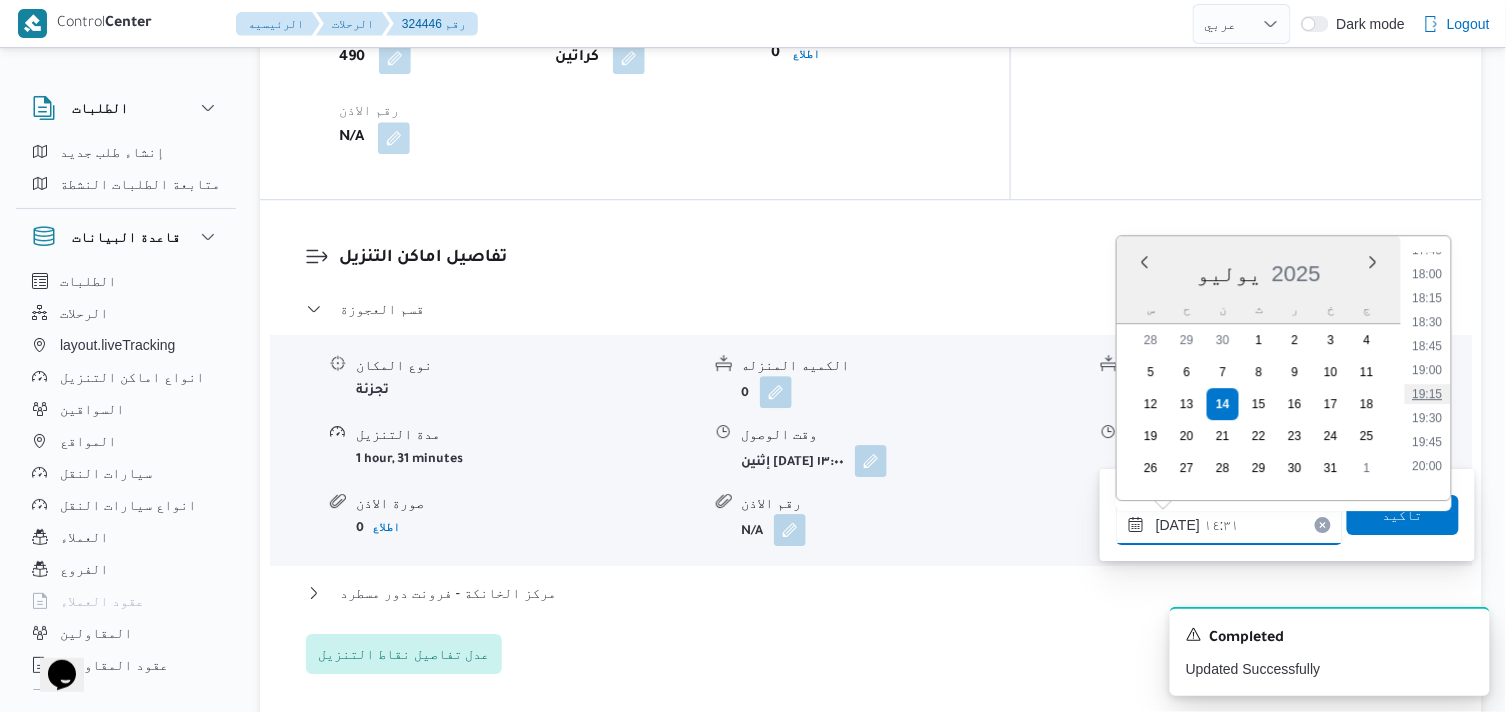 type on "١٤/٠٧/٢٠٢٥ ١٩:١٥" 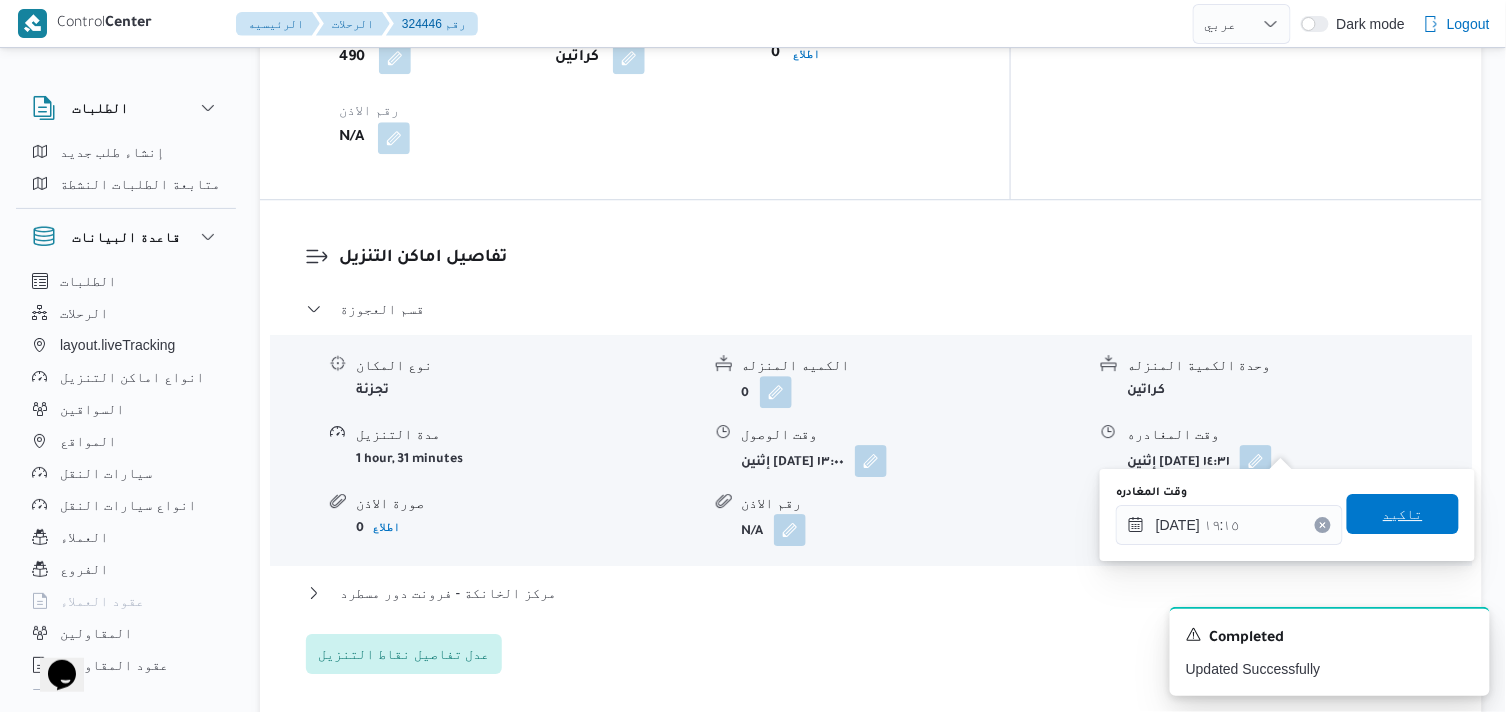 drag, startPoint x: 1404, startPoint y: 510, endPoint x: 881, endPoint y: 578, distance: 527.4021 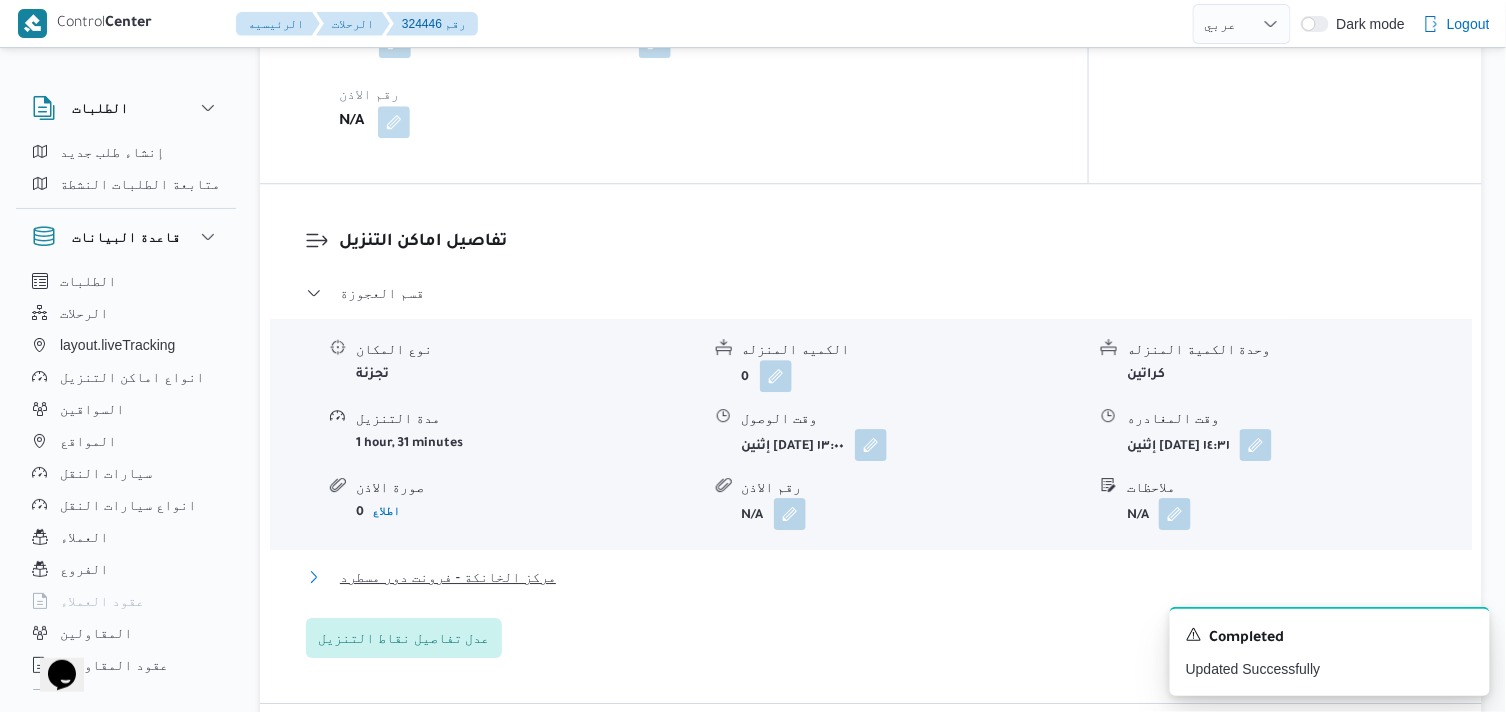 click on "مركز الخانكة -
فرونت دور مسطرد" at bounding box center [448, 577] 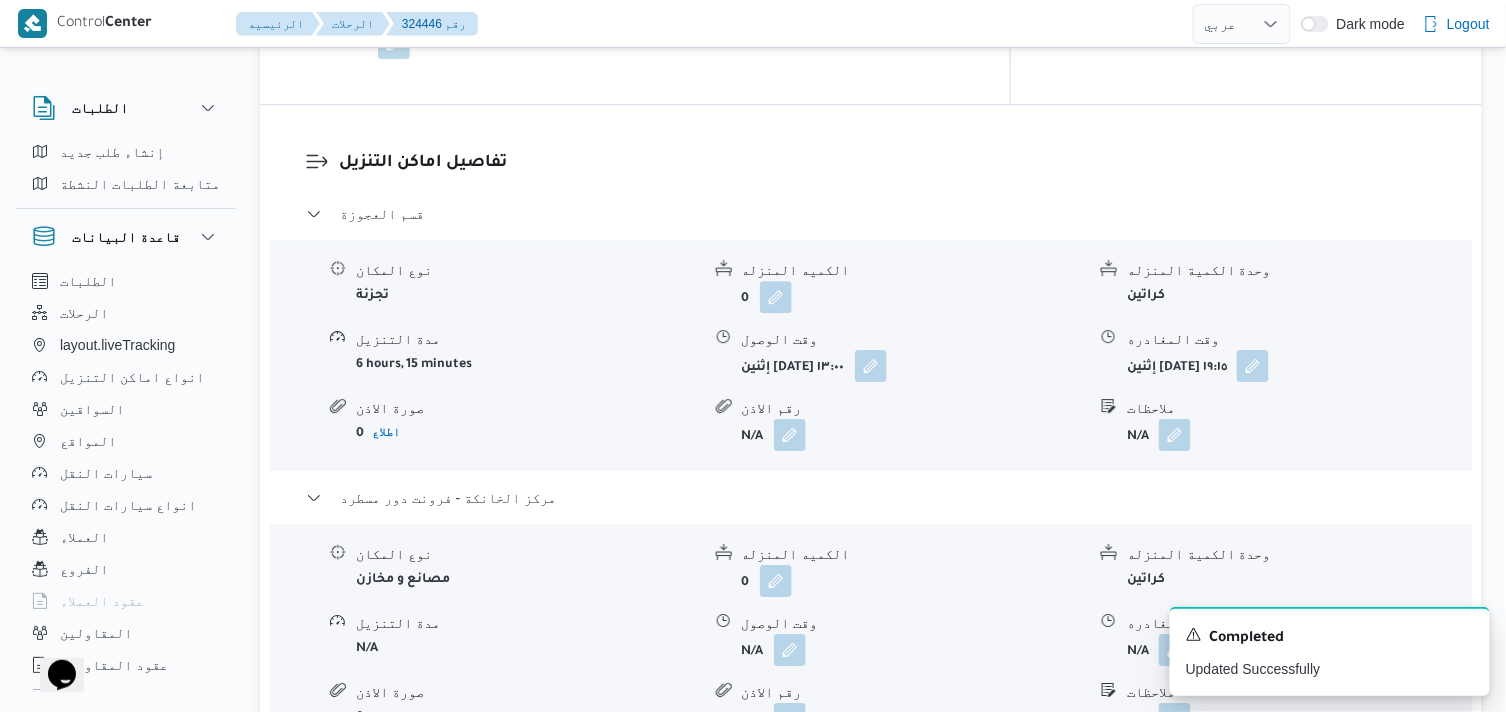 scroll, scrollTop: 1777, scrollLeft: 0, axis: vertical 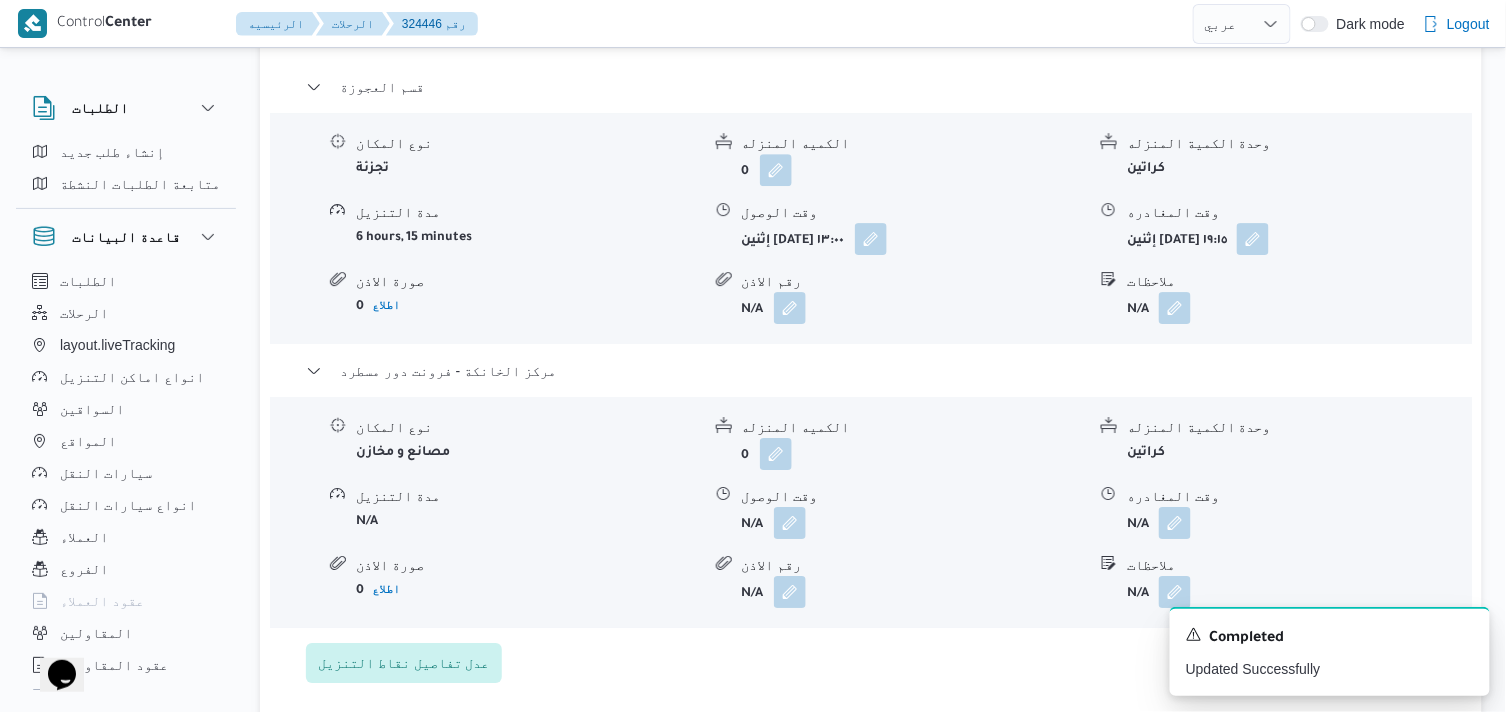 drag, startPoint x: 790, startPoint y: 503, endPoint x: 777, endPoint y: 535, distance: 34.539833 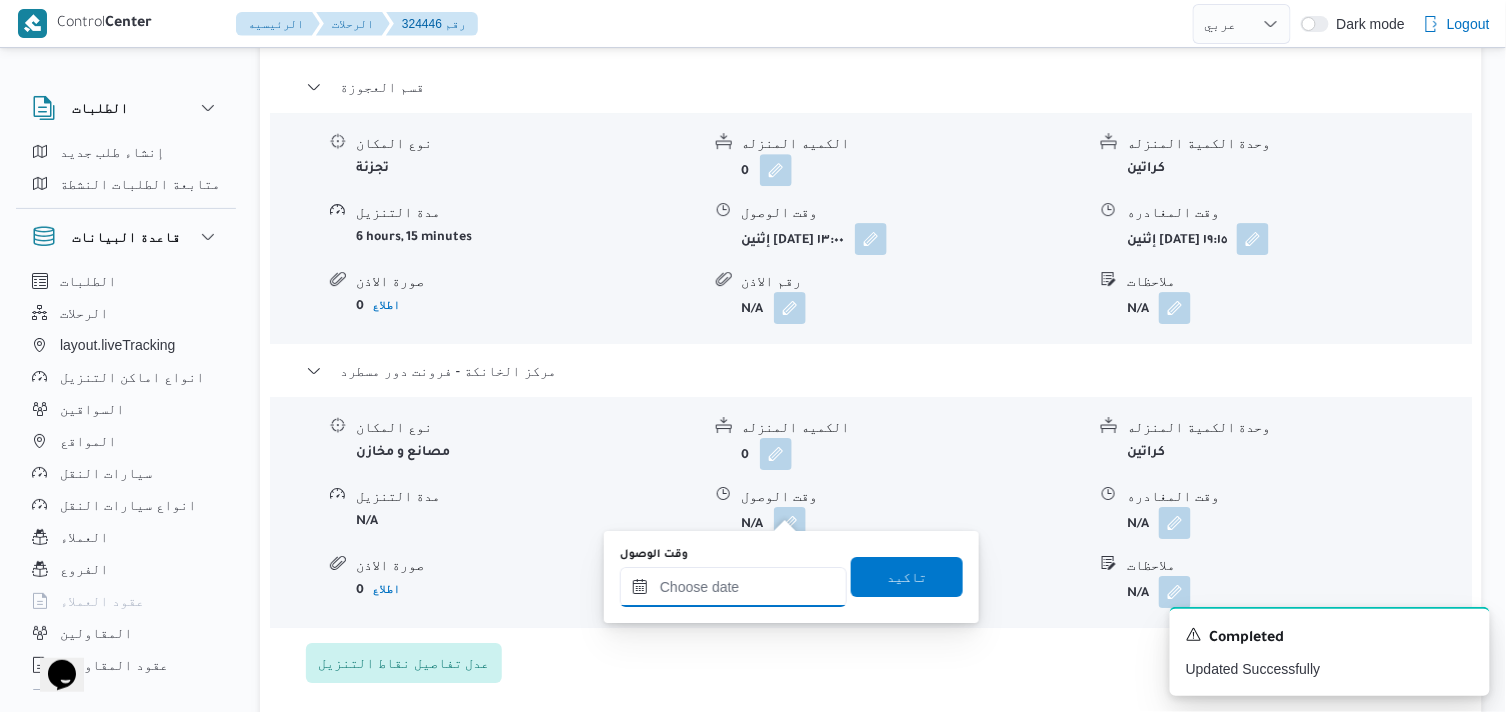 drag, startPoint x: 777, startPoint y: 535, endPoint x: 802, endPoint y: 580, distance: 51.47815 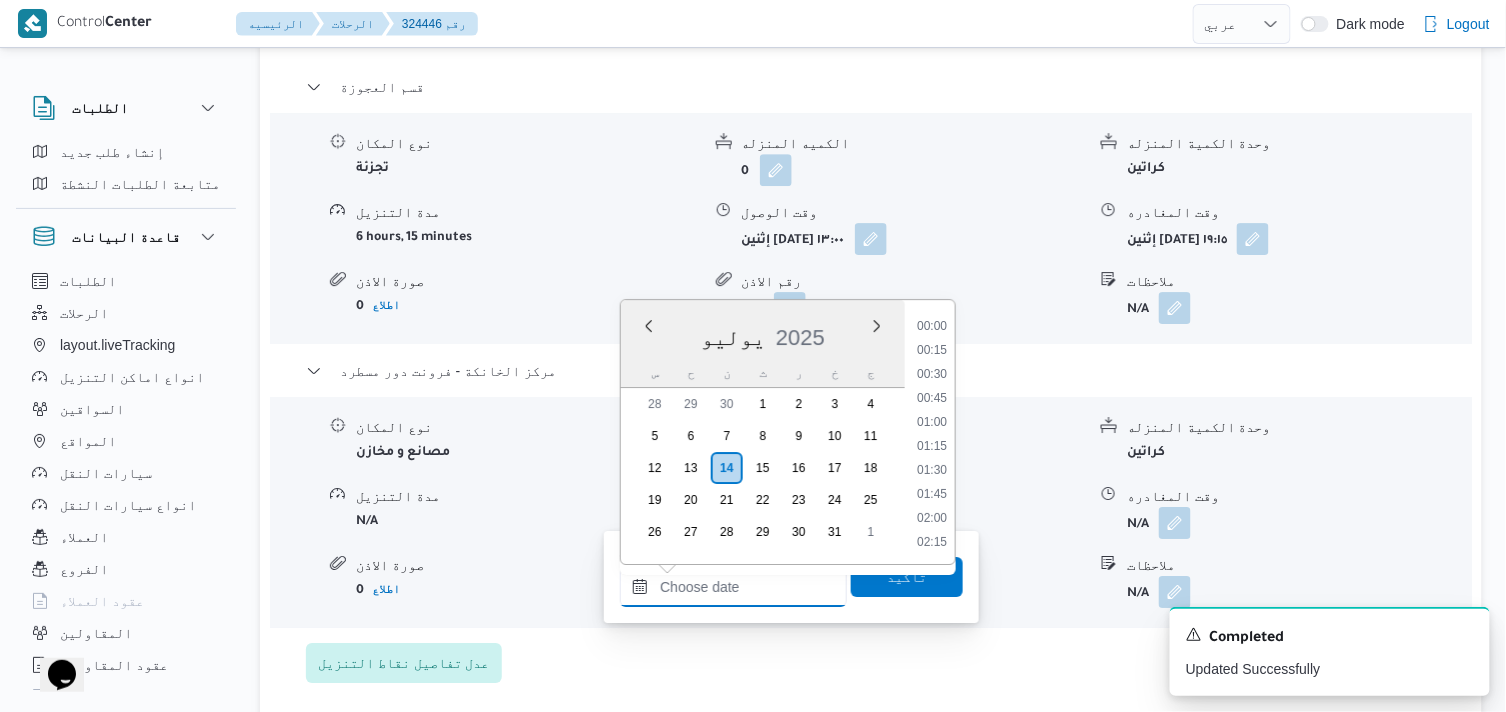 scroll, scrollTop: 1800, scrollLeft: 0, axis: vertical 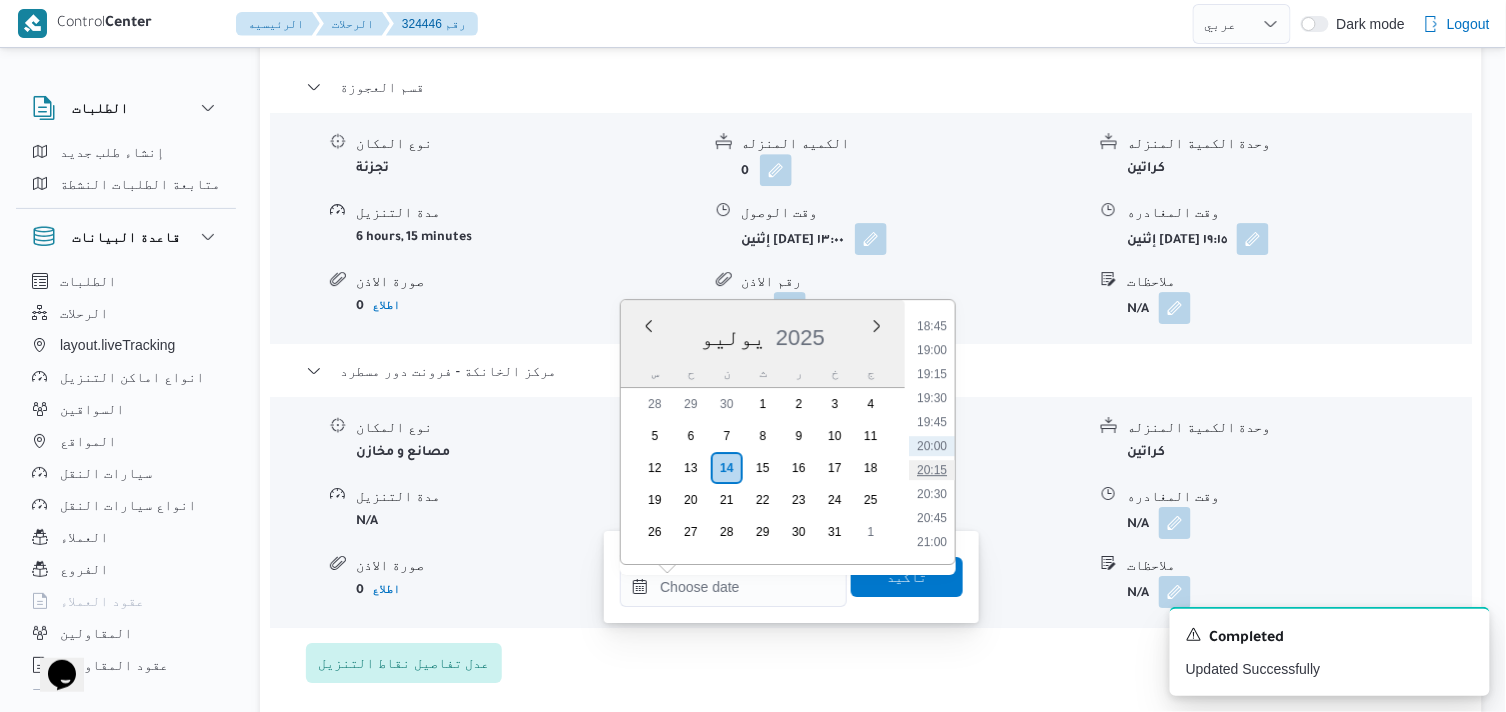 click on "20:15" at bounding box center [932, 470] 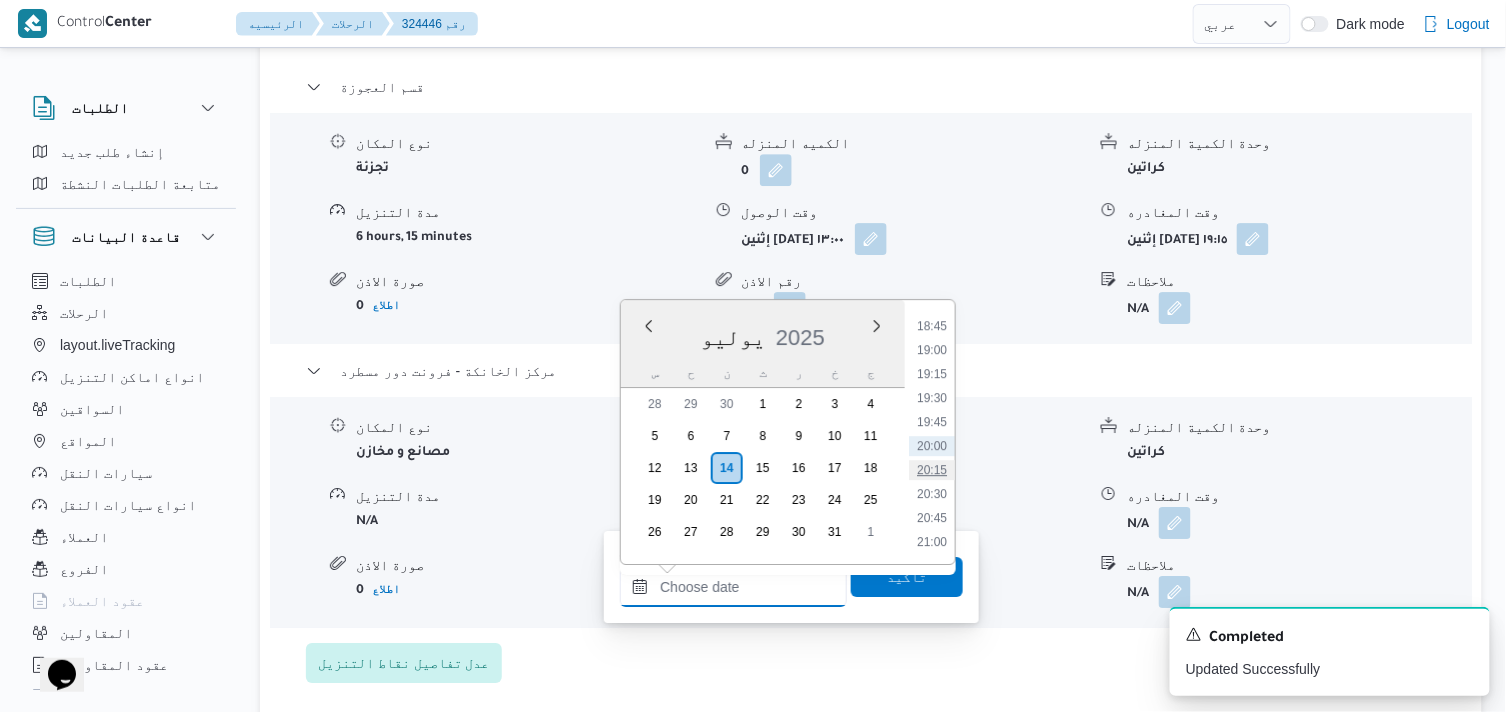 type on "[DATE] ٢٠:١٥" 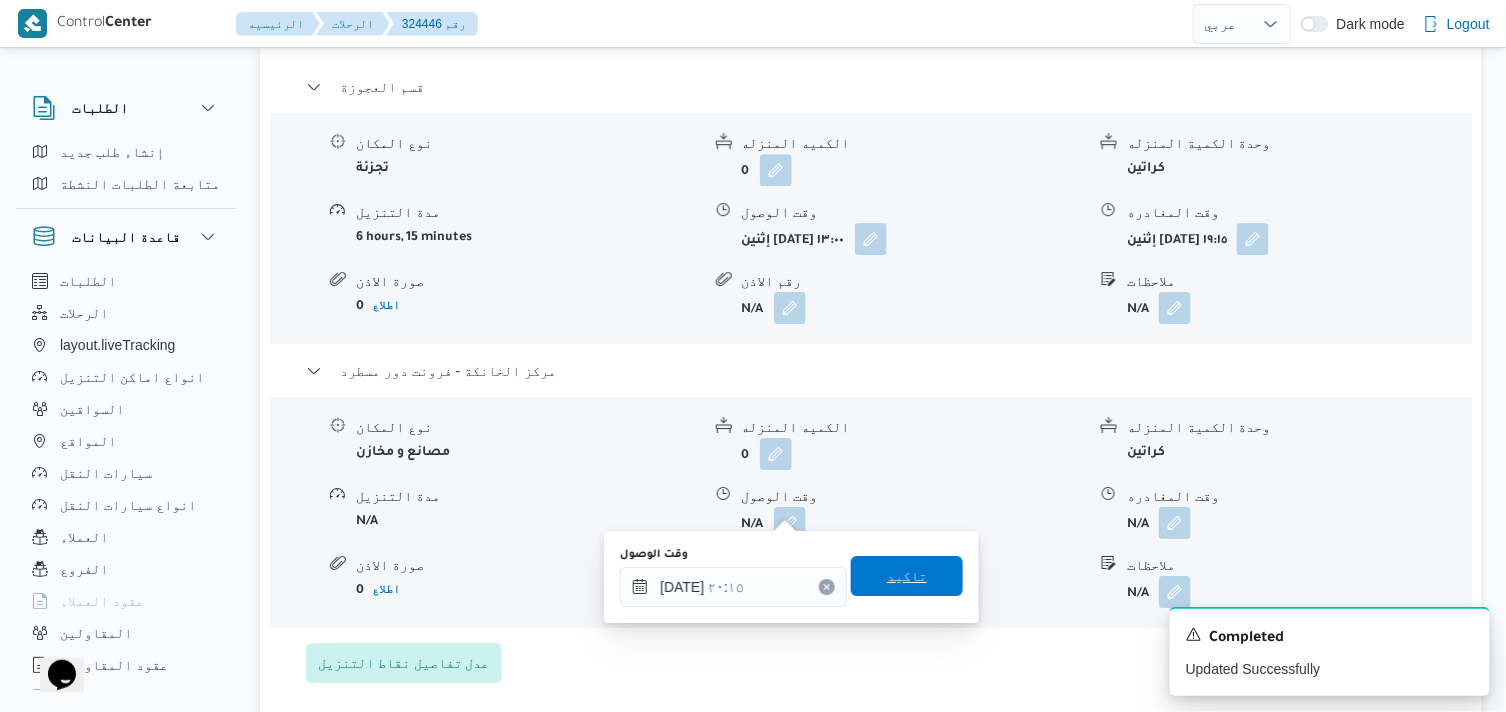 click on "تاكيد" at bounding box center (907, 576) 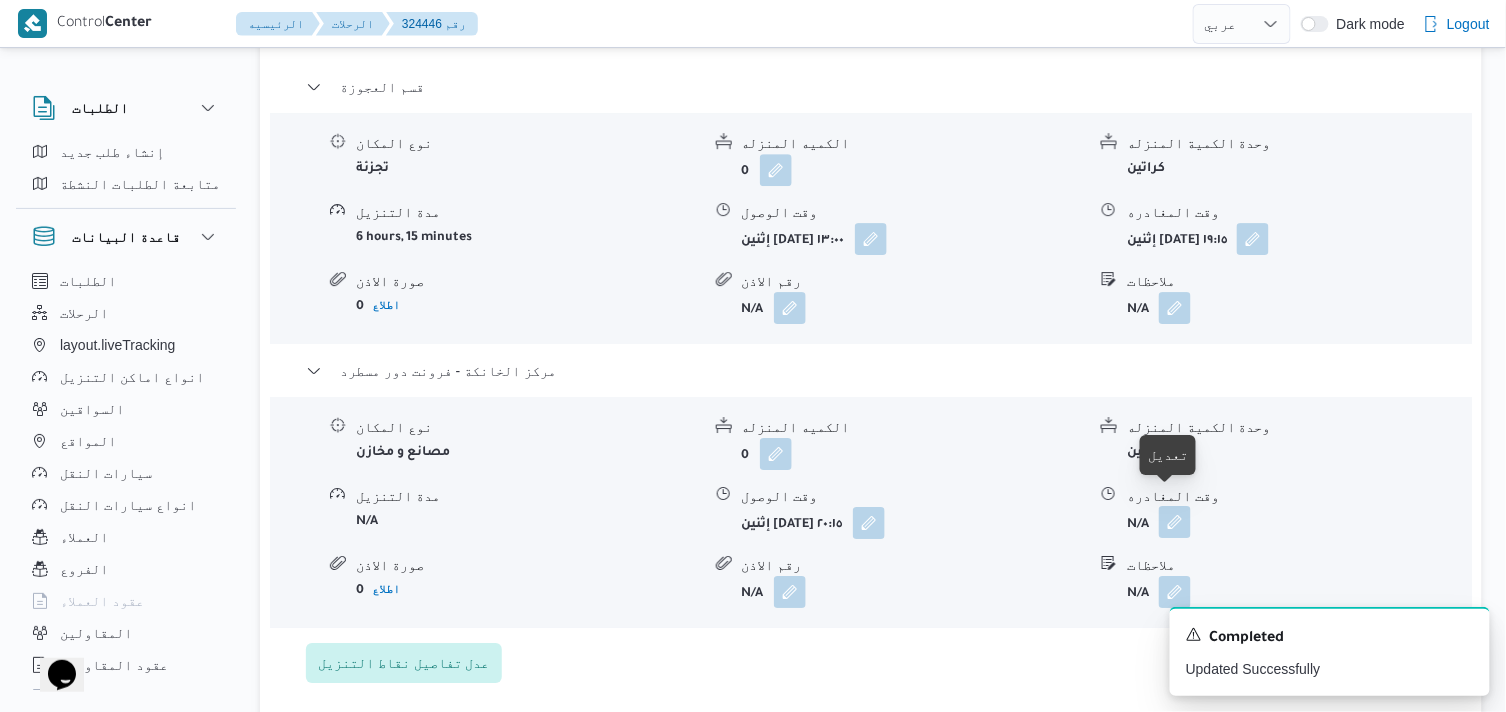 click at bounding box center [1175, 522] 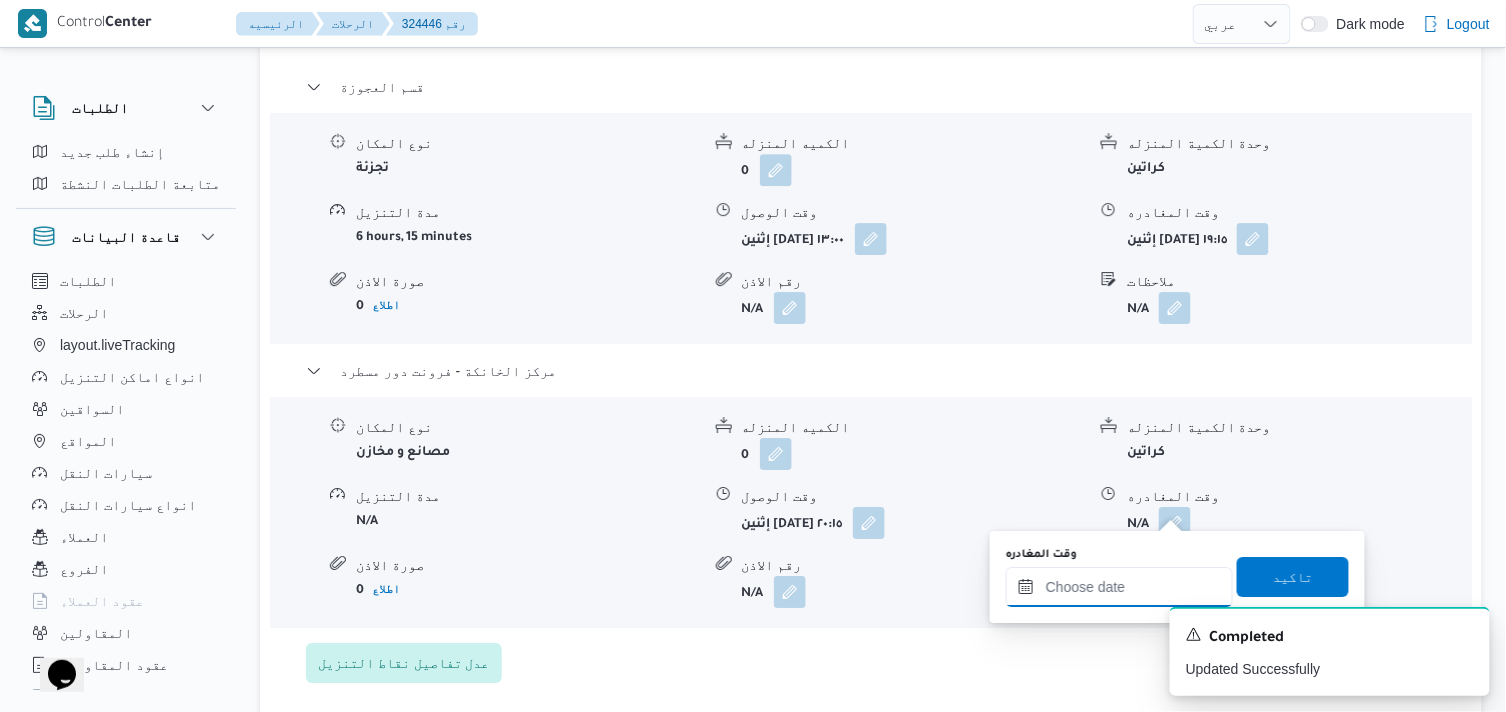 click on "وقت المغادره" at bounding box center (1119, 587) 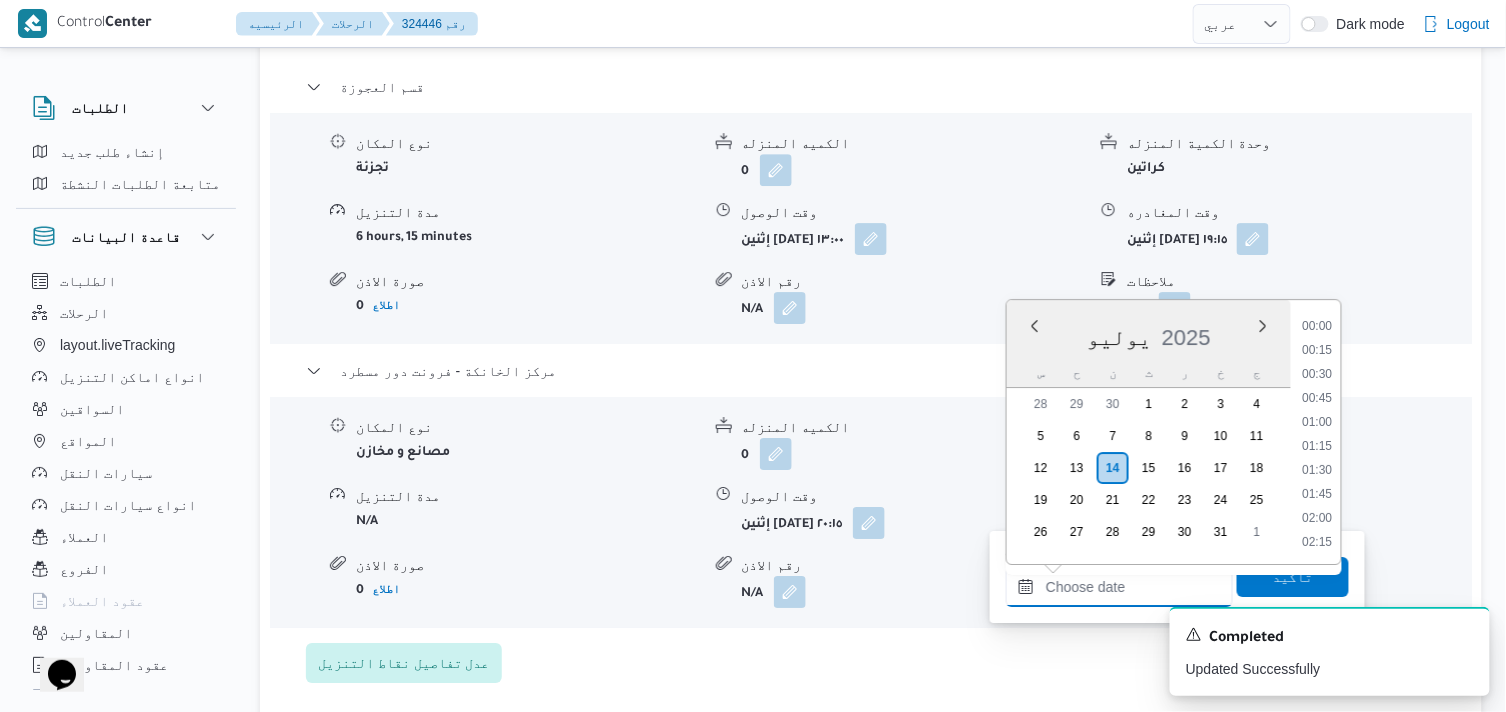 scroll, scrollTop: 1800, scrollLeft: 0, axis: vertical 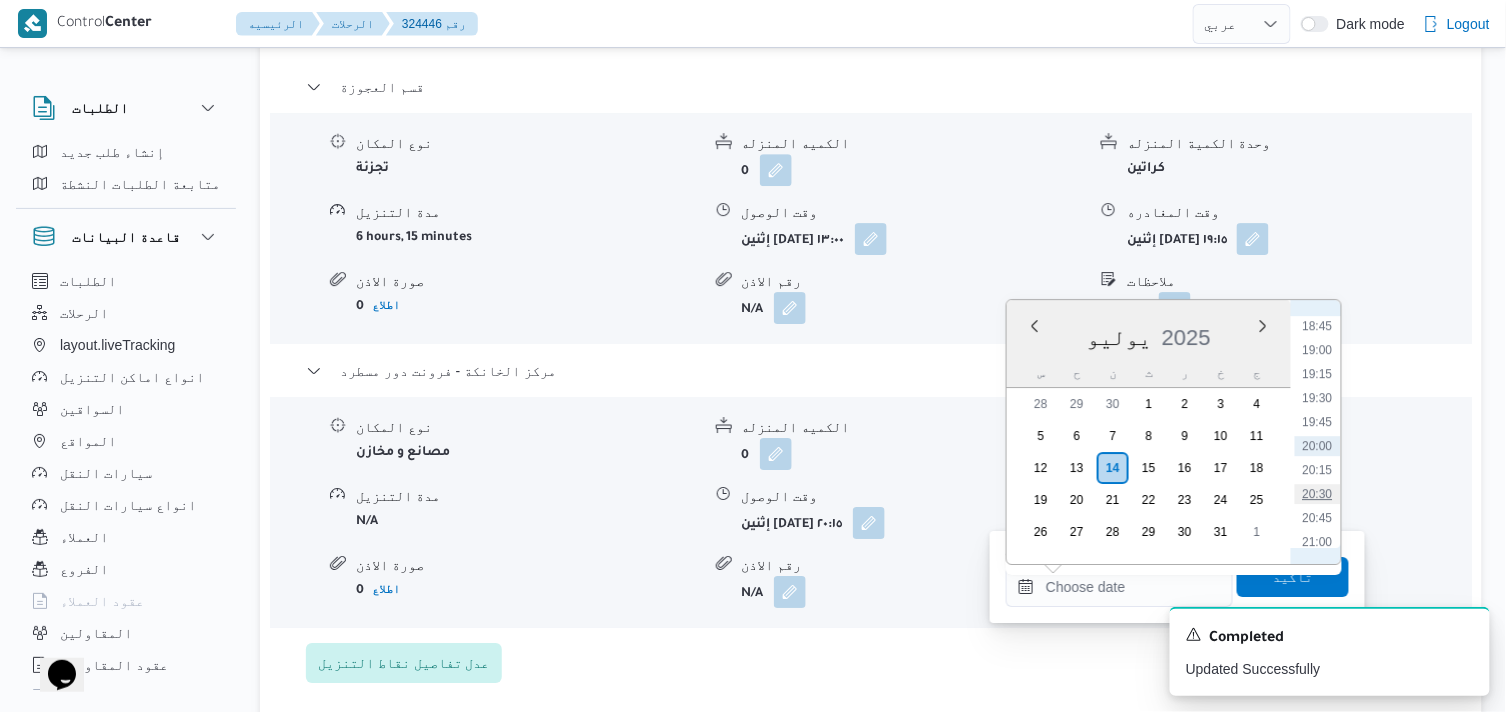 click on "20:30" at bounding box center [1318, 494] 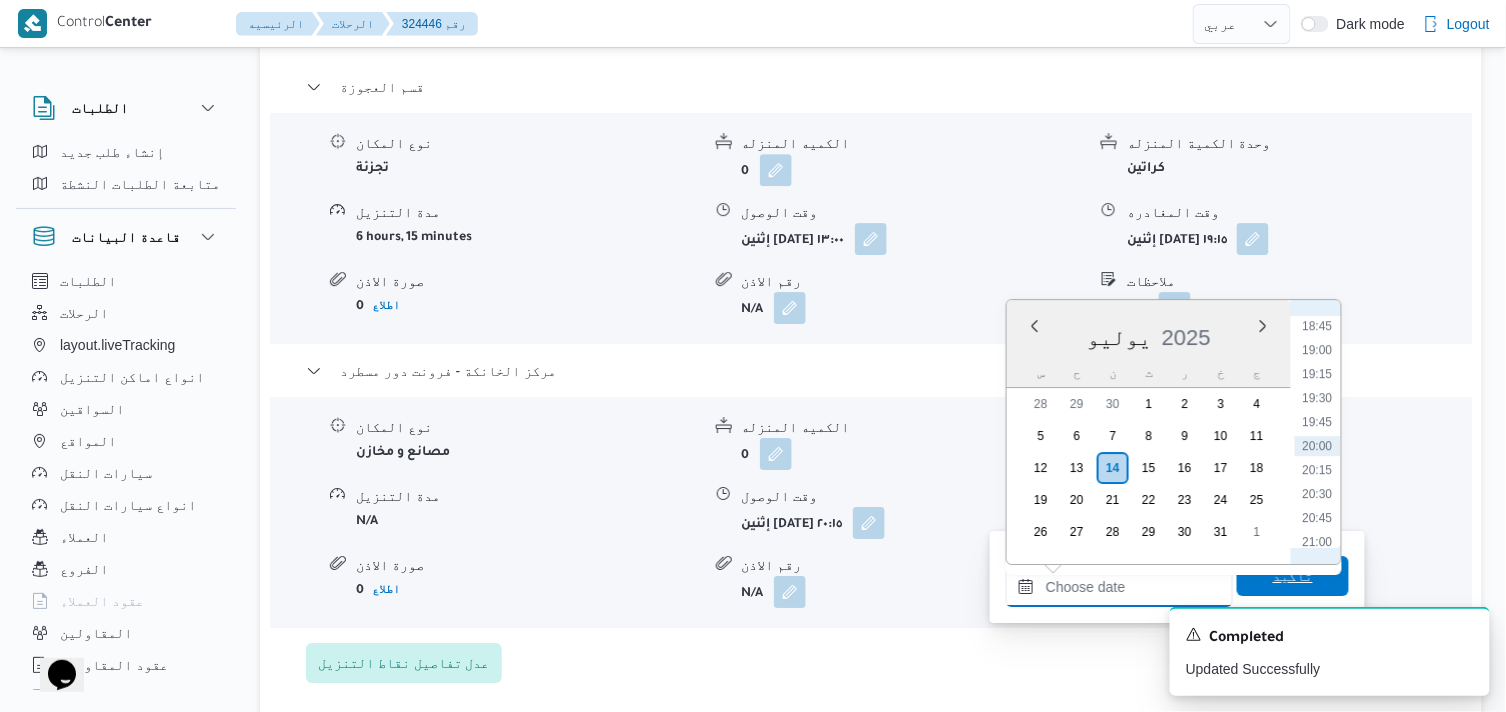 type on "[DATE] ٢٠:٣٠" 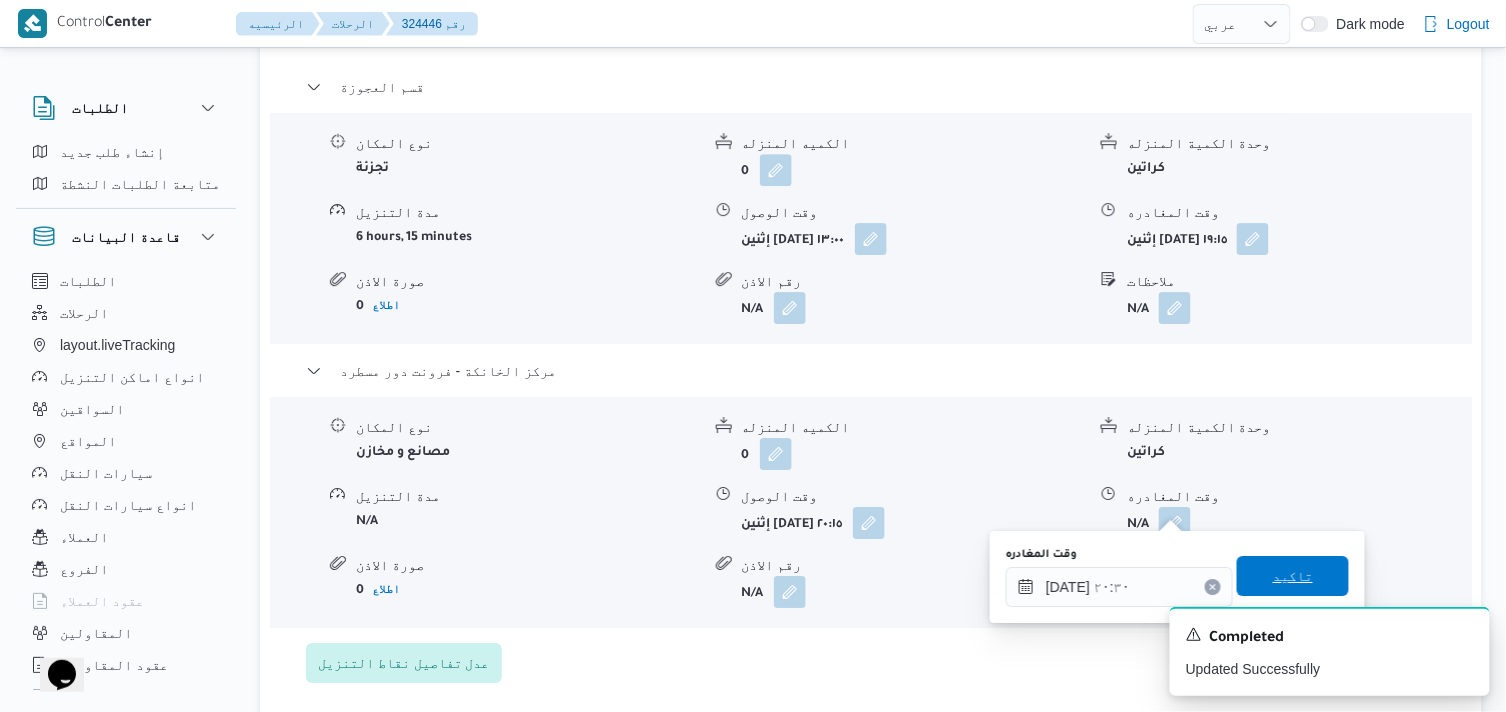 click on "تاكيد" at bounding box center [1293, 576] 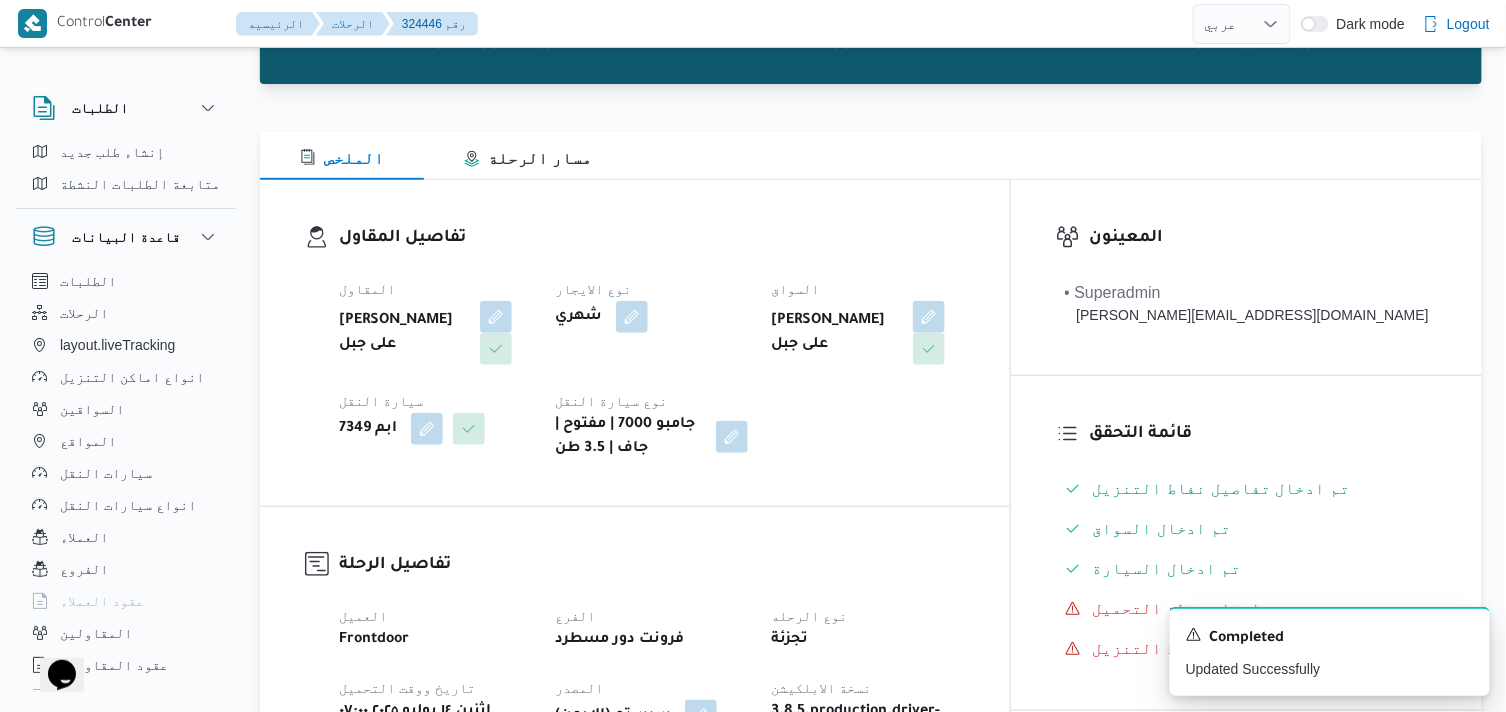 scroll, scrollTop: 0, scrollLeft: 0, axis: both 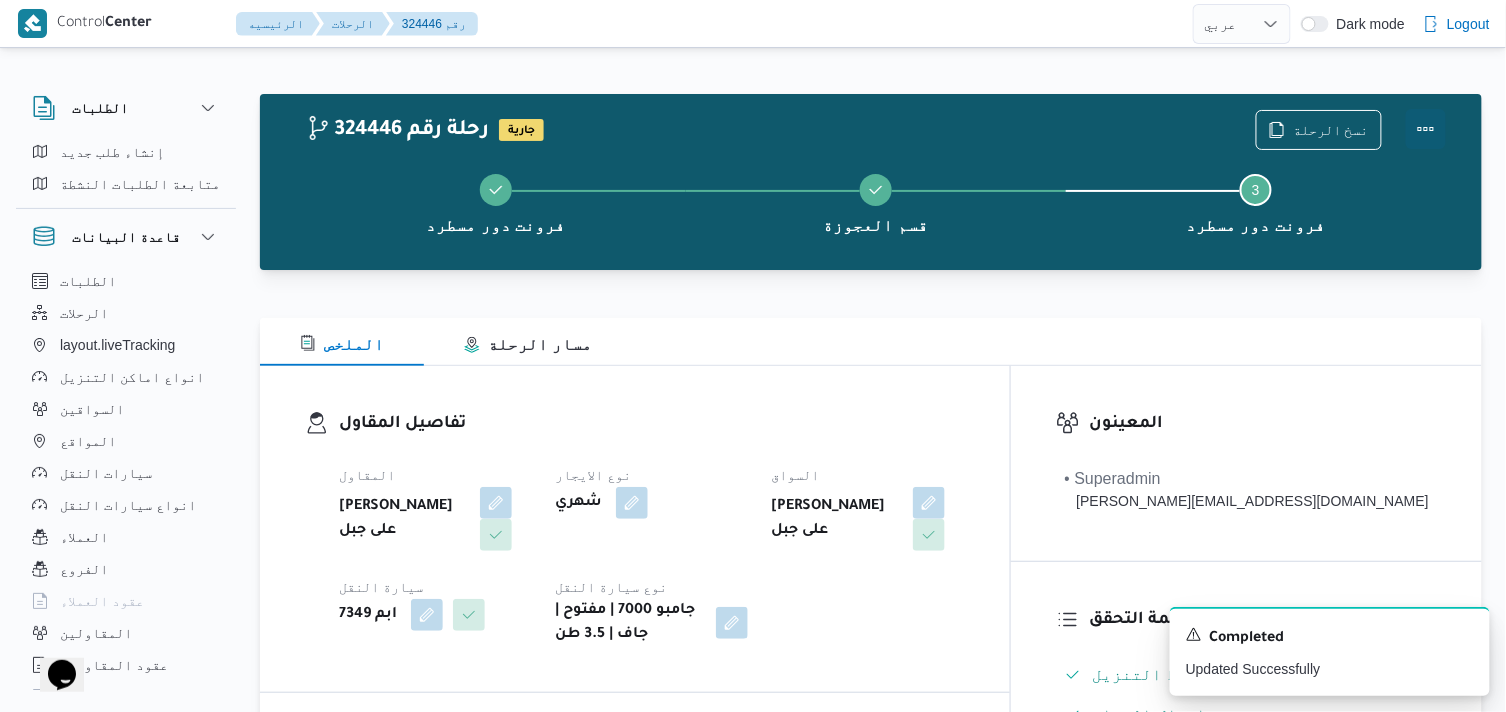 click at bounding box center [1426, 129] 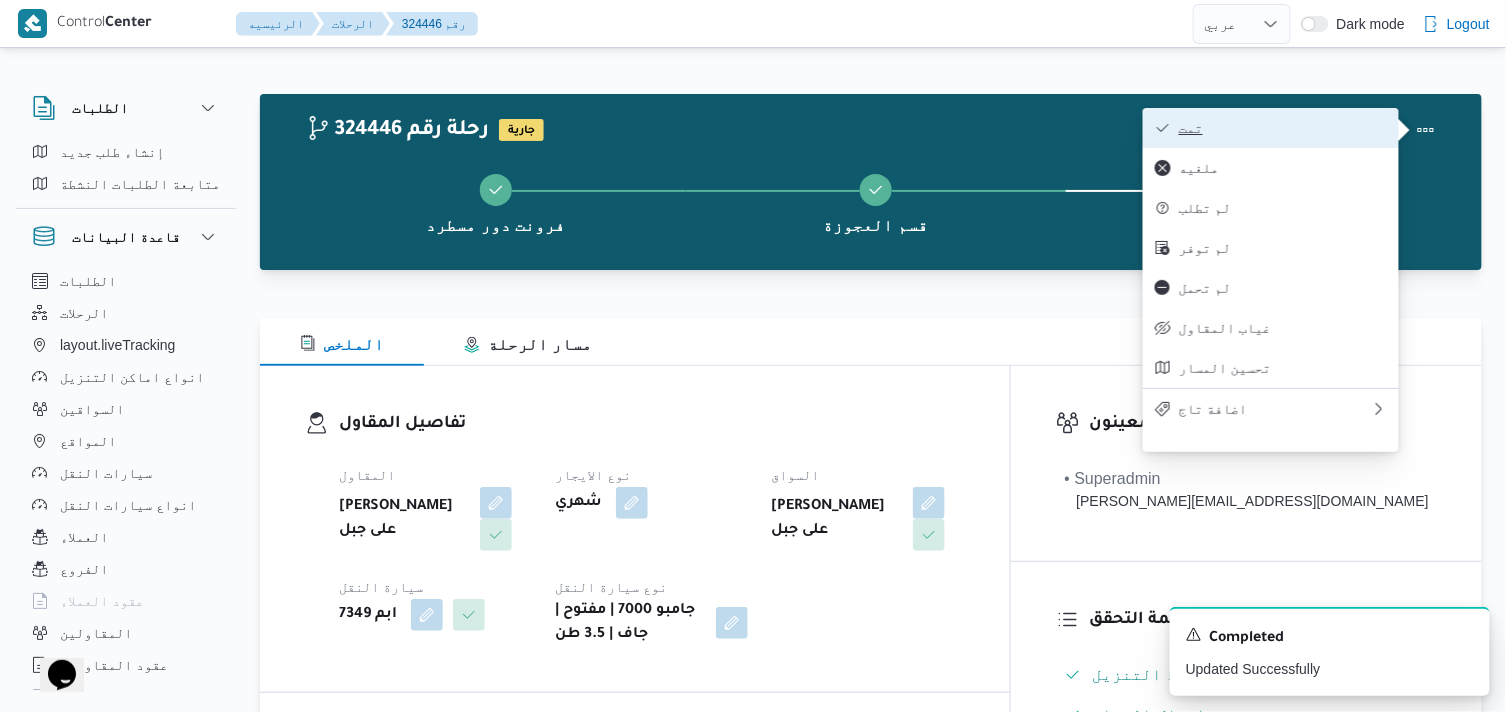 click on "تمت" at bounding box center [1283, 128] 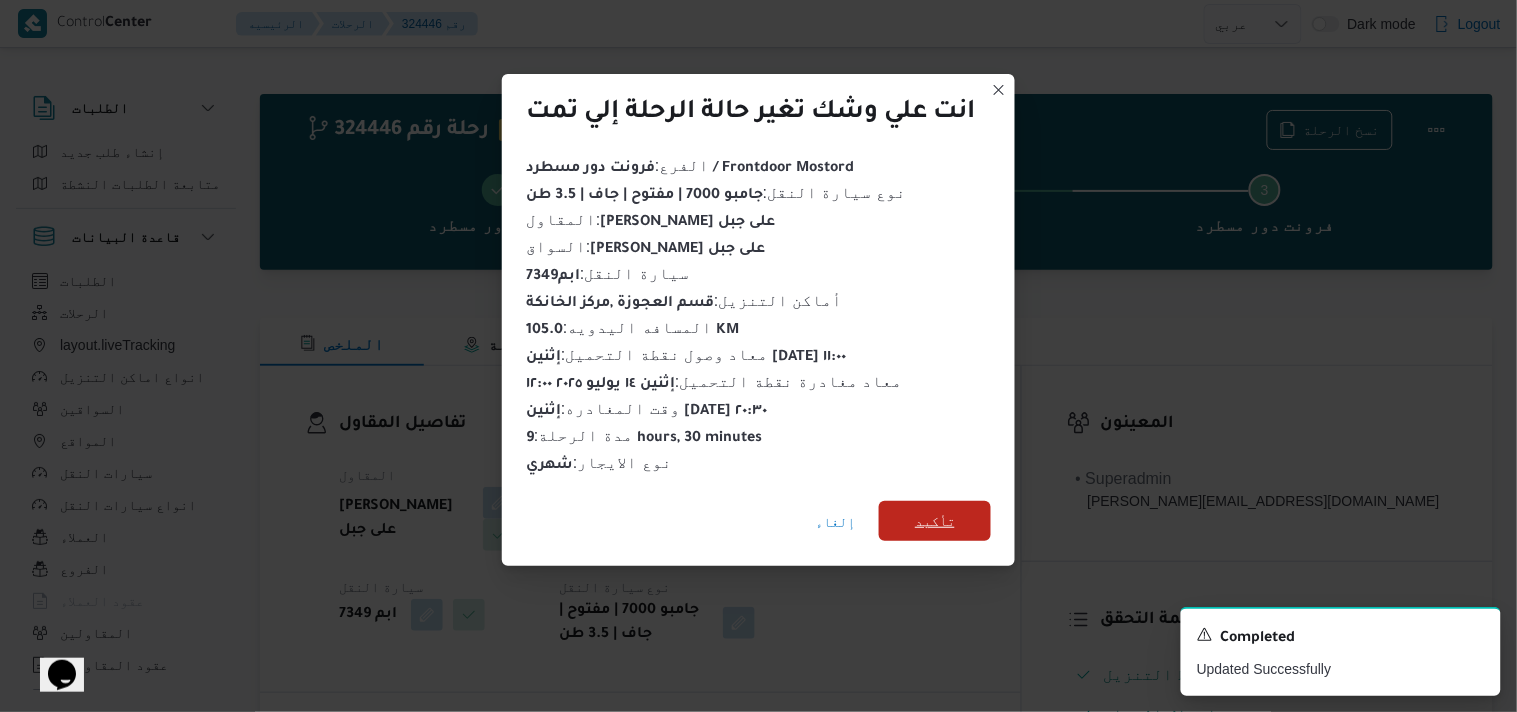 drag, startPoint x: 957, startPoint y: 505, endPoint x: 823, endPoint y: 447, distance: 146.0137 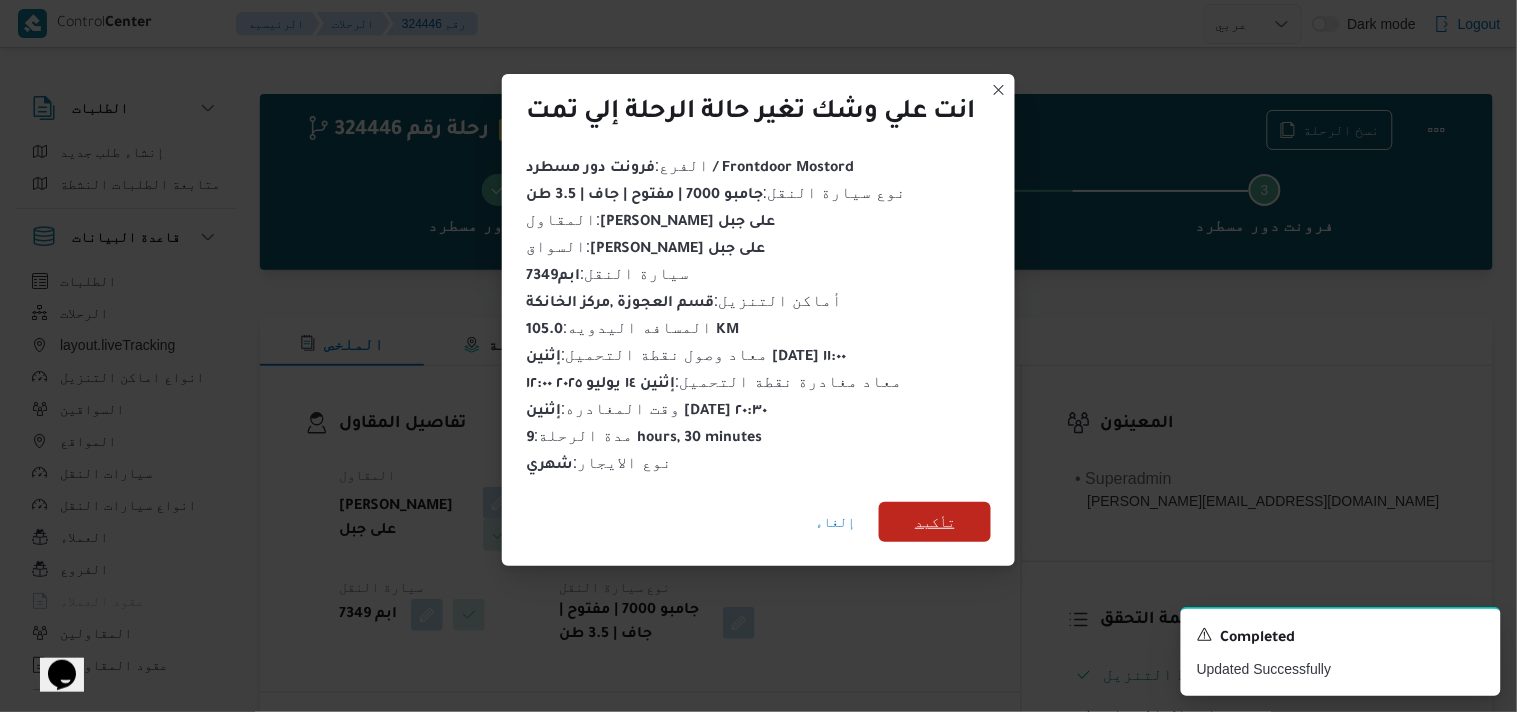 click on "تأكيد" at bounding box center [935, 522] 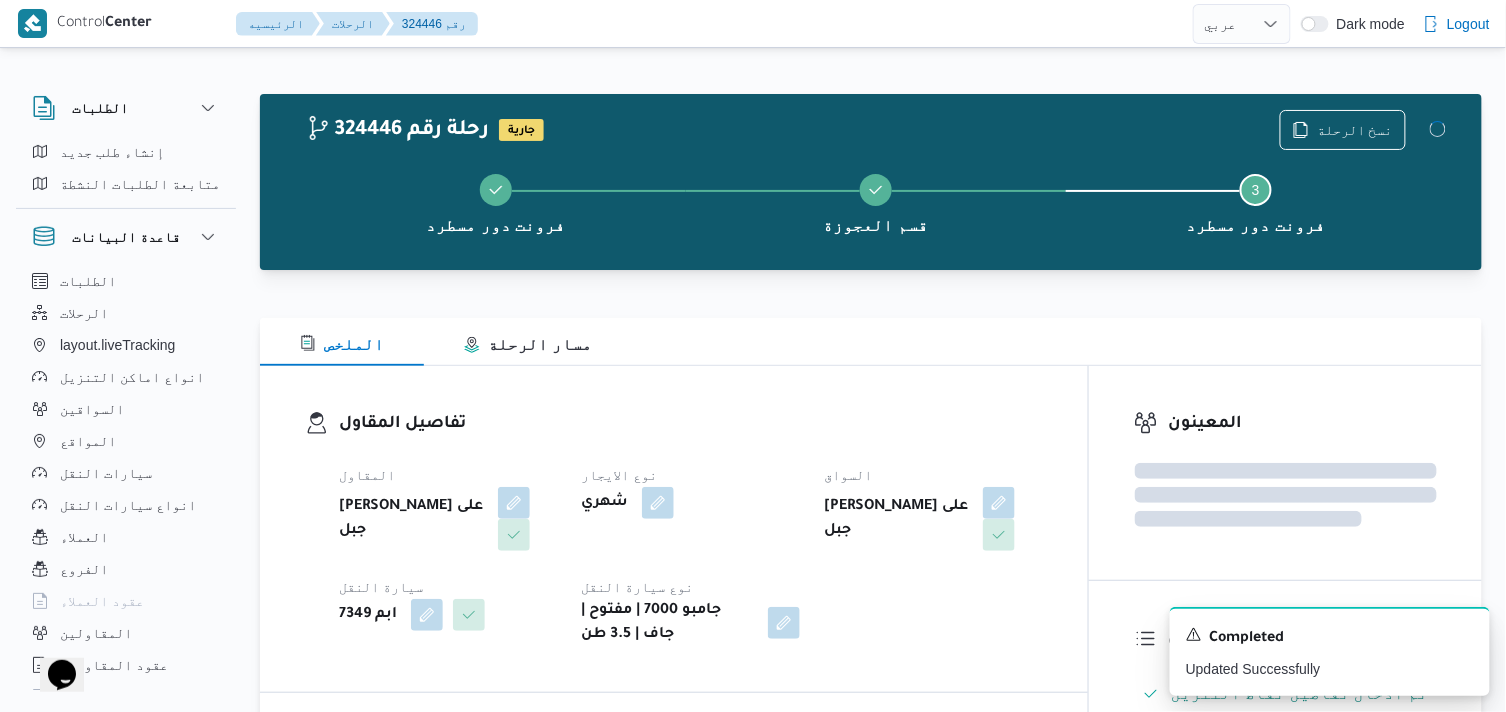 drag, startPoint x: 823, startPoint y: 447, endPoint x: 811, endPoint y: 446, distance: 12.0415945 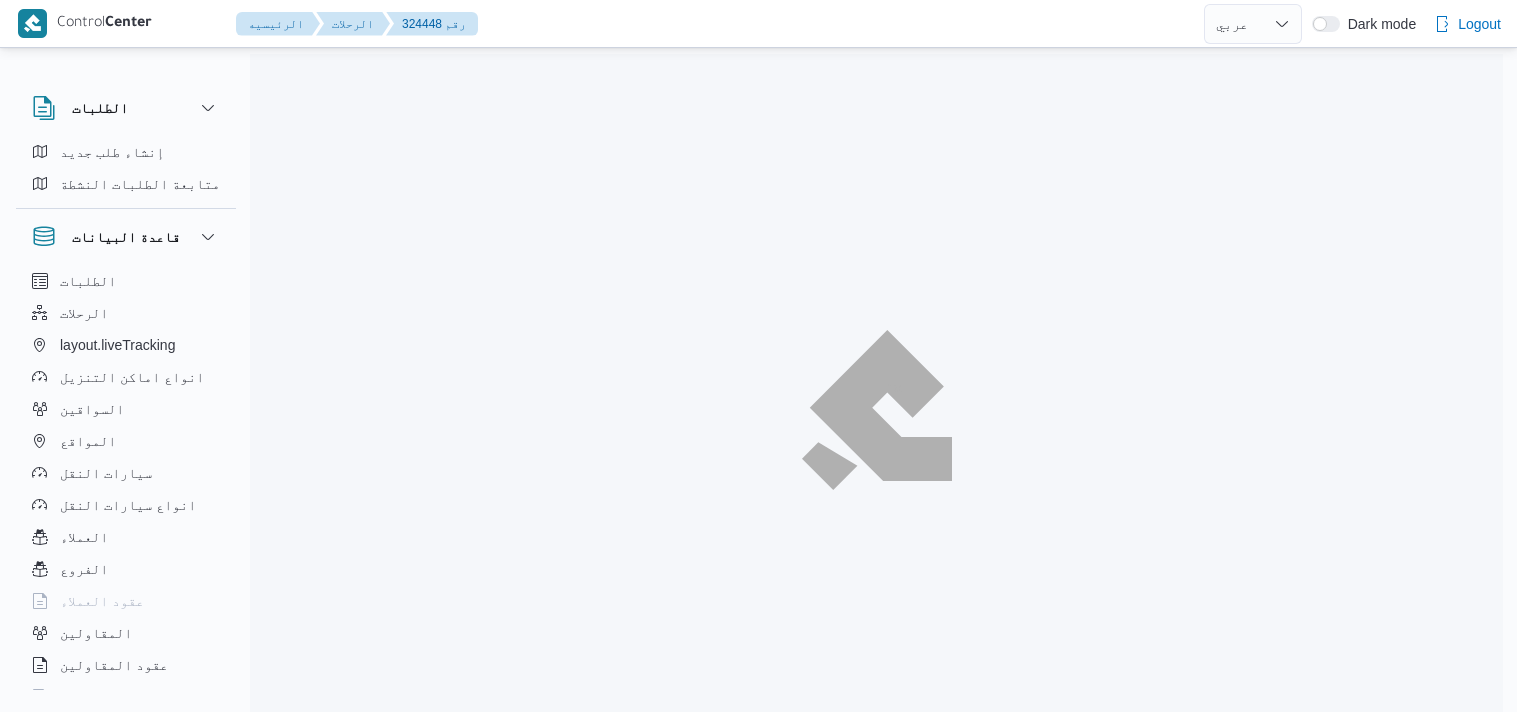 select on "ar" 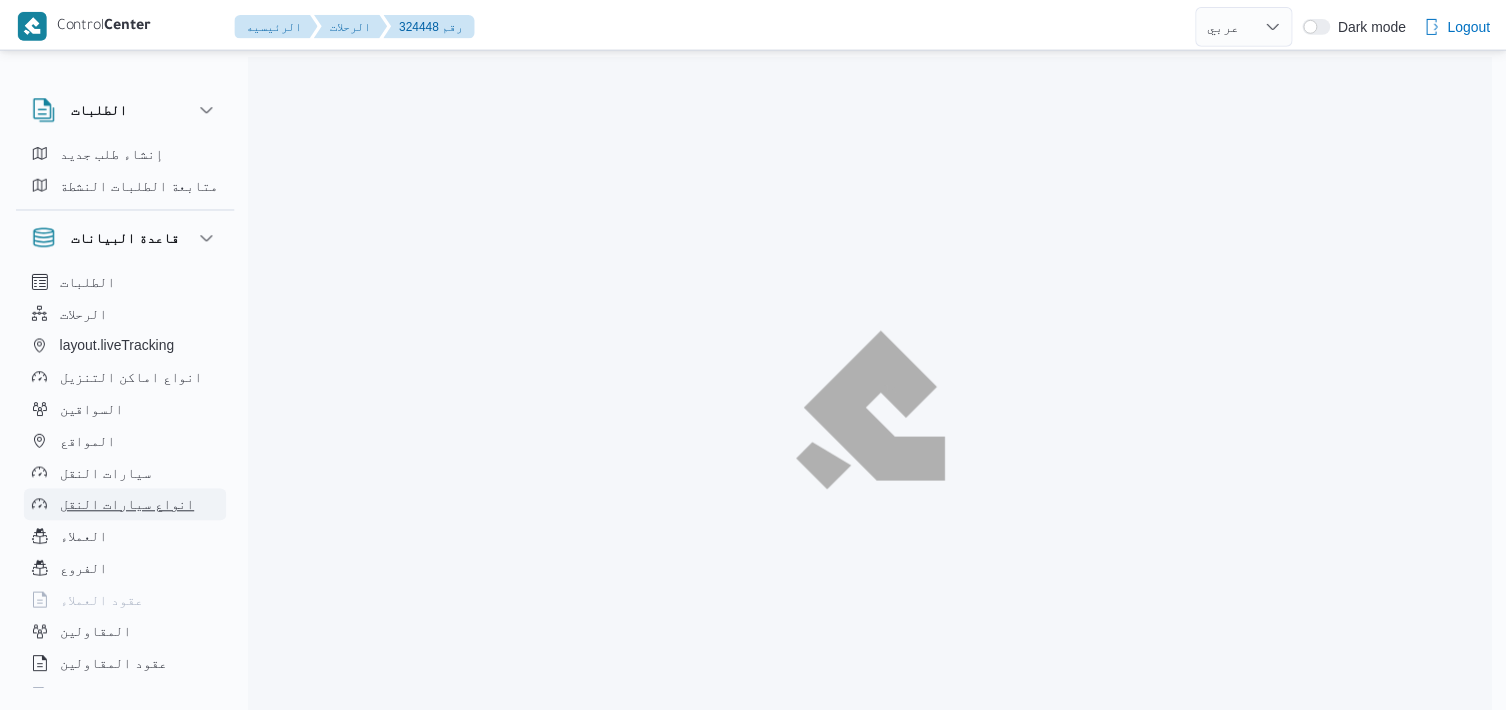 scroll, scrollTop: 0, scrollLeft: 0, axis: both 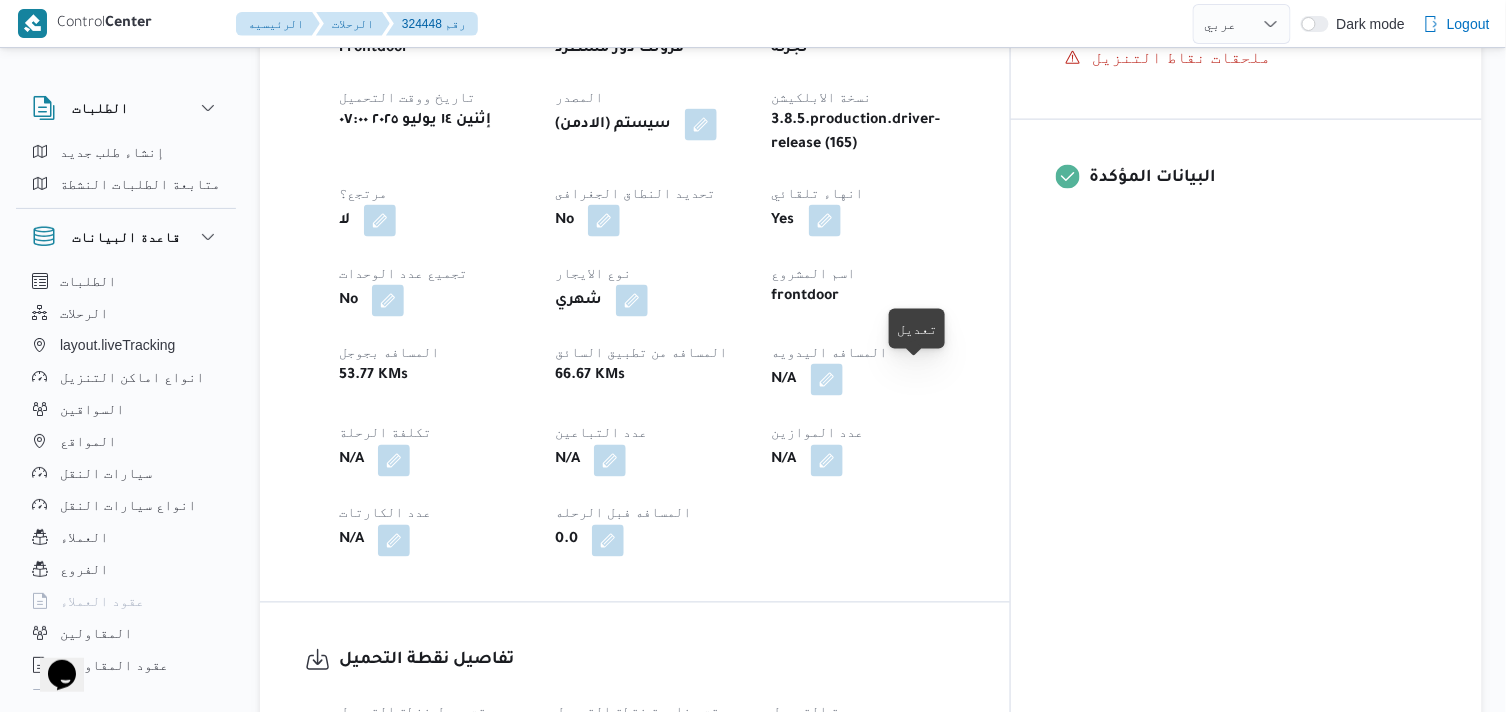 click at bounding box center [827, 380] 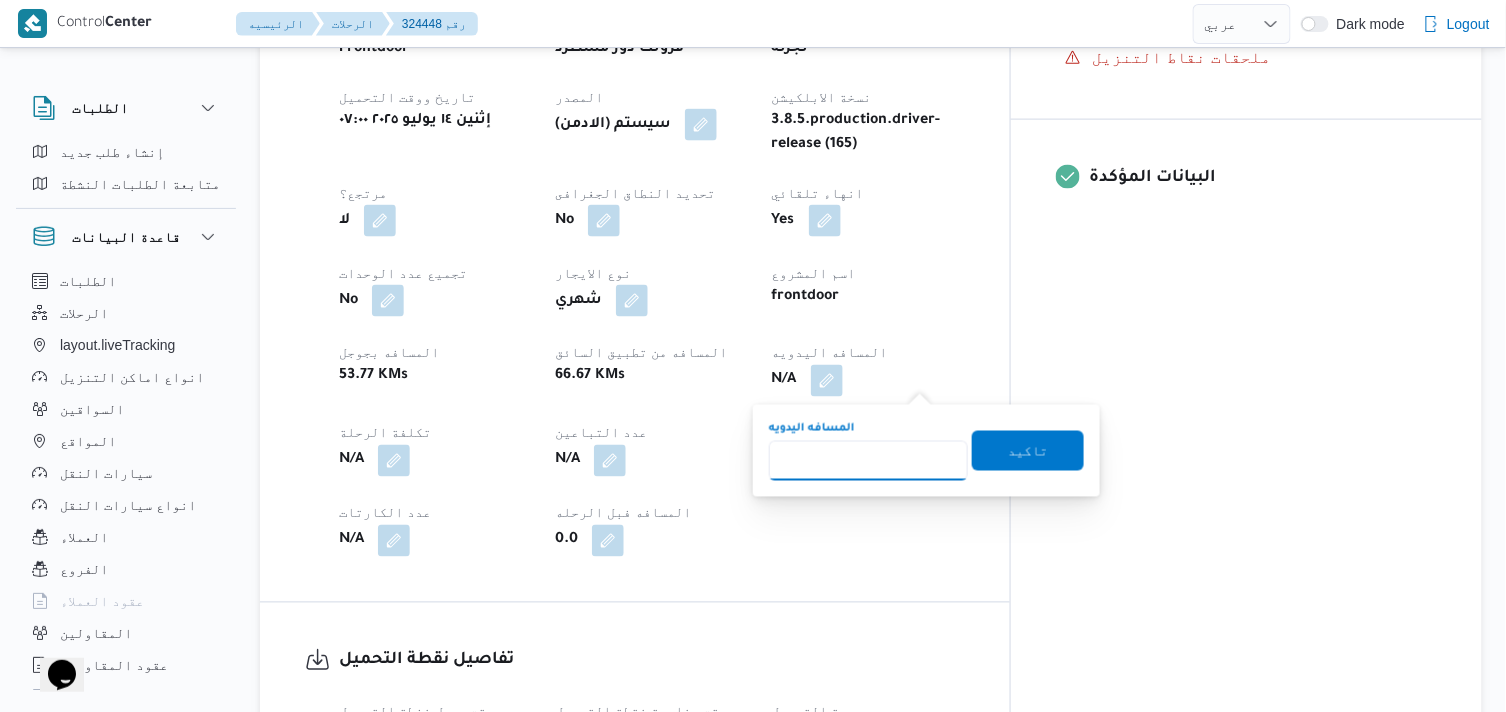 click on "المسافه اليدويه" at bounding box center [868, 461] 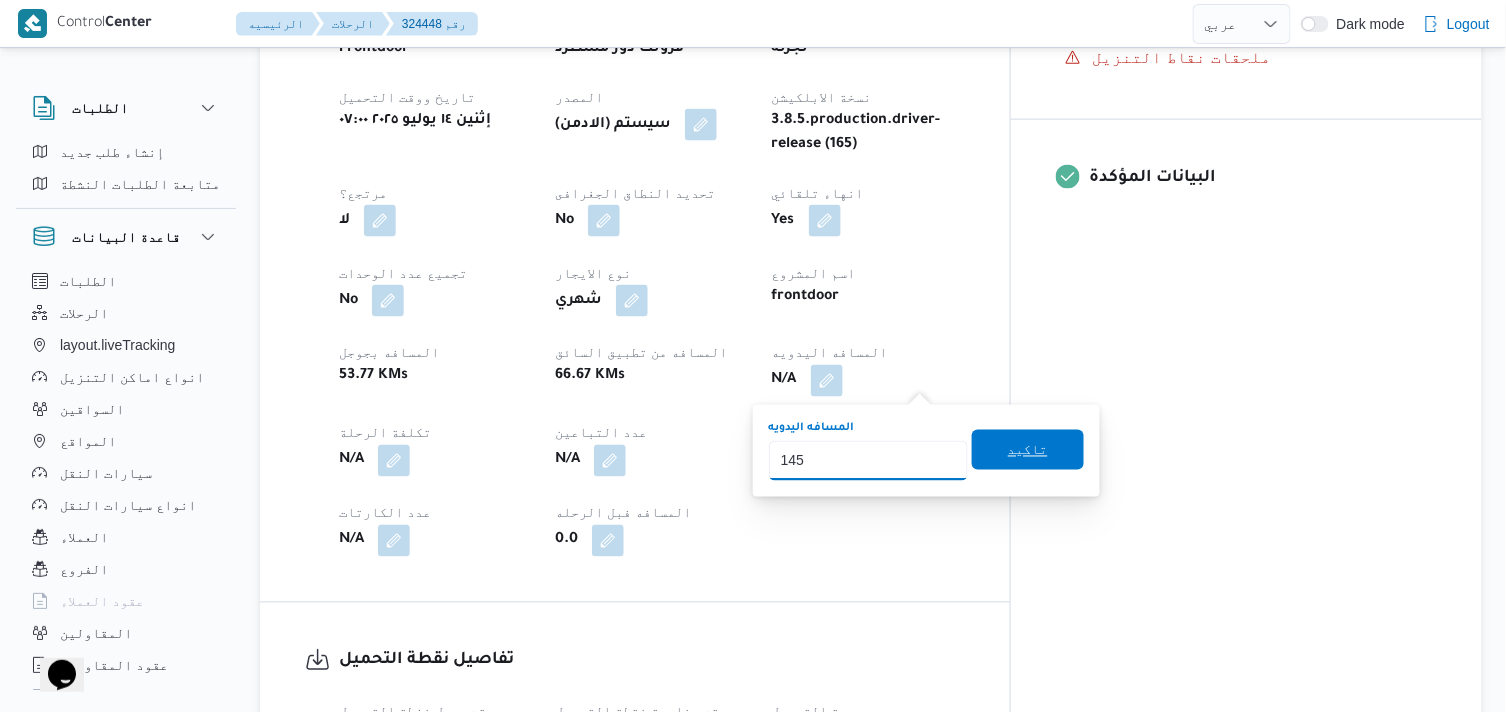 type on "145" 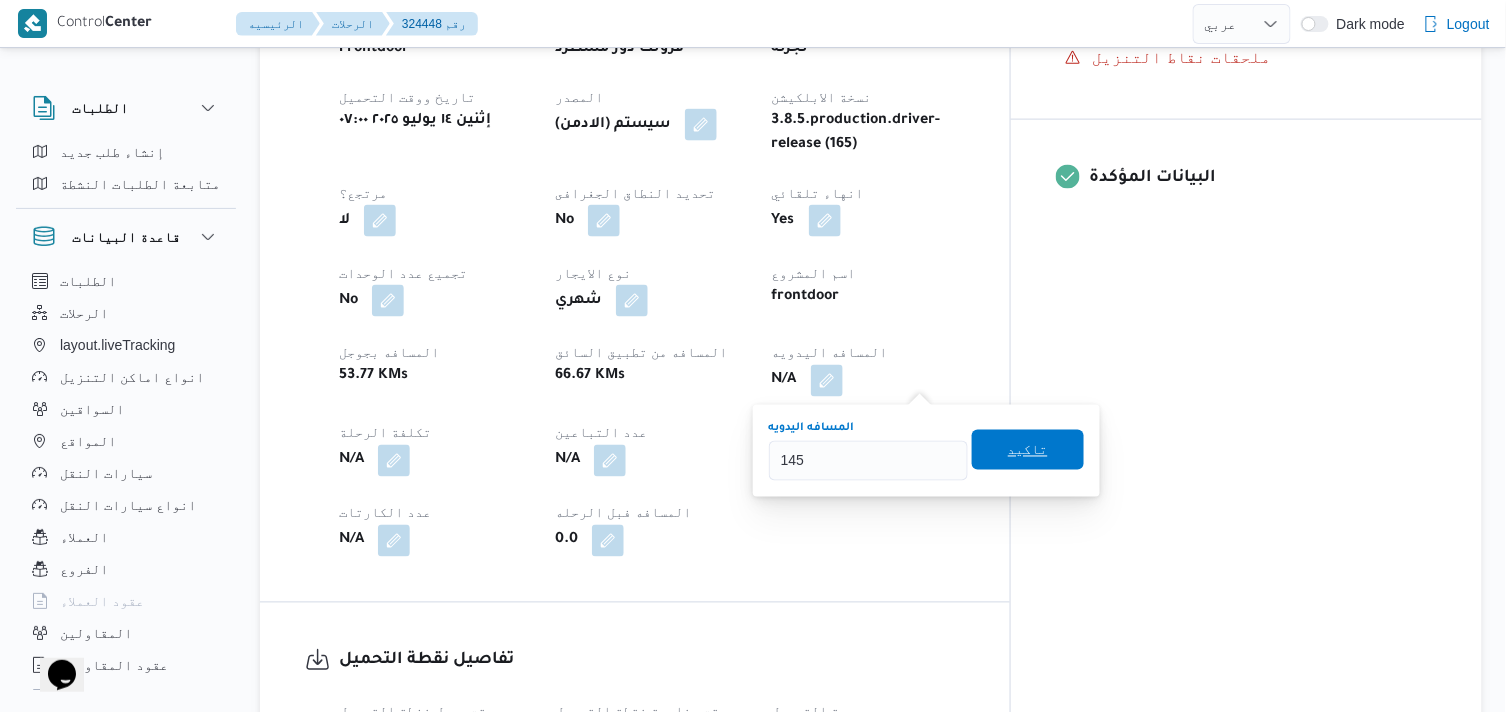 click on "تاكيد" at bounding box center [1028, 450] 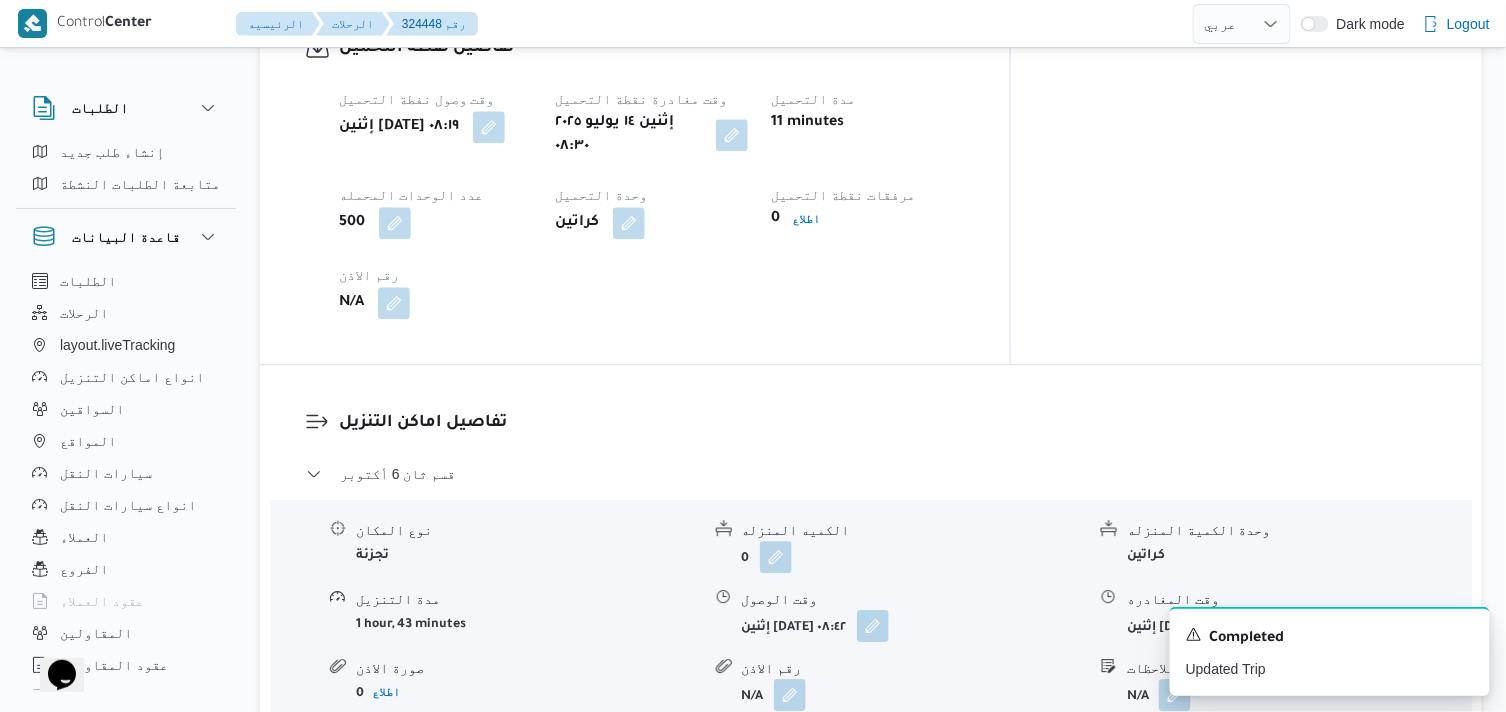 scroll, scrollTop: 1444, scrollLeft: 0, axis: vertical 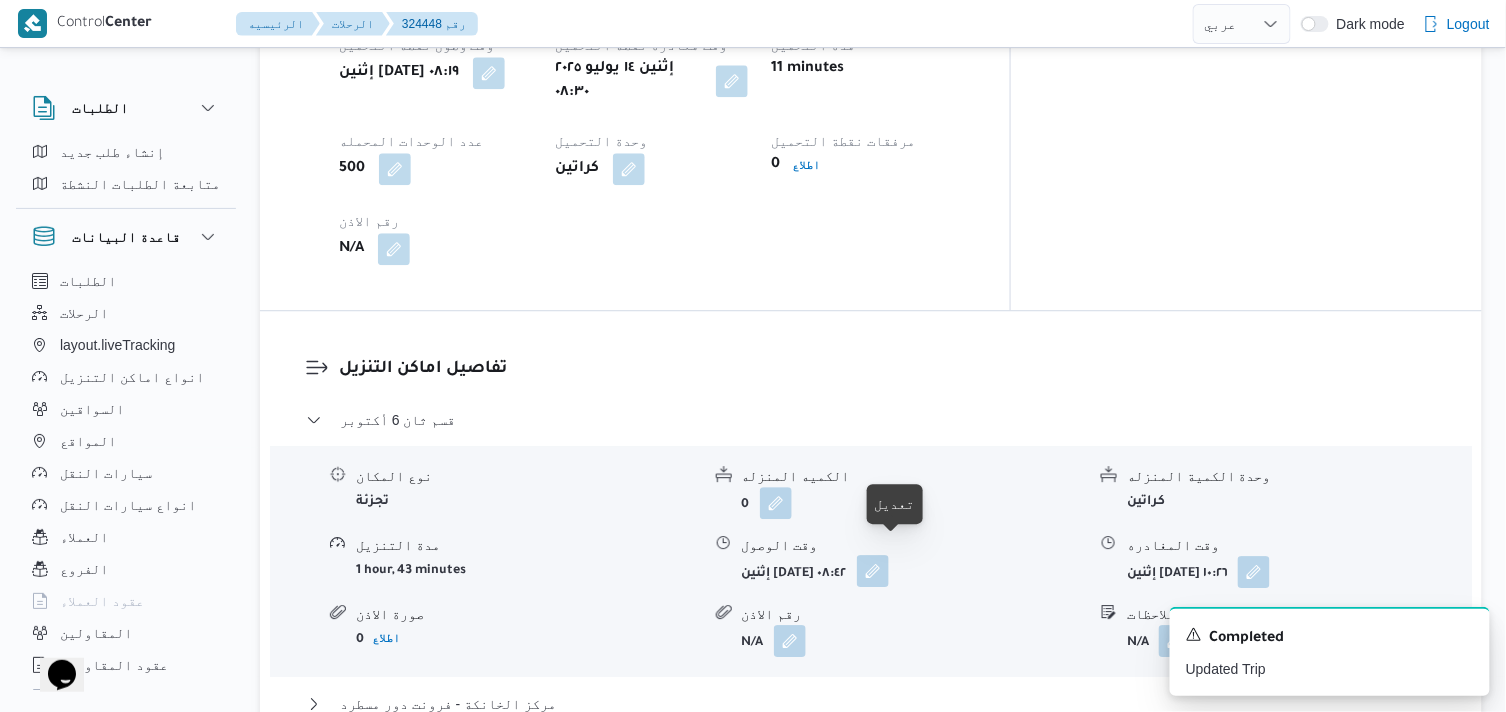 click at bounding box center (873, 571) 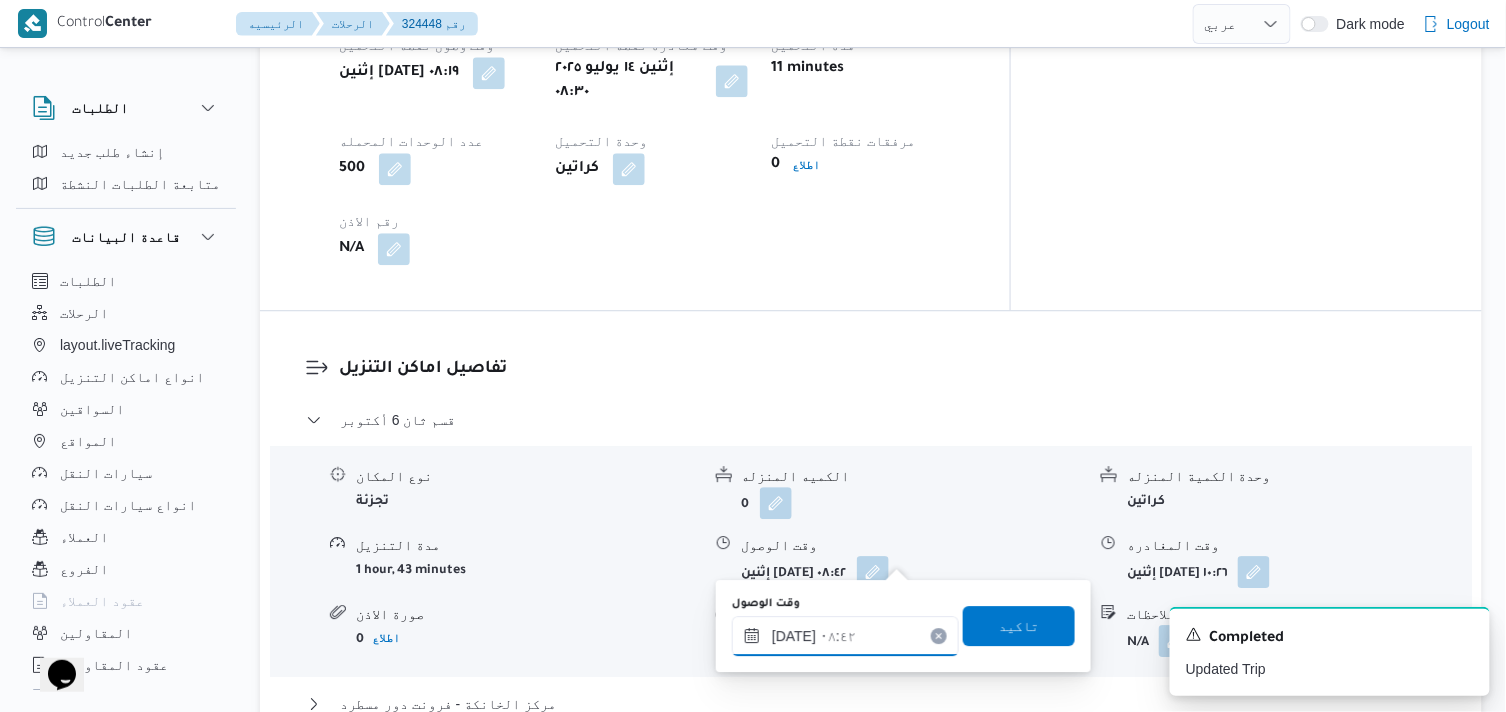 click on "١٤/٠٧/٢٠٢٥ ٠٨:٤٢" at bounding box center [845, 636] 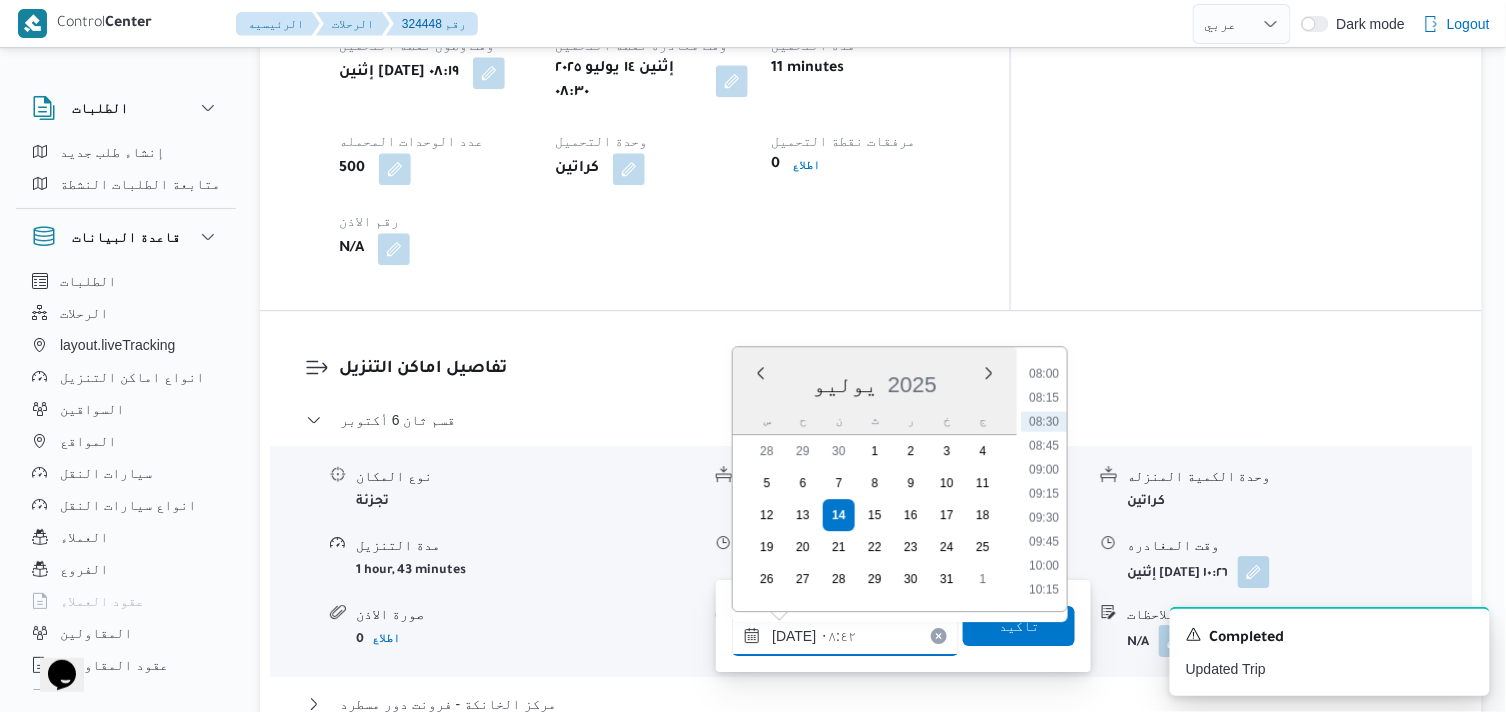 scroll, scrollTop: 807, scrollLeft: 0, axis: vertical 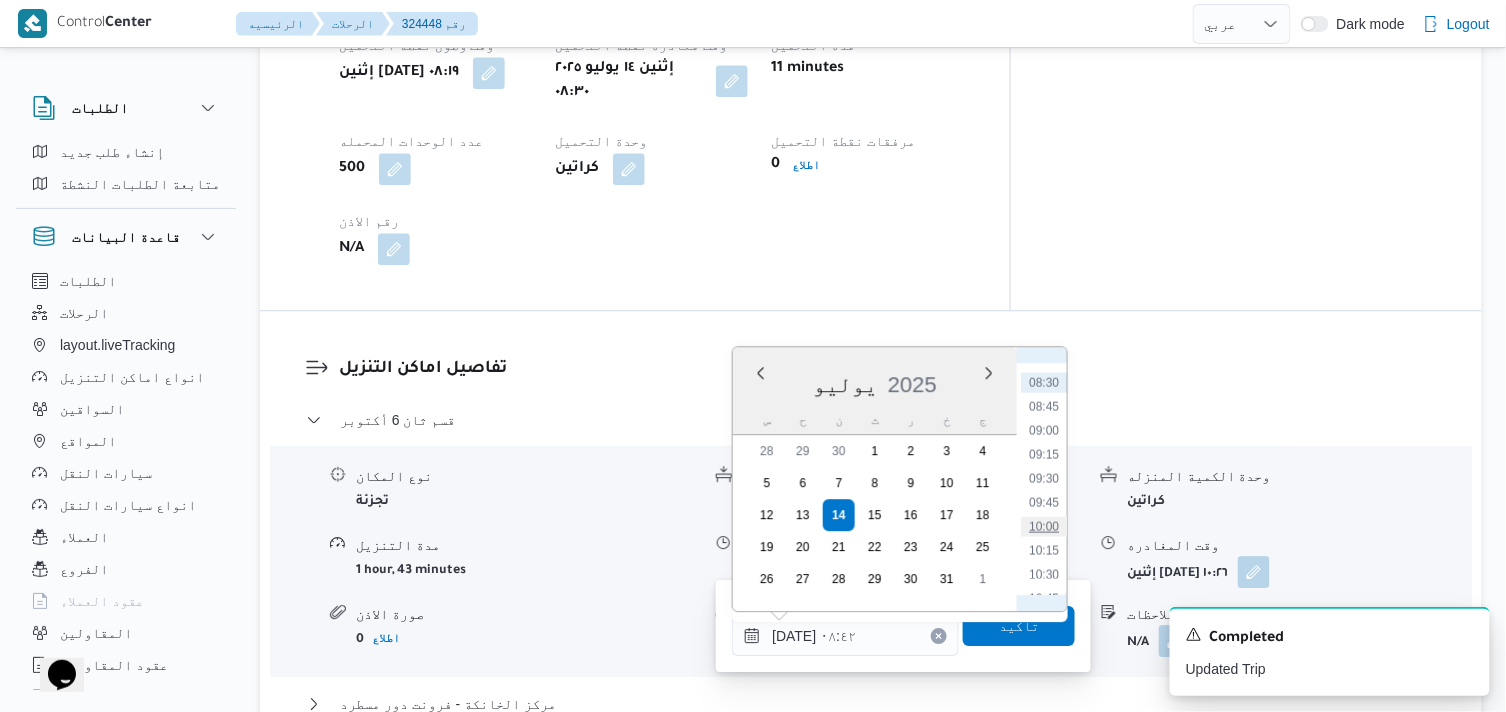 click on "10:00" at bounding box center [1044, 526] 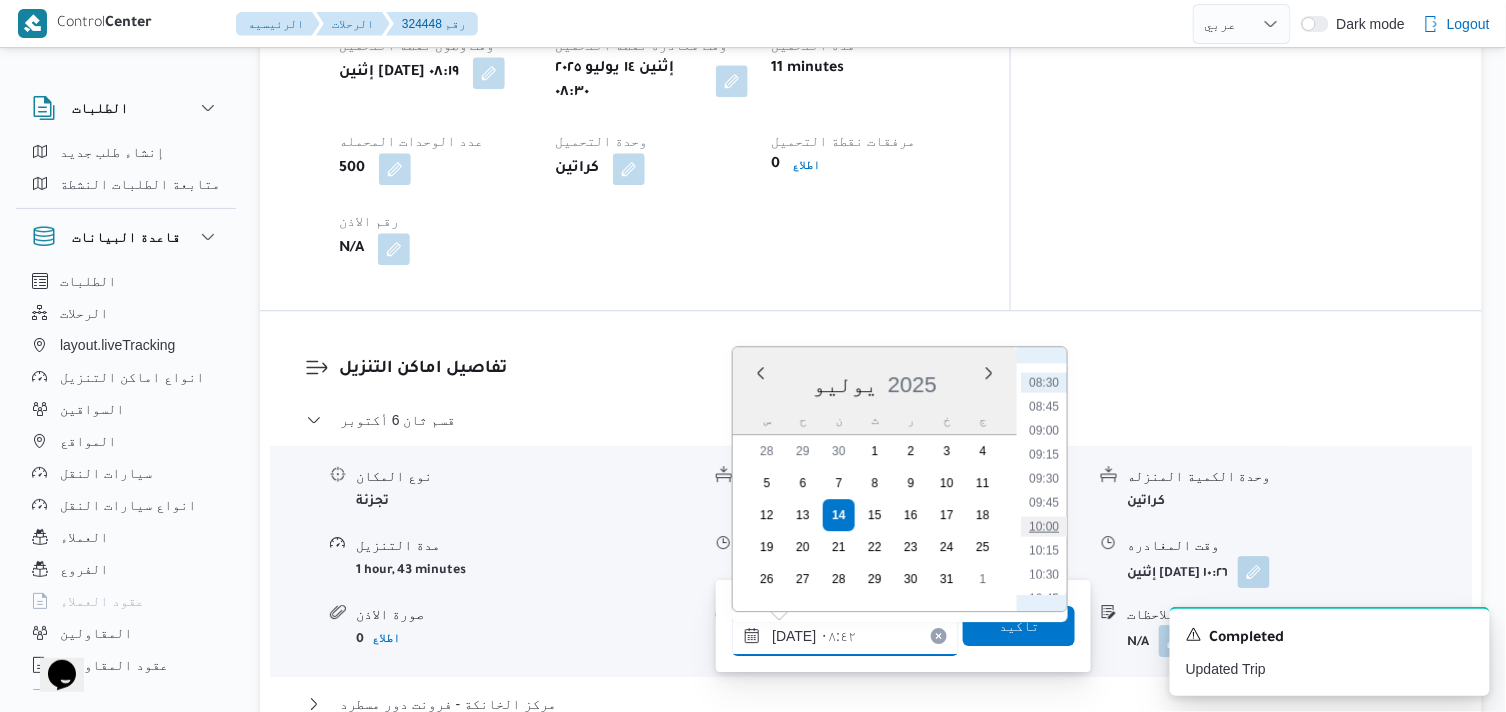 type on "١٤/٠٧/٢٠٢٥ ١٠:٠٠" 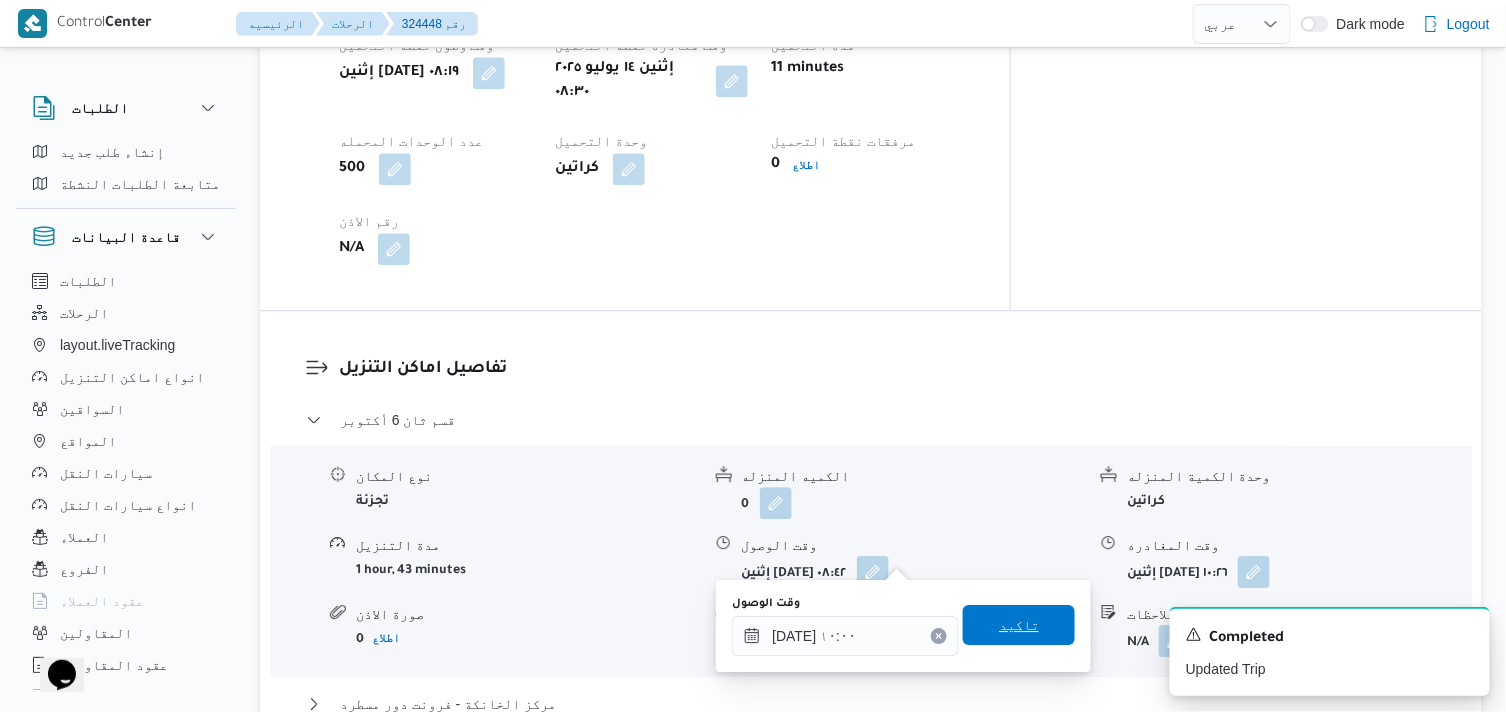 click on "تاكيد" at bounding box center (1019, 625) 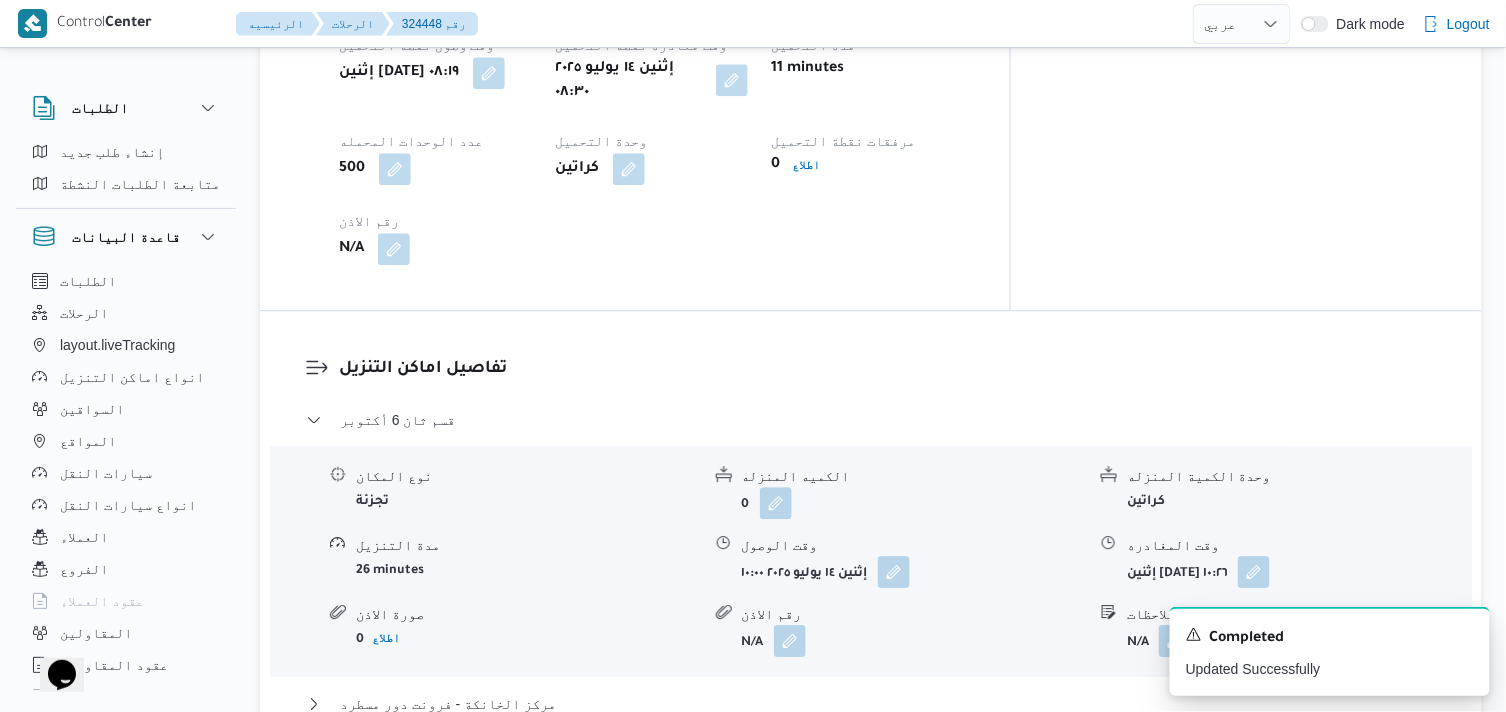 drag, startPoint x: 807, startPoint y: 68, endPoint x: 804, endPoint y: 80, distance: 12.369317 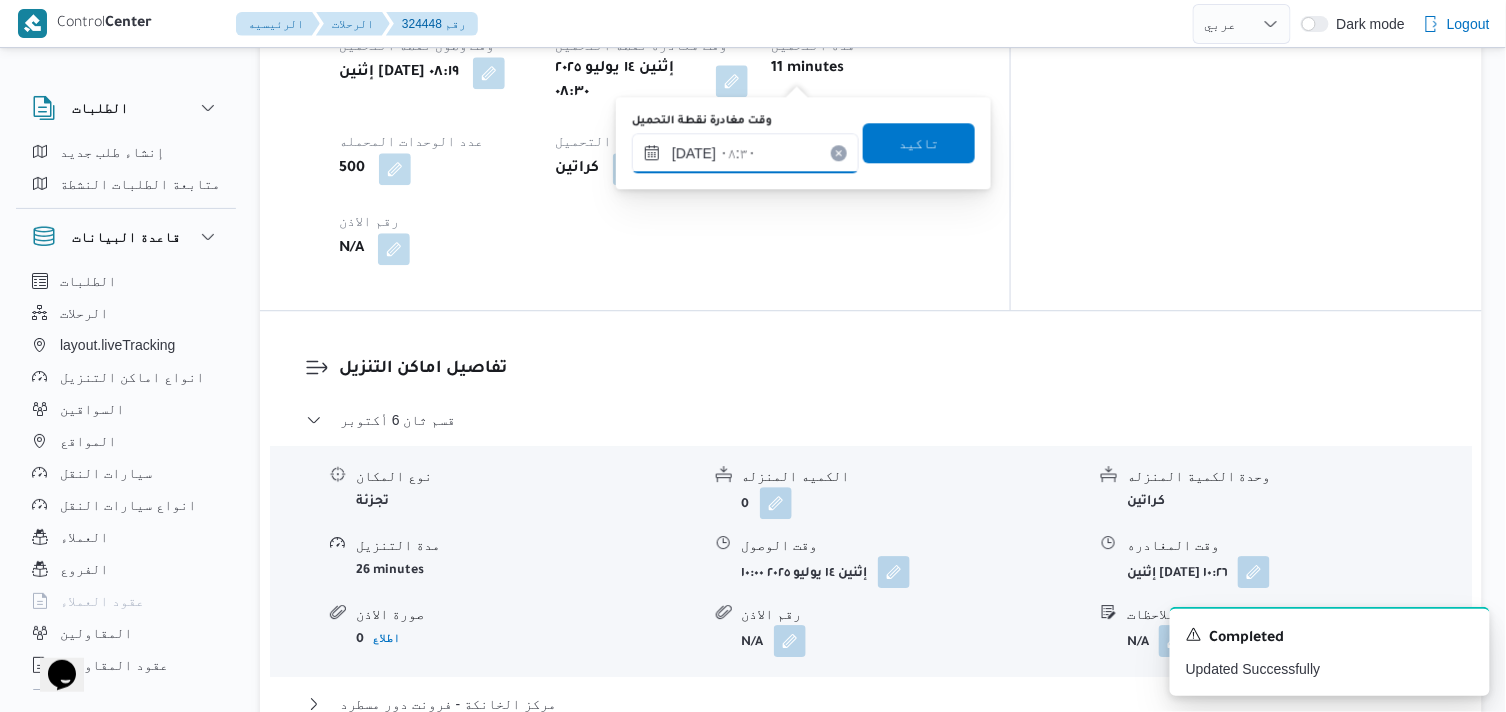 click on "١٤/٠٧/٢٠٢٥ ٠٨:٣٠" at bounding box center [745, 153] 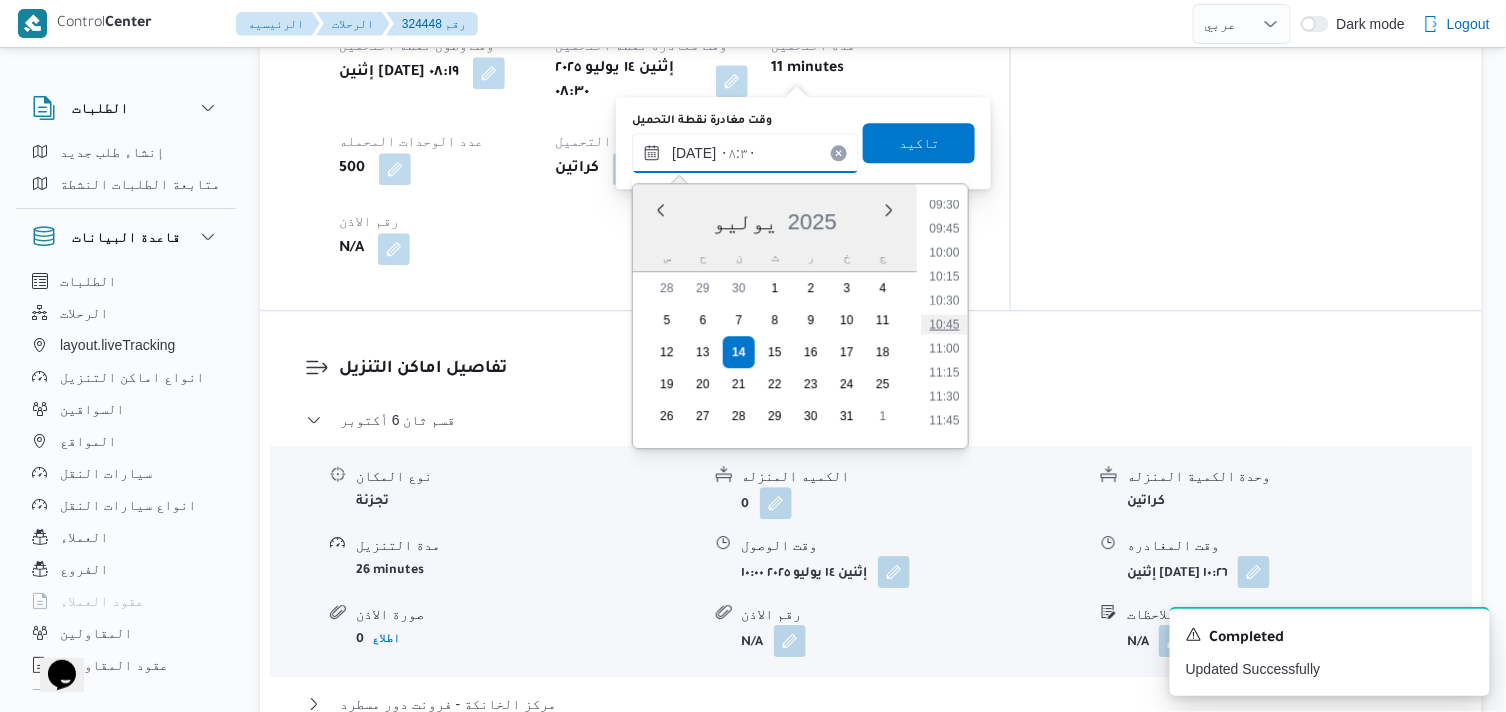 scroll, scrollTop: 807, scrollLeft: 0, axis: vertical 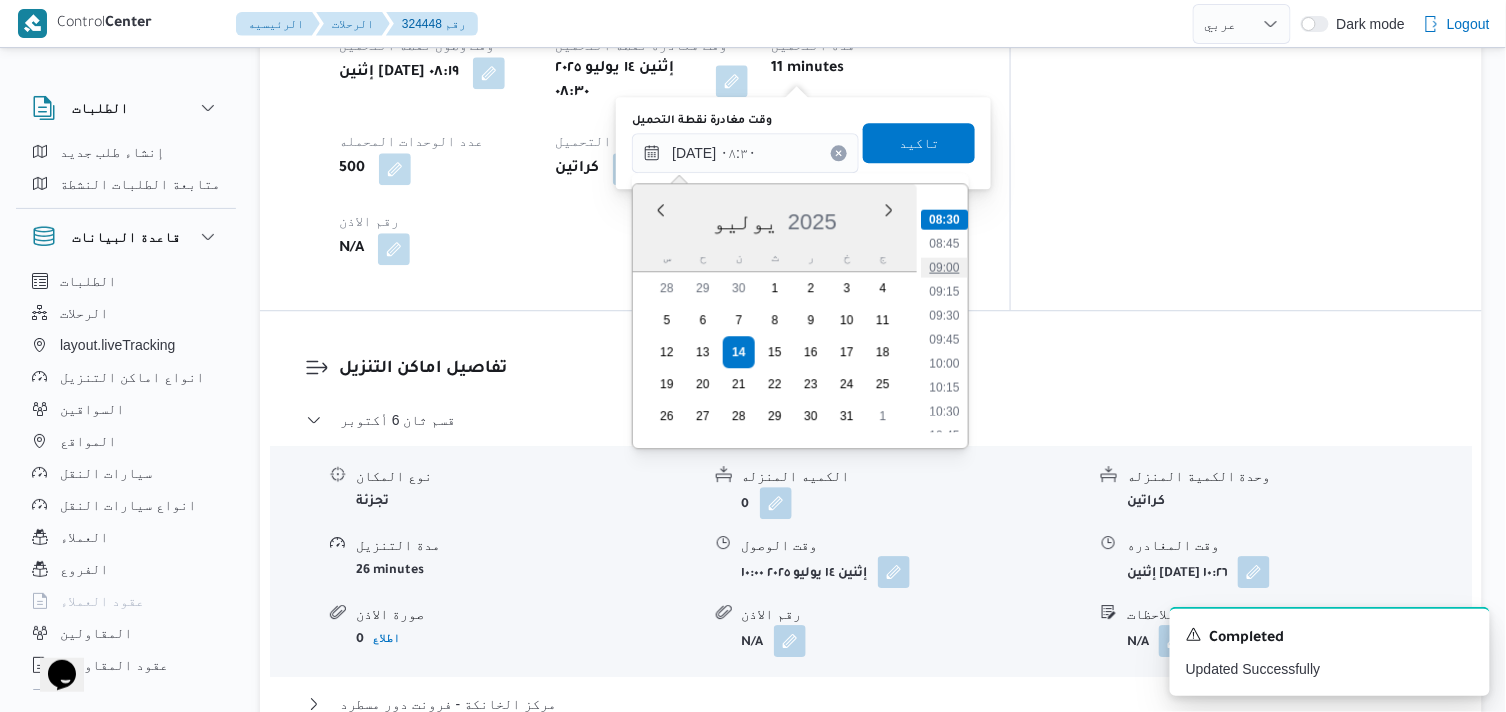 click on "09:00" at bounding box center [945, 267] 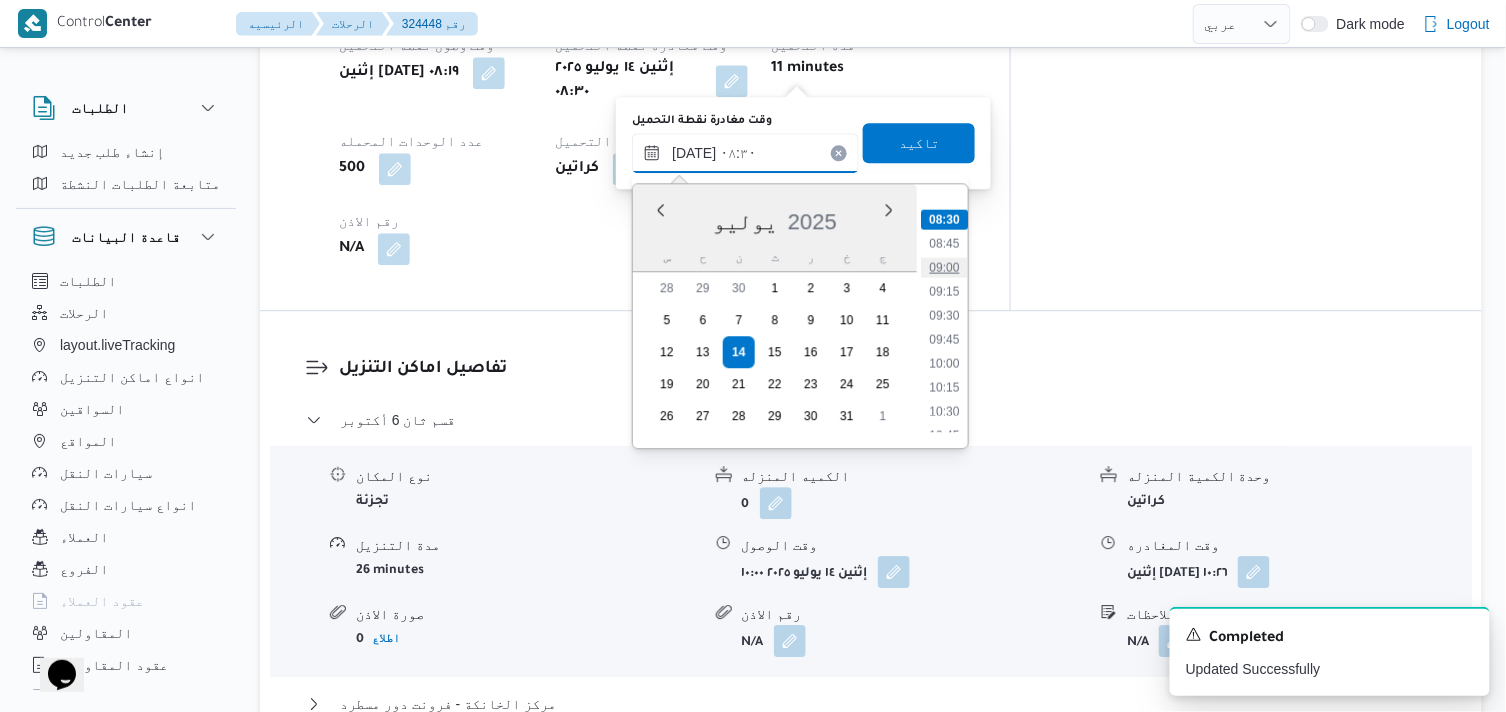 type on "١٤/٠٧/٢٠٢٥ ٠٩:٠٠" 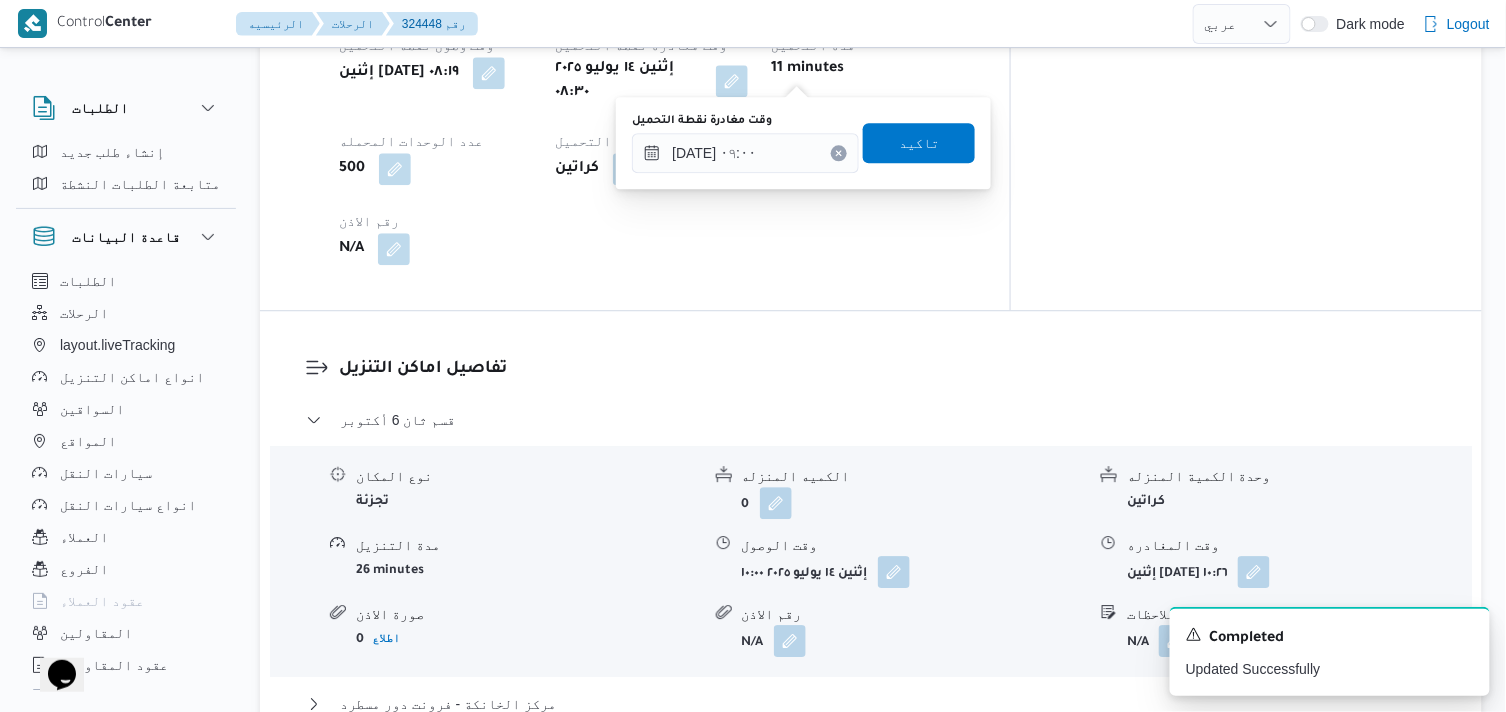click on "وقت مغادرة نقطة التحميل ١٤/٠٧/٢٠٢٥ ٠٩:٠٠ تاكيد" at bounding box center [803, 143] 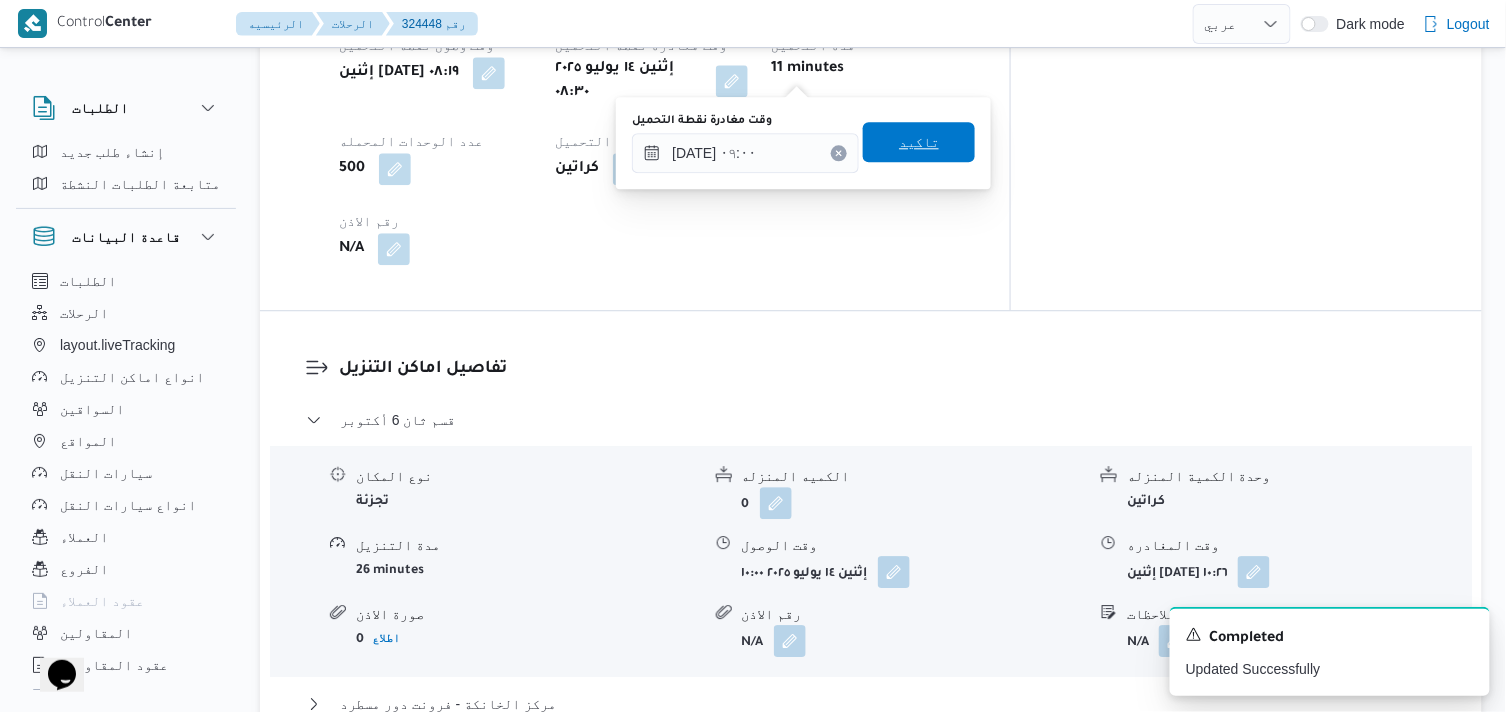 click on "تاكيد" at bounding box center (919, 142) 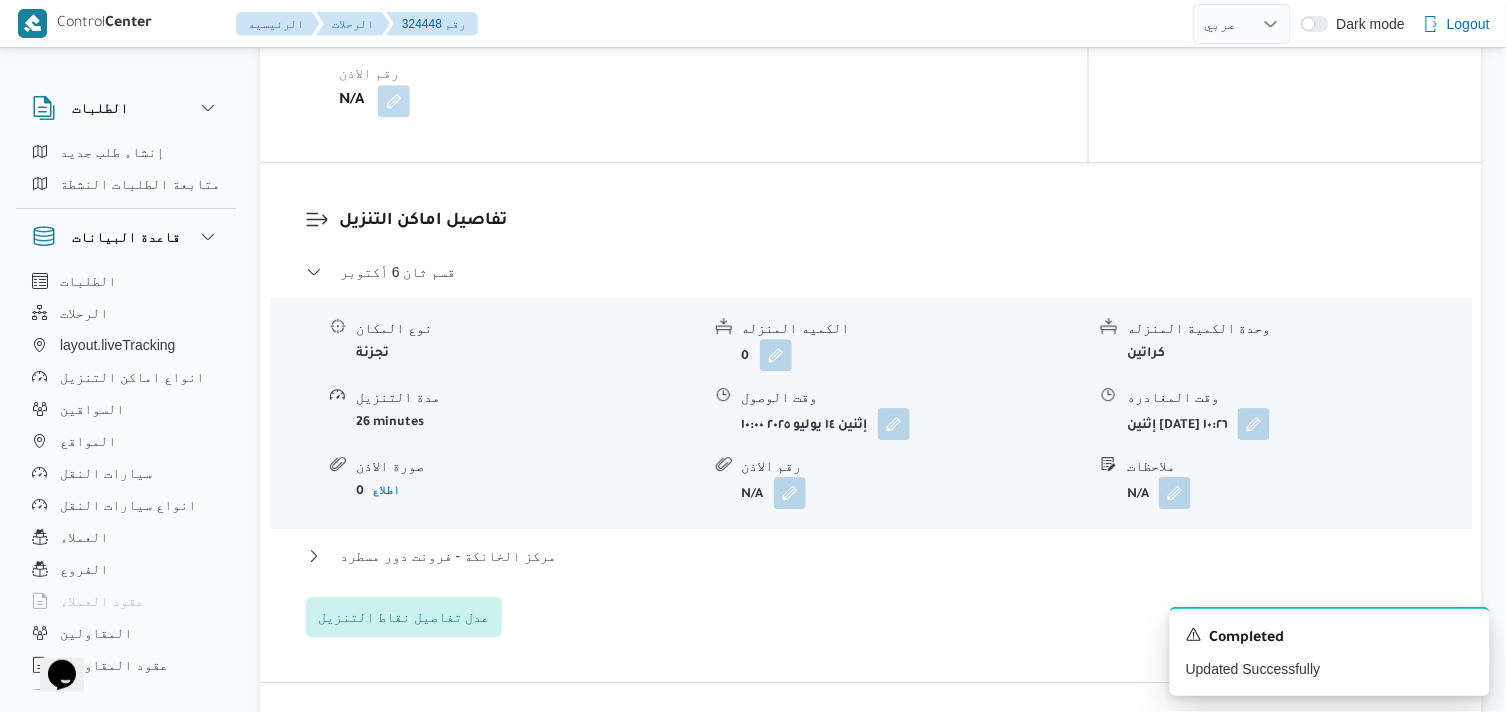 scroll, scrollTop: 1666, scrollLeft: 0, axis: vertical 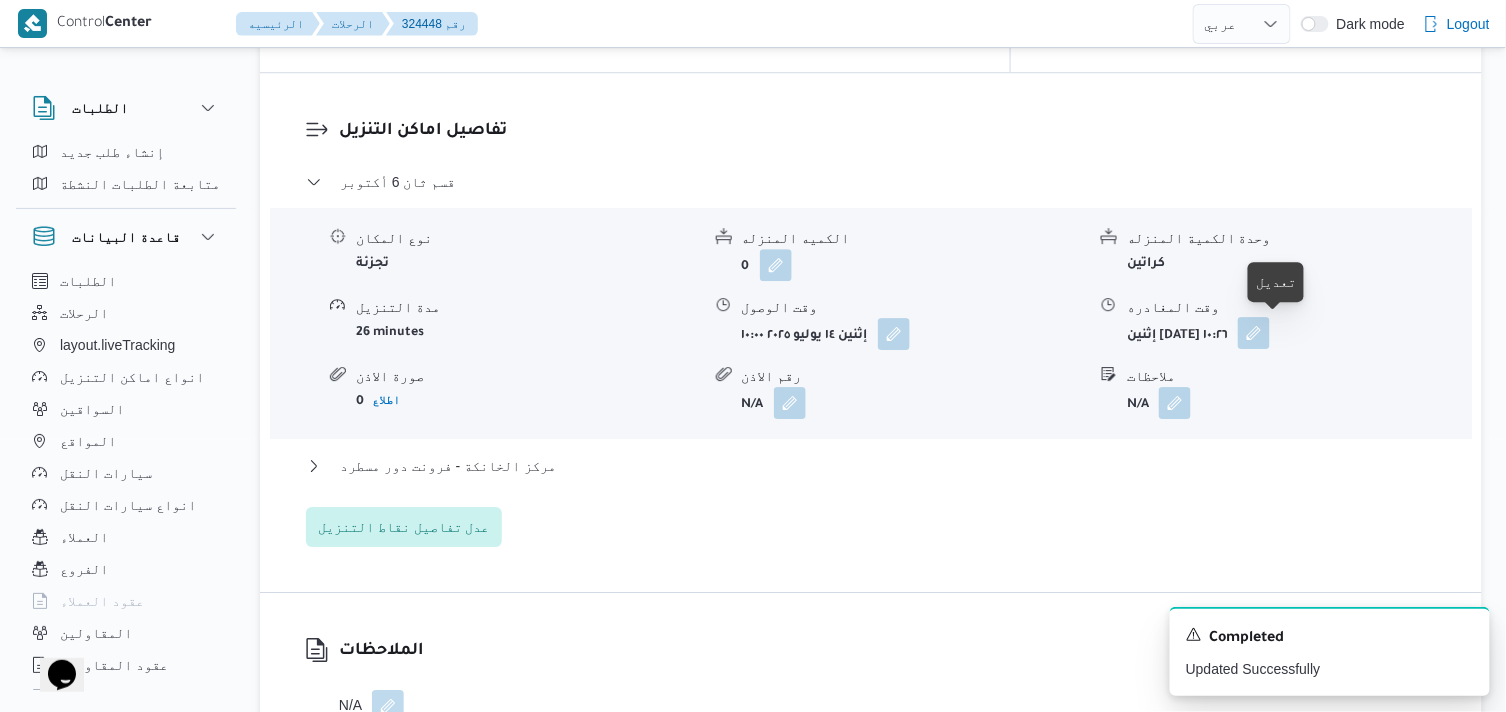 click at bounding box center [1254, 333] 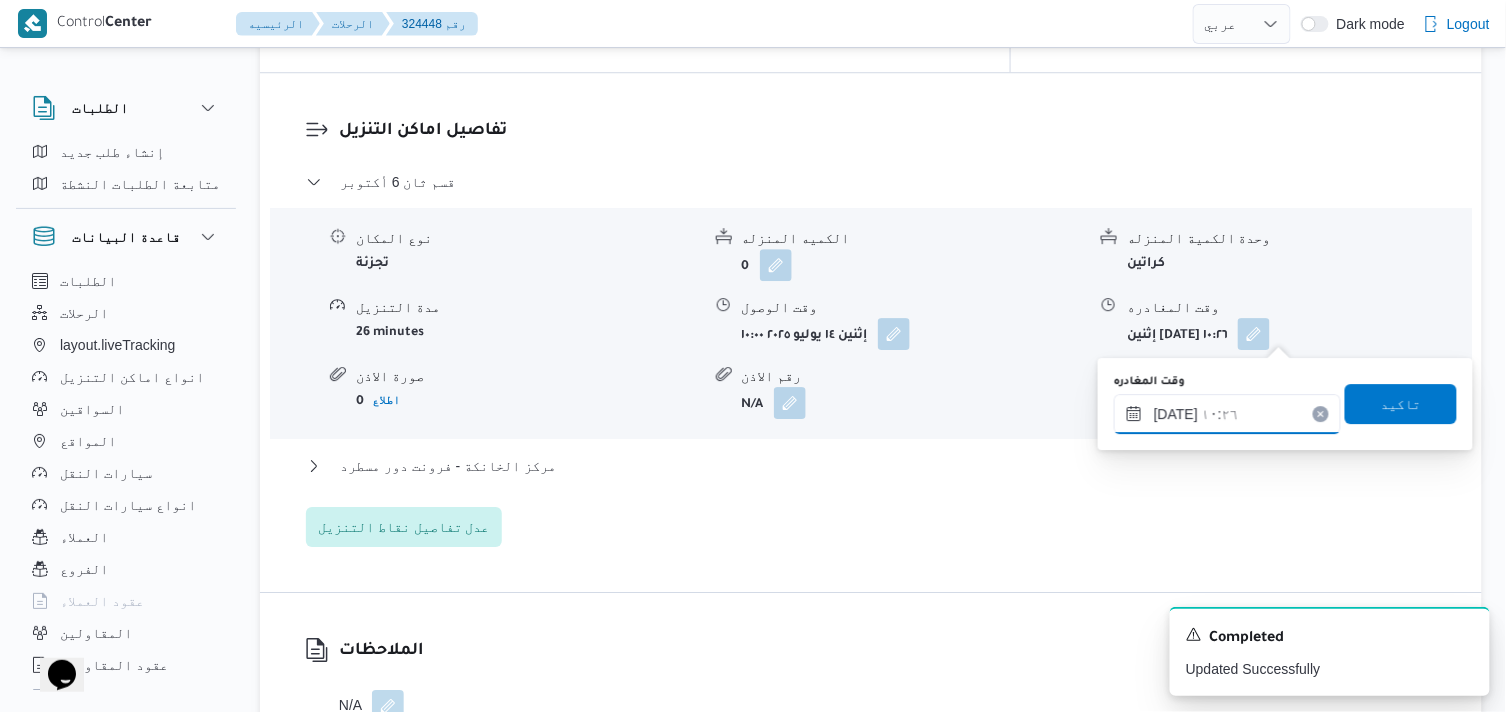 click on "١٤/٠٧/٢٠٢٥ ١٠:٢٦" at bounding box center [1227, 414] 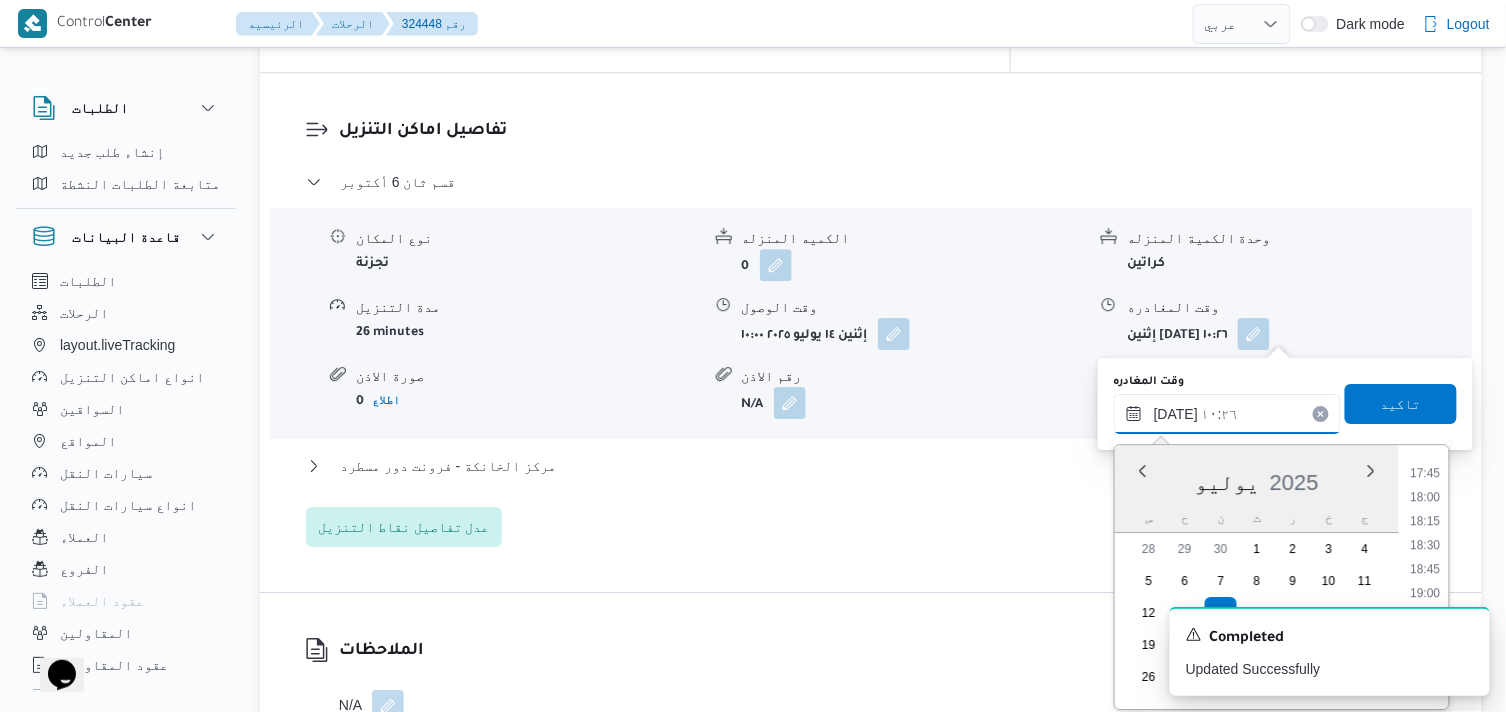 scroll, scrollTop: 1753, scrollLeft: 0, axis: vertical 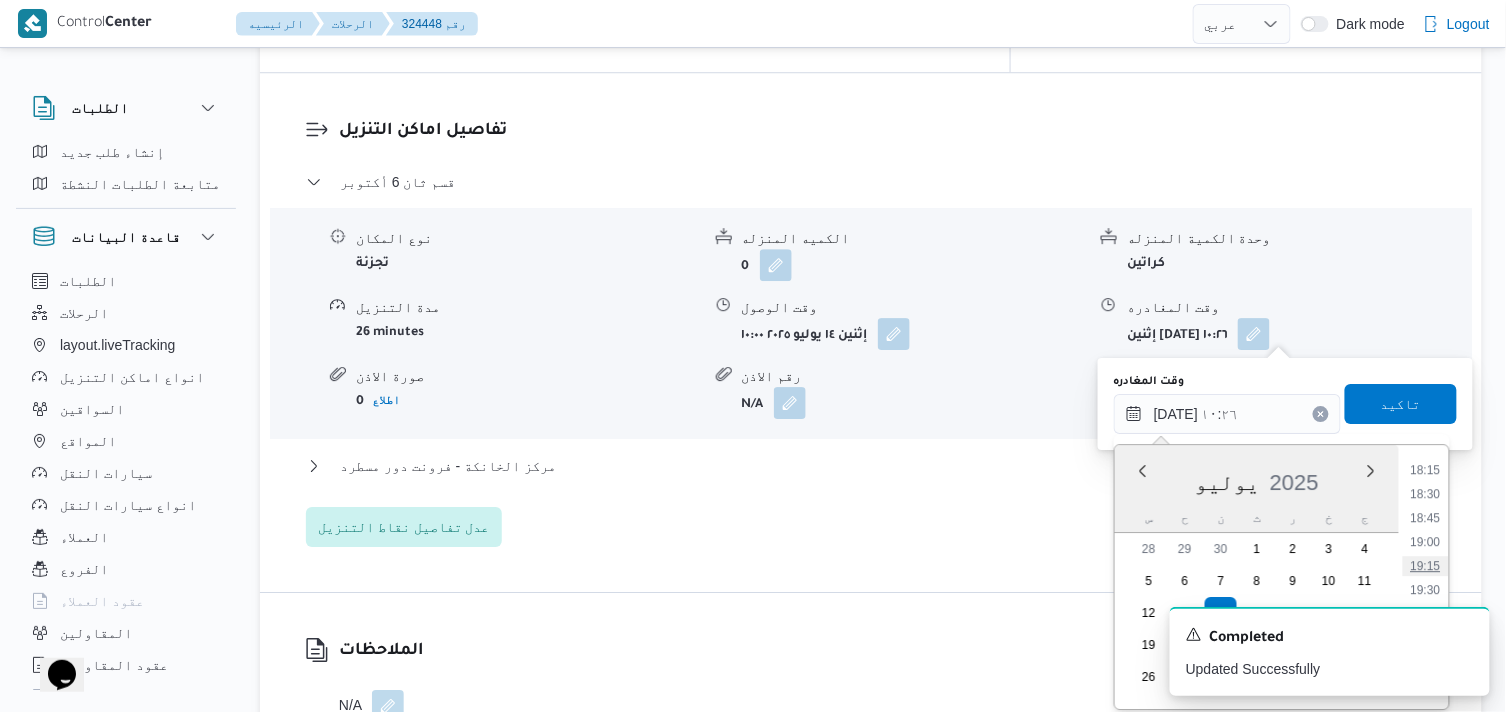 click on "19:15" at bounding box center [1426, 566] 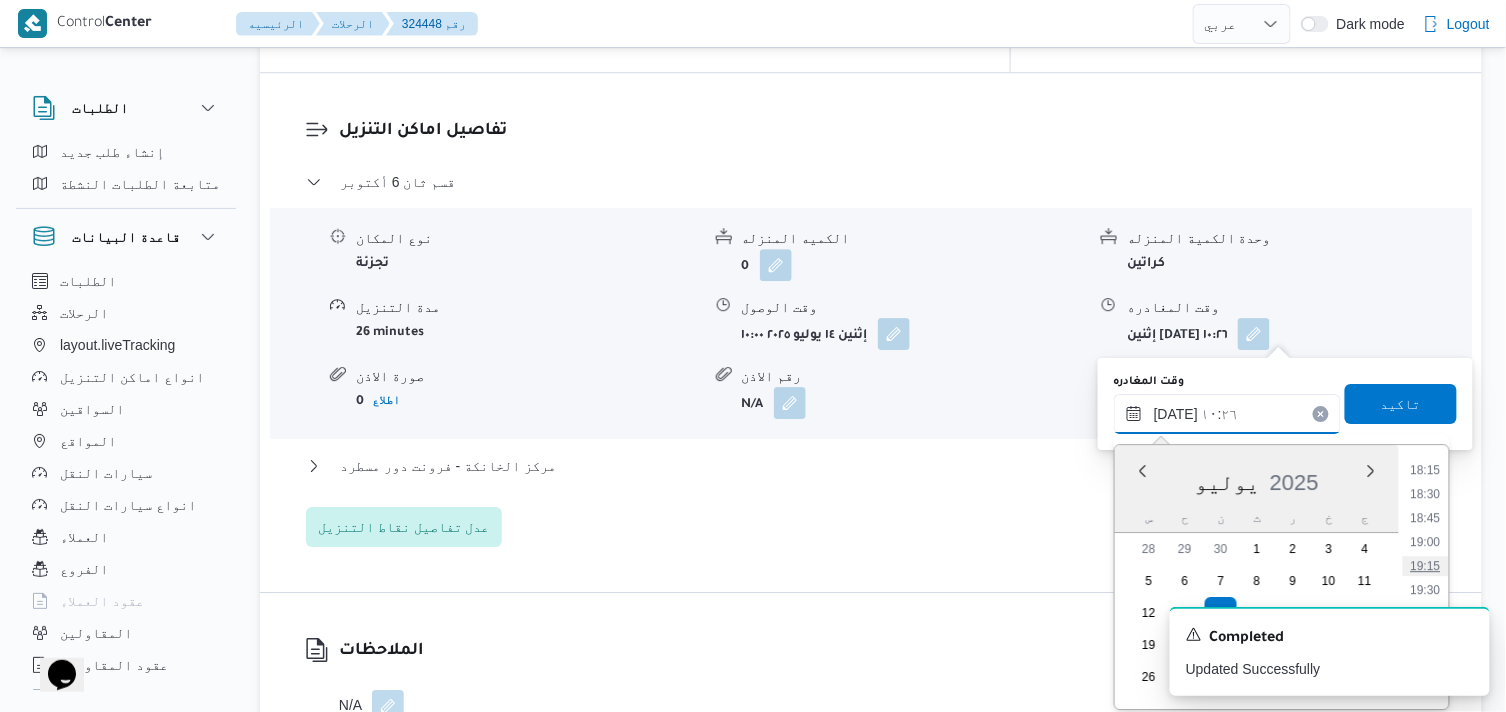 type on "١٤/٠٧/٢٠٢٥ ١٩:١٥" 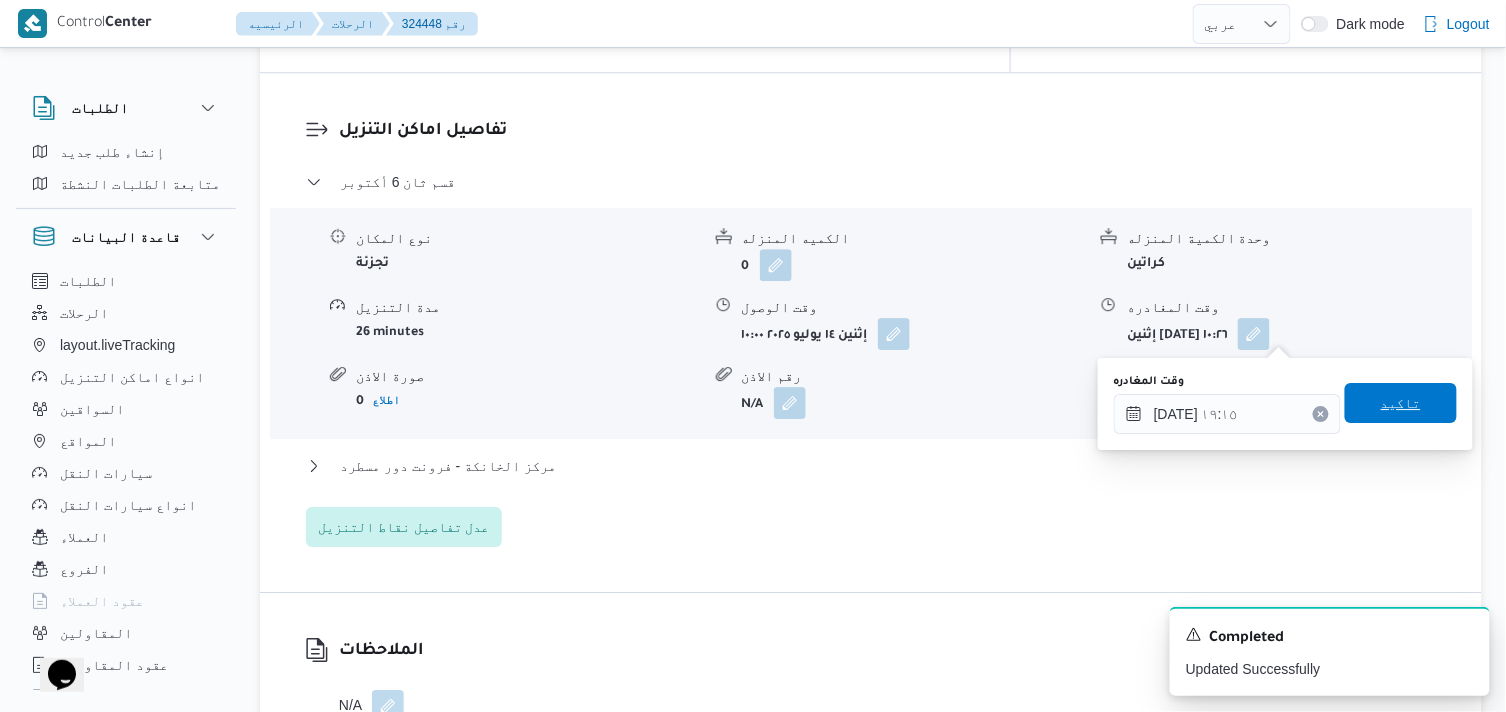 click on "تاكيد" at bounding box center [1401, 403] 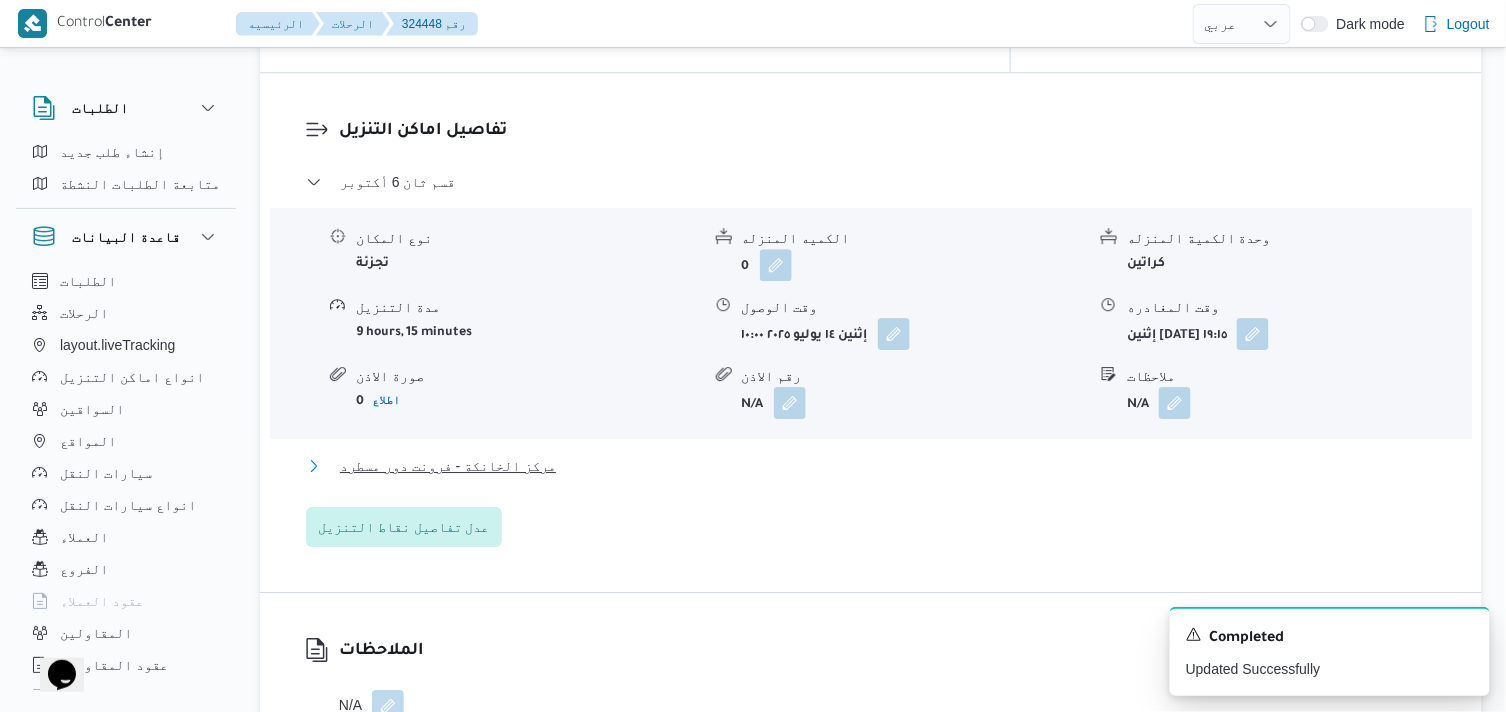 click on "مركز الخانكة -
فرونت دور مسطرد" at bounding box center (448, 466) 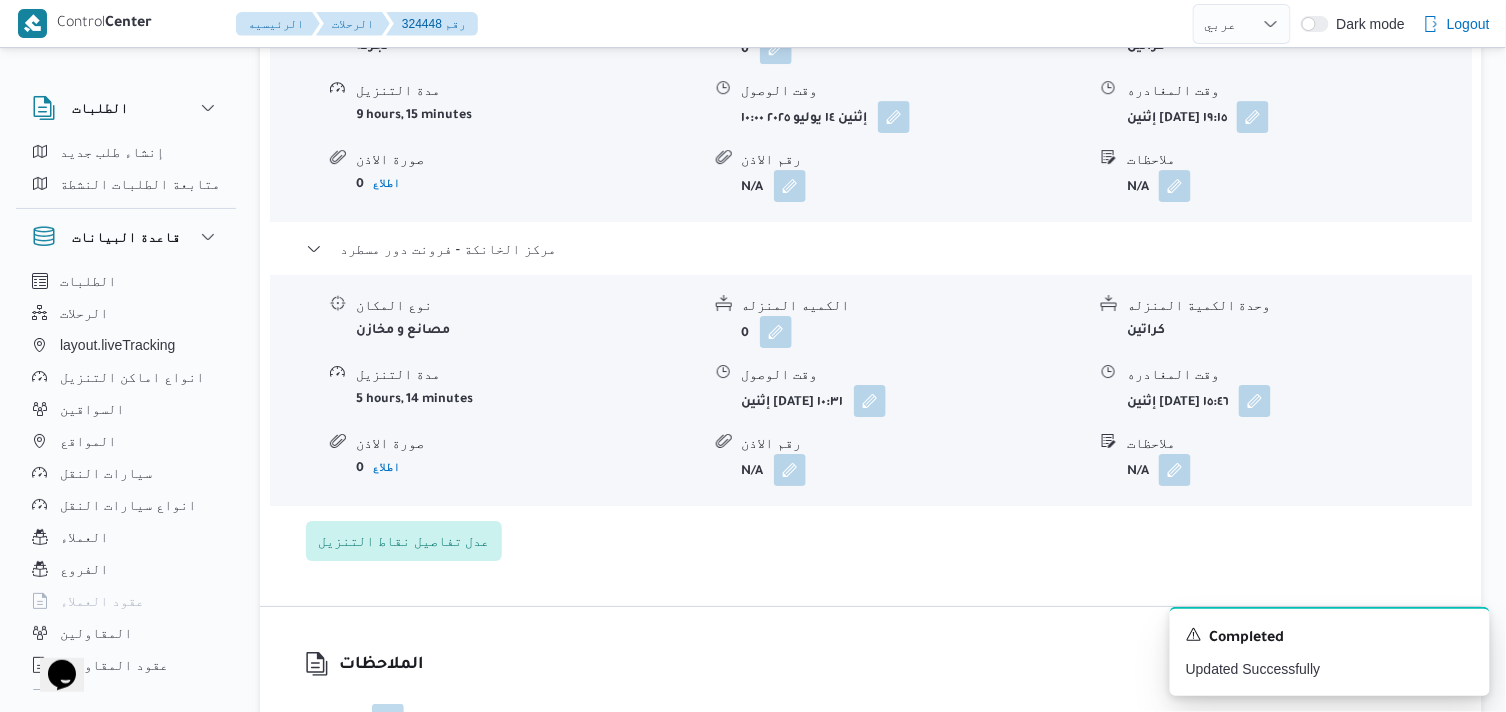 scroll, scrollTop: 1888, scrollLeft: 0, axis: vertical 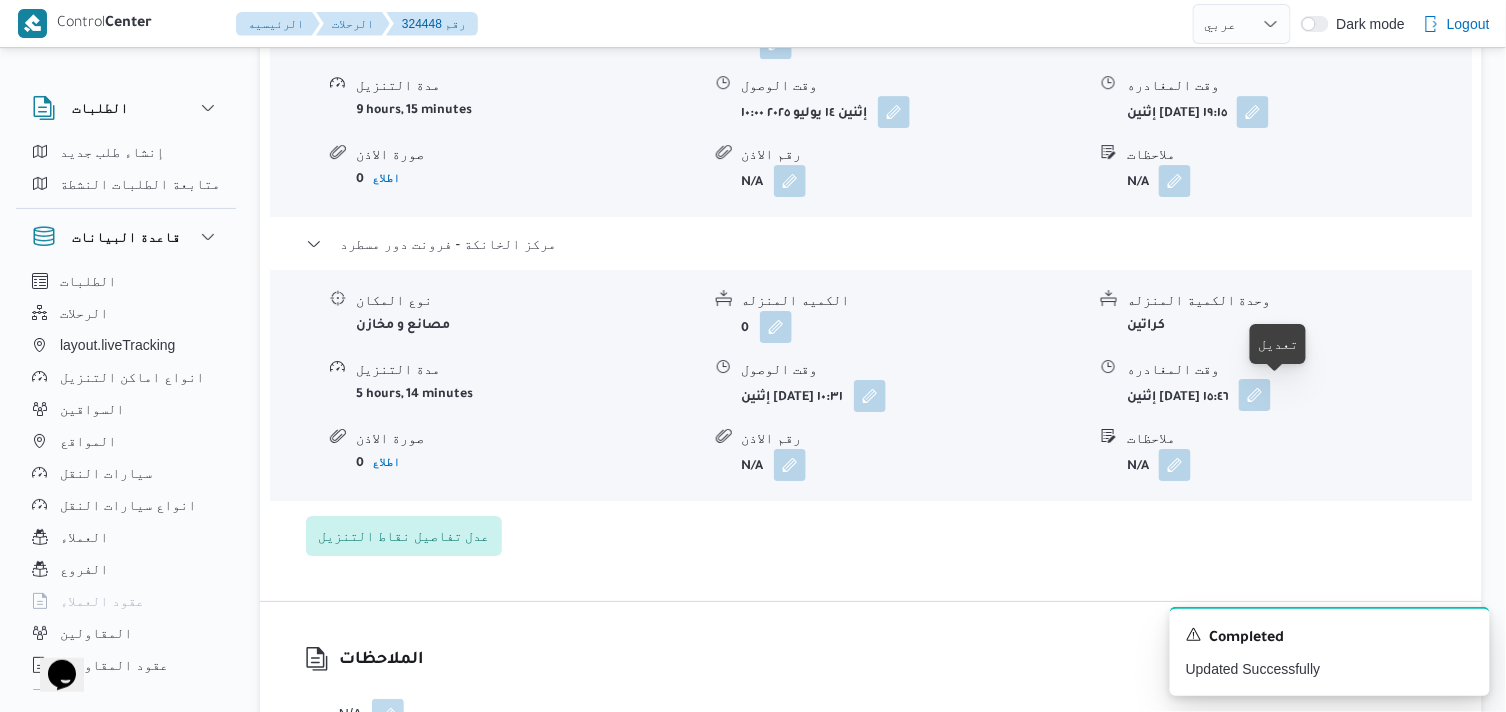 drag, startPoint x: 1291, startPoint y: 388, endPoint x: 1285, endPoint y: 410, distance: 22.803509 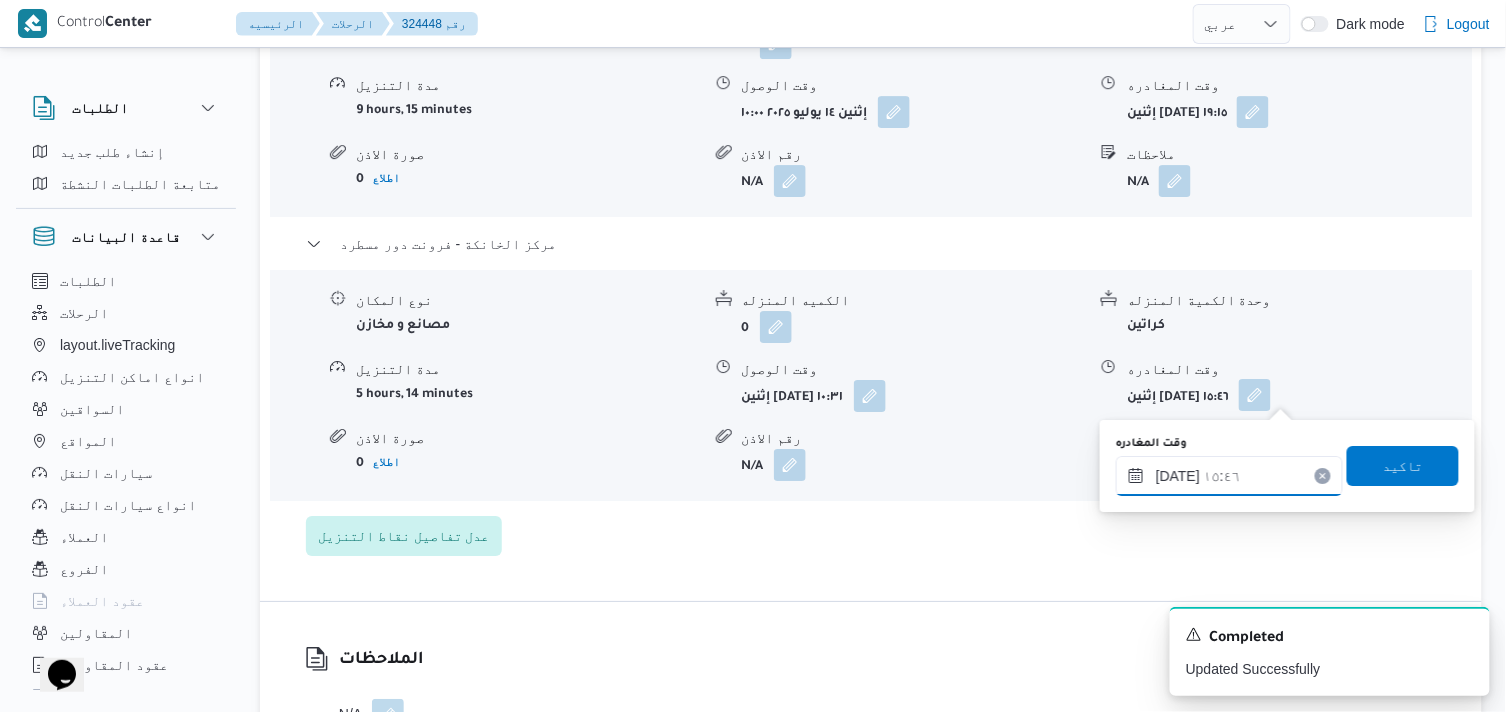 click on "١٤/٠٧/٢٠٢٥ ١٥:٤٦" at bounding box center [1229, 476] 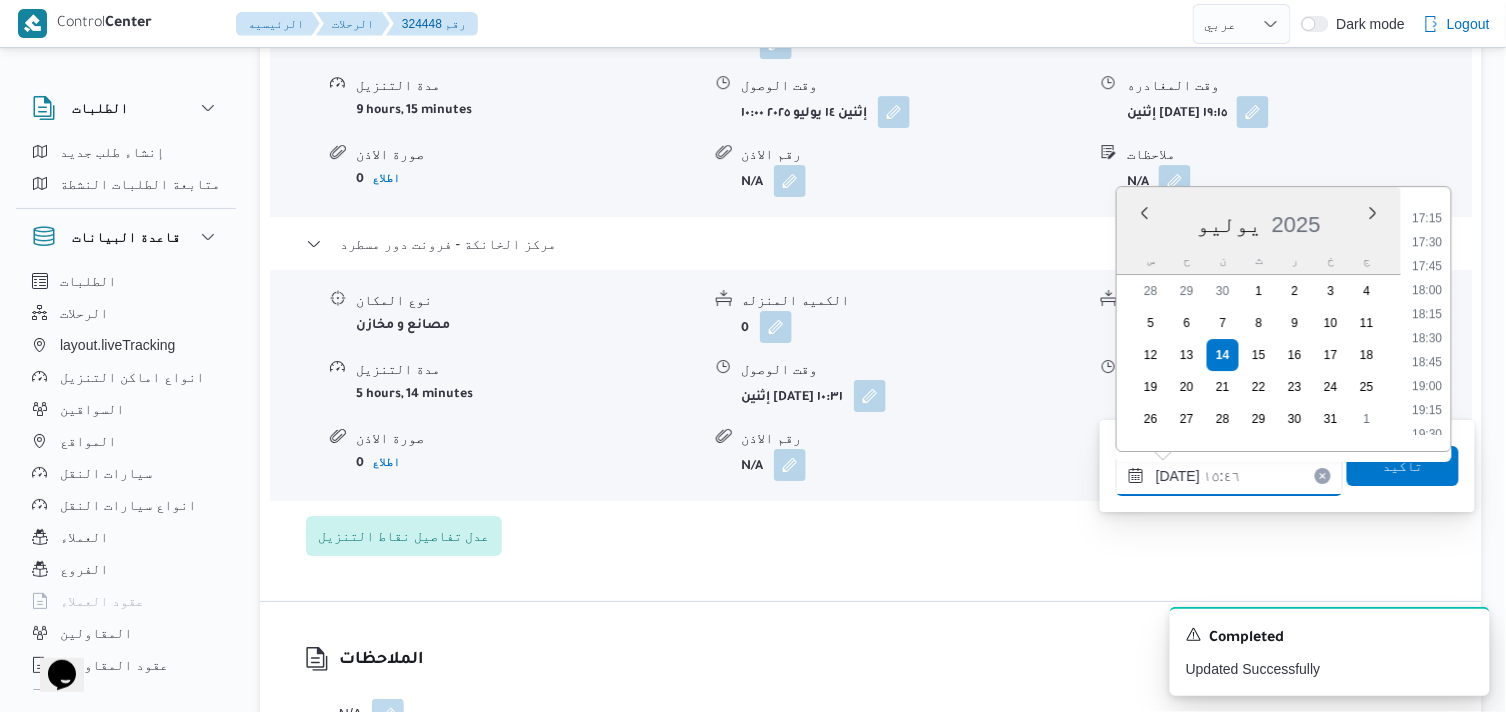 scroll, scrollTop: 1835, scrollLeft: 0, axis: vertical 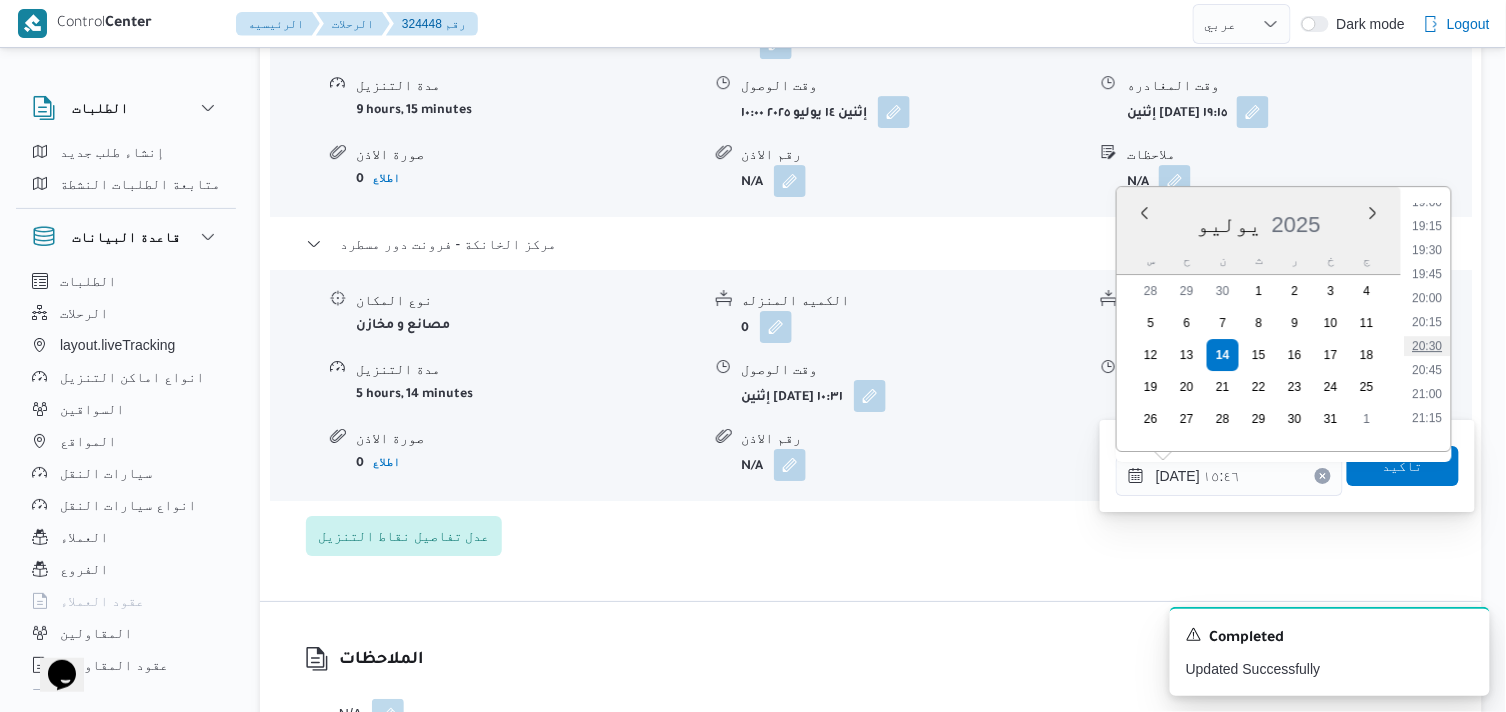 click on "20:30" at bounding box center [1428, 346] 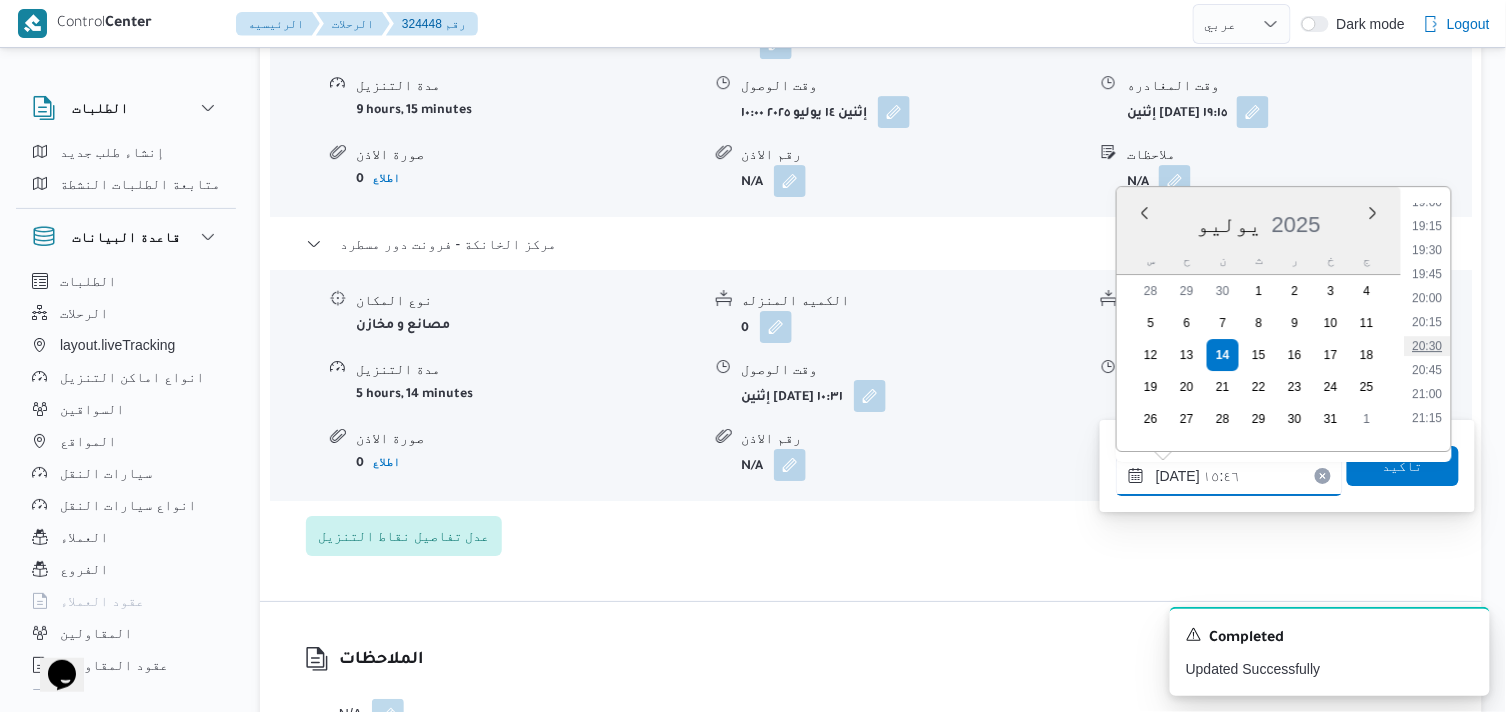 type on "١٤/٠٧/٢٠٢٥ ٢٠:٣٠" 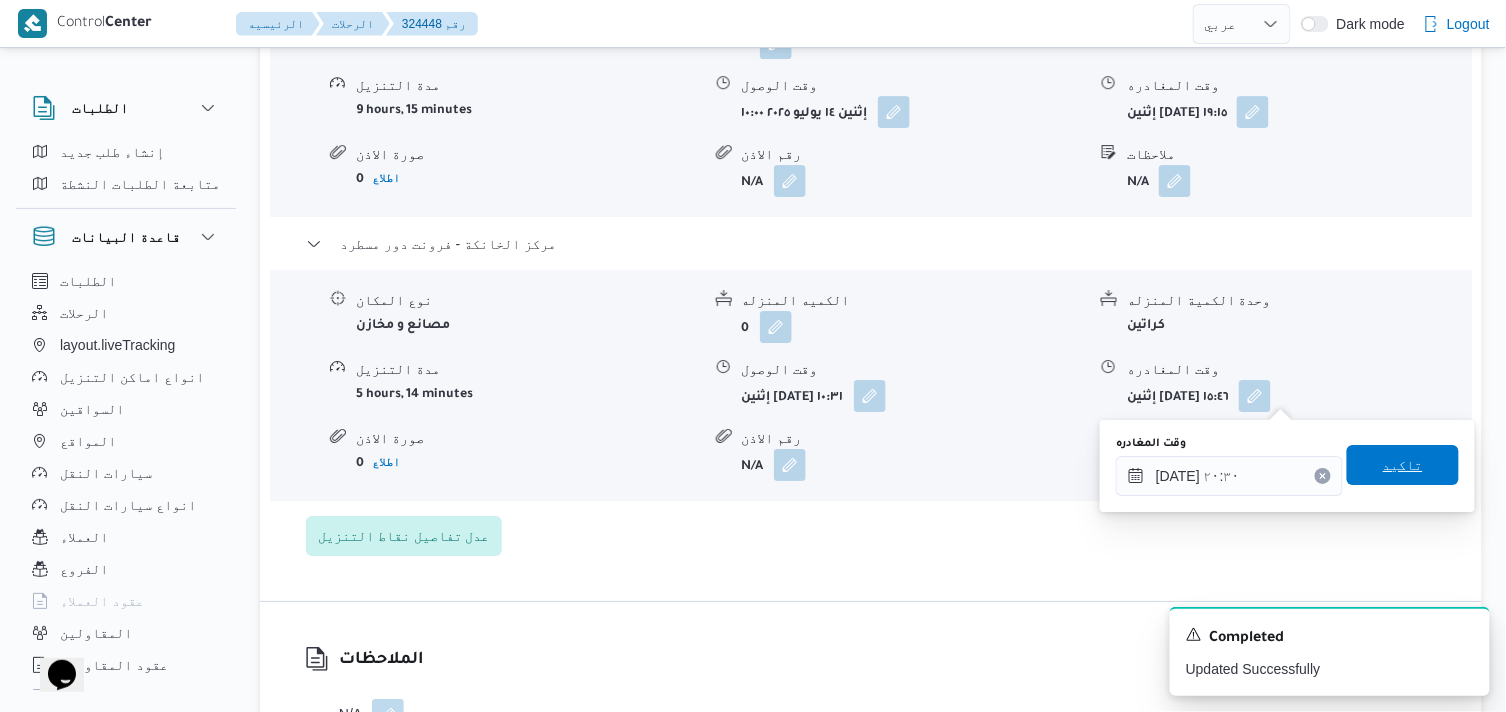 click on "تاكيد" at bounding box center (1403, 465) 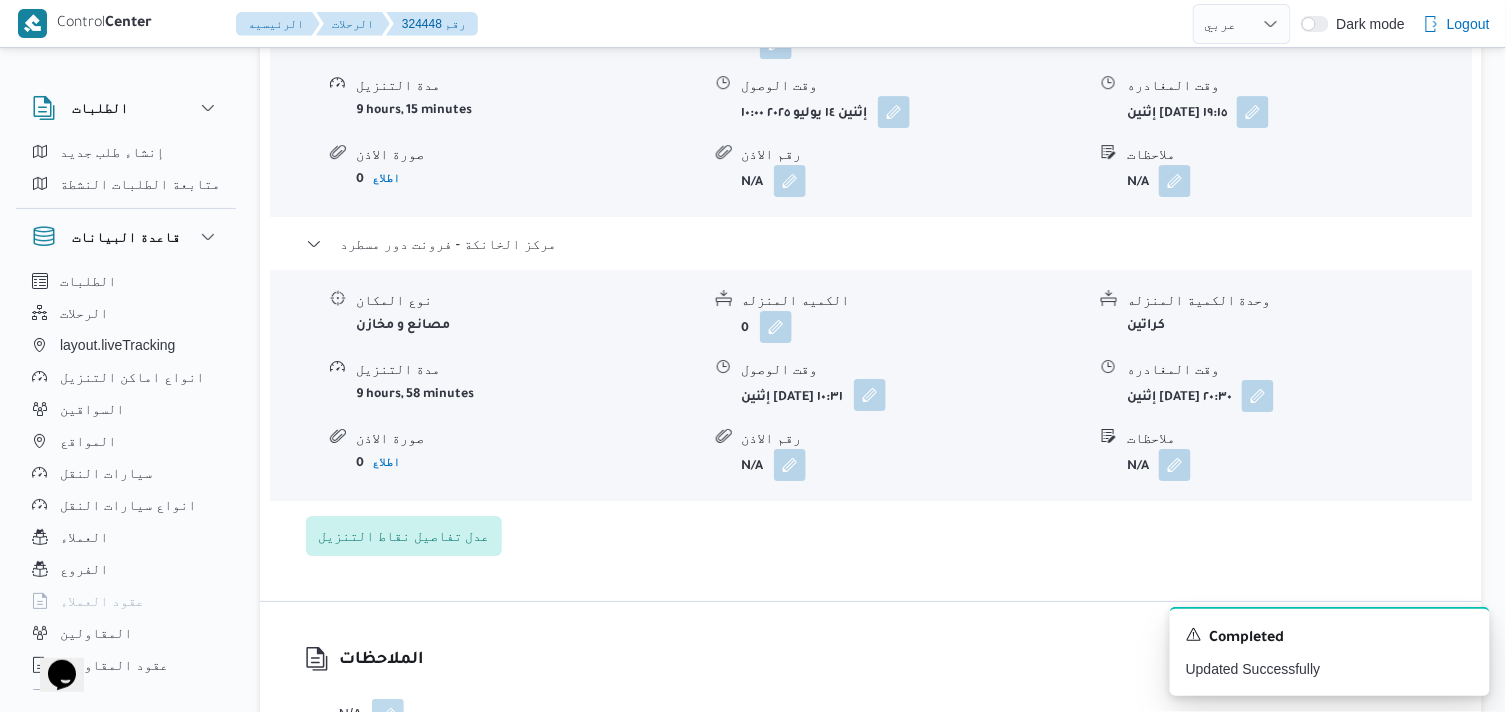 click at bounding box center (870, 395) 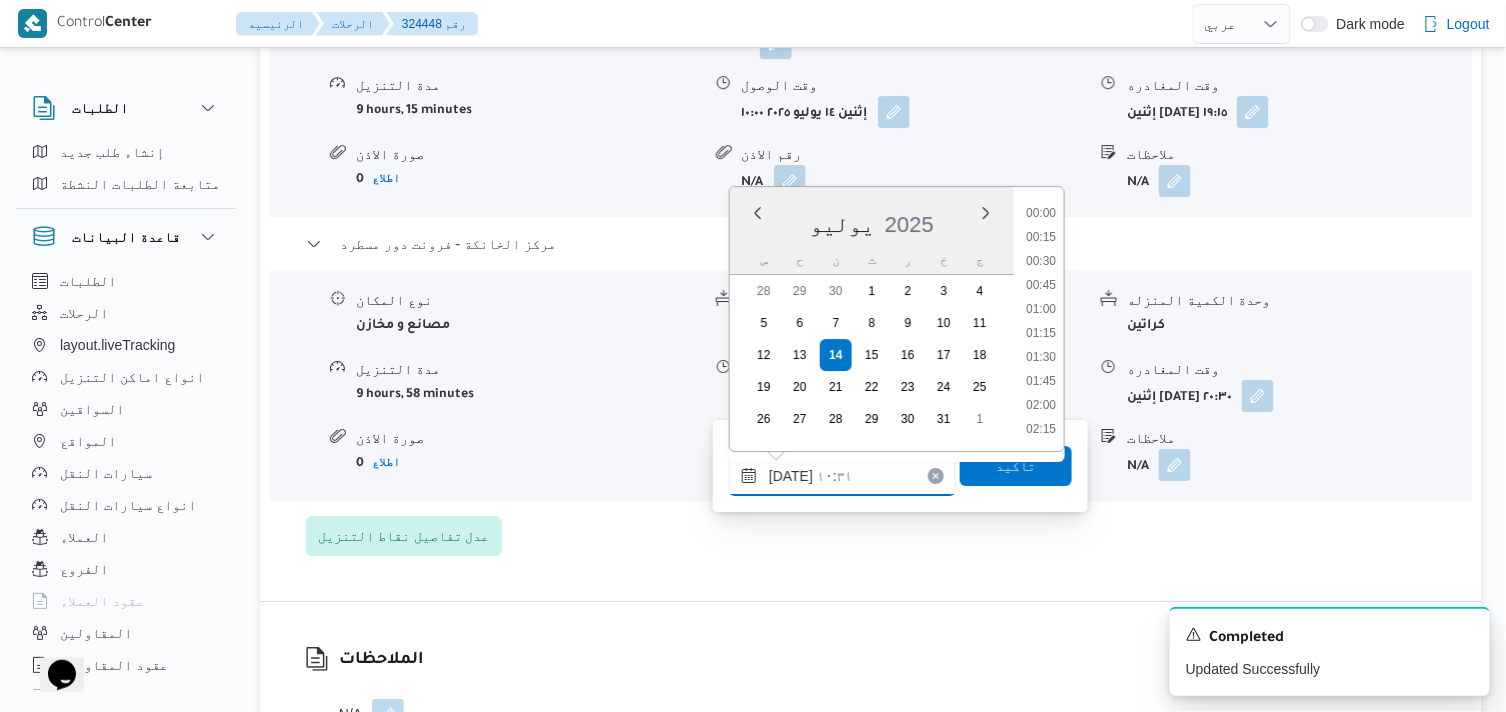 click on "١٤/٠٧/٢٠٢٥ ١٠:٣١" at bounding box center [842, 476] 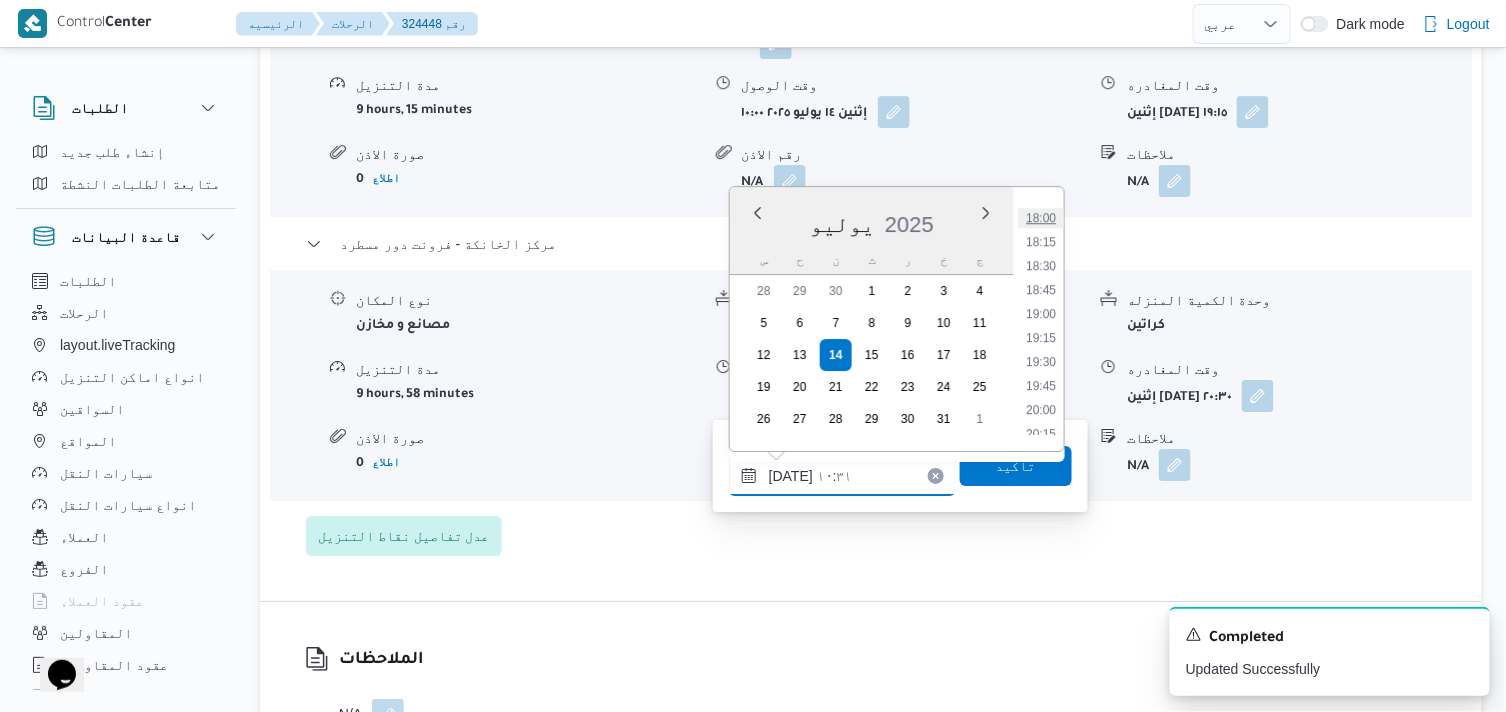 scroll, scrollTop: 1888, scrollLeft: 0, axis: vertical 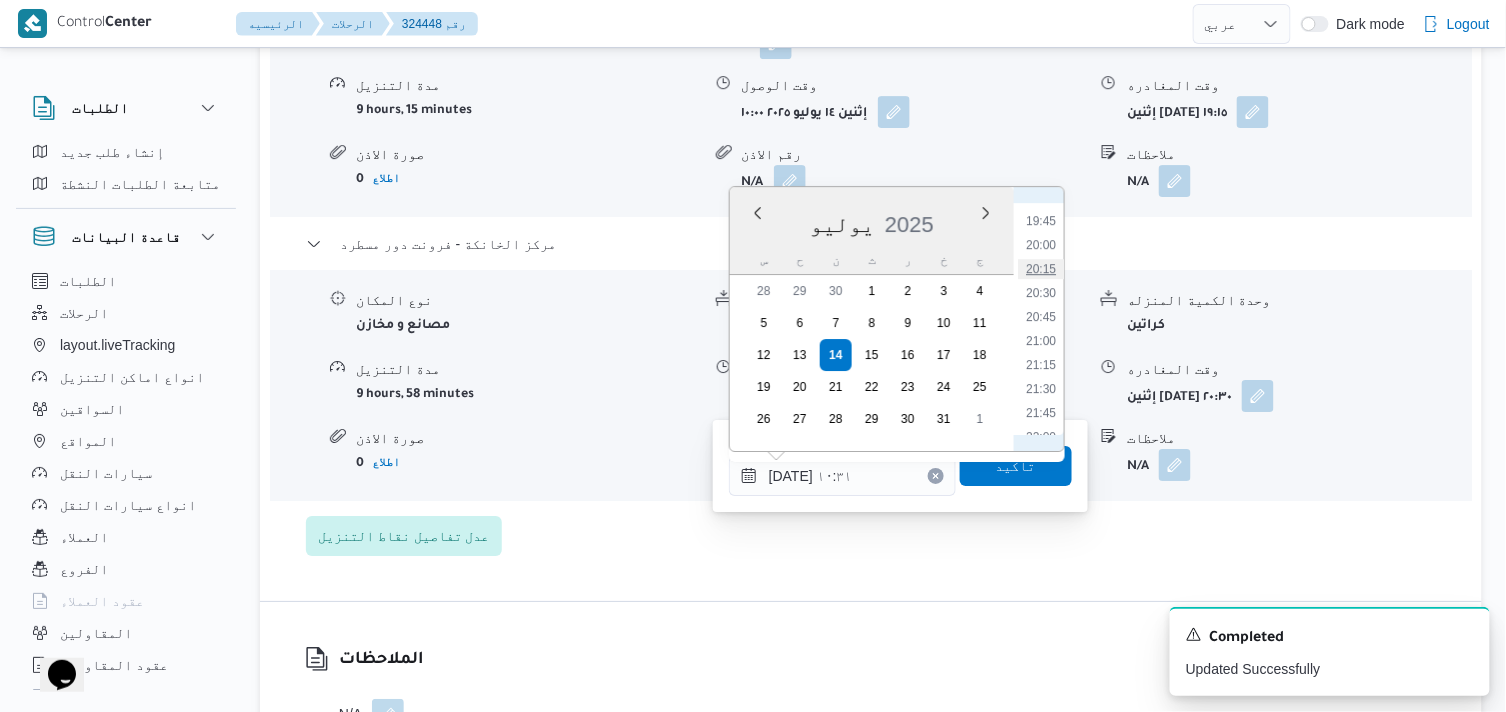 click on "20:15" at bounding box center (1041, 269) 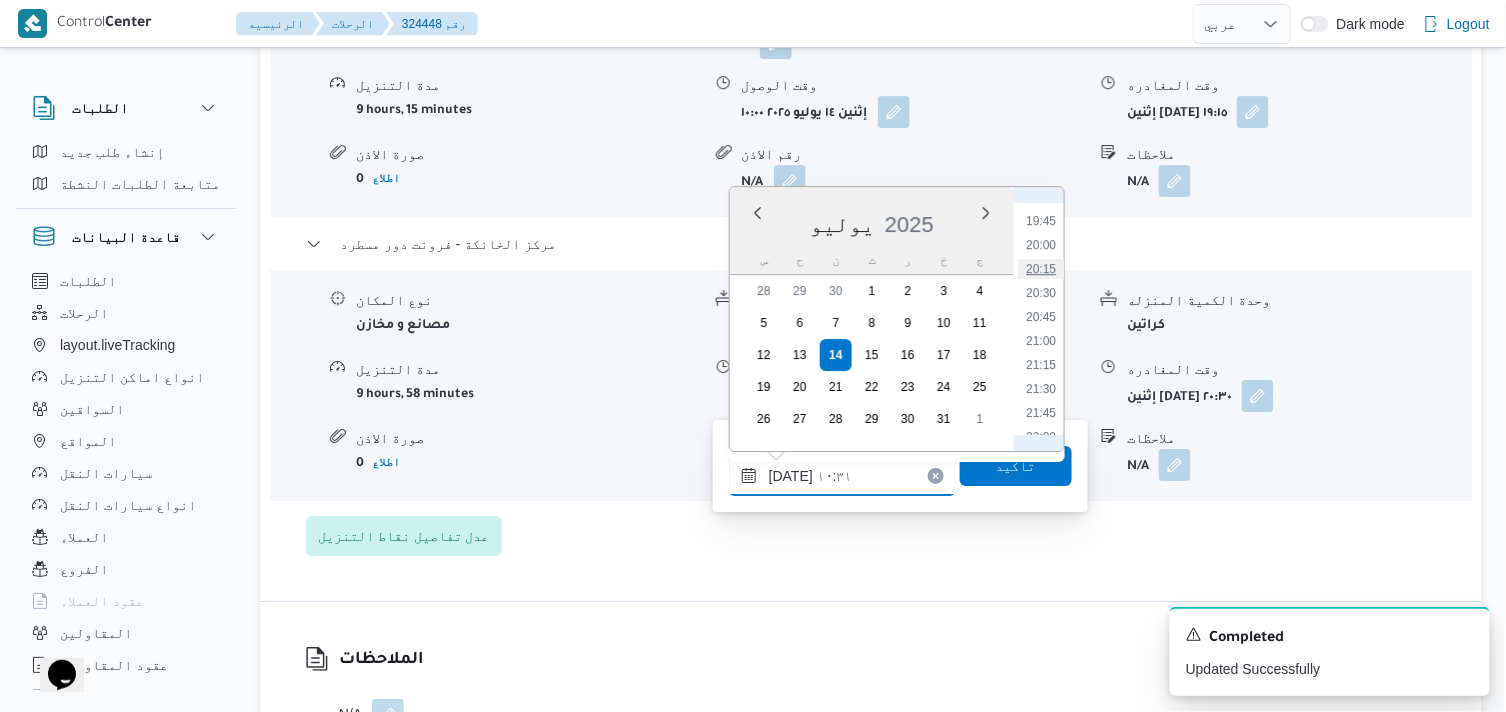 type on "[DATE] ٢٠:١٥" 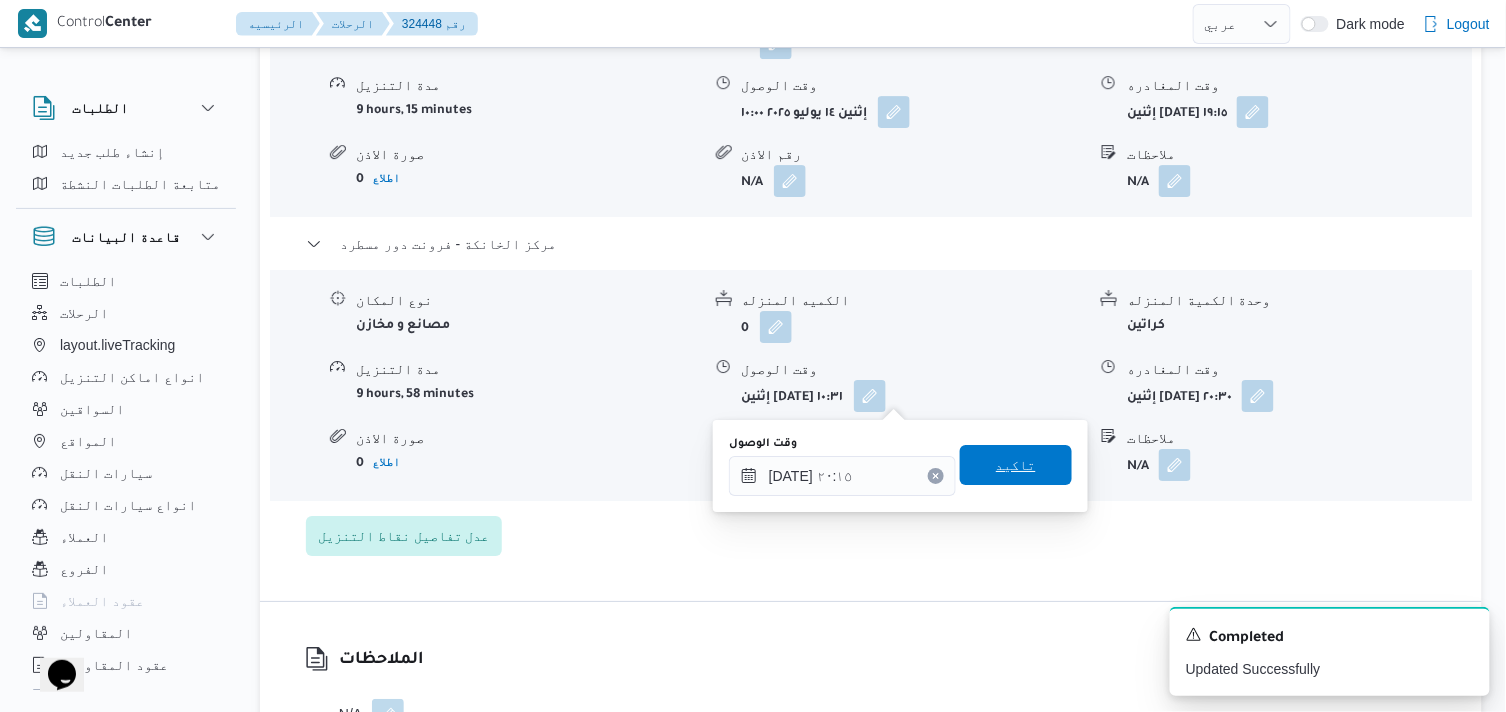 click on "تاكيد" at bounding box center (1016, 465) 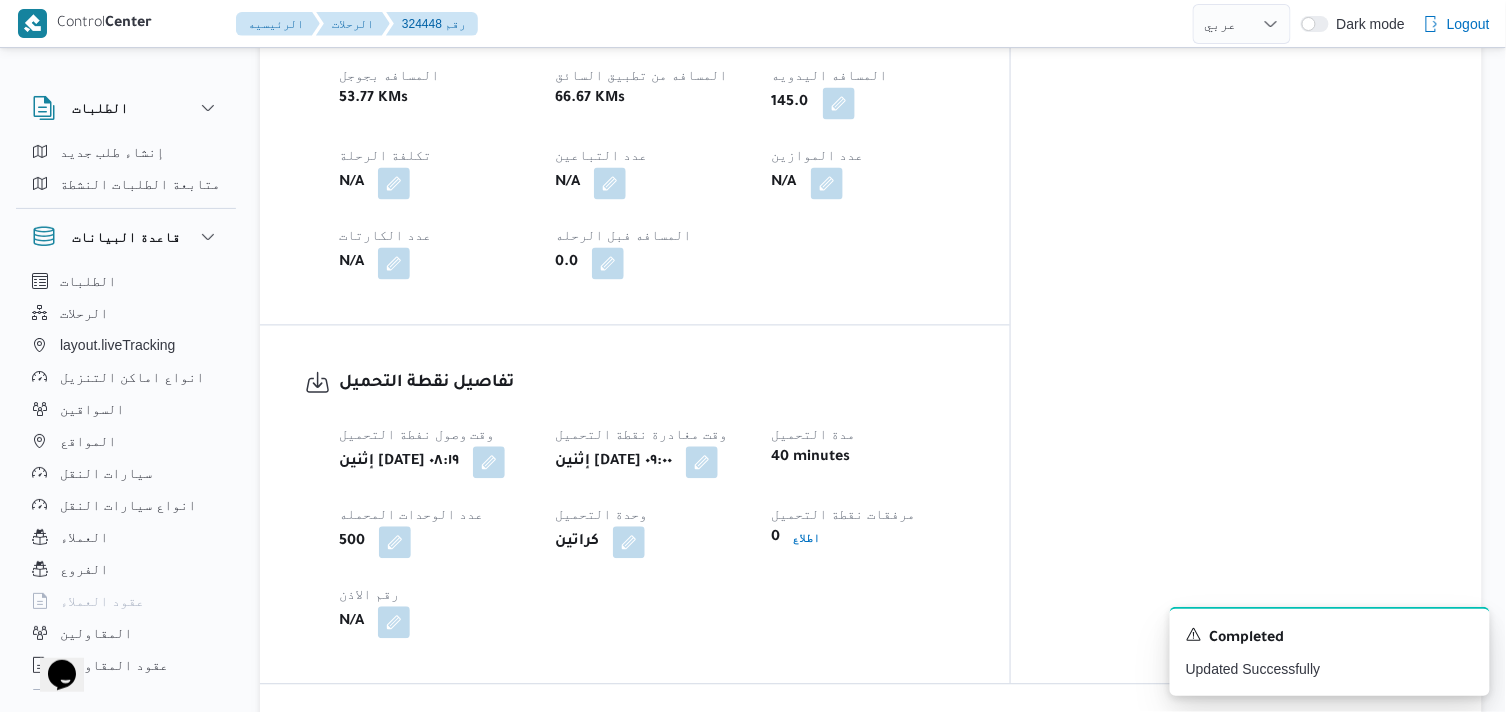scroll, scrollTop: 0, scrollLeft: 0, axis: both 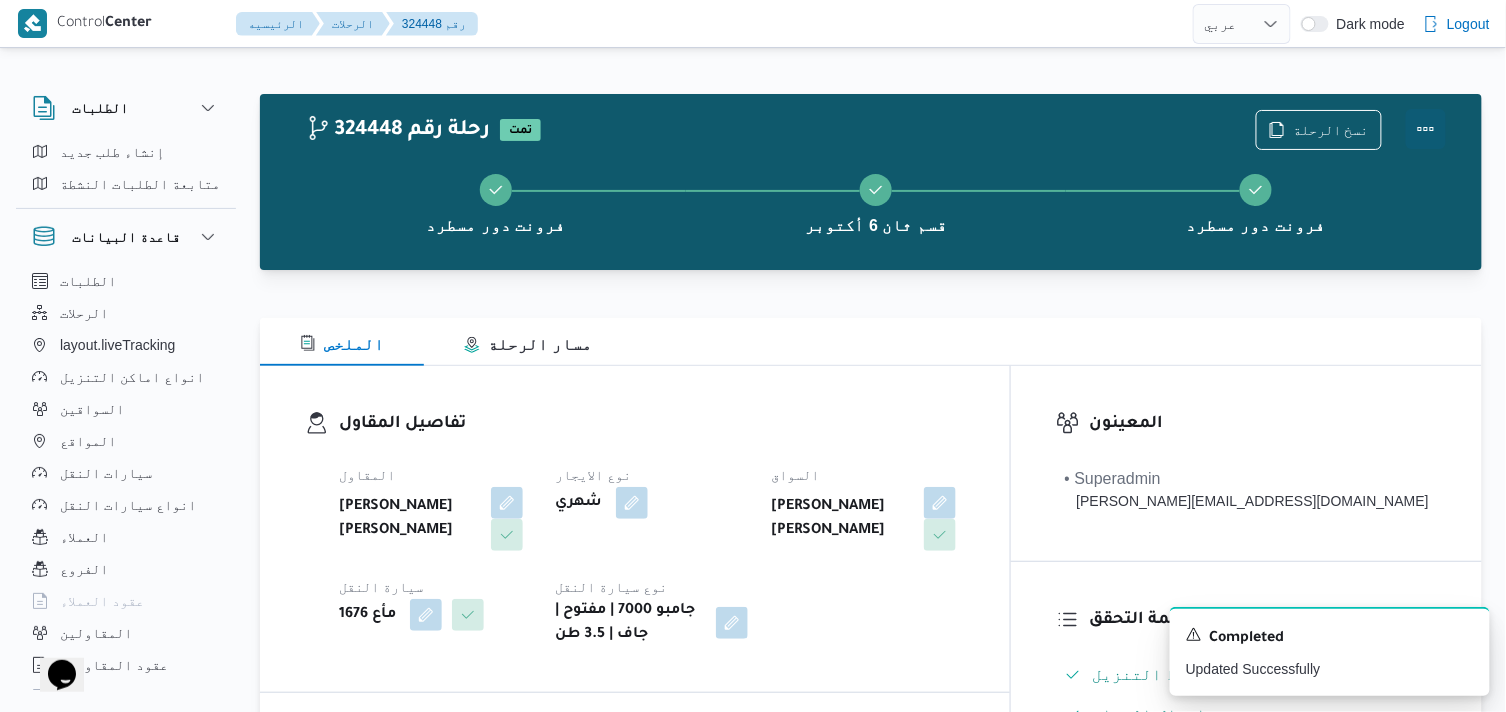click at bounding box center [1426, 129] 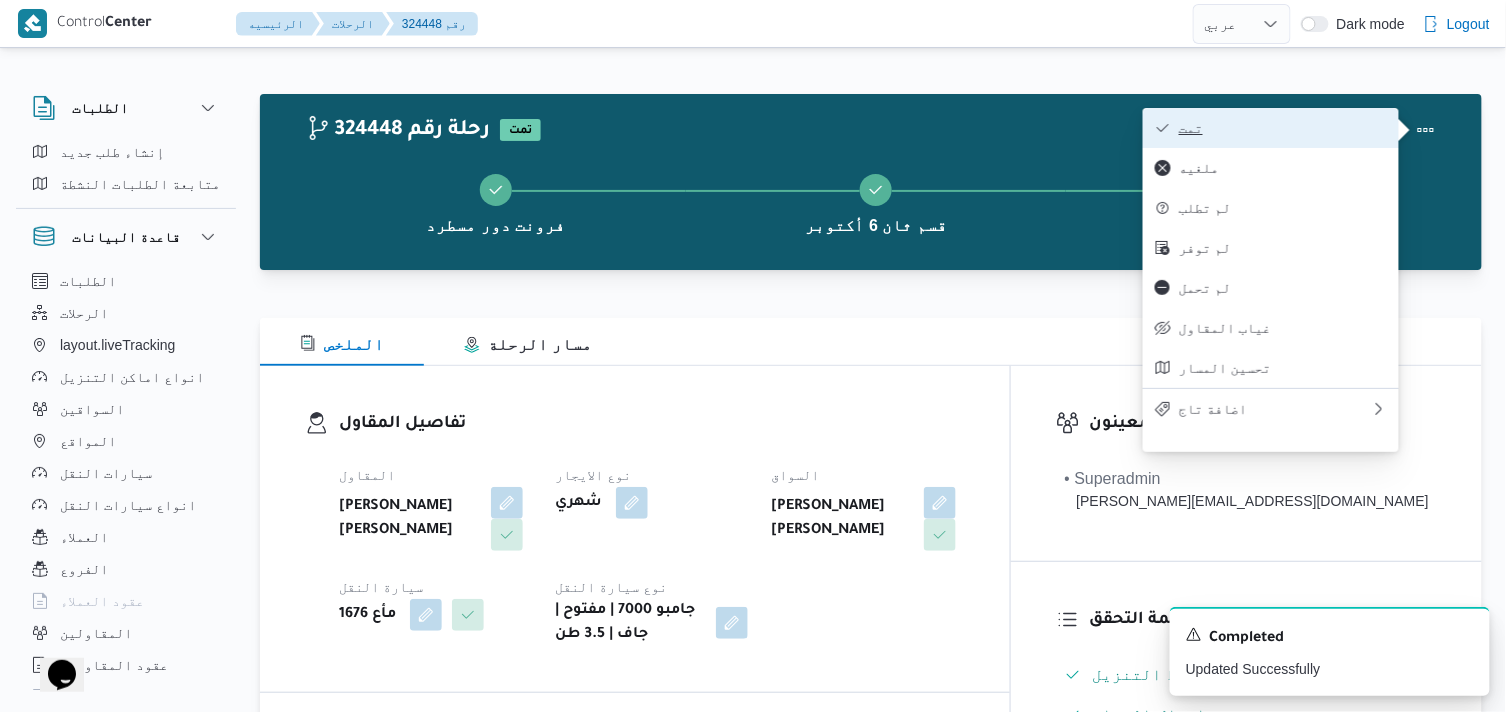 click on "تمت" at bounding box center (1283, 128) 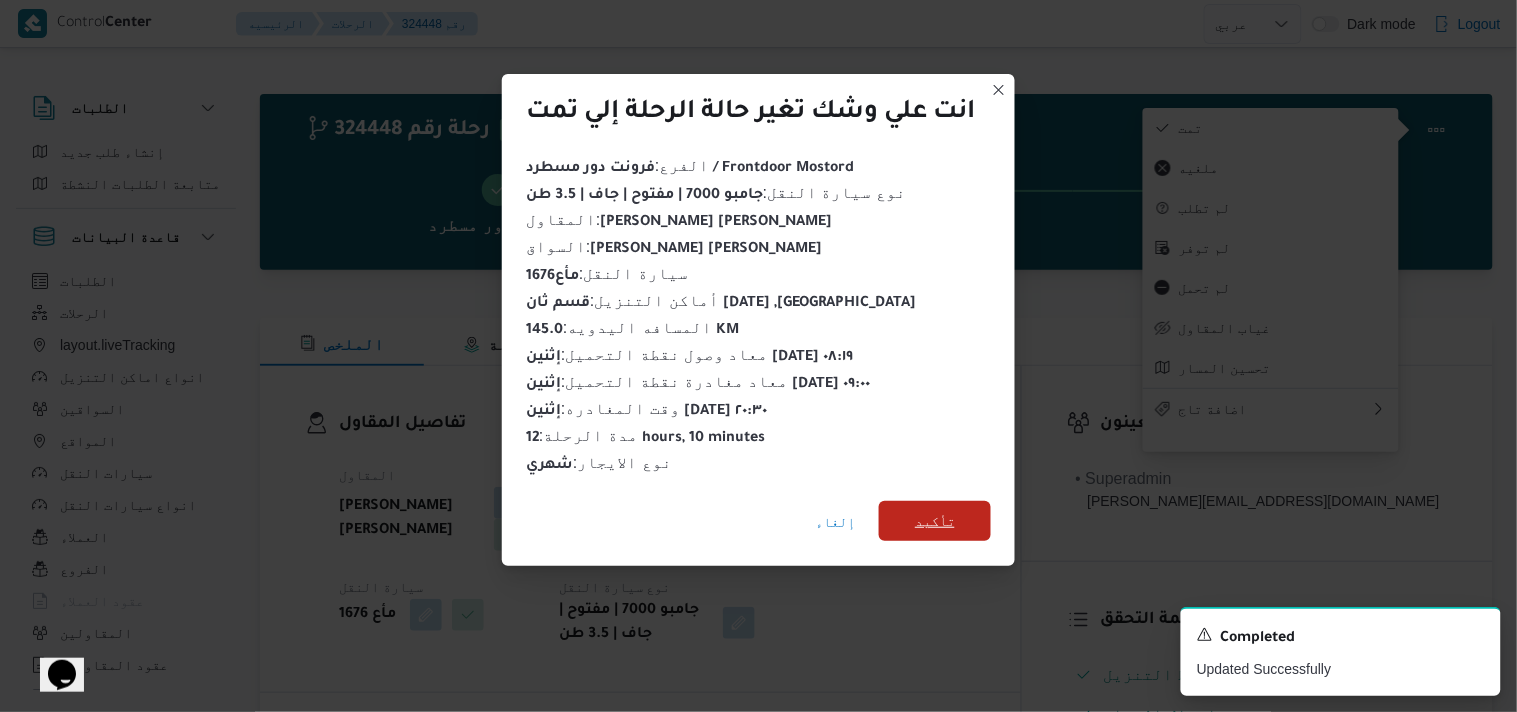 click on "تأكيد" at bounding box center (935, 521) 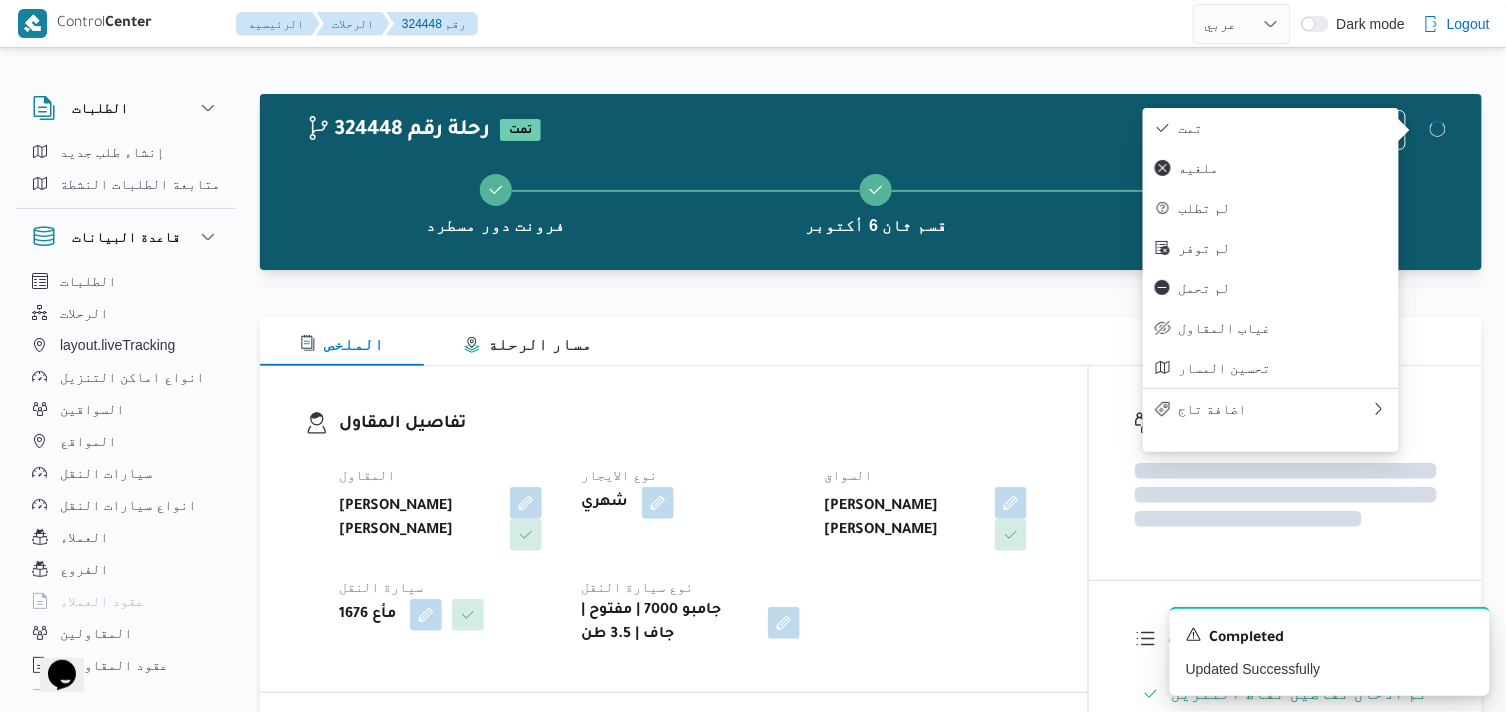 click on "تفاصيل المقاول المقاول محمد هاني محمد جوده محمود نوع الايجار شهري السواق عمرو جمال الدسوقي مصيلحي  سيارة النقل مأع 1676 نوع سيارة النقل جامبو 7000 | مفتوح | جاف | 3.5 طن" at bounding box center [691, 529] 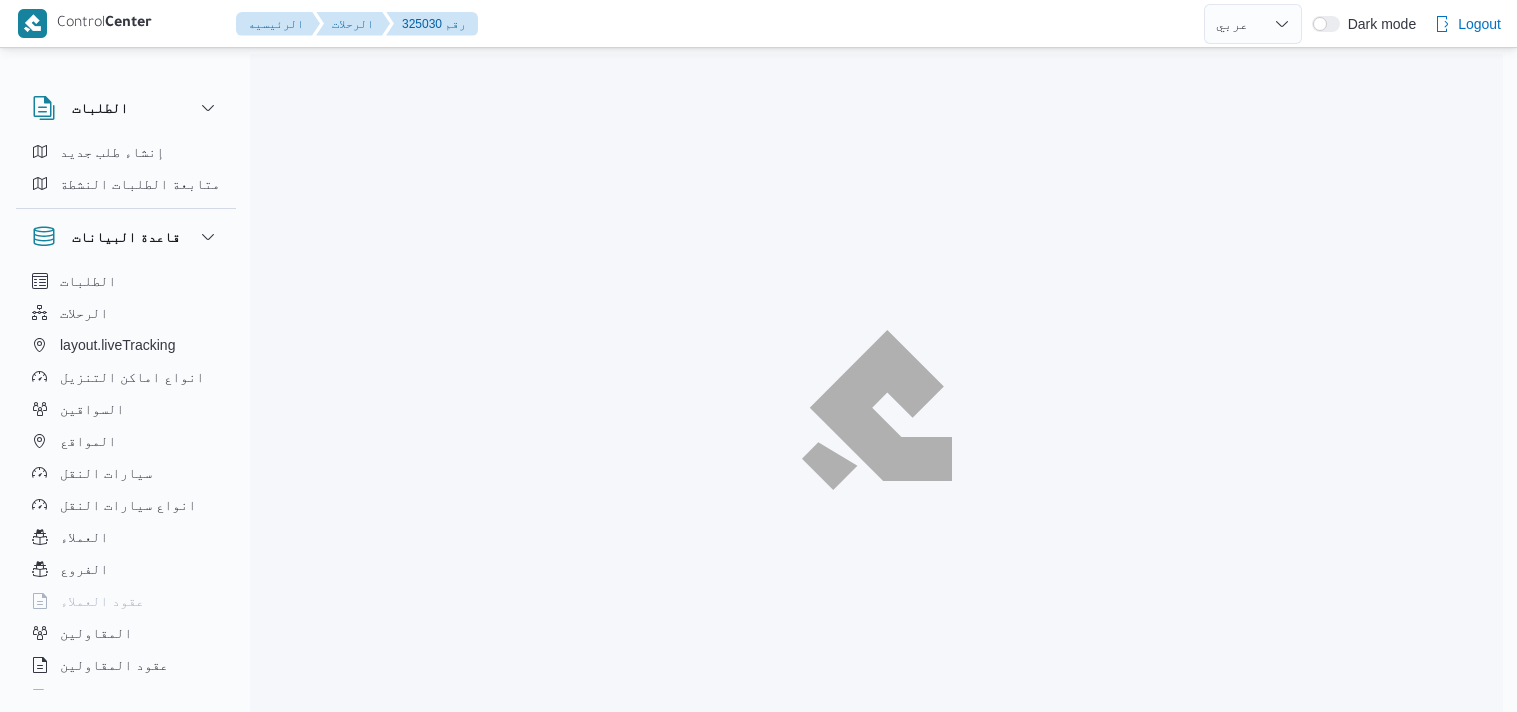 select on "ar" 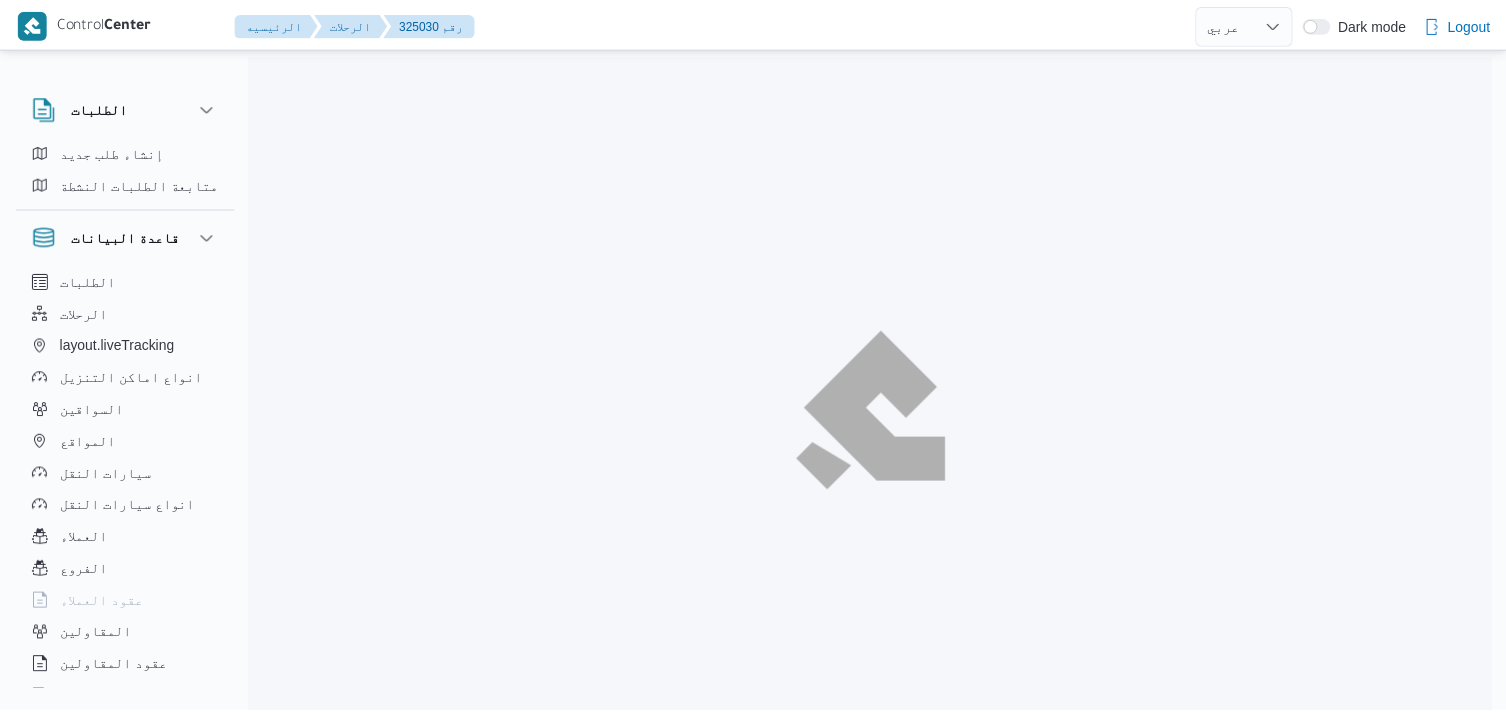 scroll, scrollTop: 0, scrollLeft: 0, axis: both 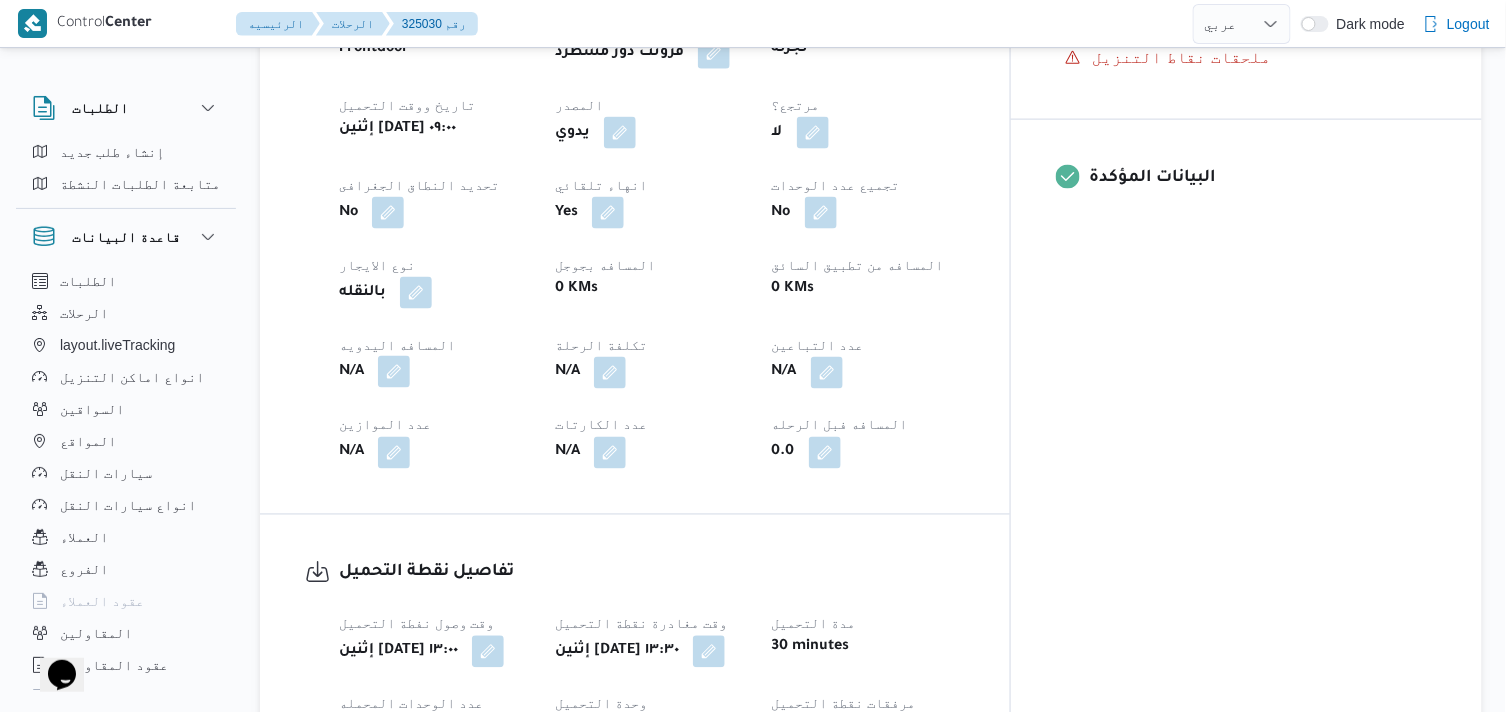 click at bounding box center [394, 372] 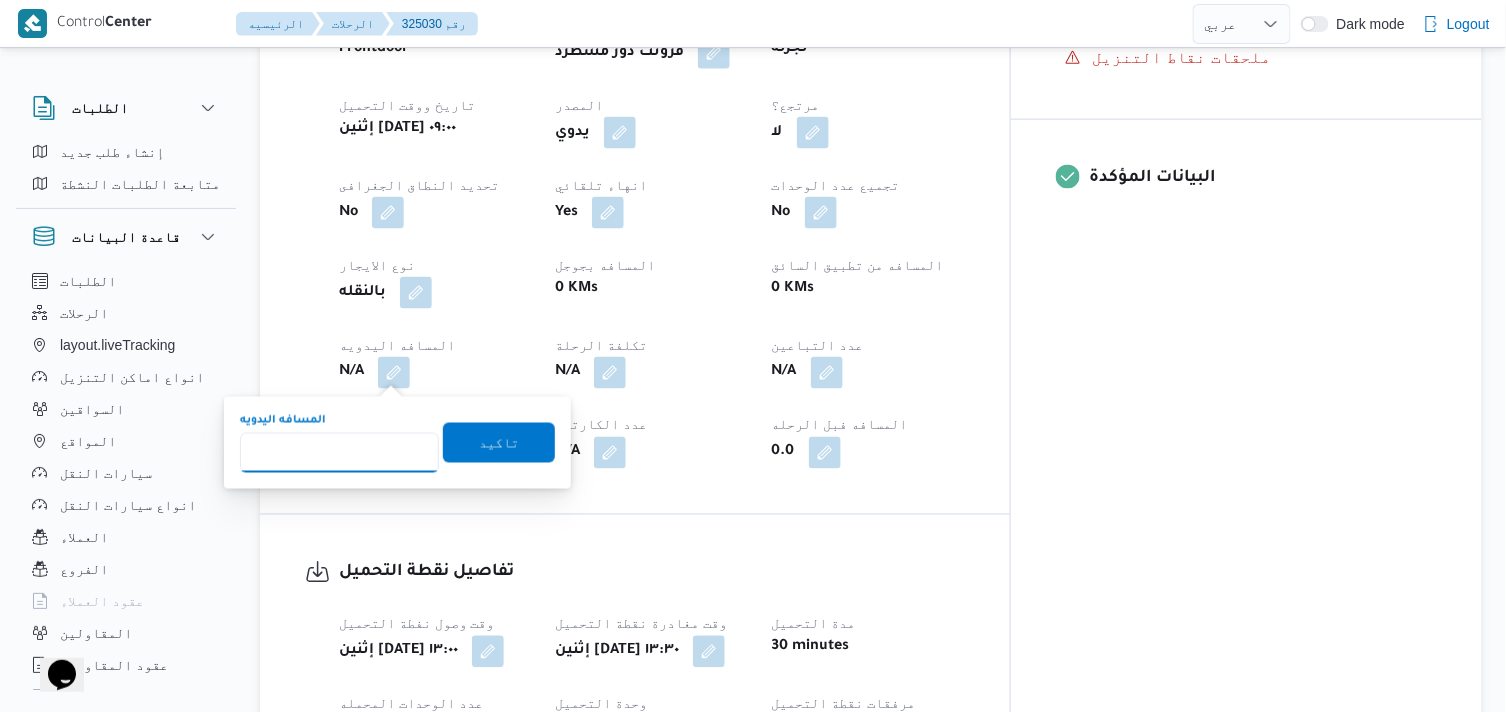 click on "المسافه اليدويه" at bounding box center (339, 453) 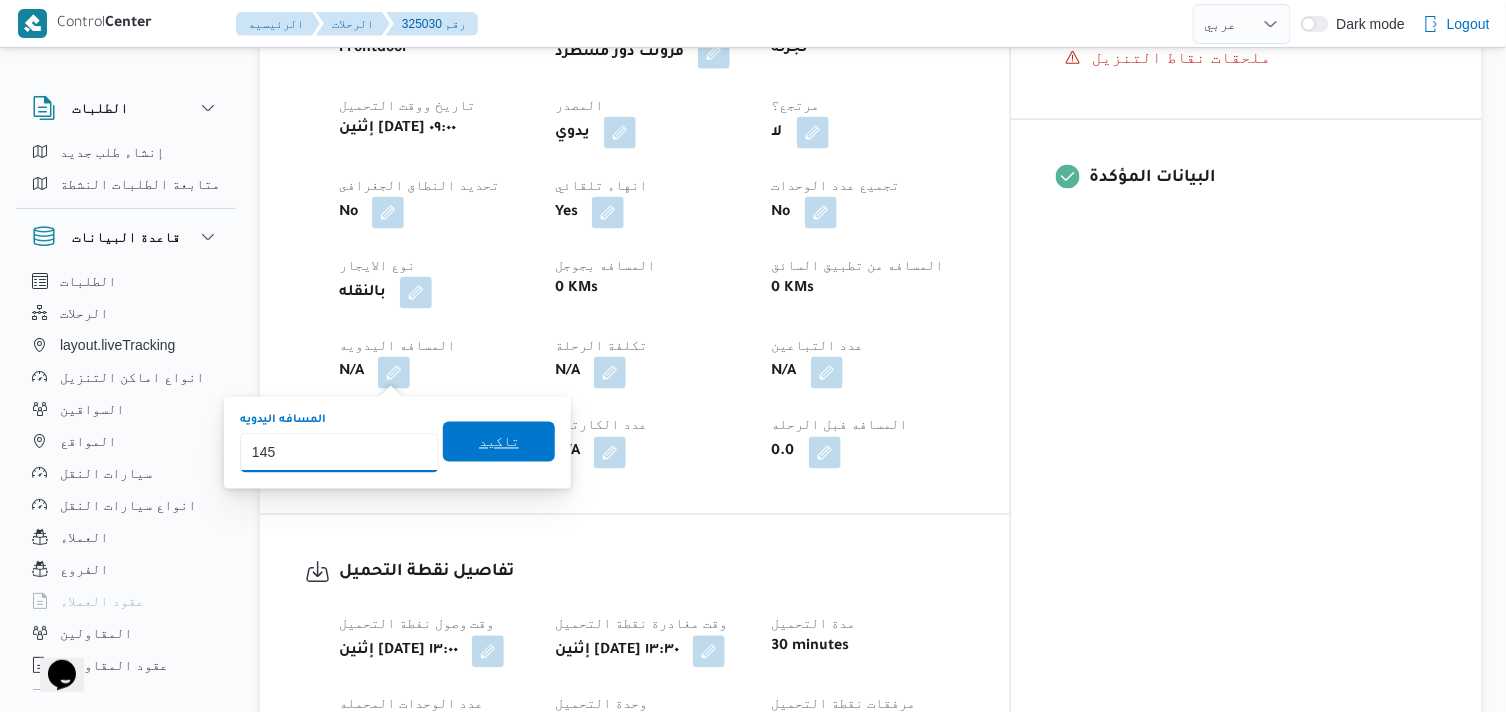 type on "145" 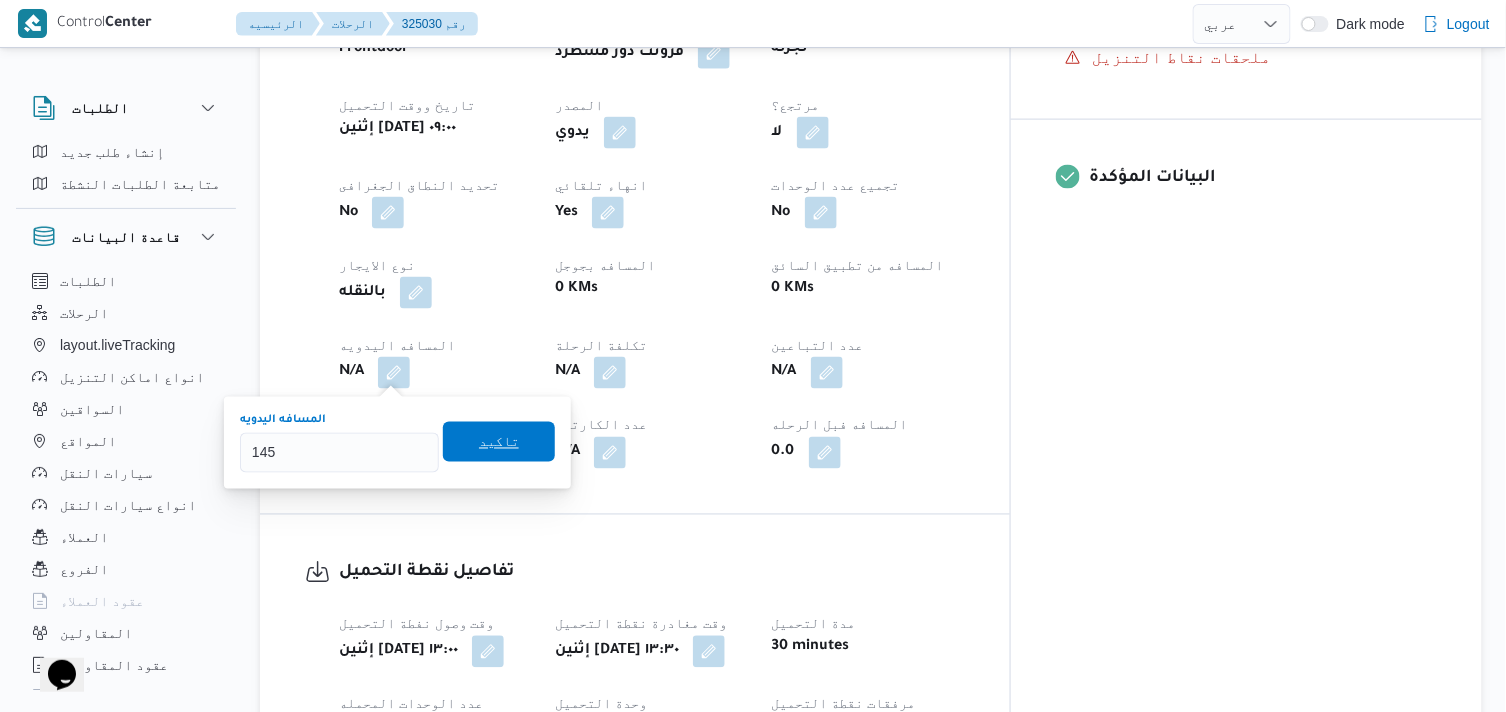 click on "تاكيد" at bounding box center [499, 442] 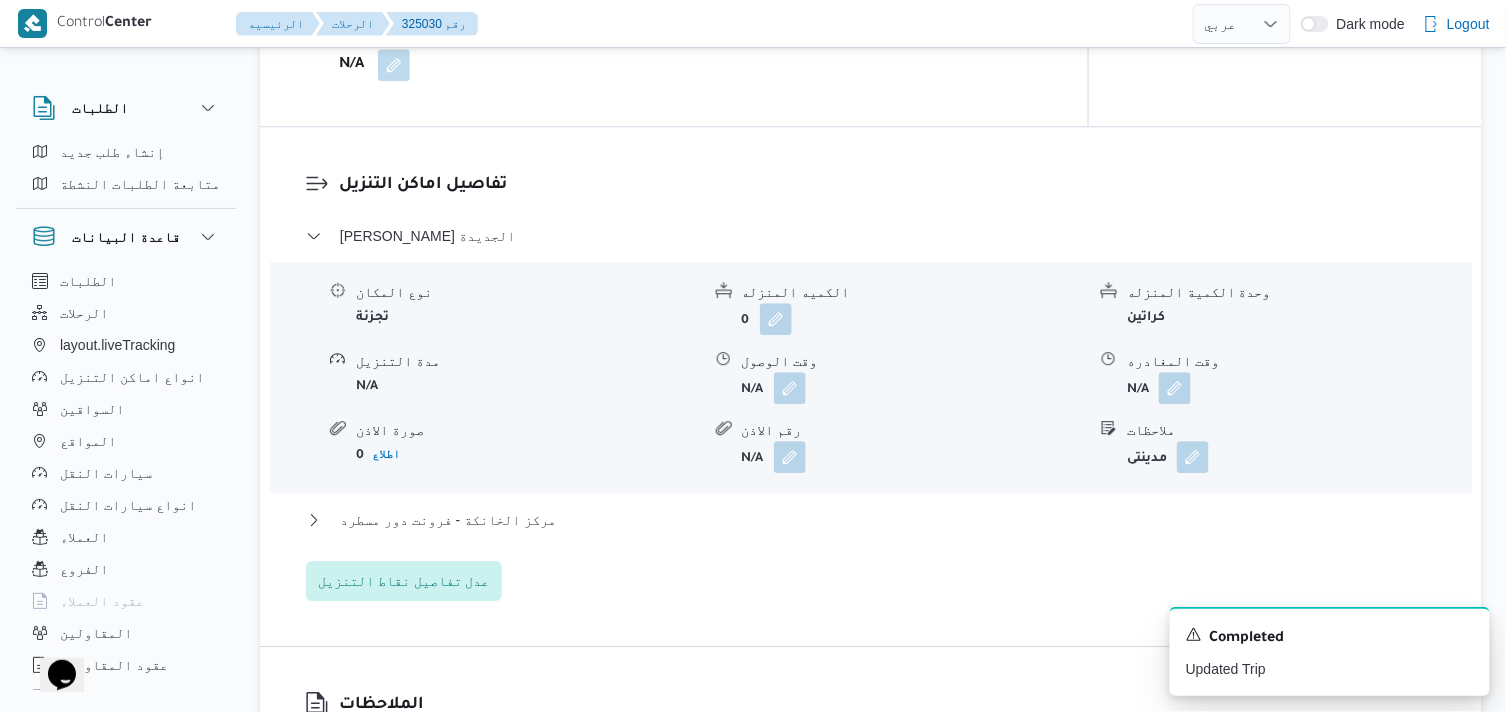 scroll, scrollTop: 1555, scrollLeft: 0, axis: vertical 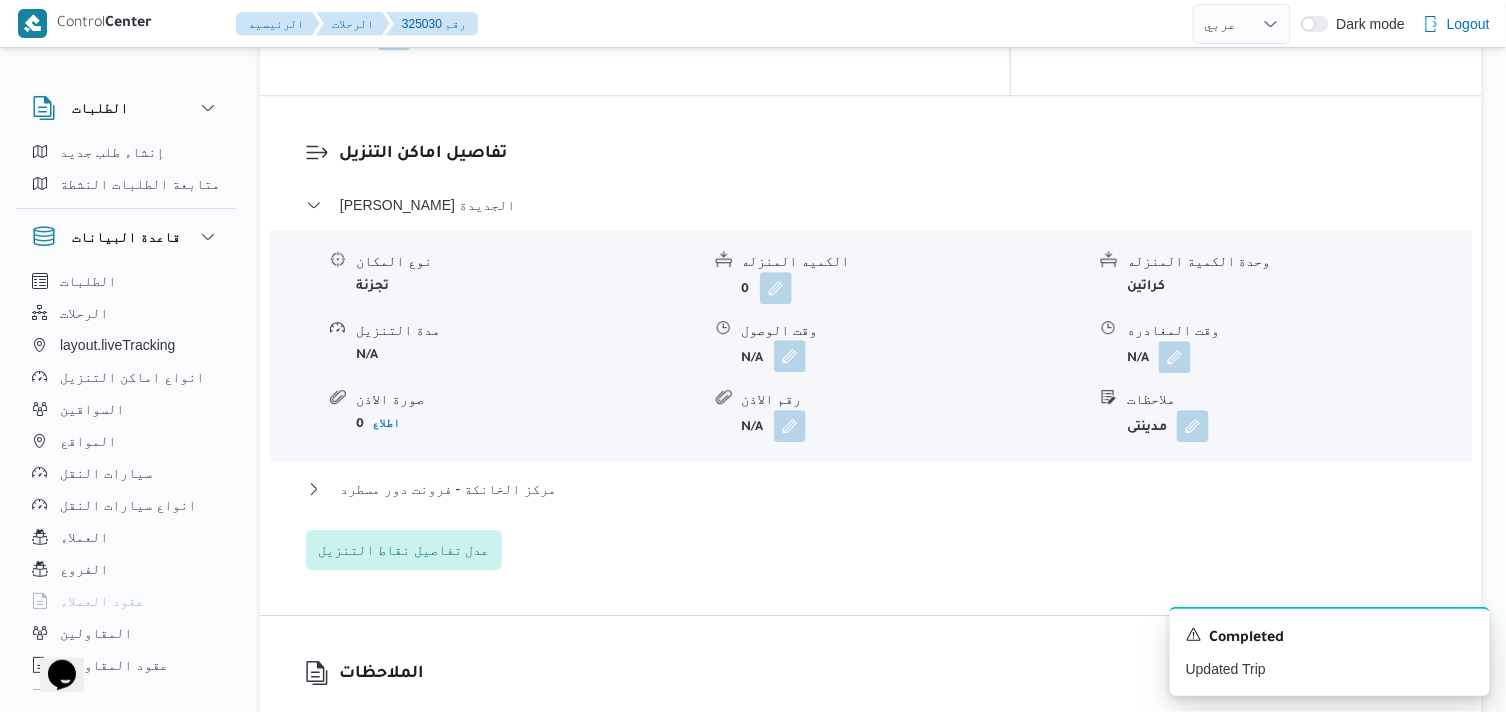 drag, startPoint x: 788, startPoint y: 348, endPoint x: 785, endPoint y: 366, distance: 18.248287 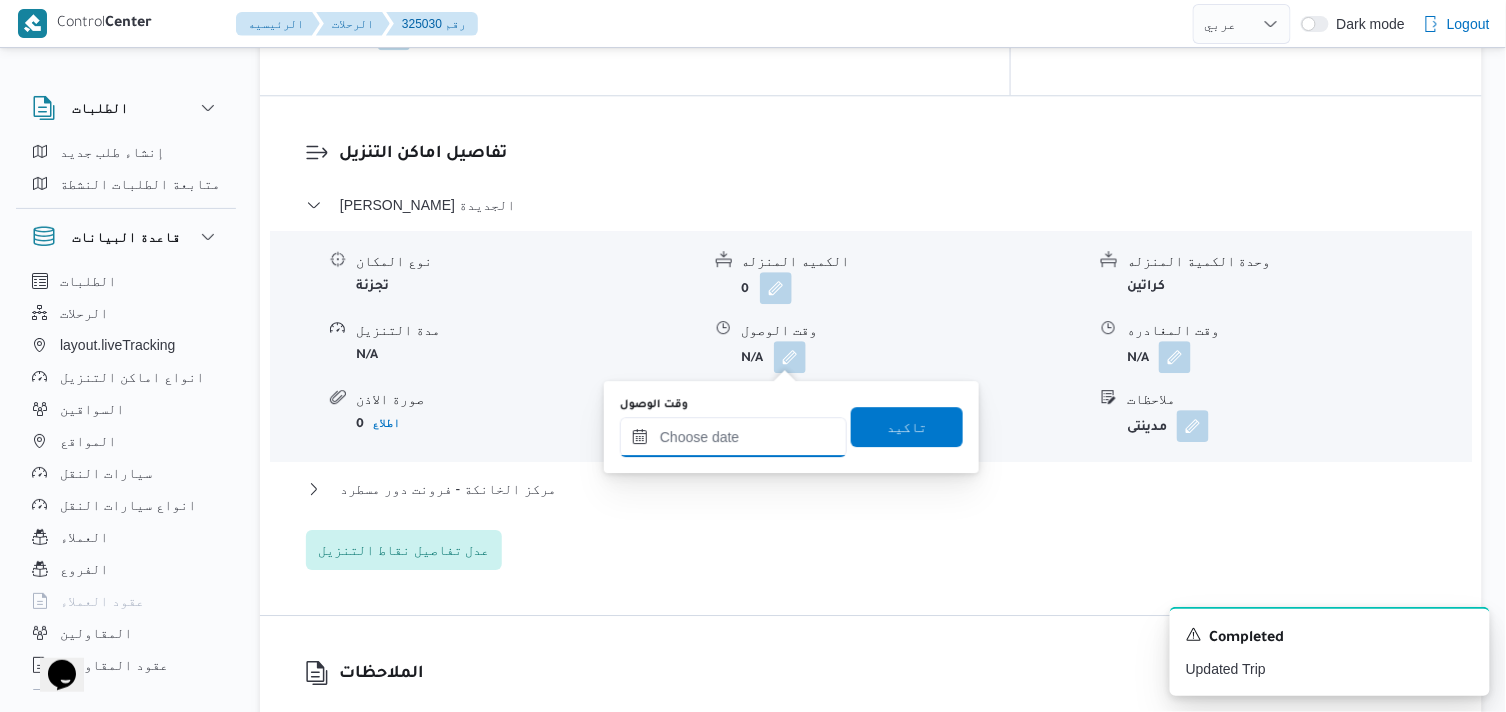 click on "وقت الوصول" at bounding box center (733, 437) 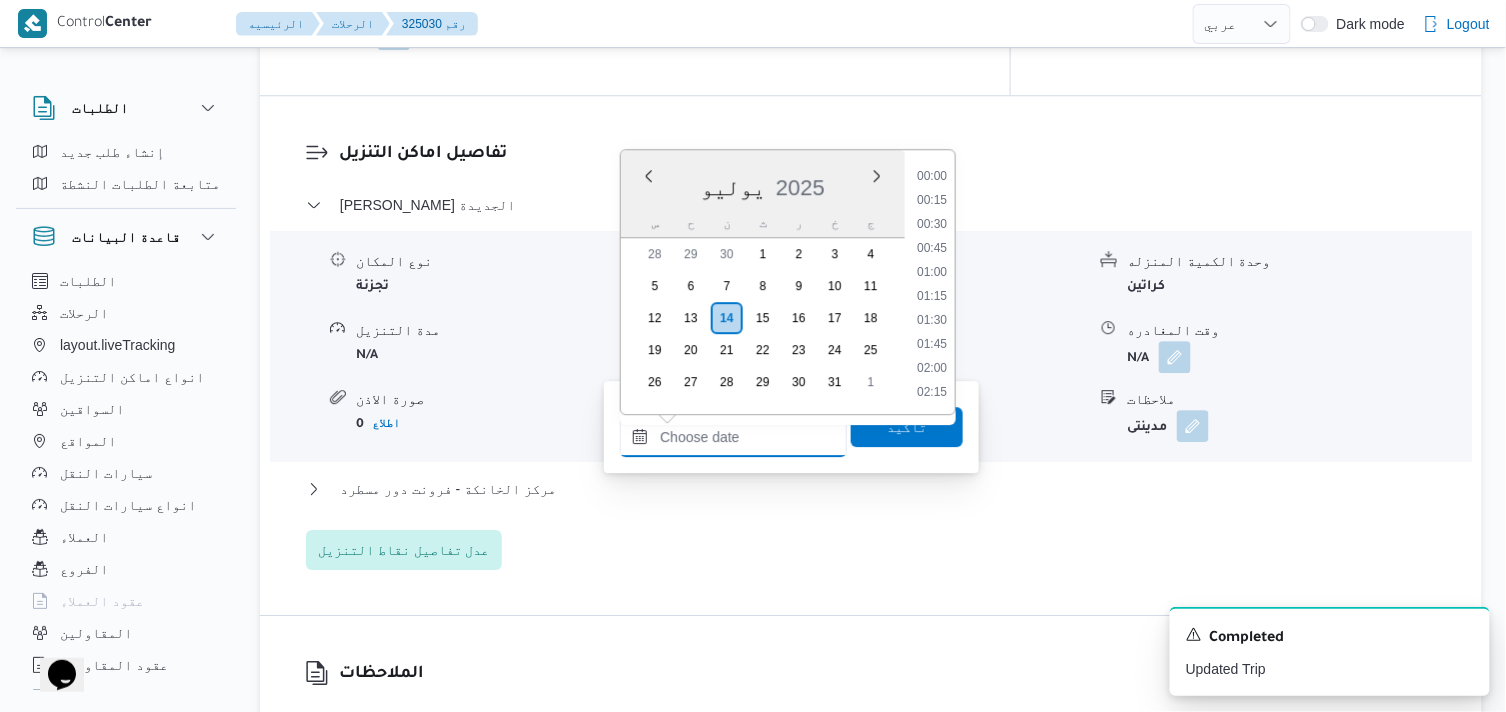 scroll, scrollTop: 1800, scrollLeft: 0, axis: vertical 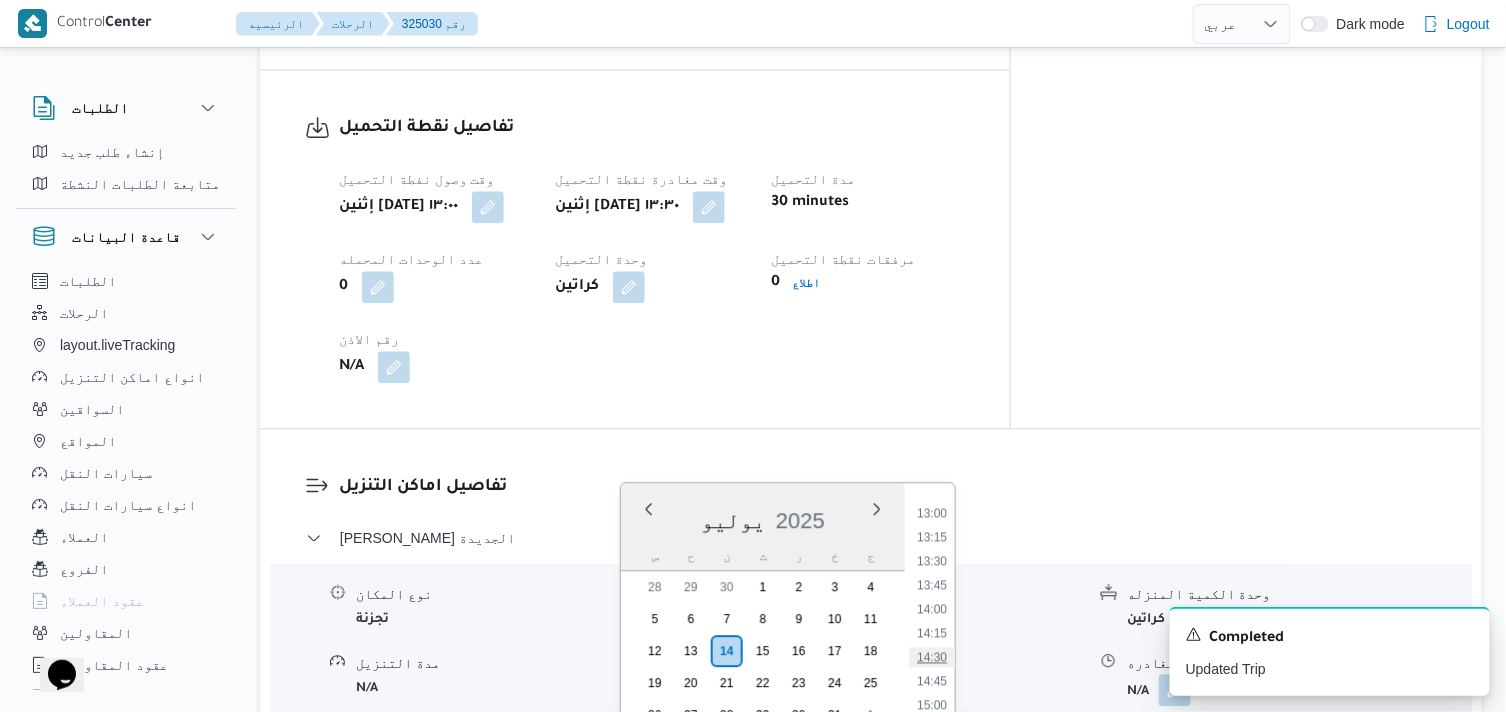 click on "14:30" at bounding box center (932, 657) 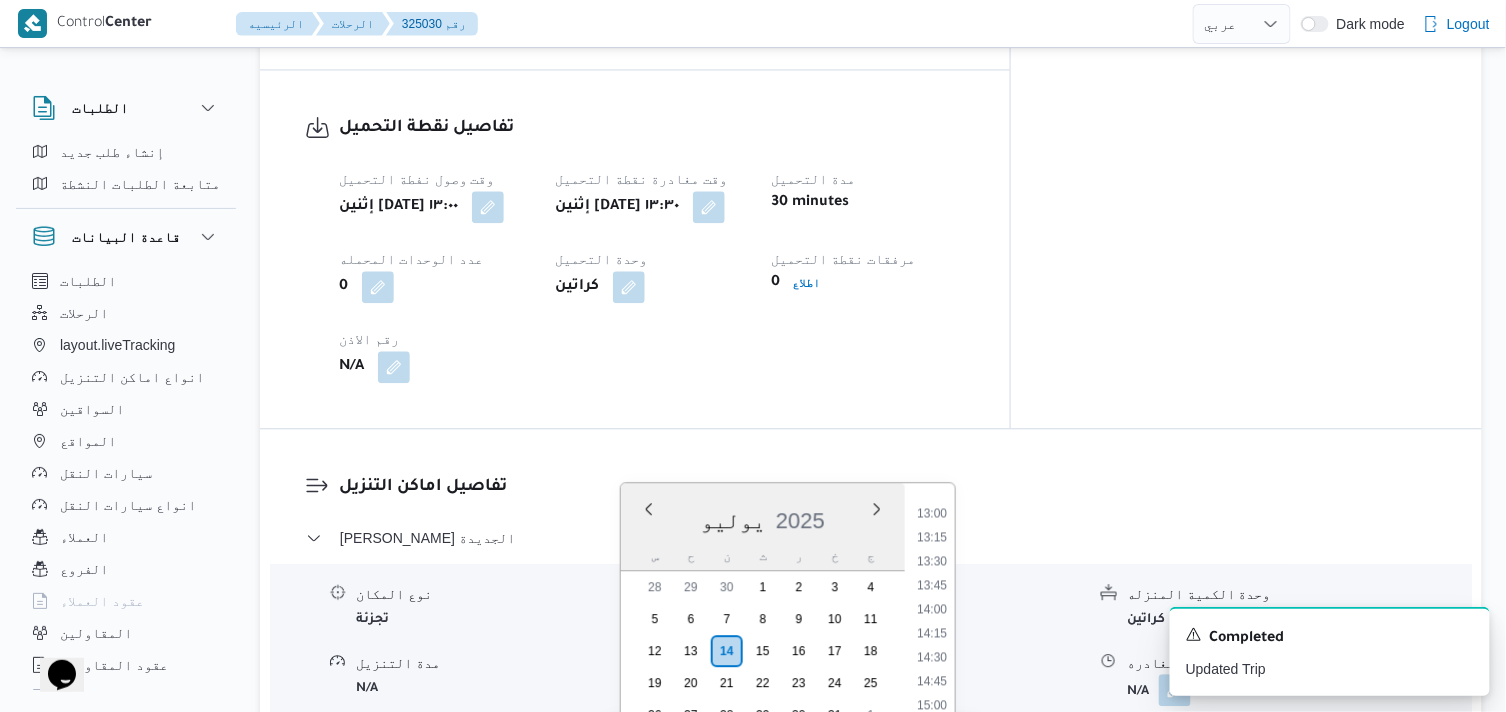 type on "[DATE] ١٤:٣٠" 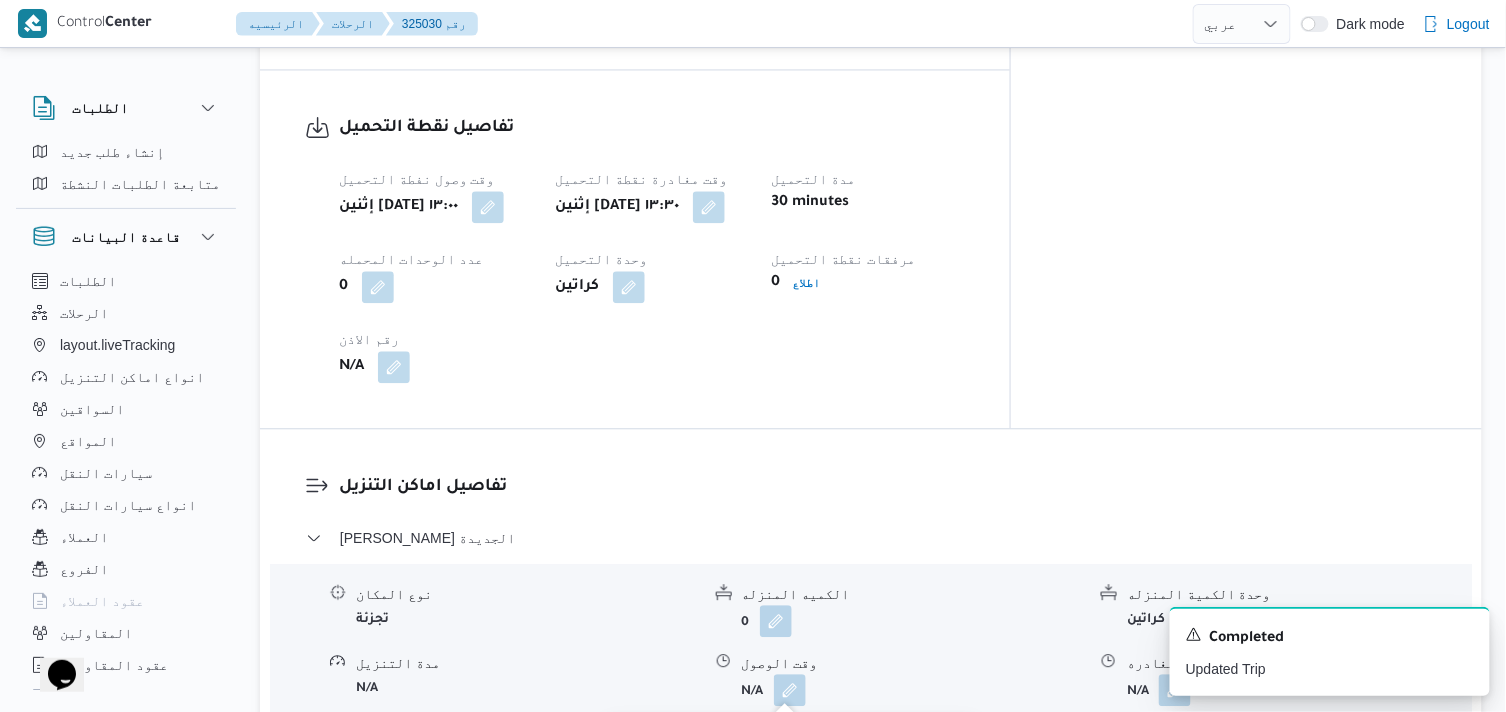 scroll, scrollTop: 1635, scrollLeft: 0, axis: vertical 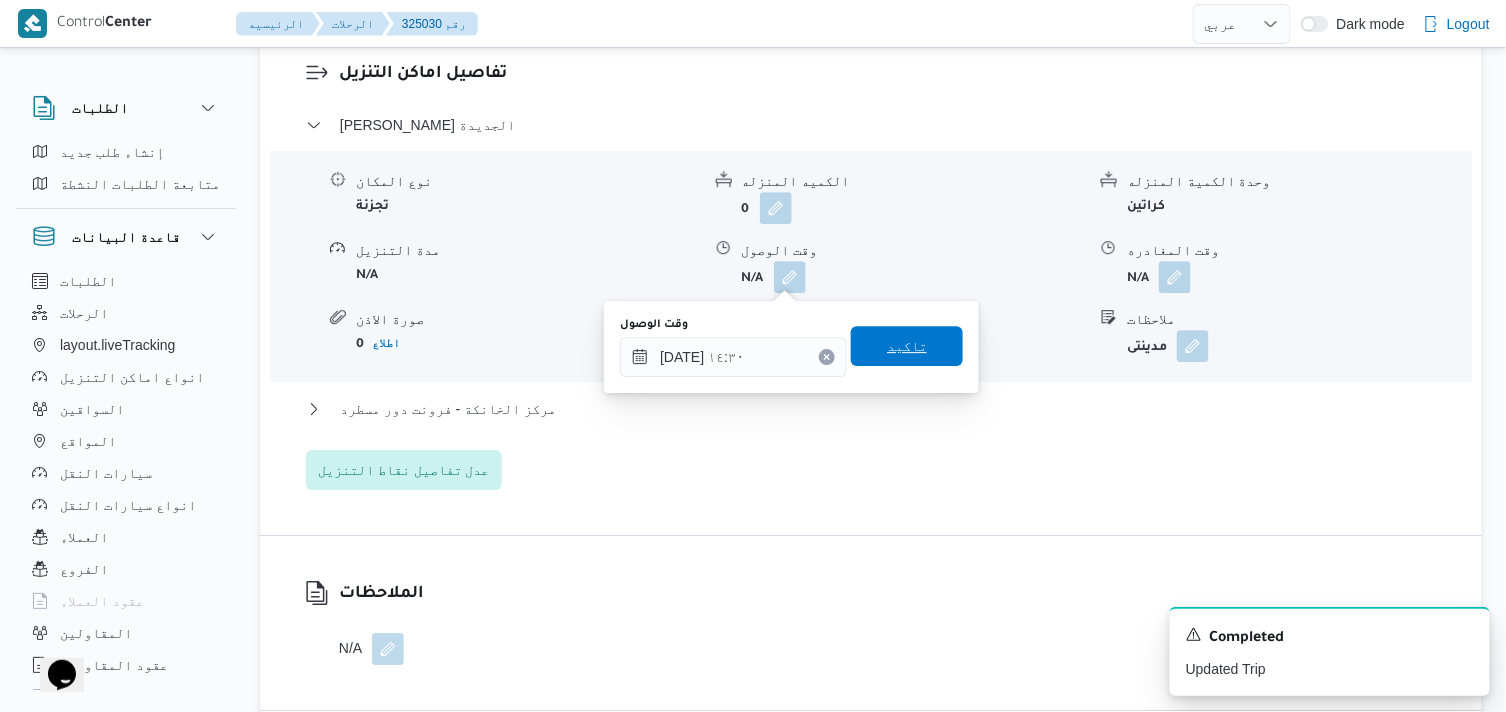 click on "تاكيد" at bounding box center (907, 346) 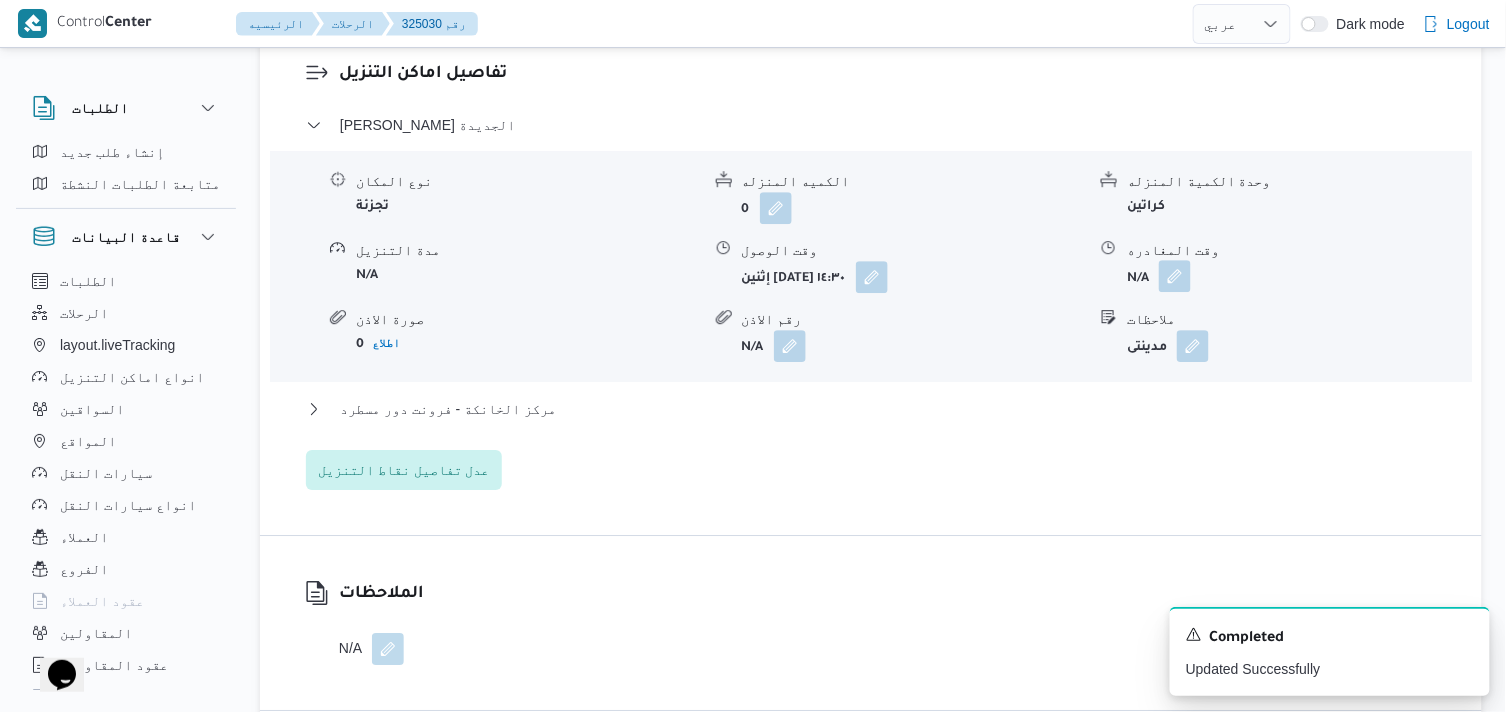 click at bounding box center (1175, 276) 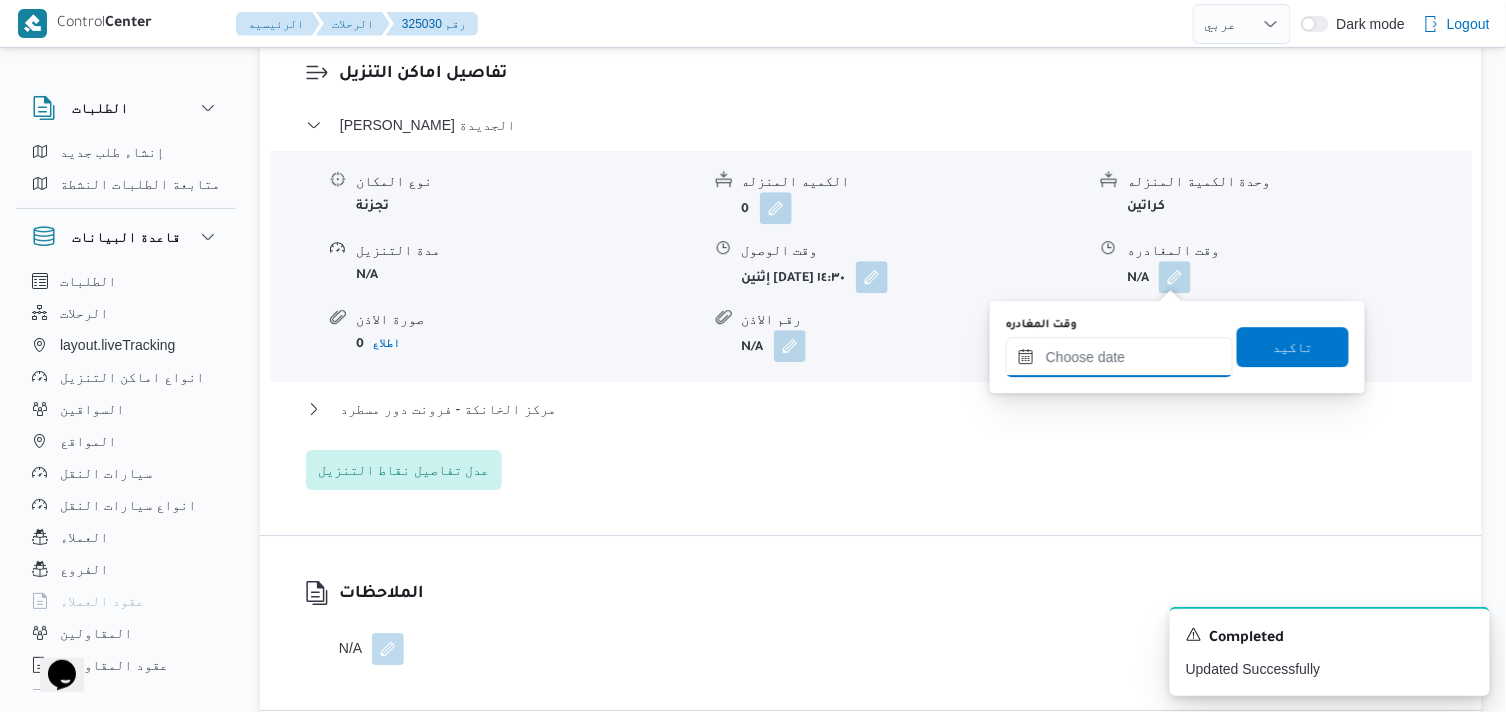 click on "وقت المغادره" at bounding box center (1119, 357) 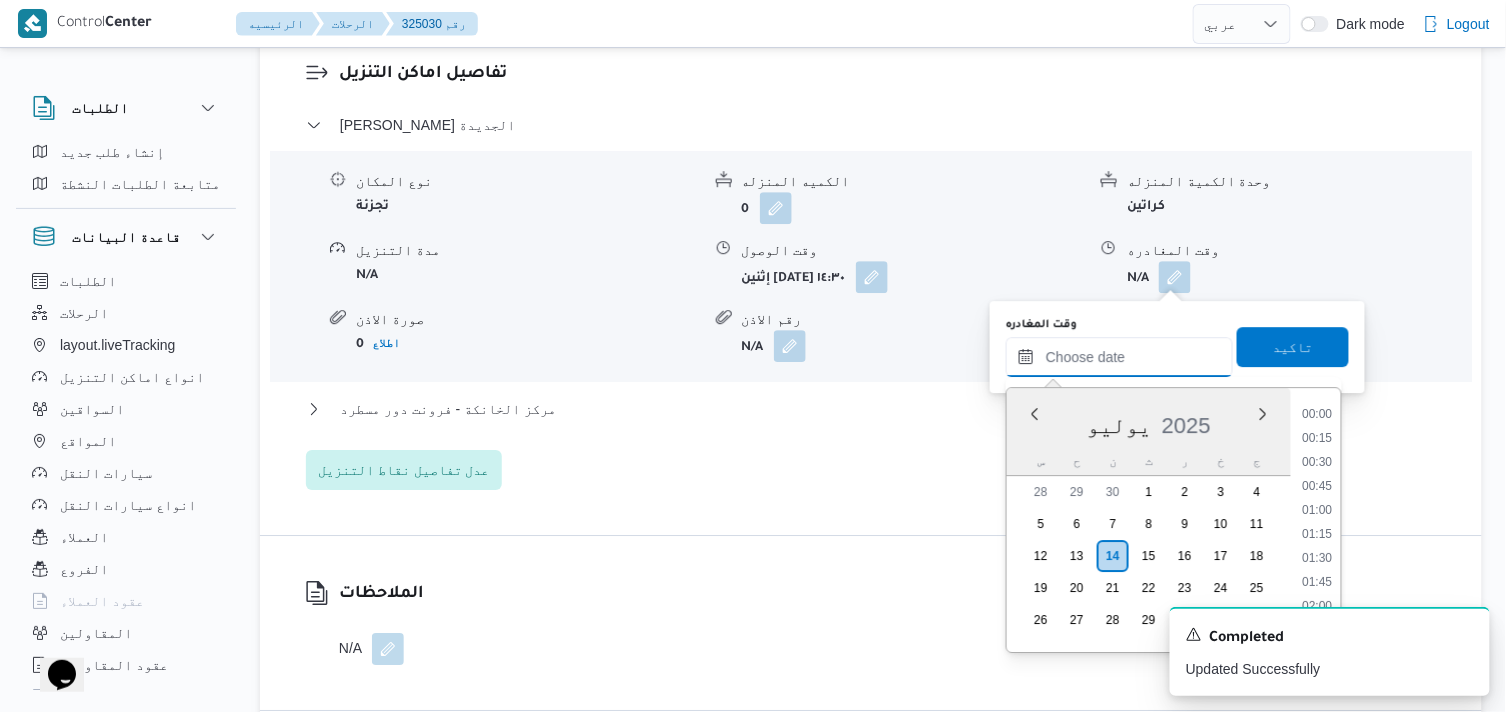 scroll, scrollTop: 1800, scrollLeft: 0, axis: vertical 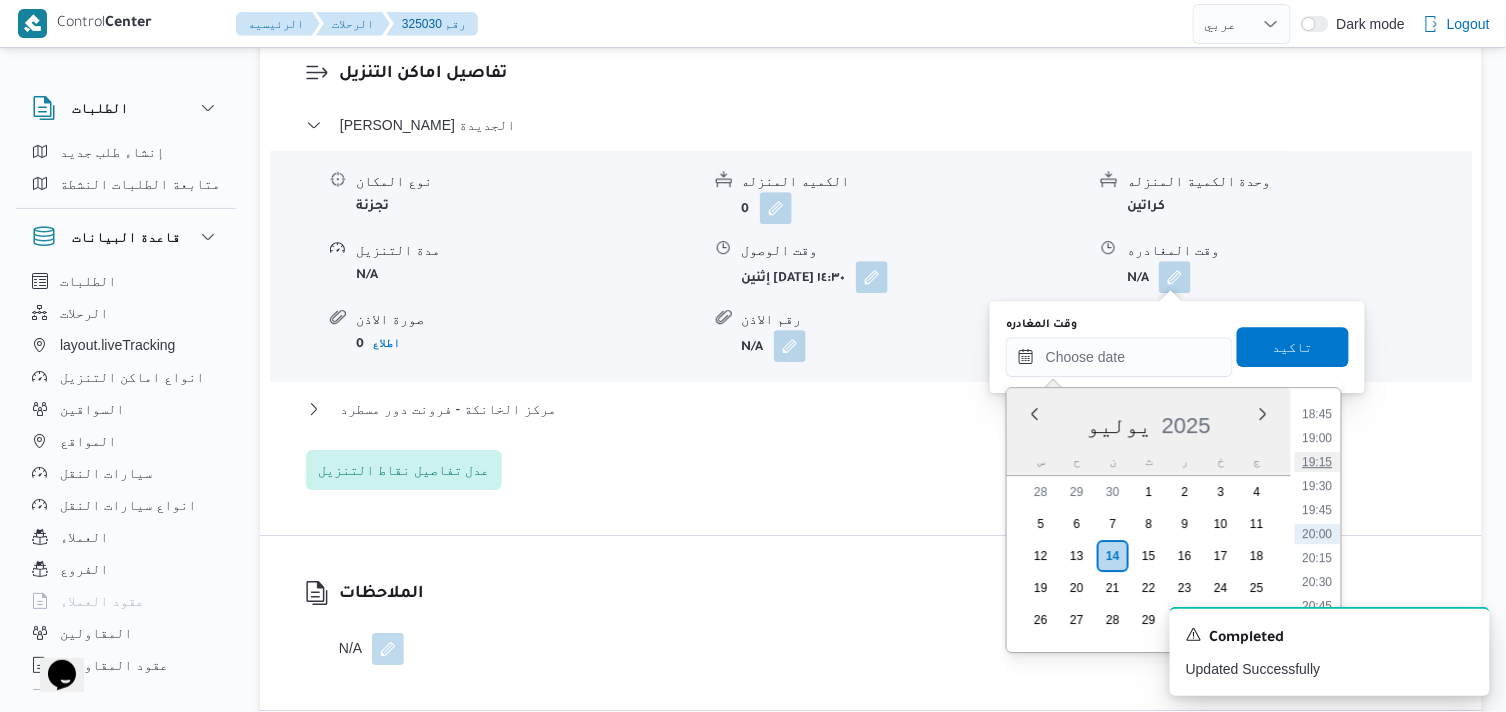 click on "19:15" at bounding box center [1318, 462] 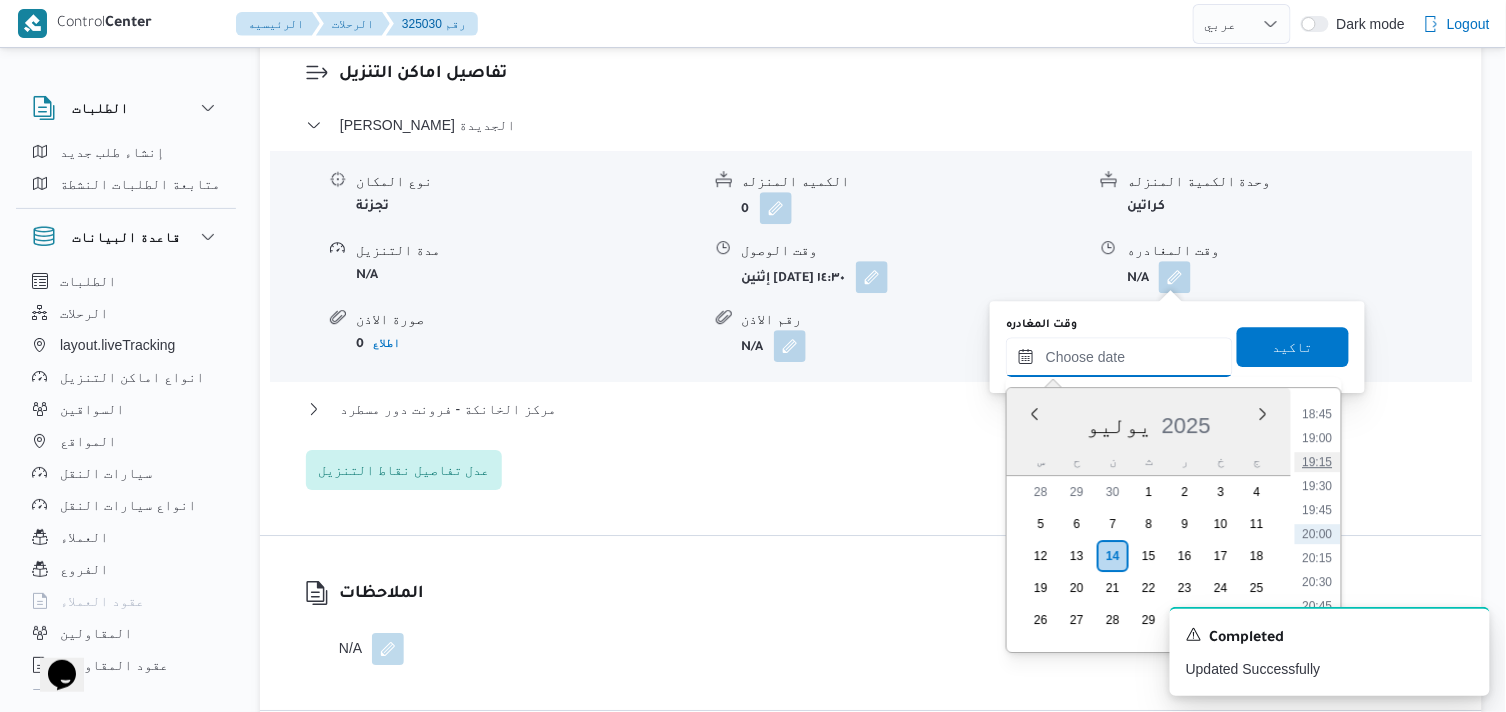 type on "١٤/٠٧/٢٠٢٥ ١٩:١٥" 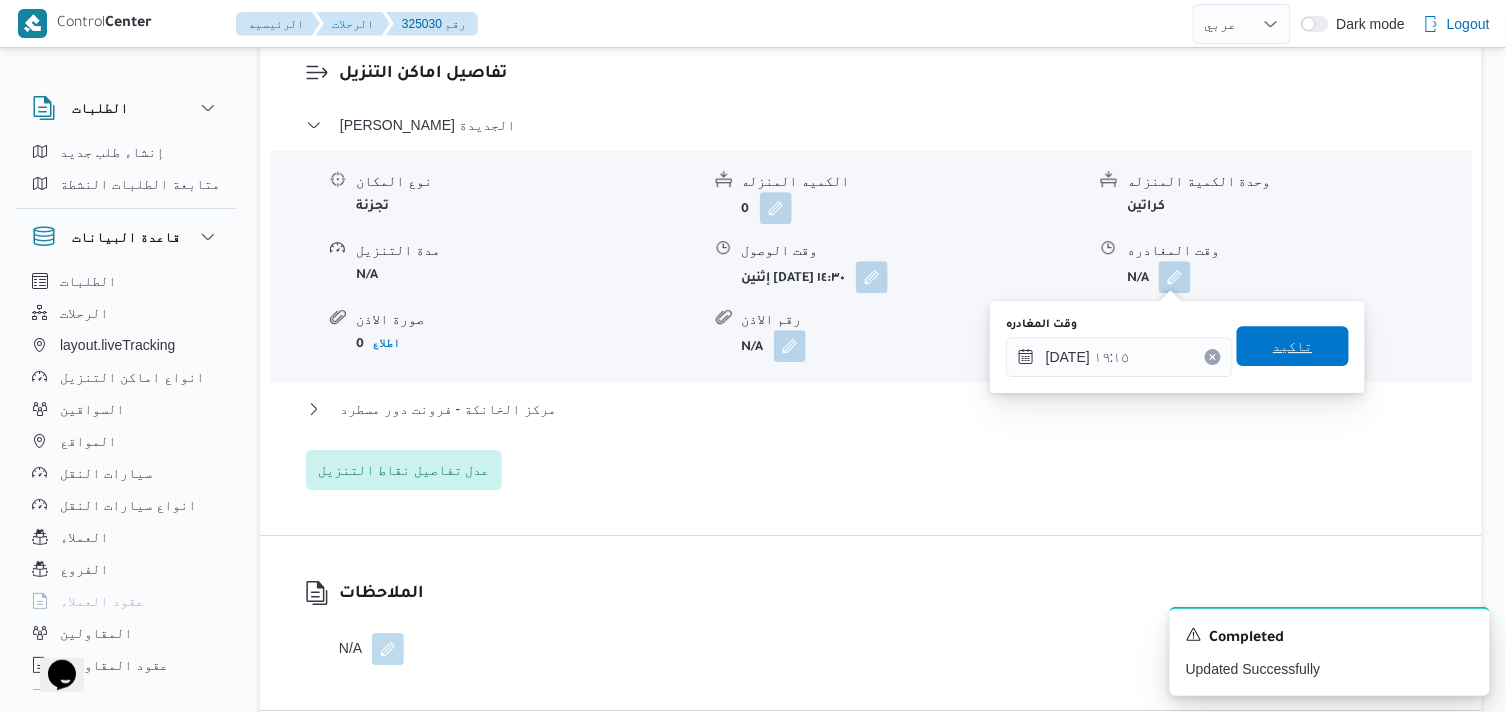 click on "تاكيد" at bounding box center (1293, 346) 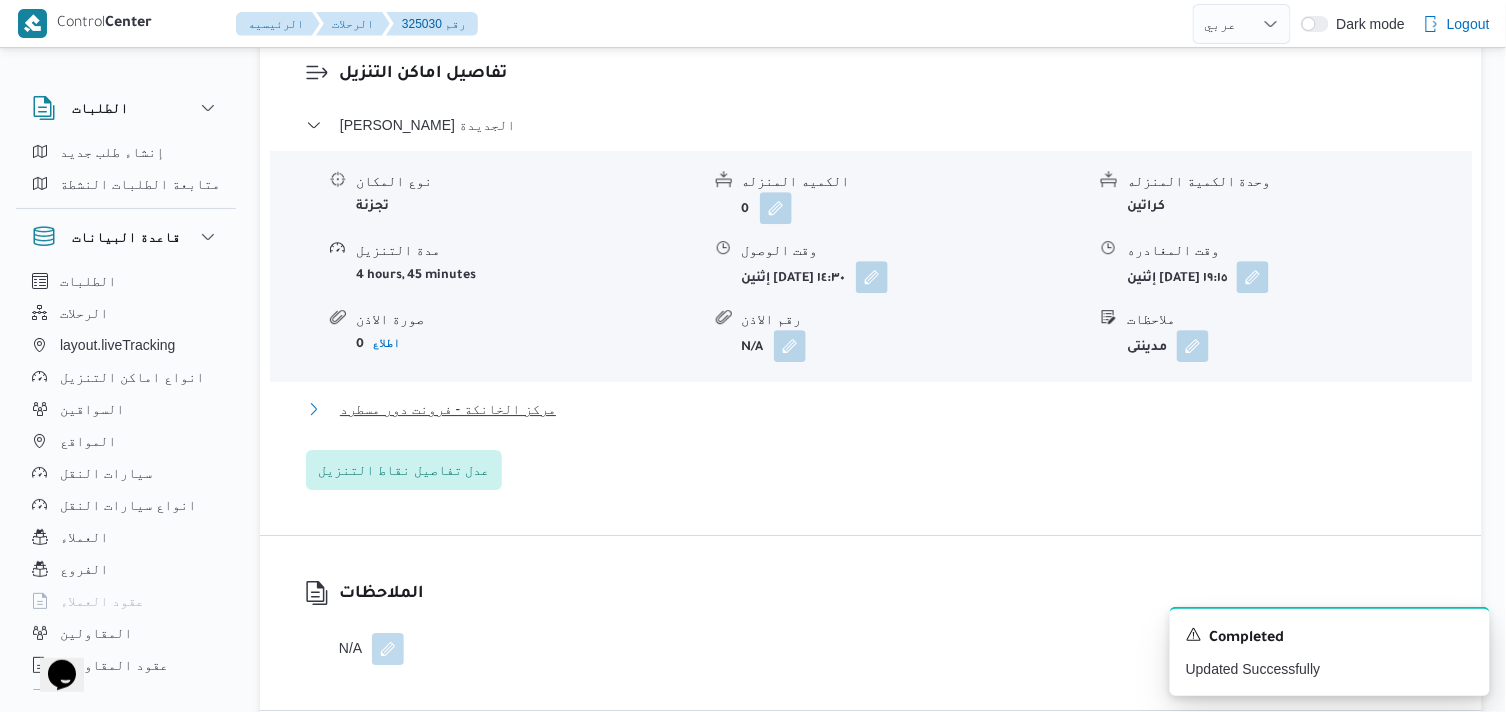 click on "مركز الخانكة -
فرونت دور مسطرد" at bounding box center [448, 409] 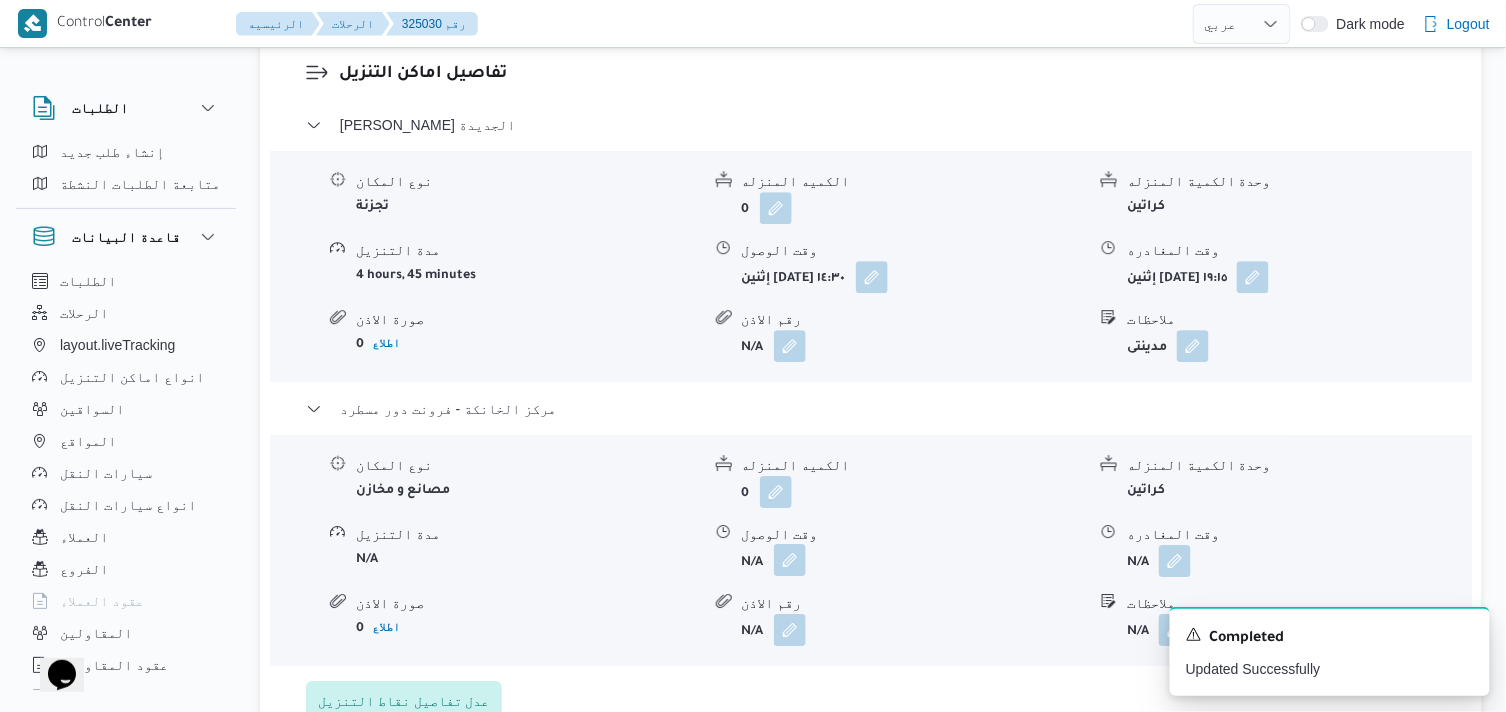 click at bounding box center (790, 560) 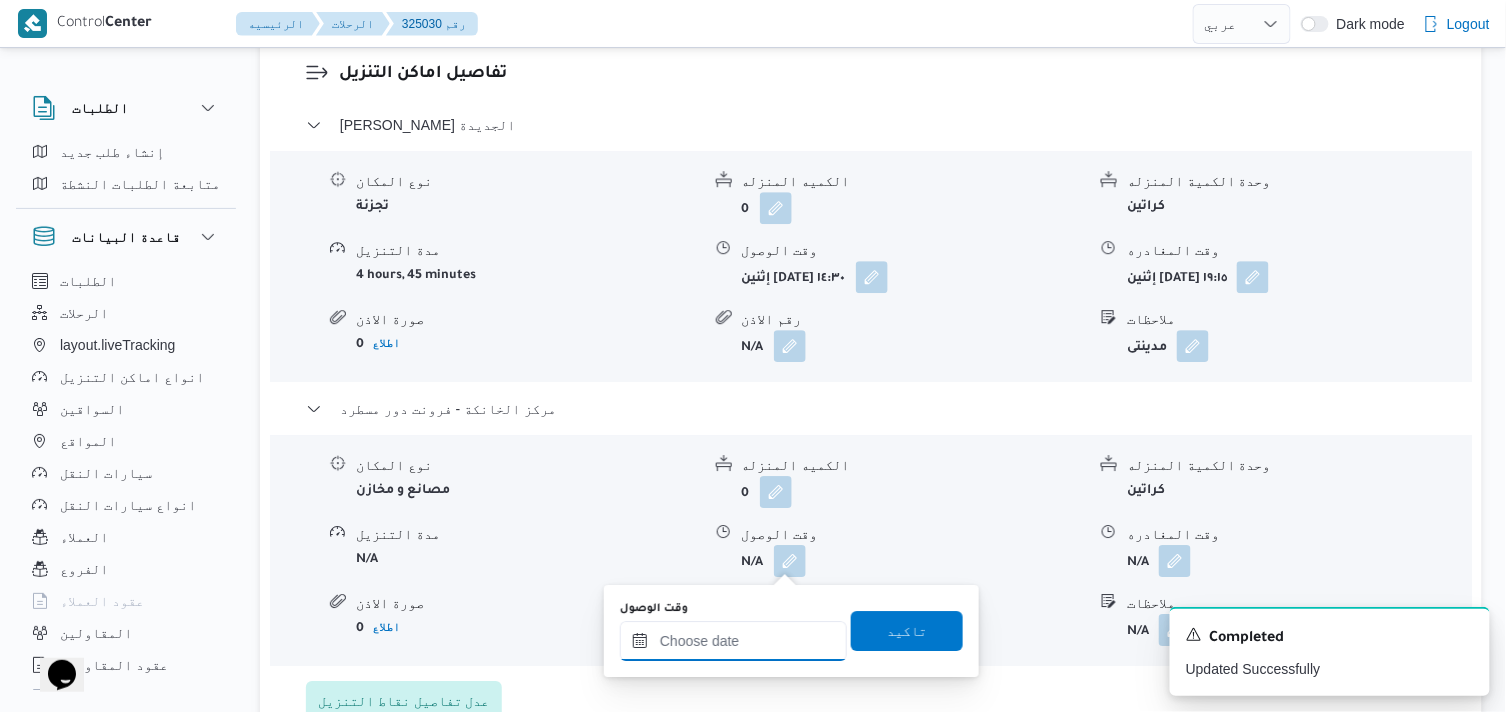 click on "وقت الوصول" at bounding box center [733, 641] 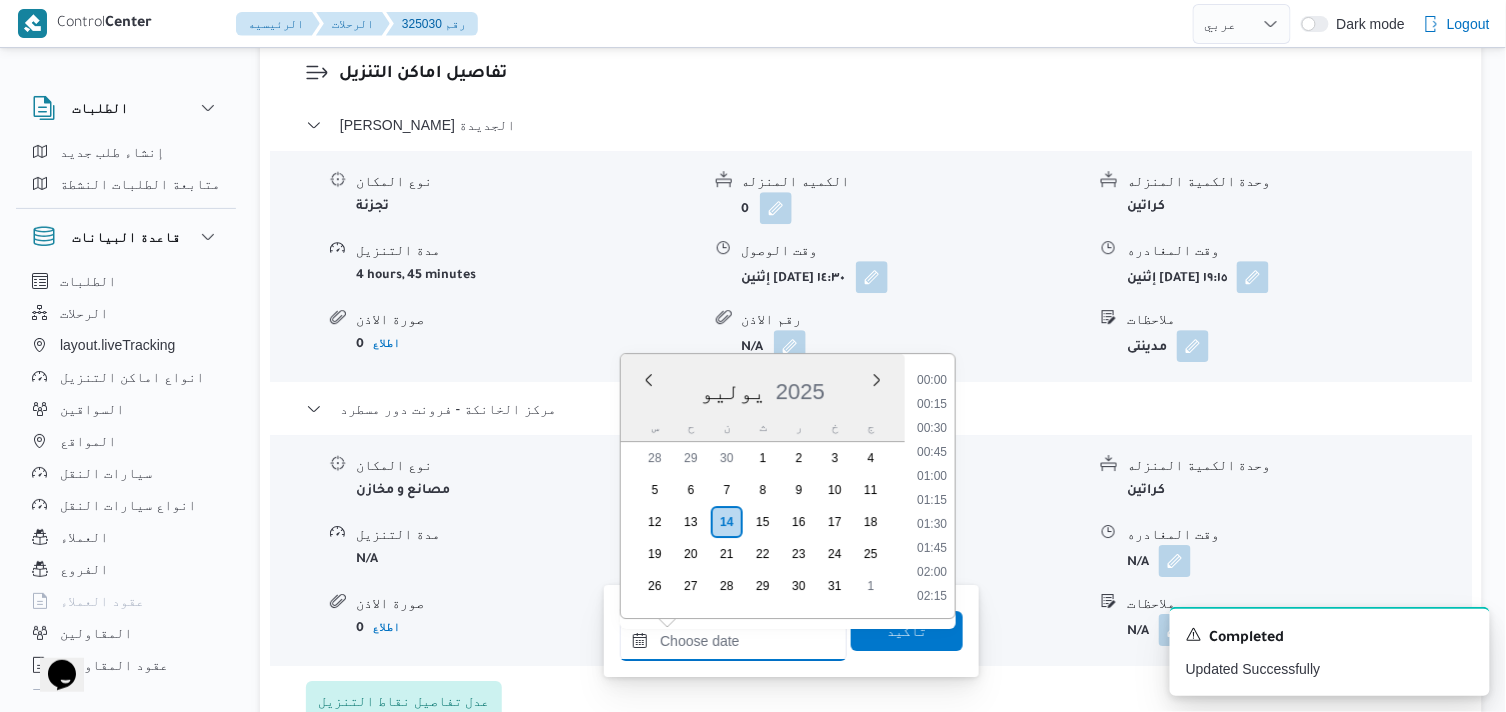 scroll, scrollTop: 1800, scrollLeft: 0, axis: vertical 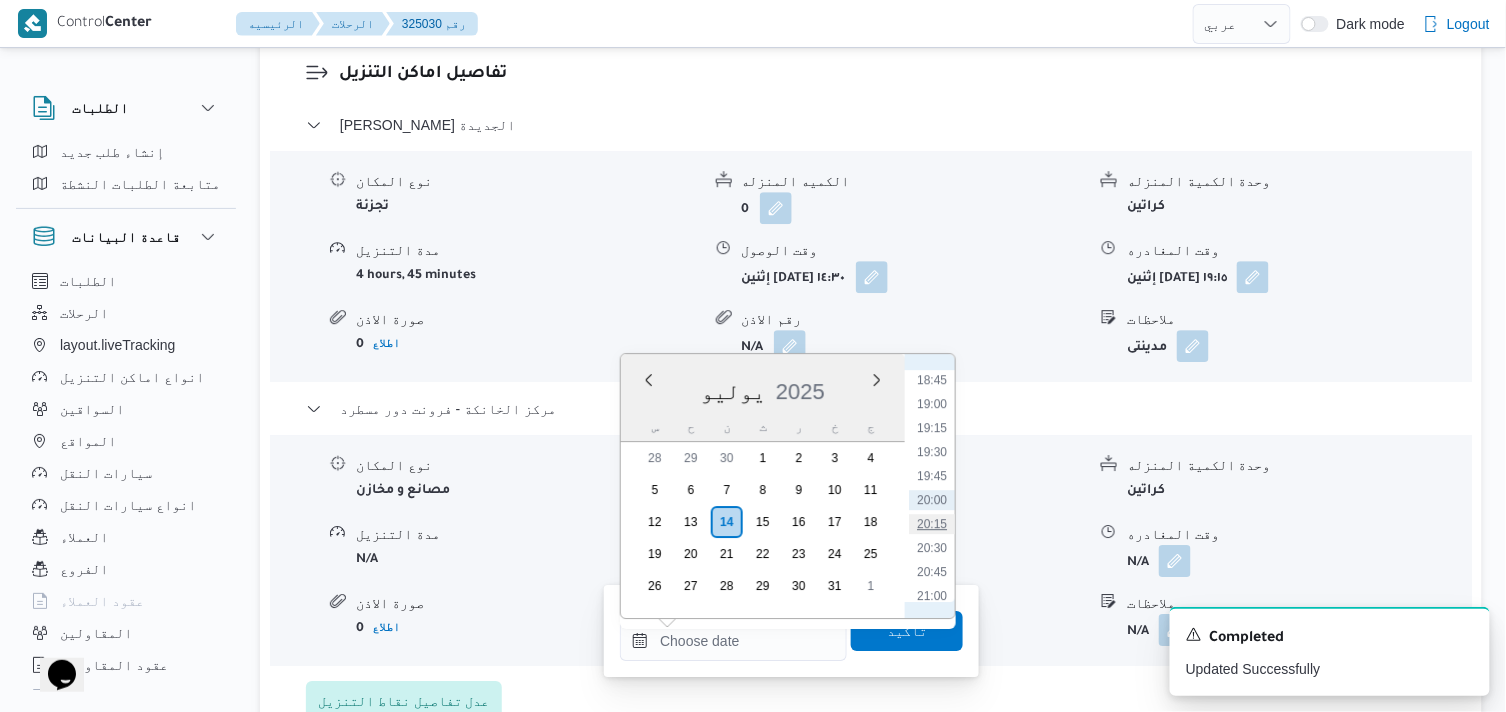click on "20:15" at bounding box center (932, 524) 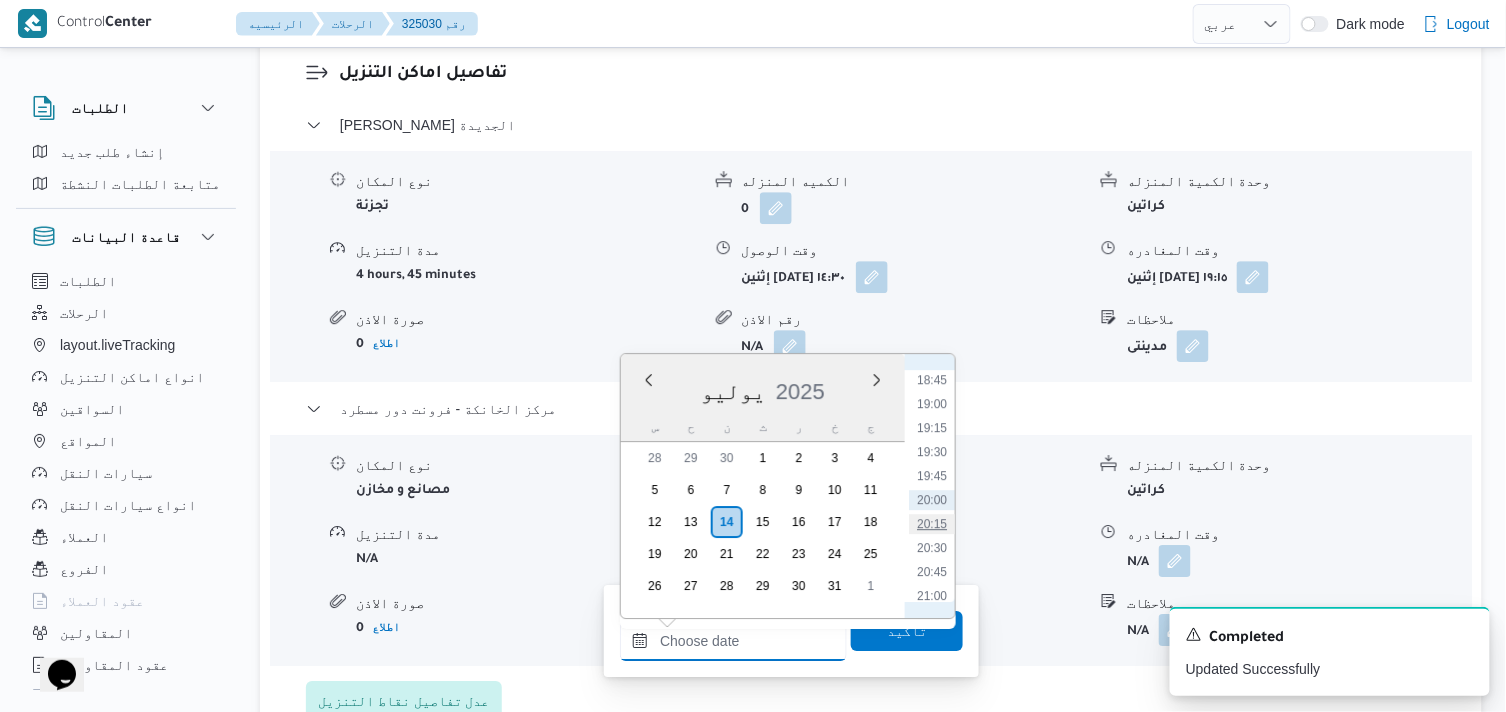type on "[DATE] ٢٠:١٥" 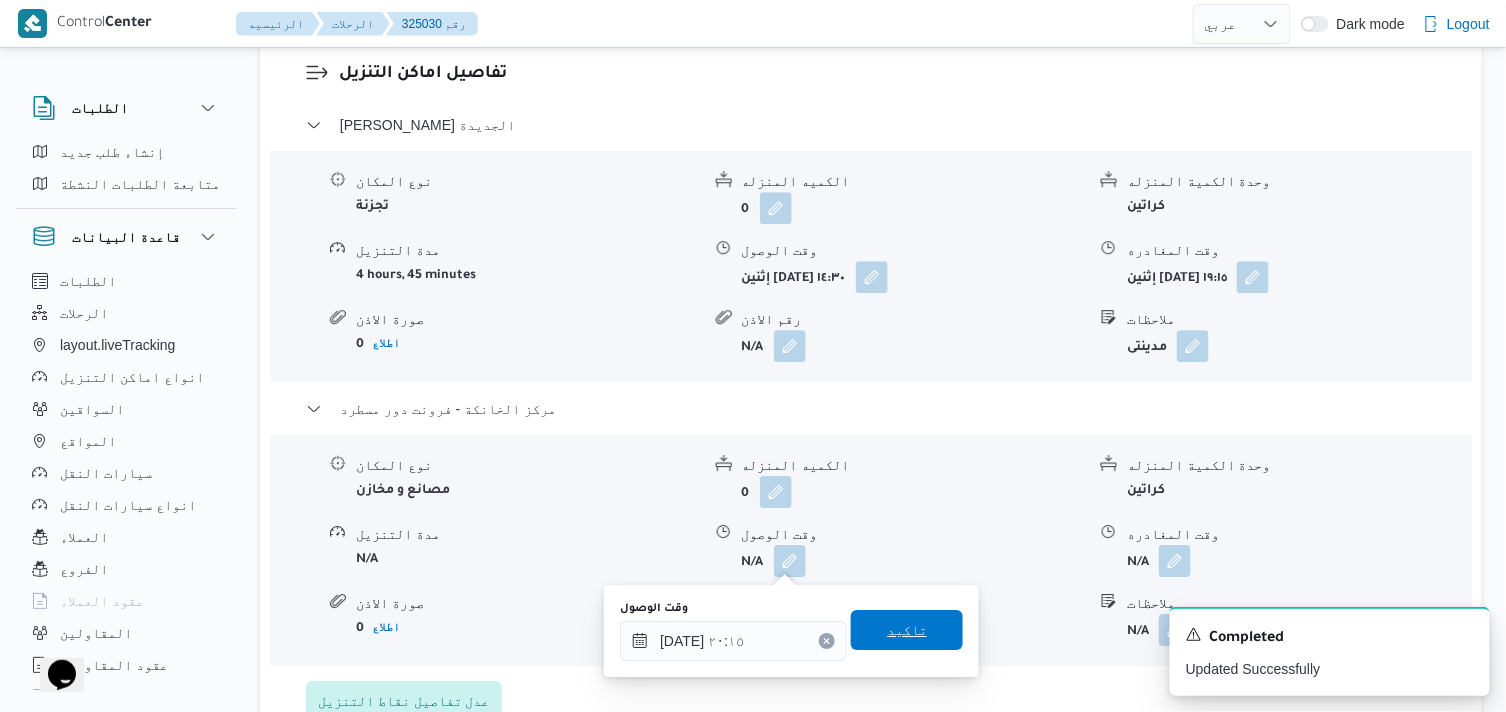 click on "تاكيد" at bounding box center (907, 630) 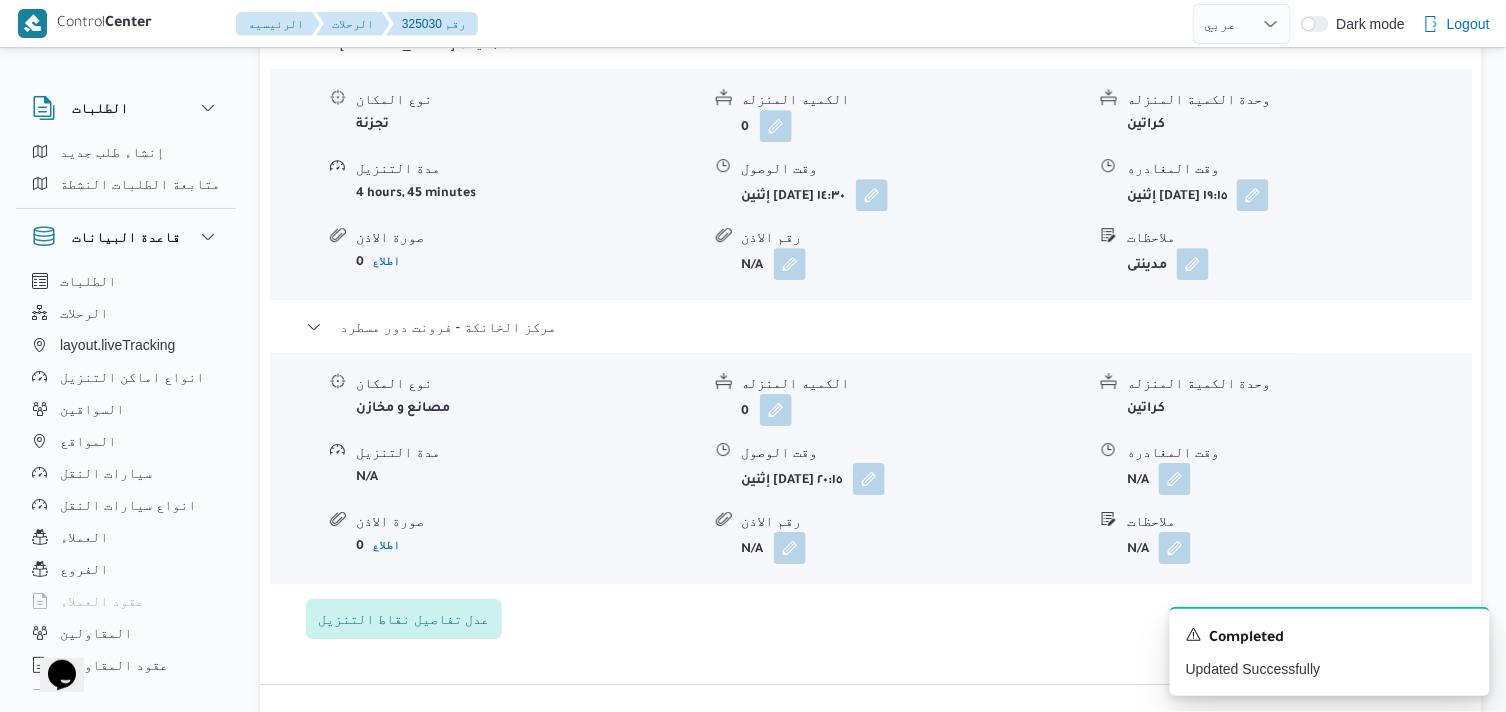 scroll, scrollTop: 1857, scrollLeft: 0, axis: vertical 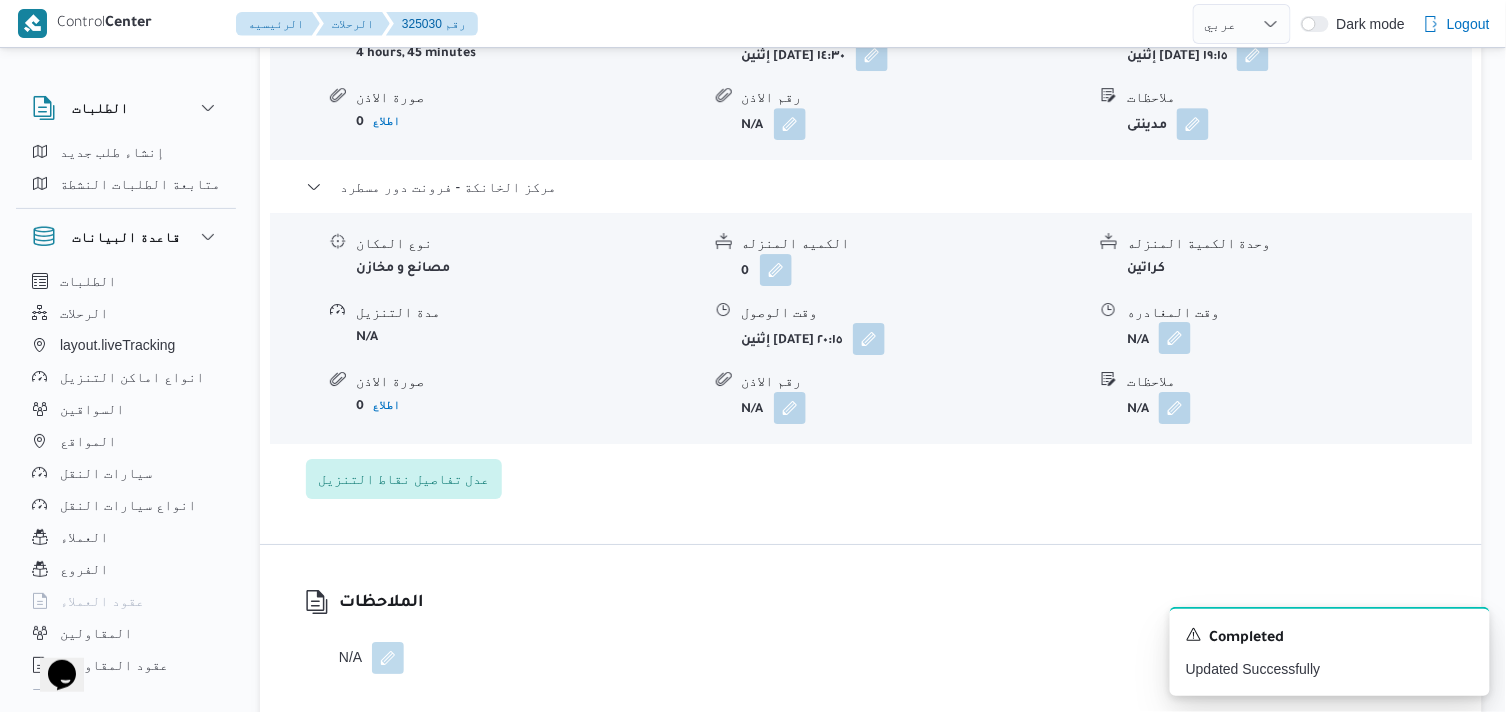 click at bounding box center [1175, 338] 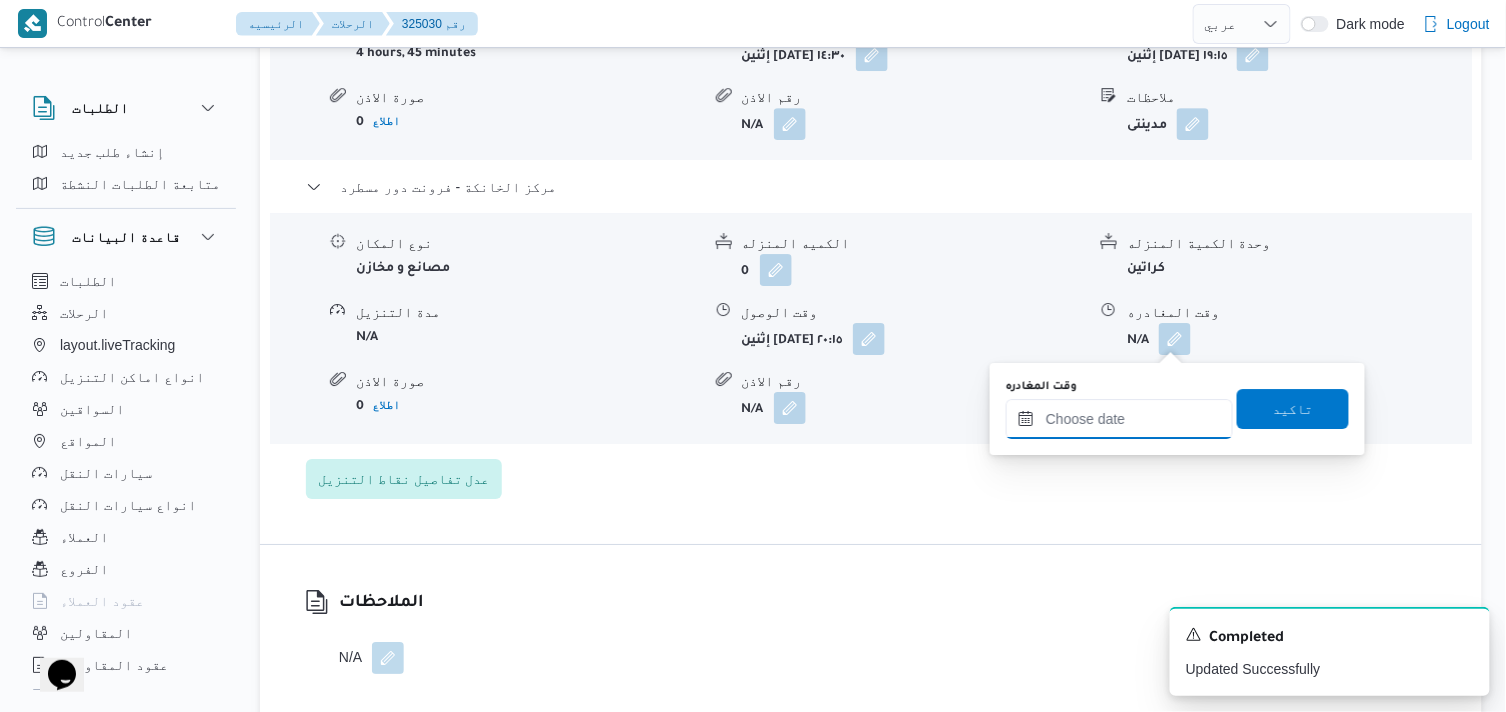 click on "وقت المغادره" at bounding box center (1119, 419) 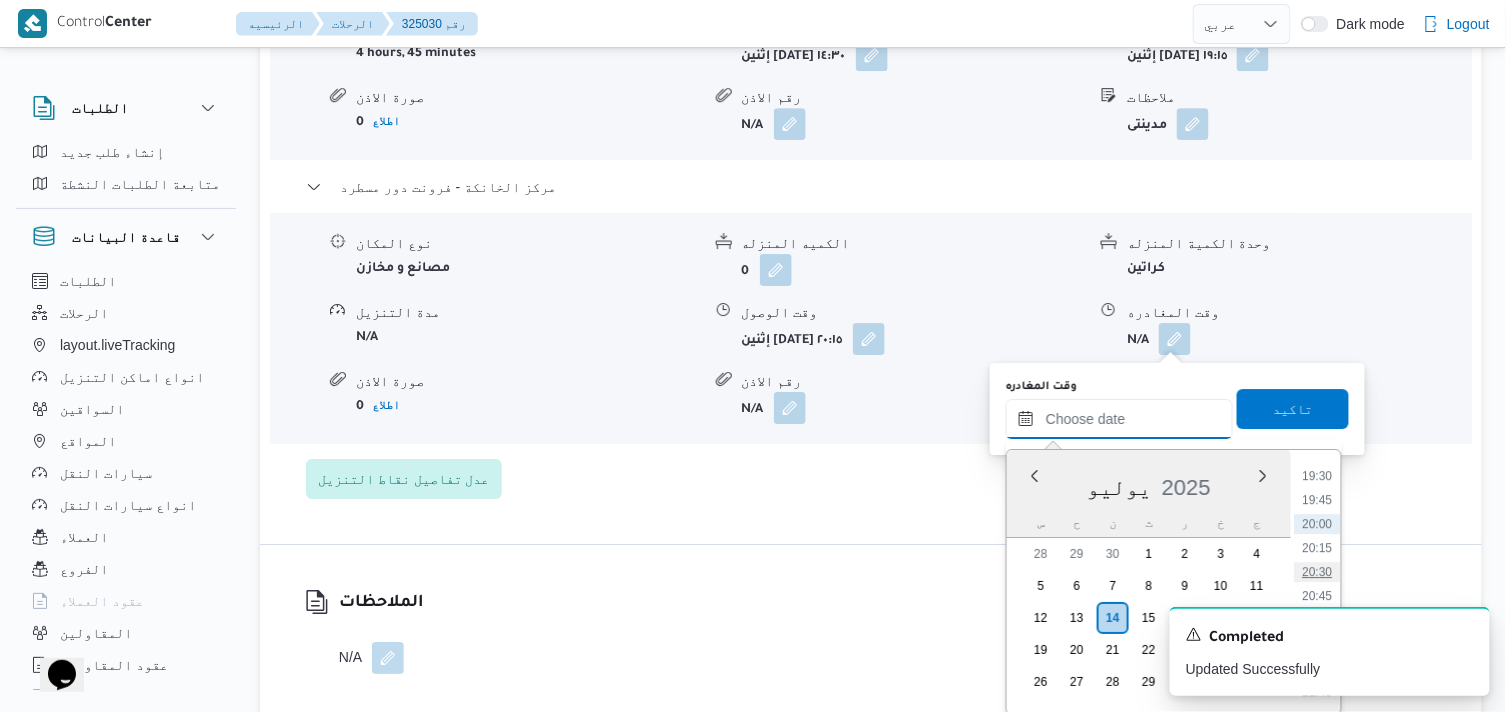 scroll, scrollTop: 1911, scrollLeft: 0, axis: vertical 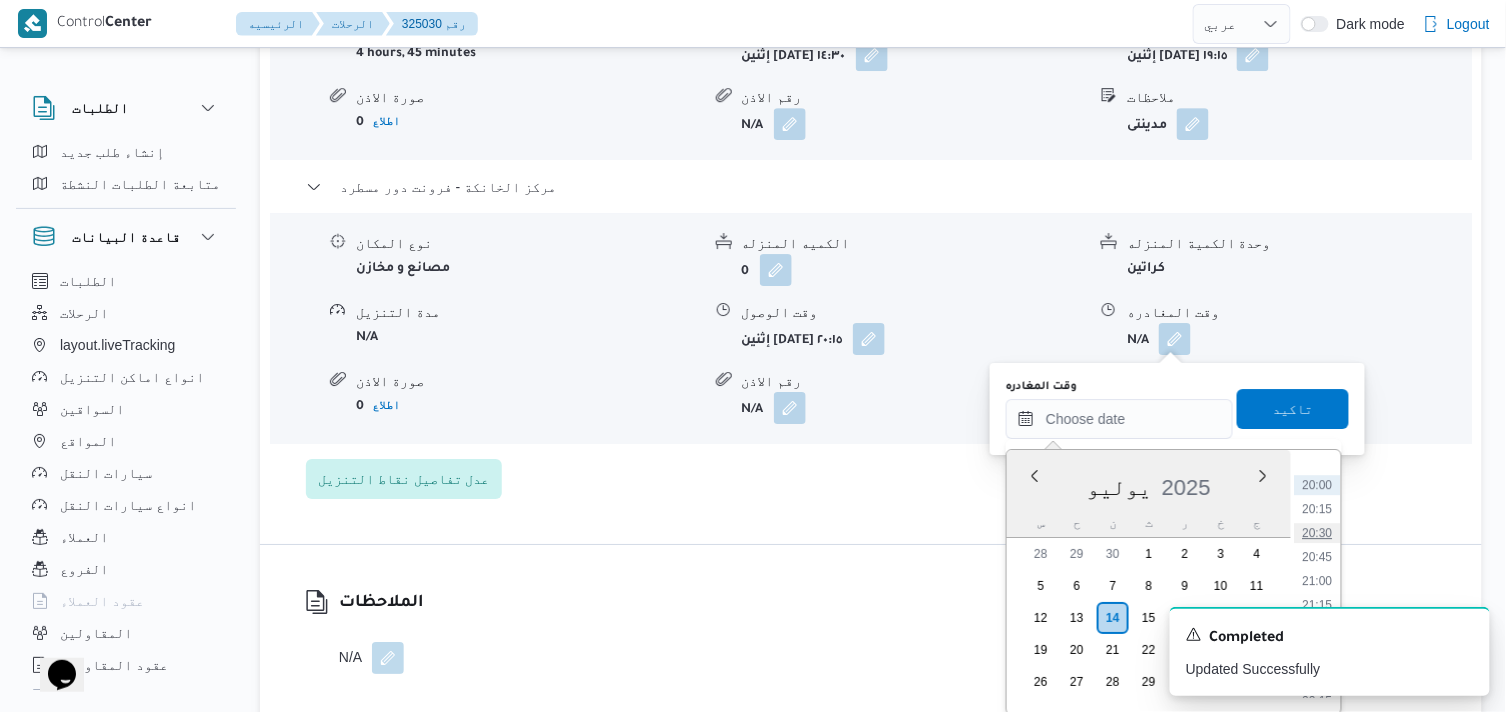 click on "20:30" at bounding box center (1318, 533) 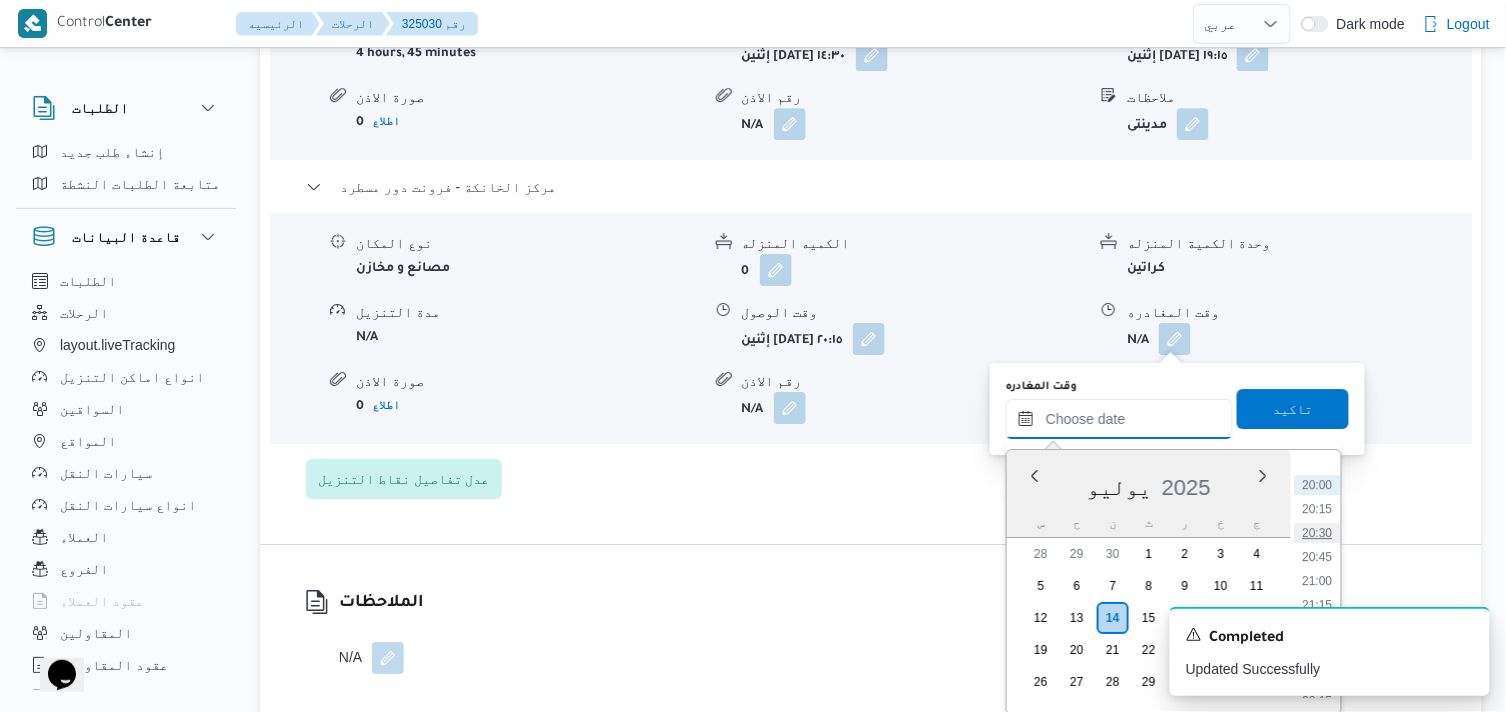 type on "١٤/٠٧/٢٠٢٥ ٢٠:٣٠" 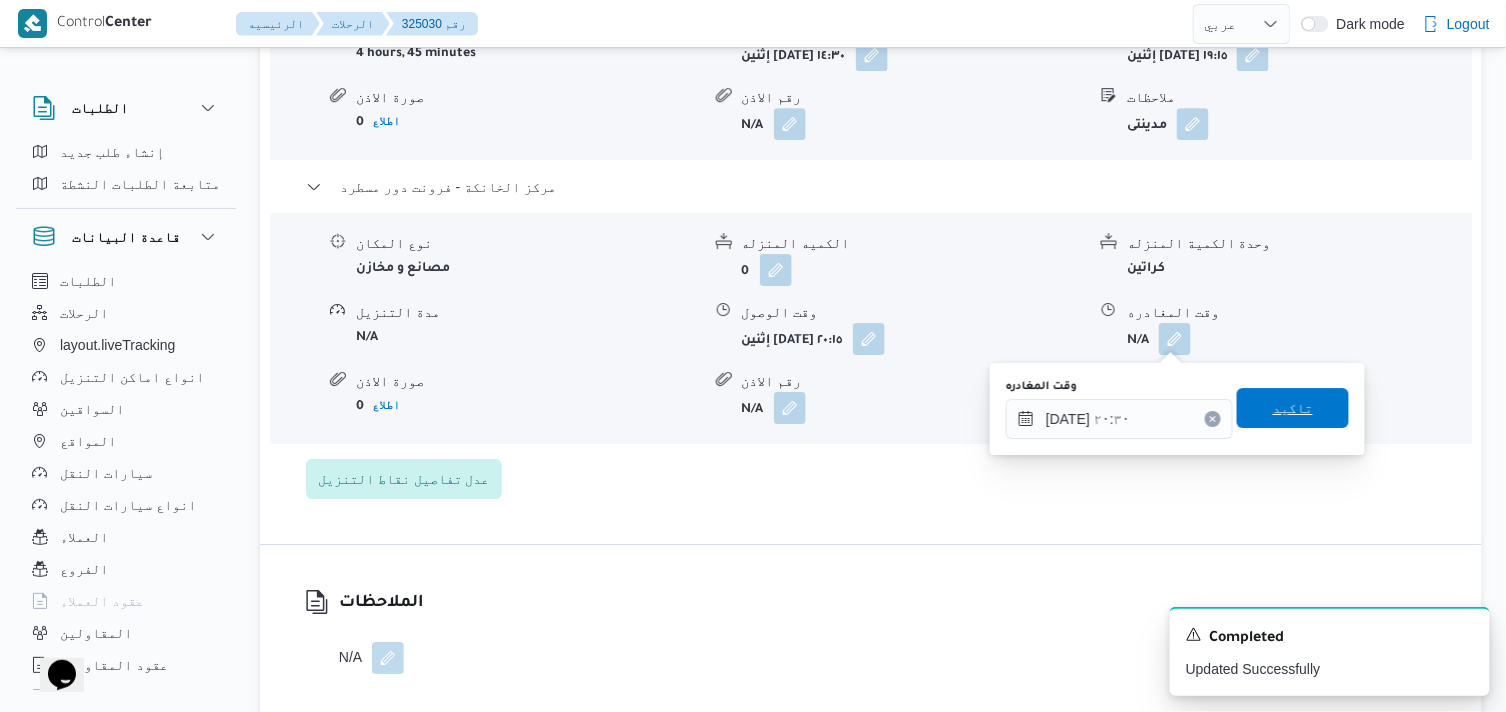 click on "تاكيد" at bounding box center [1293, 408] 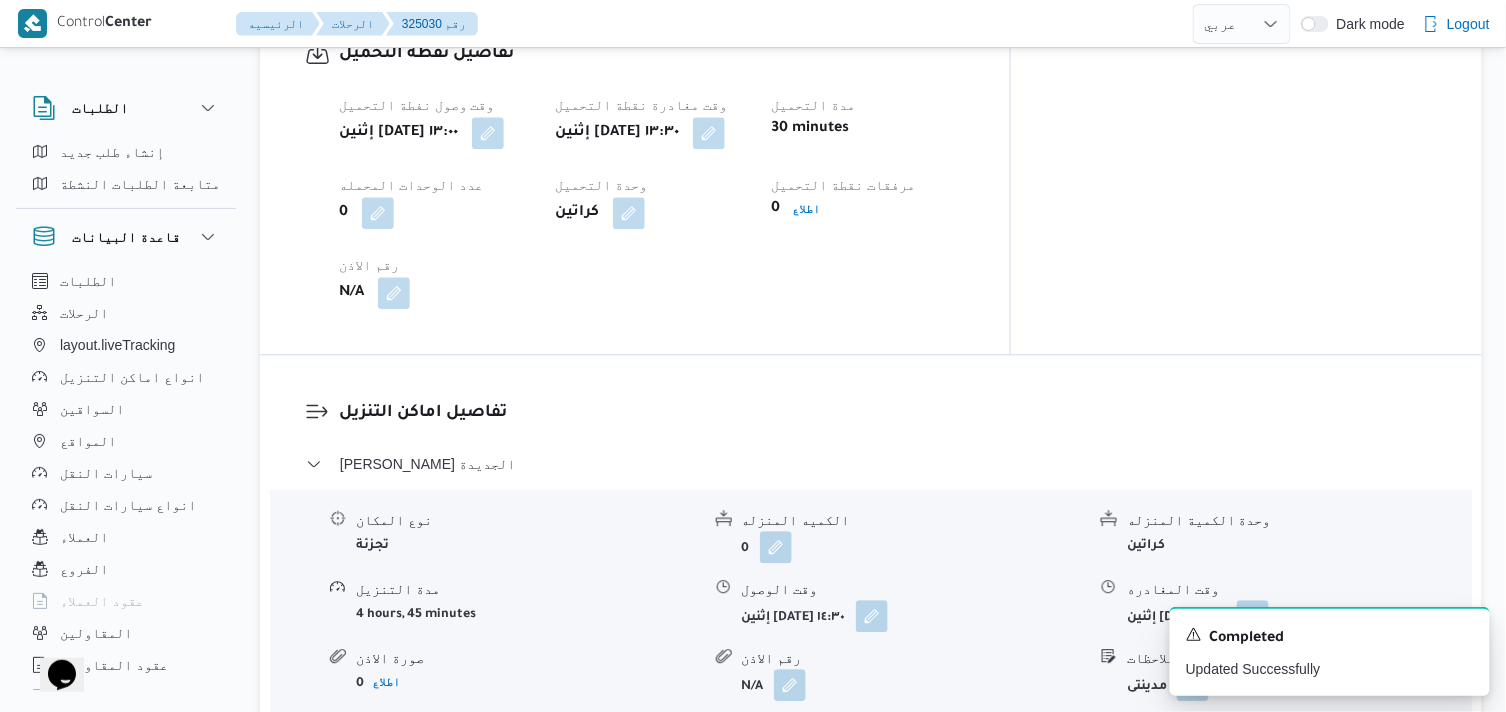 scroll, scrollTop: 22, scrollLeft: 0, axis: vertical 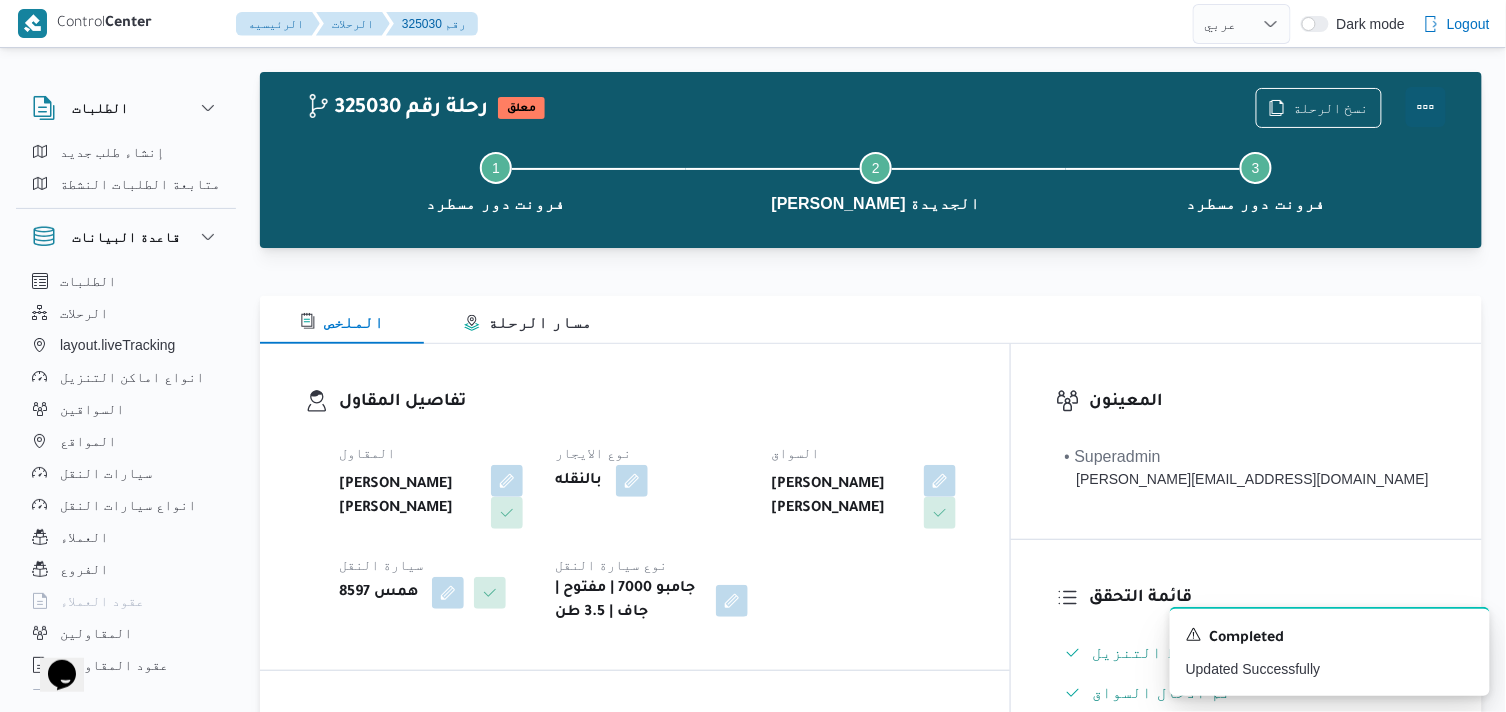 click at bounding box center [1426, 107] 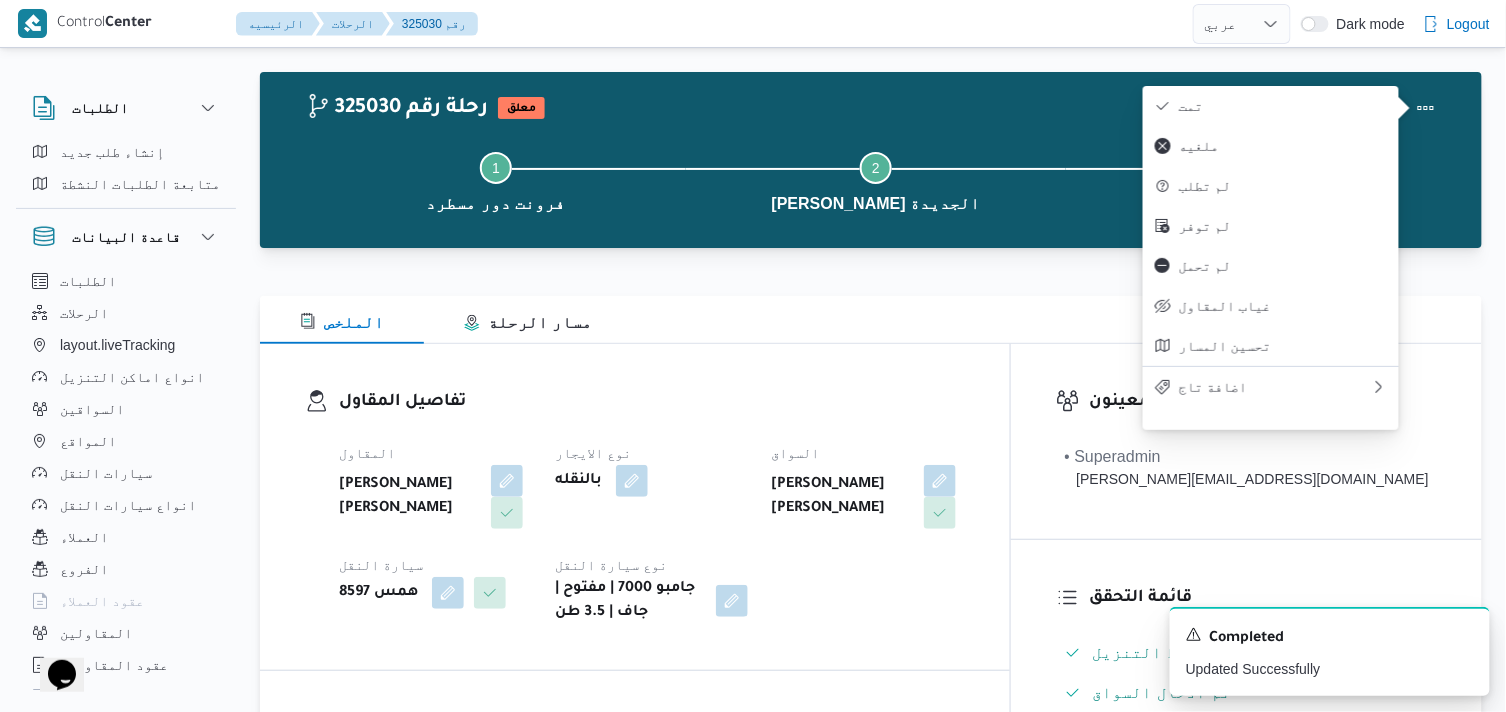 click on "نسخ الرحلة" at bounding box center (1351, 108) 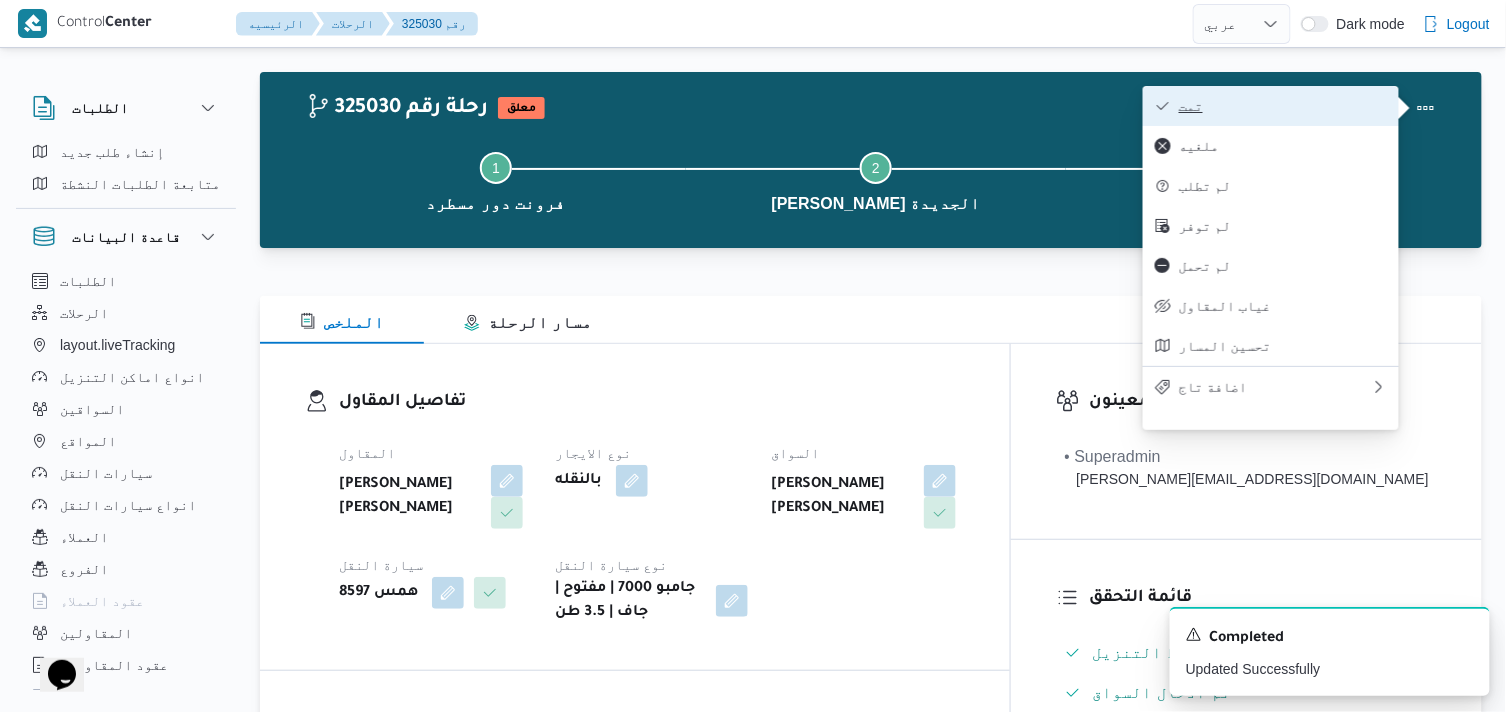 click on "تمت" at bounding box center [1283, 106] 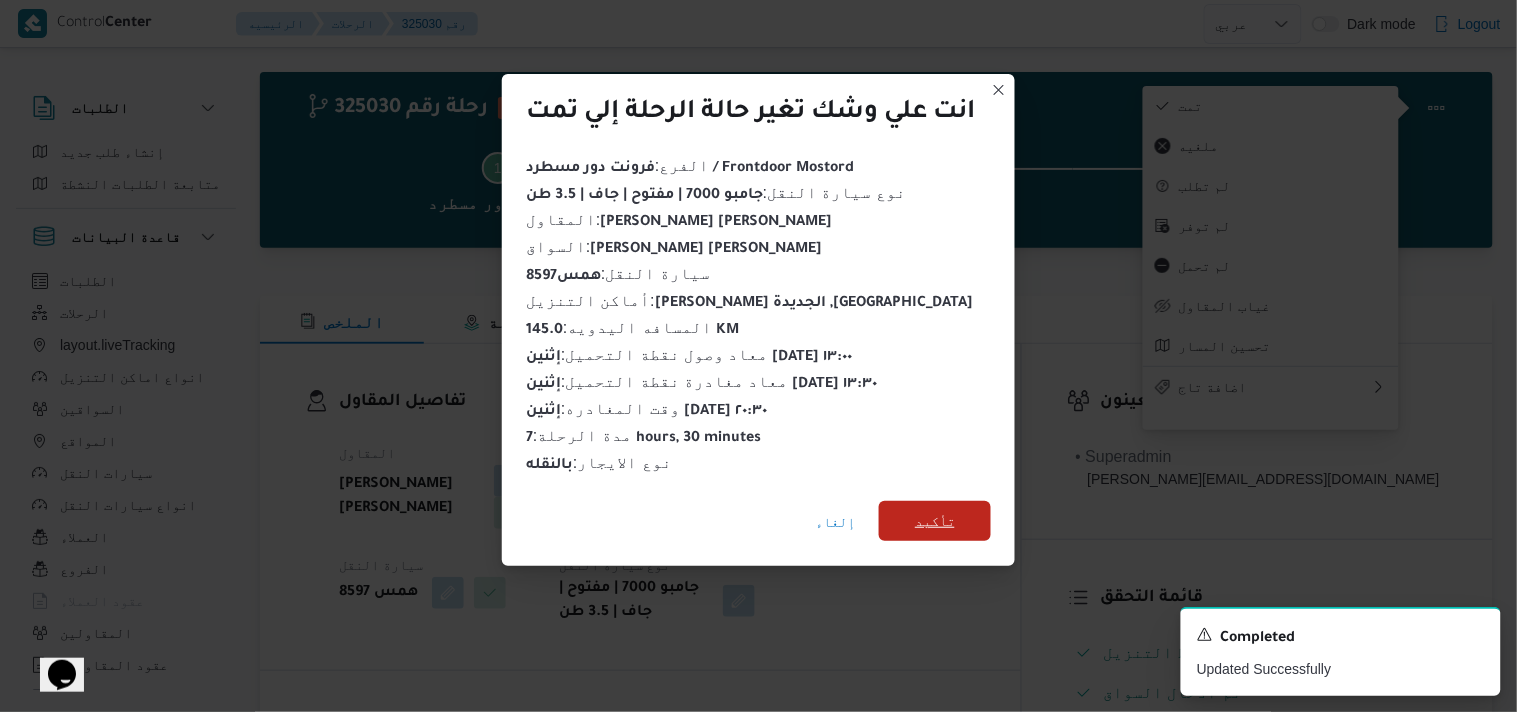 click on "تأكيد" at bounding box center (935, 521) 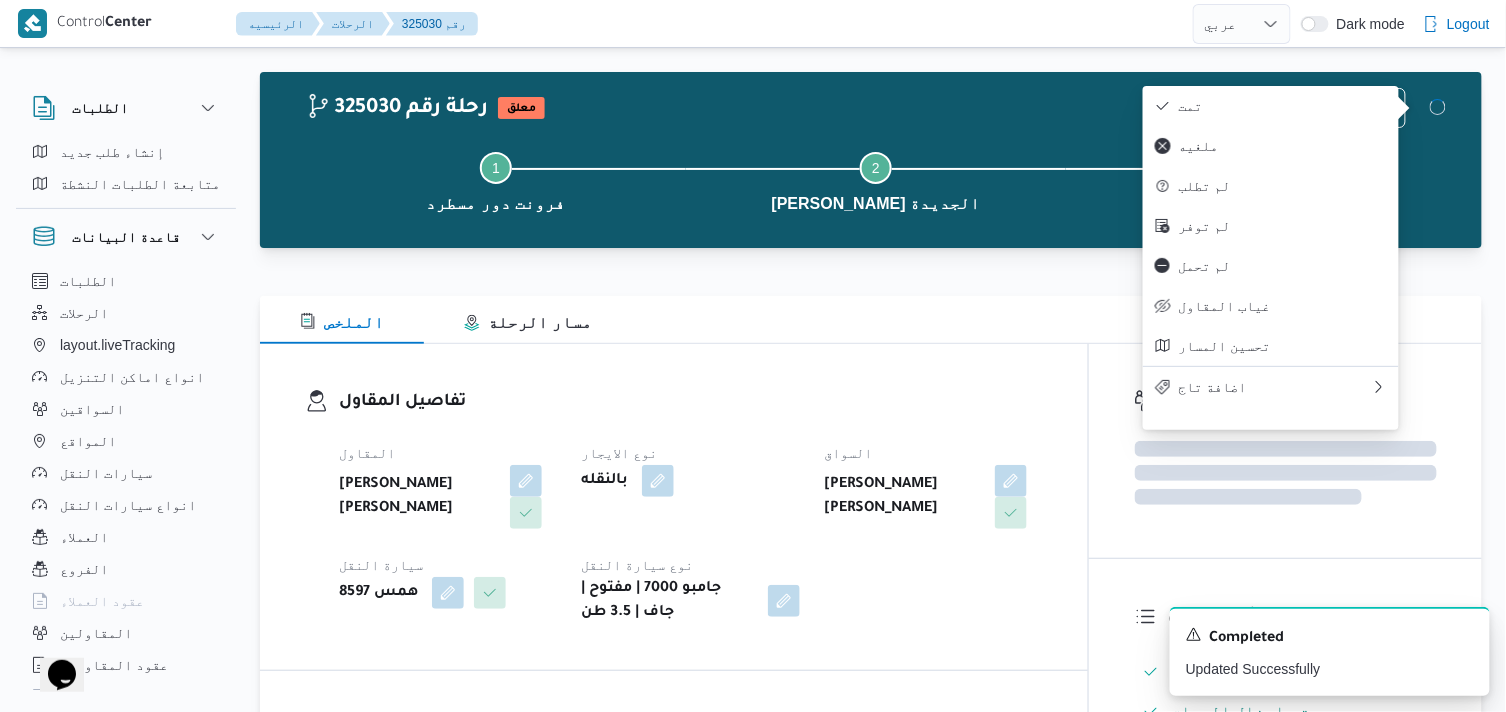 click on "نوع الايجار" at bounding box center [690, 453] 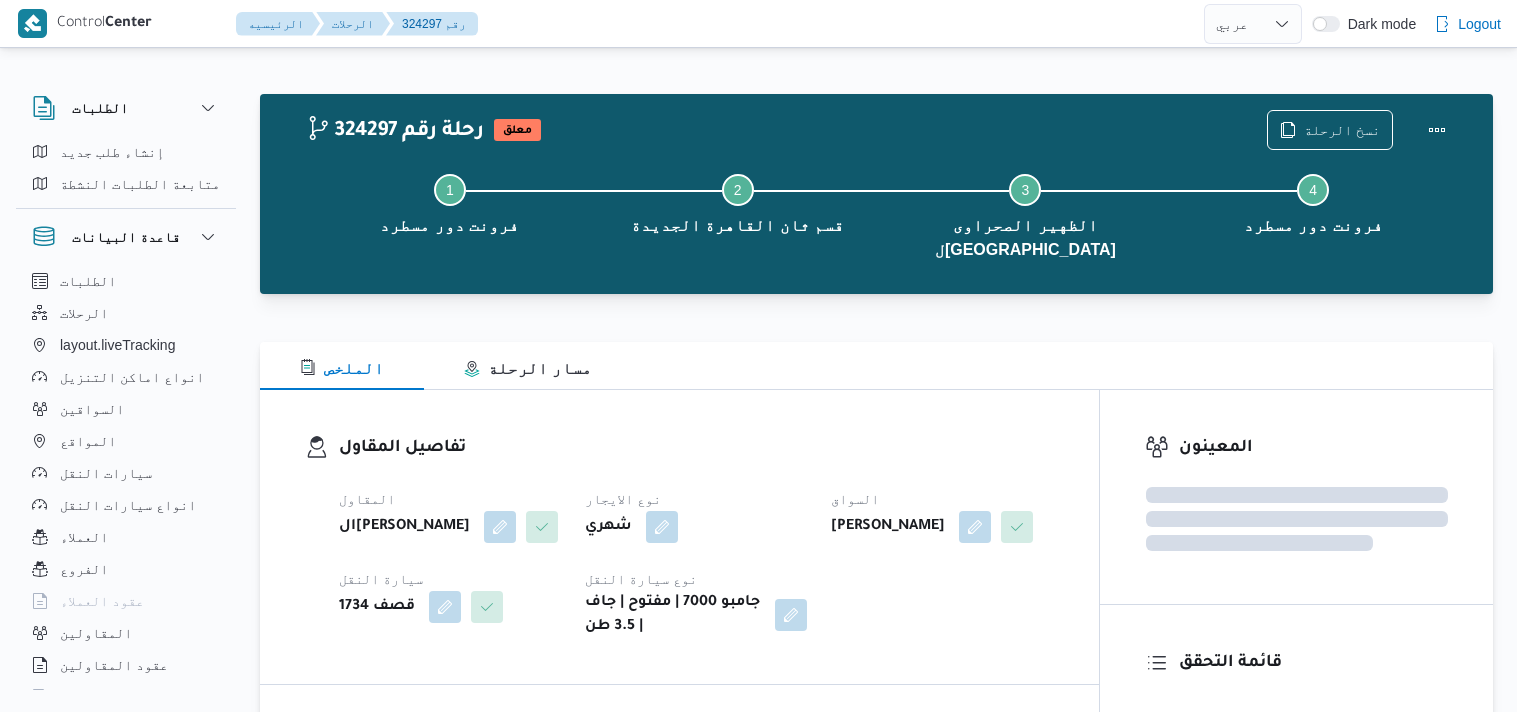 select on "ar" 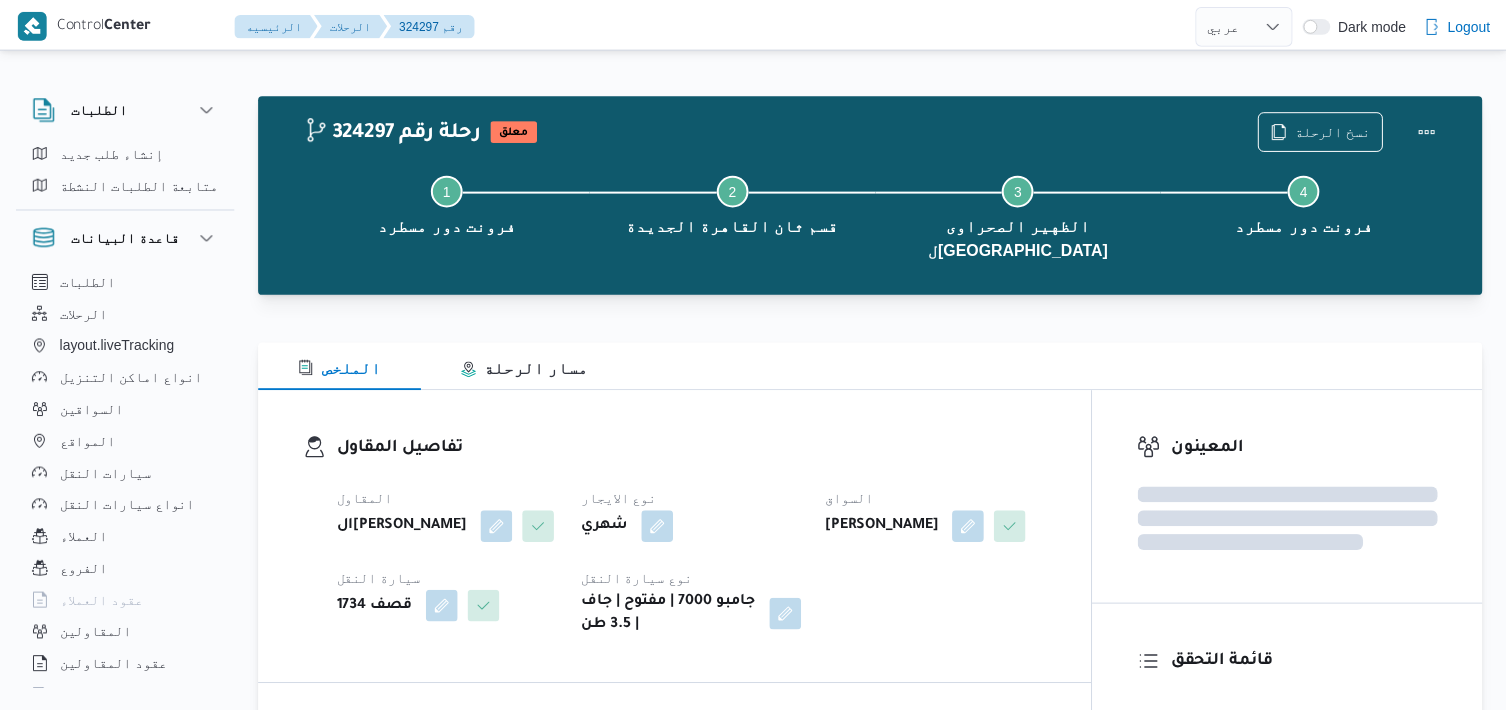 scroll, scrollTop: 0, scrollLeft: 0, axis: both 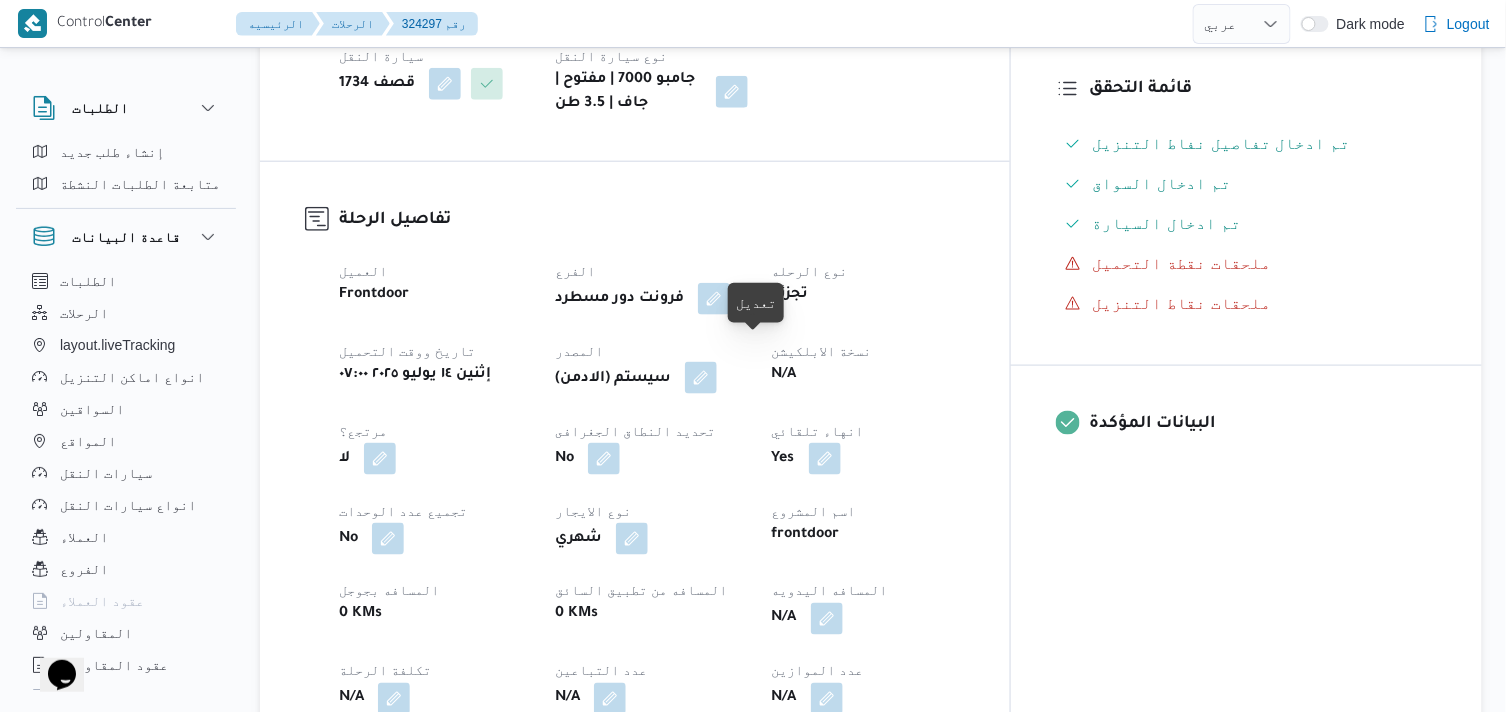 click at bounding box center (701, 378) 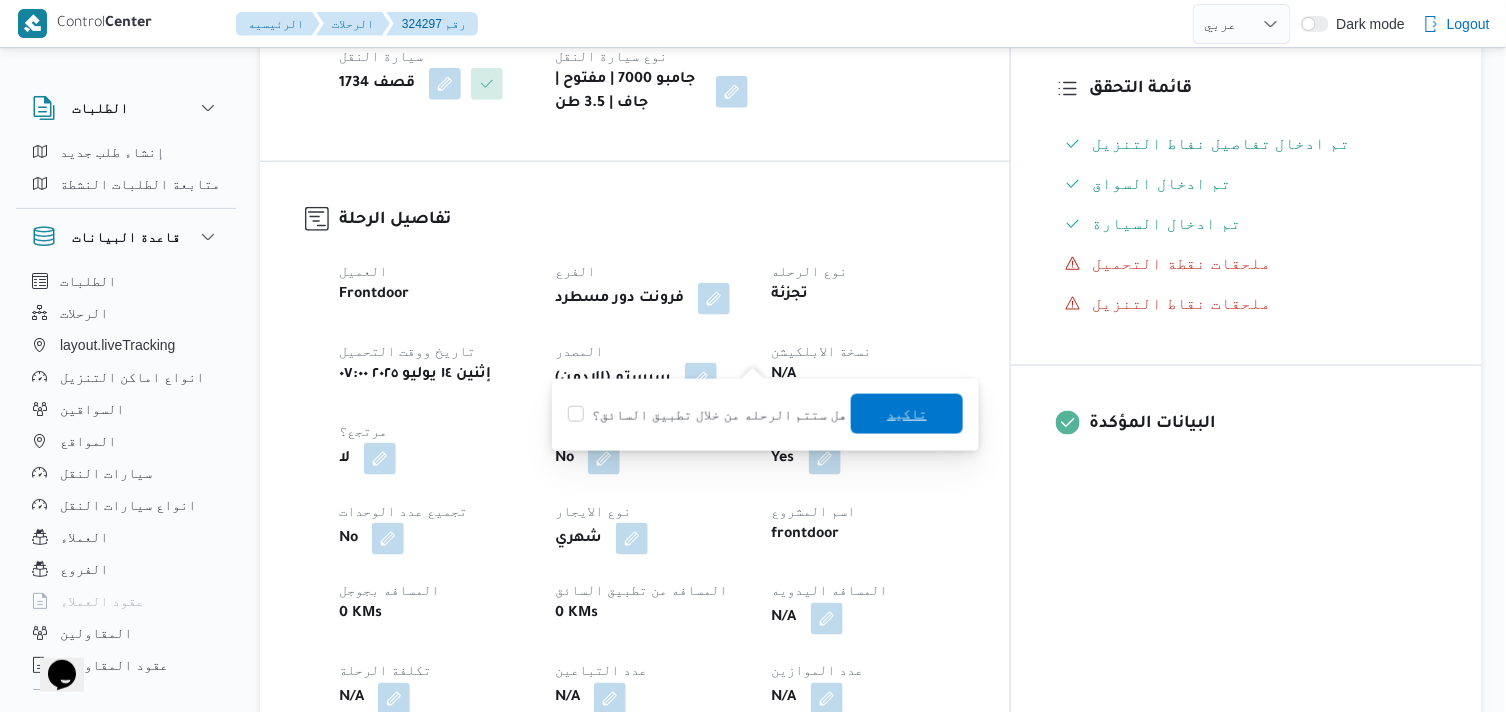 click on "تاكيد" at bounding box center (907, 414) 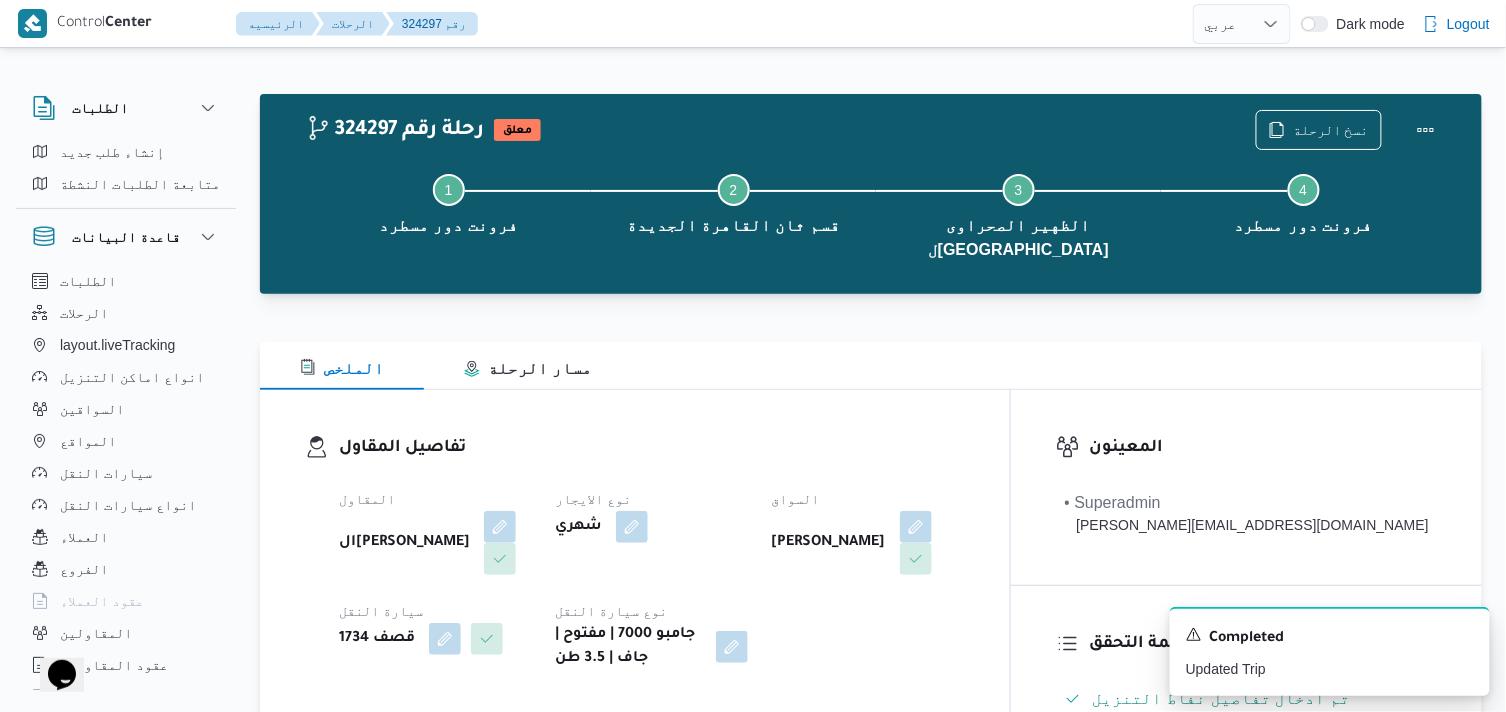 scroll, scrollTop: 777, scrollLeft: 0, axis: vertical 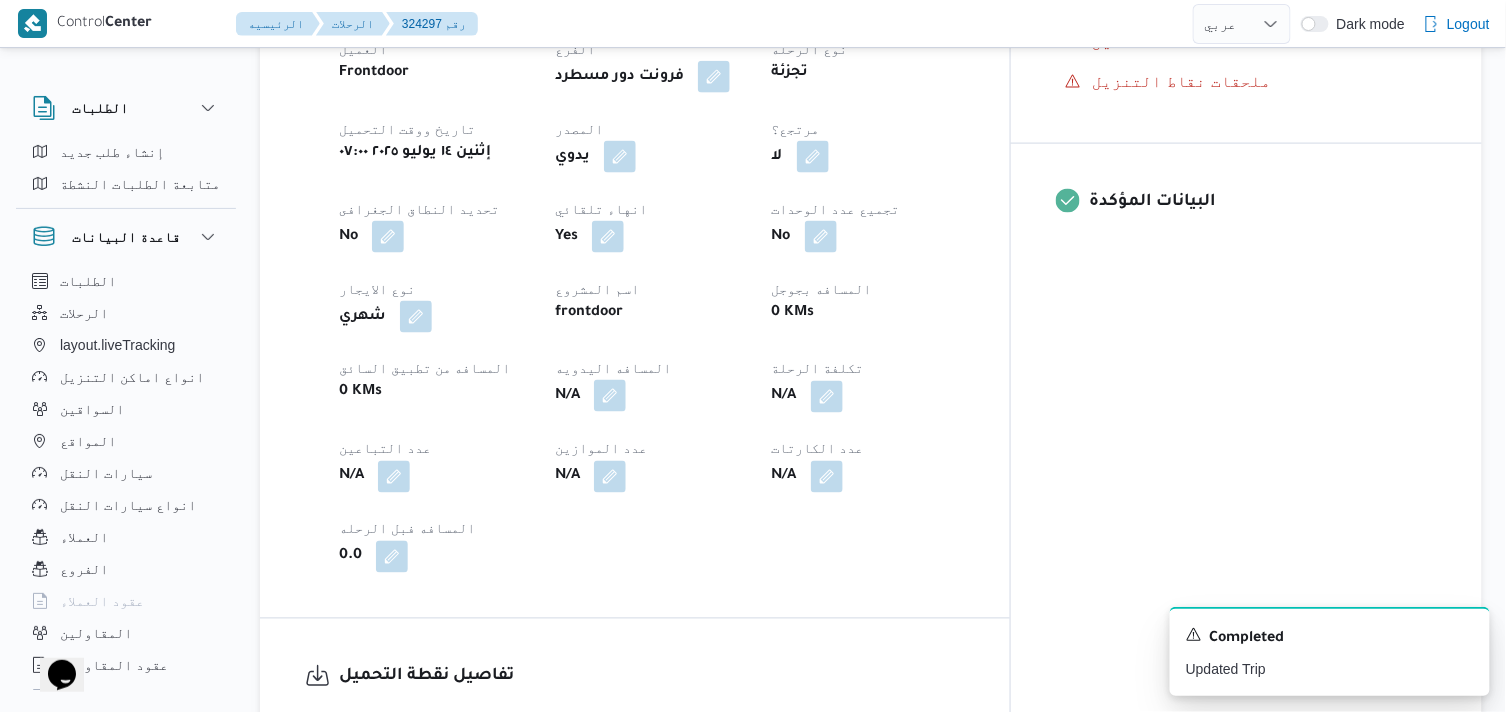 drag, startPoint x: 671, startPoint y: 367, endPoint x: 656, endPoint y: 388, distance: 25.806976 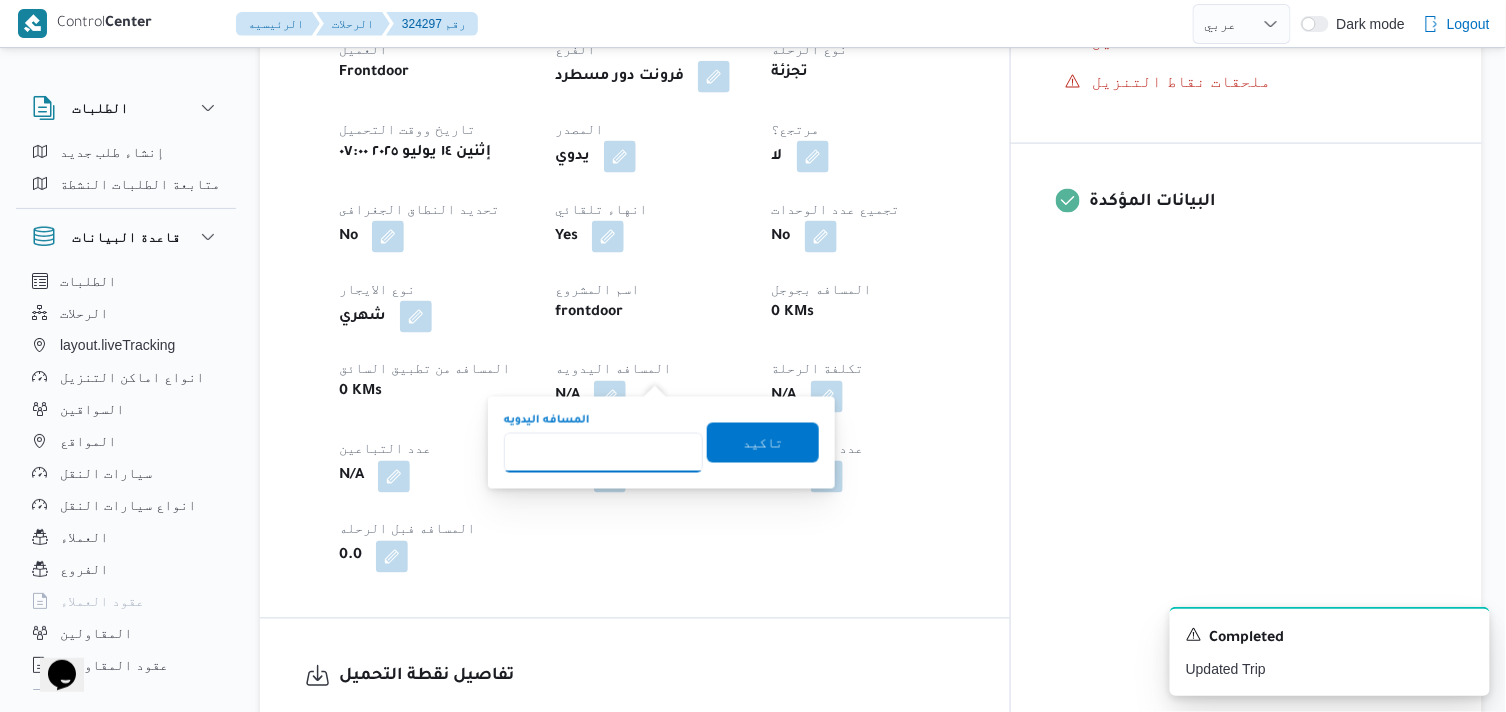 click on "المسافه اليدويه" at bounding box center [603, 453] 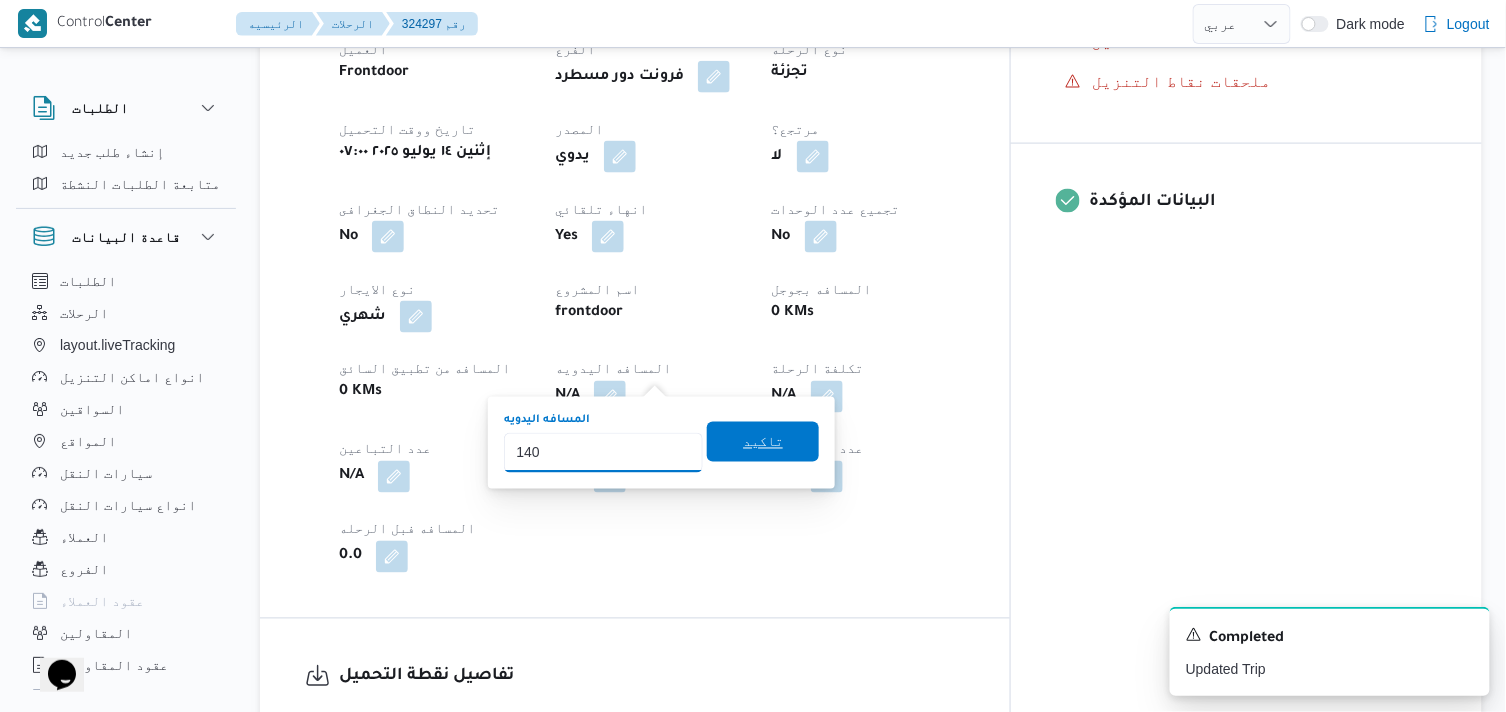 type on "140" 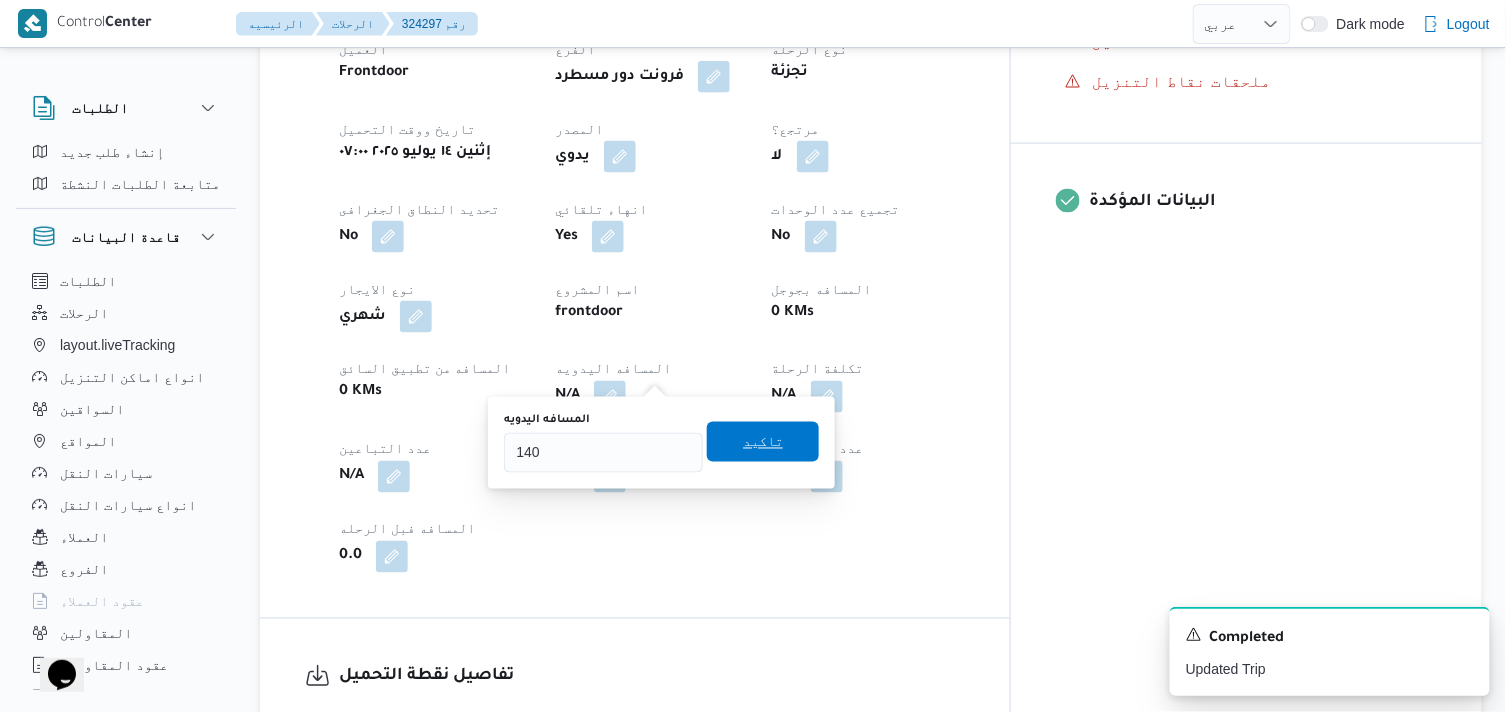click on "تاكيد" at bounding box center (763, 442) 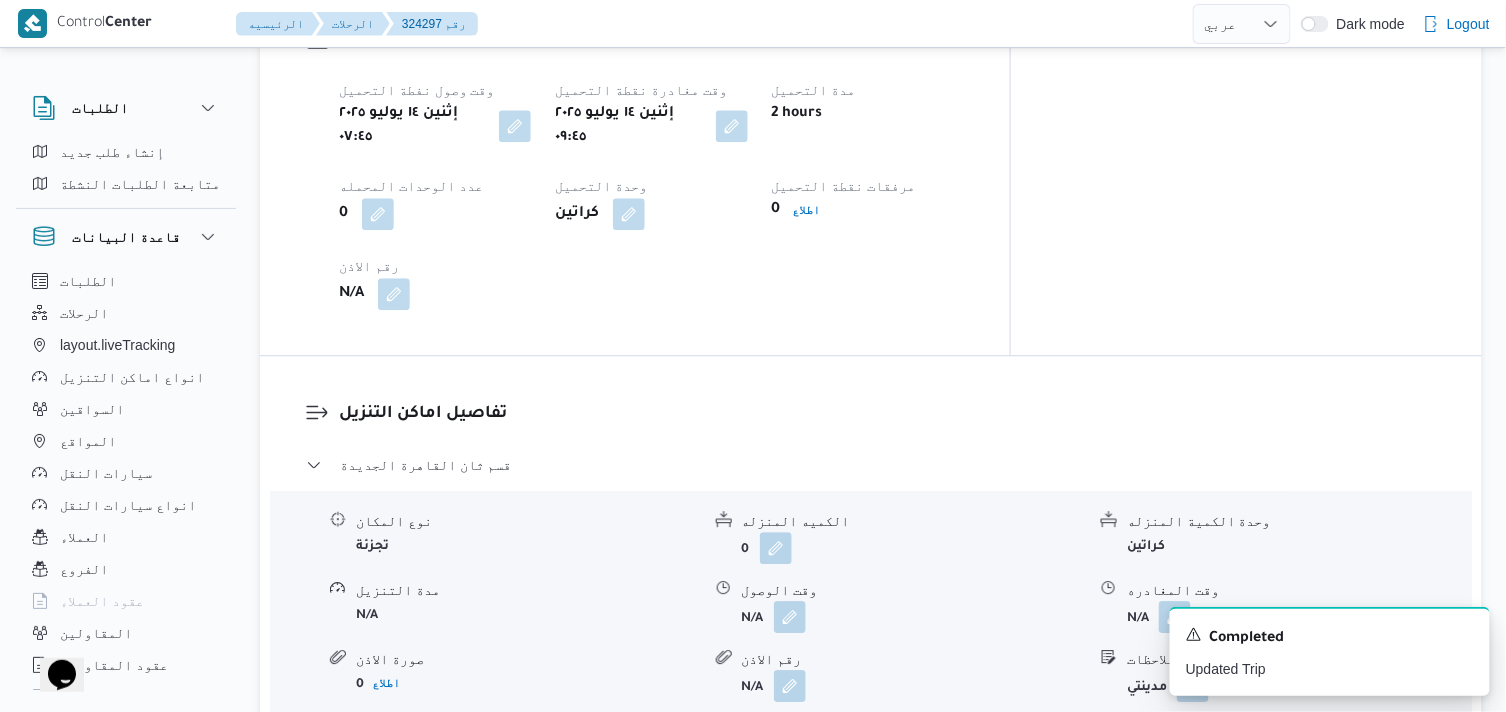 scroll, scrollTop: 1444, scrollLeft: 0, axis: vertical 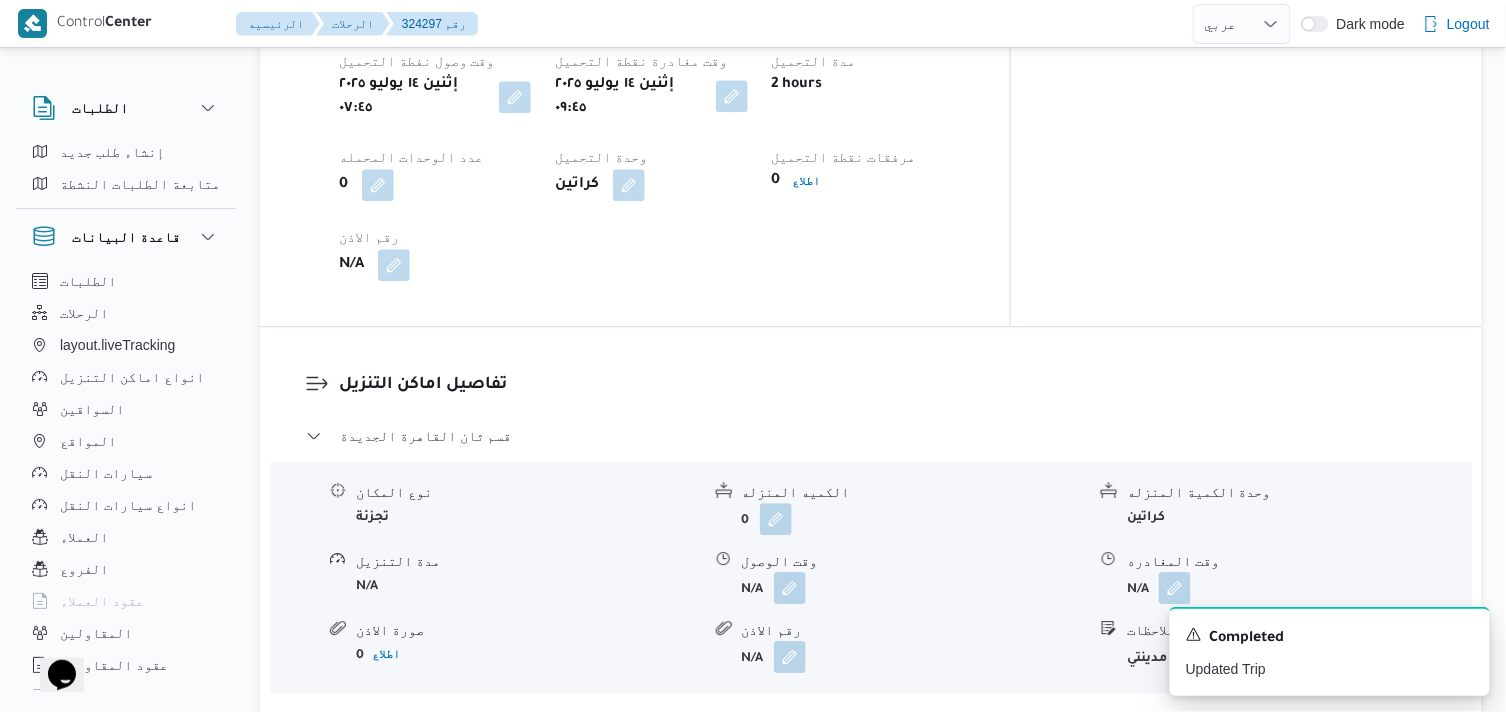 click at bounding box center (732, 96) 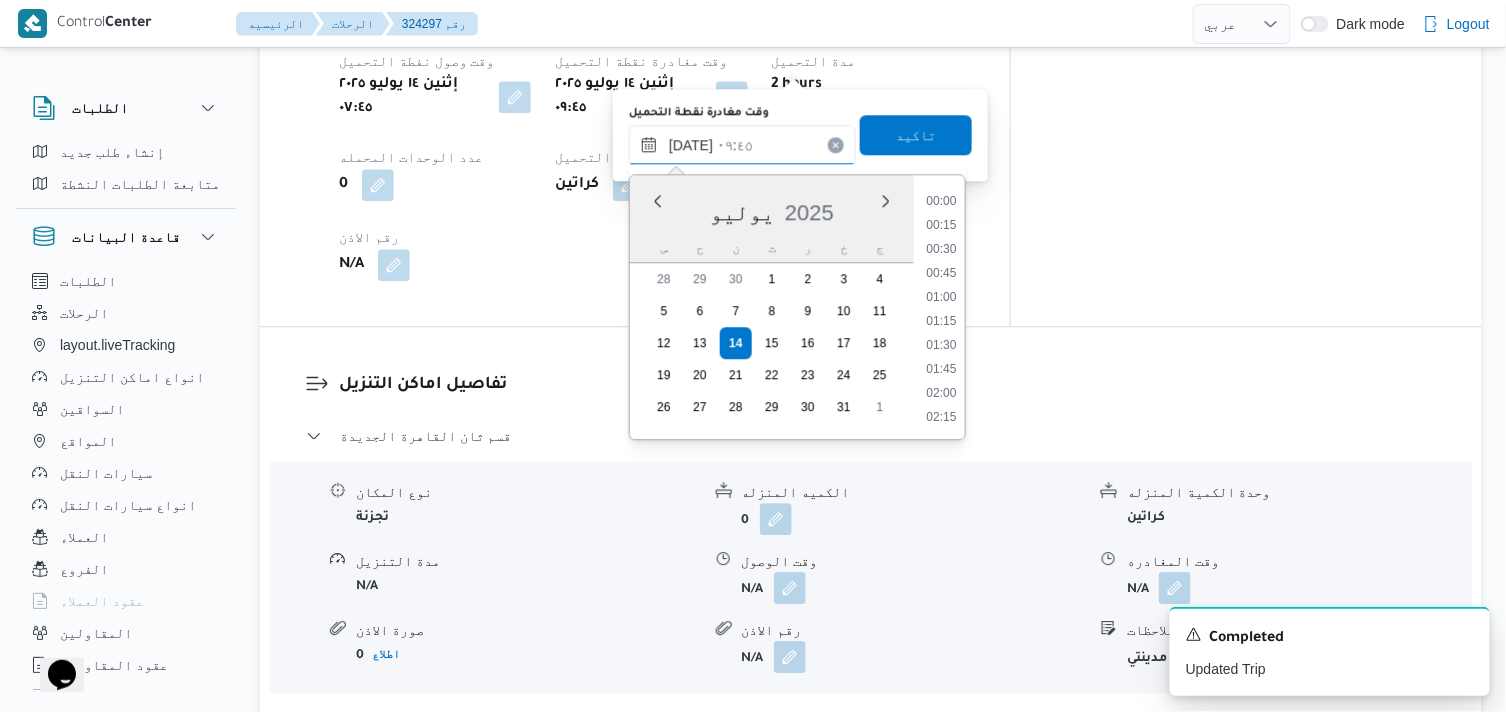 click on "[DATE] ٠٩:٤٥" at bounding box center (742, 145) 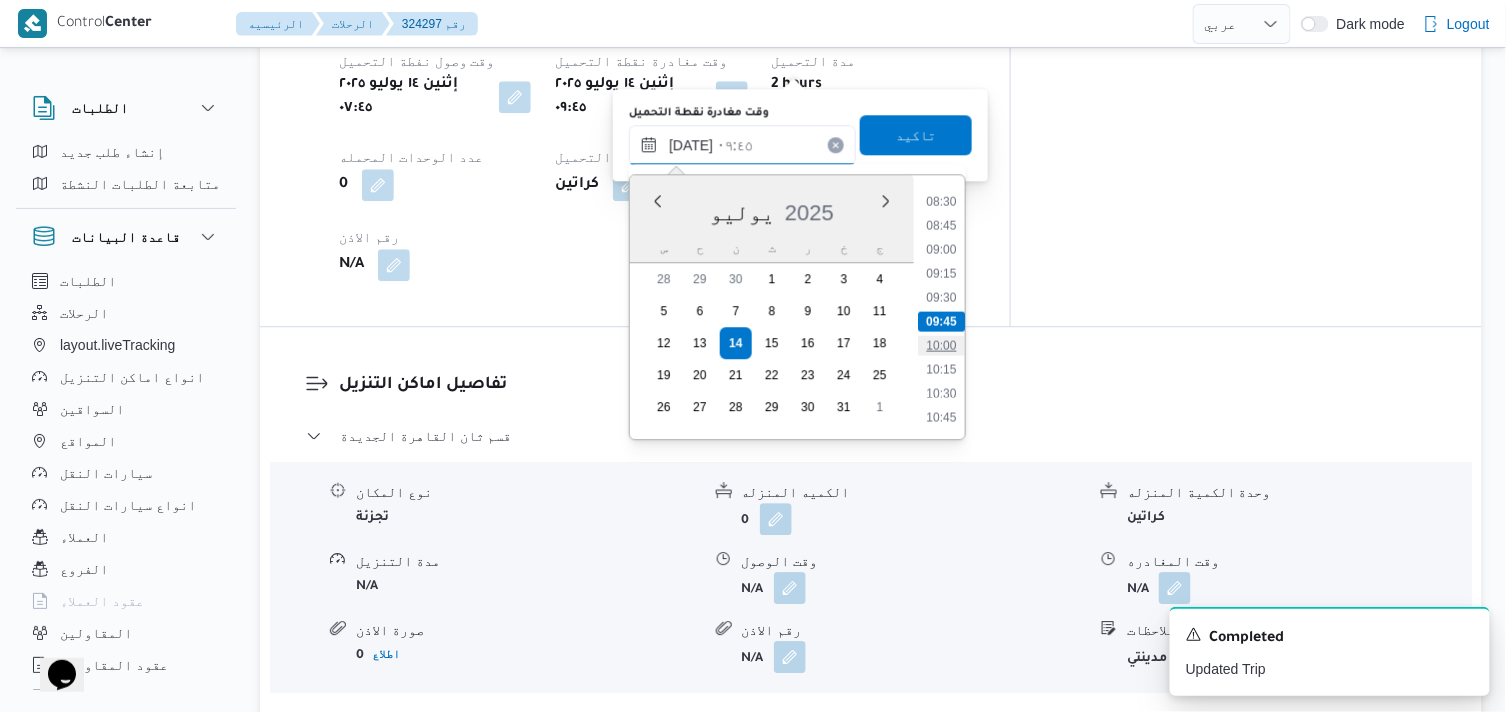 scroll, scrollTop: 1261, scrollLeft: 0, axis: vertical 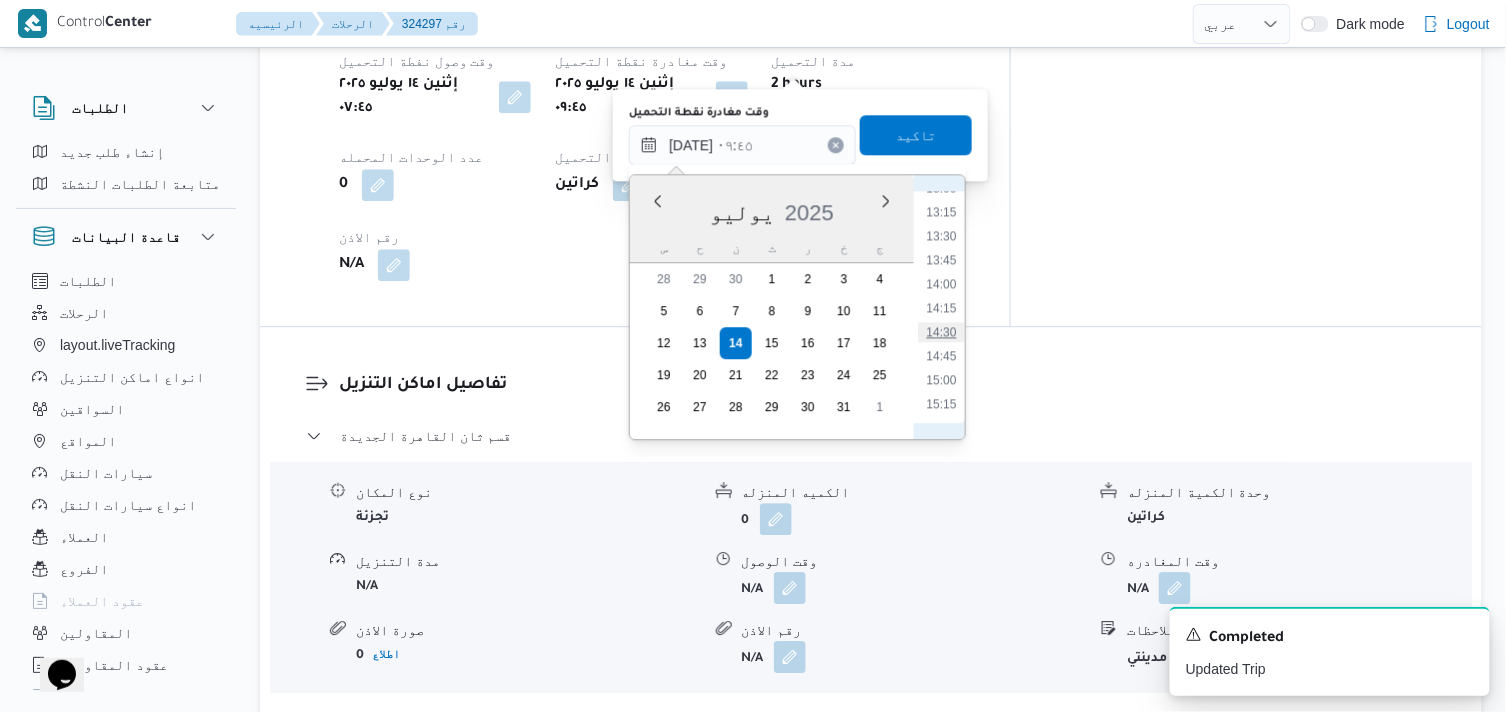 click on "14:30" at bounding box center (941, 332) 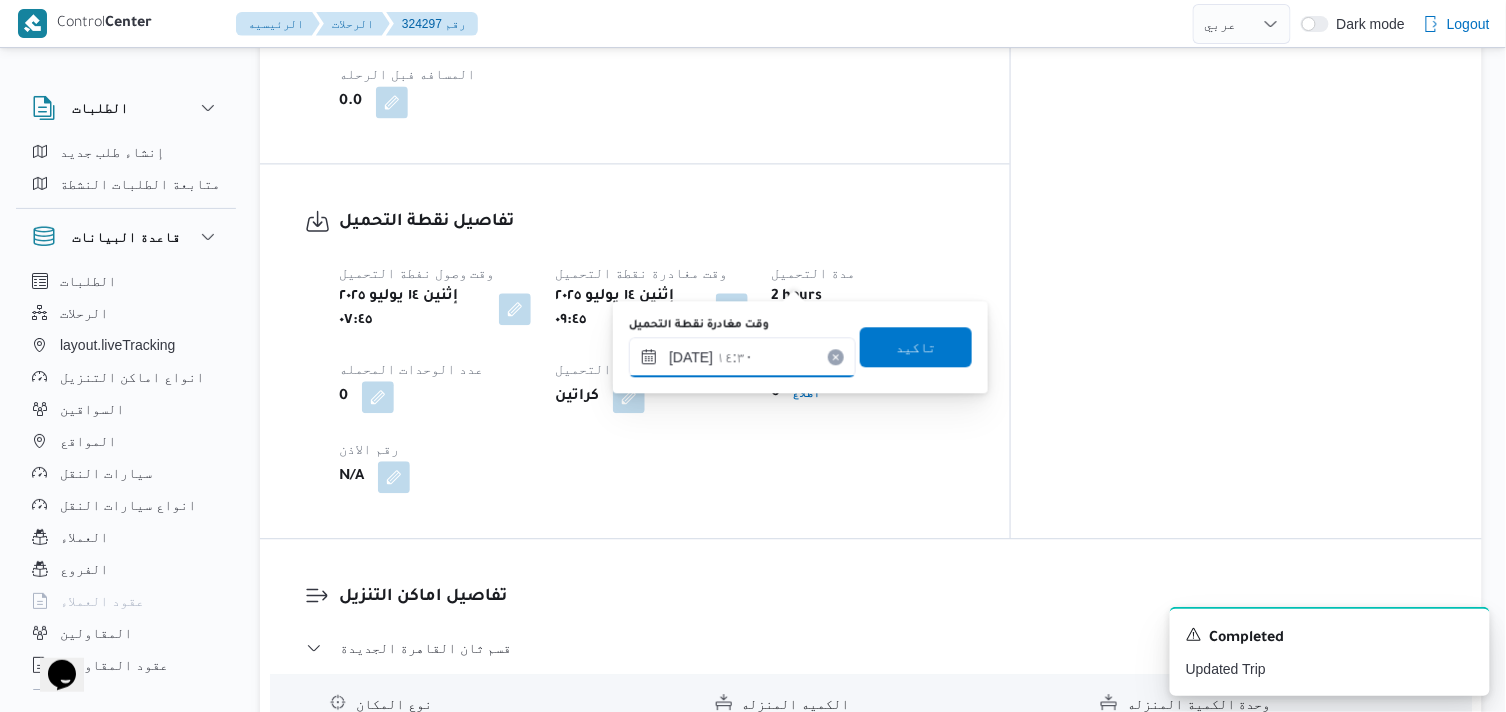 scroll, scrollTop: 1222, scrollLeft: 0, axis: vertical 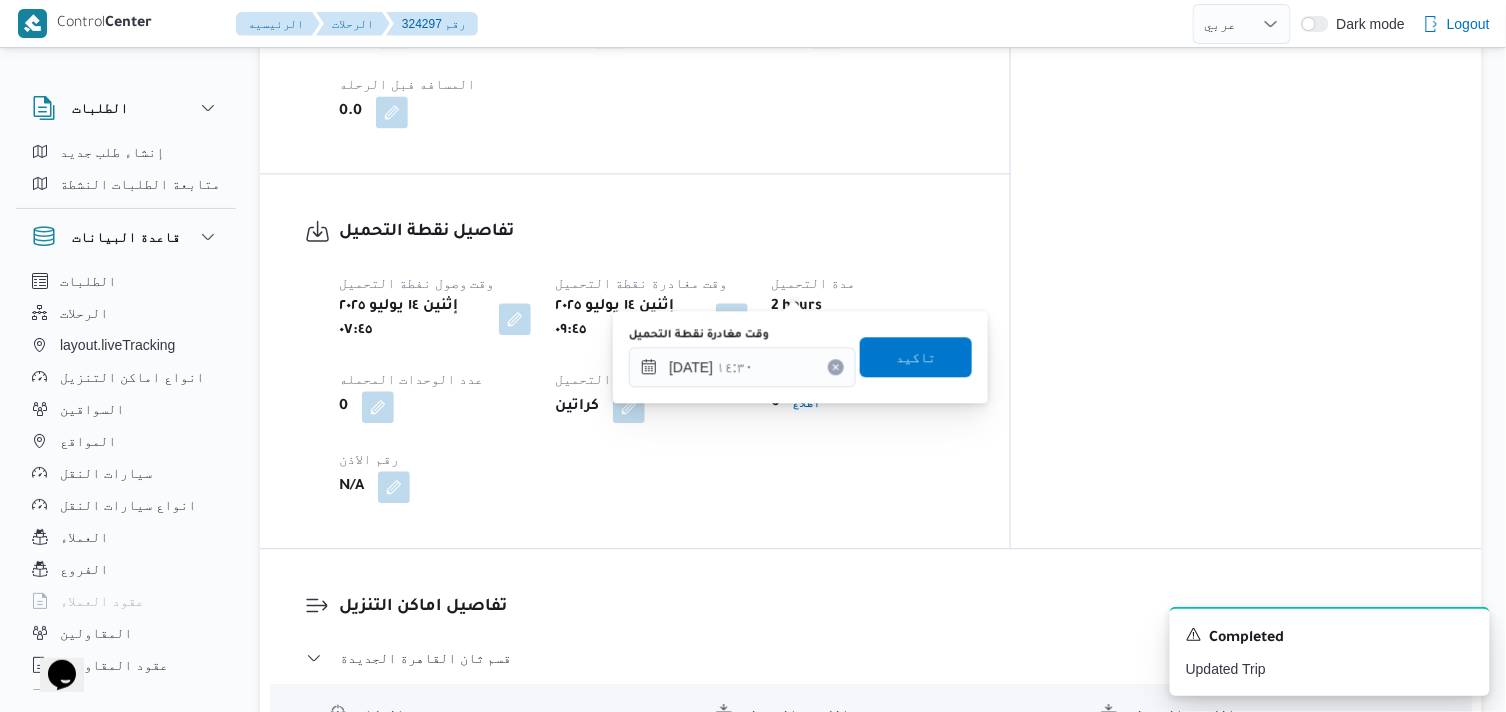 click on "وقت مغادرة نقطة التحميل" at bounding box center [742, 335] 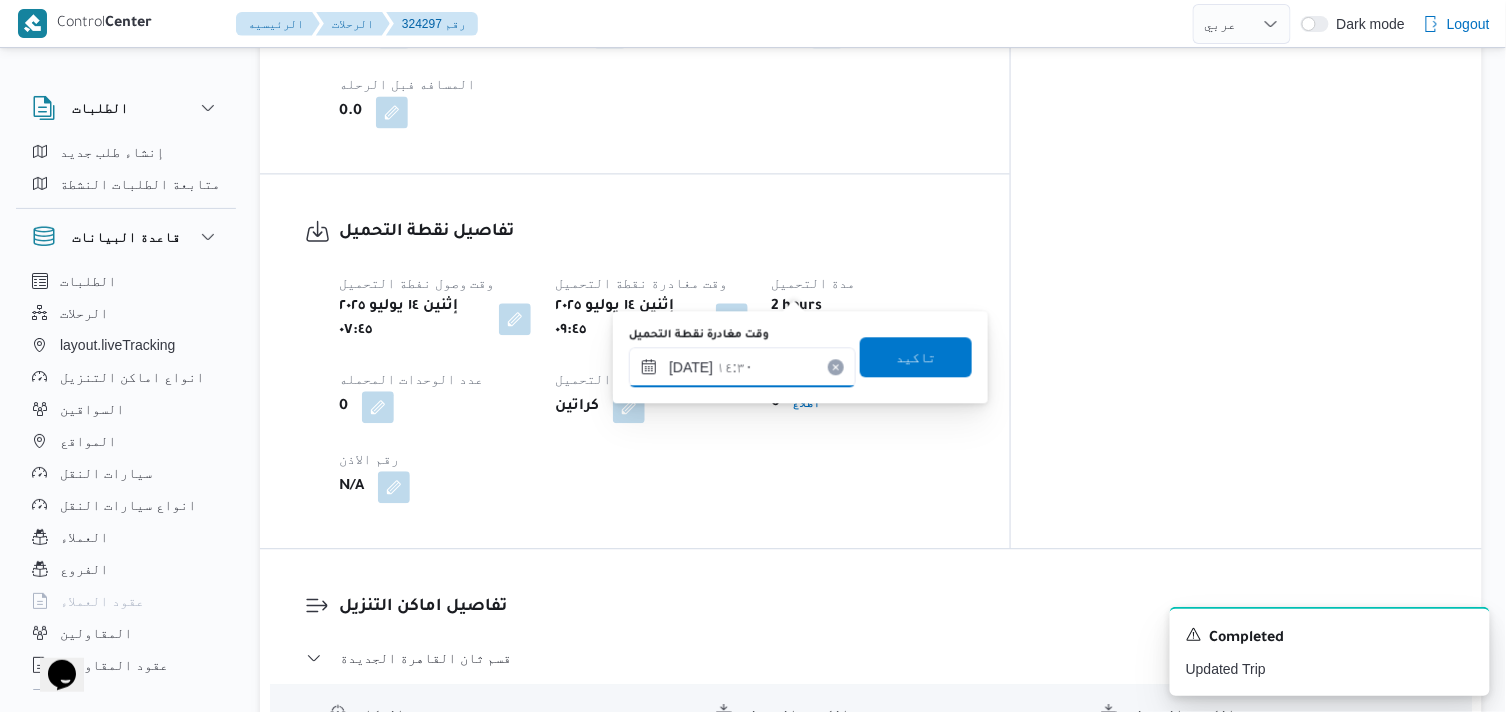 click on "[DATE] ١٤:٣٠" at bounding box center (742, 367) 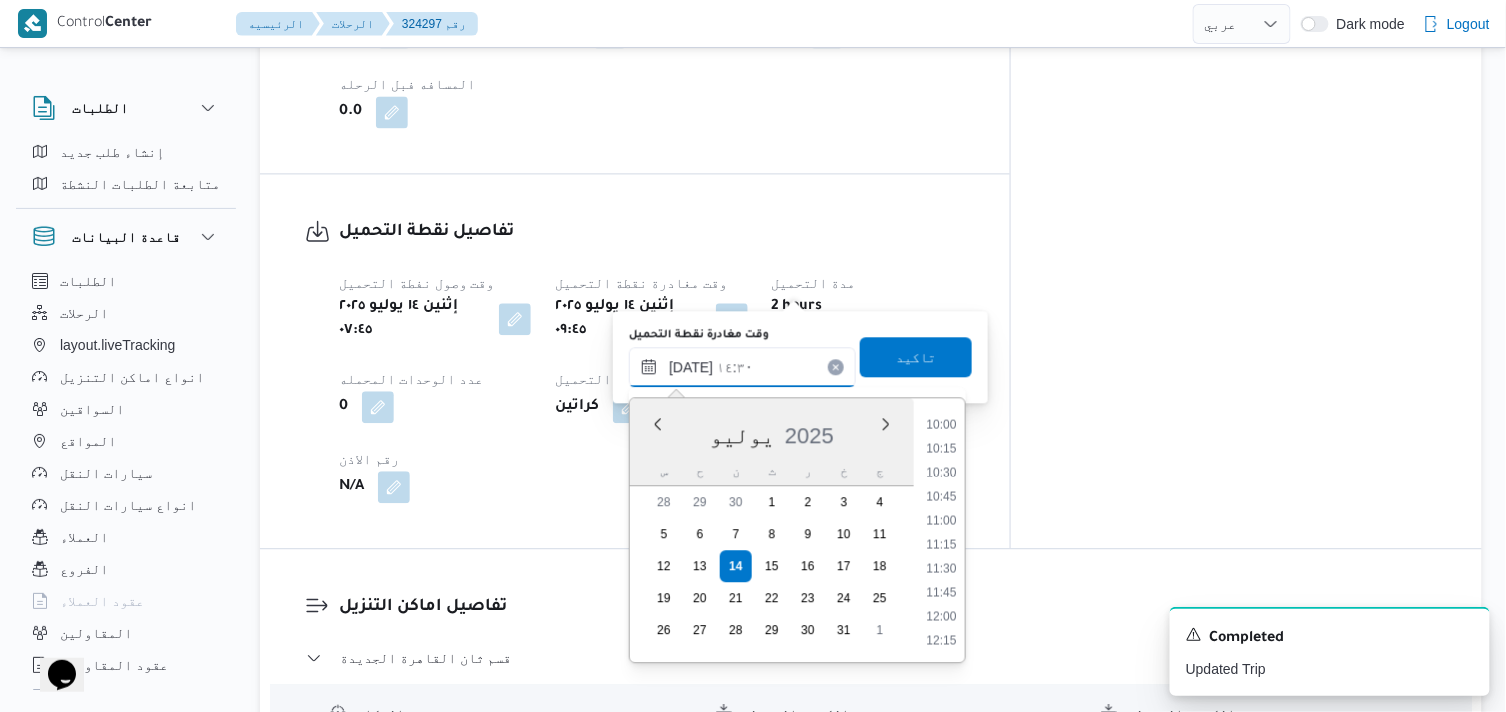 scroll, scrollTop: 938, scrollLeft: 0, axis: vertical 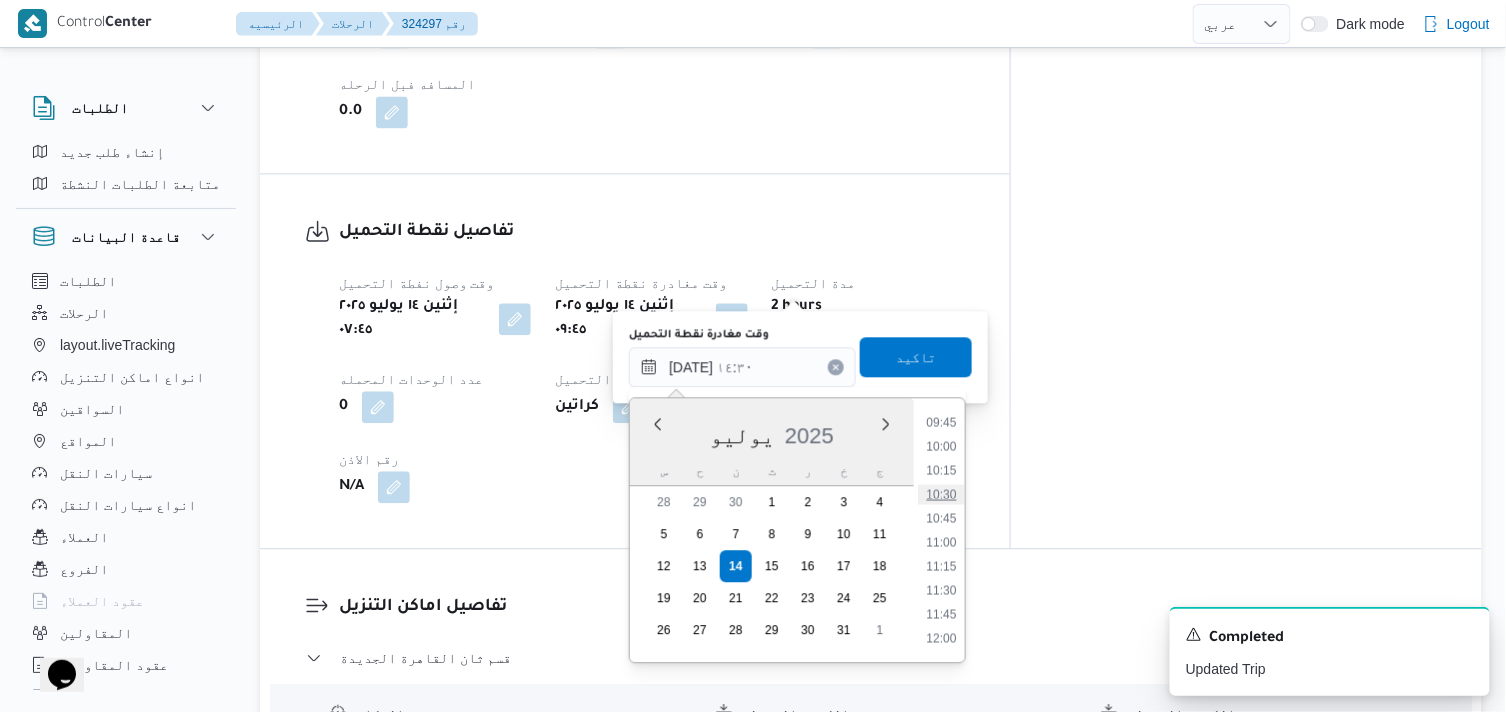 click on "10:30" at bounding box center (941, 494) 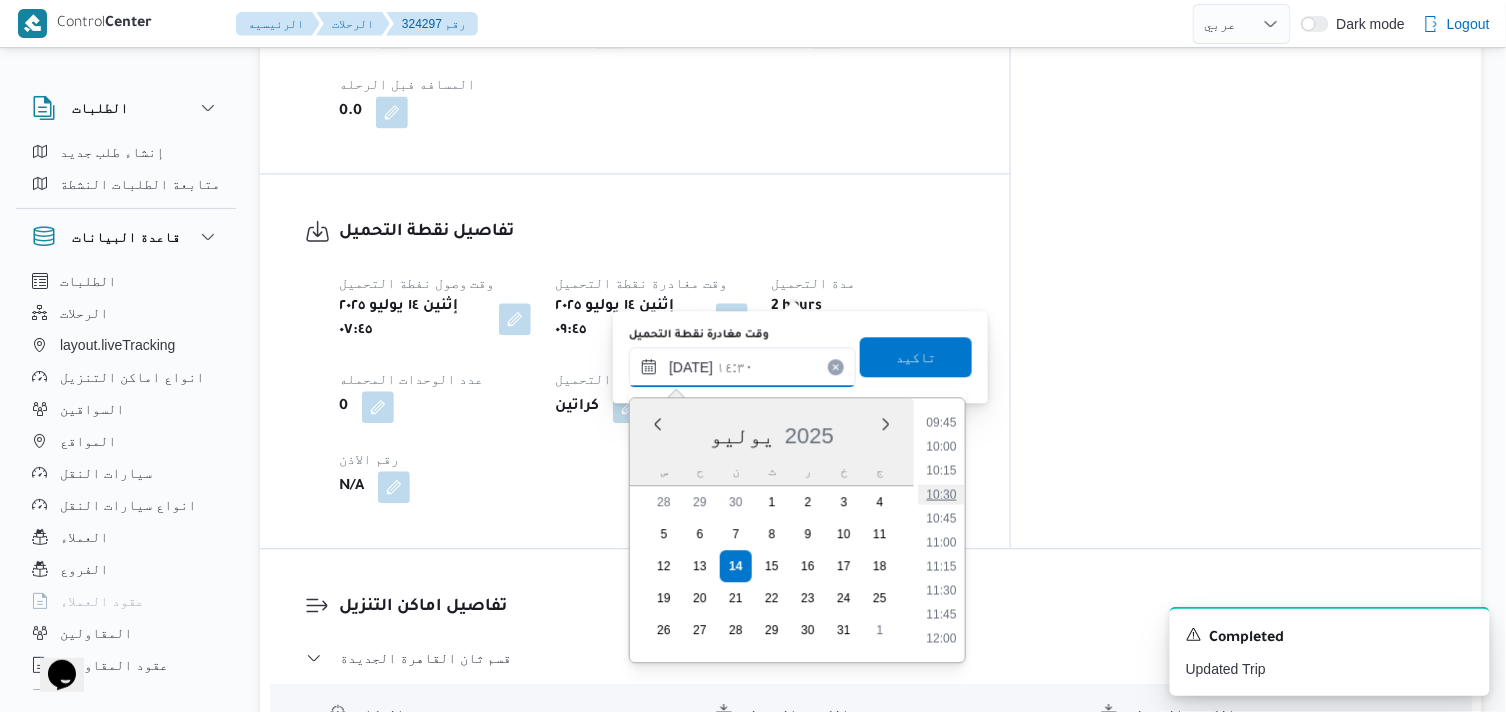 type on "[DATE] ١٠:٣٠" 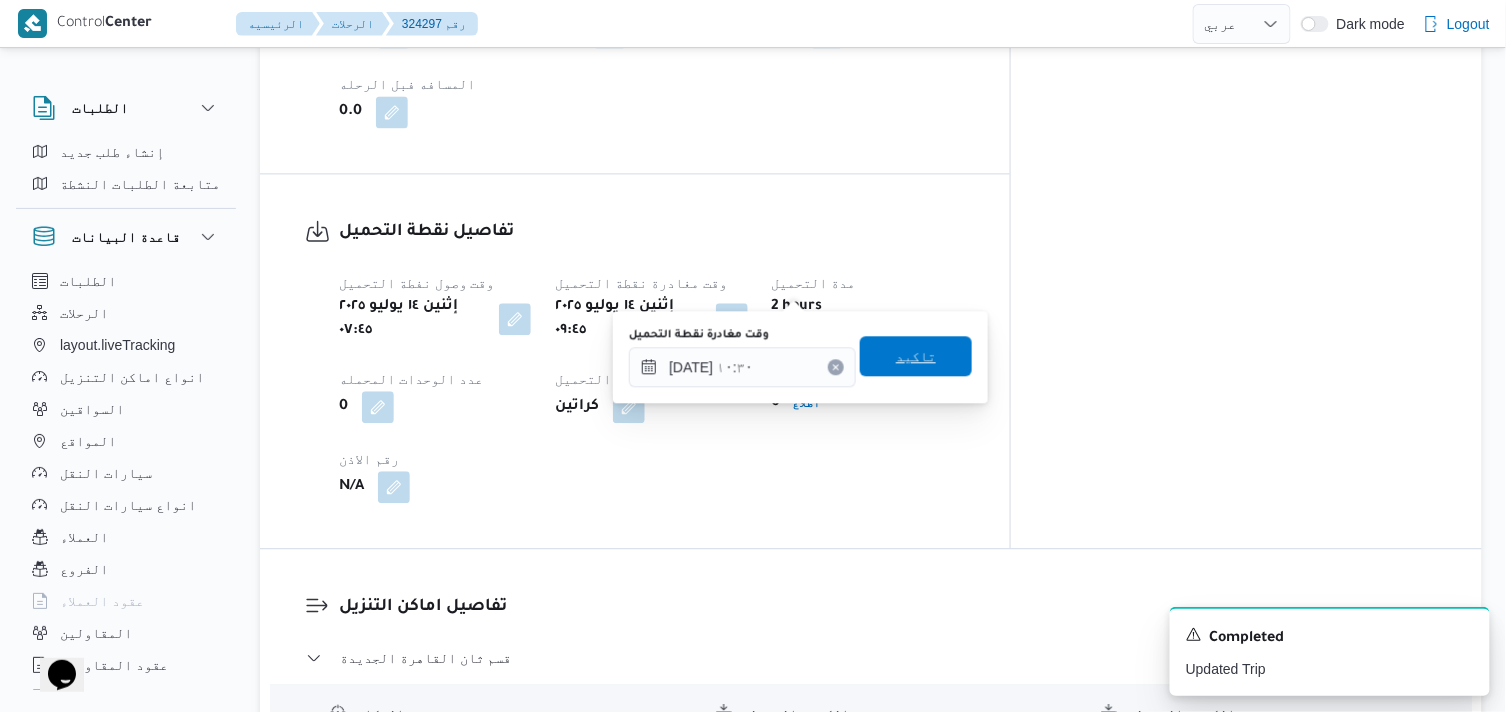 click on "تاكيد" at bounding box center [916, 356] 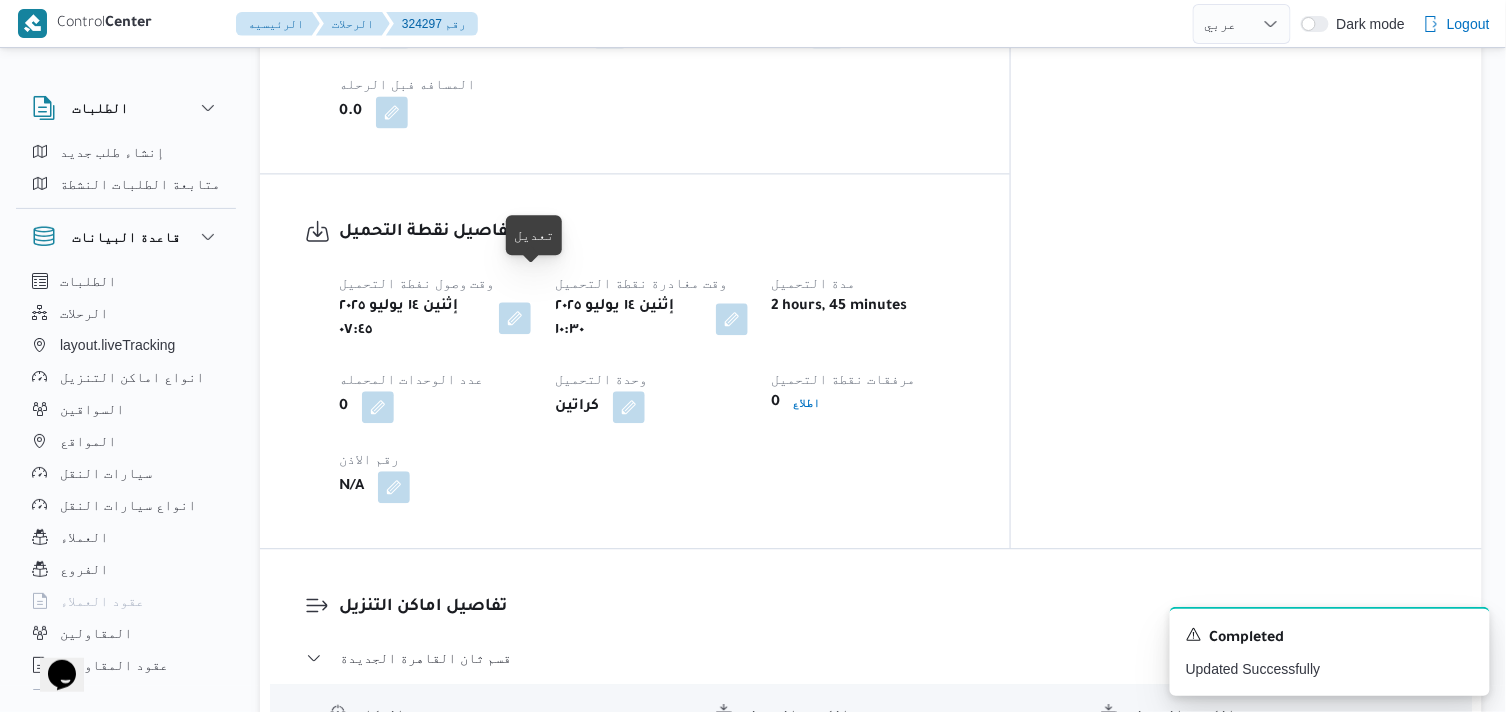 drag, startPoint x: 538, startPoint y: 283, endPoint x: 530, endPoint y: 295, distance: 14.422205 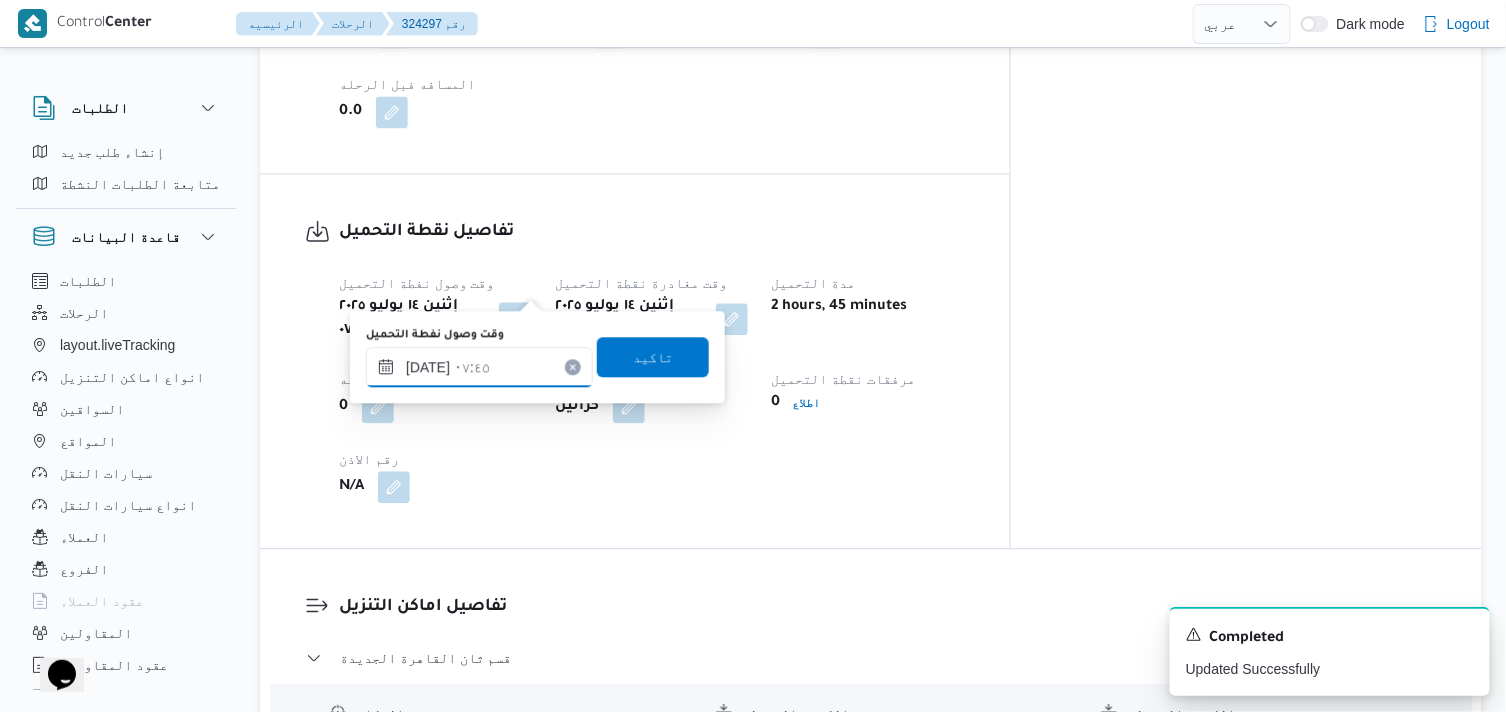 click on "[DATE] ٠٧:٤٥" at bounding box center [479, 367] 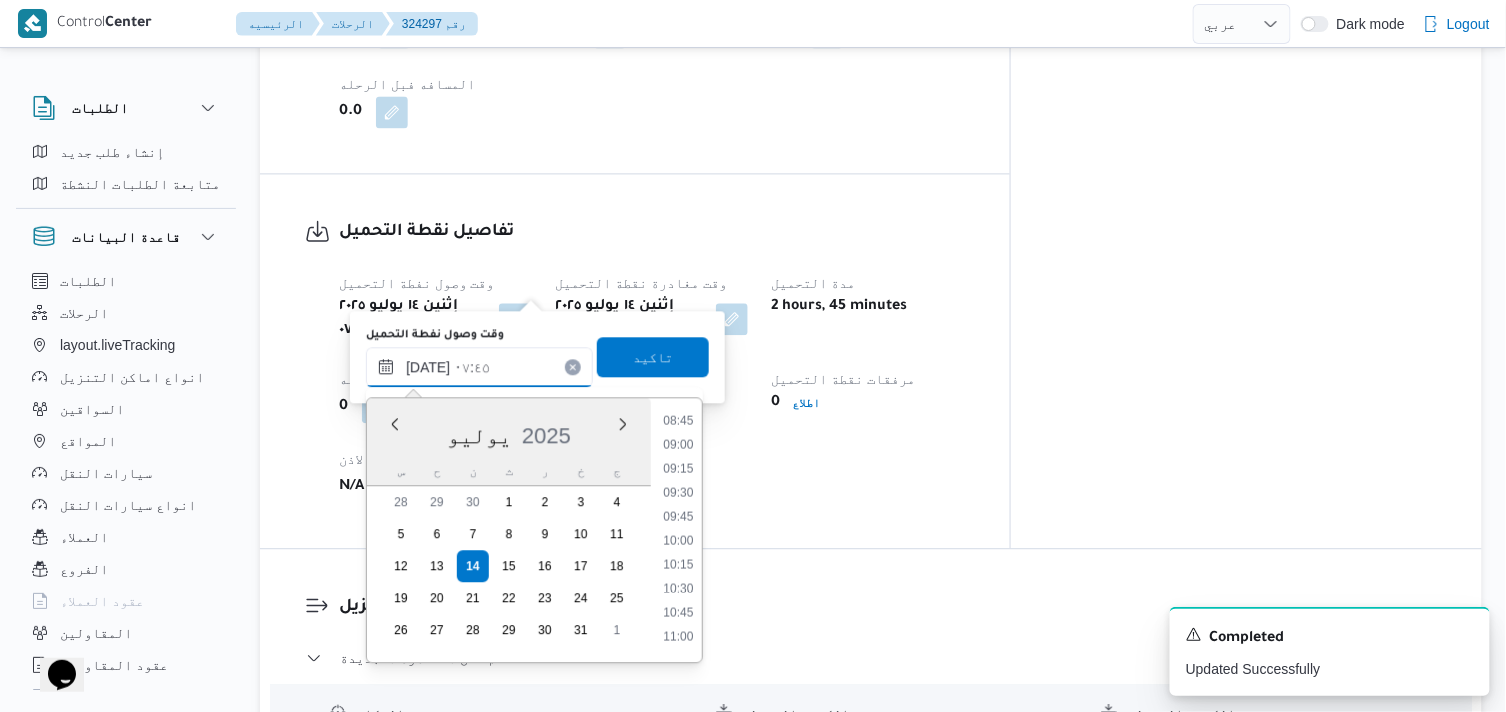 scroll, scrollTop: 846, scrollLeft: 0, axis: vertical 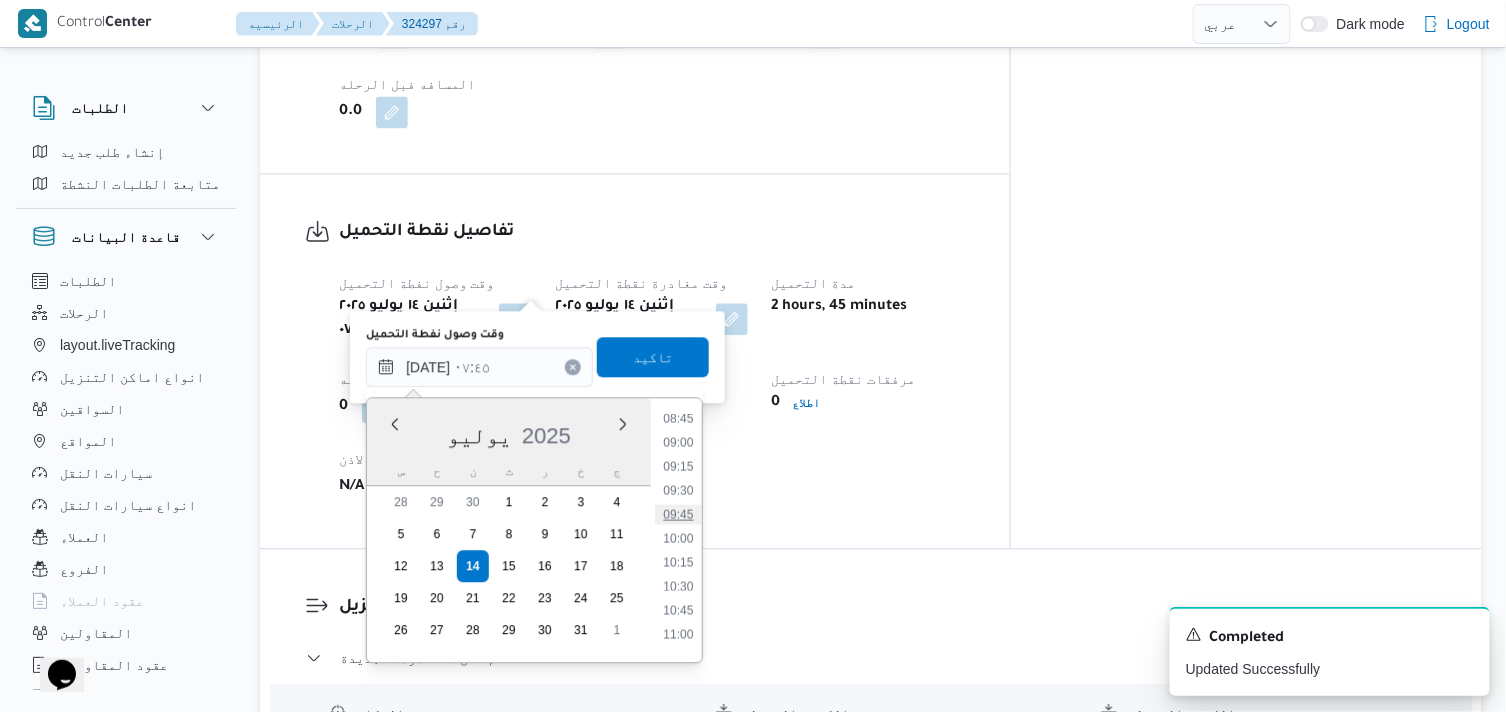 click on "09:45" at bounding box center [678, 514] 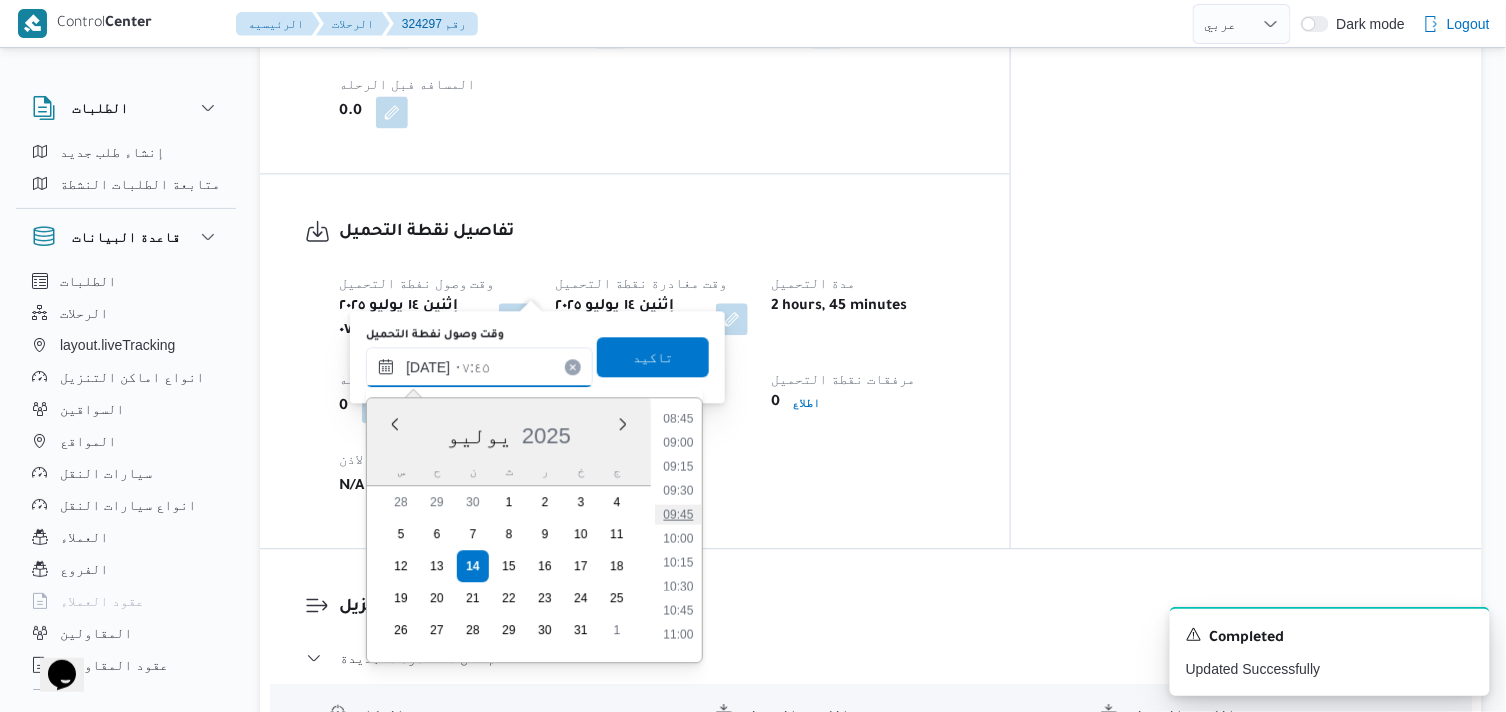 type on "[DATE] ٠٩:٤٥" 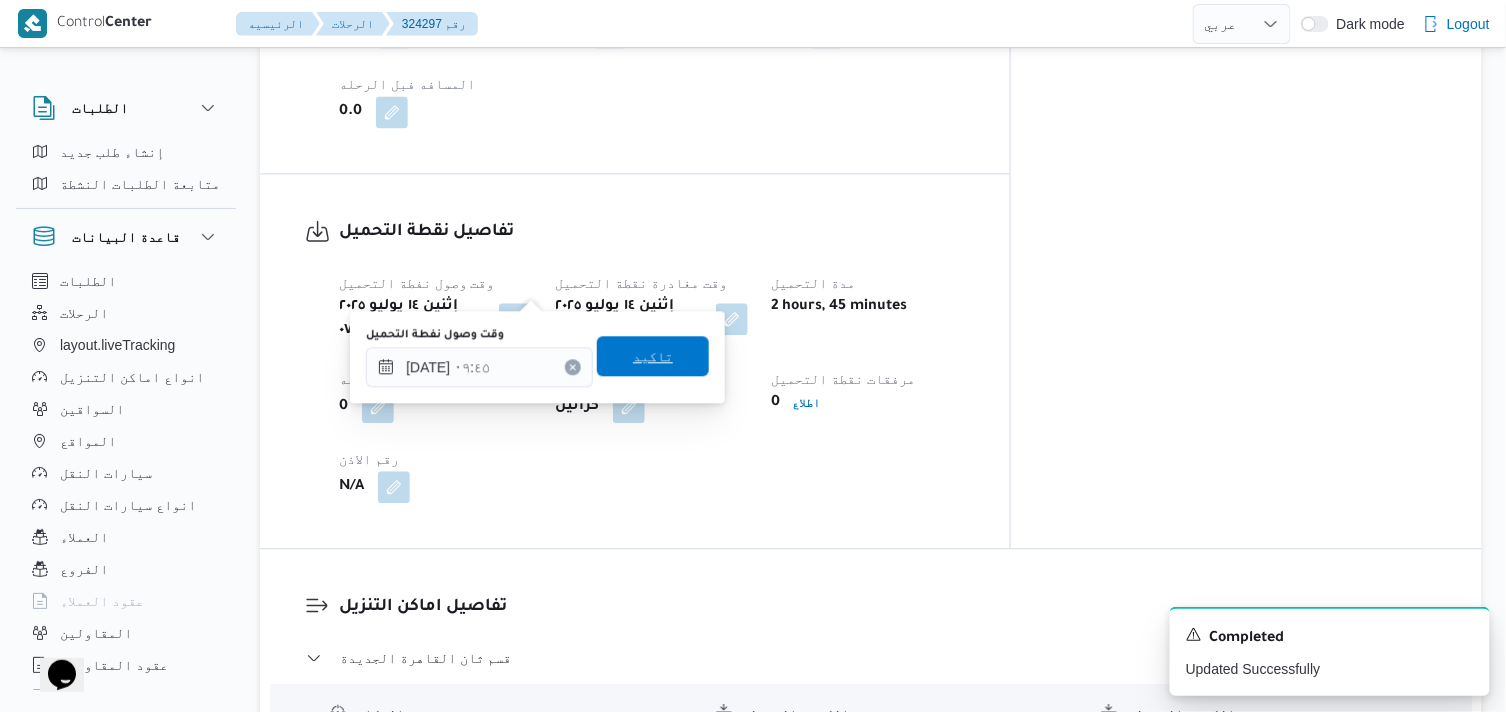 click on "تاكيد" at bounding box center (653, 356) 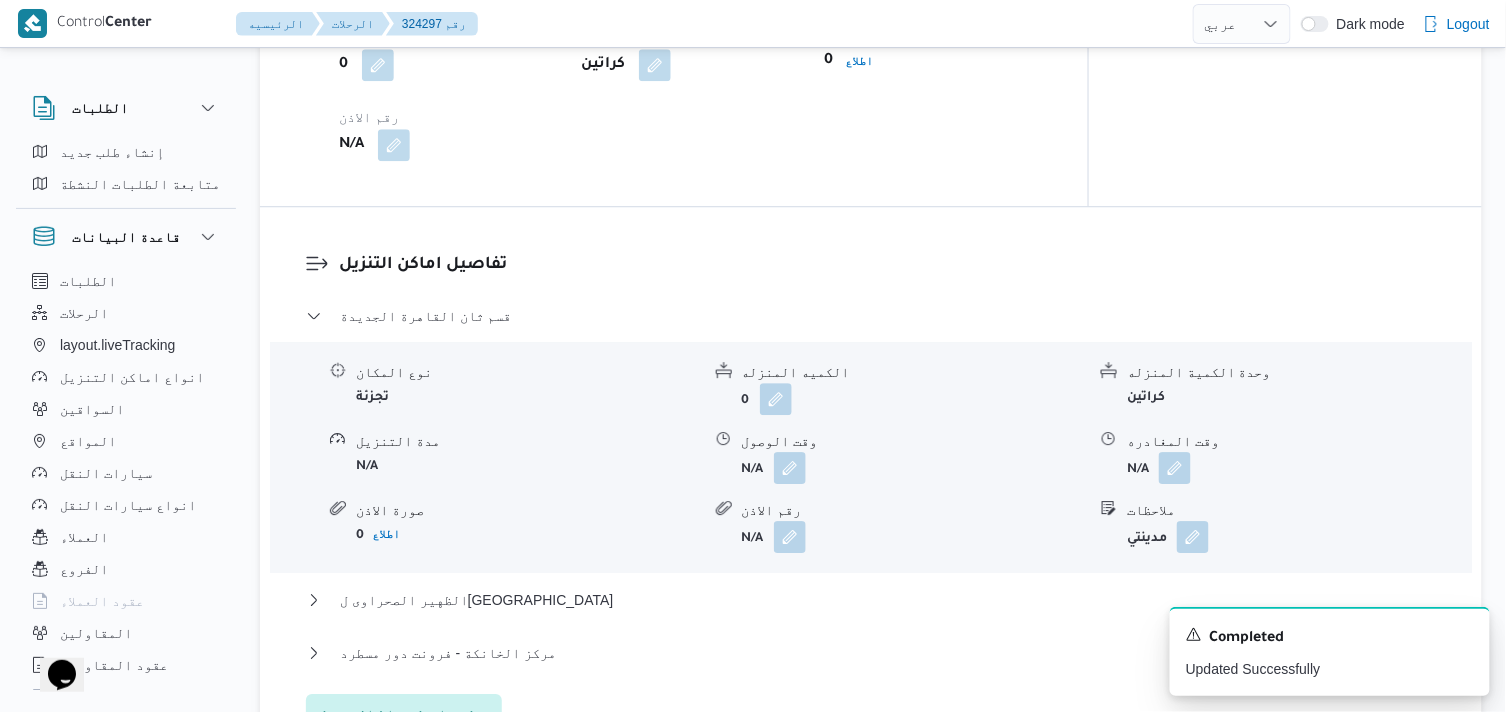scroll, scrollTop: 1555, scrollLeft: 0, axis: vertical 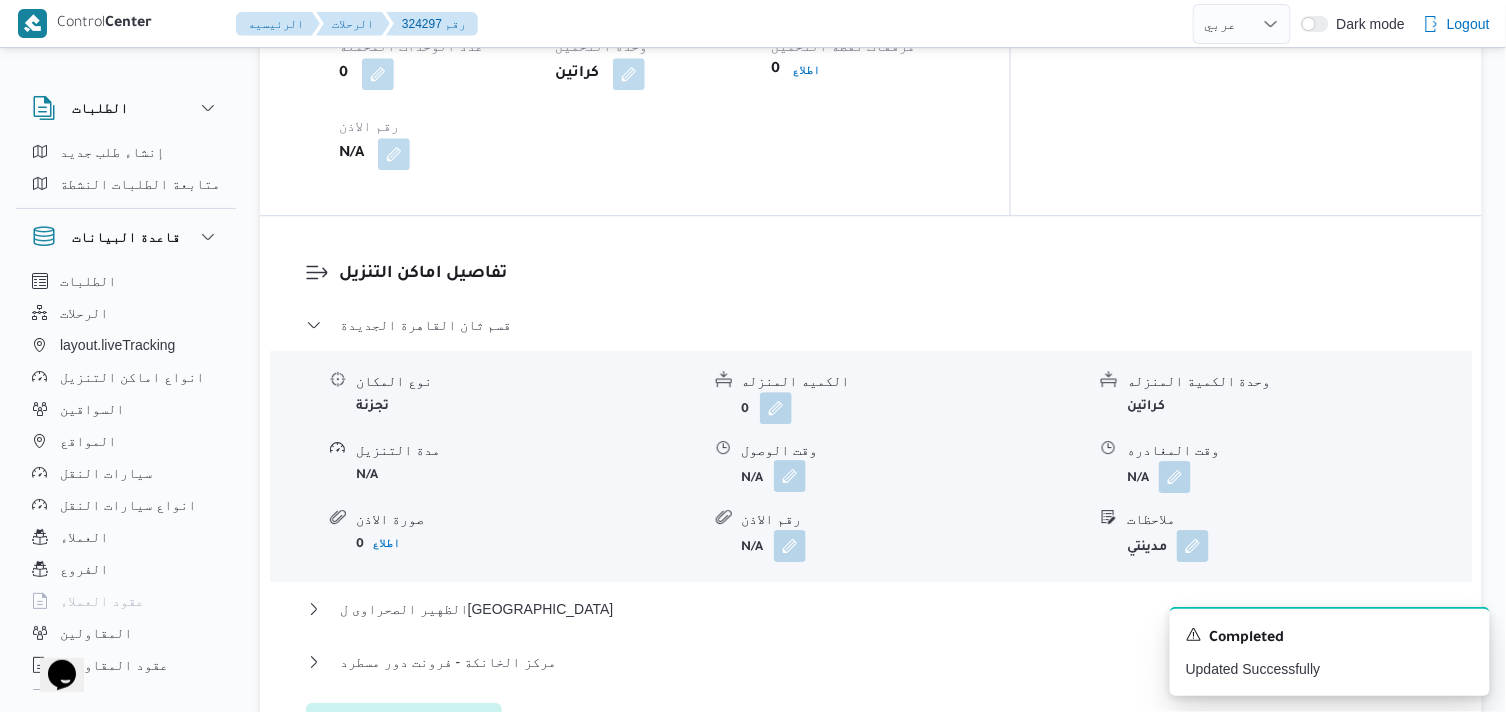 drag, startPoint x: 784, startPoint y: 433, endPoint x: 784, endPoint y: 452, distance: 19 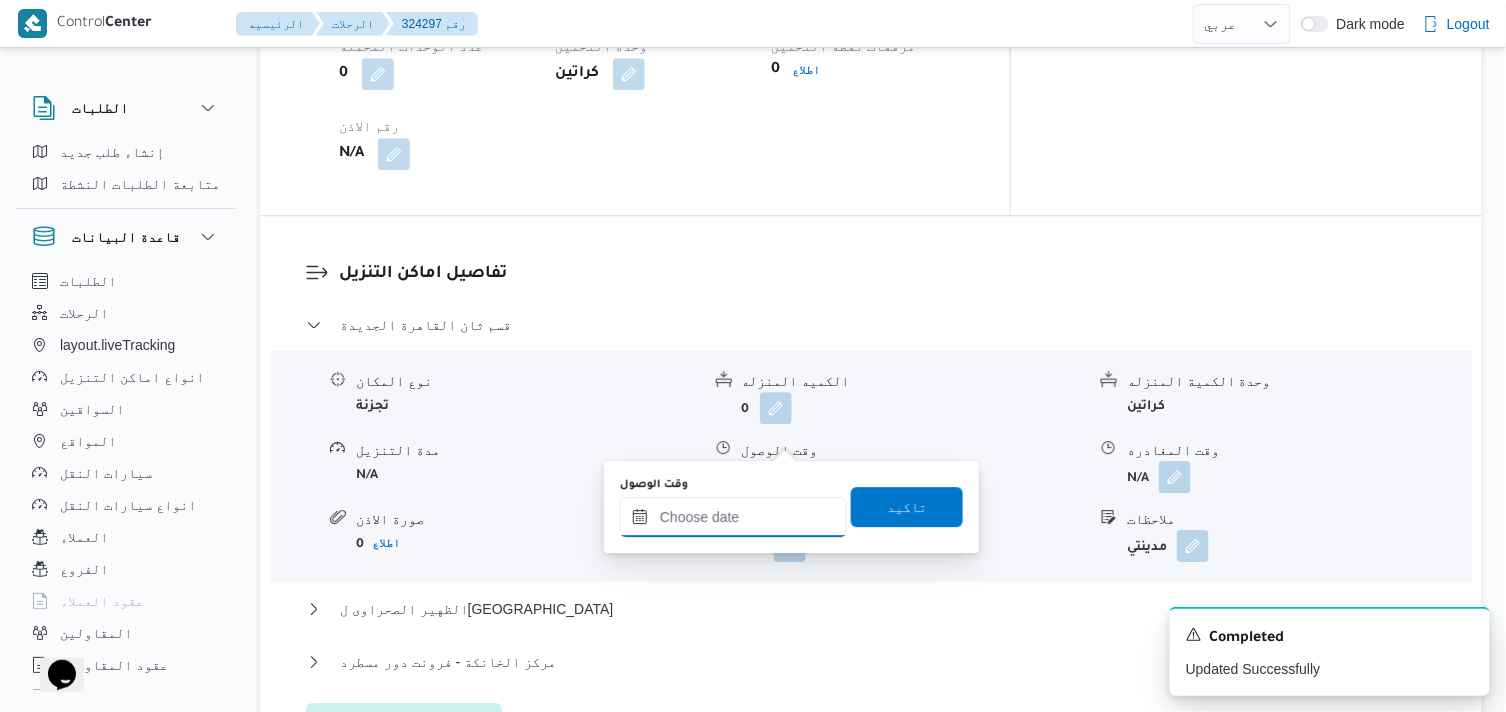 click on "وقت الوصول" at bounding box center [733, 517] 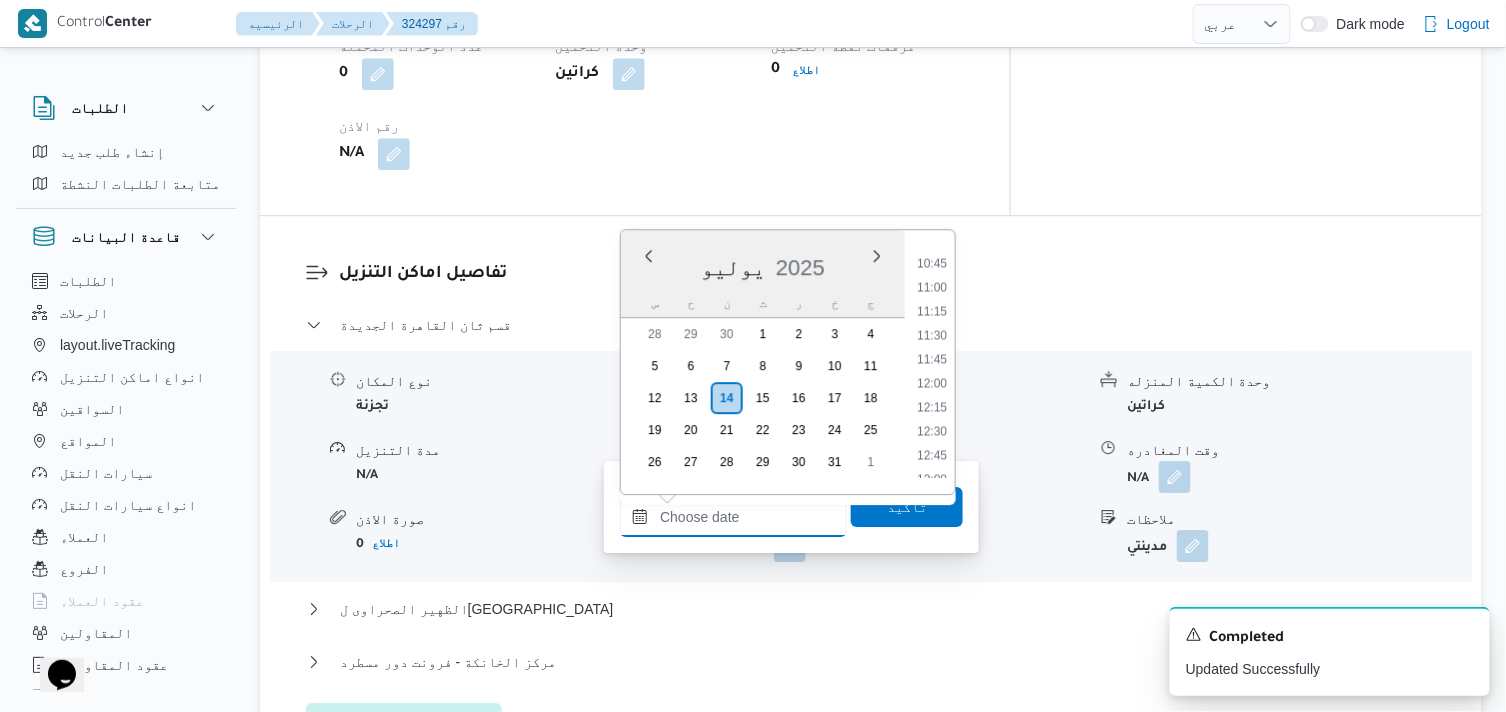 scroll, scrollTop: 1022, scrollLeft: 0, axis: vertical 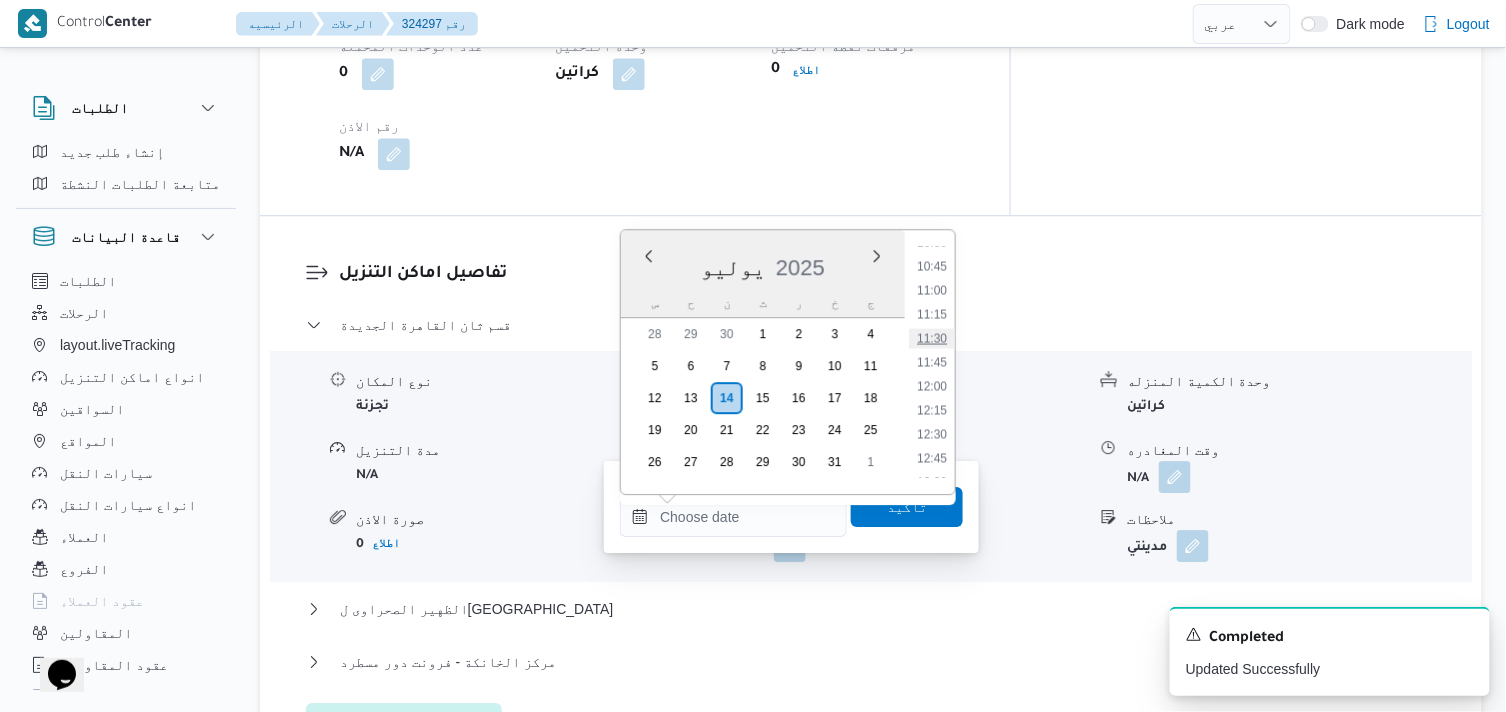click on "11:30" at bounding box center (932, 338) 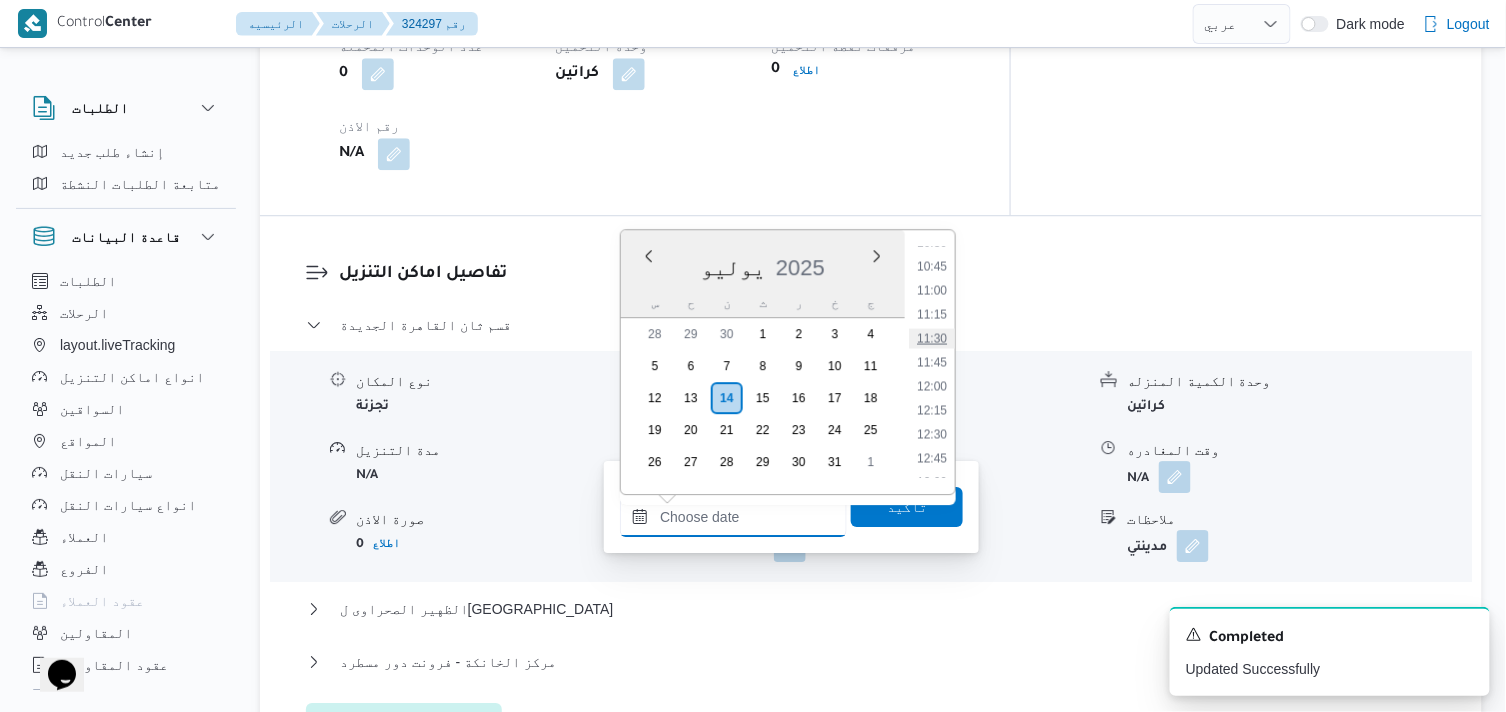 type on "١٤/٠٧/٢٠٢٥ ١١:٣٠" 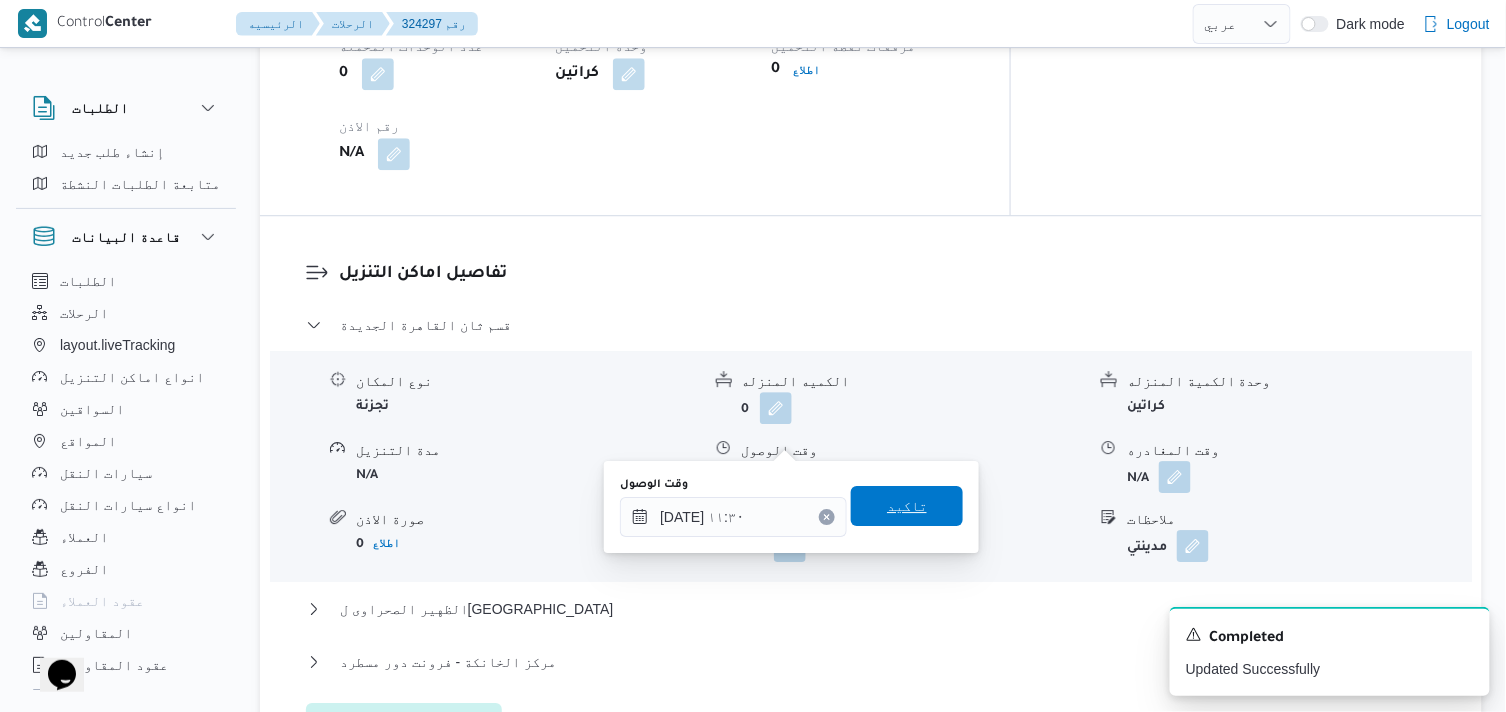 click on "تاكيد" at bounding box center [907, 506] 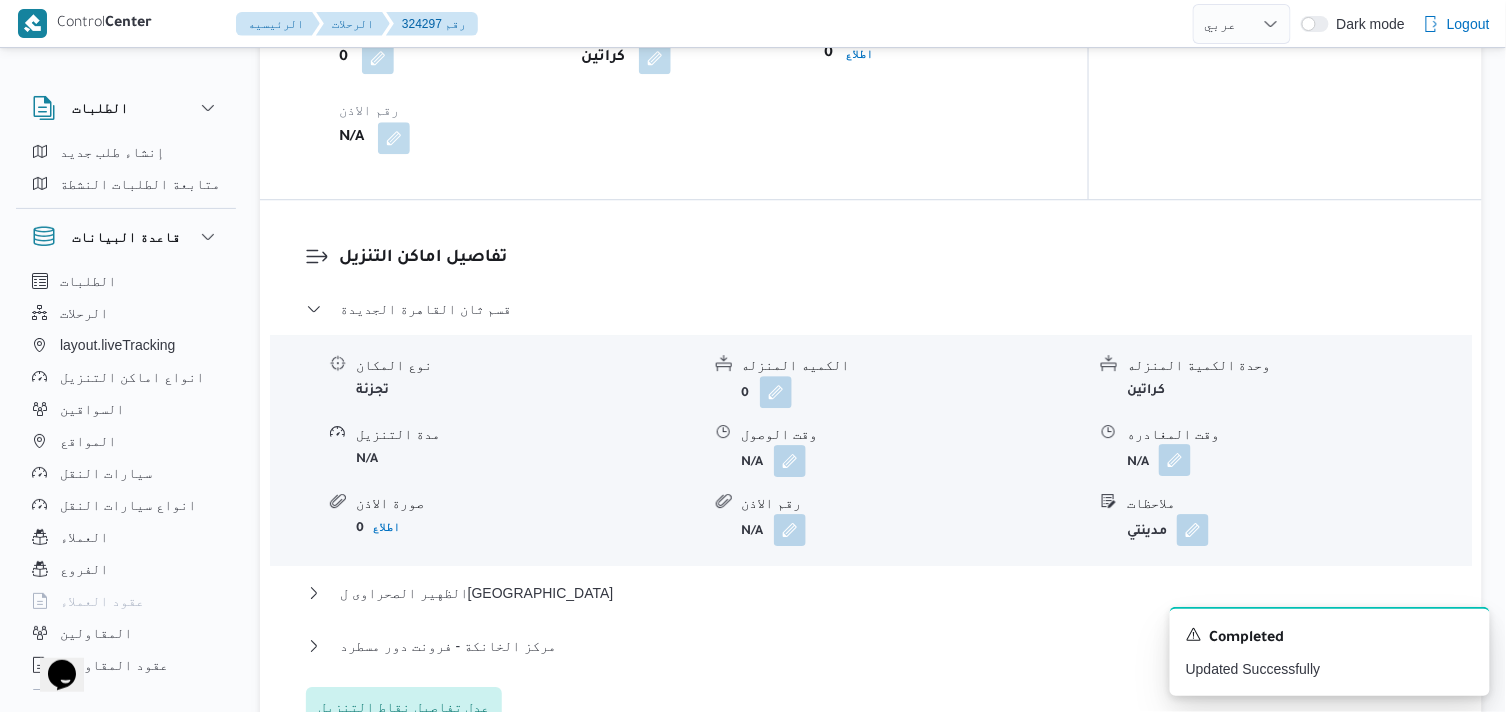 click at bounding box center [1175, 460] 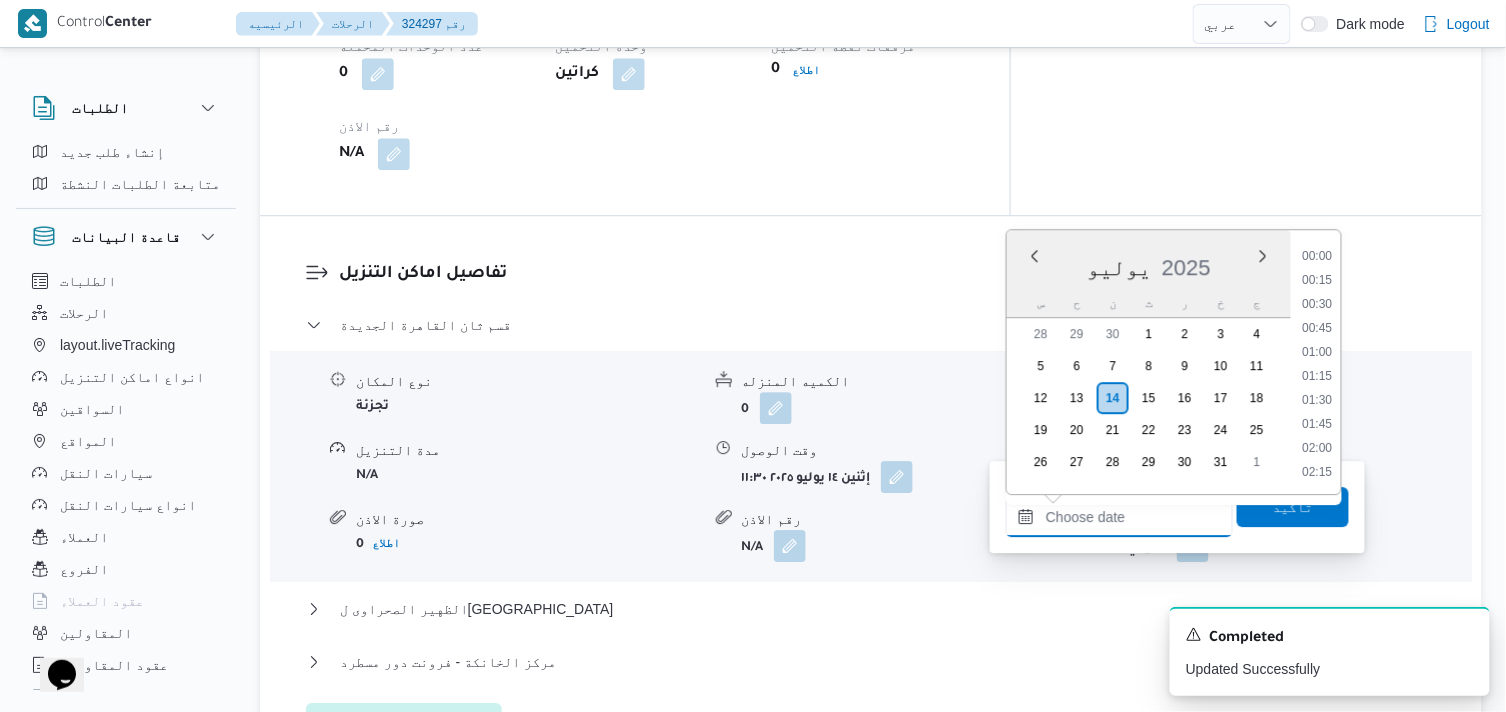 click on "وقت المغادره" at bounding box center [1119, 517] 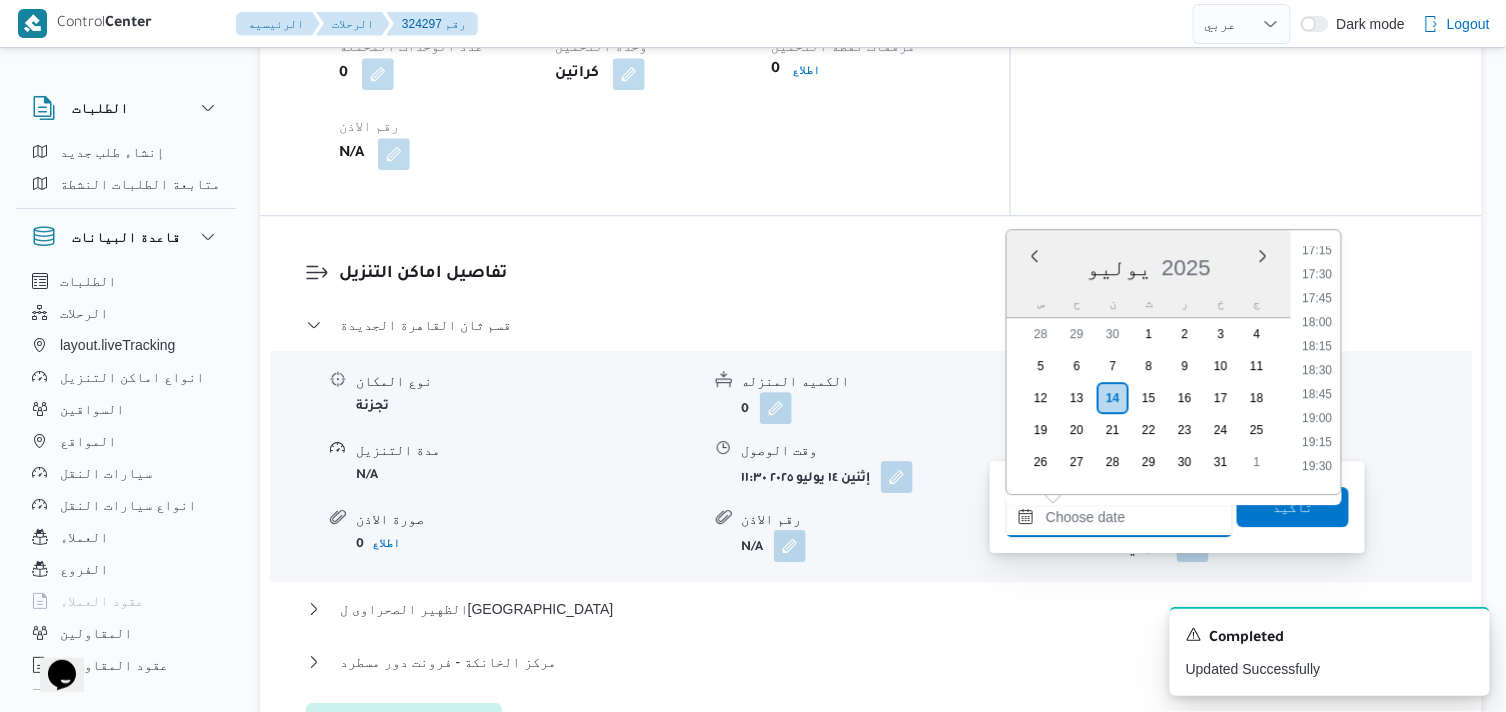 scroll, scrollTop: 1466, scrollLeft: 0, axis: vertical 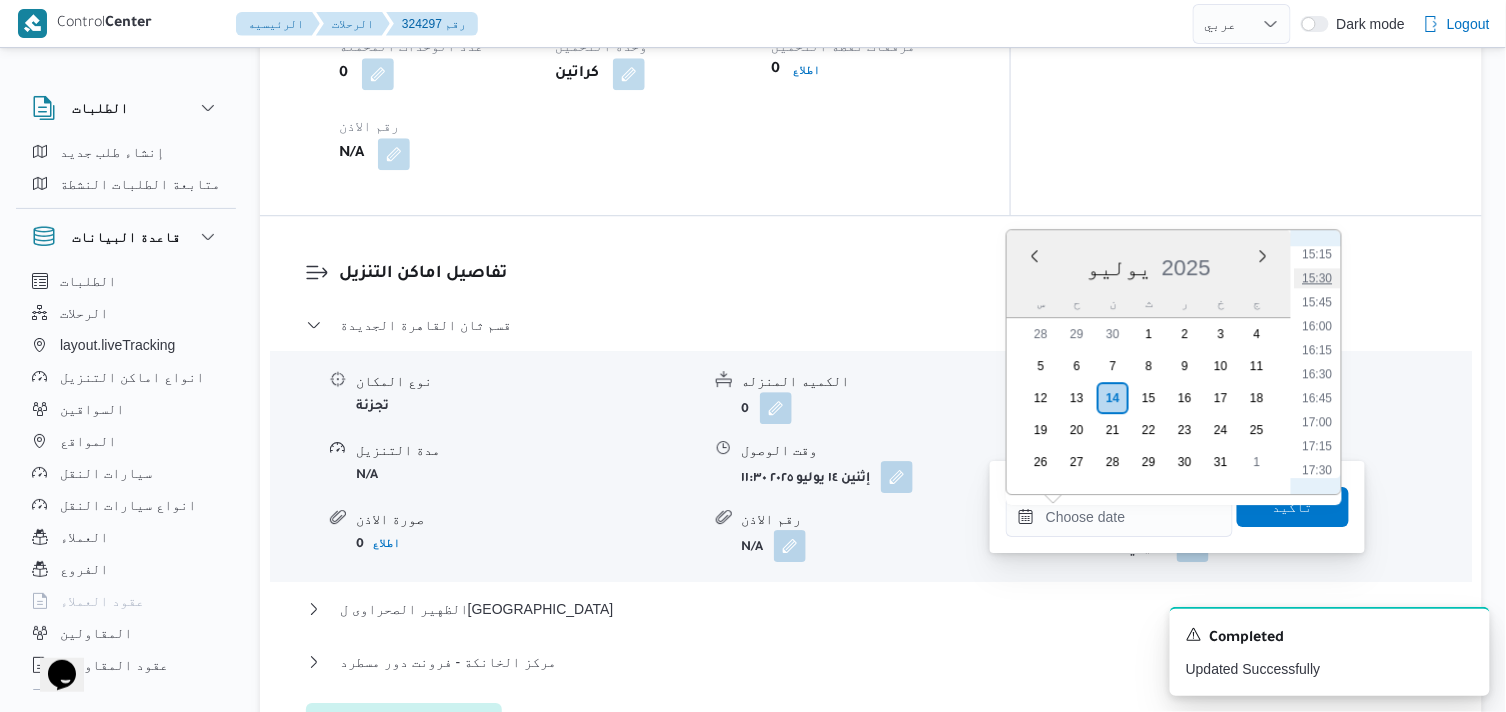 click on "15:30" at bounding box center (1318, 278) 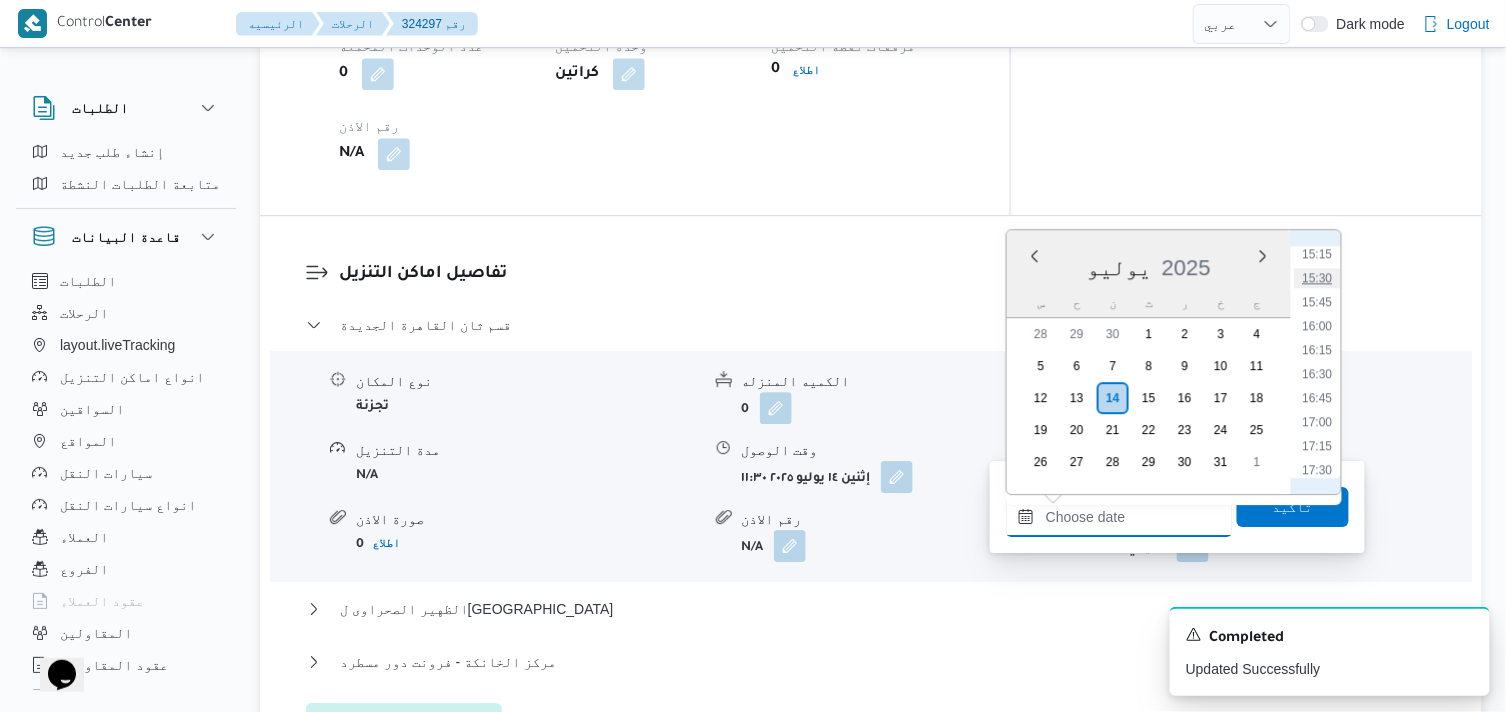 type on "١٤/٠٧/٢٠٢٥ ١٥:٣٠" 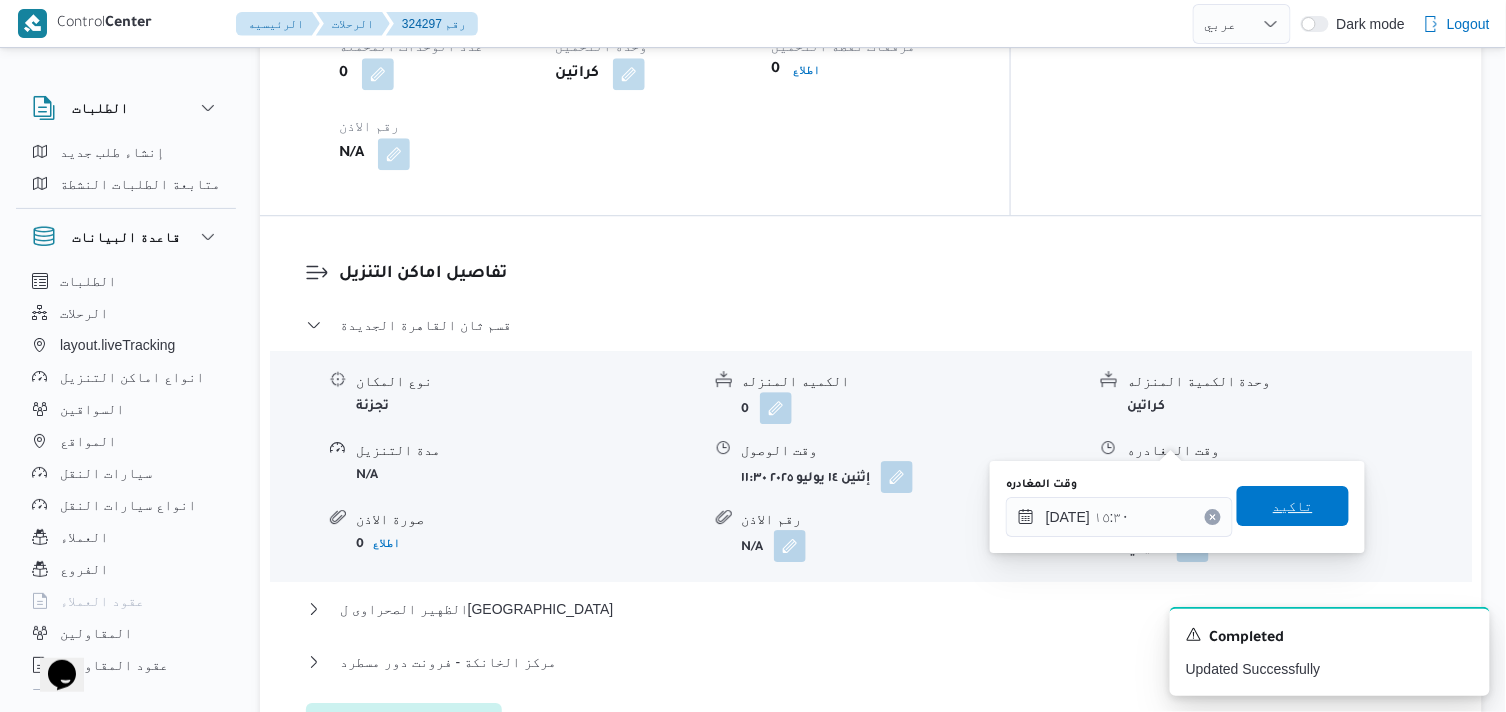 drag, startPoint x: 1314, startPoint y: 510, endPoint x: 672, endPoint y: 527, distance: 642.22504 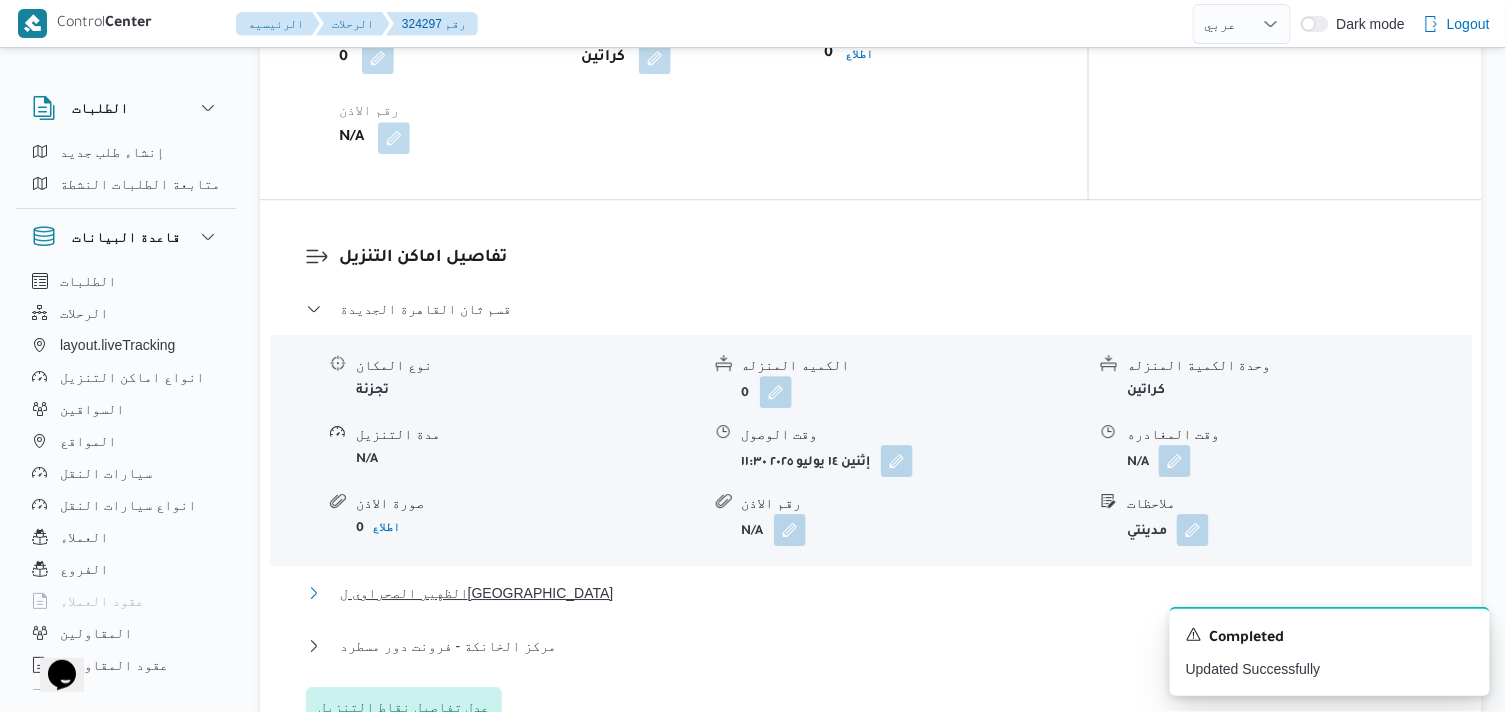 click on "الظهير الصحراوى لمحافظة القاهرة" at bounding box center [477, 593] 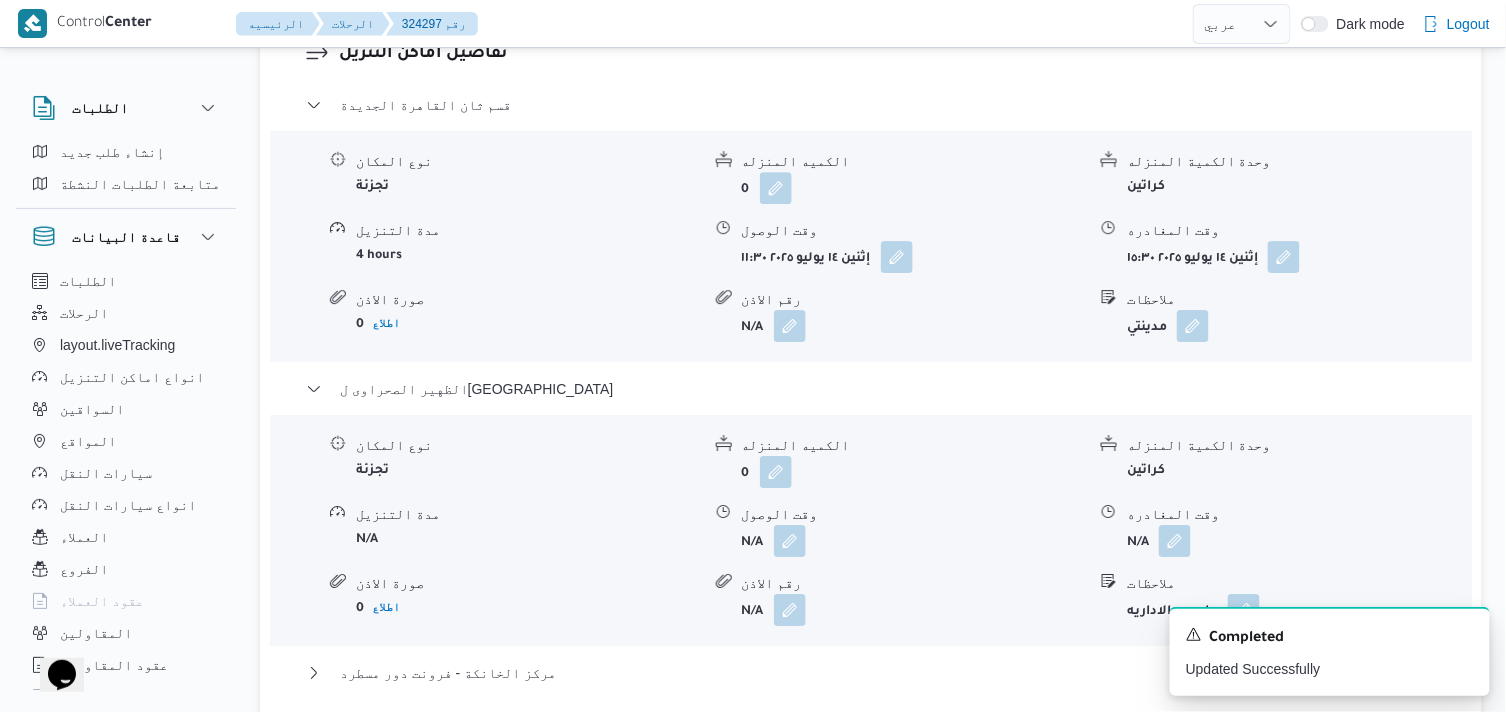 scroll, scrollTop: 1777, scrollLeft: 0, axis: vertical 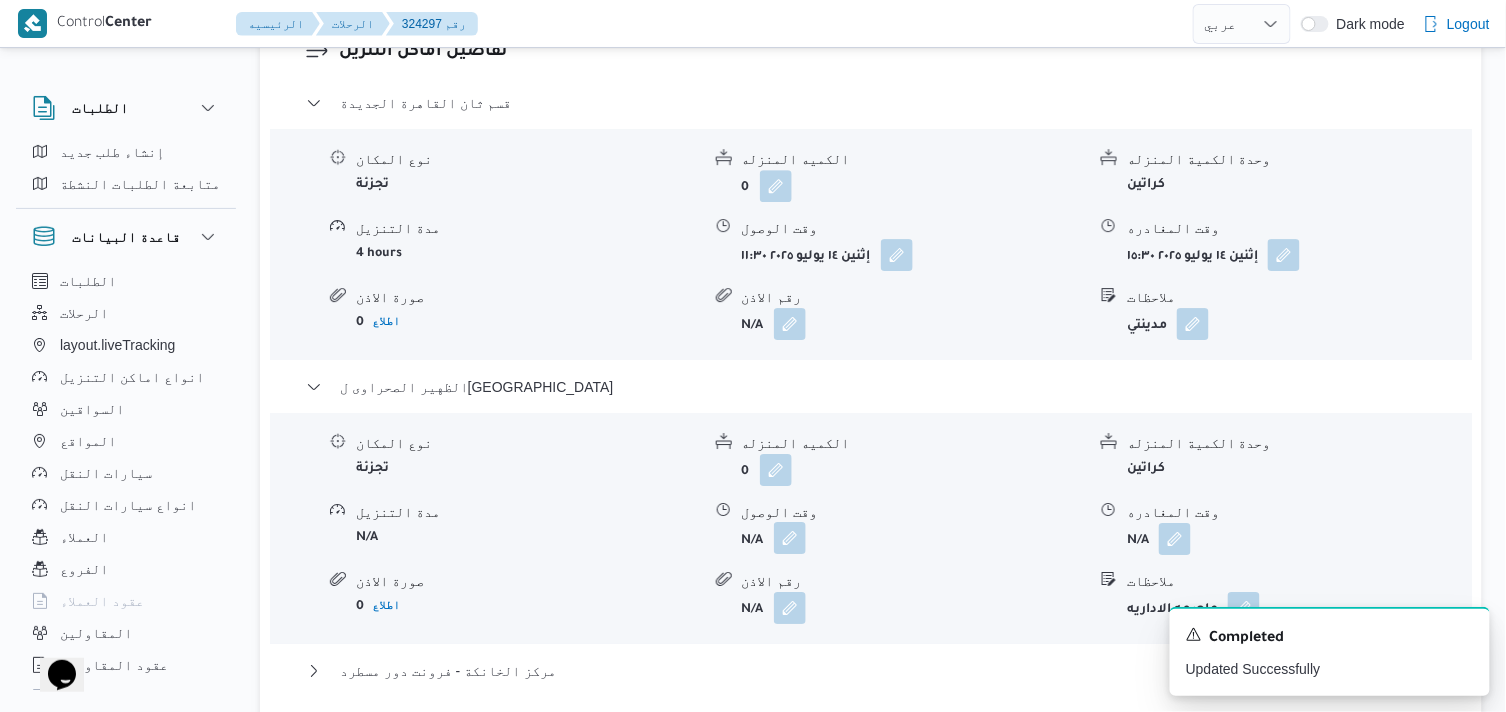 drag, startPoint x: 790, startPoint y: 491, endPoint x: 788, endPoint y: 504, distance: 13.152946 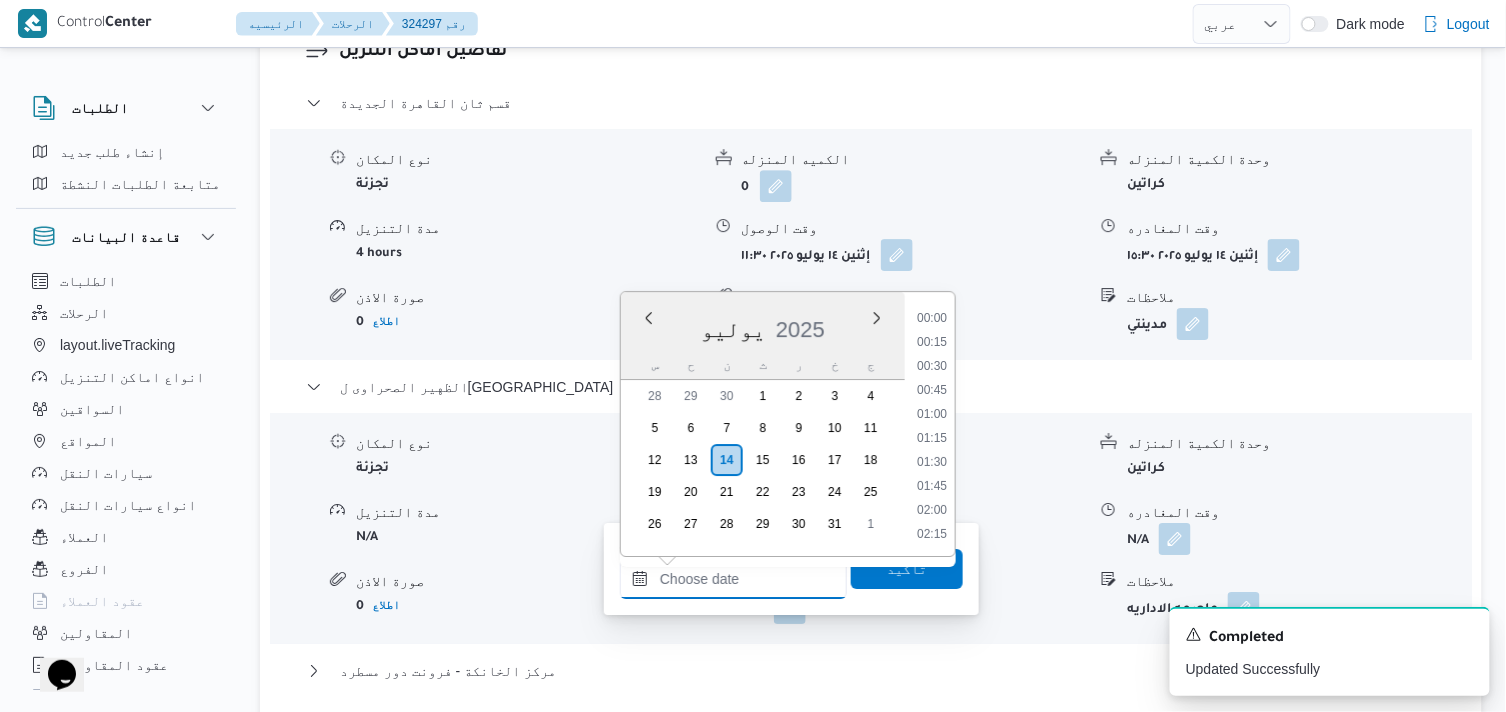 click on "وقت الوصول" at bounding box center (733, 579) 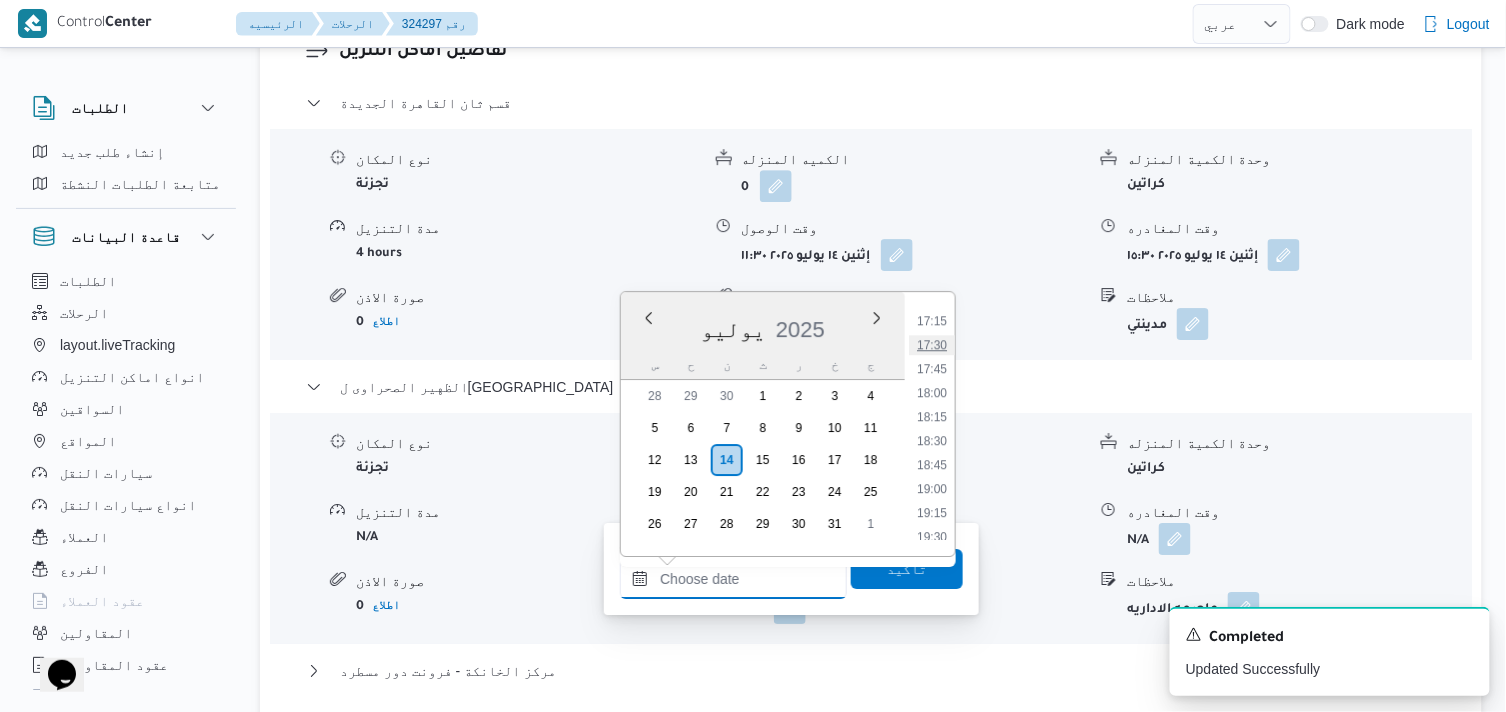 scroll, scrollTop: 1466, scrollLeft: 0, axis: vertical 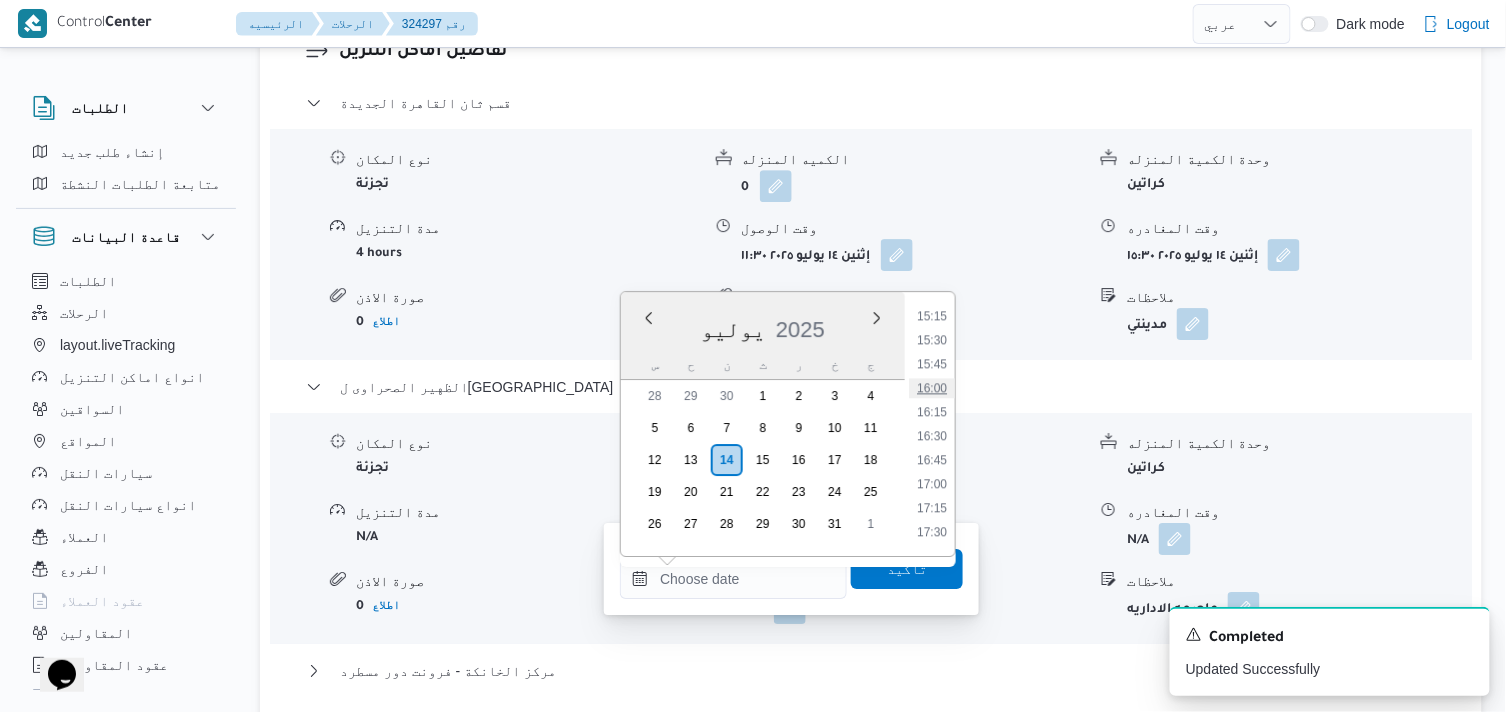 click on "16:00" at bounding box center [932, 388] 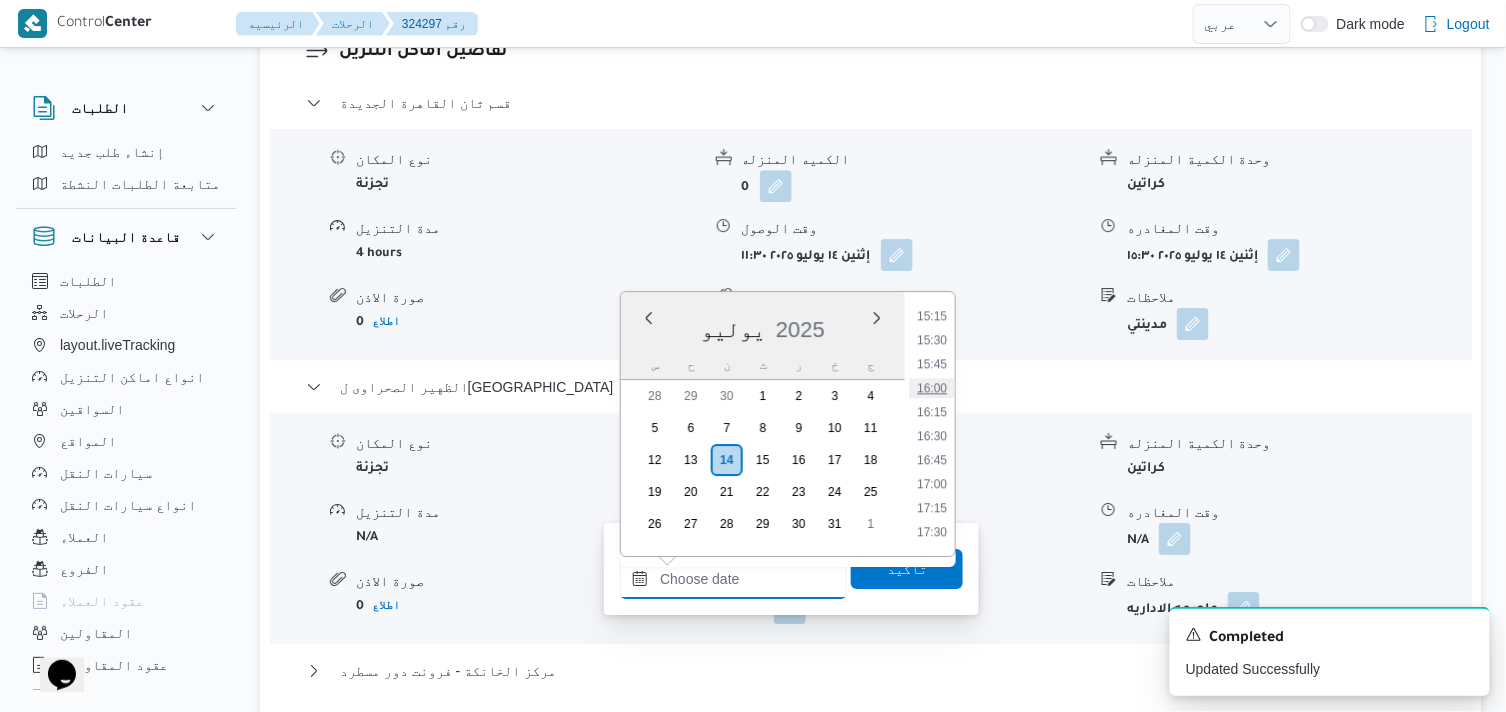 type on "١٤/٠٧/٢٠٢٥ ١٦:٠٠" 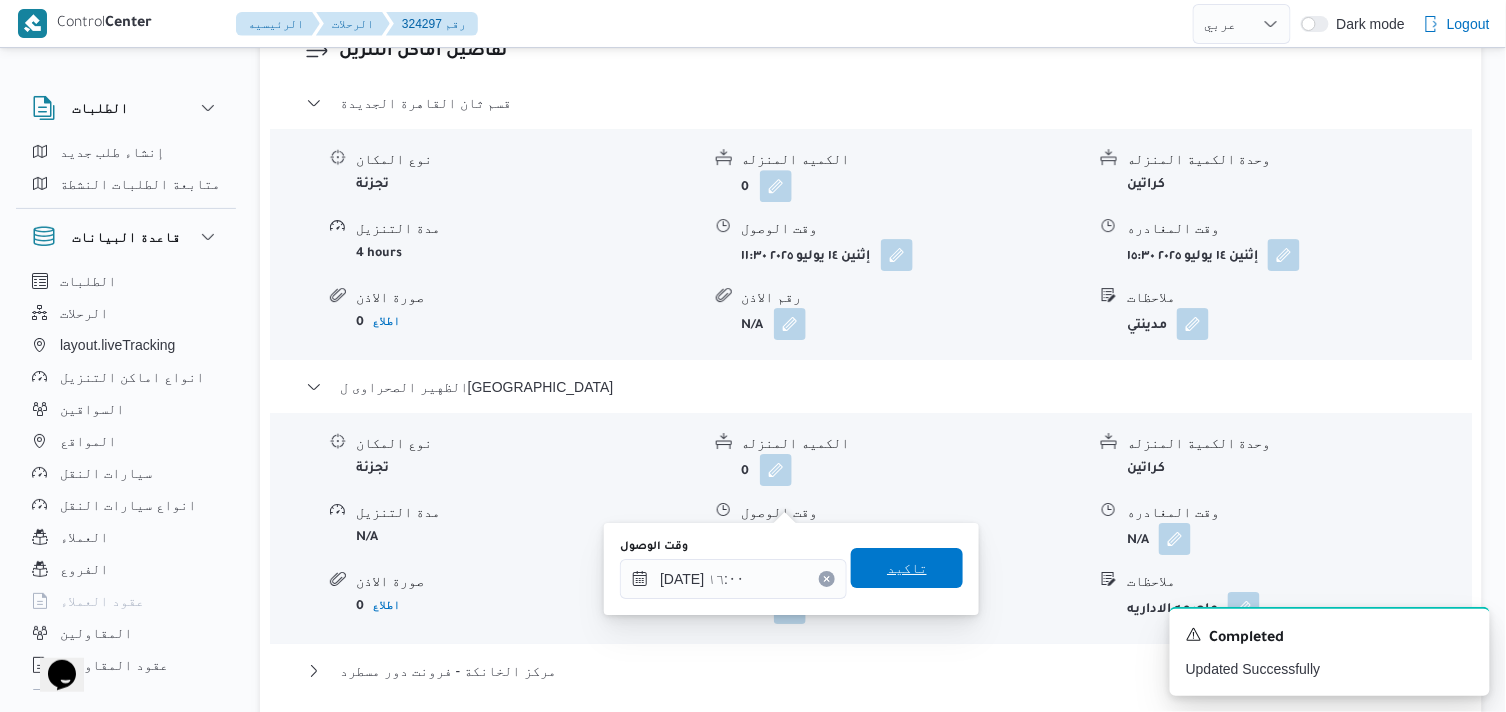 click on "تاكيد" at bounding box center [907, 568] 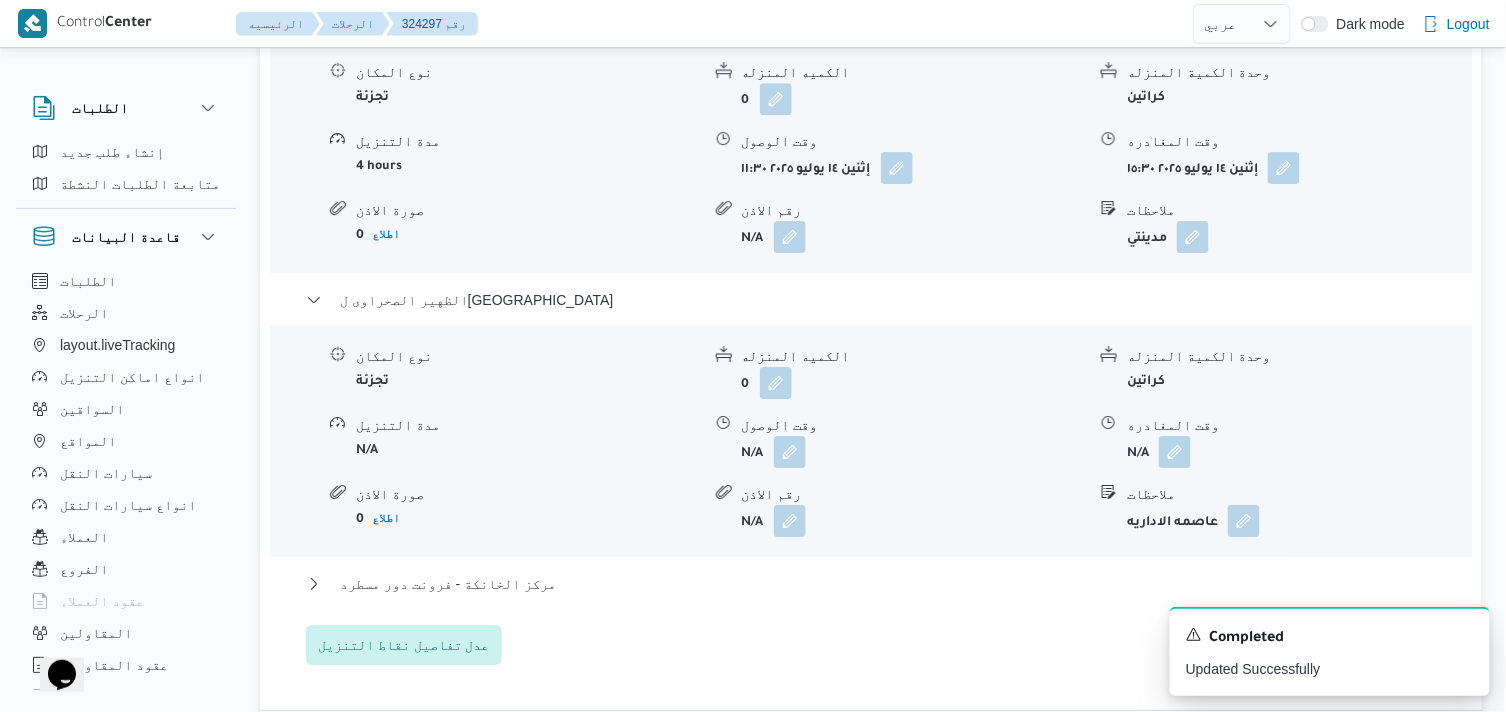 scroll, scrollTop: 1888, scrollLeft: 0, axis: vertical 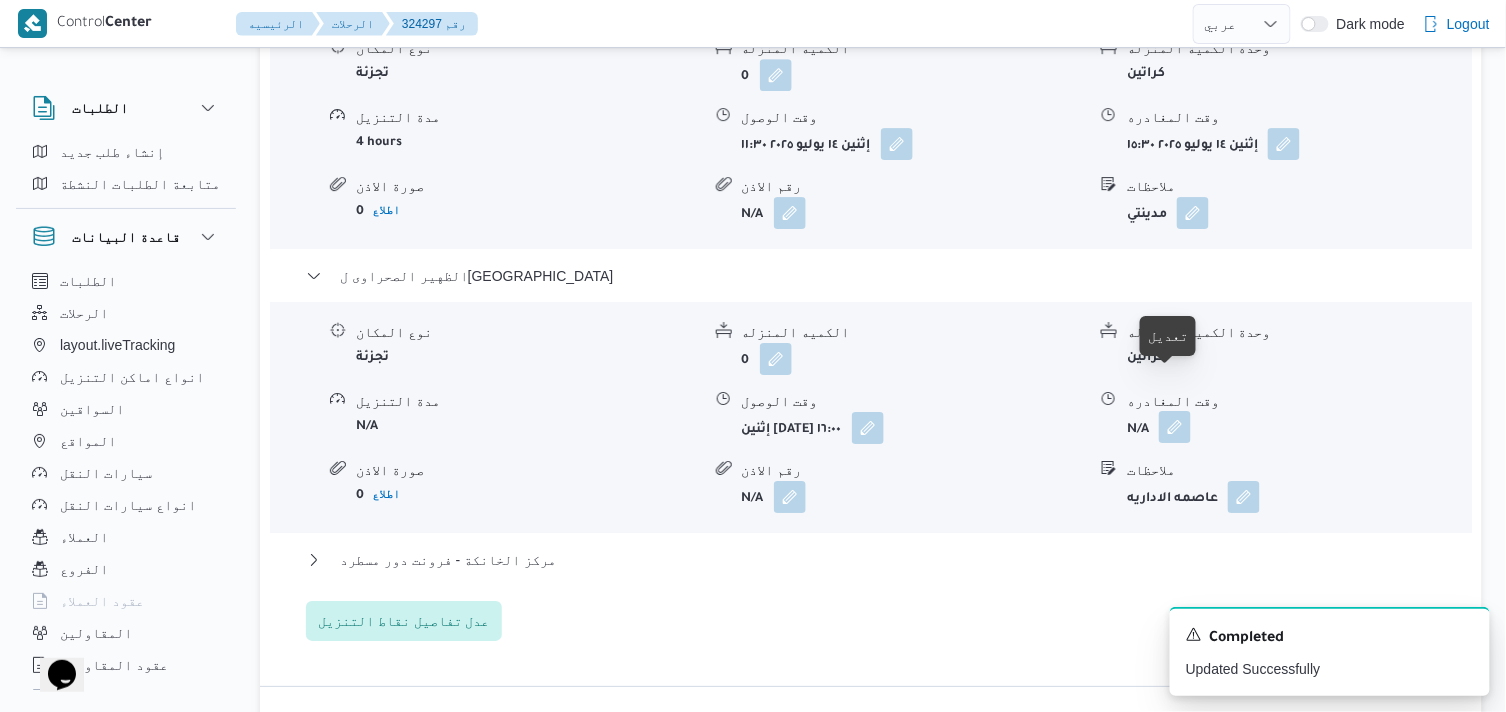 click at bounding box center (1175, 427) 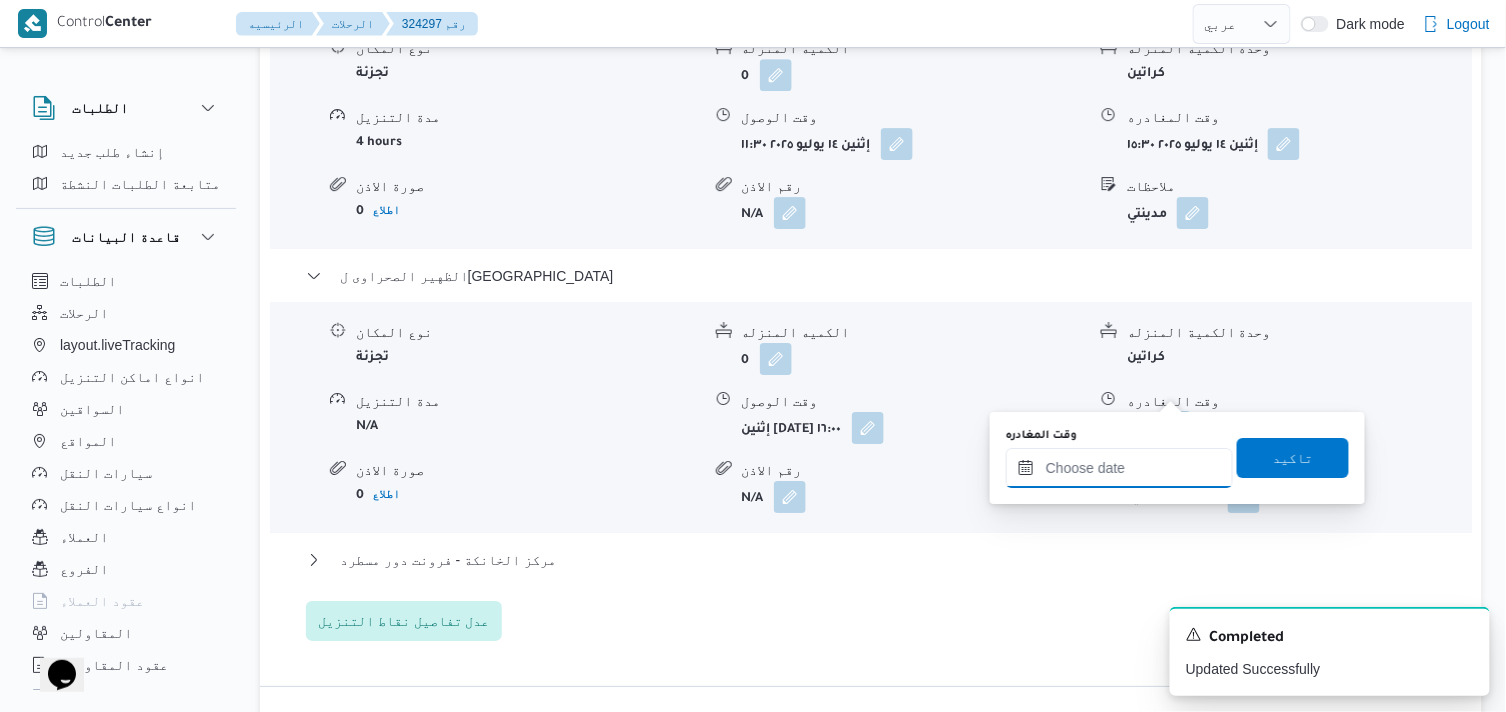 click on "وقت المغادره" at bounding box center [1119, 468] 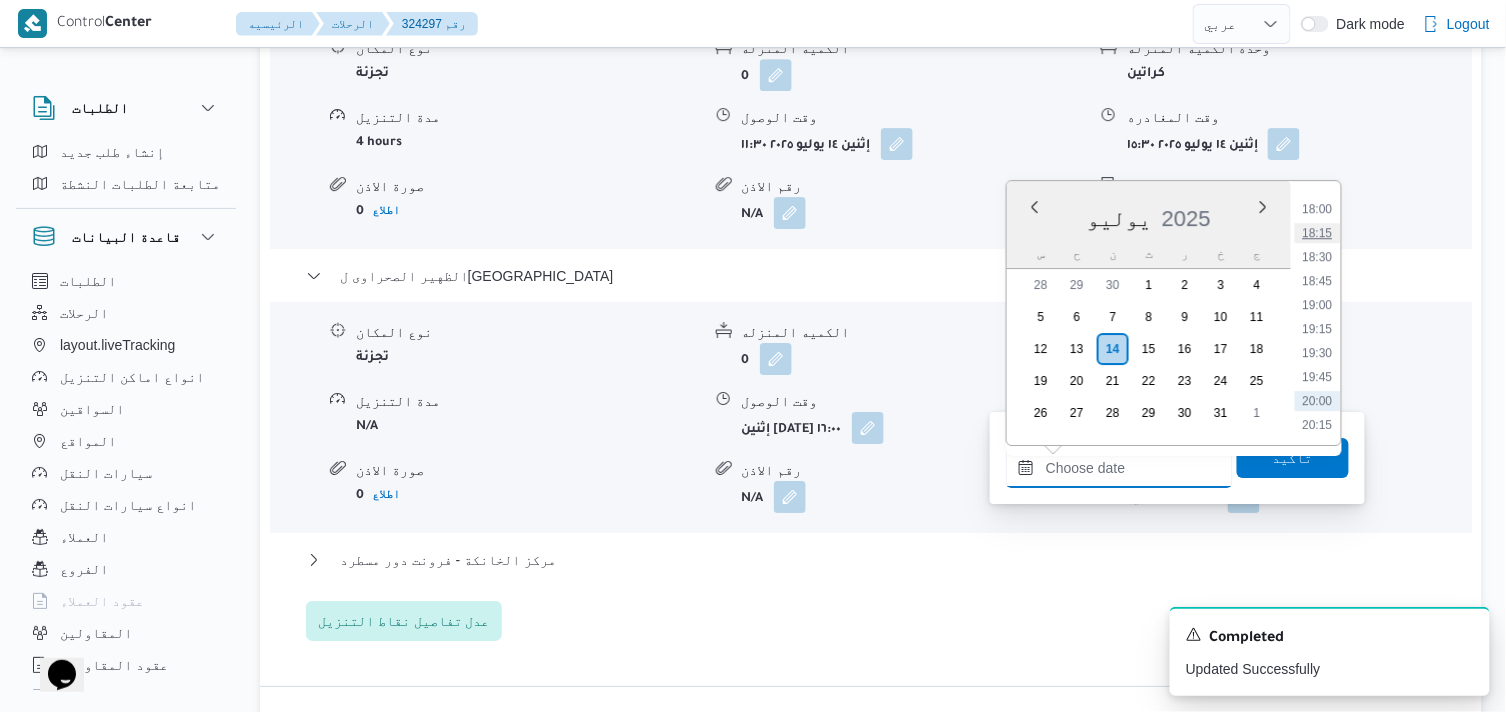 scroll, scrollTop: 1688, scrollLeft: 0, axis: vertical 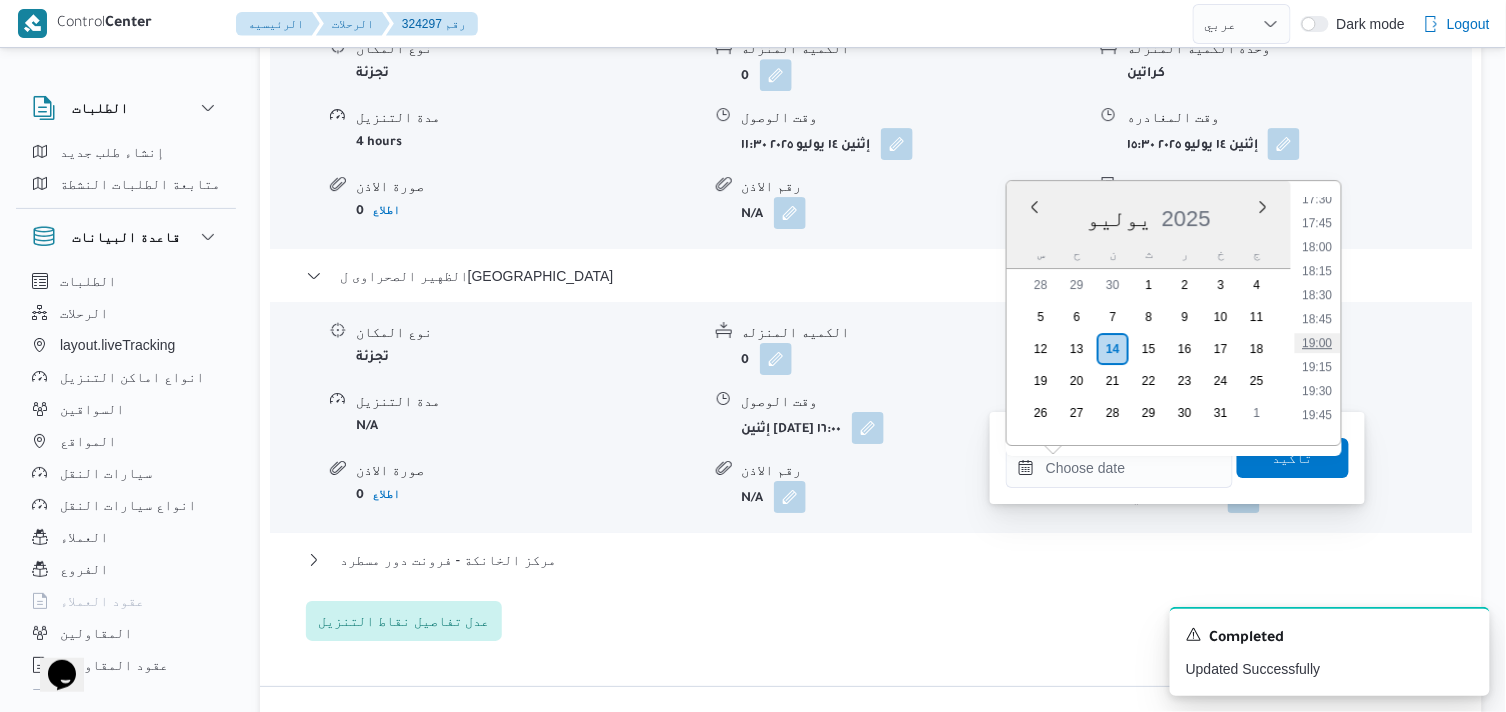 click on "19:00" at bounding box center [1318, 343] 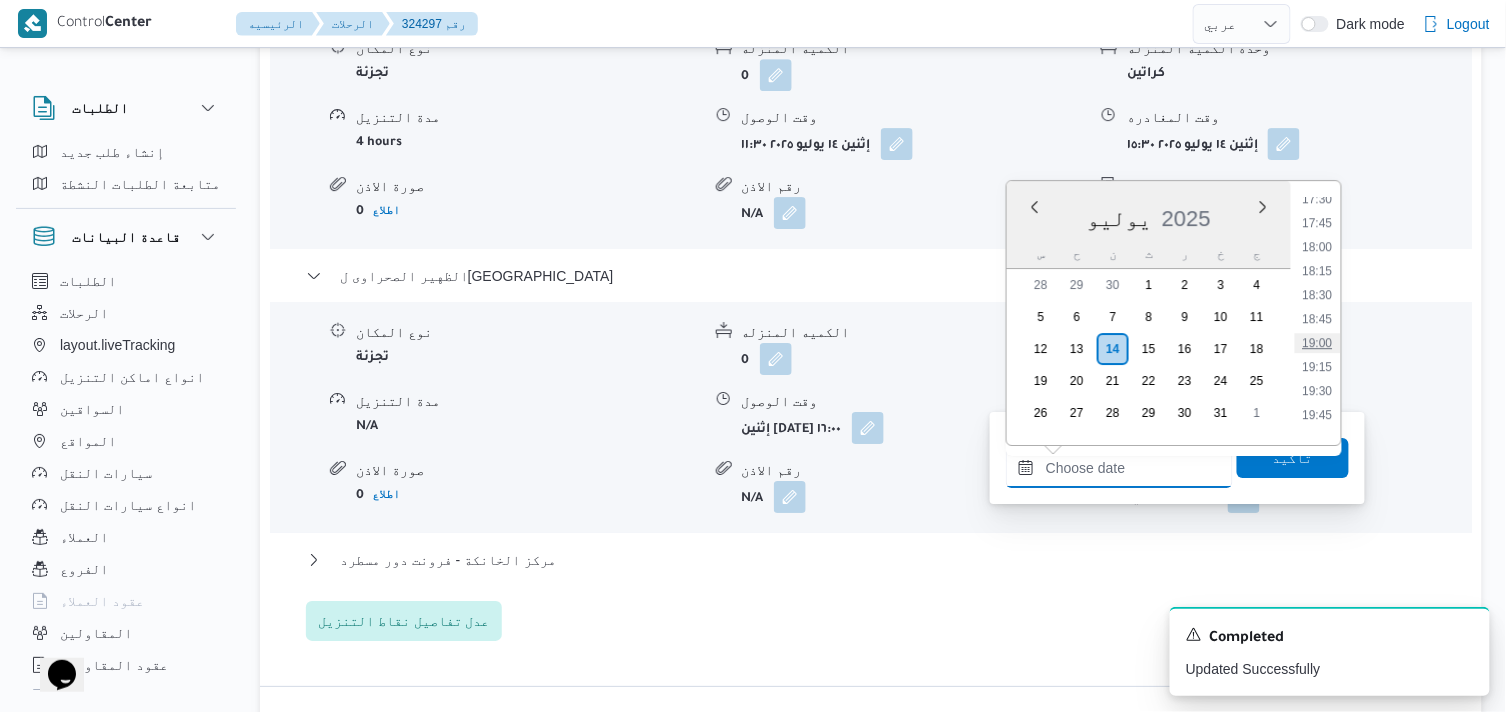 type on "[DATE] ١٩:٠٠" 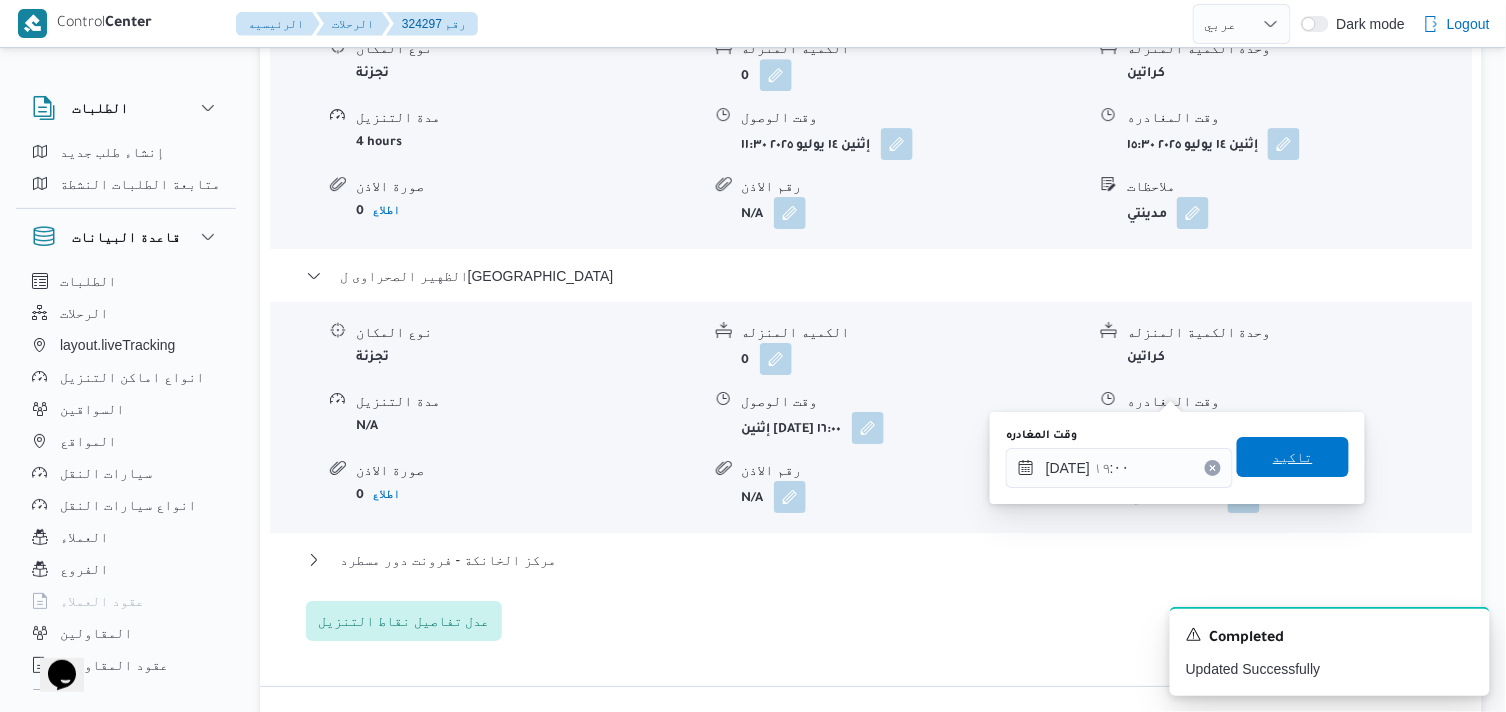 click on "تاكيد" at bounding box center [1293, 457] 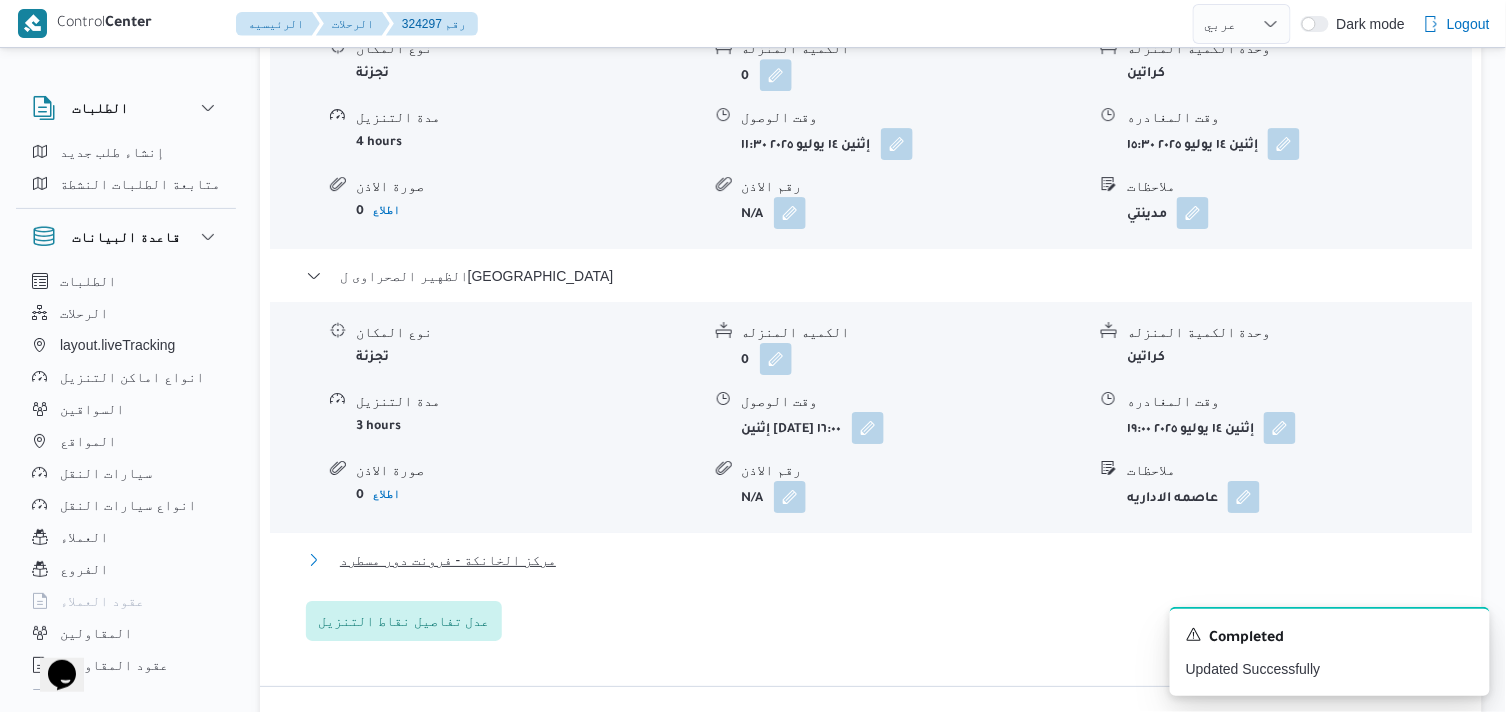click on "مركز الخانكة -
فرونت دور مسطرد" at bounding box center (448, 560) 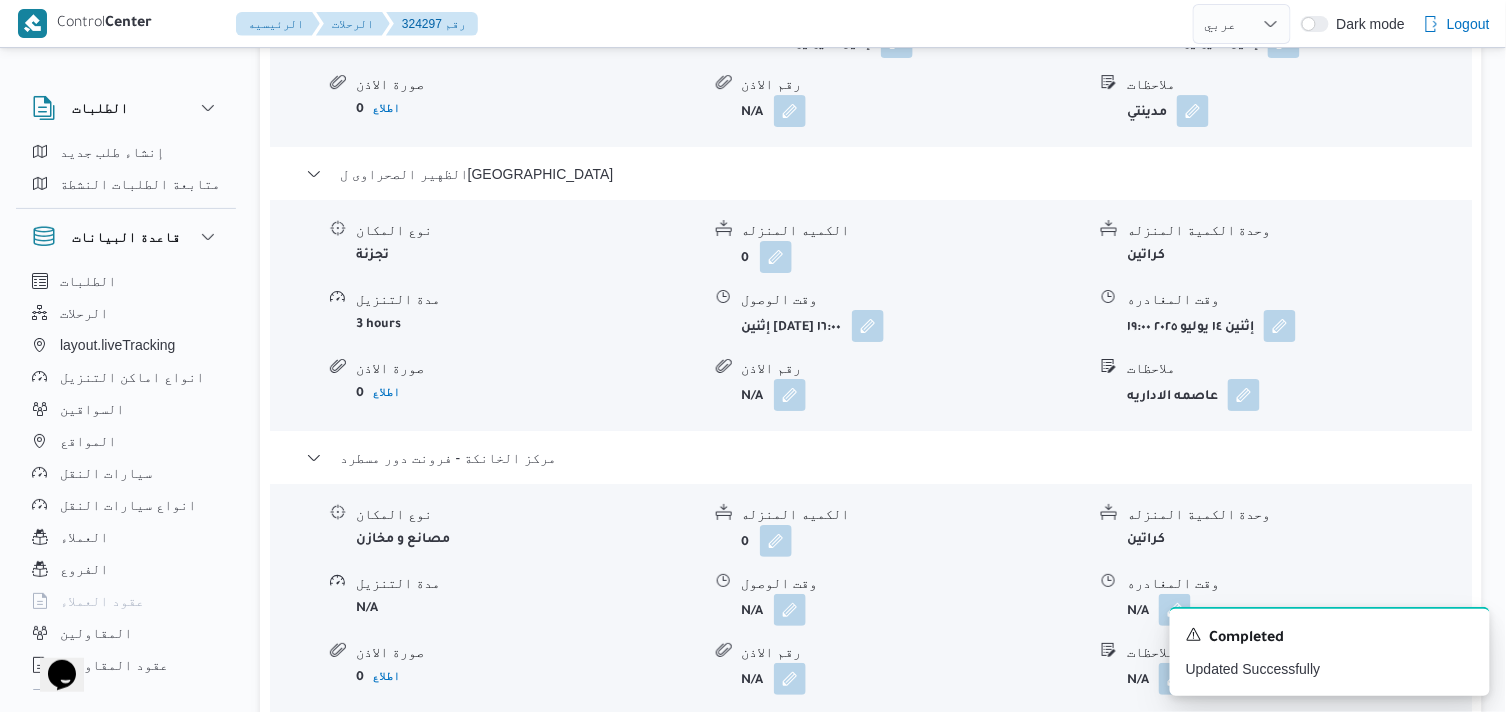 scroll, scrollTop: 2111, scrollLeft: 0, axis: vertical 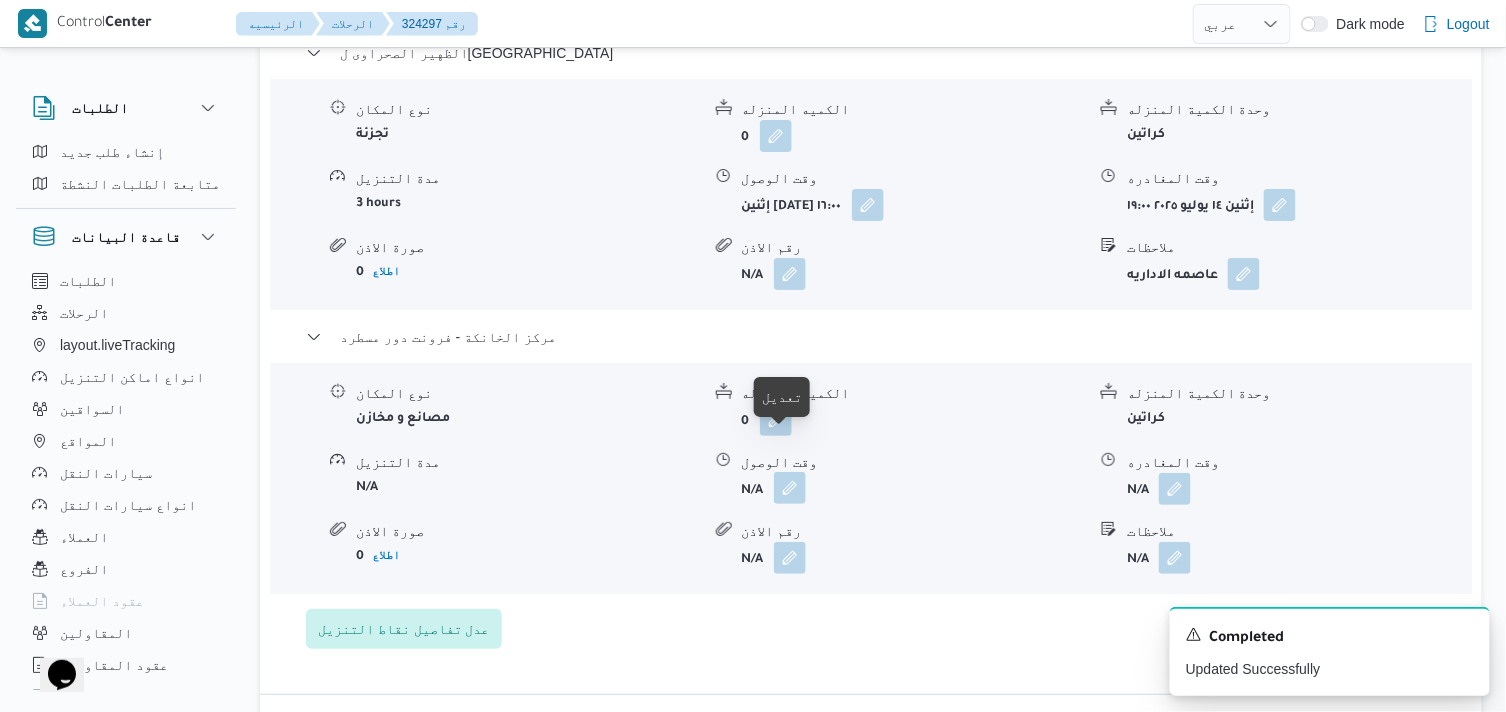 click at bounding box center [790, 488] 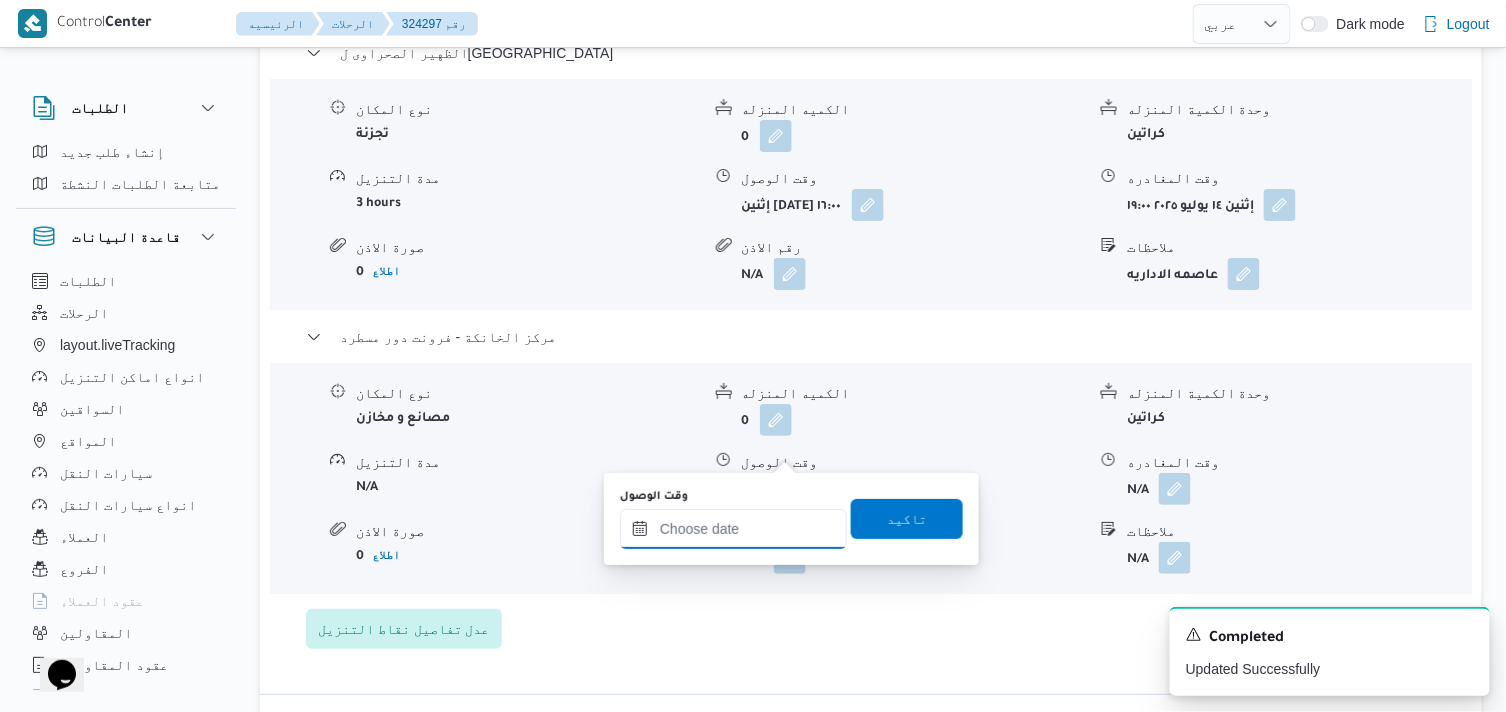 click on "وقت الوصول" at bounding box center [733, 529] 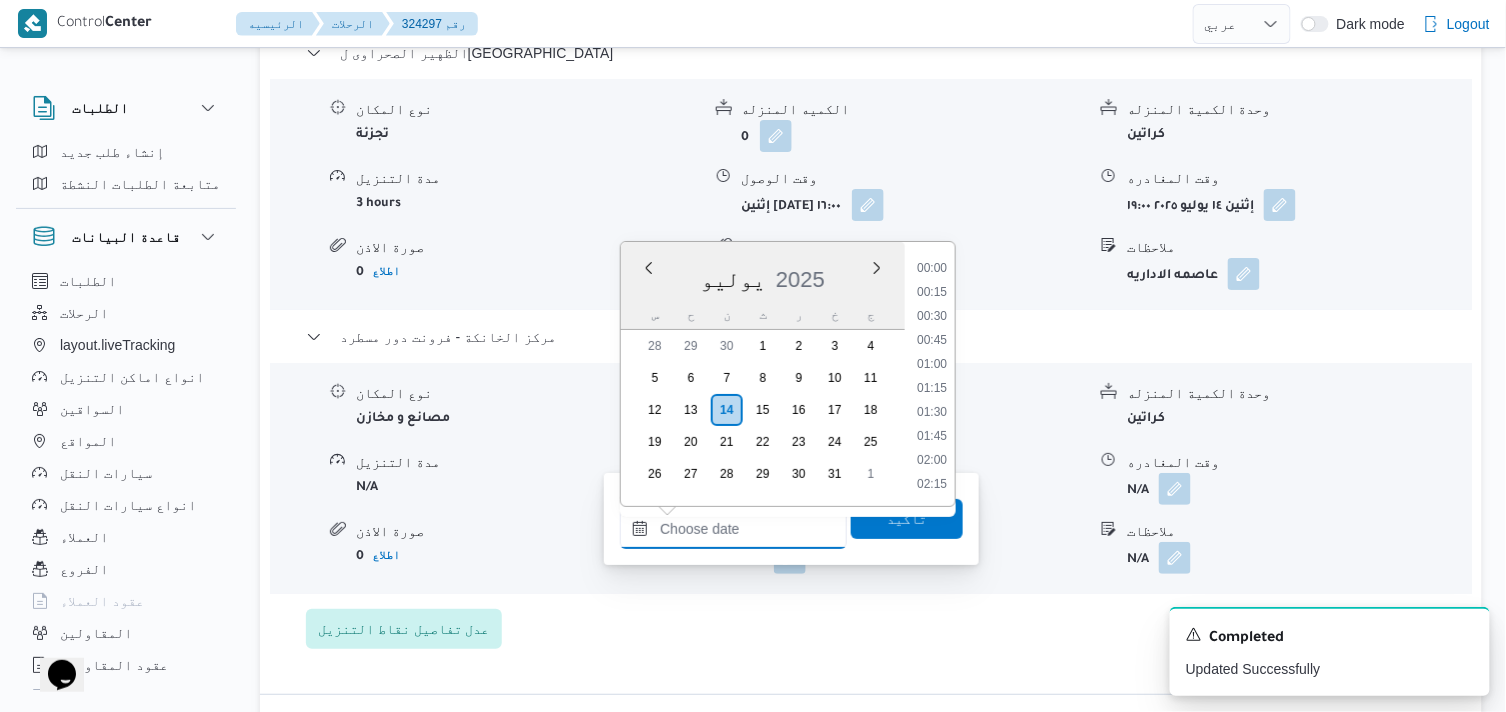 scroll, scrollTop: 1800, scrollLeft: 0, axis: vertical 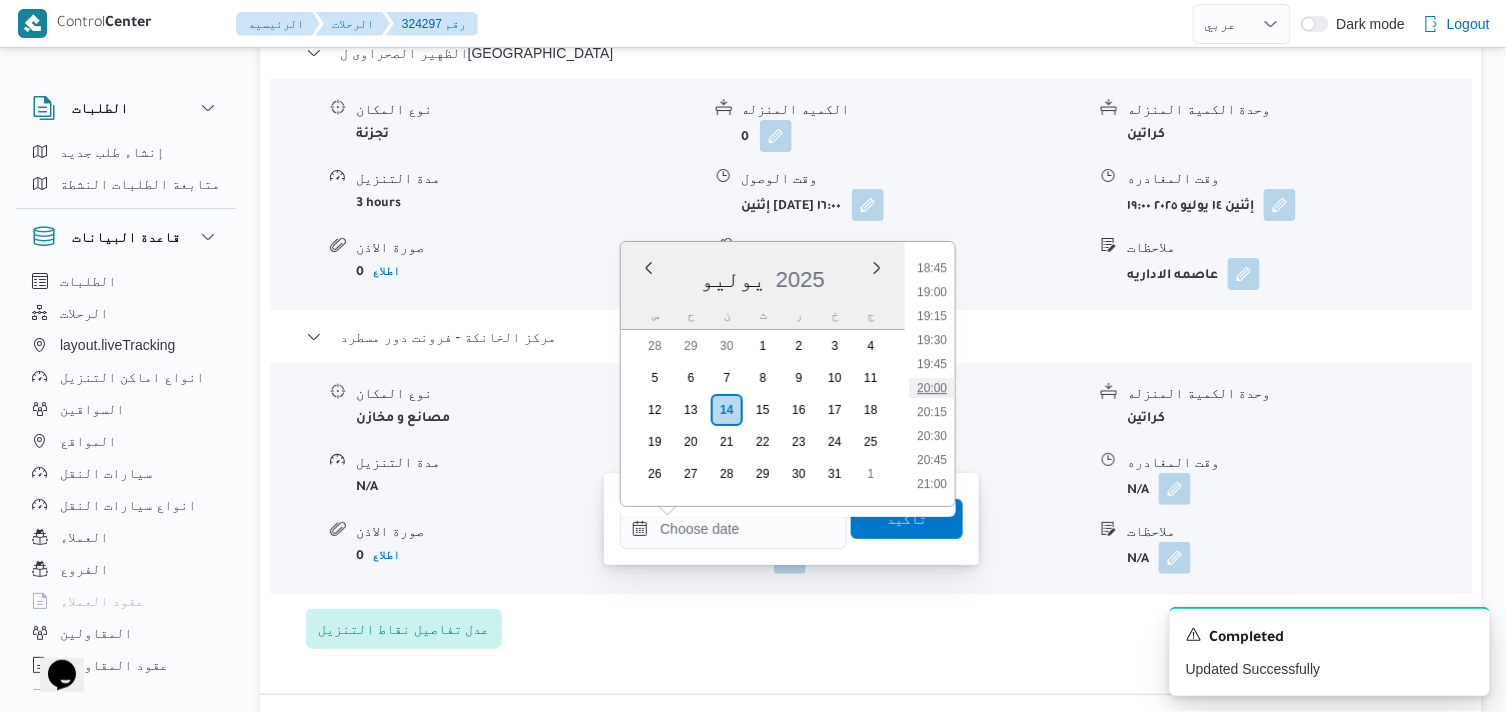click on "20:00" at bounding box center (932, 388) 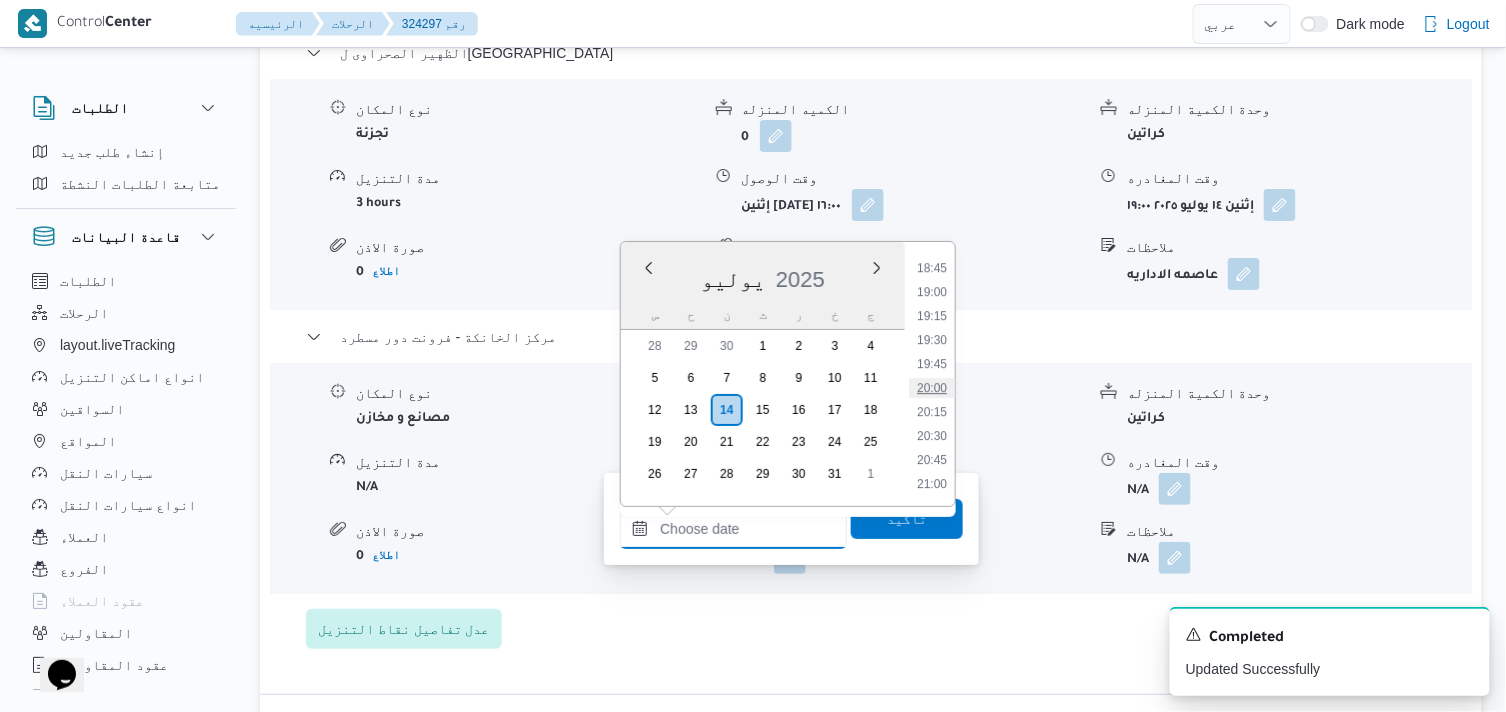 type on "١٤/٠٧/٢٠٢٥ ٢٠:٠٠" 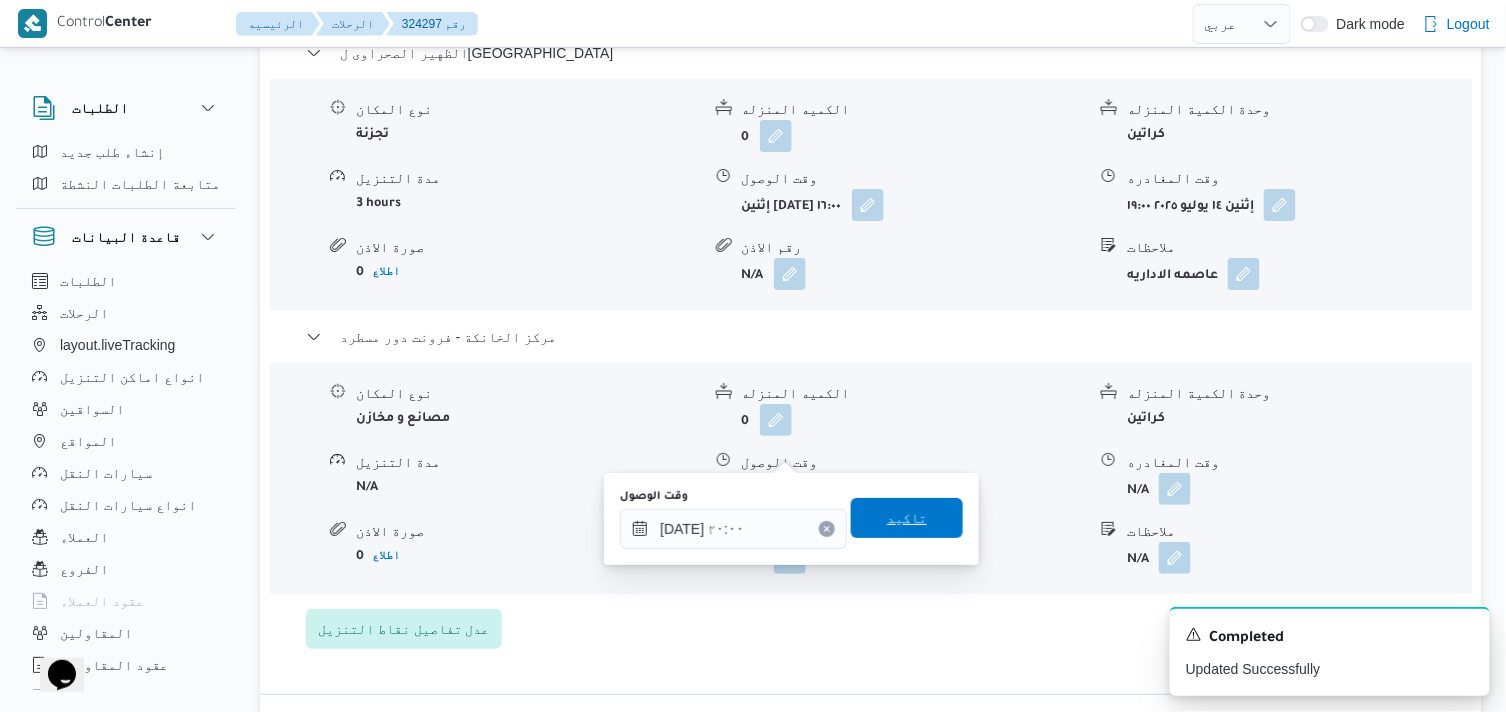 click on "تاكيد" at bounding box center (907, 518) 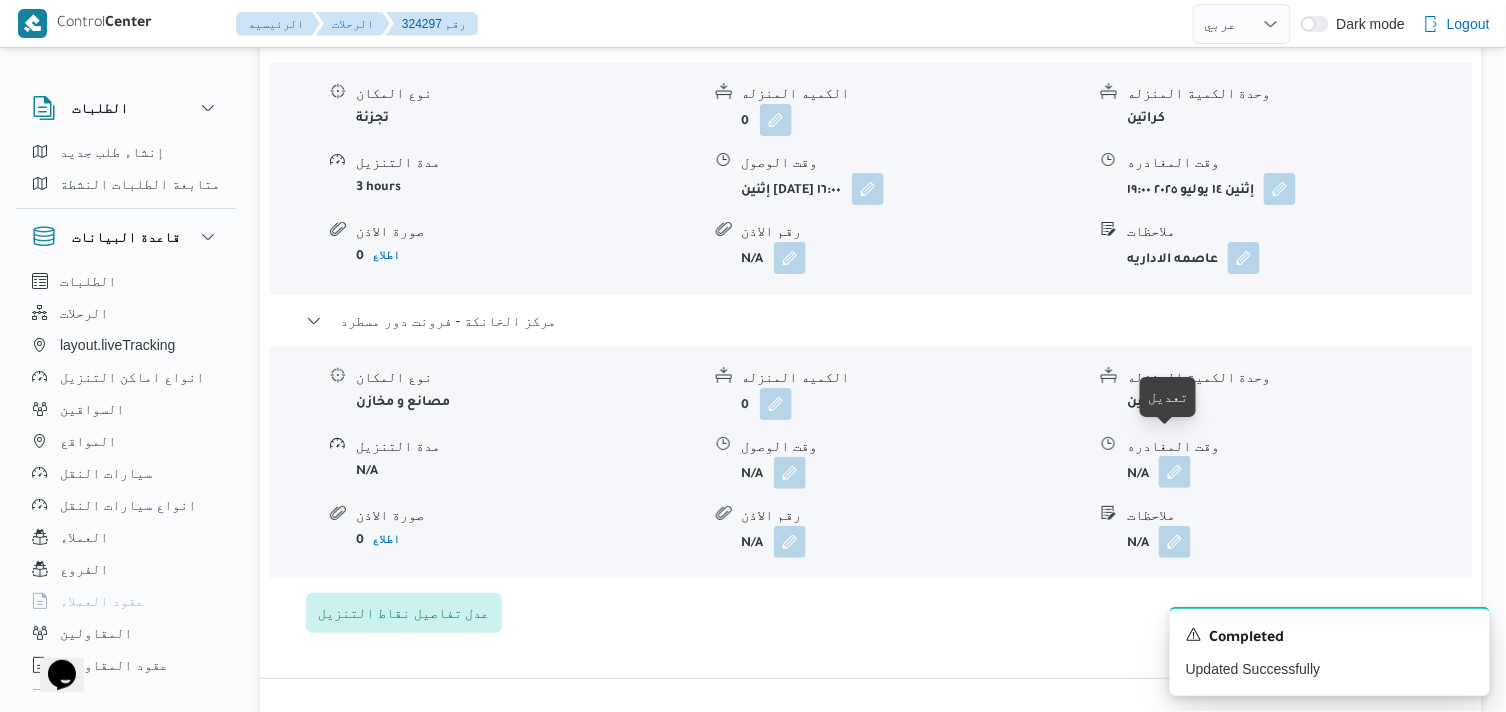 click at bounding box center [1175, 472] 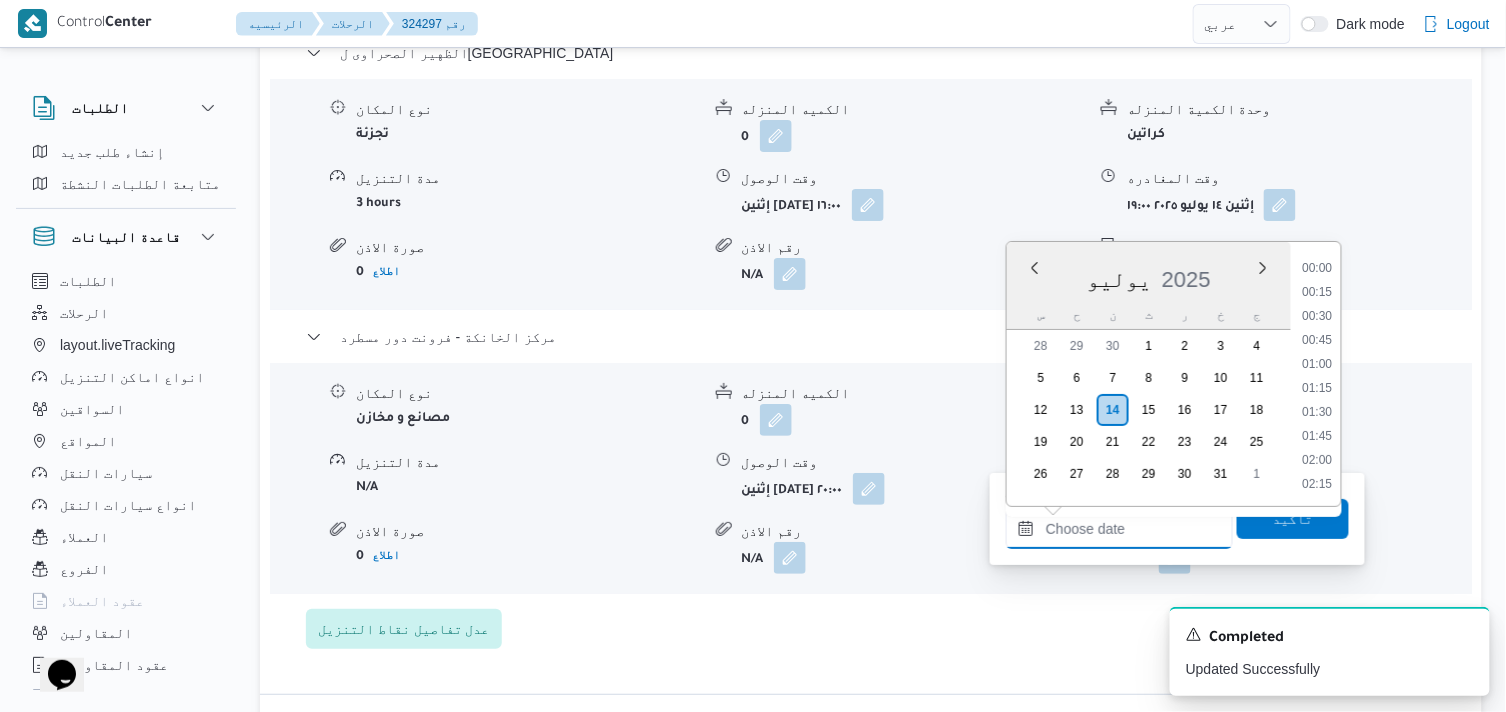 click on "وقت المغادره" at bounding box center [1119, 529] 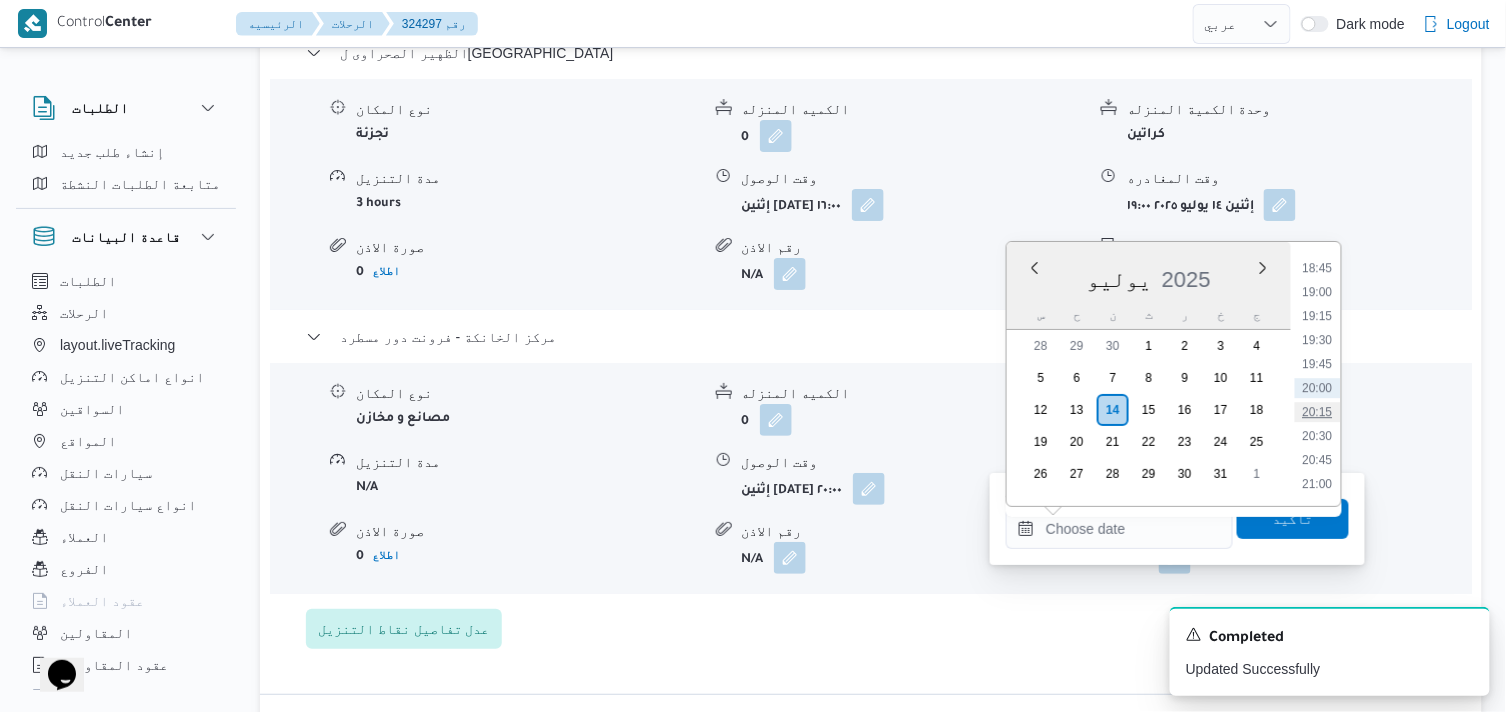 click on "20:15" at bounding box center [1318, 412] 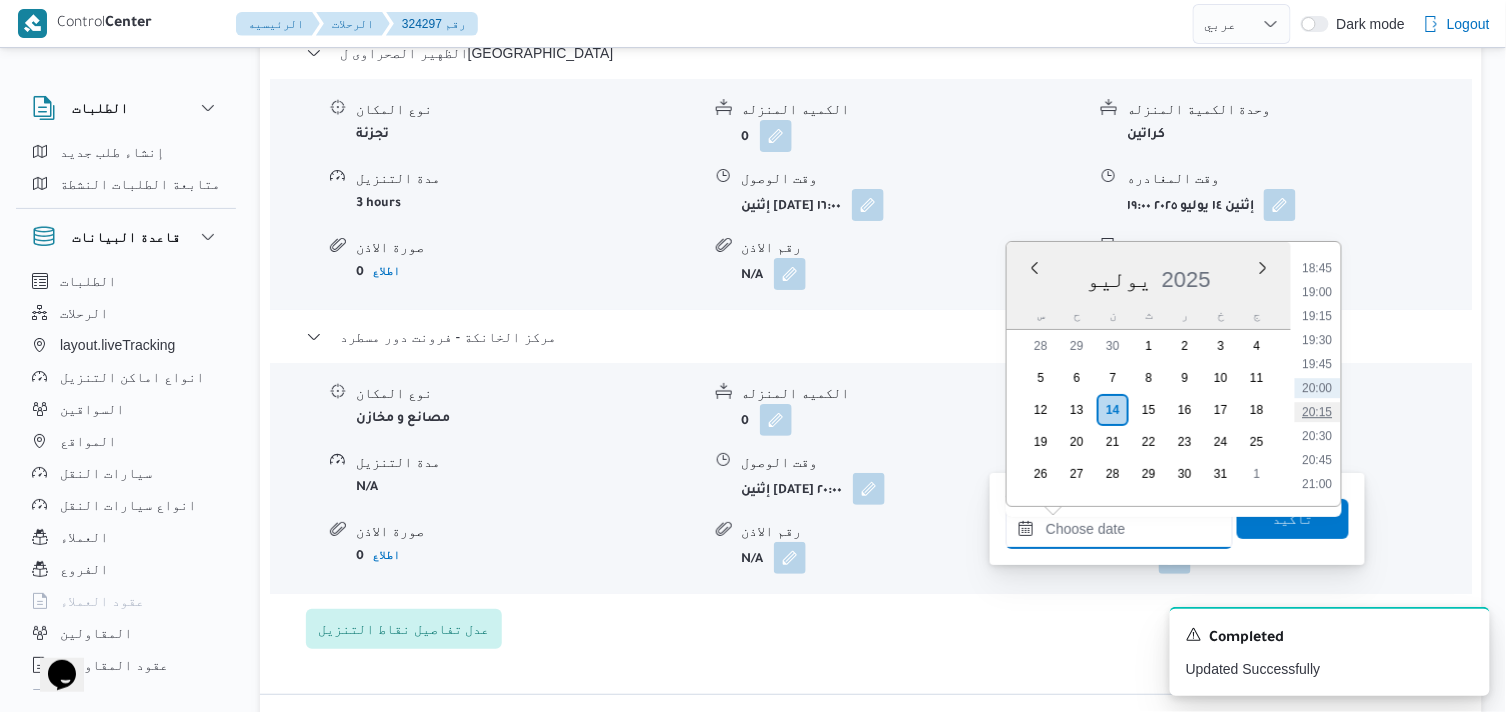 type on "[DATE] ٢٠:١٥" 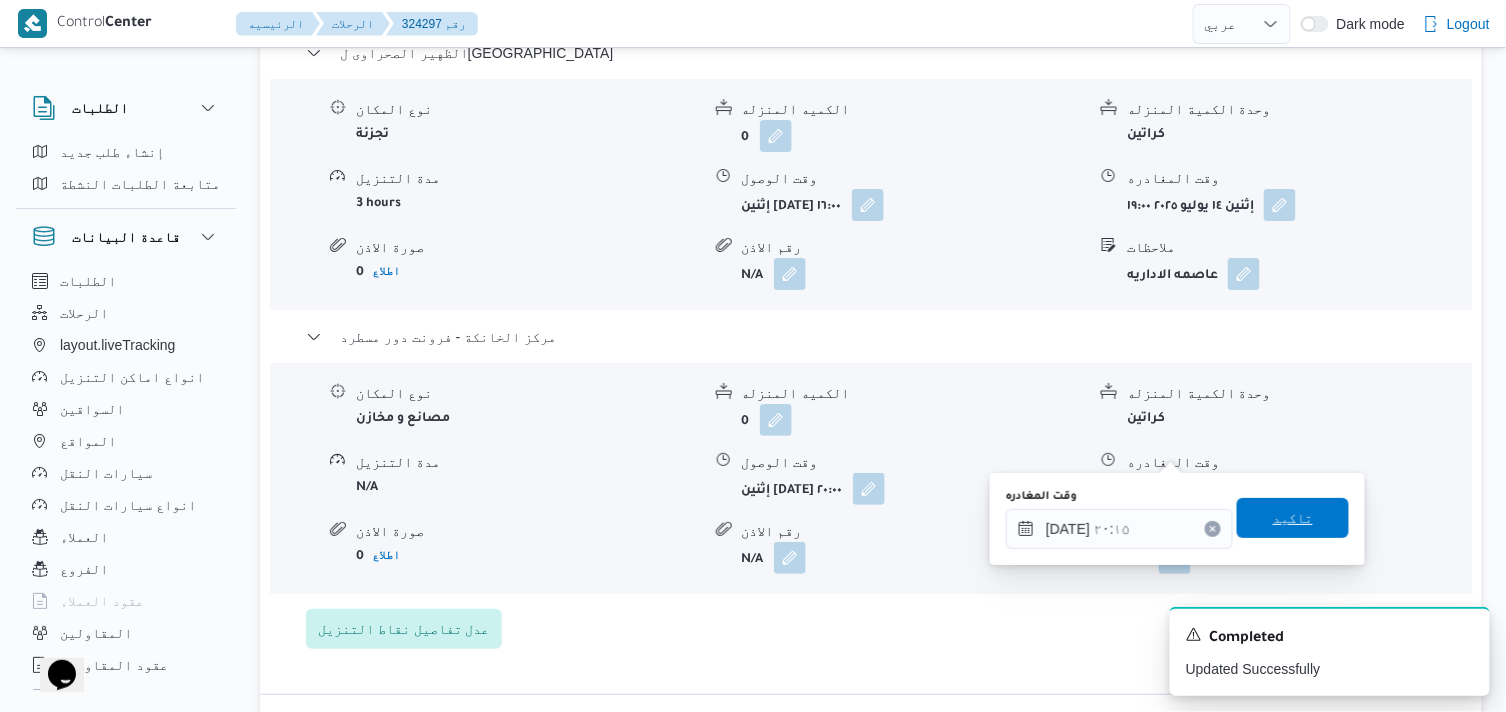 click on "تاكيد" at bounding box center (1293, 518) 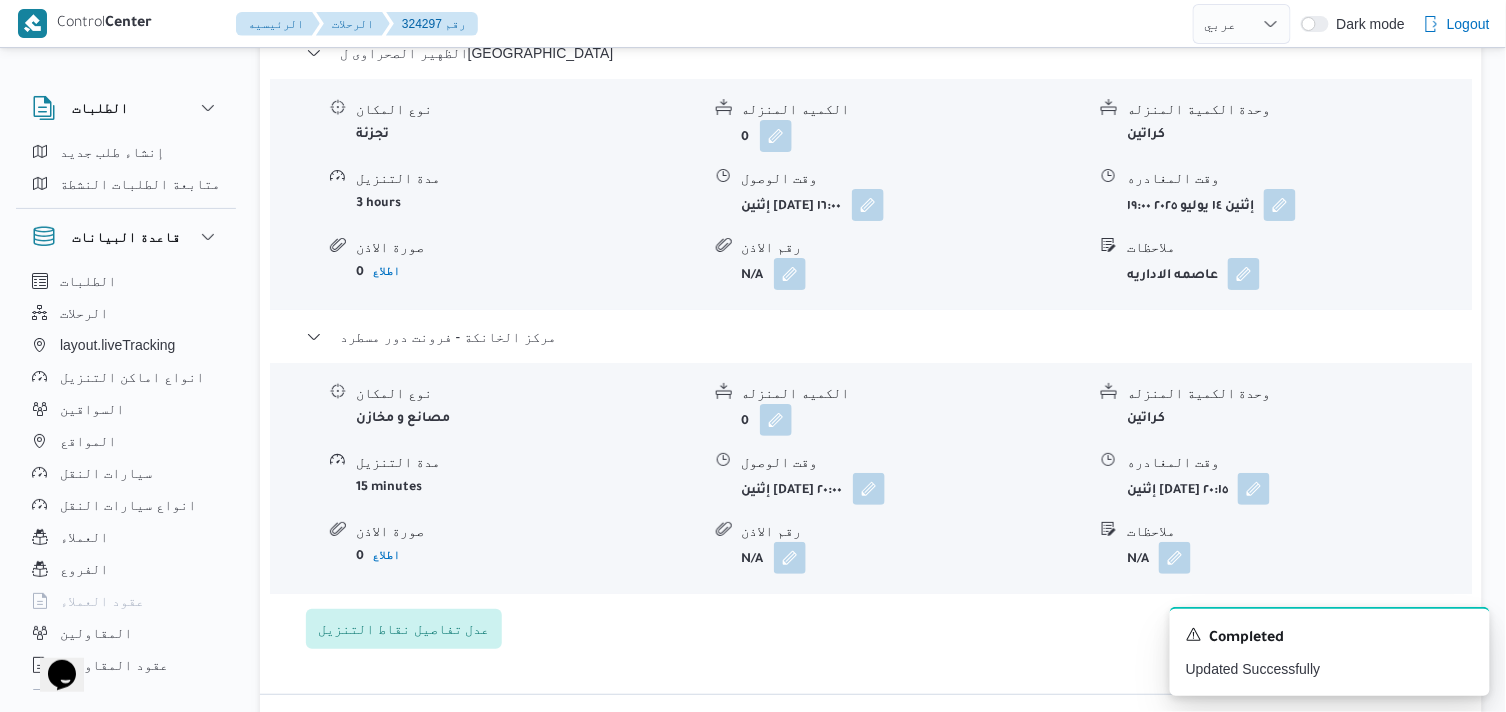 scroll, scrollTop: 0, scrollLeft: 0, axis: both 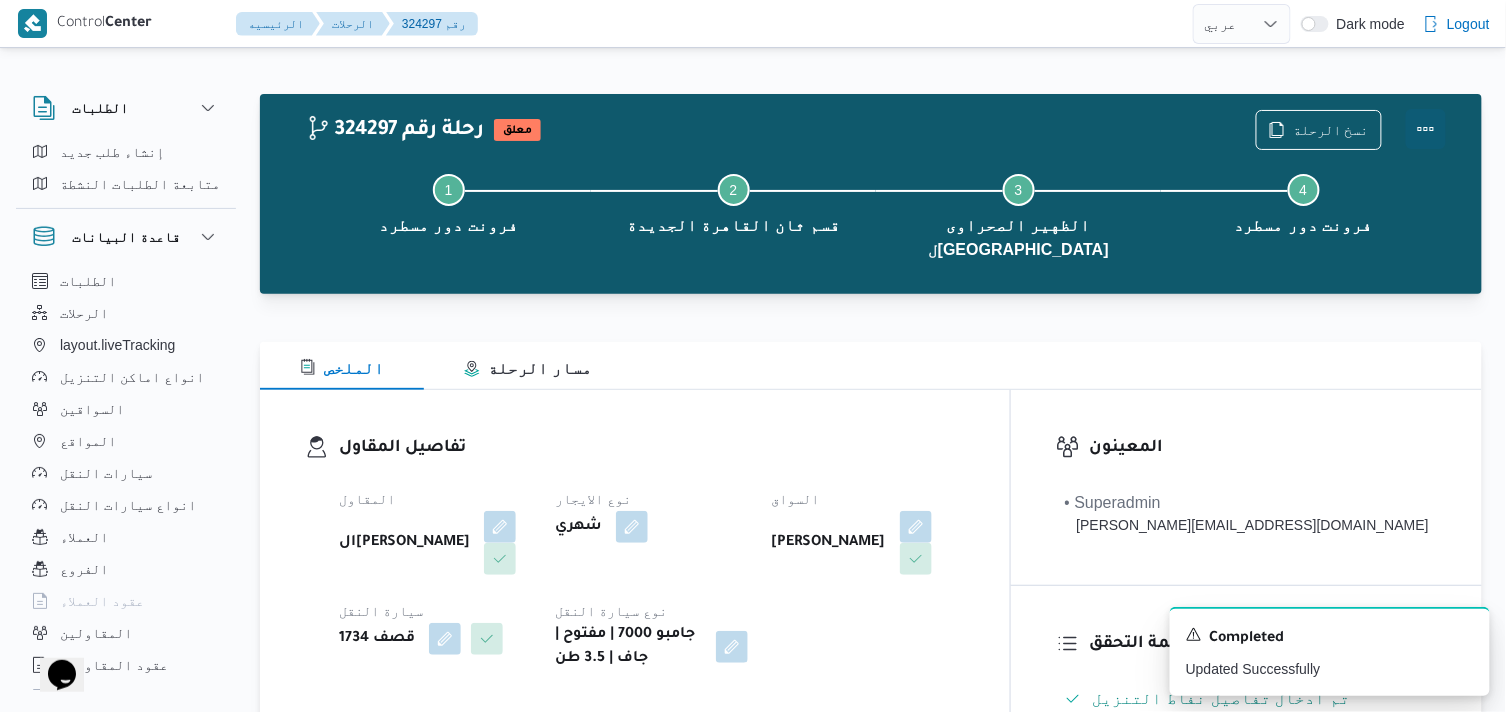 click at bounding box center (1426, 129) 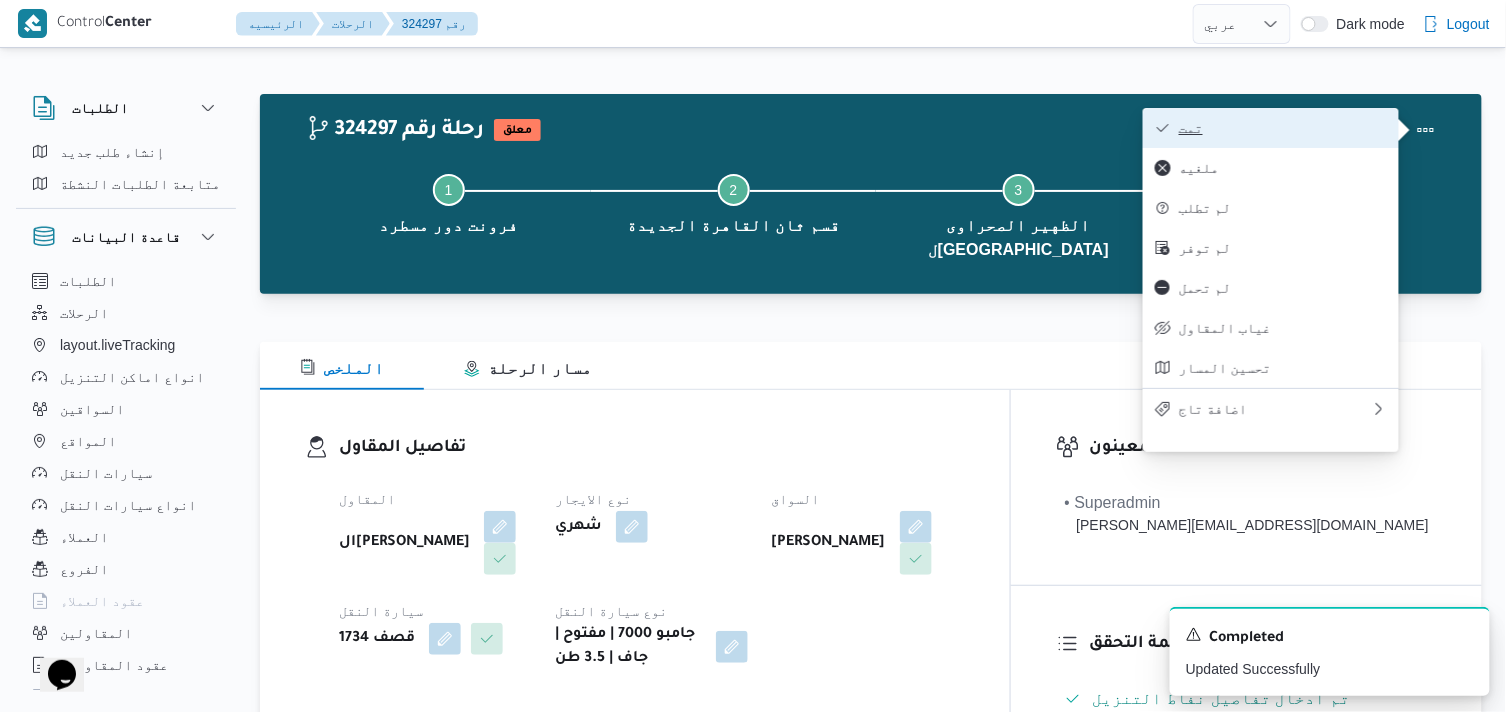 click on "تمت" at bounding box center (1283, 128) 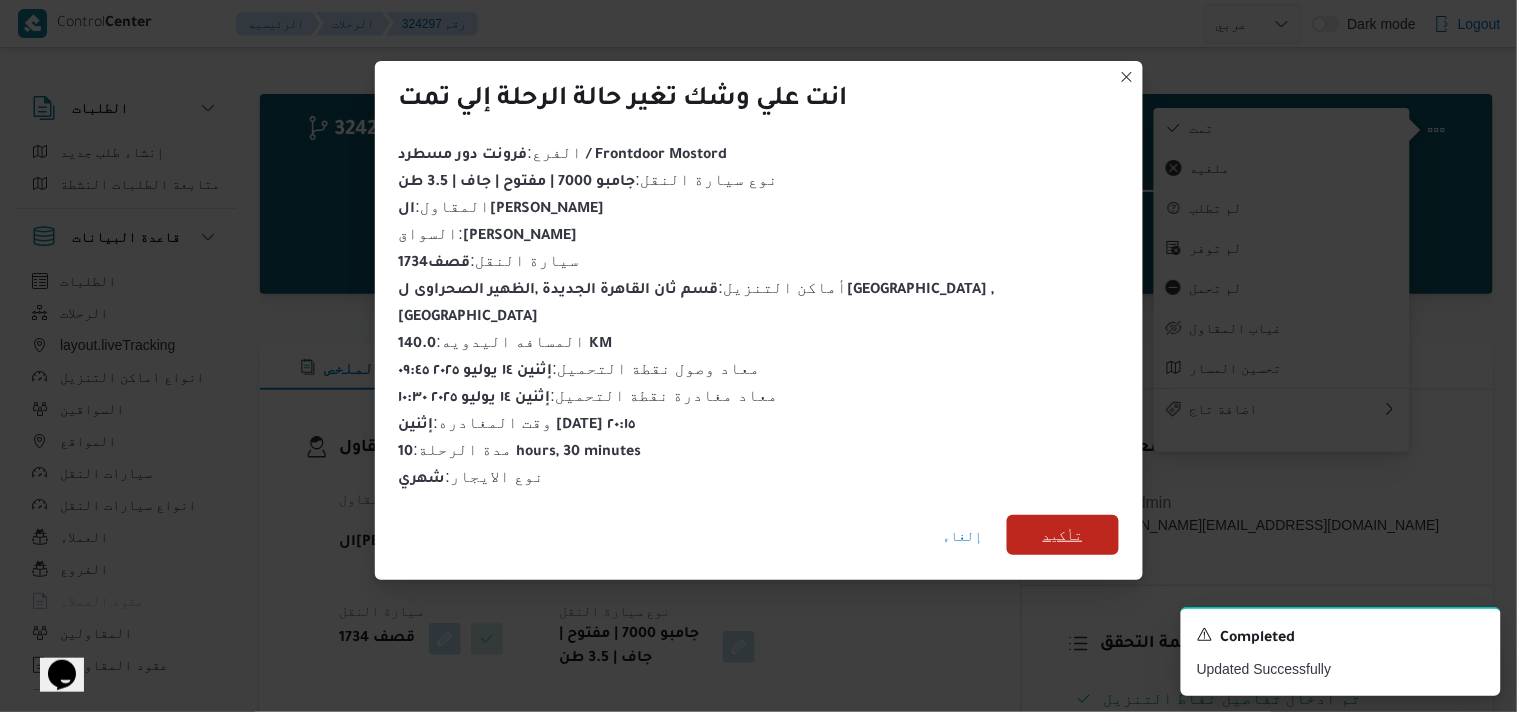click on "تأكيد" at bounding box center (1063, 535) 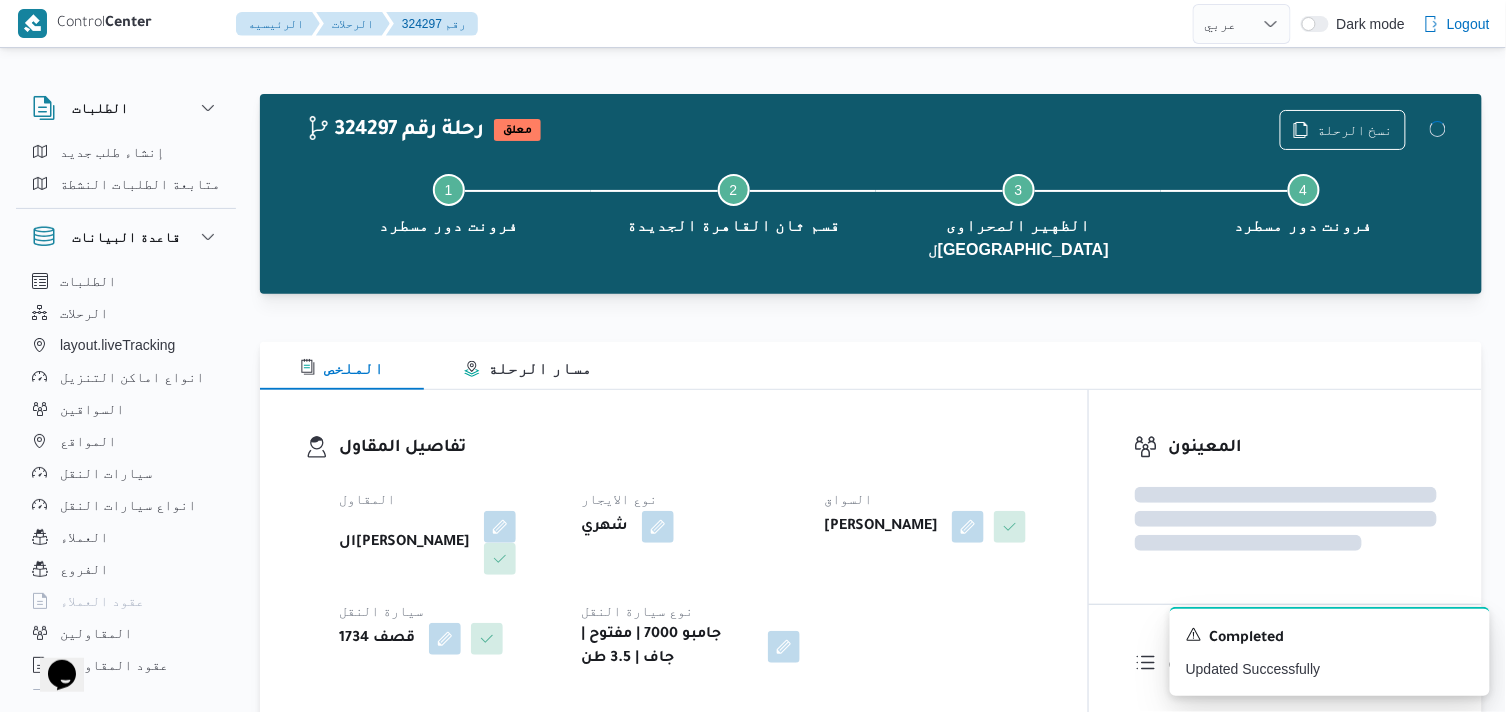 click on "السواق" at bounding box center (848, 499) 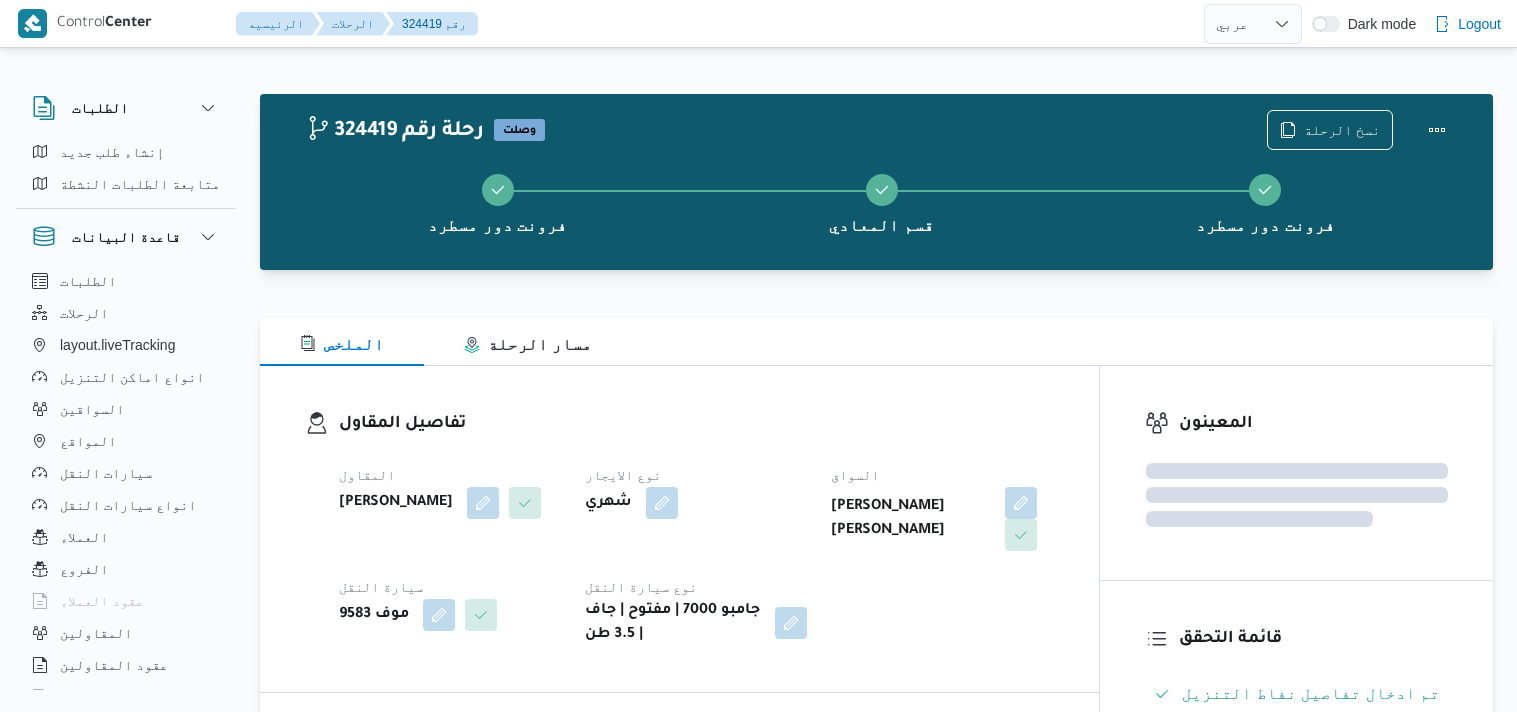 select on "ar" 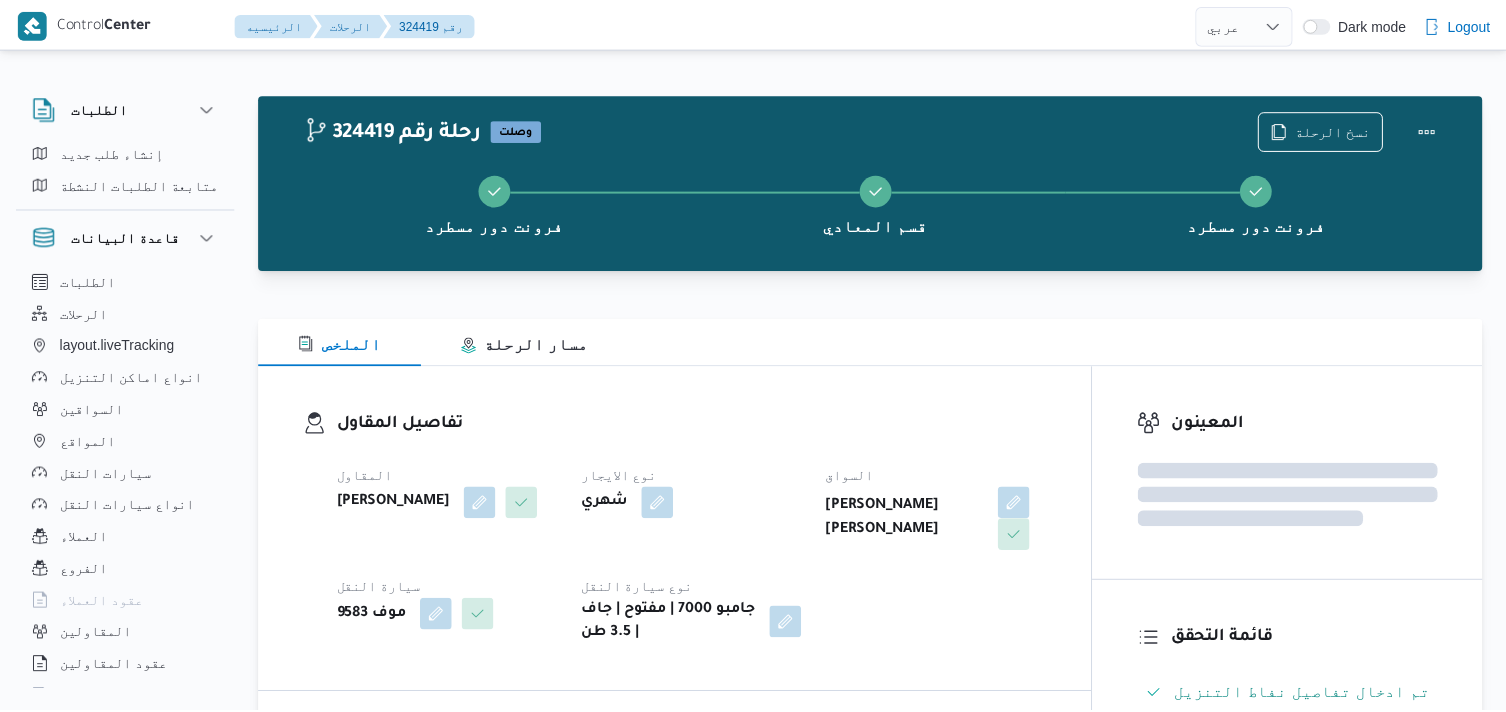 scroll, scrollTop: 0, scrollLeft: 0, axis: both 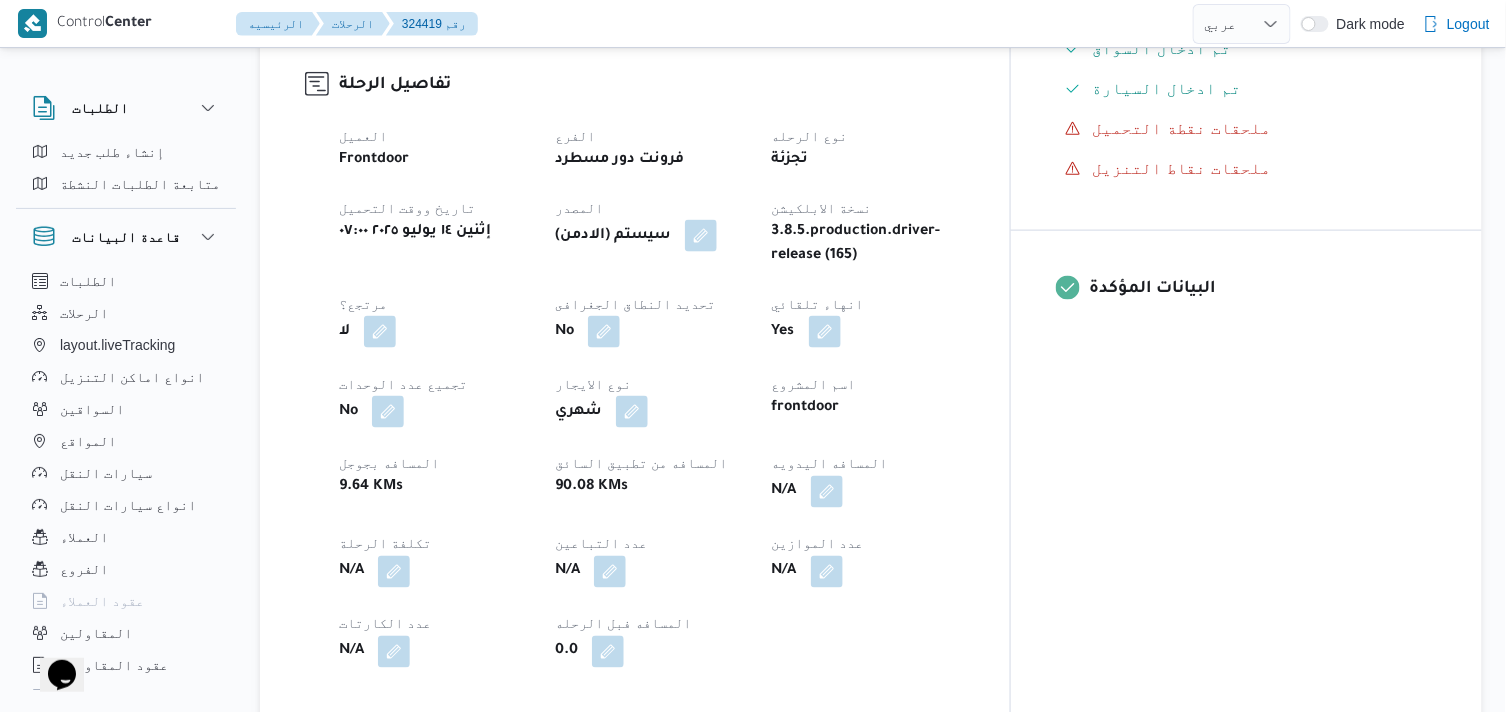 click at bounding box center (827, 492) 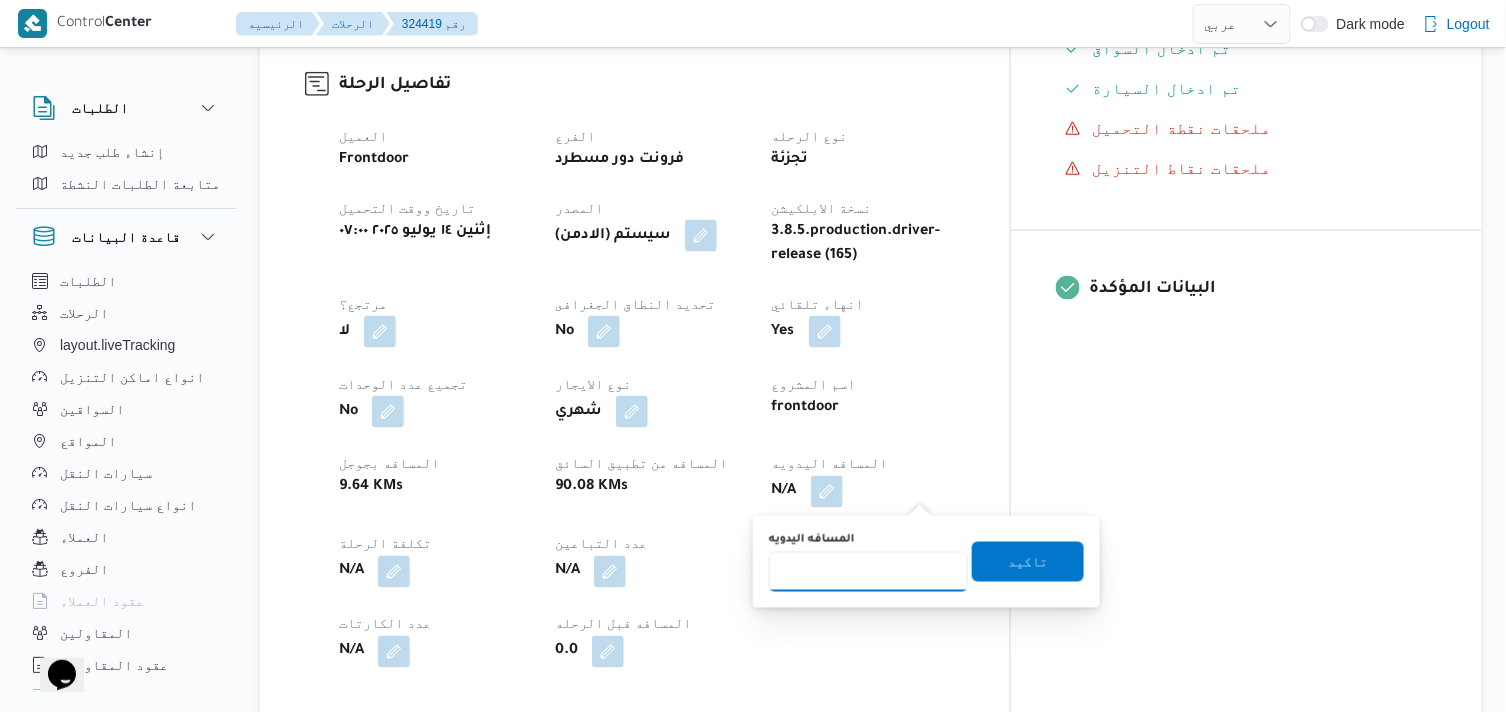 click on "المسافه اليدويه" at bounding box center (868, 572) 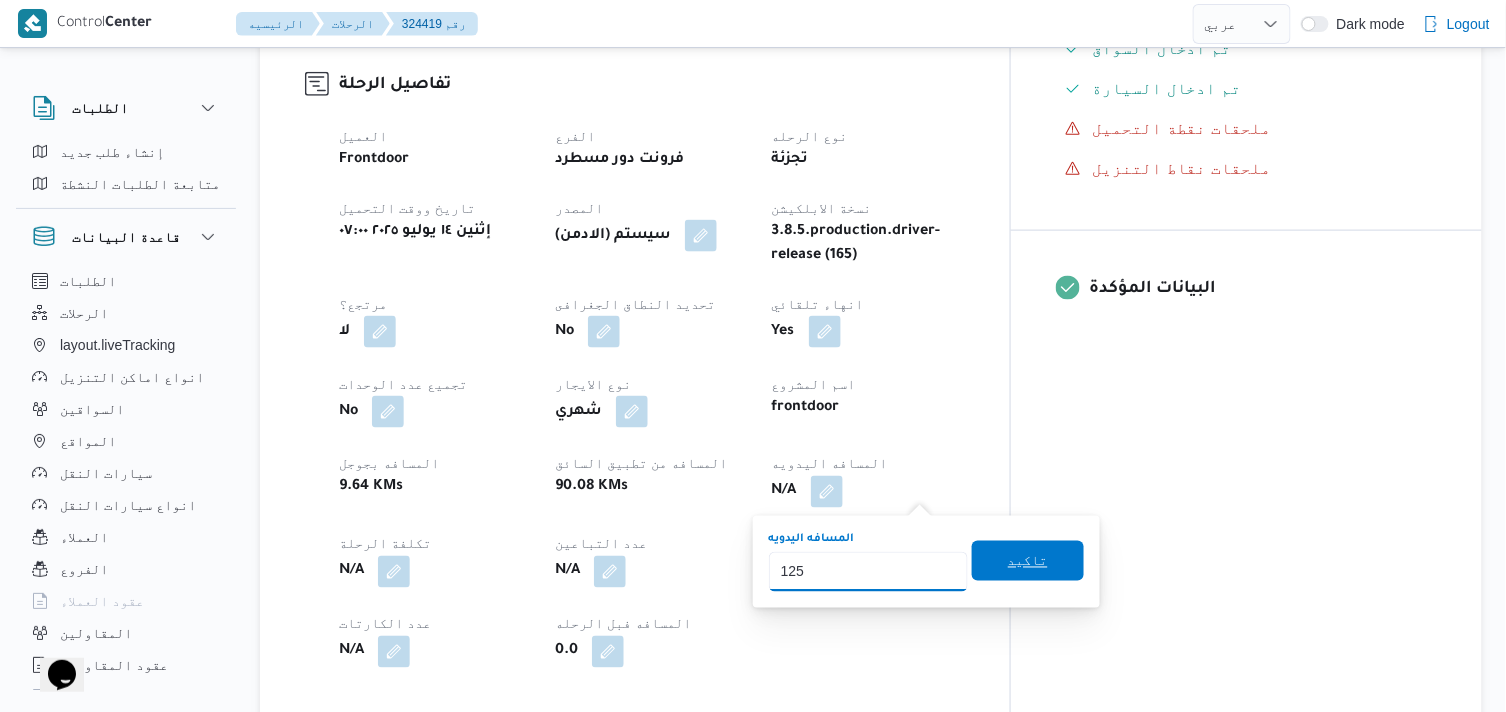 type on "125" 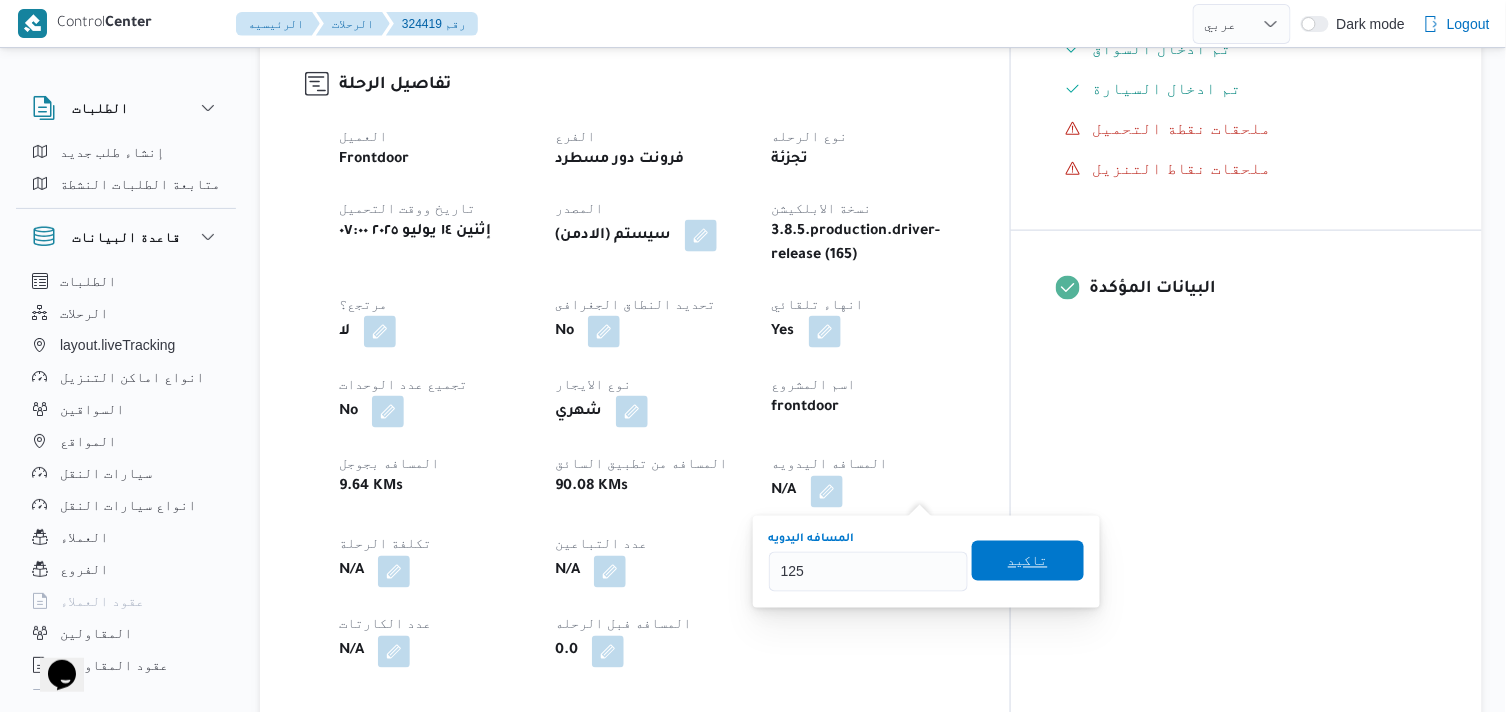 click on "تاكيد" at bounding box center [1028, 561] 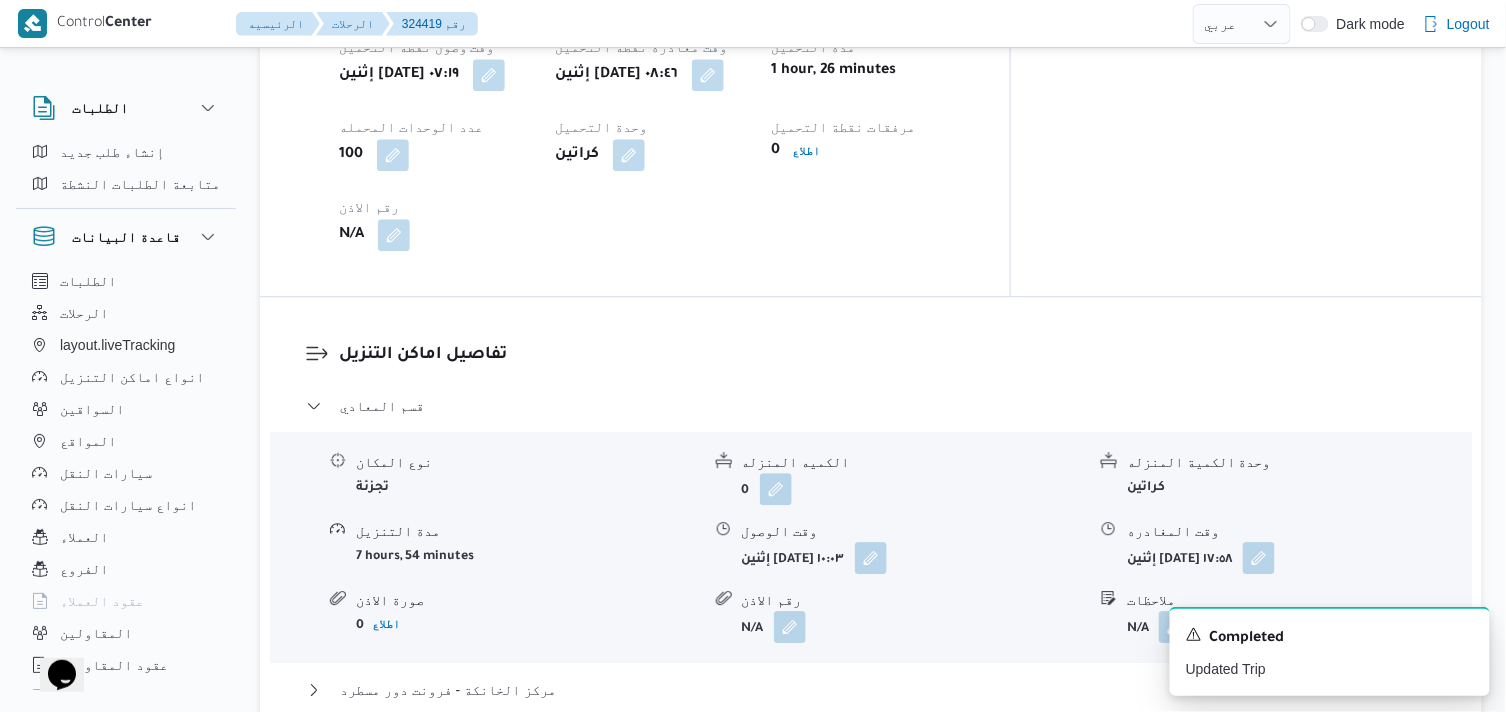 scroll, scrollTop: 1444, scrollLeft: 0, axis: vertical 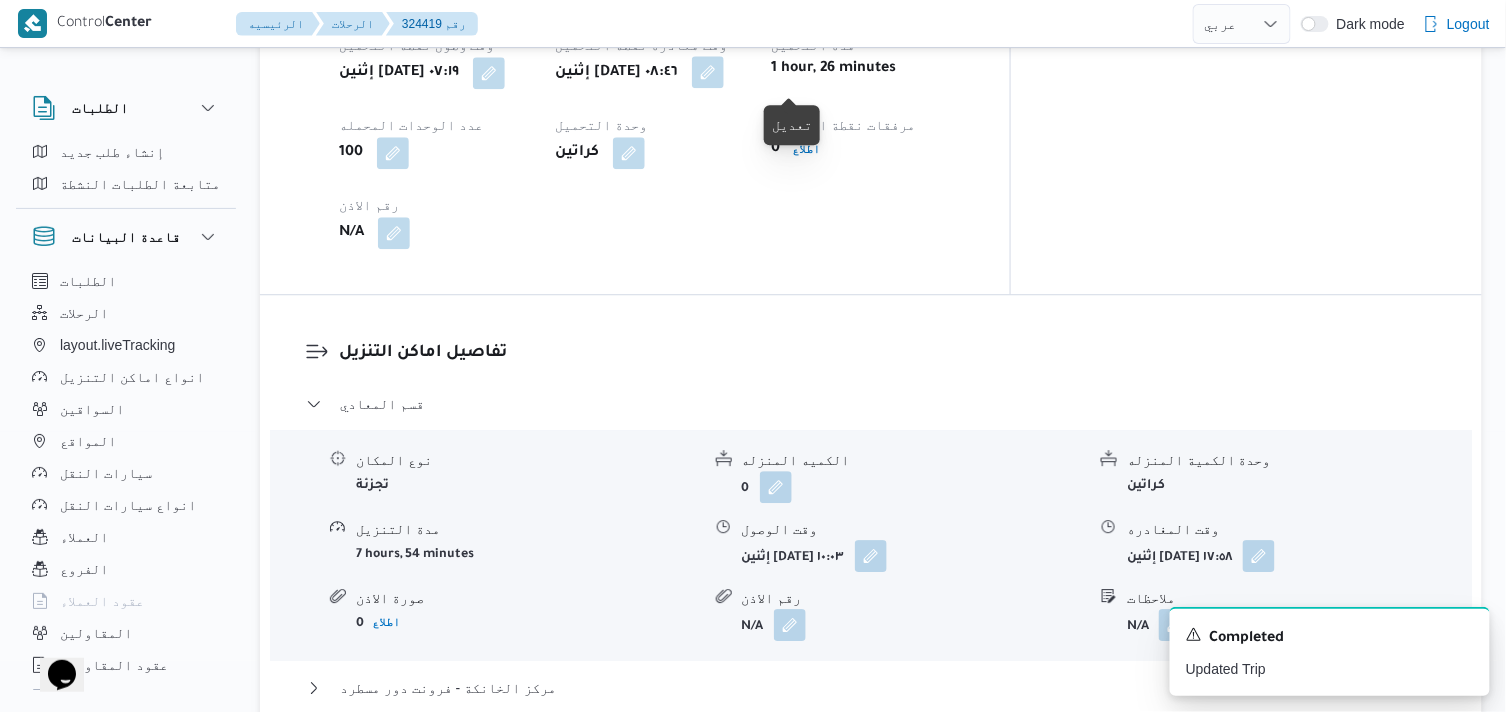 click at bounding box center (708, 72) 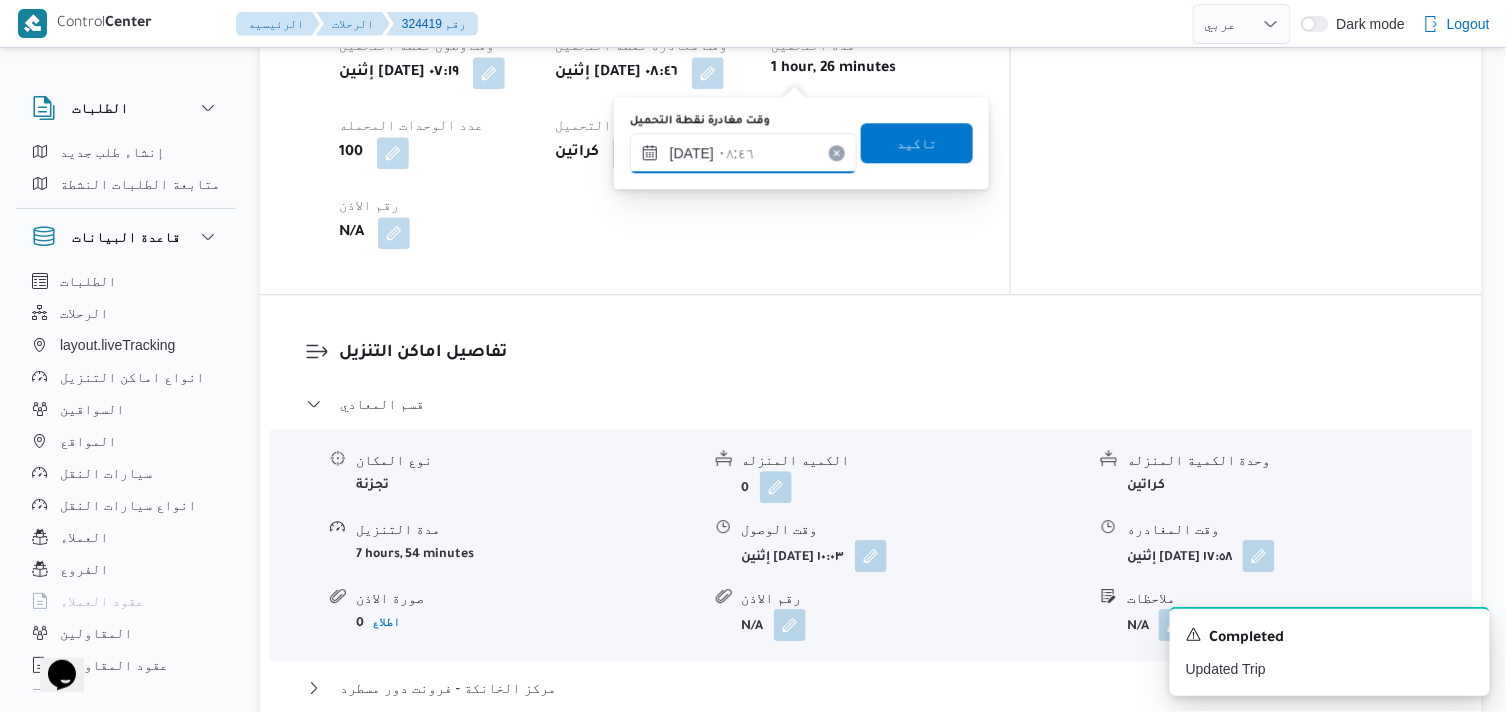 click on "[DATE] ٠٨:٤٦" at bounding box center (743, 153) 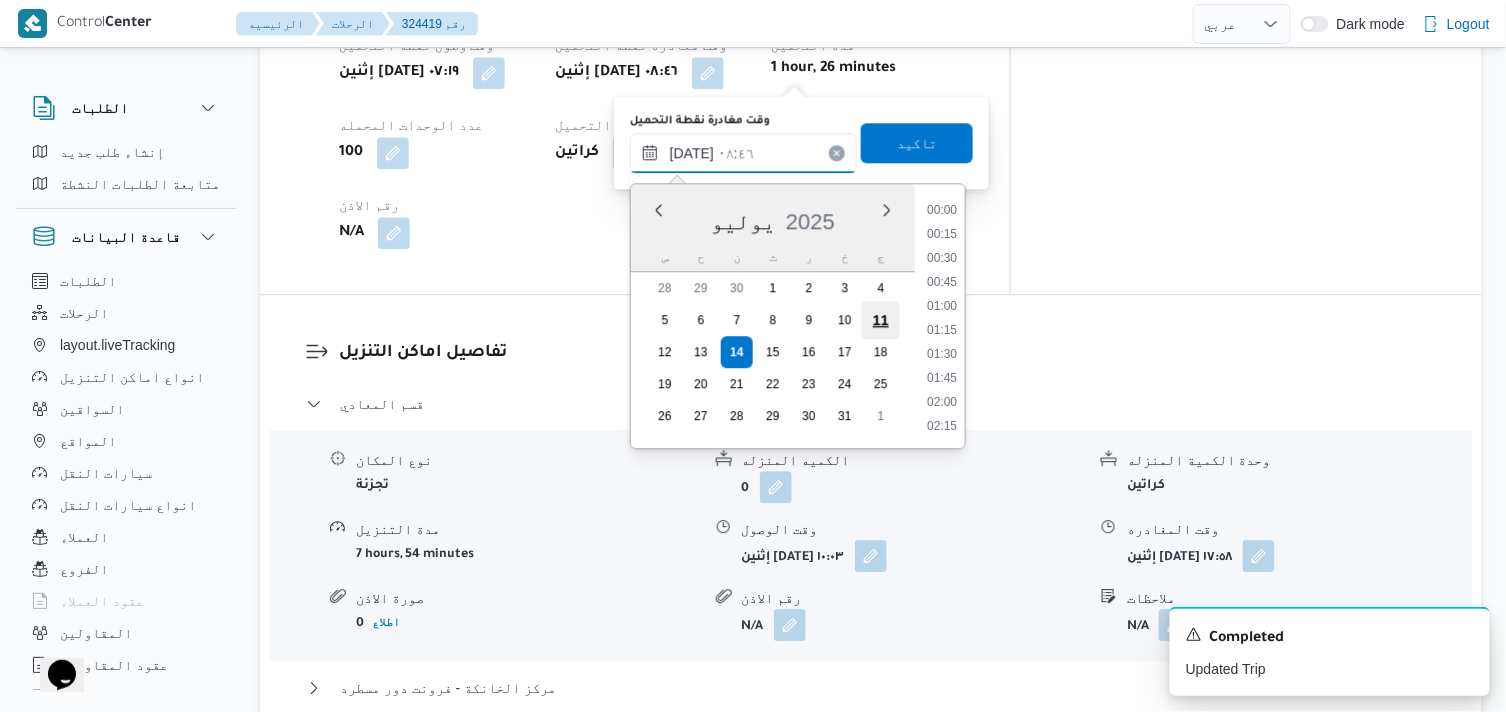 scroll, scrollTop: 720, scrollLeft: 0, axis: vertical 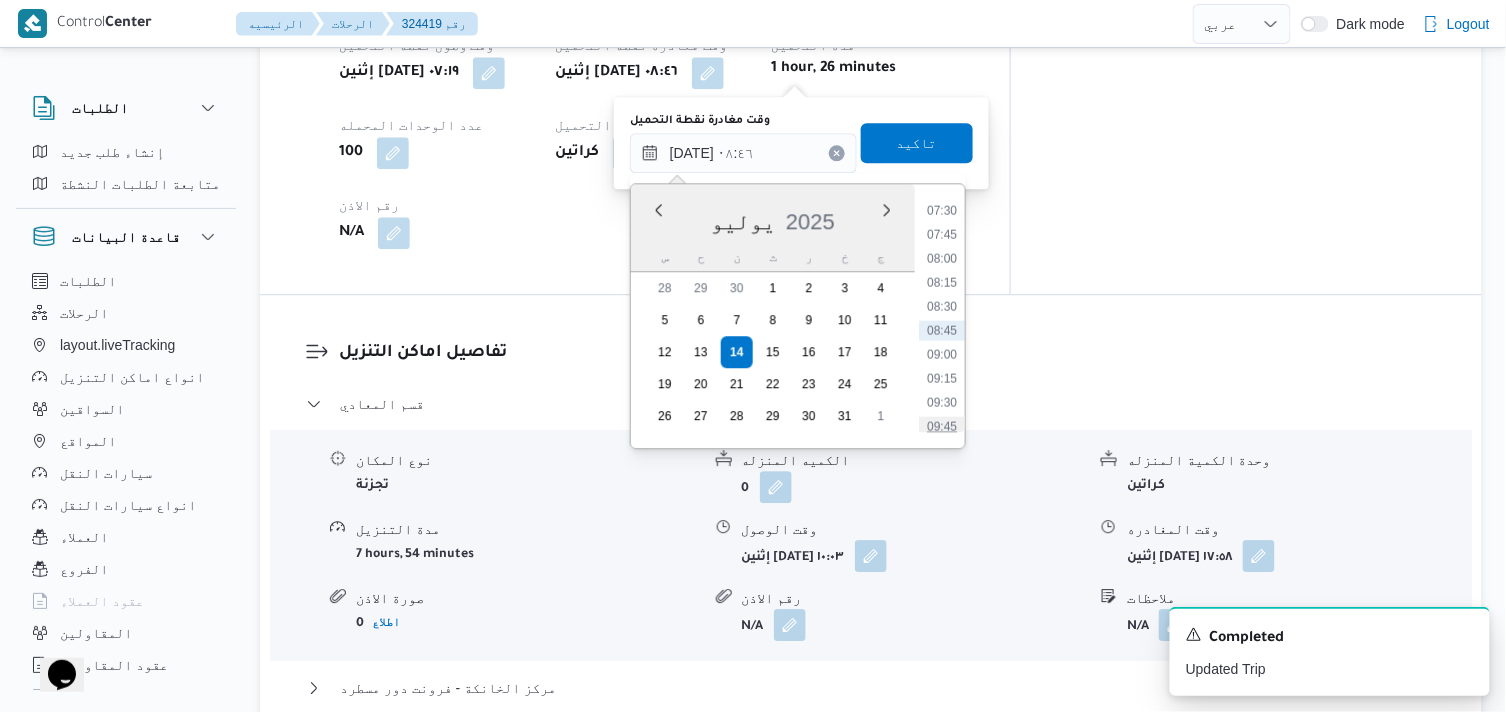 click on "09:45" at bounding box center [942, 426] 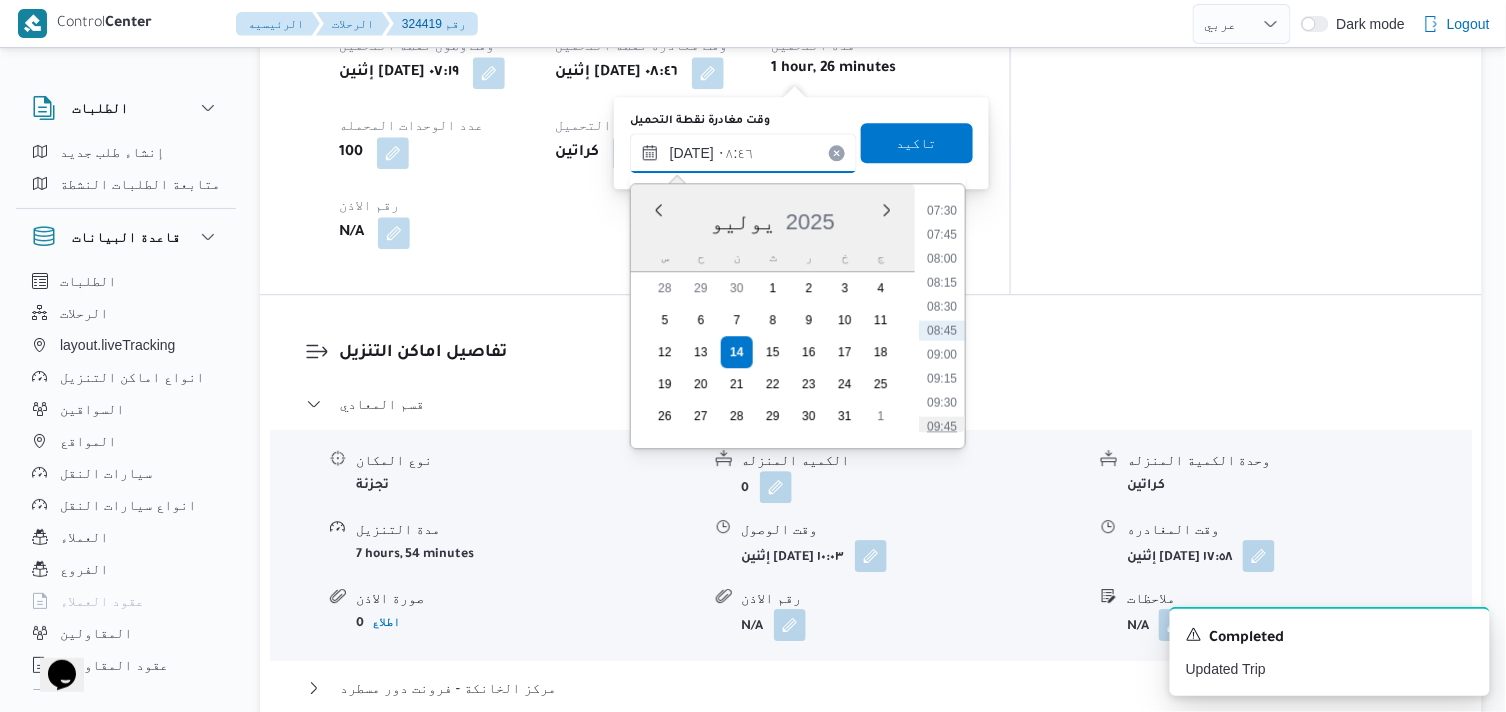 type on "١٤/٠٧/٢٠٢٥ ٠٩:٤٥" 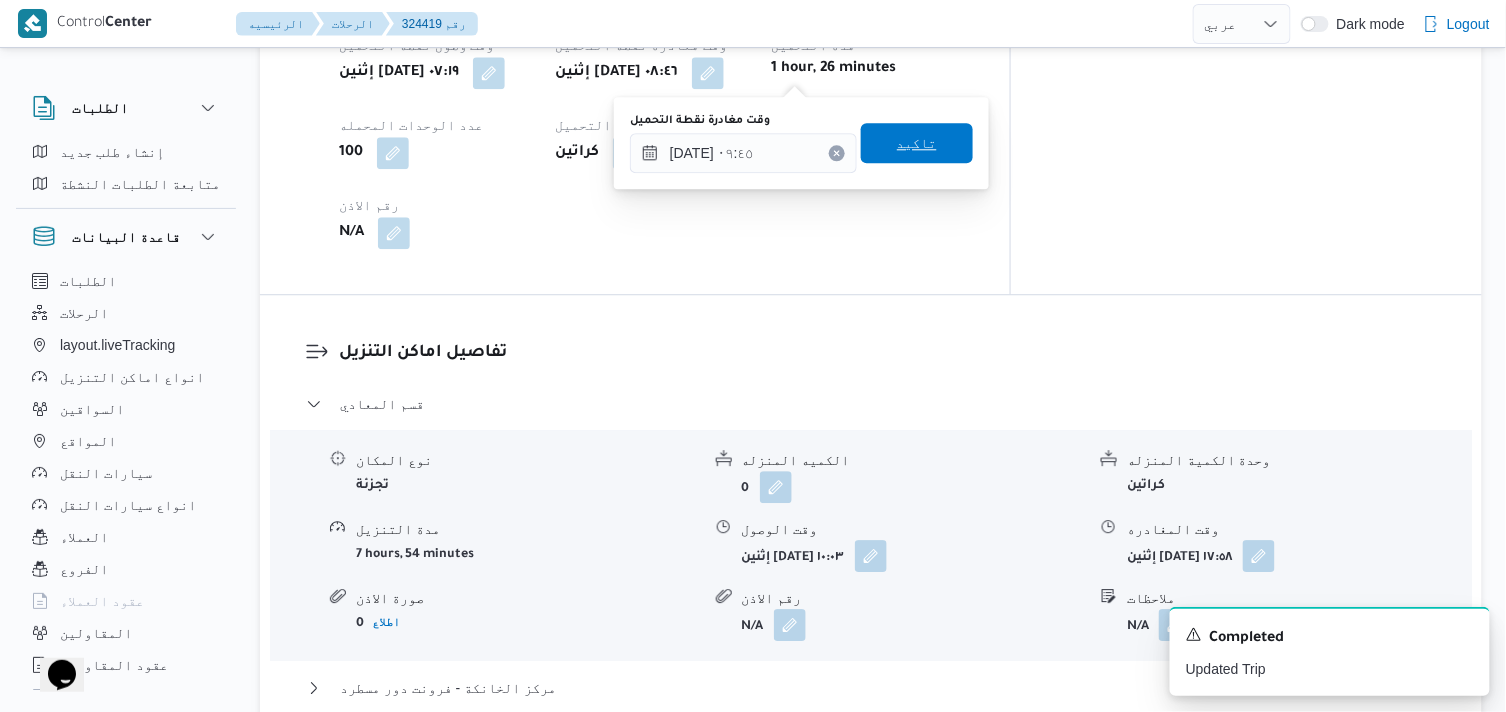 drag, startPoint x: 925, startPoint y: 124, endPoint x: 886, endPoint y: 155, distance: 49.819675 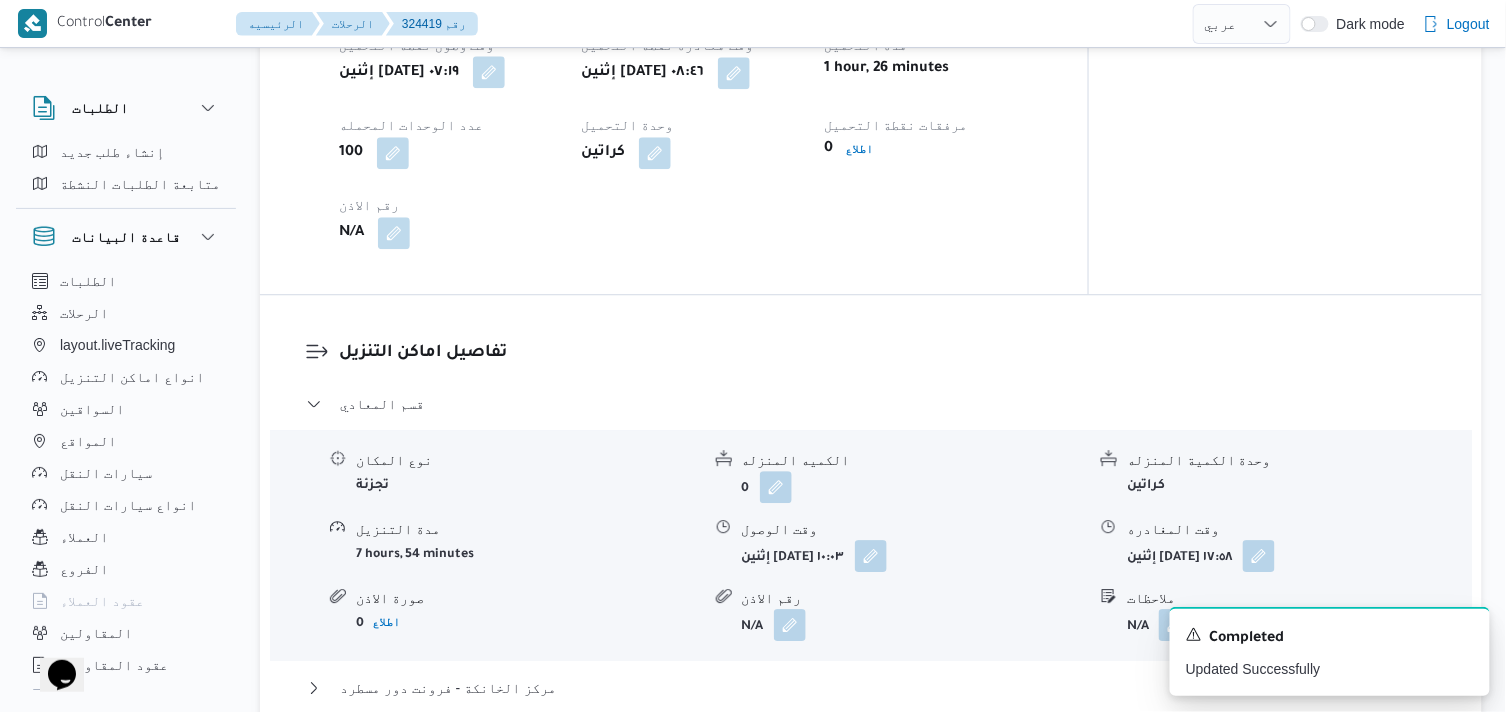 click at bounding box center (489, 72) 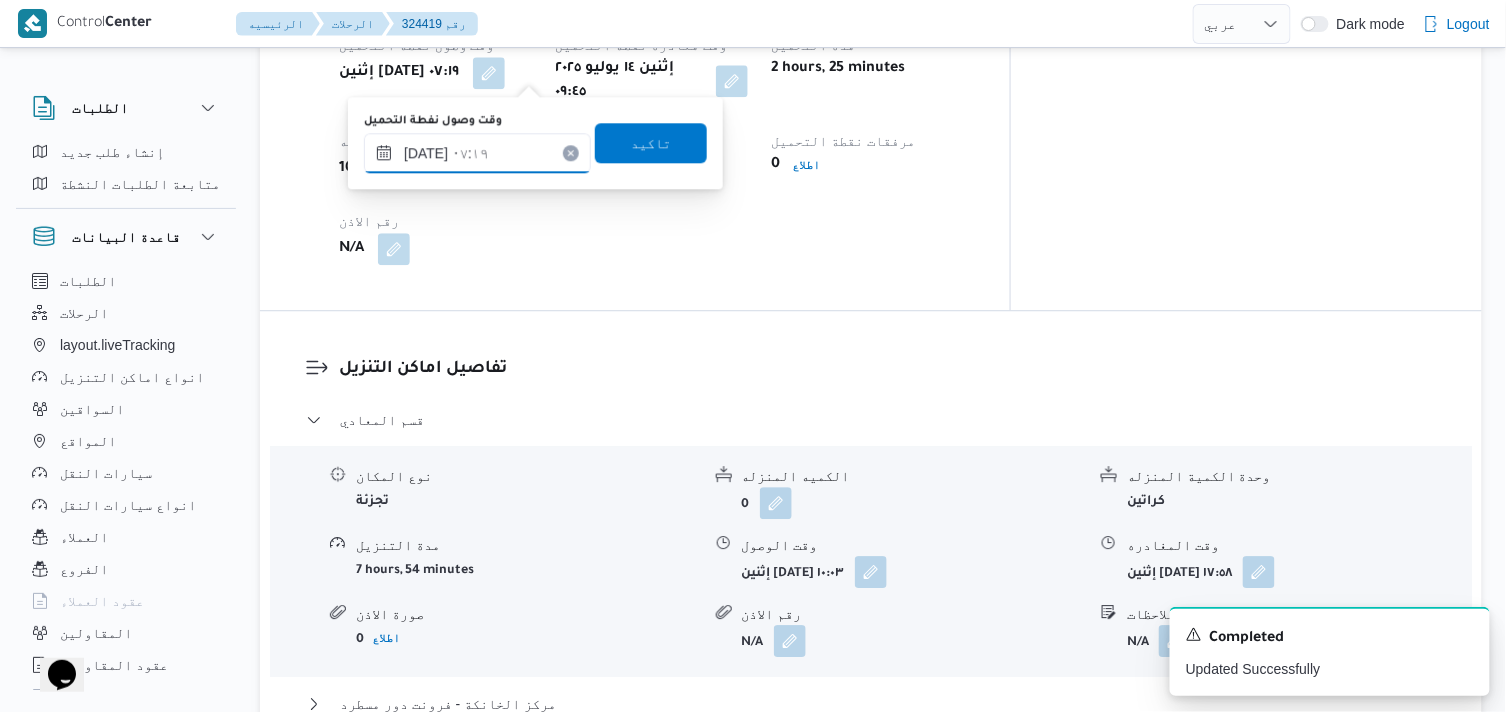 click on "١٤/٠٧/٢٠٢٥ ٠٧:١٩" at bounding box center [477, 153] 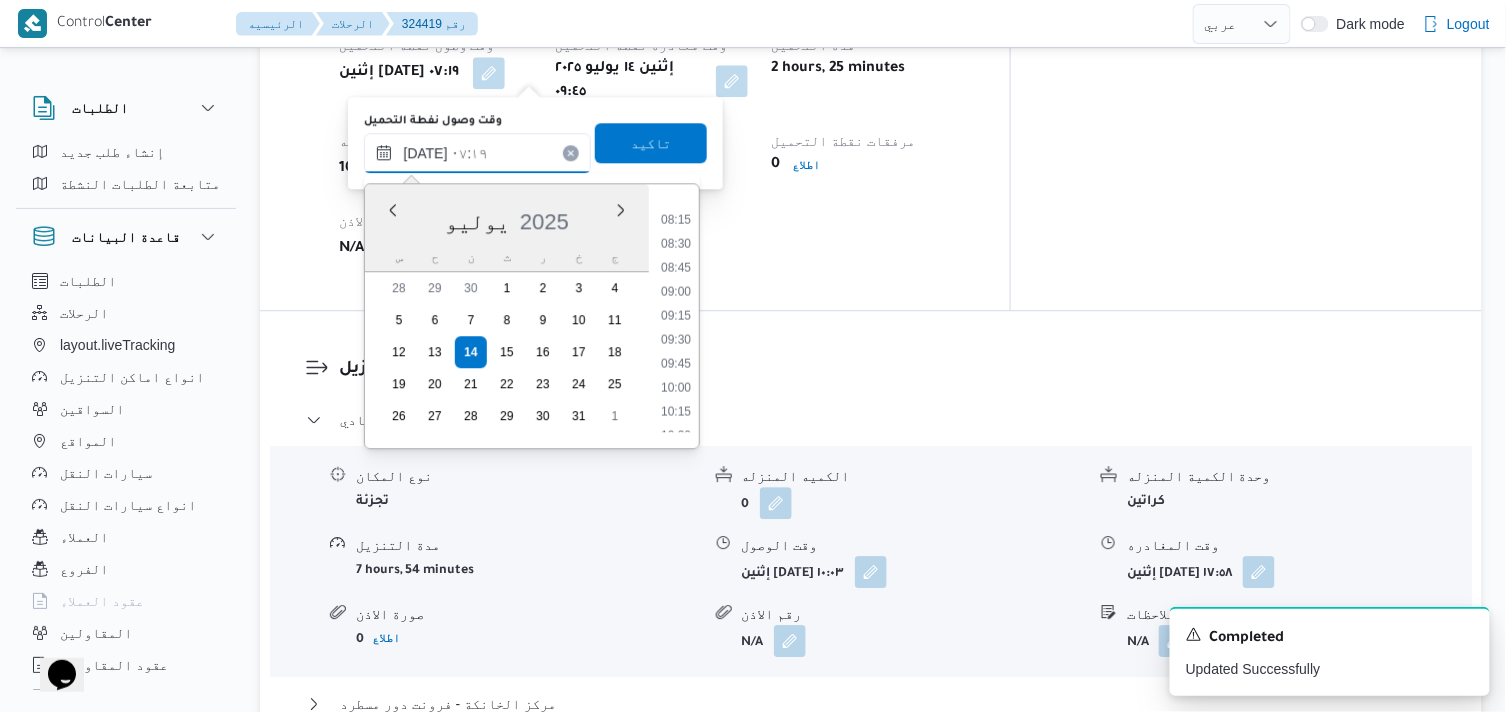 scroll, scrollTop: 798, scrollLeft: 0, axis: vertical 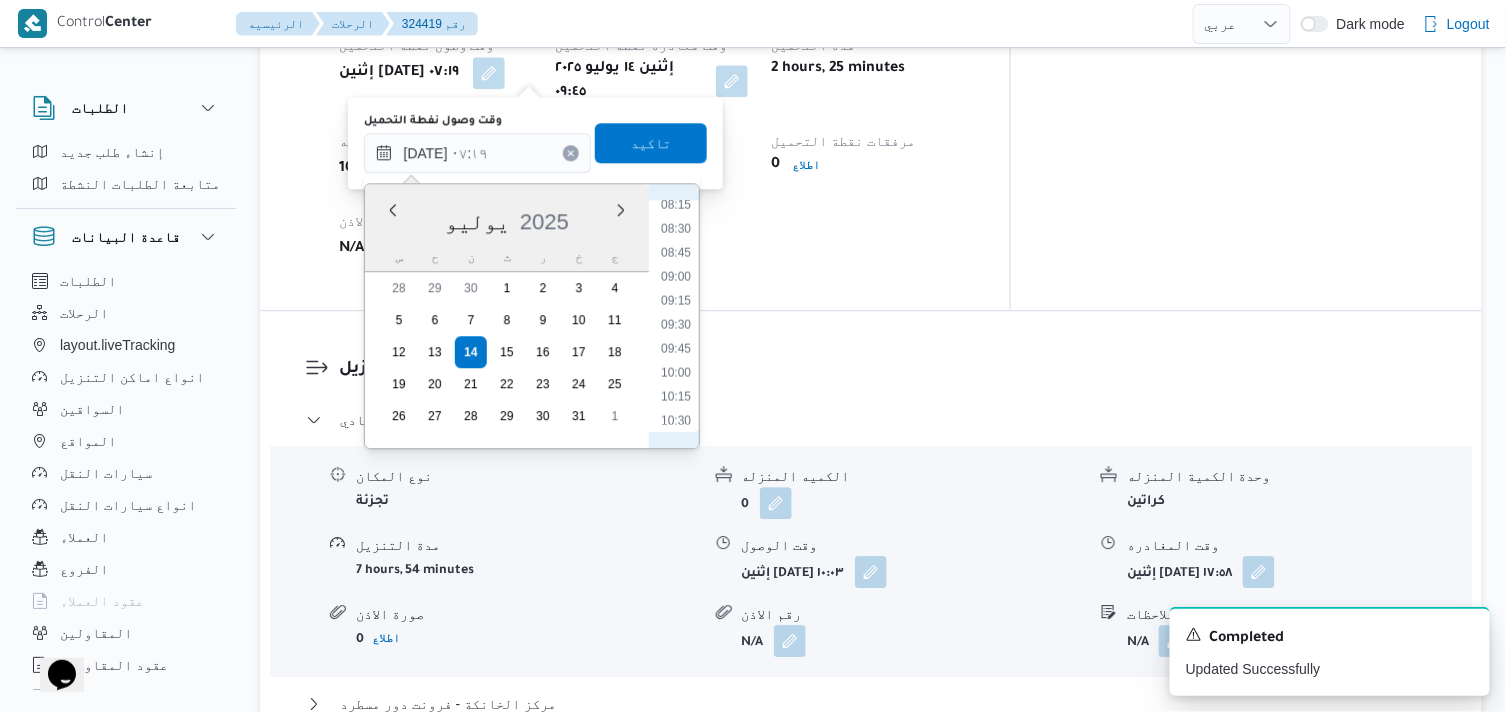 click on "00:00 00:15 00:30 00:45 01:00 01:15 01:30 01:45 02:00 02:15 02:30 02:45 03:00 03:15 03:30 03:45 04:00 04:15 04:30 04:45 05:00 05:15 05:30 05:45 06:00 06:15 06:30 06:45 07:00 07:15 07:30 07:45 08:00 08:15 08:30 08:45 09:00 09:15 09:30 09:45 10:00 10:15 10:30 10:45 11:00 11:15 11:30 11:45 12:00 12:15 12:30 12:45 13:00 13:15 13:30 13:45 14:00 14:15 14:30 14:45 15:00 15:15 15:30 15:45 16:00 16:15 16:30 16:45 17:00 17:15 17:30 17:45 18:00 18:15 18:30 18:45 19:00 19:15 19:30 19:45 20:00 20:15 20:30 20:45 21:00 21:15 21:30 21:45 22:00 22:15 22:30 22:45 23:00 23:15 23:30 23:45" at bounding box center (676, 316) 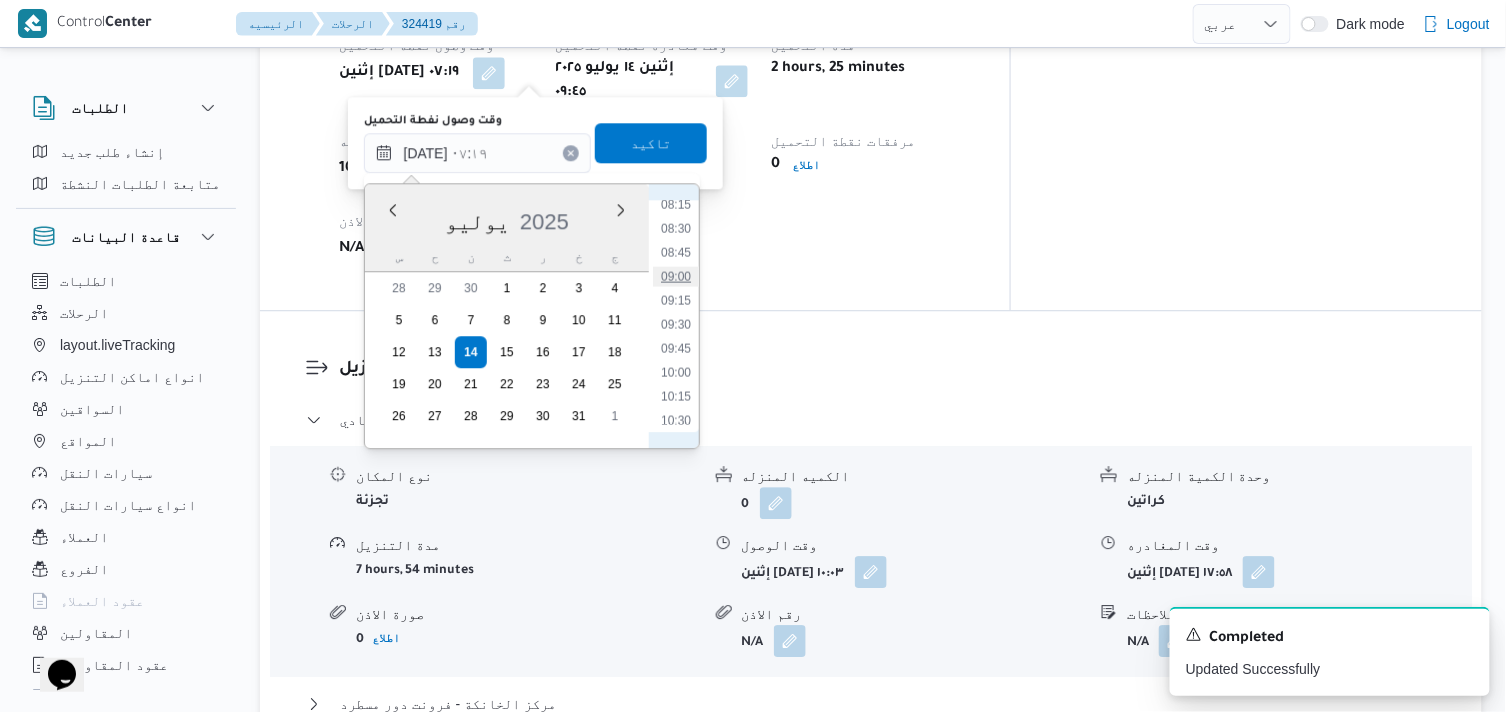 click on "09:00" at bounding box center (676, 276) 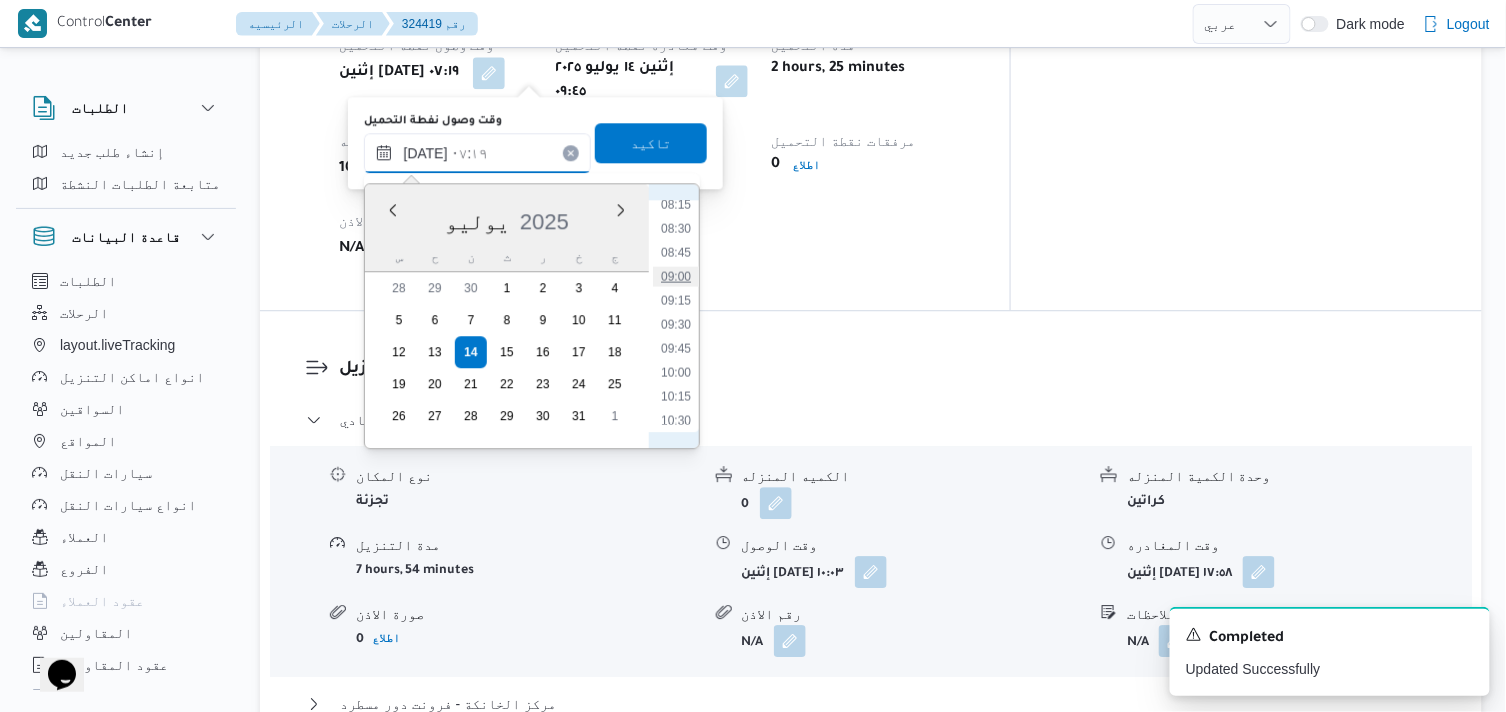 type on "[DATE] ٠٩:٠٠" 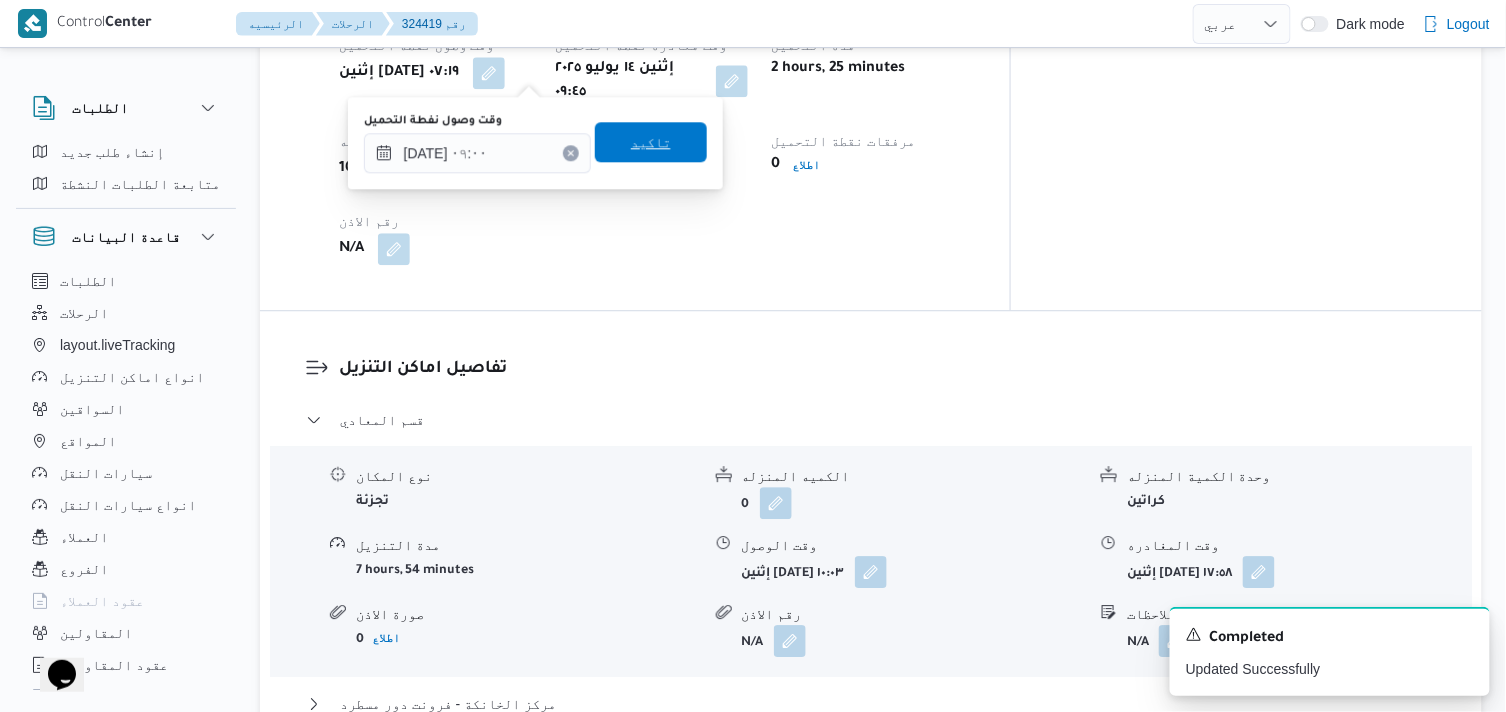 click on "تاكيد" at bounding box center [651, 142] 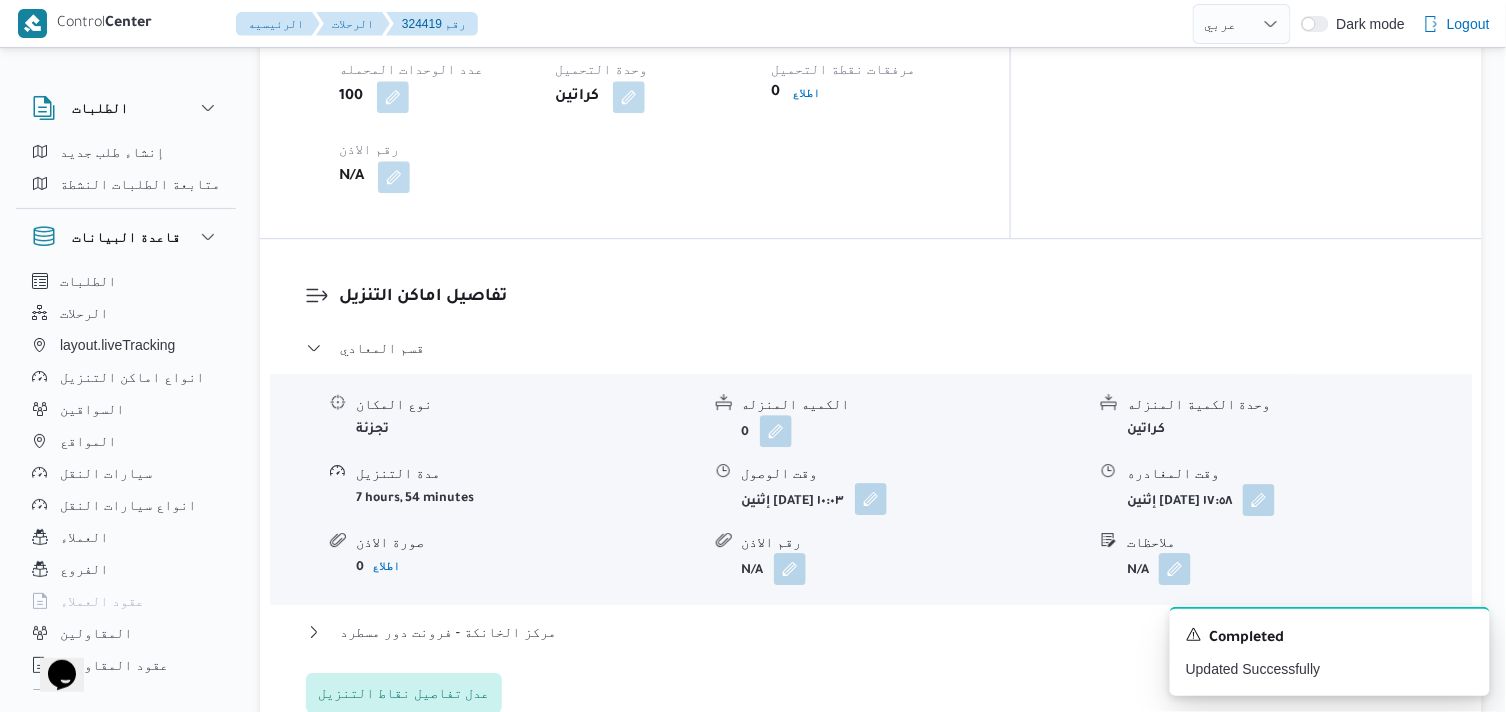 scroll, scrollTop: 1555, scrollLeft: 0, axis: vertical 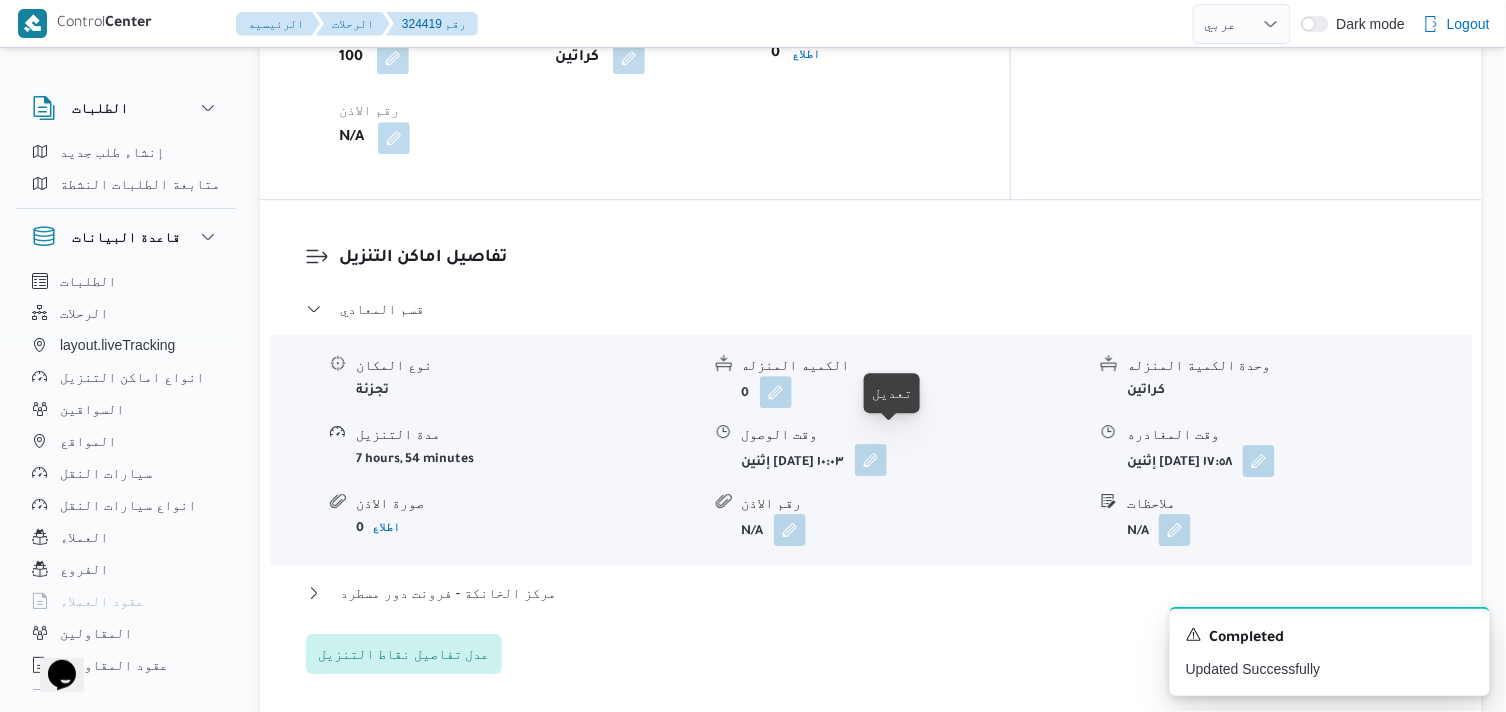 drag, startPoint x: 894, startPoint y: 440, endPoint x: 892, endPoint y: 451, distance: 11.18034 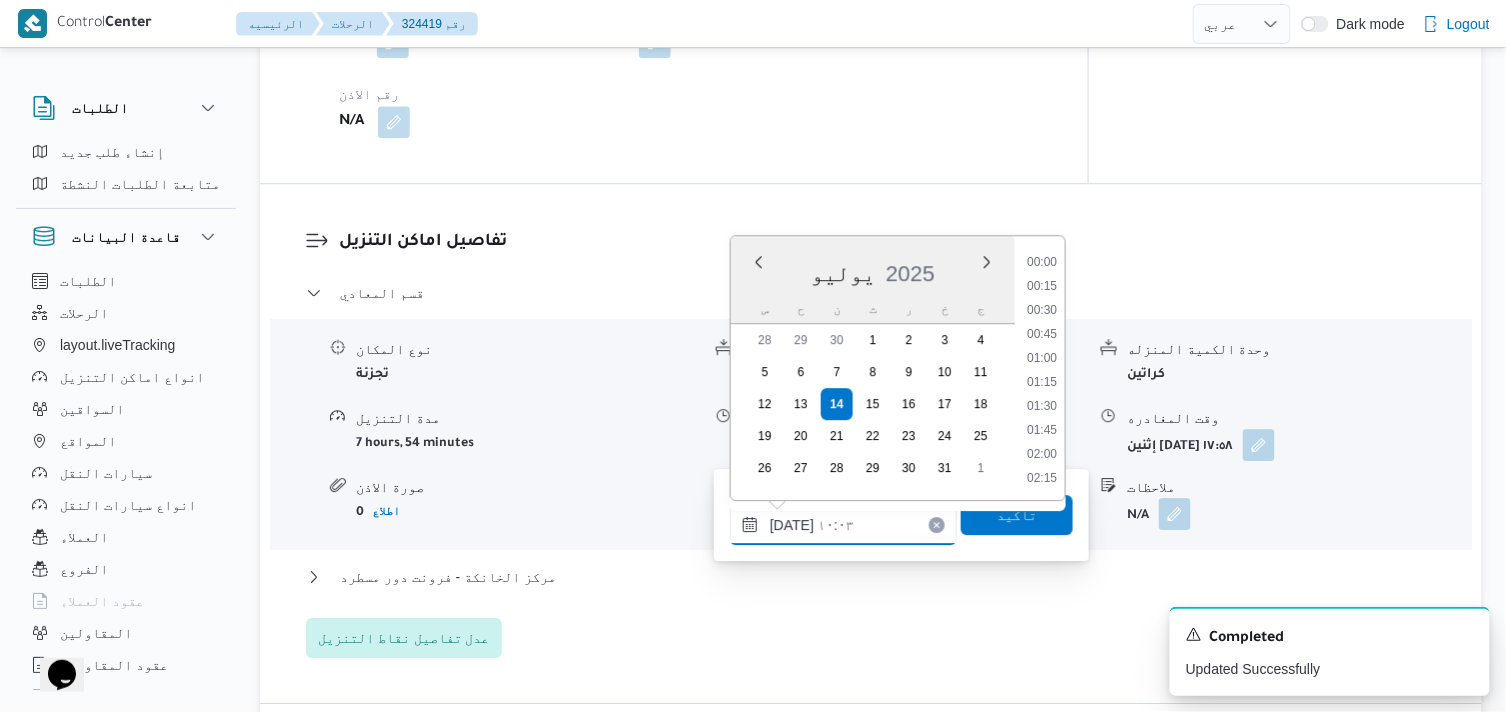 click on "١٤/٠٧/٢٠٢٥ ١٠:٠٣" at bounding box center [843, 525] 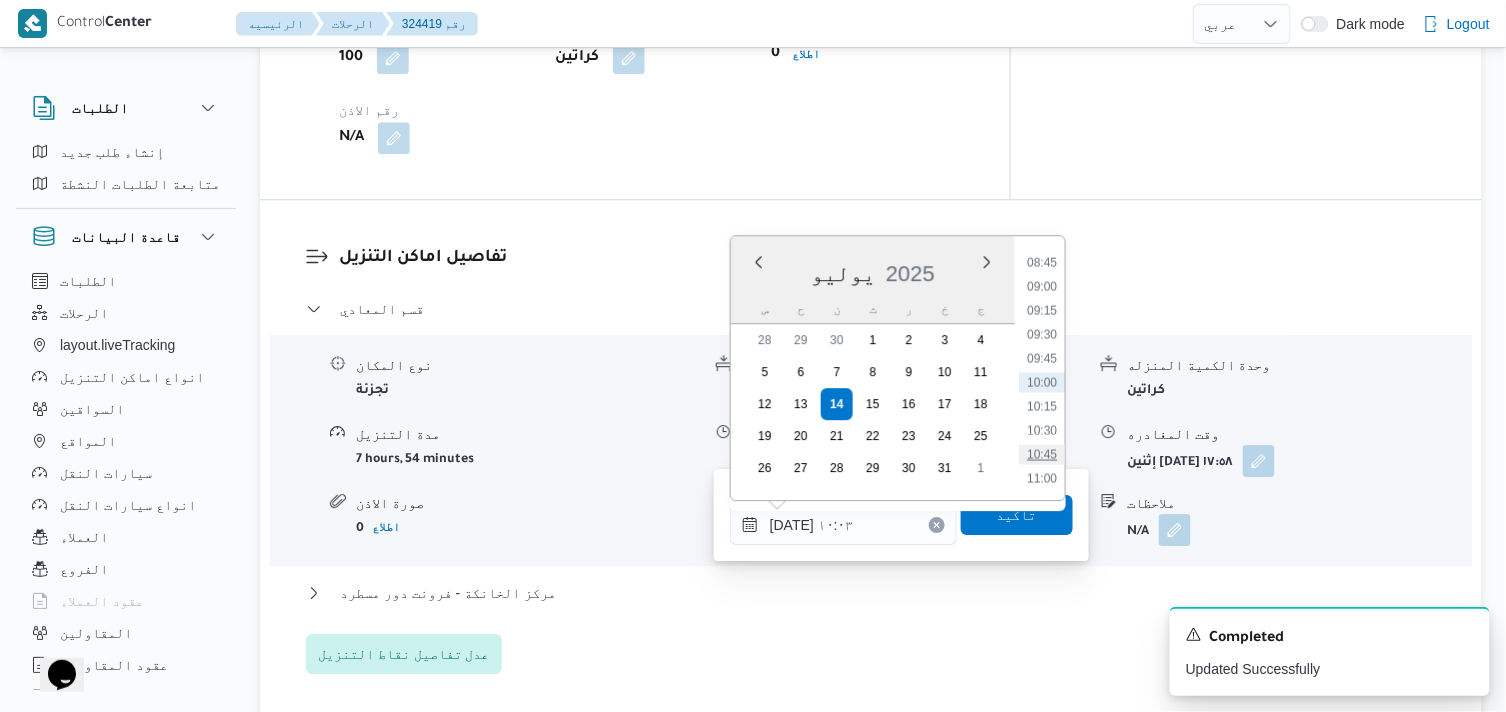 click on "10:45" at bounding box center [1042, 454] 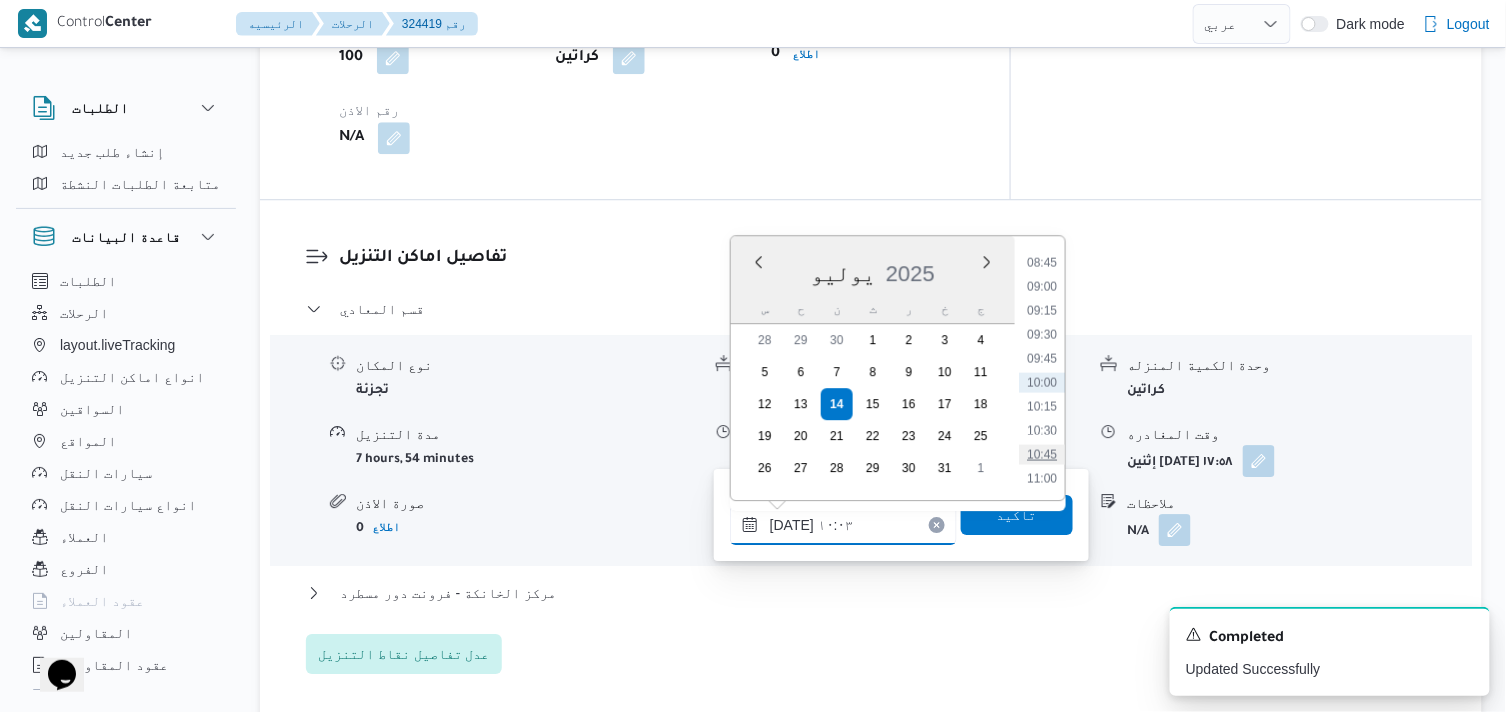 type on "١٤/٠٧/٢٠٢٥ ١٠:٤٥" 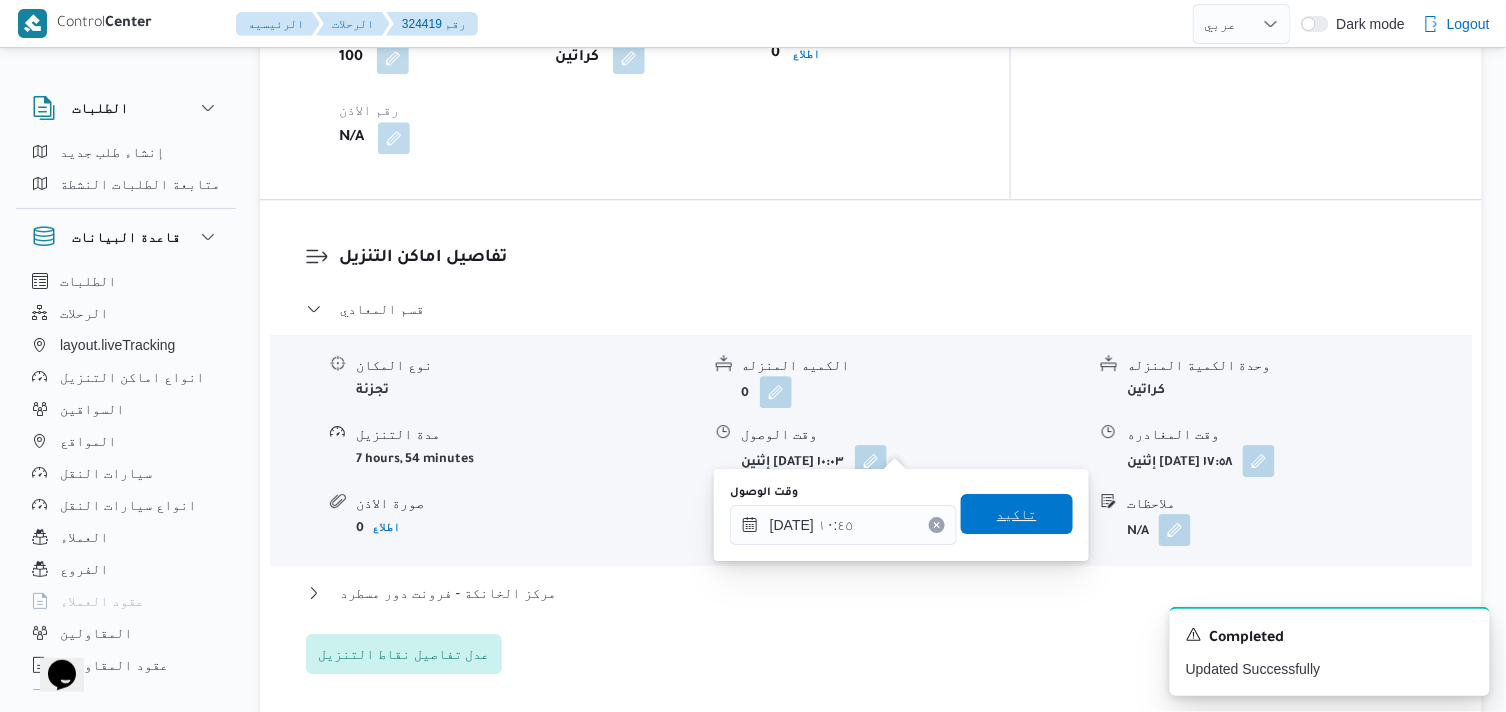 click on "تاكيد" at bounding box center (1017, 514) 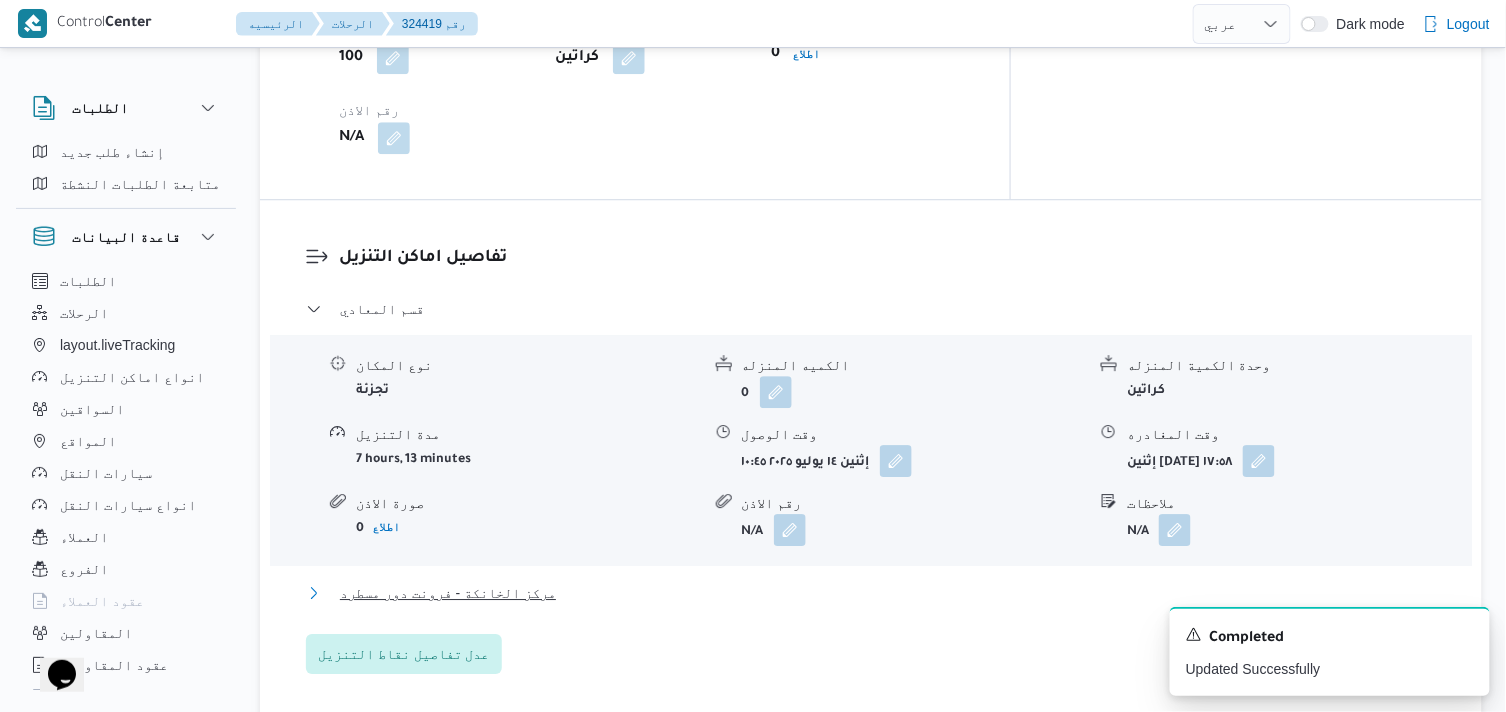 click on "مركز الخانكة -
فرونت دور مسطرد" at bounding box center (448, 593) 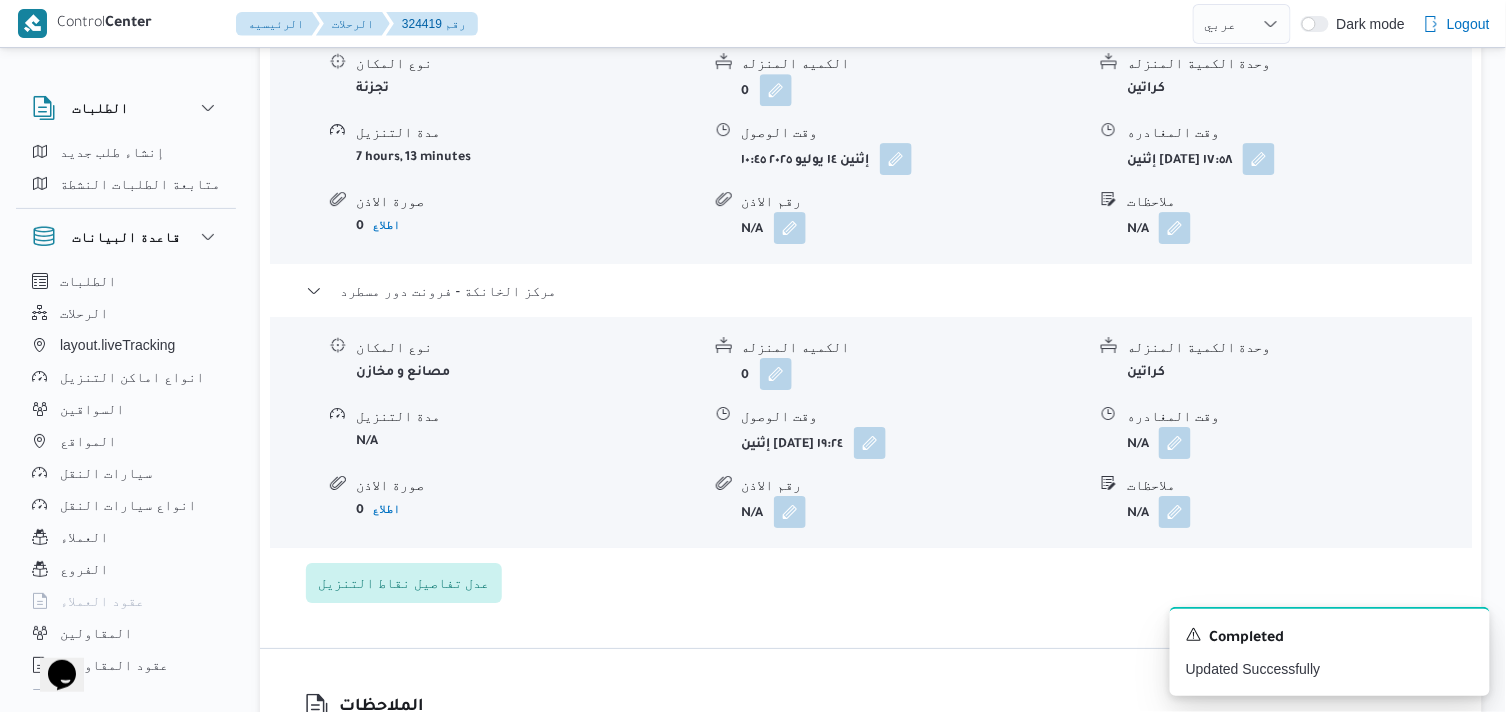 scroll, scrollTop: 1888, scrollLeft: 0, axis: vertical 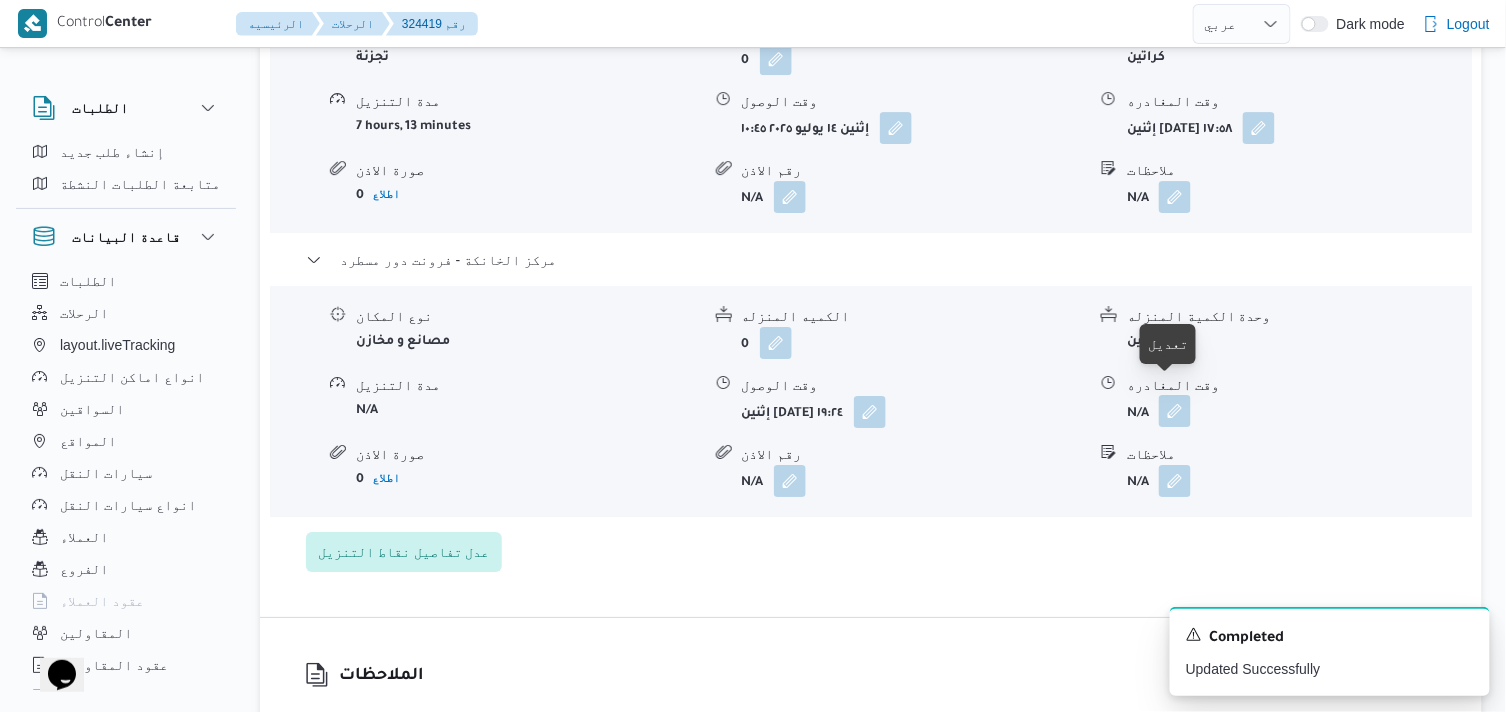 click at bounding box center [1175, 411] 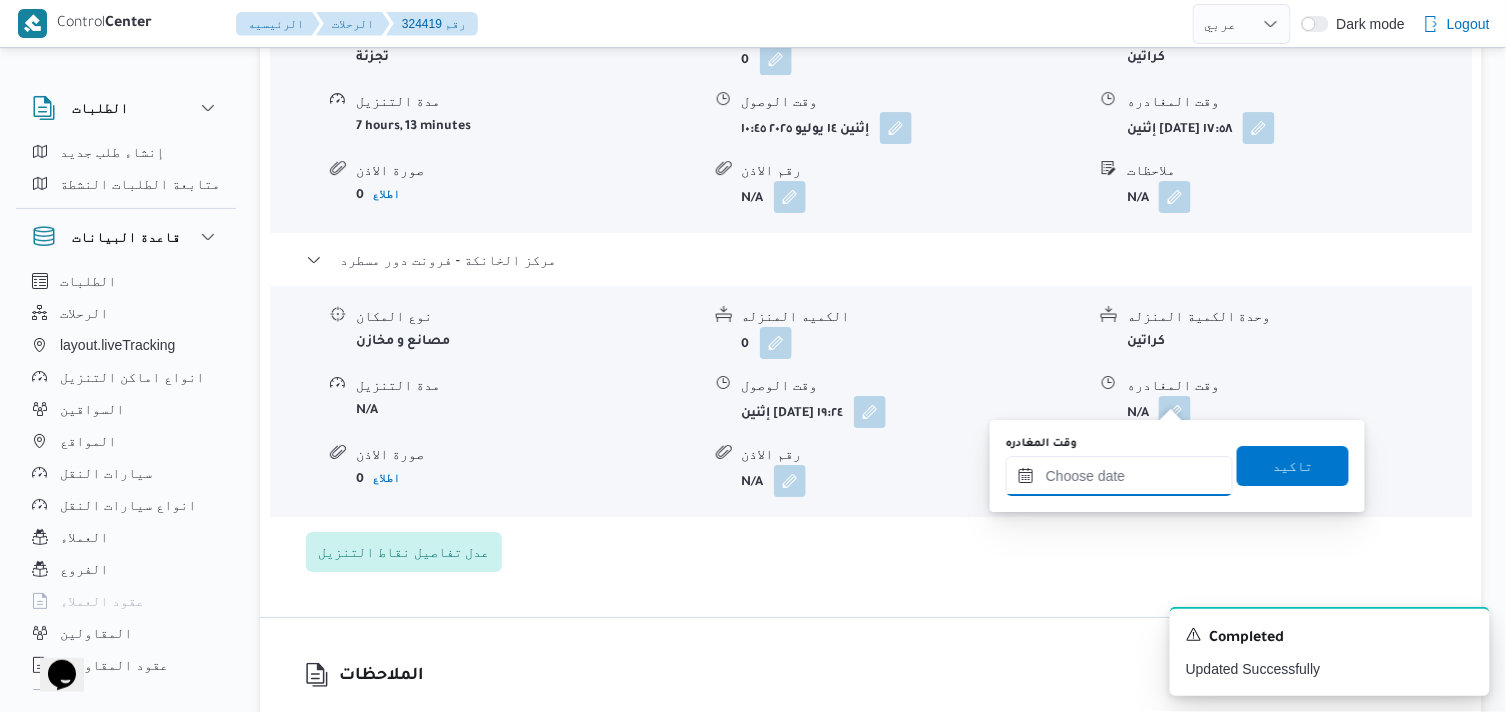 click on "وقت المغادره" at bounding box center (1119, 476) 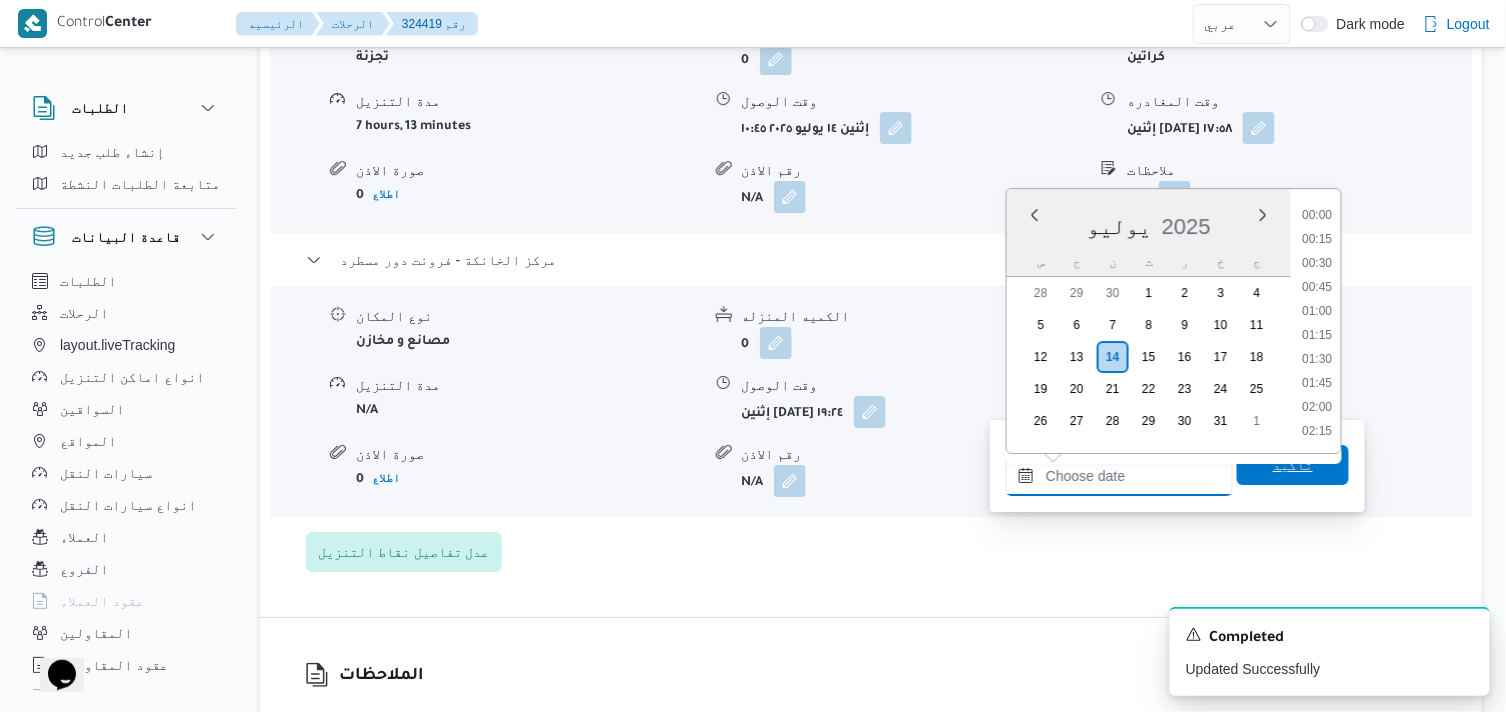 scroll, scrollTop: 1800, scrollLeft: 0, axis: vertical 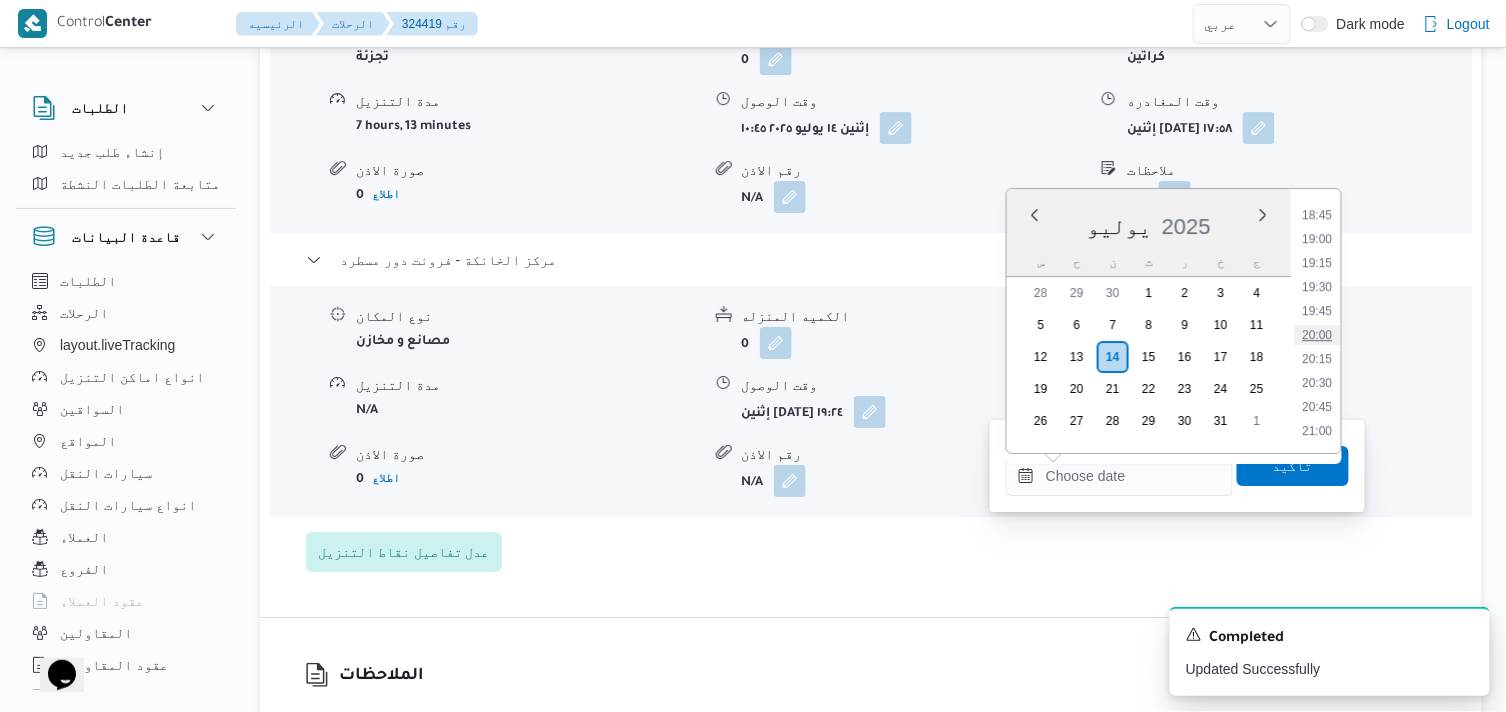 click on "20:00" at bounding box center (1318, 335) 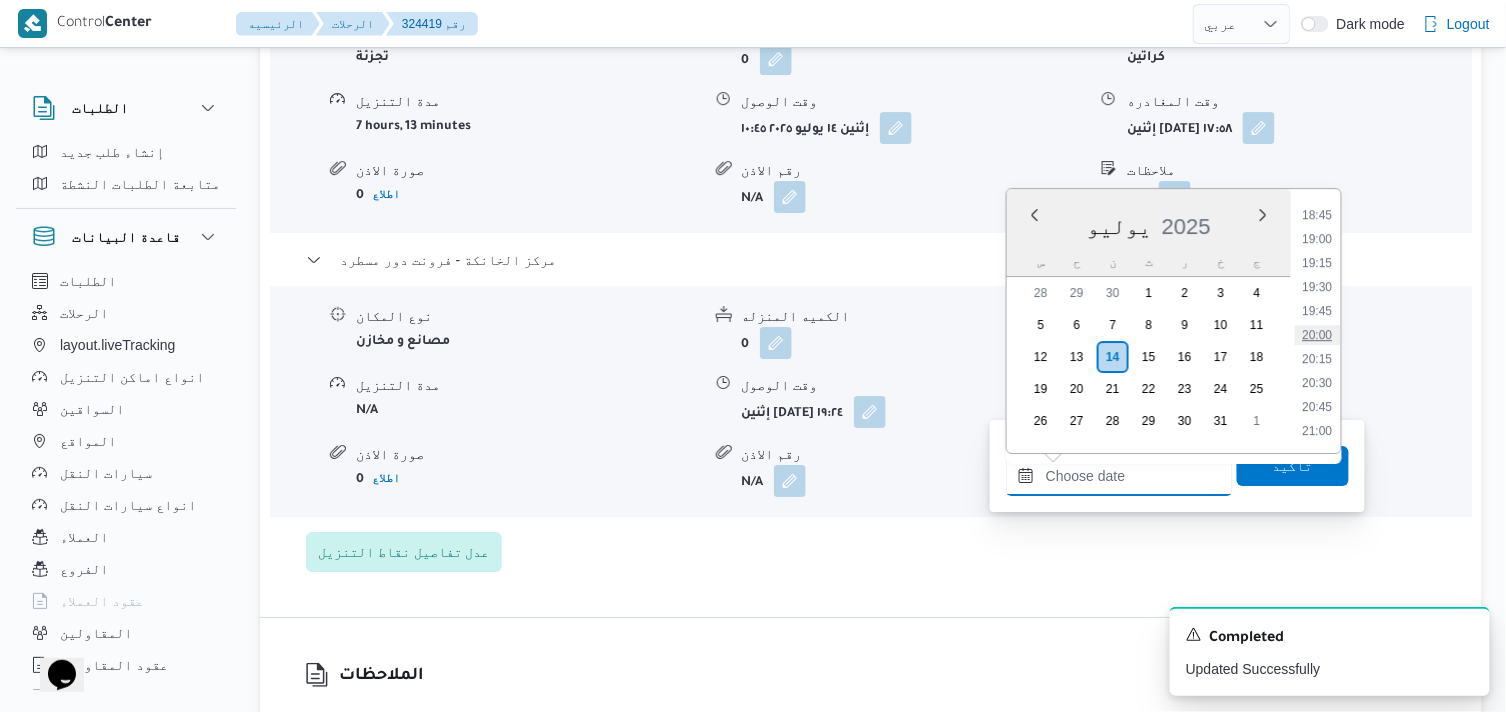 type on "١٤/٠٧/٢٠٢٥ ٢٠:٠٠" 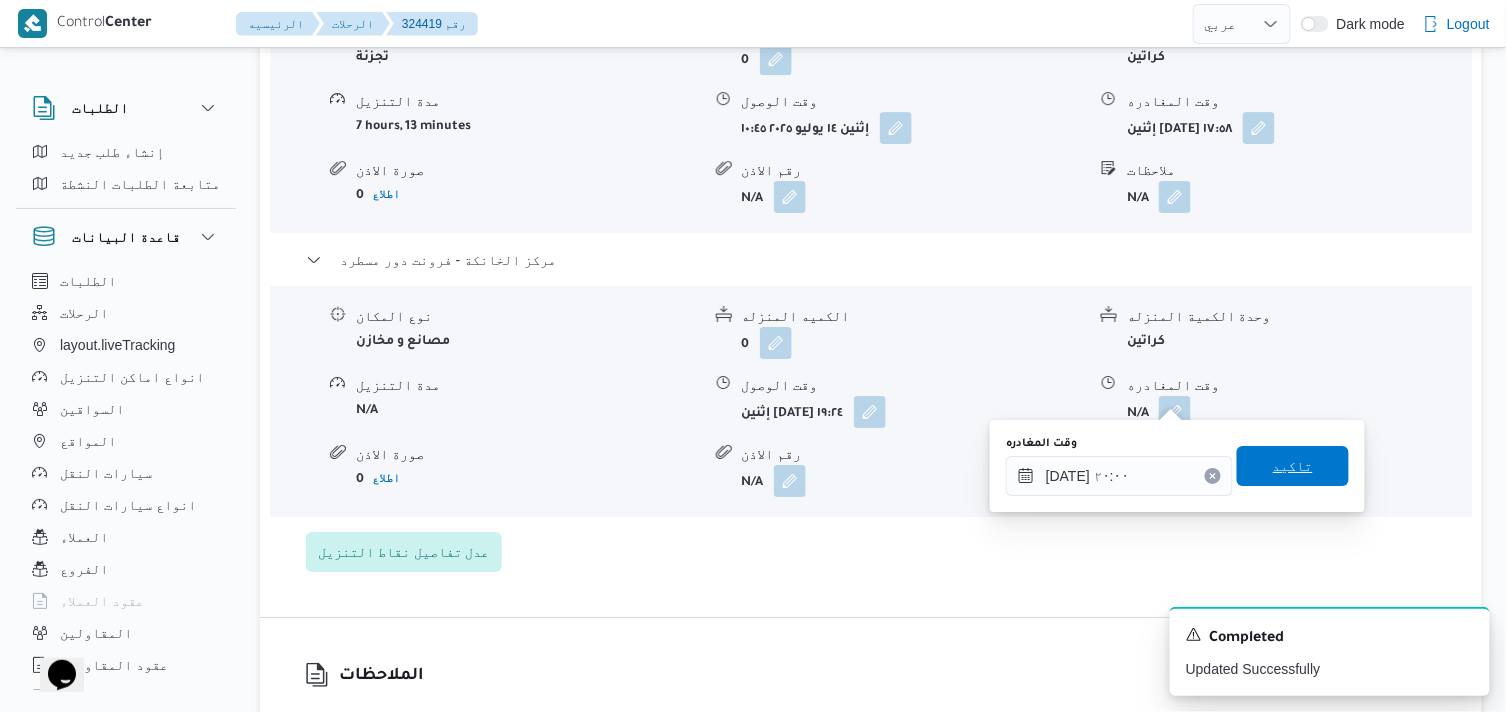 drag, startPoint x: 1304, startPoint y: 458, endPoint x: 1306, endPoint y: 470, distance: 12.165525 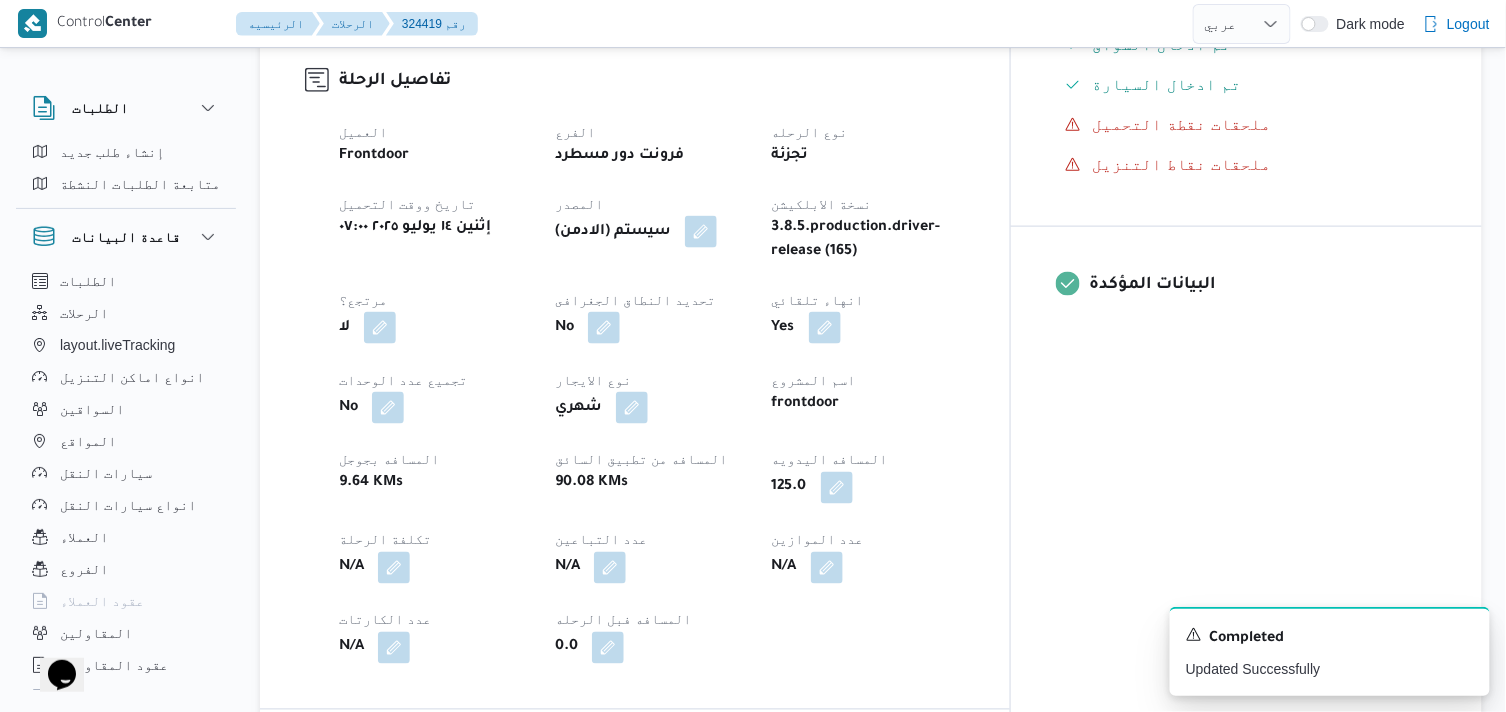 scroll, scrollTop: 53, scrollLeft: 0, axis: vertical 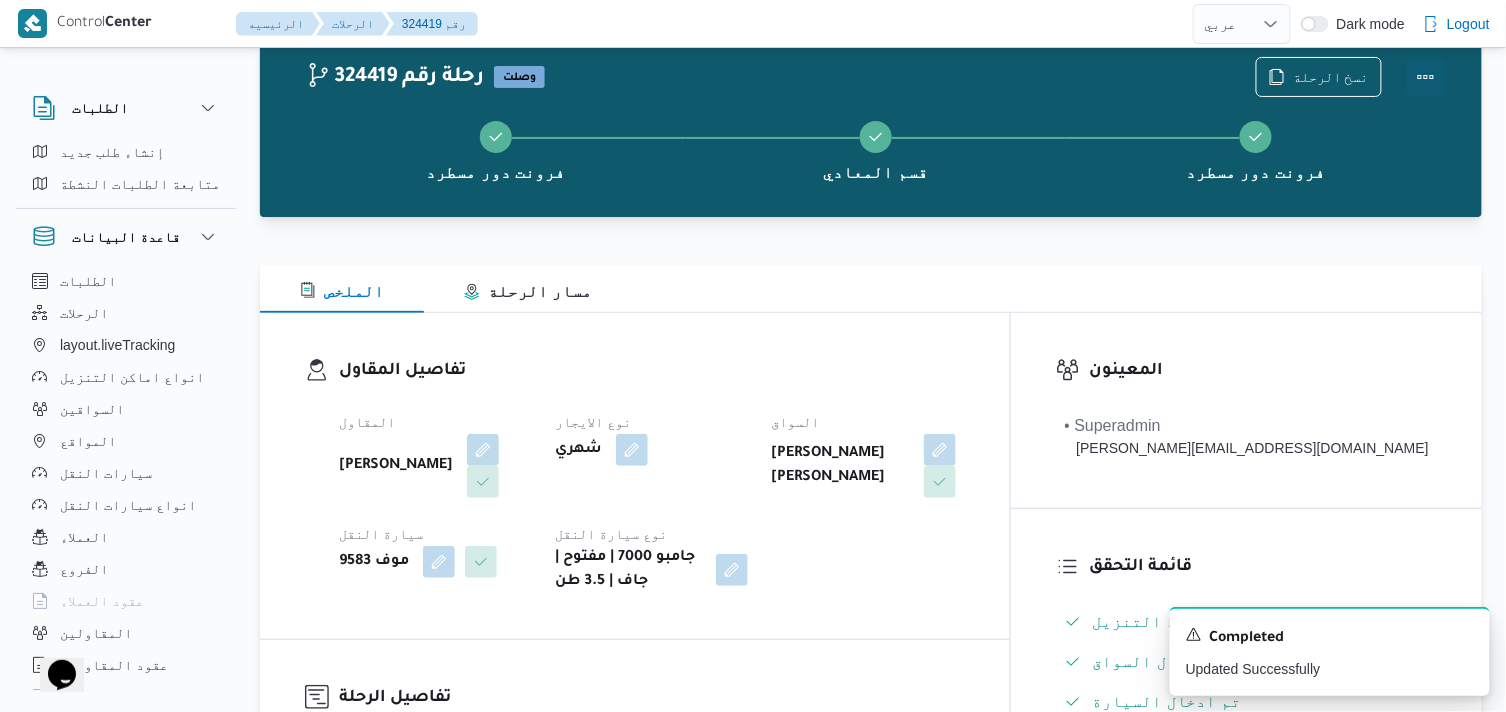 drag, startPoint x: 1422, startPoint y: 62, endPoint x: 1371, endPoint y: 84, distance: 55.542778 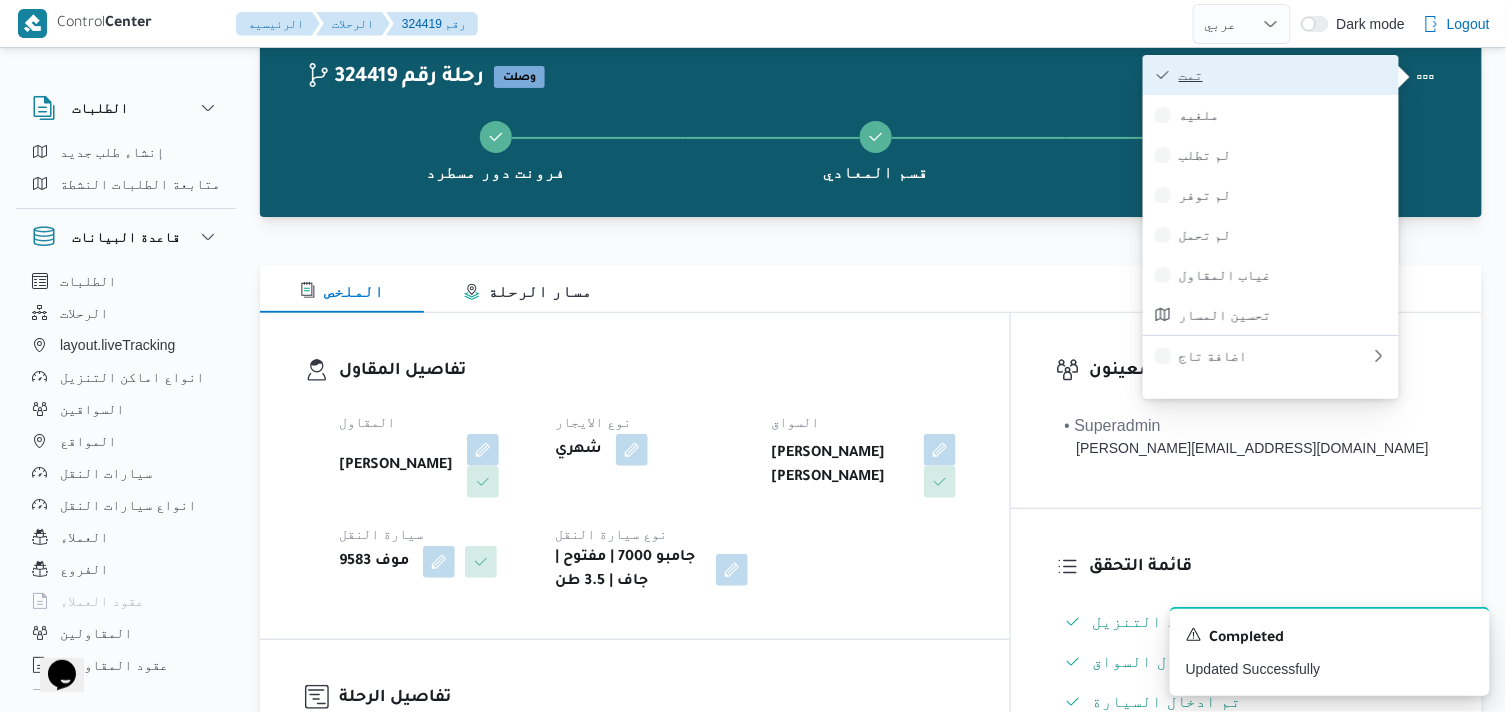 click on "تمت" at bounding box center (1283, 75) 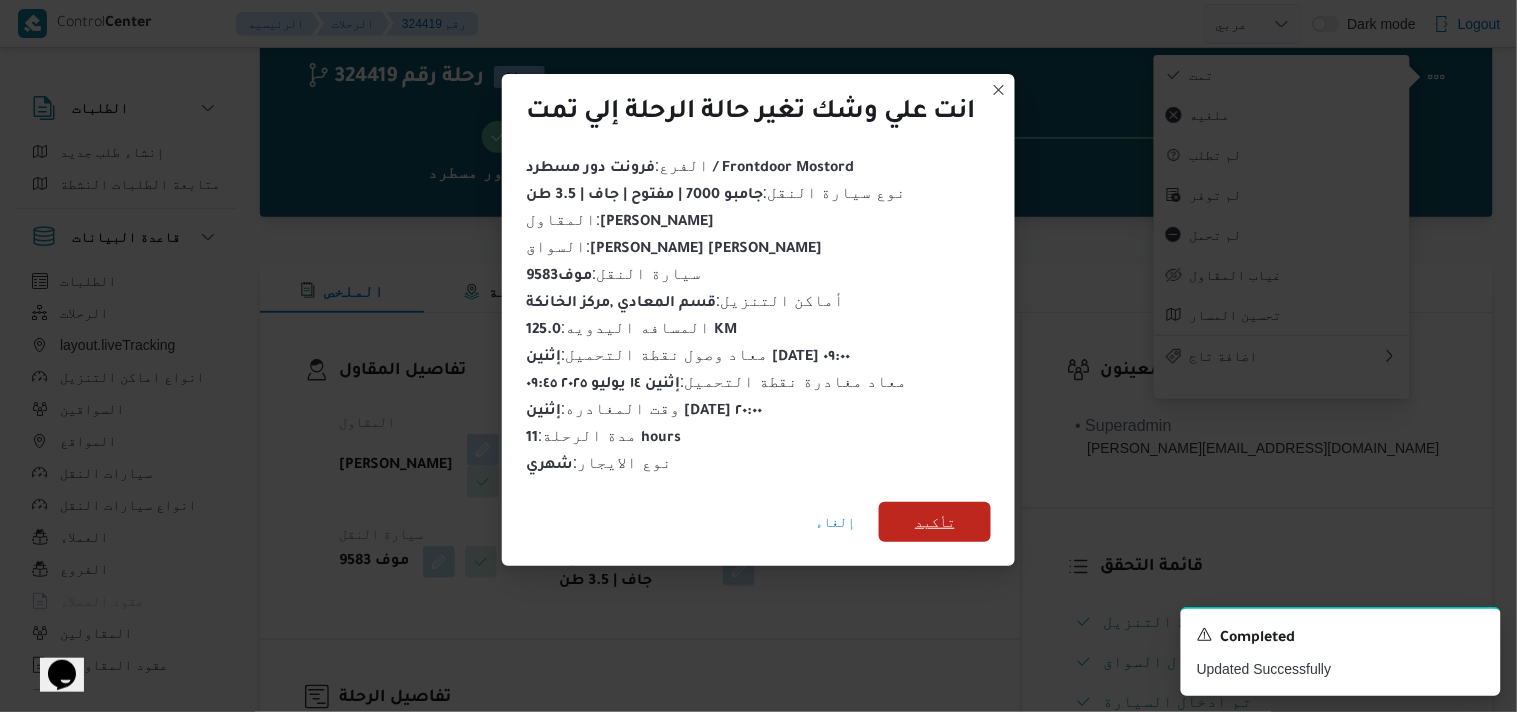 click on "تأكيد" at bounding box center (935, 522) 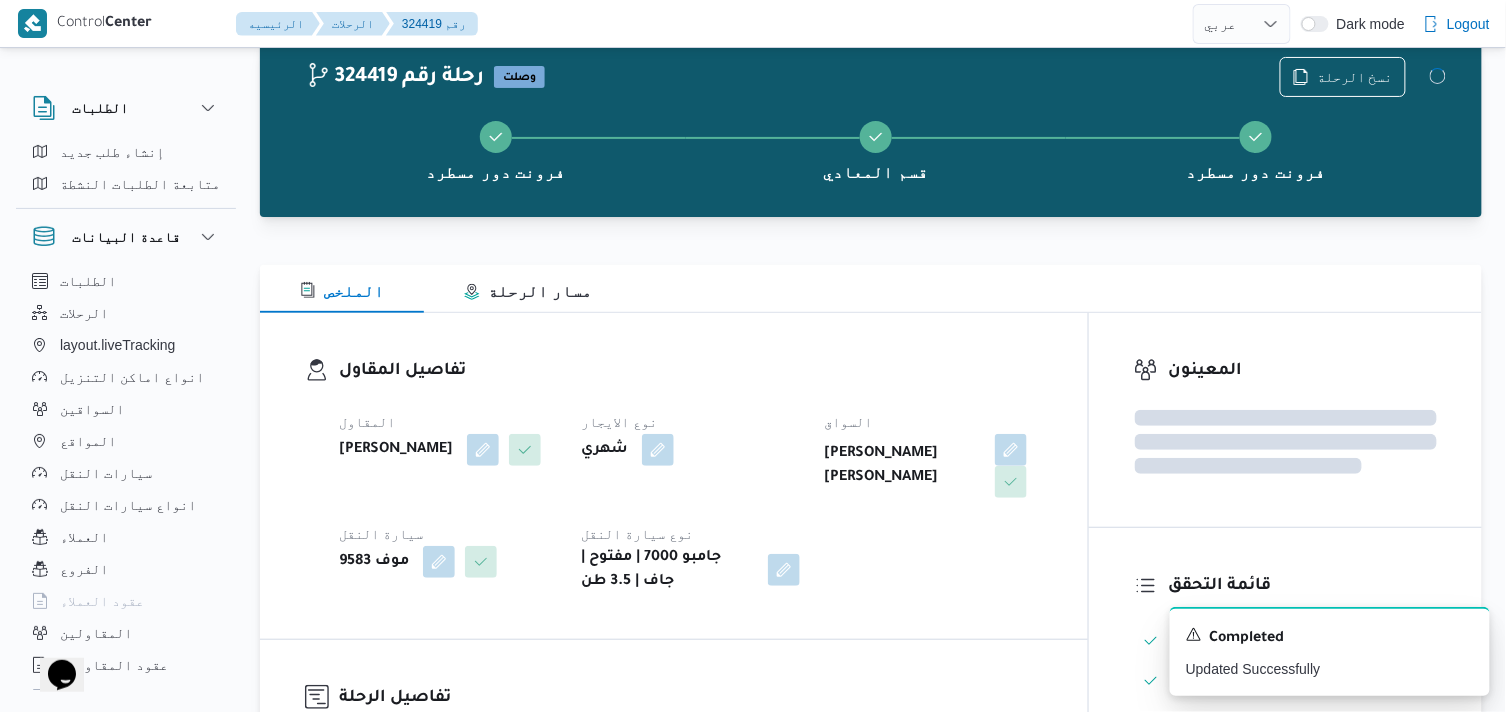 click on "المقاول محمد صلاح عبداللطيف الشريف نوع الايجار شهري السواق حماده محمد عبدالخالق ابو احمد سيارة النقل موف 9583 نوع سيارة النقل جامبو 7000 | مفتوح | جاف | 3.5 طن" at bounding box center (691, 502) 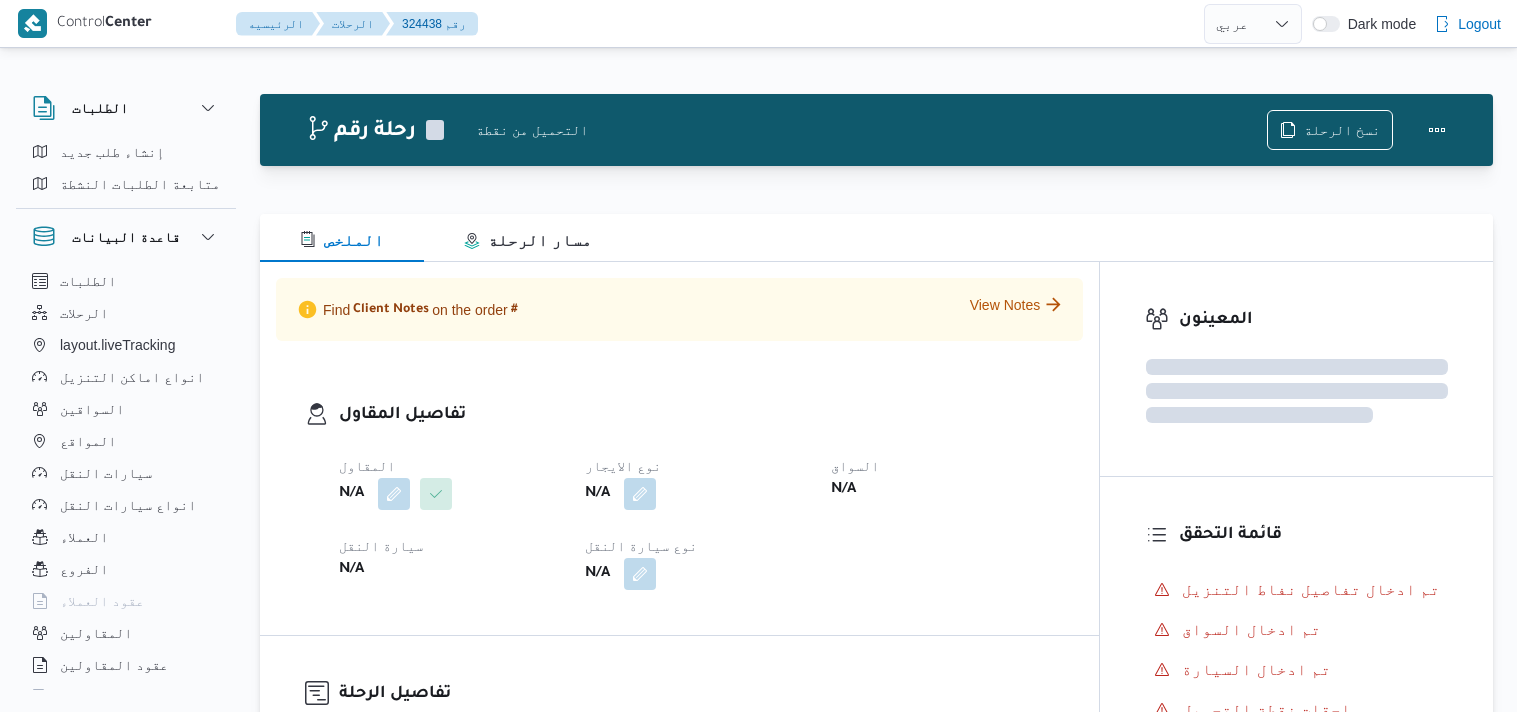select on "ar" 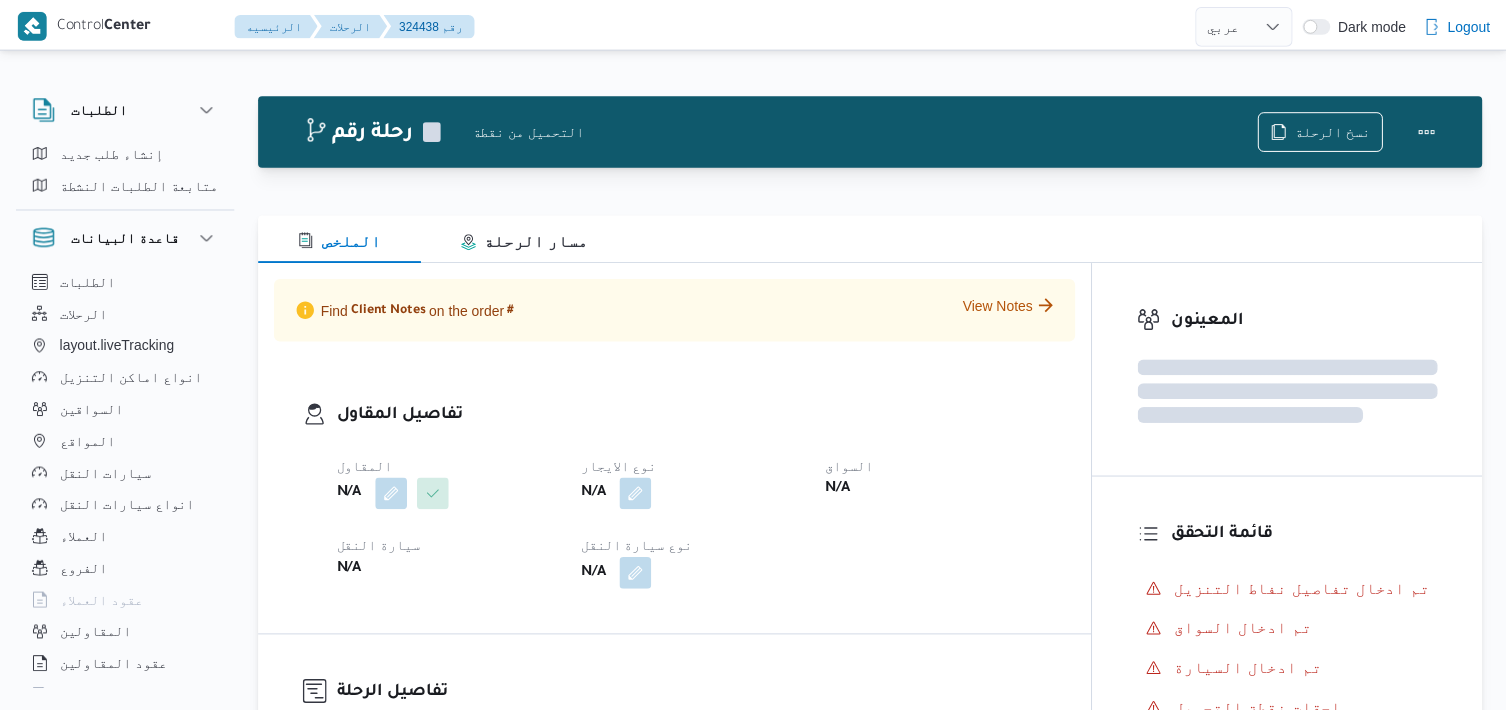 scroll, scrollTop: 0, scrollLeft: 0, axis: both 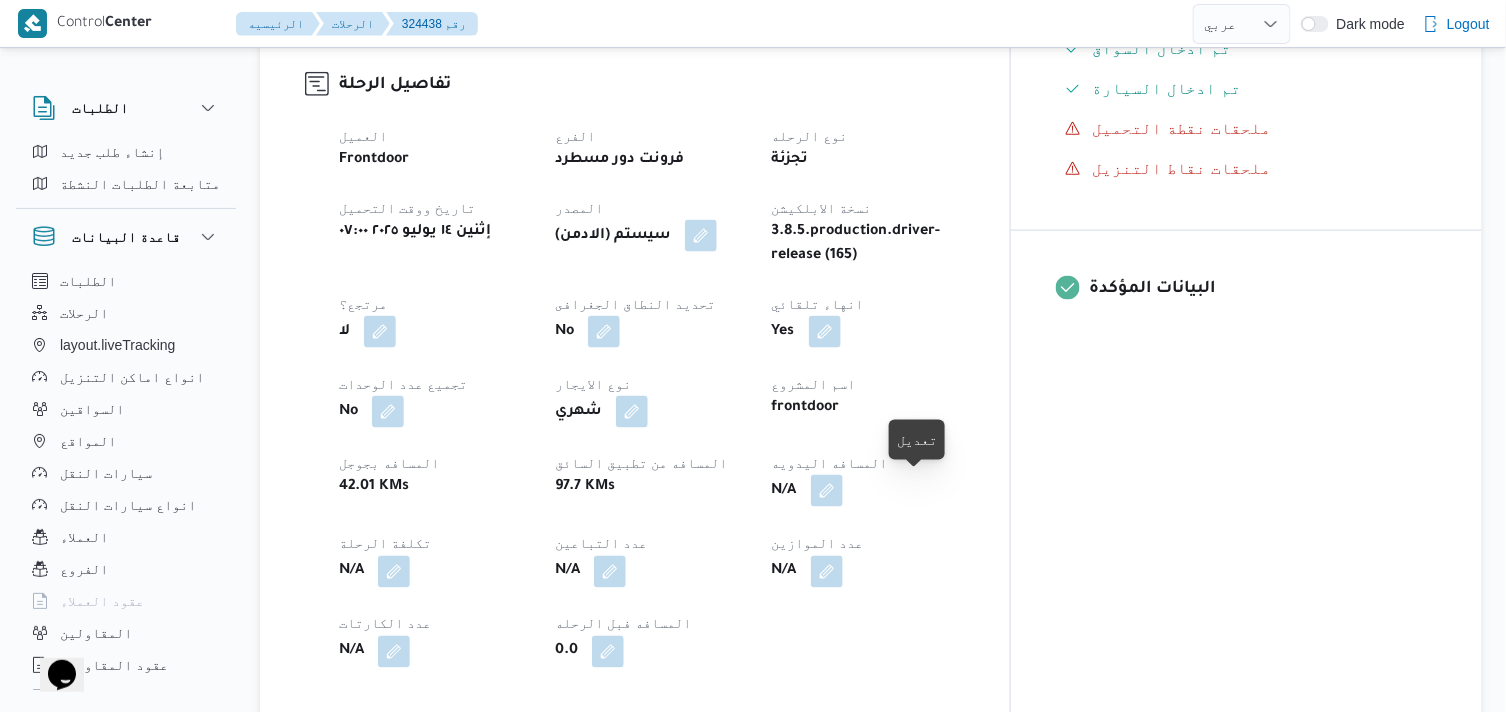 drag, startPoint x: 922, startPoint y: 486, endPoint x: 918, endPoint y: 504, distance: 18.439089 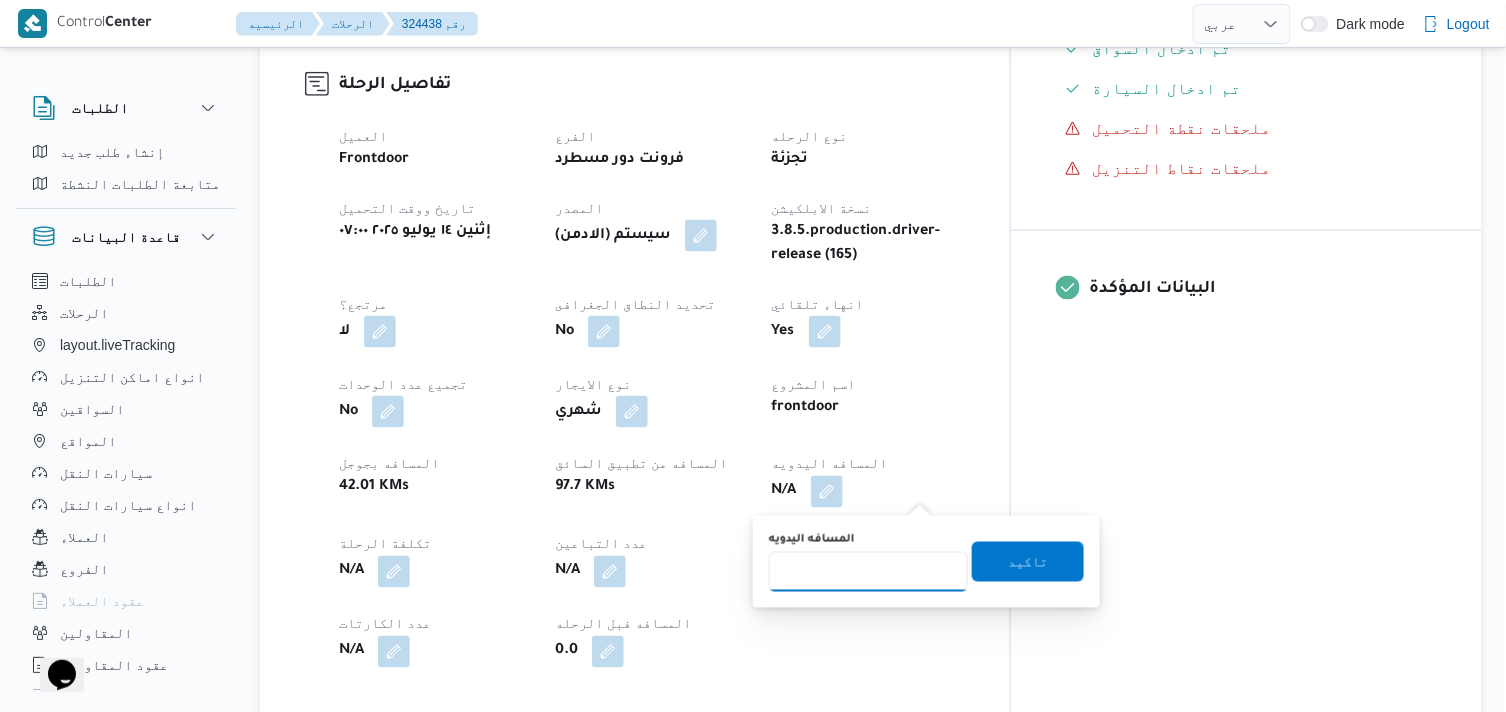 click on "المسافه اليدويه" at bounding box center (868, 572) 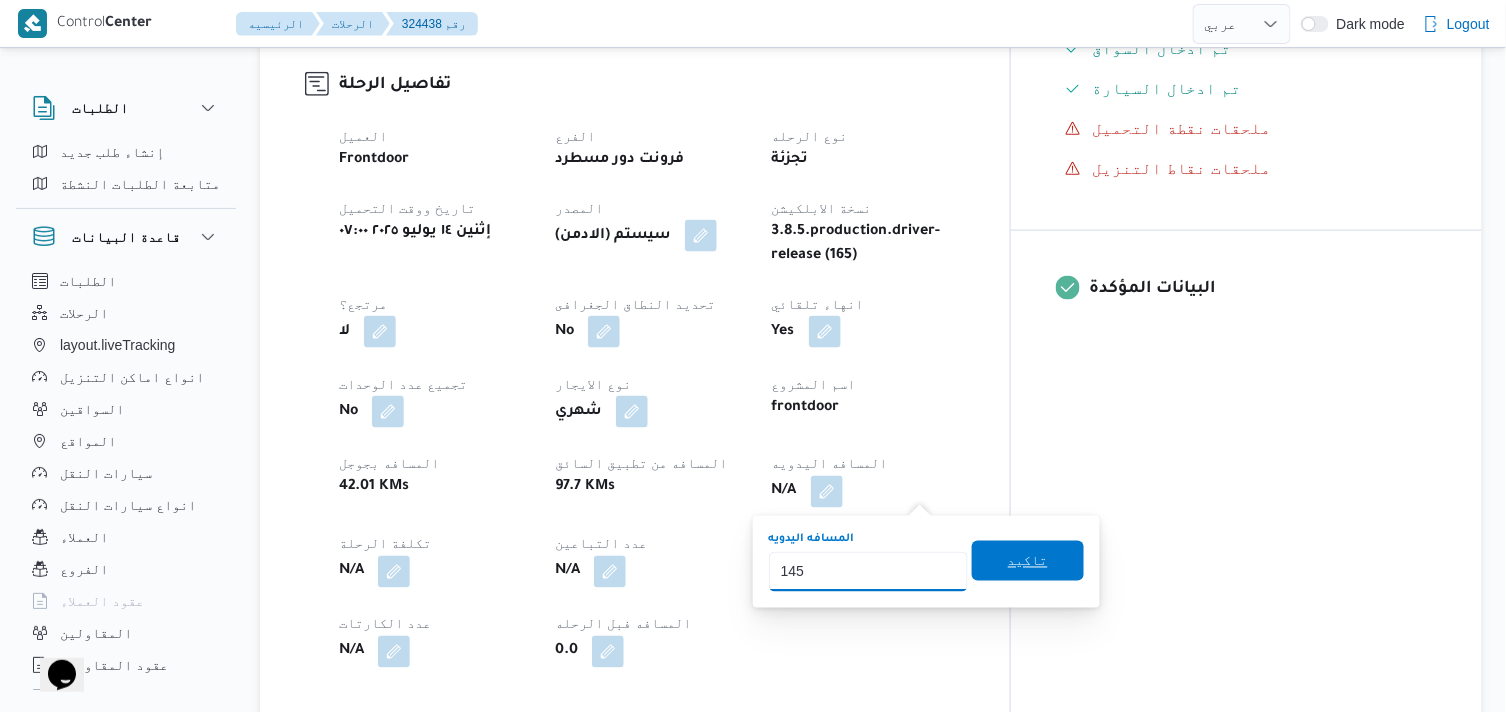 type on "145" 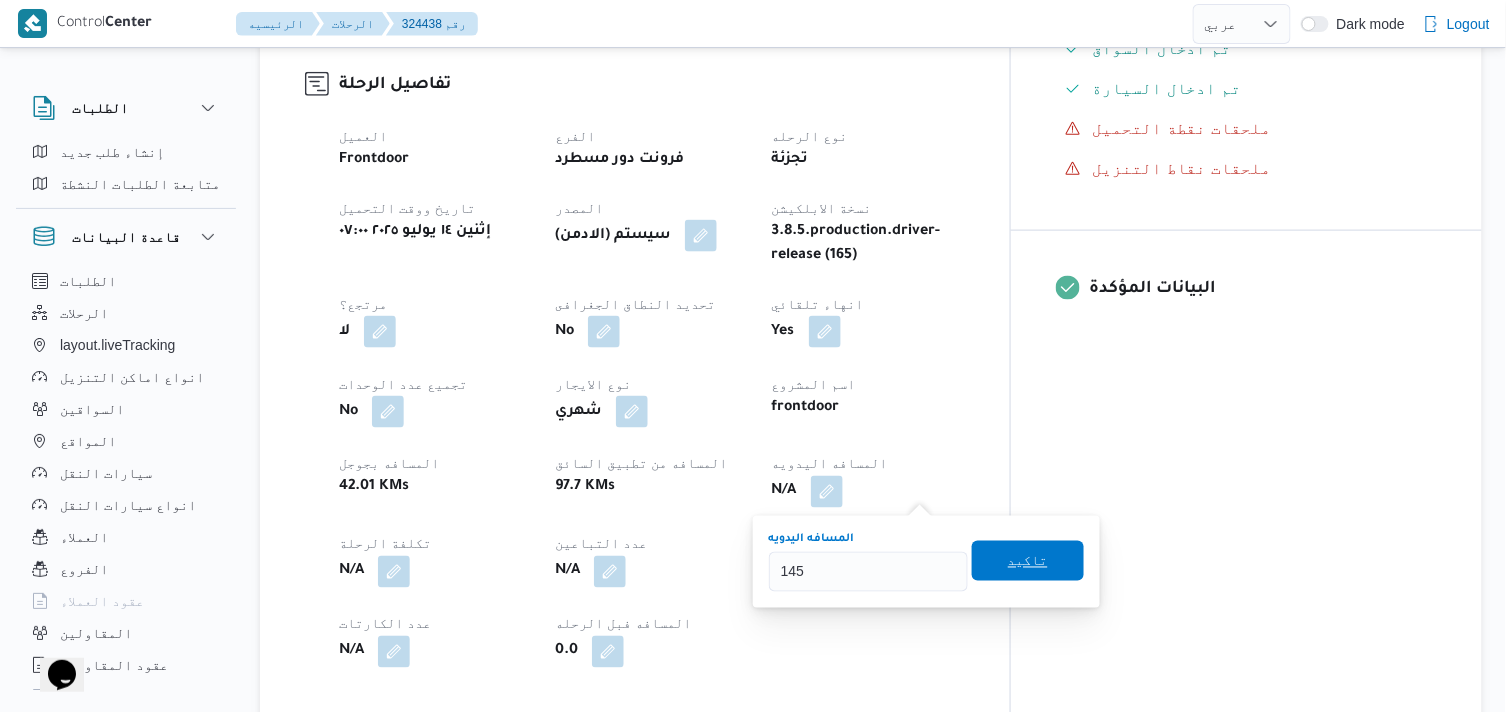 click on "تاكيد" at bounding box center [1028, 561] 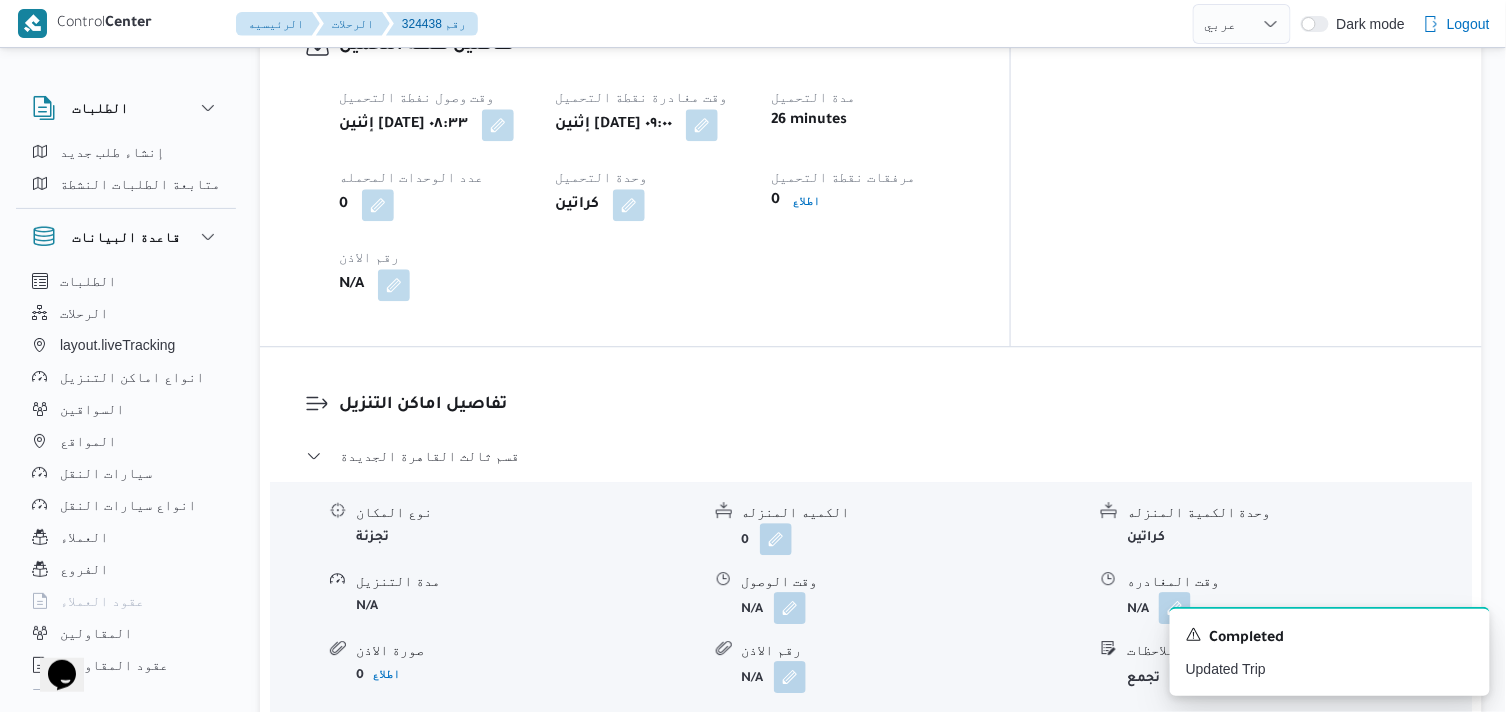 scroll, scrollTop: 1444, scrollLeft: 0, axis: vertical 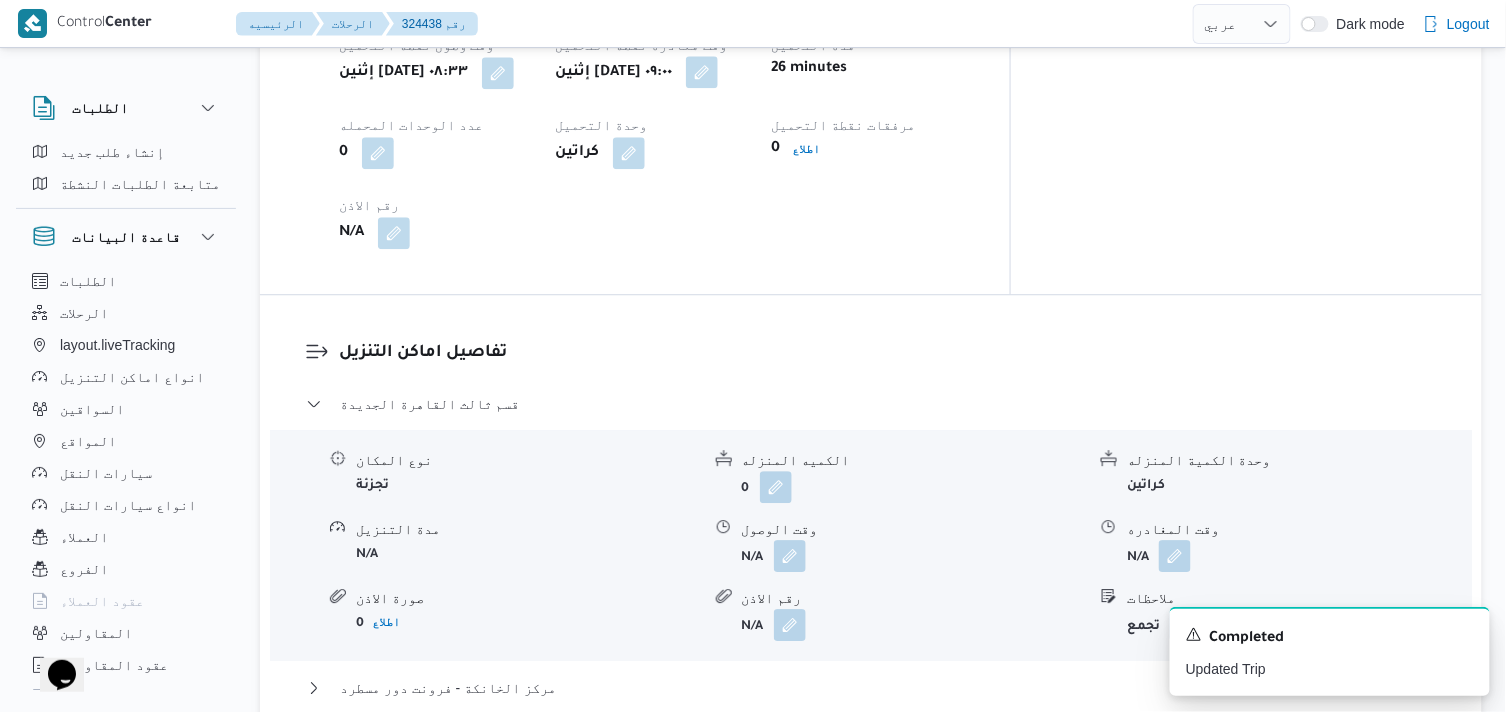 click at bounding box center (702, 72) 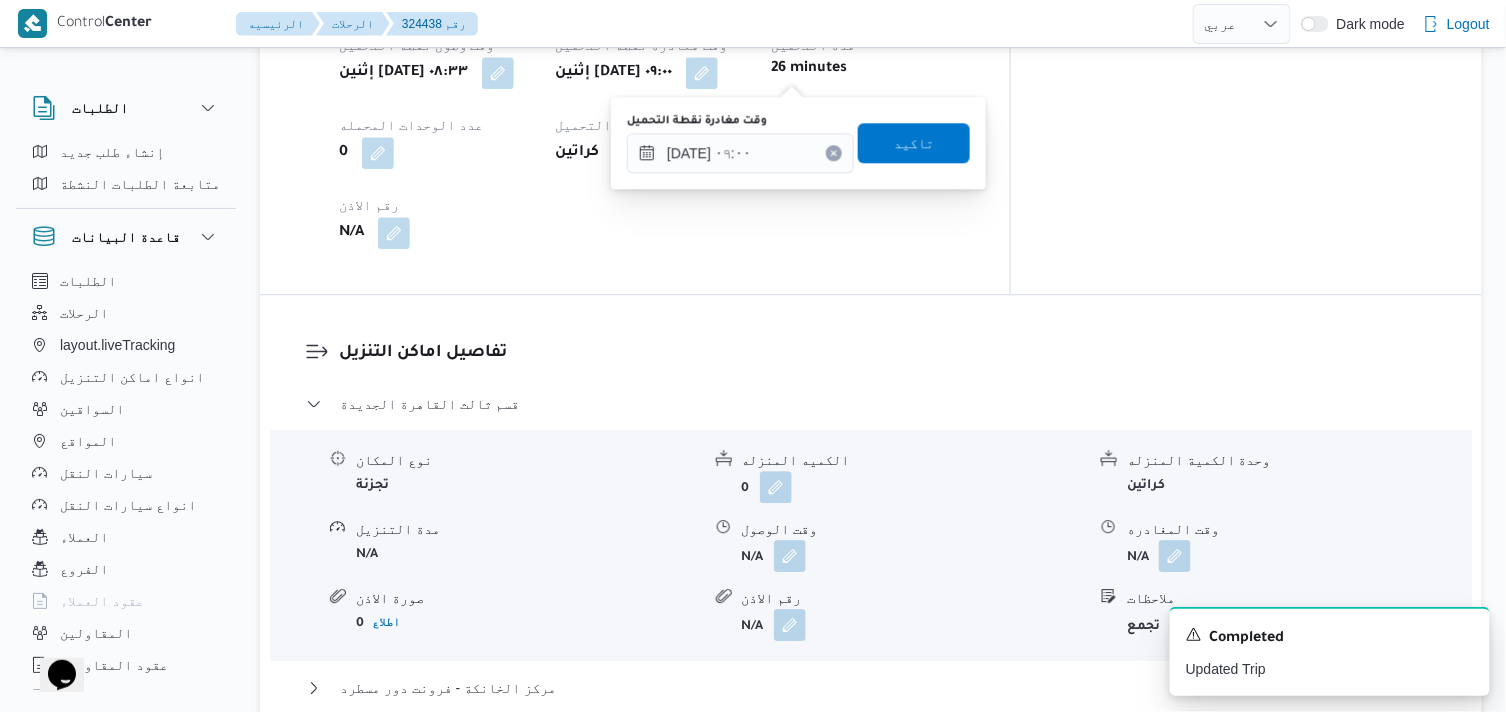 drag, startPoint x: 793, startPoint y: 113, endPoint x: 802, endPoint y: 154, distance: 41.976185 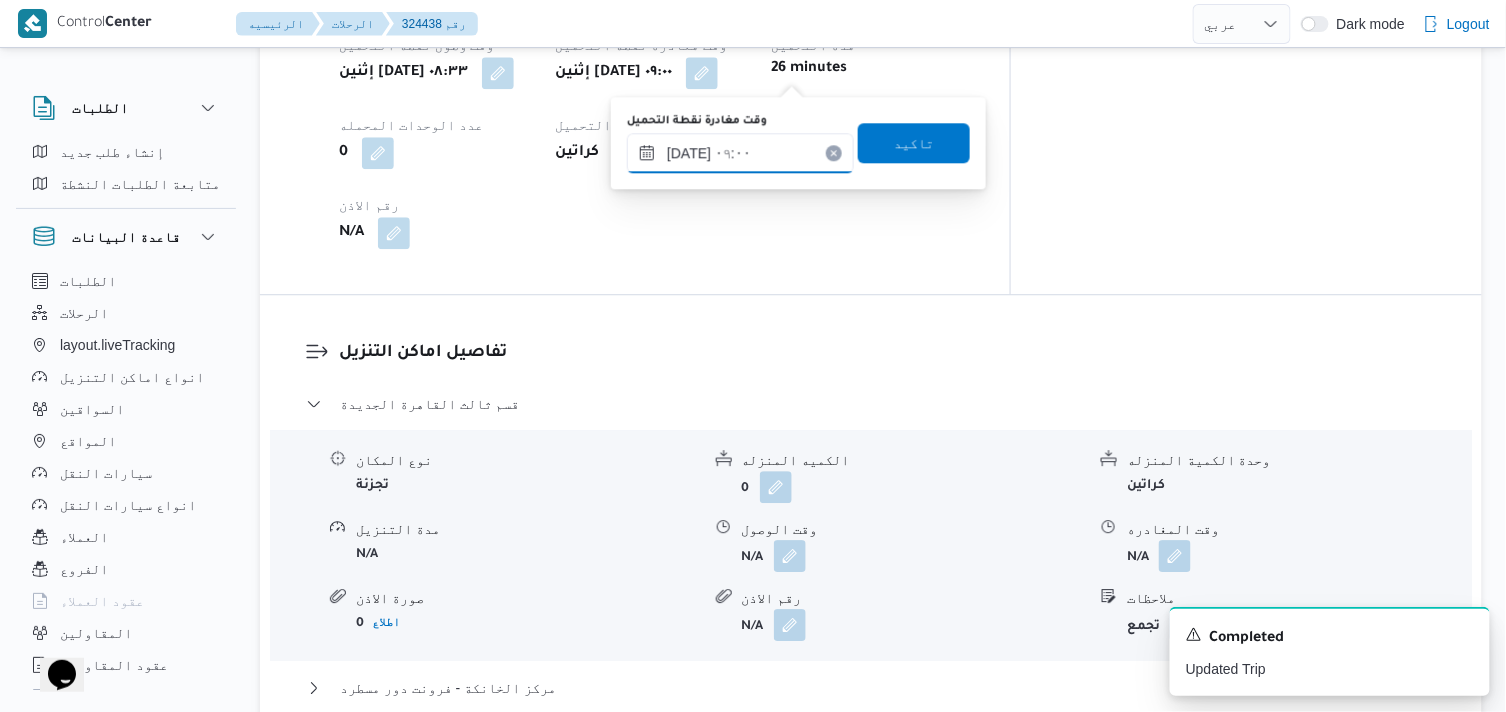 click on "[DATE] ٠٩:٠٠" at bounding box center (740, 153) 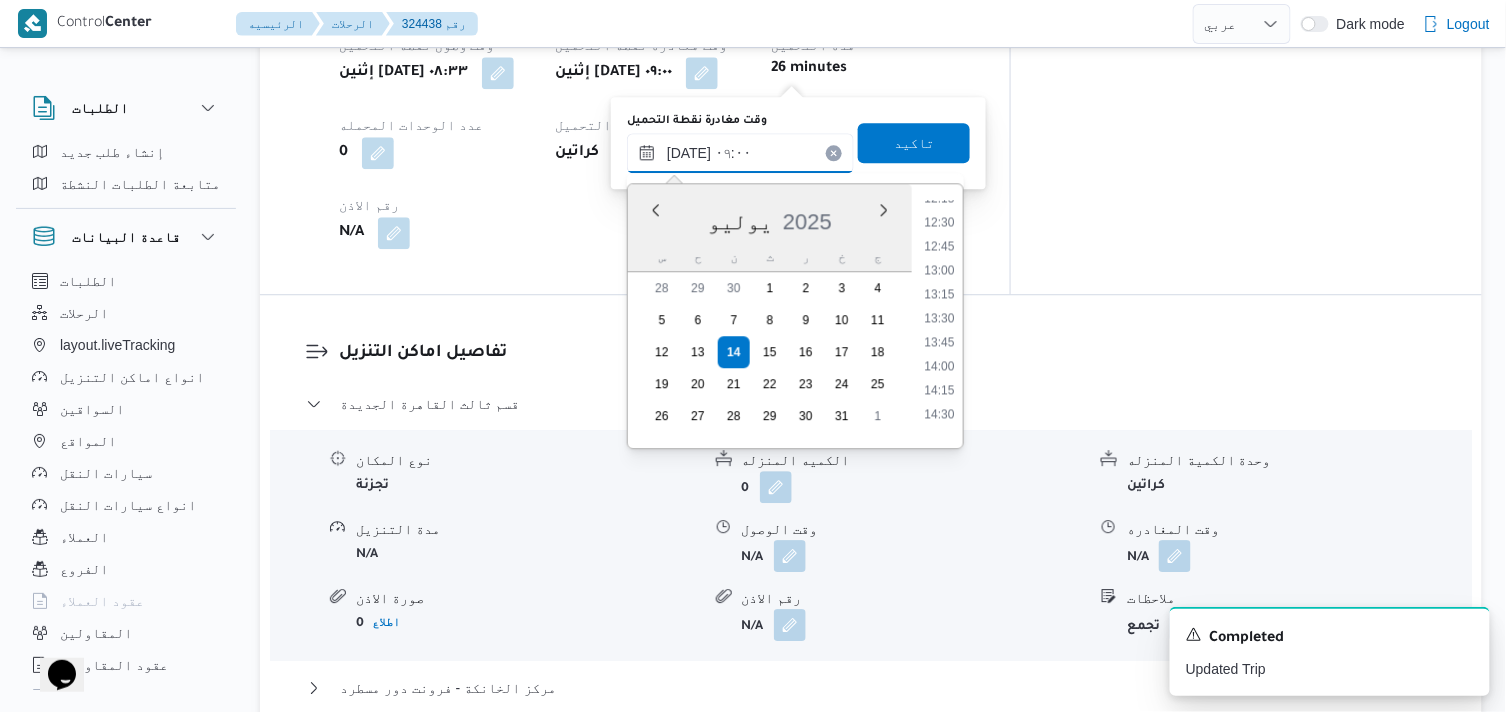 scroll, scrollTop: 1077, scrollLeft: 0, axis: vertical 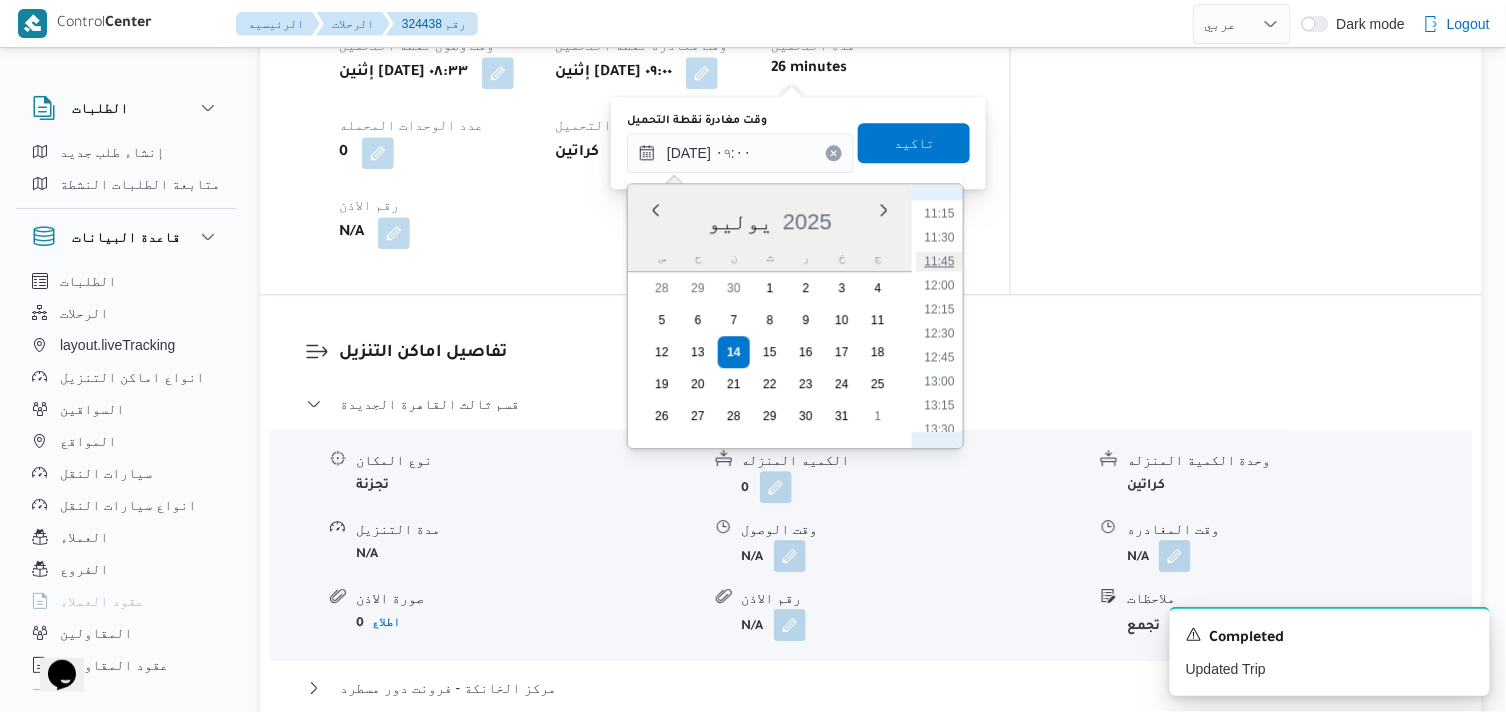 click on "11:45" at bounding box center (939, 261) 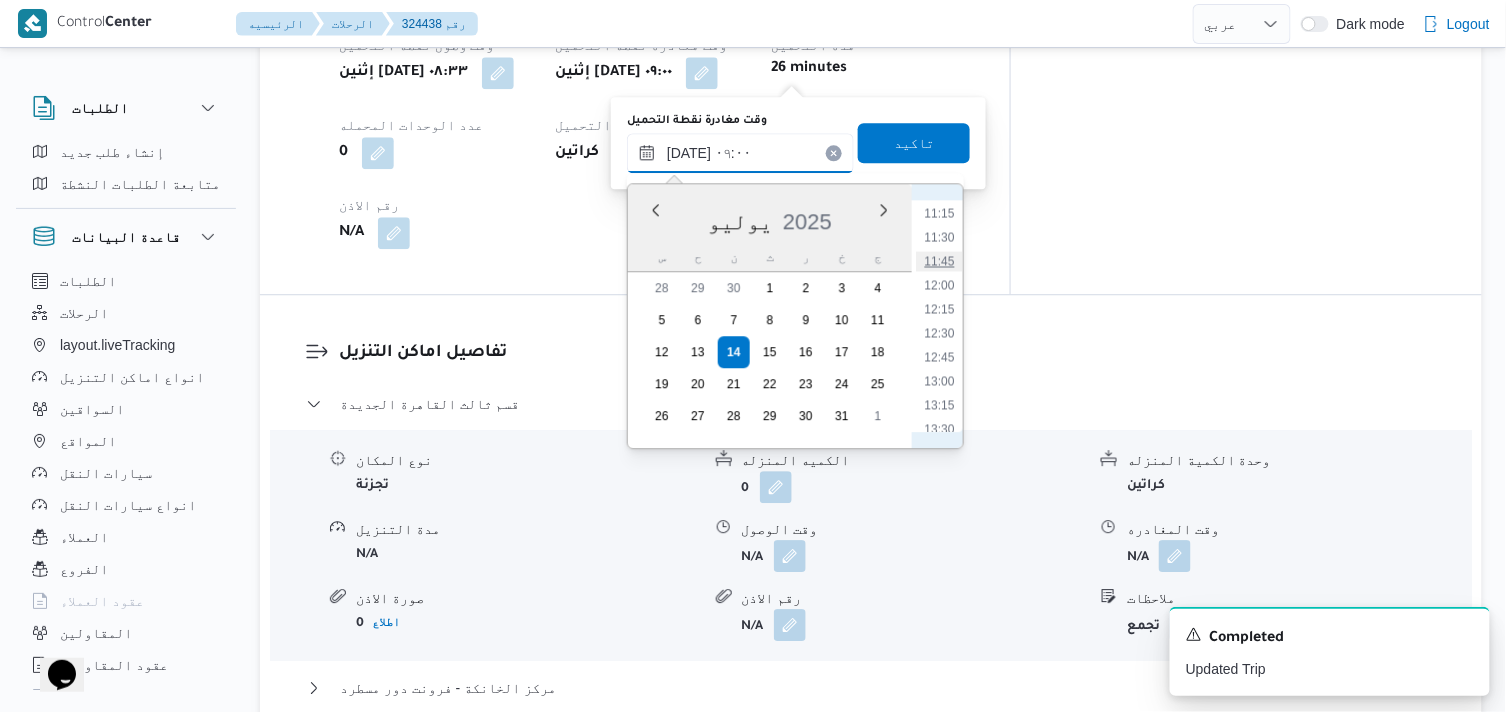type on "١٤/٠٧/٢٠٢٥ ١١:٤٥" 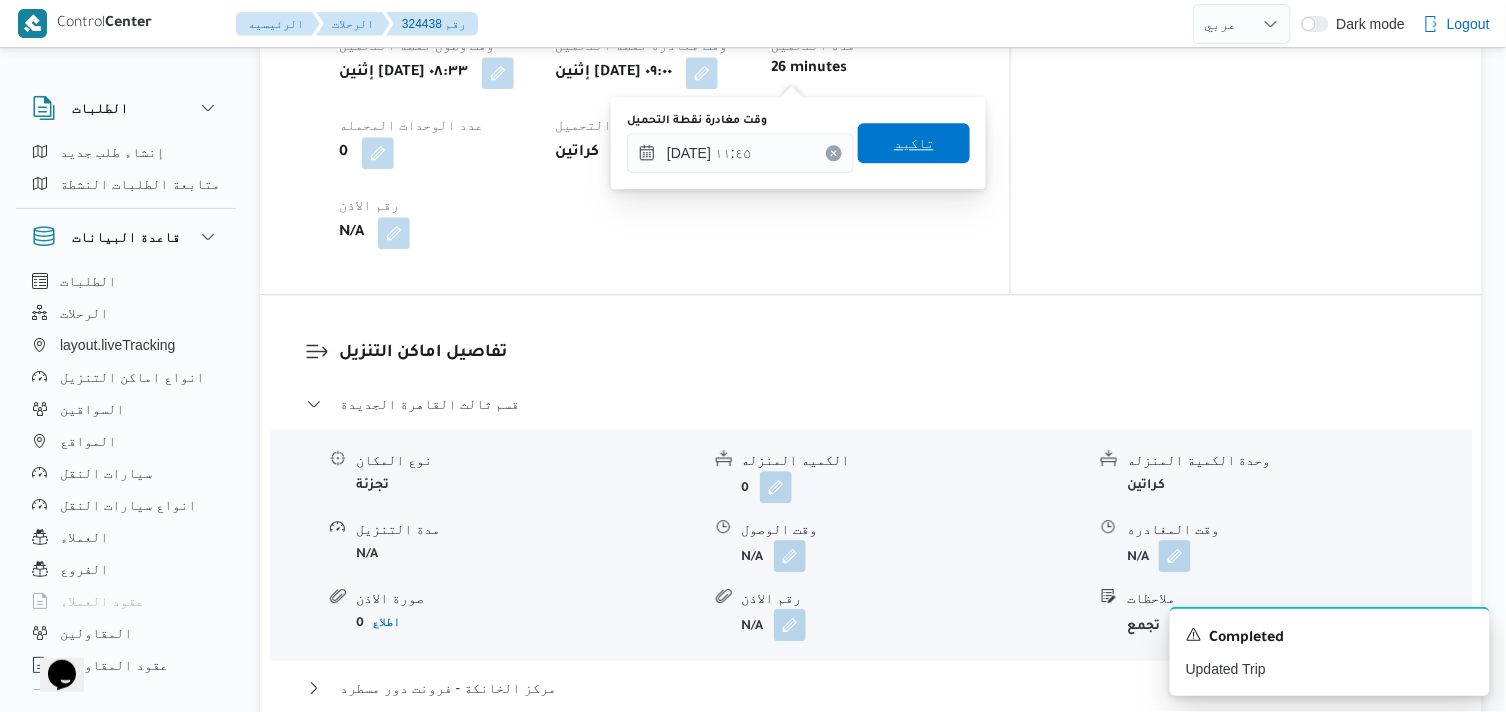 click on "تاكيد" at bounding box center (914, 143) 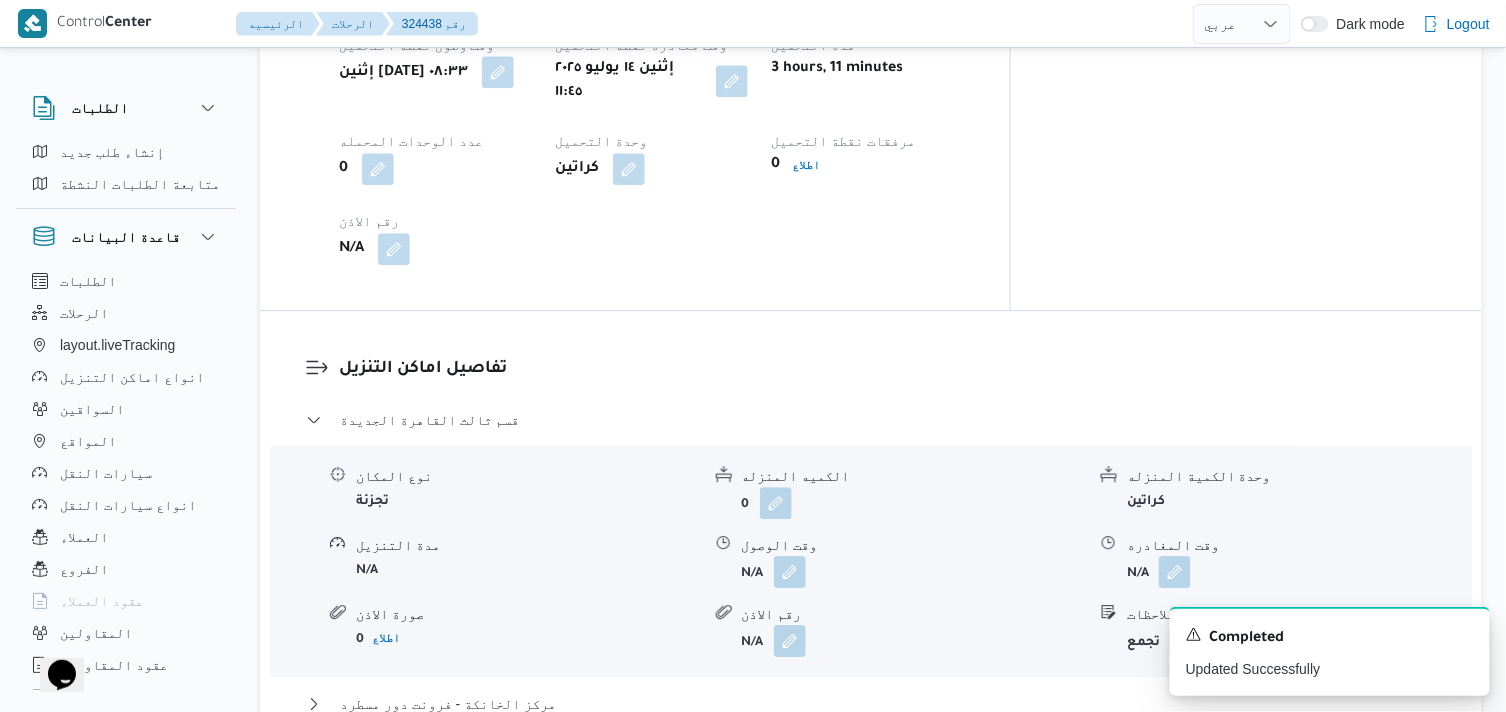 click at bounding box center [498, 72] 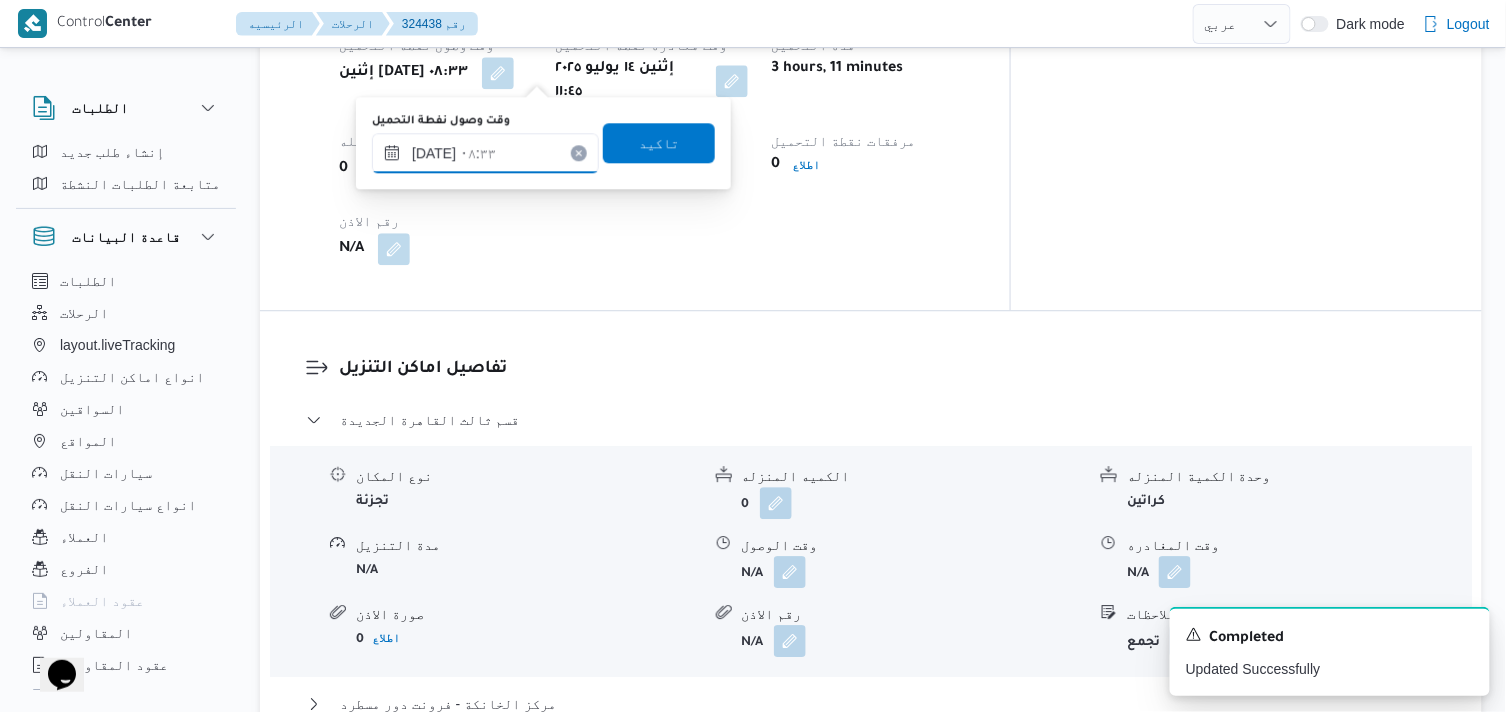 click on "١٤/٠٧/٢٠٢٥ ٠٨:٣٣" at bounding box center [485, 153] 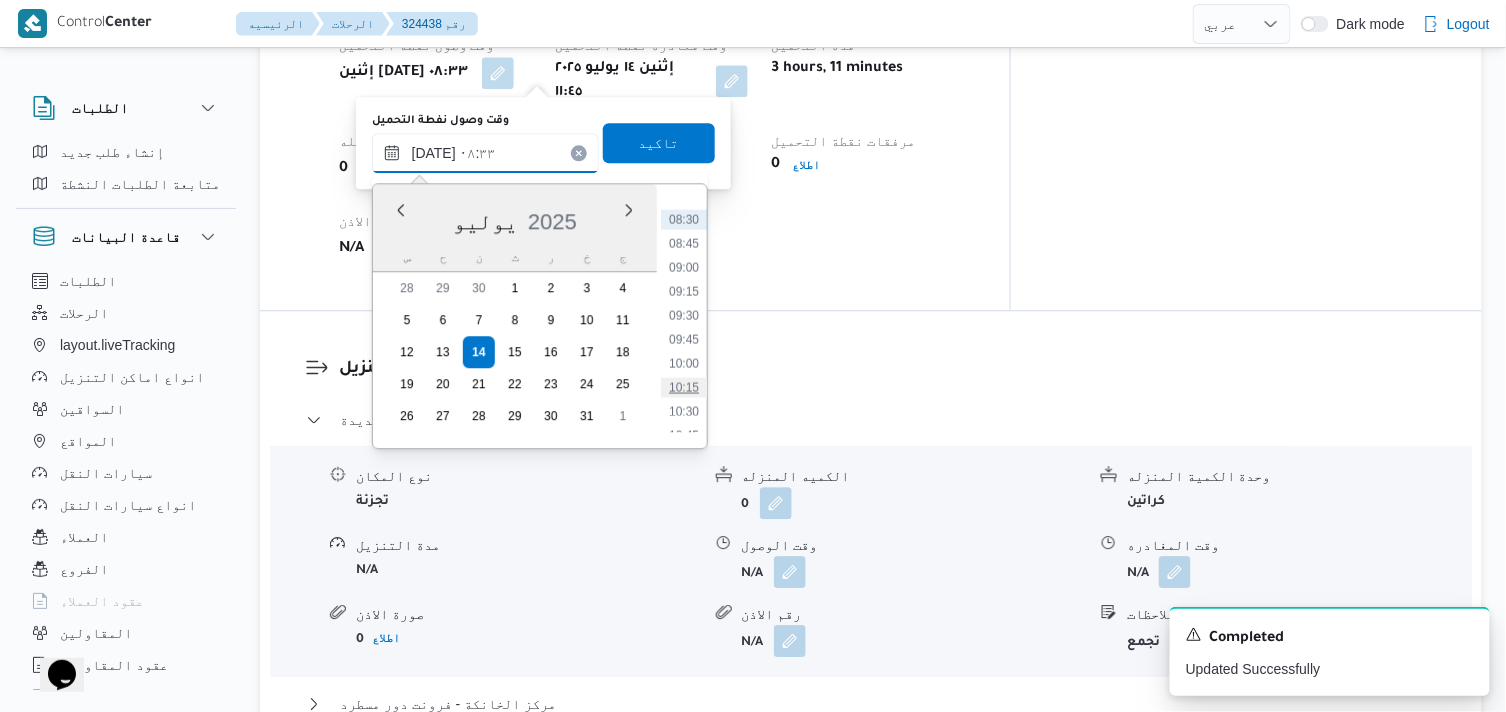 scroll, scrollTop: 918, scrollLeft: 0, axis: vertical 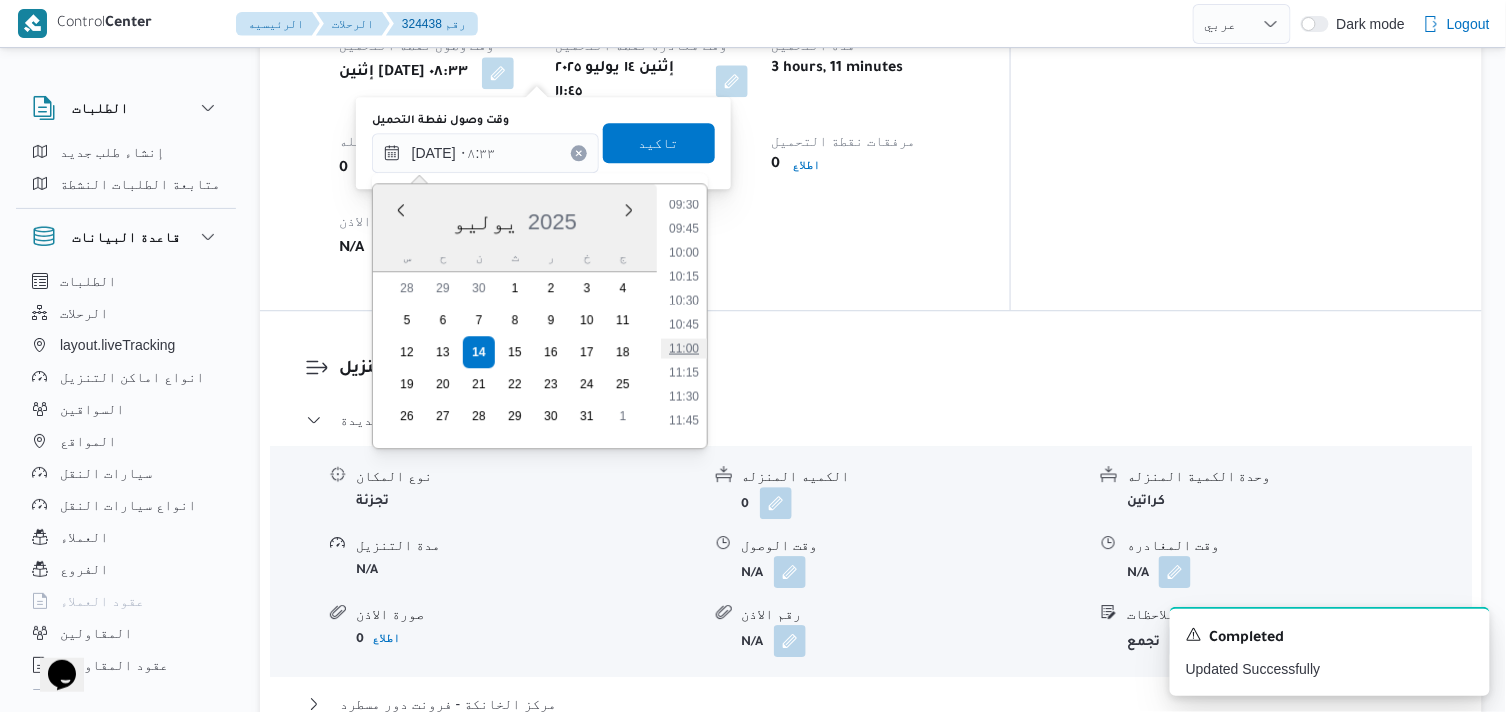click on "11:00" at bounding box center (684, 348) 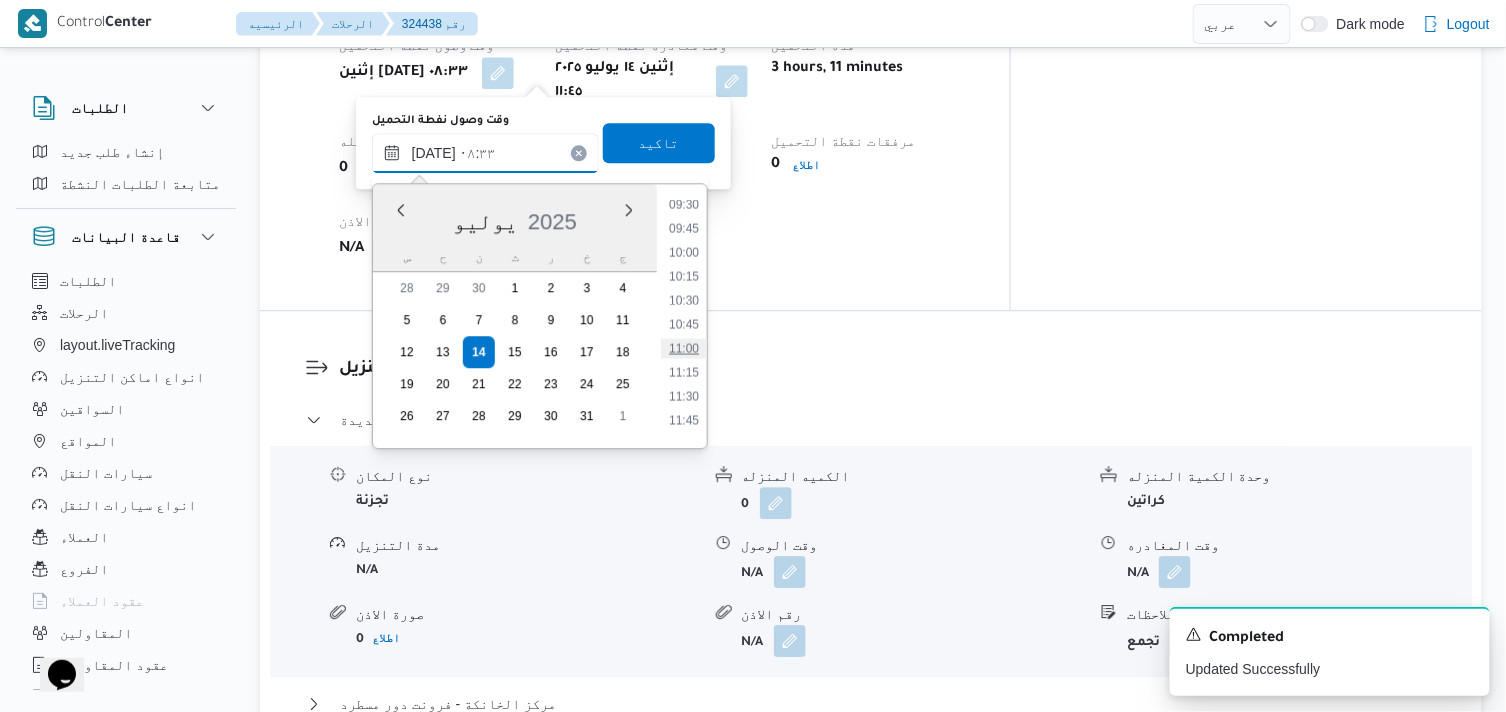 type on "١٤/٠٧/٢٠٢٥ ١١:٠٠" 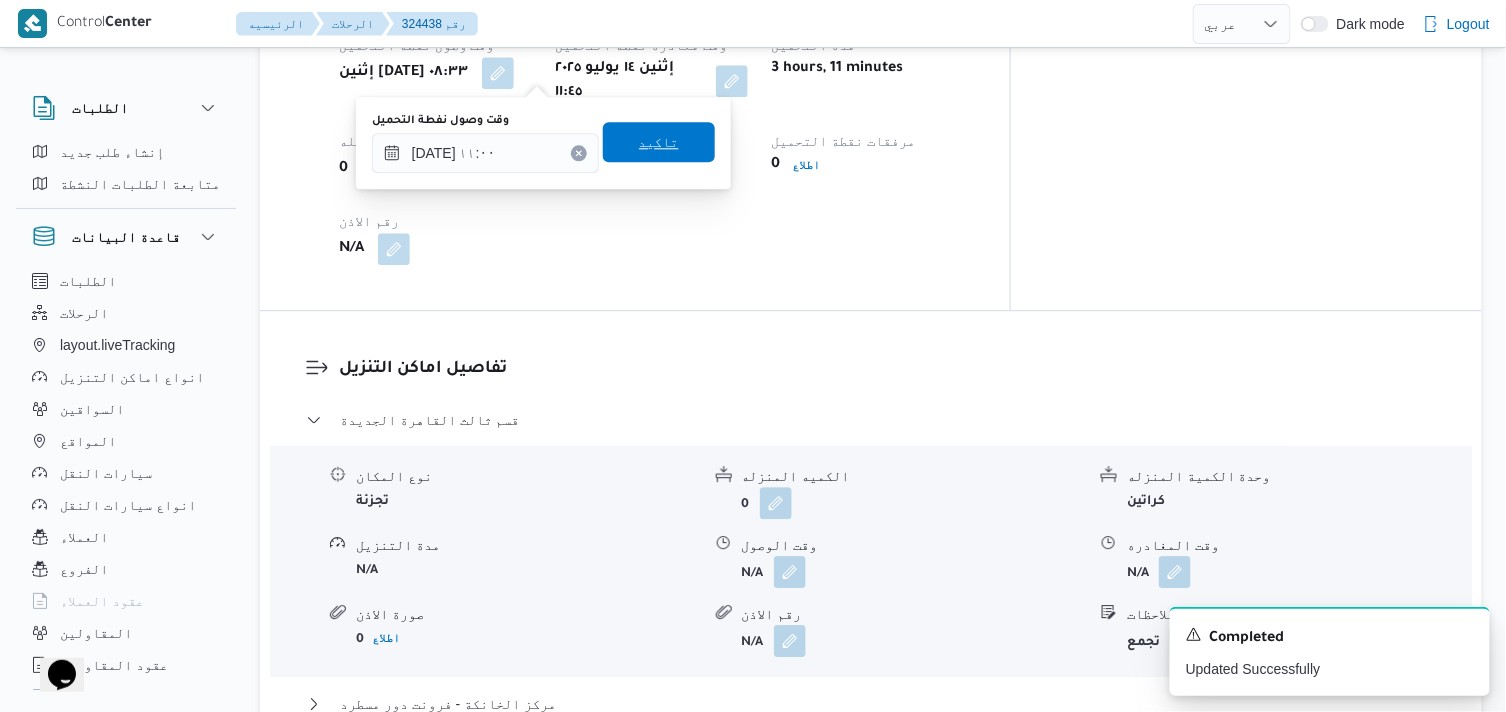 click on "تاكيد" at bounding box center (659, 142) 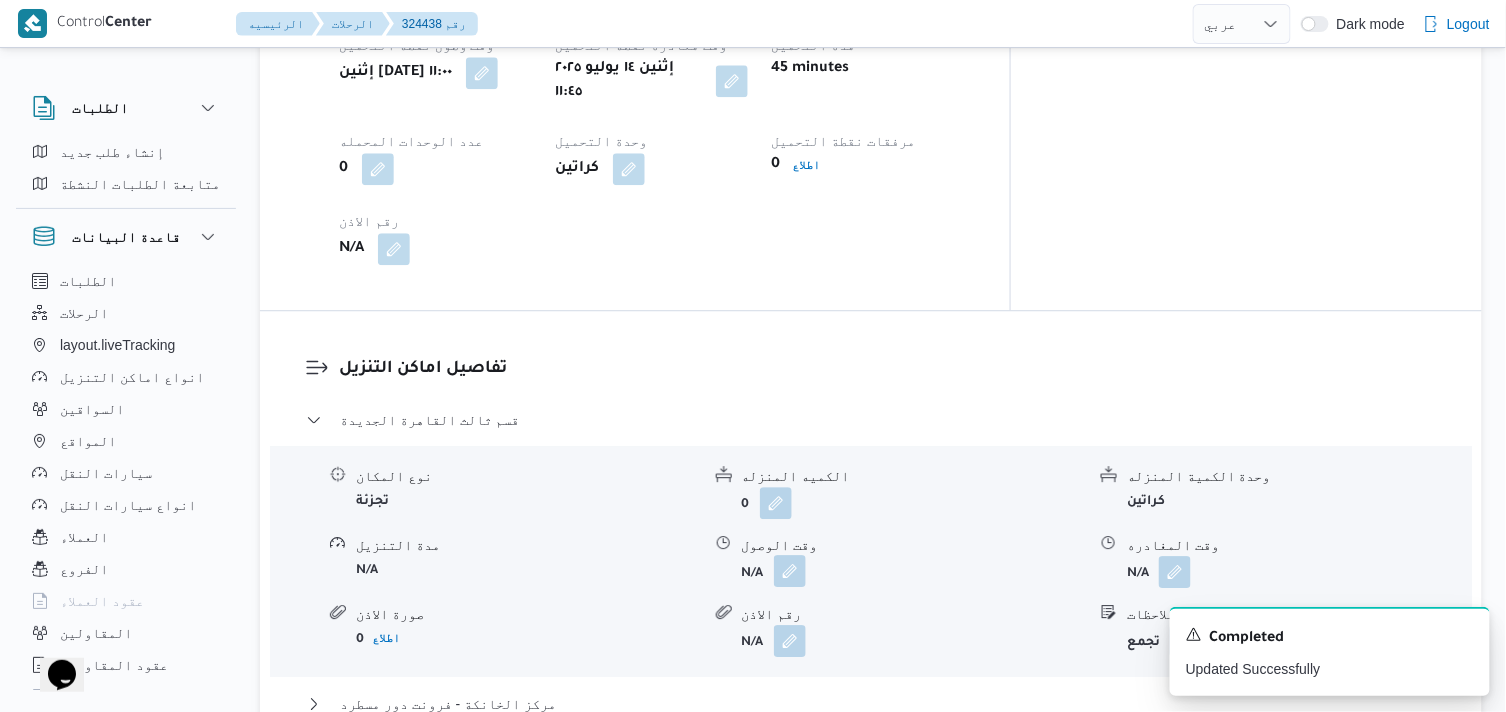click at bounding box center (790, 571) 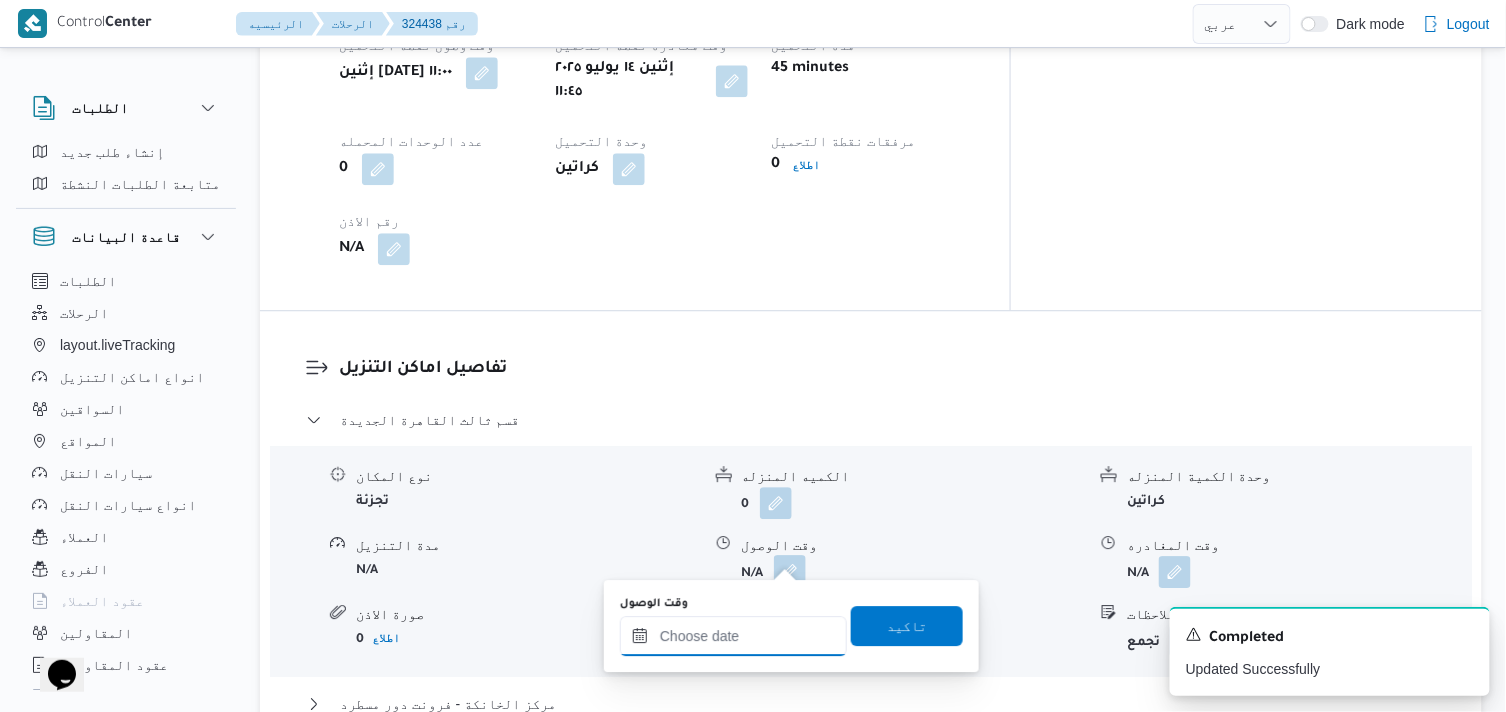 click on "وقت الوصول" at bounding box center [733, 636] 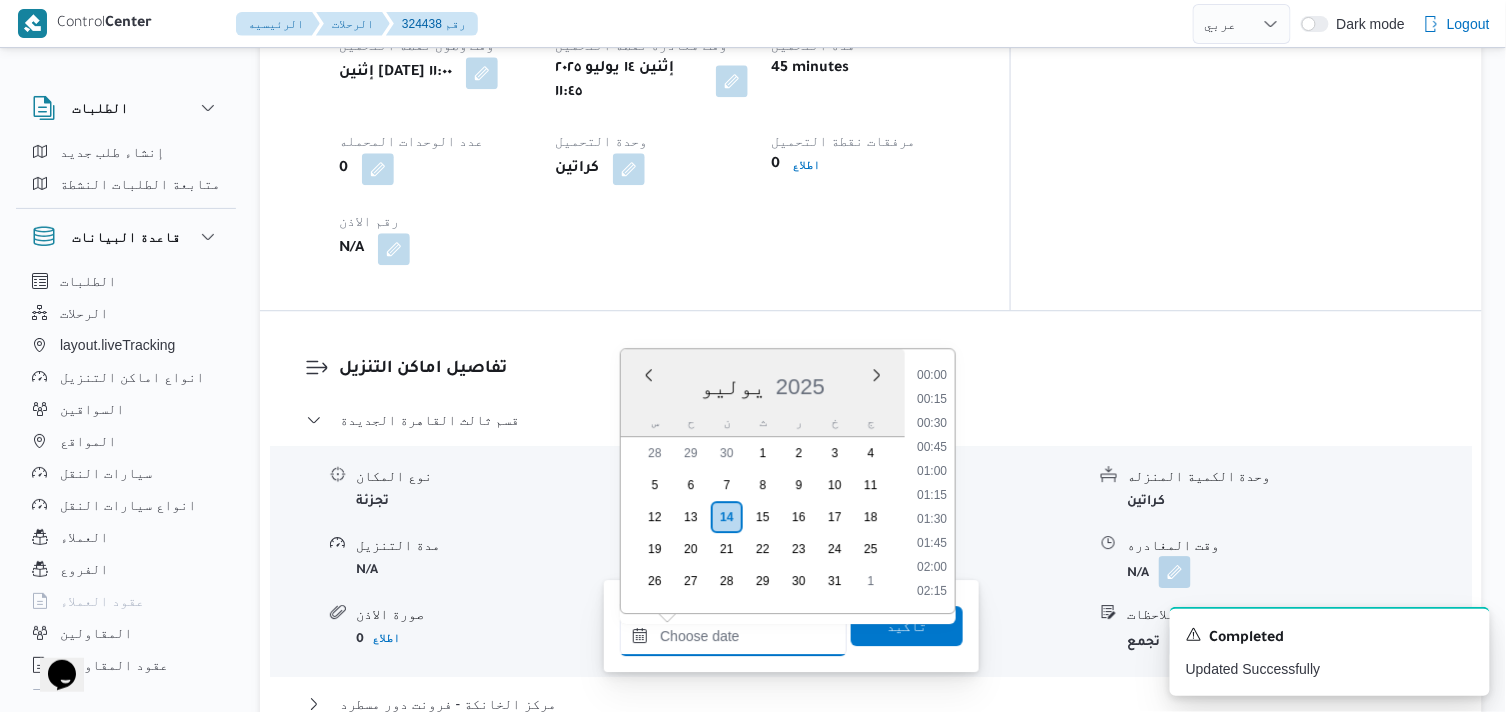 scroll, scrollTop: 1800, scrollLeft: 0, axis: vertical 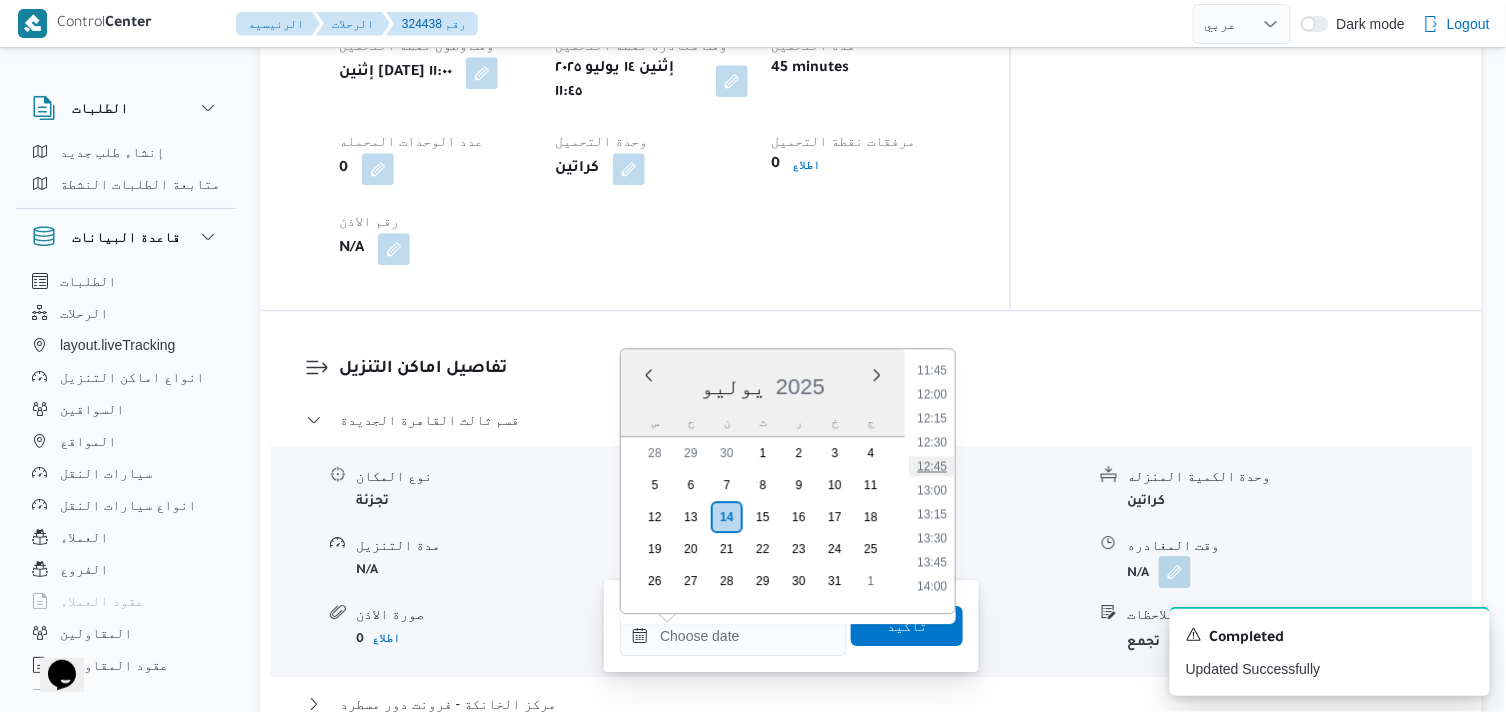 click on "12:45" at bounding box center (932, 466) 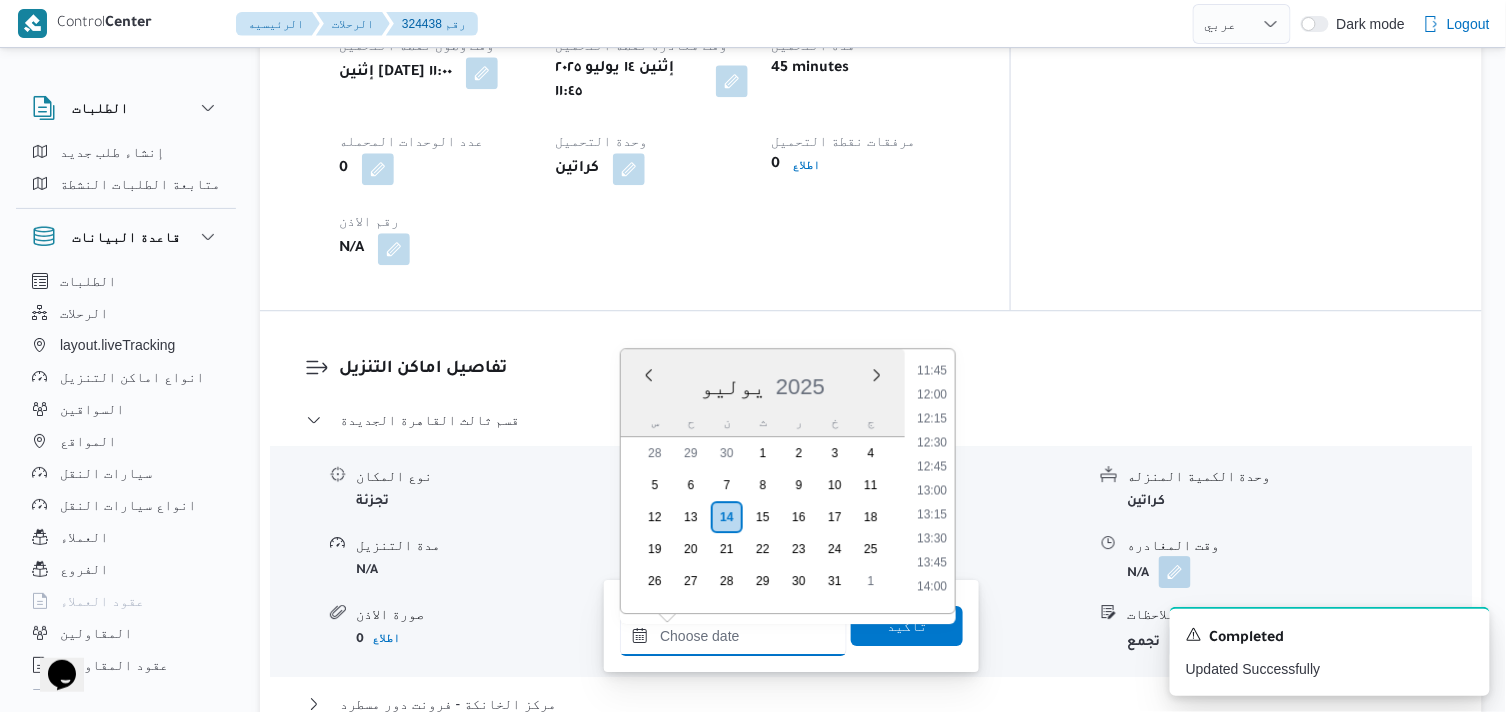type on "١٤/٠٧/٢٠٢٥ ١٢:٤٥" 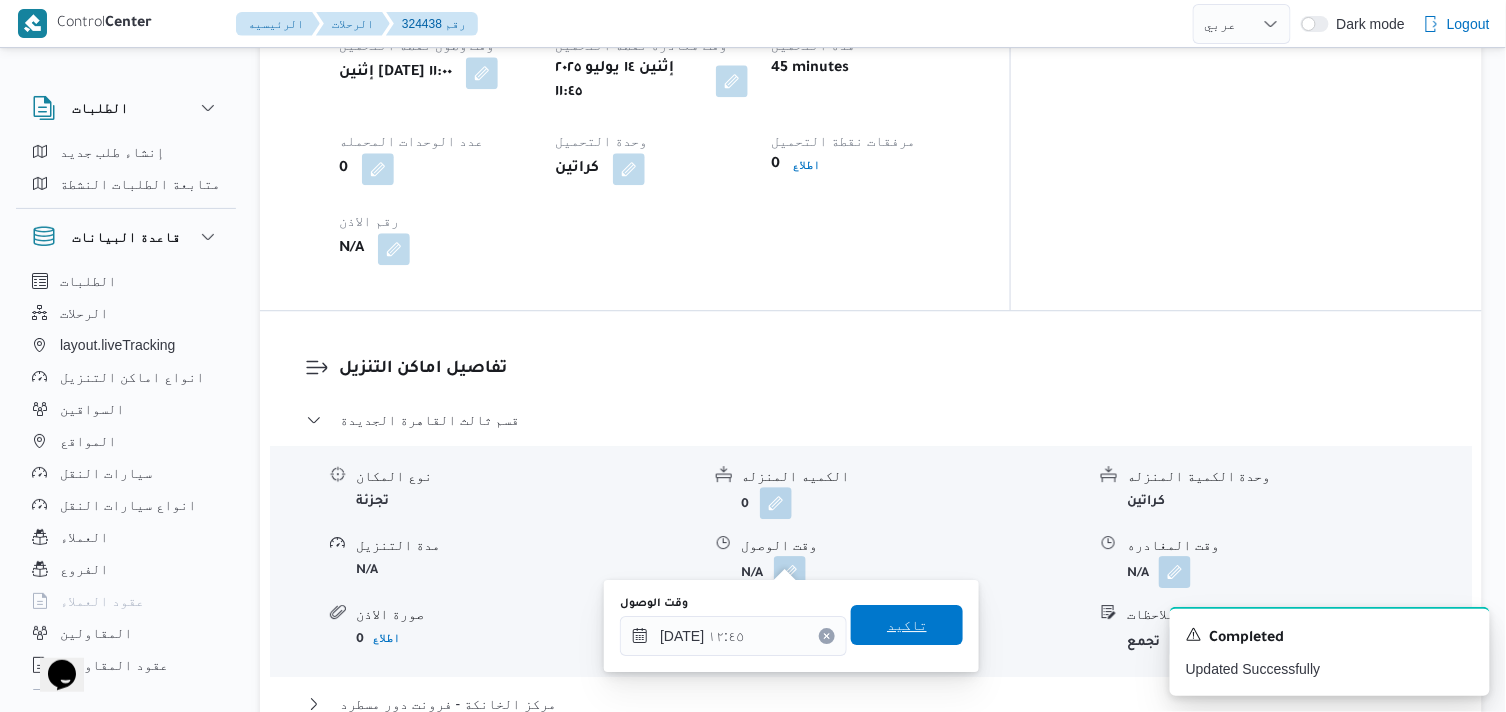 click on "تاكيد" at bounding box center [907, 625] 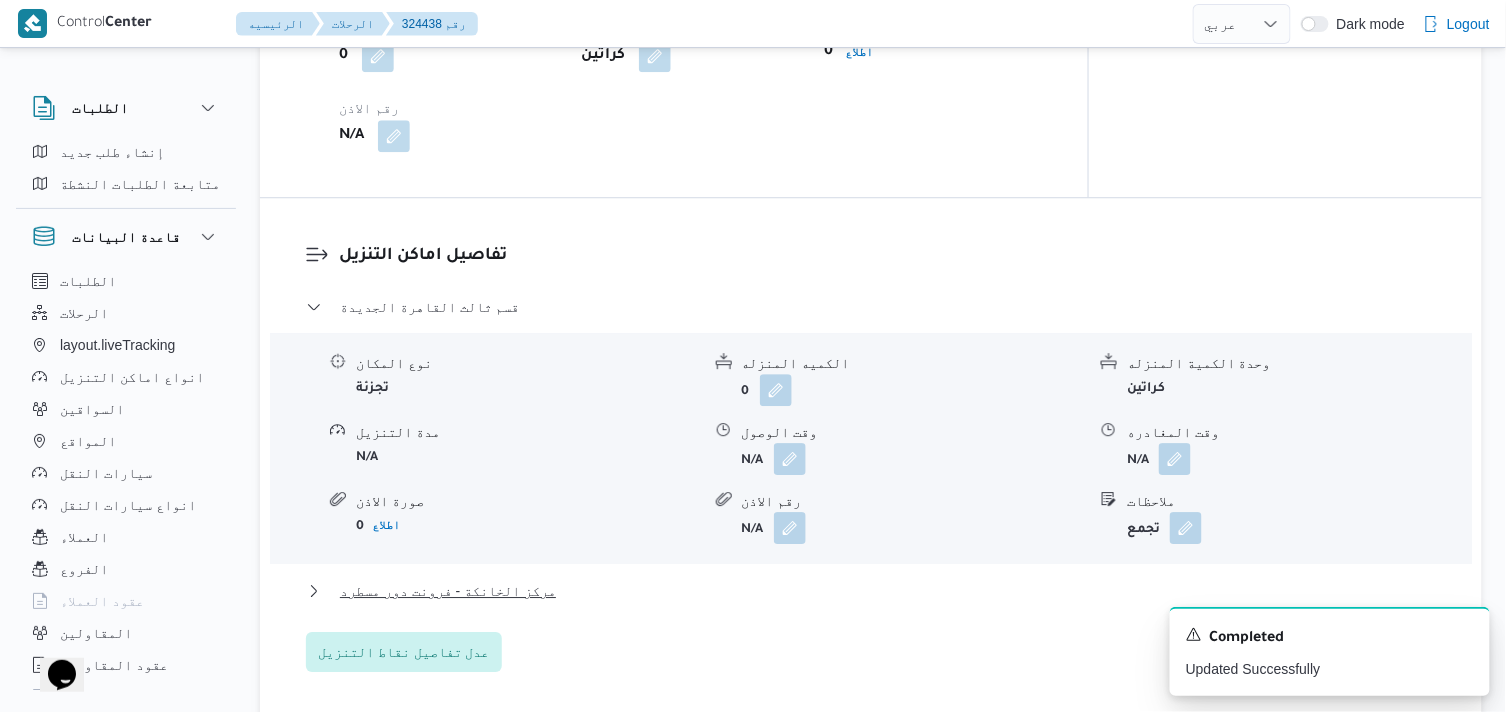 scroll, scrollTop: 1666, scrollLeft: 0, axis: vertical 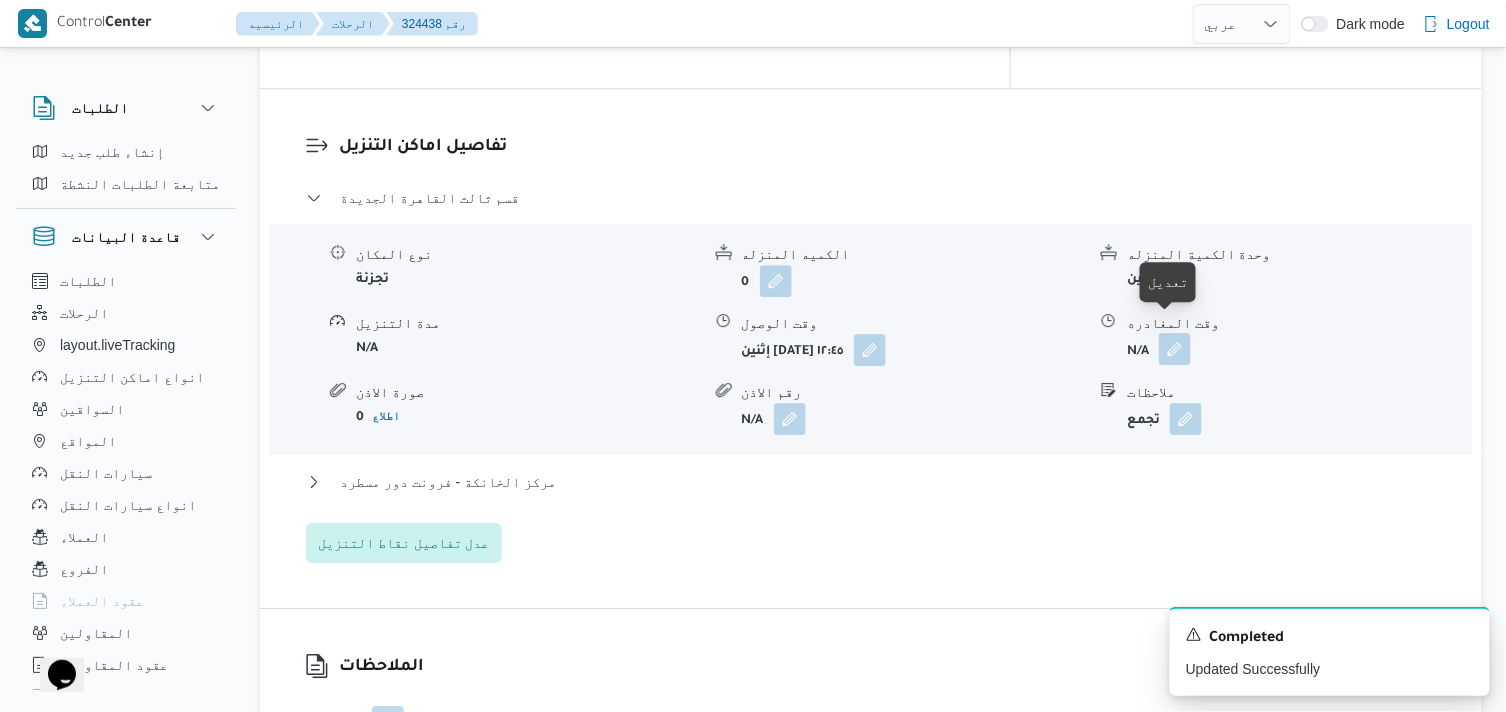 drag, startPoint x: 1171, startPoint y: 327, endPoint x: 1168, endPoint y: 350, distance: 23.194826 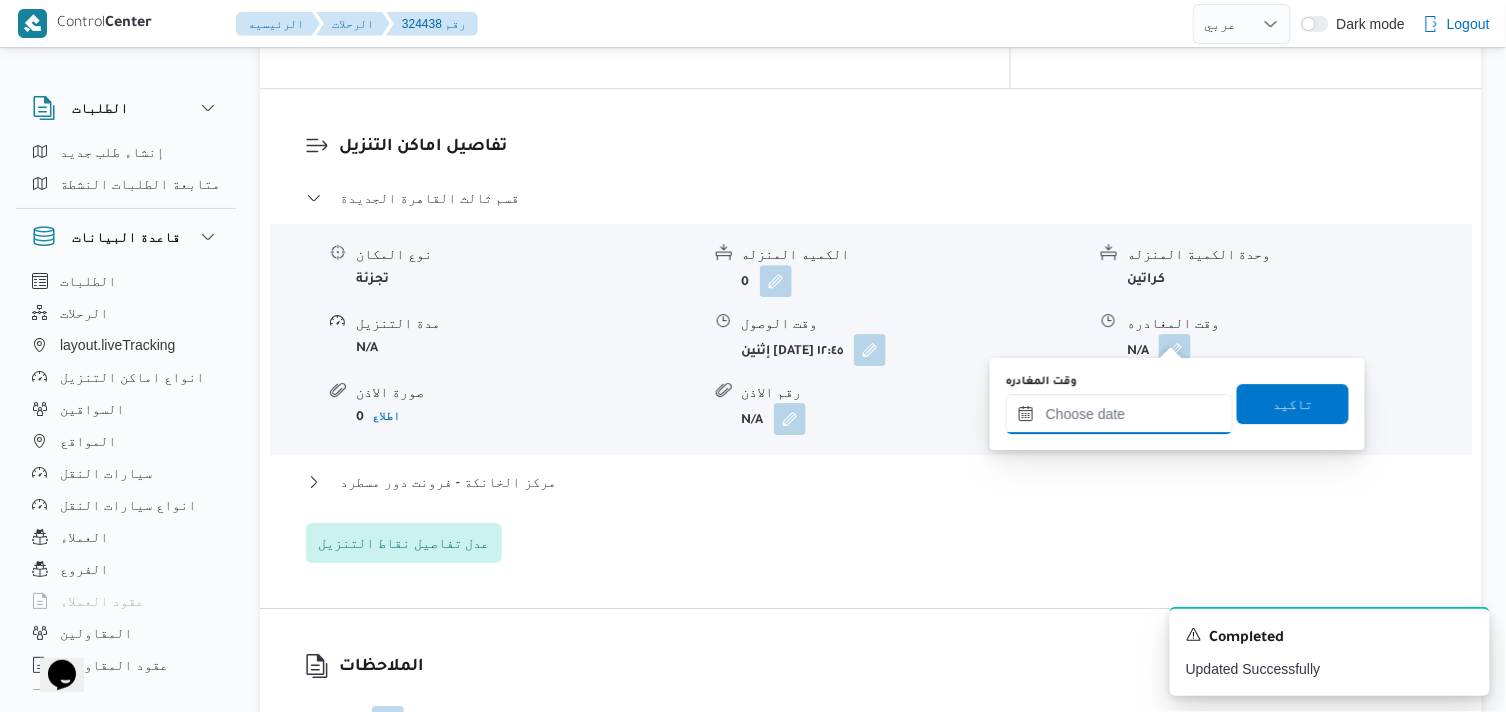 click on "وقت المغادره" at bounding box center (1119, 414) 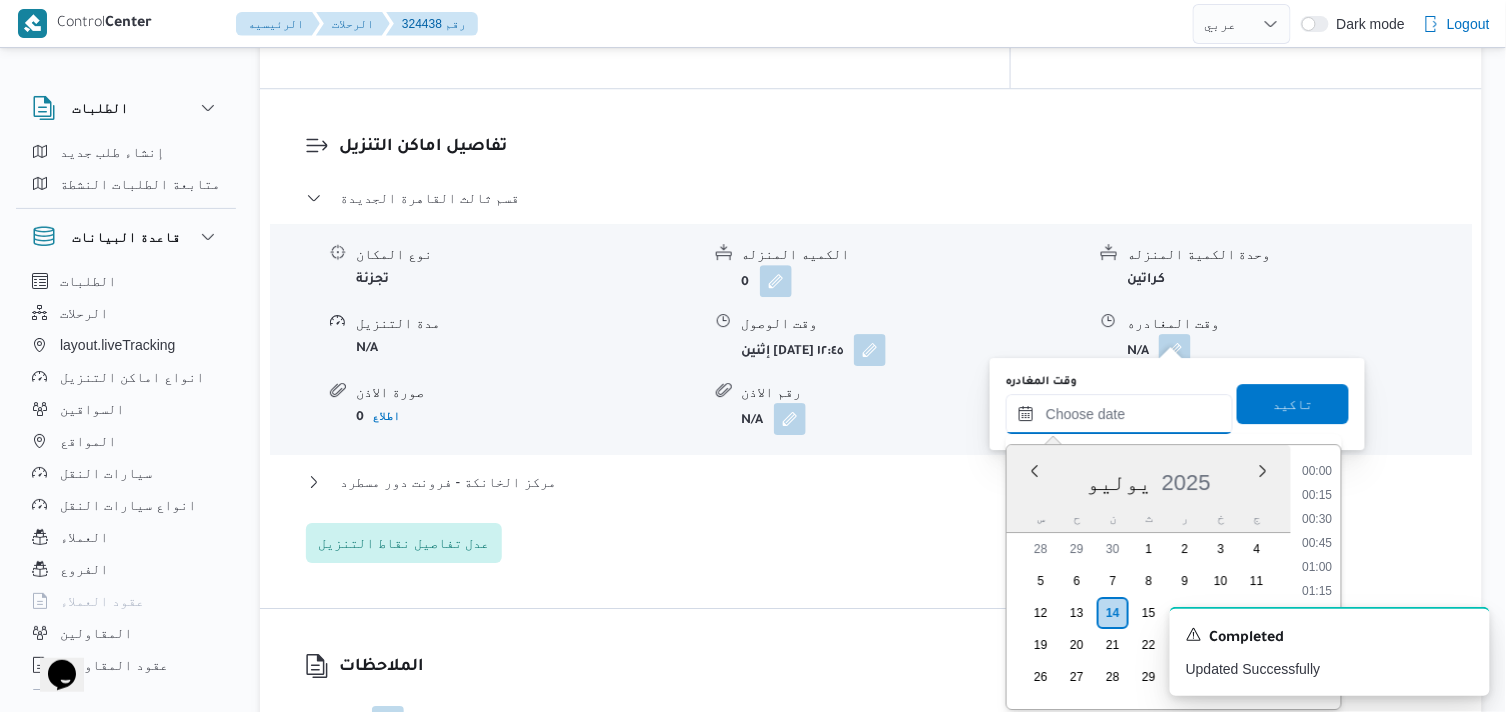 scroll, scrollTop: 1800, scrollLeft: 0, axis: vertical 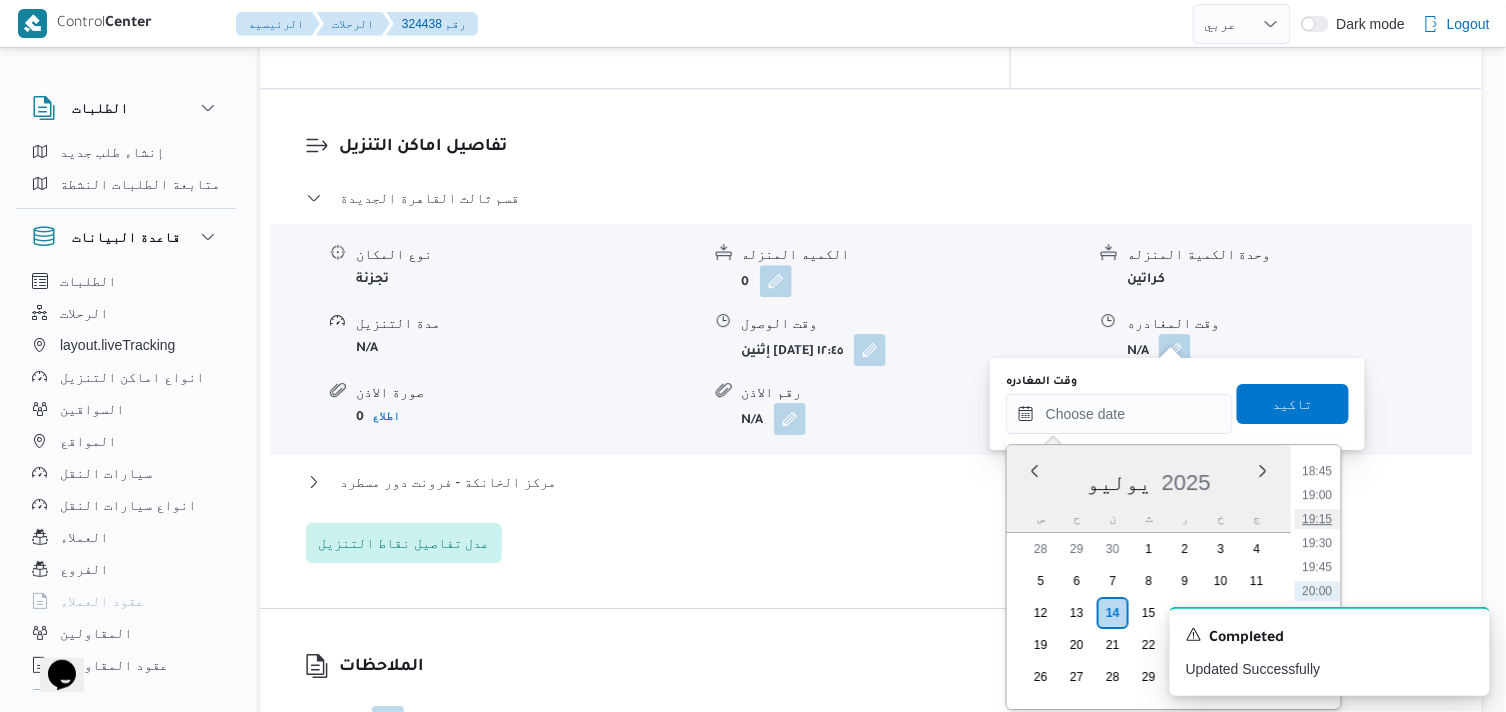 click on "19:15" at bounding box center (1318, 519) 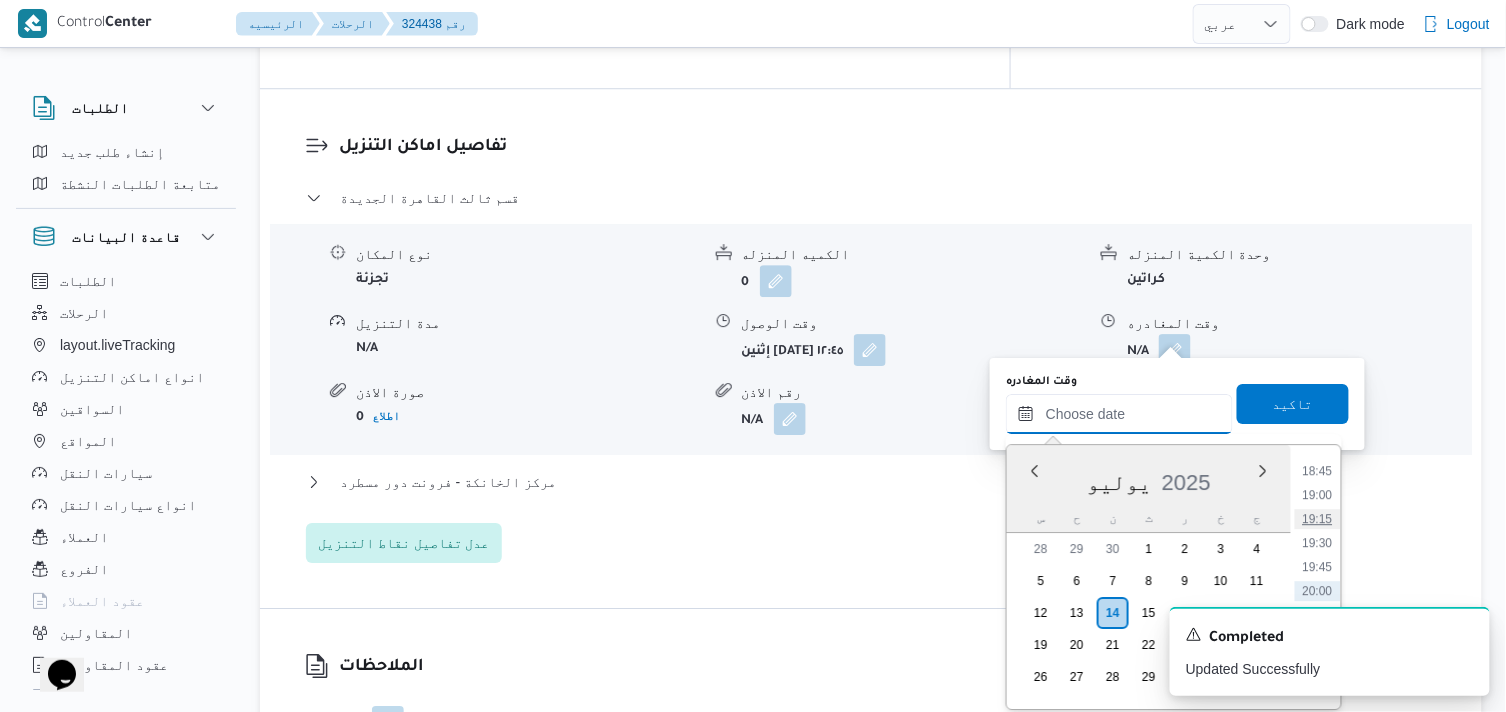 type on "١٤/٠٧/٢٠٢٥ ١٩:١٥" 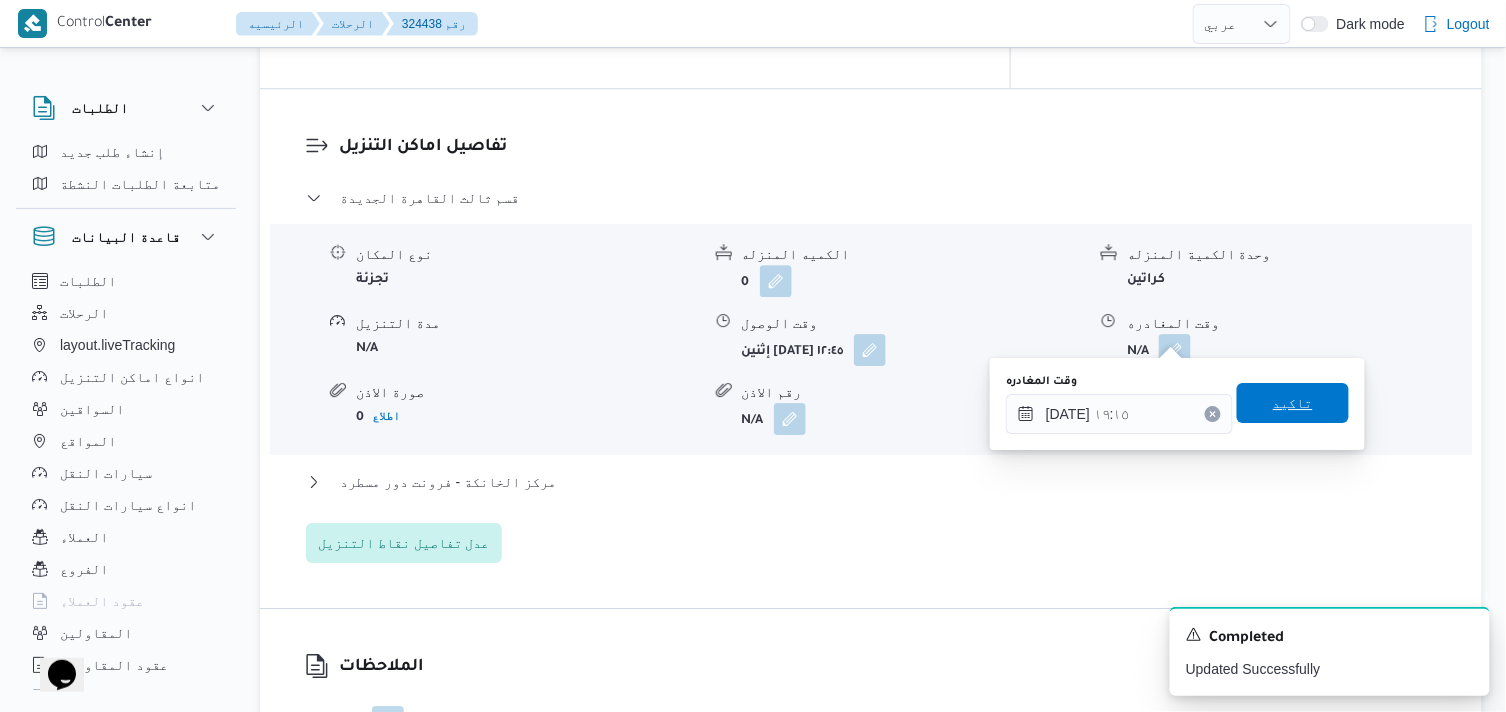 click on "تاكيد" at bounding box center [1293, 403] 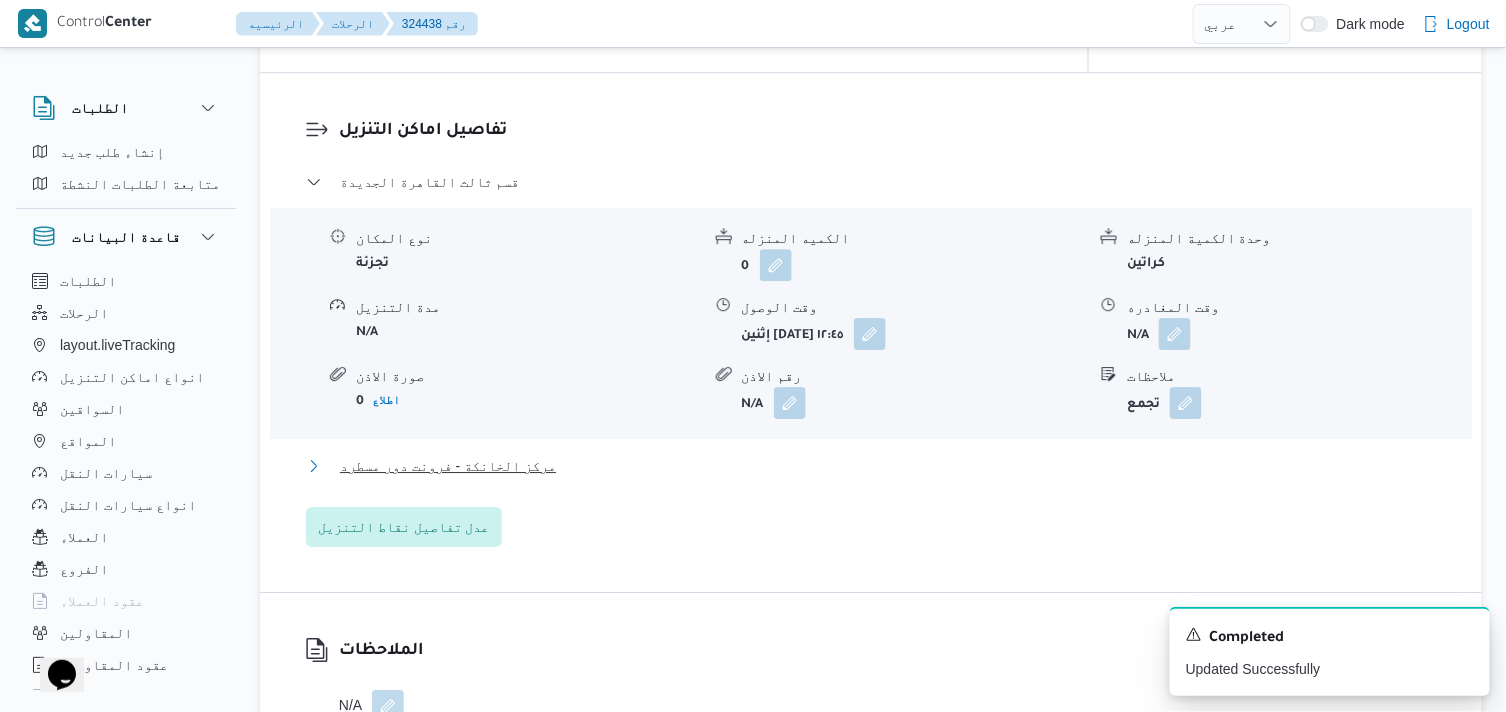 click on "مركز الخانكة -
فرونت دور مسطرد" at bounding box center [448, 466] 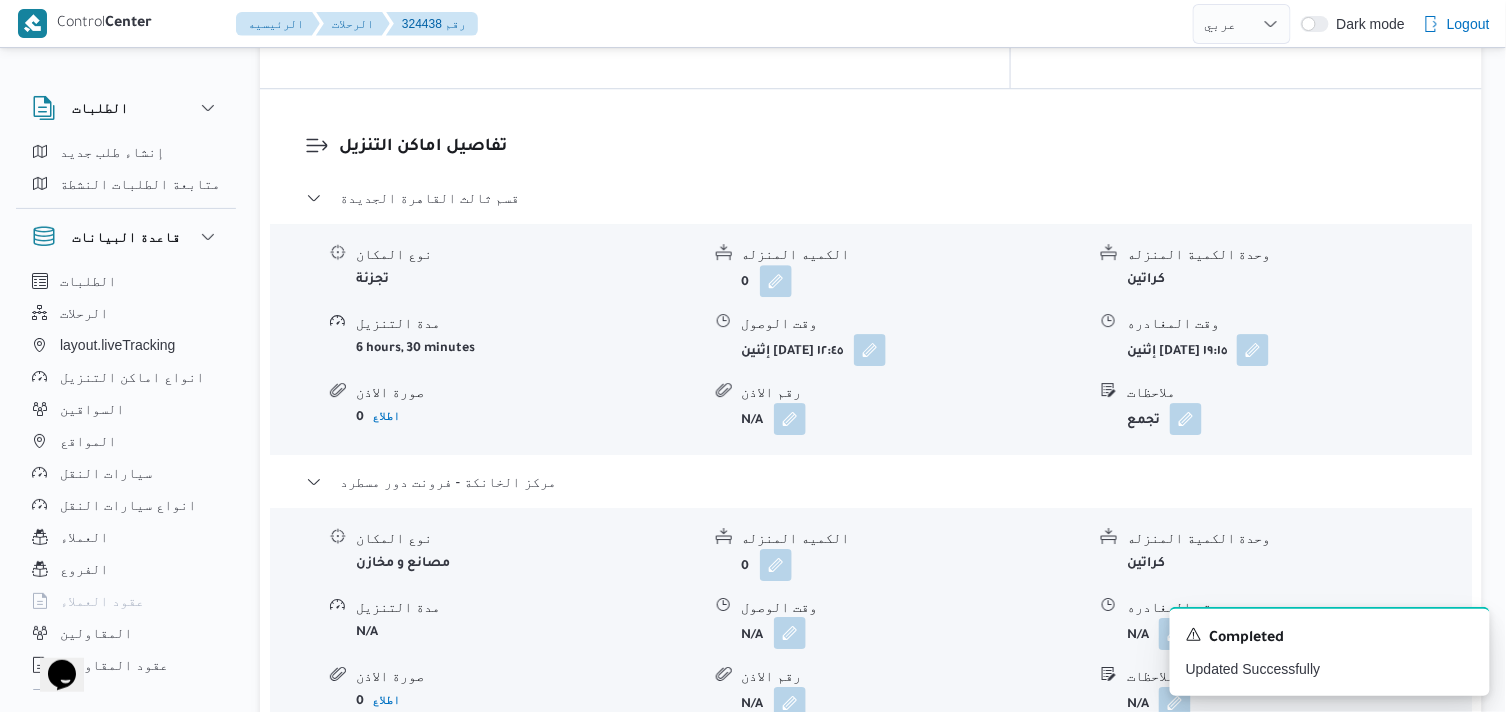 click at bounding box center (790, 633) 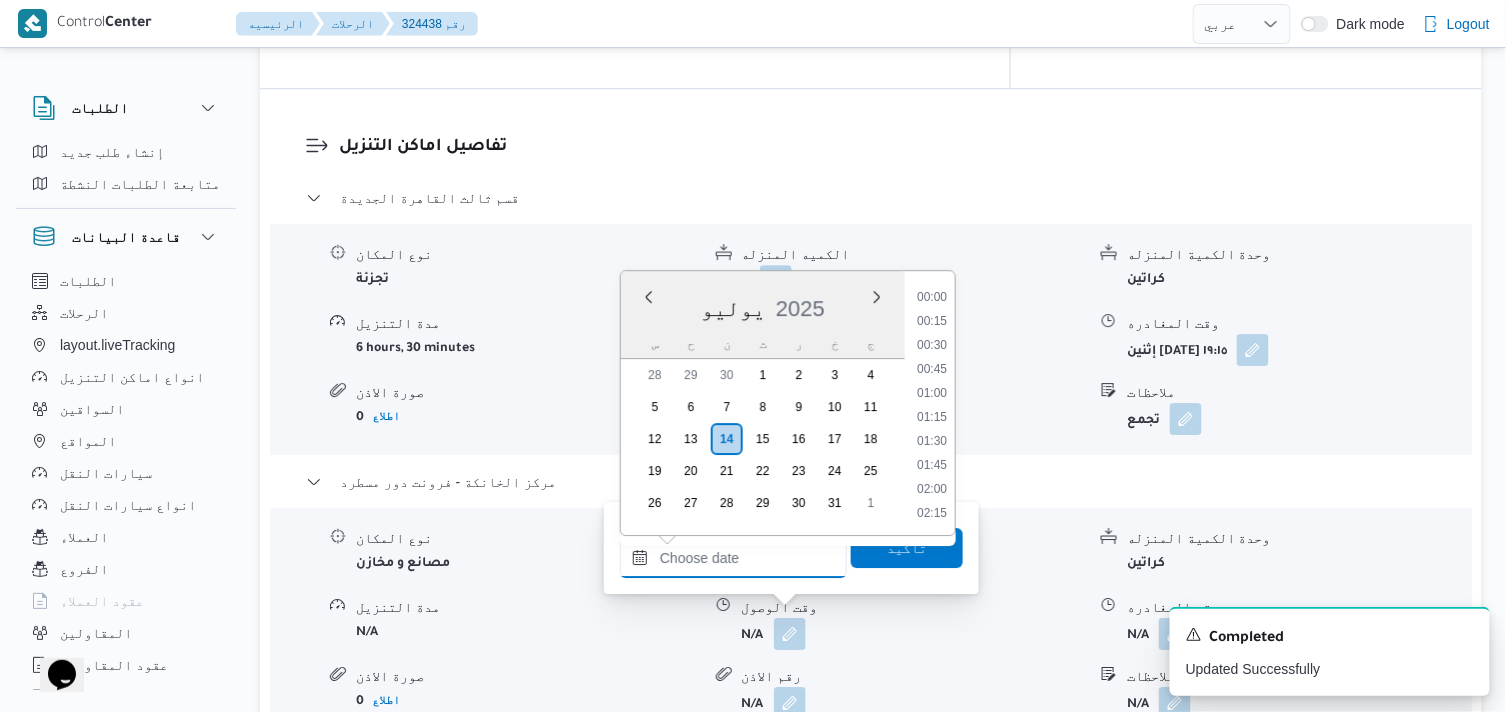 click on "وقت الوصول" at bounding box center [733, 558] 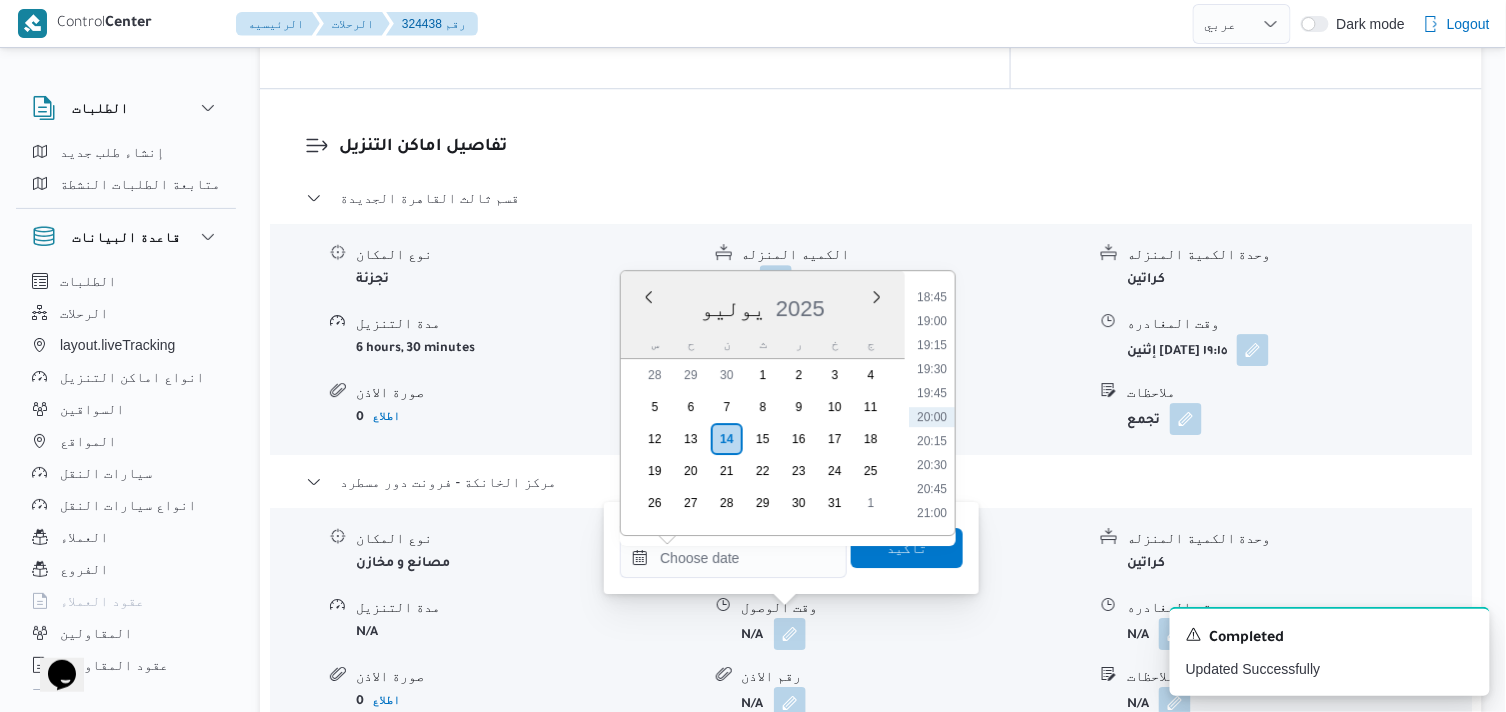 click on "00:00 00:15 00:30 00:45 01:00 01:15 01:30 01:45 02:00 02:15 02:30 02:45 03:00 03:15 03:30 03:45 04:00 04:15 04:30 04:45 05:00 05:15 05:30 05:45 06:00 06:15 06:30 06:45 07:00 07:15 07:30 07:45 08:00 08:15 08:30 08:45 09:00 09:15 09:30 09:45 10:00 10:15 10:30 10:45 11:00 11:15 11:30 11:45 12:00 12:15 12:30 12:45 13:00 13:15 13:30 13:45 14:00 14:15 14:30 14:45 15:00 15:15 15:30 15:45 16:00 16:15 16:30 16:45 17:00 17:15 17:30 17:45 18:00 18:15 18:30 18:45 19:00 19:15 19:30 19:45 20:00 20:15 20:30 20:45 21:00 21:15 21:30 21:45 22:00 22:15 22:30 22:45 23:00 23:15 23:30 23:45" at bounding box center [932, 403] 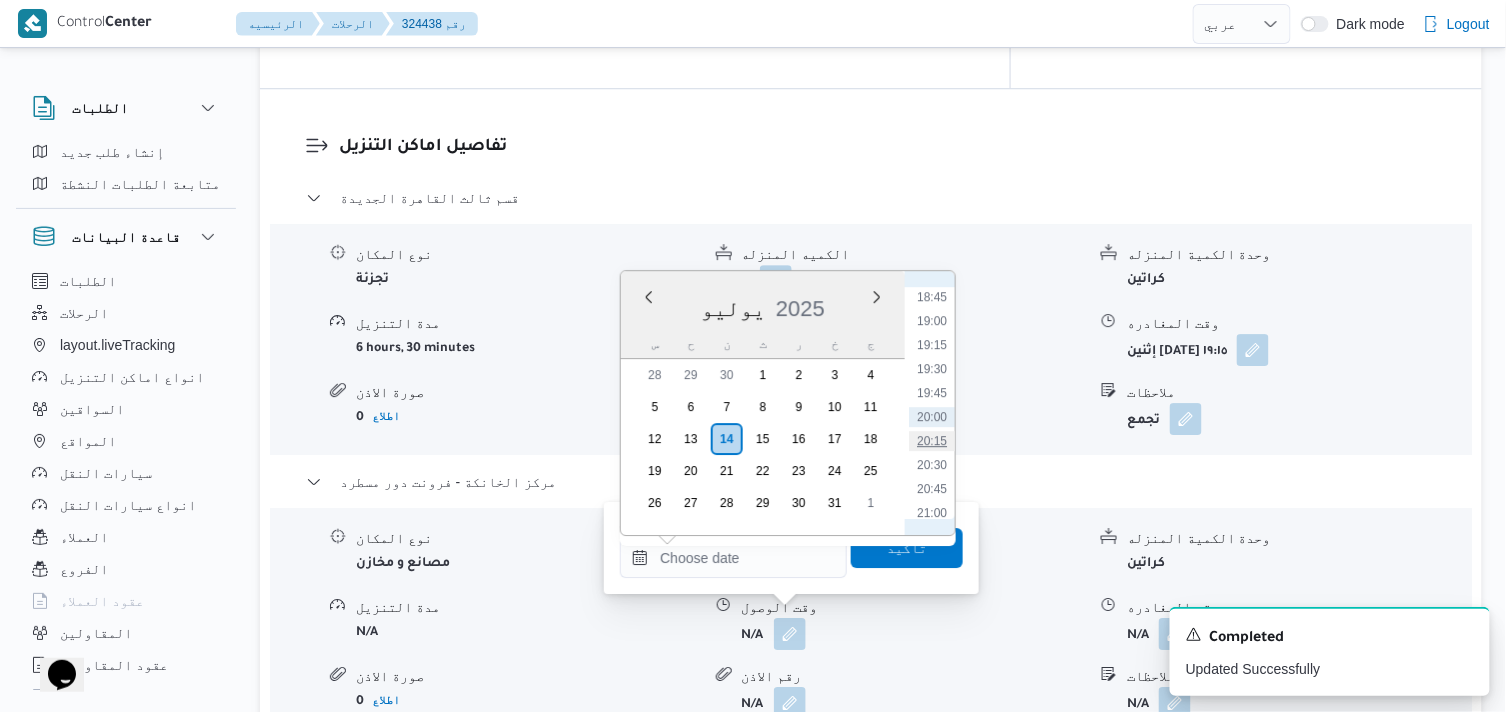 click on "20:15" at bounding box center [932, 441] 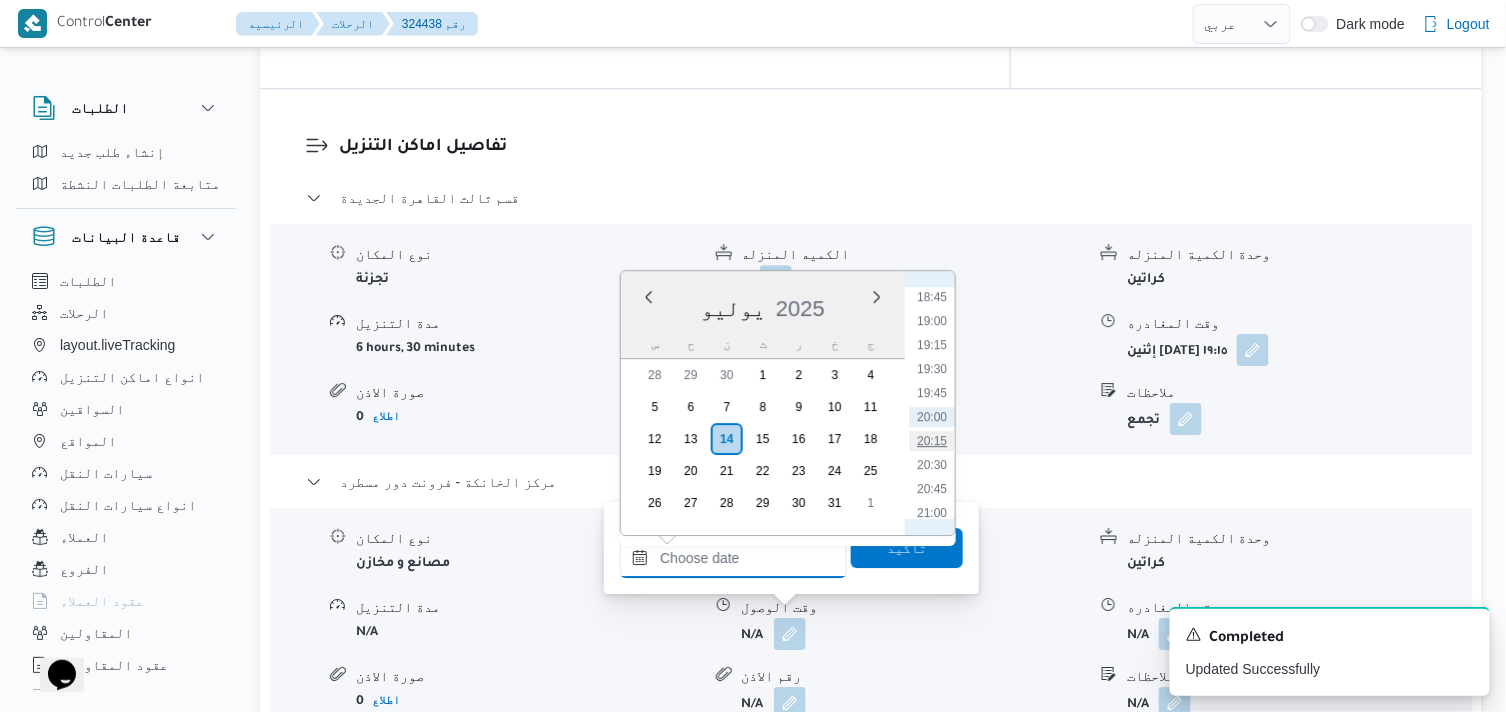 type on "١٤/٠٧/٢٠٢٥ ٢٠:١٥" 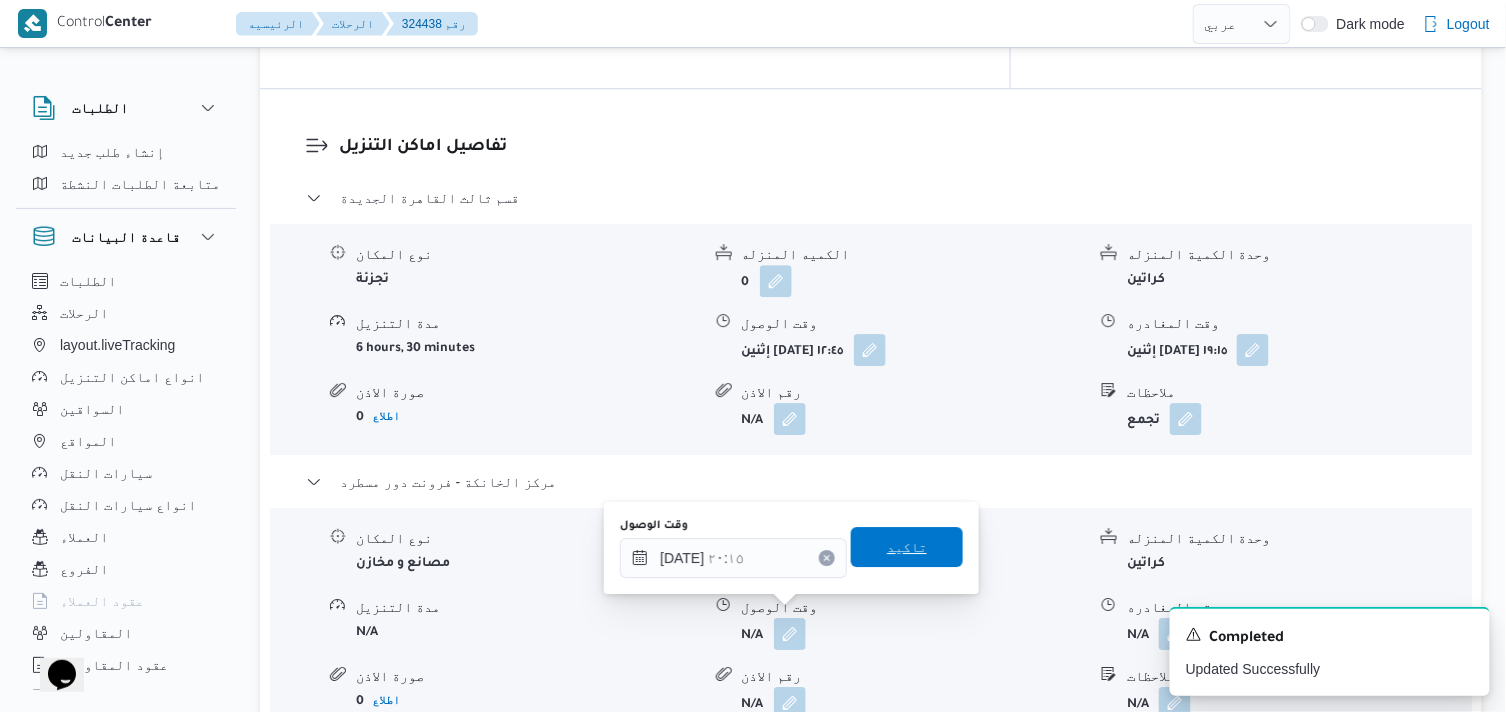 click on "تاكيد" at bounding box center (907, 547) 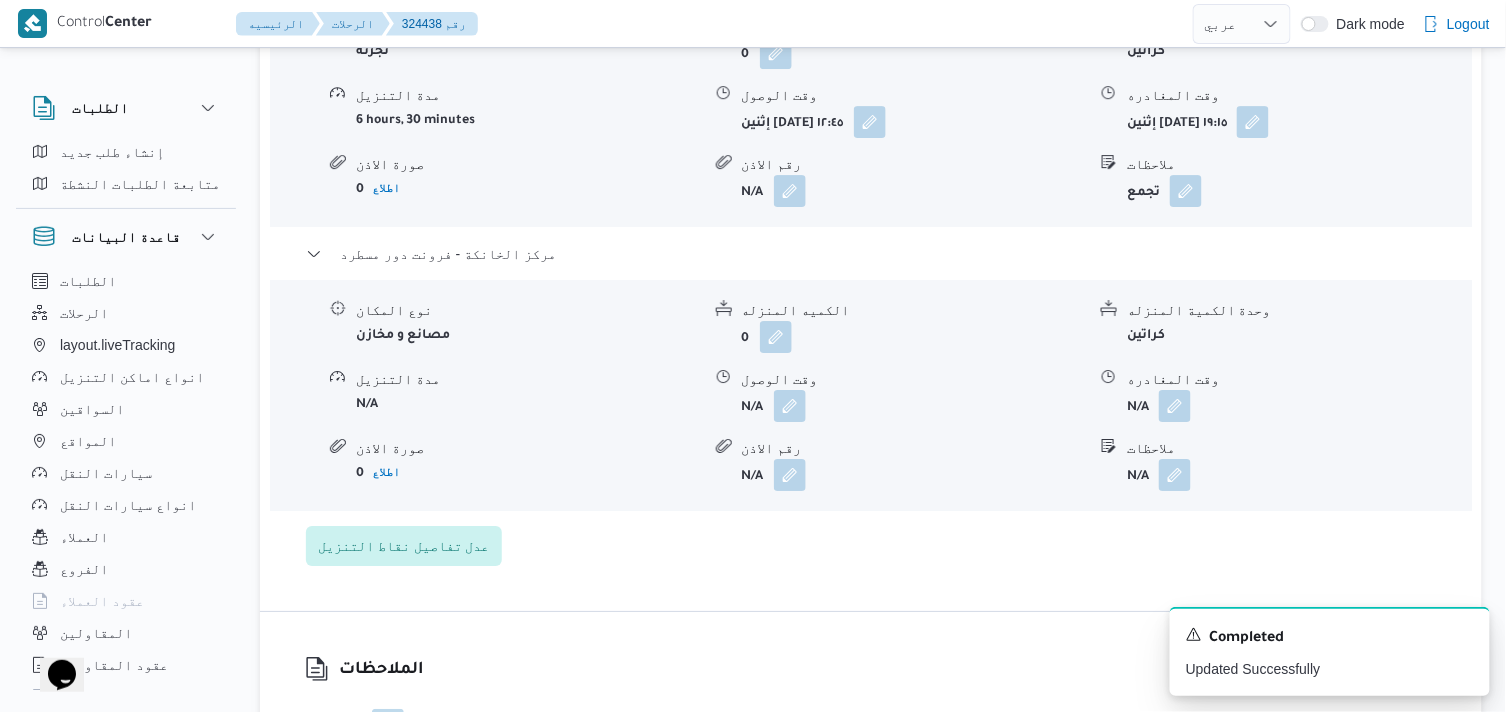 scroll, scrollTop: 1888, scrollLeft: 0, axis: vertical 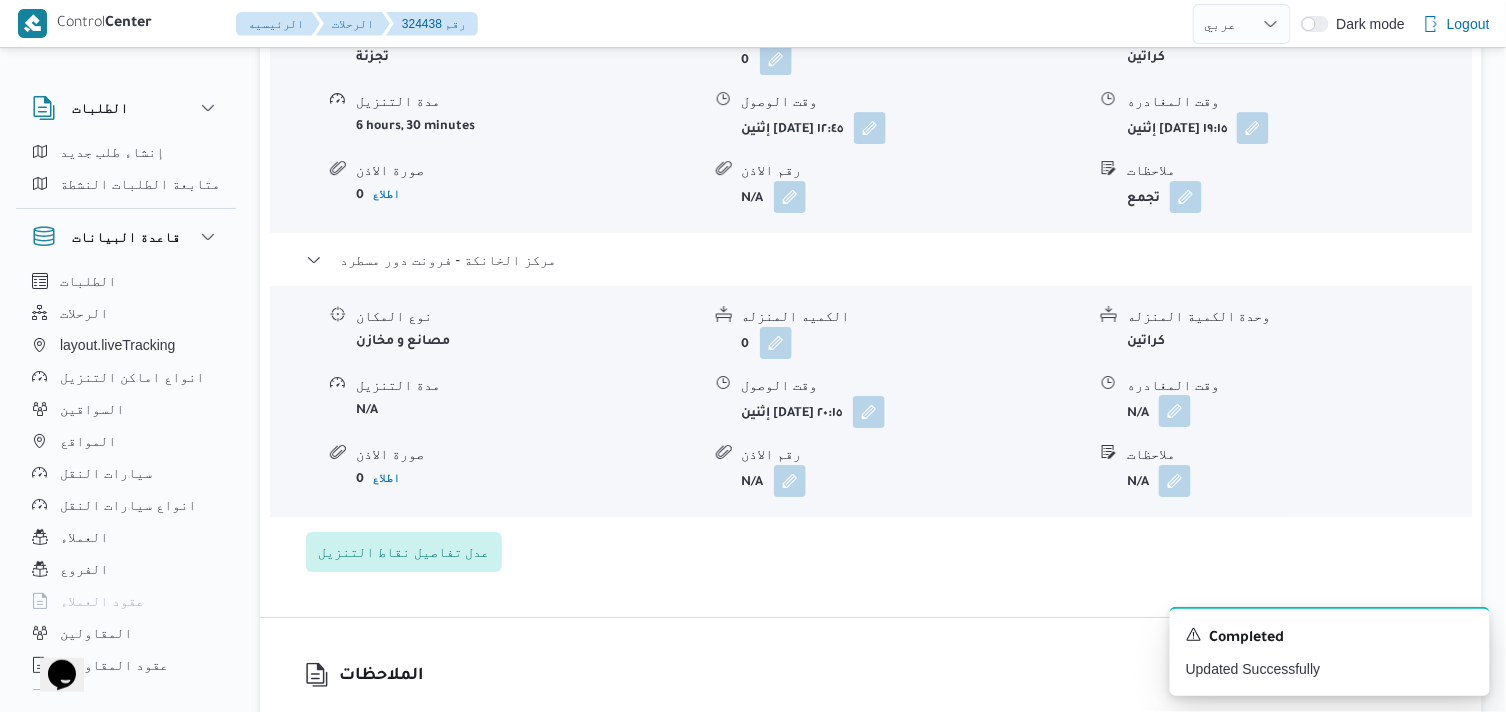 click at bounding box center [1175, 411] 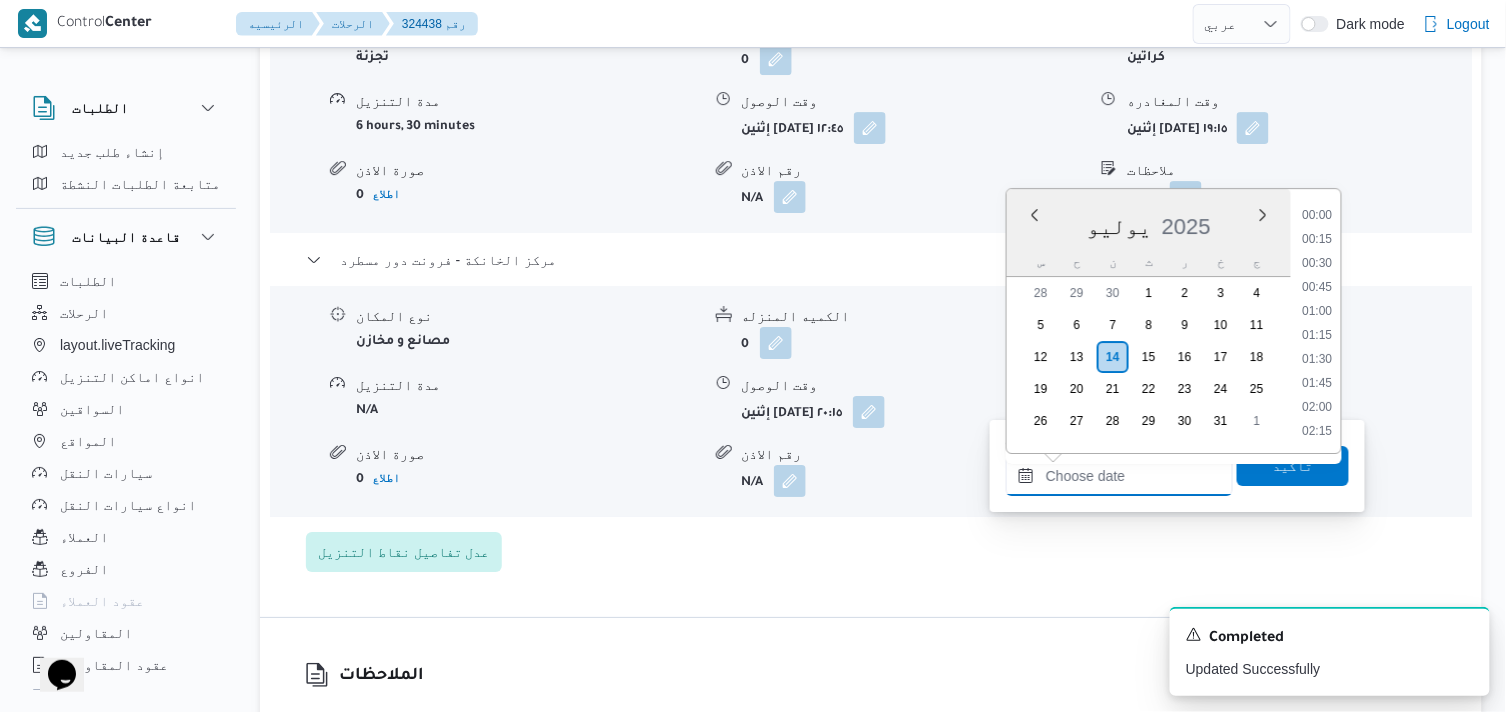 click on "وقت المغادره" at bounding box center [1119, 476] 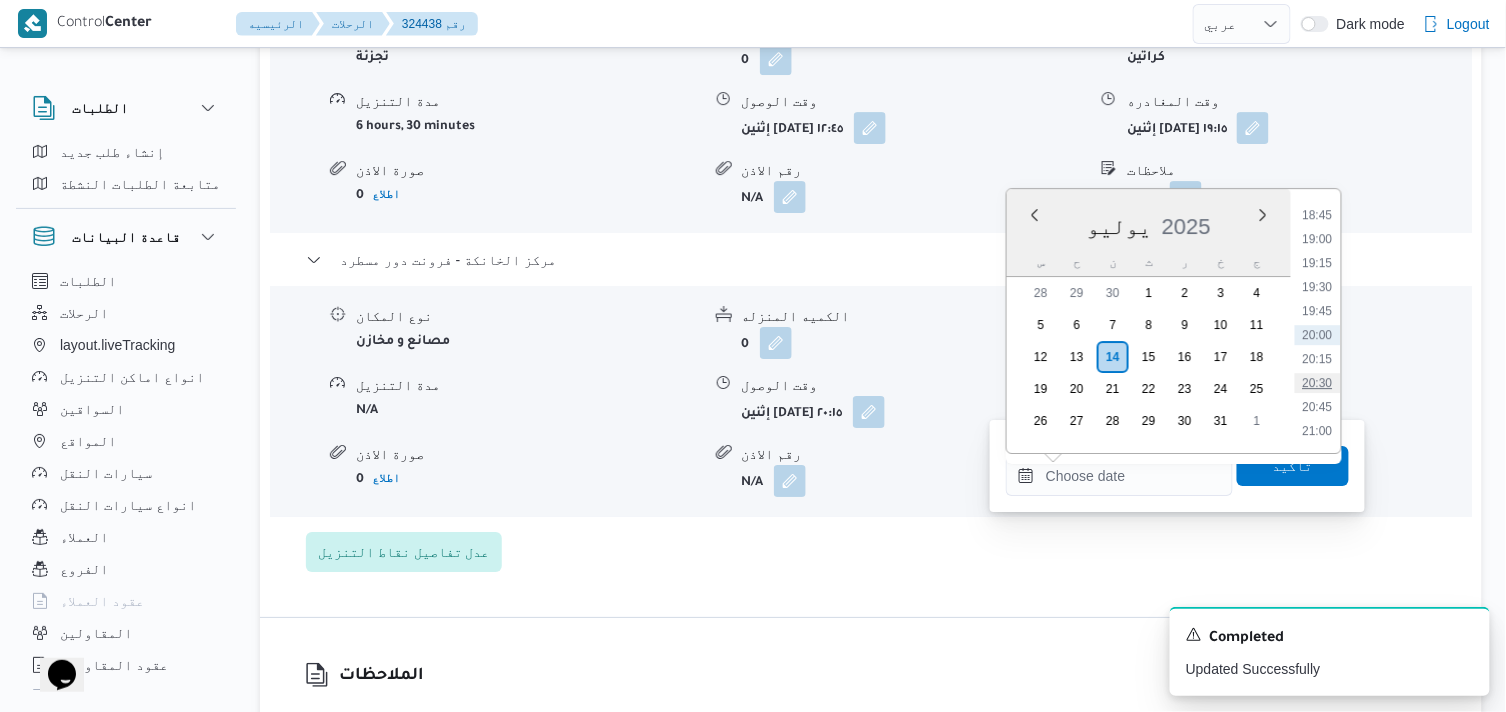 click on "20:30" at bounding box center (1318, 383) 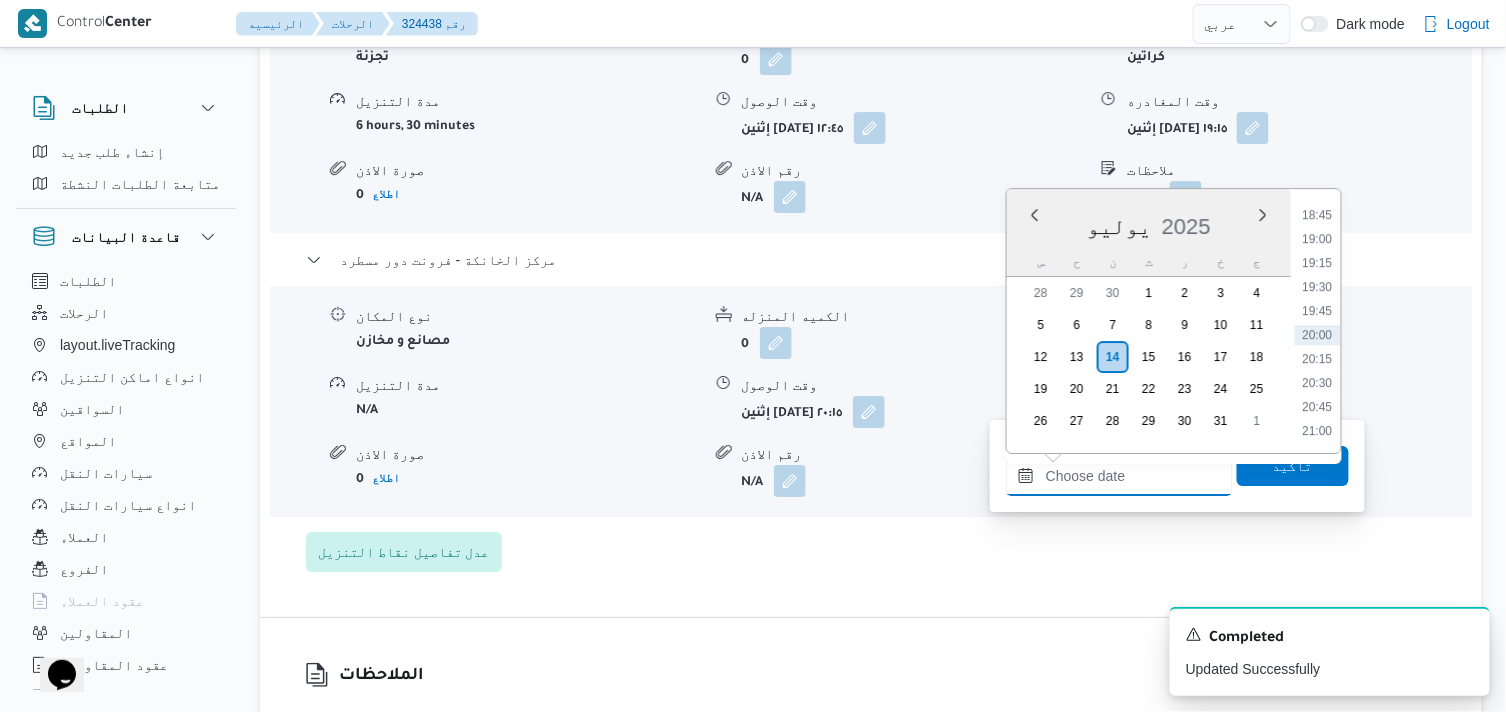 type on "[DATE] ٢٠:٣٠" 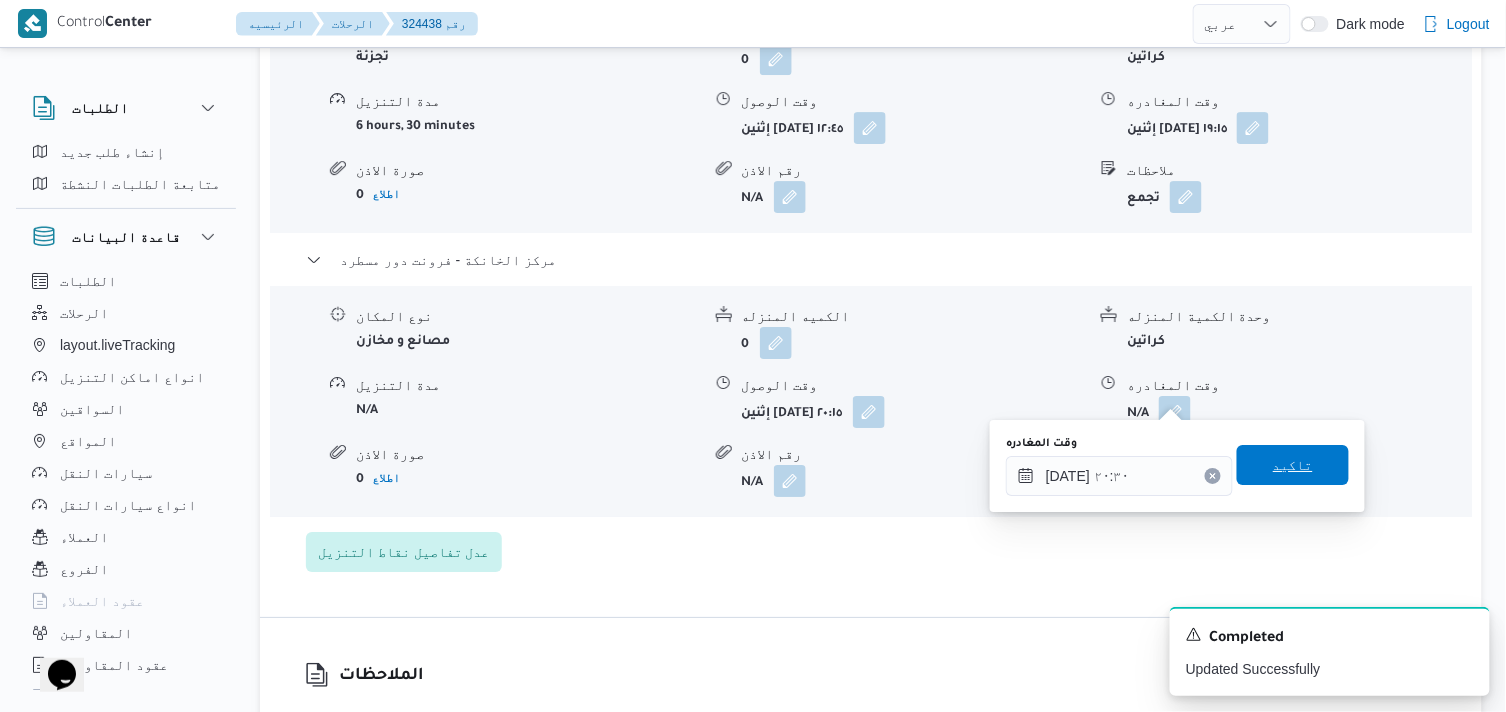 click on "تاكيد" at bounding box center (1293, 465) 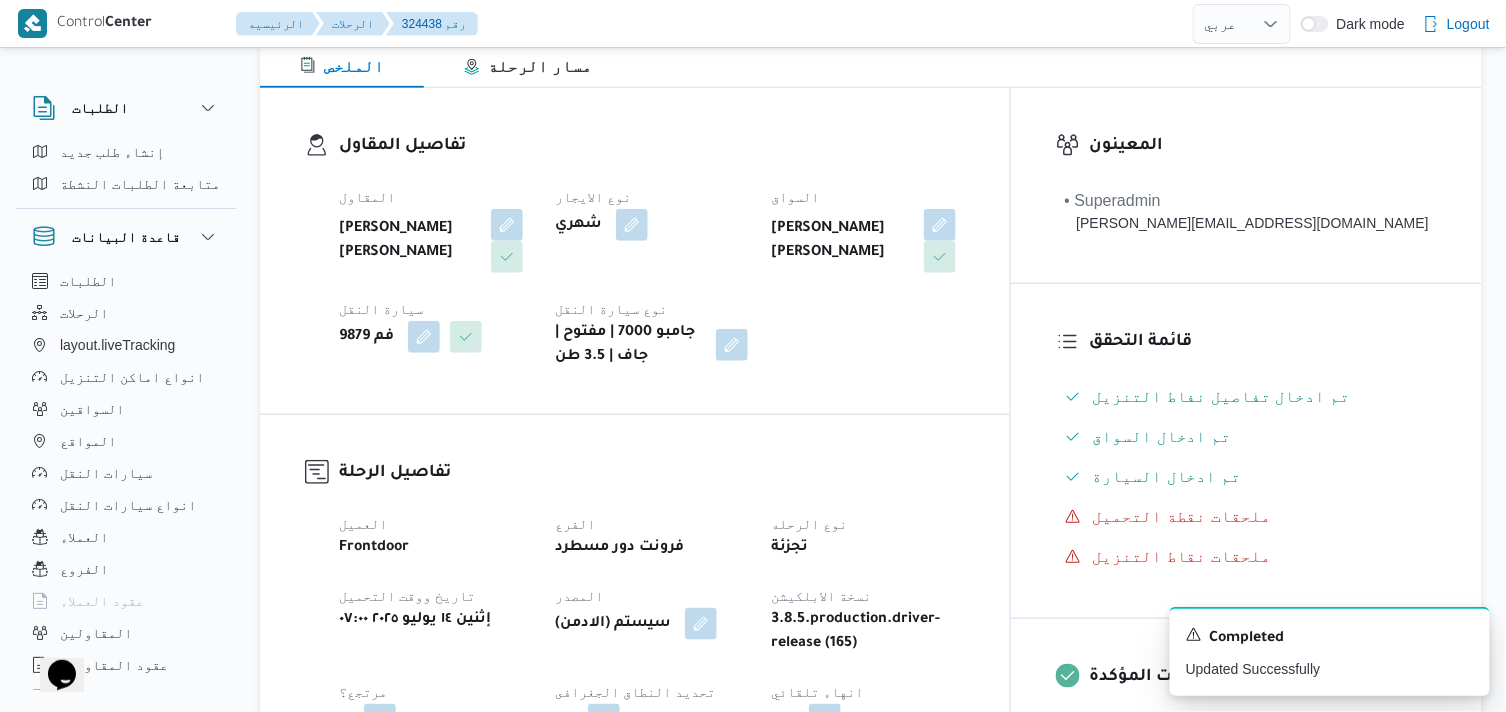 scroll, scrollTop: 0, scrollLeft: 0, axis: both 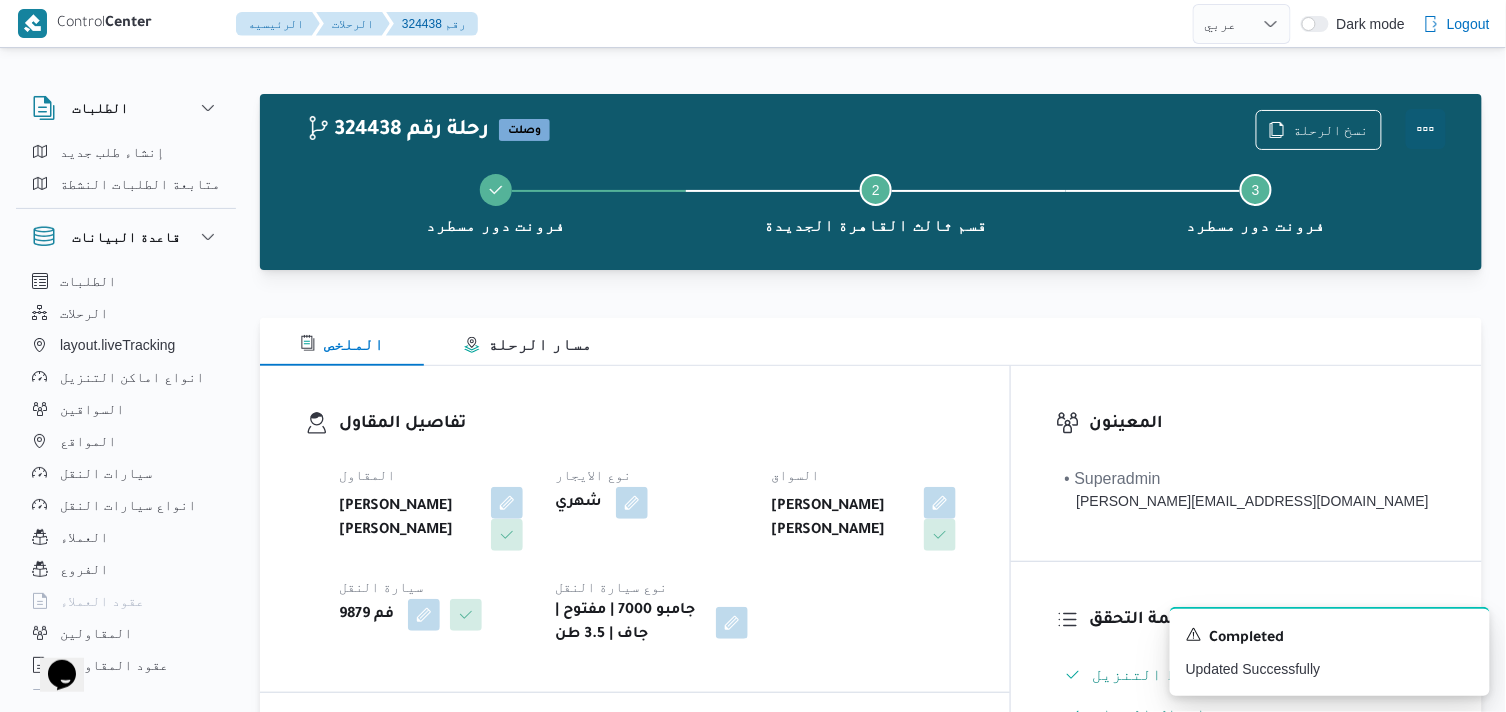 click at bounding box center (1426, 129) 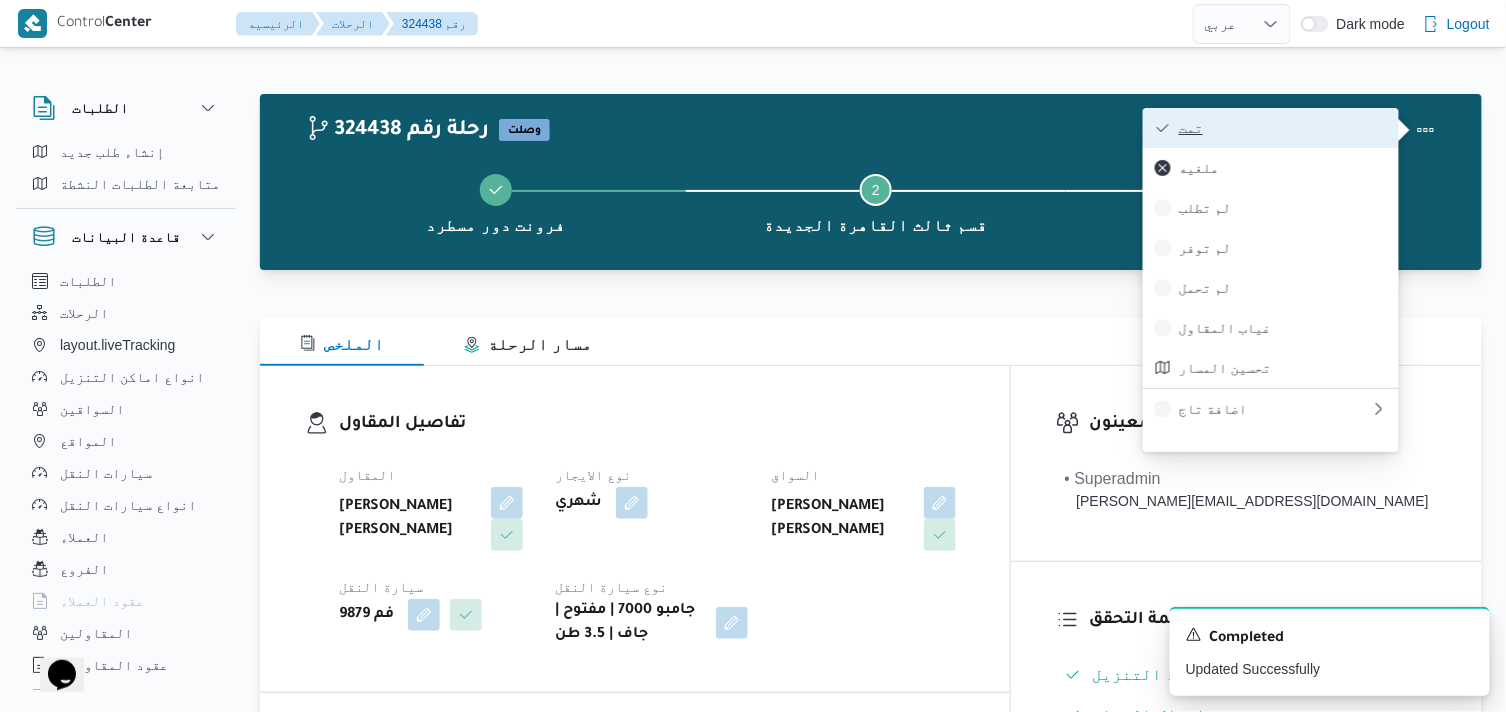 click on "تمت" at bounding box center [1283, 128] 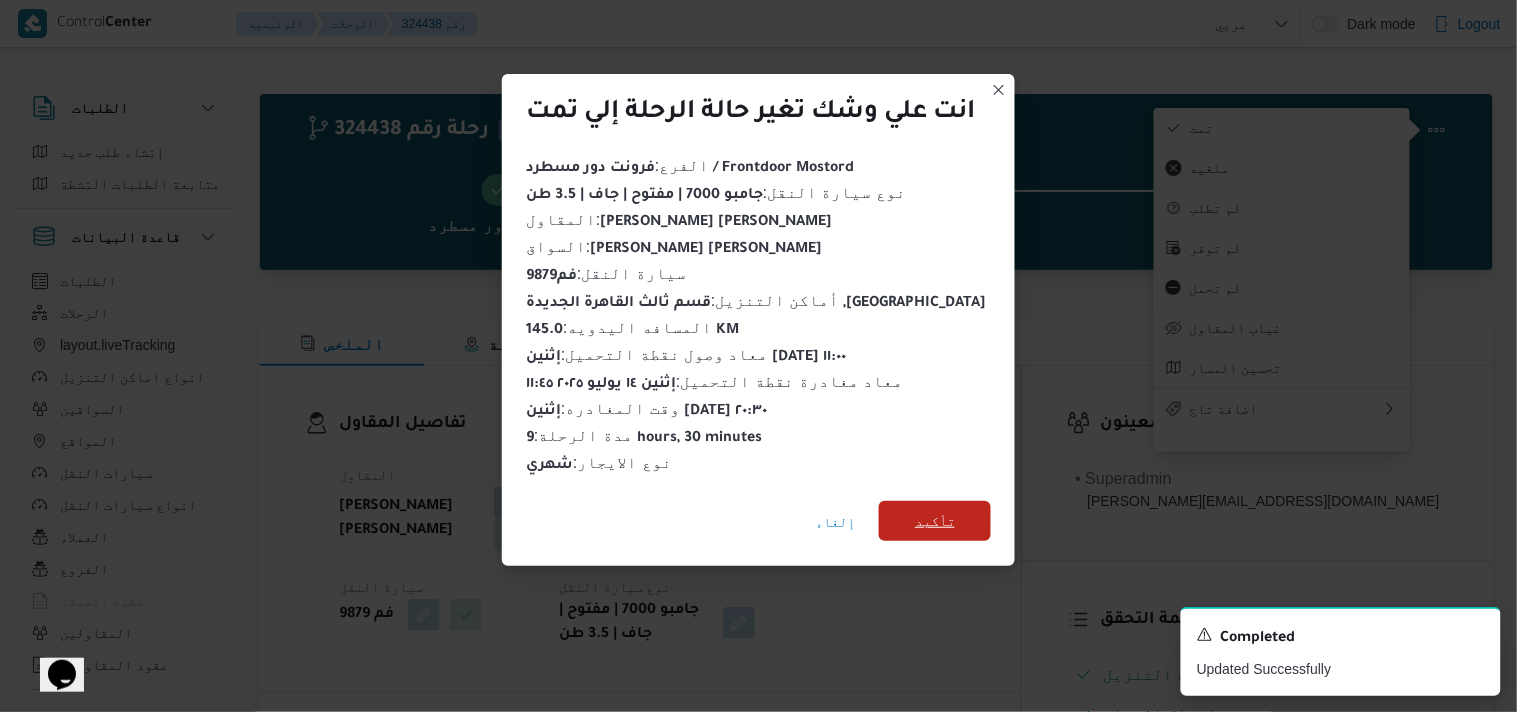 click on "تأكيد" at bounding box center [935, 521] 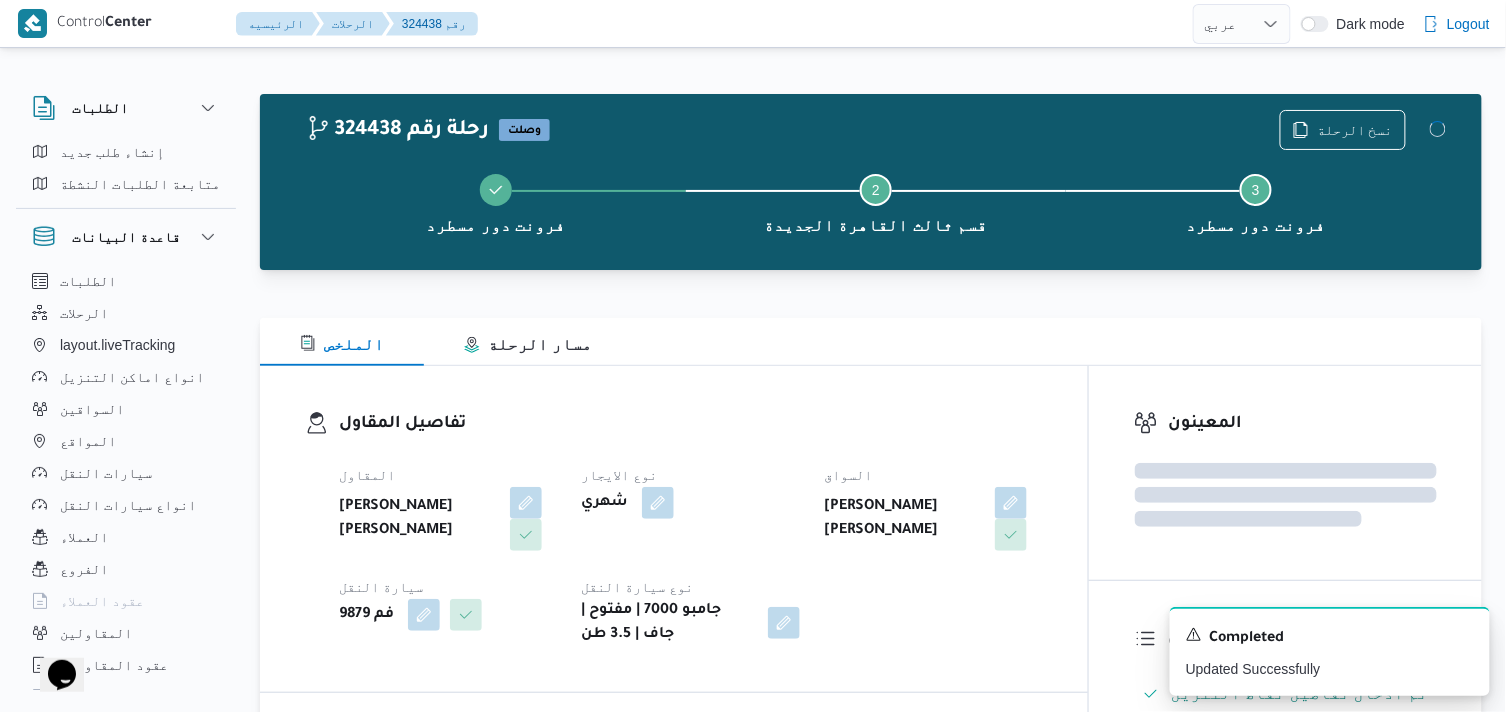 click on "المقاول محمد عيد عبدالسلام عبدالحافظ نوع الايجار شهري السواق عمرو فتحي عفيفي موسي سيارة النقل فم 9879 نوع سيارة النقل جامبو 7000 | مفتوح | جاف | 3.5 طن" at bounding box center [691, 555] 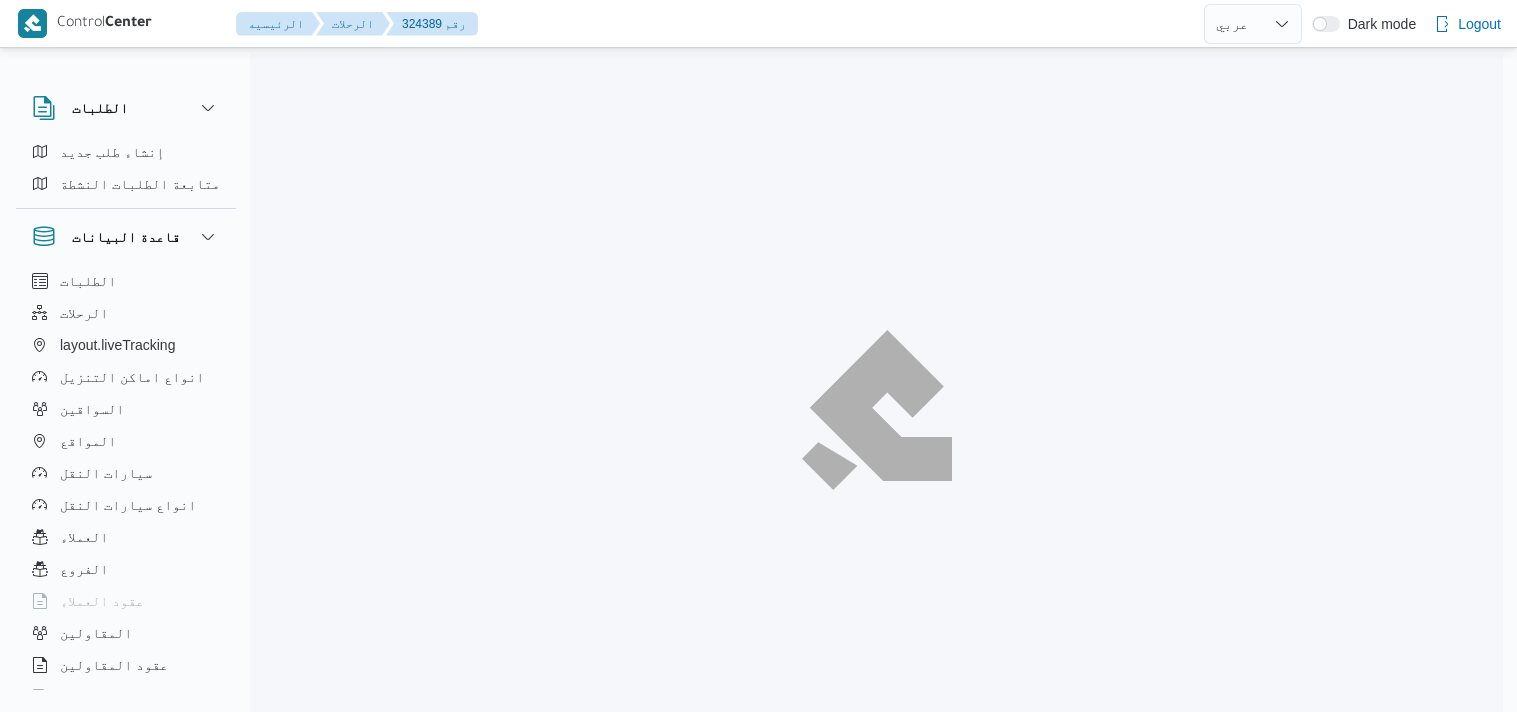 select on "ar" 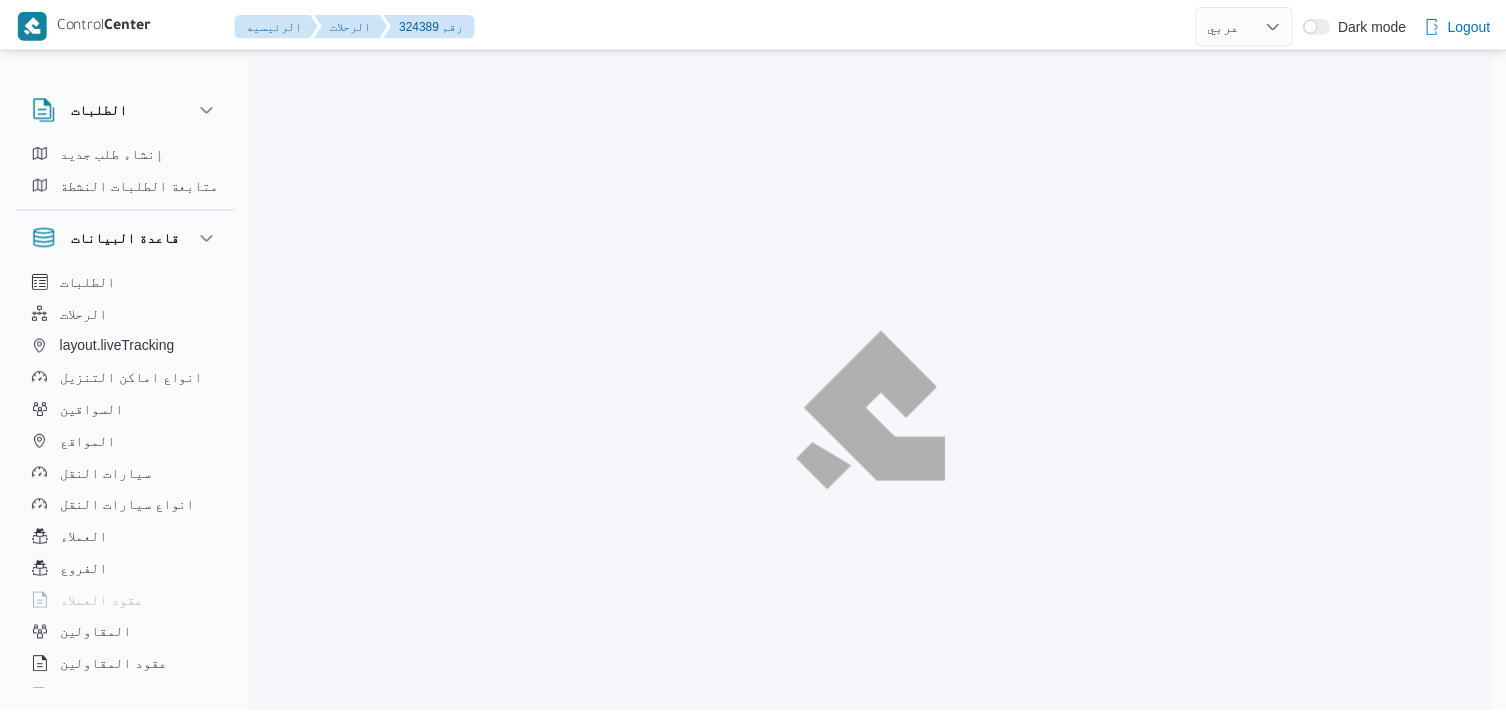 scroll, scrollTop: 0, scrollLeft: 0, axis: both 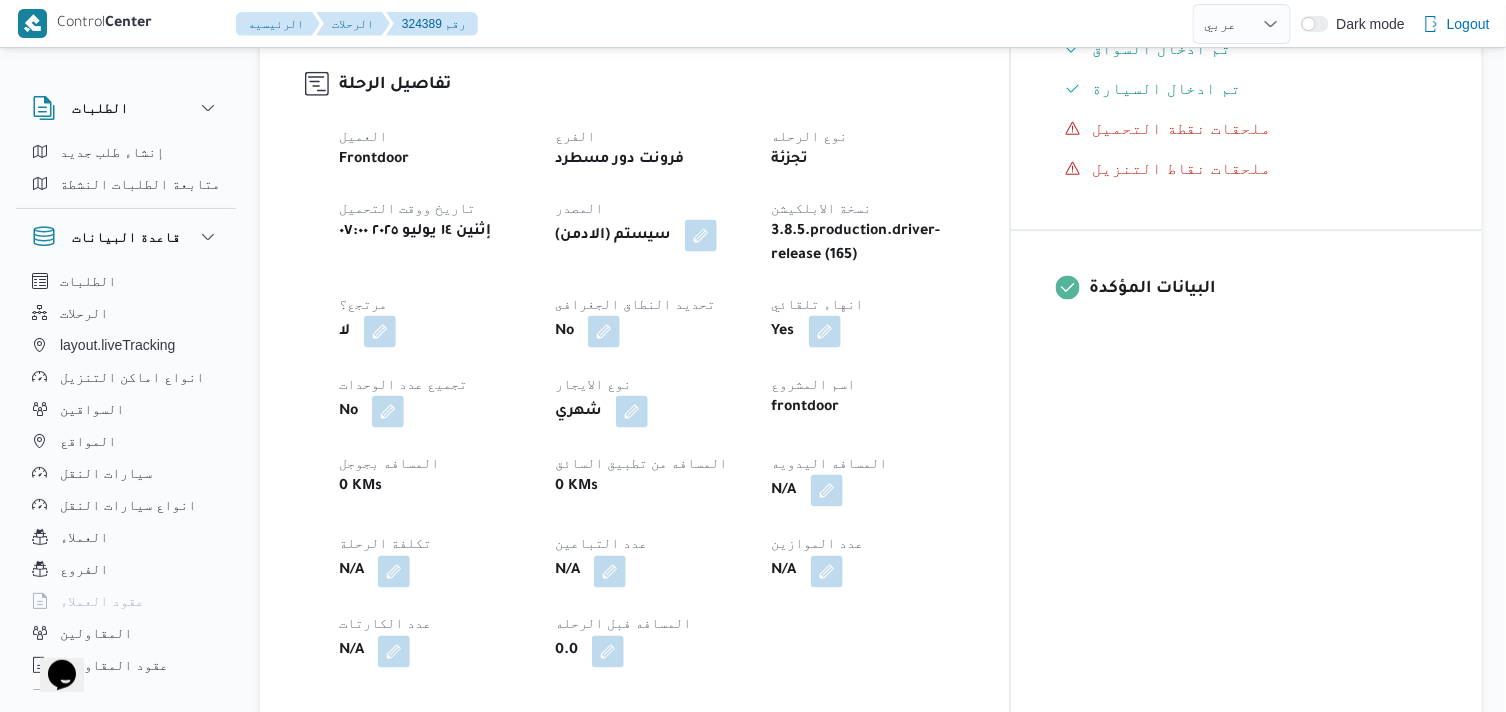 click at bounding box center (827, 491) 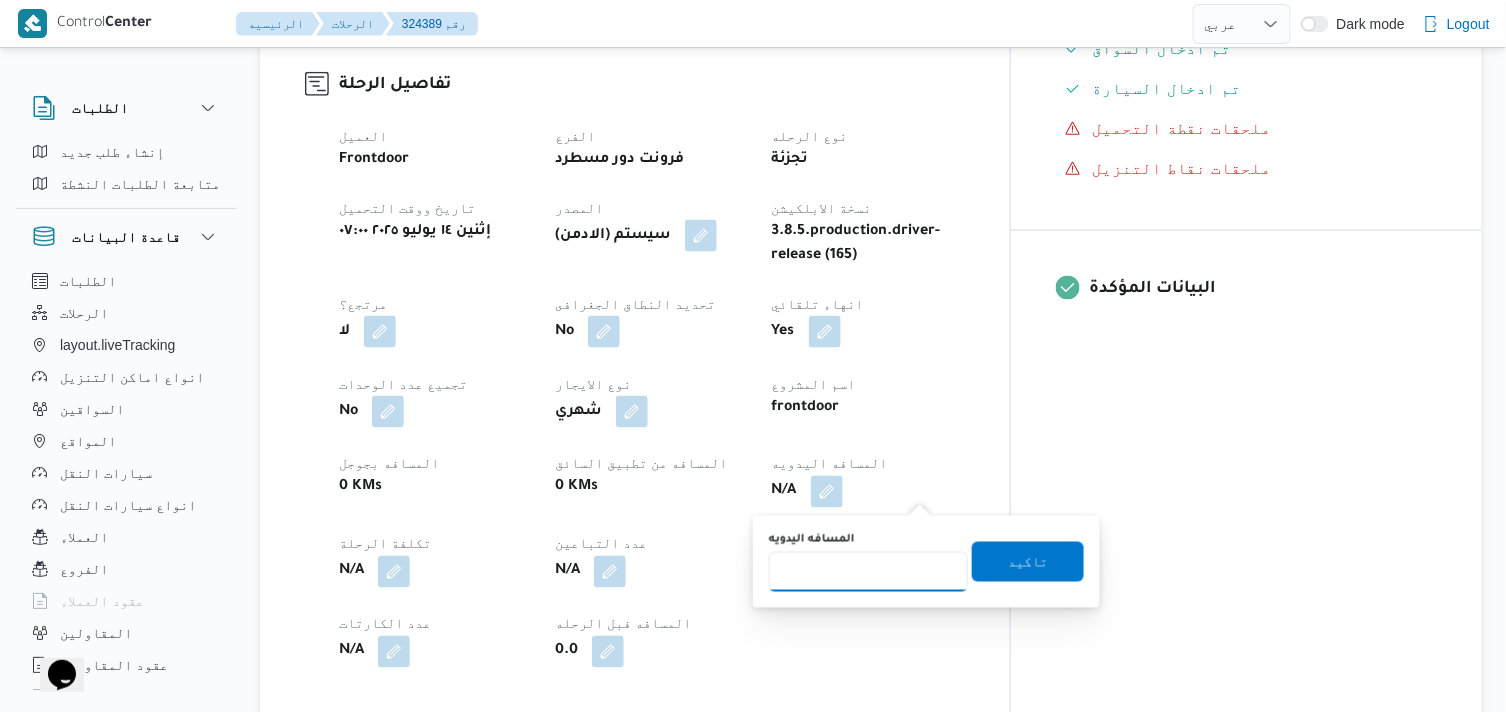 click on "المسافه اليدويه" at bounding box center (868, 572) 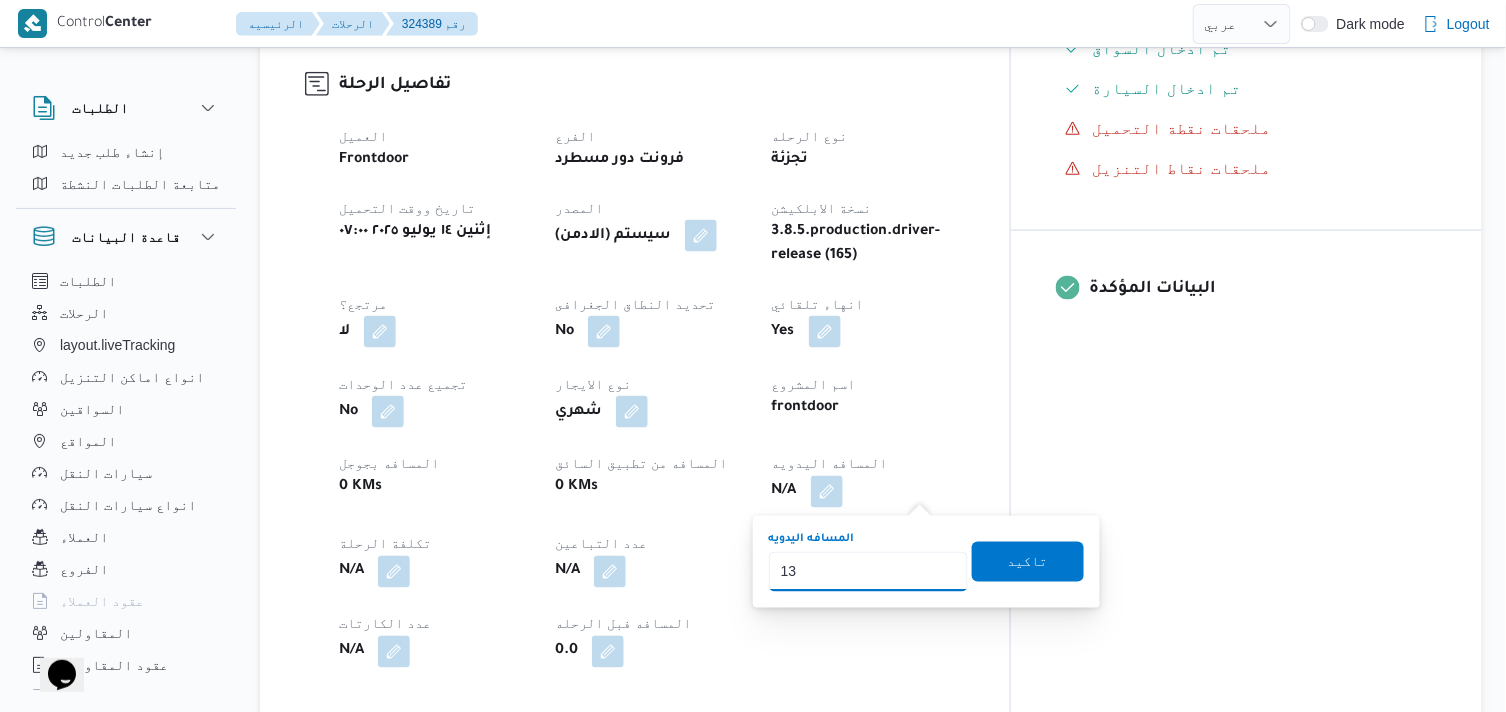 type on "130" 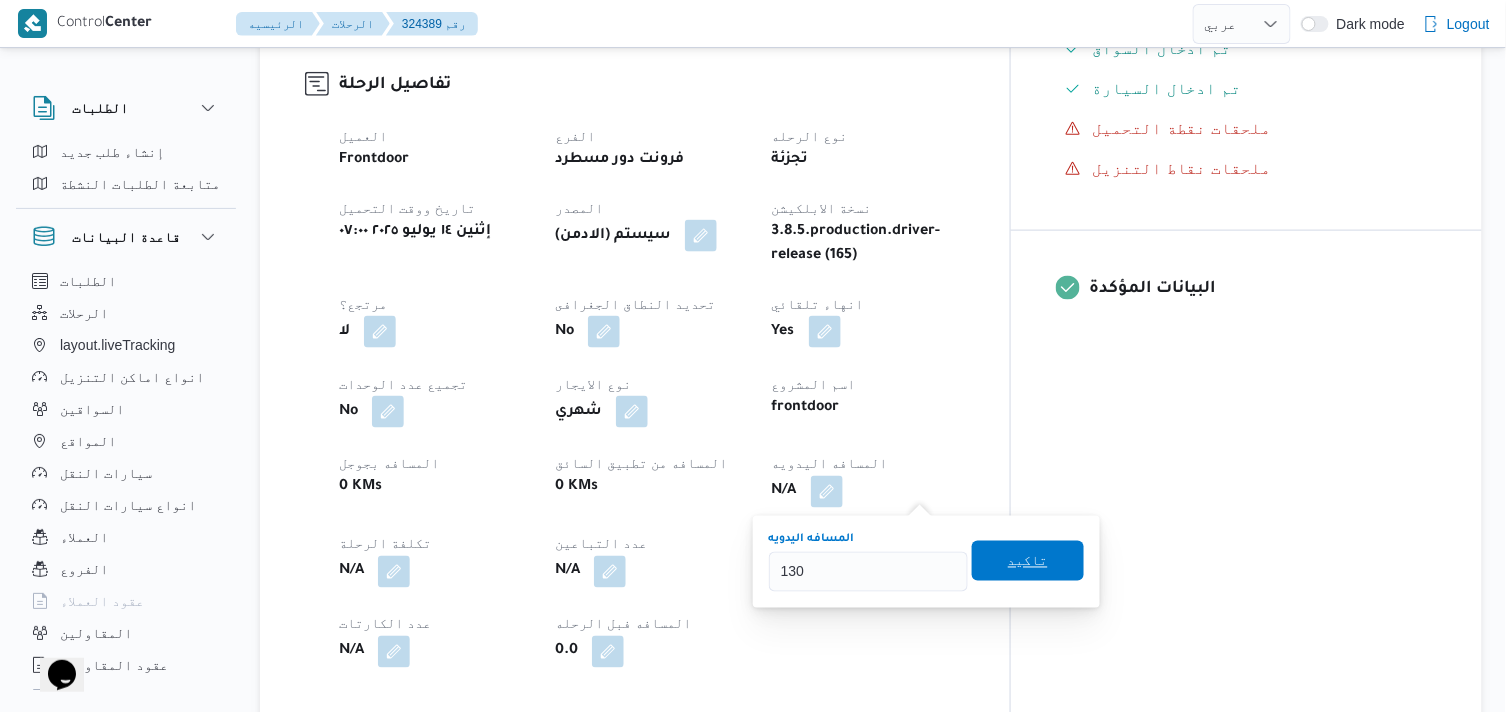 click on "تاكيد" at bounding box center [1028, 561] 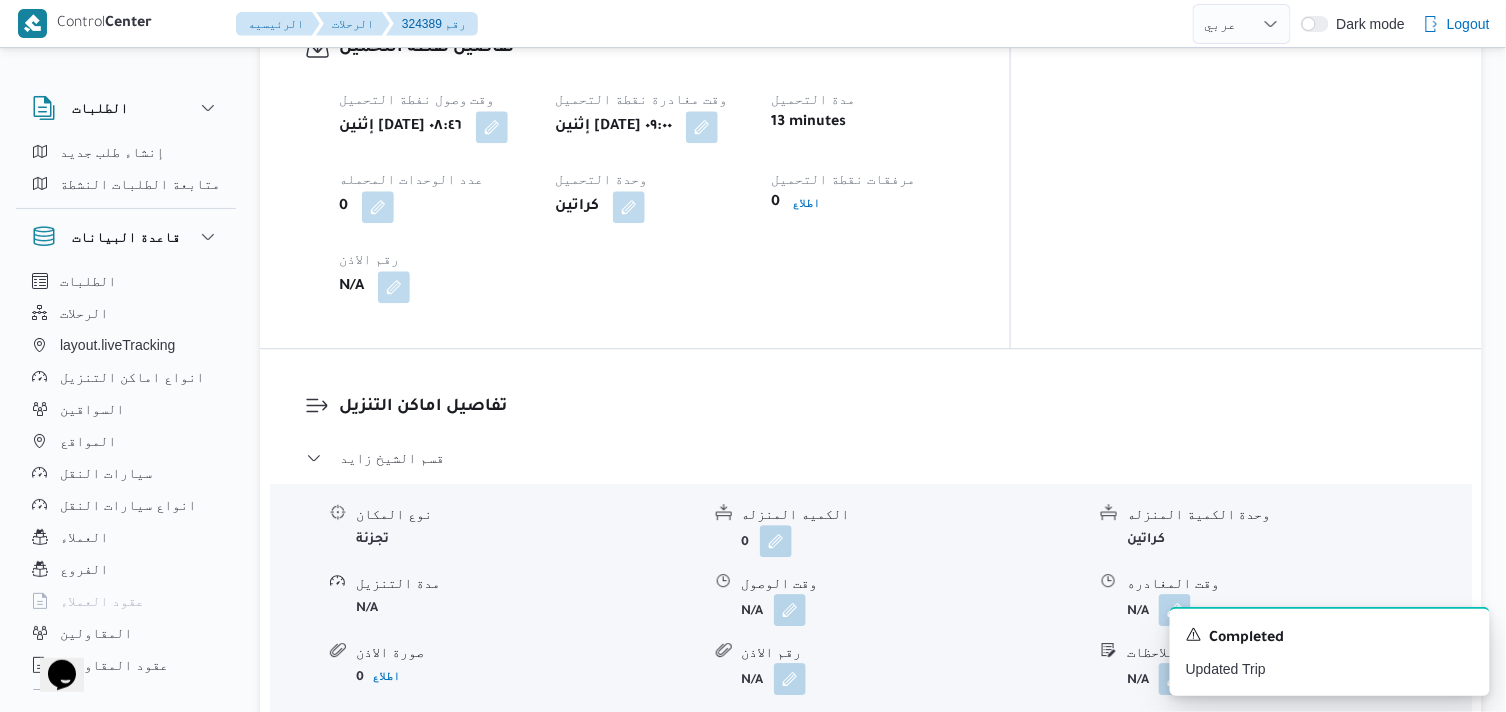 scroll, scrollTop: 1444, scrollLeft: 0, axis: vertical 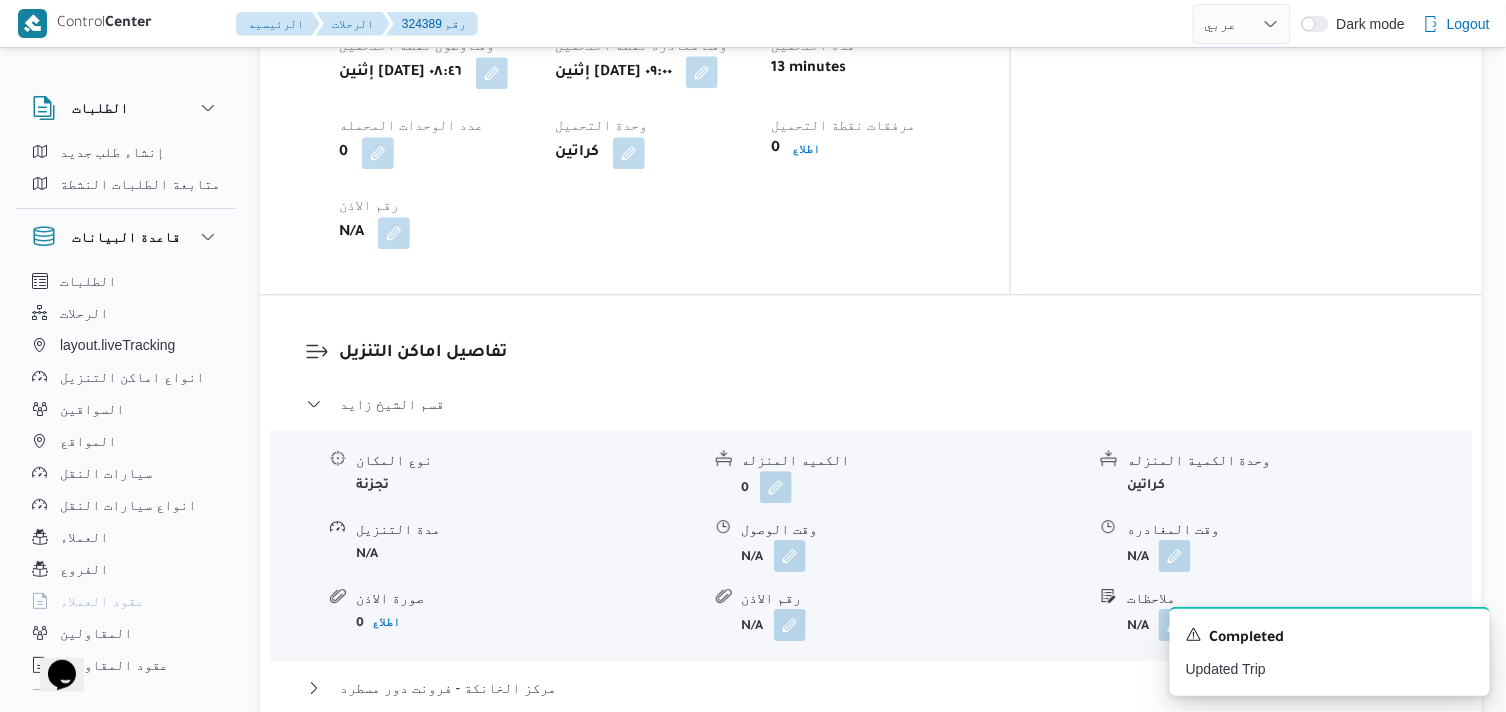 click at bounding box center [702, 72] 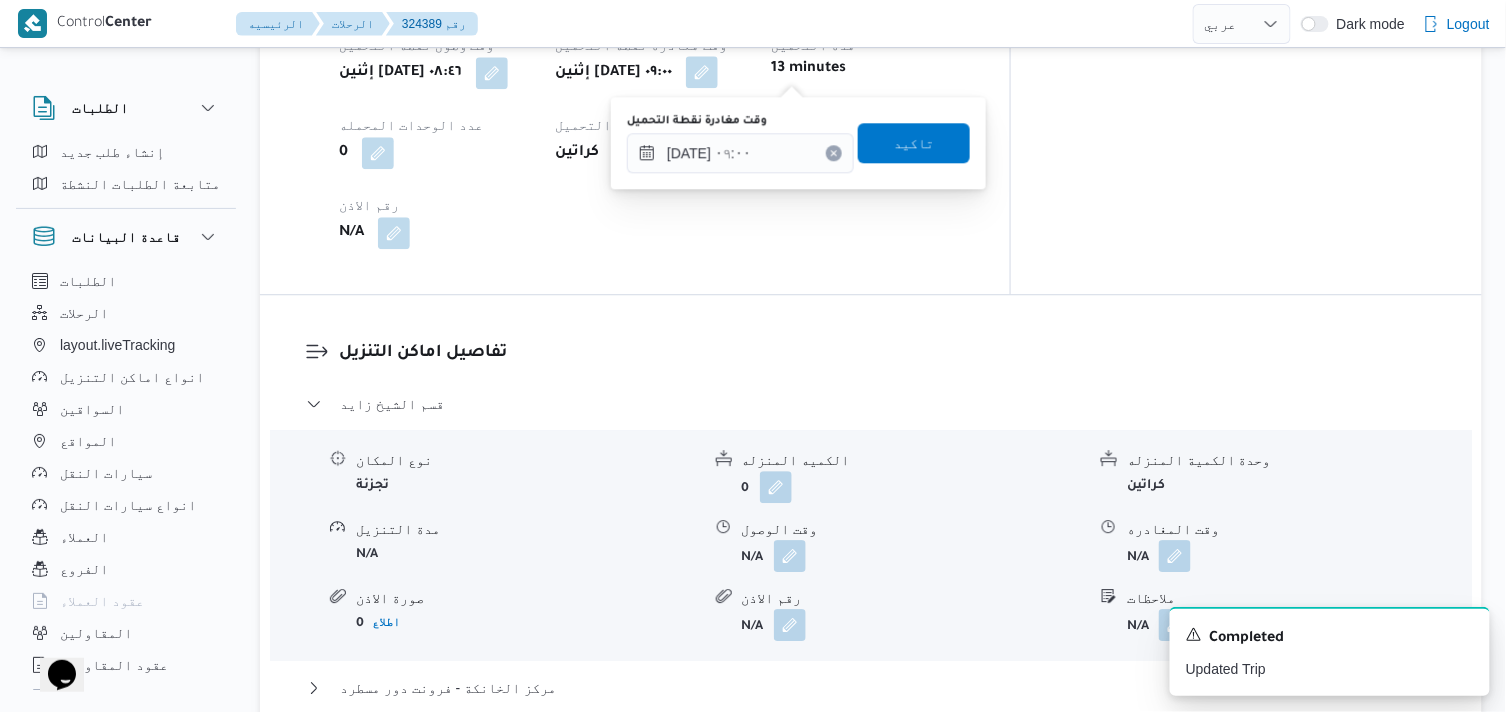 click on "وقت مغادرة نقطة التحميل [DATE] ٠٩:٠٠" at bounding box center [740, 143] 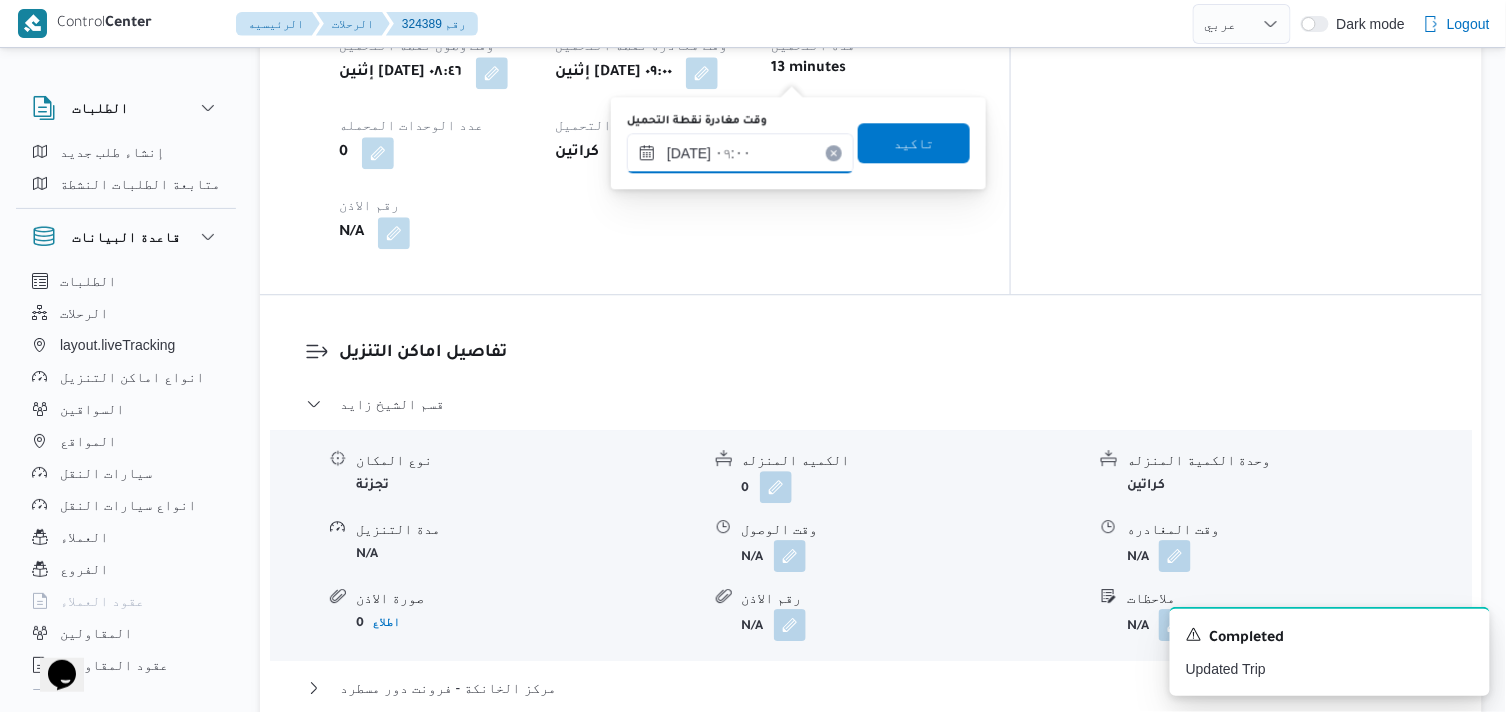 click on "[DATE] ٠٩:٠٠" at bounding box center [740, 153] 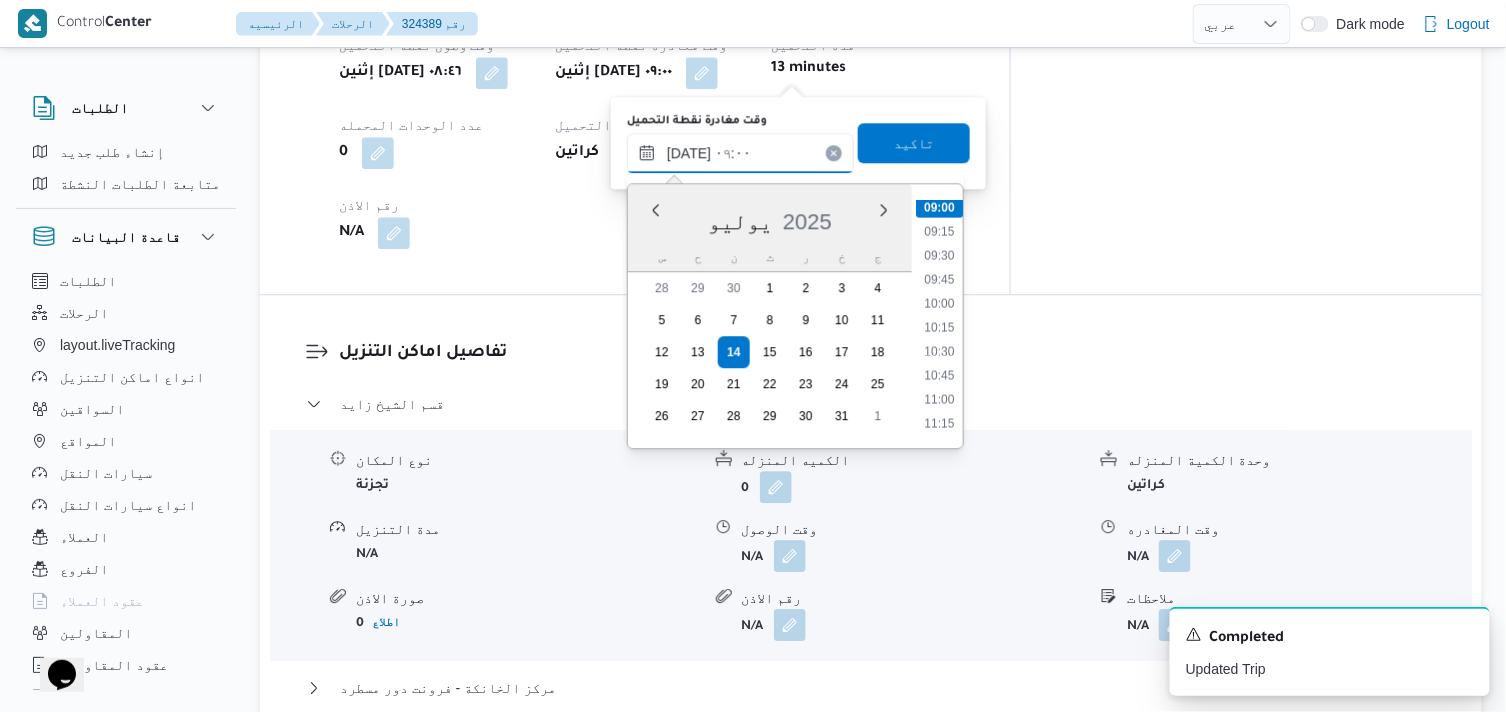 scroll, scrollTop: 1077, scrollLeft: 0, axis: vertical 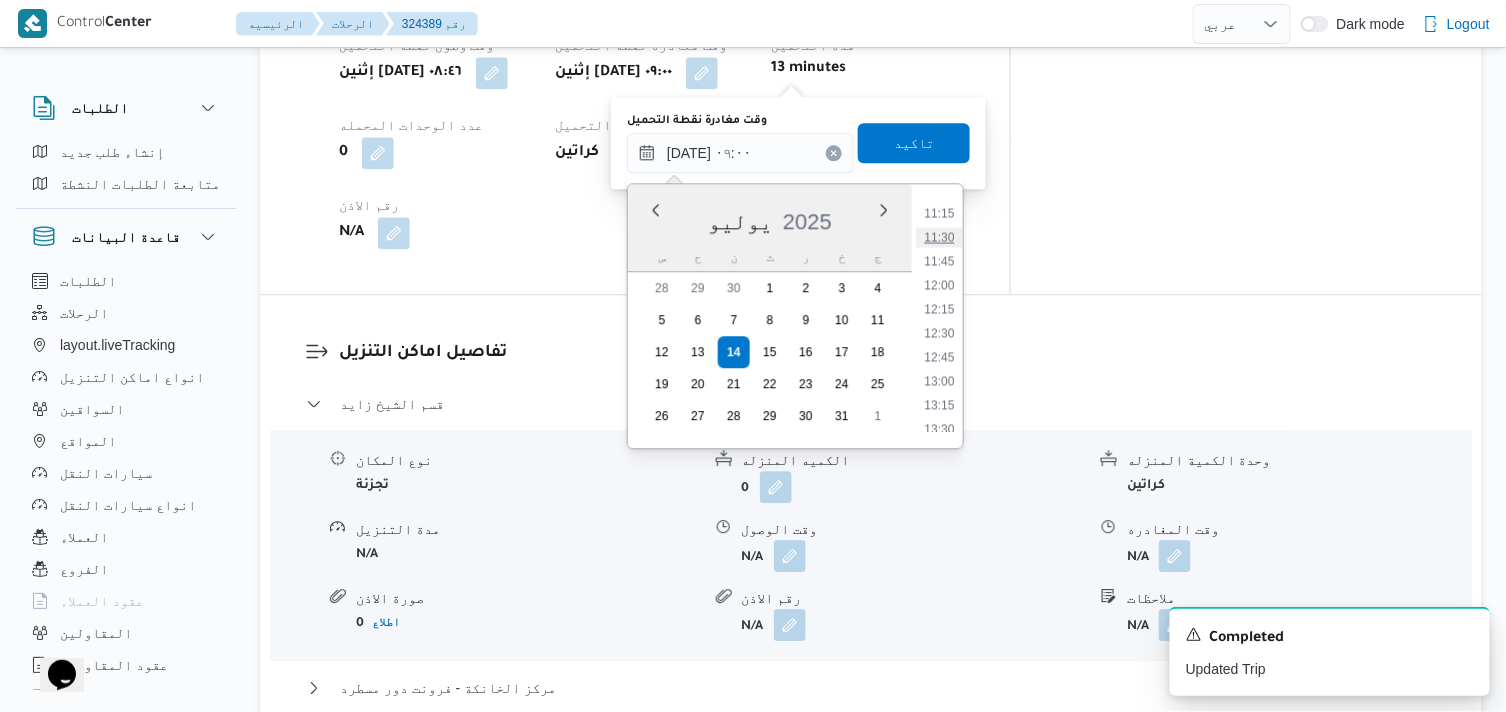 click on "11:30" at bounding box center (939, 237) 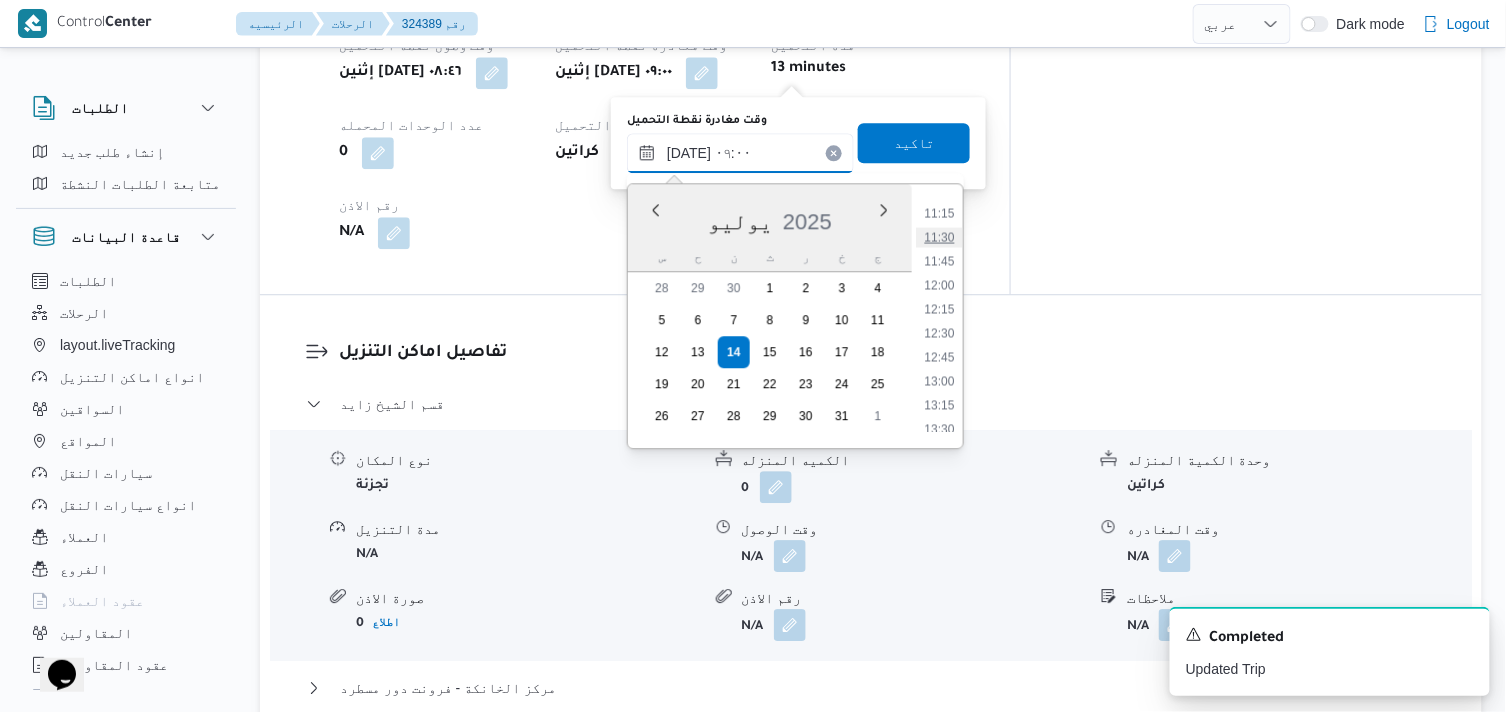 type on "[DATE] ١١:٣٠" 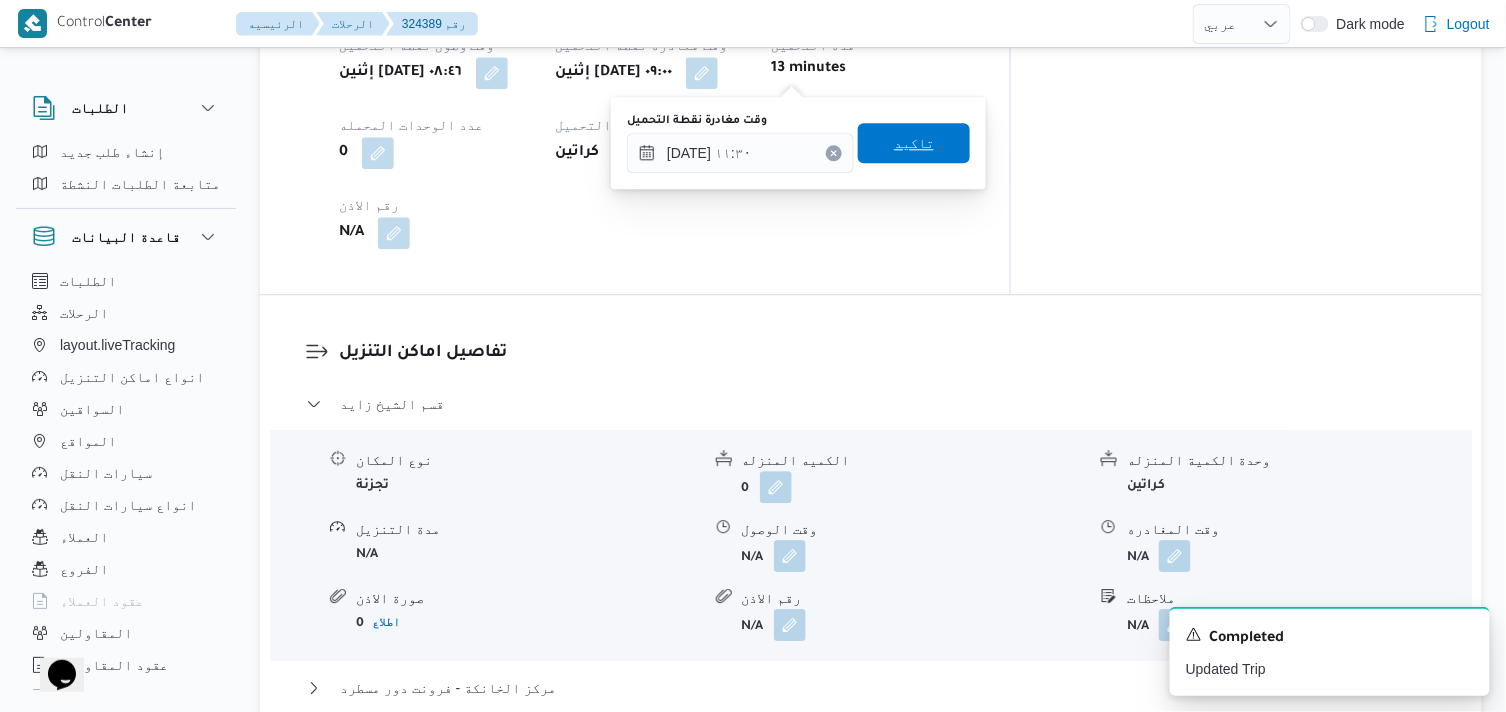 click on "تاكيد" at bounding box center [914, 143] 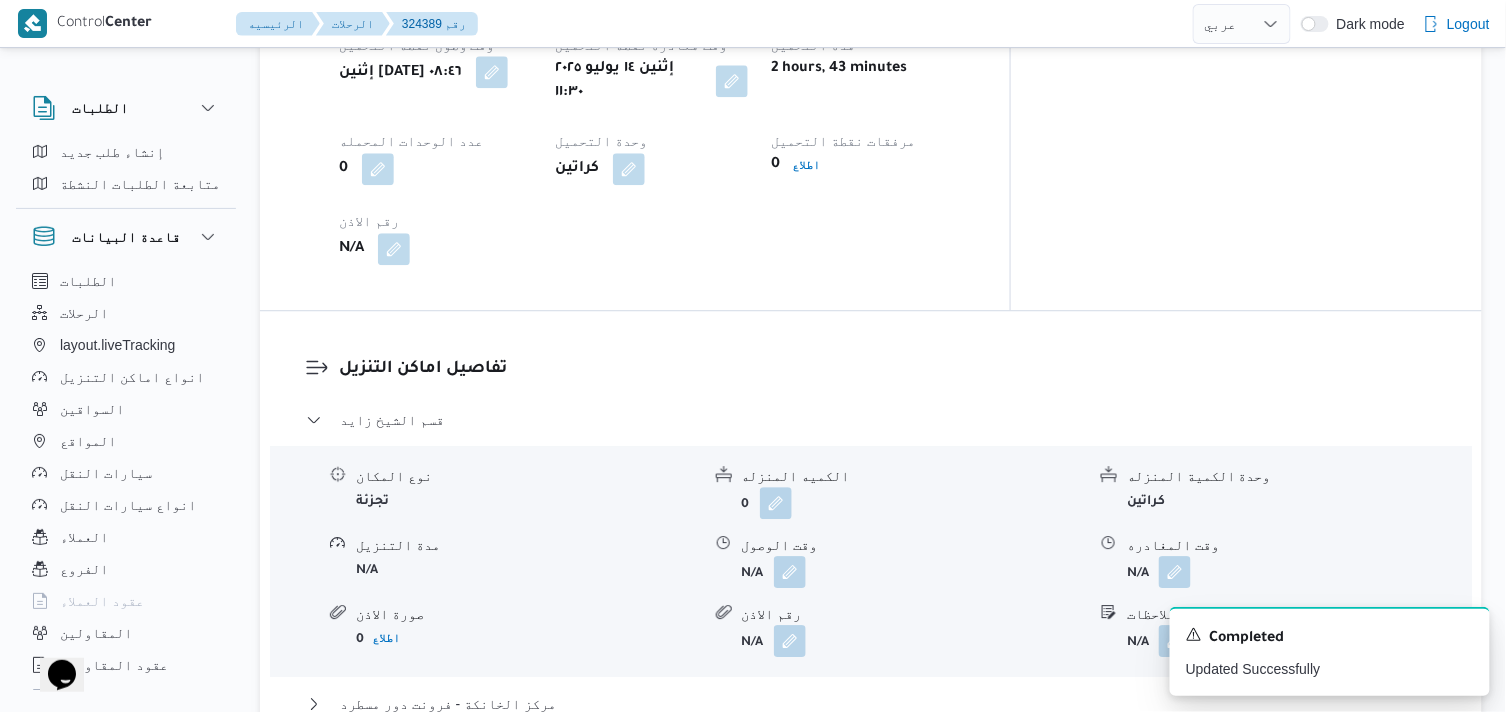 click at bounding box center (492, 72) 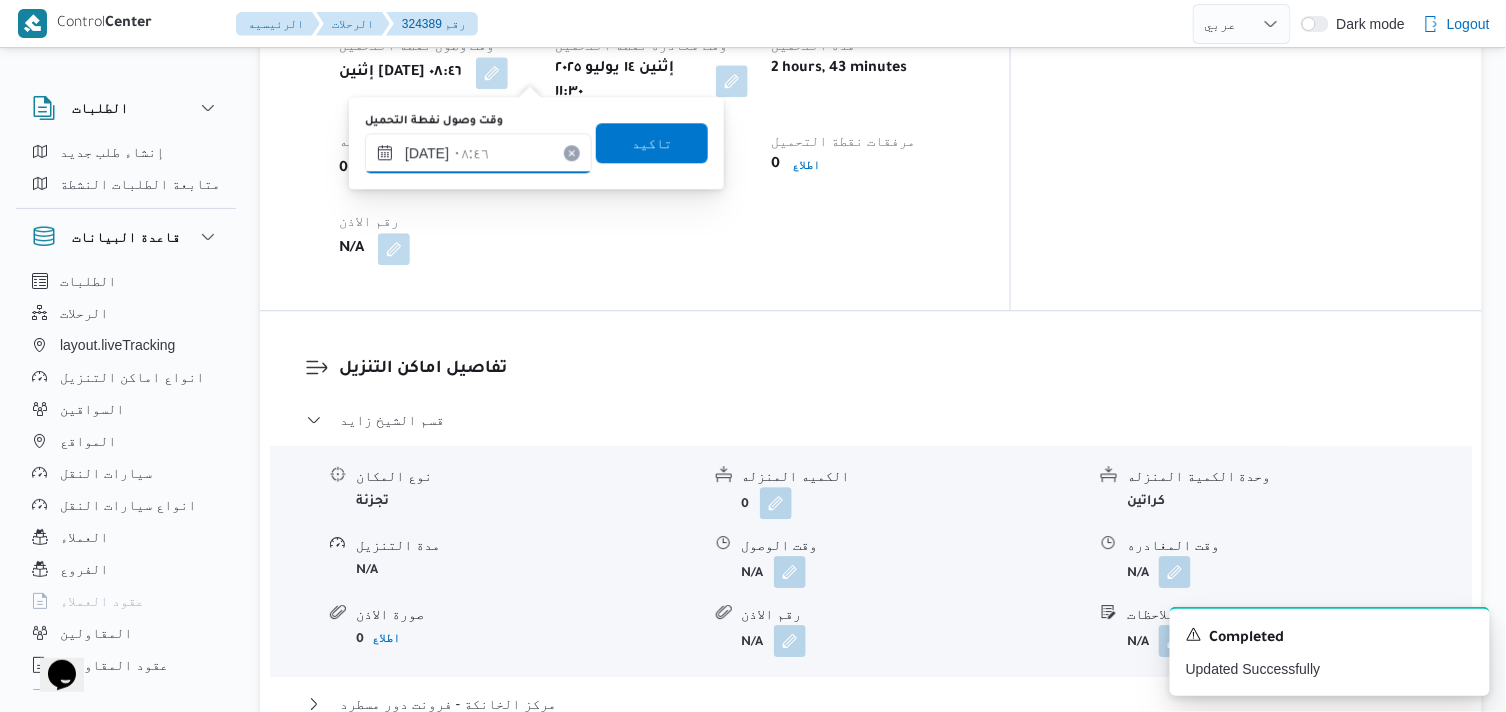 drag, startPoint x: 510, startPoint y: 132, endPoint x: 541, endPoint y: 163, distance: 43.840622 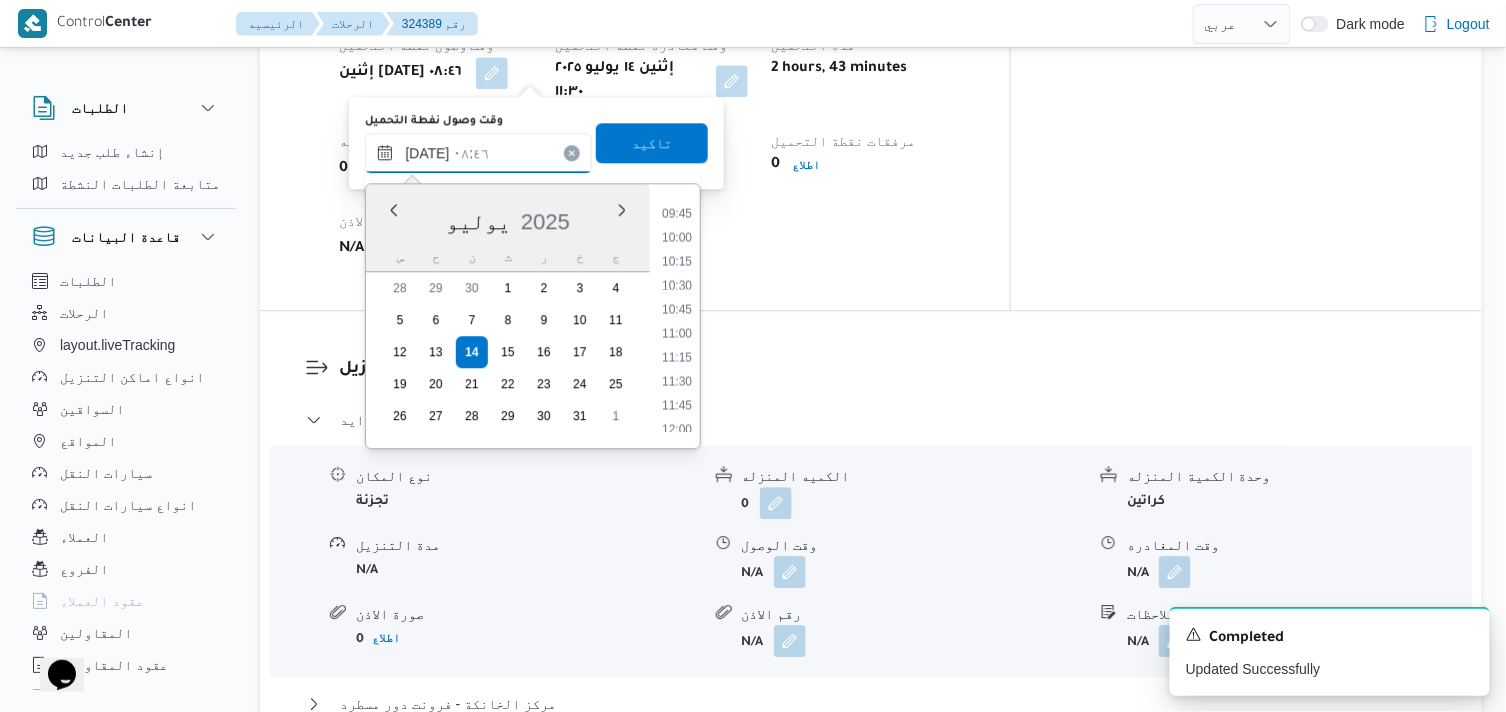 scroll, scrollTop: 942, scrollLeft: 0, axis: vertical 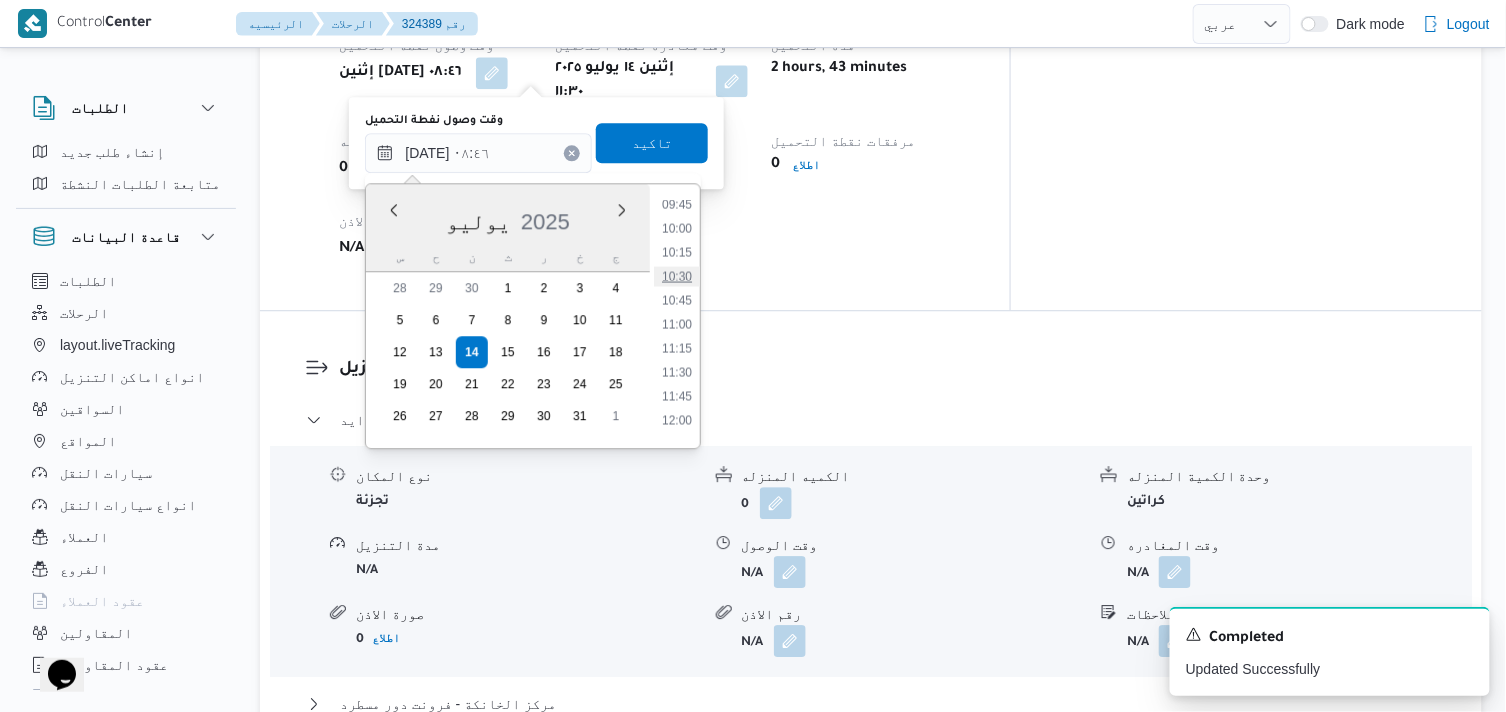 click on "10:30" at bounding box center [677, 276] 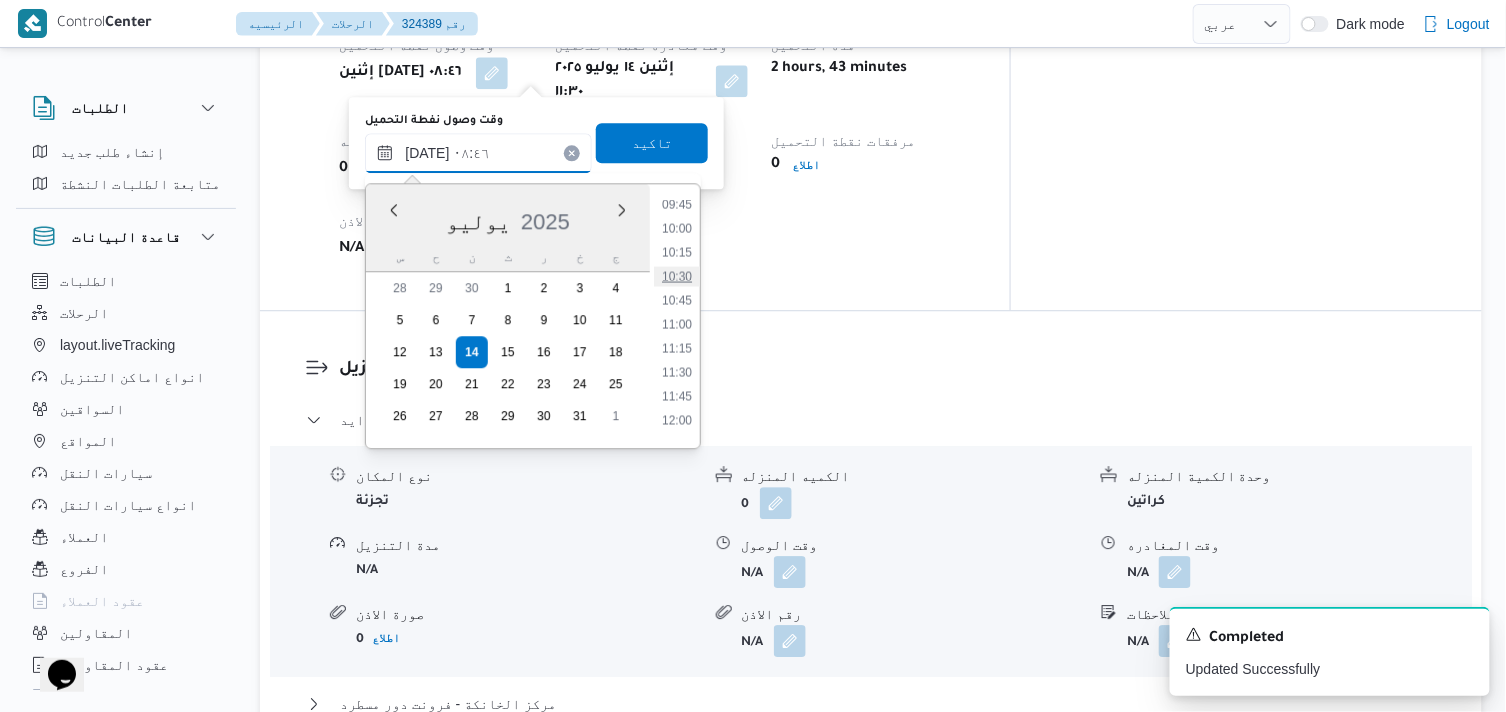 type on "[DATE] ١٠:٣٠" 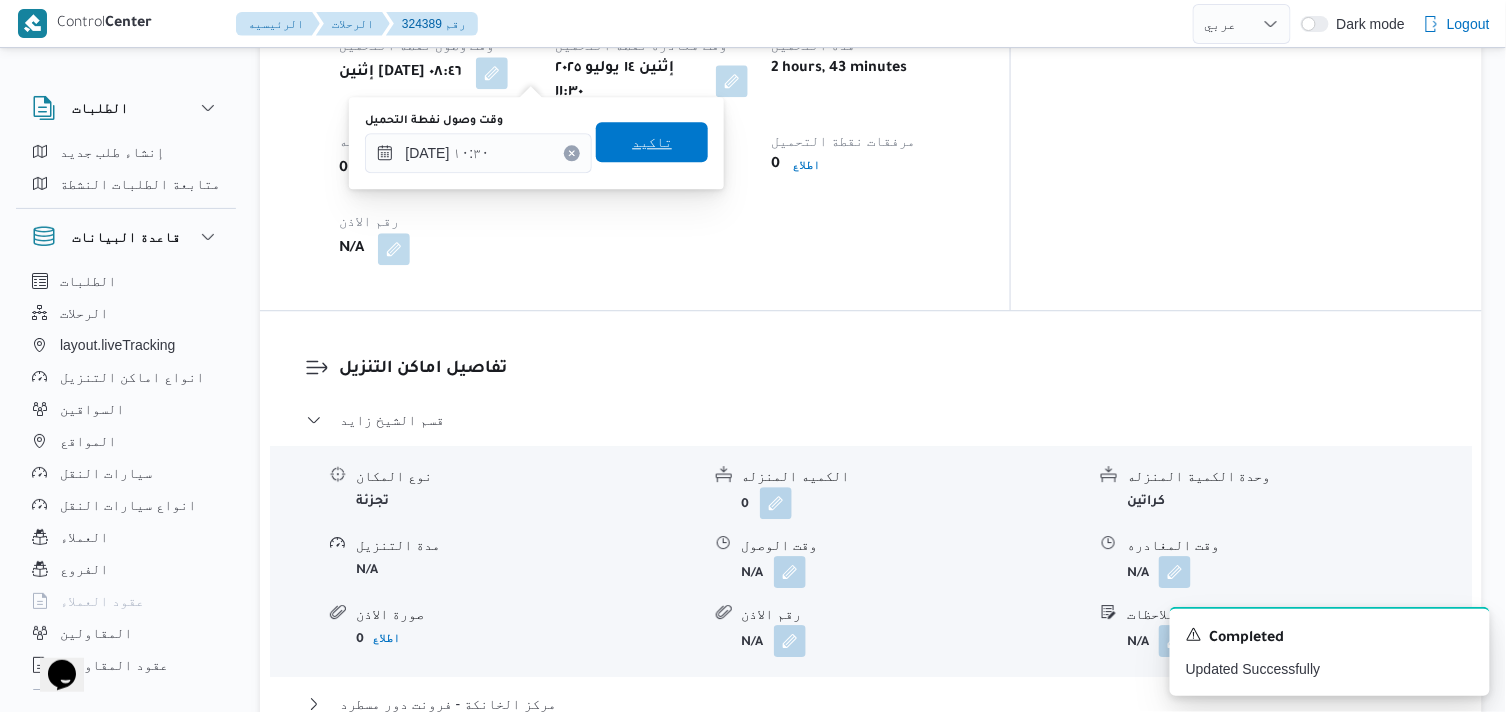 click on "تاكيد" at bounding box center [652, 142] 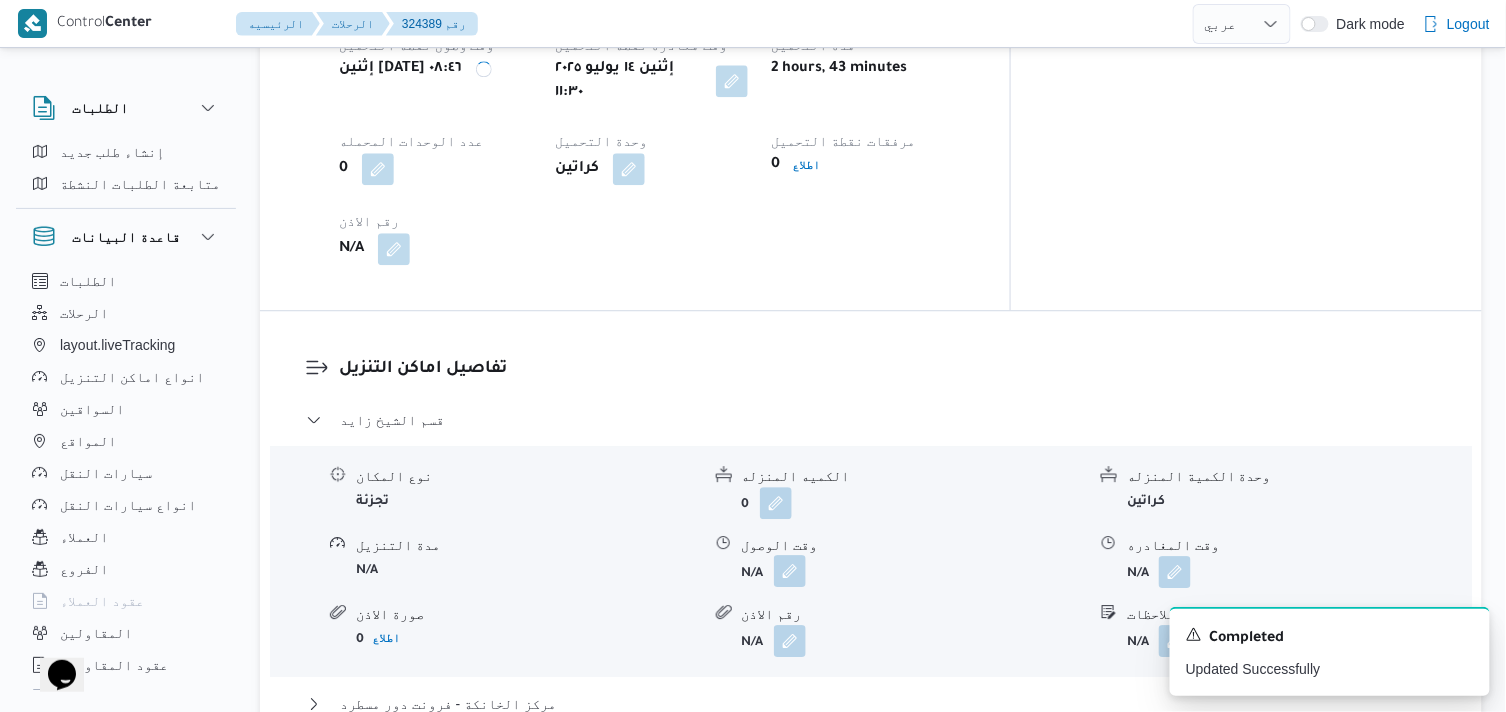 click at bounding box center [790, 571] 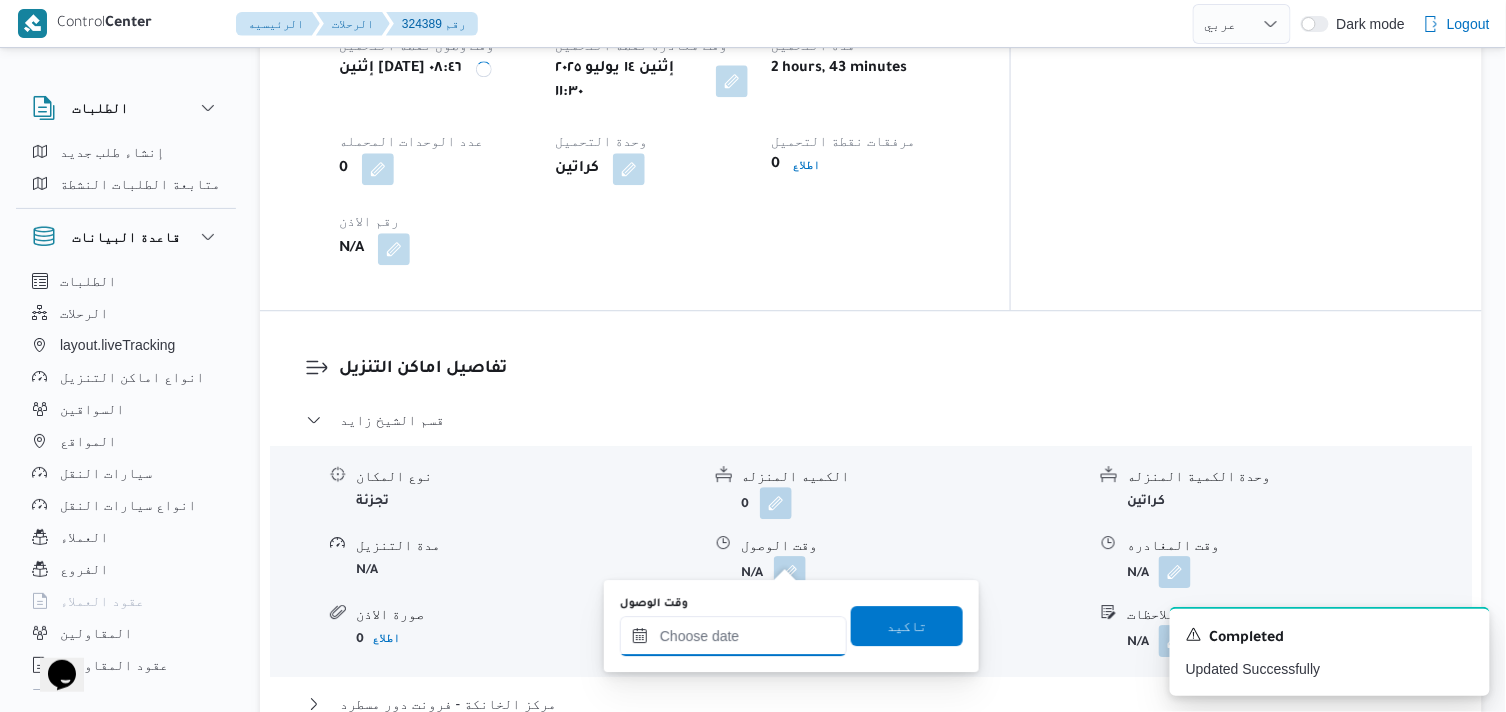click on "وقت الوصول" at bounding box center (733, 636) 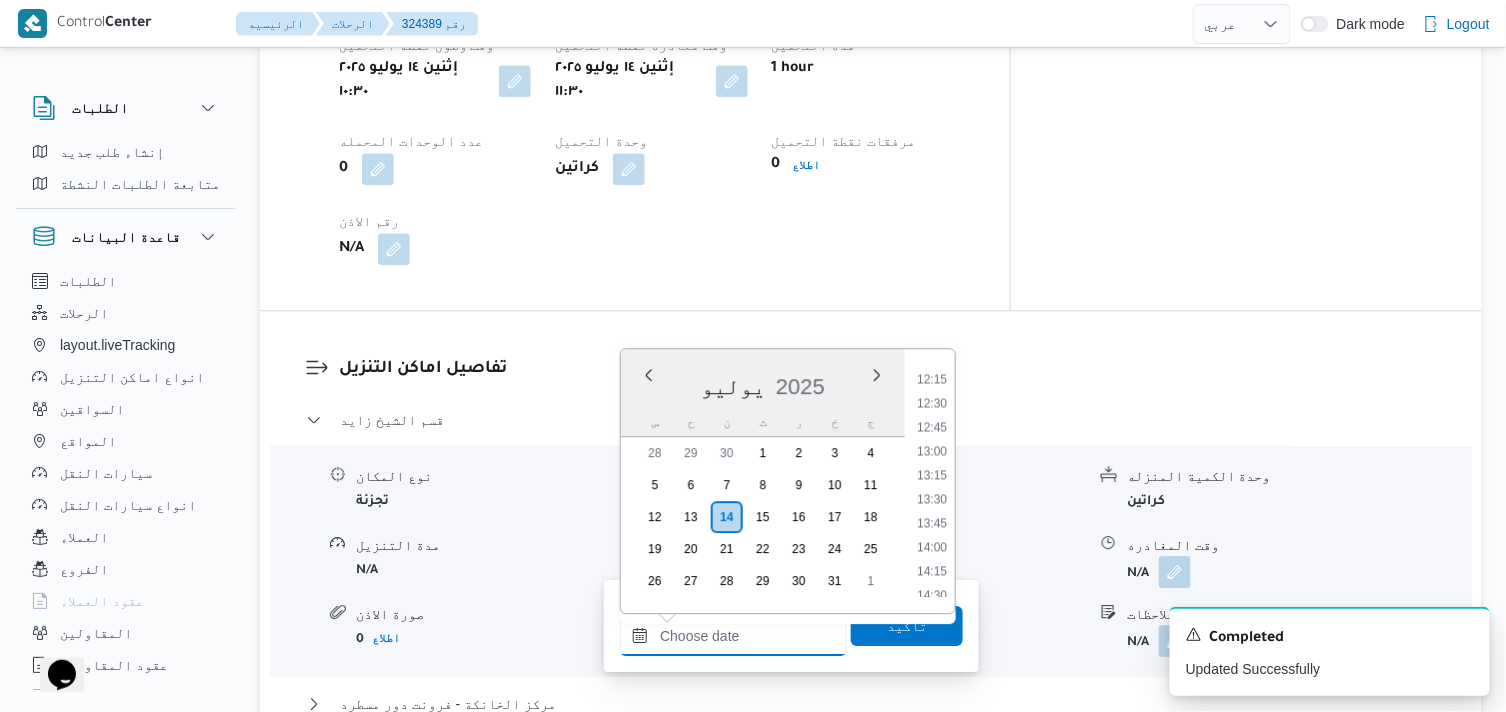 scroll, scrollTop: 1133, scrollLeft: 0, axis: vertical 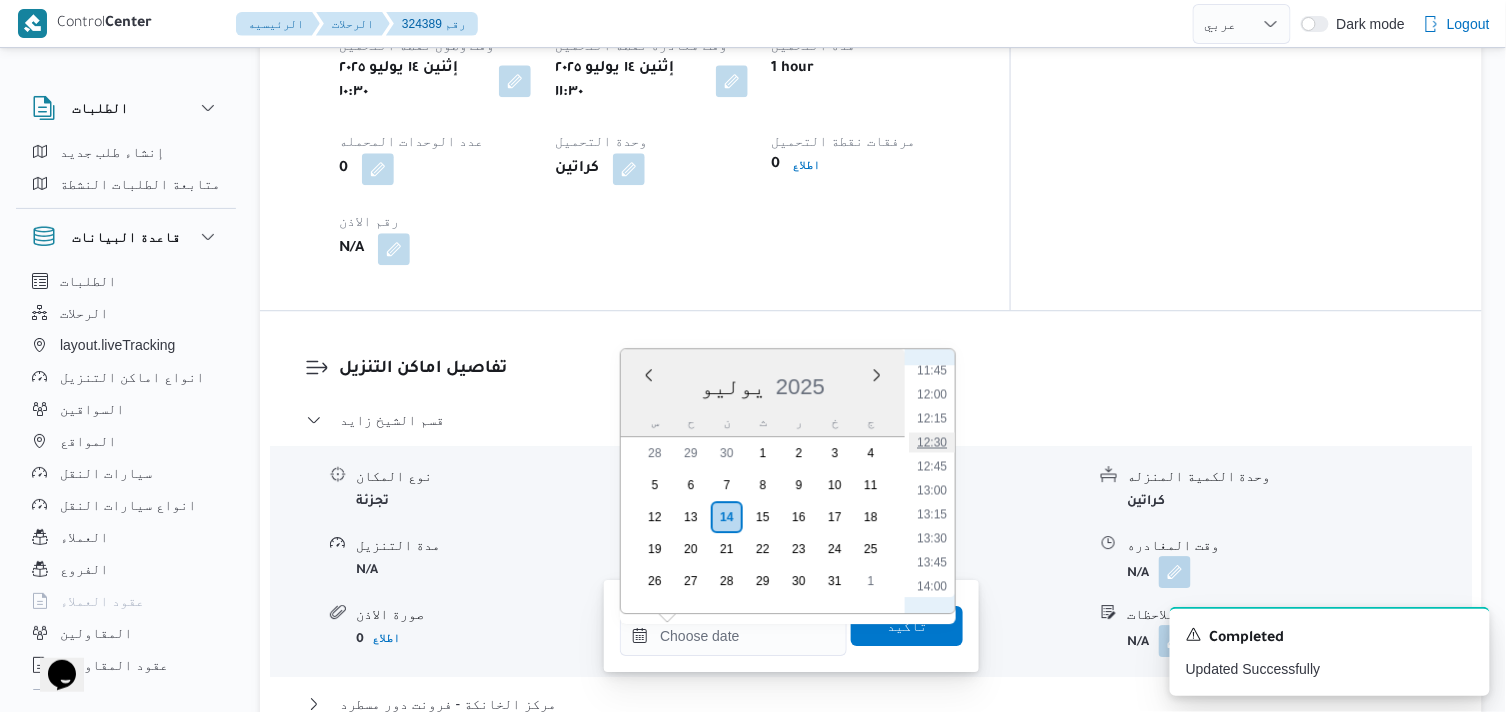 click on "12:30" at bounding box center [932, 442] 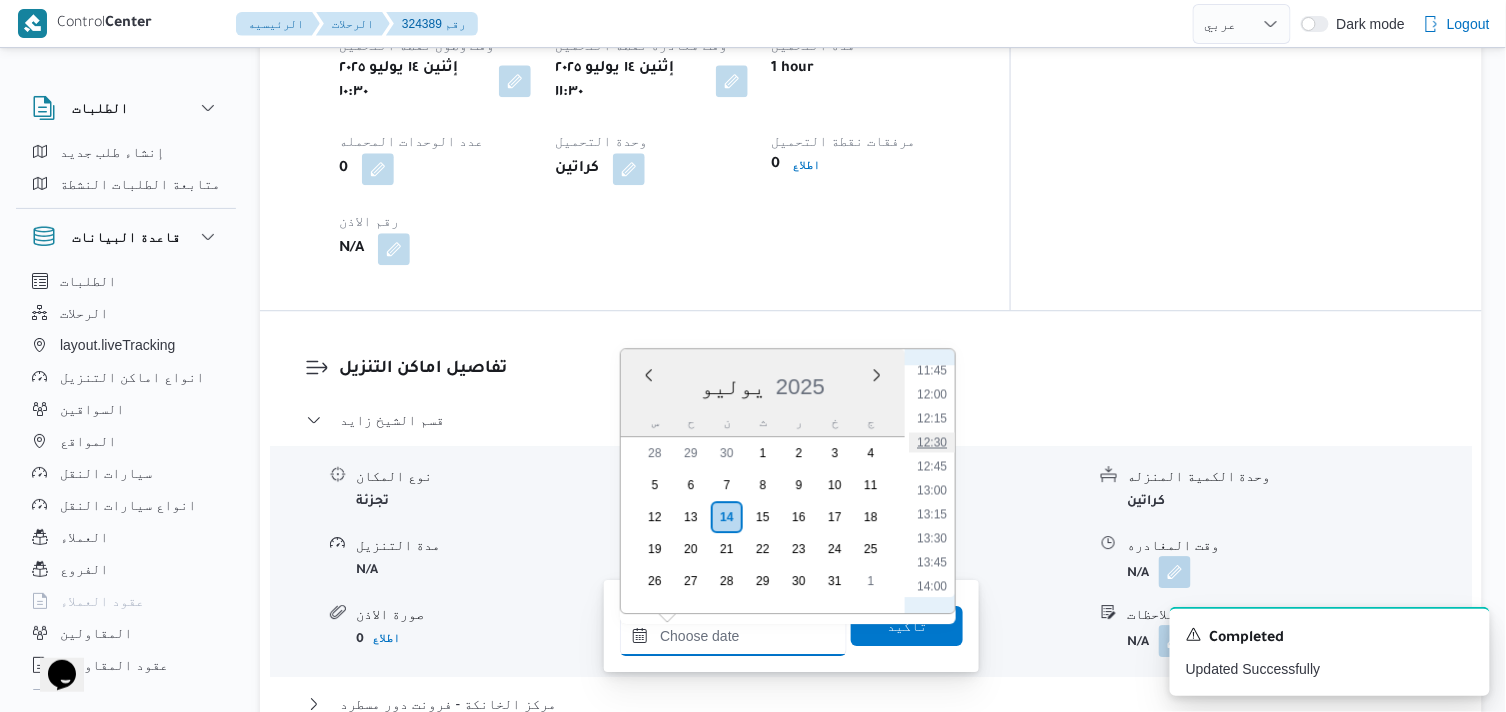 type on "١٤/٠٧/٢٠٢٥ ١٢:٣٠" 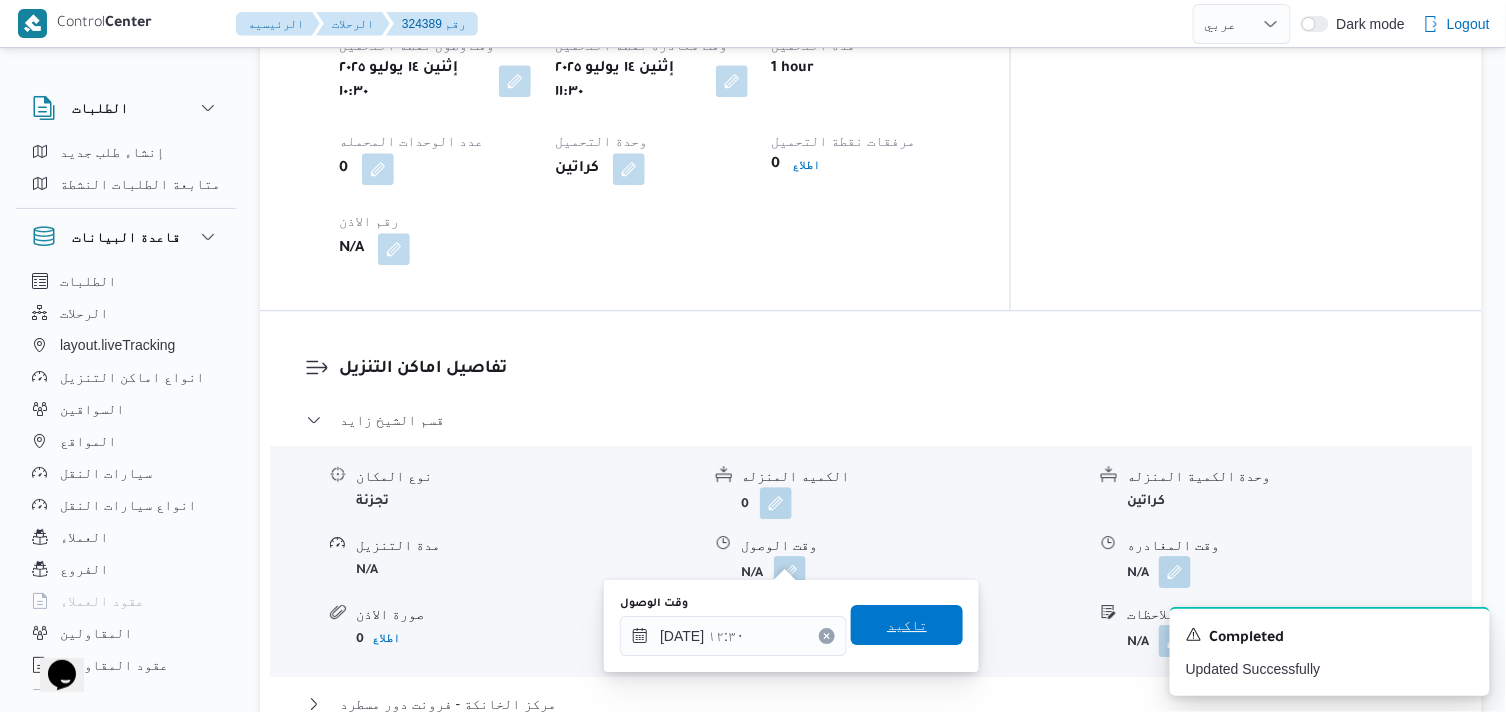 click on "تاكيد" at bounding box center [907, 625] 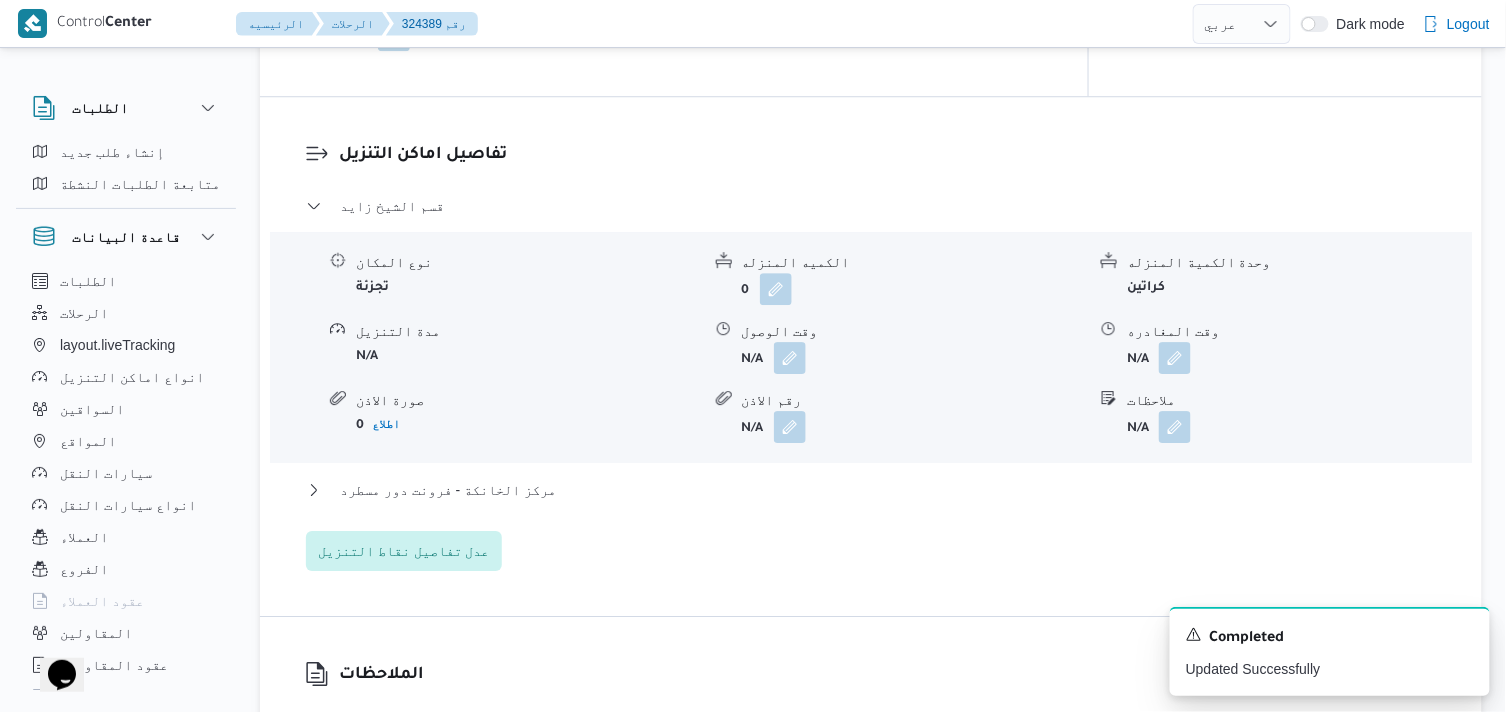 scroll, scrollTop: 1666, scrollLeft: 0, axis: vertical 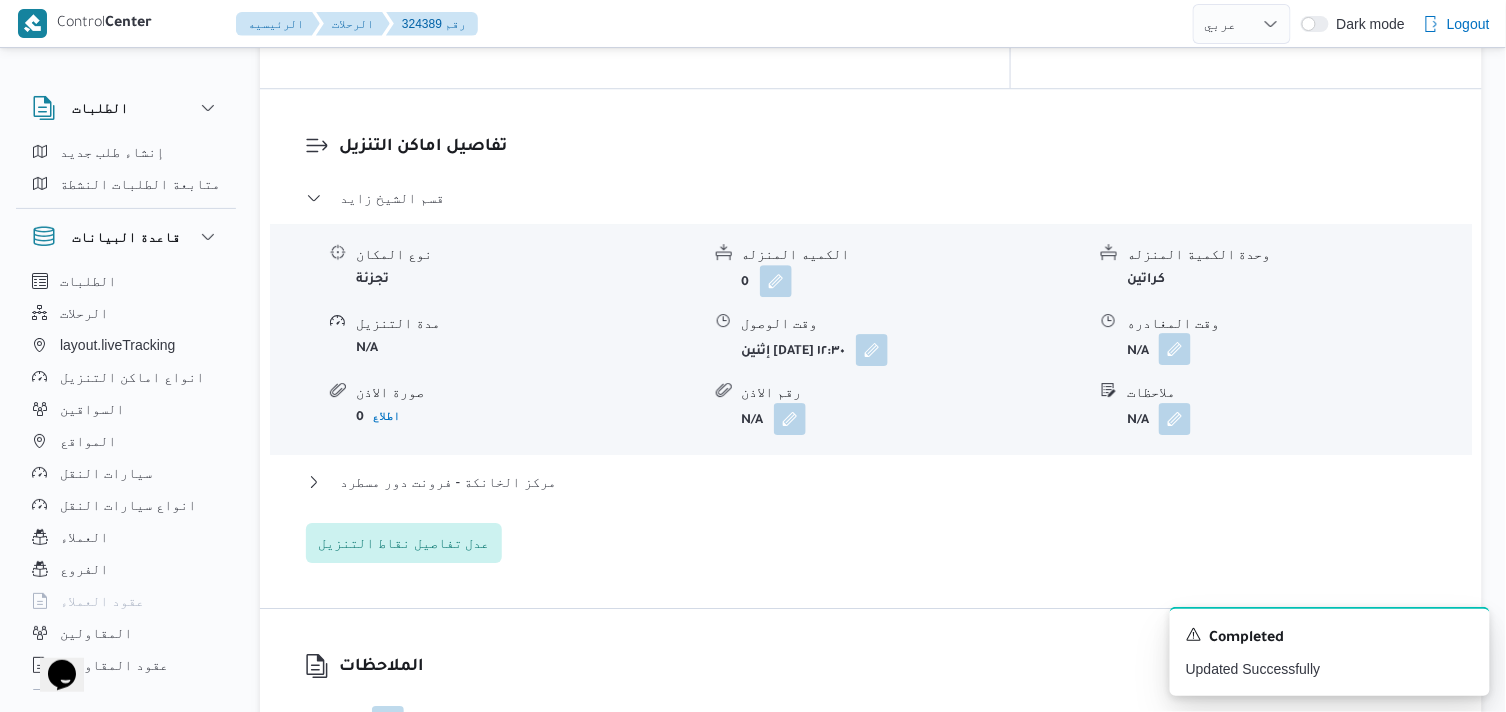 click at bounding box center [1175, 349] 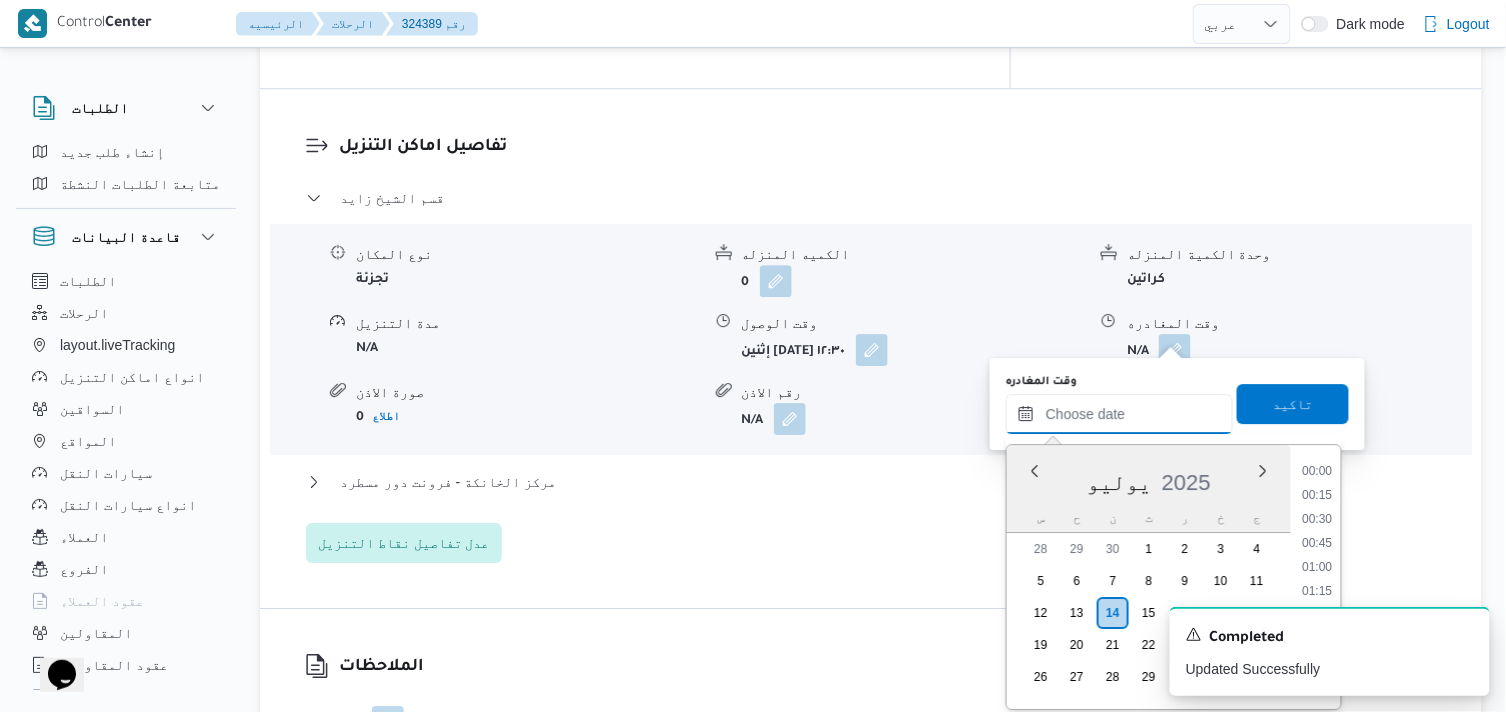 click on "وقت المغادره" at bounding box center [1119, 414] 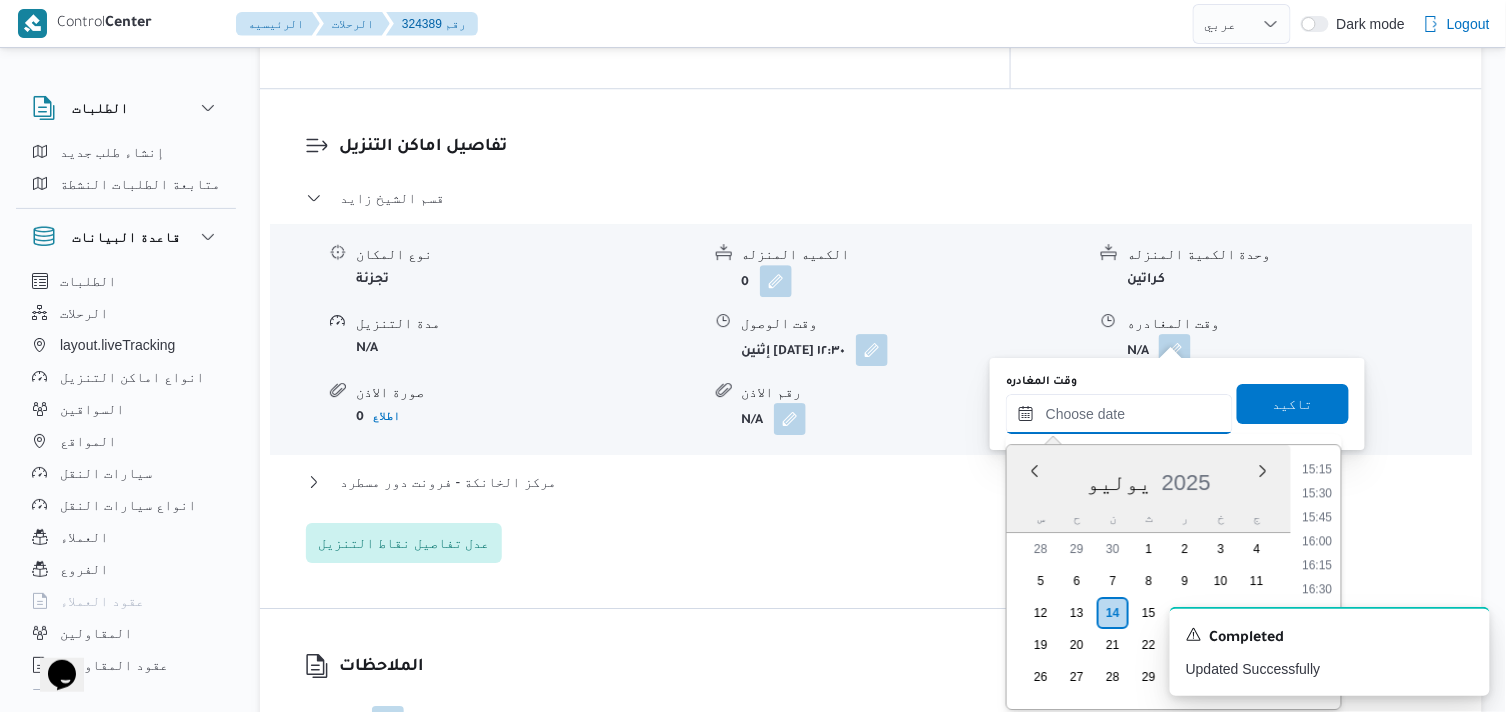 scroll, scrollTop: 1577, scrollLeft: 0, axis: vertical 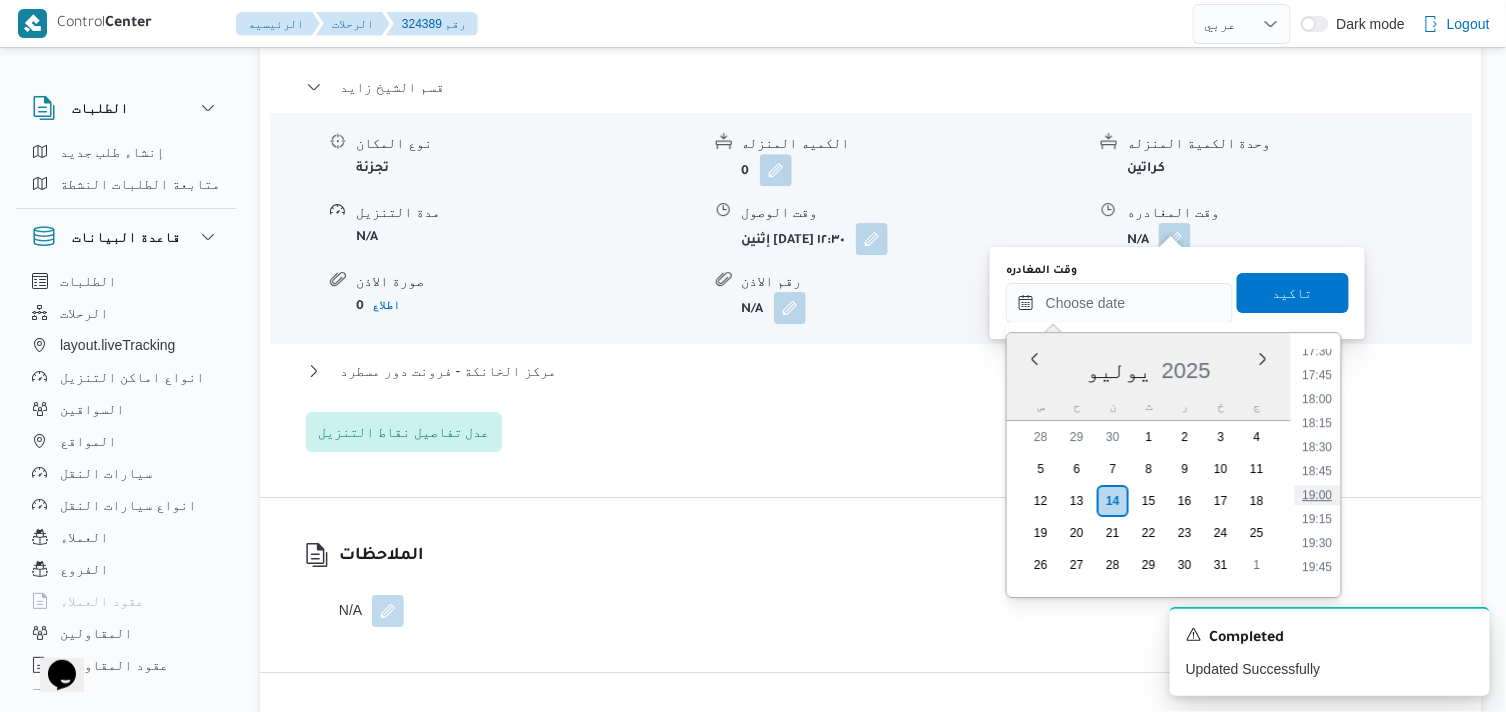 click on "19:00" at bounding box center [1318, 495] 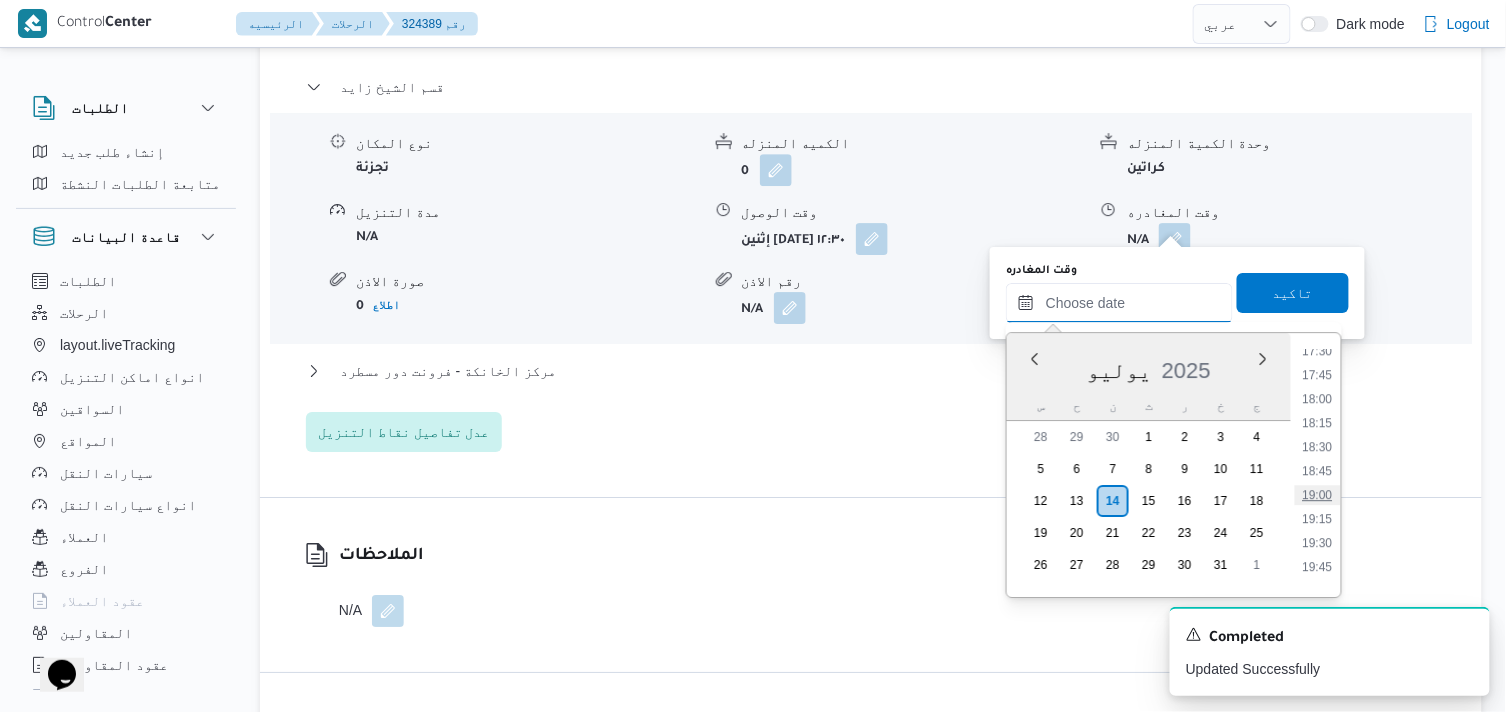 type on "١٤/٠٧/٢٠٢٥ ١٩:٠٠" 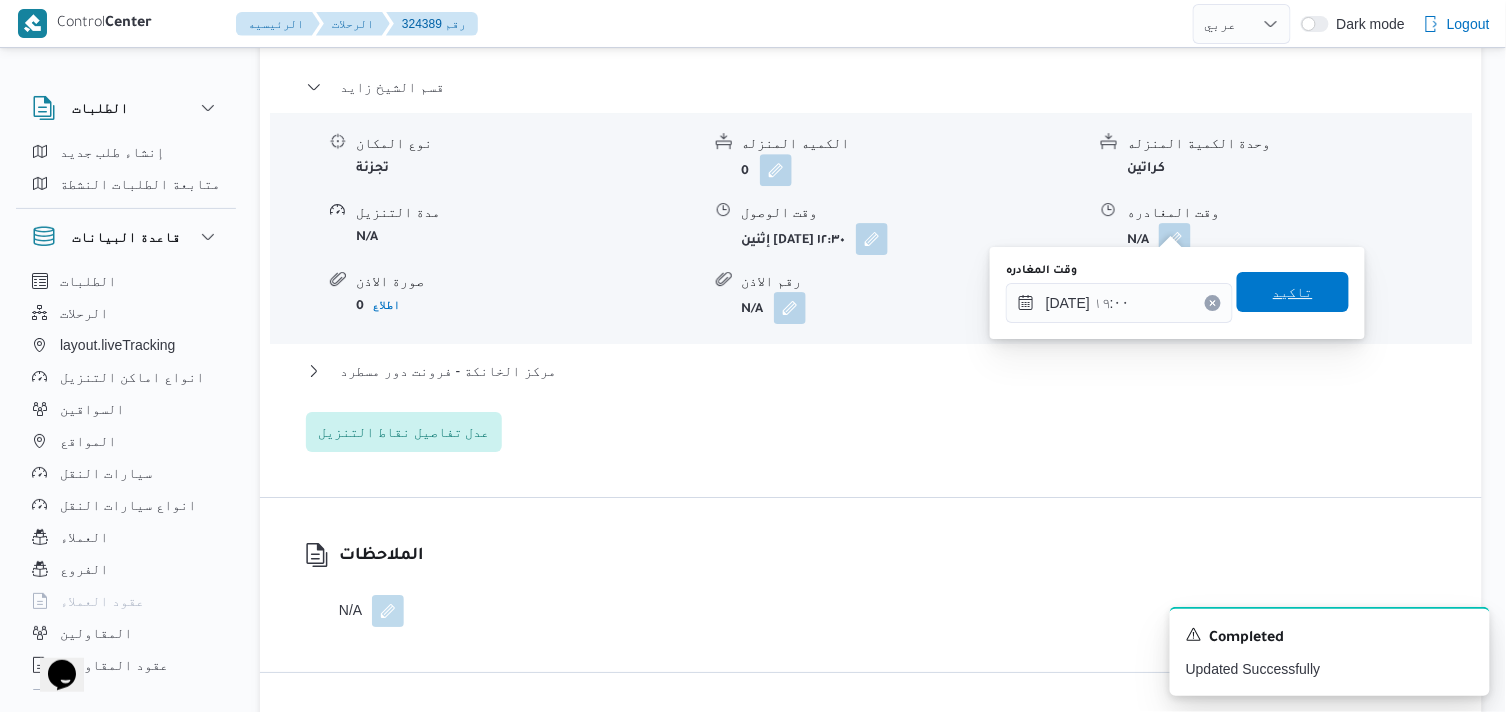click on "تاكيد" at bounding box center [1293, 292] 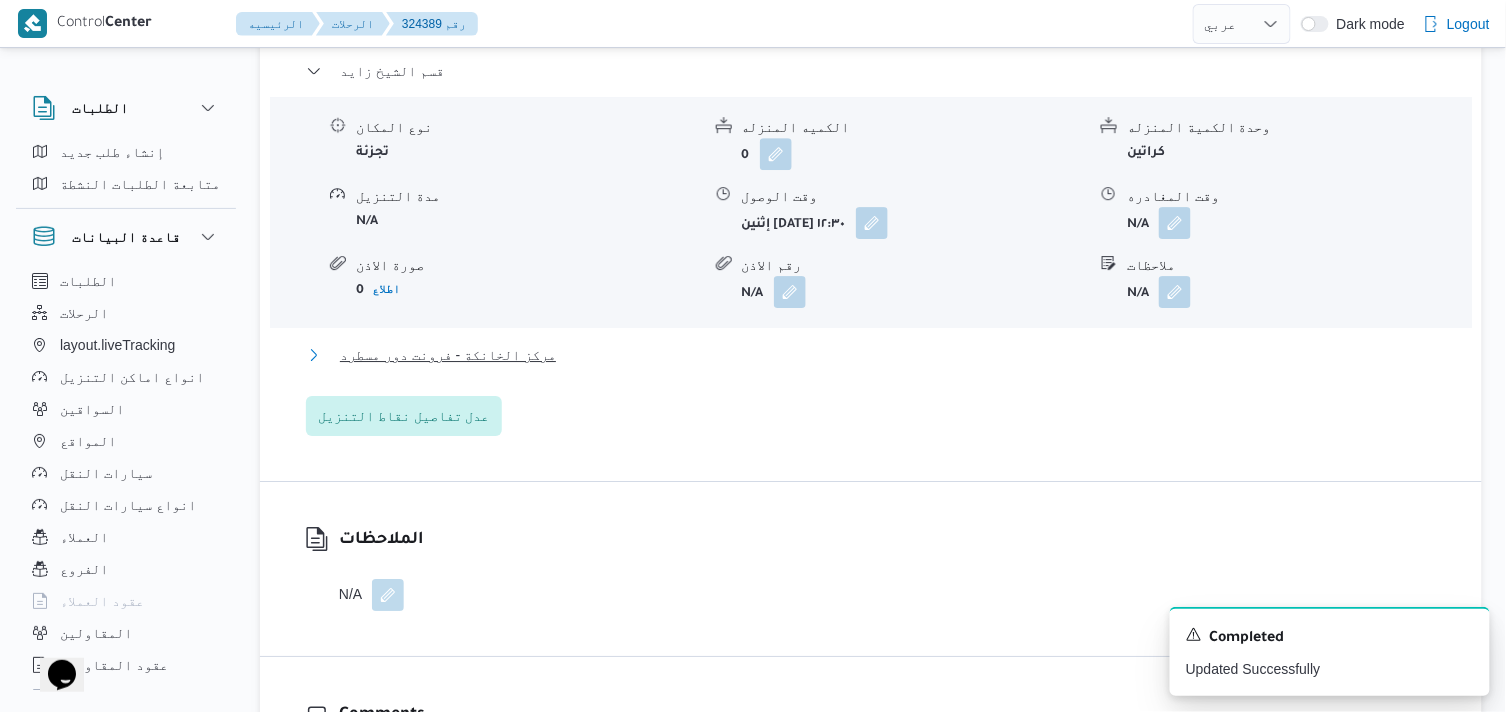 click on "مركز الخانكة -
فرونت دور مسطرد" at bounding box center (448, 355) 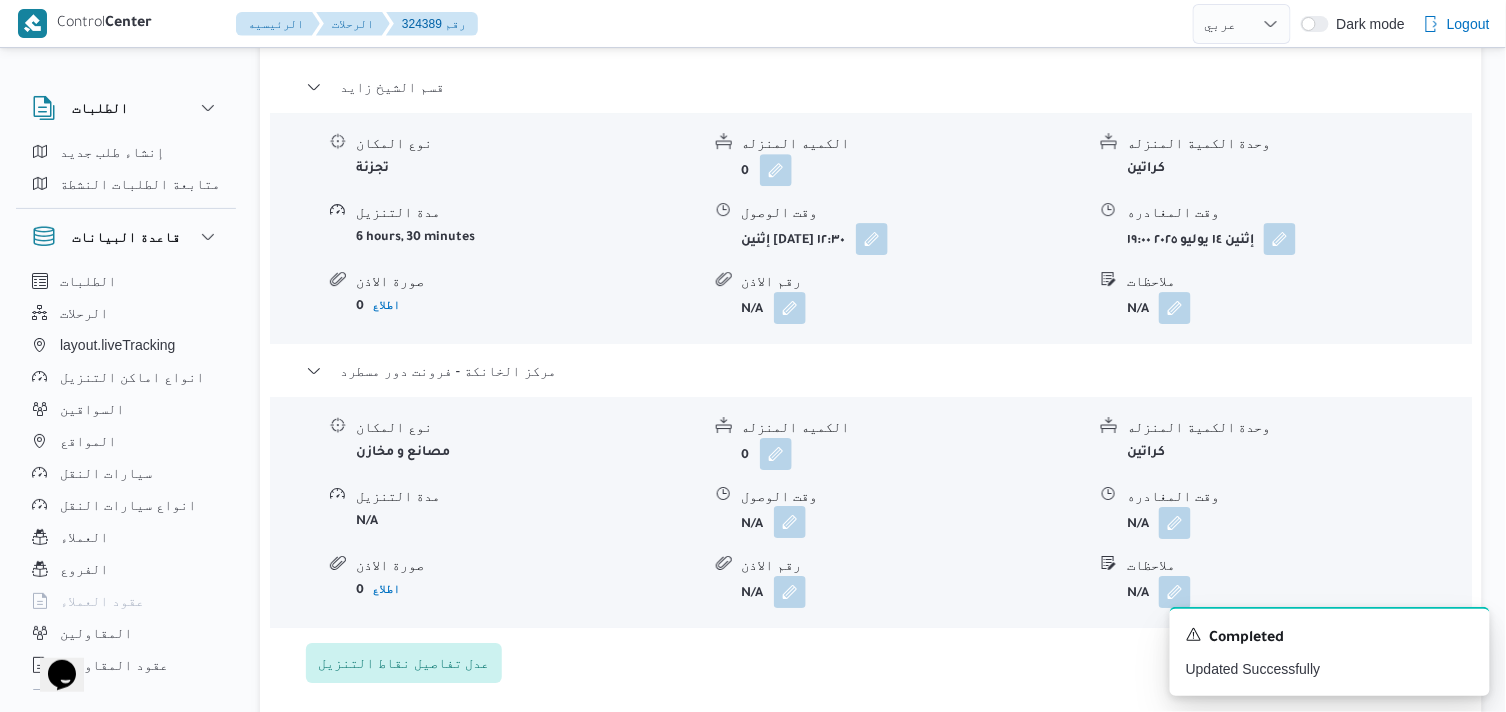 click at bounding box center [790, 522] 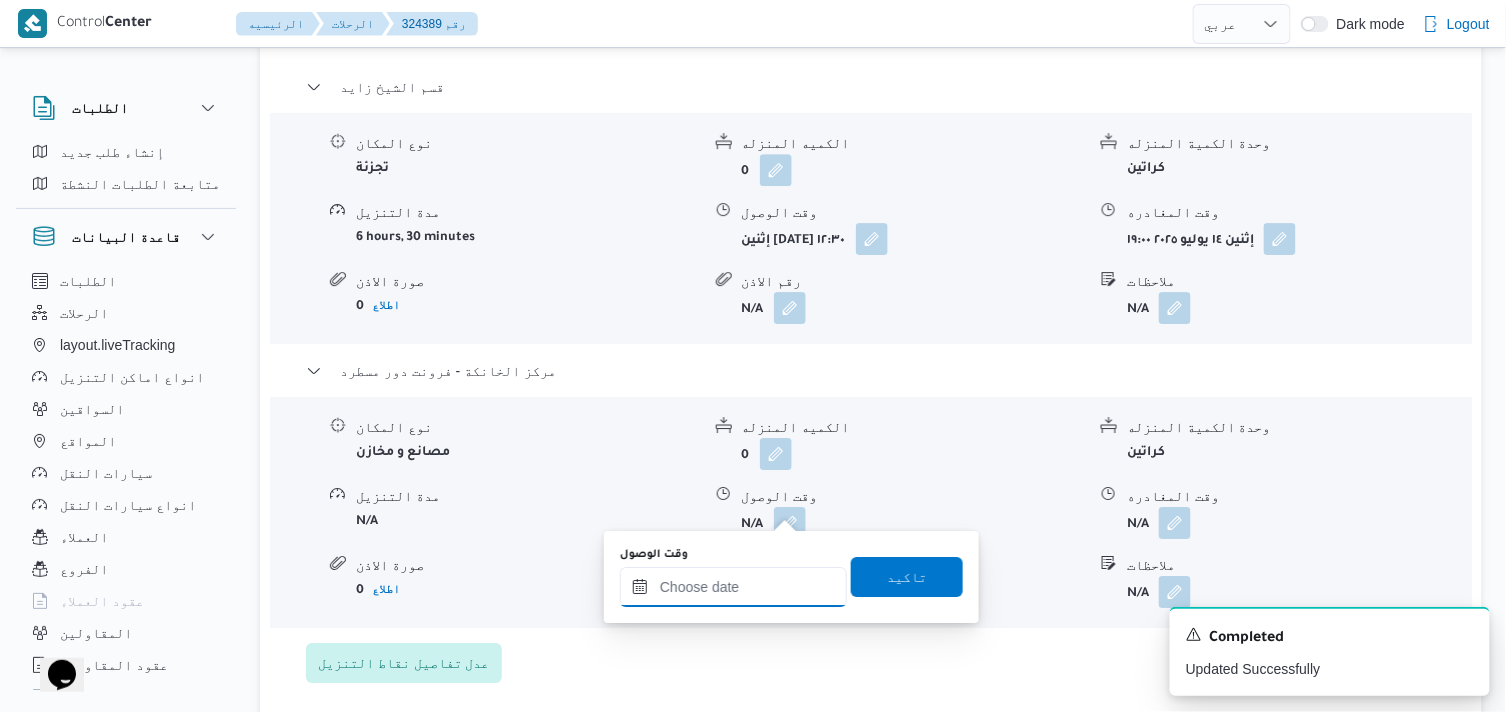 click on "وقت الوصول" at bounding box center (733, 587) 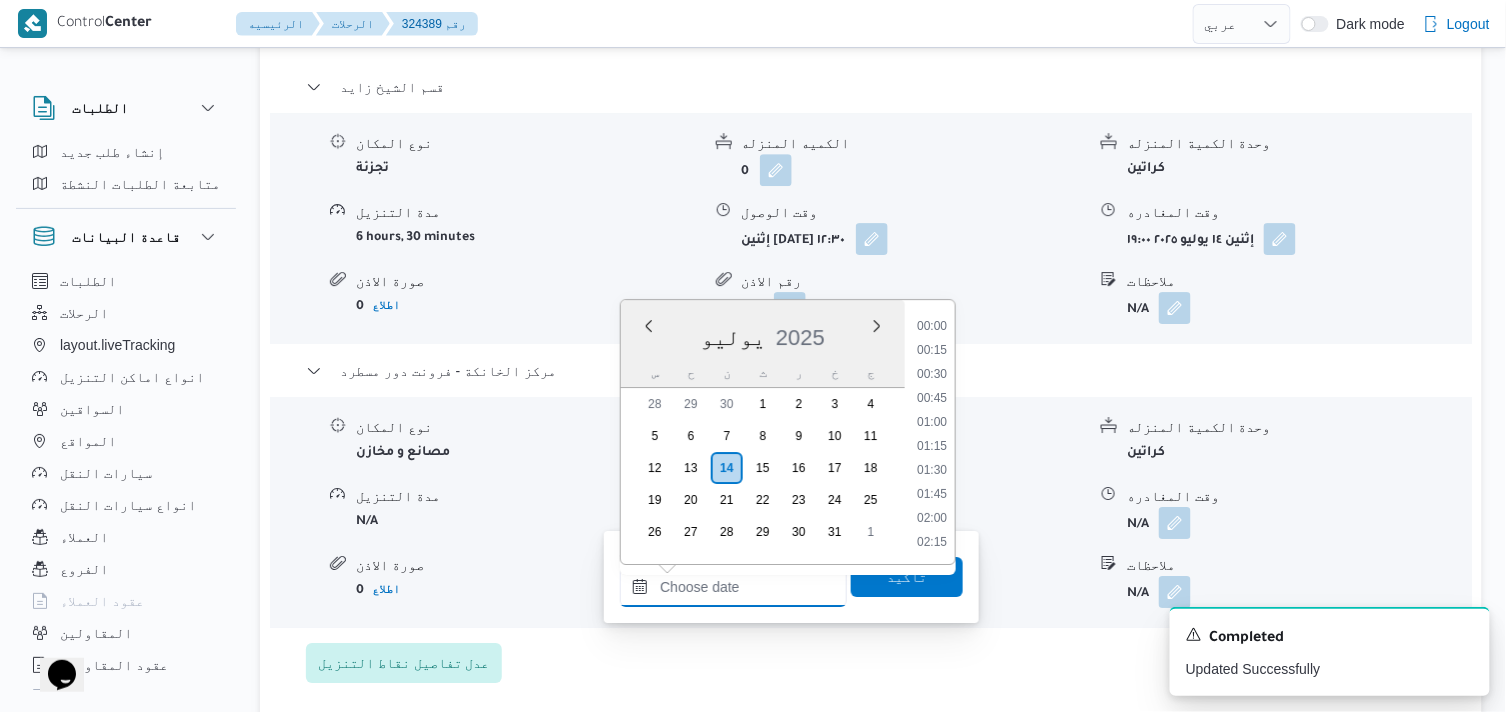 scroll, scrollTop: 1800, scrollLeft: 0, axis: vertical 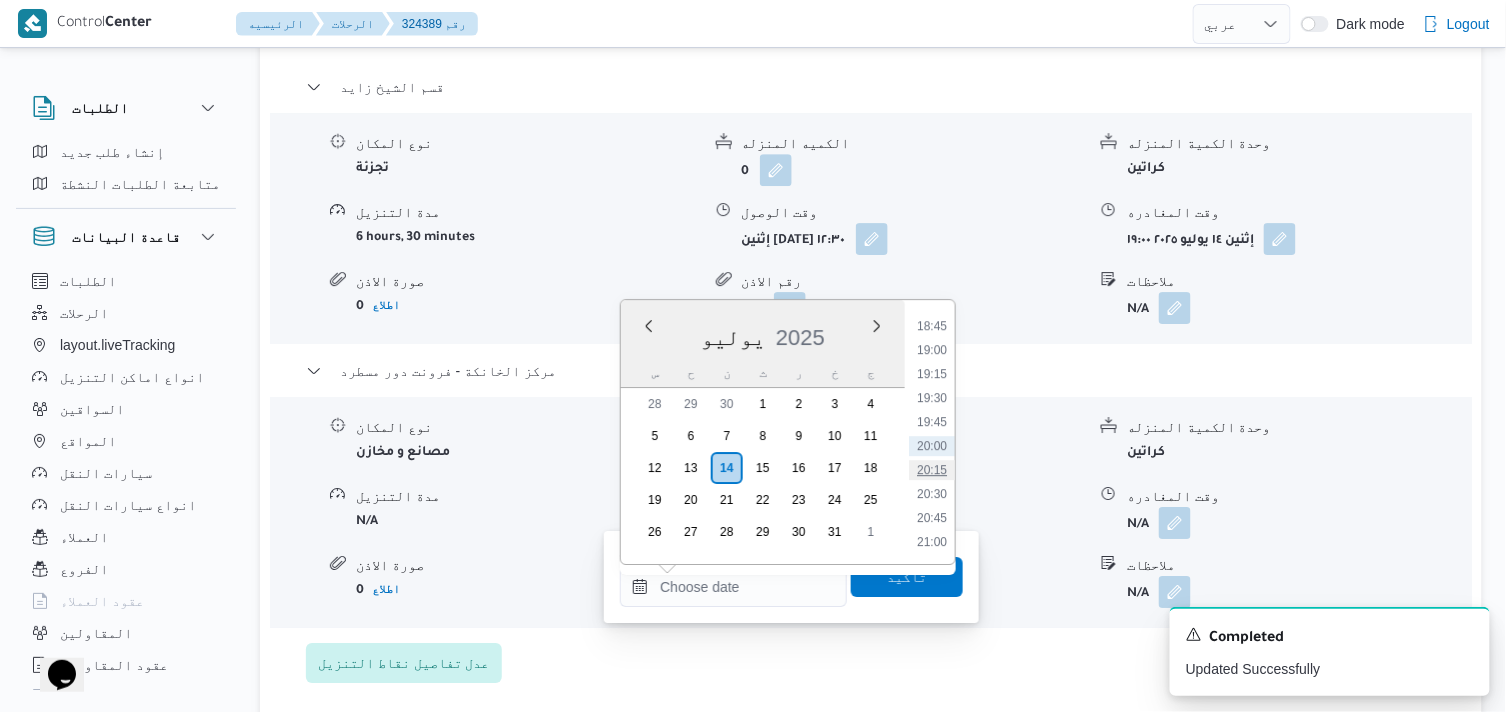 click on "20:15" at bounding box center (932, 470) 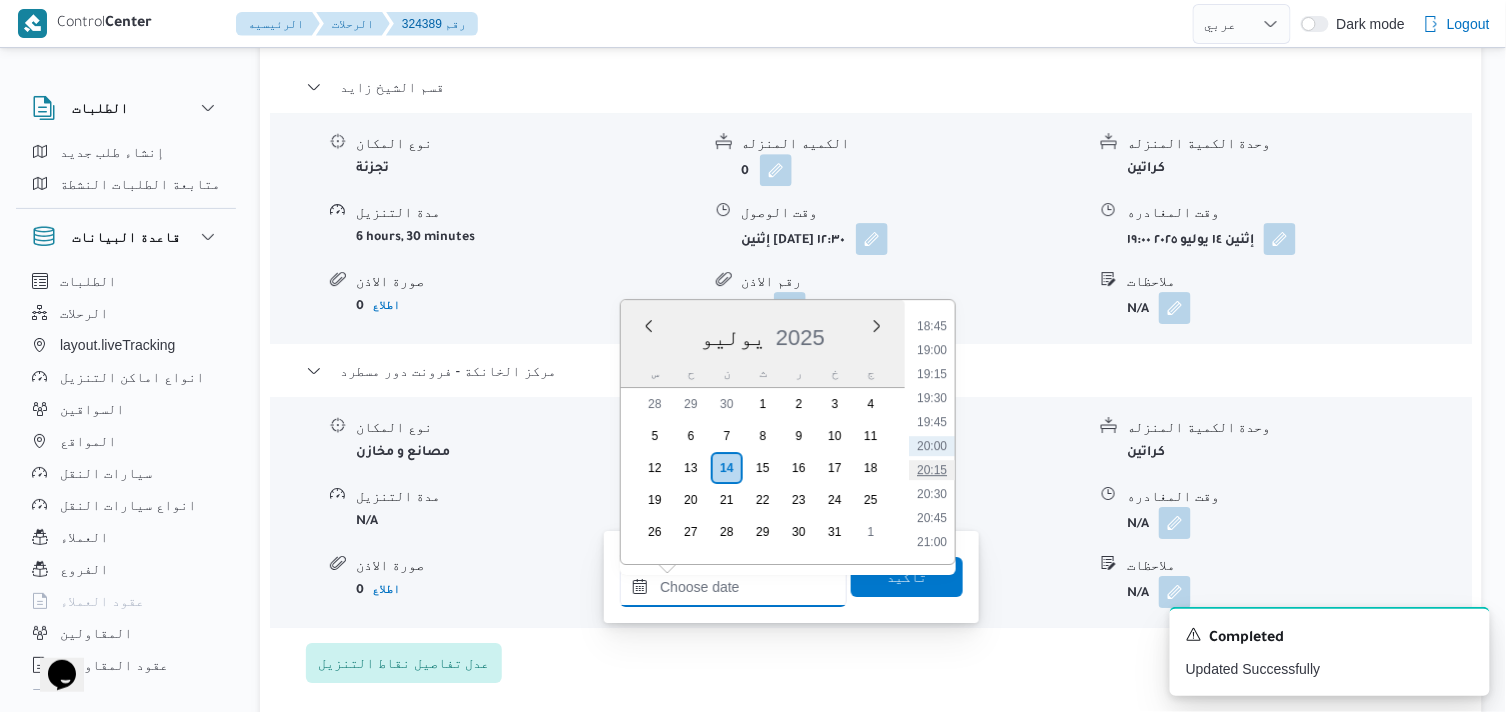 type on "١٤/٠٧/٢٠٢٥ ٢٠:١٥" 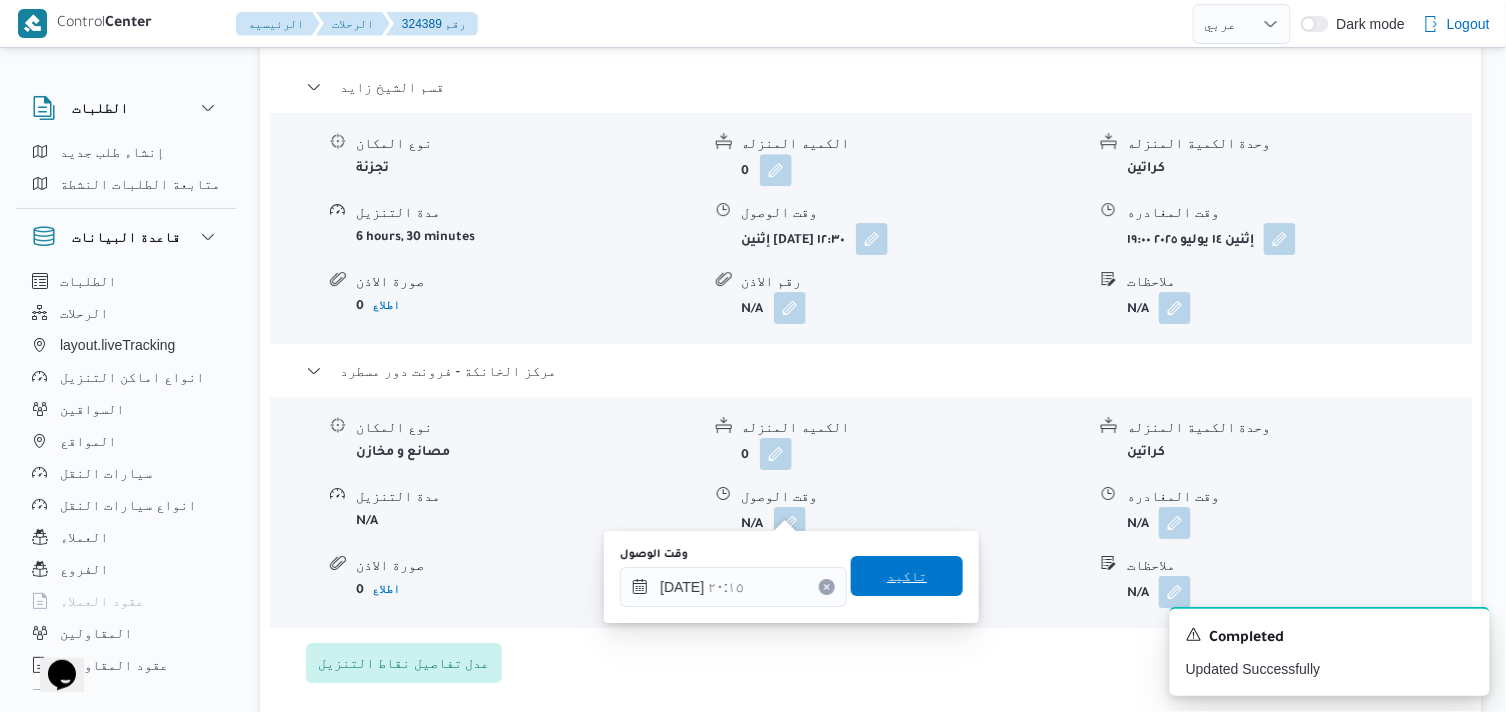 click on "تاكيد" at bounding box center (907, 576) 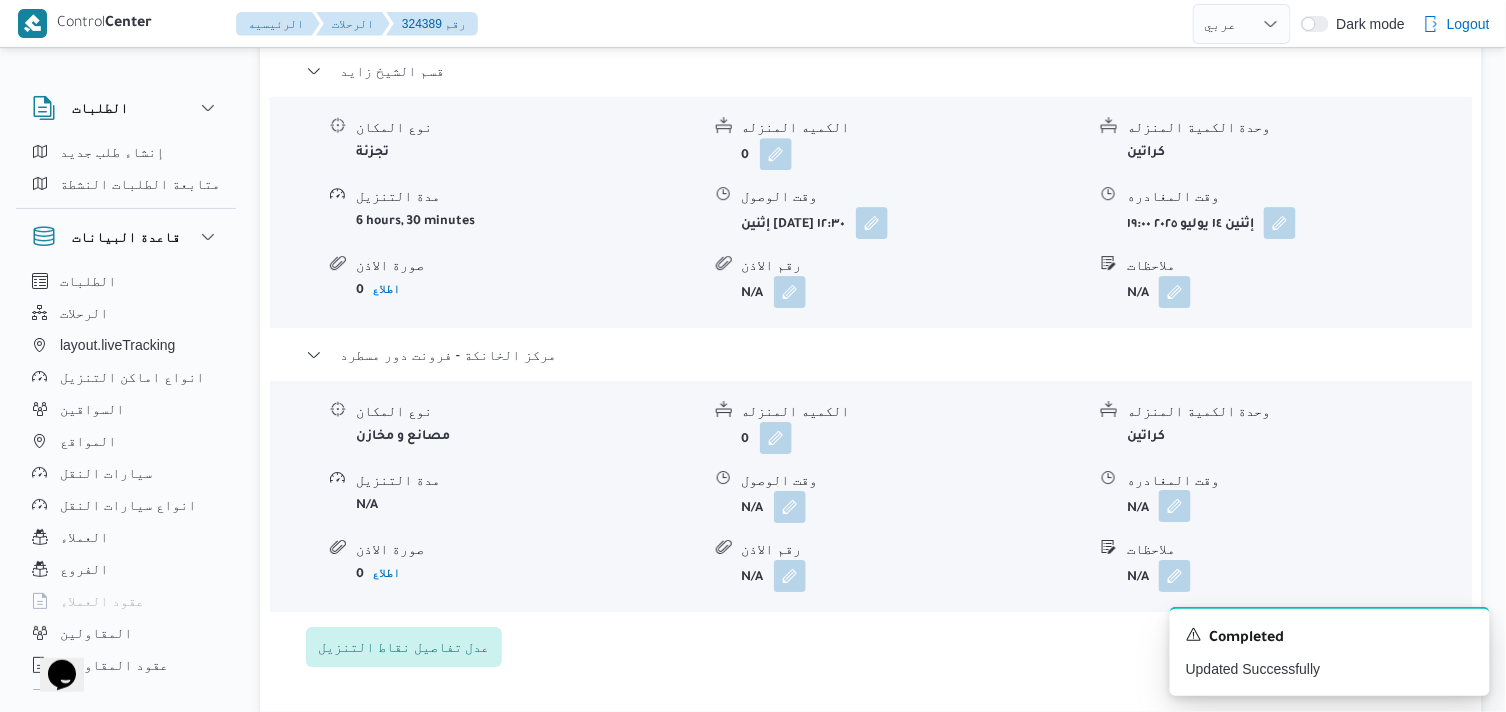 click at bounding box center [1175, 506] 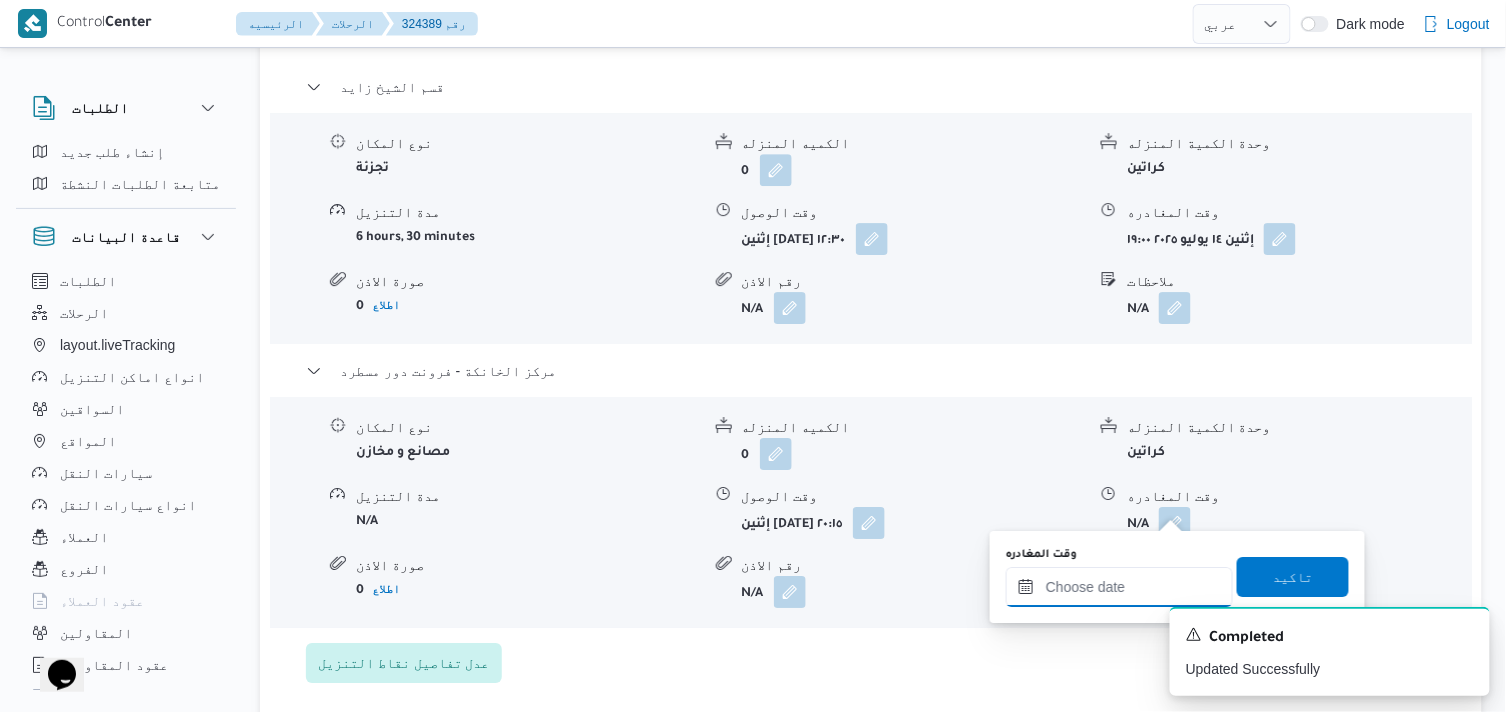 click on "وقت المغادره" at bounding box center (1119, 587) 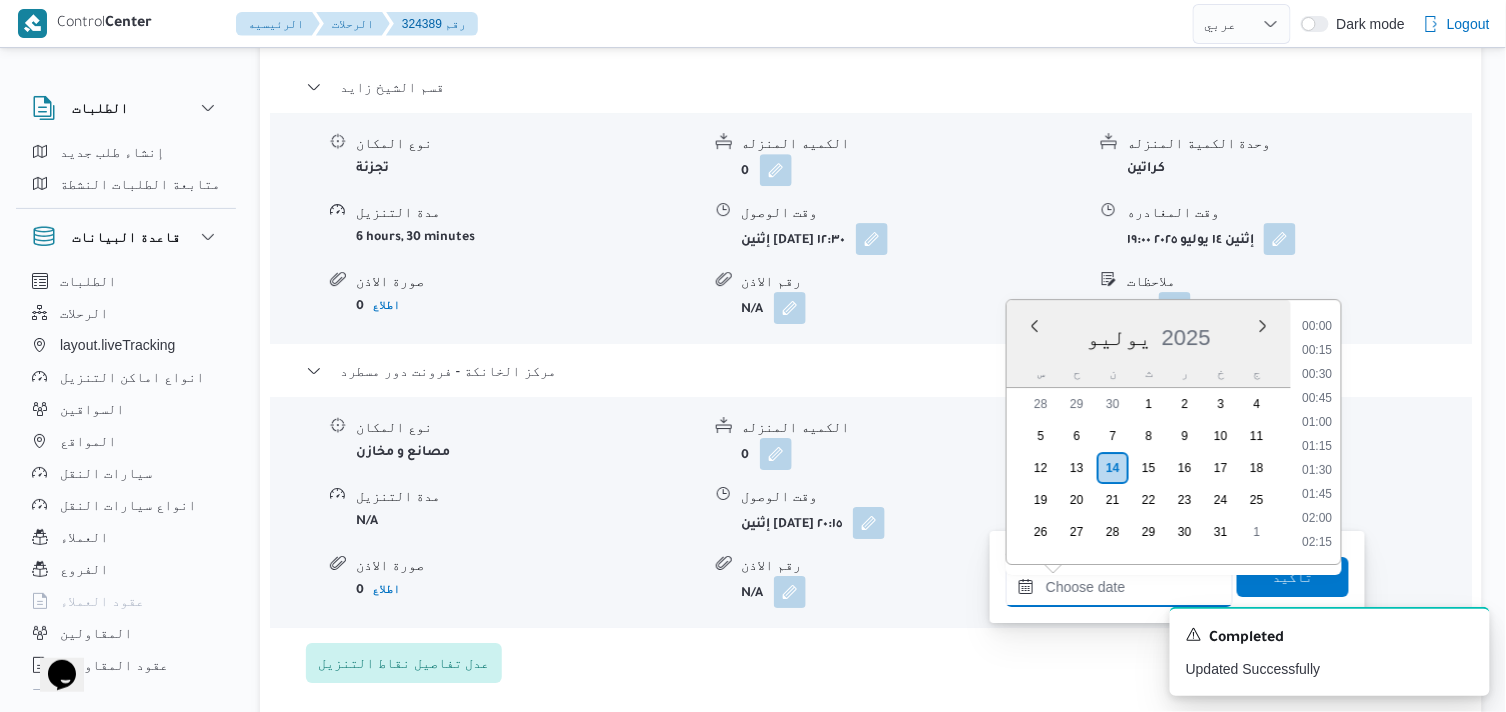 scroll, scrollTop: 1800, scrollLeft: 0, axis: vertical 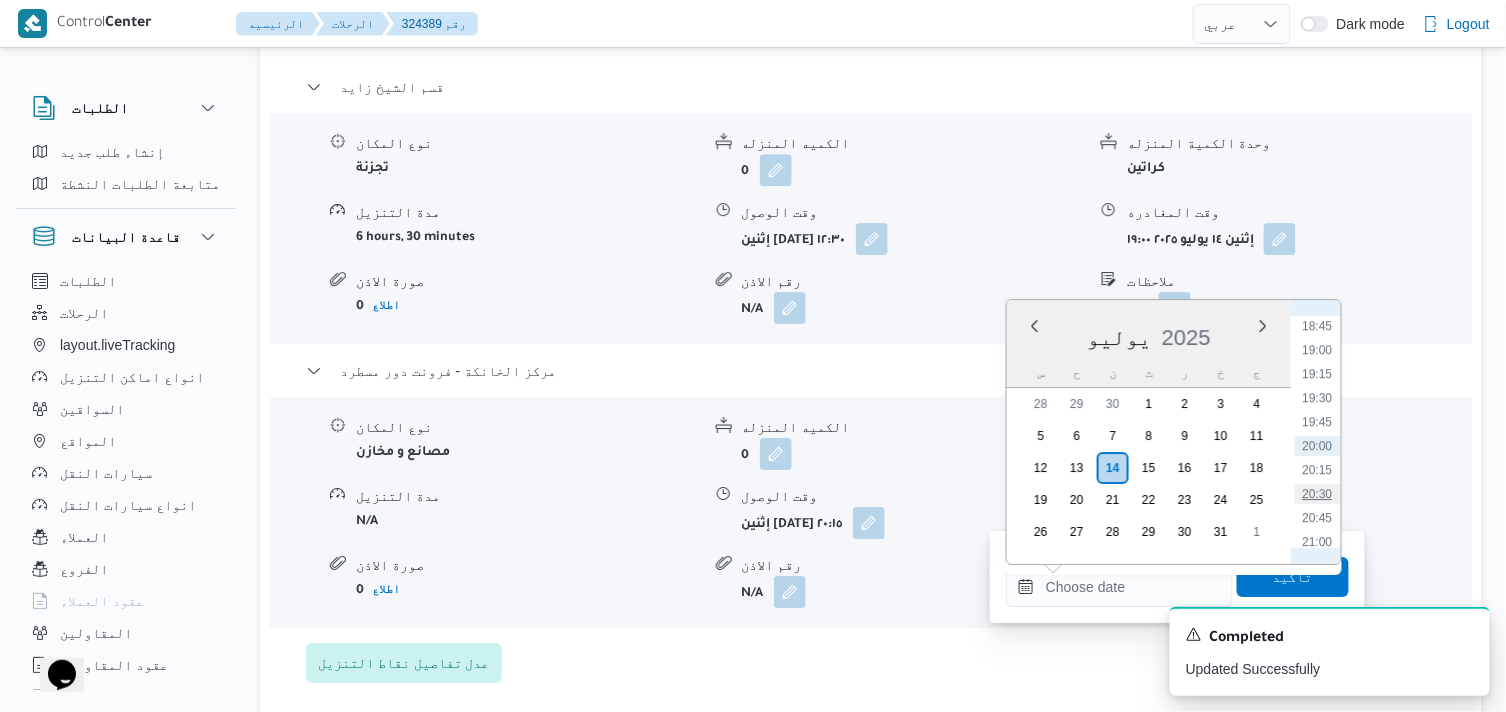 click on "20:30" at bounding box center (1318, 494) 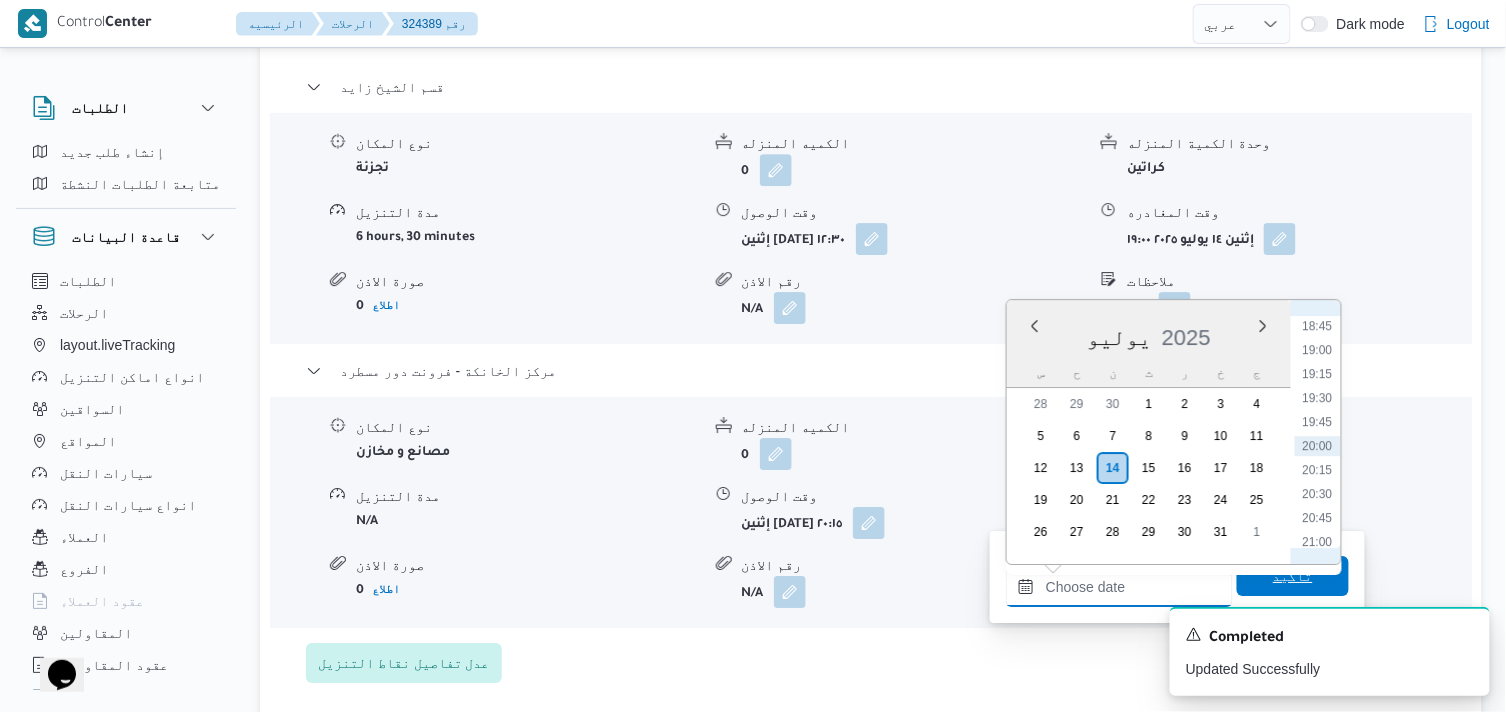 type on "[DATE] ٢٠:٣٠" 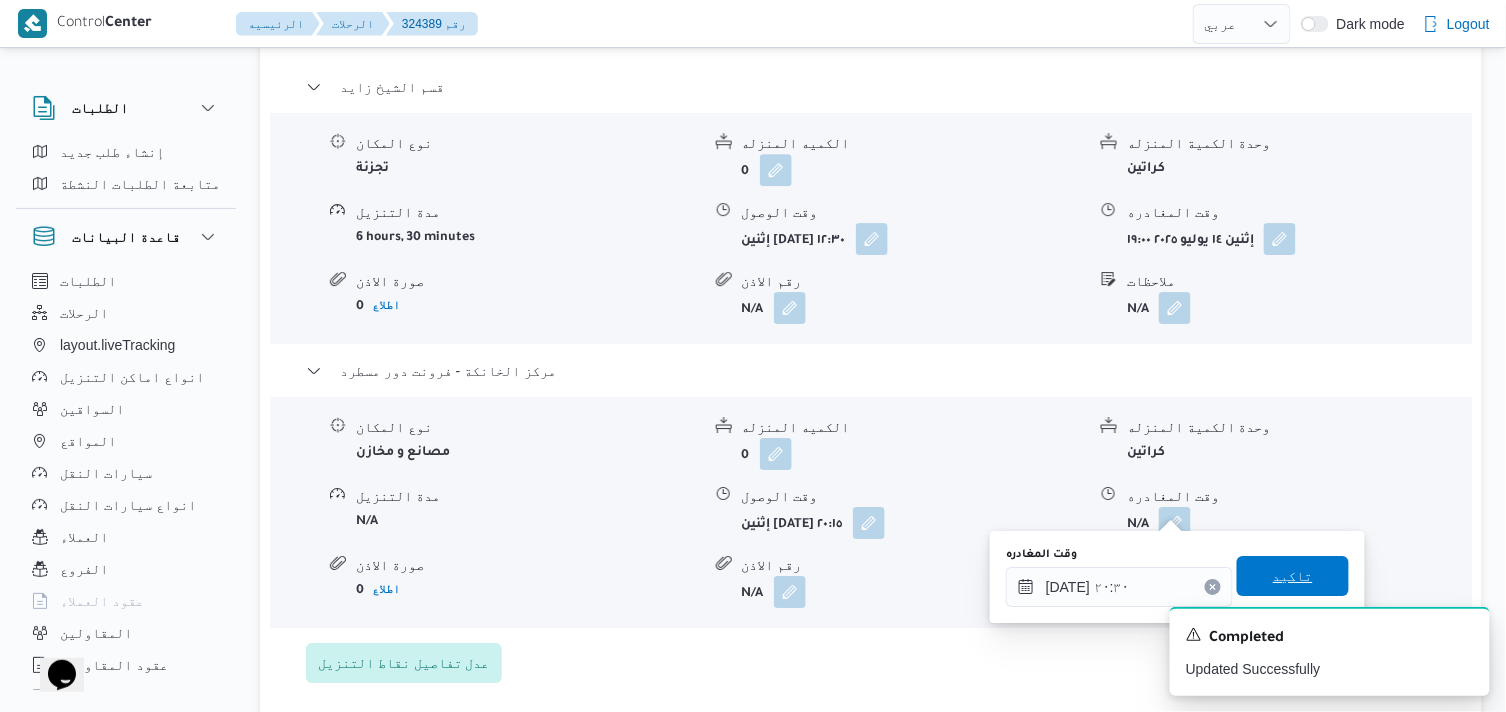 click on "تاكيد" at bounding box center (1293, 576) 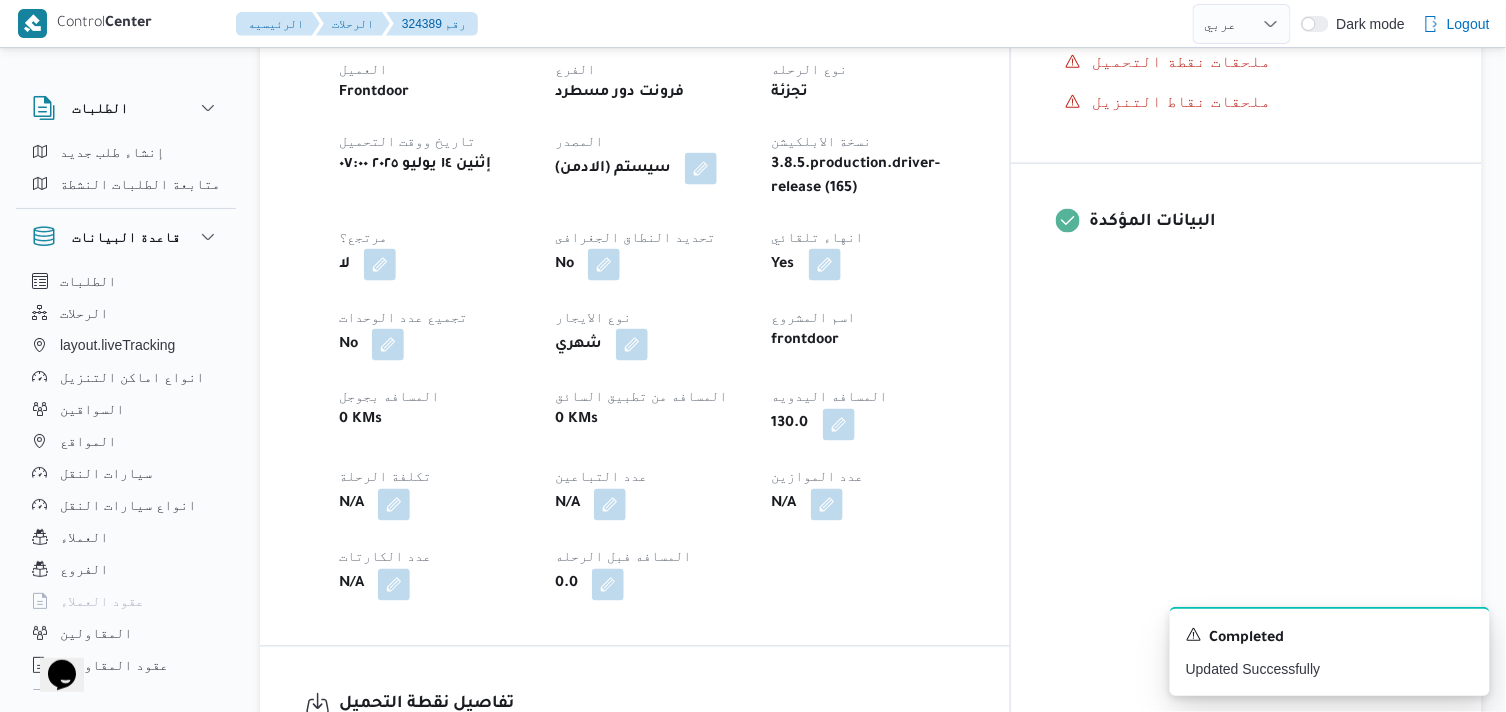scroll, scrollTop: 0, scrollLeft: 0, axis: both 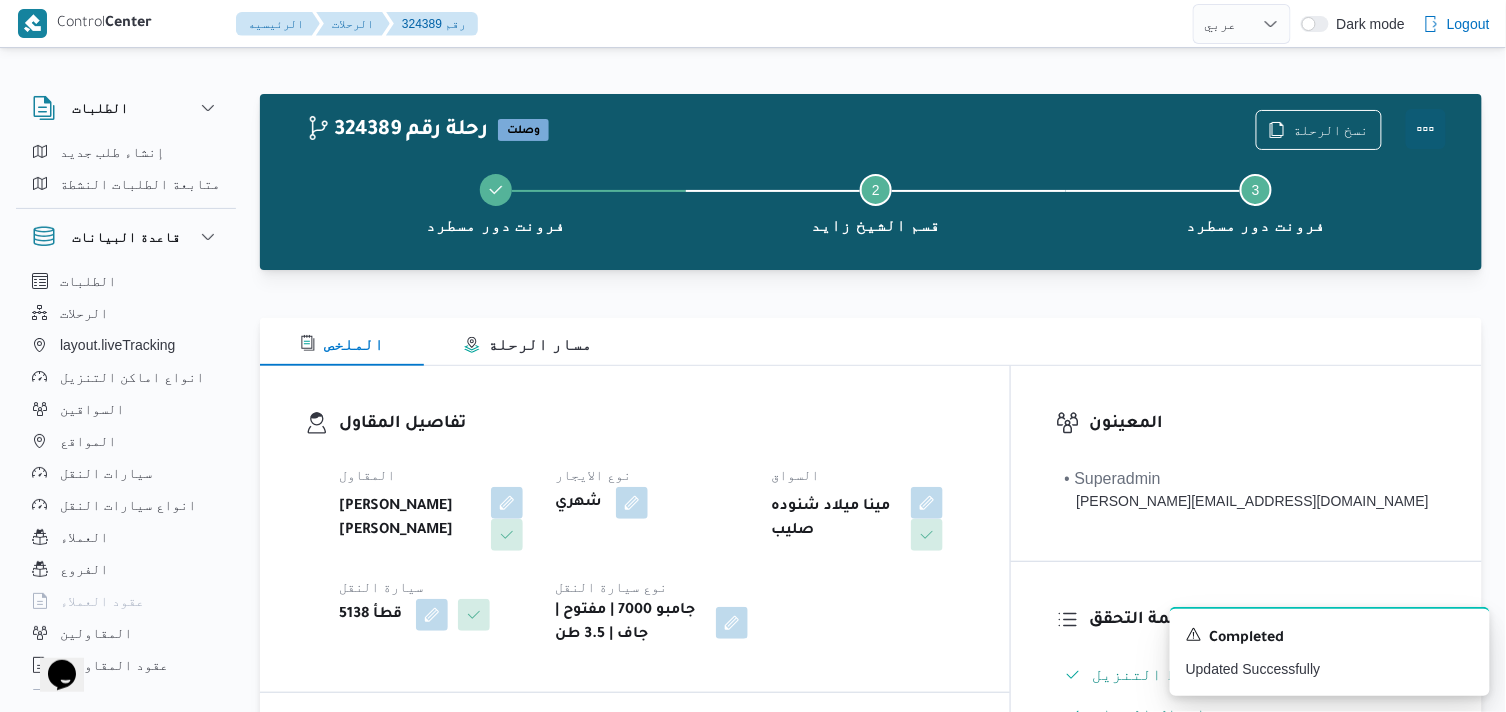 drag, startPoint x: 1435, startPoint y: 120, endPoint x: 1392, endPoint y: 127, distance: 43.56604 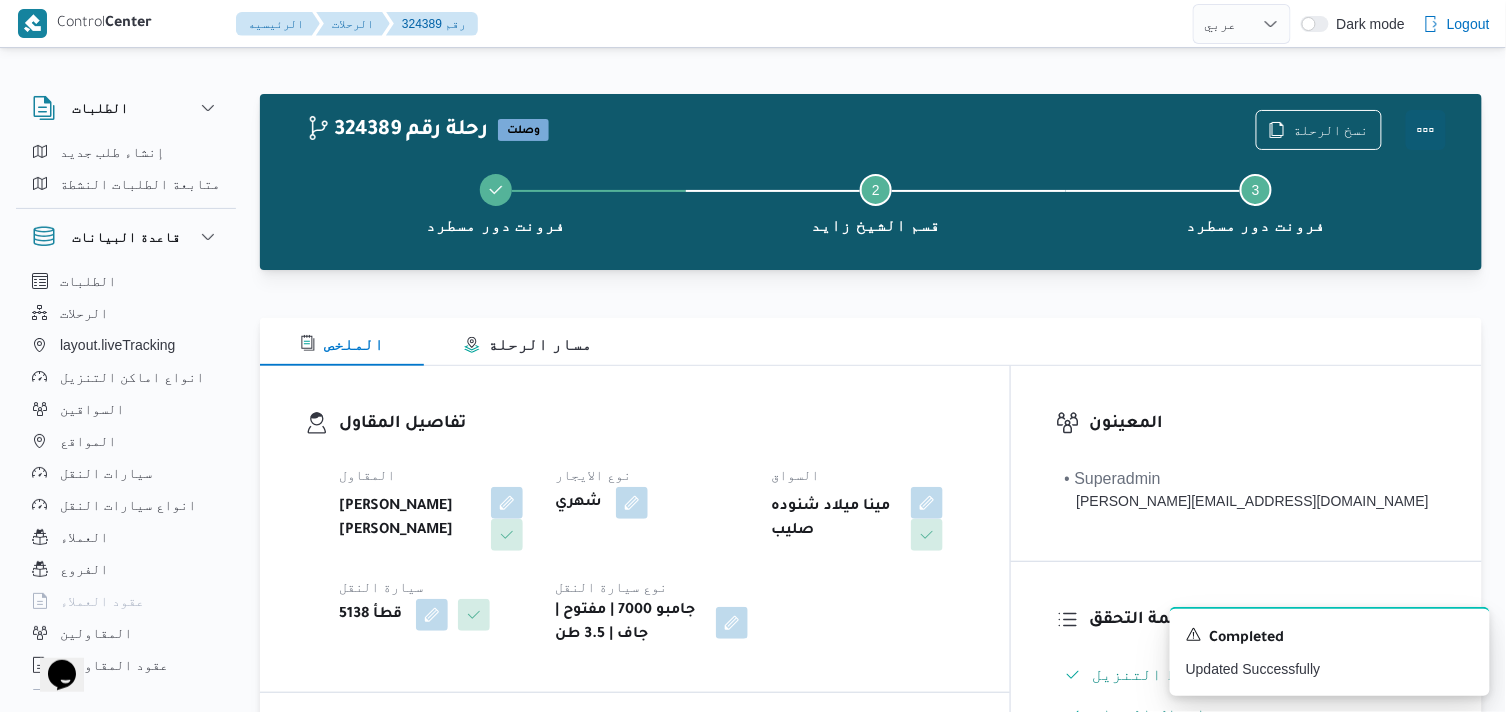 click at bounding box center (1426, 130) 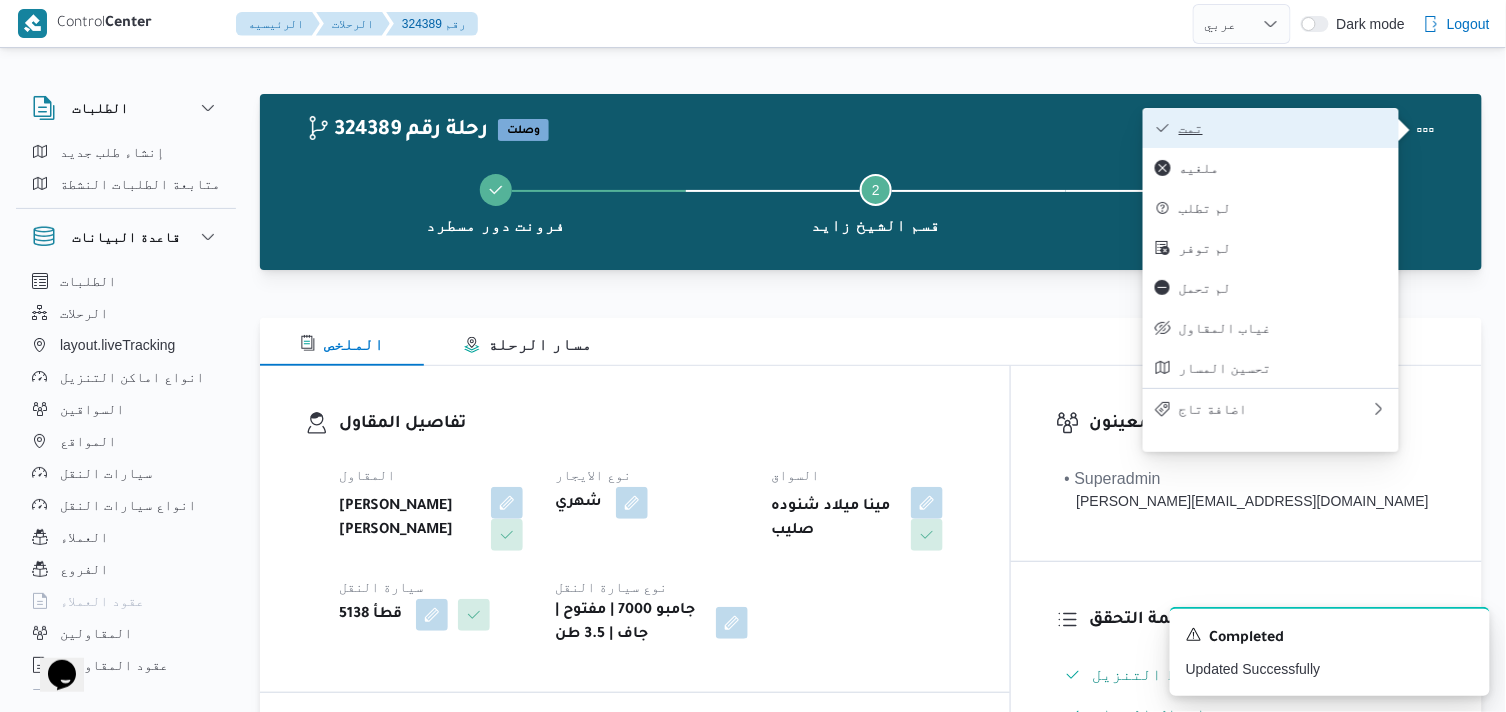 click on "تمت" at bounding box center (1283, 128) 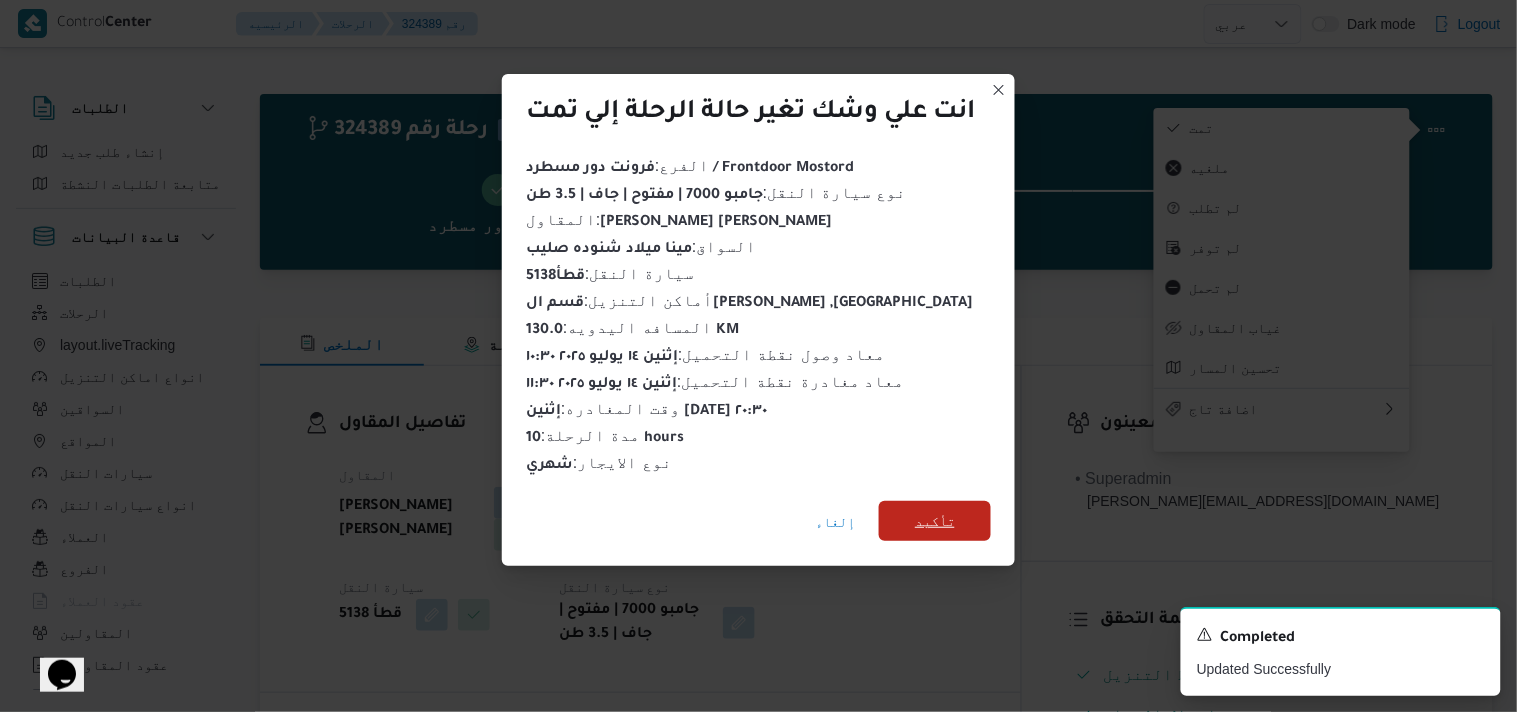 click on "تأكيد" at bounding box center (935, 521) 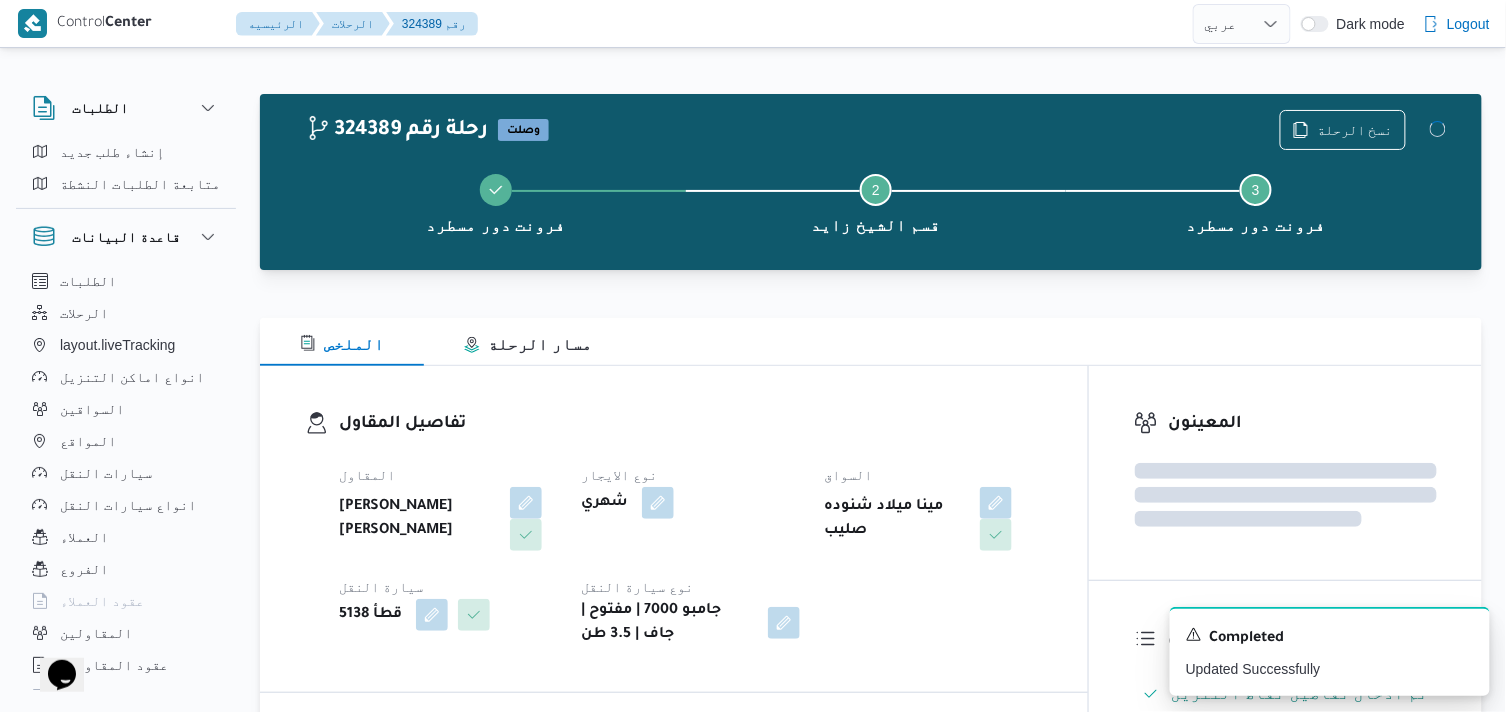 click on "تفاصيل المقاول المقاول عبدالمنعم مجدي السيد عواد نوع الايجار شهري السواق مينا ميلاد شنوده صليب سيارة النقل قطأ 5138 نوع سيارة النقل جامبو 7000 | مفتوح | جاف | 3.5 طن" at bounding box center (691, 529) 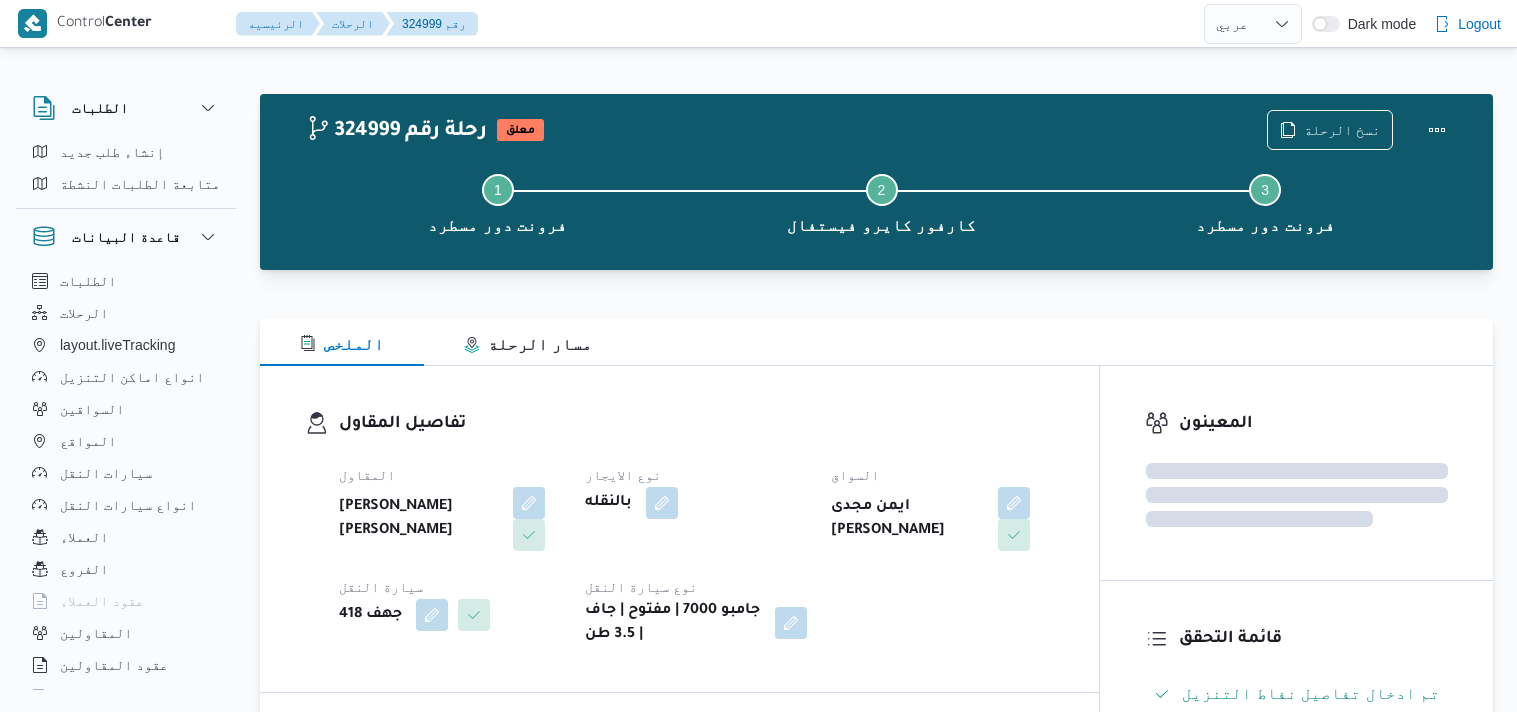 select on "ar" 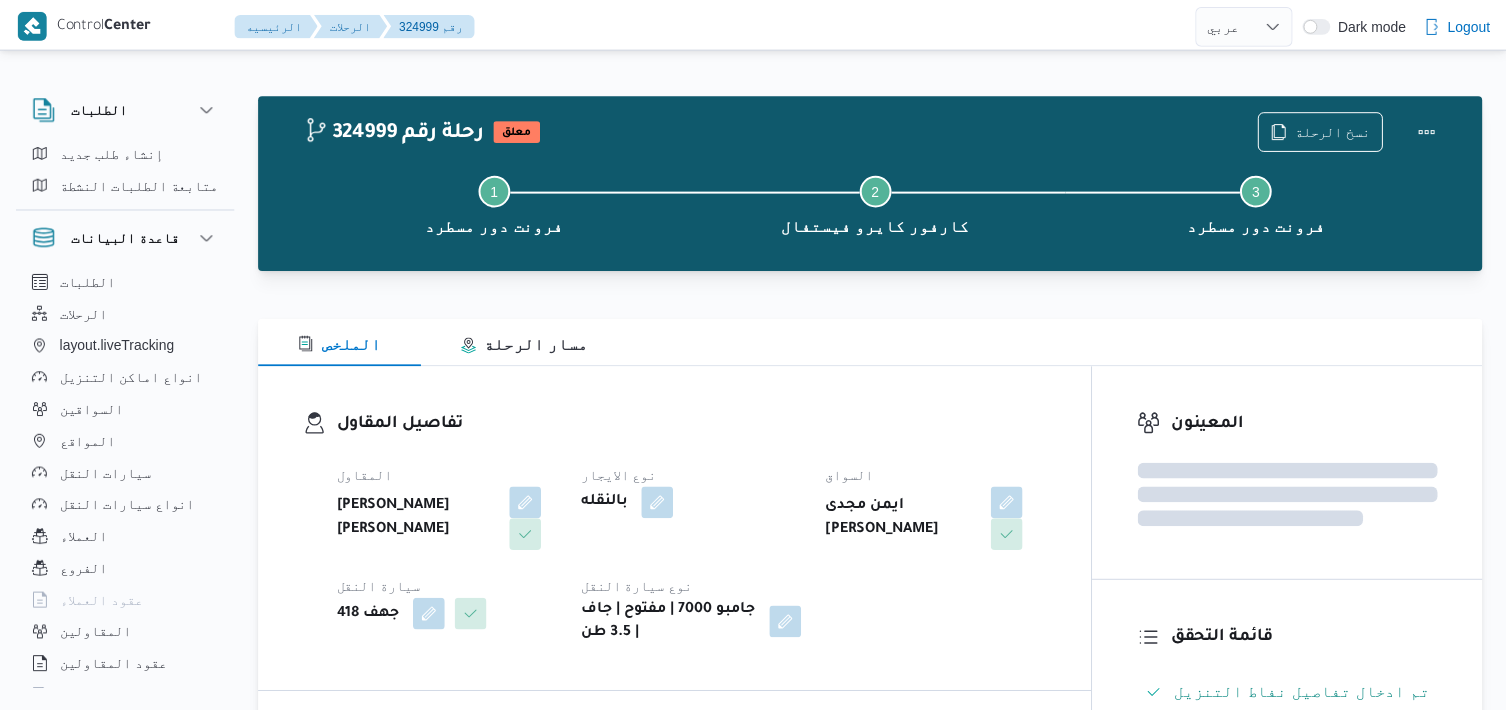 scroll, scrollTop: 0, scrollLeft: 0, axis: both 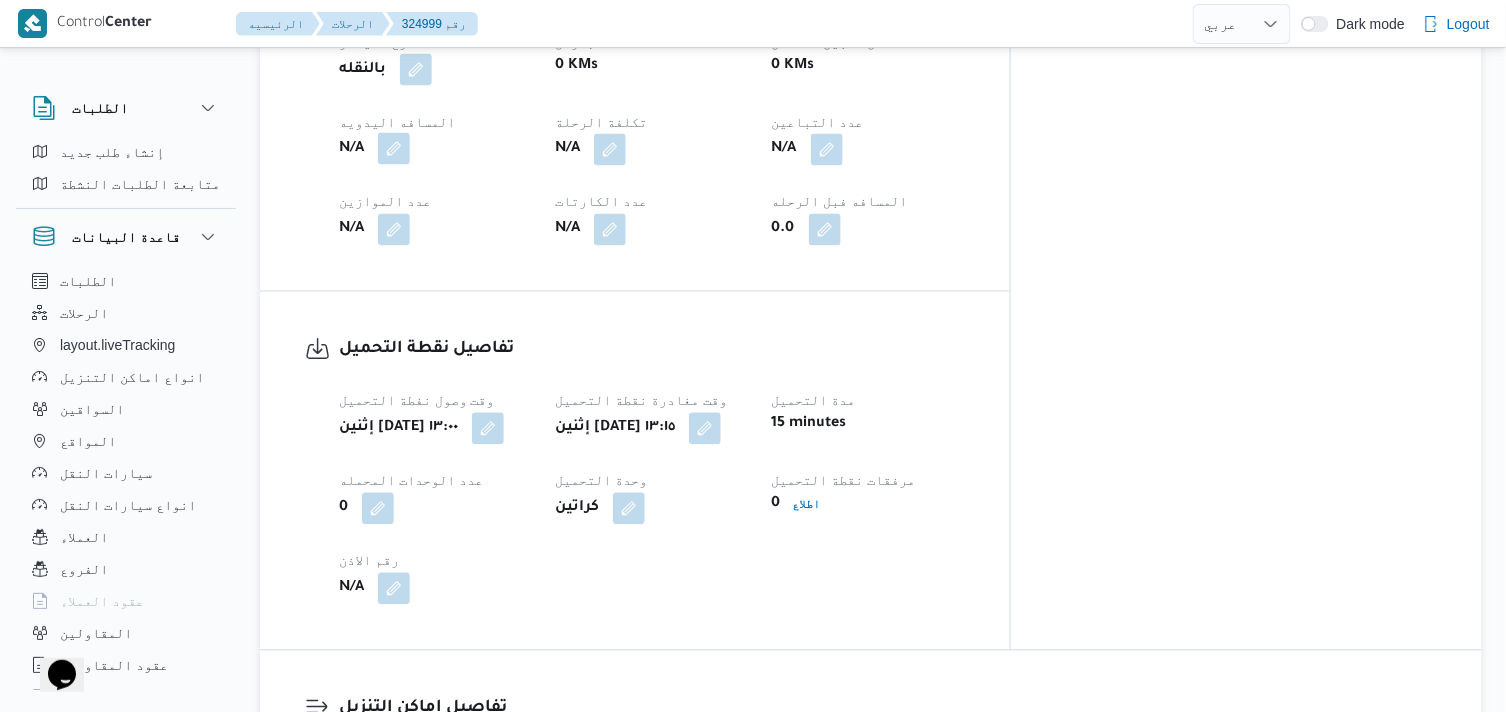 click at bounding box center [394, 149] 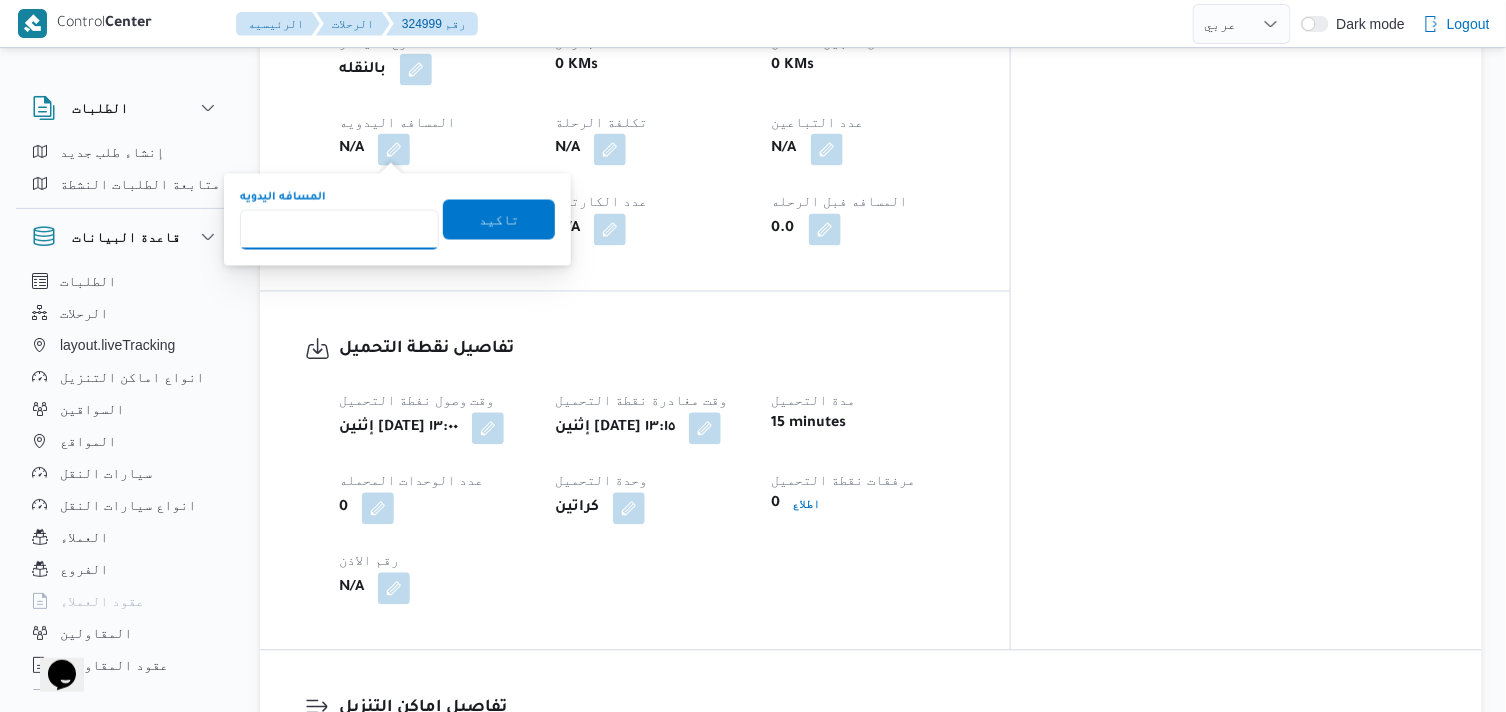 click on "المسافه اليدويه" at bounding box center [339, 230] 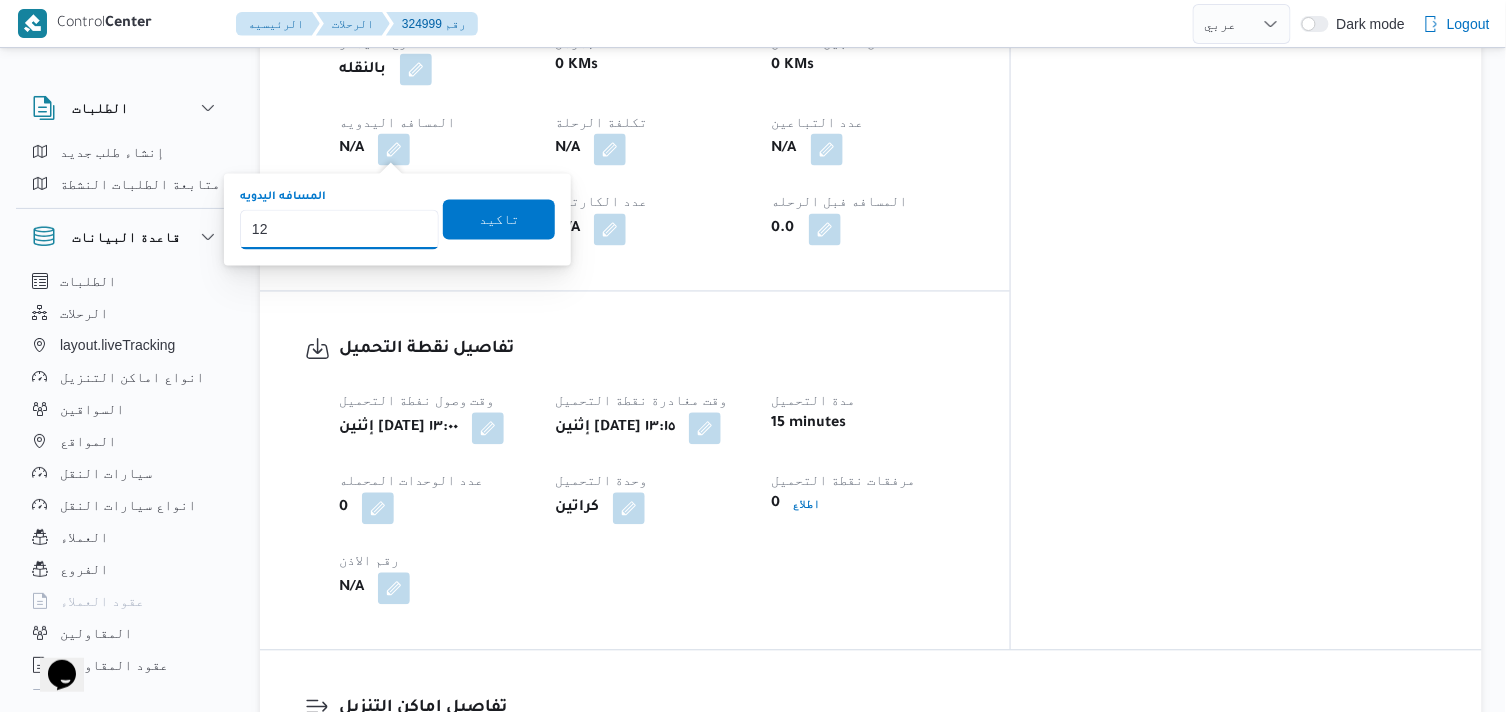 type on "120" 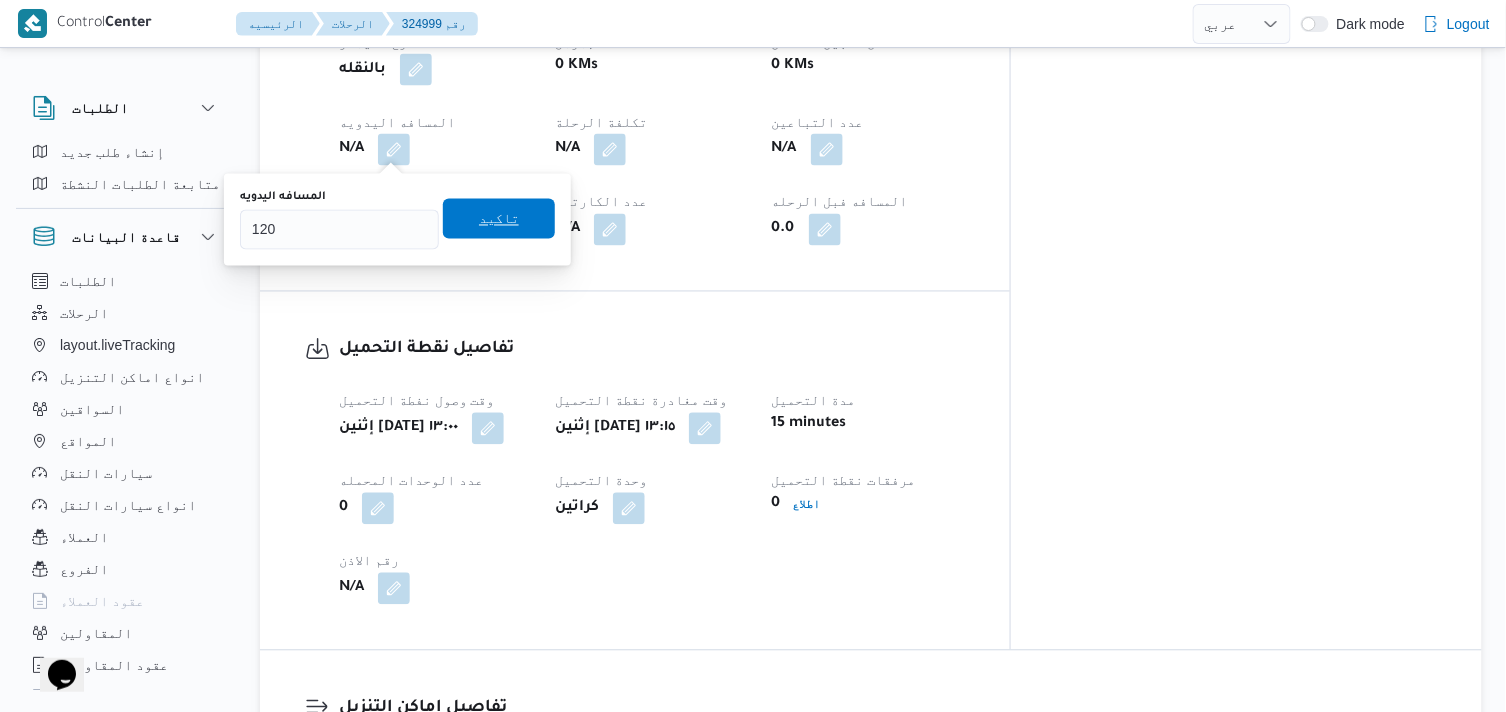click on "تاكيد" at bounding box center [499, 219] 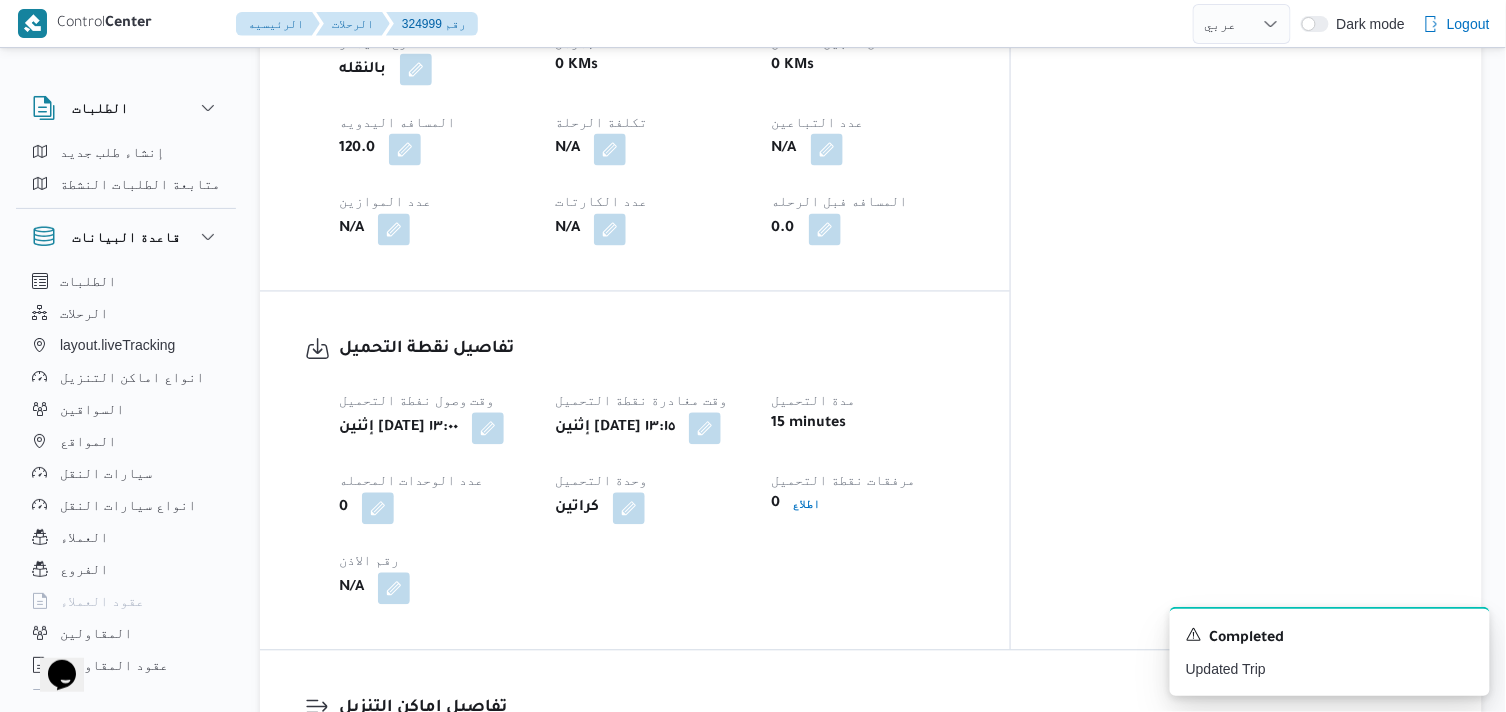 scroll, scrollTop: 1222, scrollLeft: 0, axis: vertical 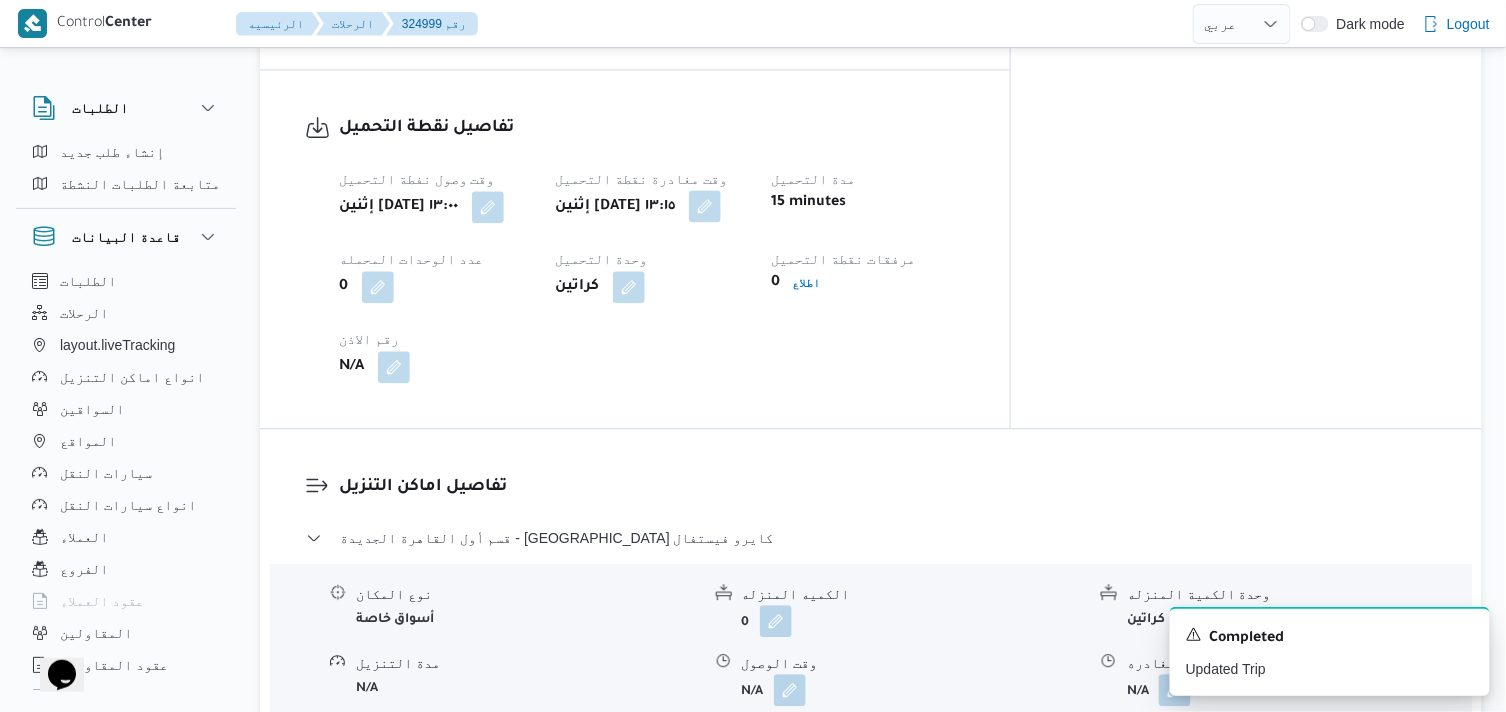 click at bounding box center [705, 206] 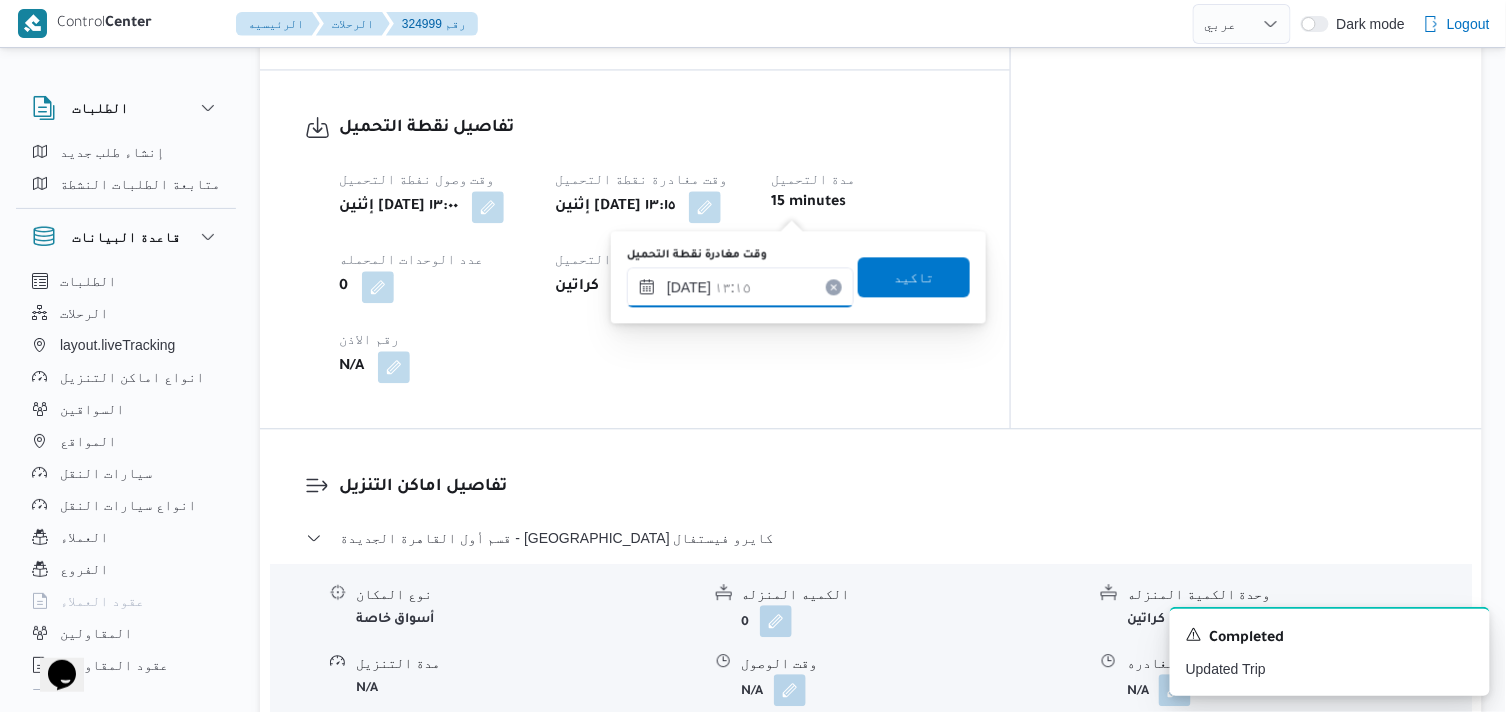 click on "[DATE] ١٣:١٥" at bounding box center [740, 287] 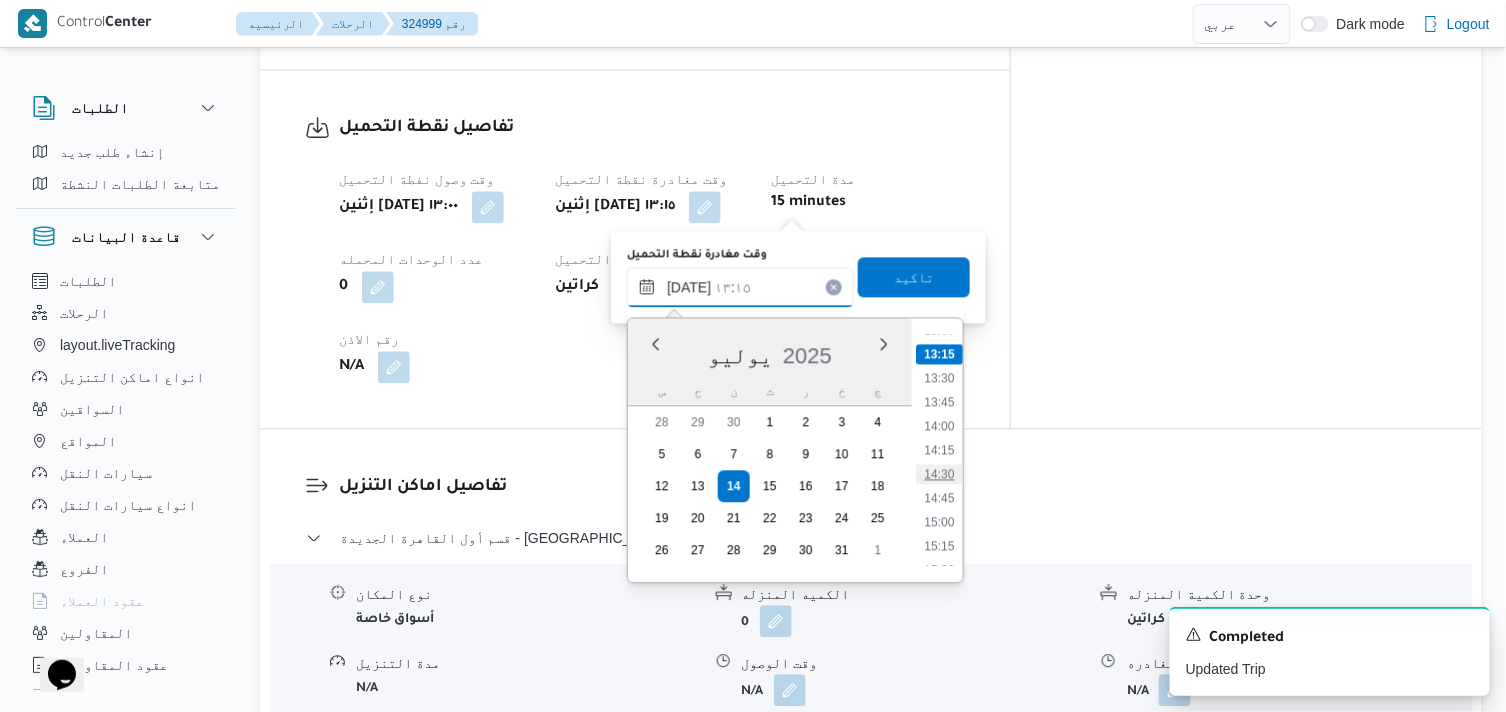 scroll, scrollTop: 1263, scrollLeft: 0, axis: vertical 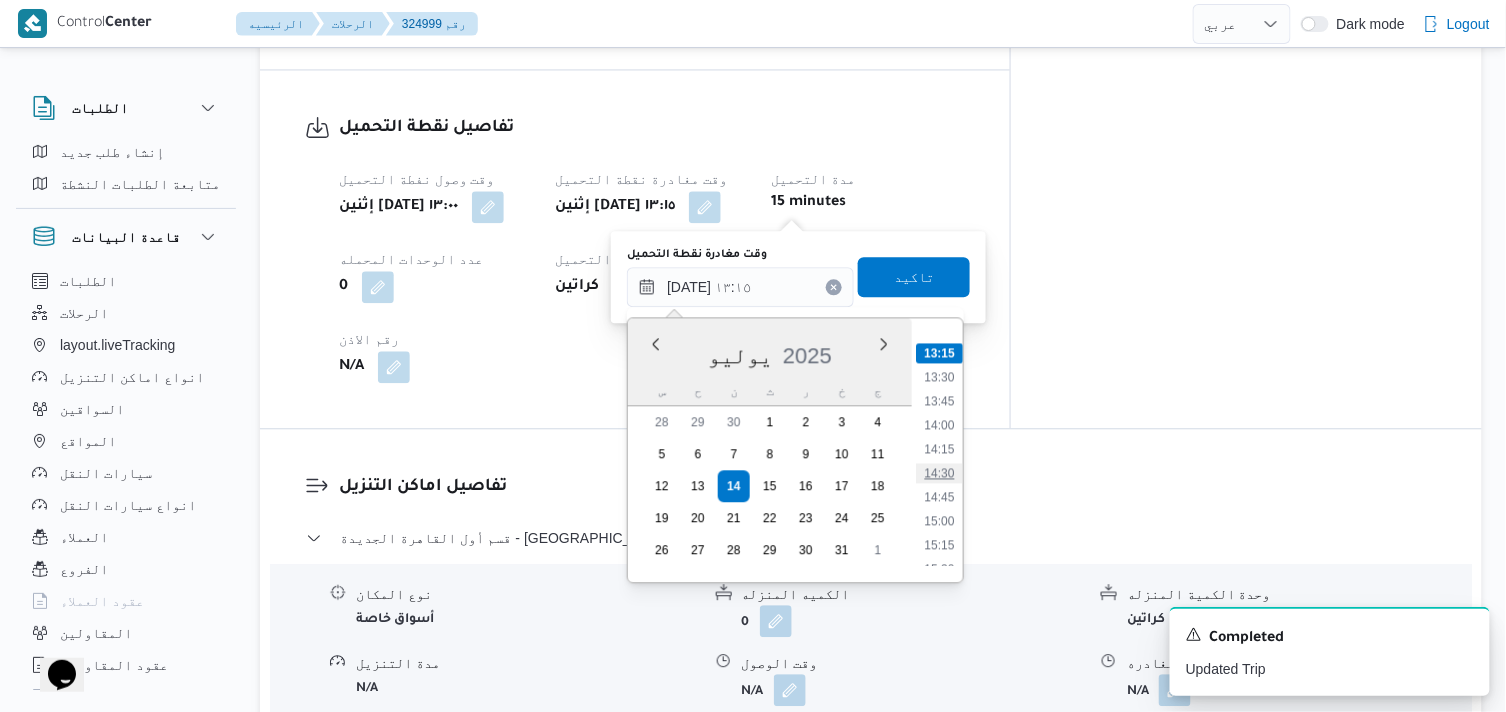 click on "14:30" at bounding box center [940, 473] 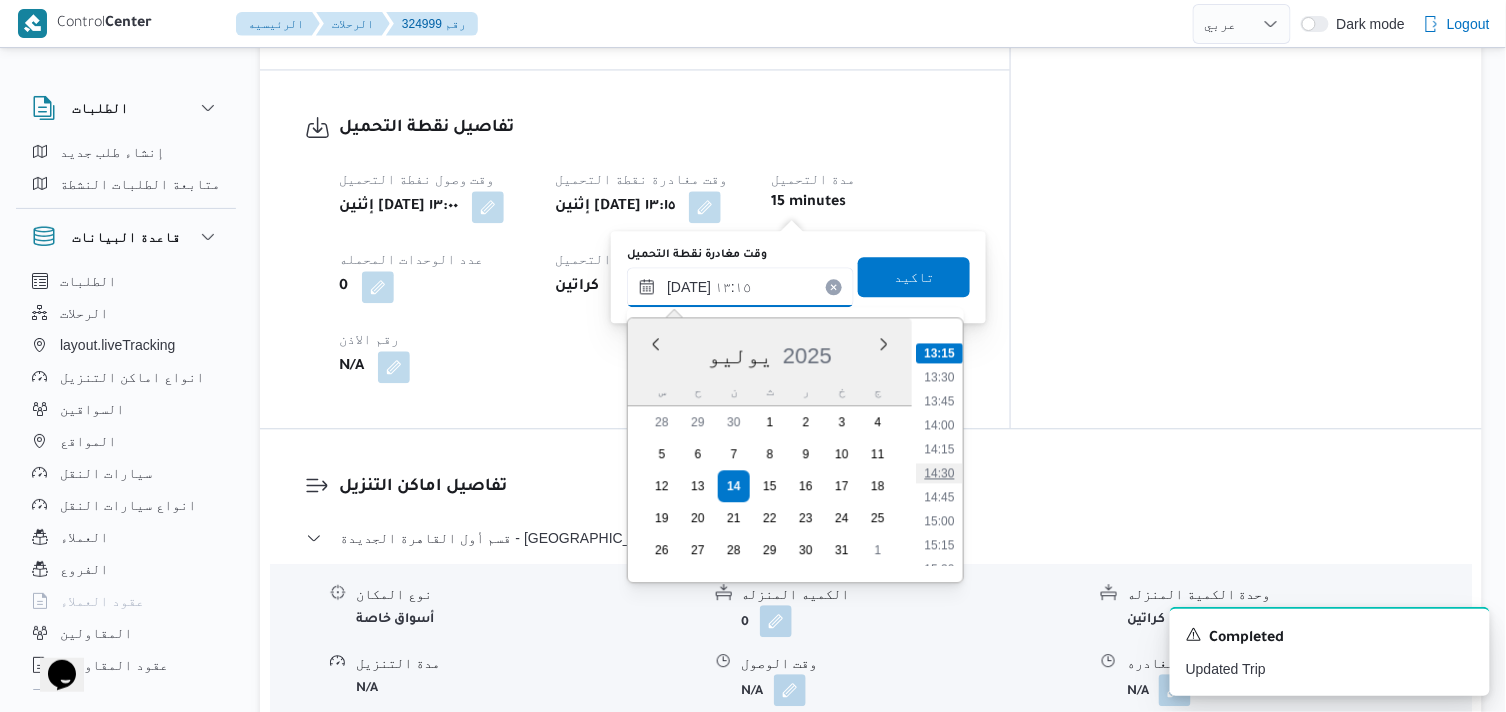 type on "[DATE] ١٤:٣٠" 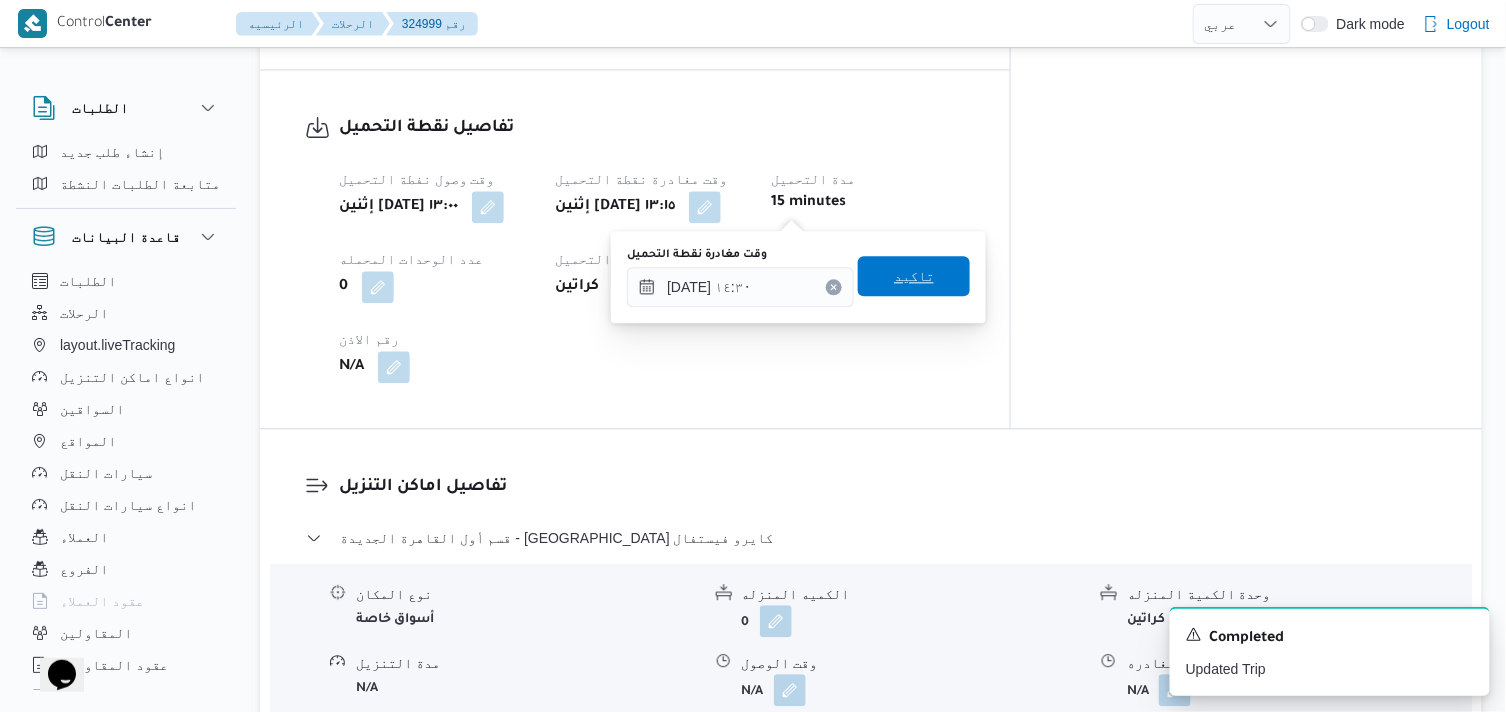 click on "تاكيد" at bounding box center (914, 276) 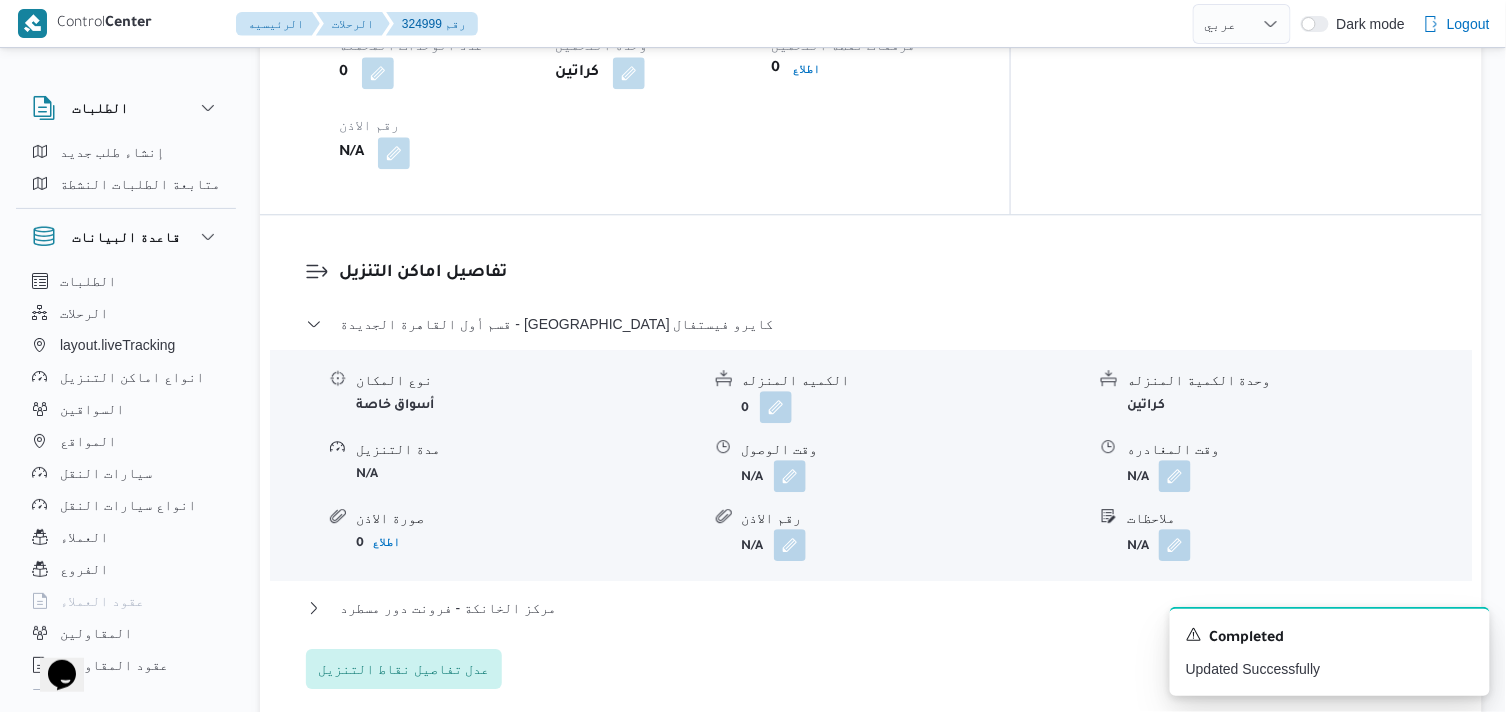 scroll, scrollTop: 1444, scrollLeft: 0, axis: vertical 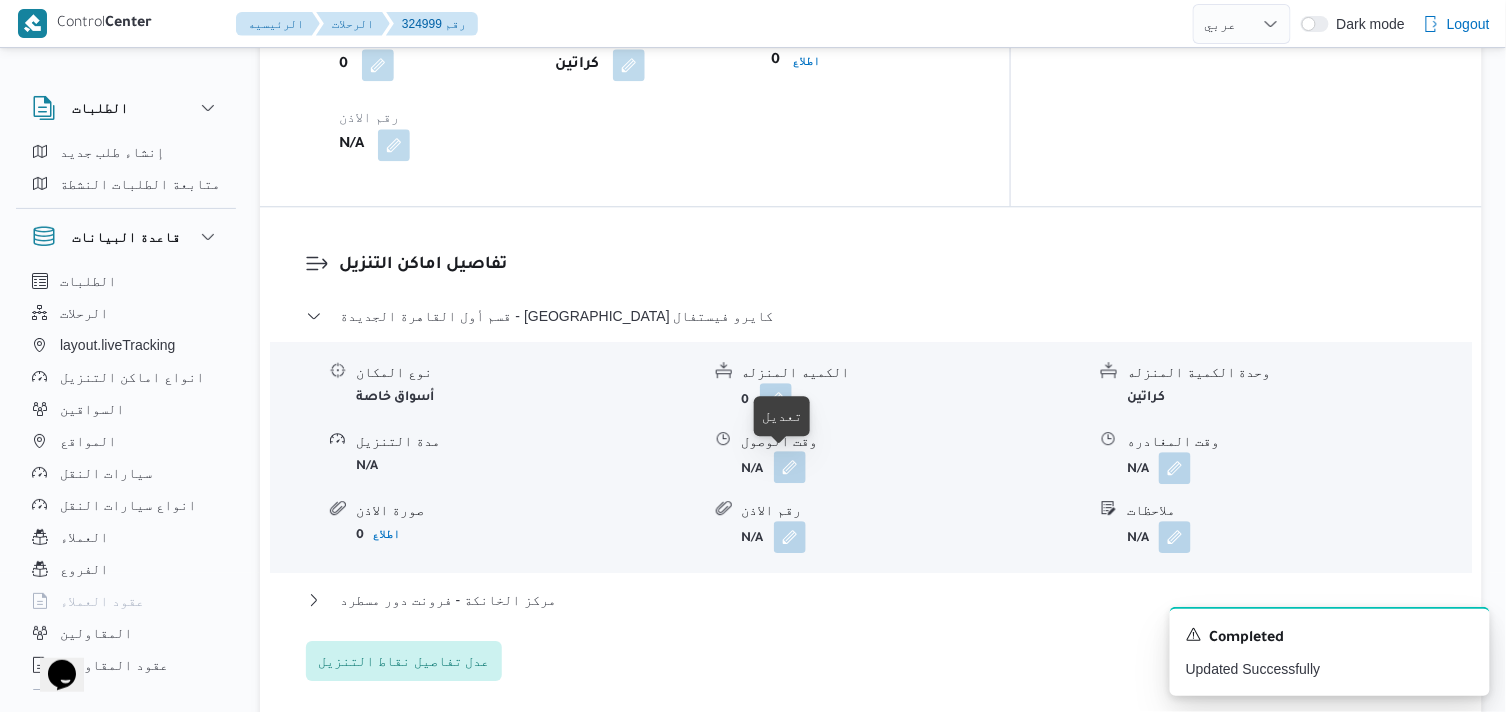 click at bounding box center [790, 467] 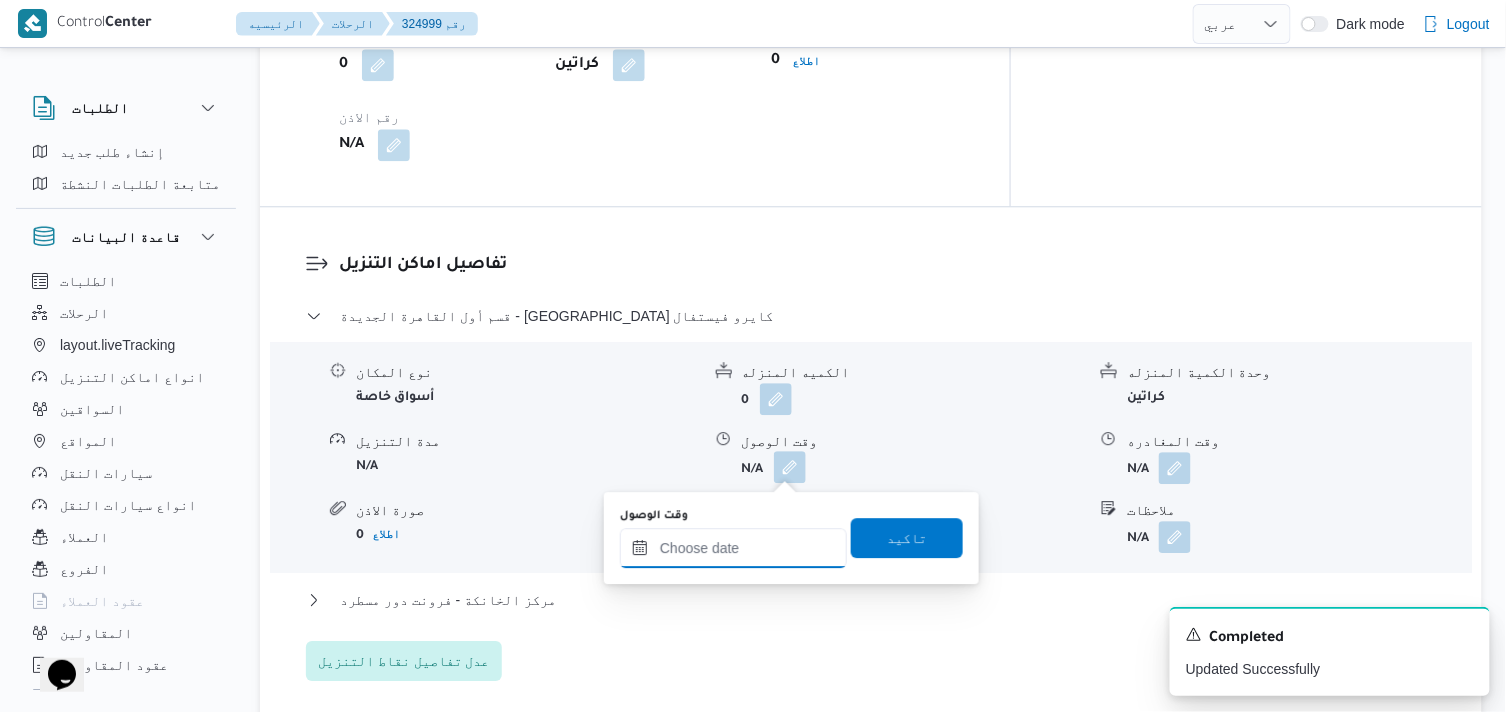 click on "وقت الوصول" at bounding box center [733, 548] 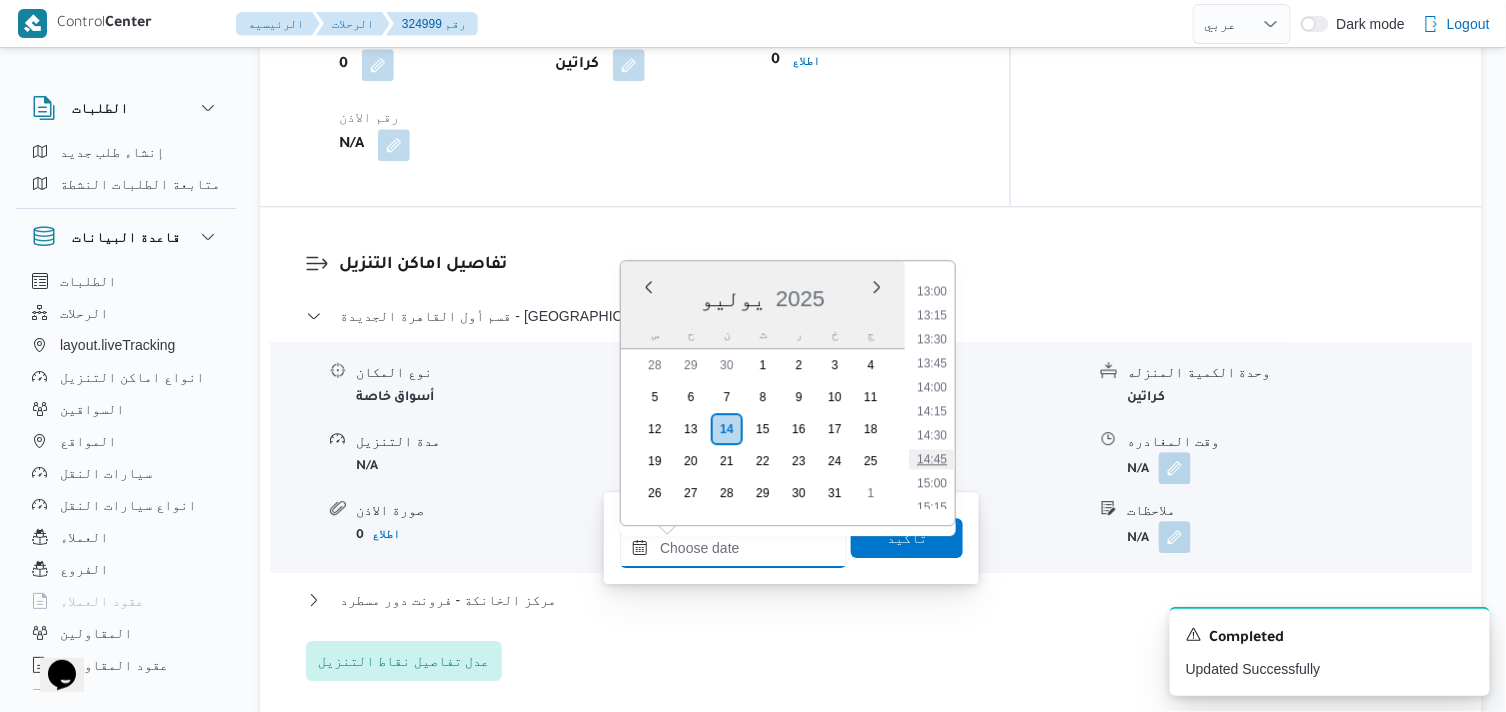 scroll, scrollTop: 1355, scrollLeft: 0, axis: vertical 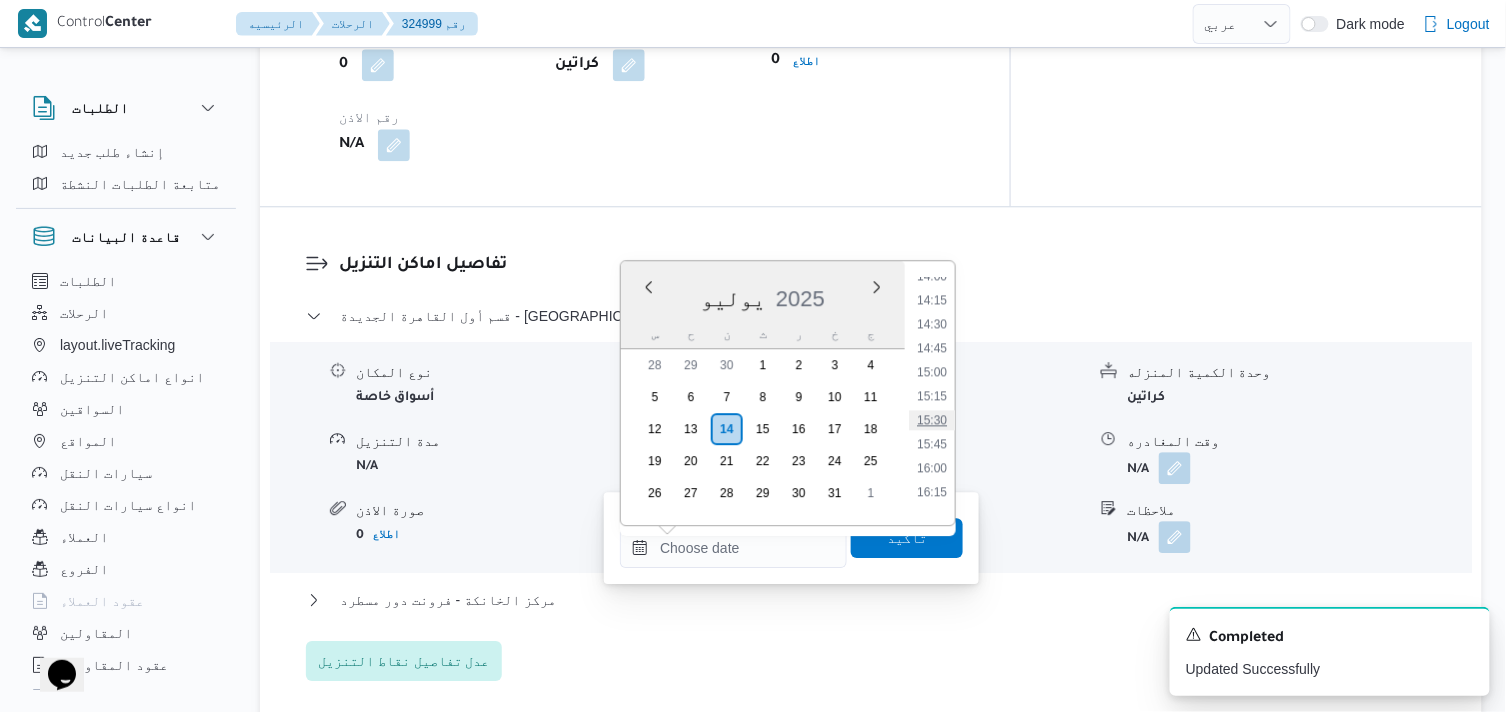 click on "15:30" at bounding box center [932, 420] 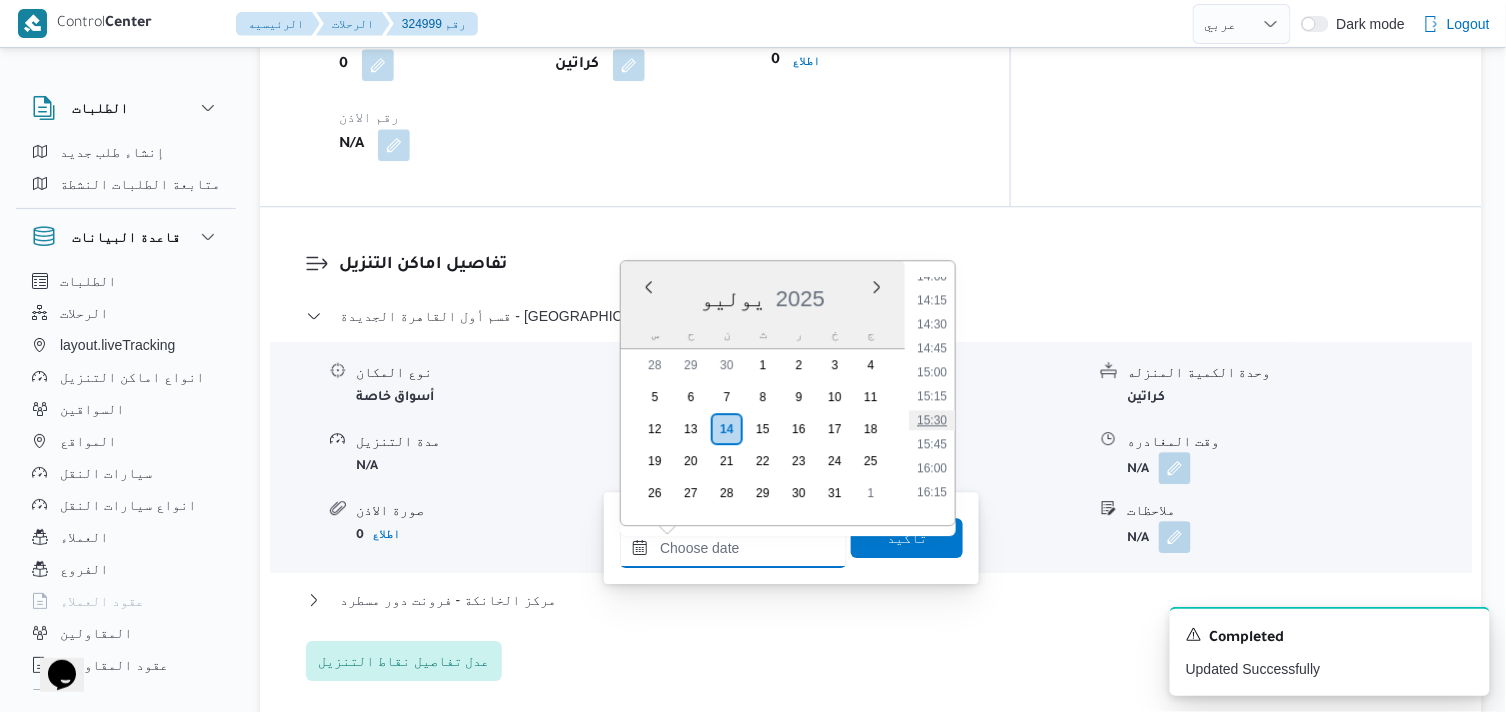 type on "١٤/٠٧/٢٠٢٥ ١٥:٣٠" 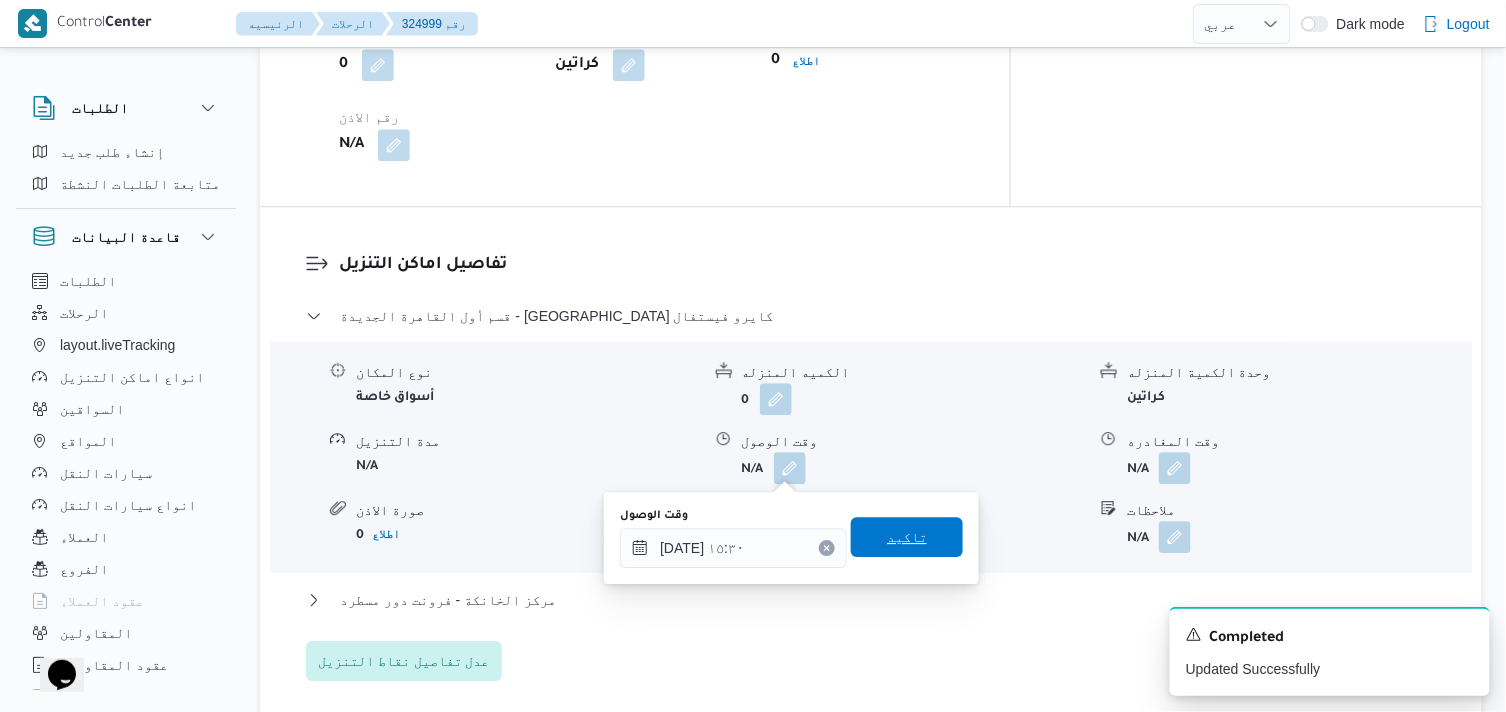 click on "تاكيد" at bounding box center [907, 537] 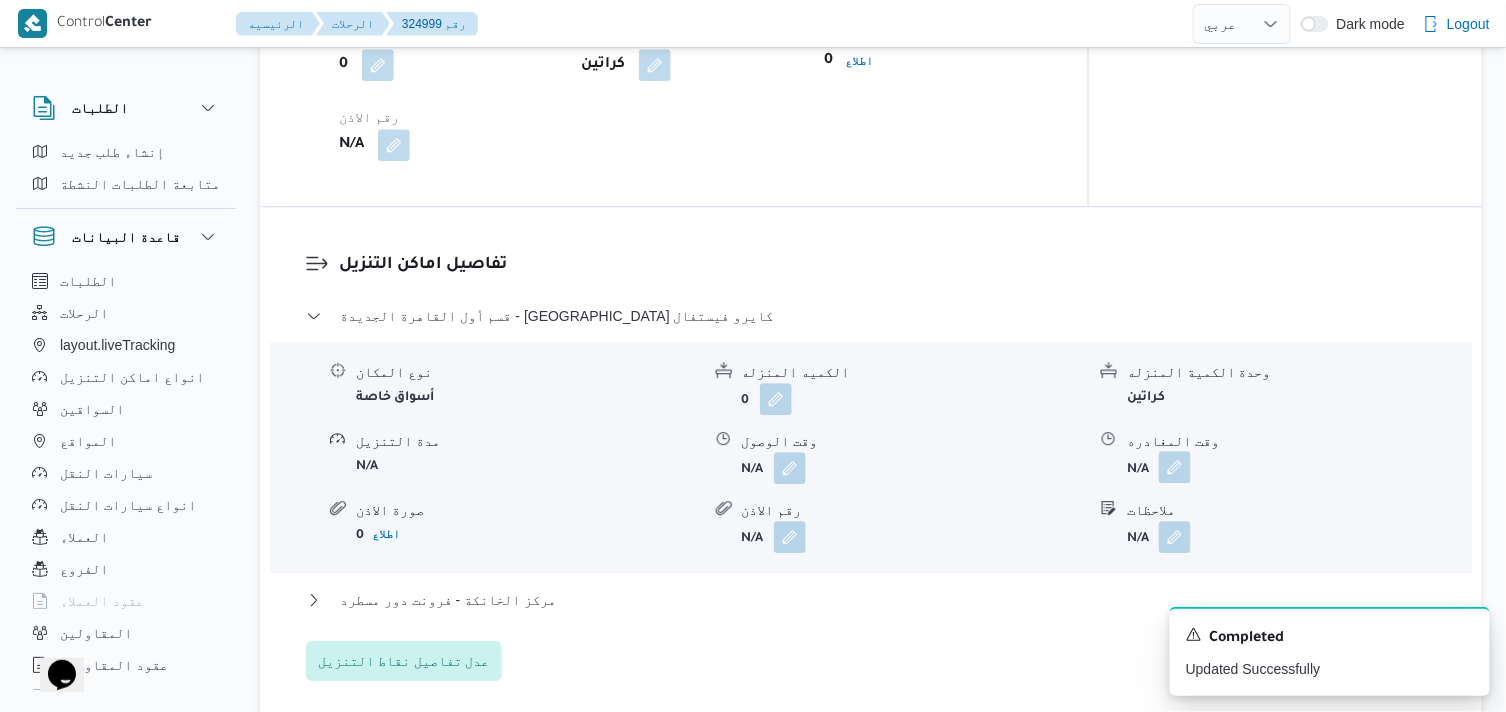 click at bounding box center [1175, 467] 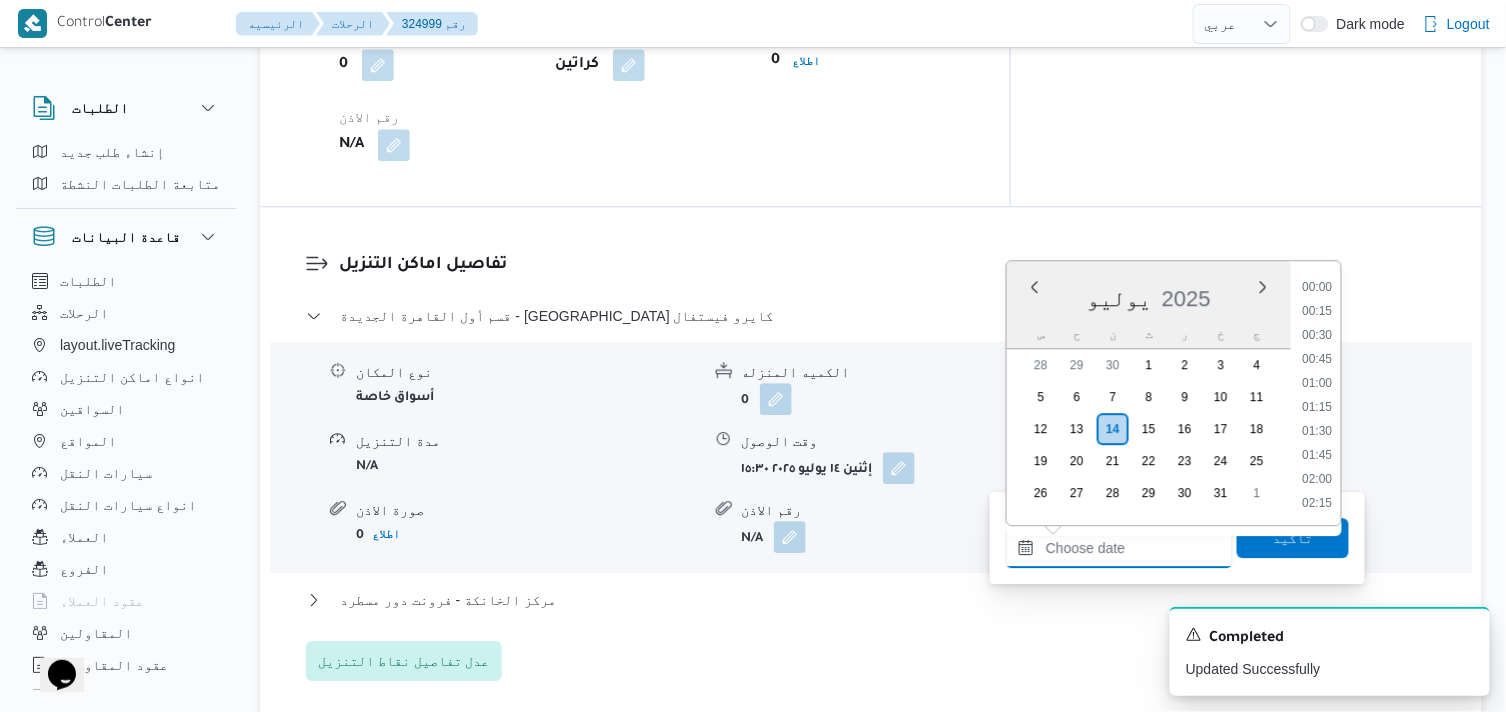 click on "وقت المغادره" at bounding box center [1119, 548] 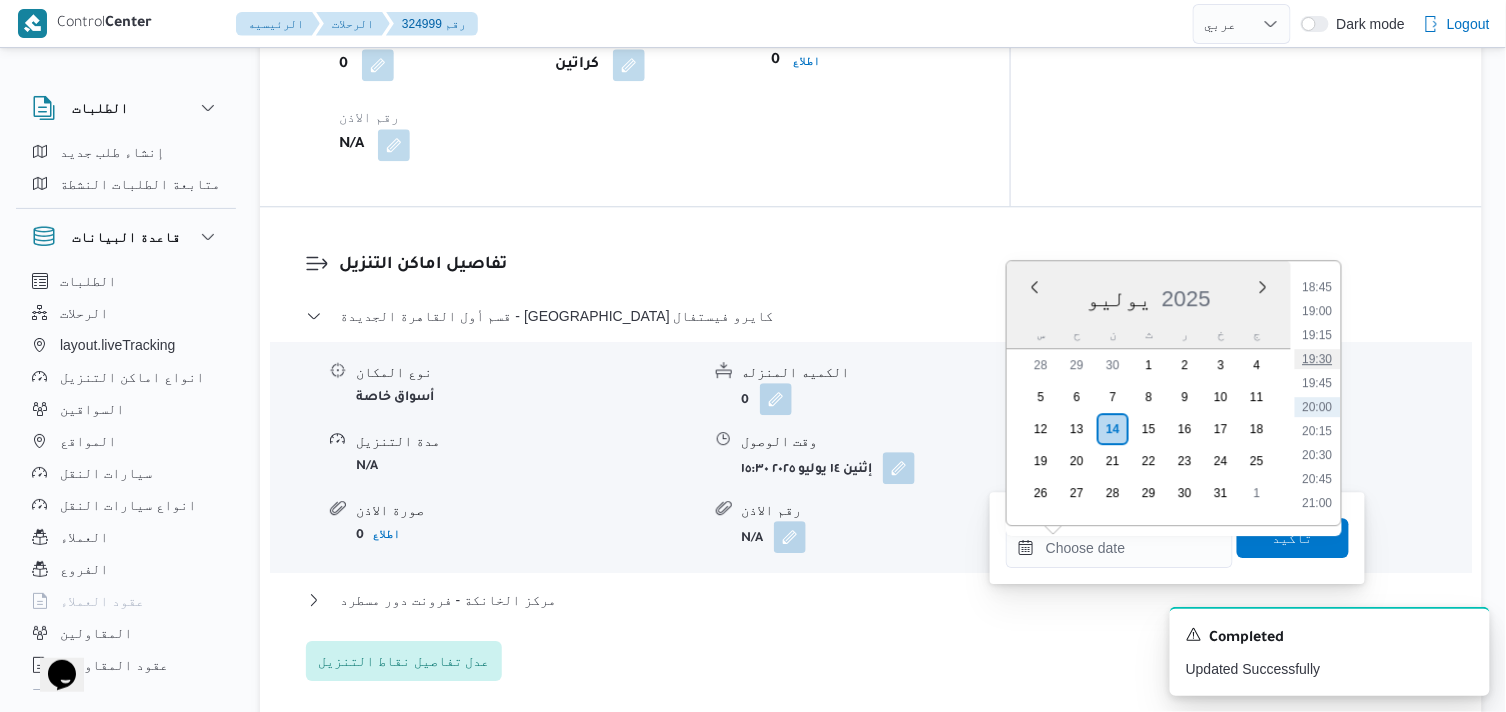 click on "19:30" at bounding box center (1318, 359) 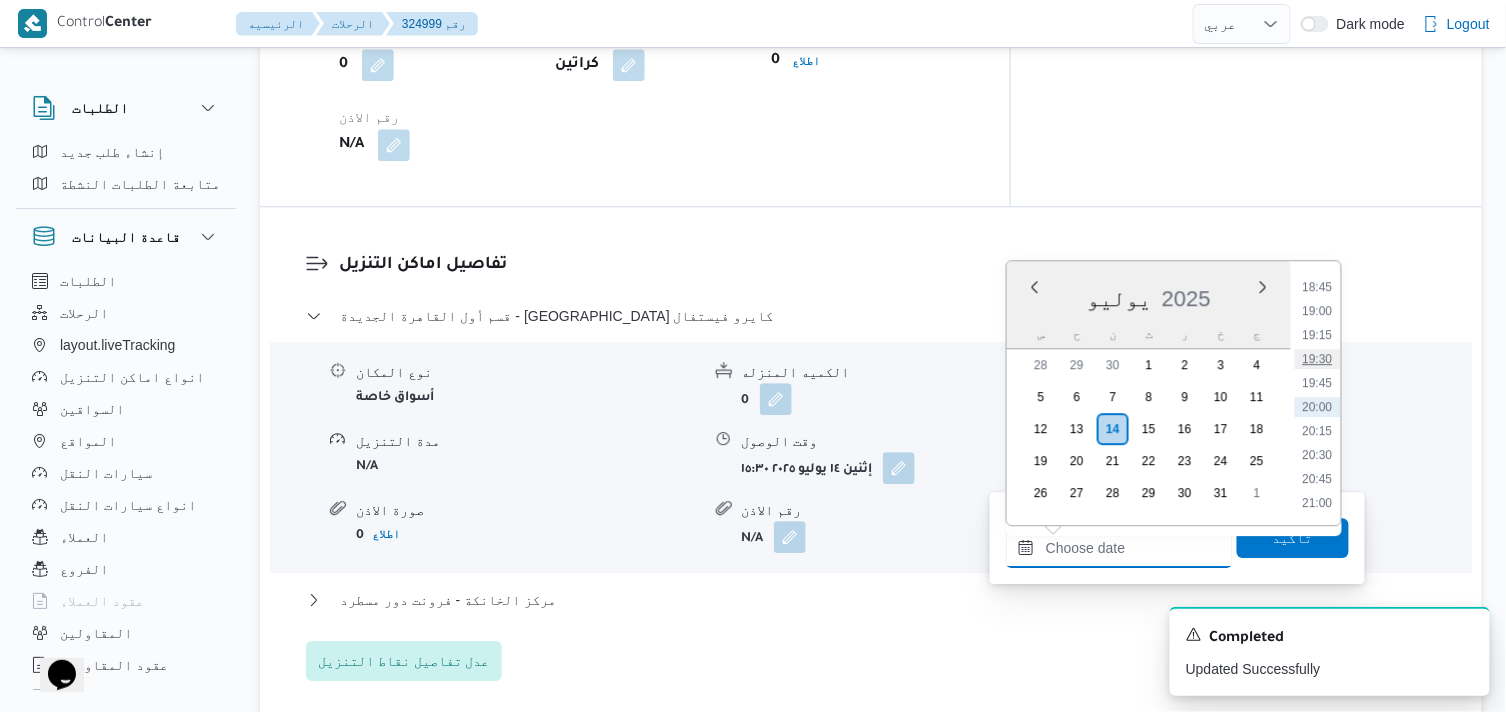 type on "١٤/٠٧/٢٠٢٥ ١٩:٣٠" 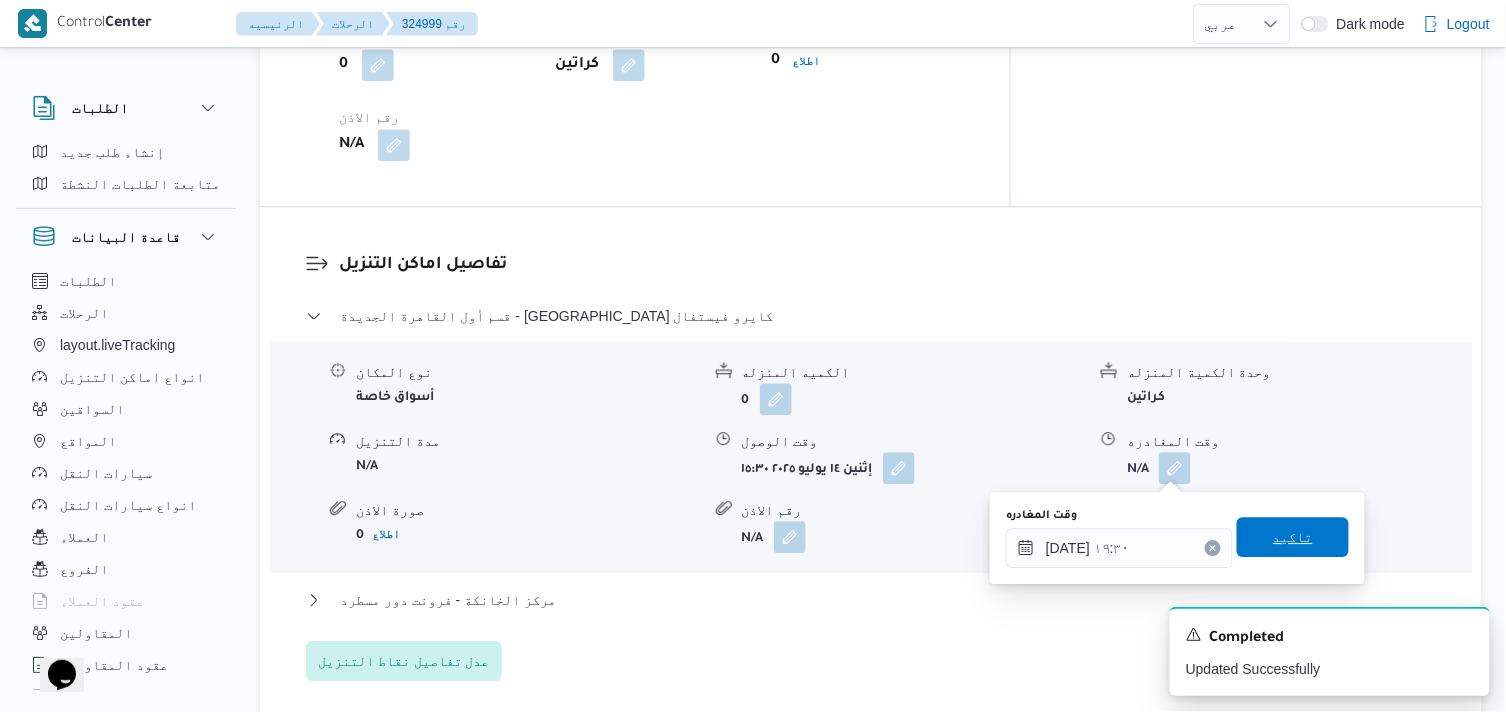 click on "تاكيد" at bounding box center [1293, 537] 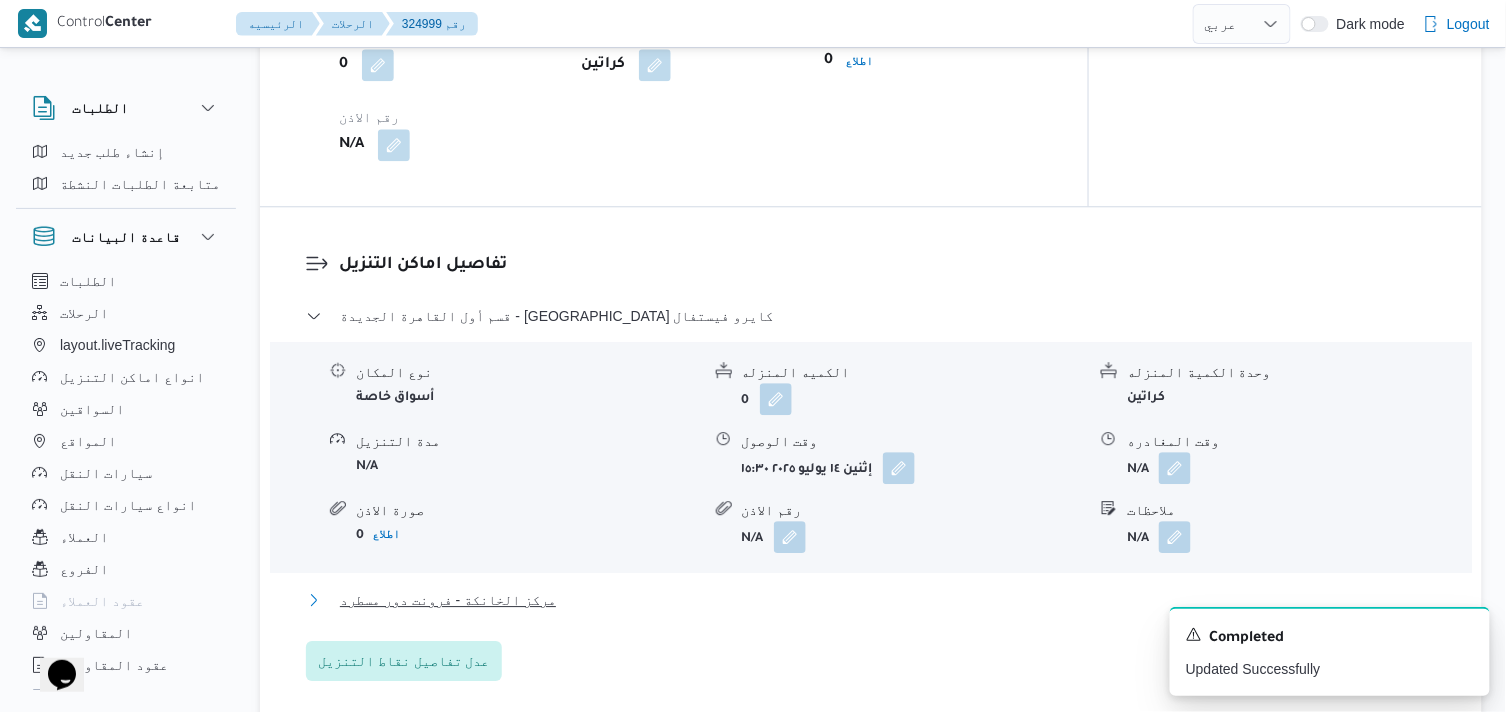 click on "مركز الخانكة -
فرونت دور مسطرد" at bounding box center [448, 600] 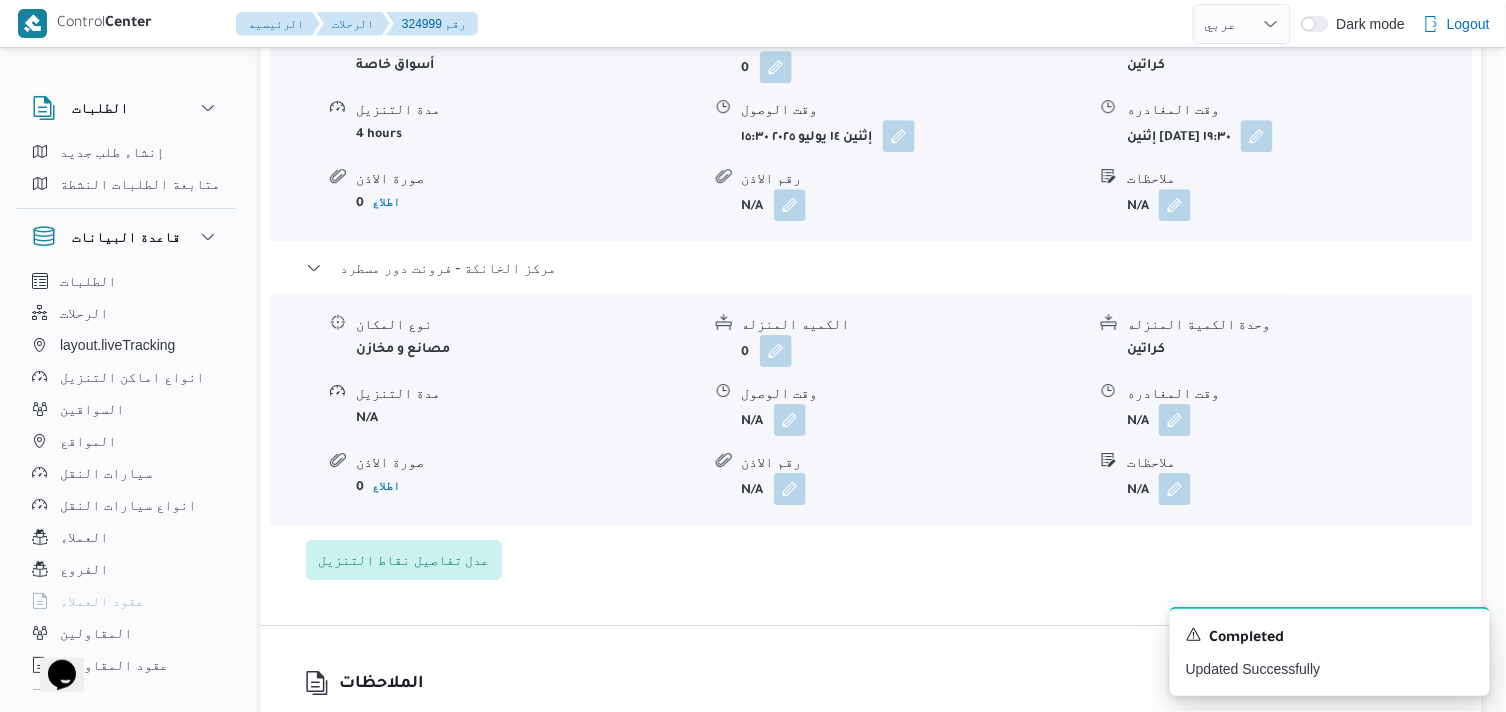 scroll, scrollTop: 1777, scrollLeft: 0, axis: vertical 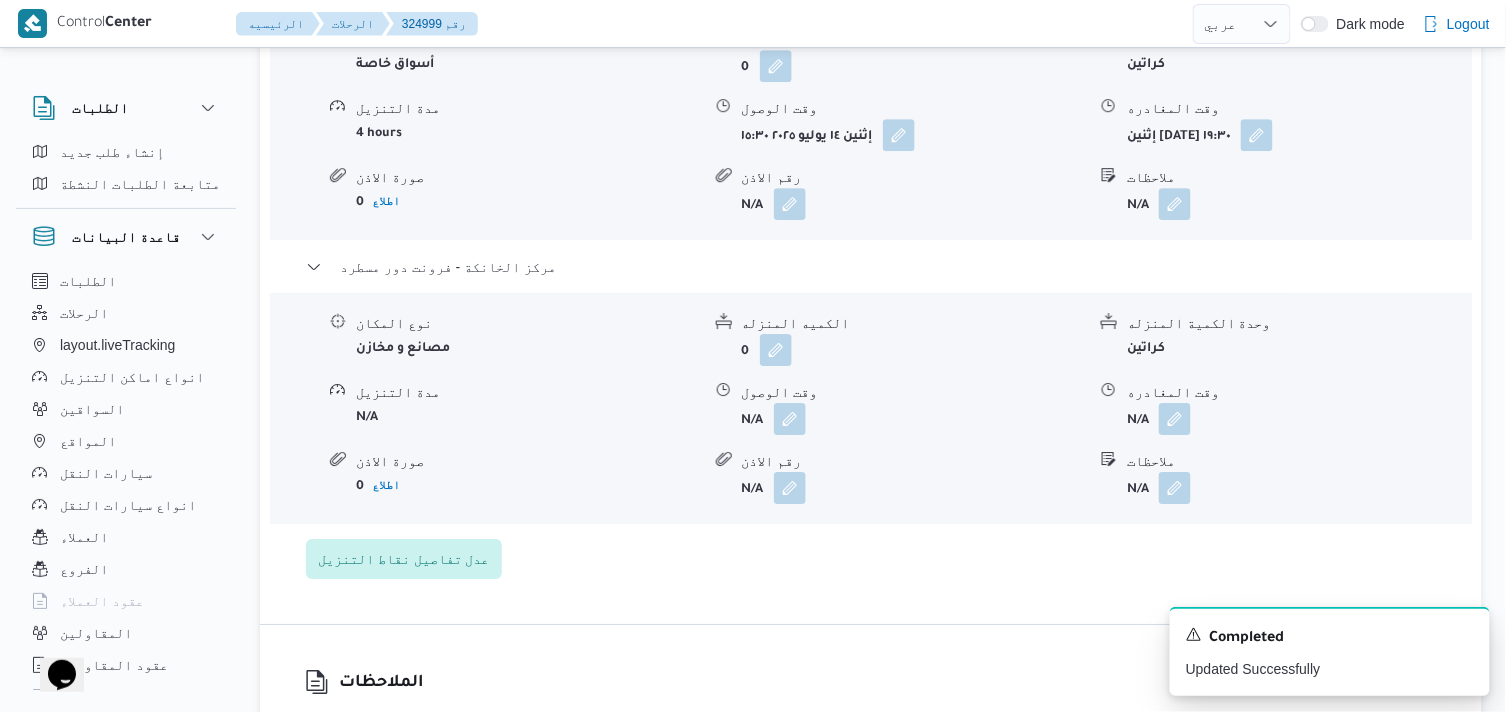 drag, startPoint x: 776, startPoint y: 413, endPoint x: 783, endPoint y: 435, distance: 23.086792 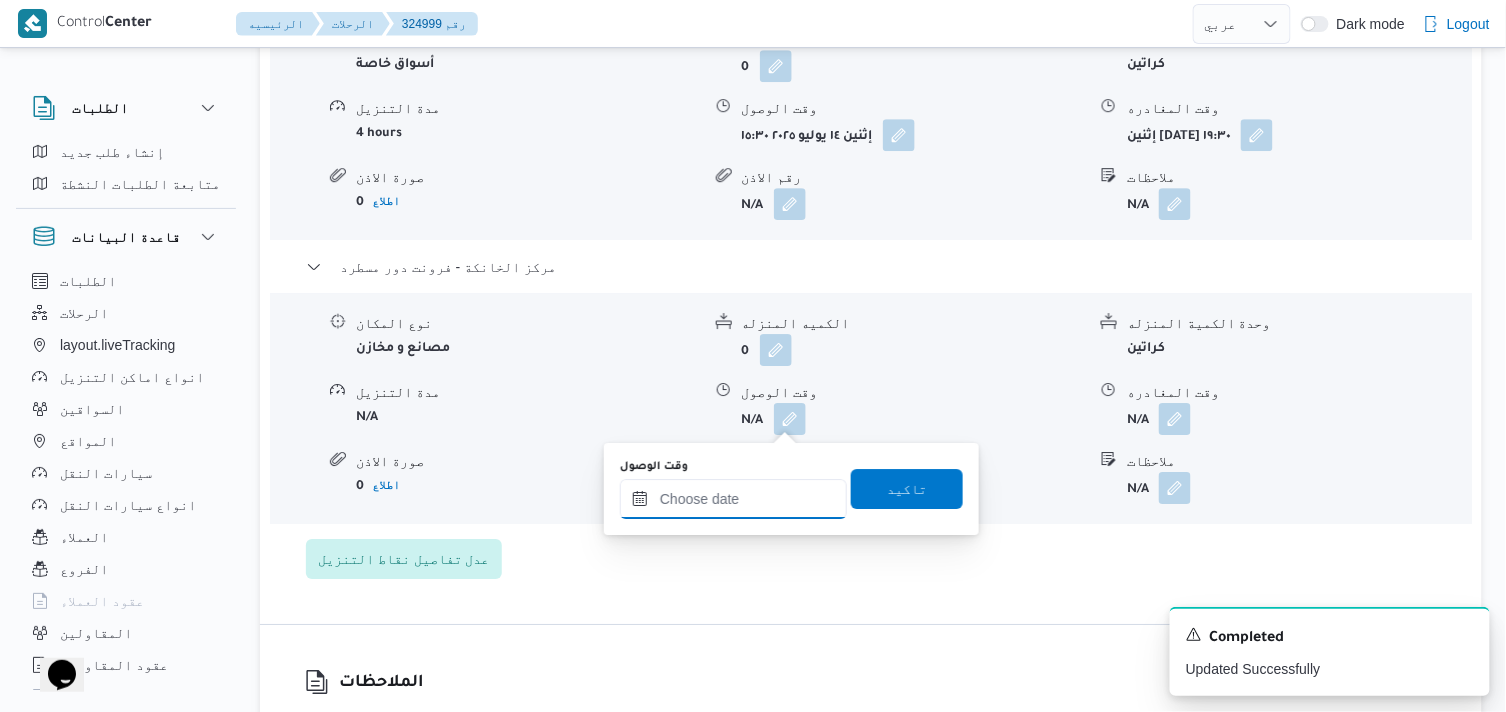 click on "وقت الوصول" at bounding box center [733, 499] 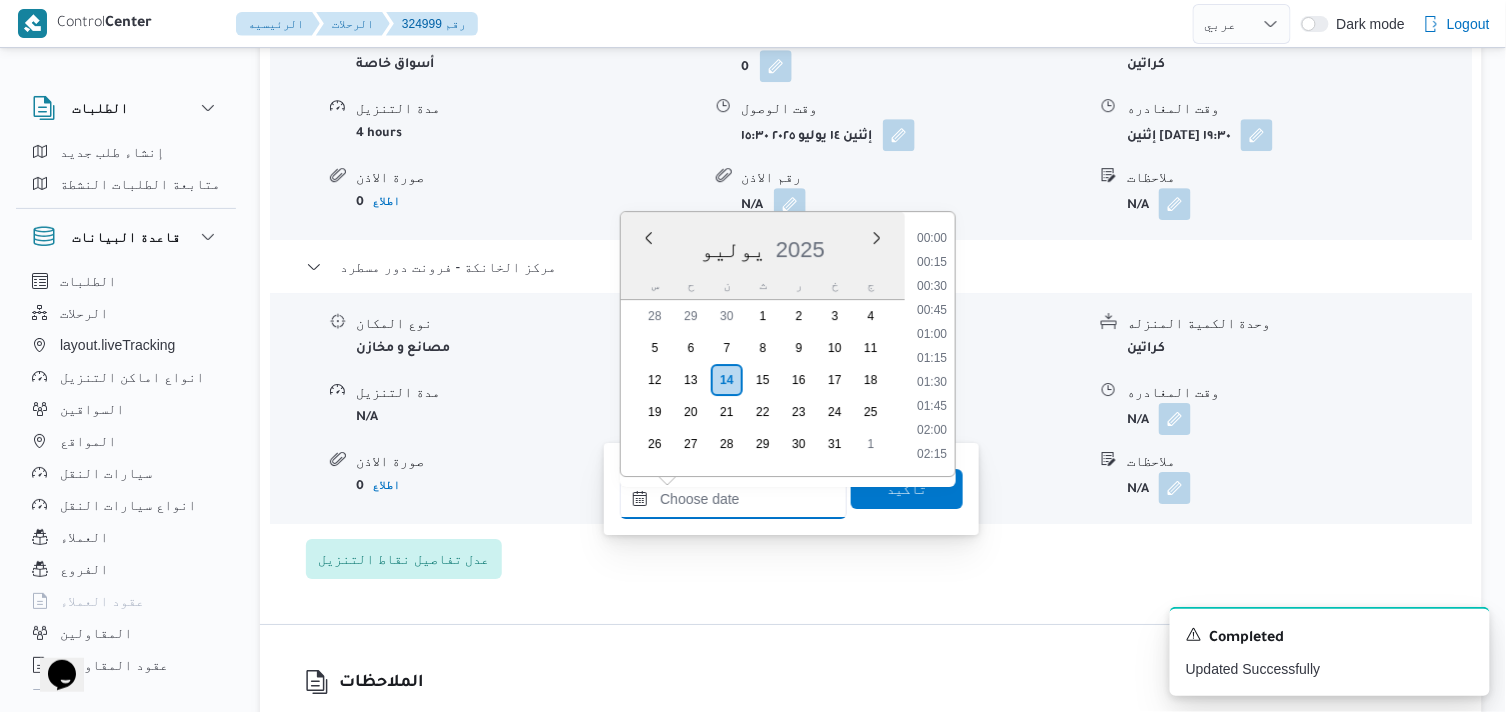 scroll, scrollTop: 1800, scrollLeft: 0, axis: vertical 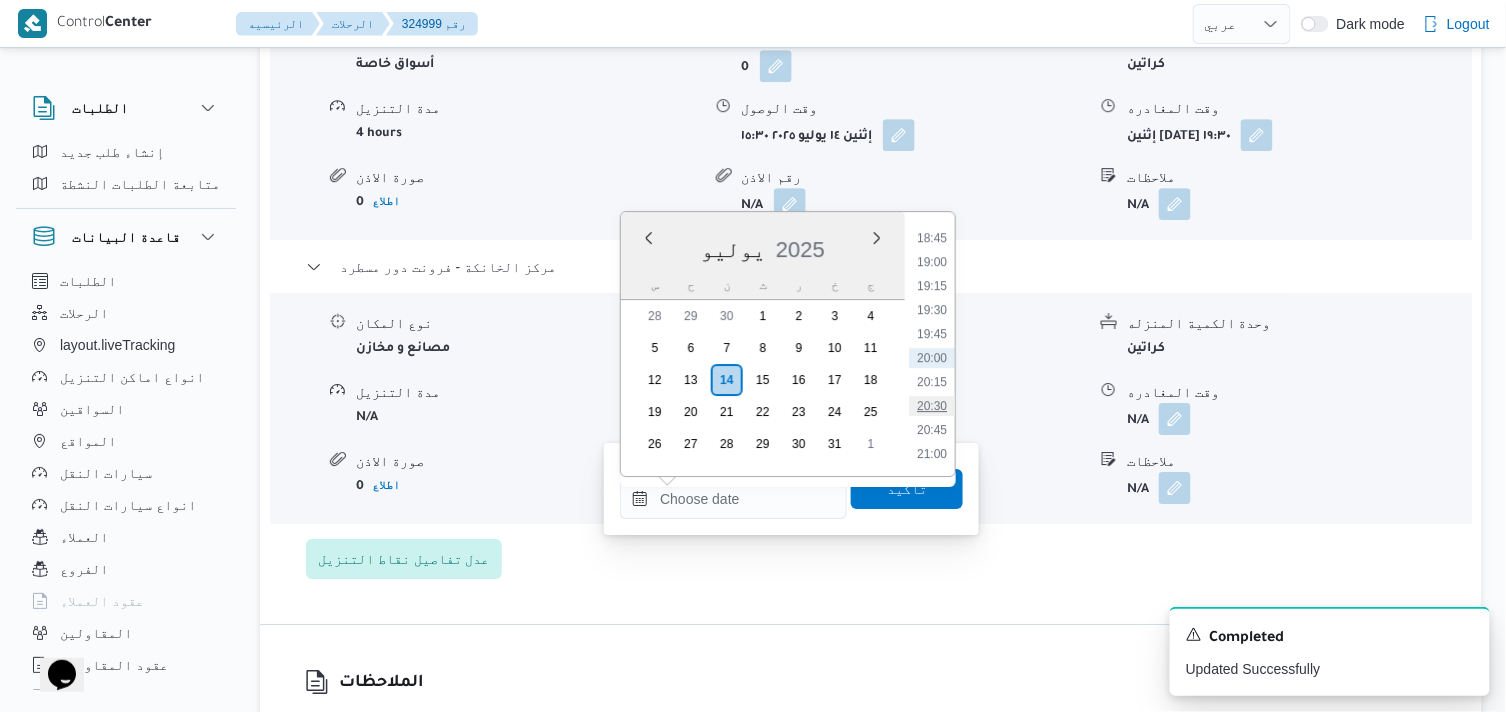 click on "20:30" at bounding box center (932, 406) 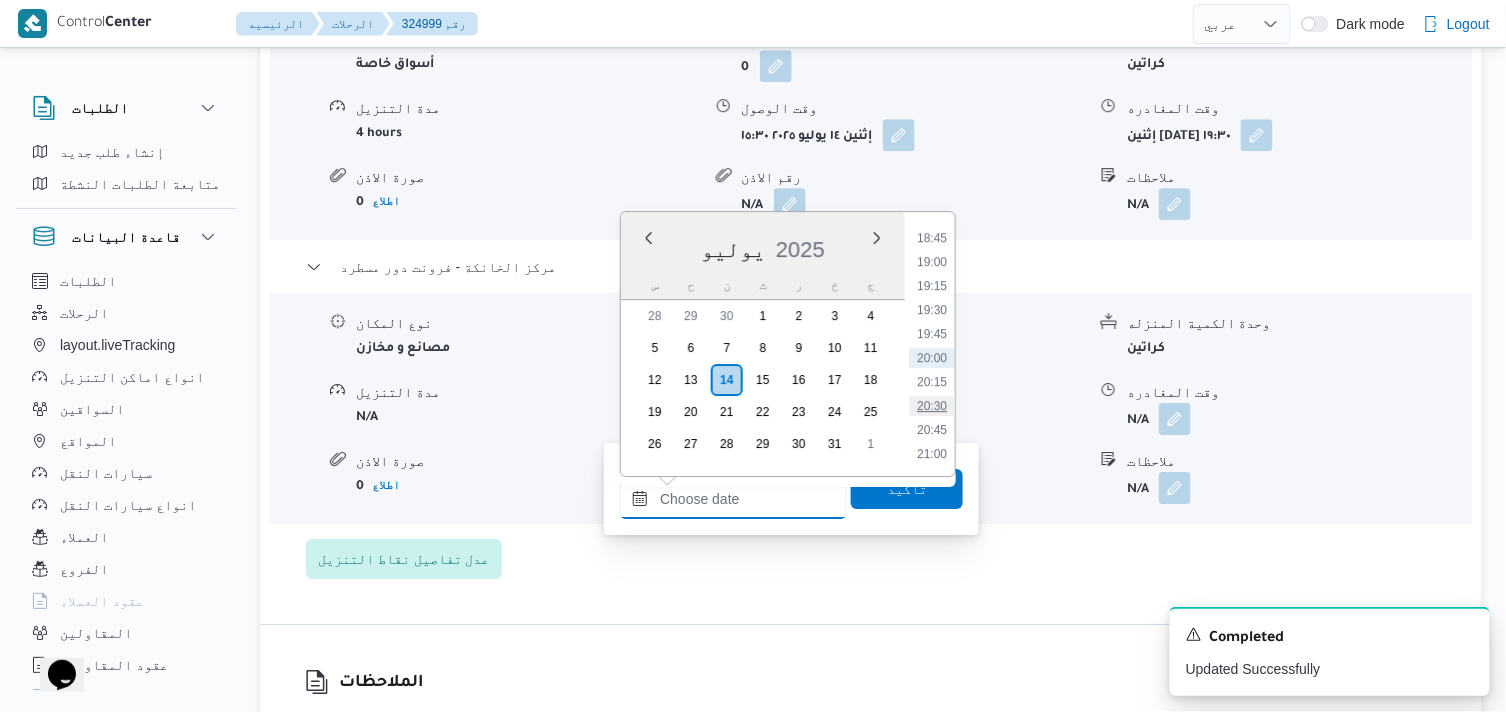type on "١٤/٠٧/٢٠٢٥ ٢٠:٣٠" 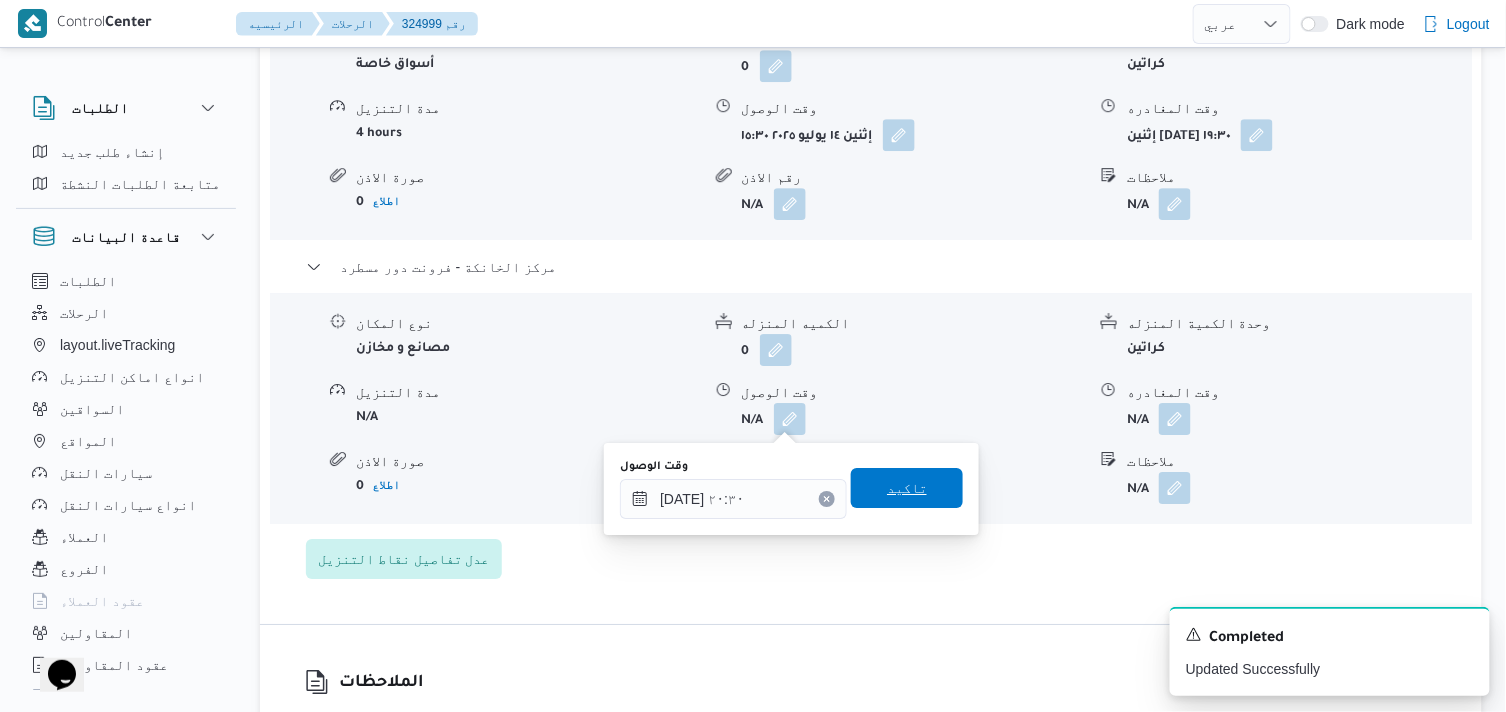 click on "تاكيد" at bounding box center [907, 488] 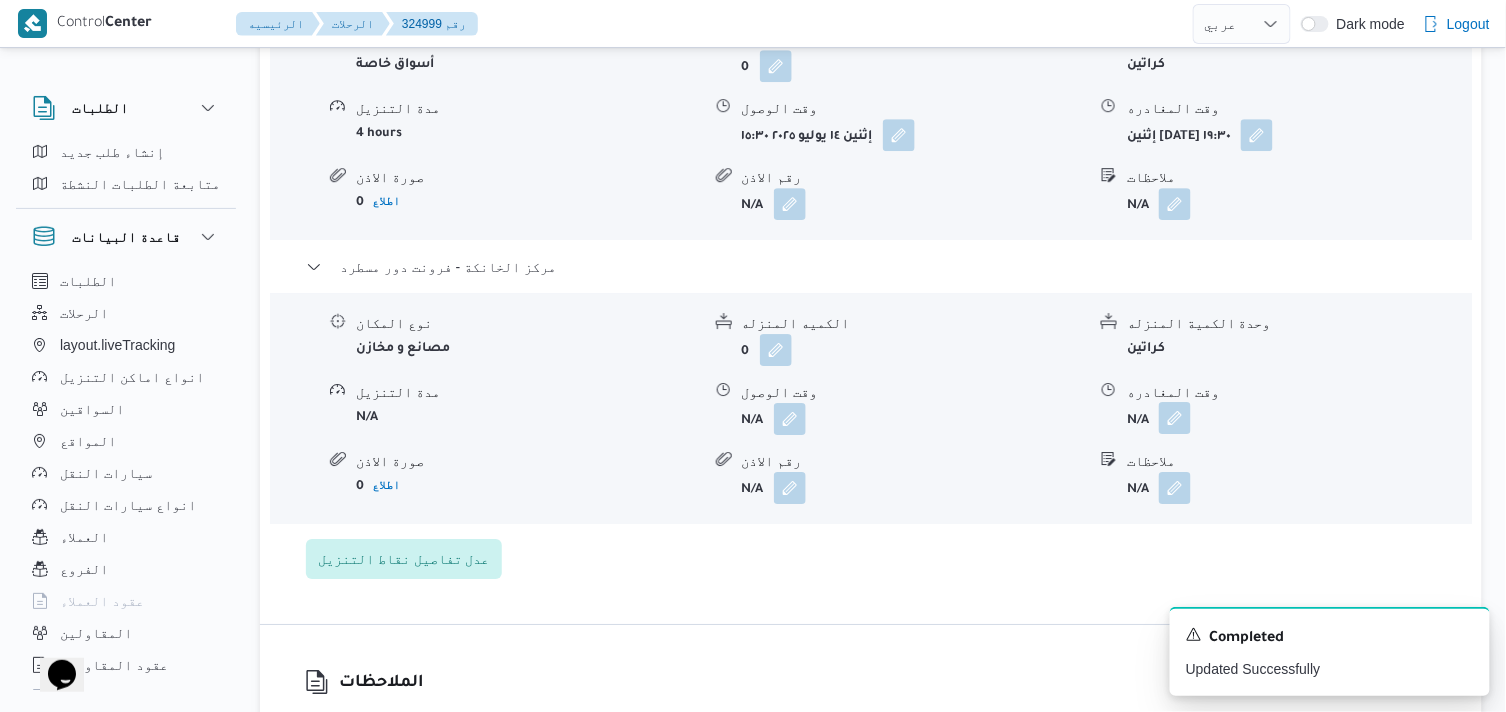 click at bounding box center [1175, 418] 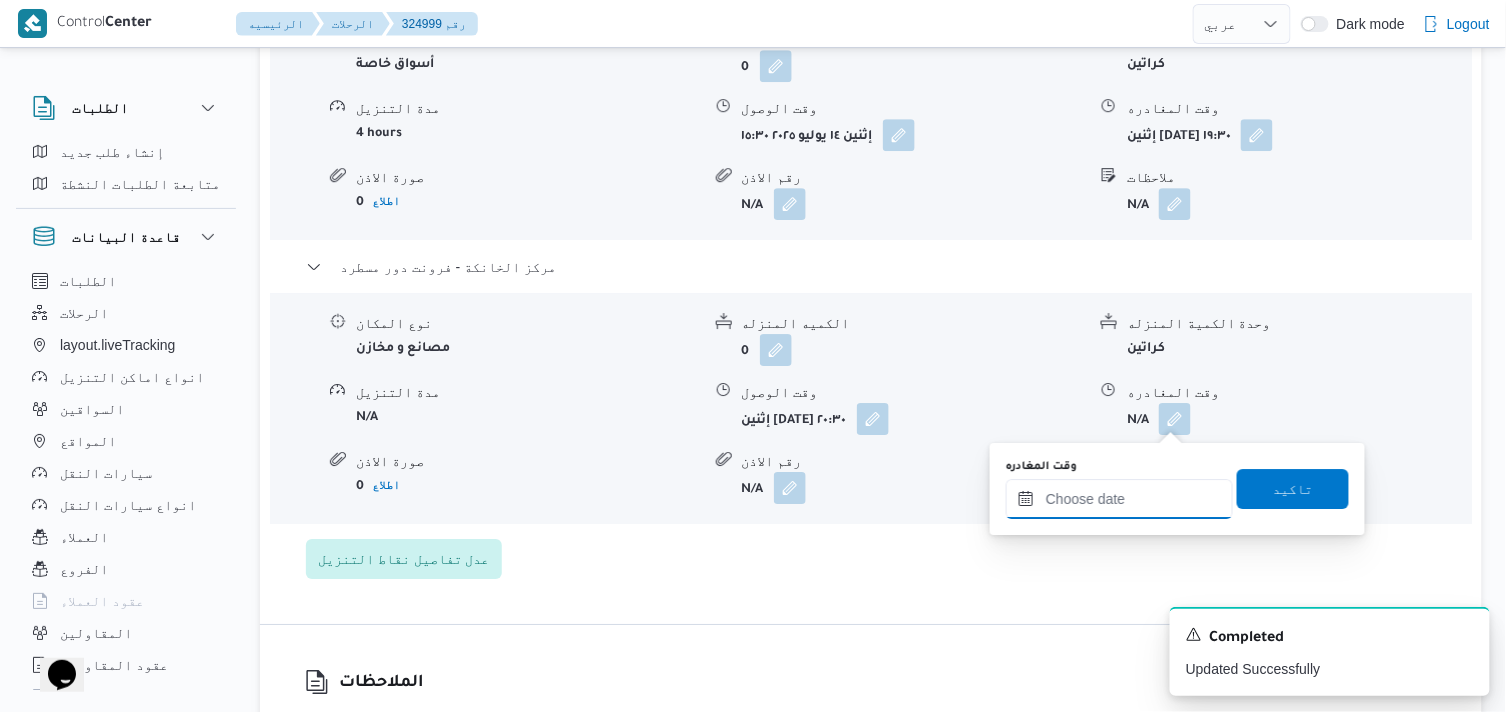 click on "وقت المغادره" at bounding box center [1119, 499] 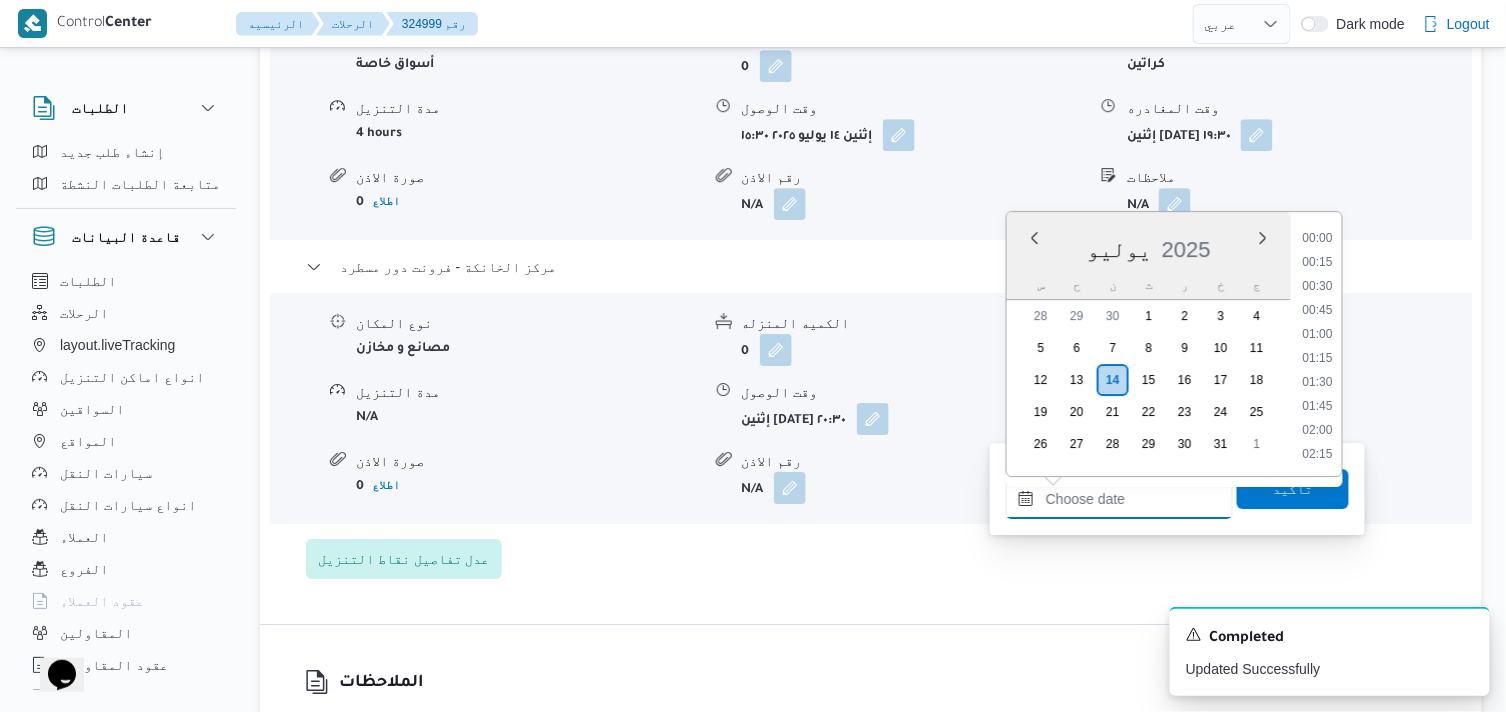 scroll, scrollTop: 1824, scrollLeft: 0, axis: vertical 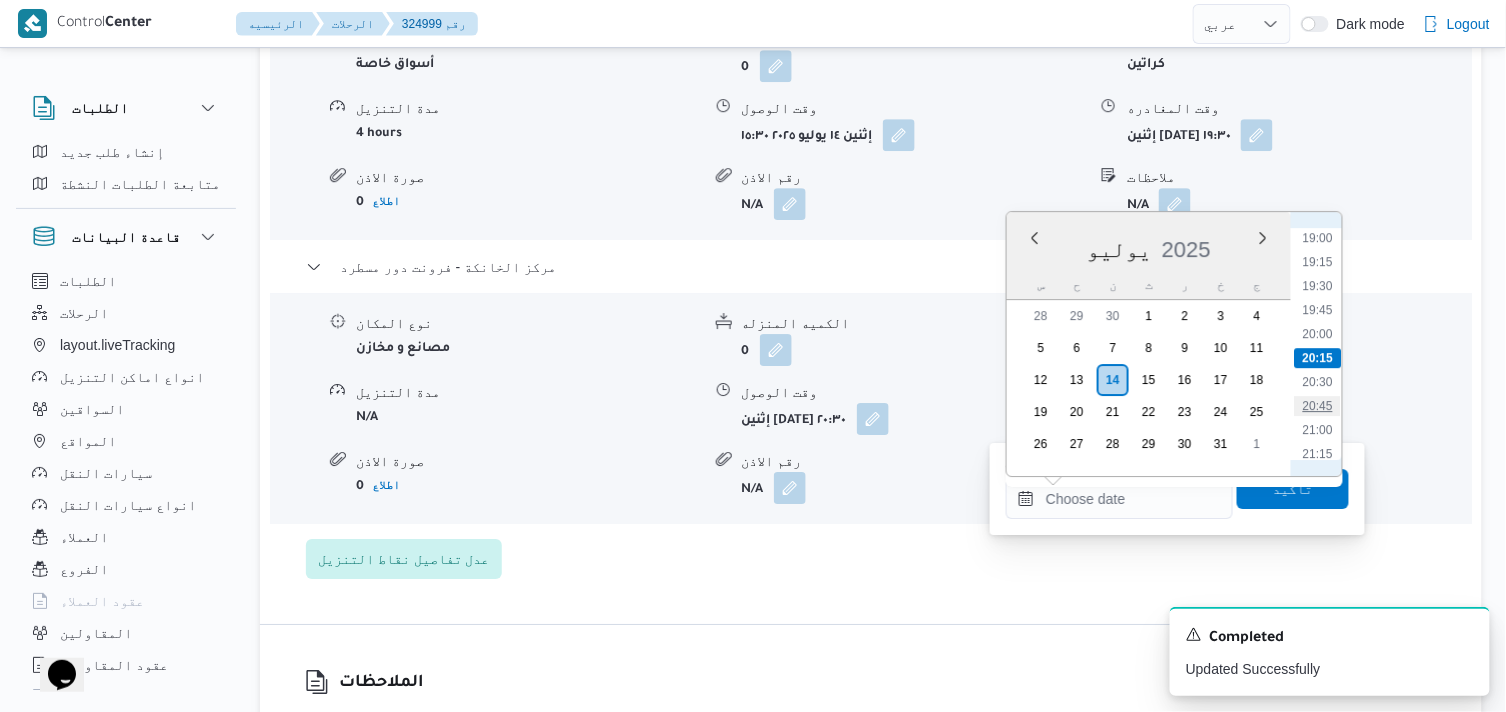 click on "20:45" at bounding box center [1318, 406] 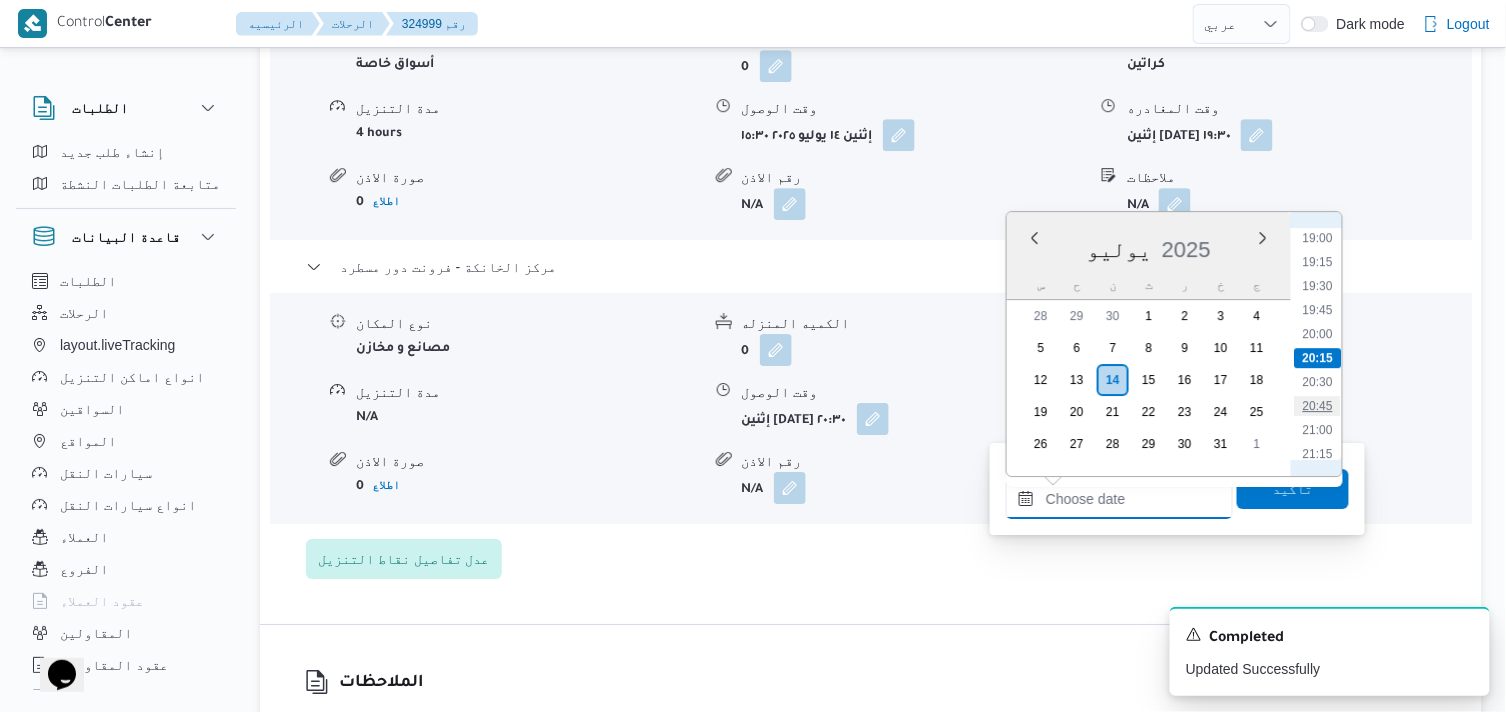 type on "١٤/٠٧/٢٠٢٥ ٢٠:٤٥" 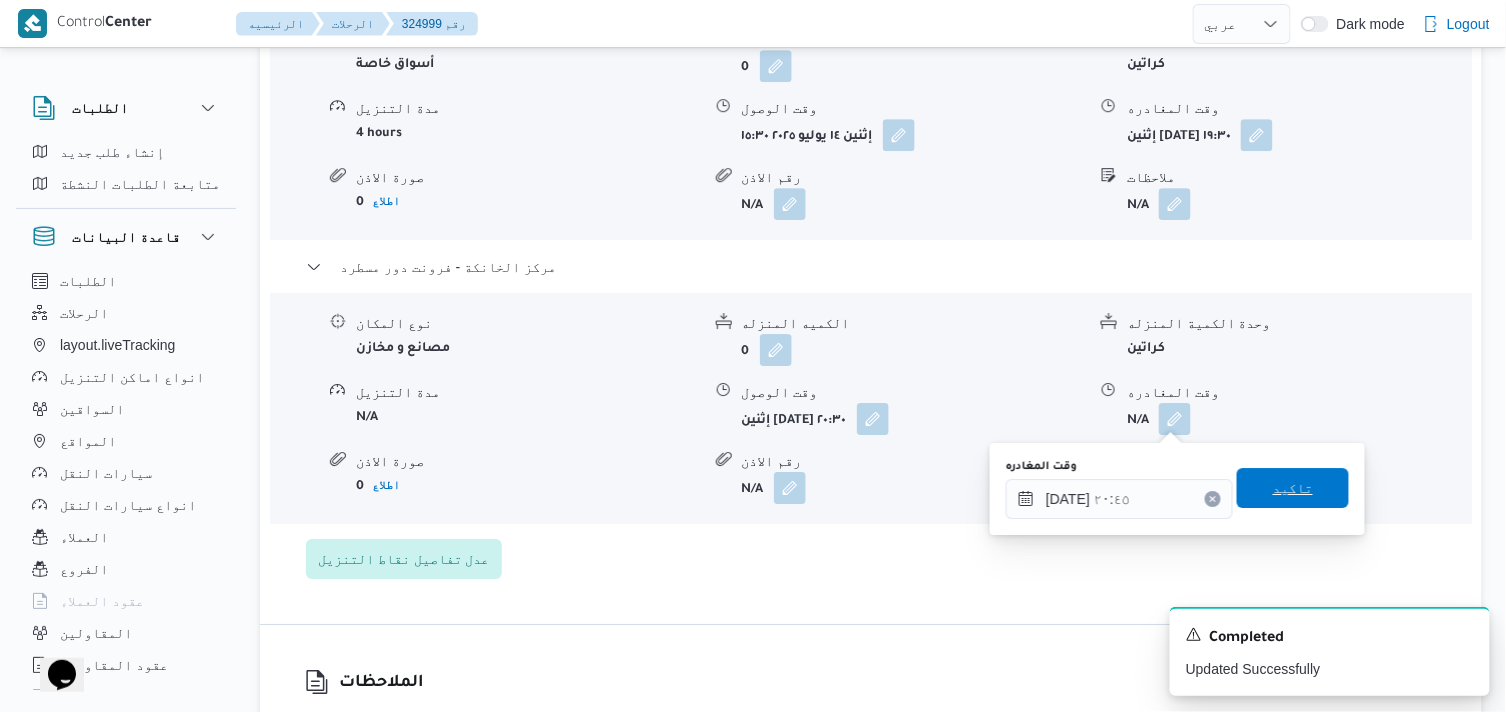 click on "تاكيد" at bounding box center (1293, 488) 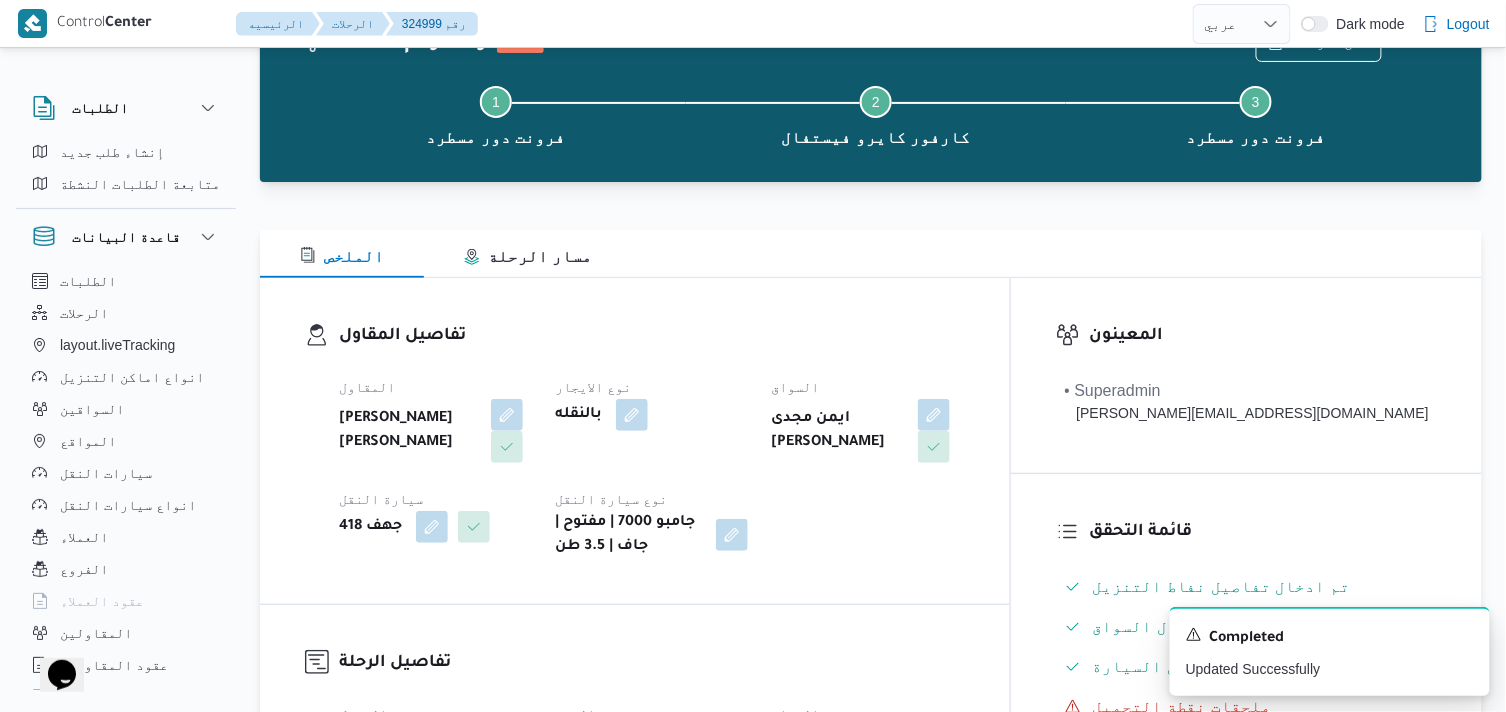 scroll, scrollTop: 0, scrollLeft: 0, axis: both 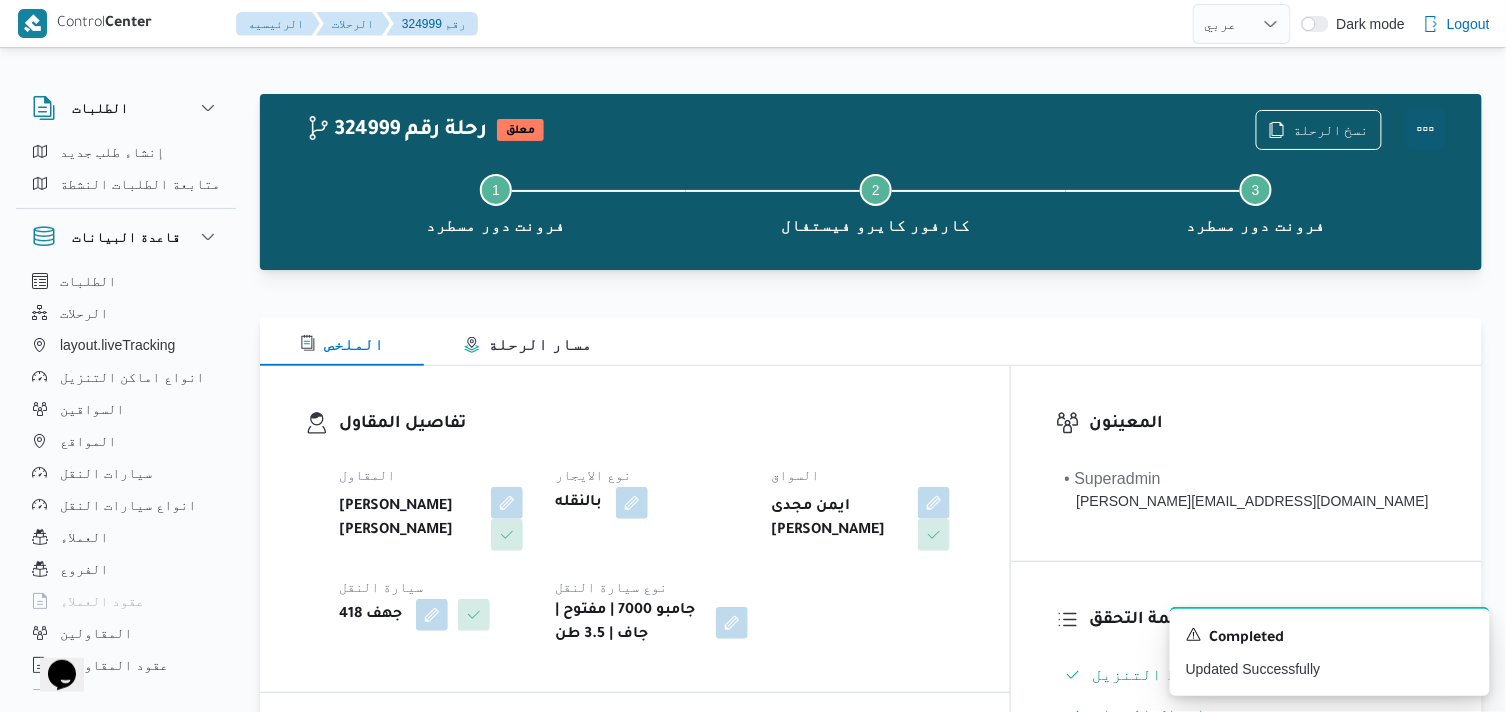click at bounding box center (1426, 129) 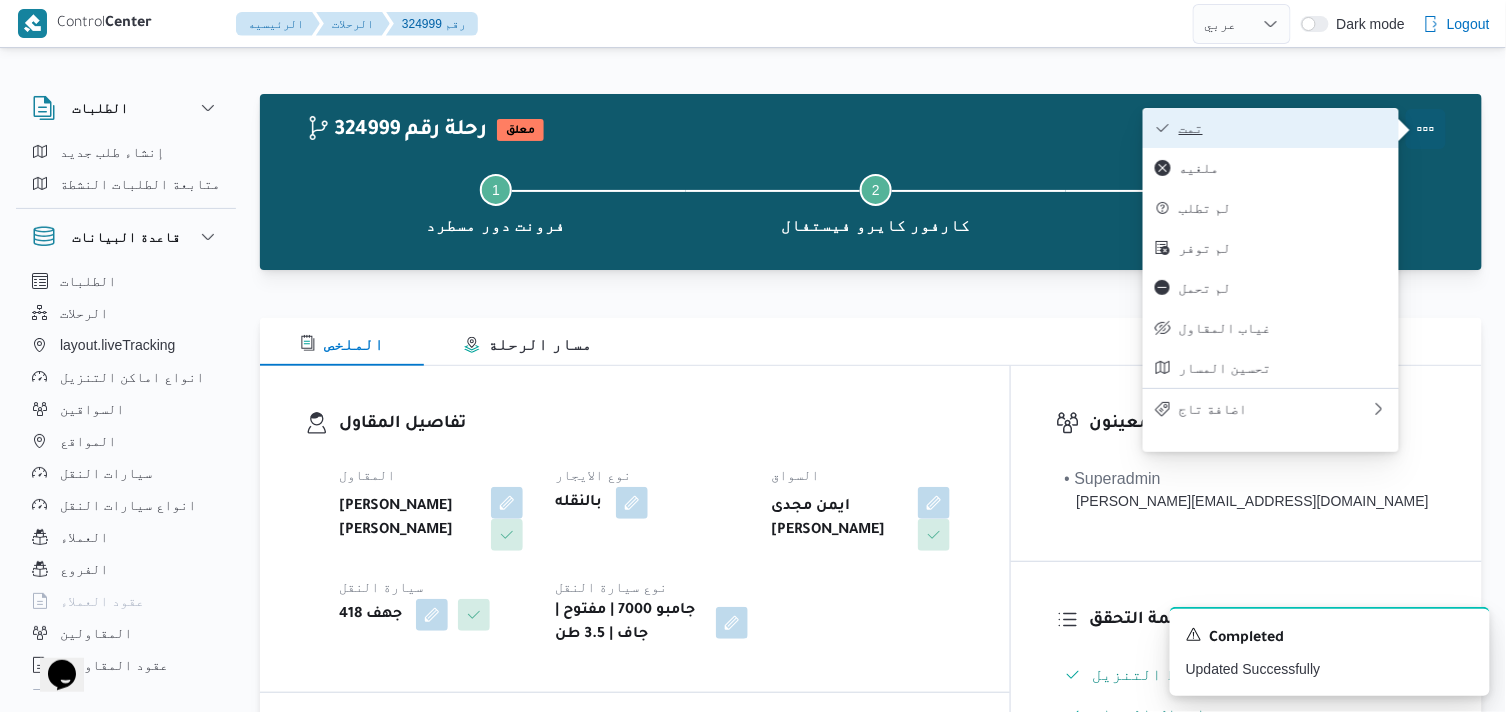 click on "تمت" at bounding box center [1283, 128] 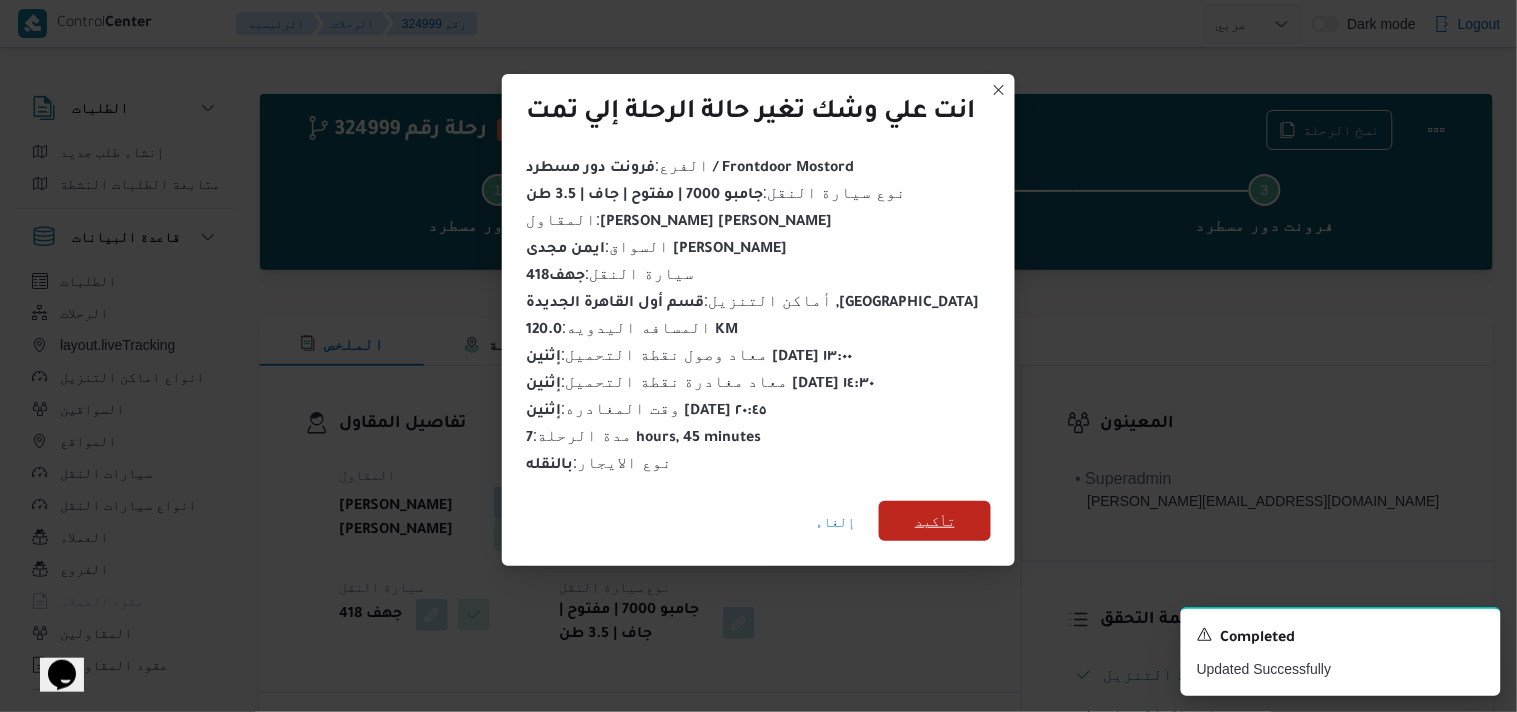 click on "تأكيد" at bounding box center (935, 521) 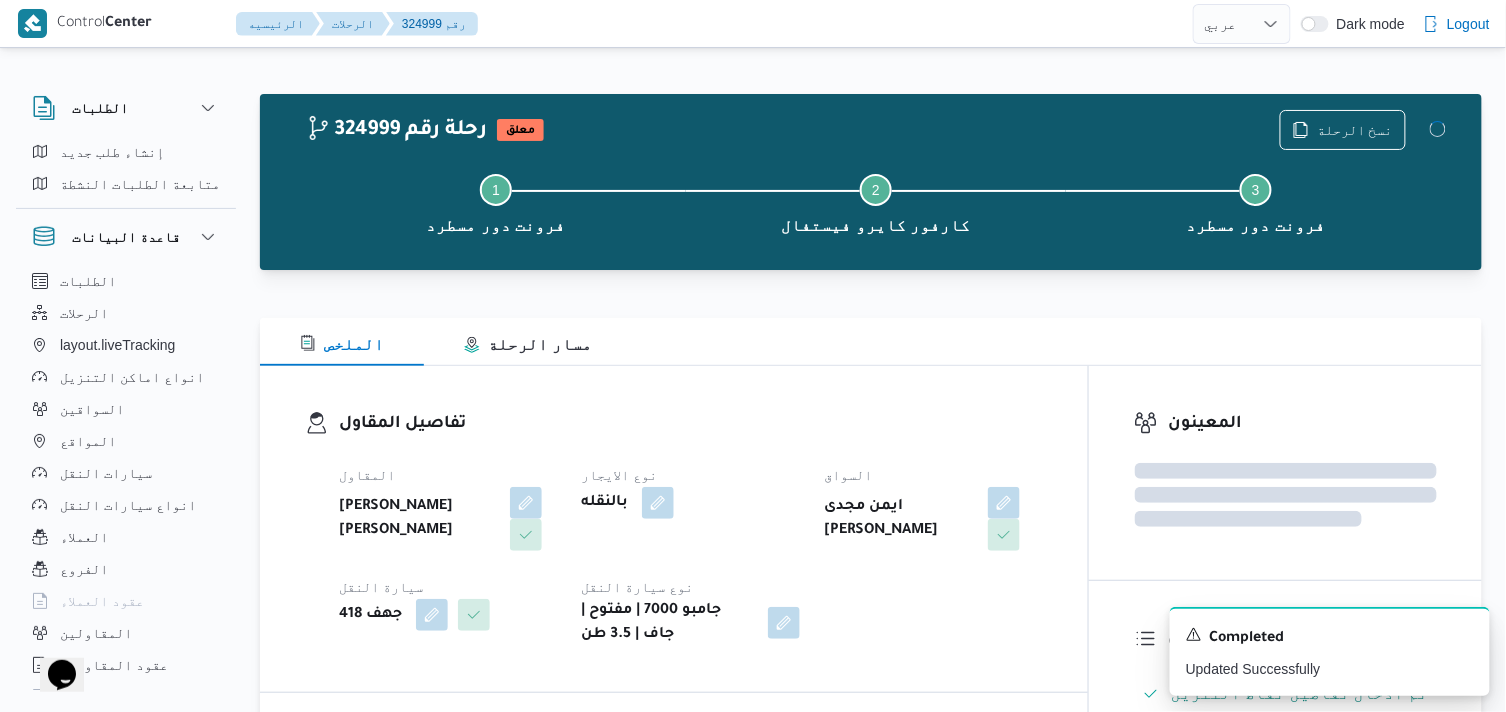 click on "تفاصيل المقاول" at bounding box center (691, 424) 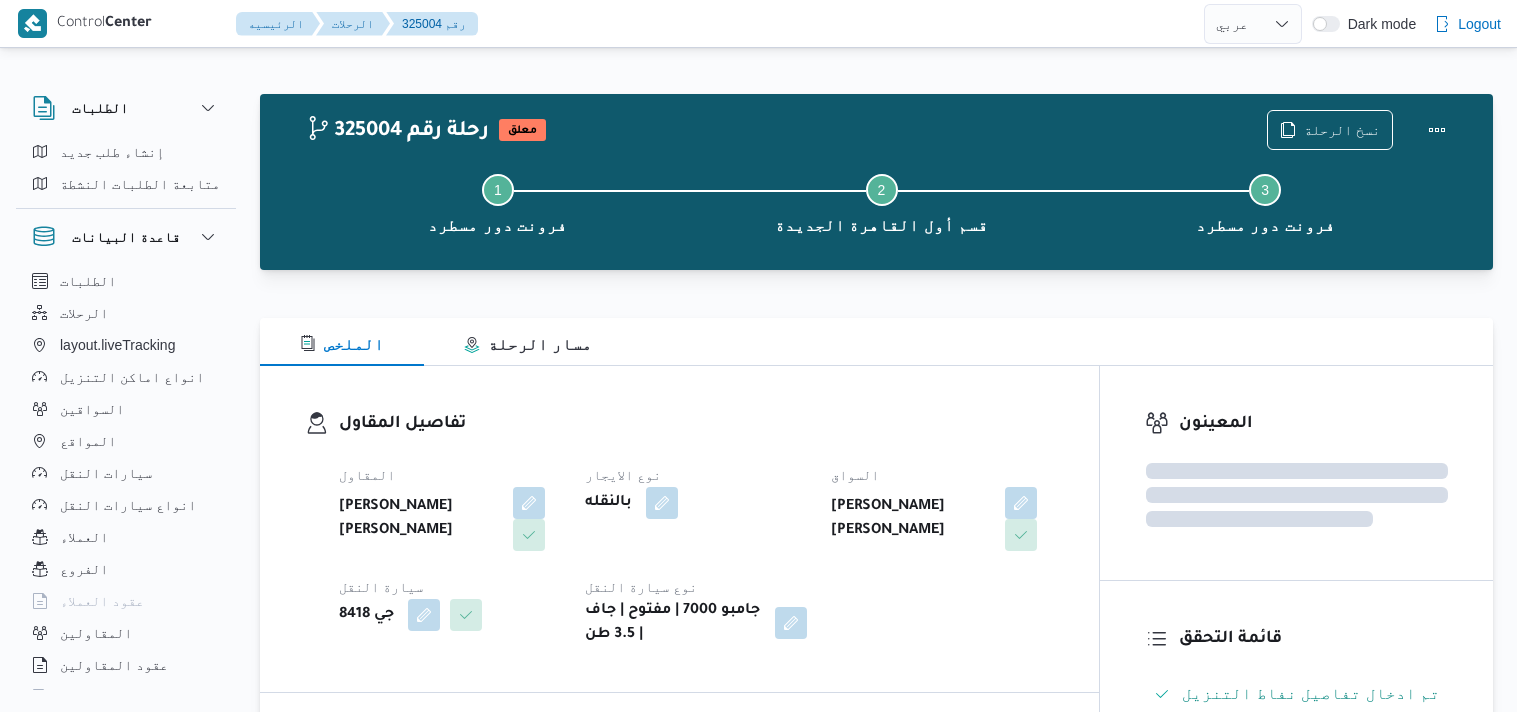 select on "ar" 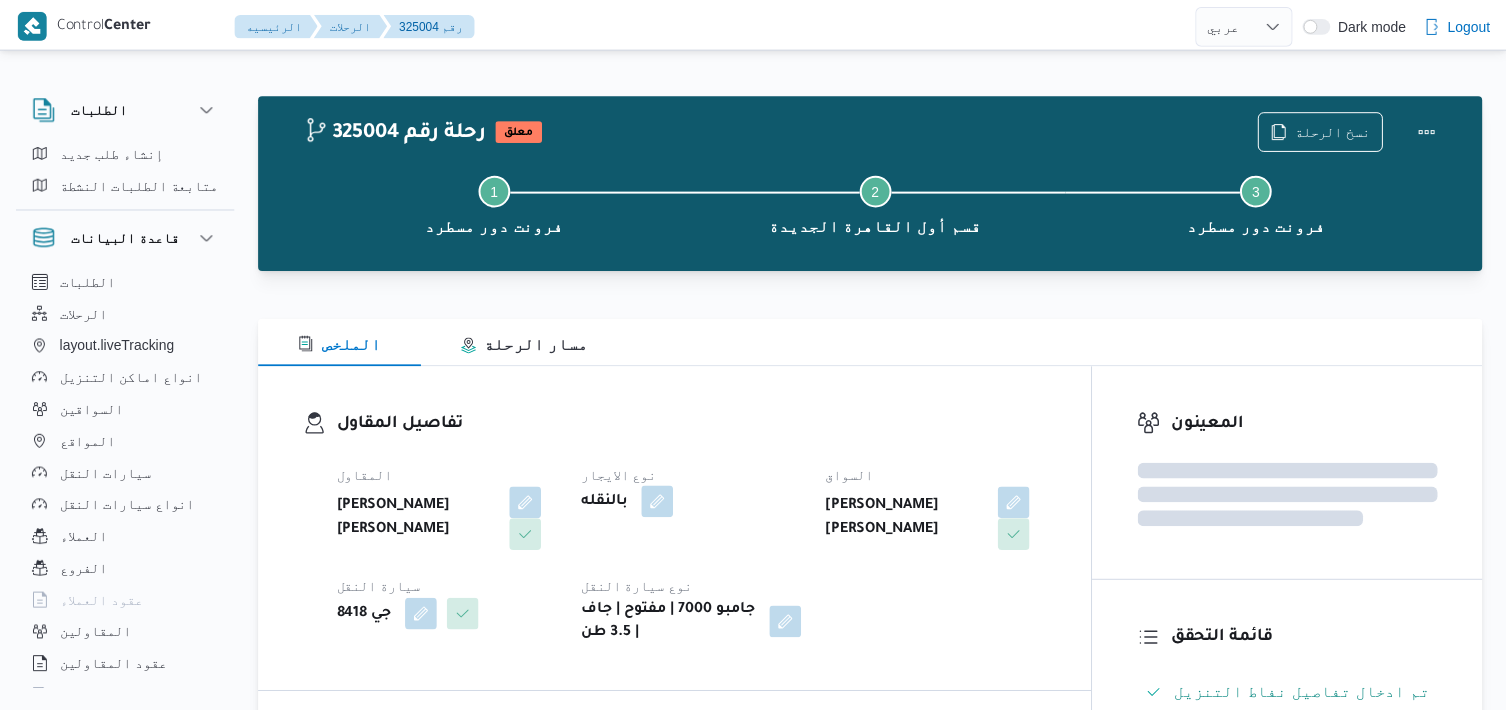 scroll, scrollTop: 0, scrollLeft: 0, axis: both 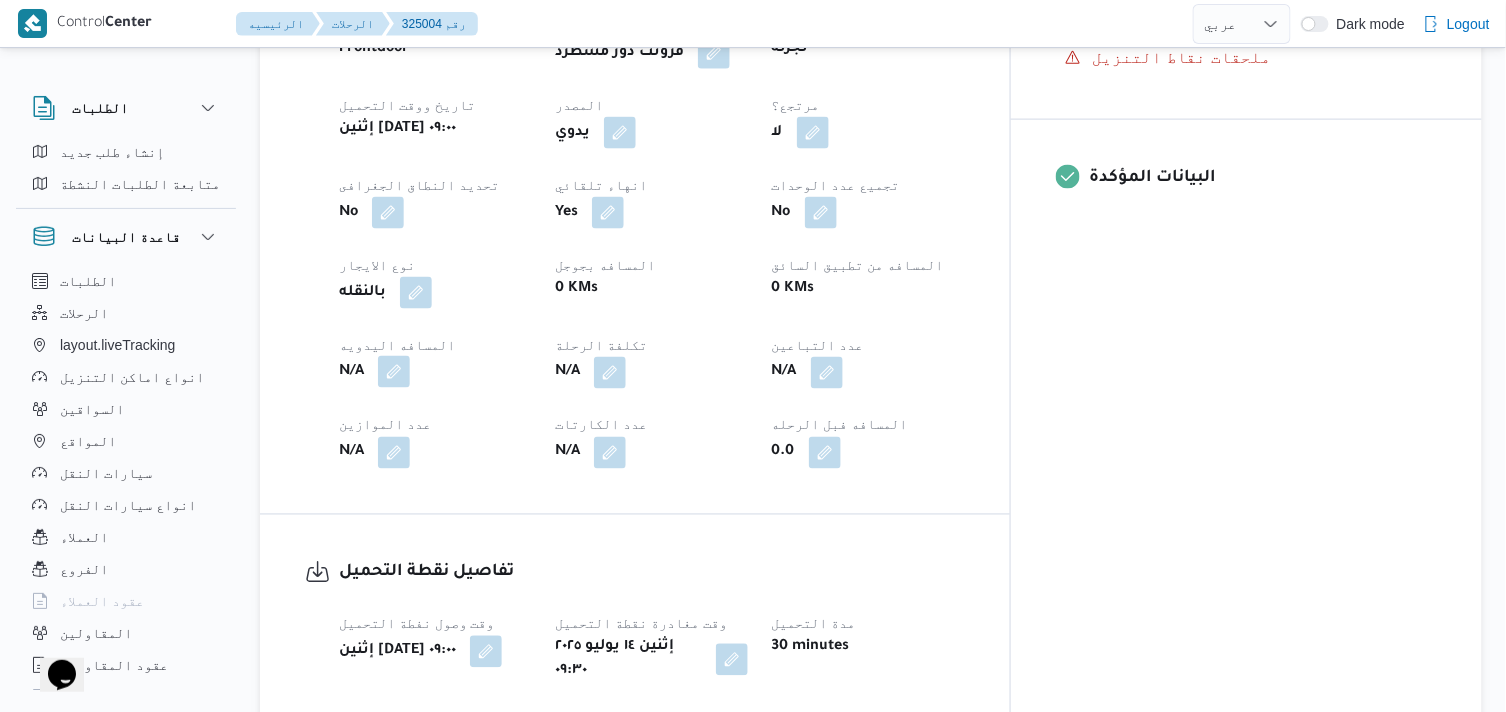 click at bounding box center (394, 372) 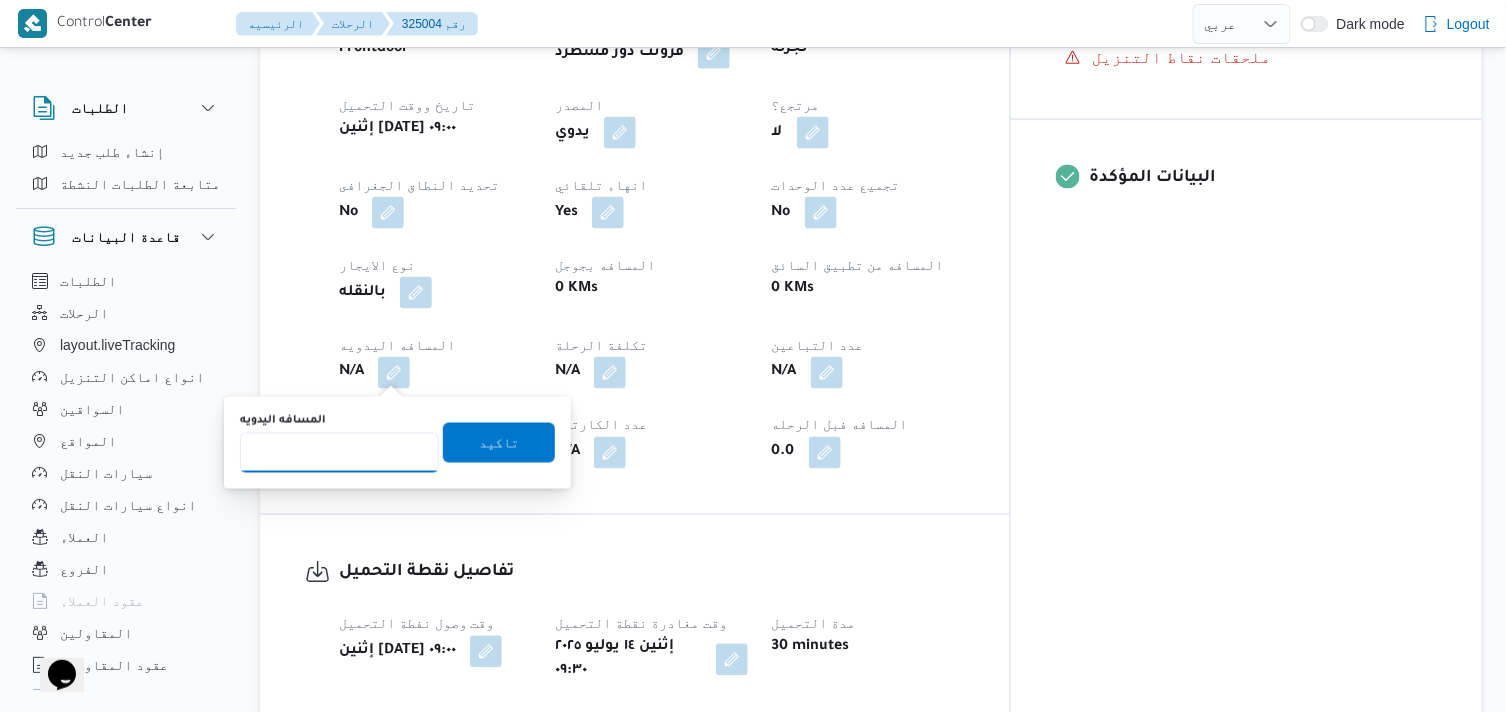 click on "المسافه اليدويه" at bounding box center (339, 453) 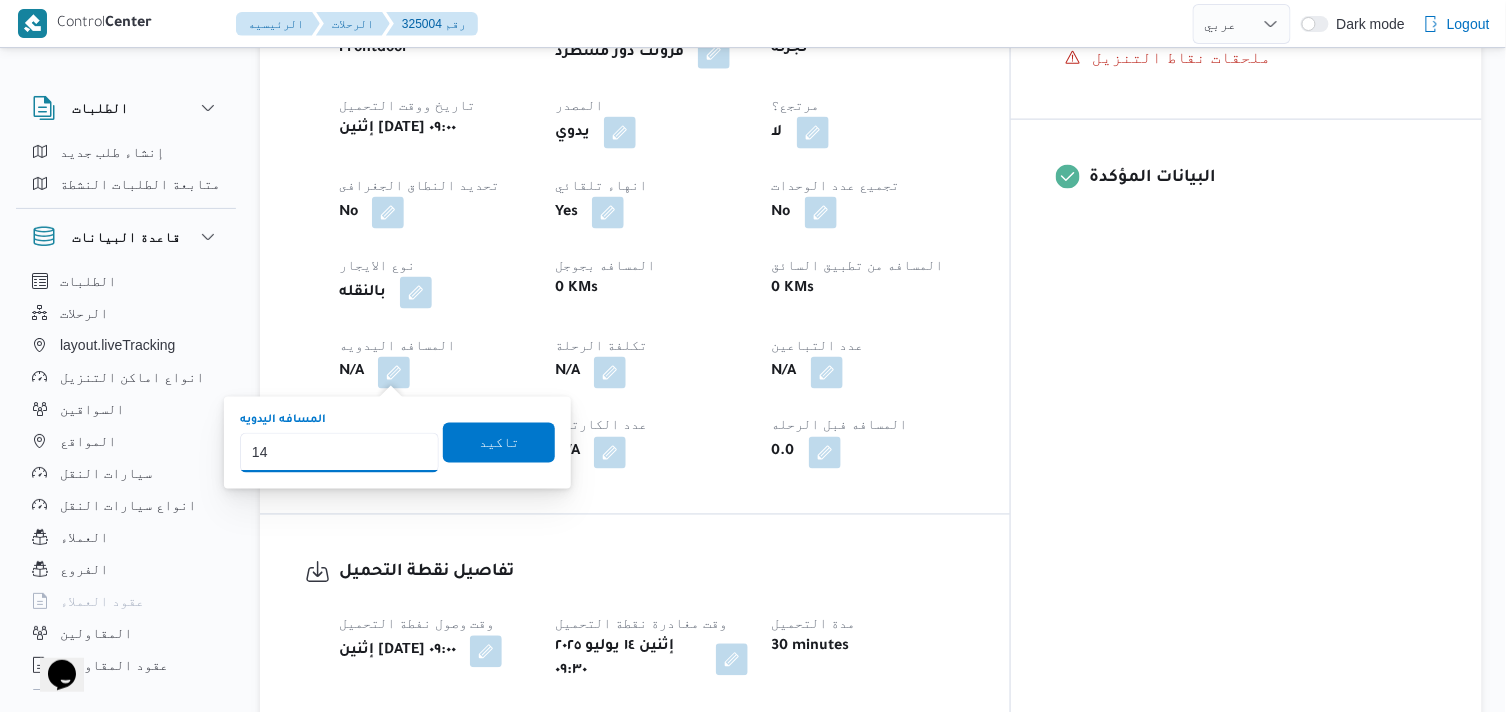 type on "140" 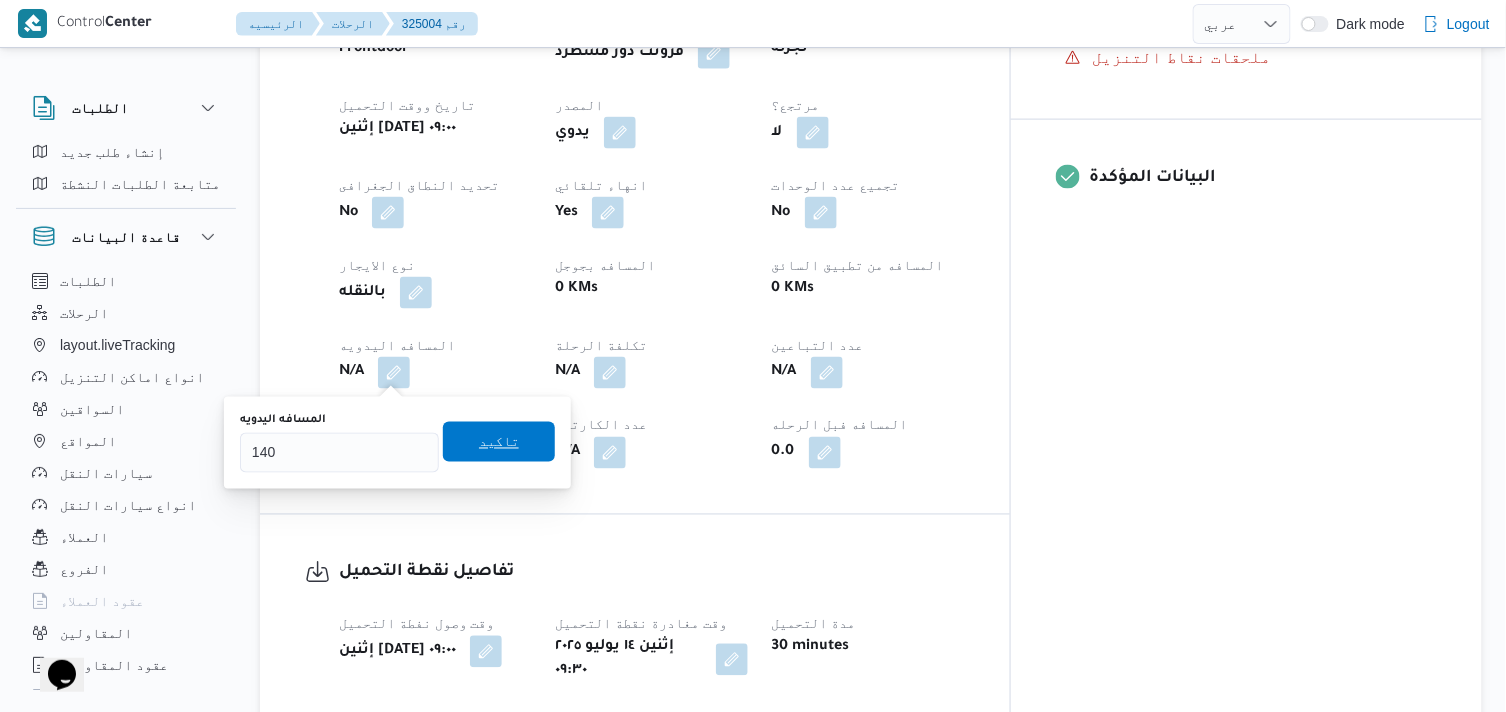 click on "تاكيد" at bounding box center (499, 442) 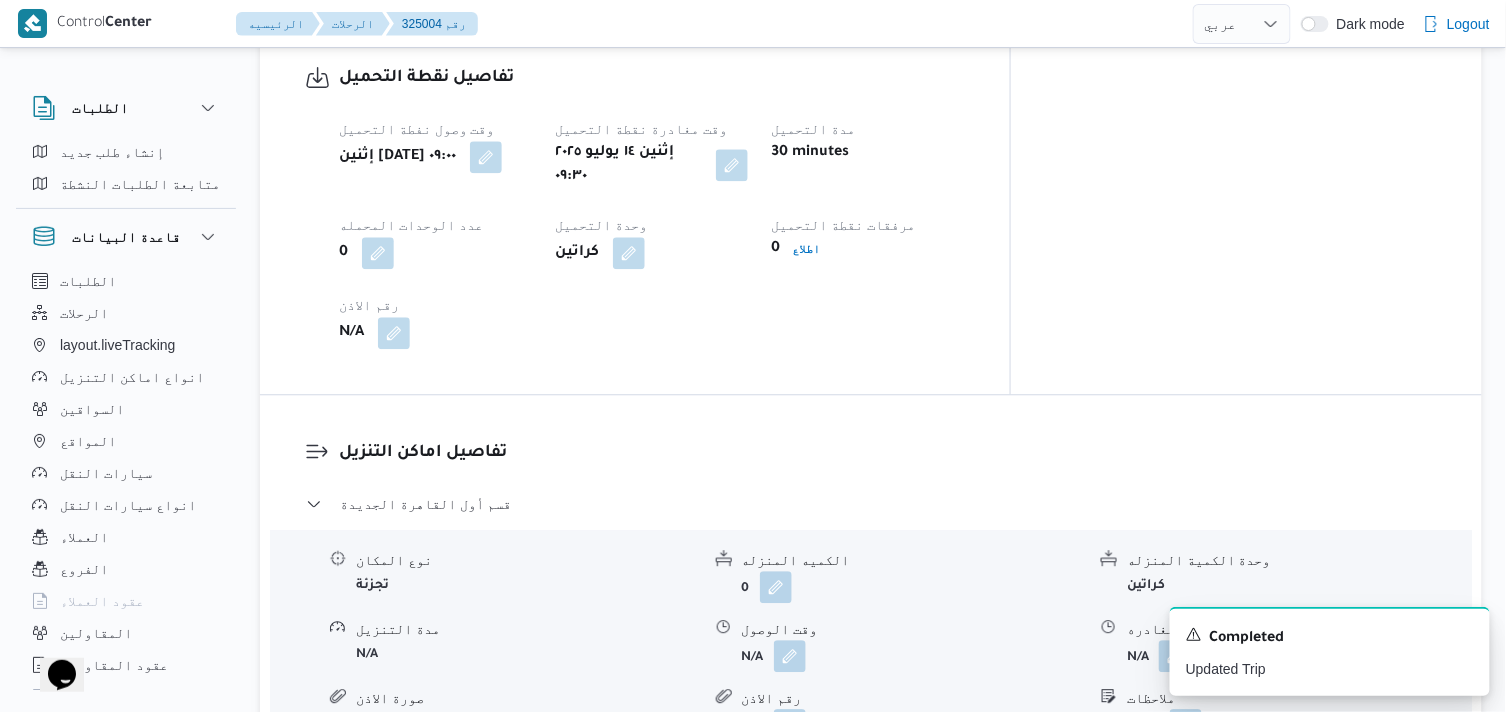 scroll, scrollTop: 1333, scrollLeft: 0, axis: vertical 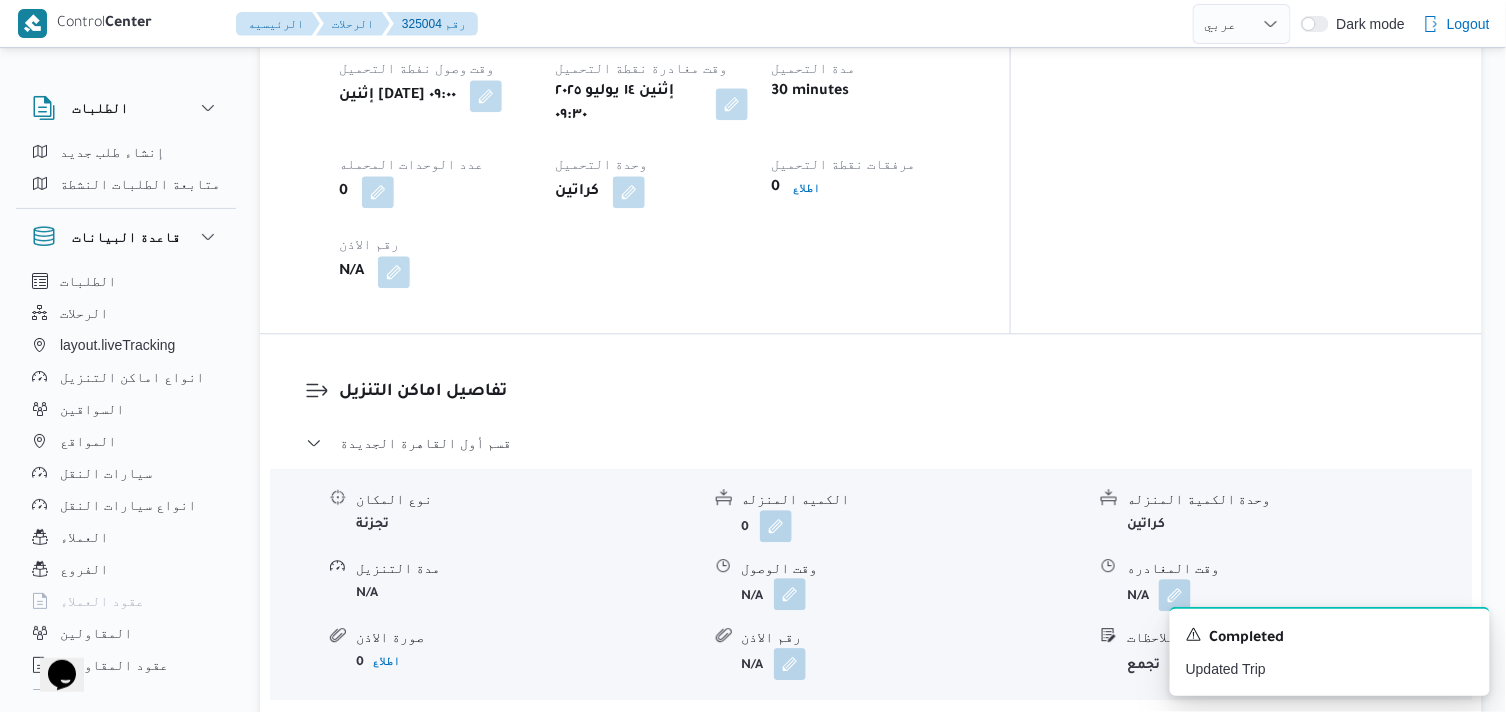 click at bounding box center [790, 594] 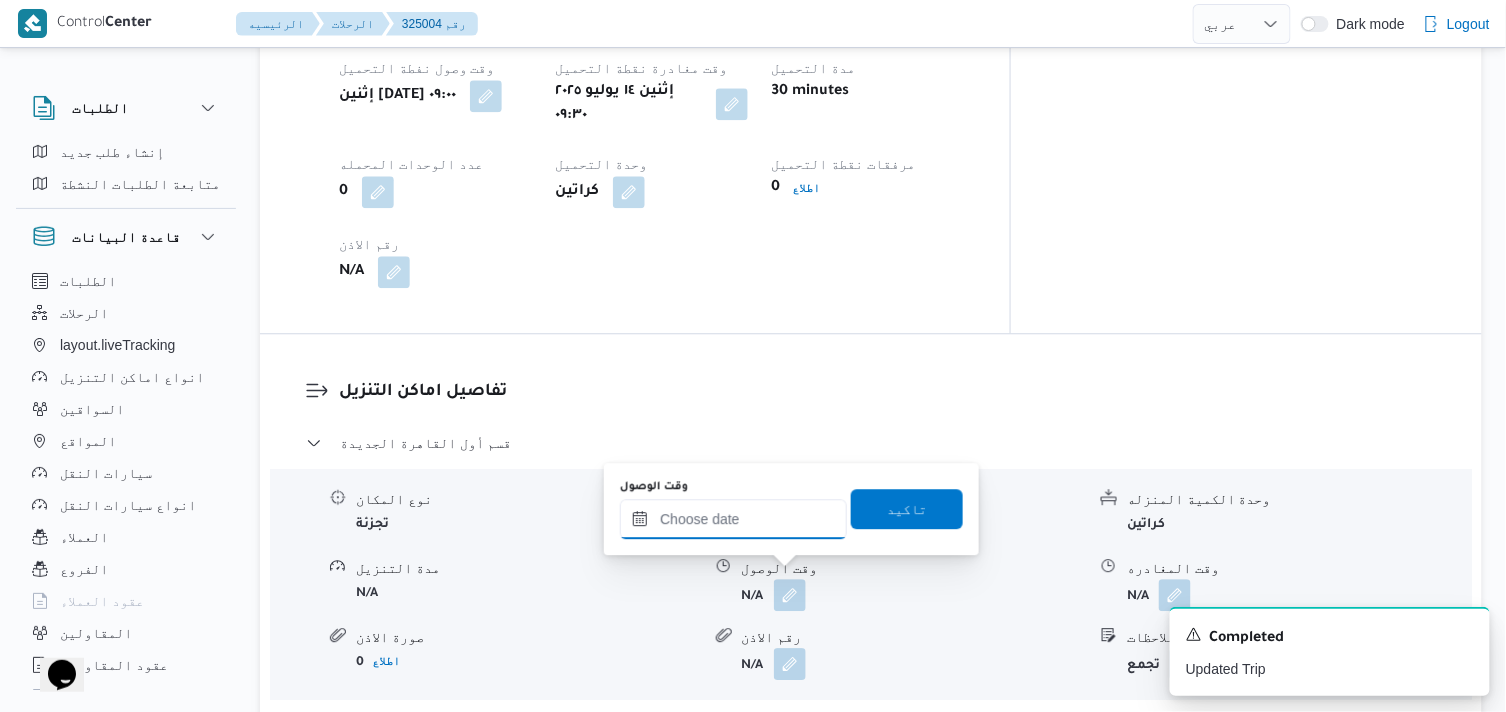 click on "وقت الوصول" at bounding box center [733, 519] 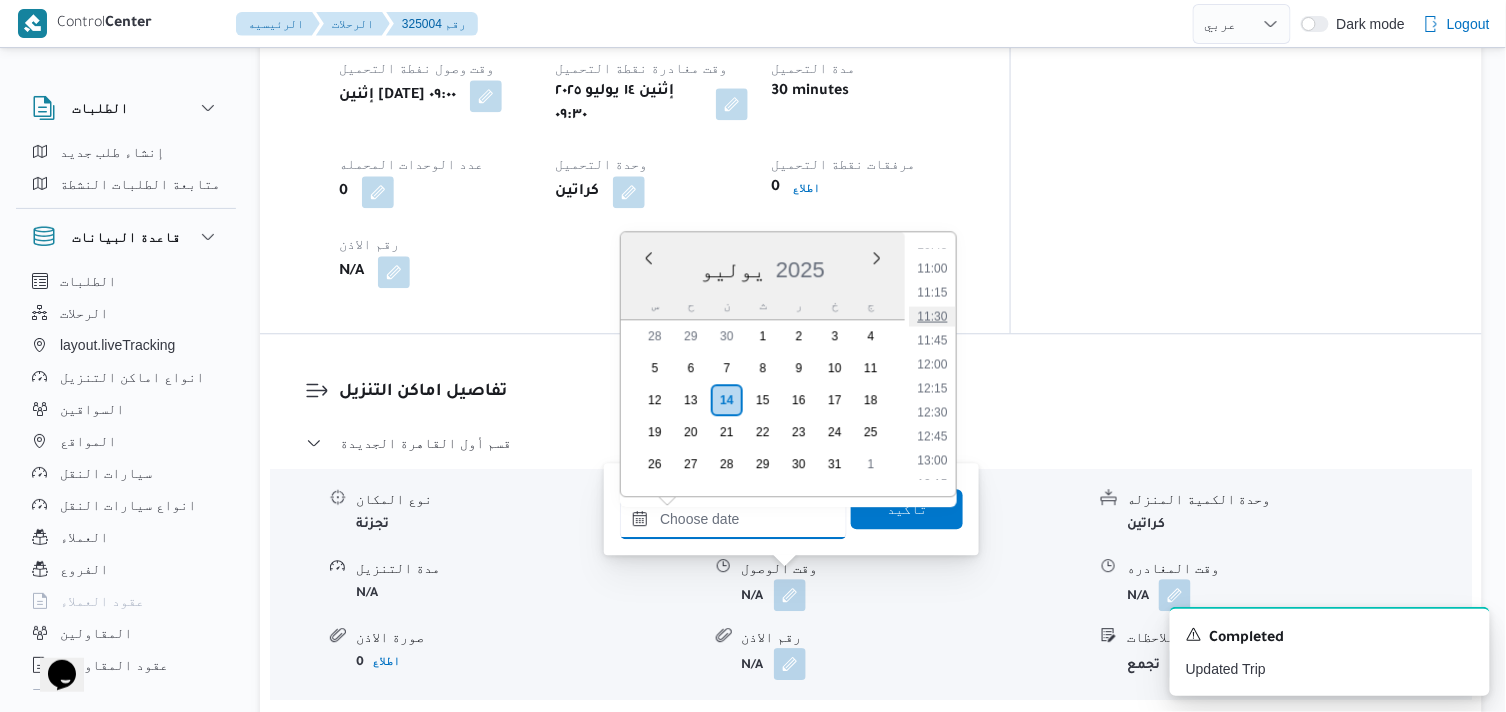 scroll, scrollTop: 935, scrollLeft: 0, axis: vertical 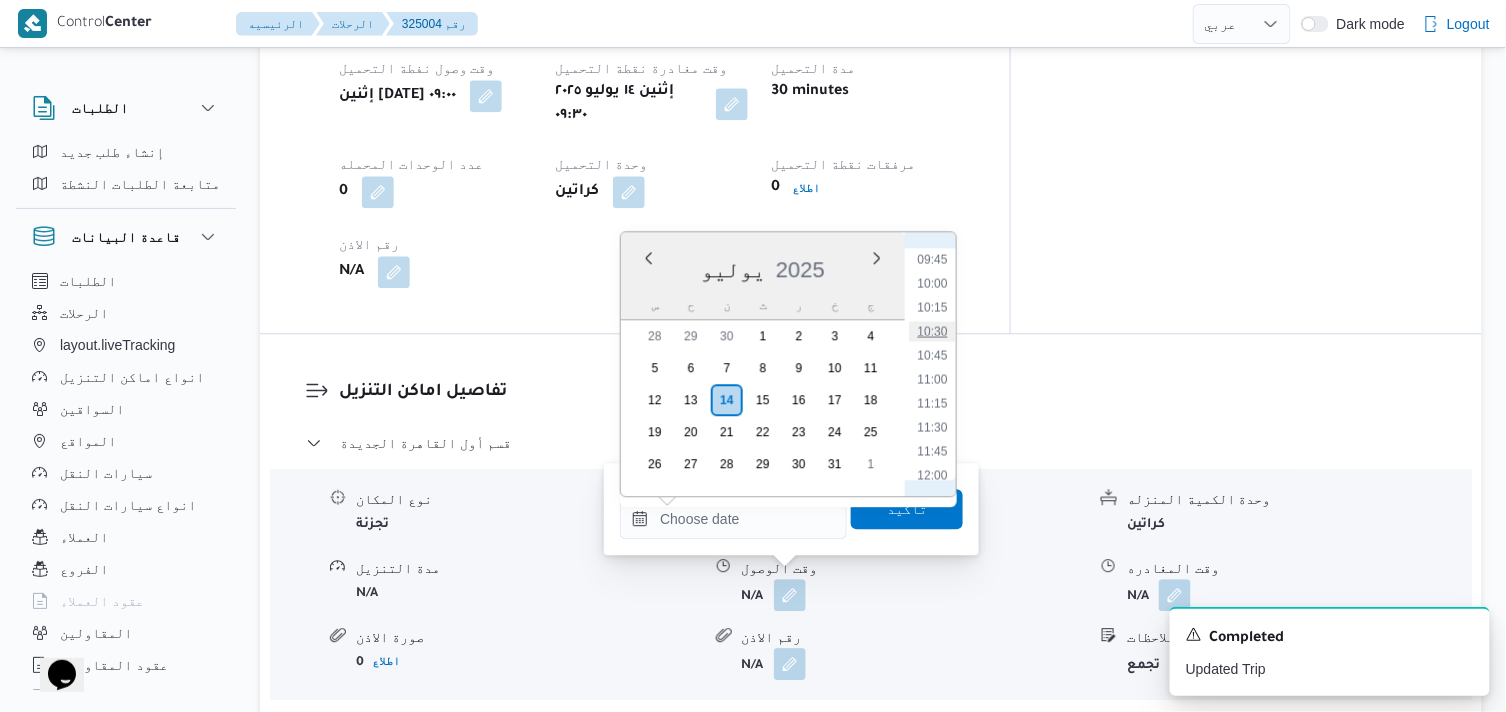 click on "10:30" at bounding box center [933, 331] 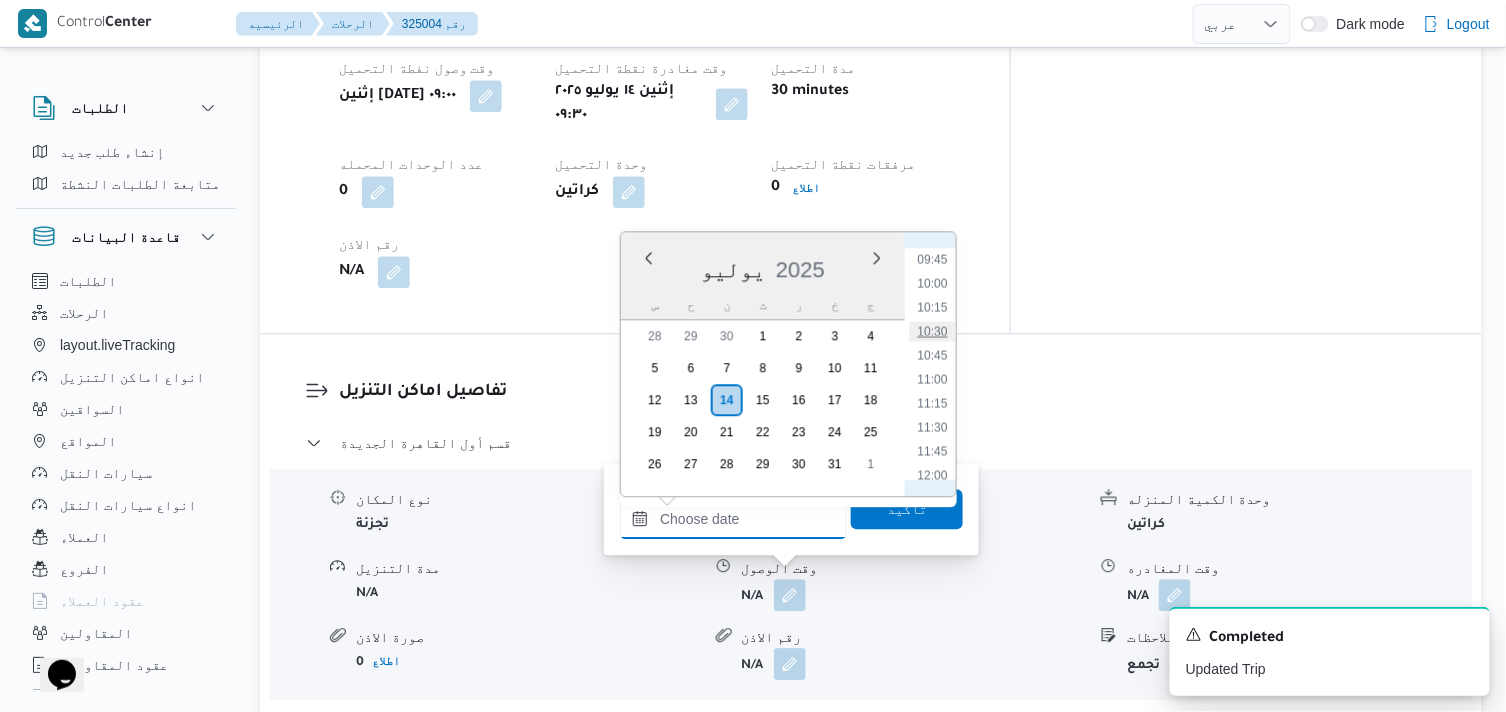type on "١٤/٠٧/٢٠٢٥ ١٠:٣٠" 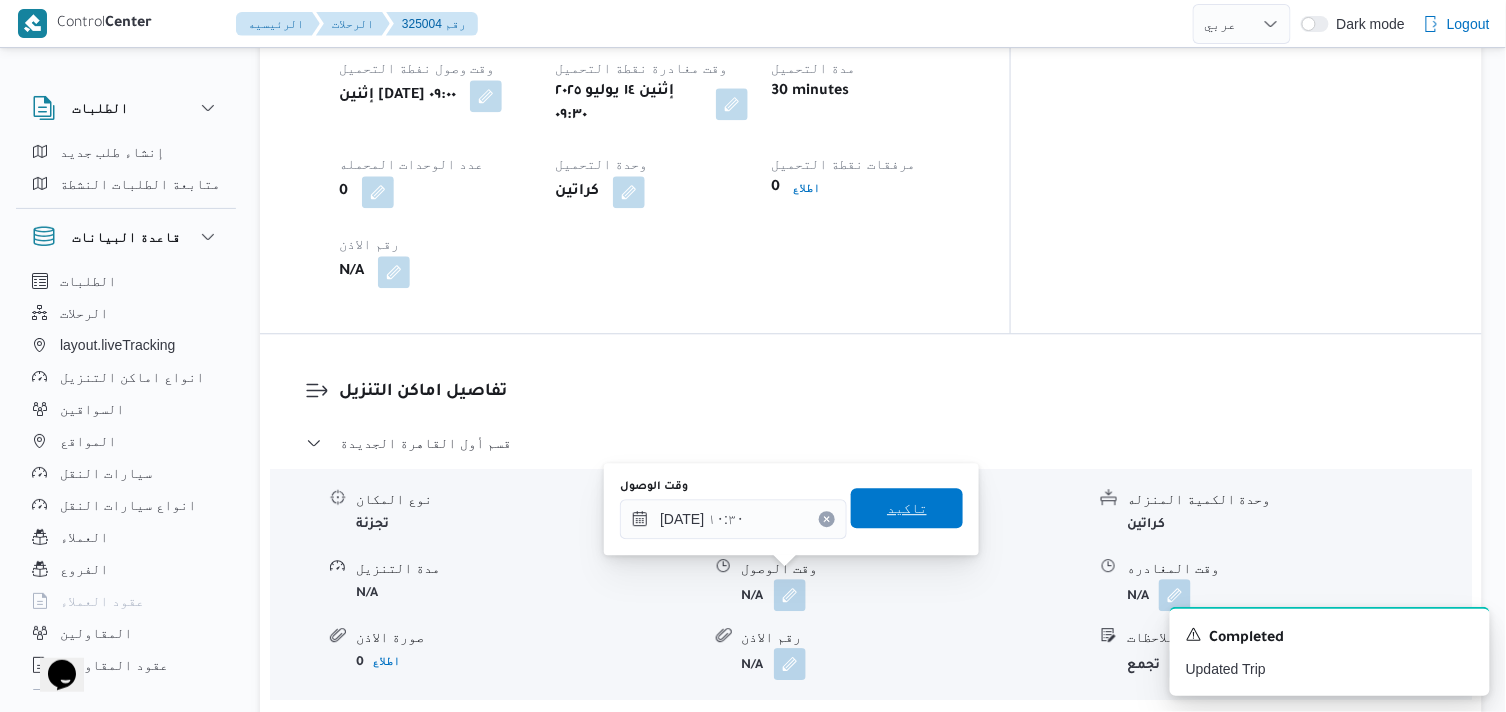 click on "تاكيد" at bounding box center [907, 508] 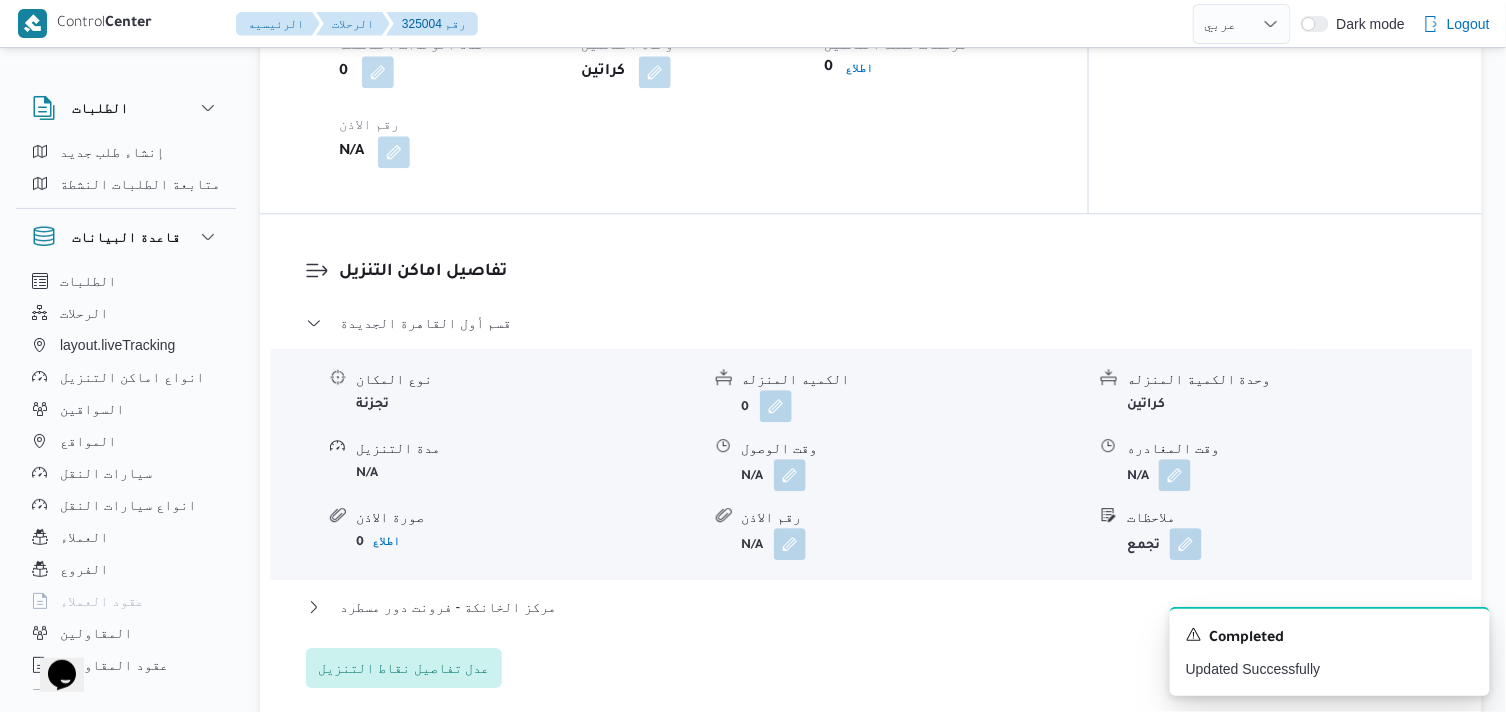 scroll, scrollTop: 1555, scrollLeft: 0, axis: vertical 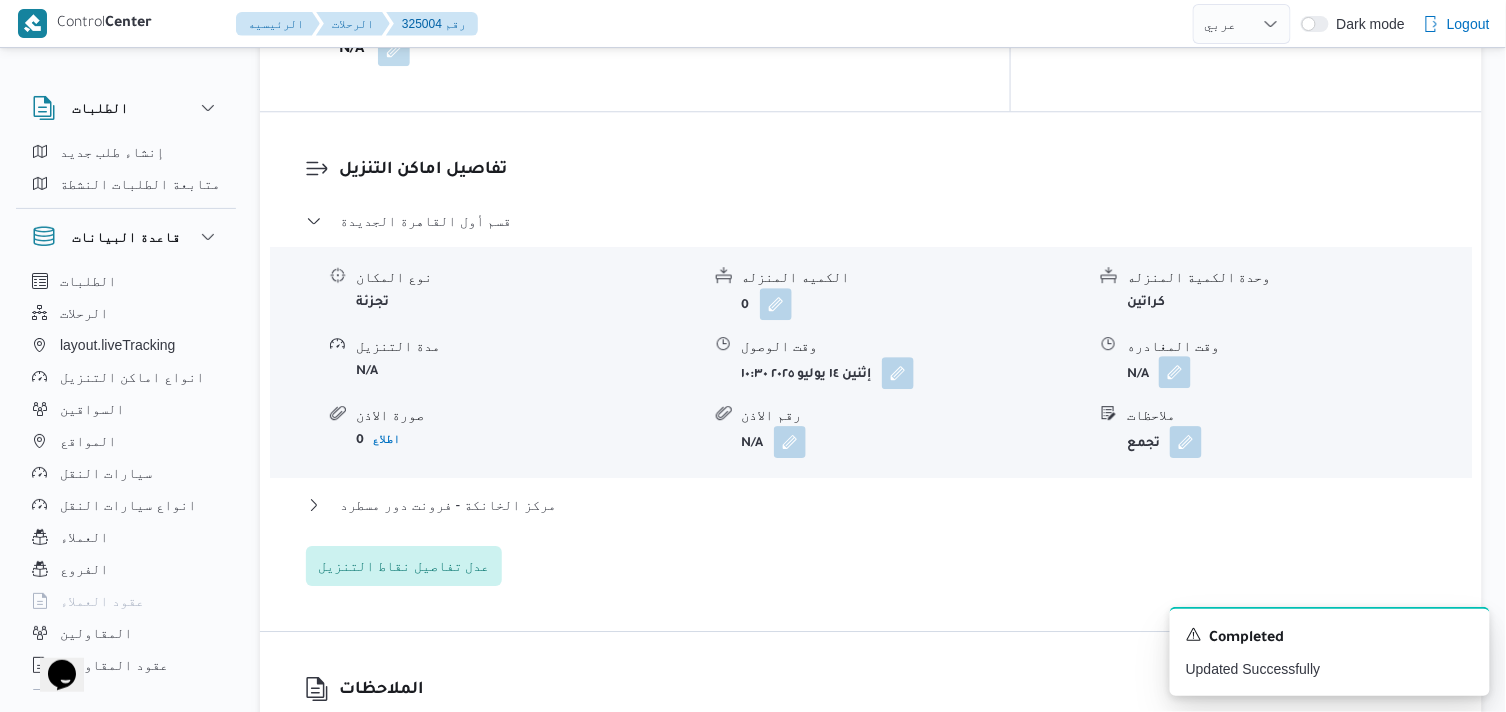 click at bounding box center [1175, 372] 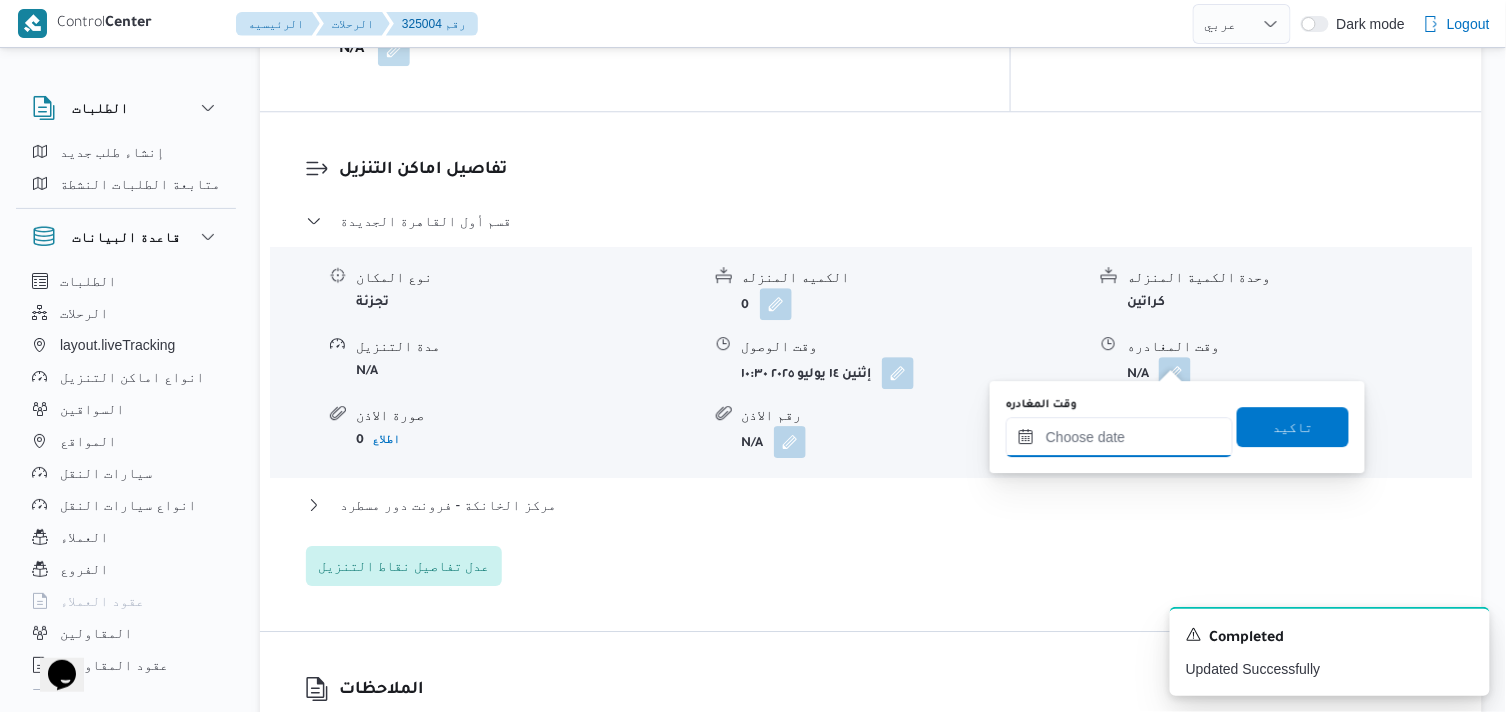 click on "وقت المغادره" at bounding box center (1119, 437) 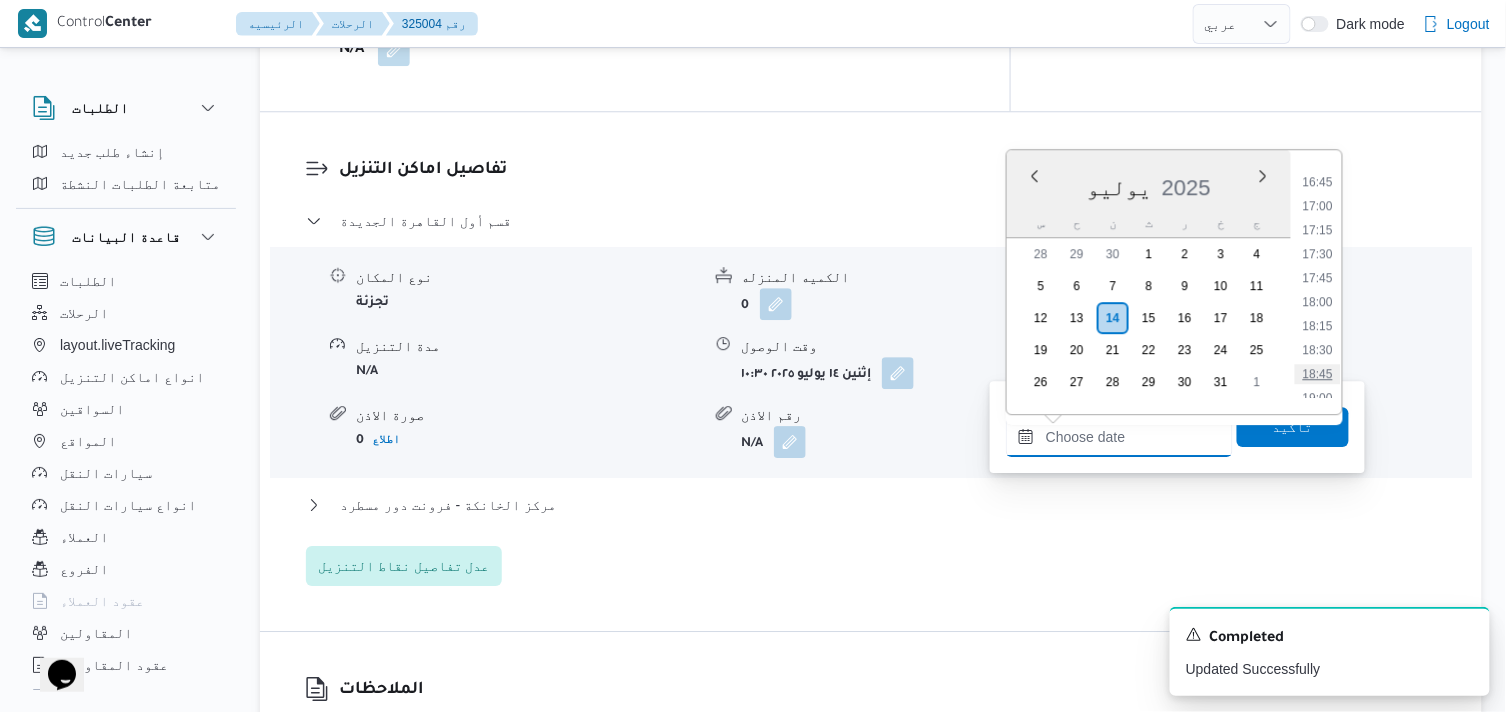 scroll, scrollTop: 1713, scrollLeft: 0, axis: vertical 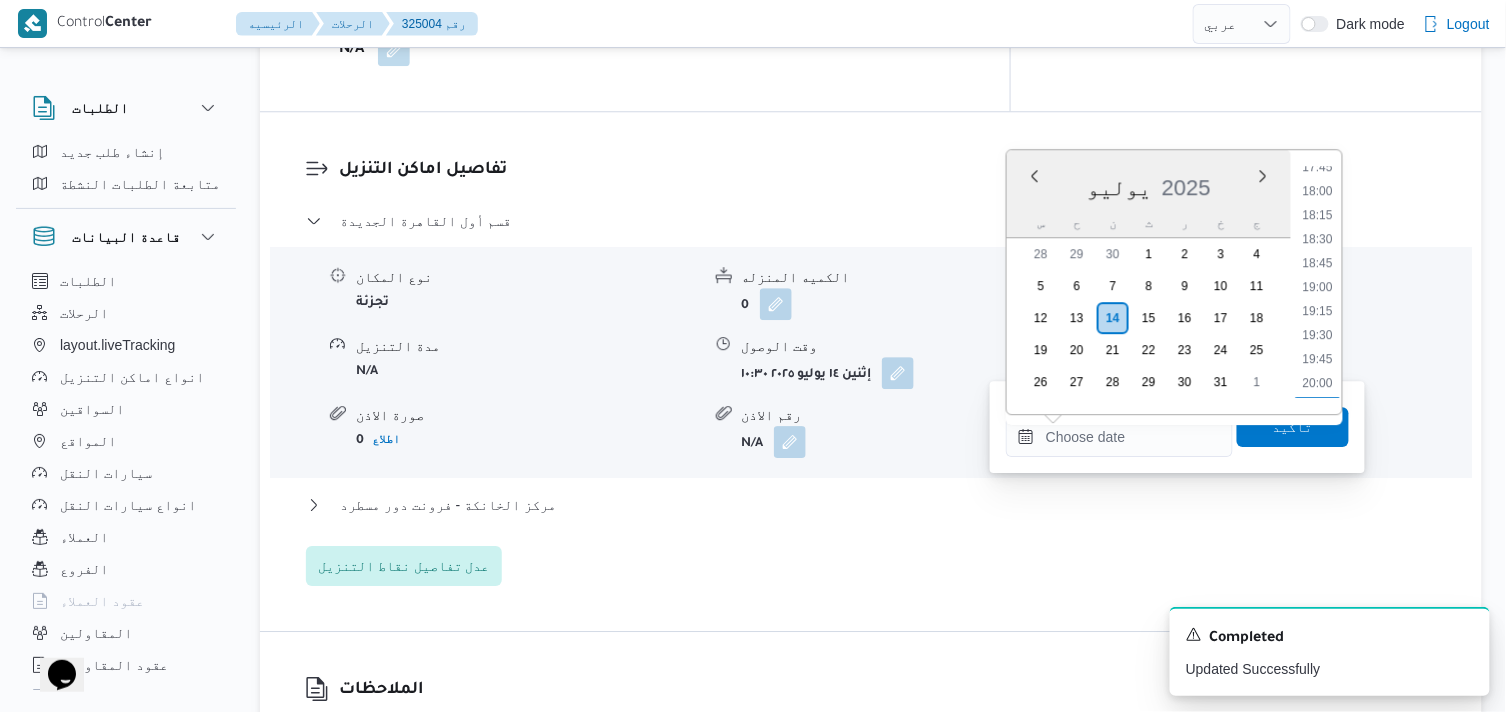 click on "19:15" at bounding box center (1318, 311) 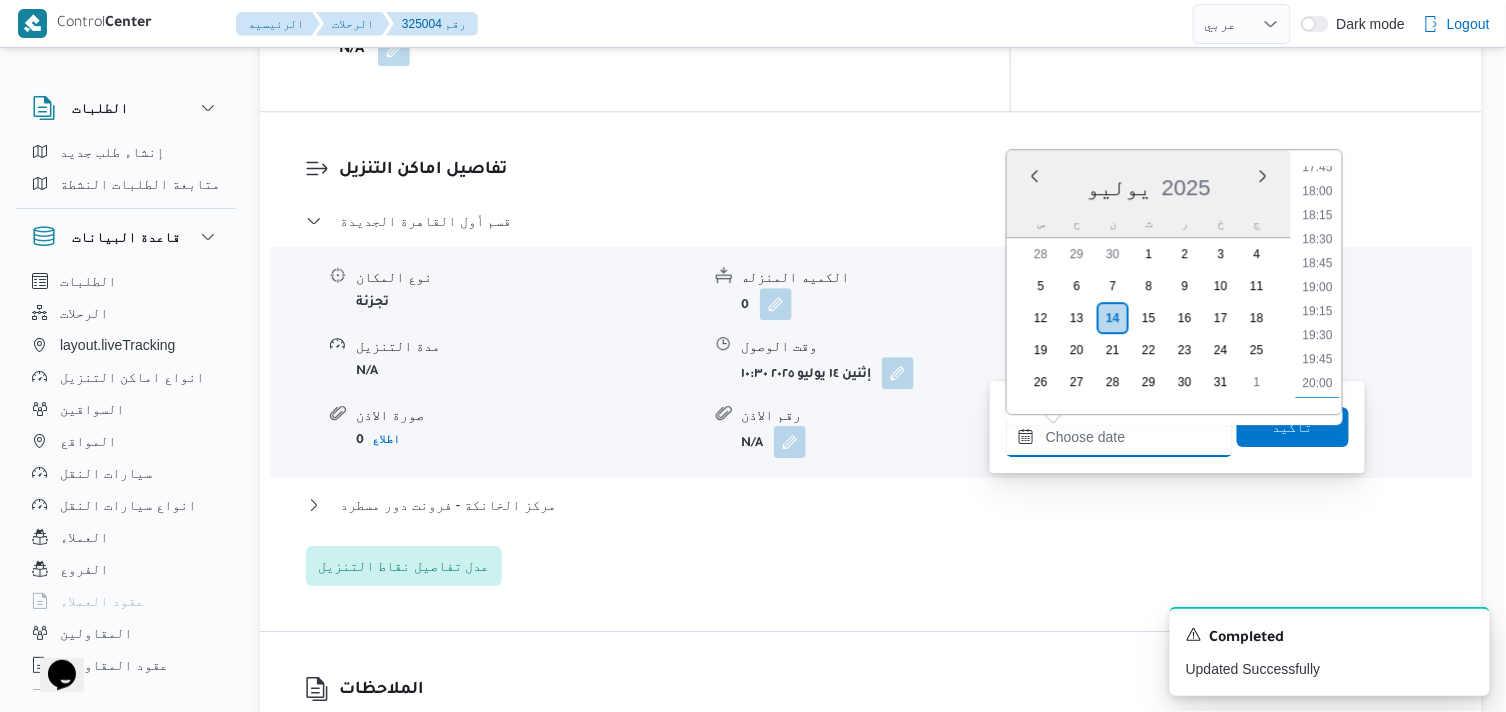 type on "١٤/٠٧/٢٠٢٥ ١٩:١٥" 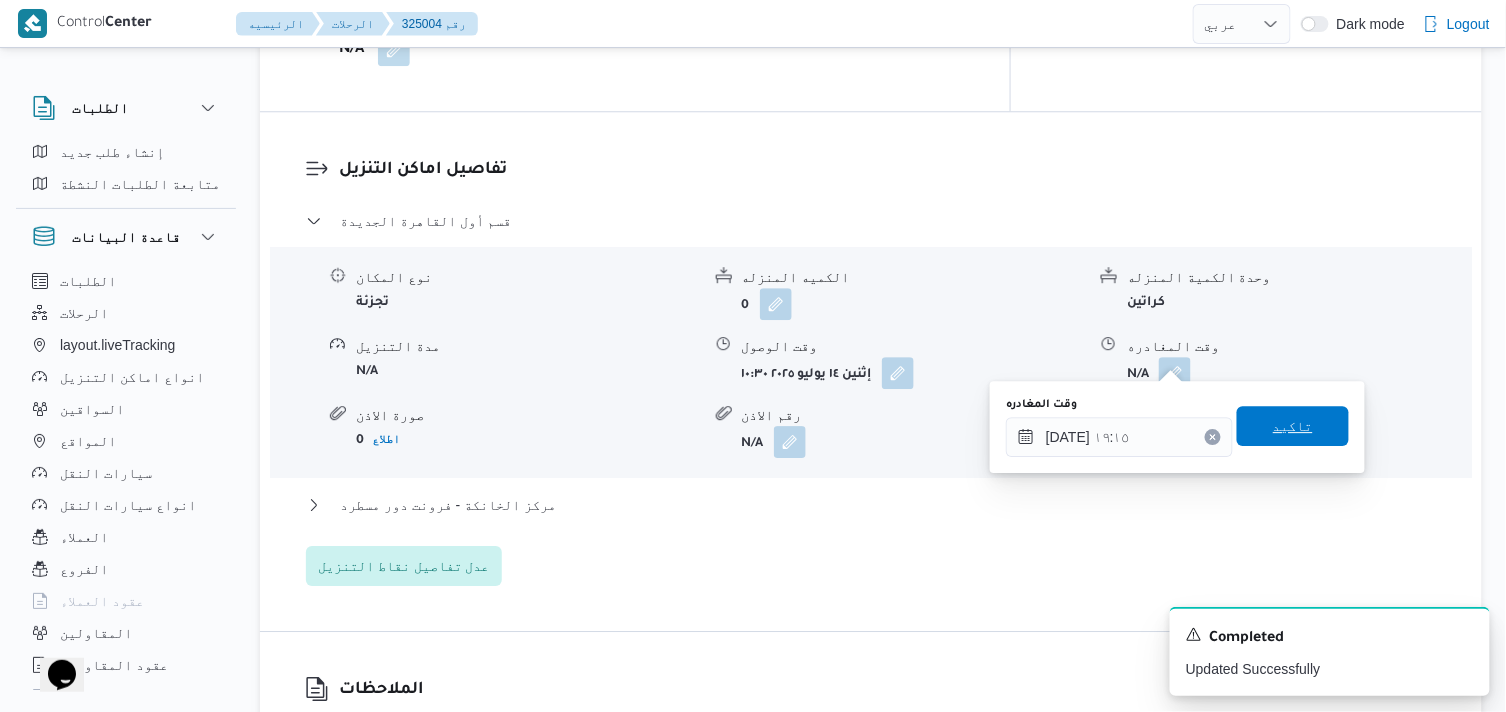 drag, startPoint x: 1308, startPoint y: 422, endPoint x: 1288, endPoint y: 431, distance: 21.931713 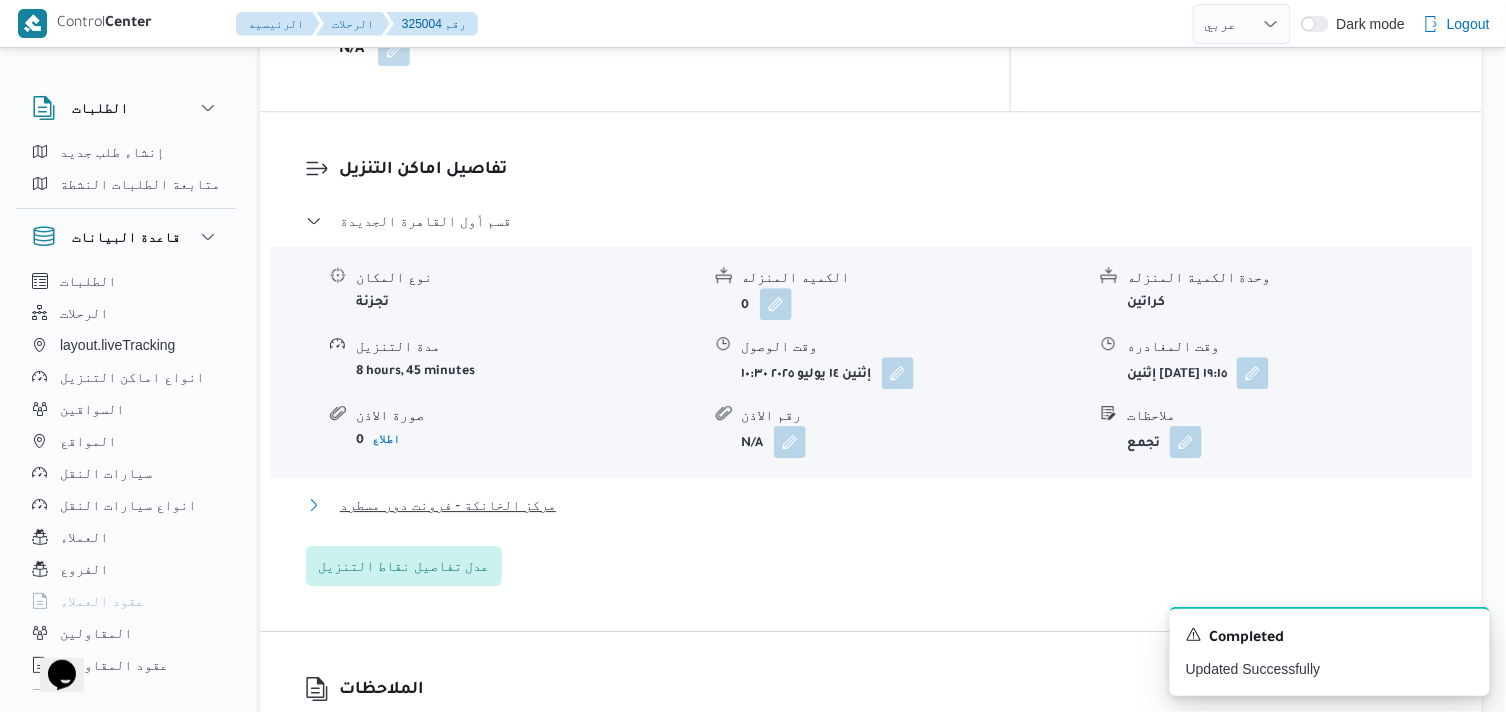 click on "مركز الخانكة -
فرونت دور مسطرد" at bounding box center [448, 505] 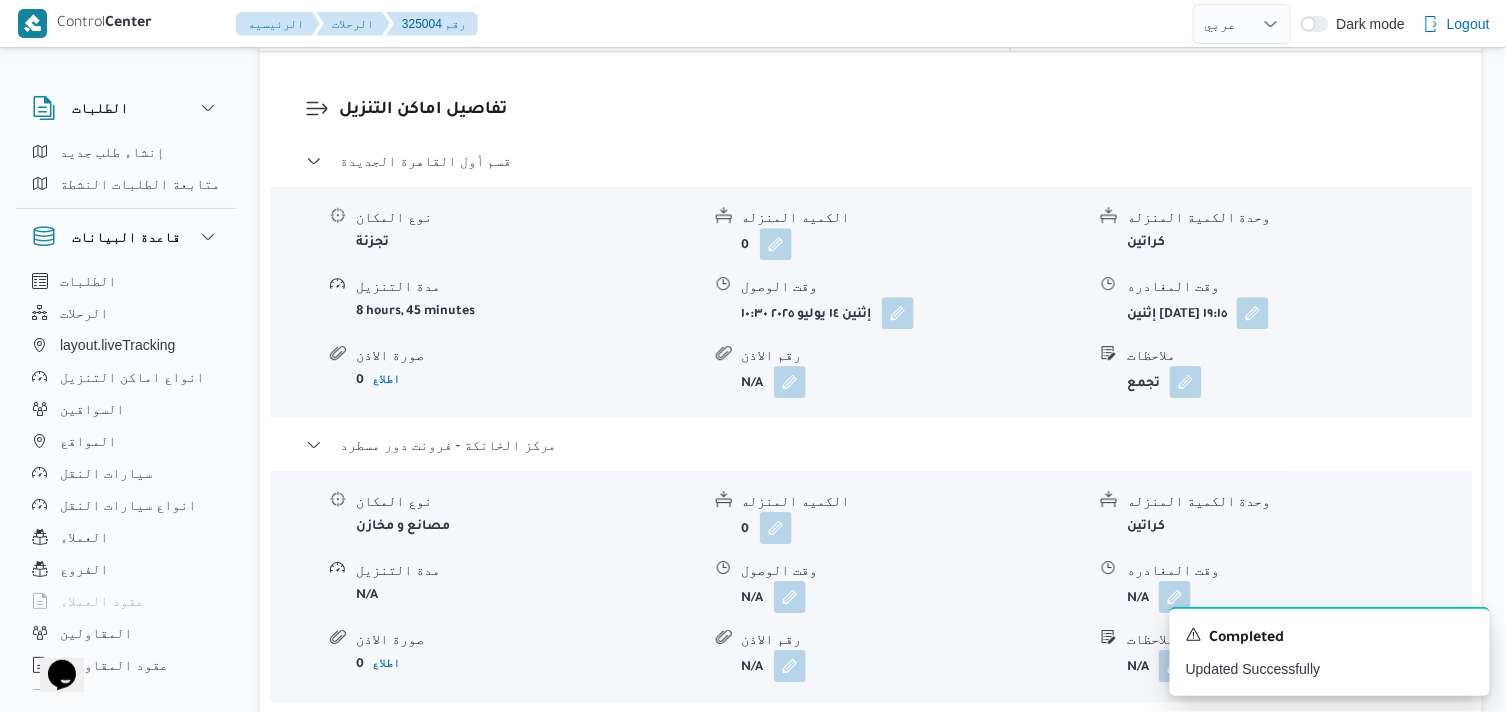 scroll, scrollTop: 1666, scrollLeft: 0, axis: vertical 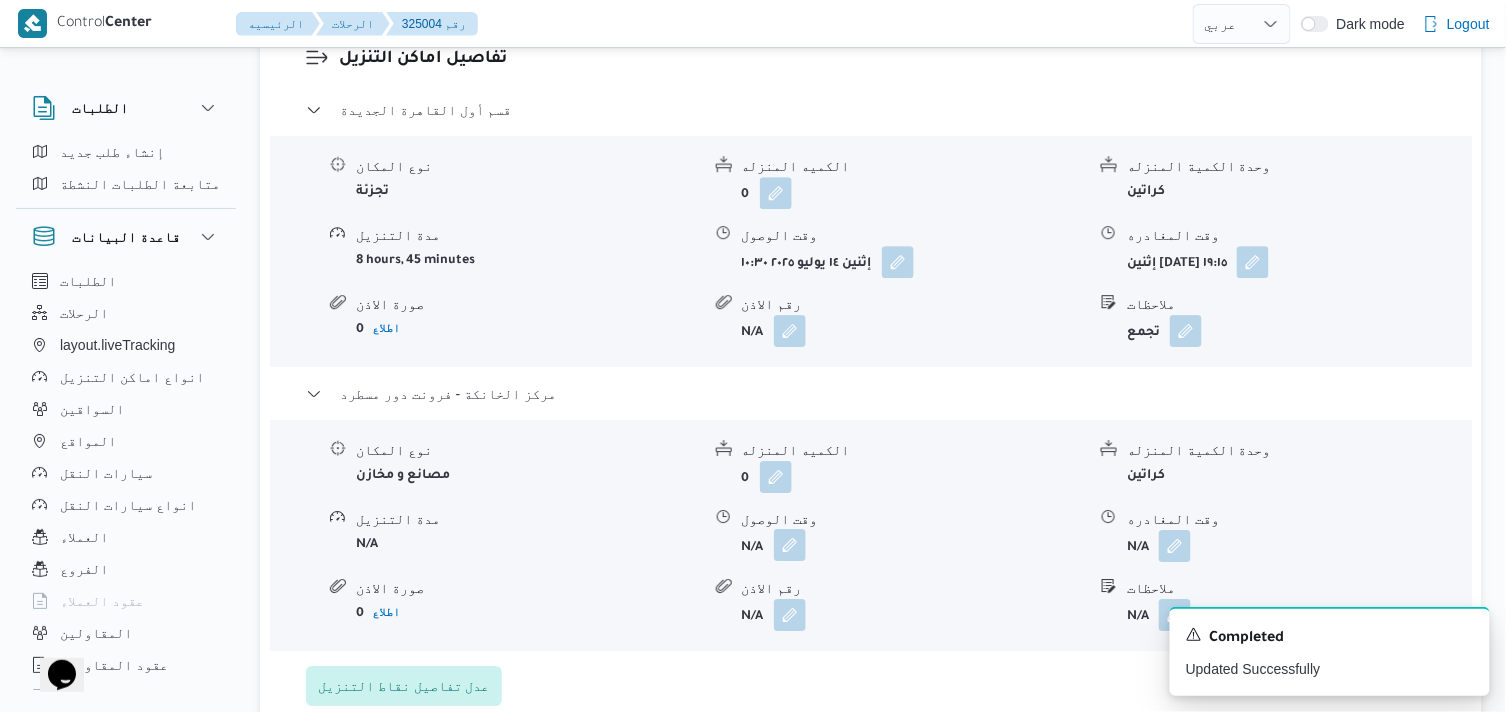 click at bounding box center [790, 545] 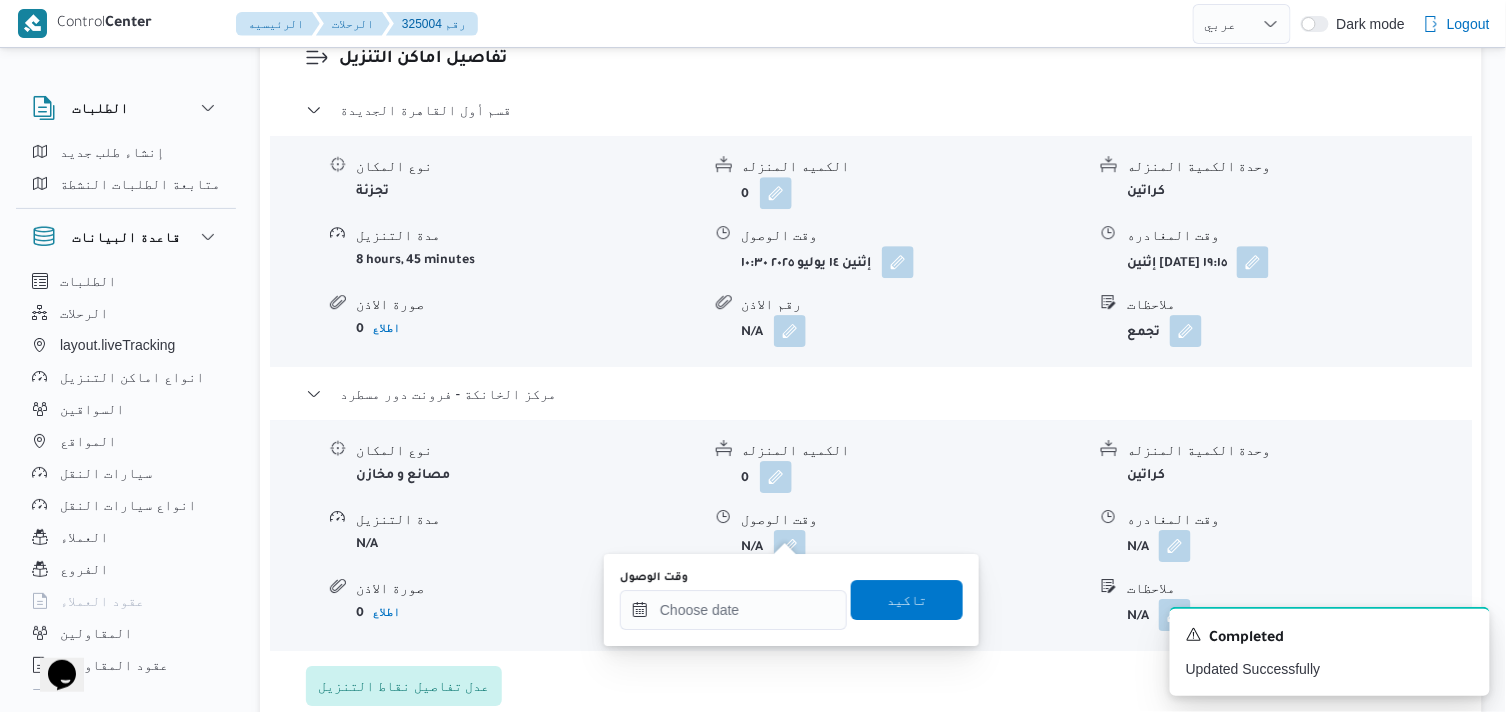 click on "وقت الوصول" at bounding box center (733, 600) 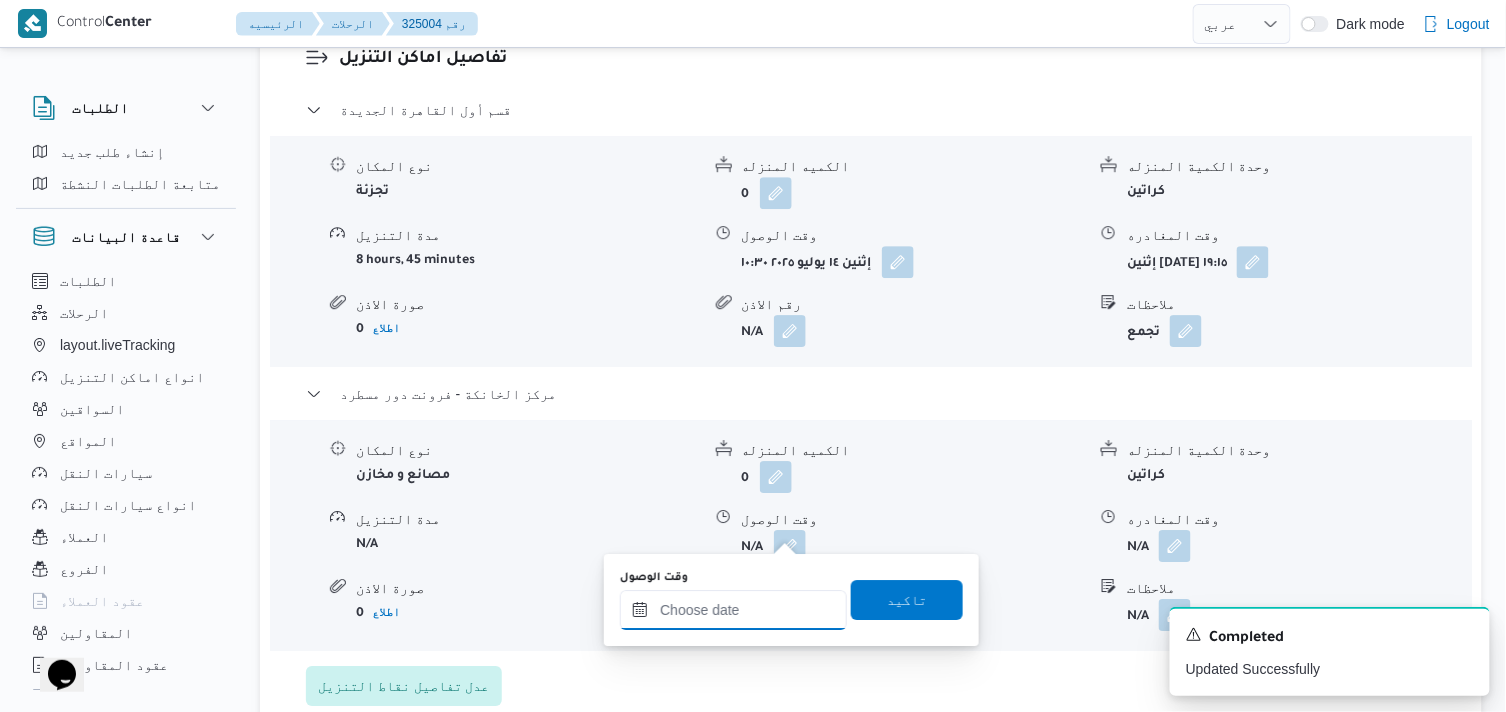 click on "وقت الوصول" at bounding box center [733, 610] 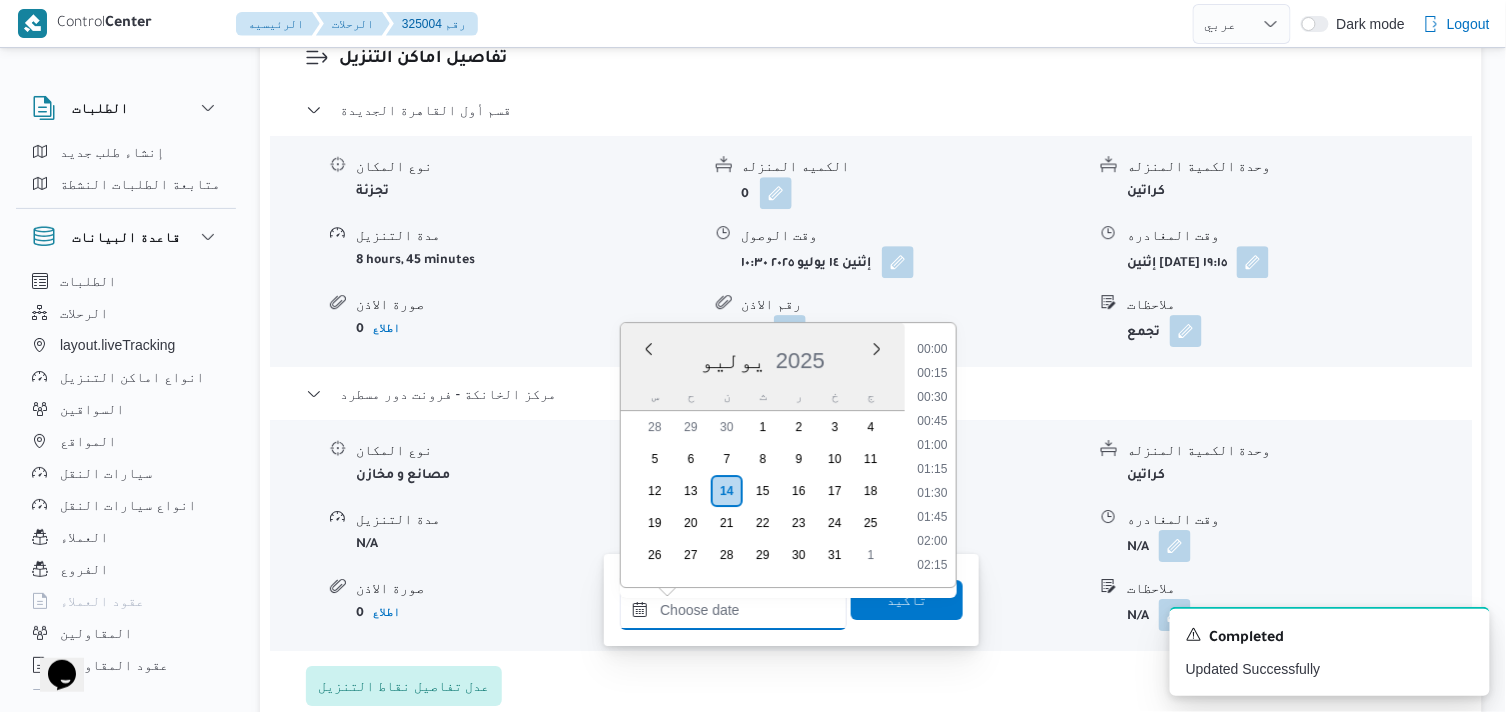 scroll, scrollTop: 1824, scrollLeft: 0, axis: vertical 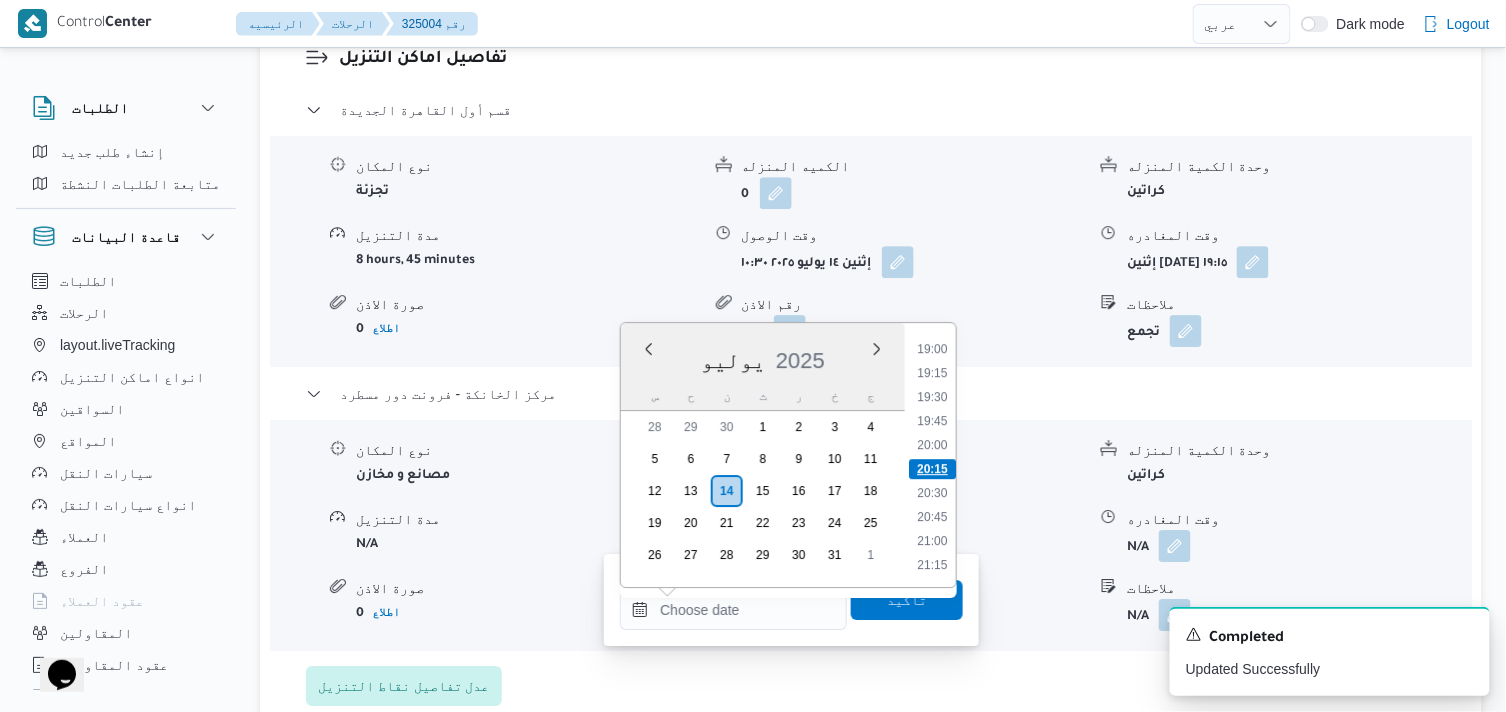 click on "20:15" at bounding box center (932, 469) 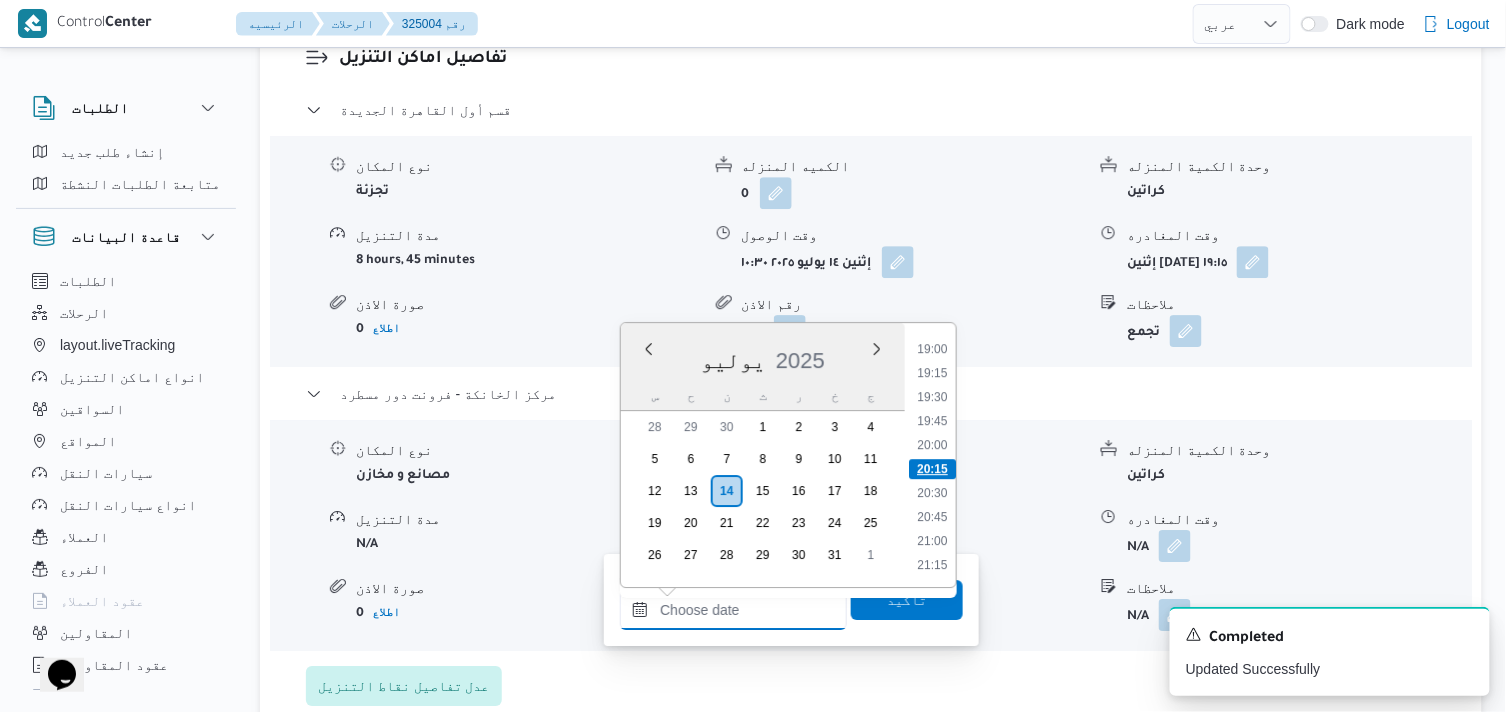 type on "١٤/٠٧/٢٠٢٥ ٢٠:١٥" 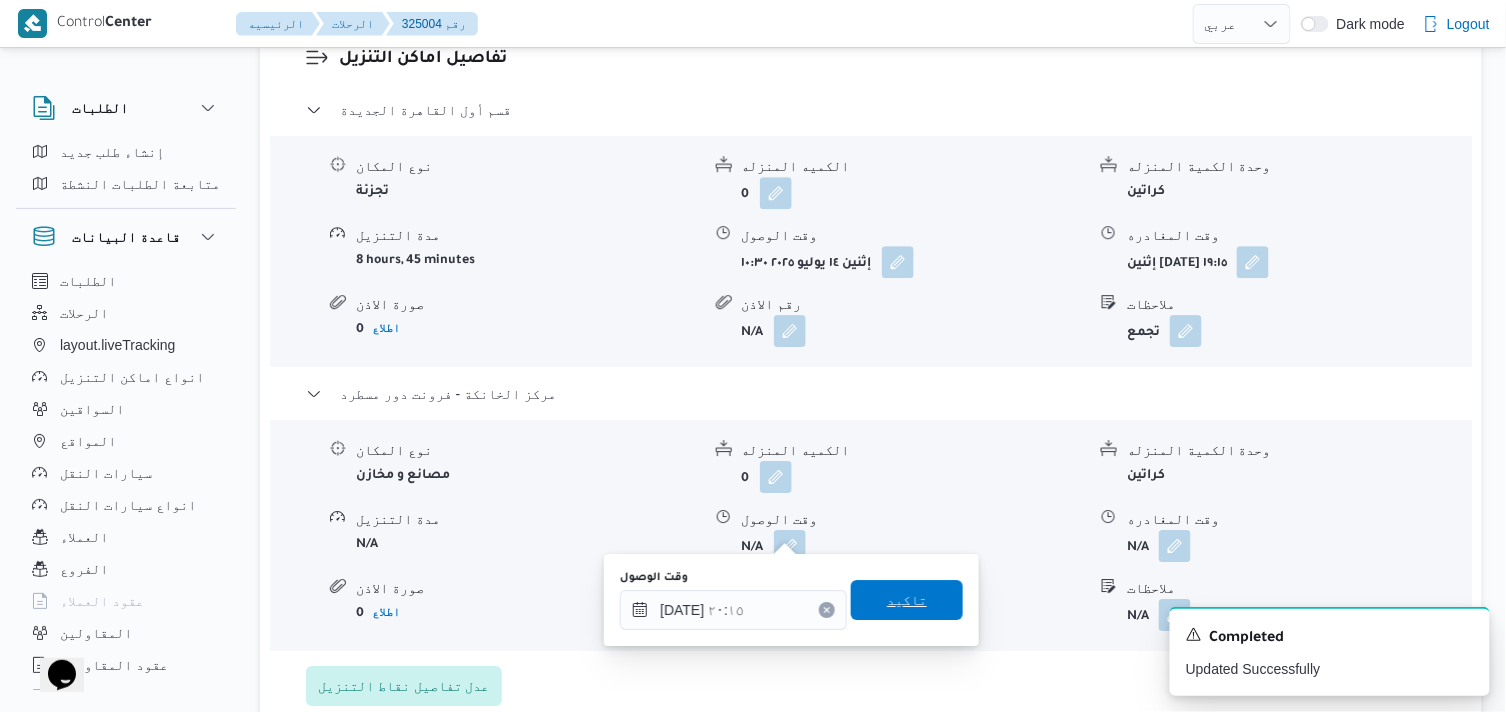 click on "تاكيد" at bounding box center [907, 600] 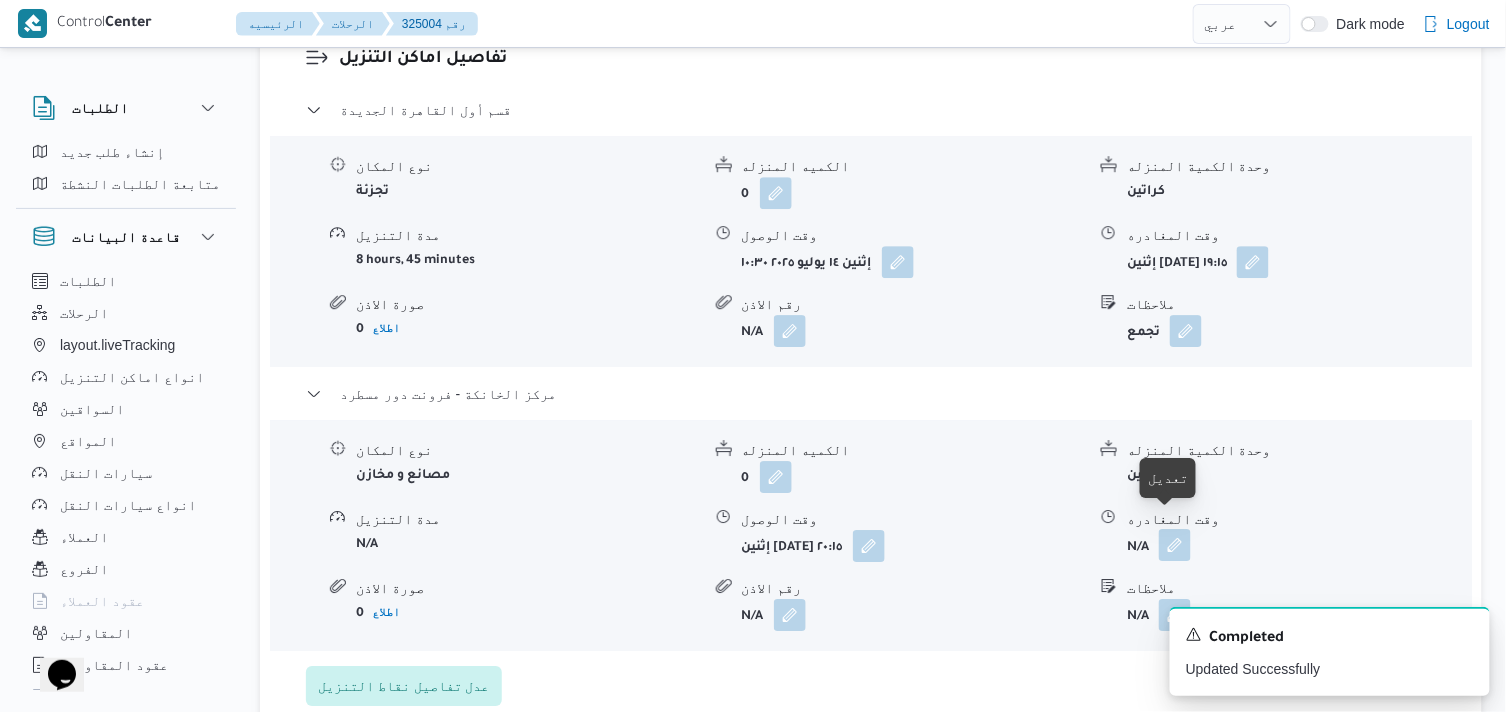 drag, startPoint x: 1174, startPoint y: 522, endPoint x: 1154, endPoint y: 552, distance: 36.05551 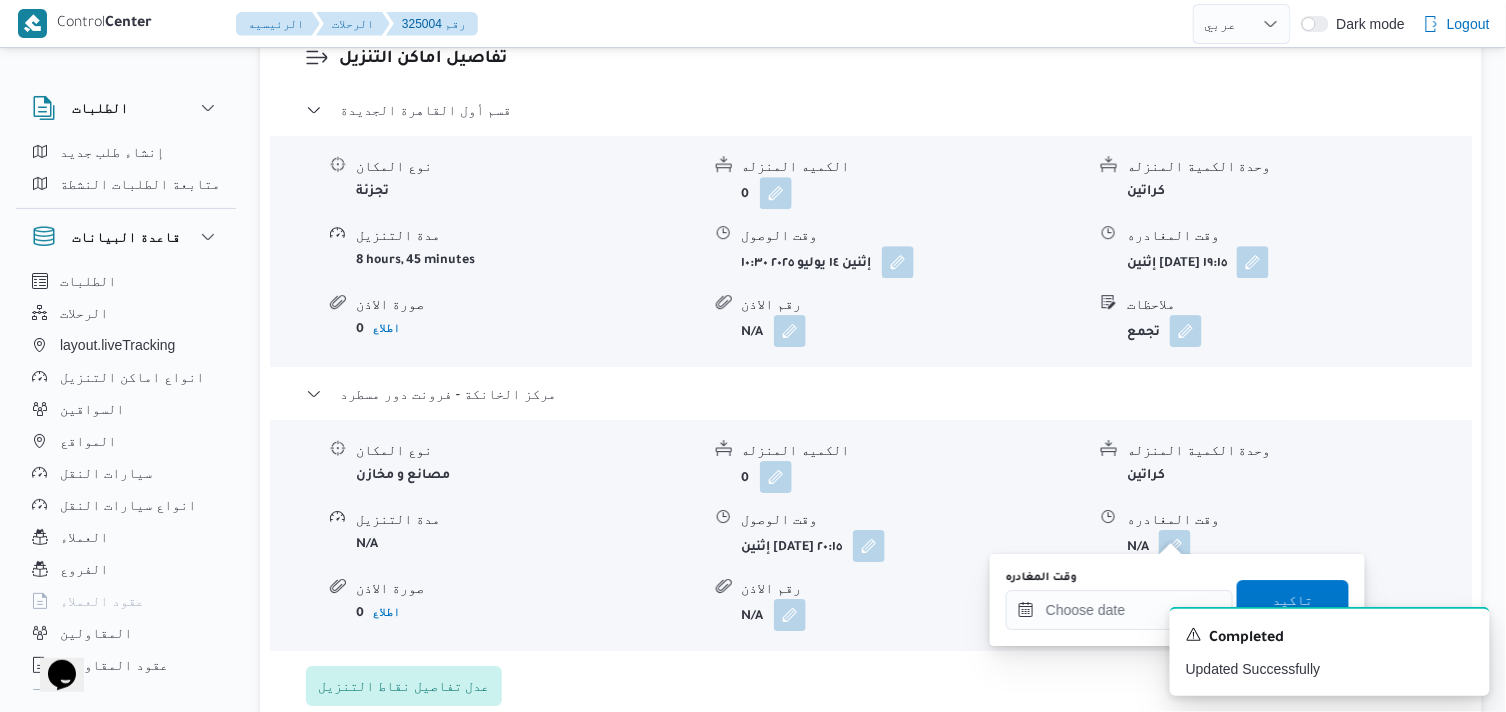 click on "A new notification appears Completed Updated Successfully" at bounding box center (1306, 651) 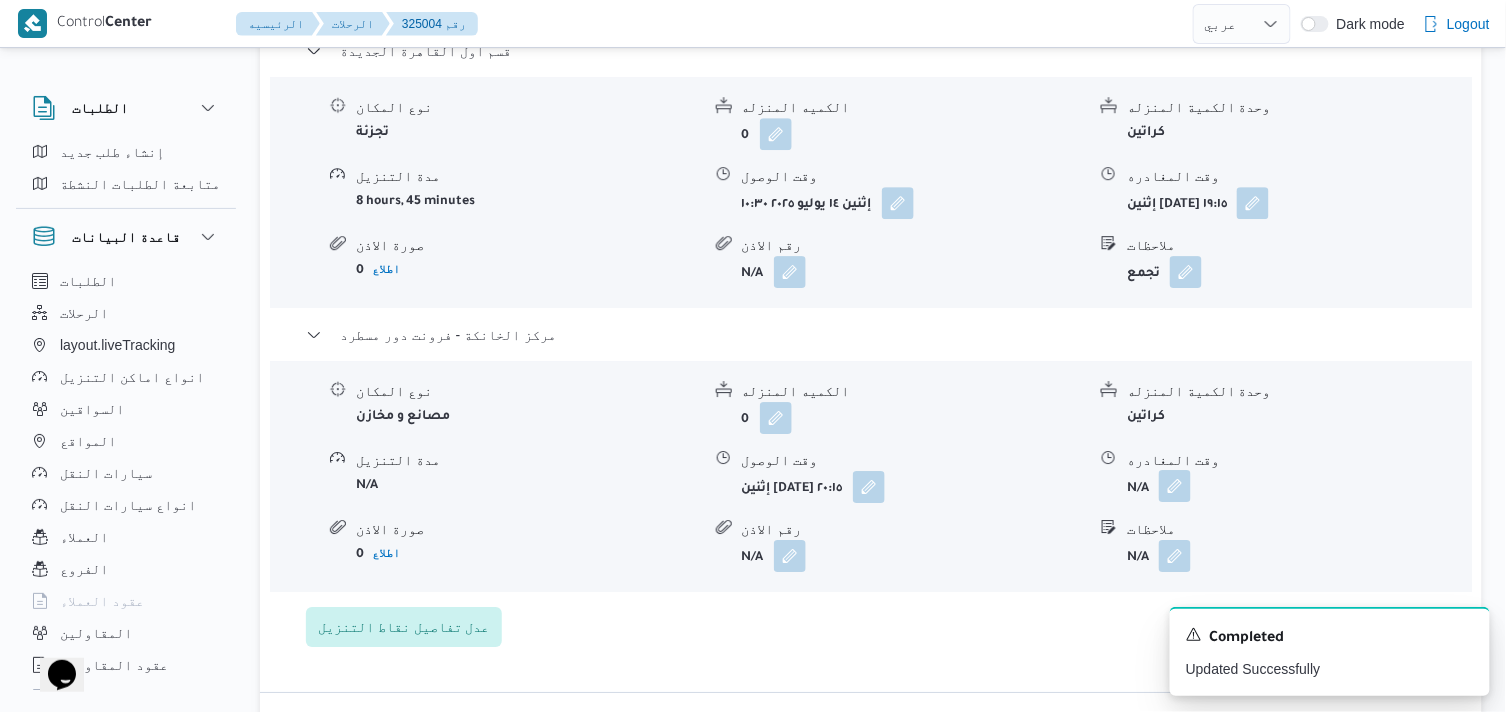 scroll, scrollTop: 1777, scrollLeft: 0, axis: vertical 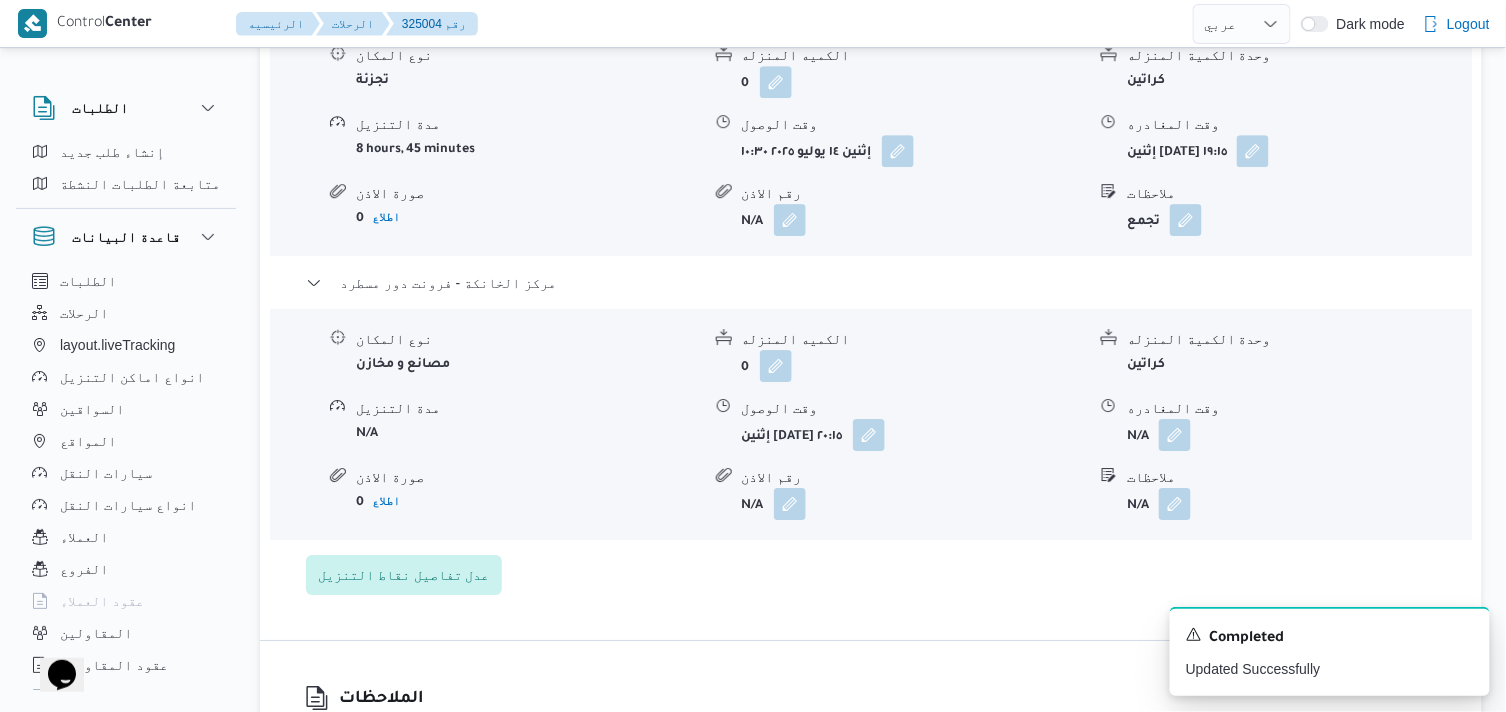 click on "وقت المغادره" at bounding box center [1299, 408] 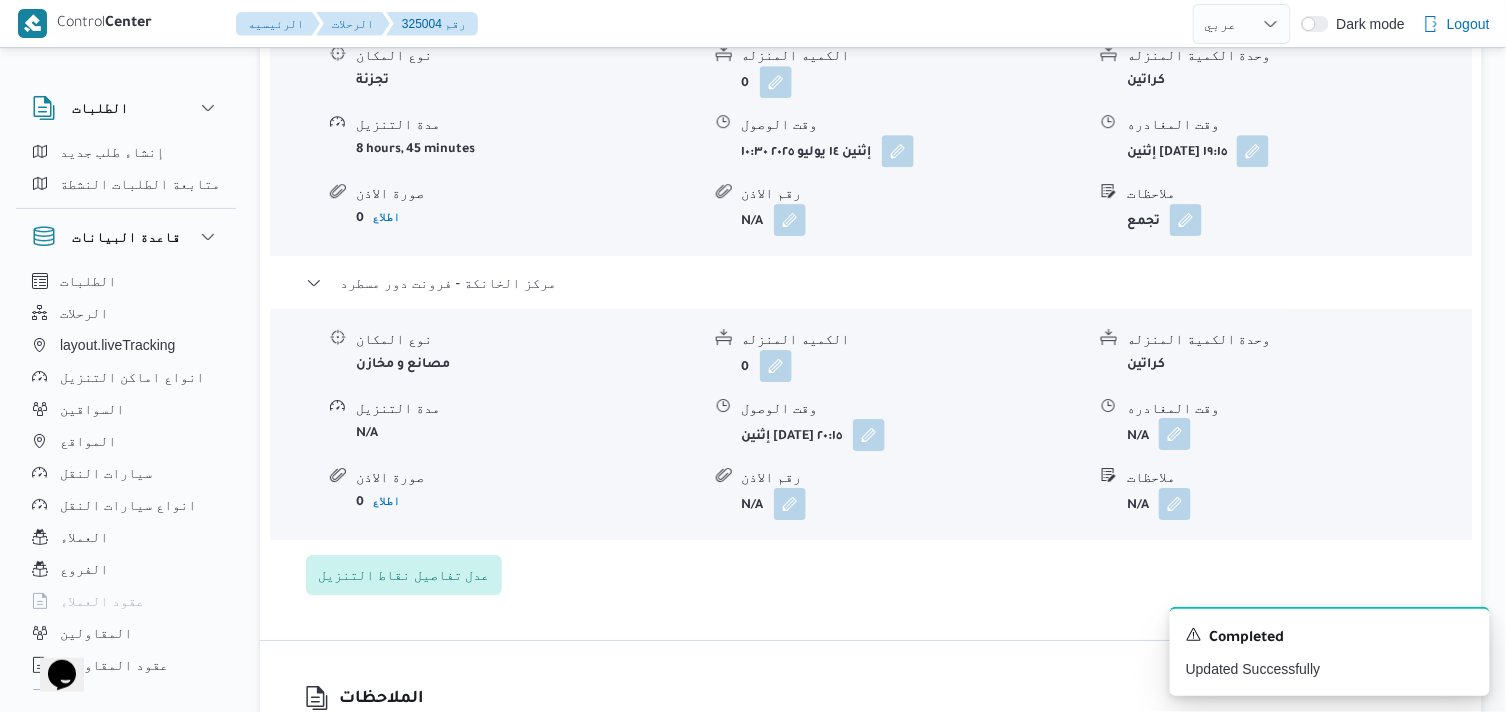 click at bounding box center (1175, 434) 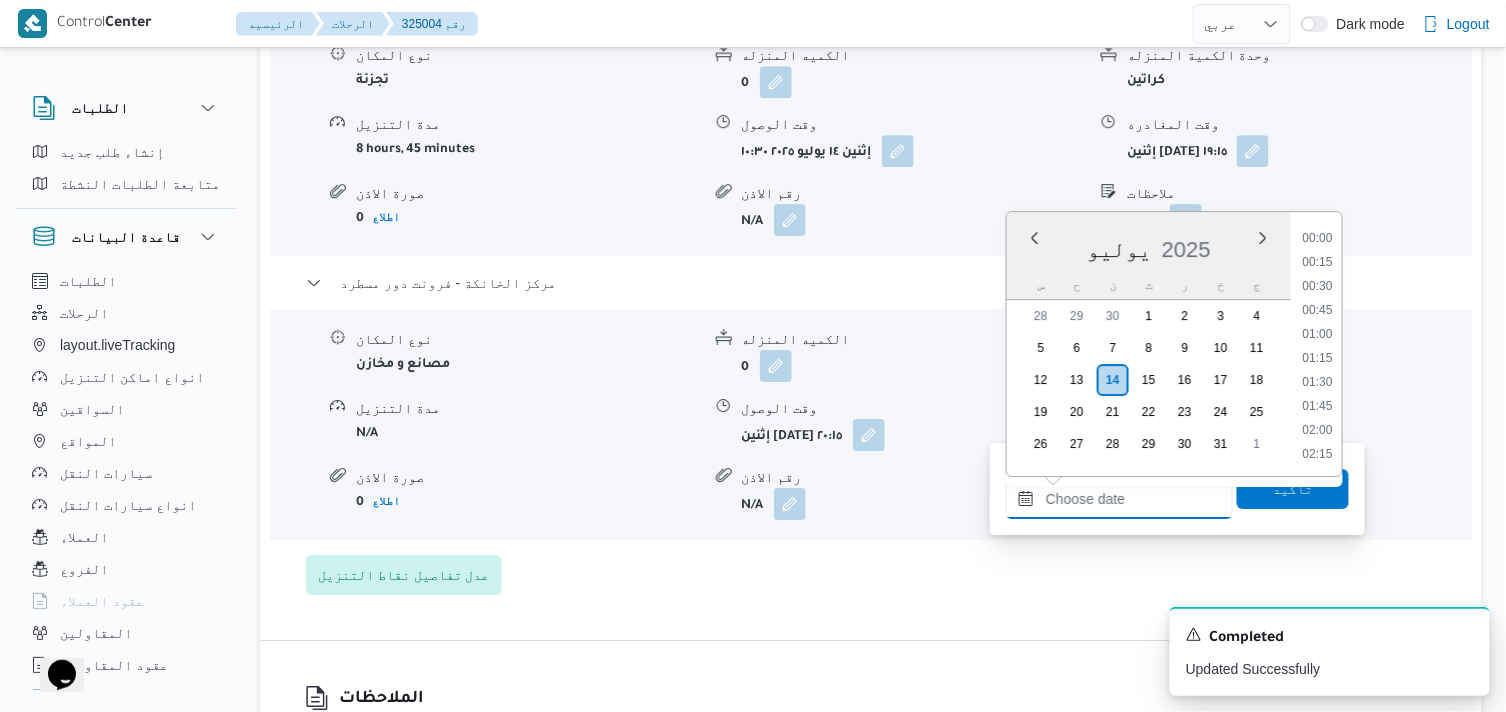 click on "وقت المغادره" at bounding box center [1119, 499] 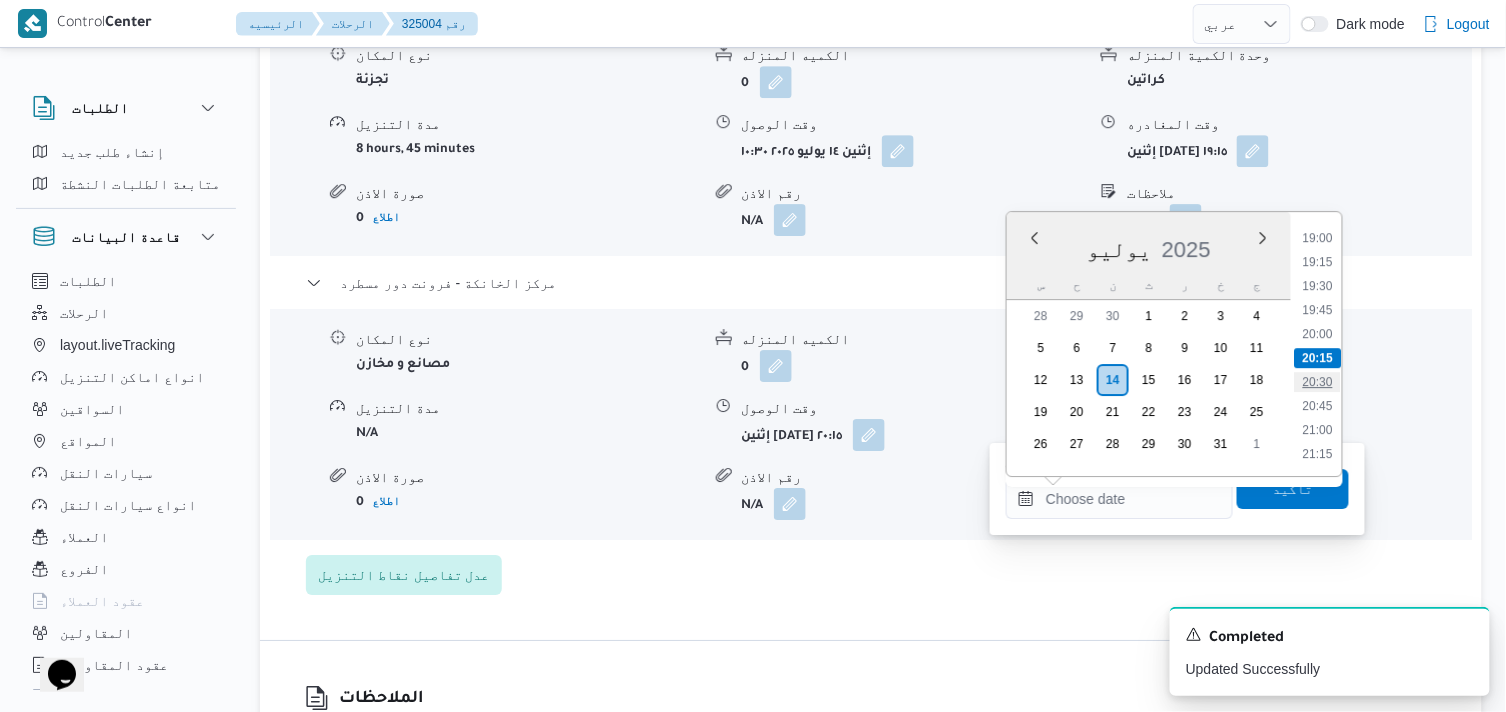 click on "20:30" at bounding box center (1318, 382) 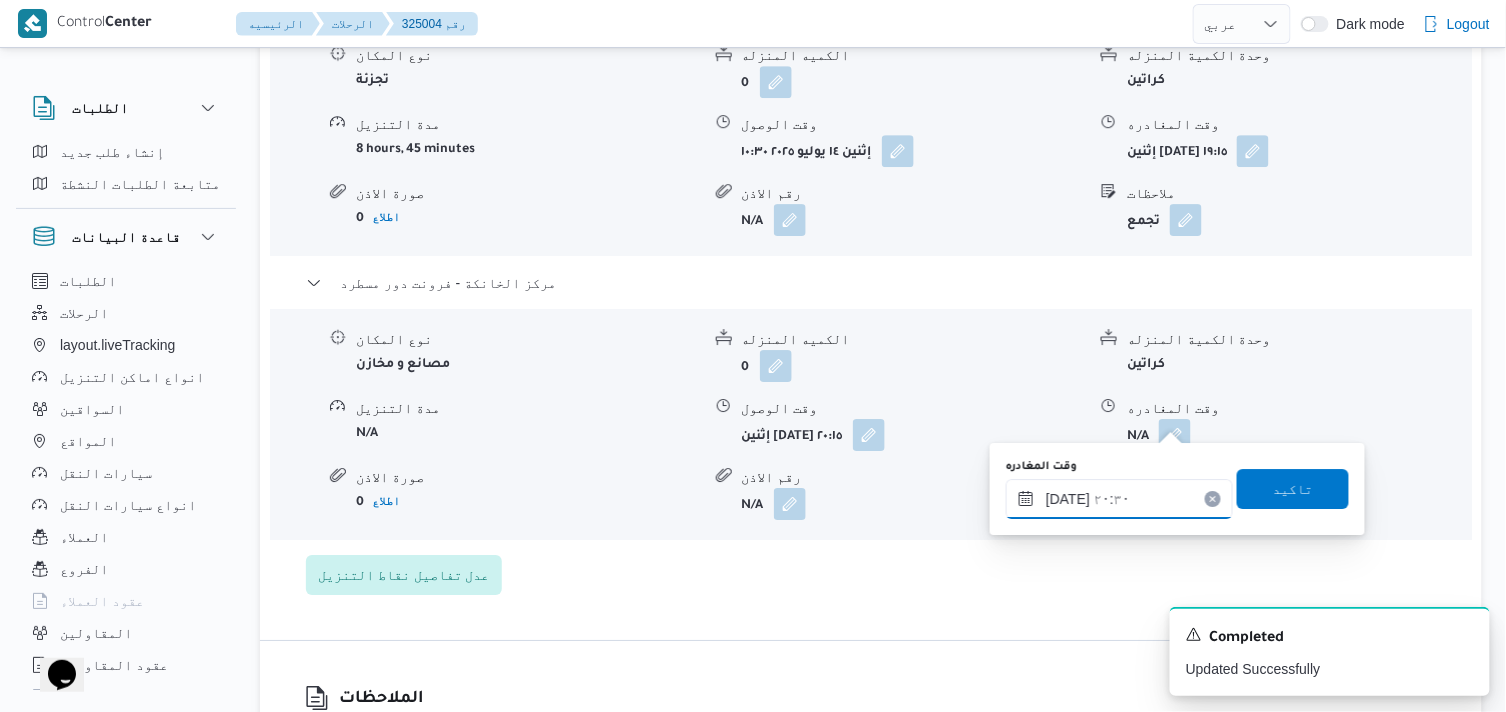 type on "١٤/٠٧/٢٠٢٥ ٢٠:٣٠" 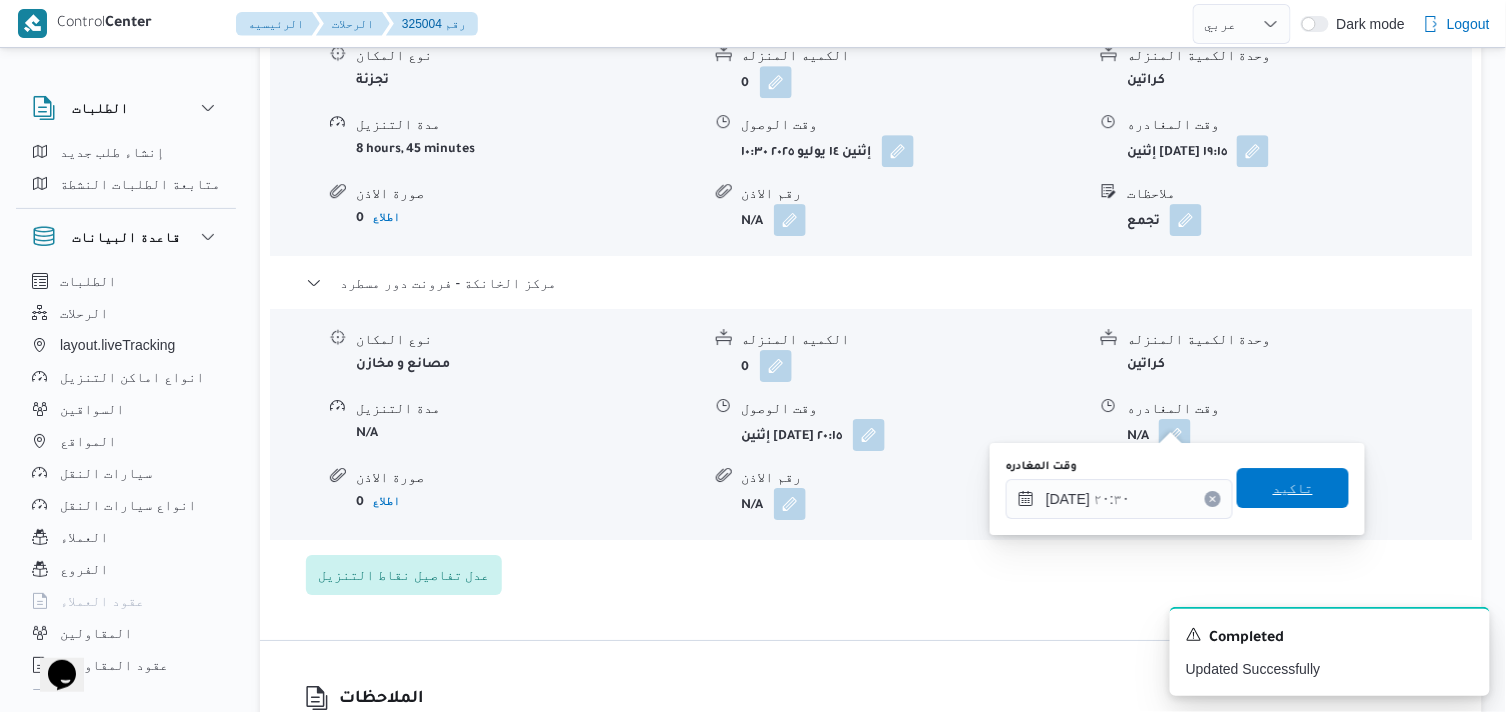 click on "تاكيد" at bounding box center [1293, 488] 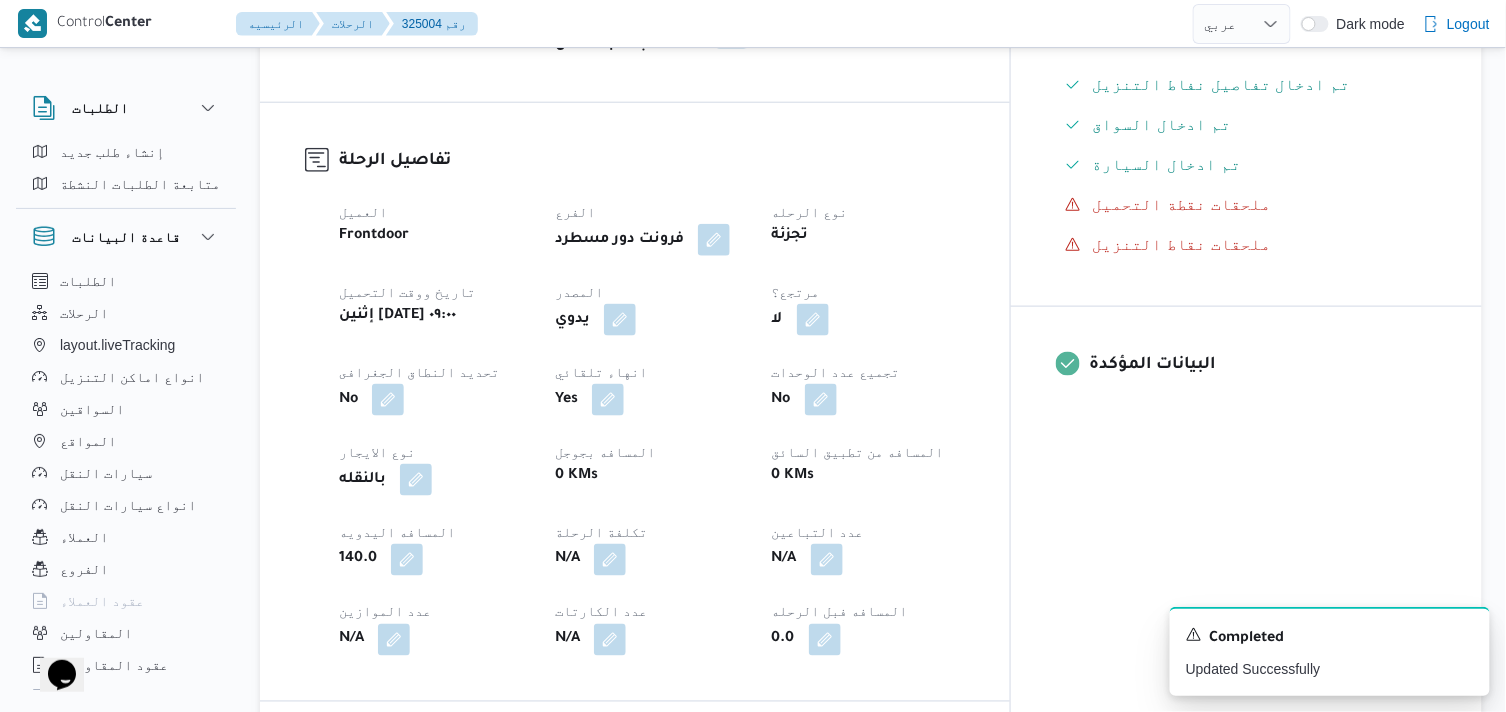 scroll, scrollTop: 0, scrollLeft: 0, axis: both 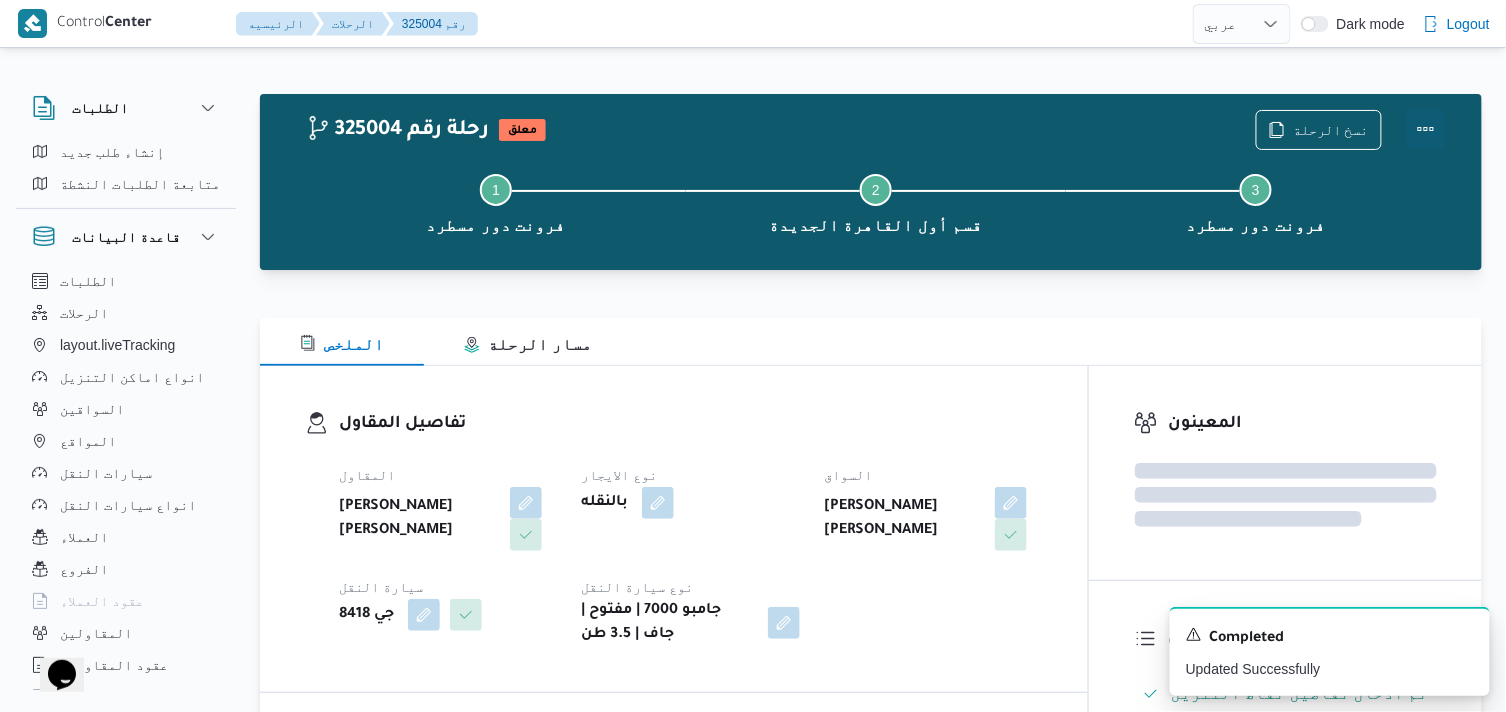 click at bounding box center (1426, 129) 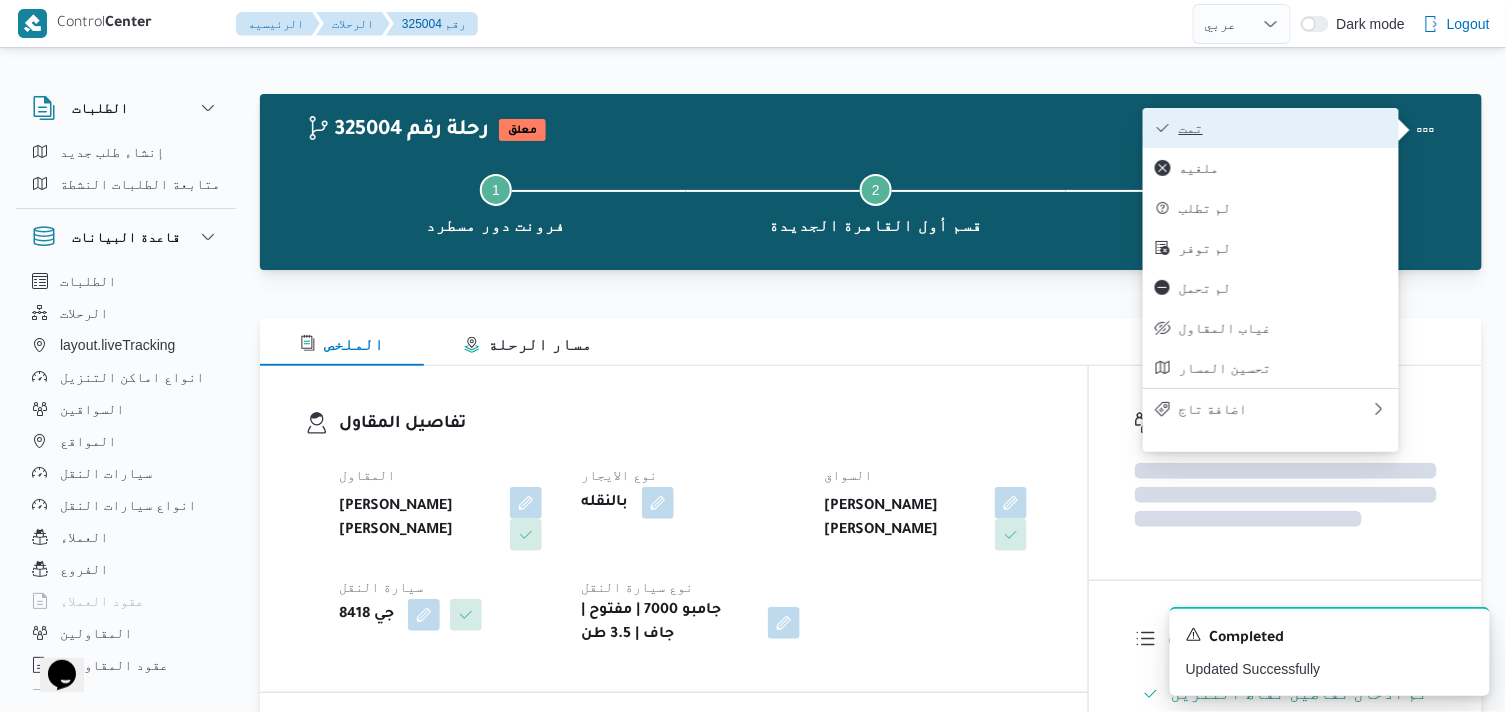 click on "تمت" at bounding box center [1271, 128] 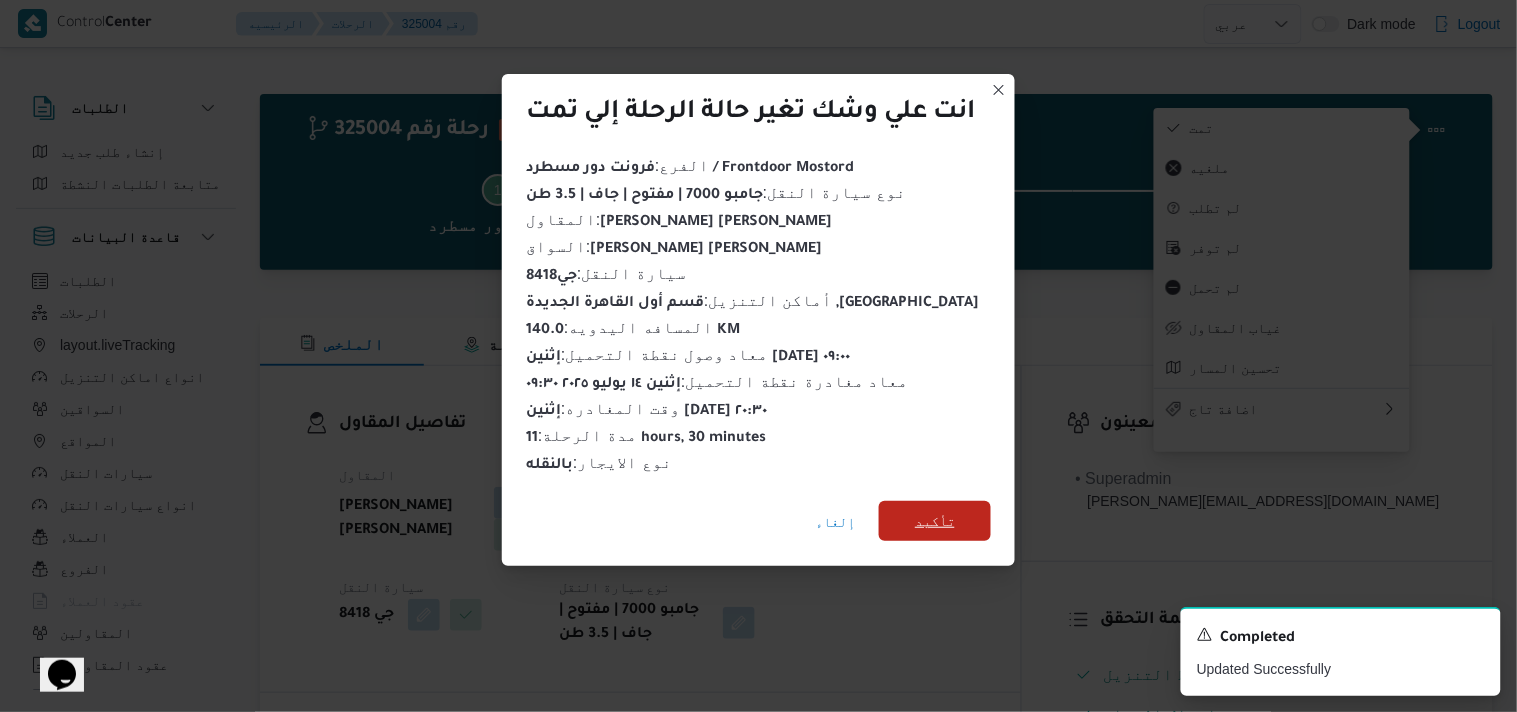 click on "تأكيد" at bounding box center [935, 521] 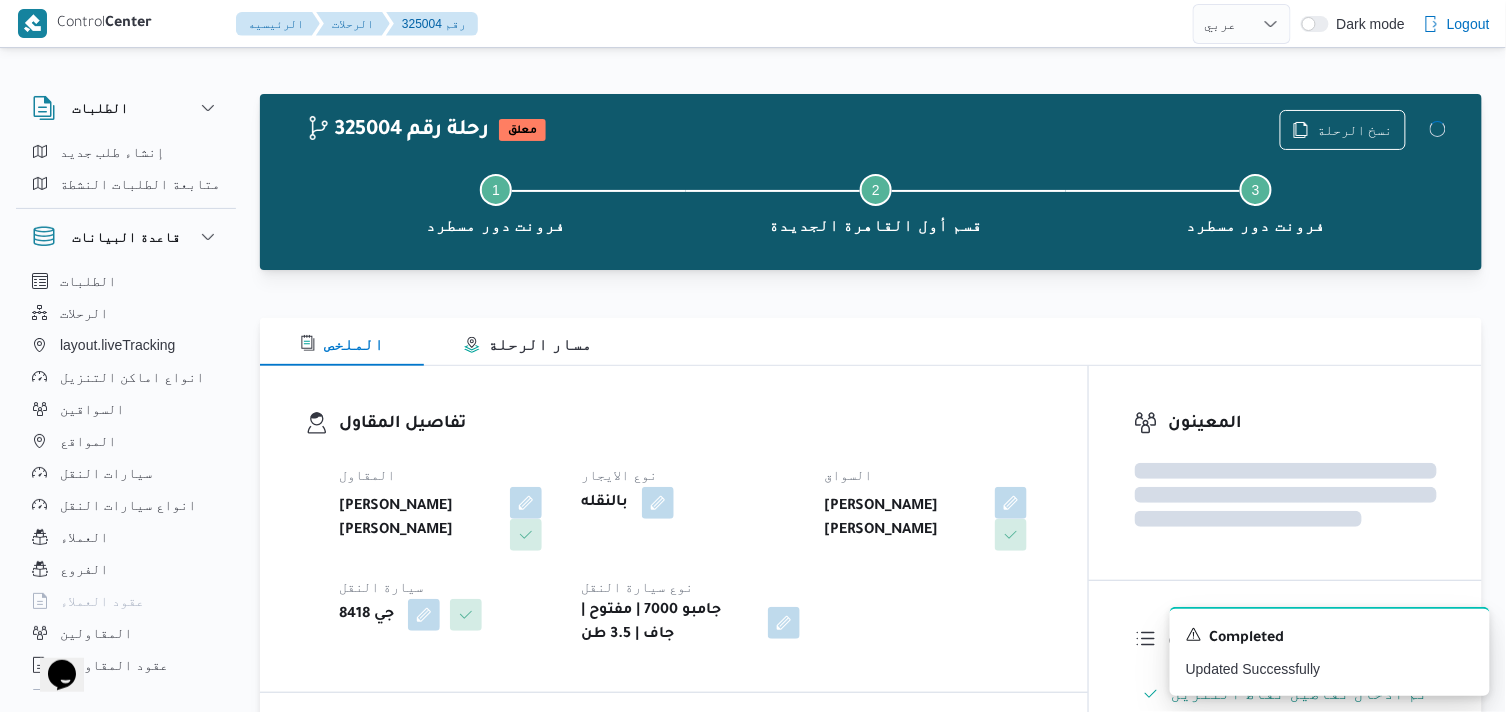 click on "تفاصيل المقاول" at bounding box center (691, 424) 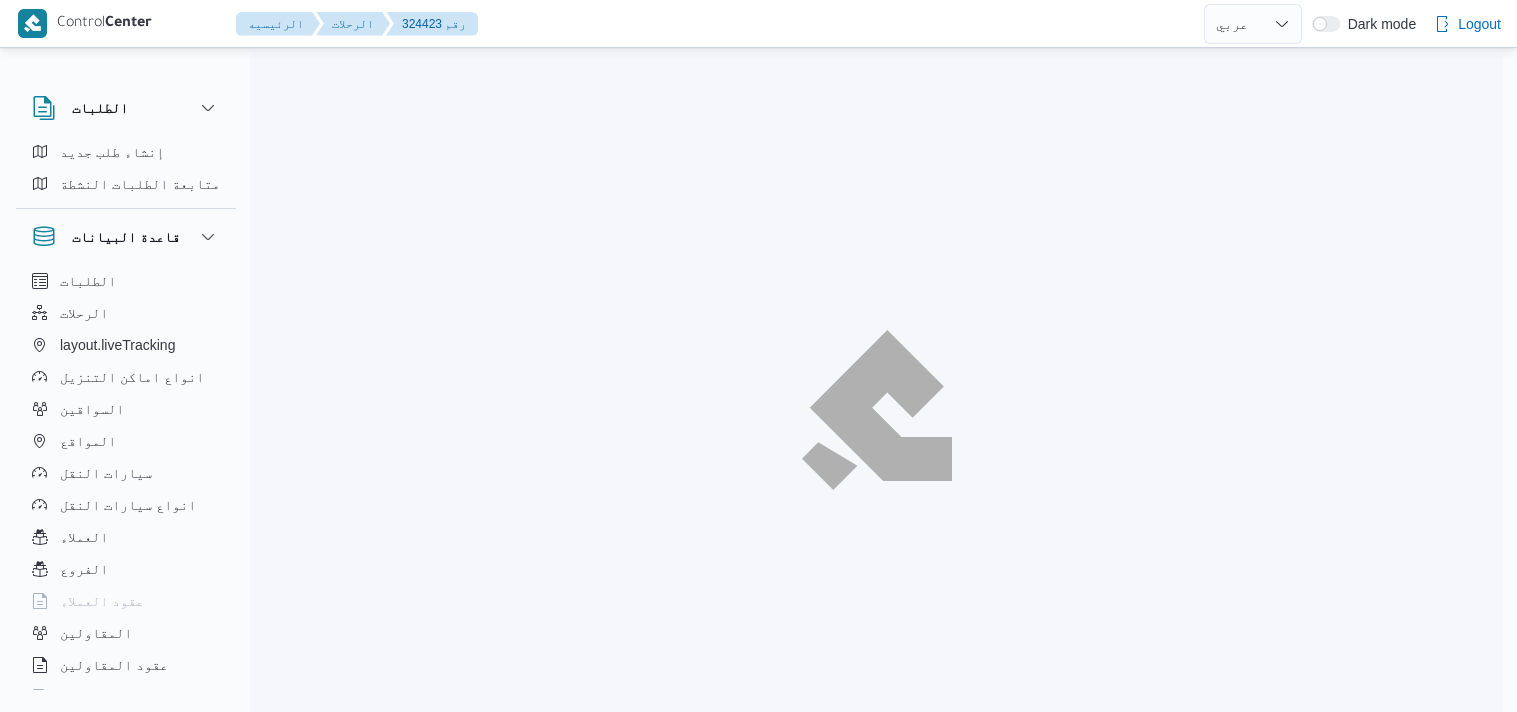 select on "ar" 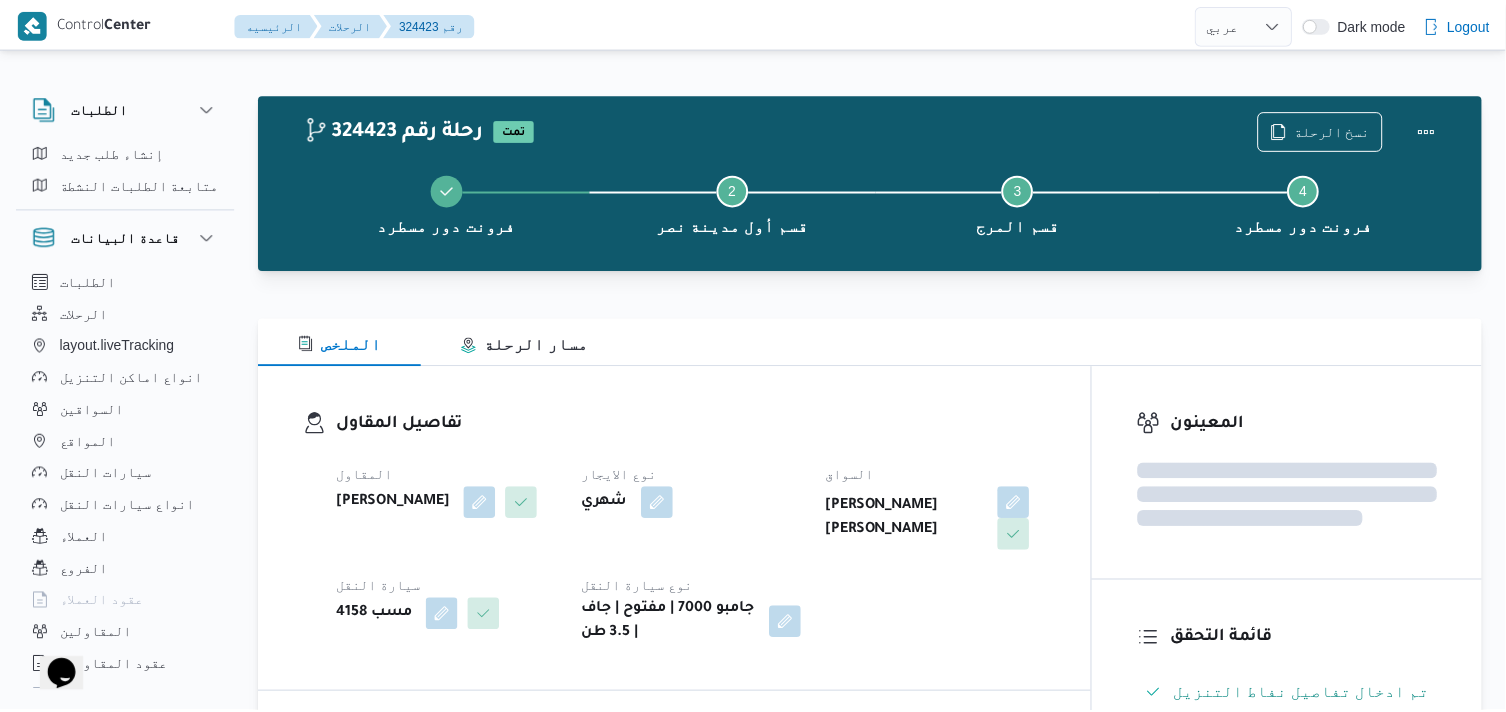 scroll, scrollTop: 0, scrollLeft: 0, axis: both 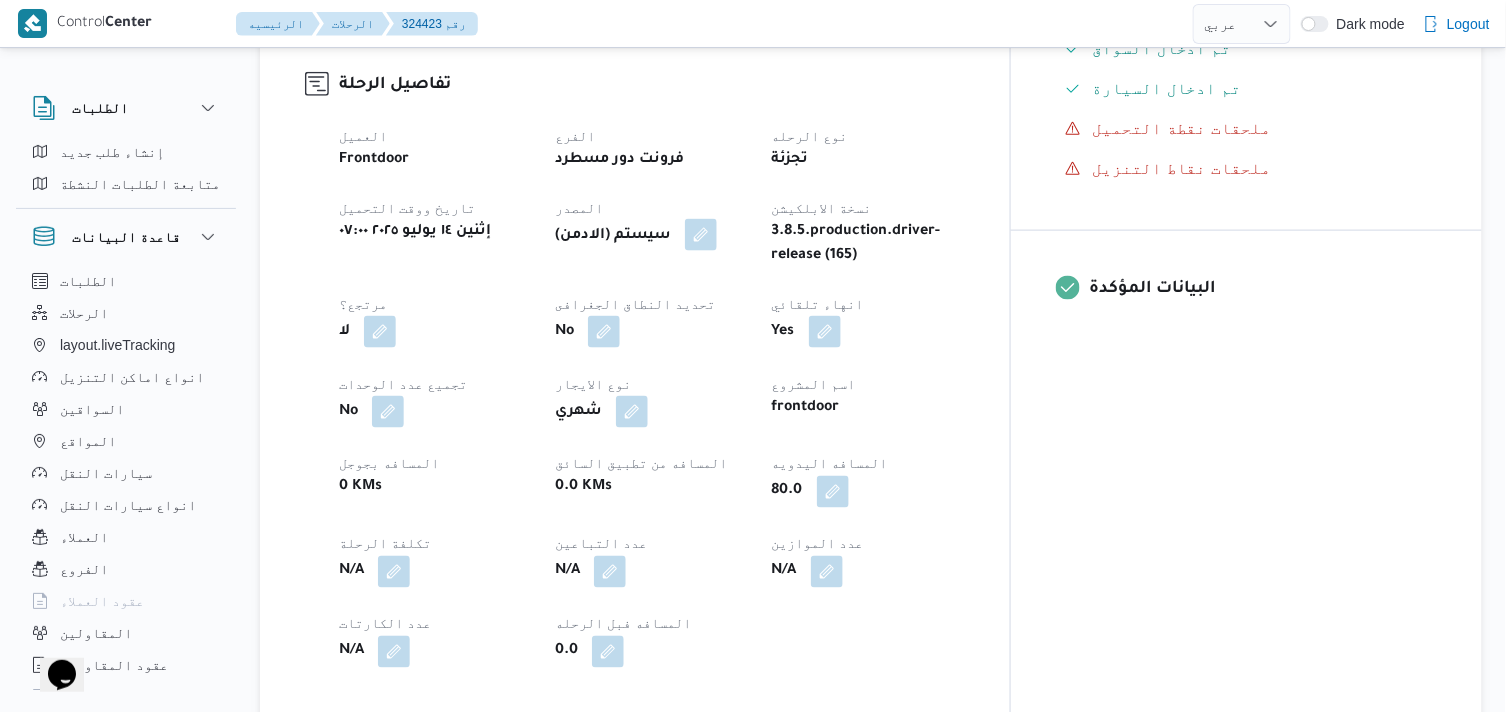 click at bounding box center [701, 235] 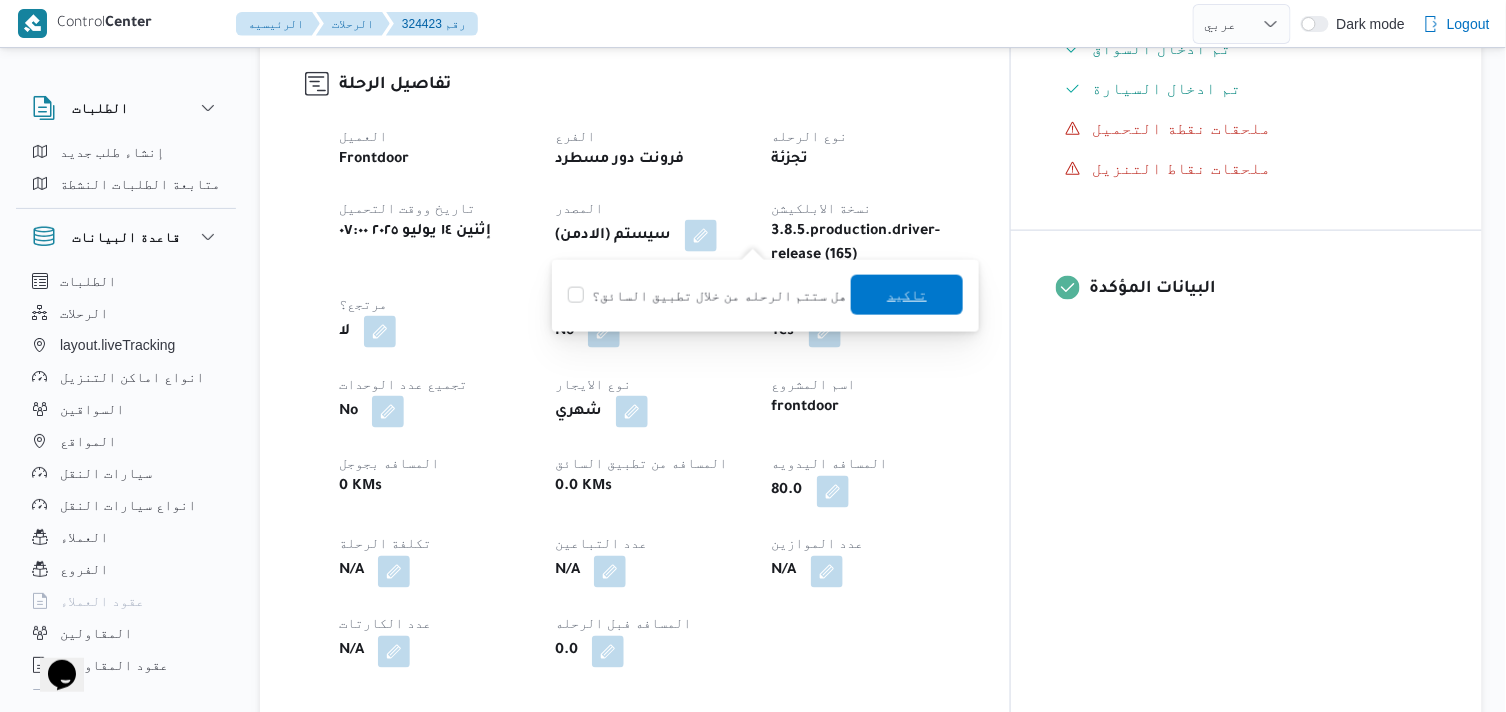 click on "تاكيد" at bounding box center (907, 295) 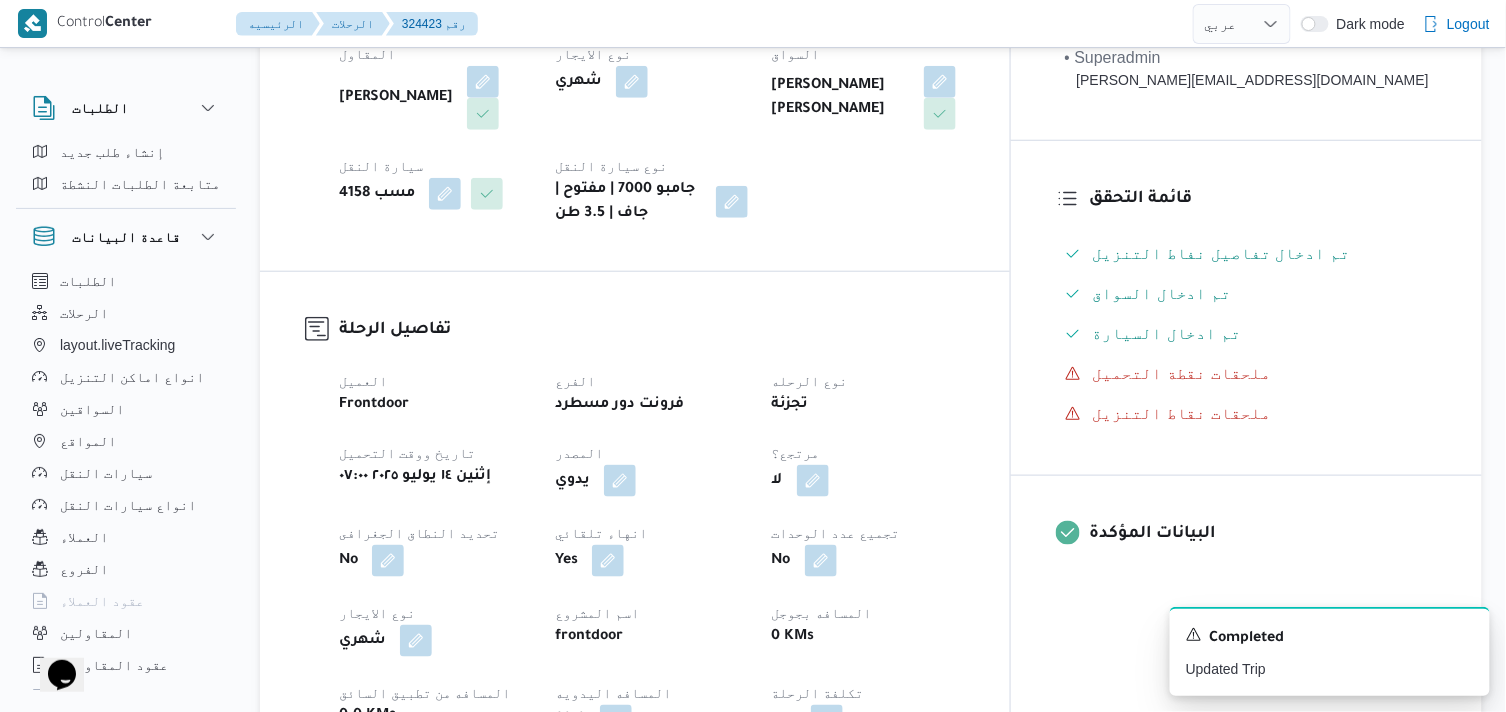 scroll, scrollTop: 111, scrollLeft: 0, axis: vertical 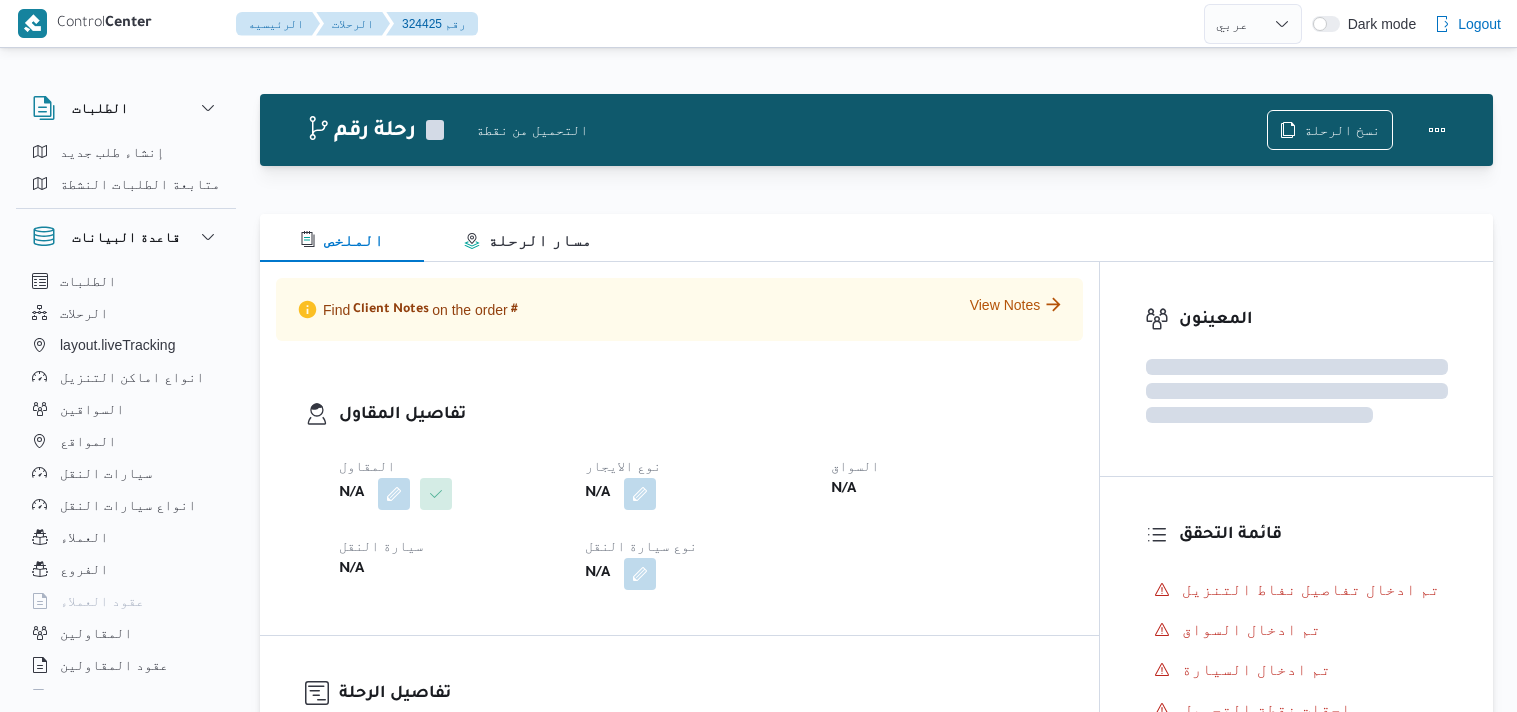 select on "ar" 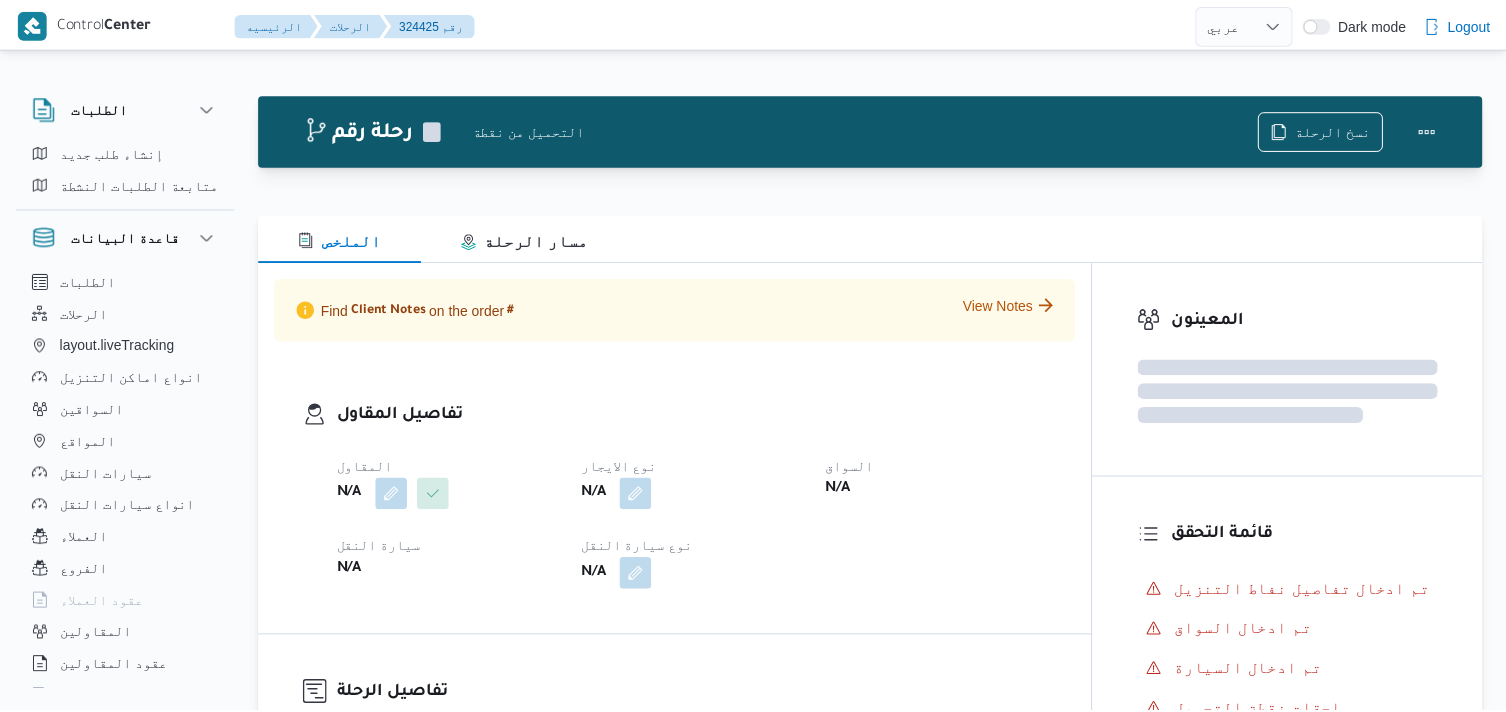 scroll, scrollTop: 0, scrollLeft: 0, axis: both 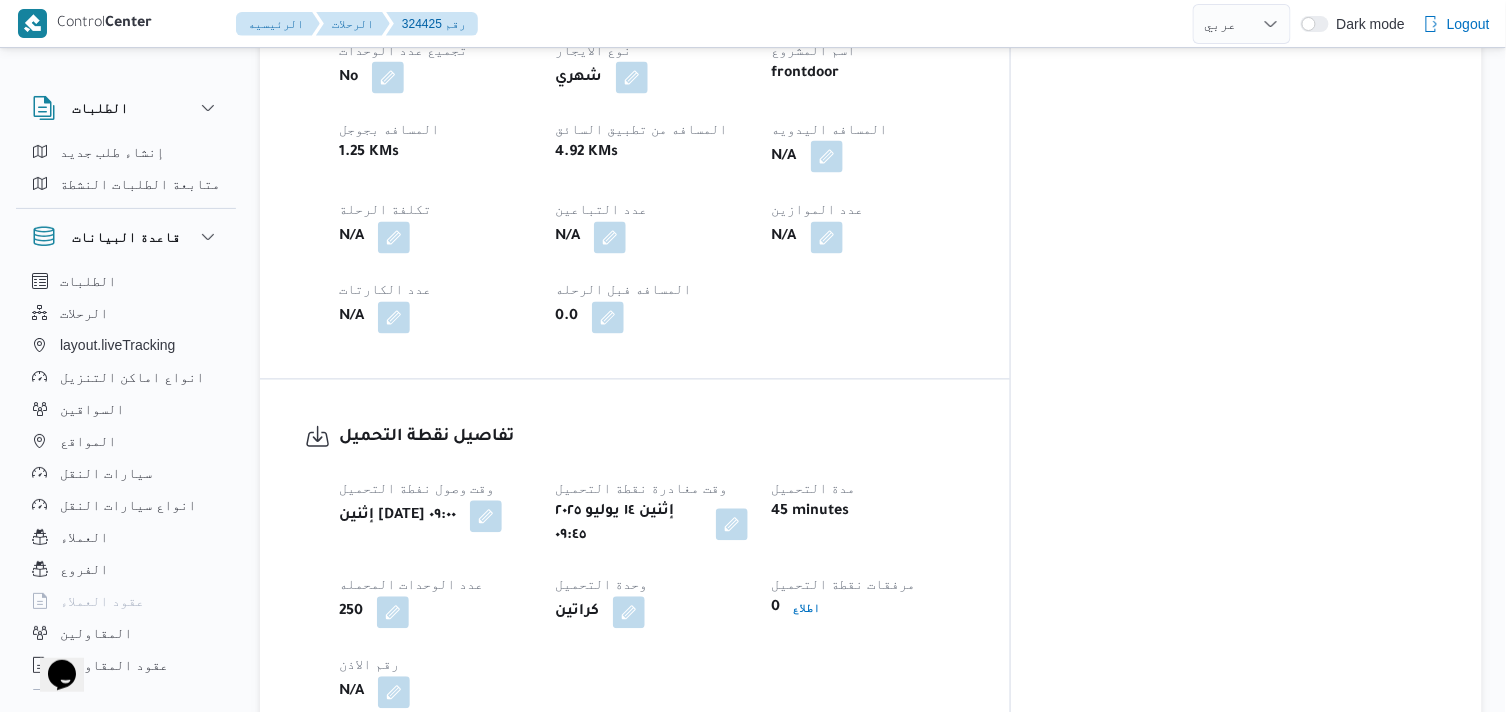 click at bounding box center (827, 157) 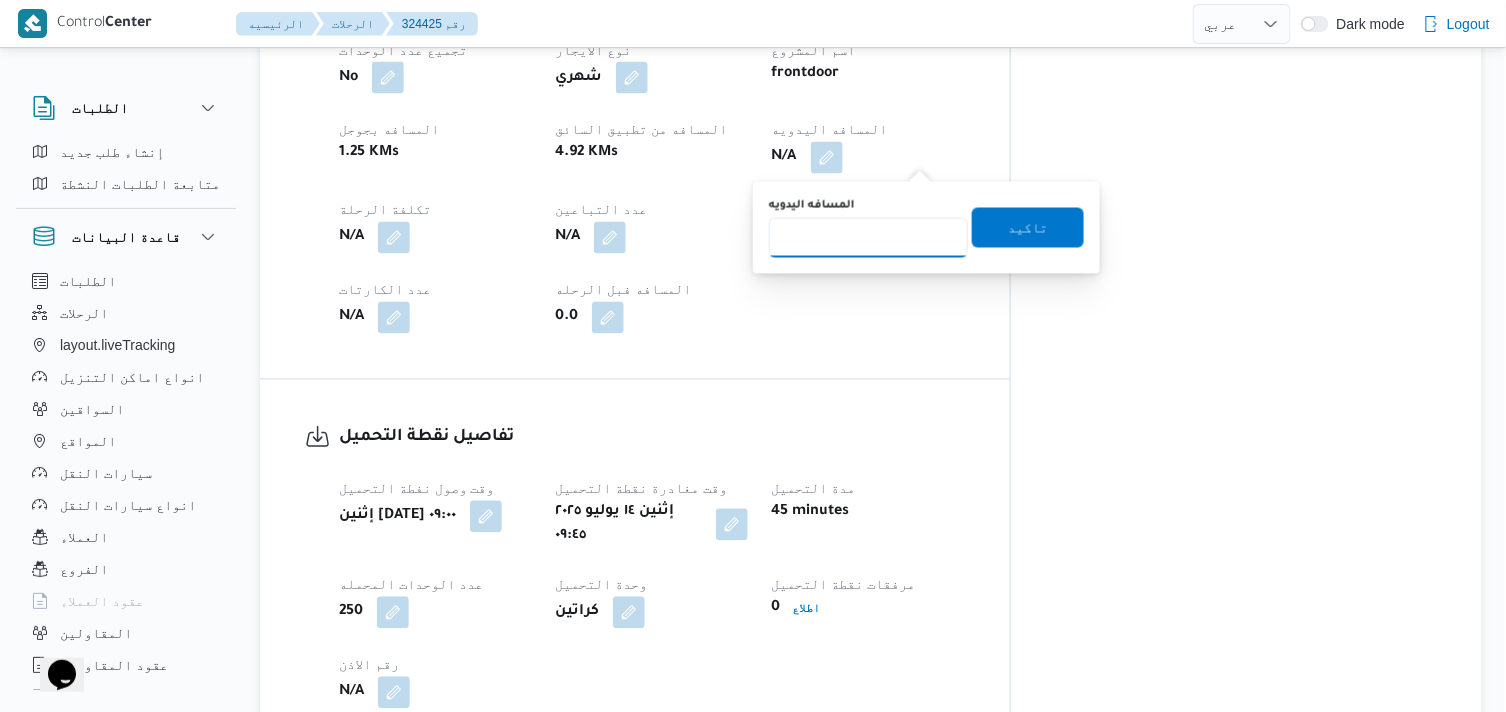 click on "المسافه اليدويه" at bounding box center [868, 238] 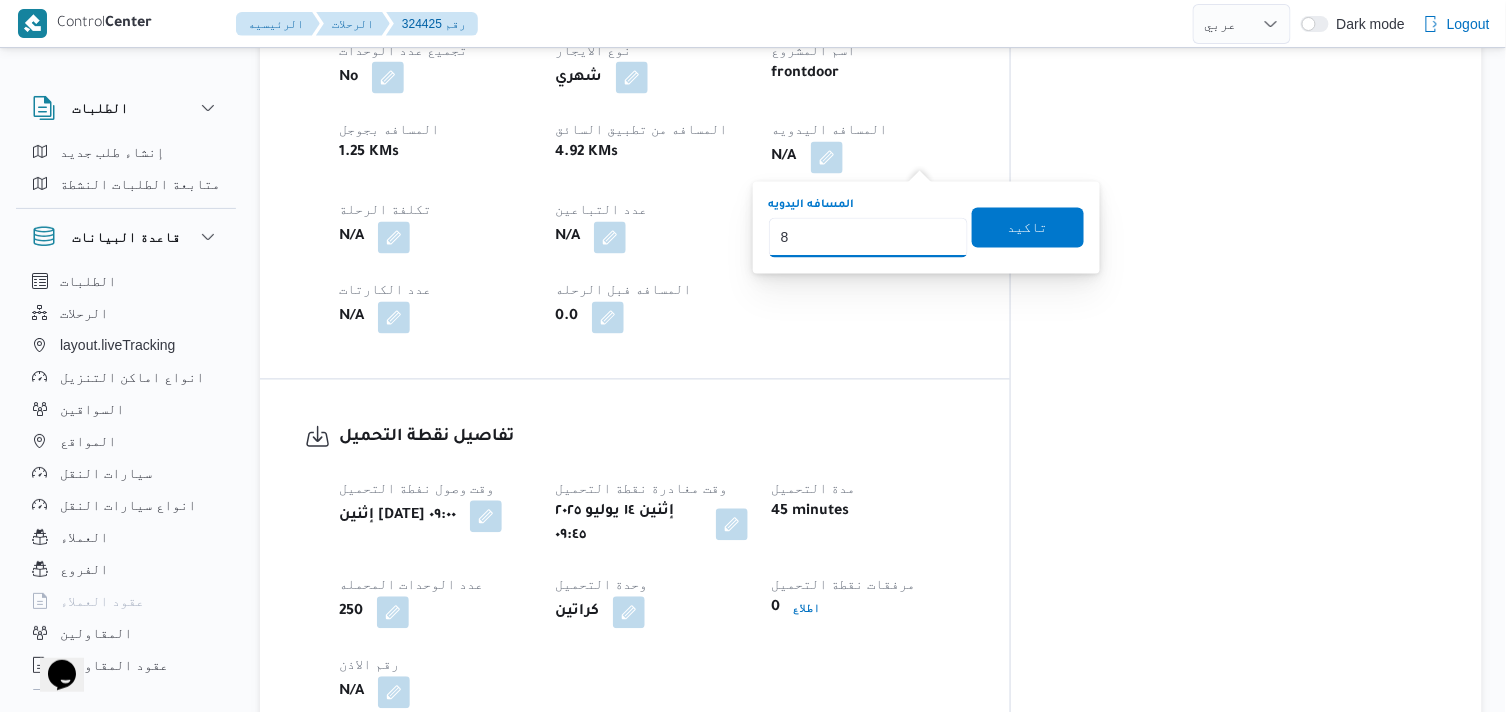 type on "80" 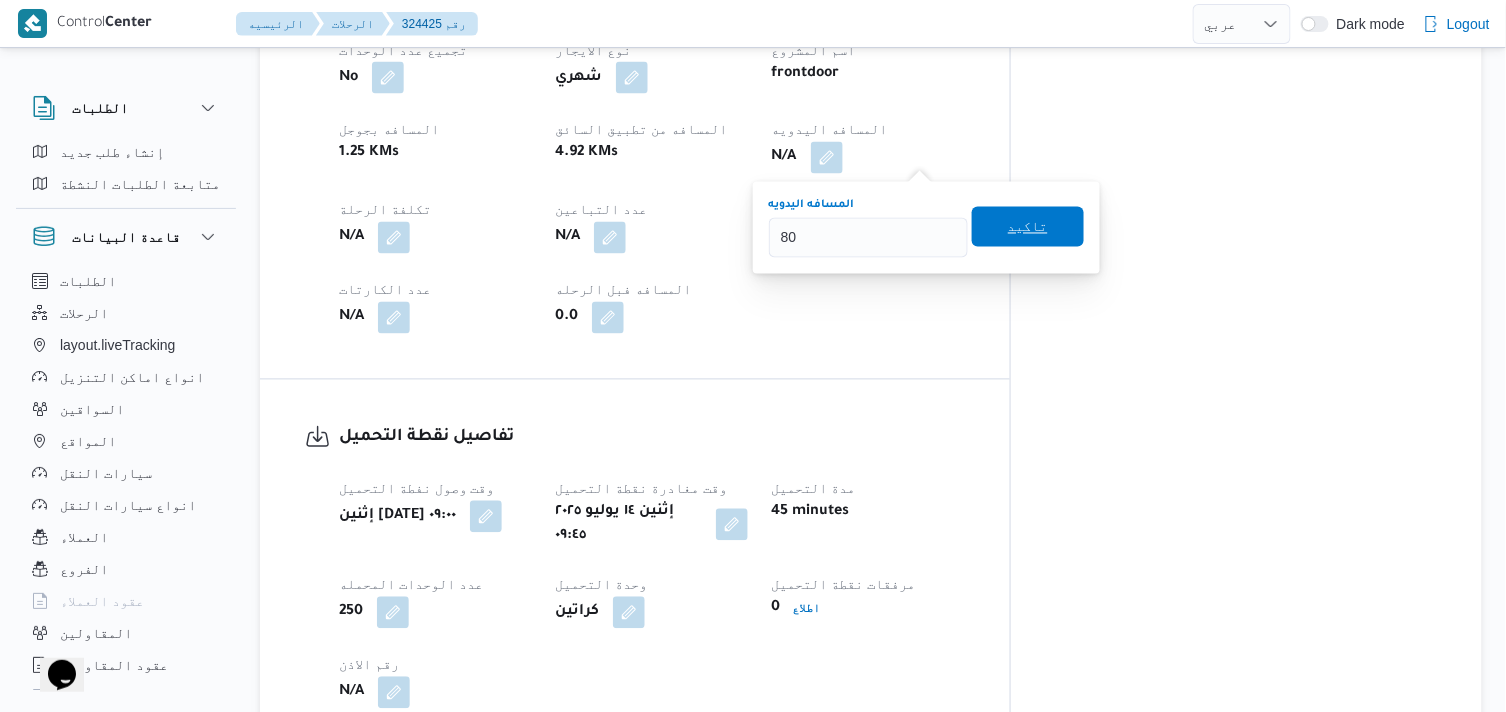 click on "تاكيد" at bounding box center [1028, 227] 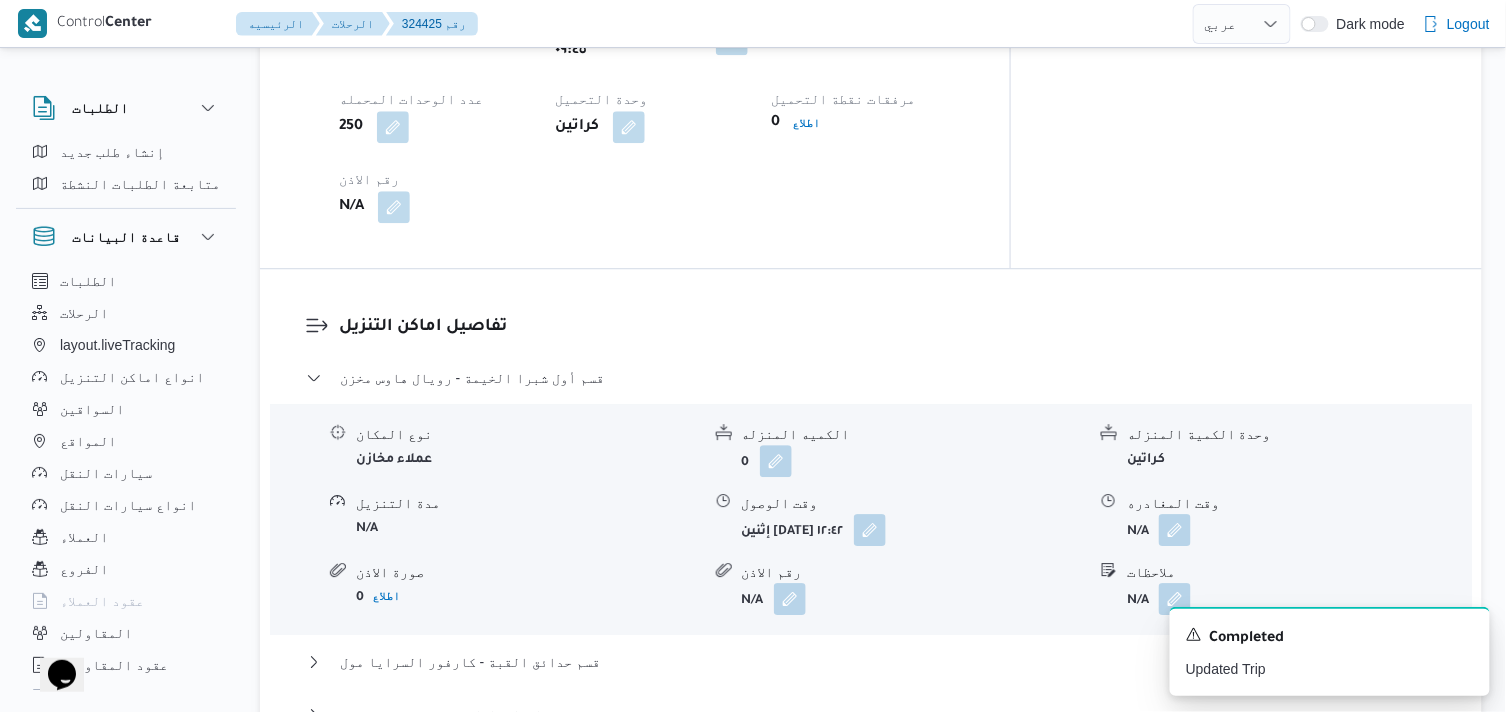 scroll, scrollTop: 1666, scrollLeft: 0, axis: vertical 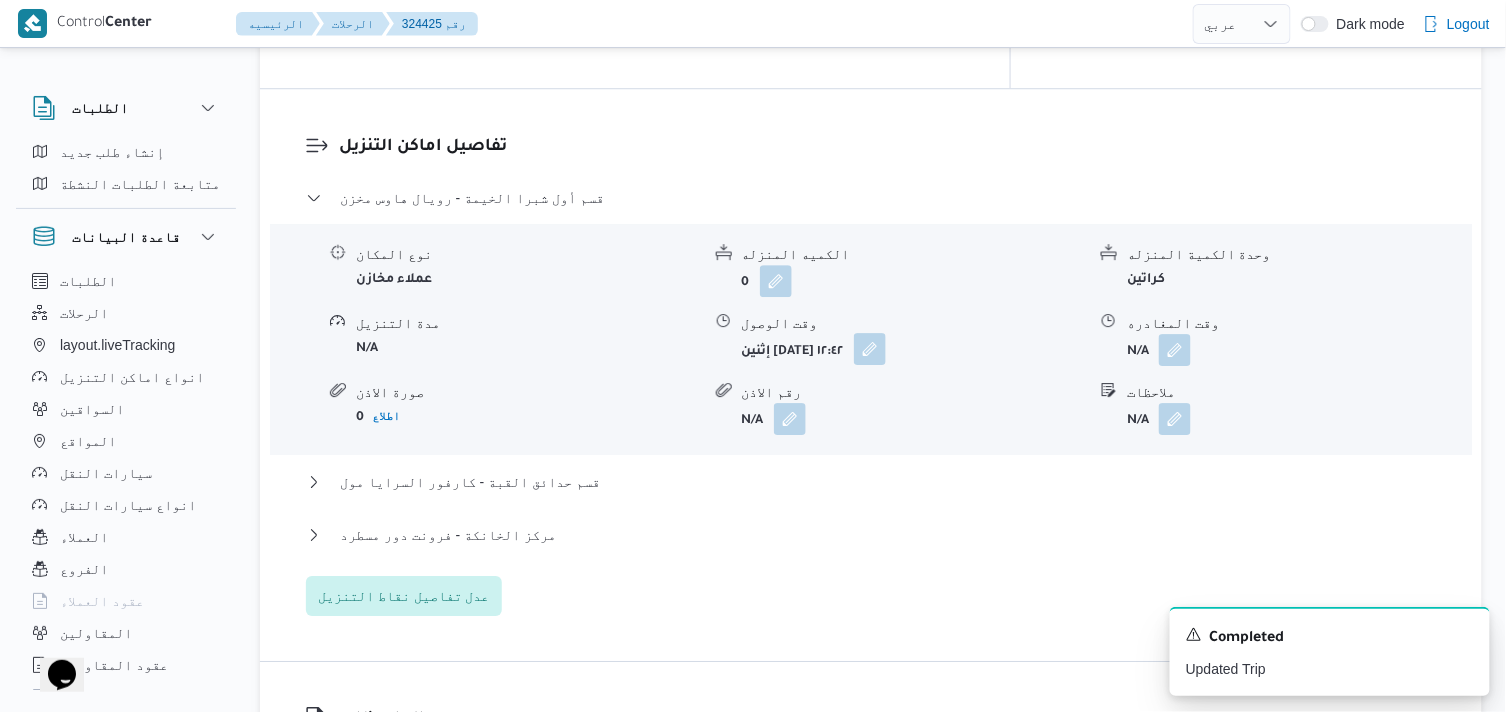 click at bounding box center (870, 349) 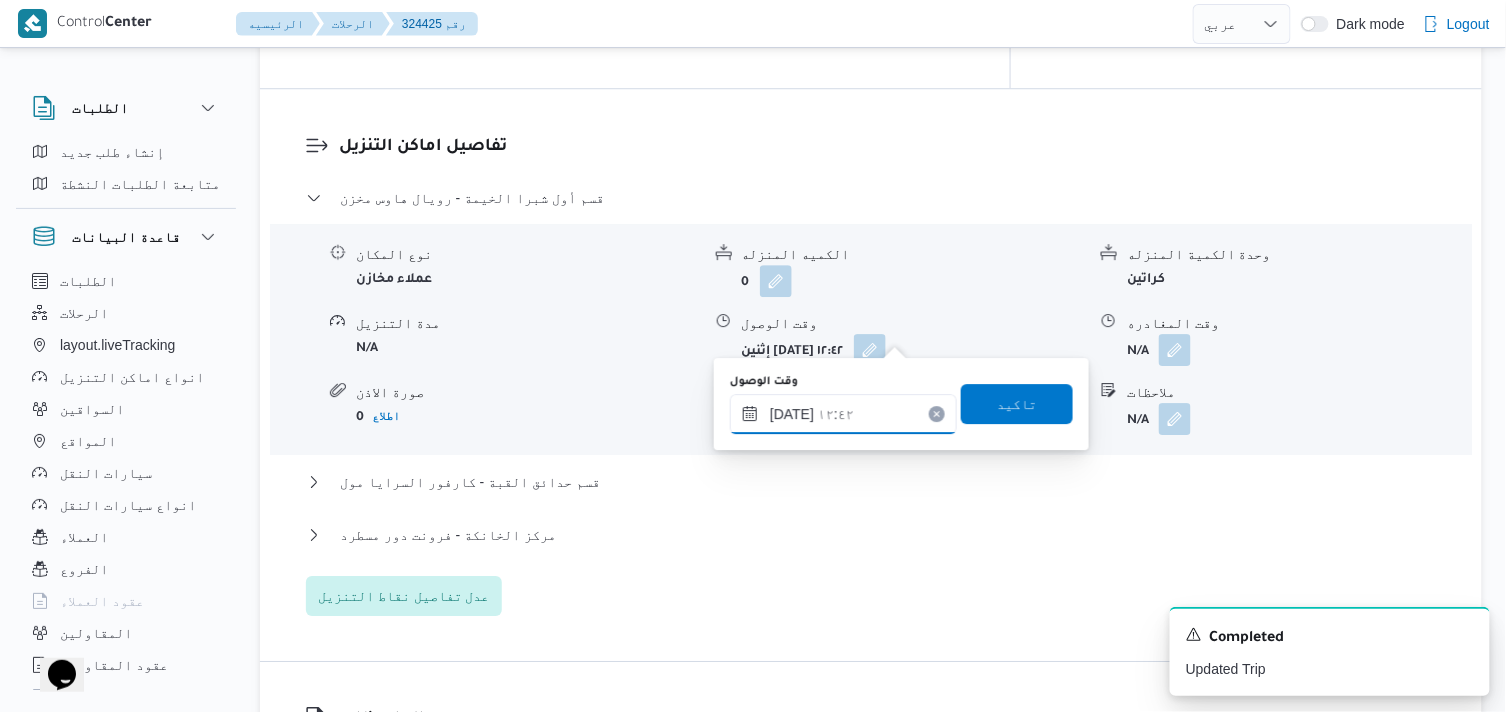 click on "١٤/٠٧/٢٠٢٥ ١٢:٤٢" at bounding box center [843, 414] 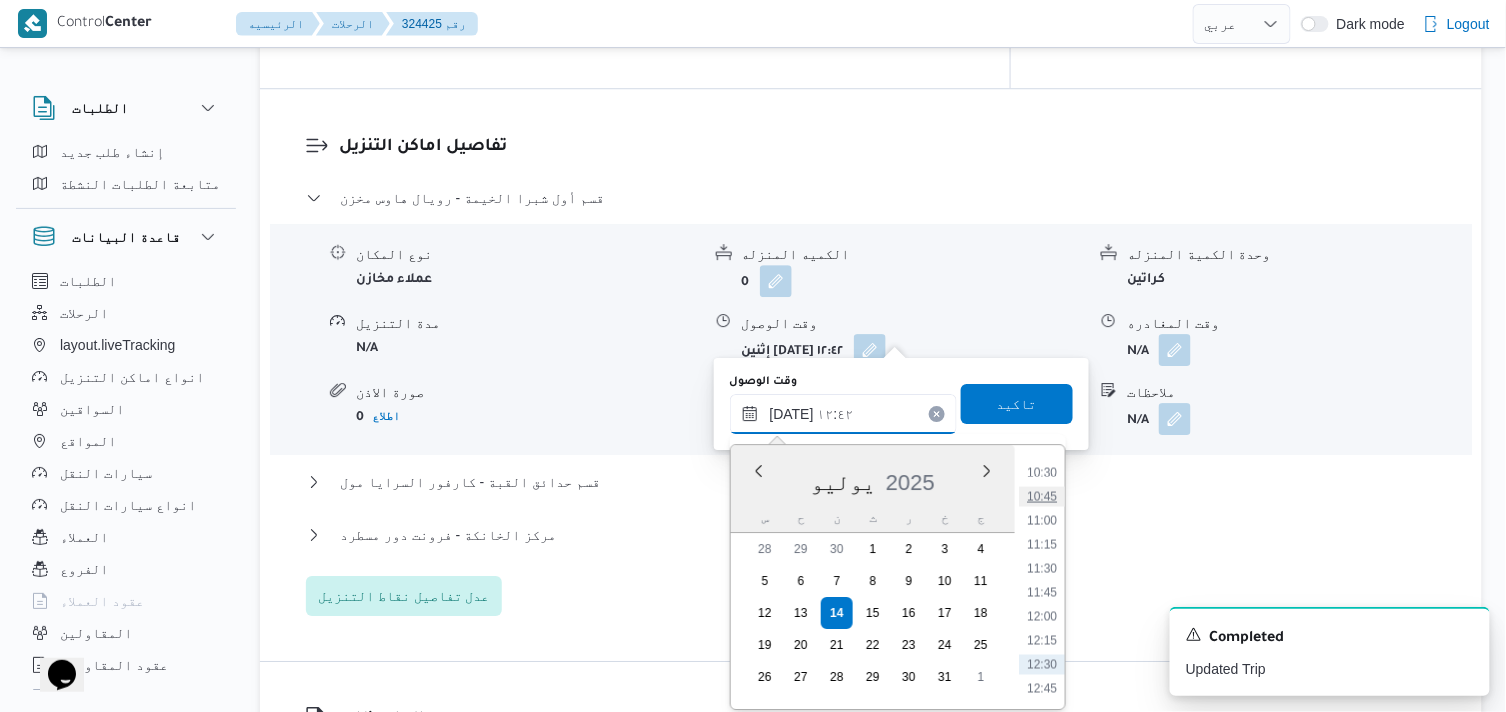 scroll, scrollTop: 968, scrollLeft: 0, axis: vertical 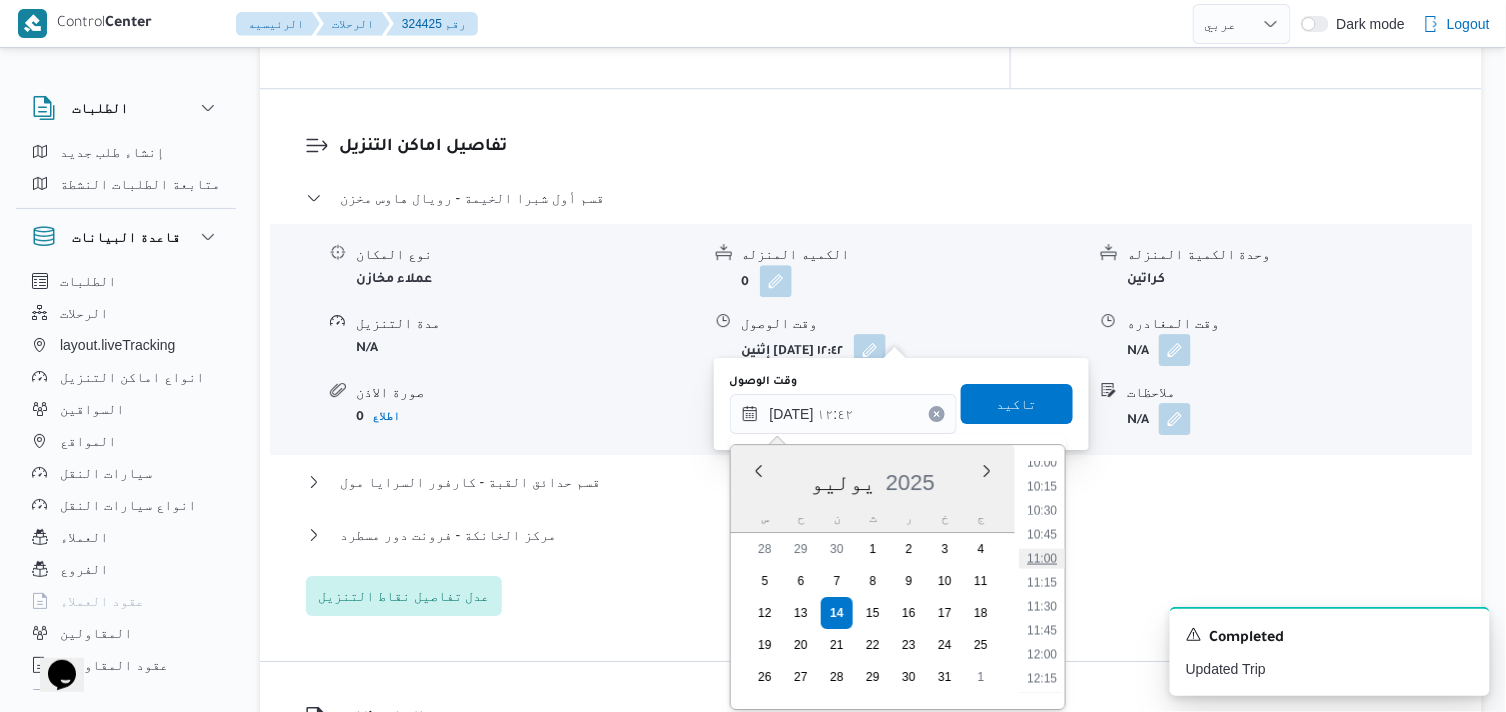 click on "11:00" at bounding box center (1042, 559) 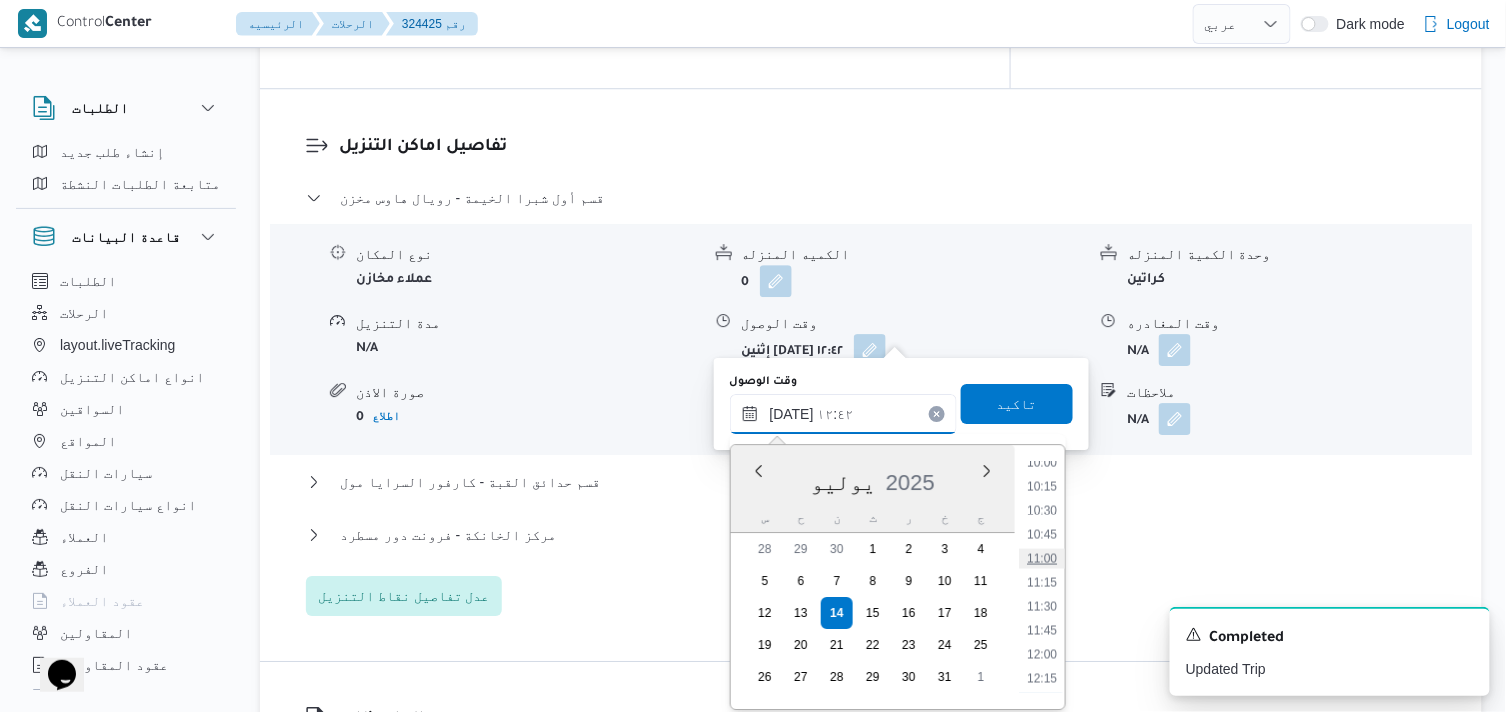 type on "١٤/٠٧/٢٠٢٥ ١١:٠٠" 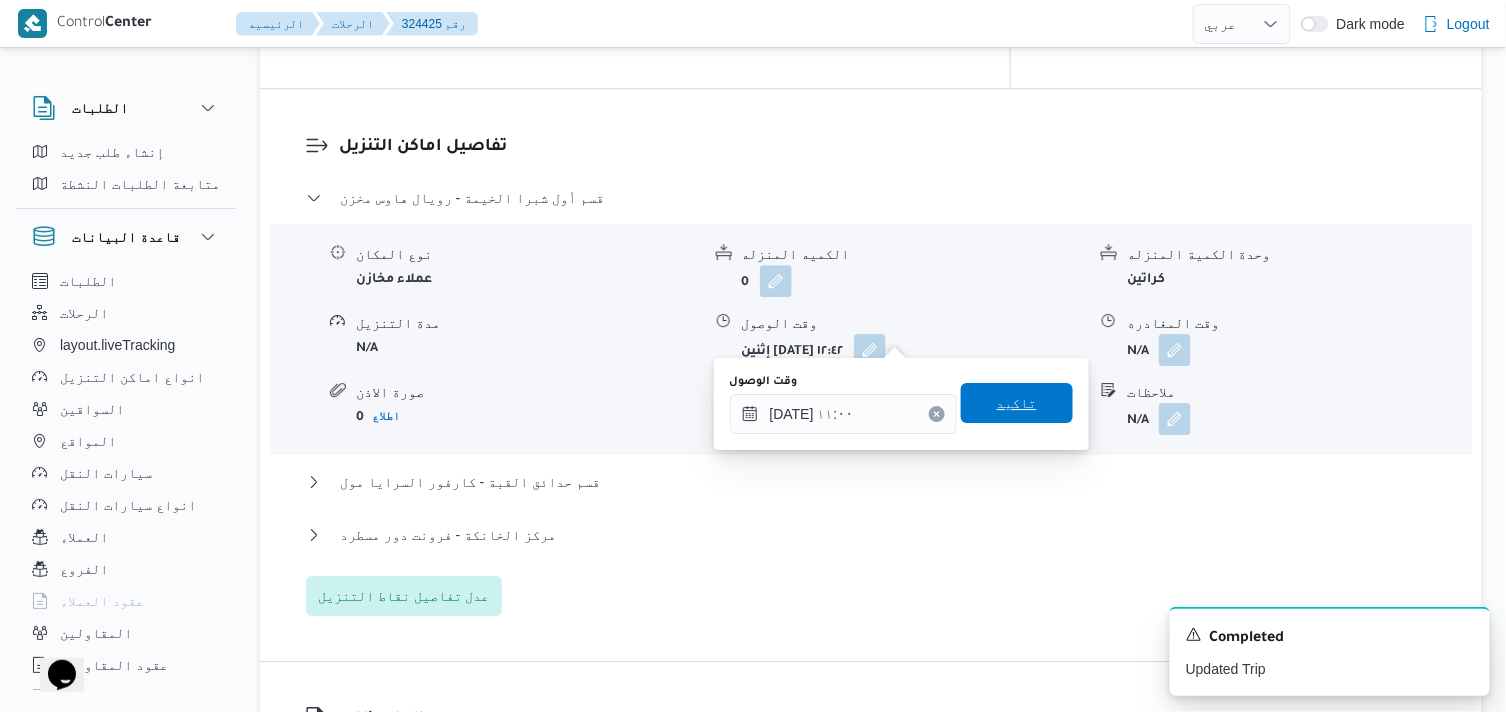 click on "تاكيد" at bounding box center [1017, 403] 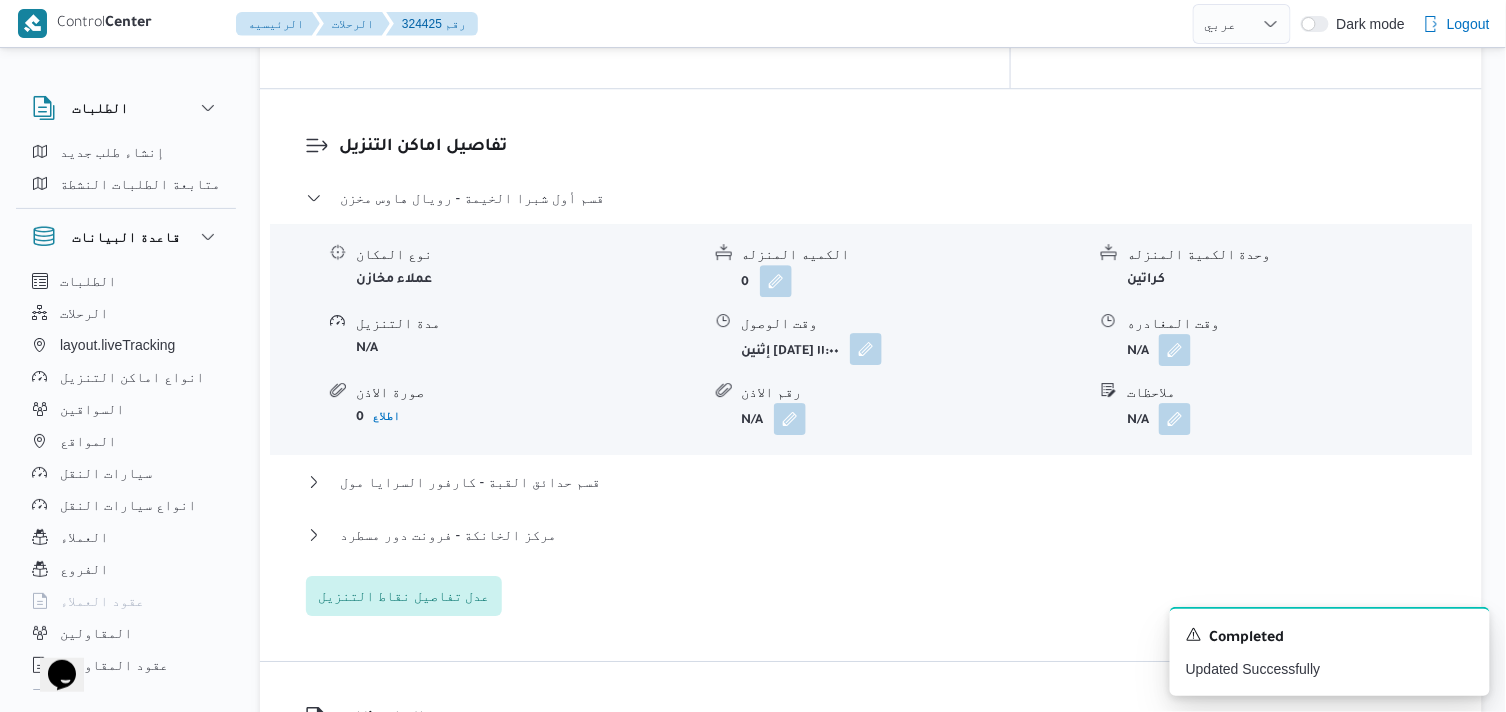 click at bounding box center (866, 349) 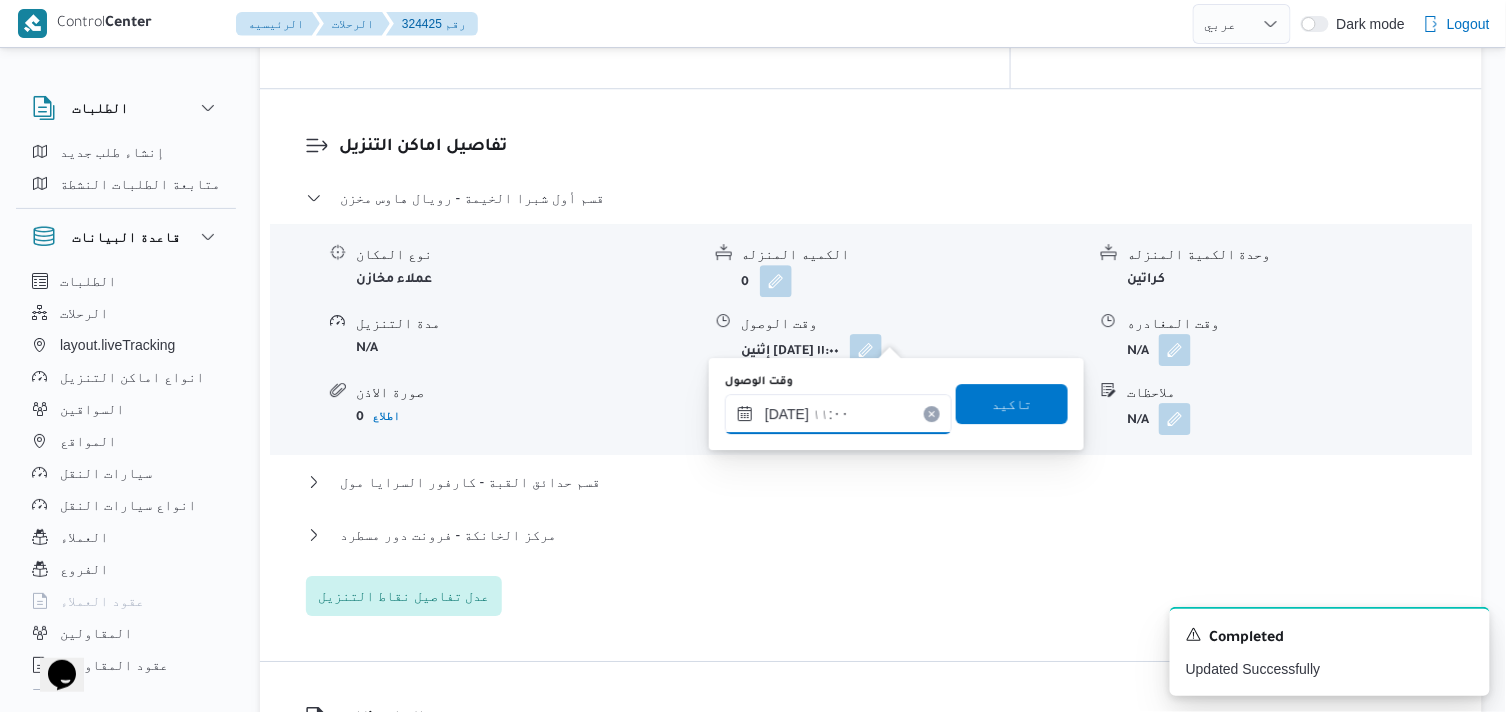 click on "١٤/٠٧/٢٠٢٥ ١١:٠٠" at bounding box center (838, 414) 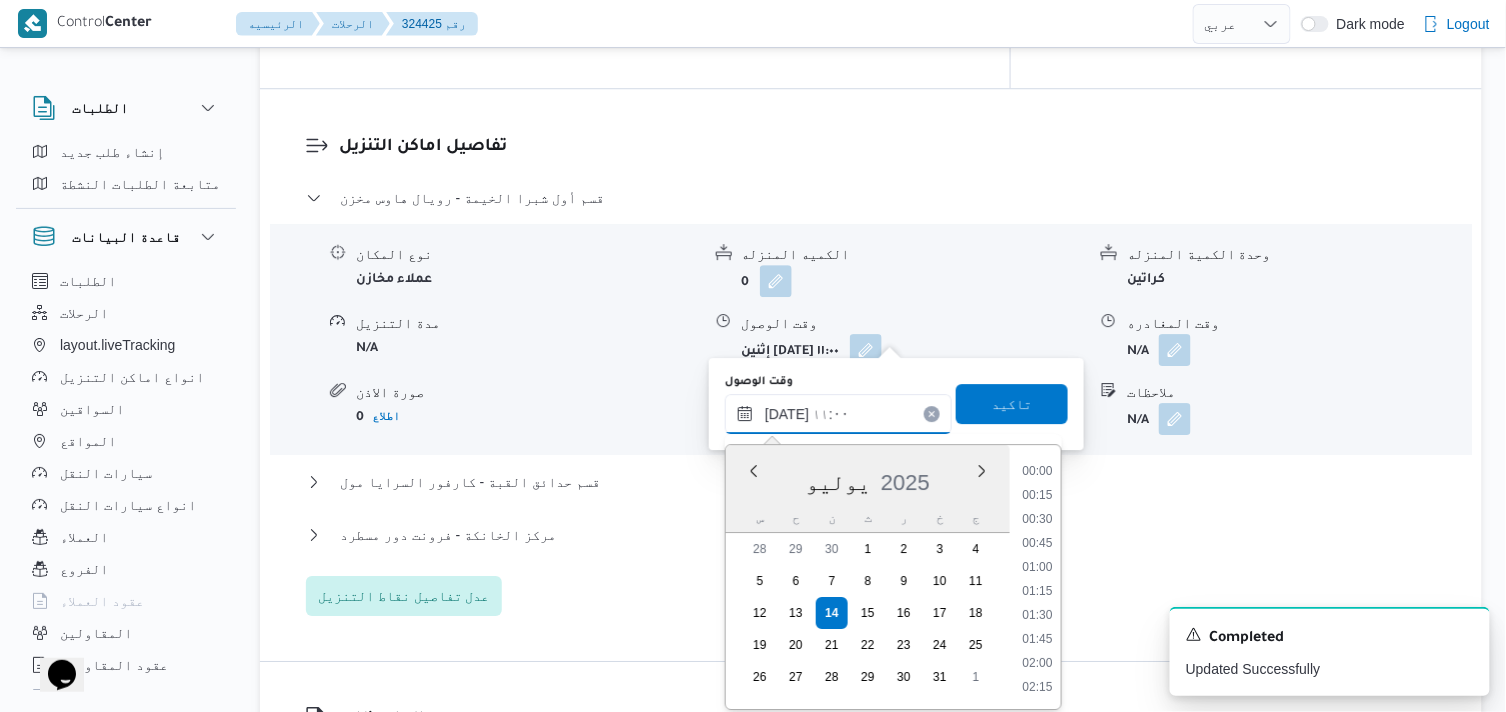 scroll, scrollTop: 936, scrollLeft: 0, axis: vertical 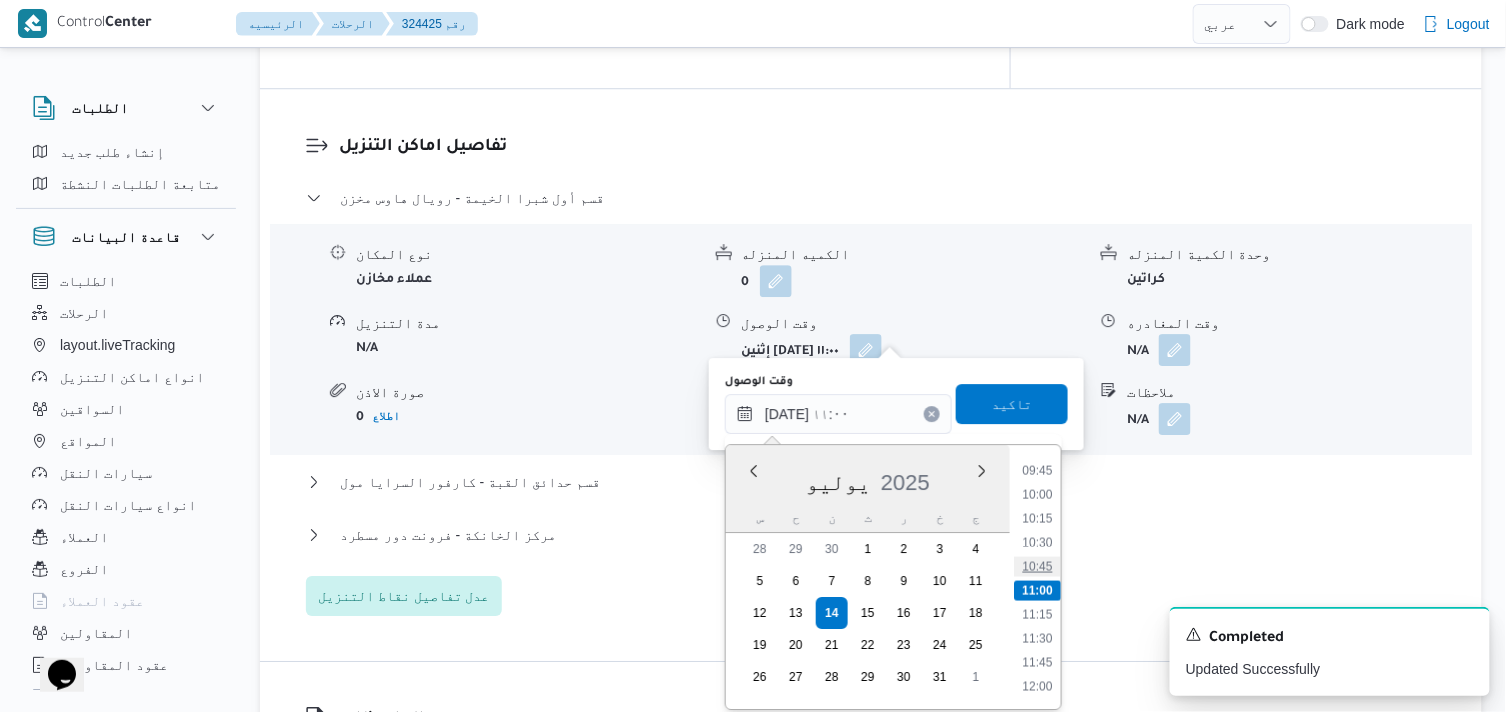 click on "10:45" at bounding box center (1037, 567) 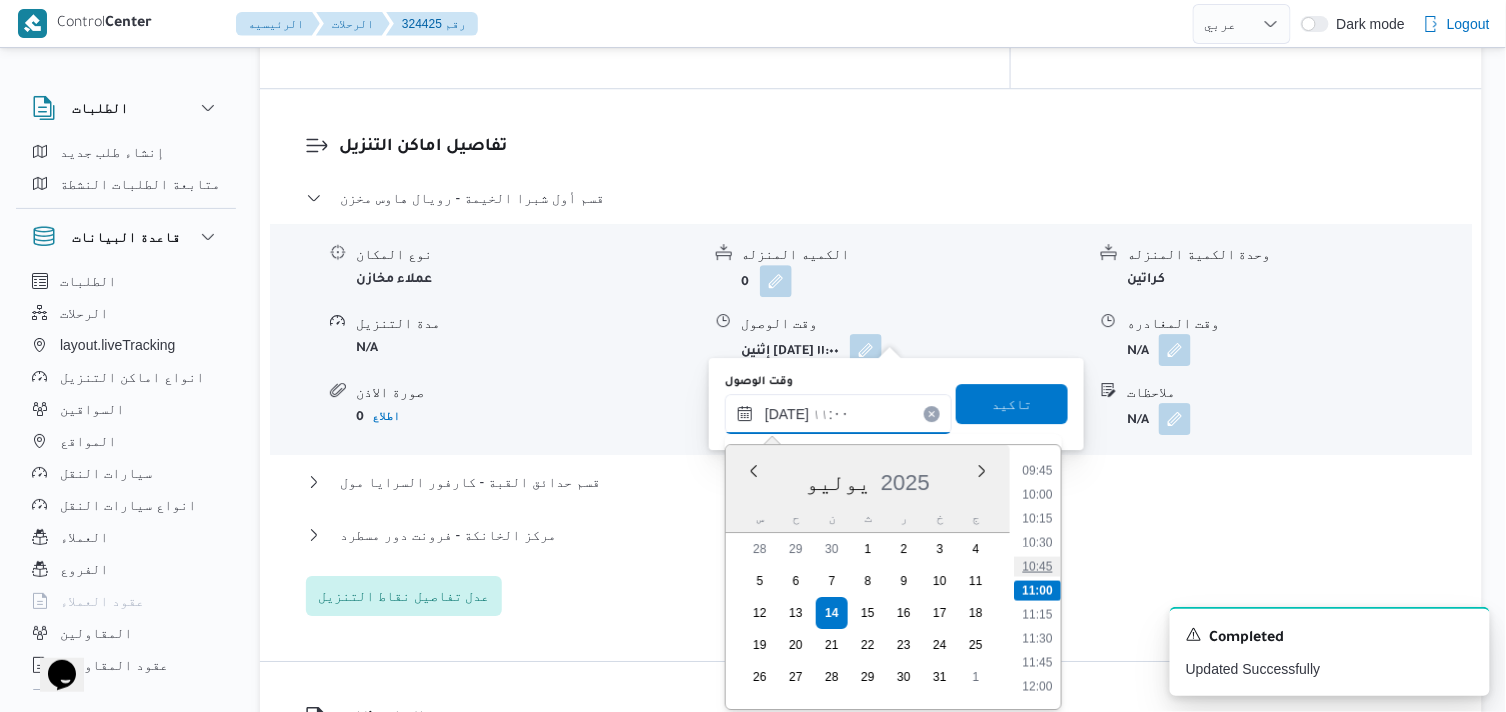 type on "١٤/٠٧/٢٠٢٥ ١٠:٤٥" 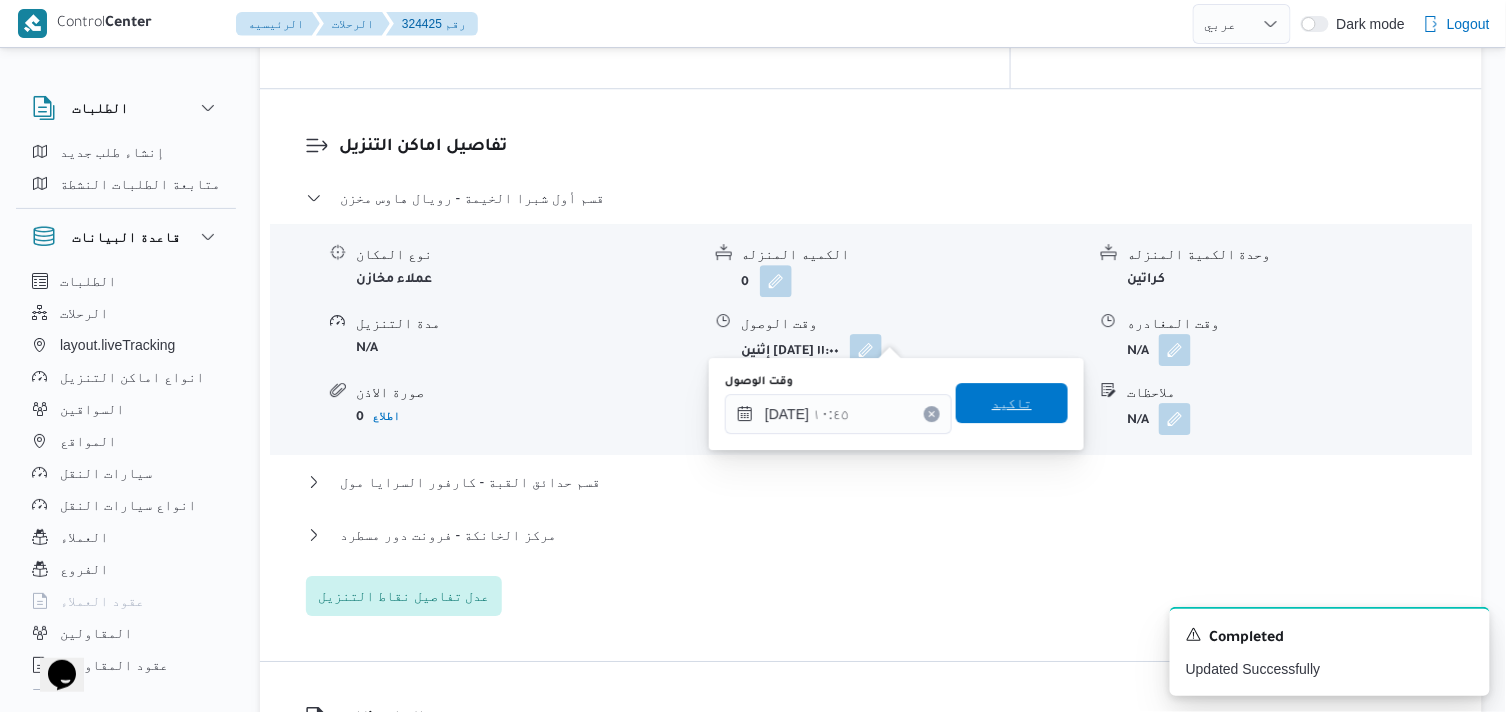 click on "تاكيد" at bounding box center (1012, 403) 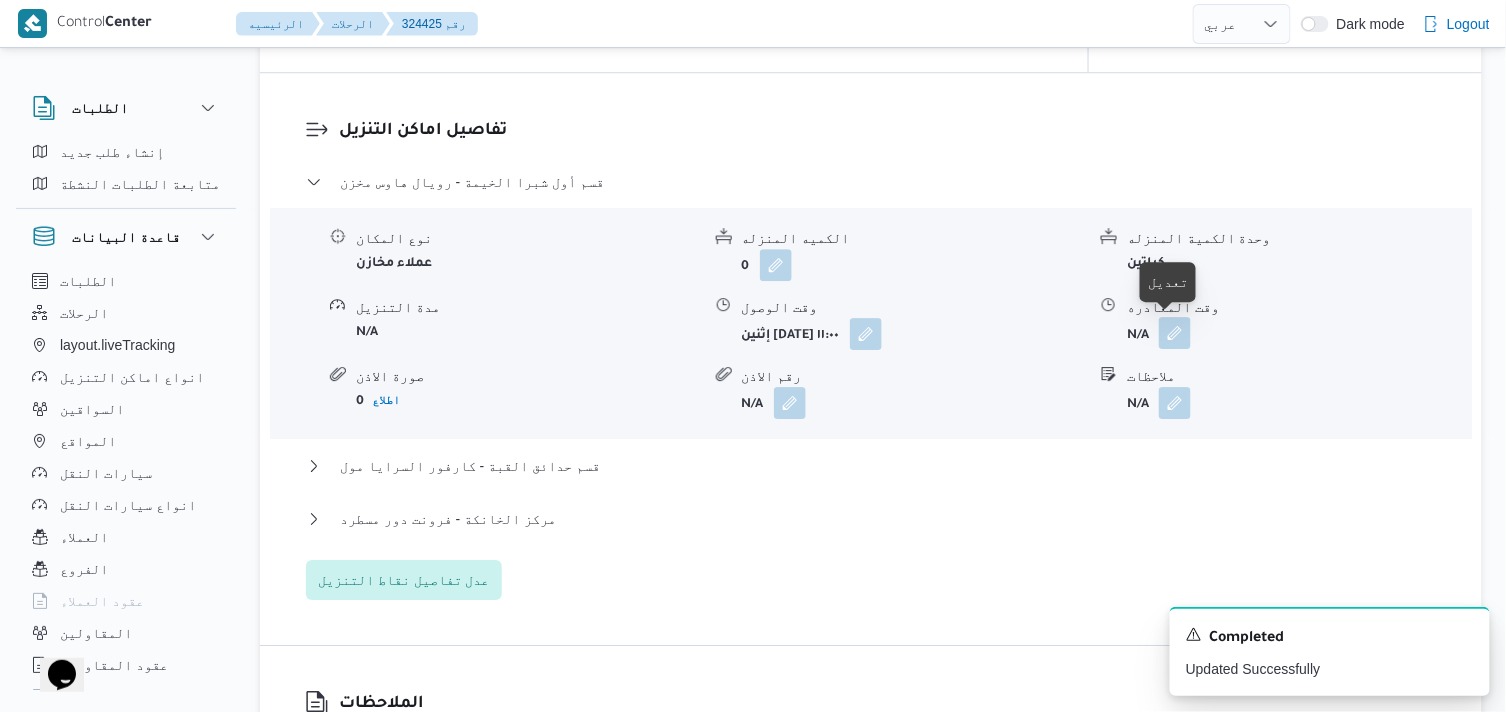 click at bounding box center (1175, 333) 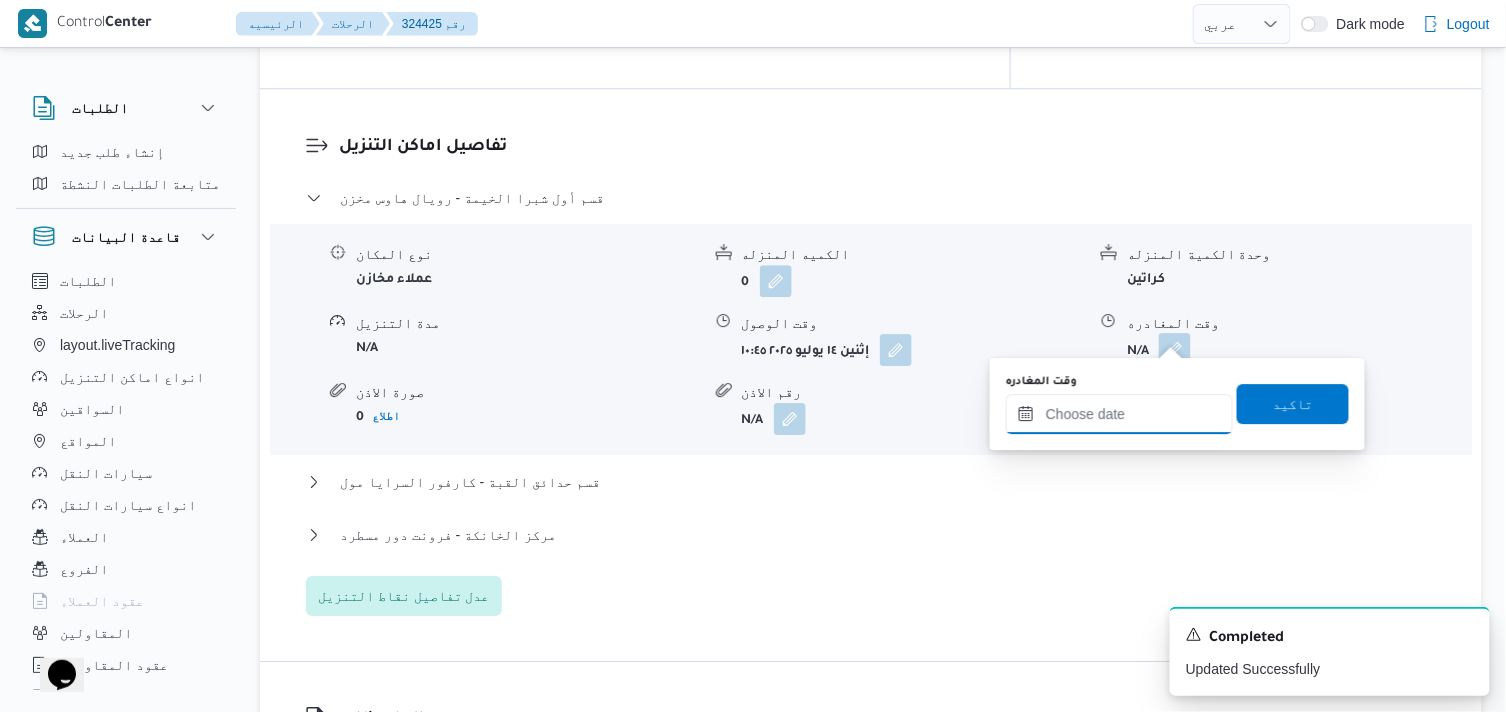 click on "وقت المغادره" at bounding box center [1119, 414] 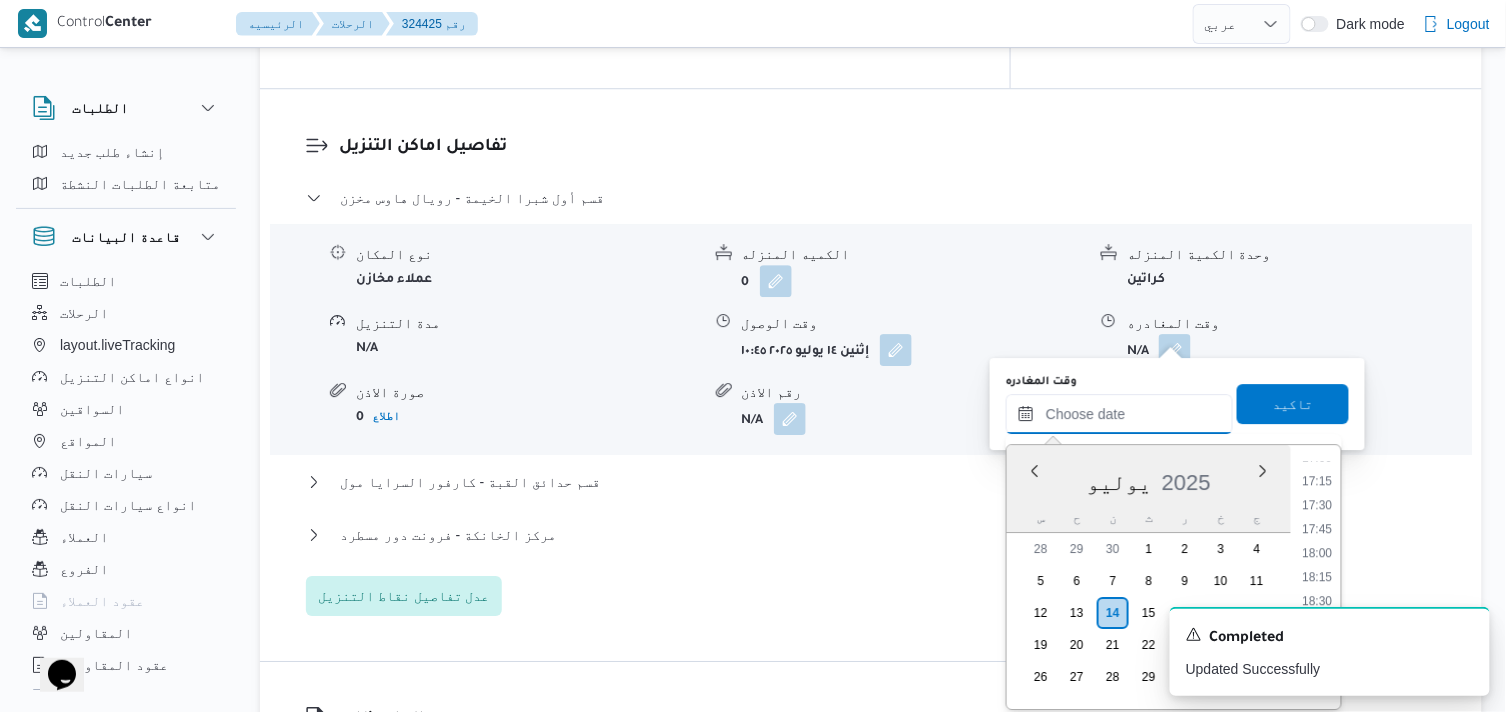scroll, scrollTop: 1380, scrollLeft: 0, axis: vertical 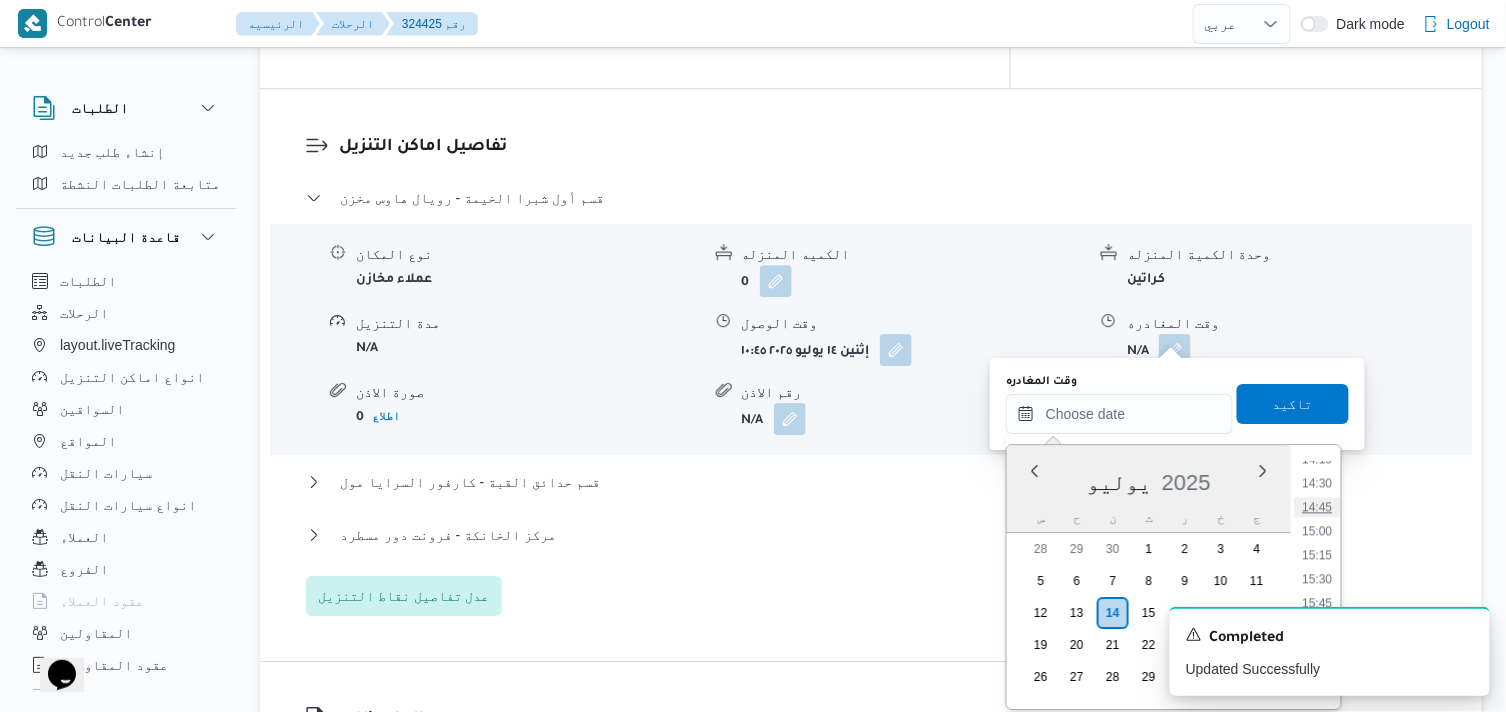 click on "14:45" at bounding box center (1318, 507) 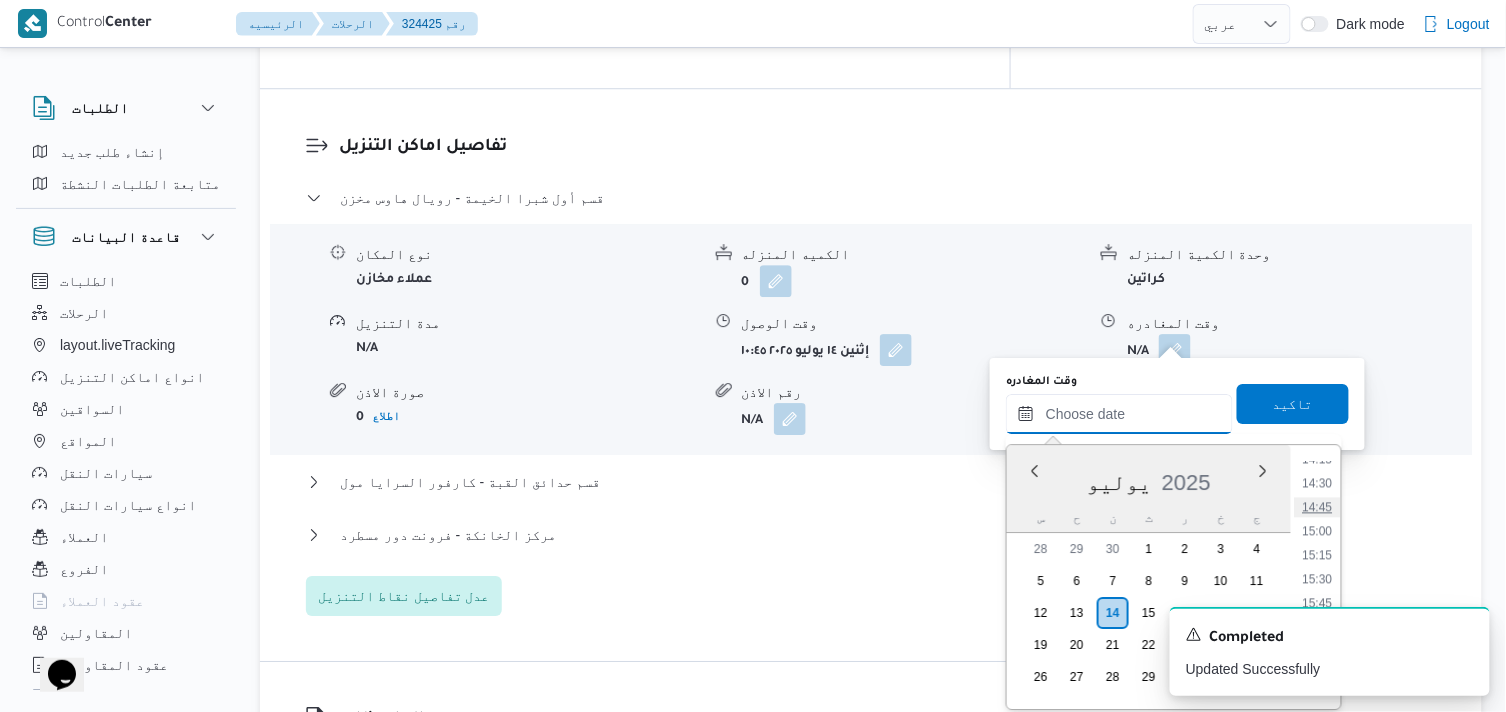 type on "١٤/٠٧/٢٠٢٥ ١٤:٤٥" 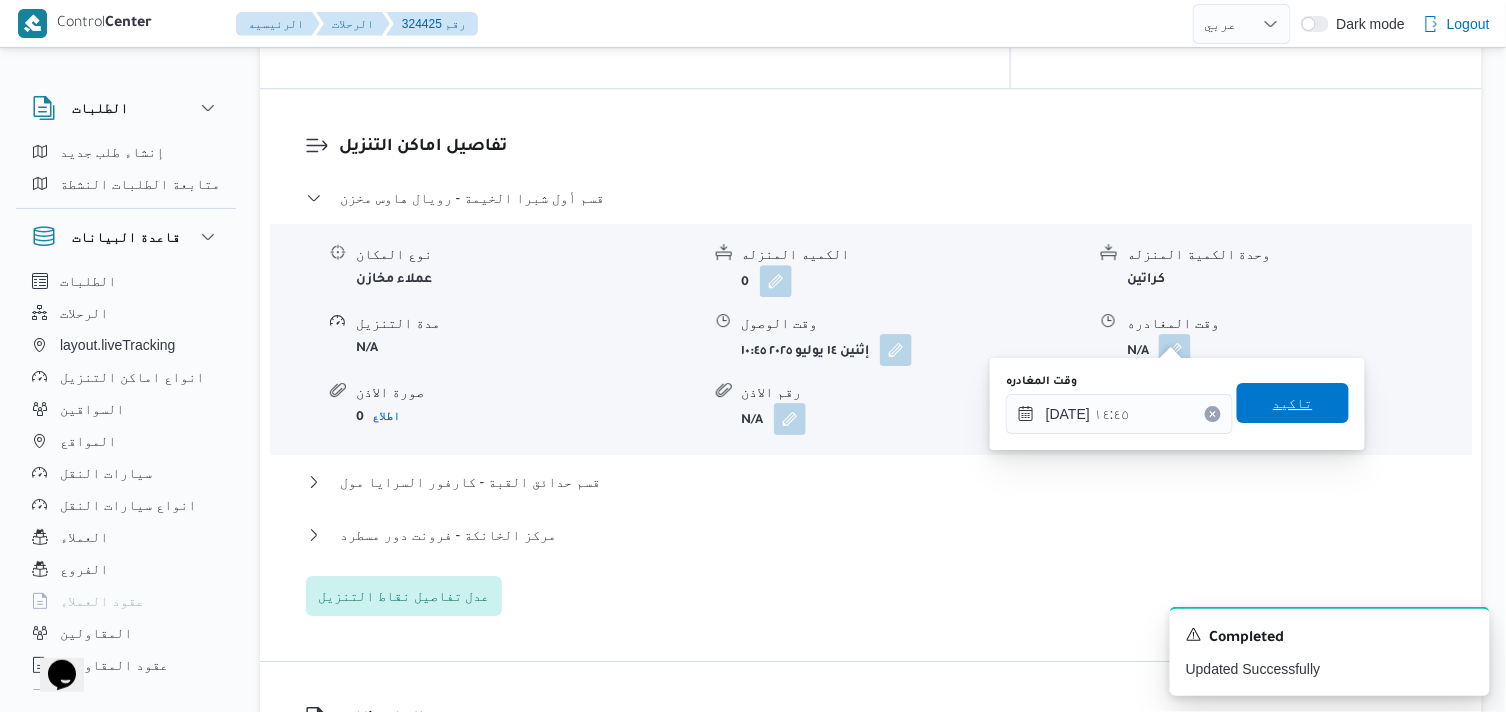click on "تاكيد" at bounding box center [1293, 403] 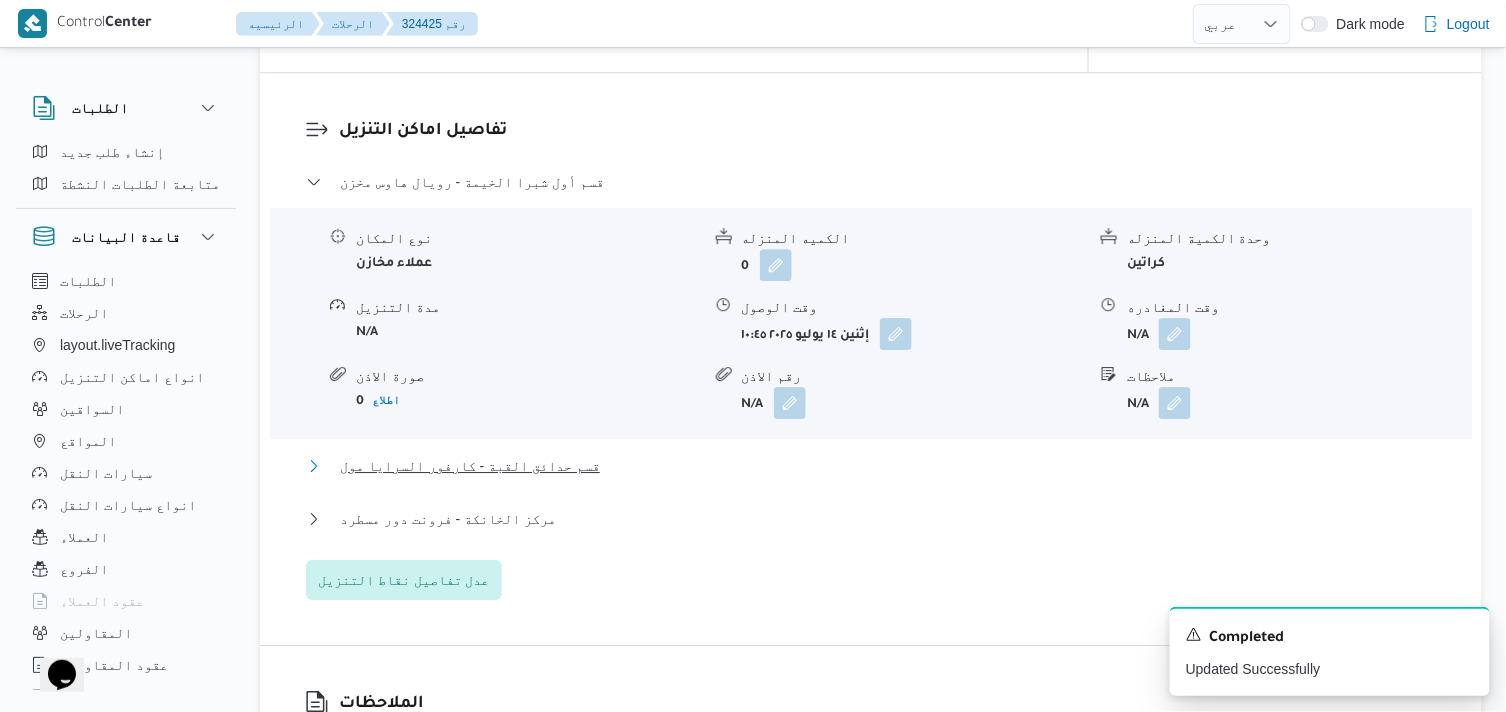 click on "قسم حدائق القبة -
كارفور السرايا مول" at bounding box center (470, 466) 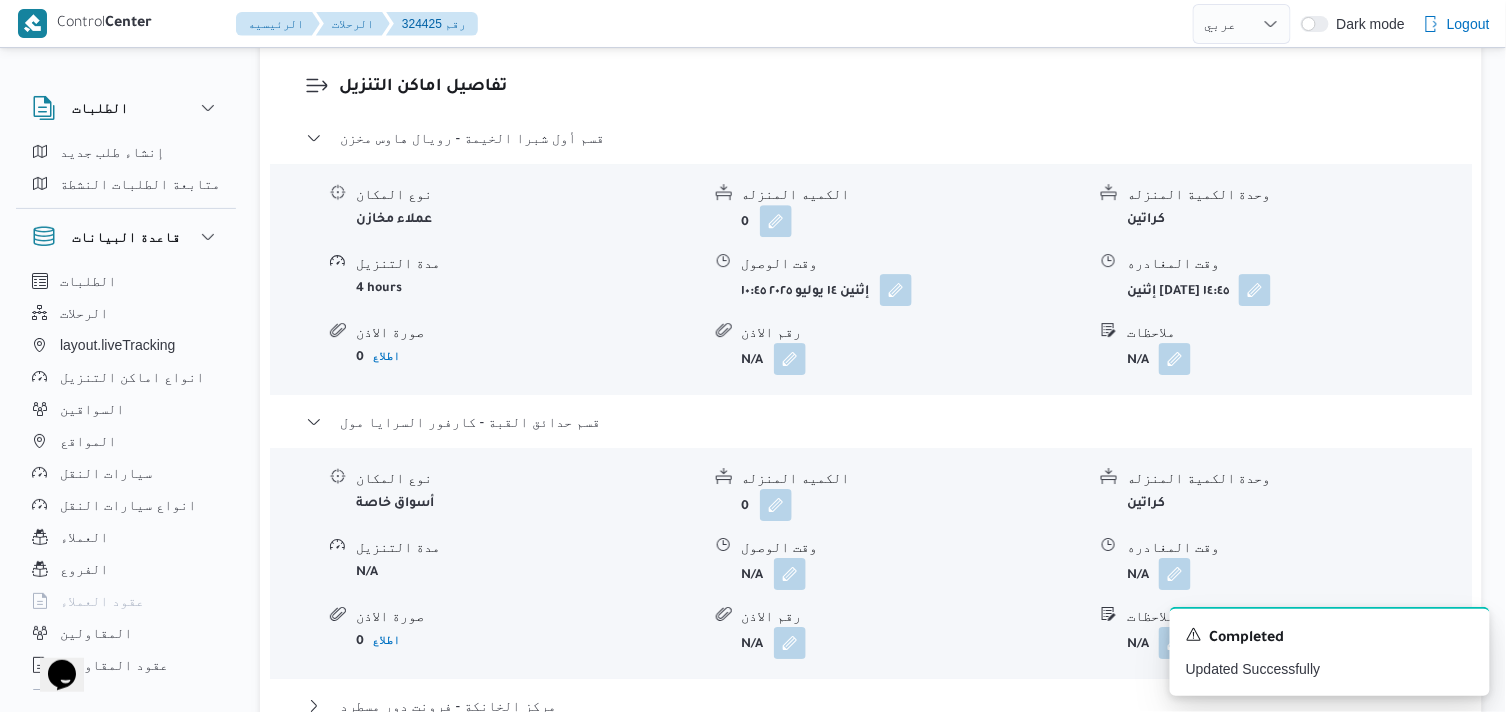 scroll, scrollTop: 1777, scrollLeft: 0, axis: vertical 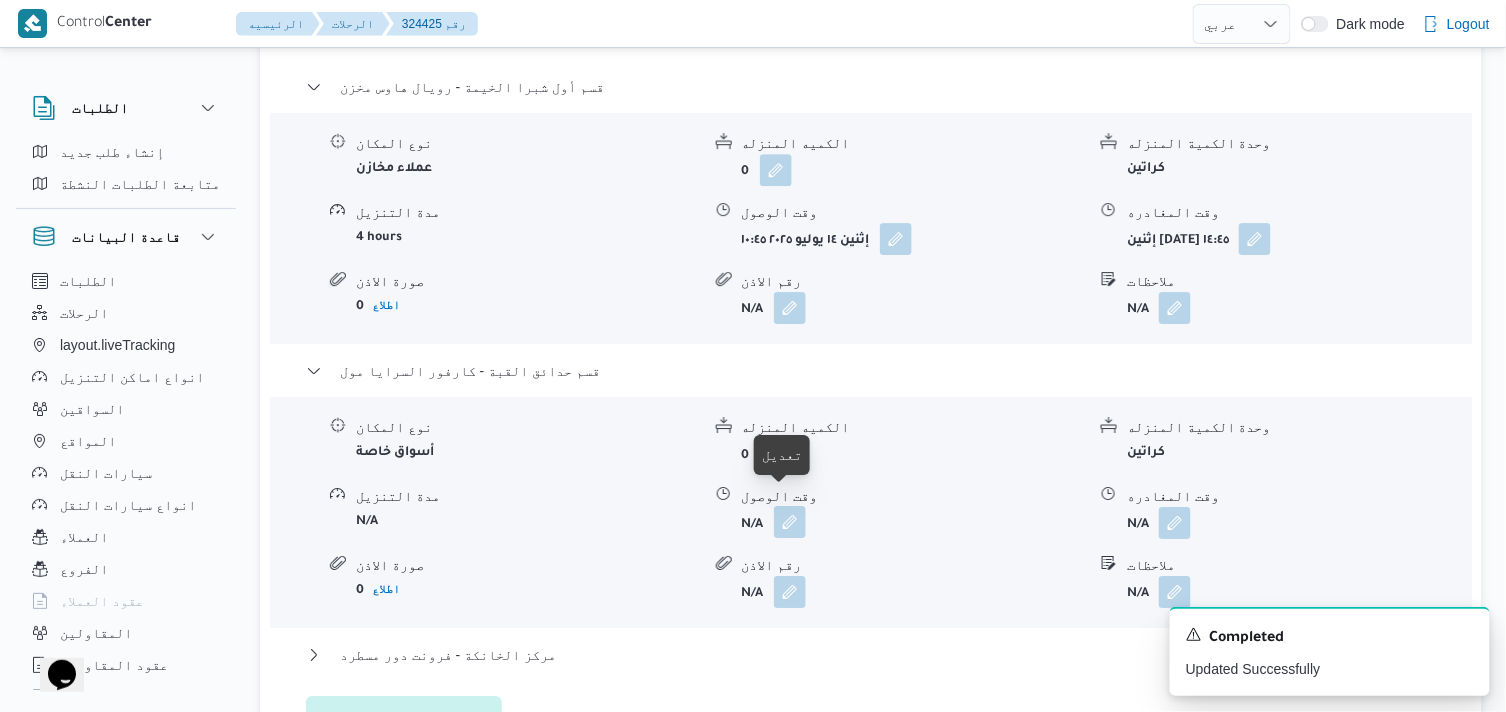 drag, startPoint x: 796, startPoint y: 504, endPoint x: 784, endPoint y: 517, distance: 17.691807 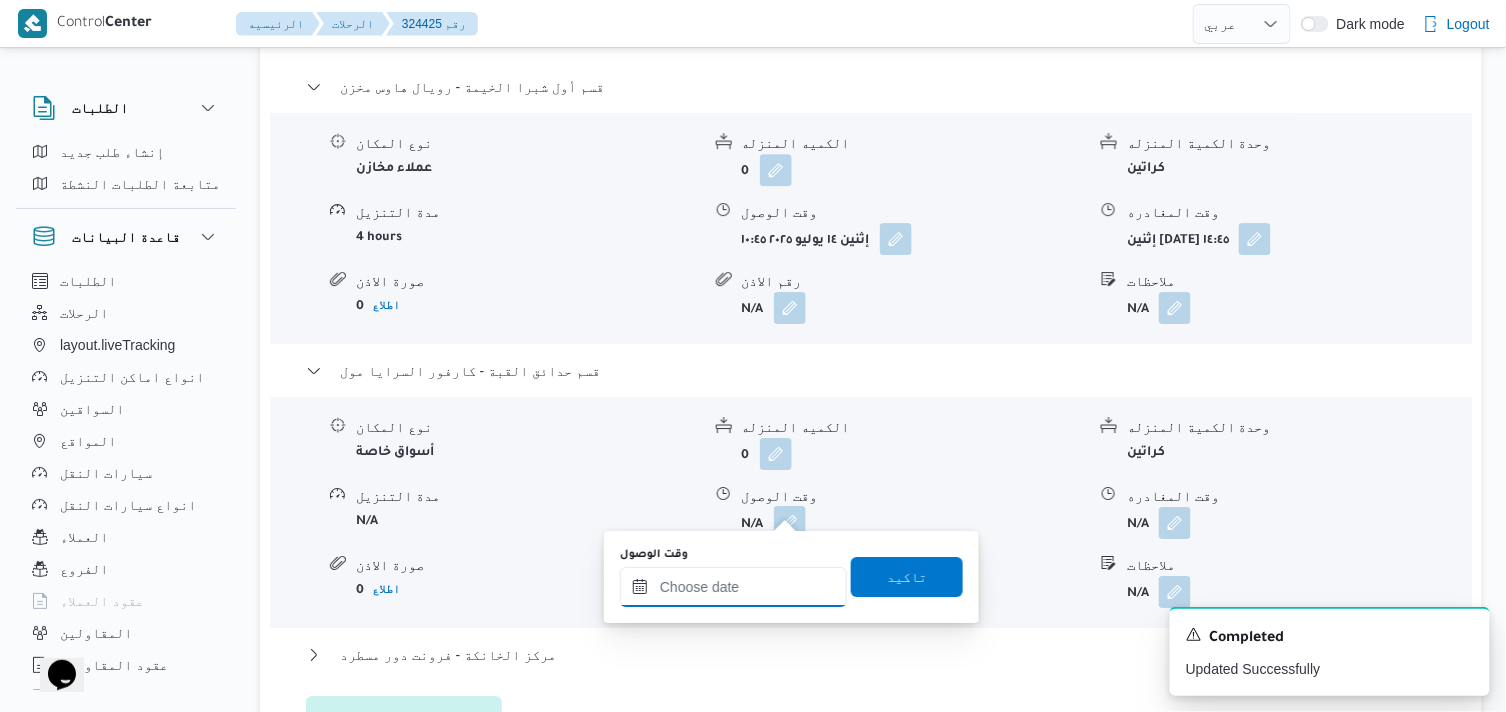 click on "وقت الوصول" at bounding box center (733, 587) 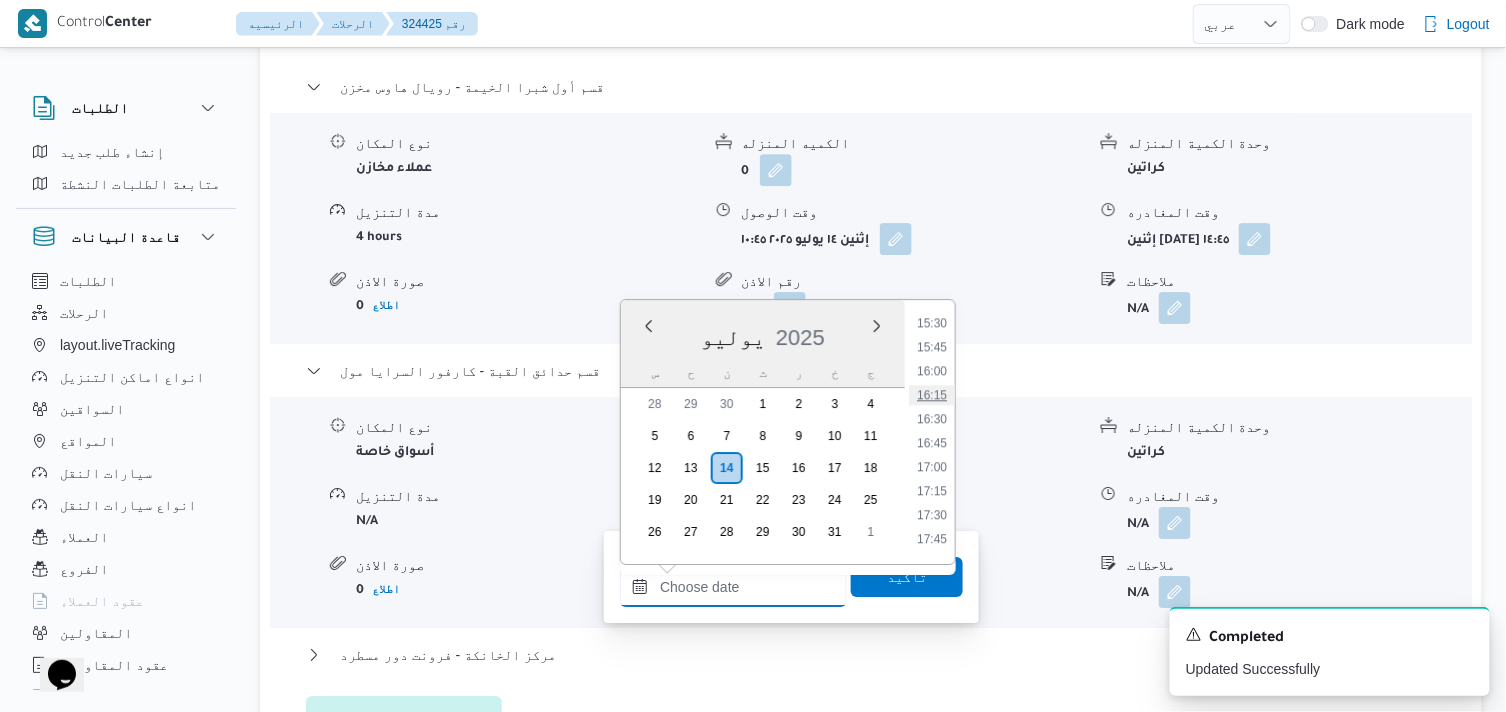scroll, scrollTop: 1380, scrollLeft: 0, axis: vertical 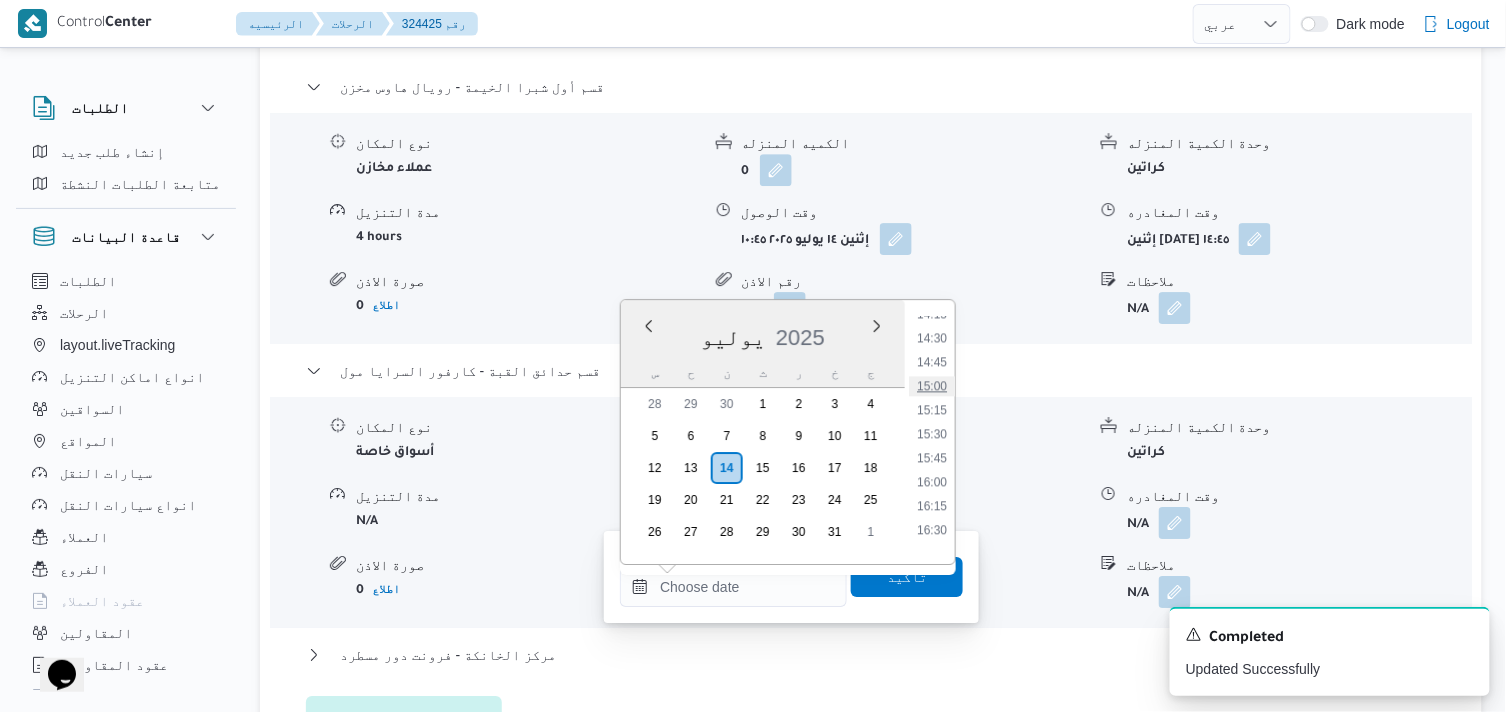 click on "15:00" at bounding box center [932, 386] 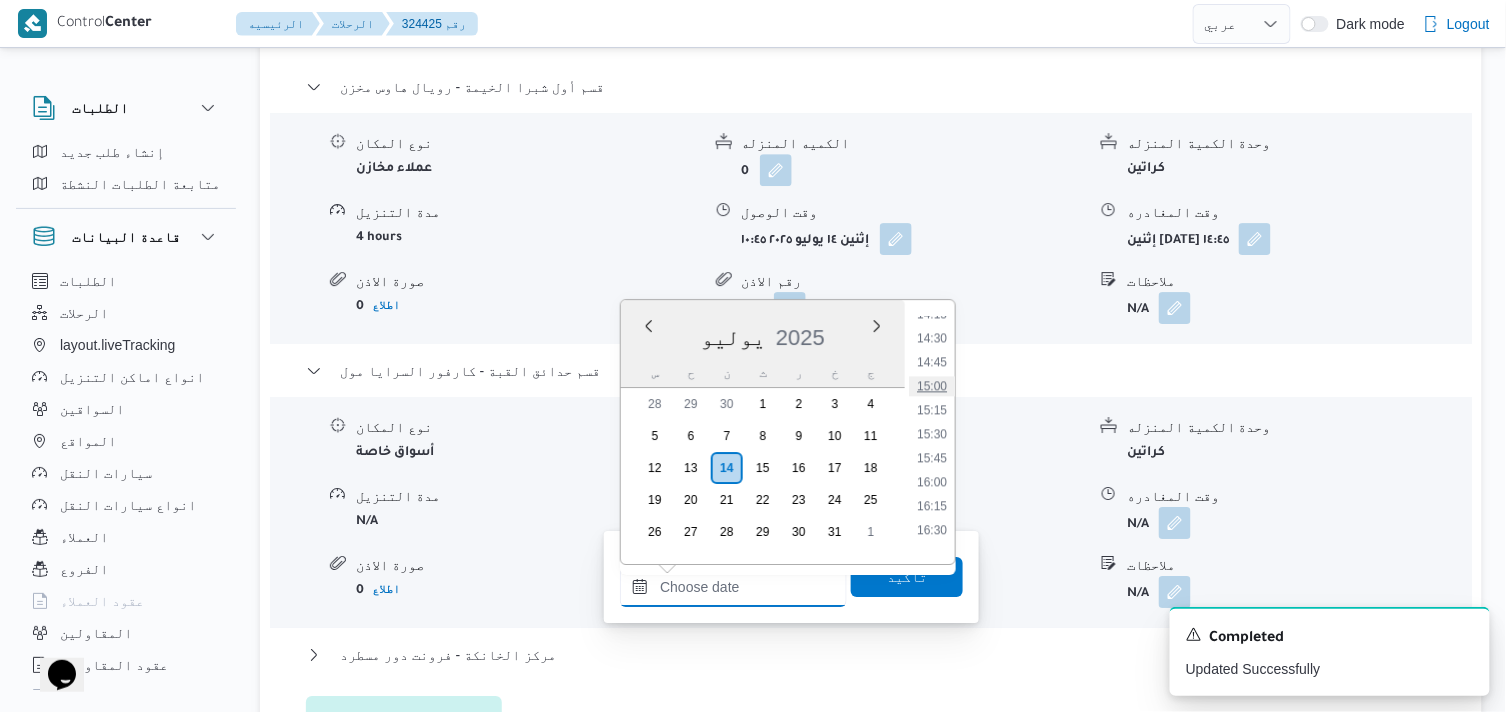 type on "١٤/٠٧/٢٠٢٥ ١٥:٠٠" 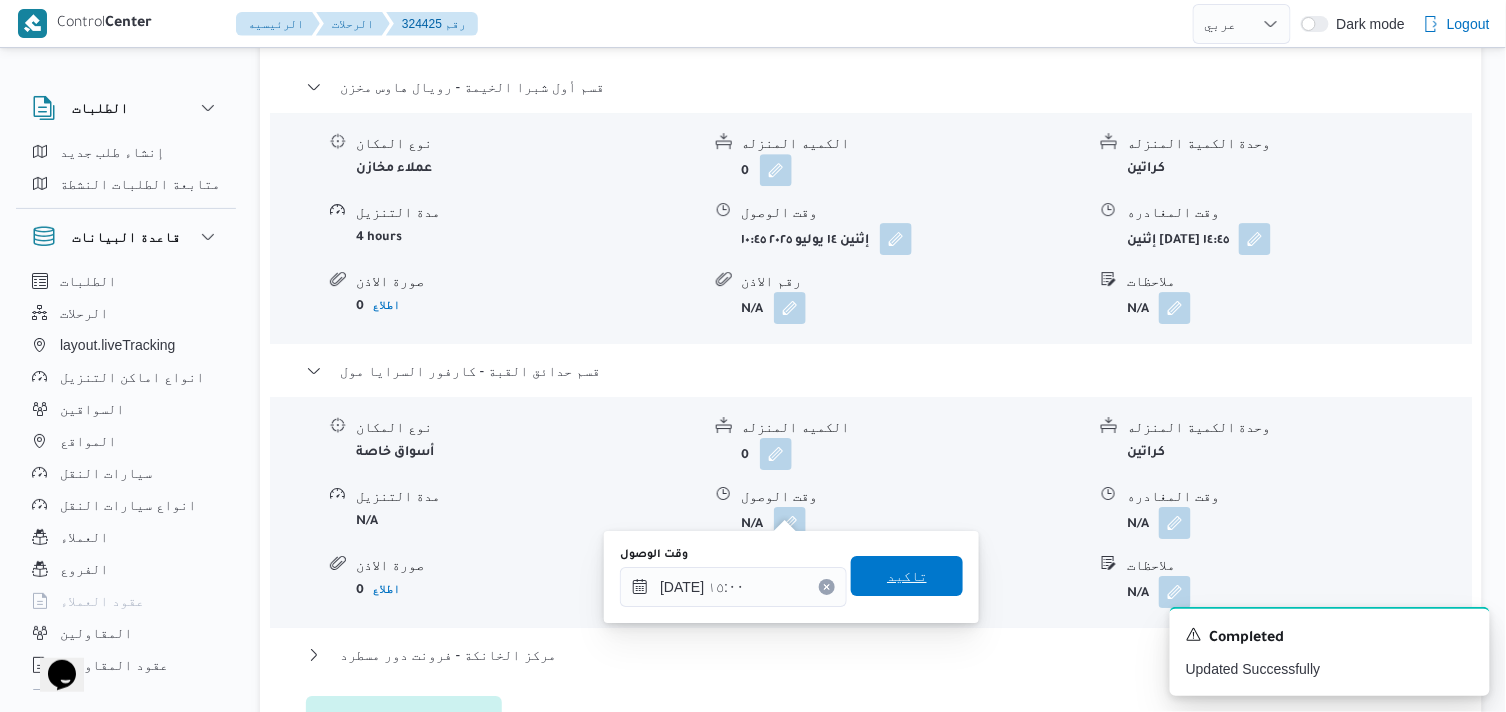 click on "تاكيد" at bounding box center (907, 576) 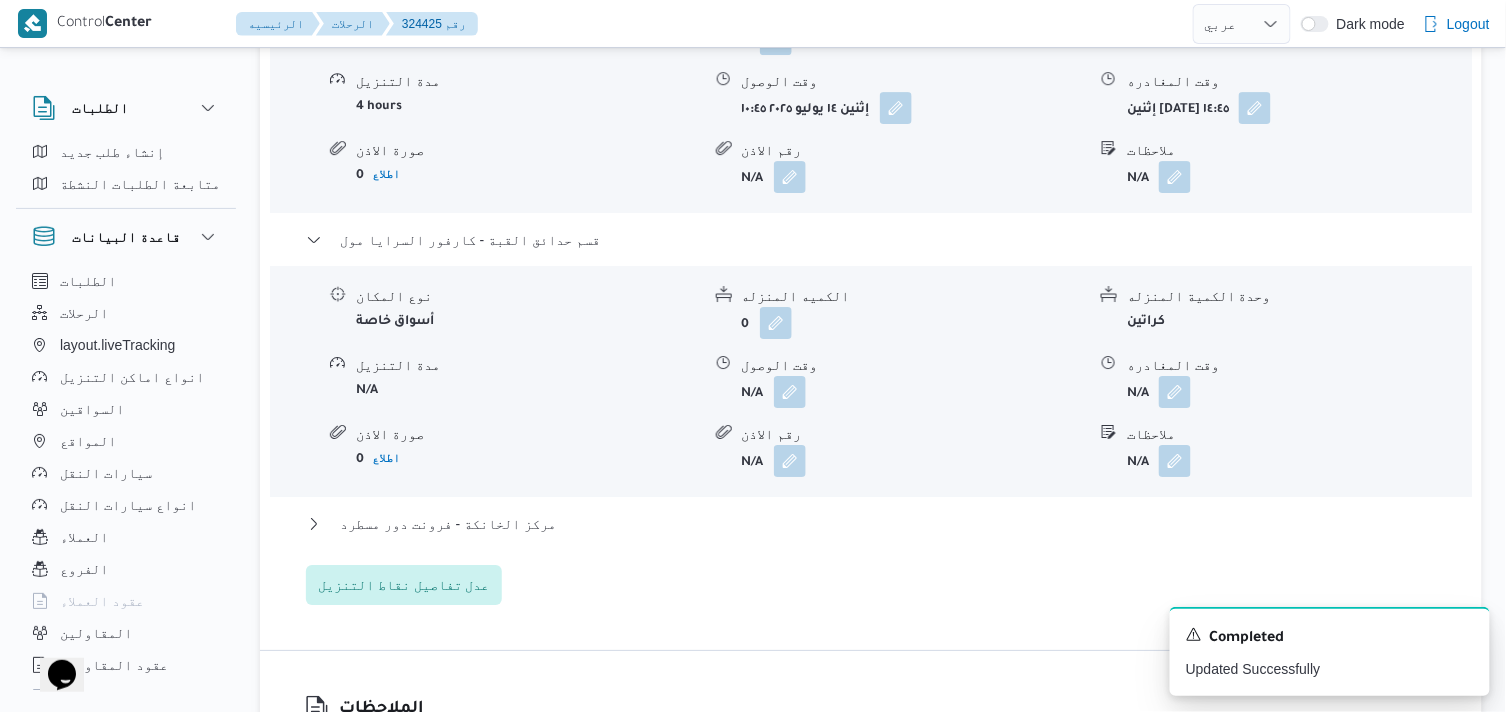 scroll, scrollTop: 2000, scrollLeft: 0, axis: vertical 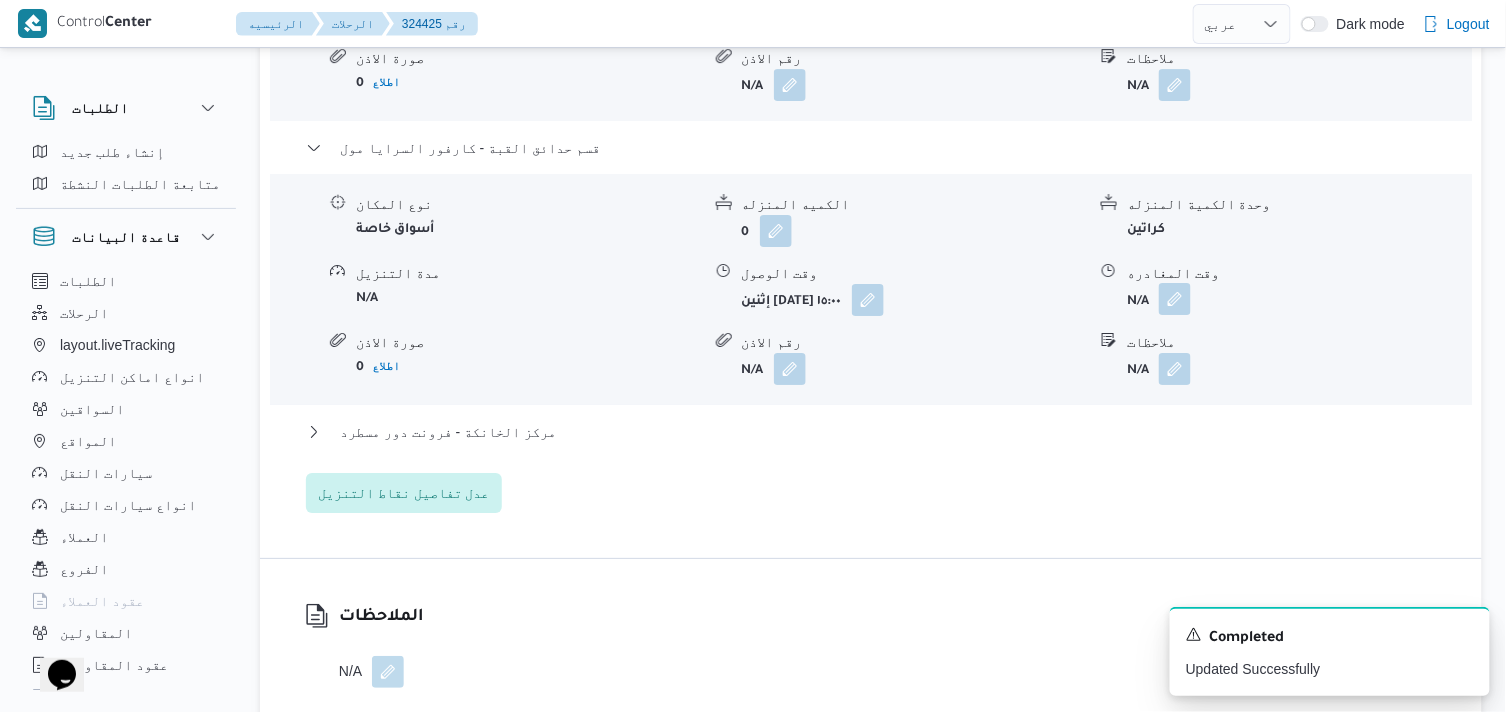 click at bounding box center (1175, 299) 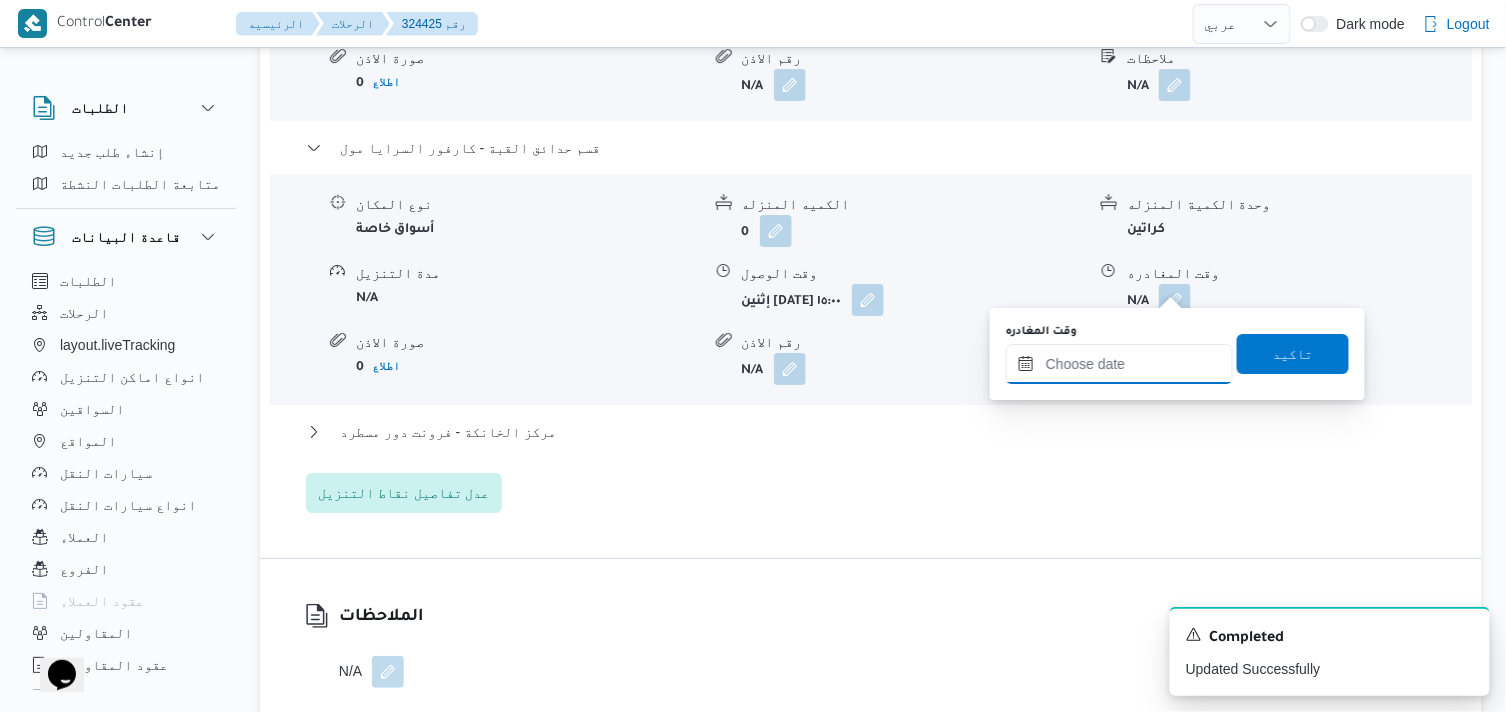 drag, startPoint x: 1152, startPoint y: 355, endPoint x: 1183, endPoint y: 380, distance: 39.824615 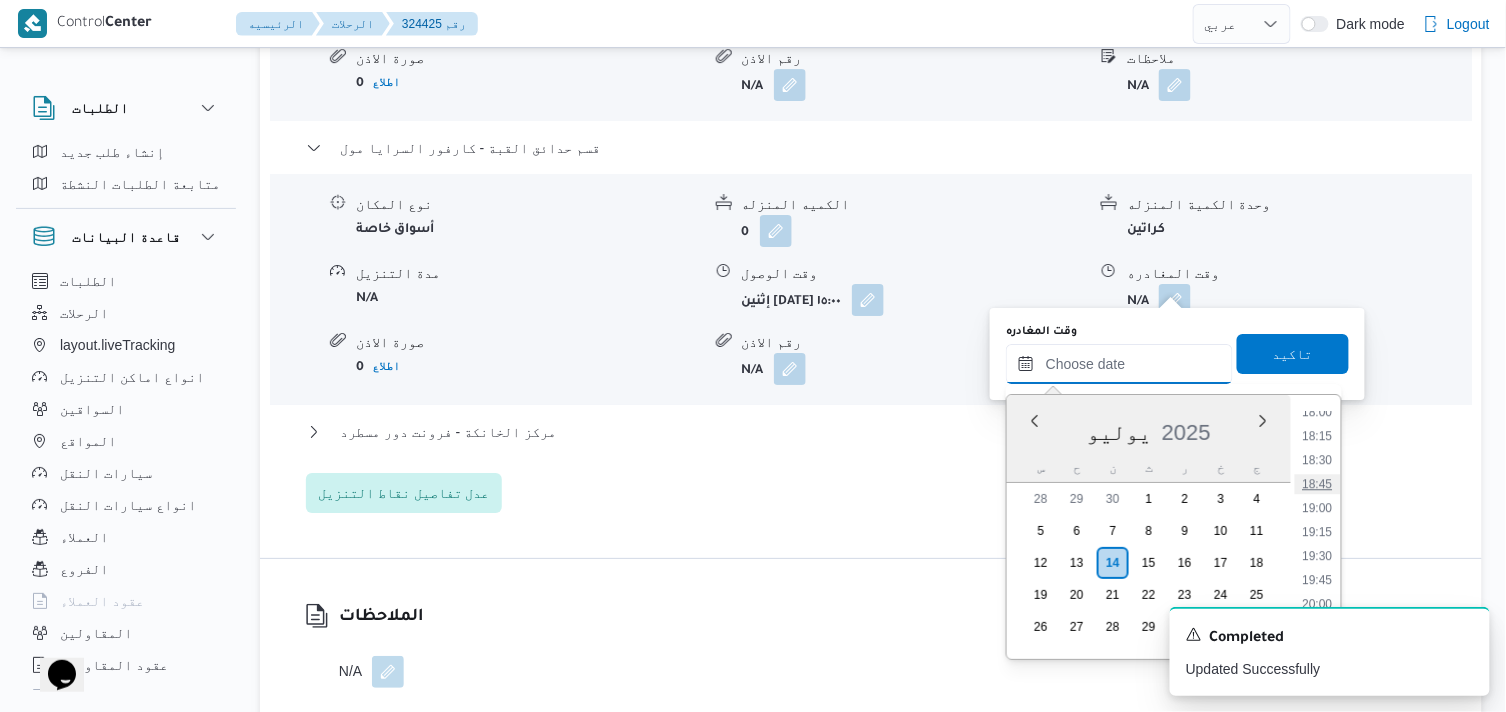 scroll, scrollTop: 1713, scrollLeft: 0, axis: vertical 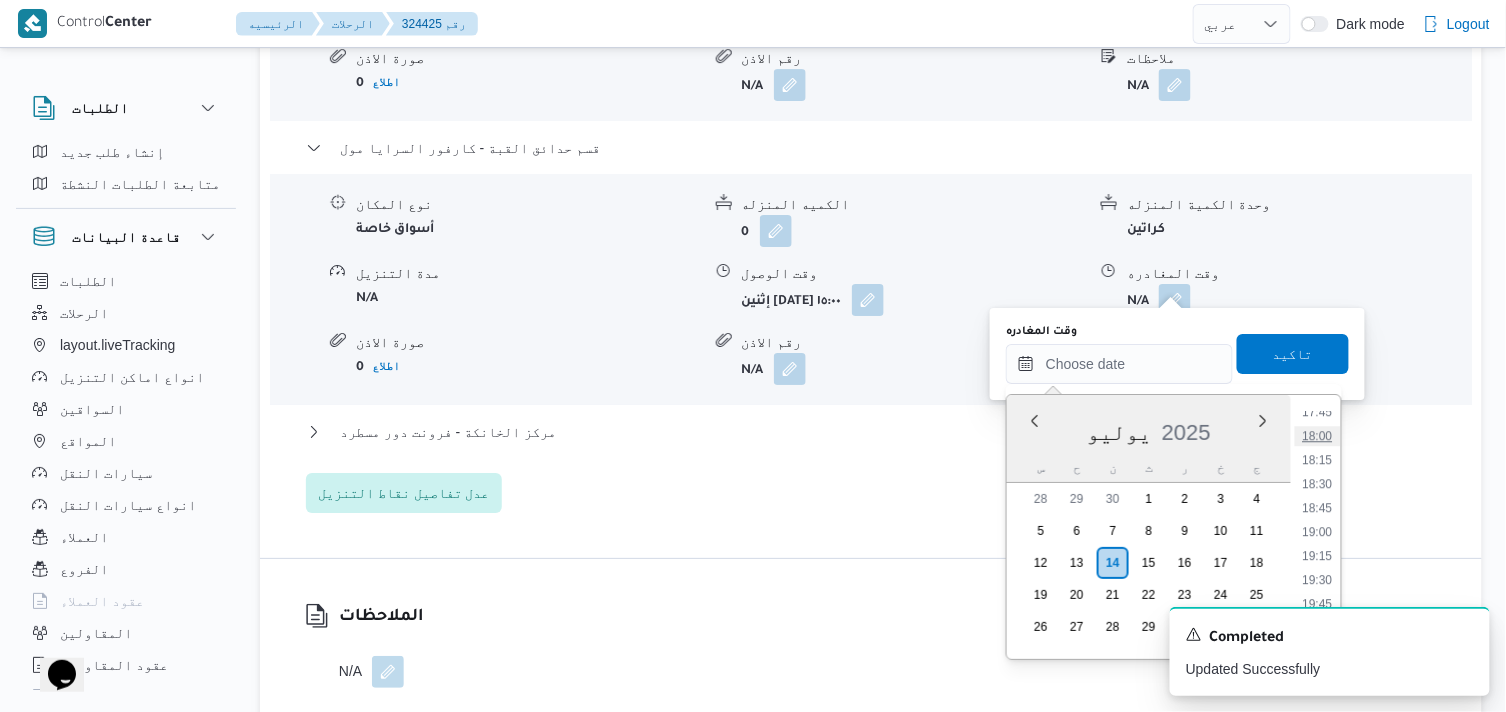 click on "18:00" at bounding box center (1318, 436) 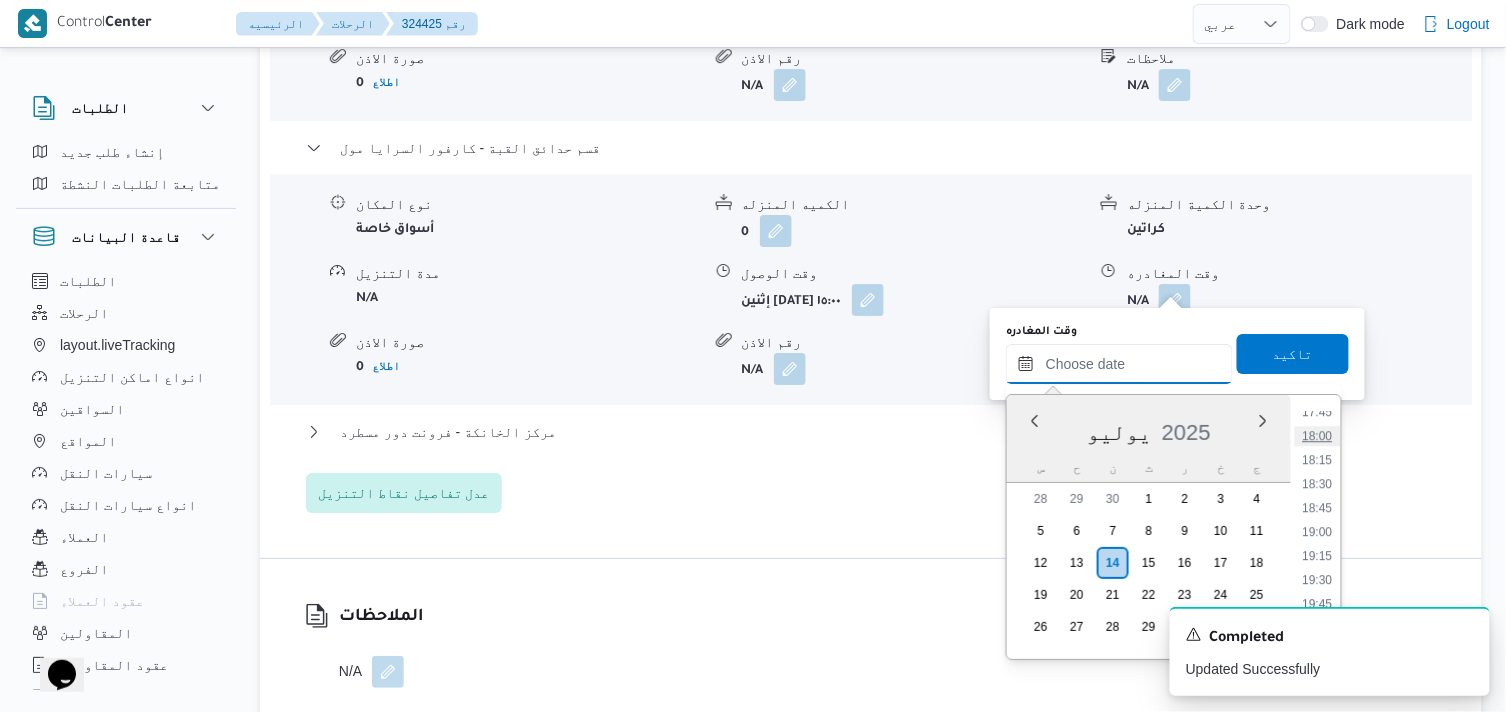 type on "١٤/٠٧/٢٠٢٥ ١٨:٠٠" 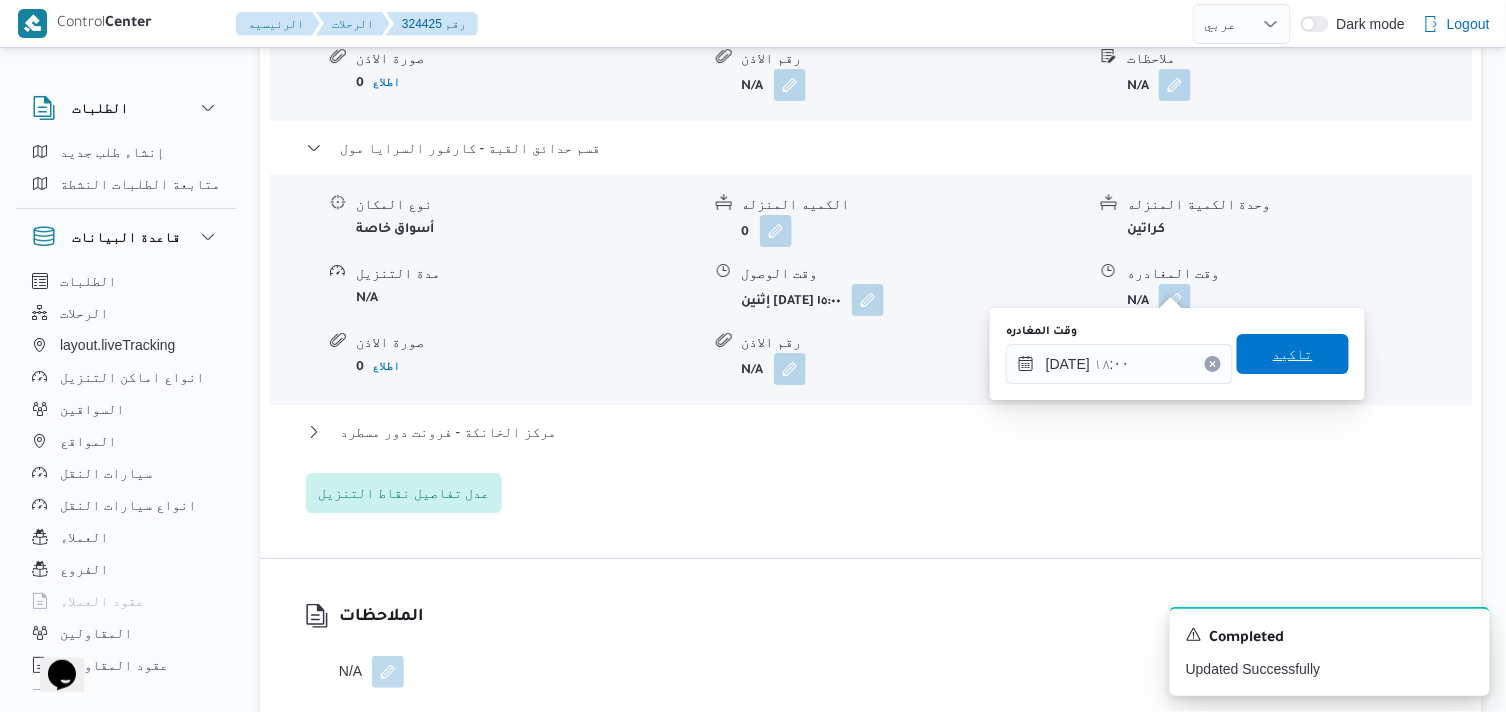 click on "تاكيد" at bounding box center (1293, 354) 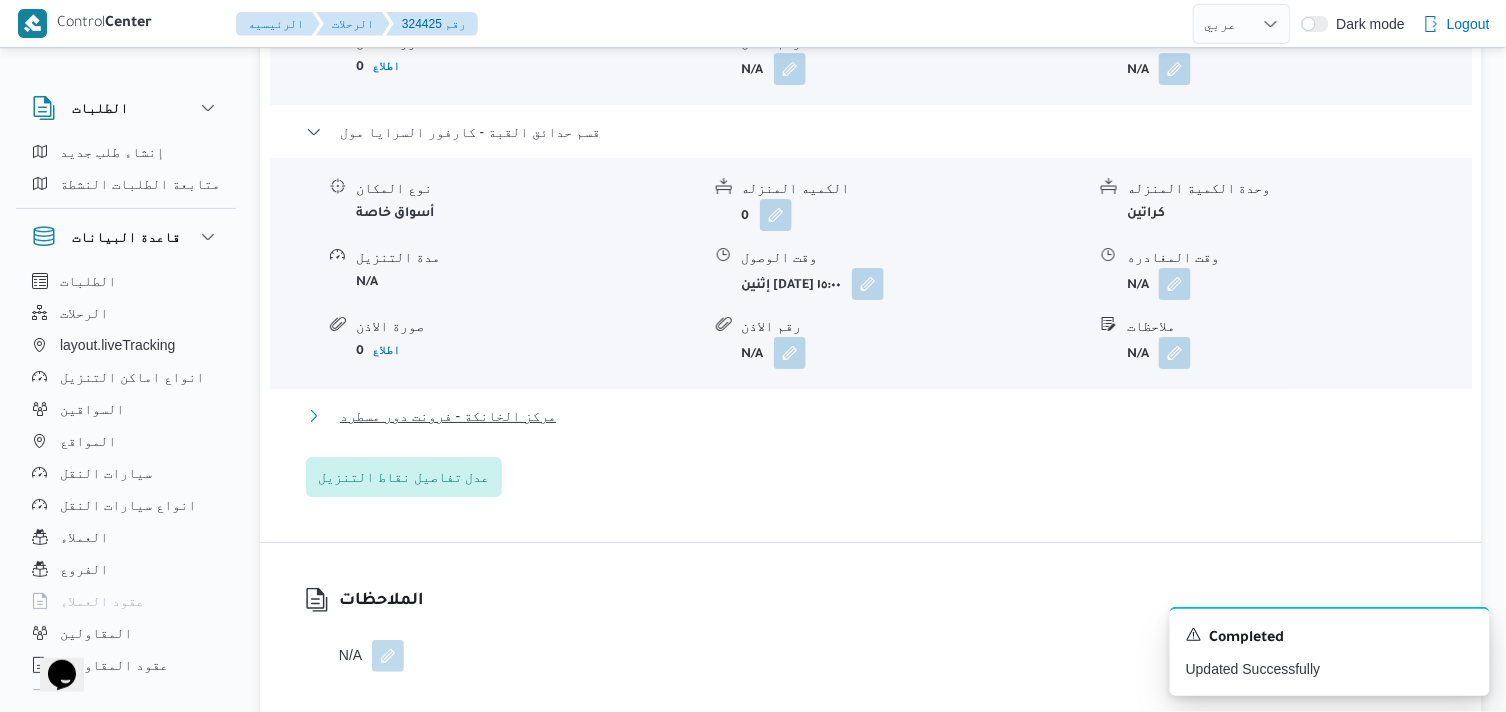 click on "مركز الخانكة -
فرونت دور مسطرد" at bounding box center (448, 416) 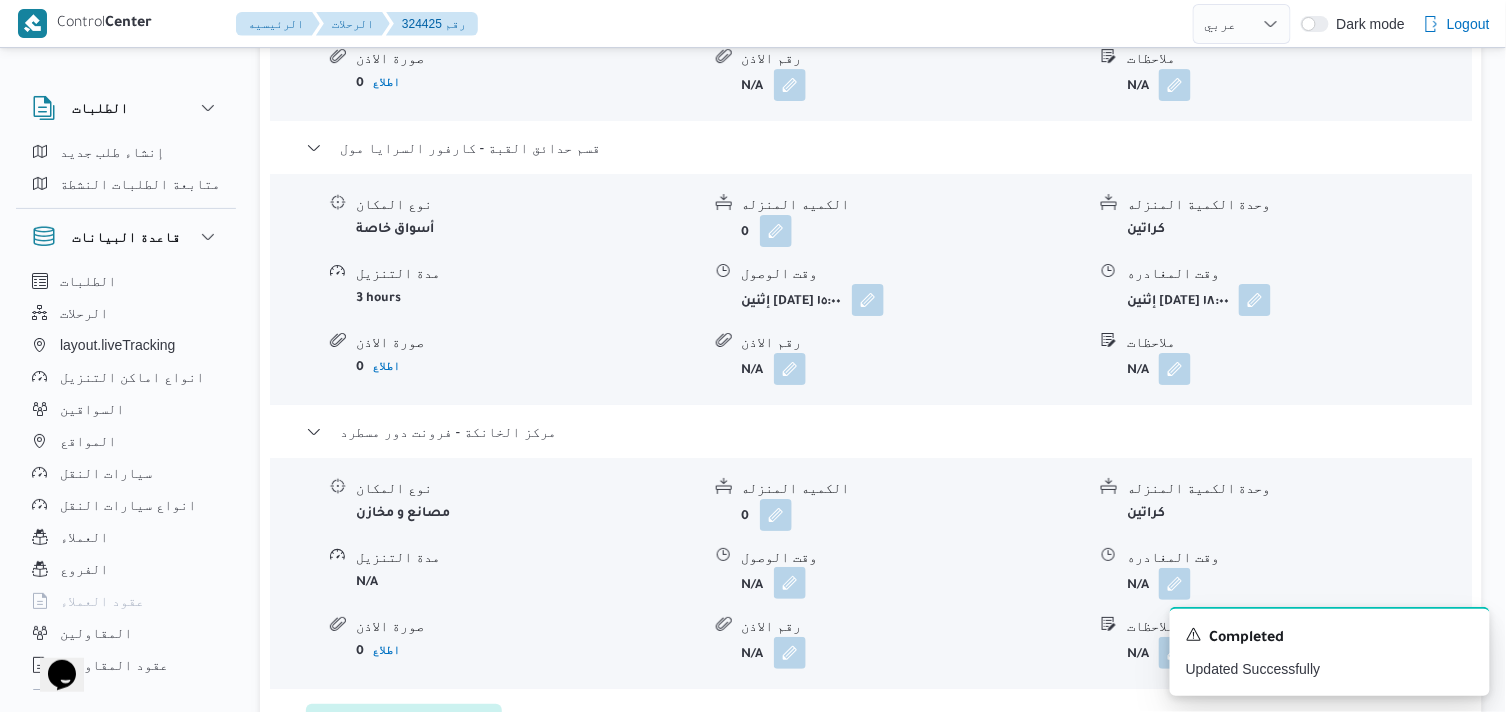 click at bounding box center (790, 583) 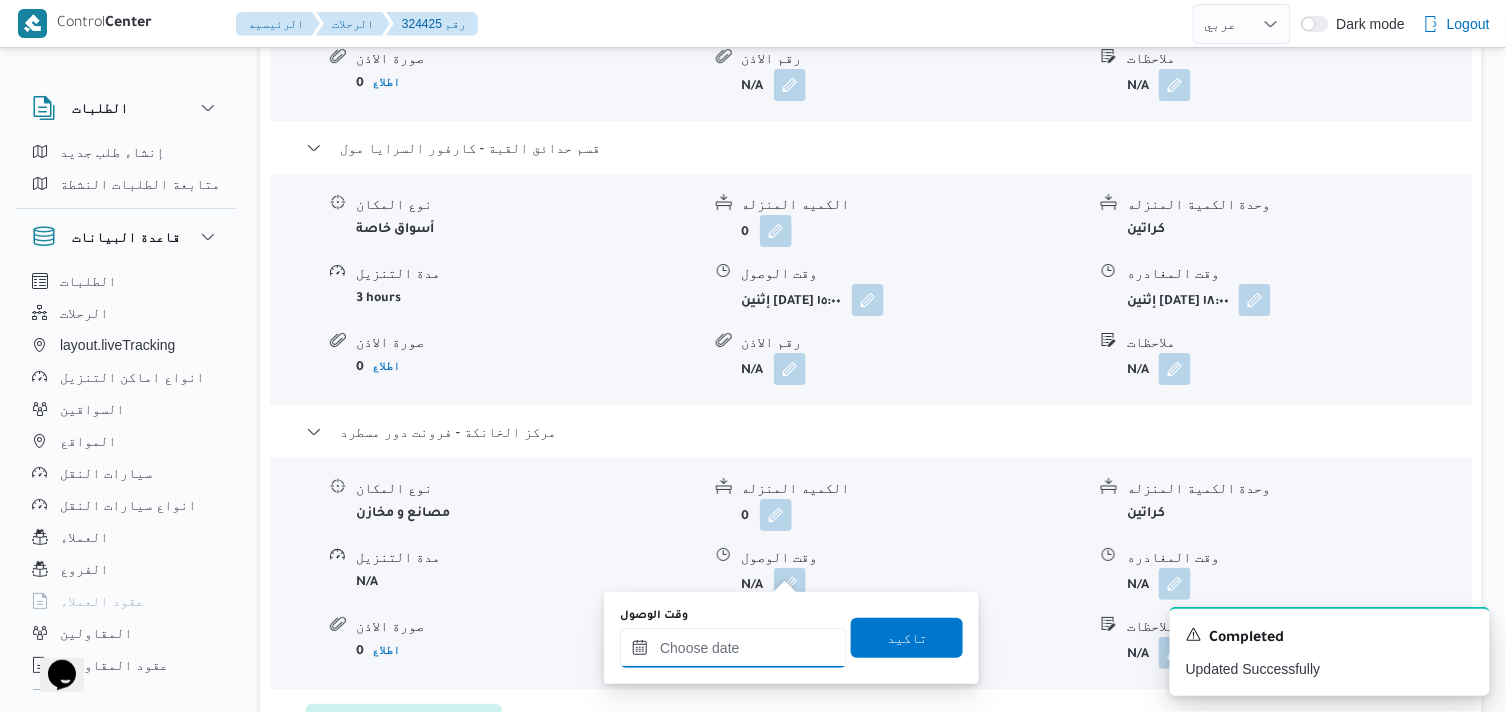 click on "وقت الوصول" at bounding box center (733, 648) 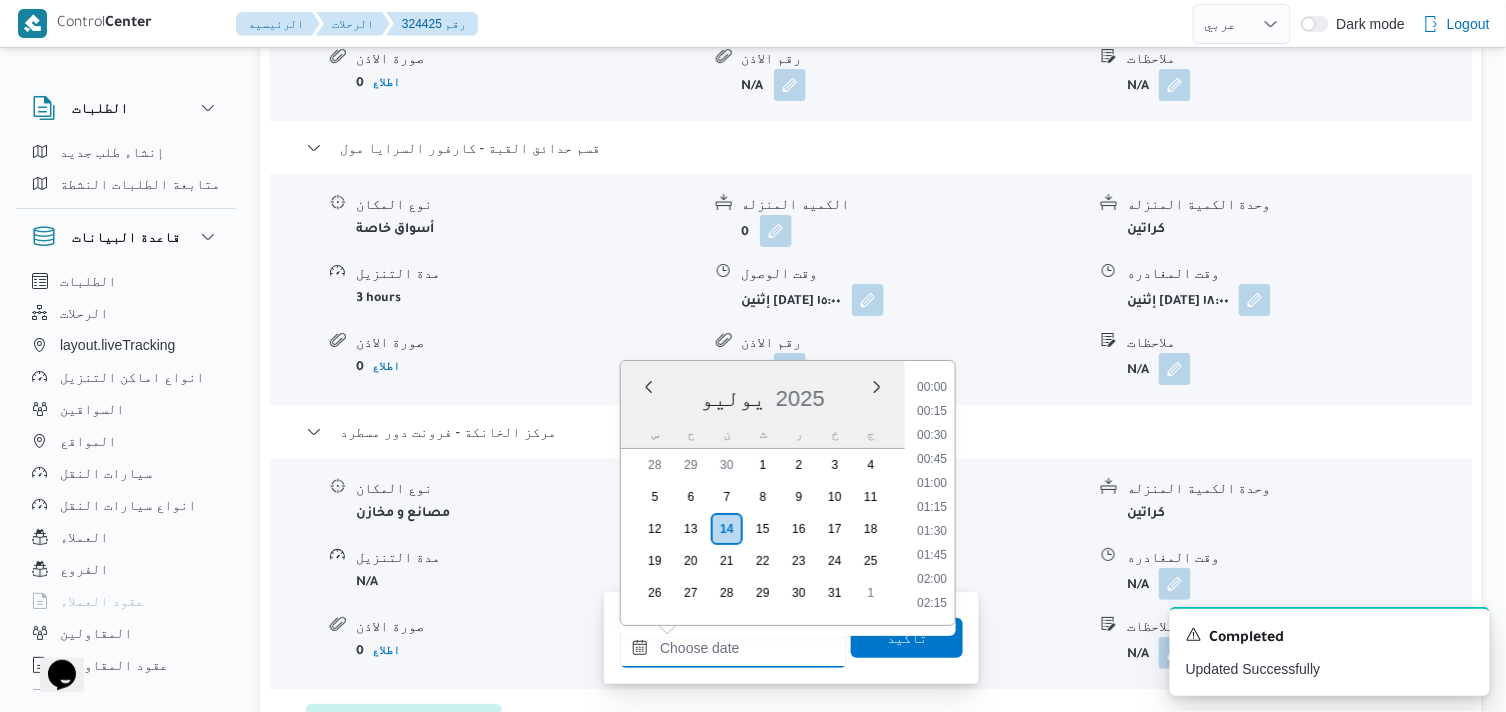 scroll, scrollTop: 1824, scrollLeft: 0, axis: vertical 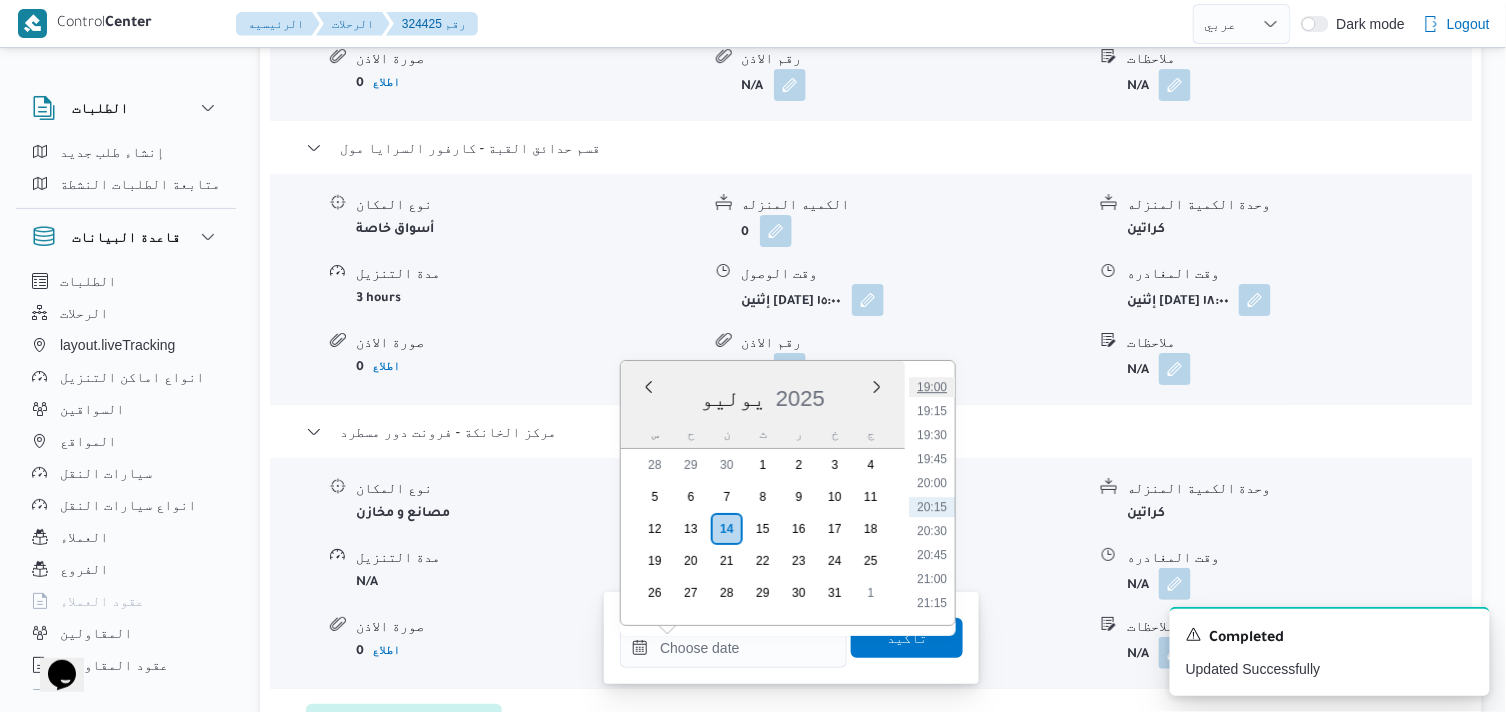 click on "19:00" at bounding box center [932, 387] 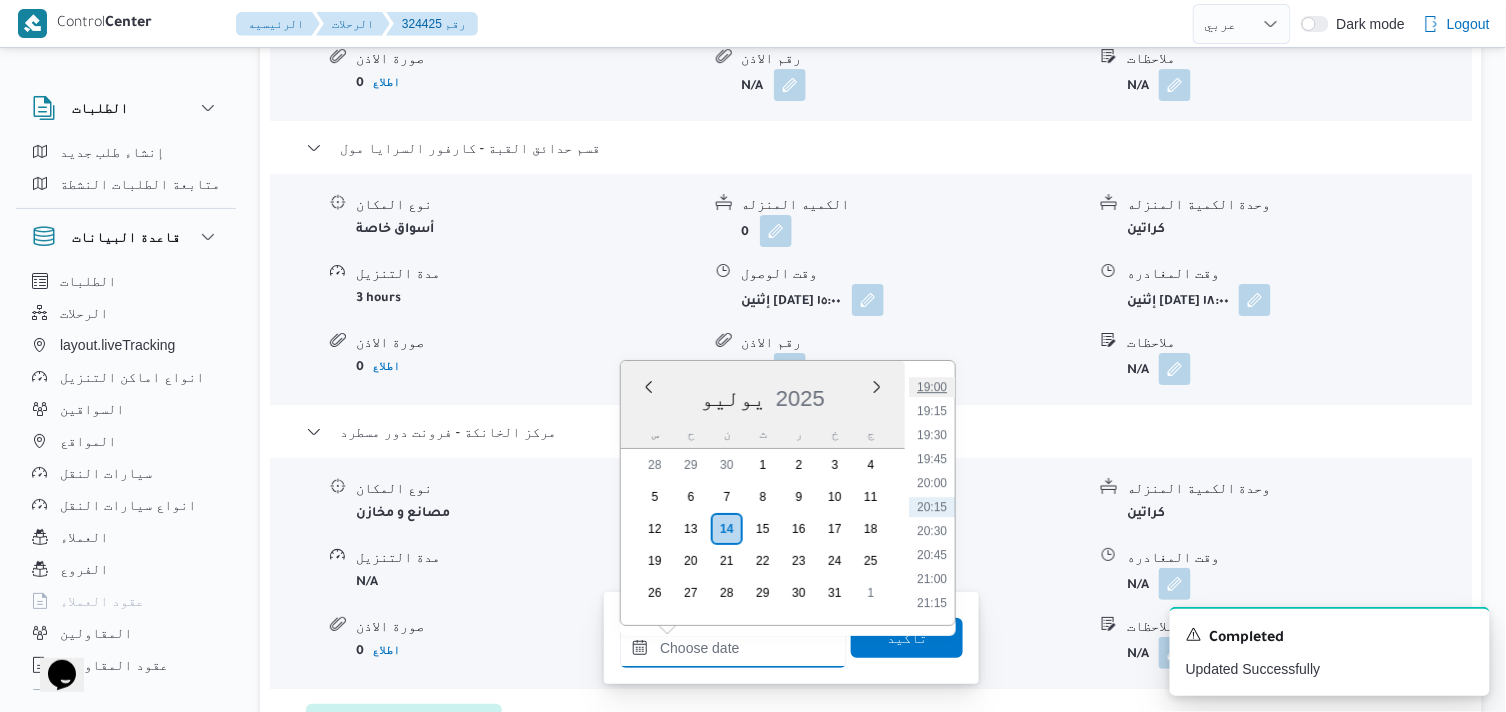 type on "١٤/٠٧/٢٠٢٥ ١٩:٠٠" 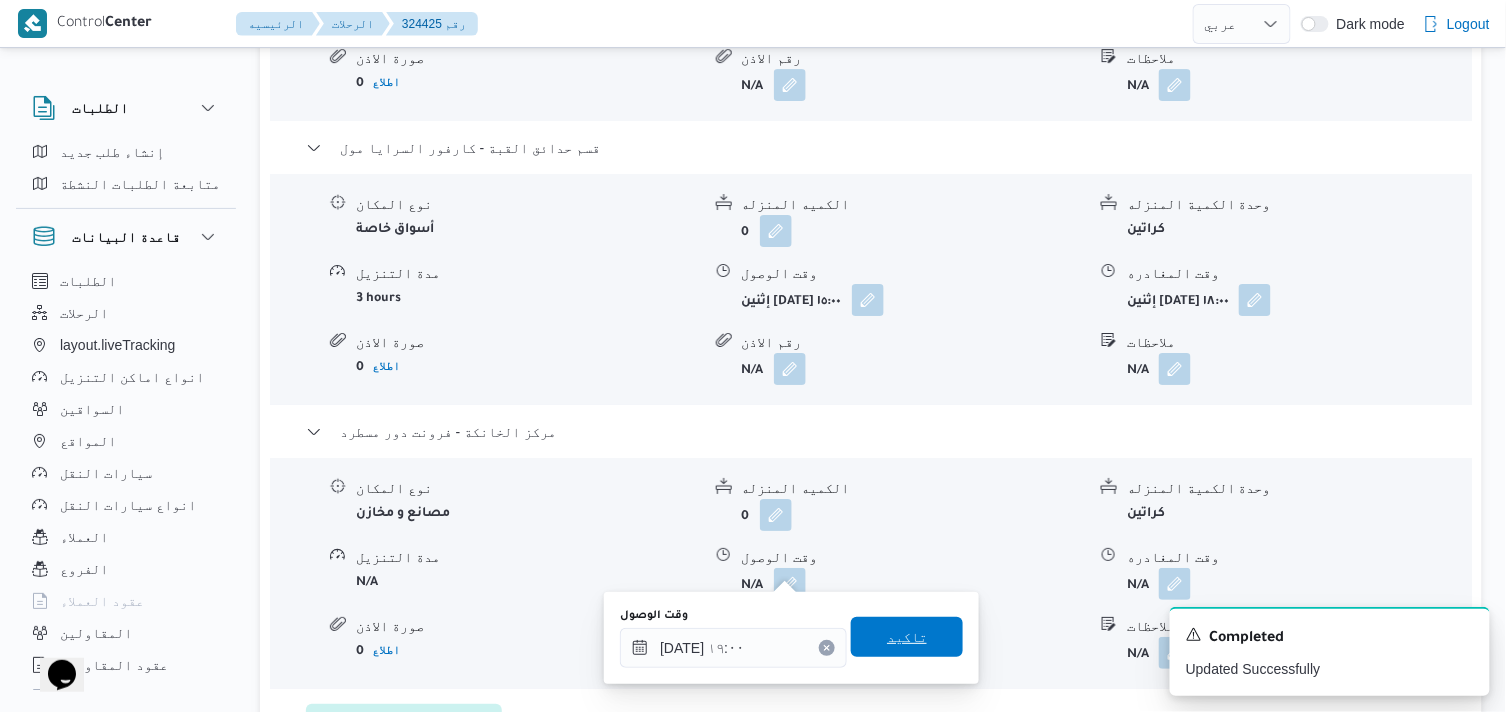 click on "تاكيد" at bounding box center (907, 637) 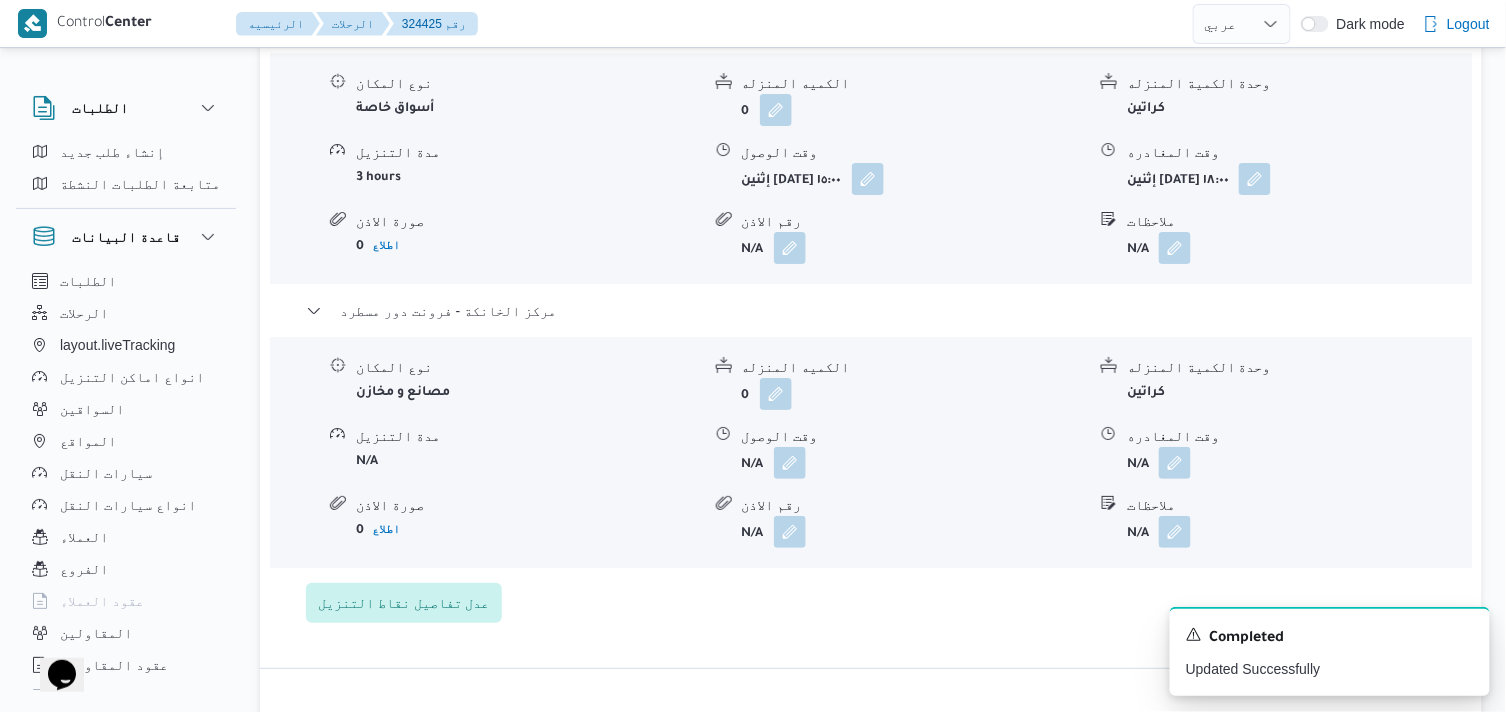 scroll, scrollTop: 2111, scrollLeft: 0, axis: vertical 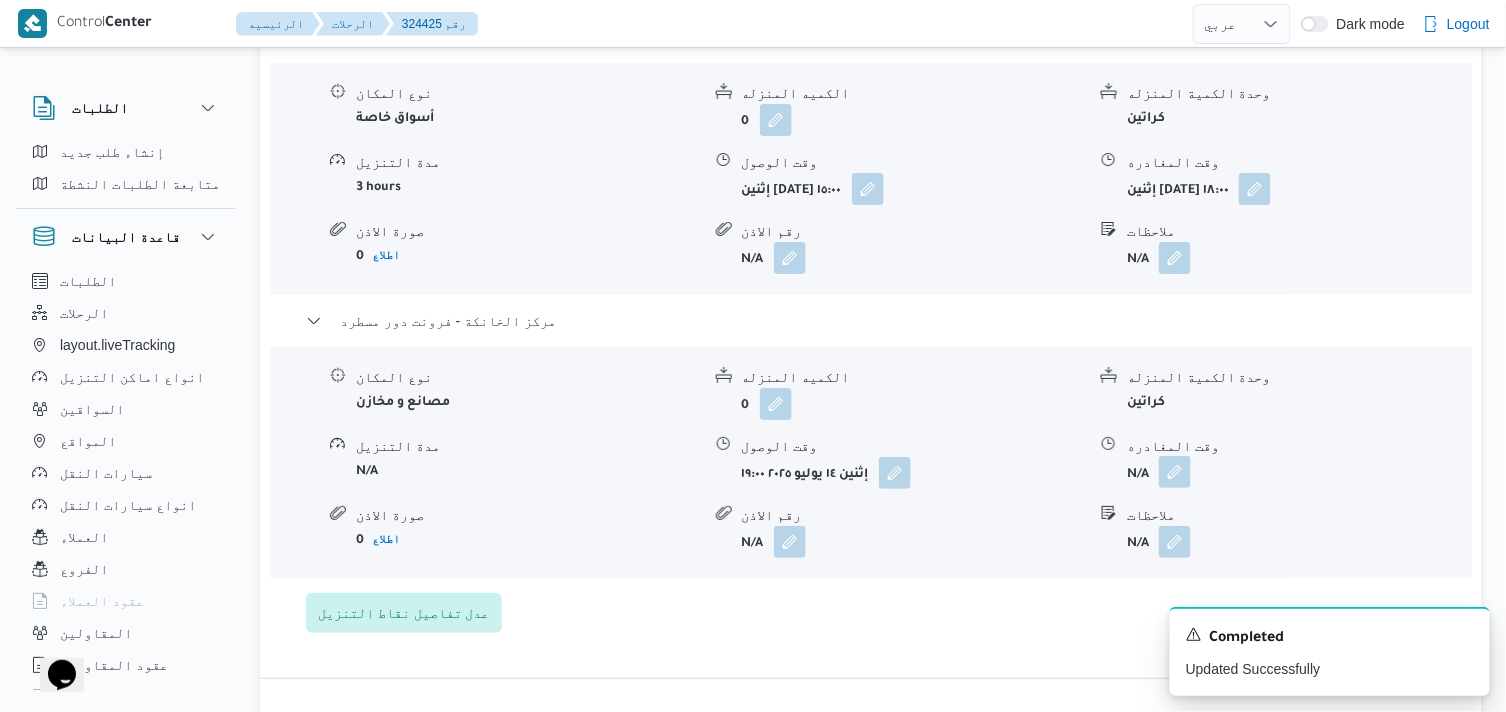 click at bounding box center (1175, 472) 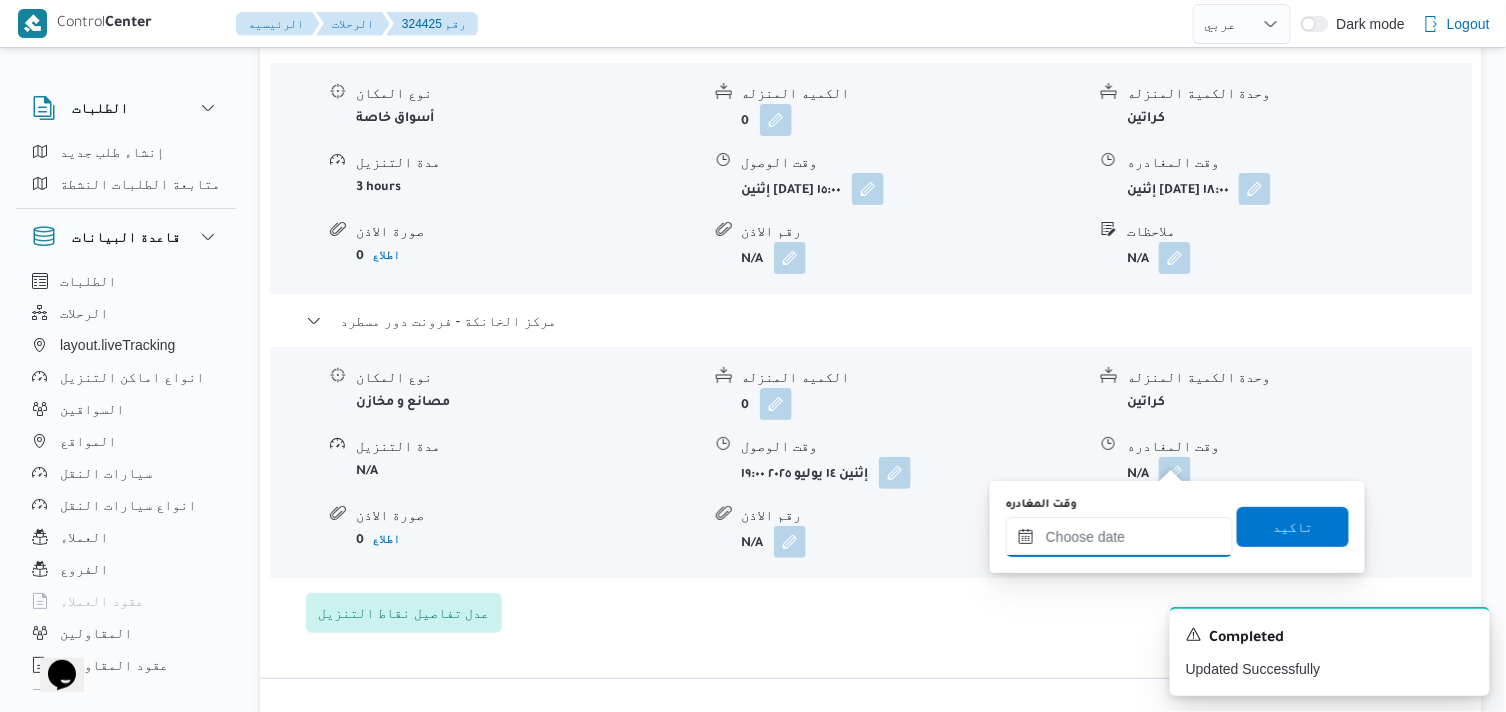 click on "وقت المغادره" at bounding box center (1119, 537) 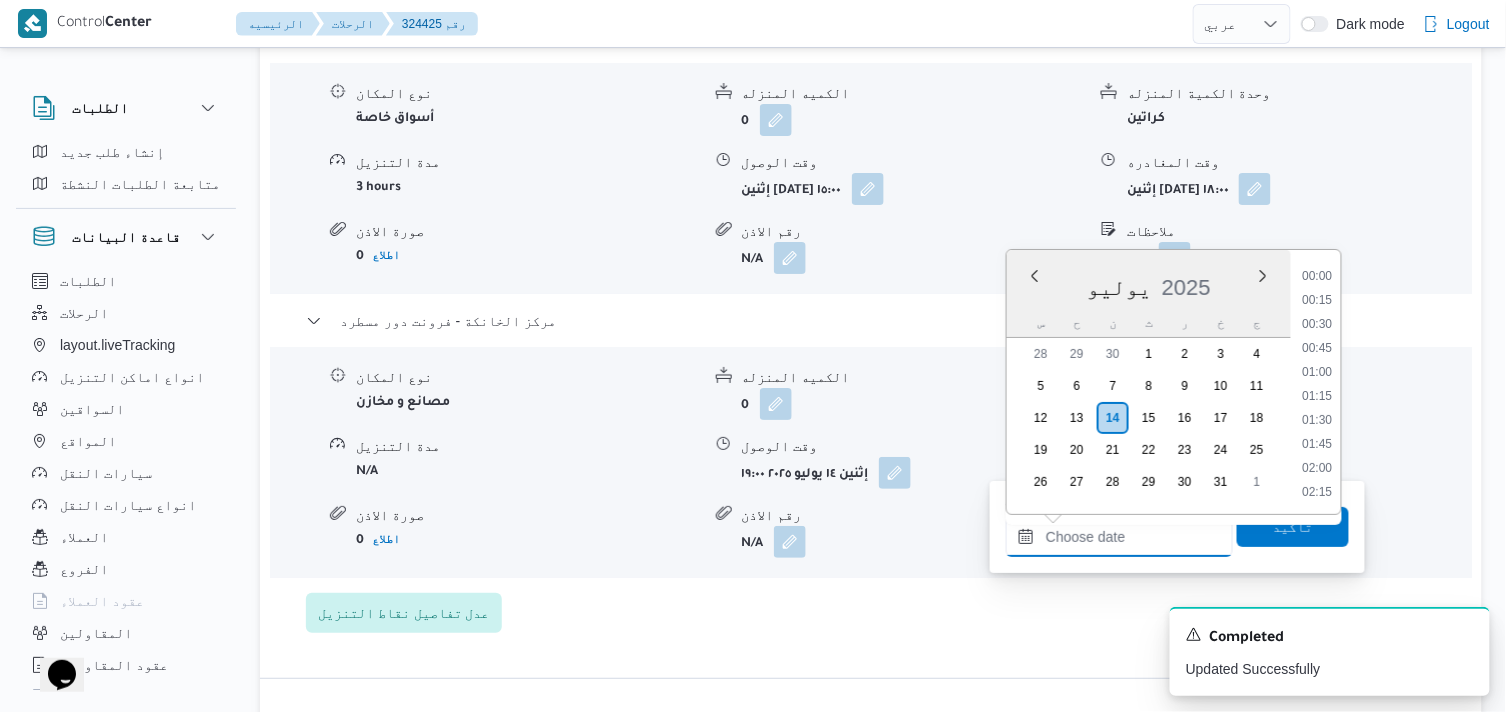 scroll, scrollTop: 1824, scrollLeft: 0, axis: vertical 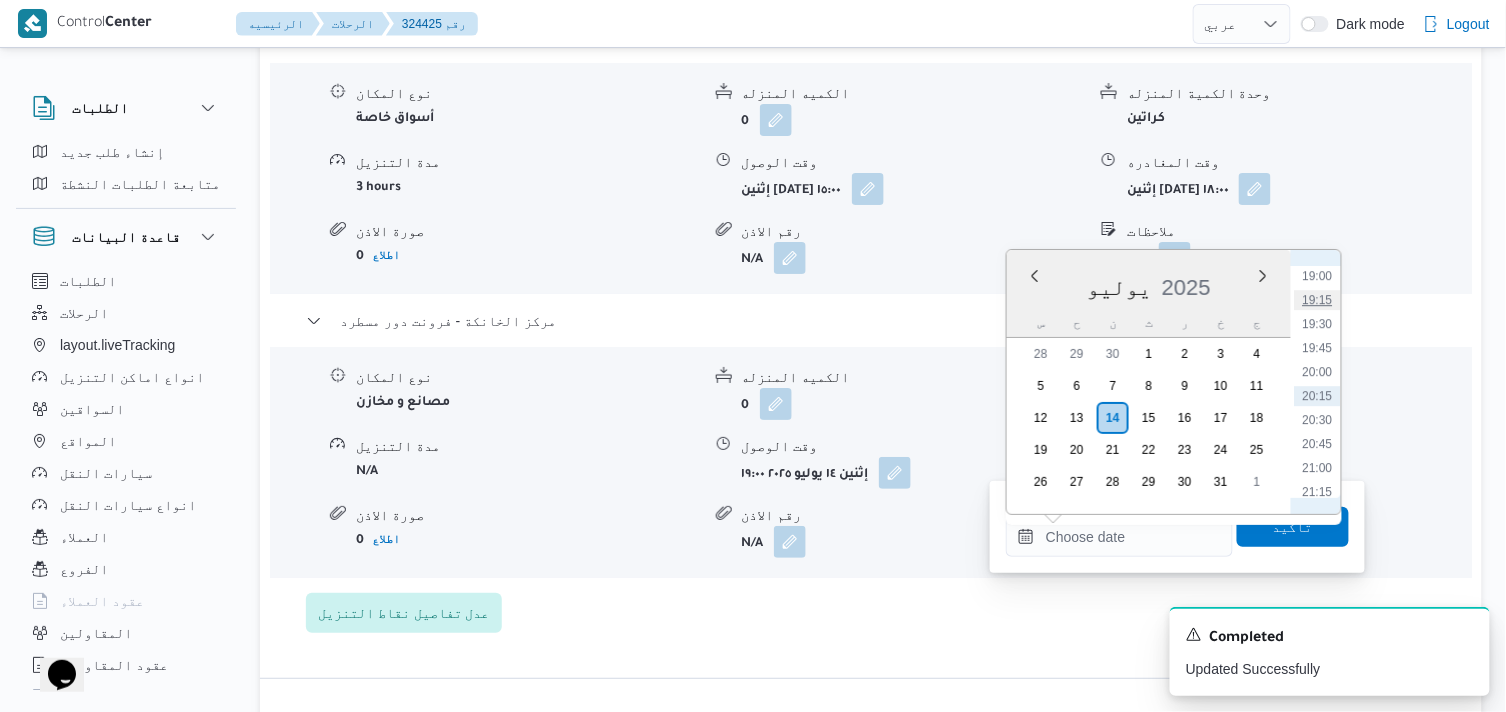 click on "19:15" at bounding box center [1318, 300] 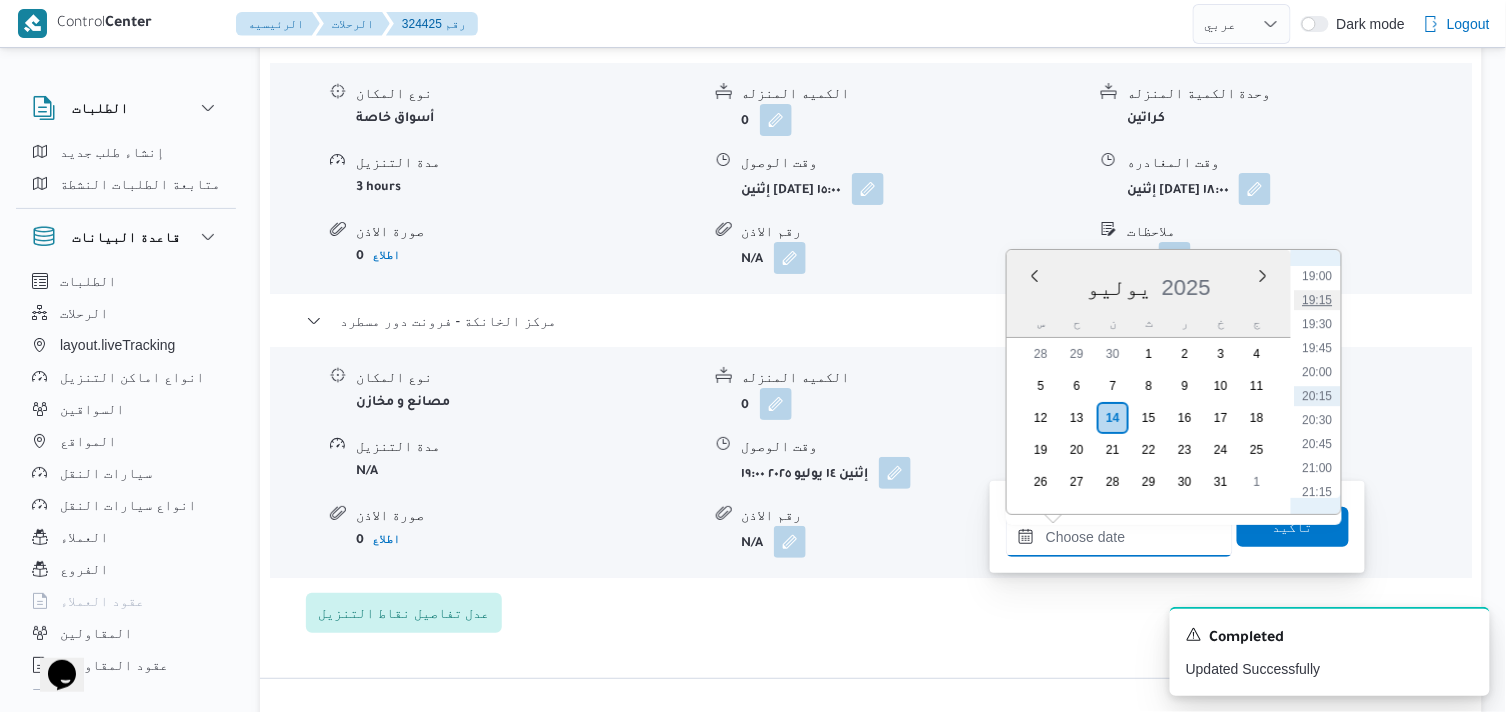 type on "١٤/٠٧/٢٠٢٥ ١٩:١٥" 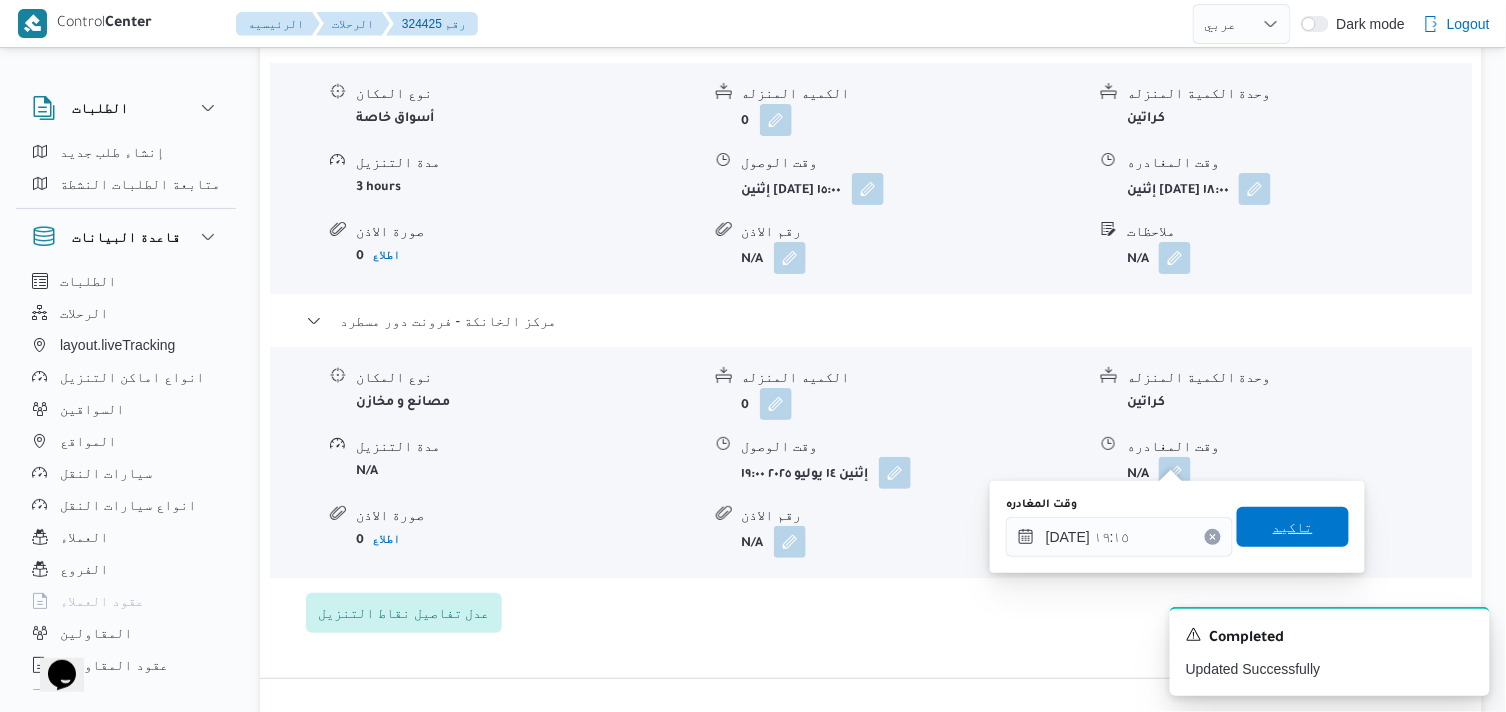 click on "تاكيد" at bounding box center [1293, 527] 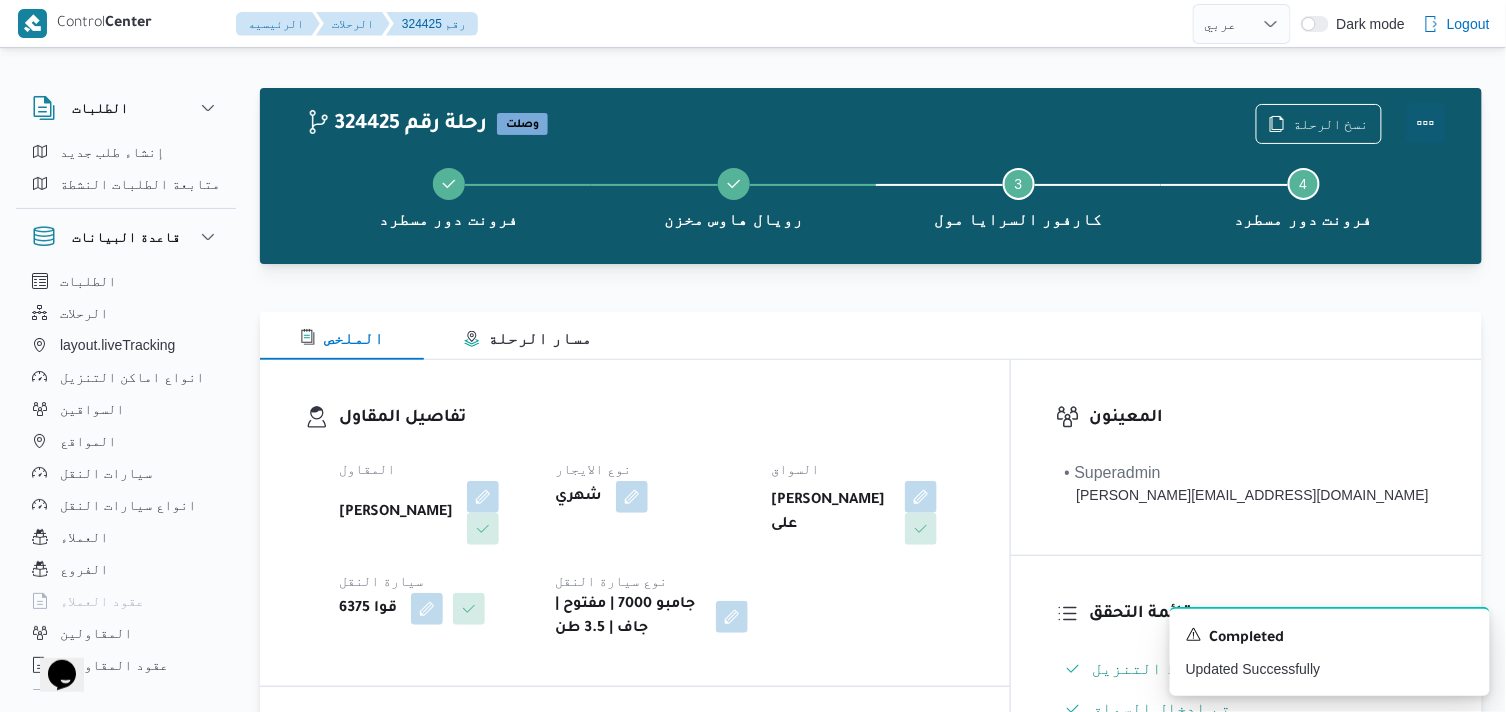 scroll, scrollTop: 0, scrollLeft: 0, axis: both 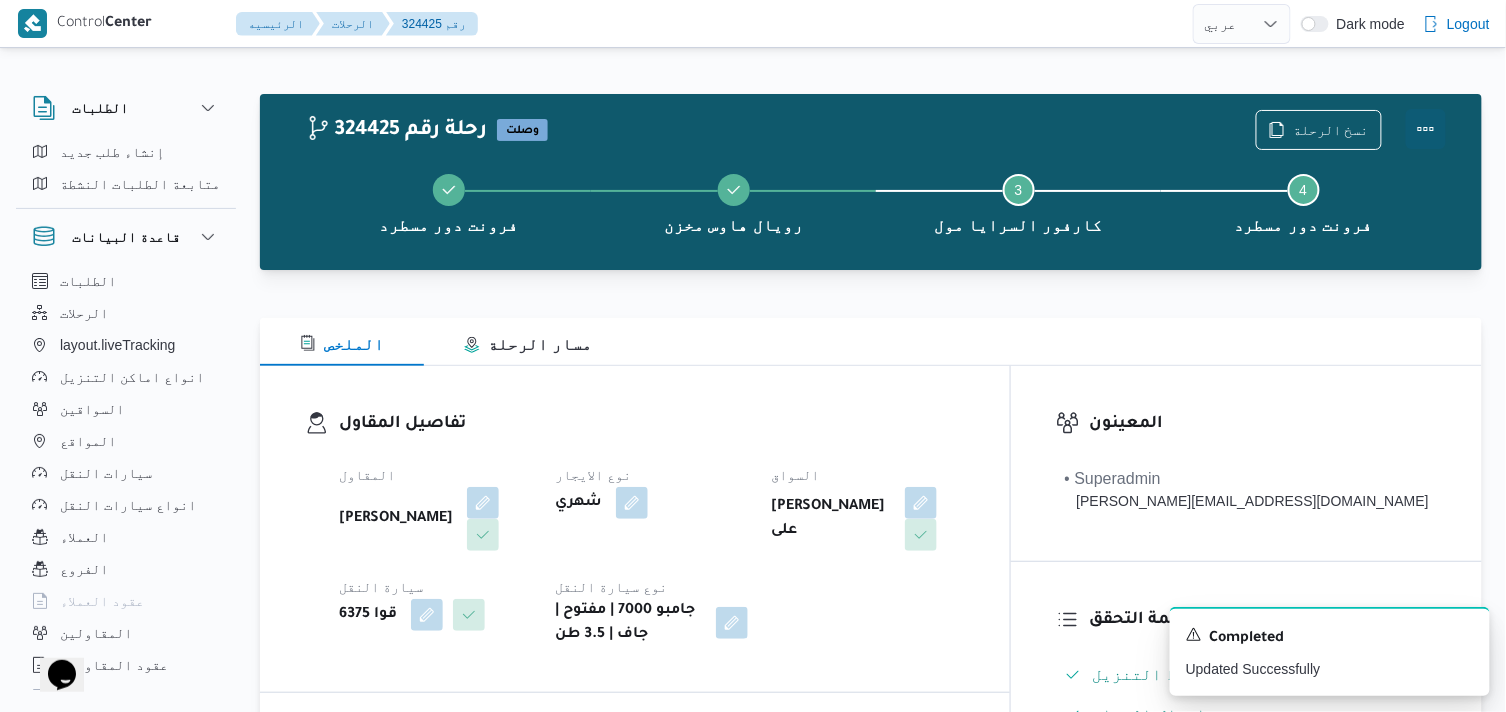 click at bounding box center [1426, 129] 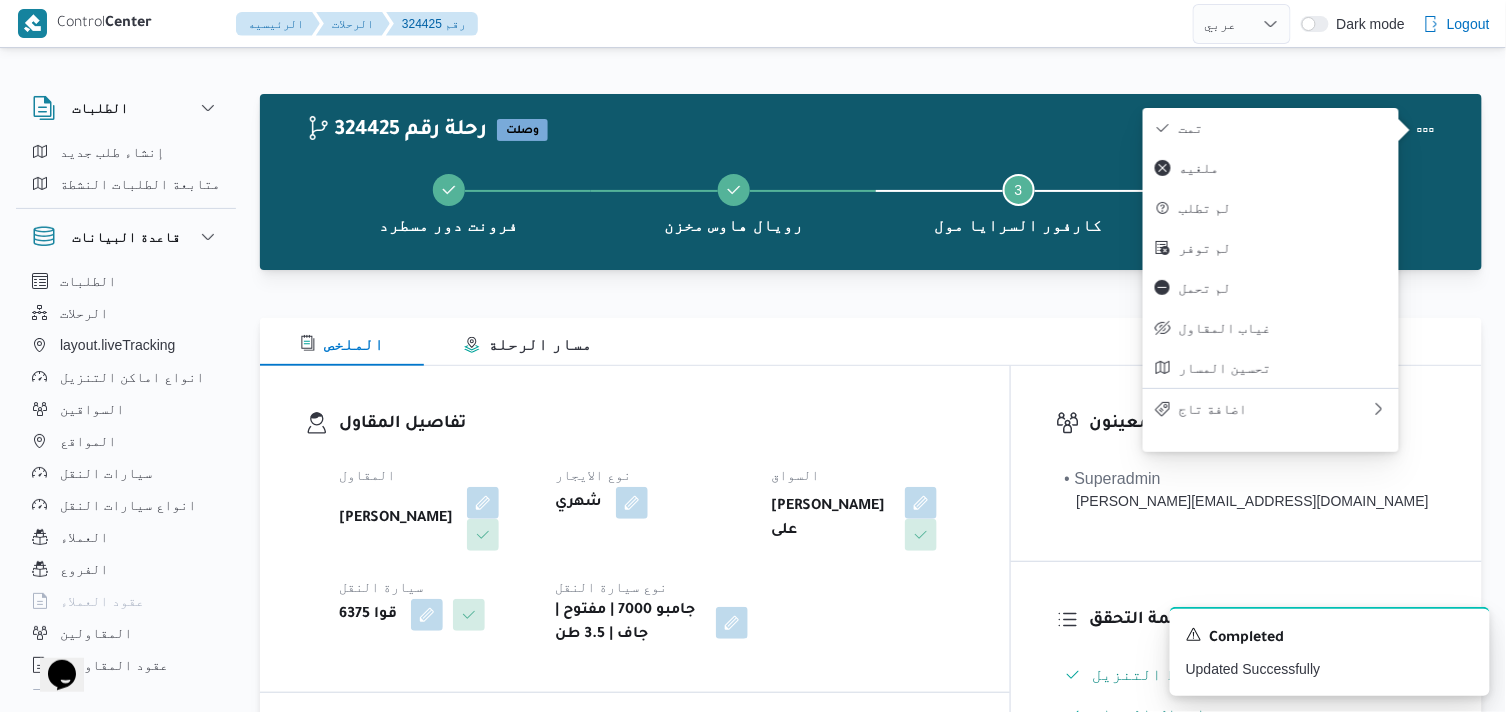 click on "تمت" at bounding box center (1283, 128) 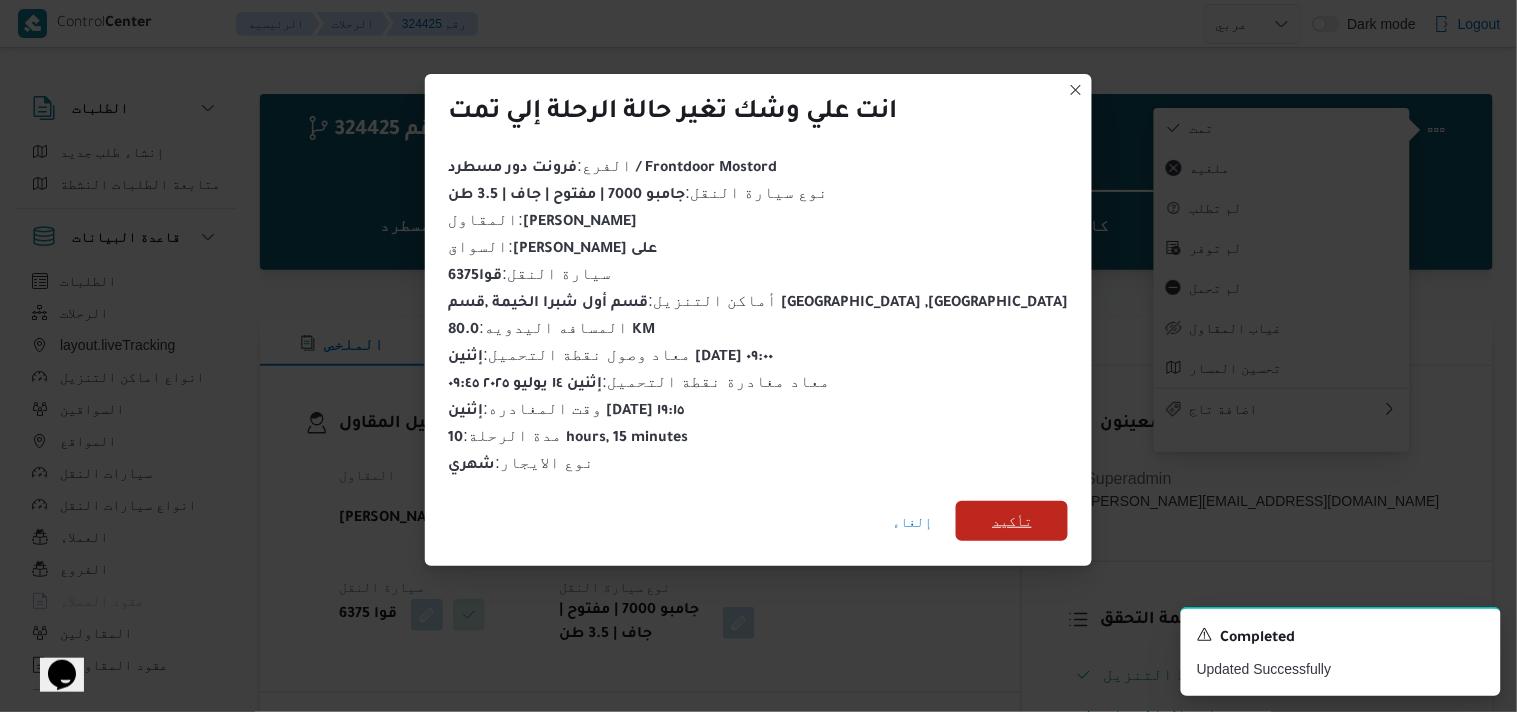 click on "تأكيد" at bounding box center (1012, 521) 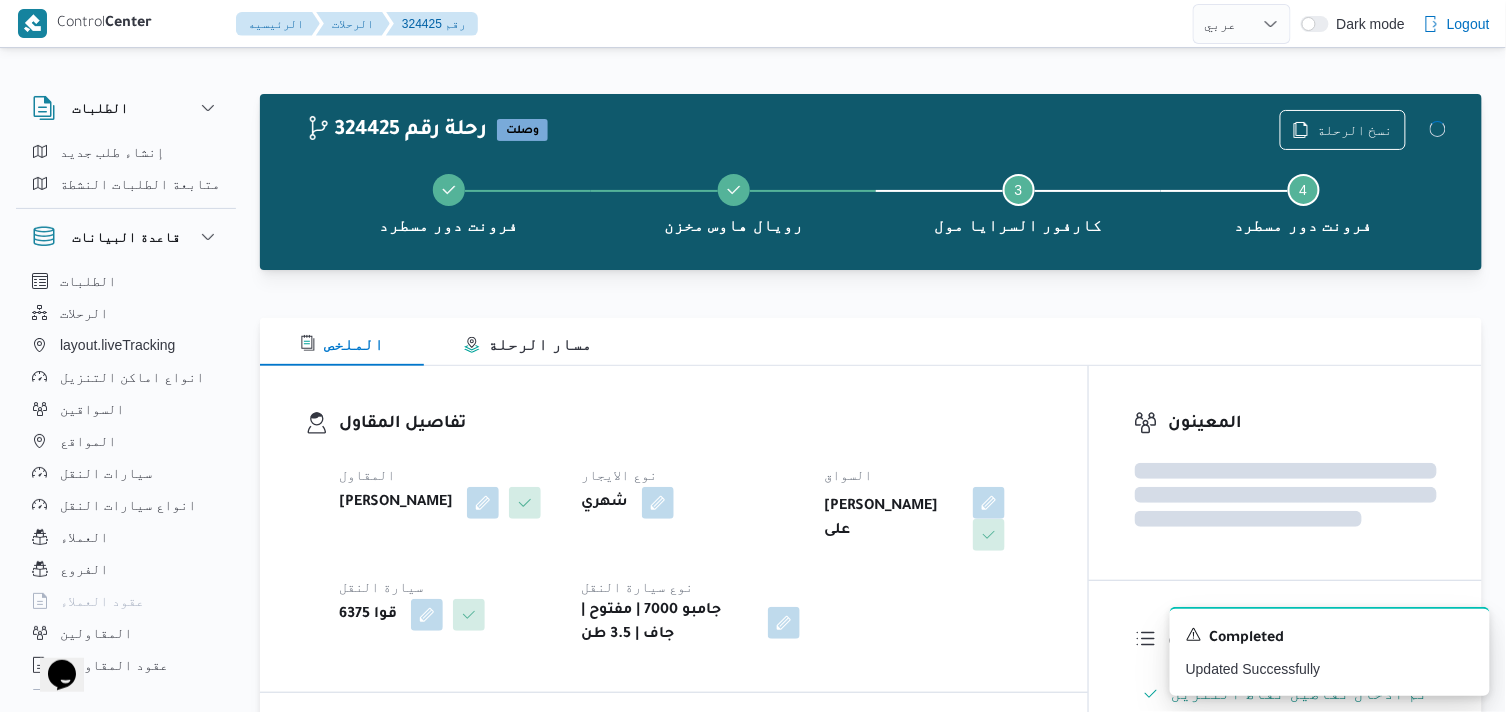 click on "نوع الايجار" at bounding box center (690, 475) 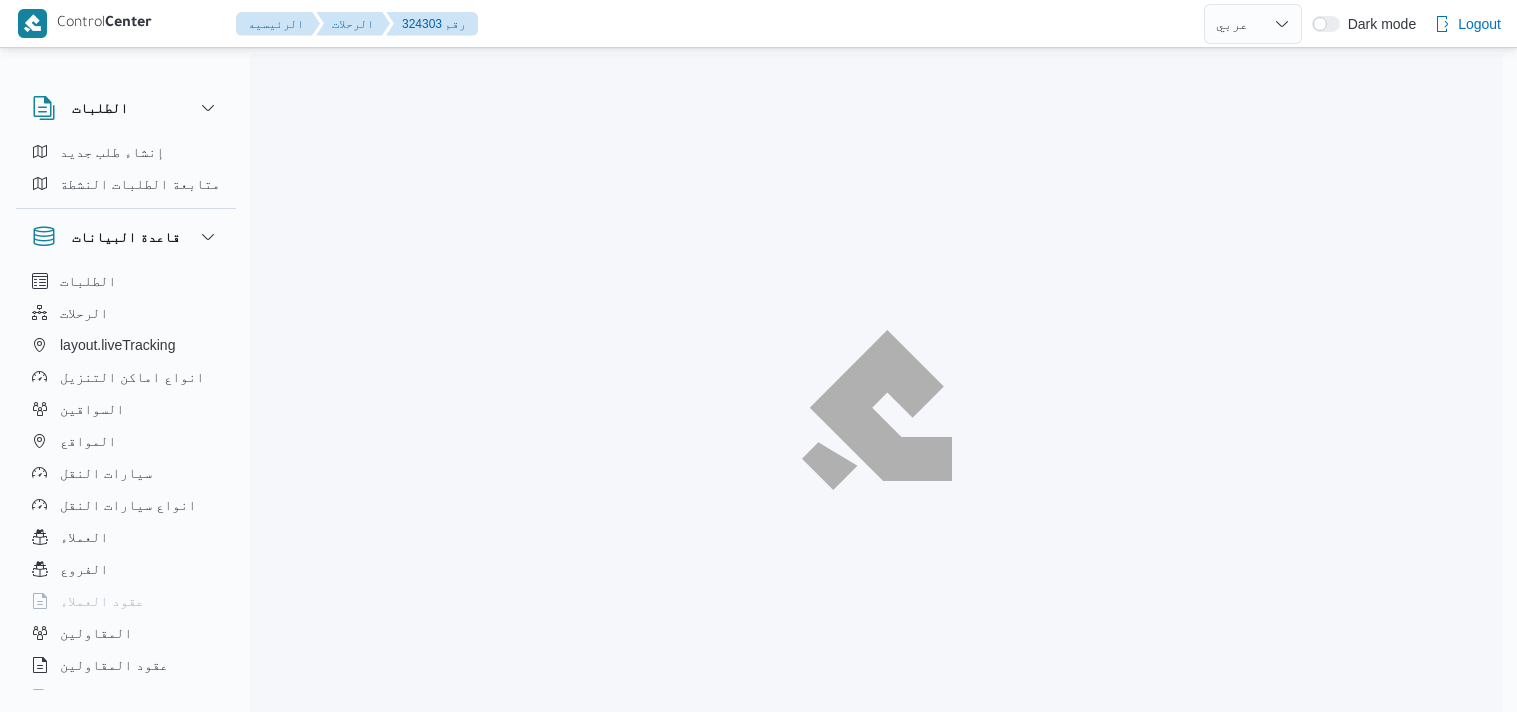 select on "ar" 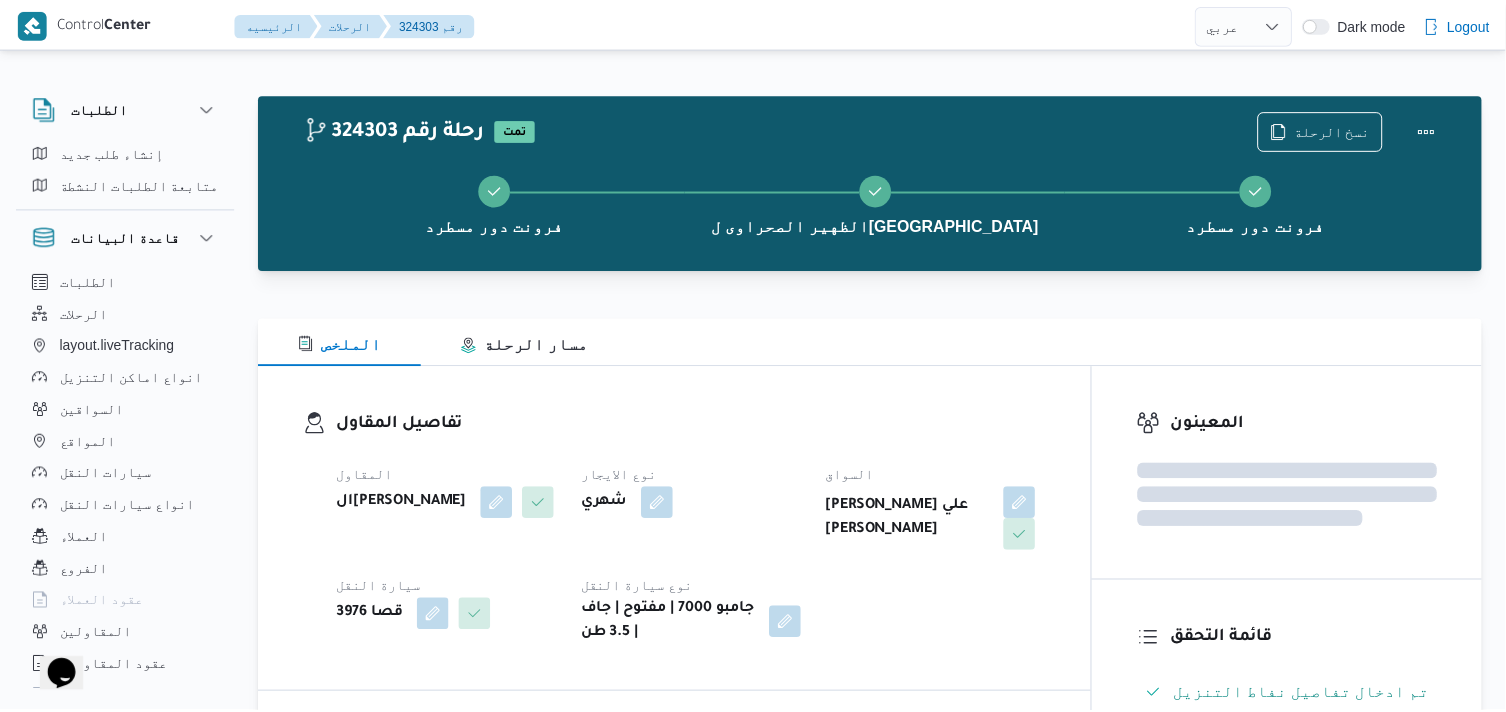 scroll, scrollTop: 0, scrollLeft: 0, axis: both 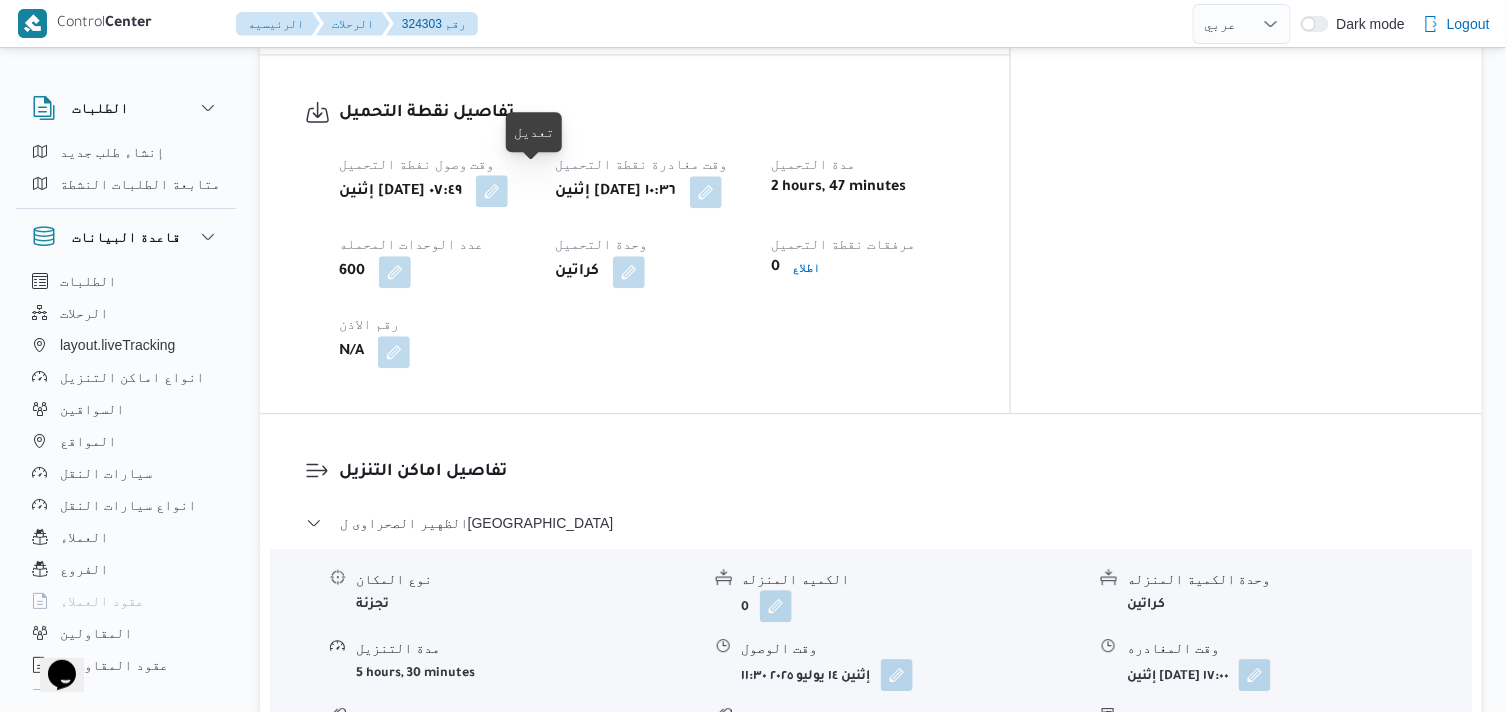 click at bounding box center [492, 191] 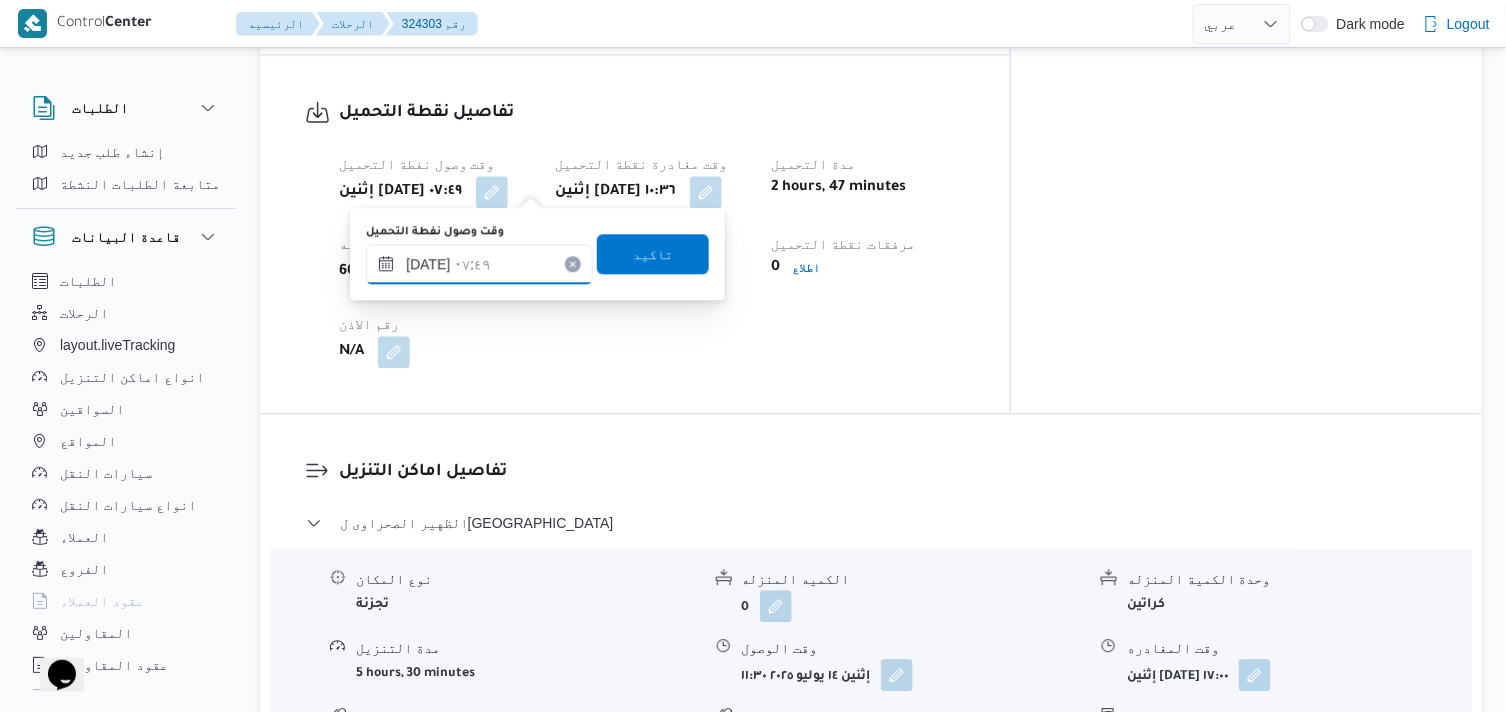 click on "[DATE] ٠٧:٤٩" at bounding box center (479, 264) 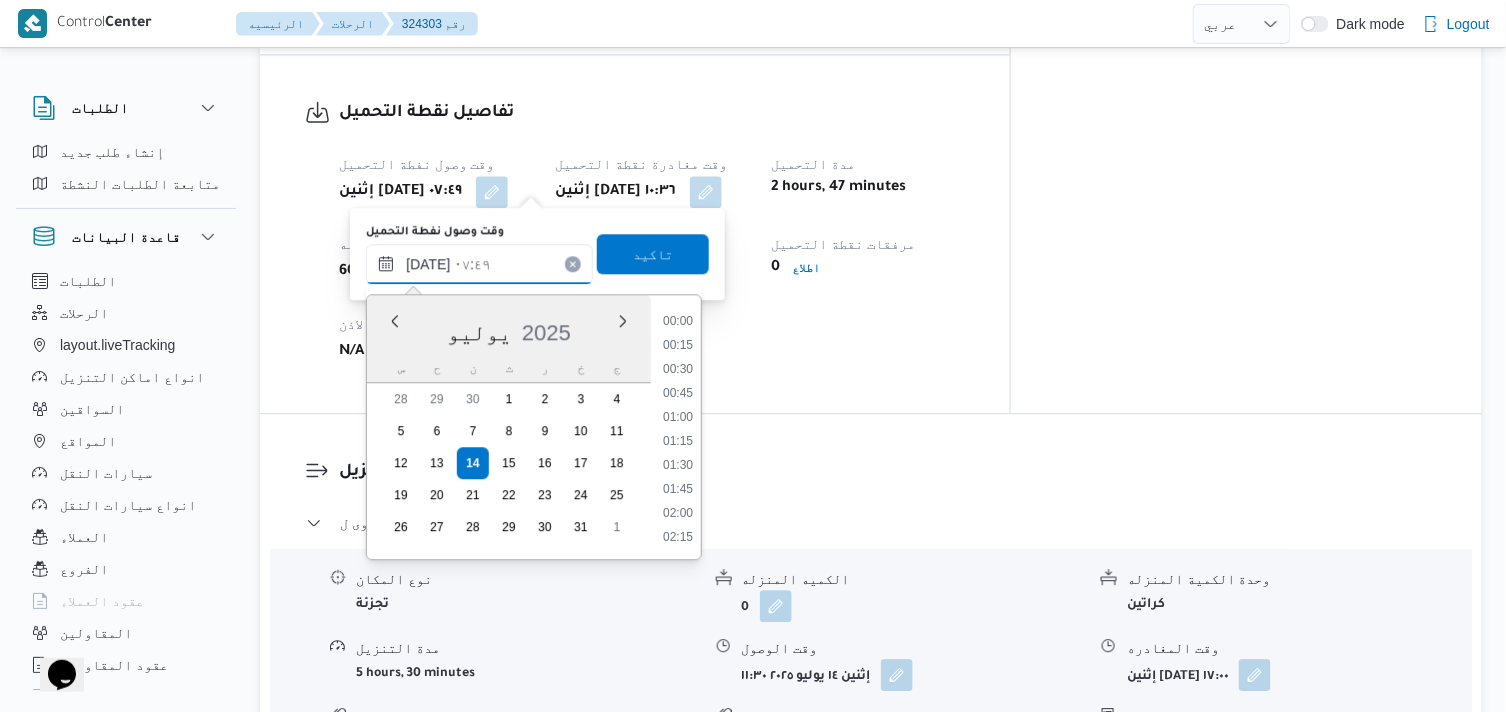 scroll, scrollTop: 624, scrollLeft: 0, axis: vertical 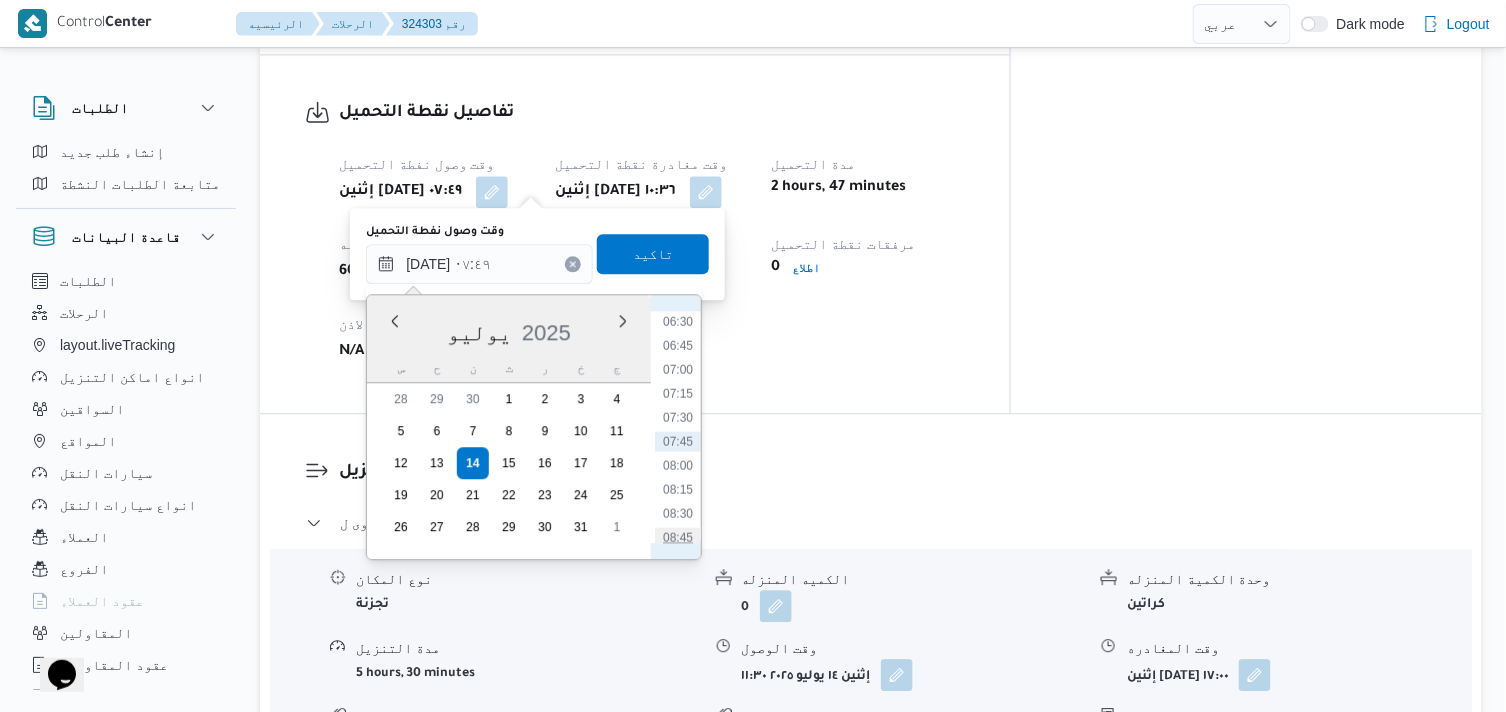 click on "08:45" at bounding box center (678, 537) 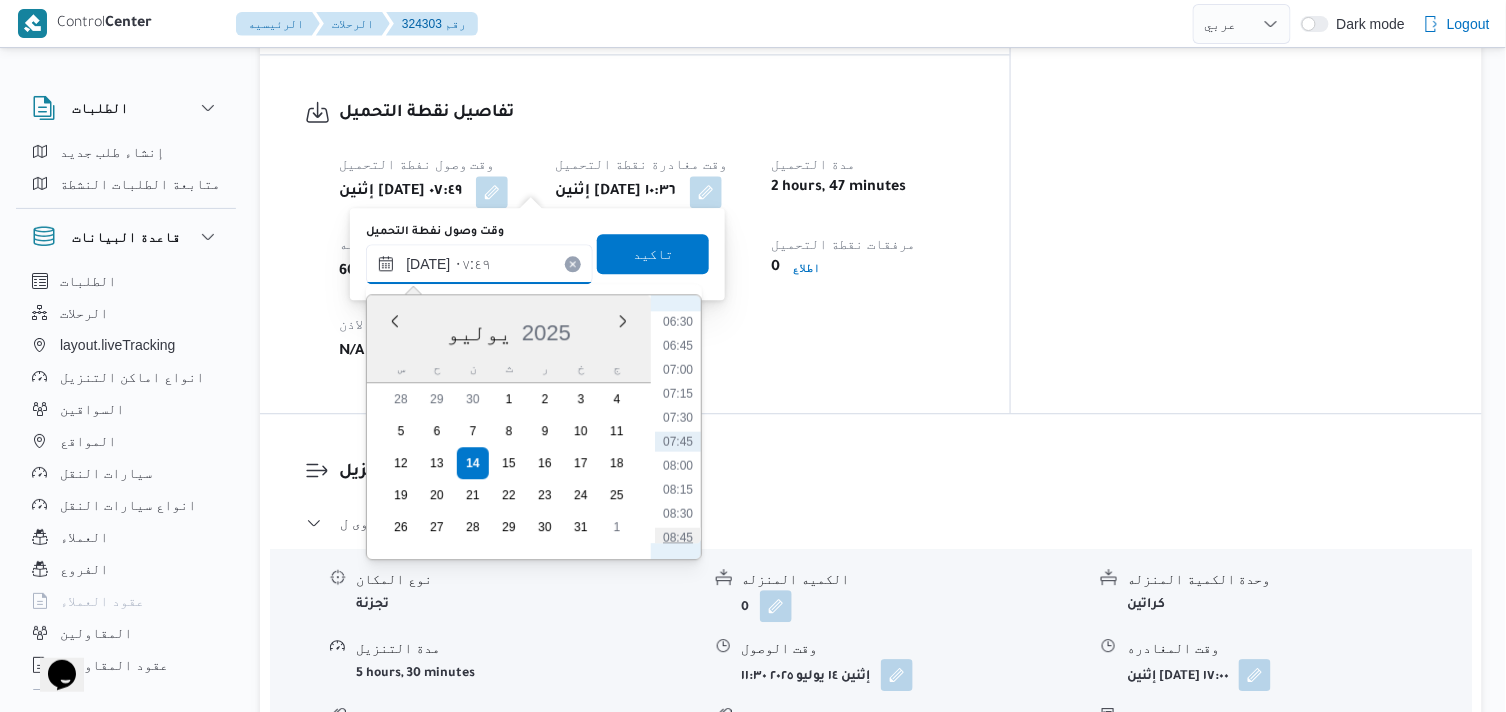 type on "[DATE] ٠٨:٤٥" 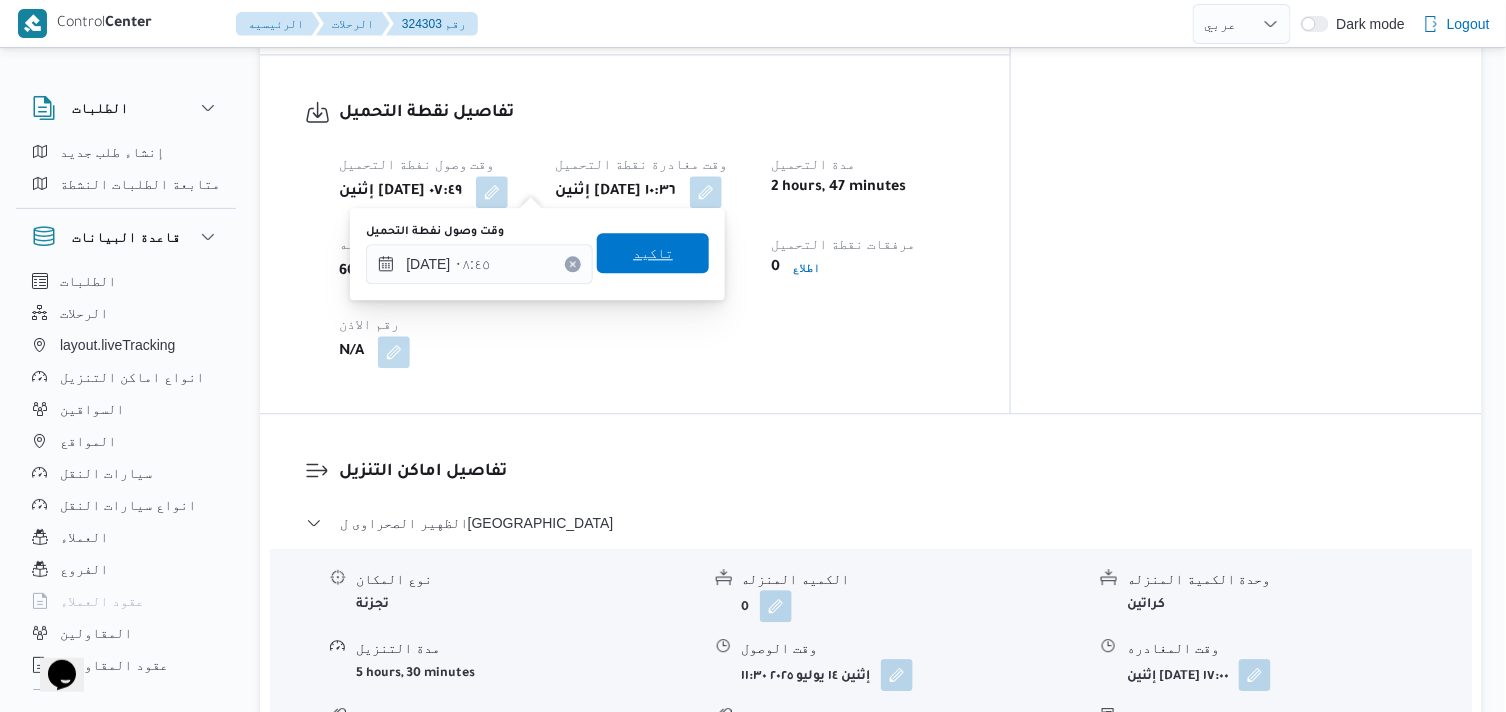 click on "تاكيد" at bounding box center [653, 253] 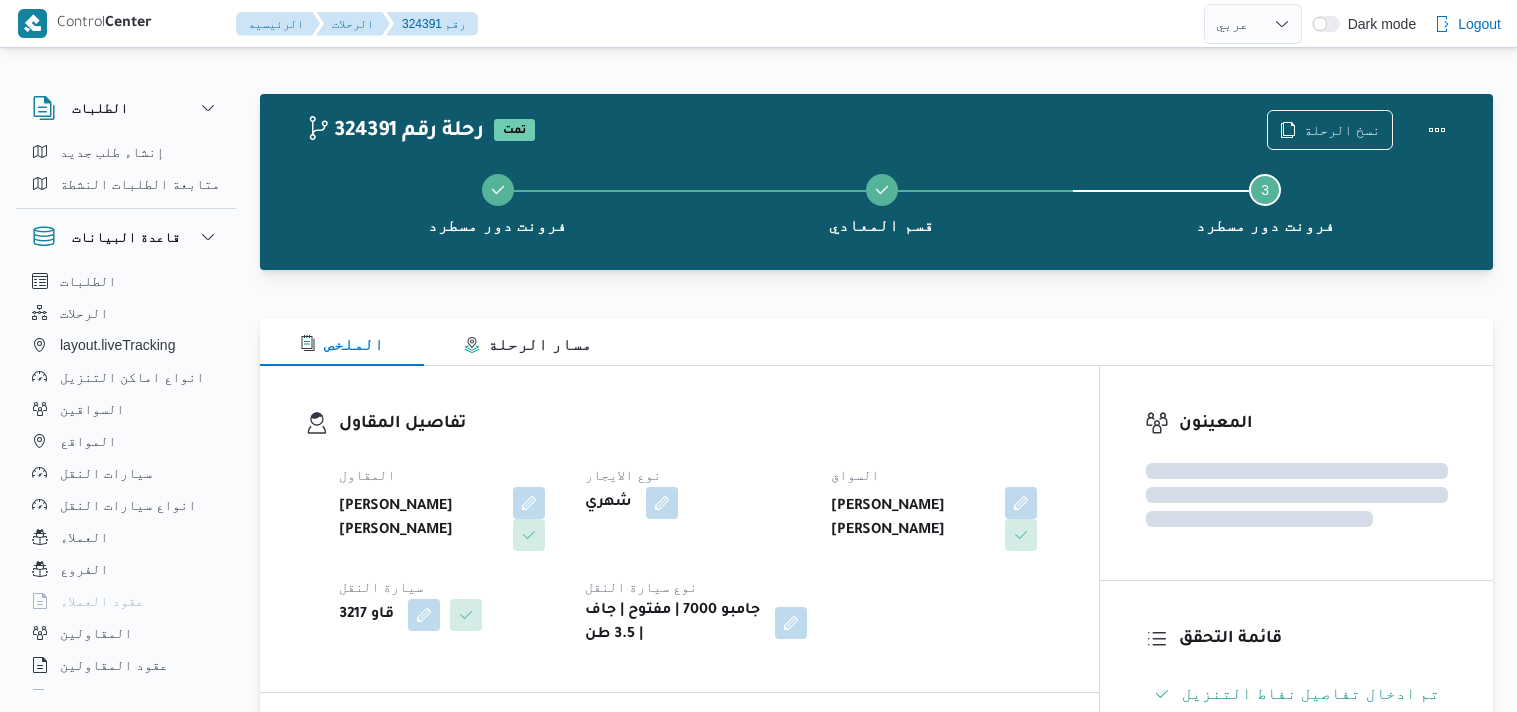 select on "ar" 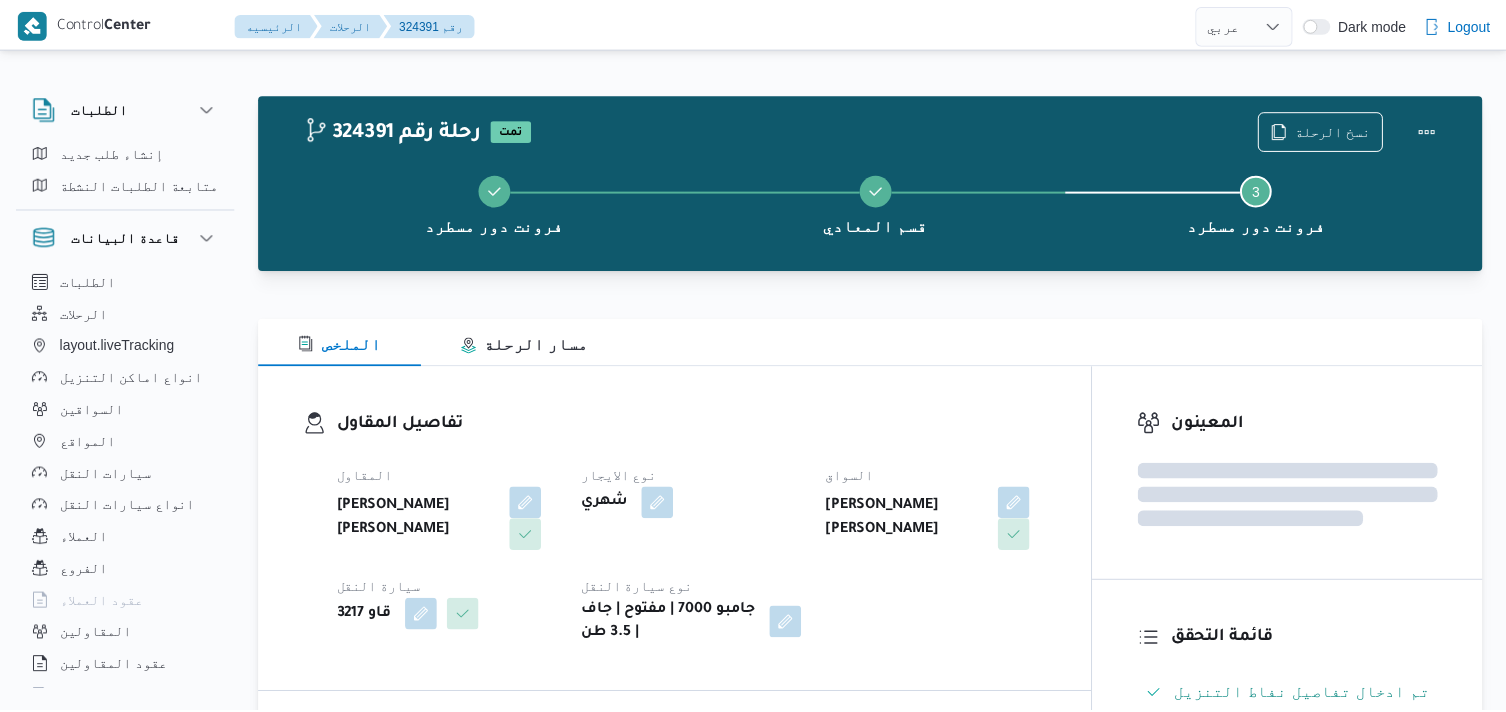 scroll, scrollTop: 0, scrollLeft: 0, axis: both 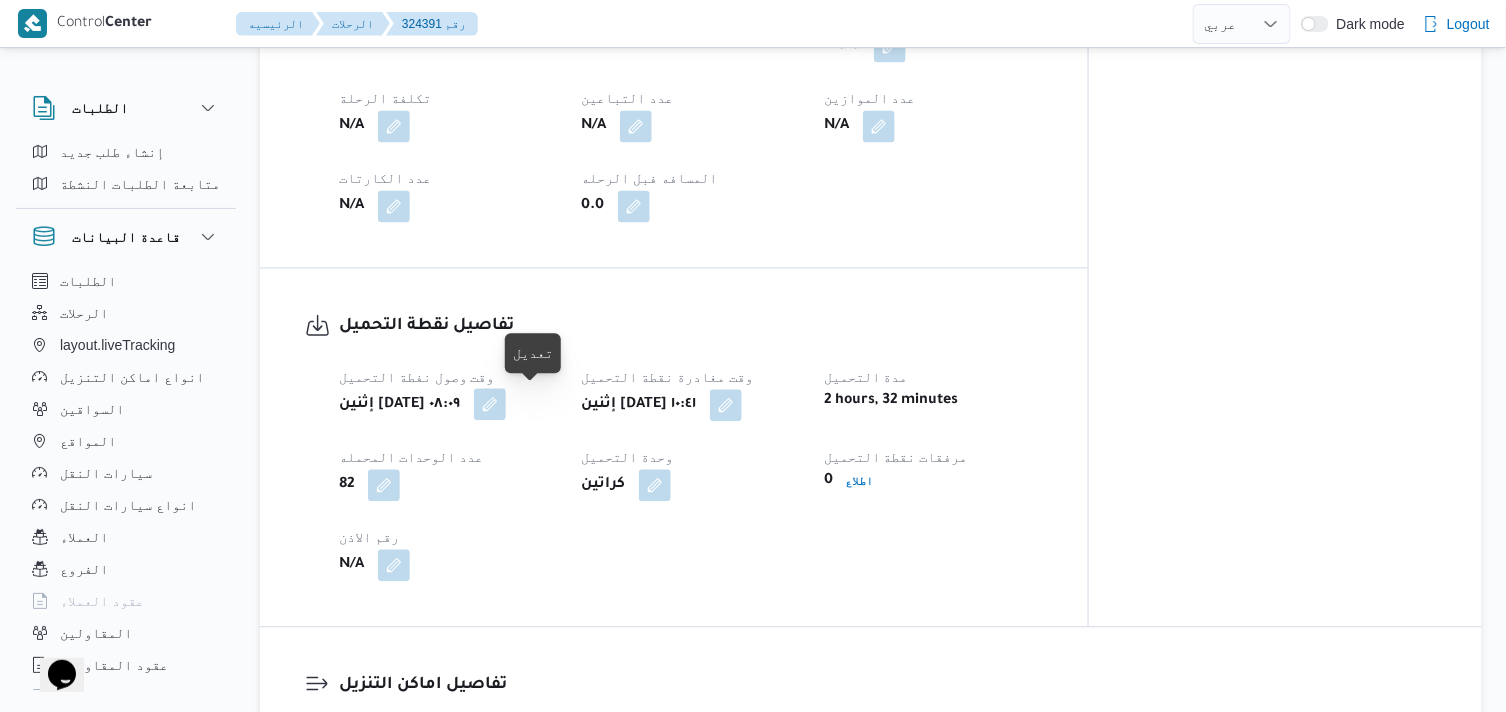 drag, startPoint x: 530, startPoint y: 404, endPoint x: 531, endPoint y: 424, distance: 20.024984 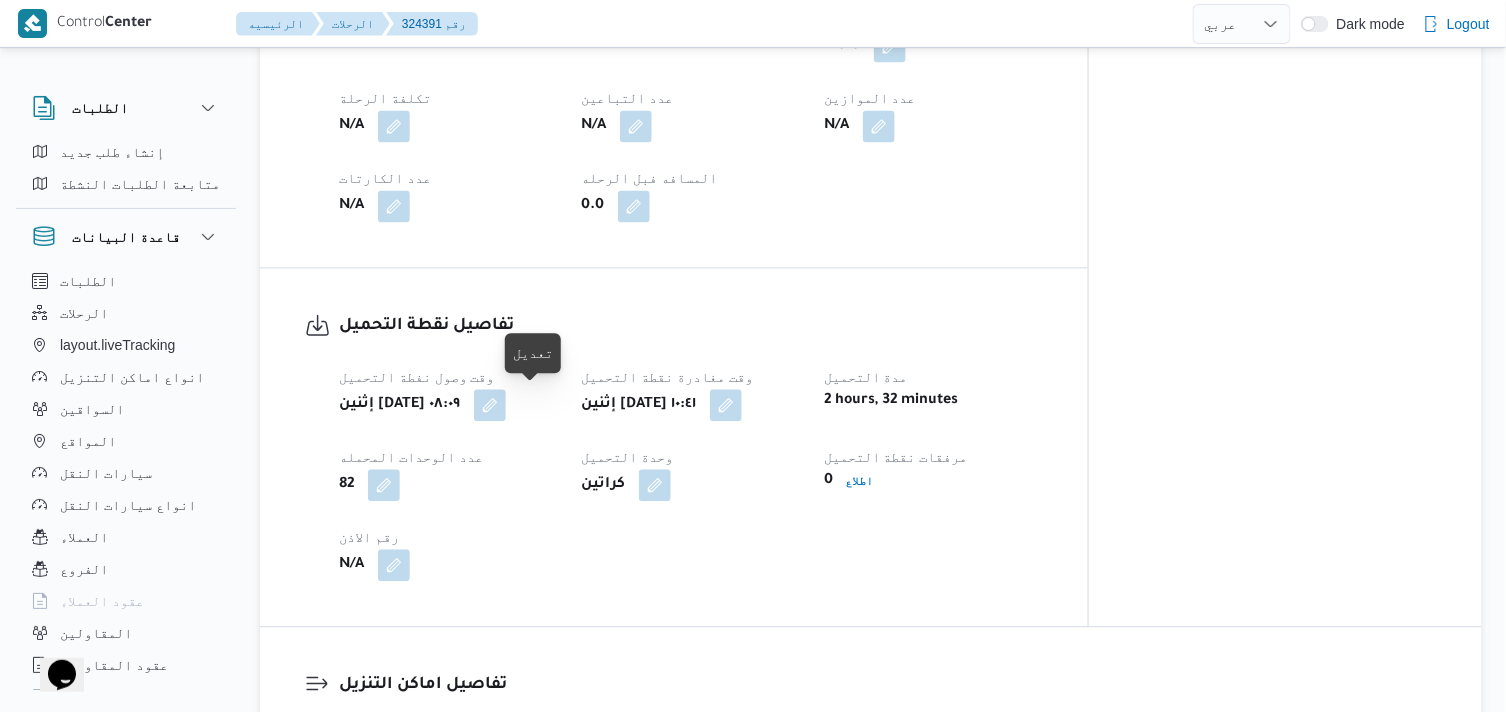 click at bounding box center (490, 406) 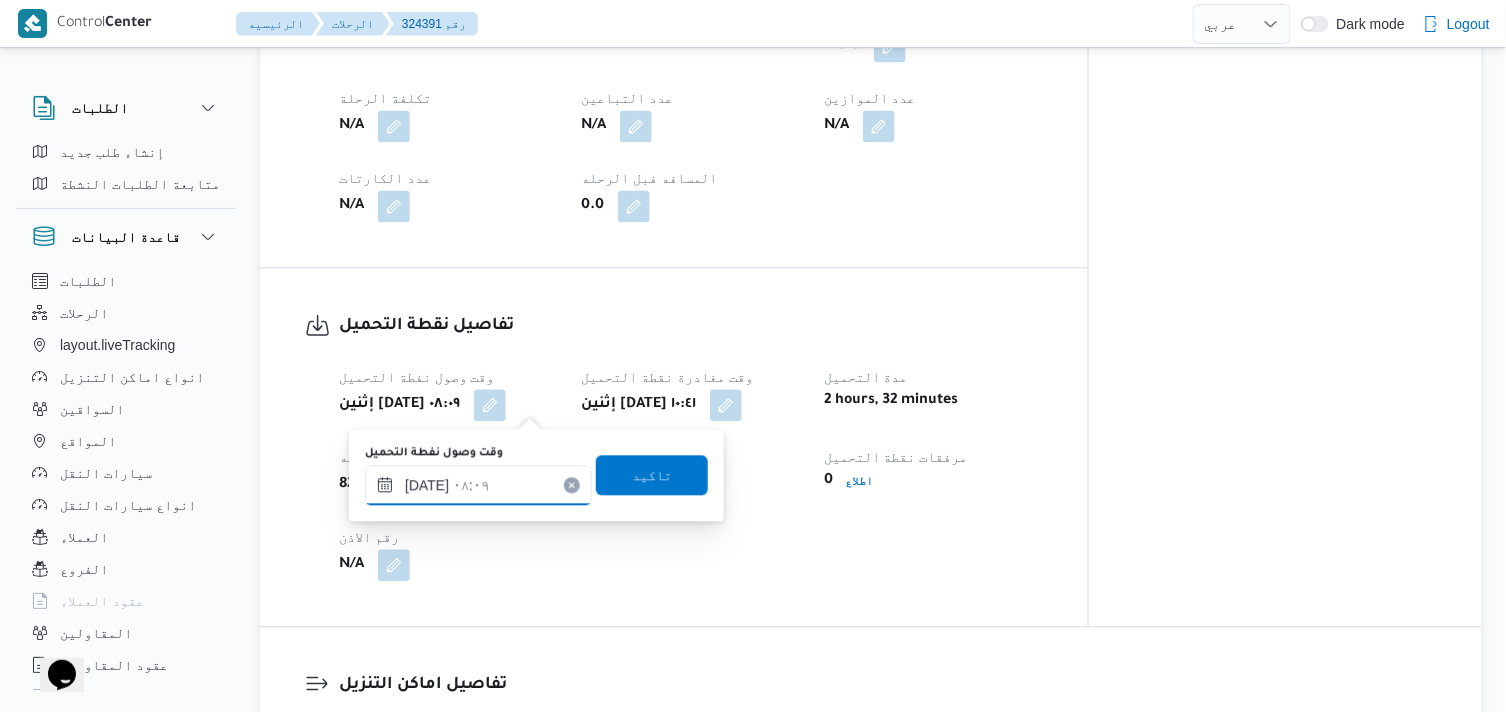 click on "[DATE] ٠٨:٠٩" at bounding box center [478, 486] 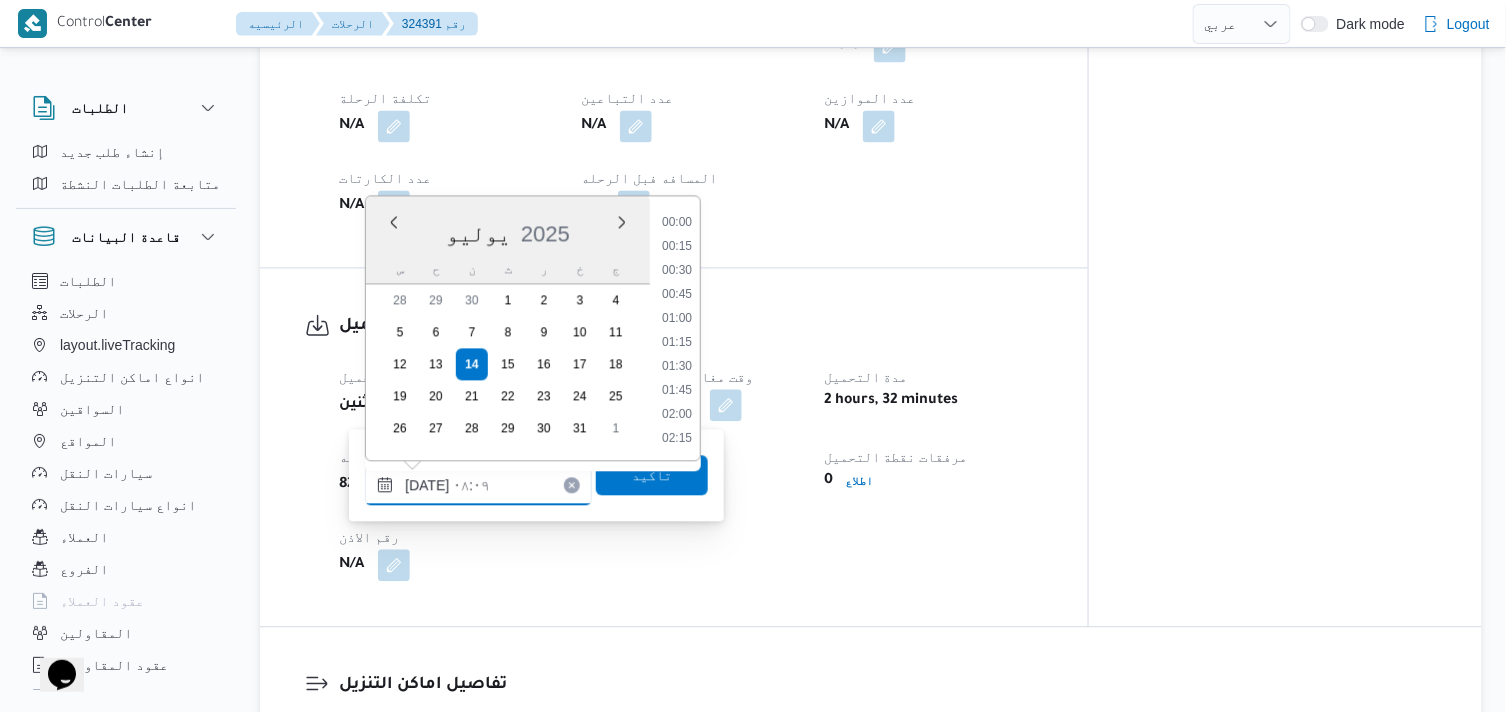 scroll, scrollTop: 648, scrollLeft: 0, axis: vertical 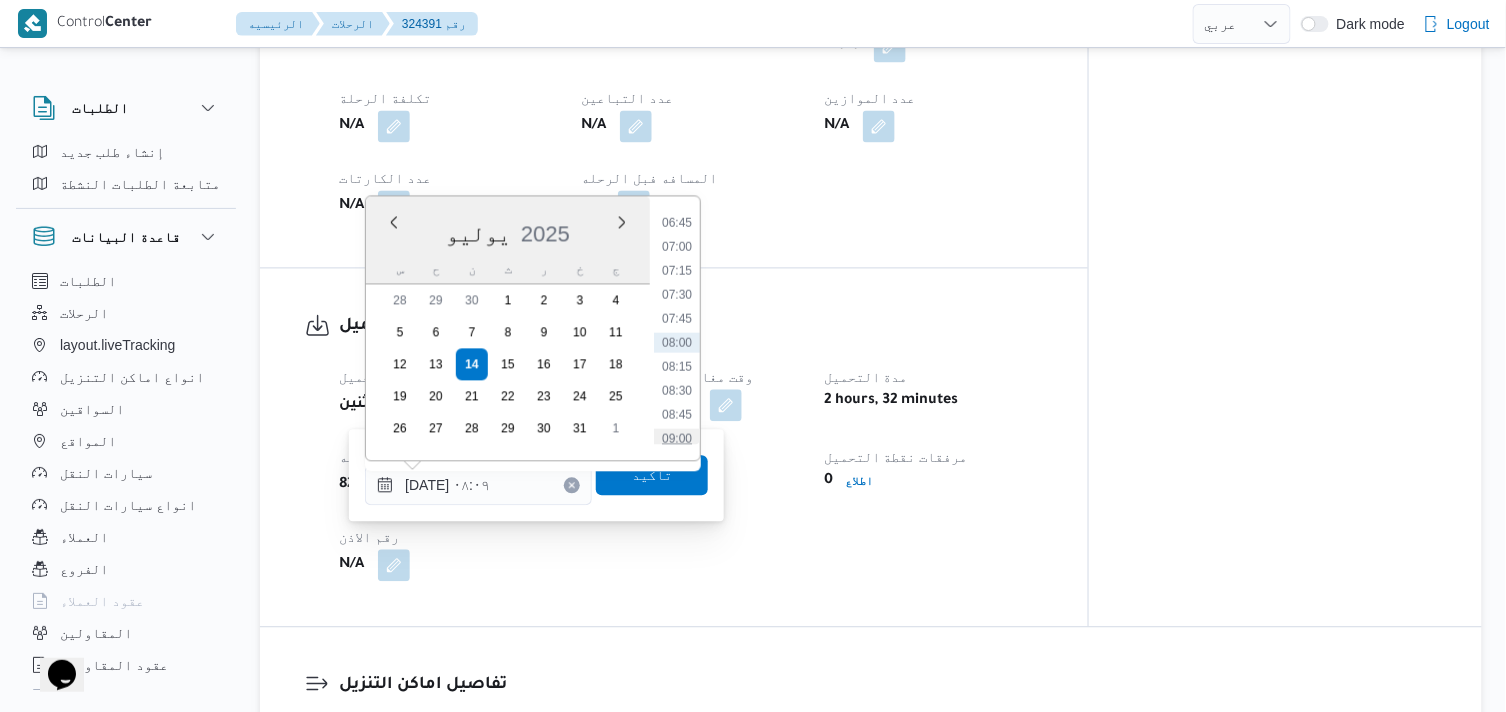 click on "09:00" at bounding box center [677, 439] 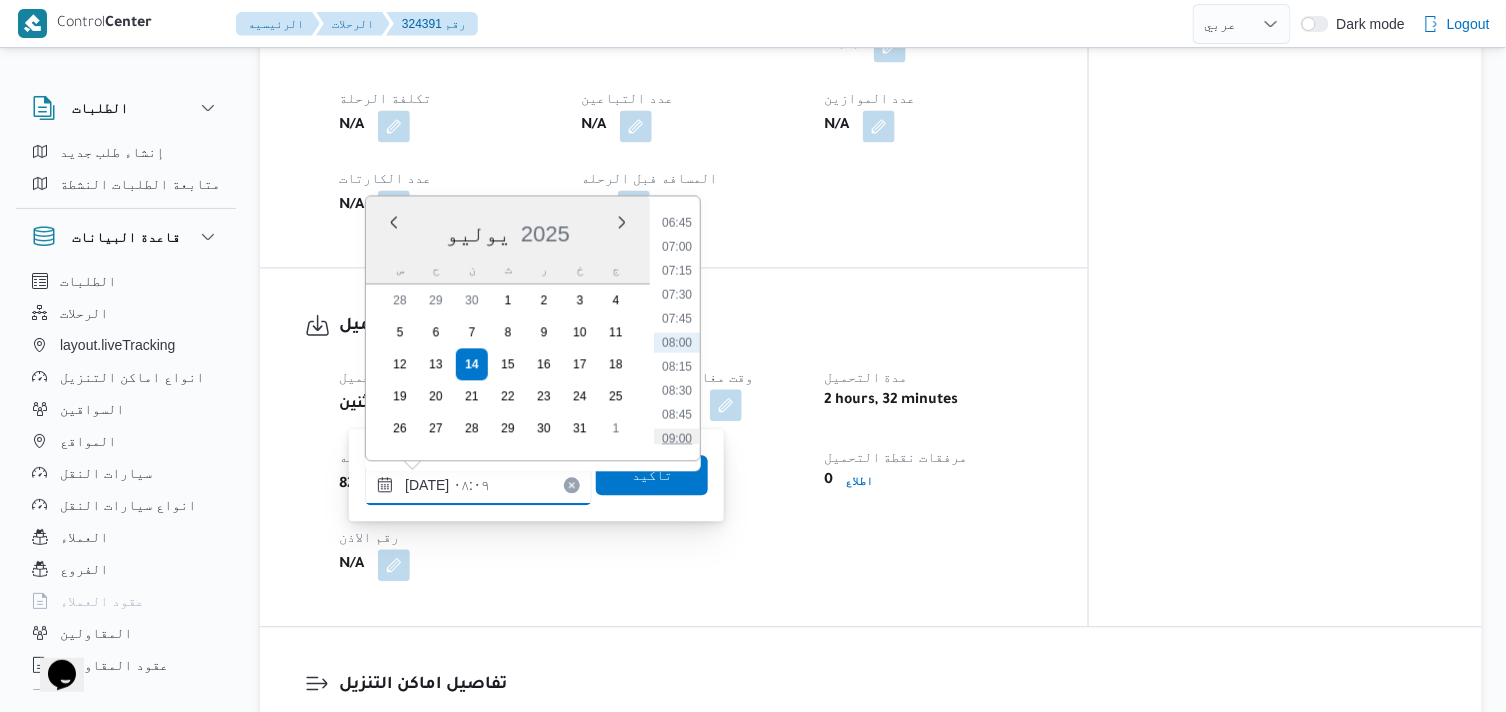 type on "[DATE] ٠٩:٠٠" 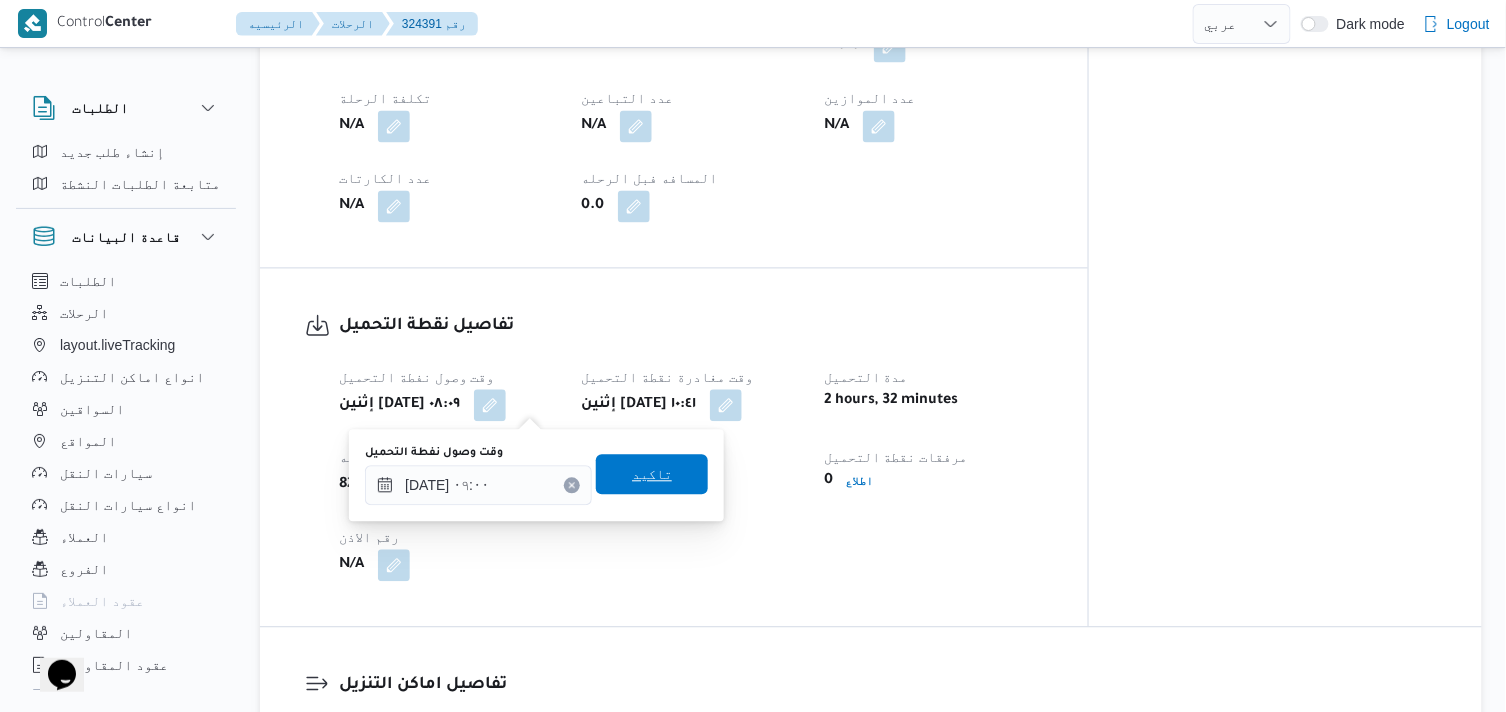 click on "تاكيد" at bounding box center (652, 475) 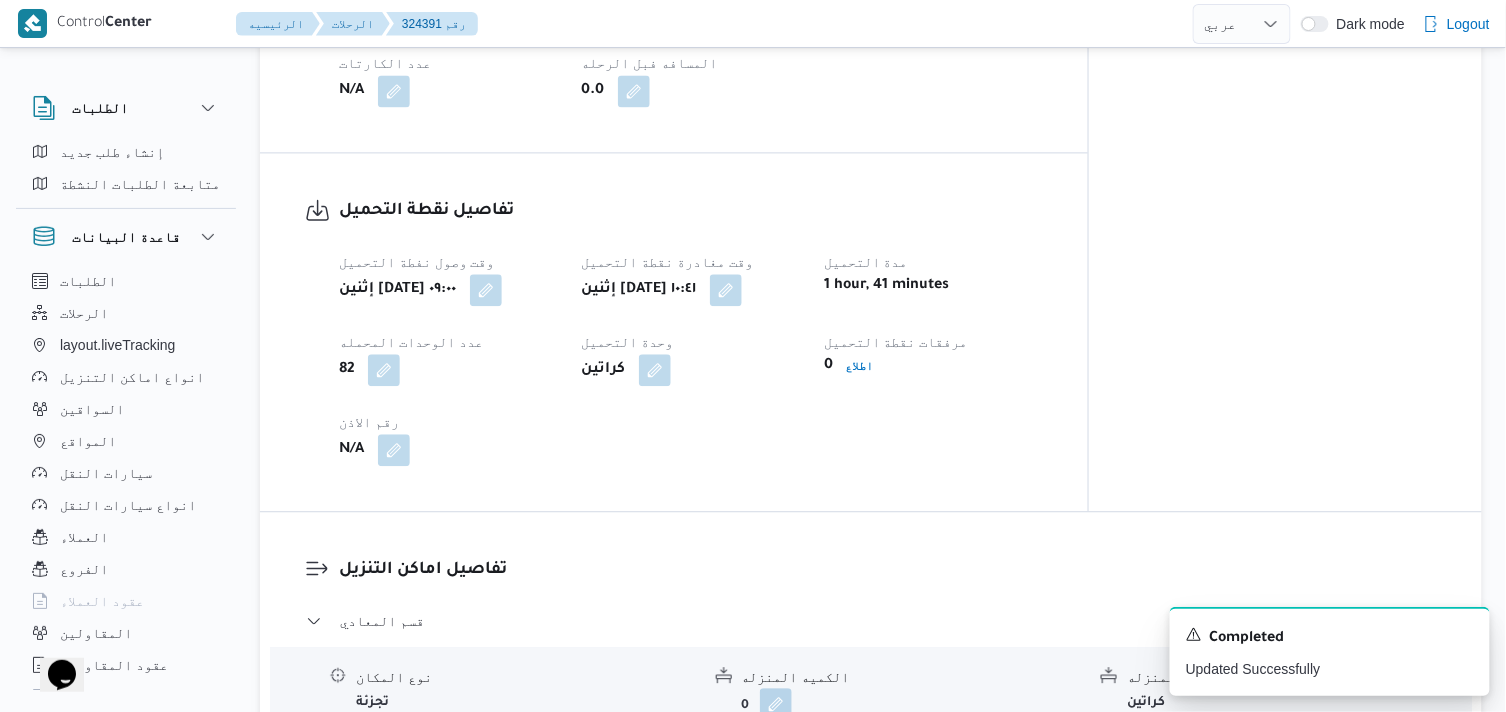 scroll, scrollTop: 1222, scrollLeft: 0, axis: vertical 